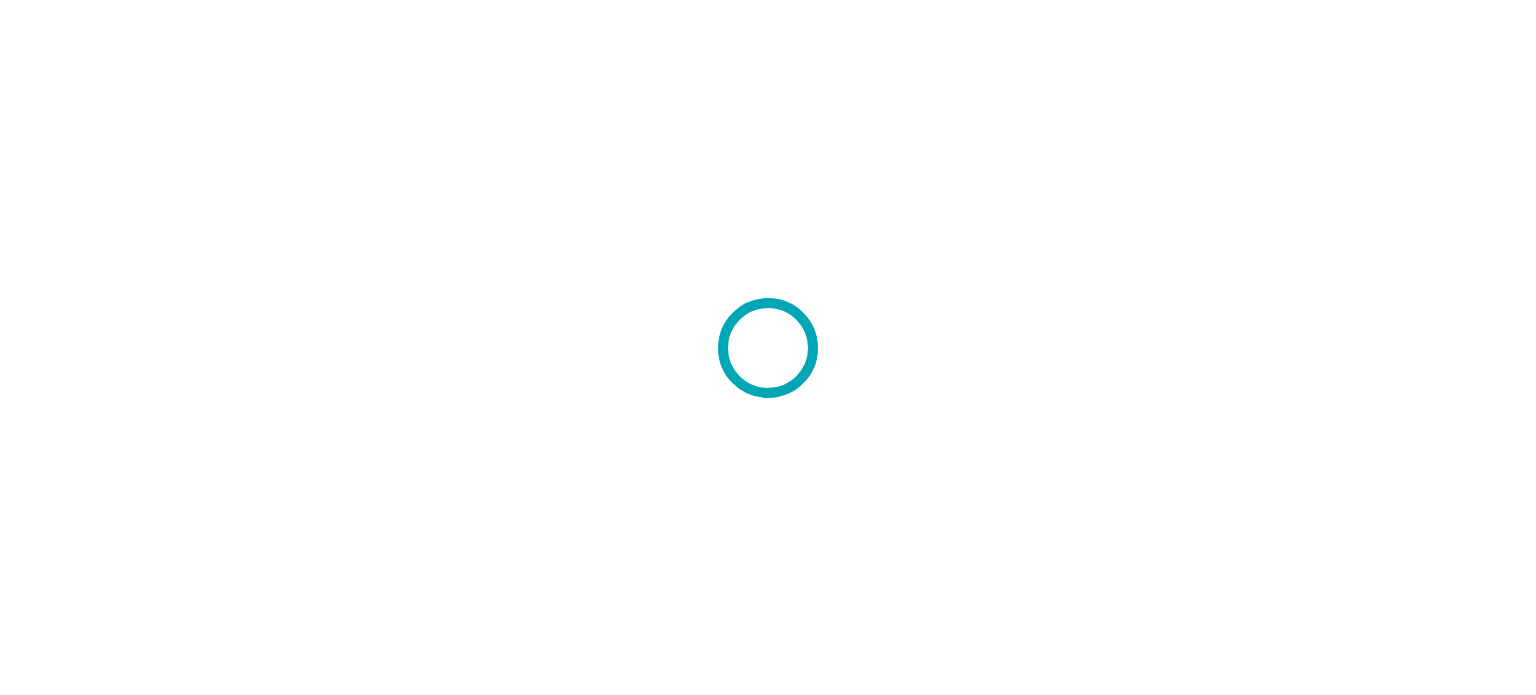 scroll, scrollTop: 0, scrollLeft: 0, axis: both 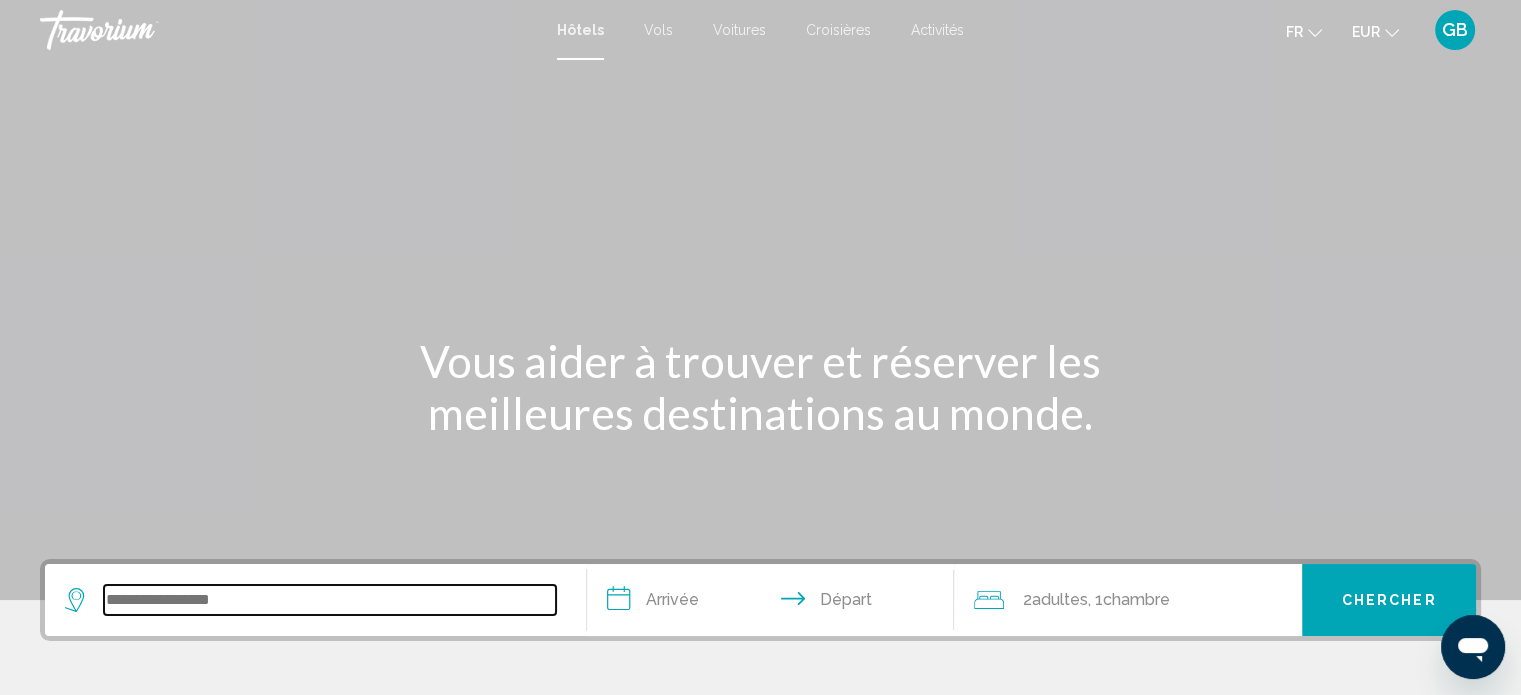 click at bounding box center [330, 600] 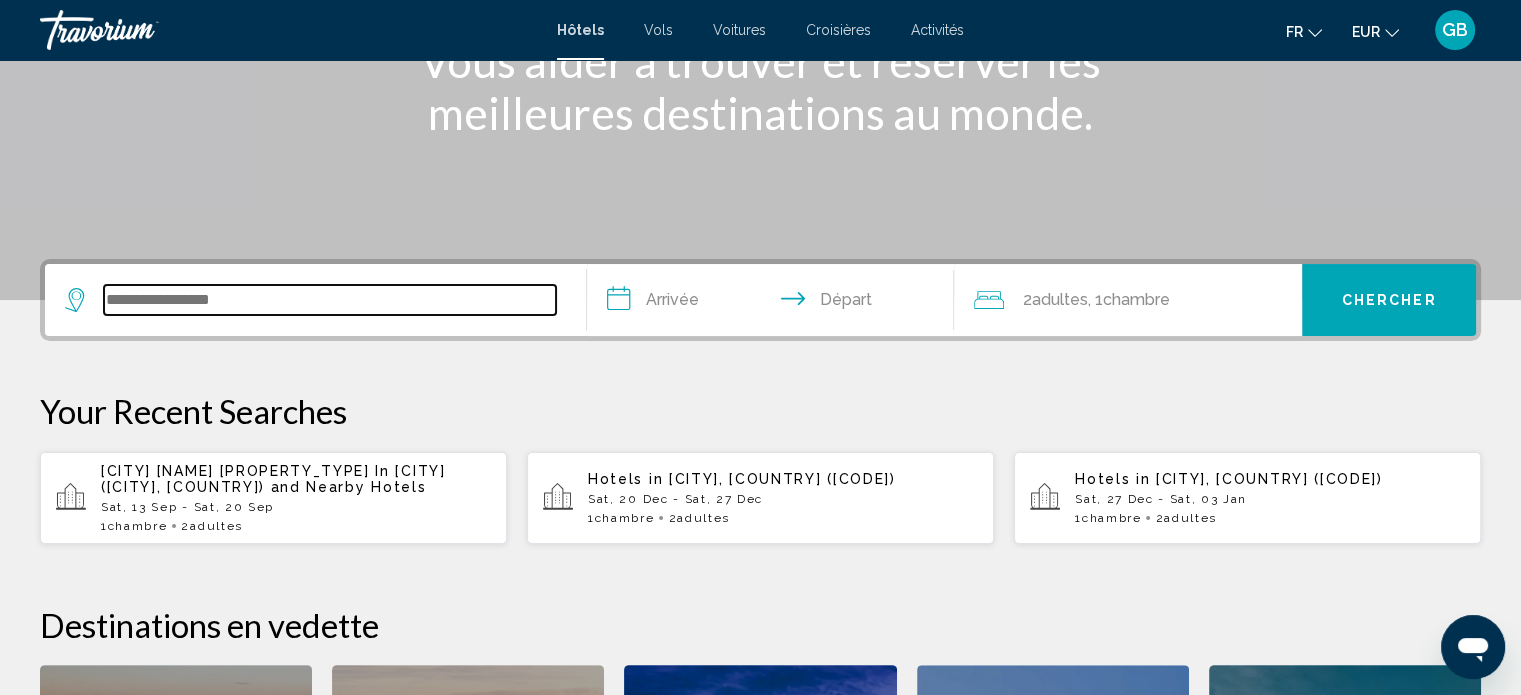 scroll, scrollTop: 493, scrollLeft: 0, axis: vertical 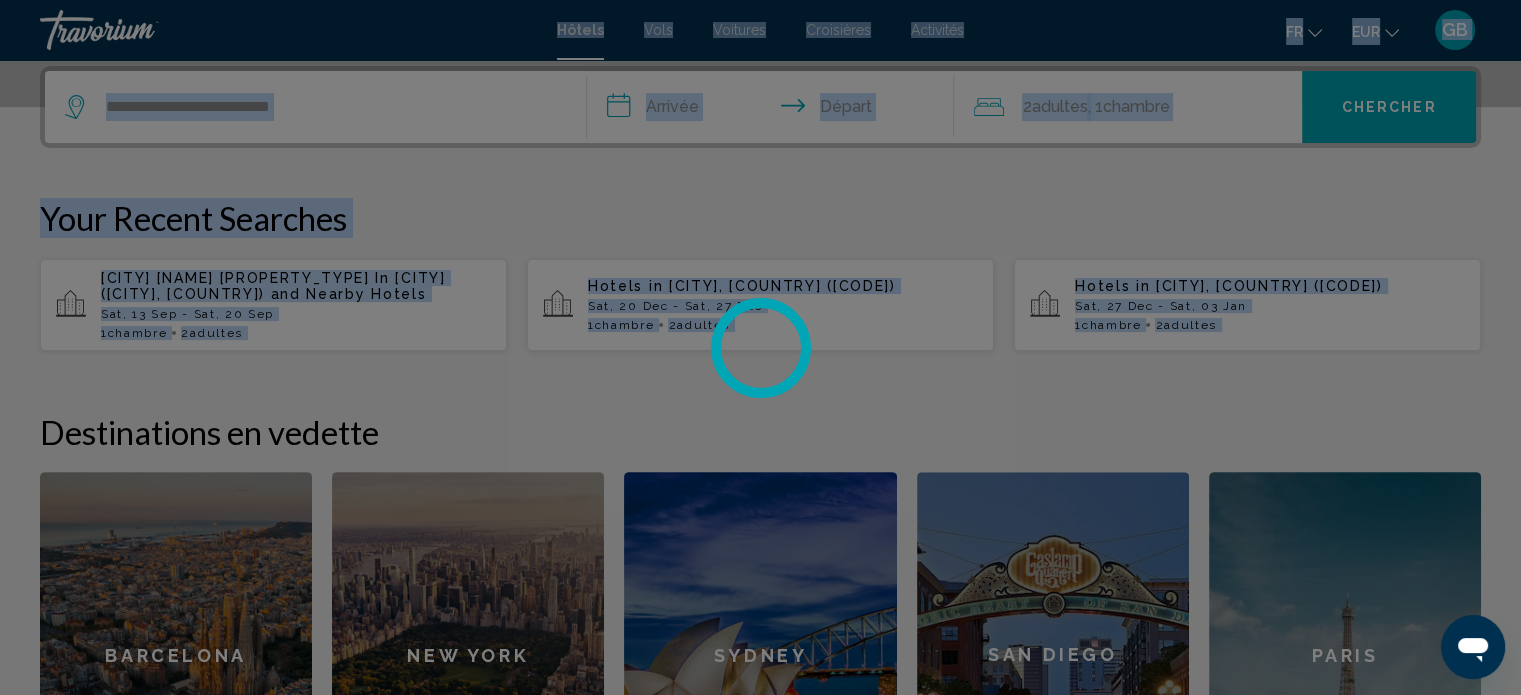 drag, startPoint x: 147, startPoint y: 582, endPoint x: 0, endPoint y: 403, distance: 231.6247 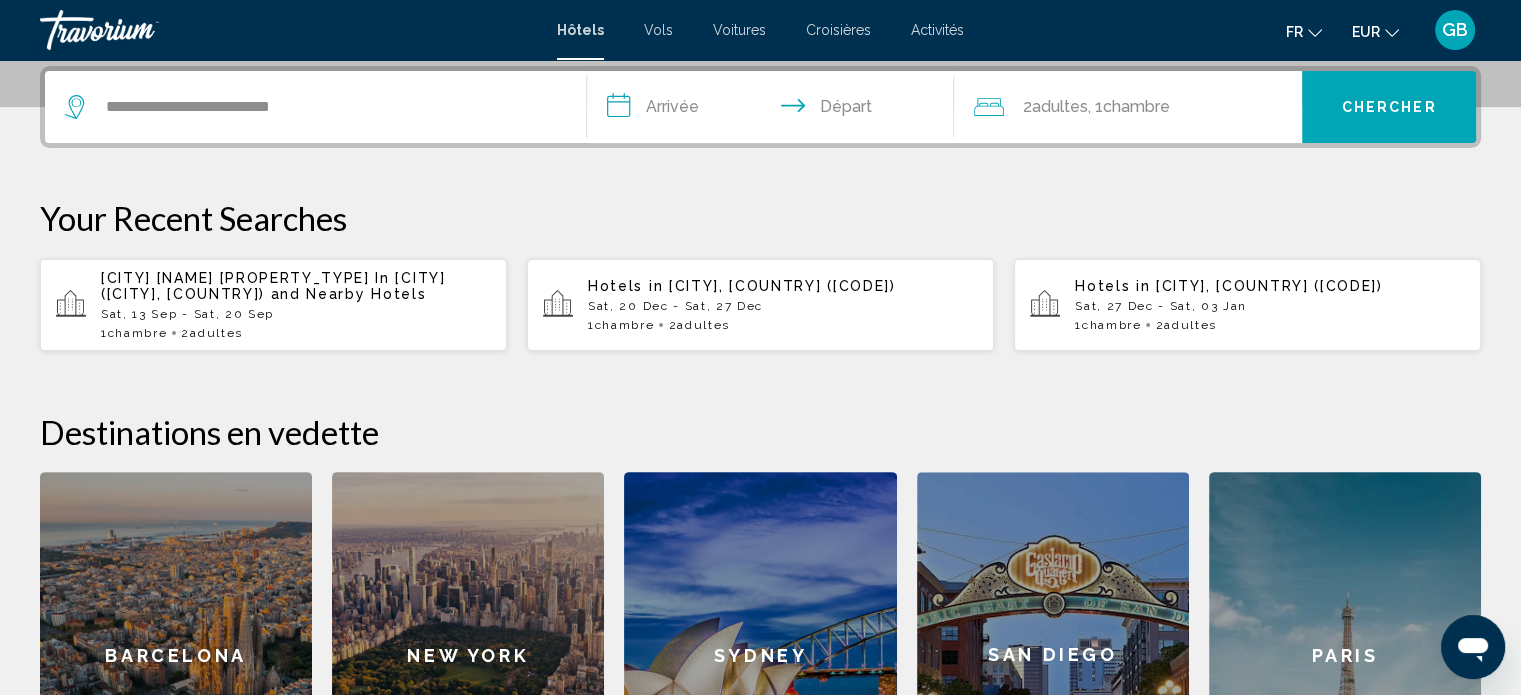 click on "Destinations en vedette" 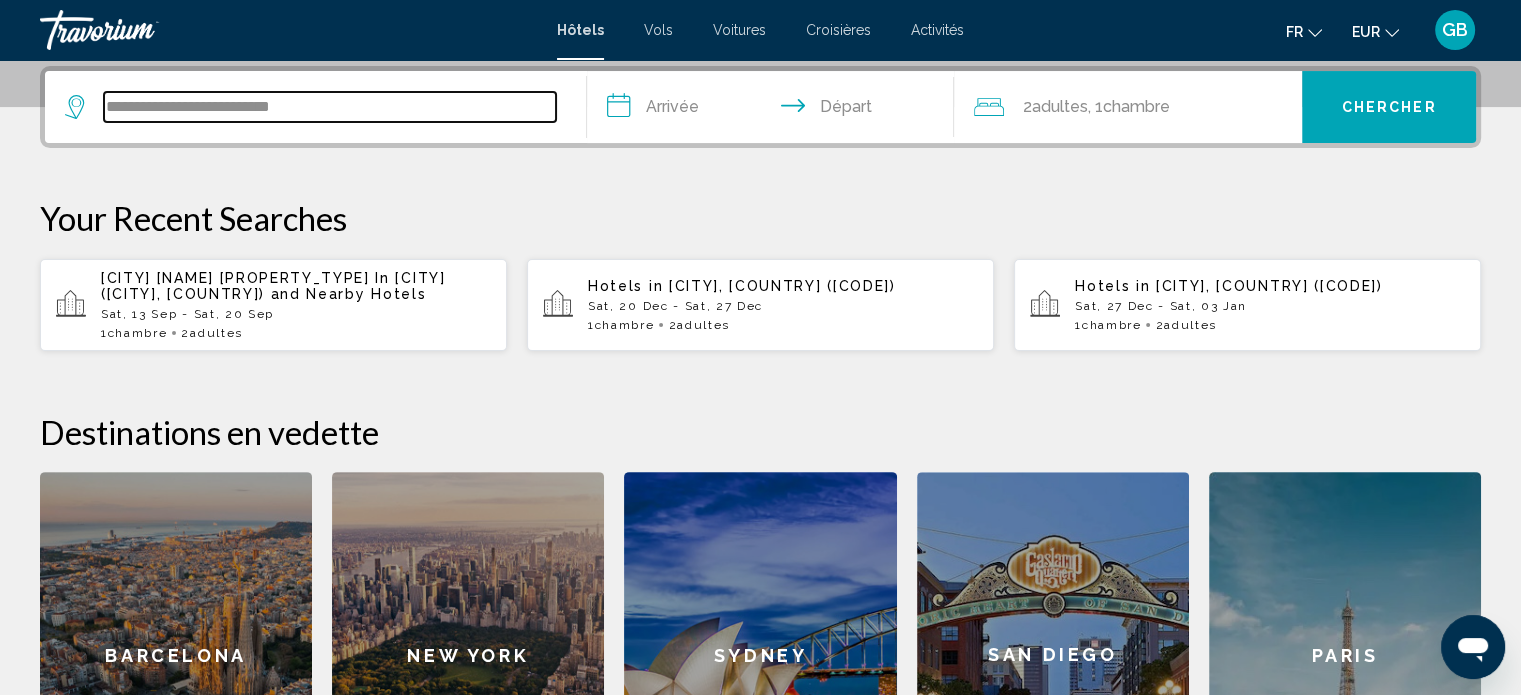 click on "**********" at bounding box center (330, 107) 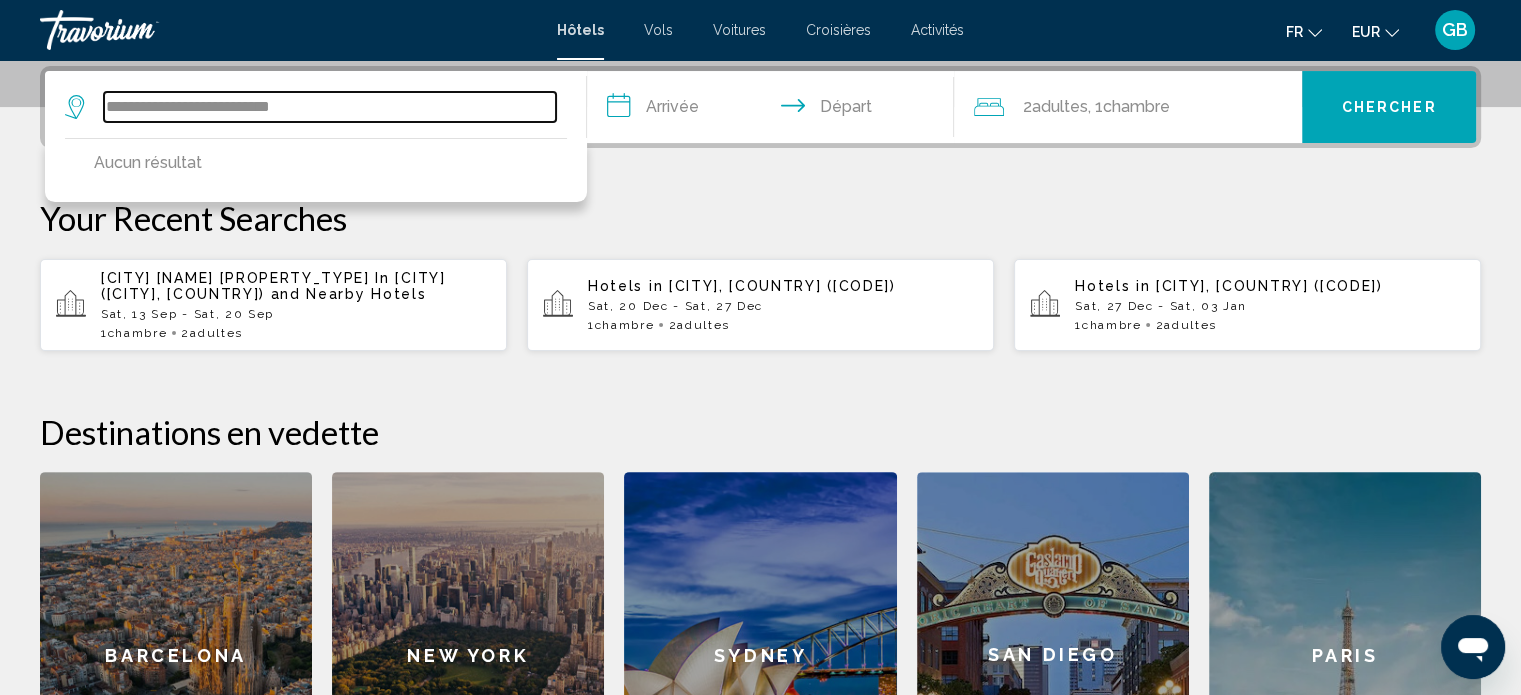 drag, startPoint x: 344, startPoint y: 104, endPoint x: 266, endPoint y: 103, distance: 78.00641 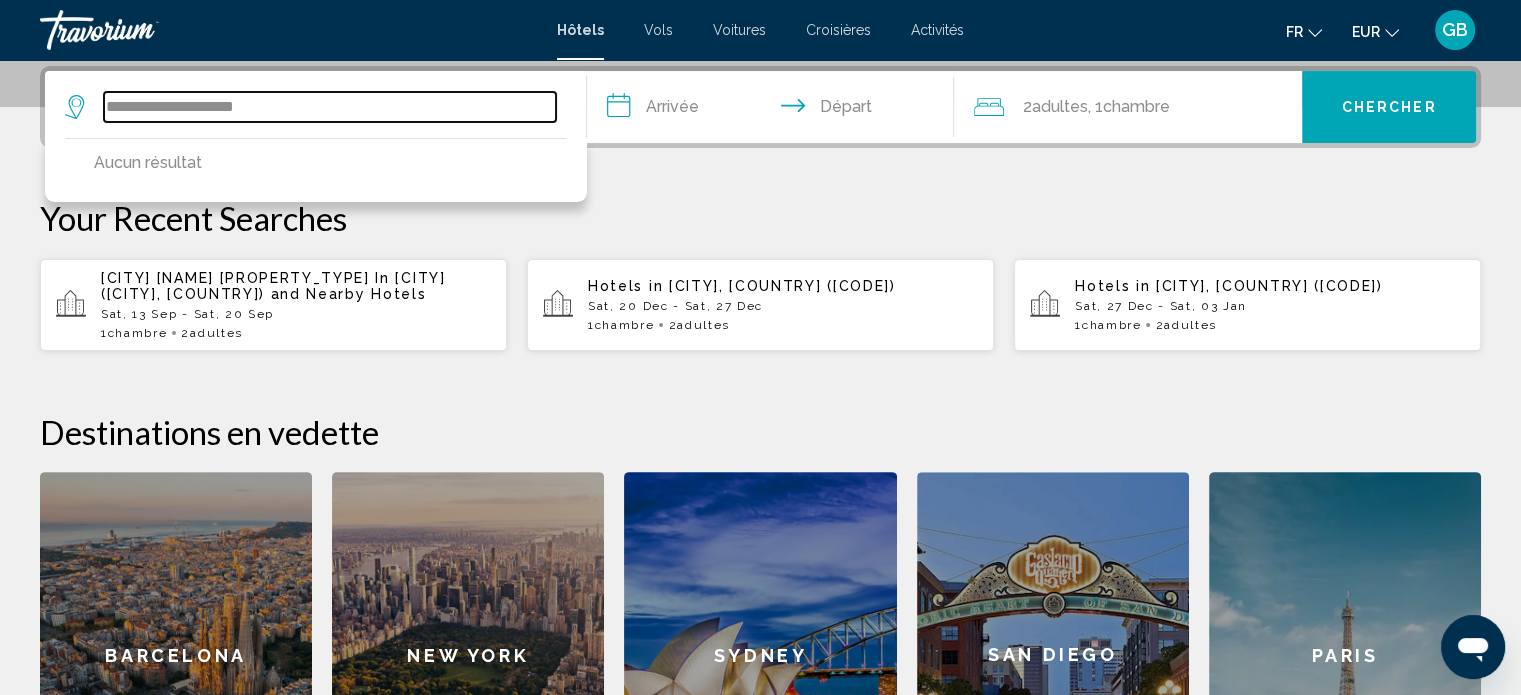 click on "**********" at bounding box center [330, 107] 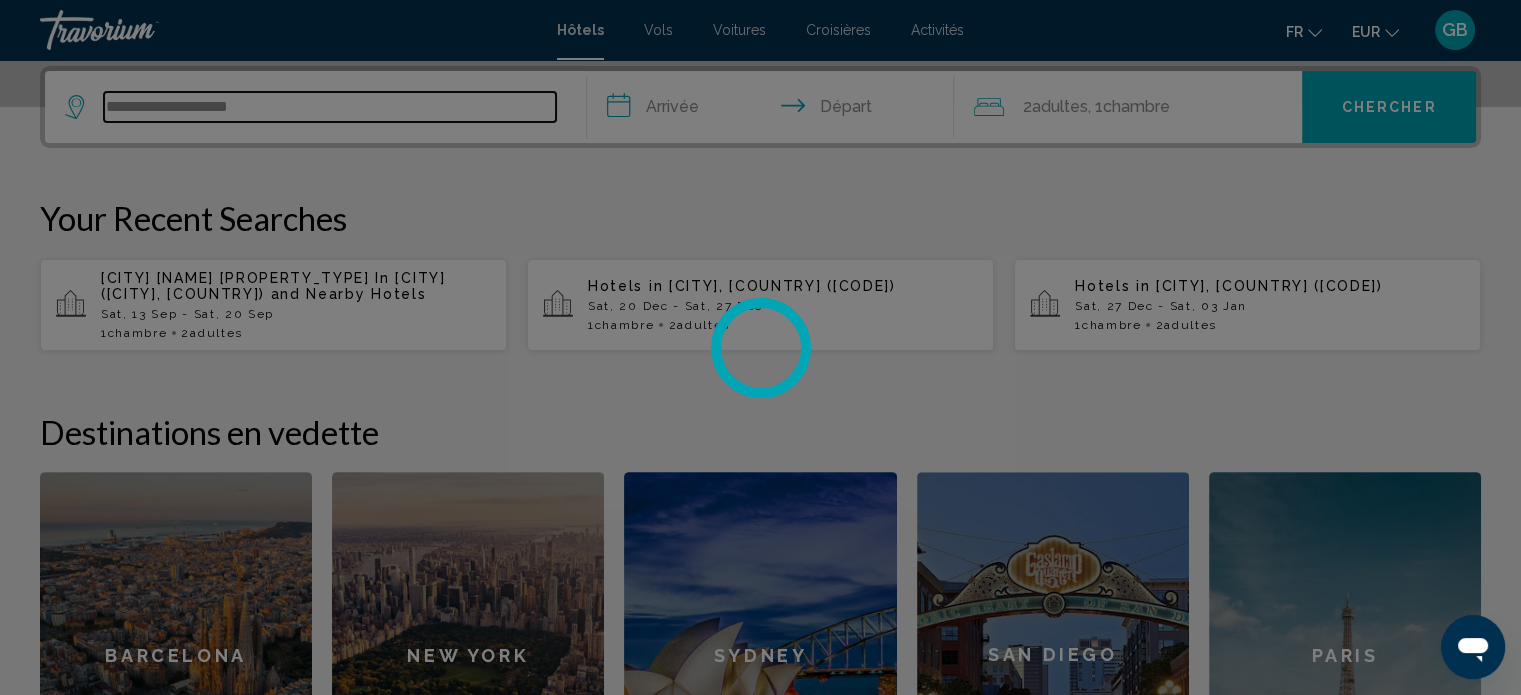 type on "**********" 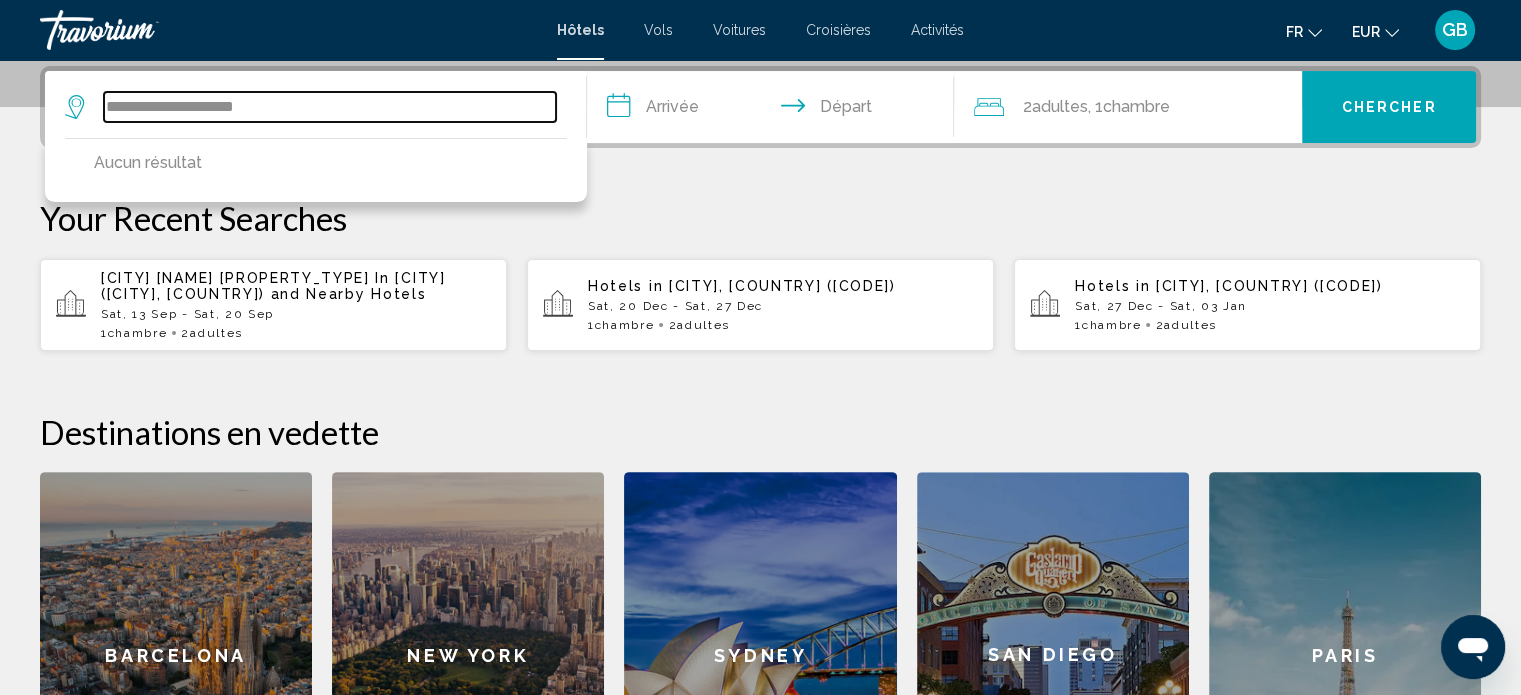 drag, startPoint x: 331, startPoint y: 112, endPoint x: 67, endPoint y: 112, distance: 264 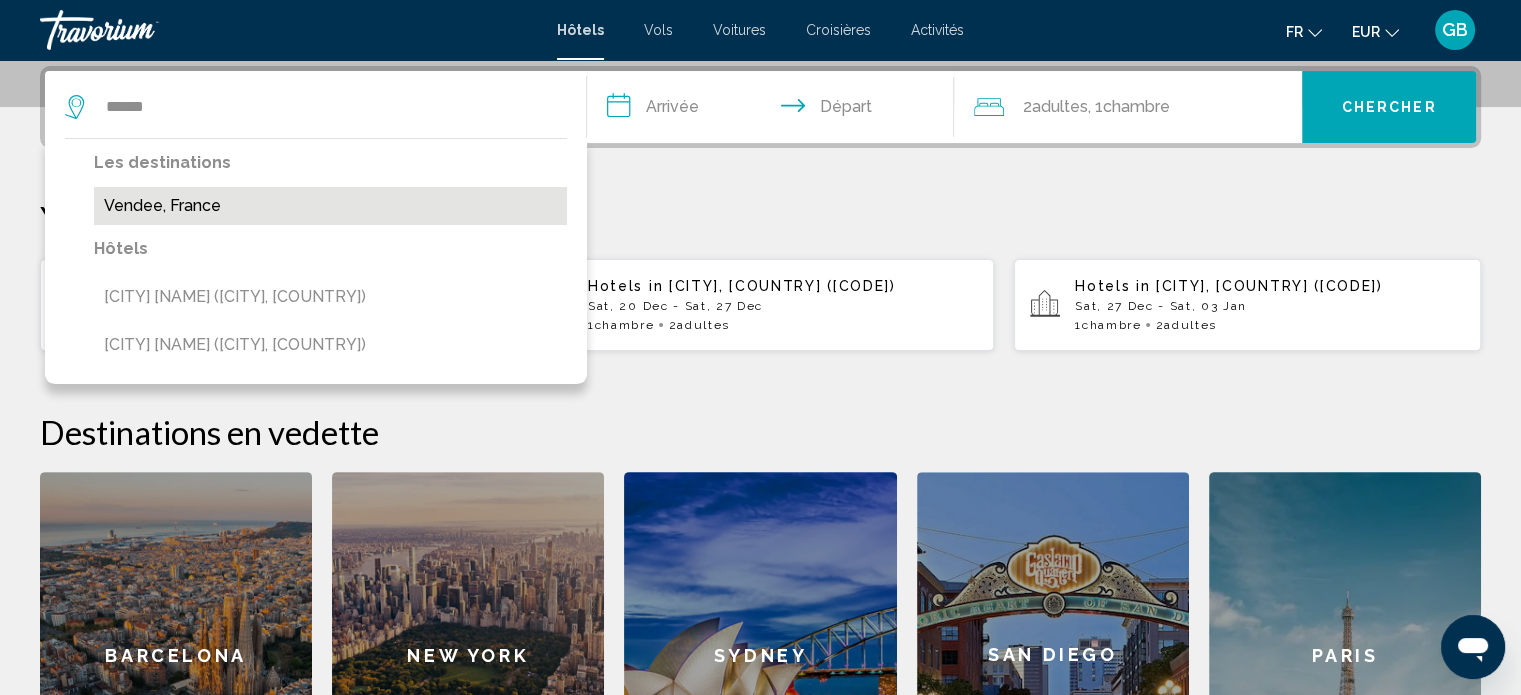 click on "Vendee, France" at bounding box center (330, 206) 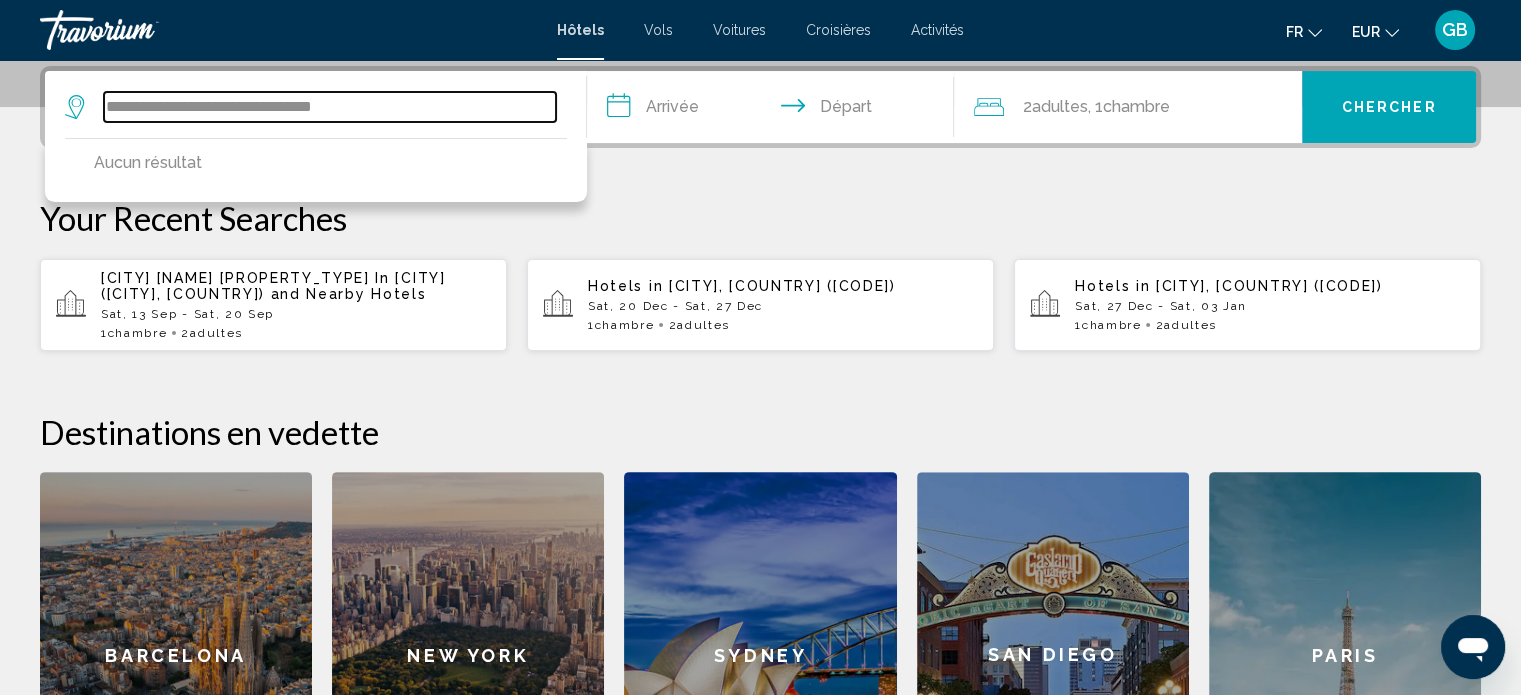drag, startPoint x: 450, startPoint y: 94, endPoint x: 228, endPoint y: 97, distance: 222.02026 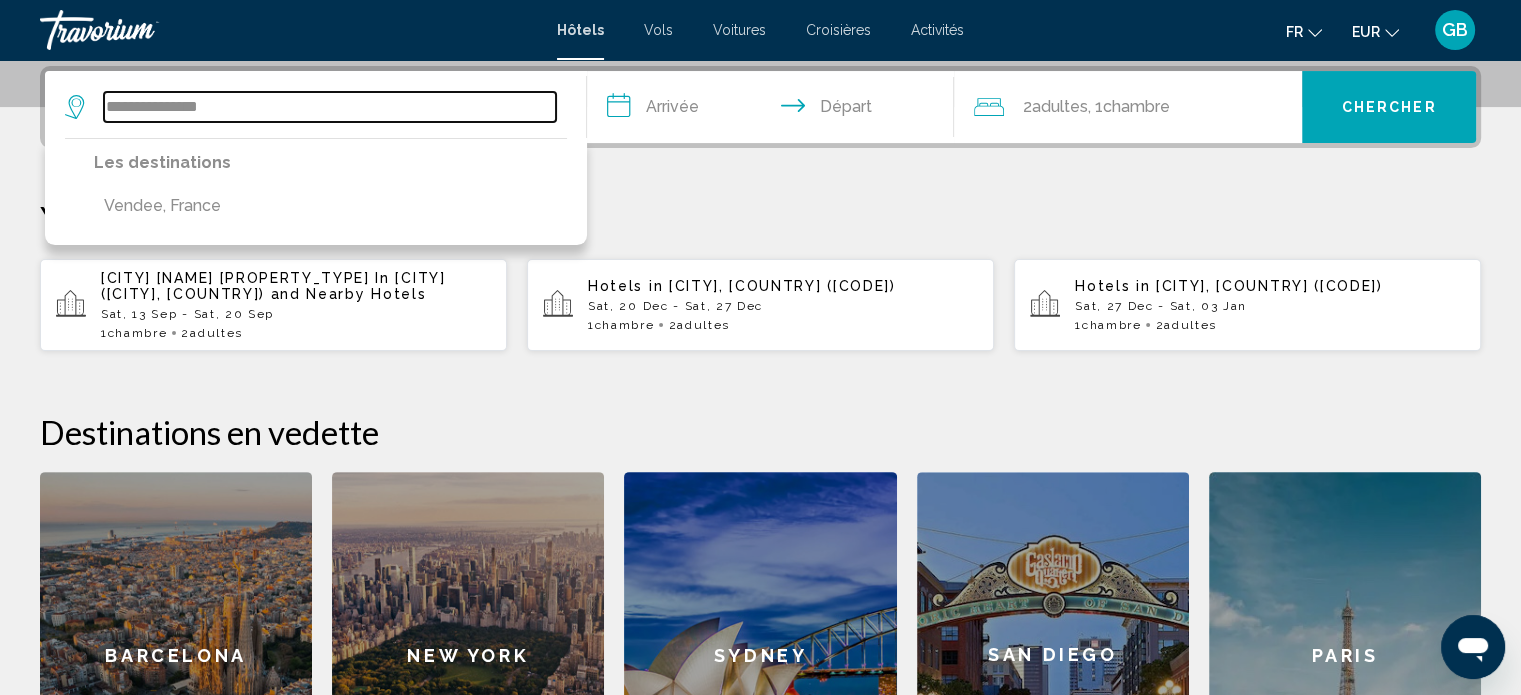 type on "**********" 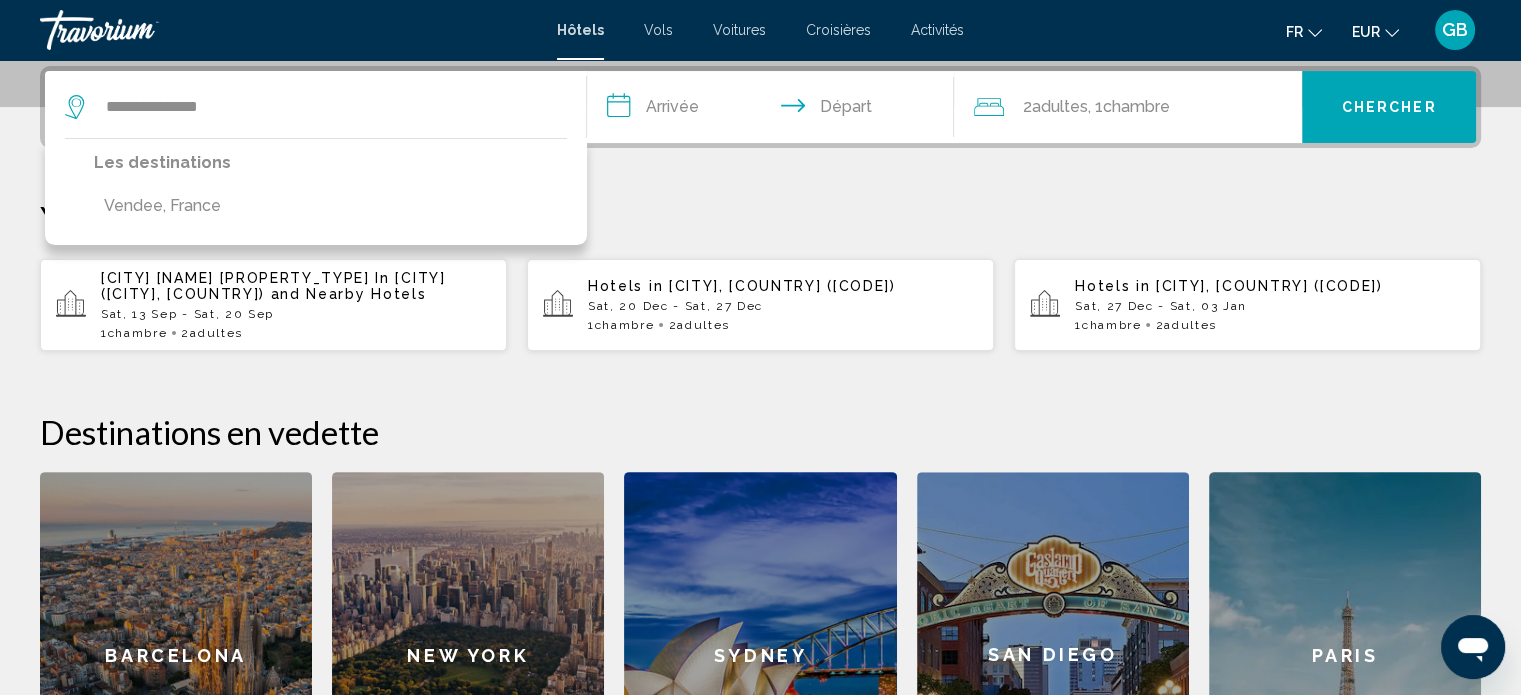 click on "**********" at bounding box center (775, 110) 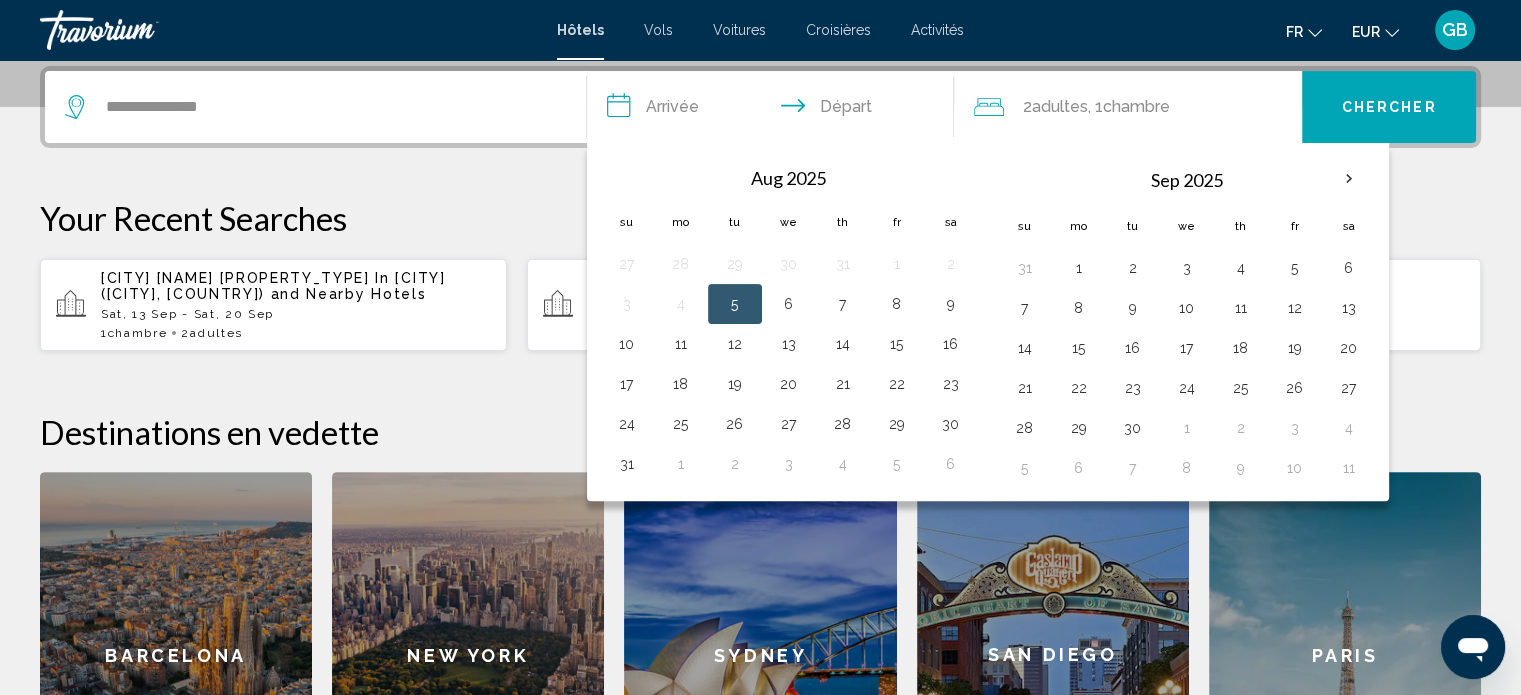 click on "**********" at bounding box center (775, 110) 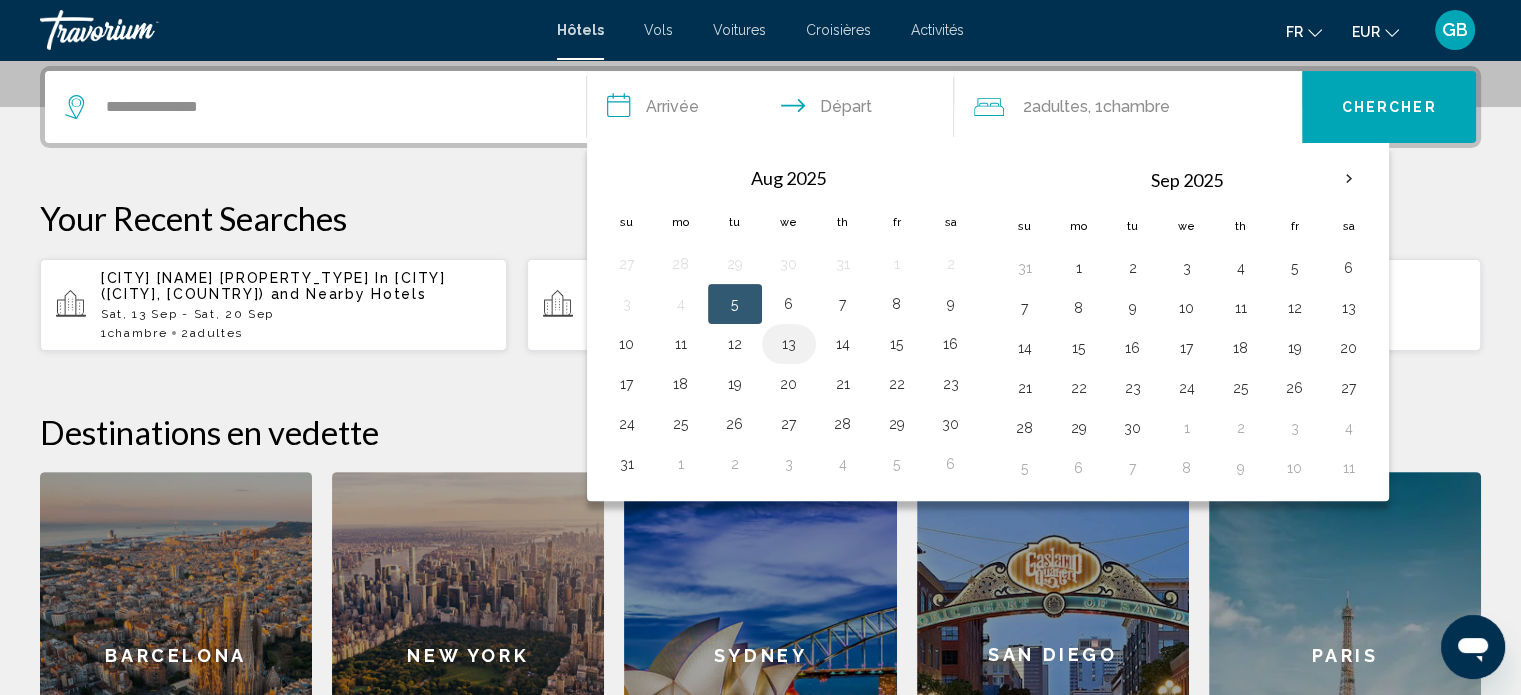 click on "13" at bounding box center [789, 344] 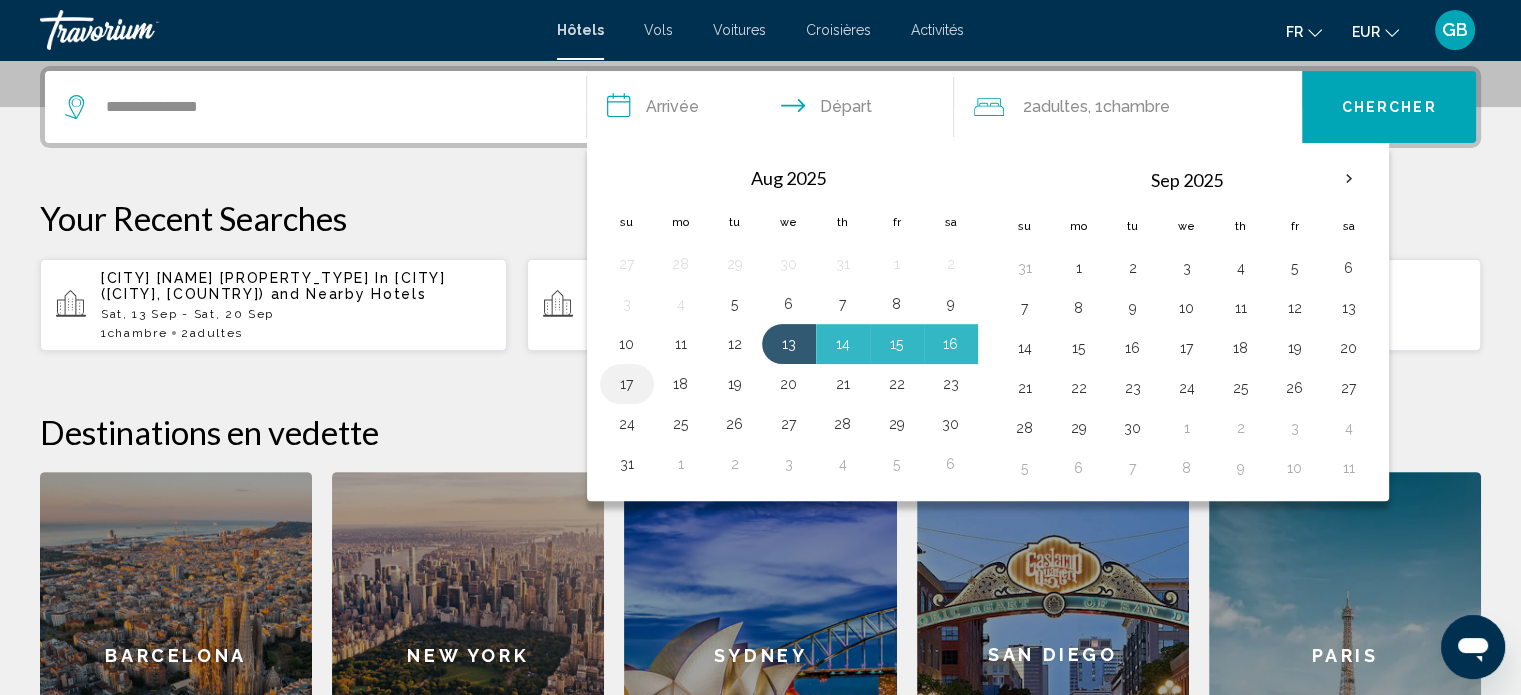click on "17" at bounding box center [627, 384] 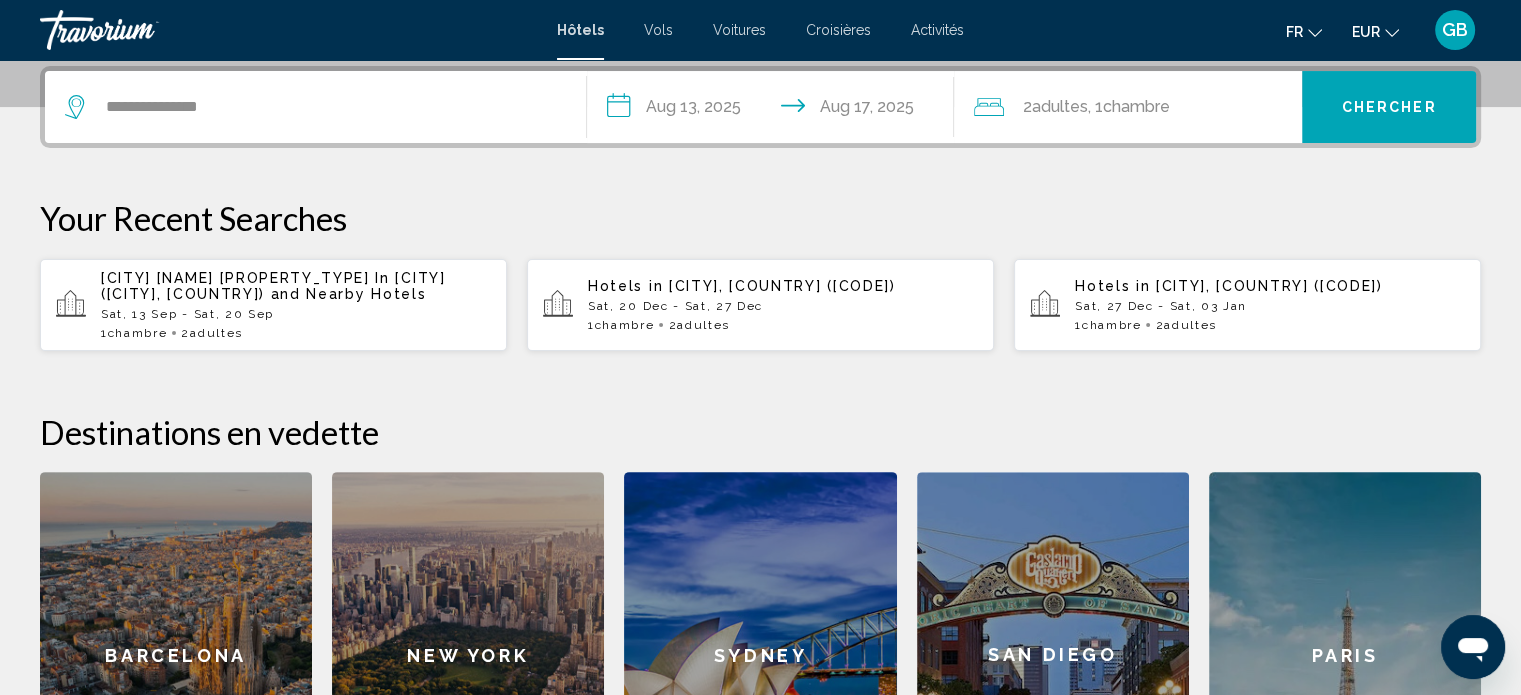 click on "Adultes" 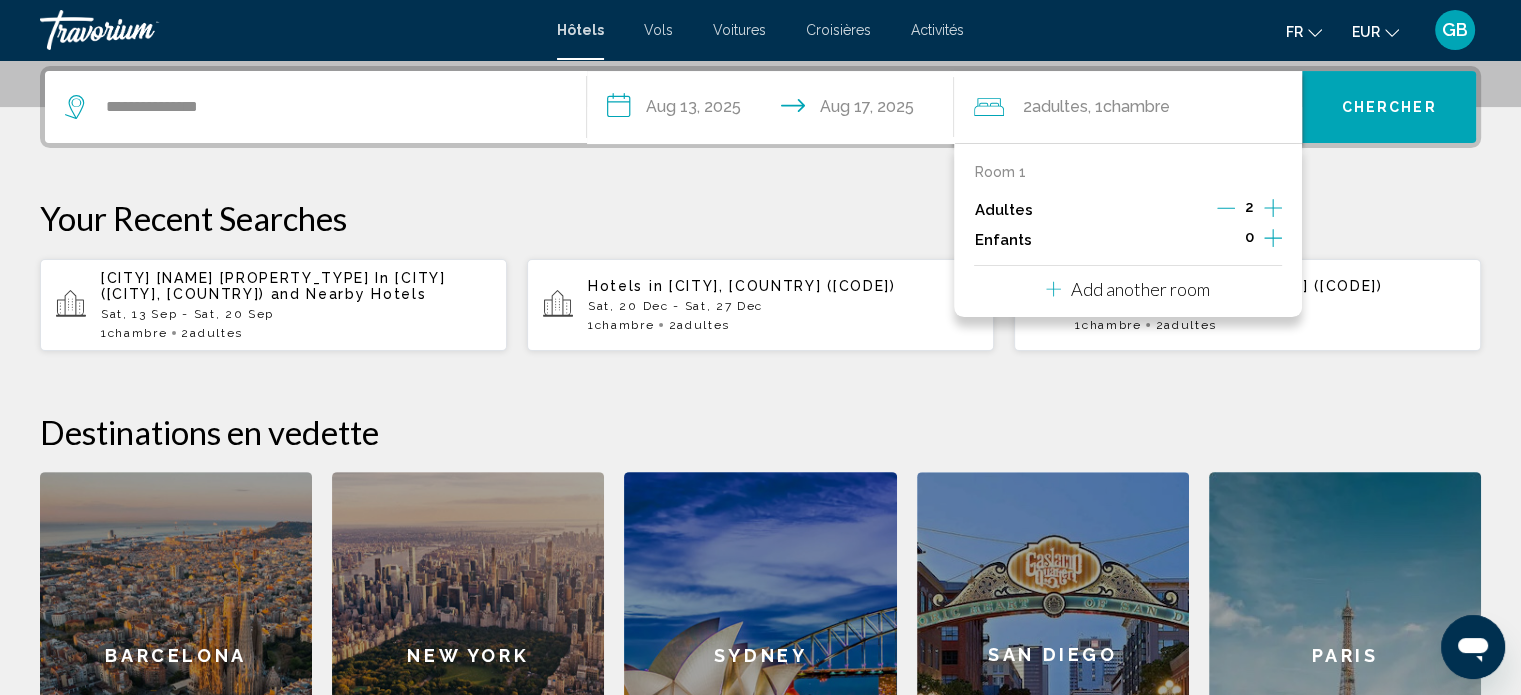 click 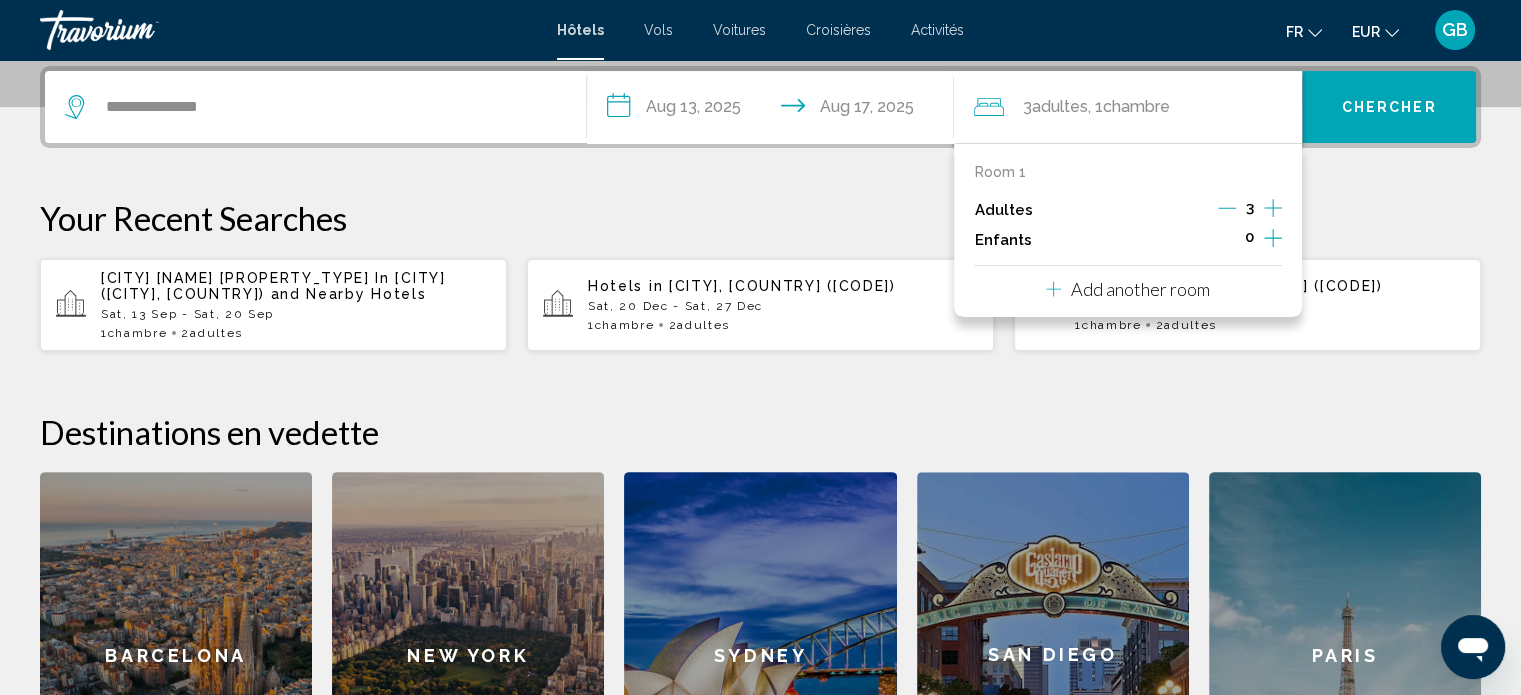 click 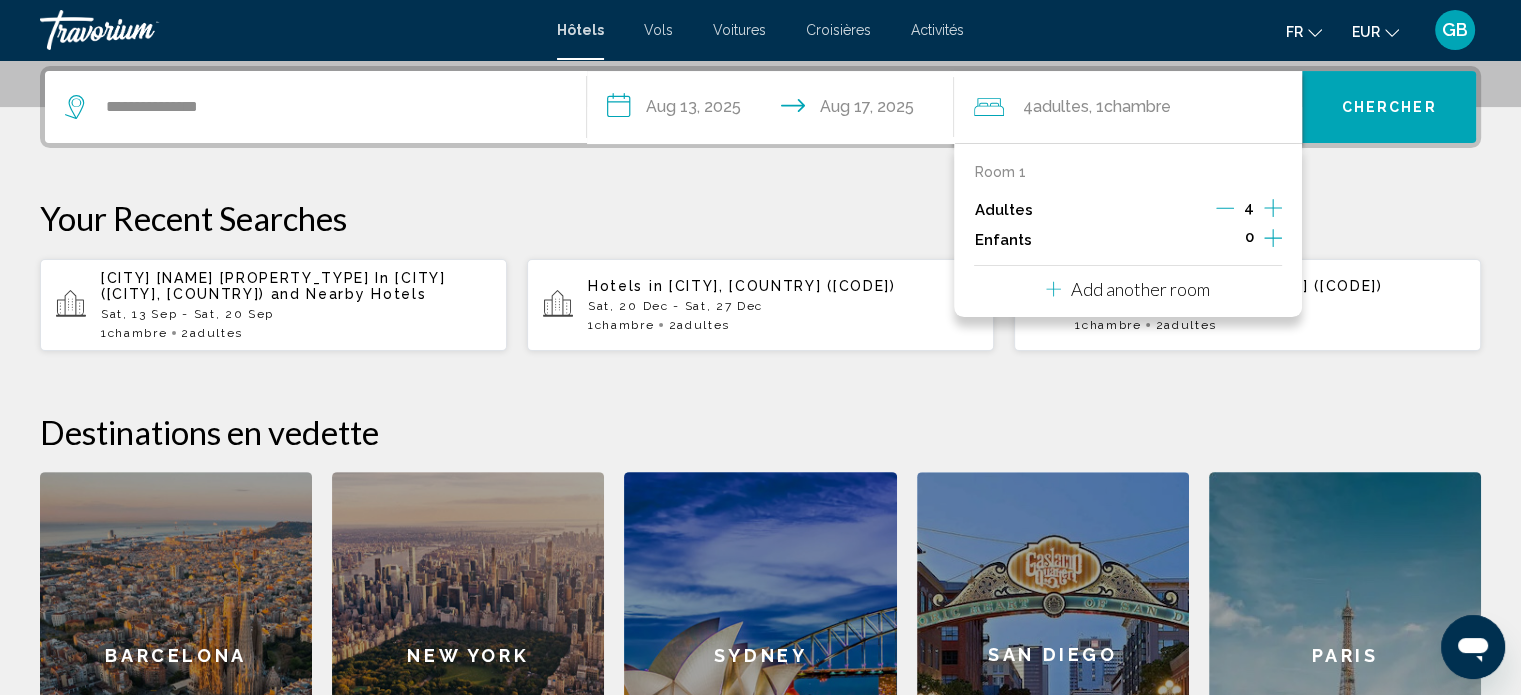 click 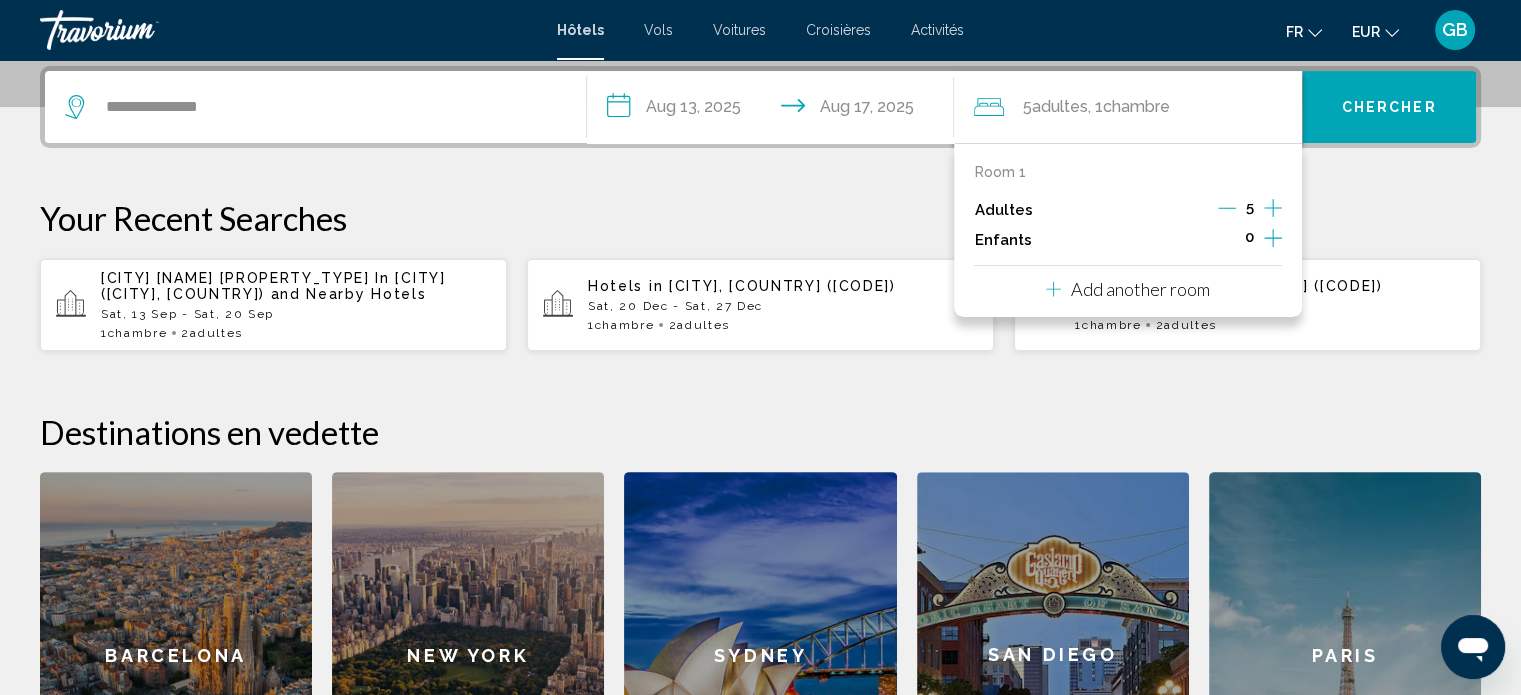 click on "Chercher" at bounding box center (1389, 107) 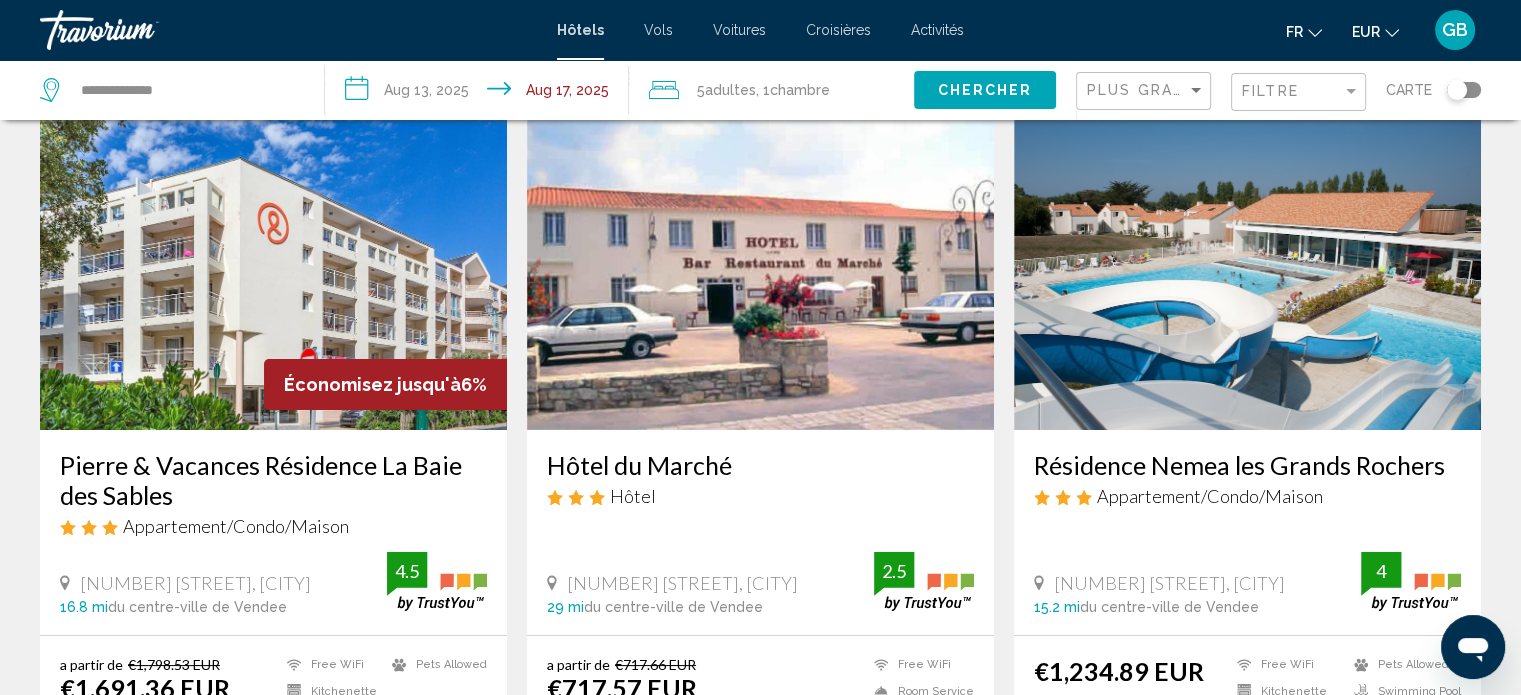 scroll, scrollTop: 120, scrollLeft: 0, axis: vertical 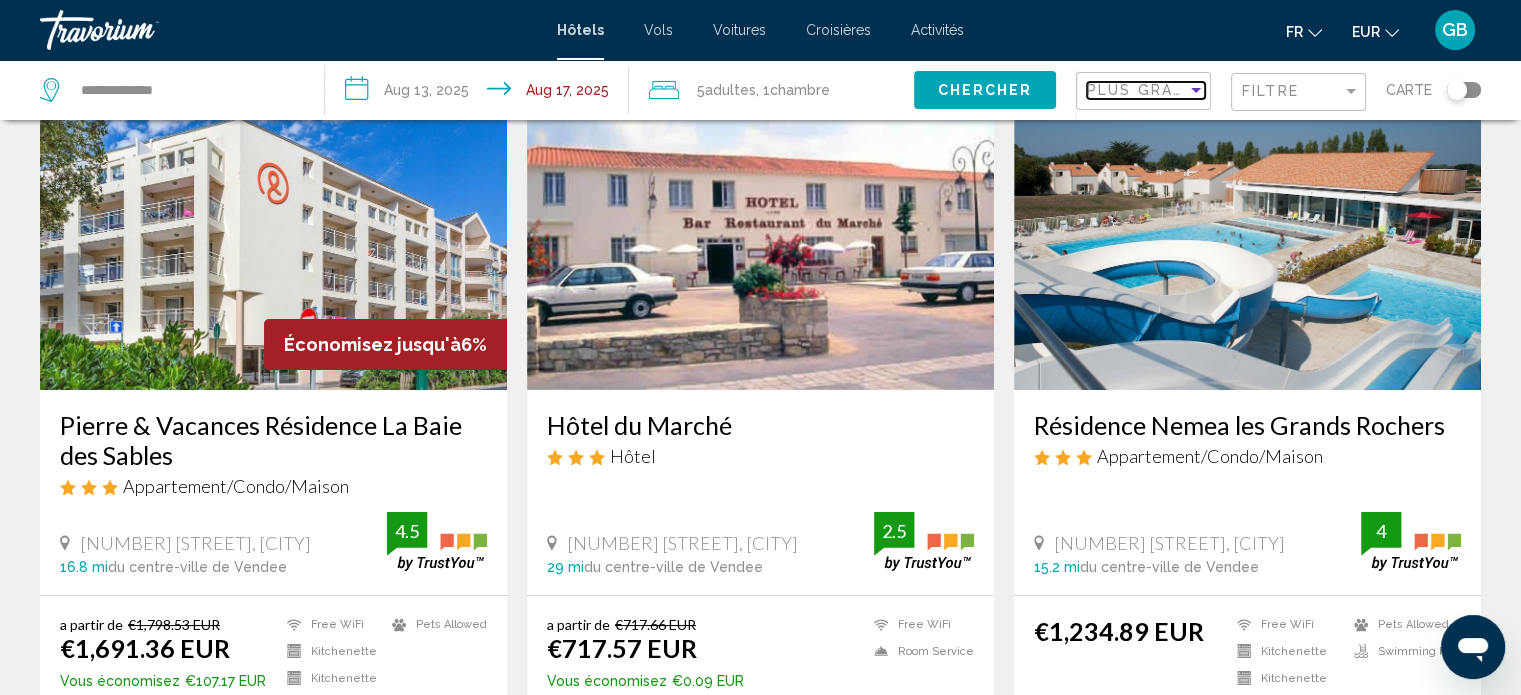 click at bounding box center [1196, 90] 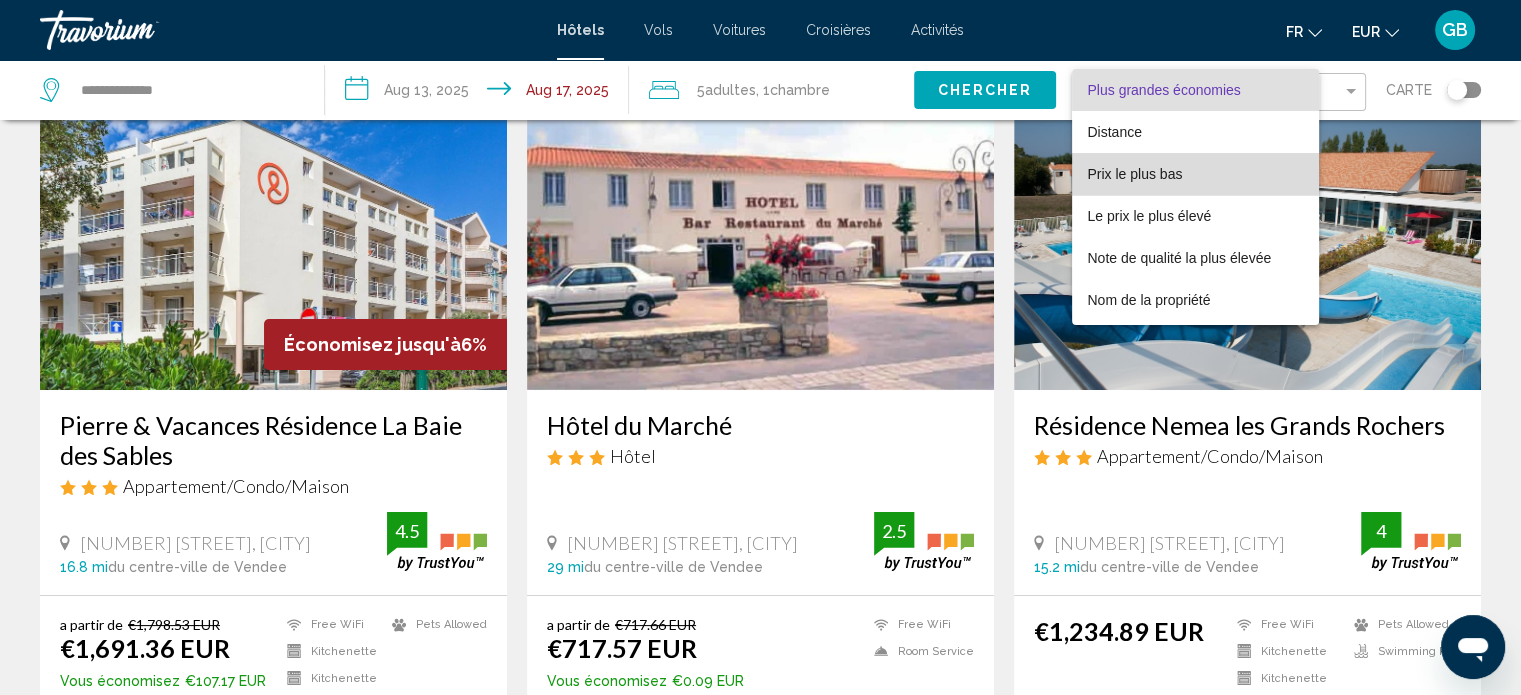 click on "Prix le plus bas" at bounding box center (1135, 174) 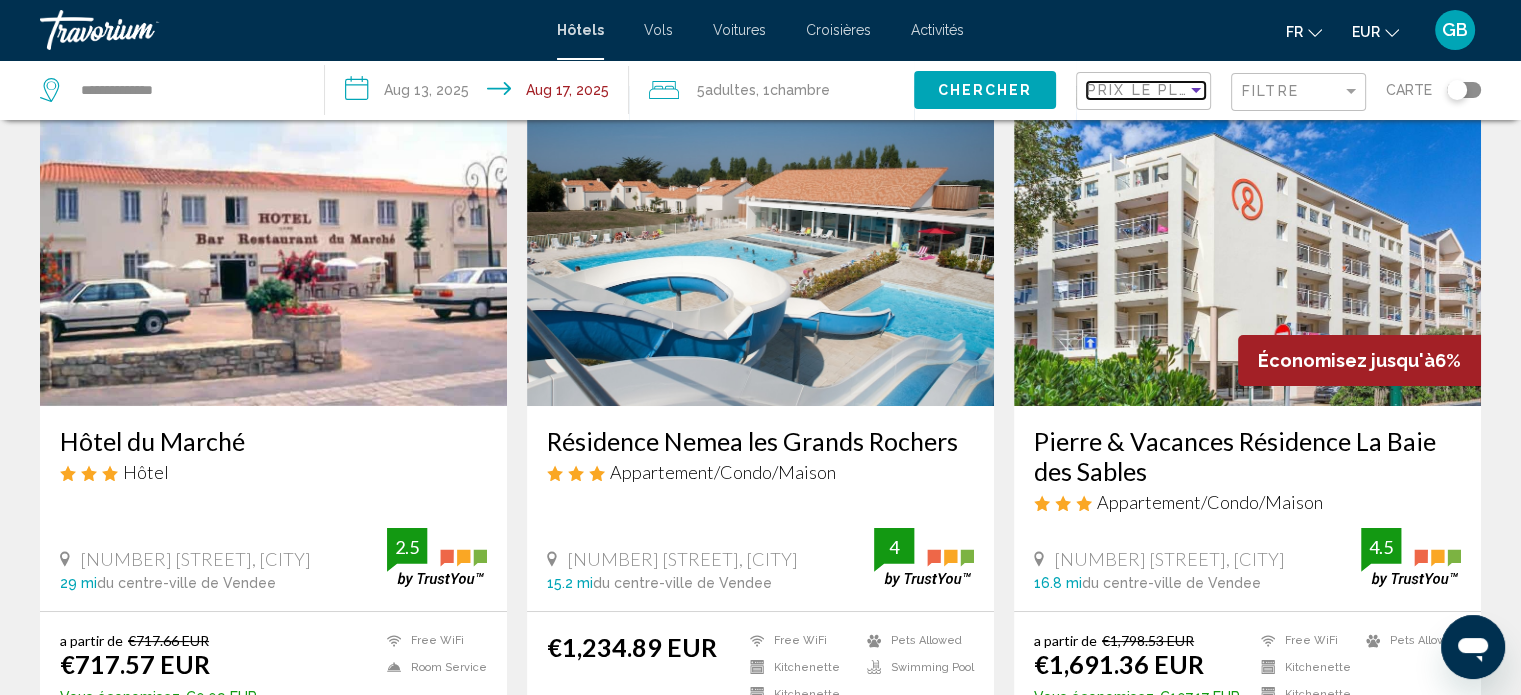 scroll, scrollTop: 109, scrollLeft: 0, axis: vertical 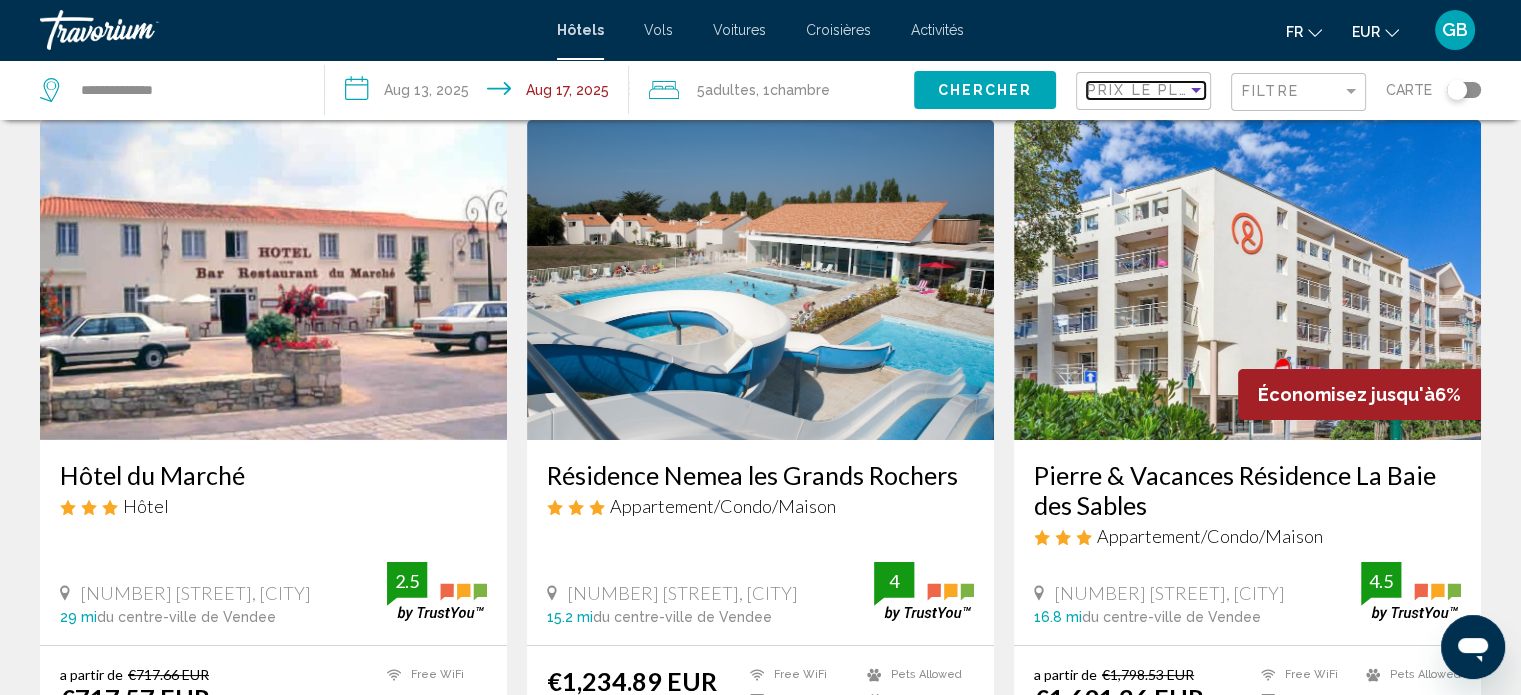 click at bounding box center [1196, 90] 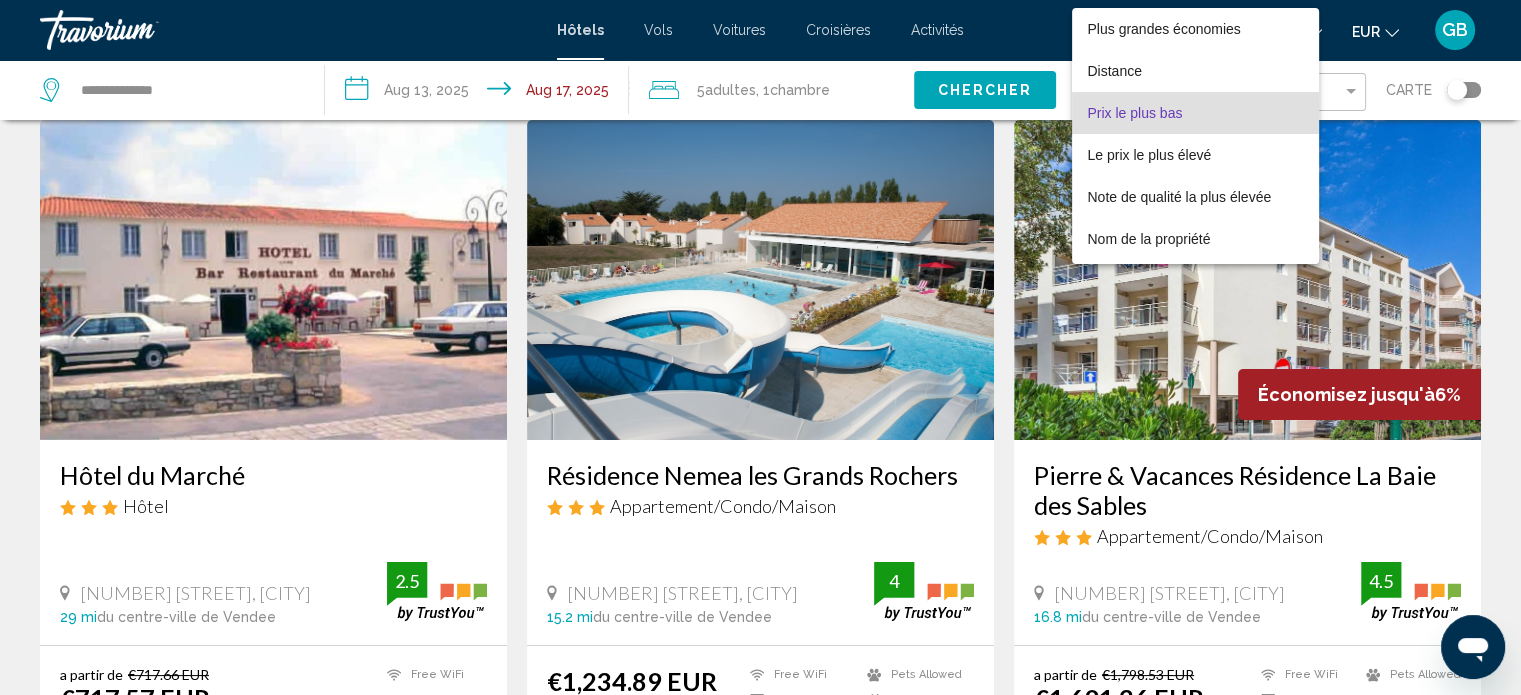 scroll, scrollTop: 23, scrollLeft: 0, axis: vertical 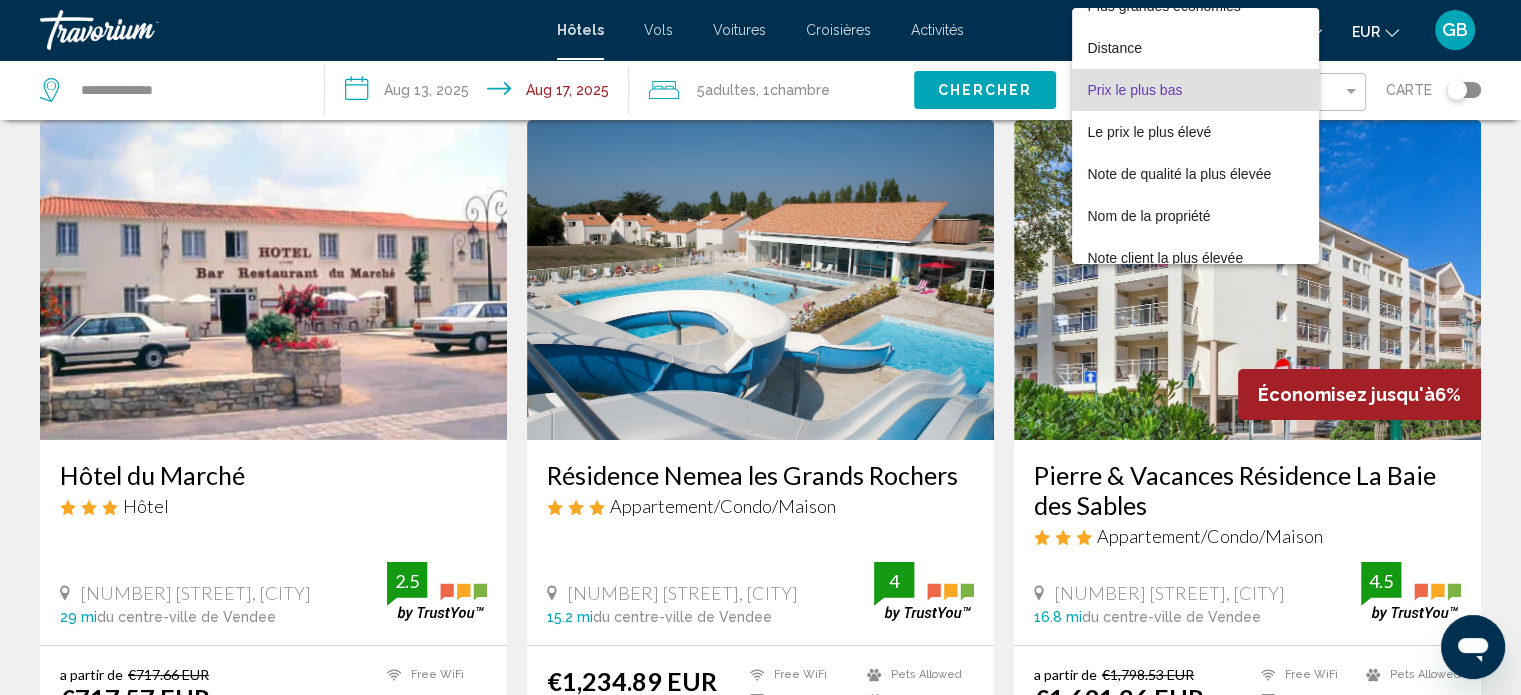 click at bounding box center [760, 347] 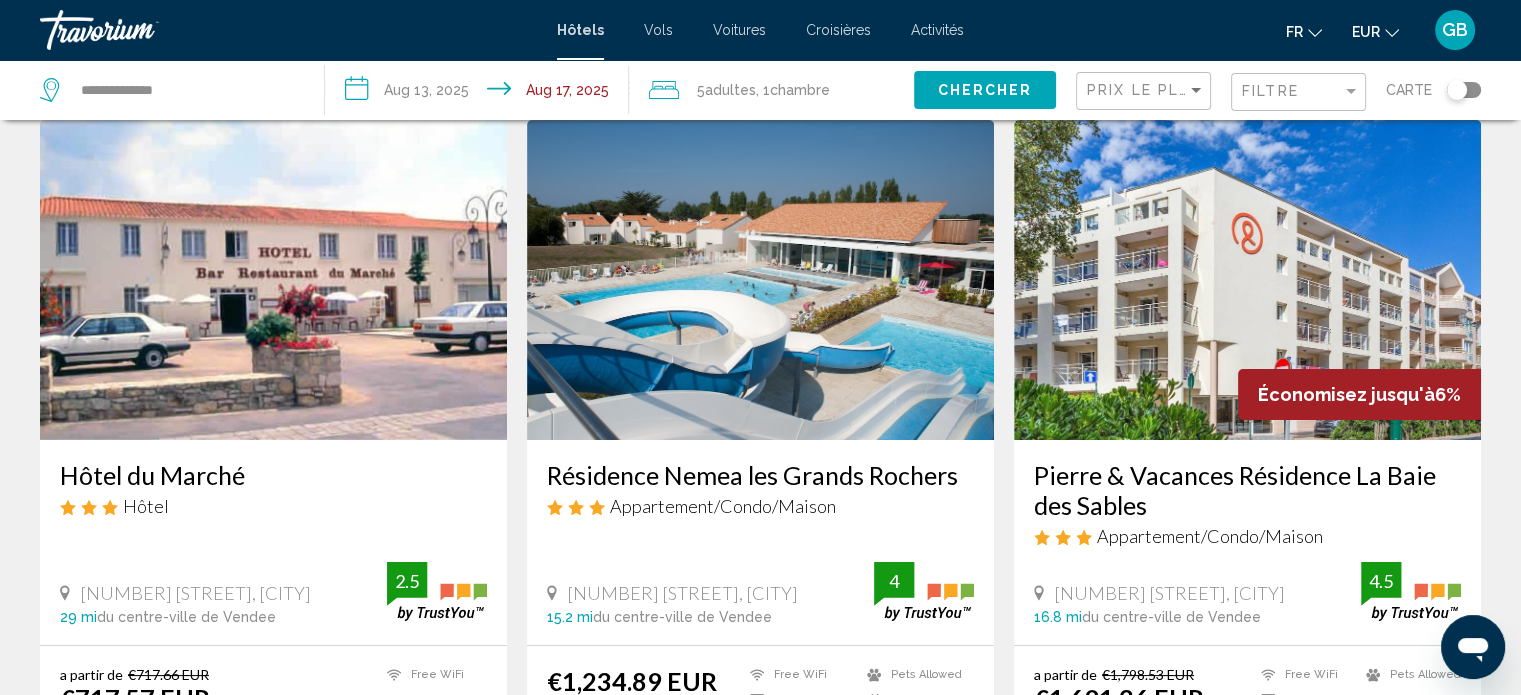 click 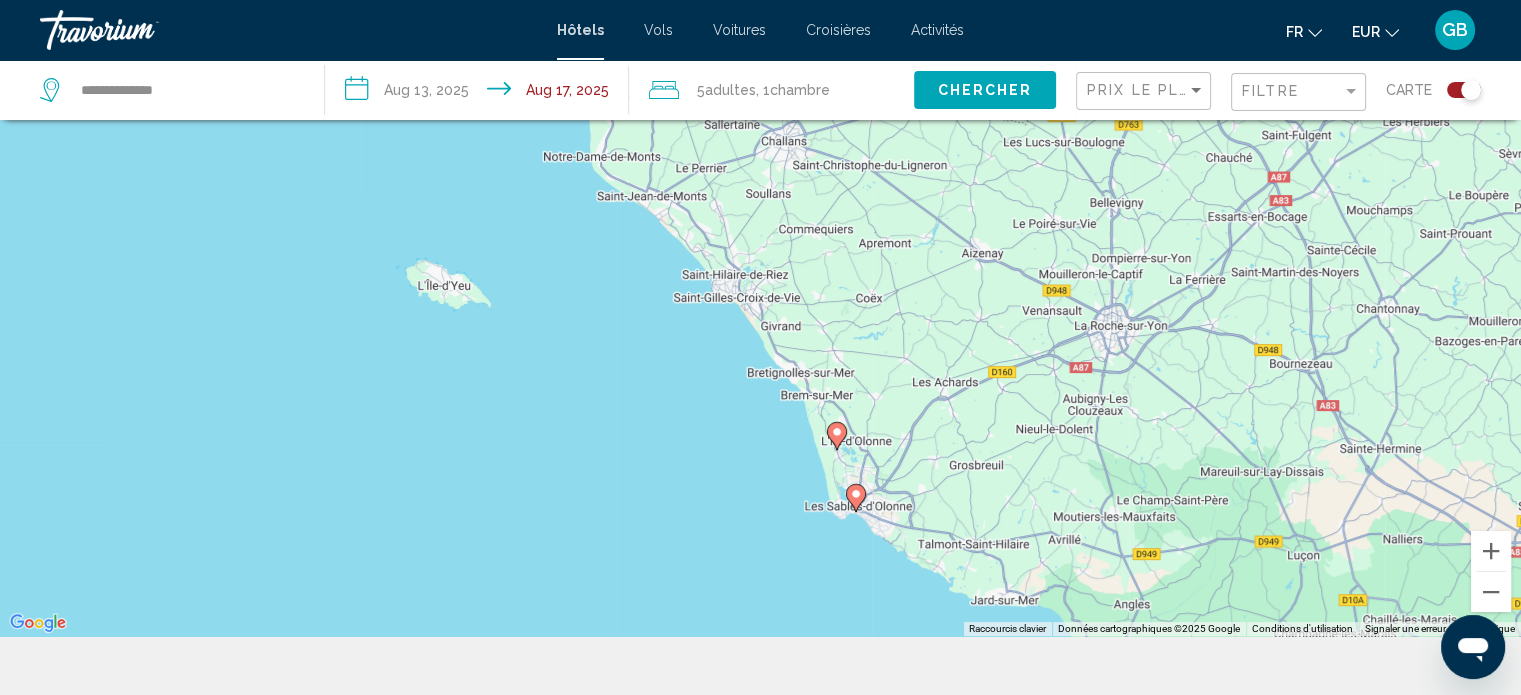 scroll, scrollTop: 181, scrollLeft: 0, axis: vertical 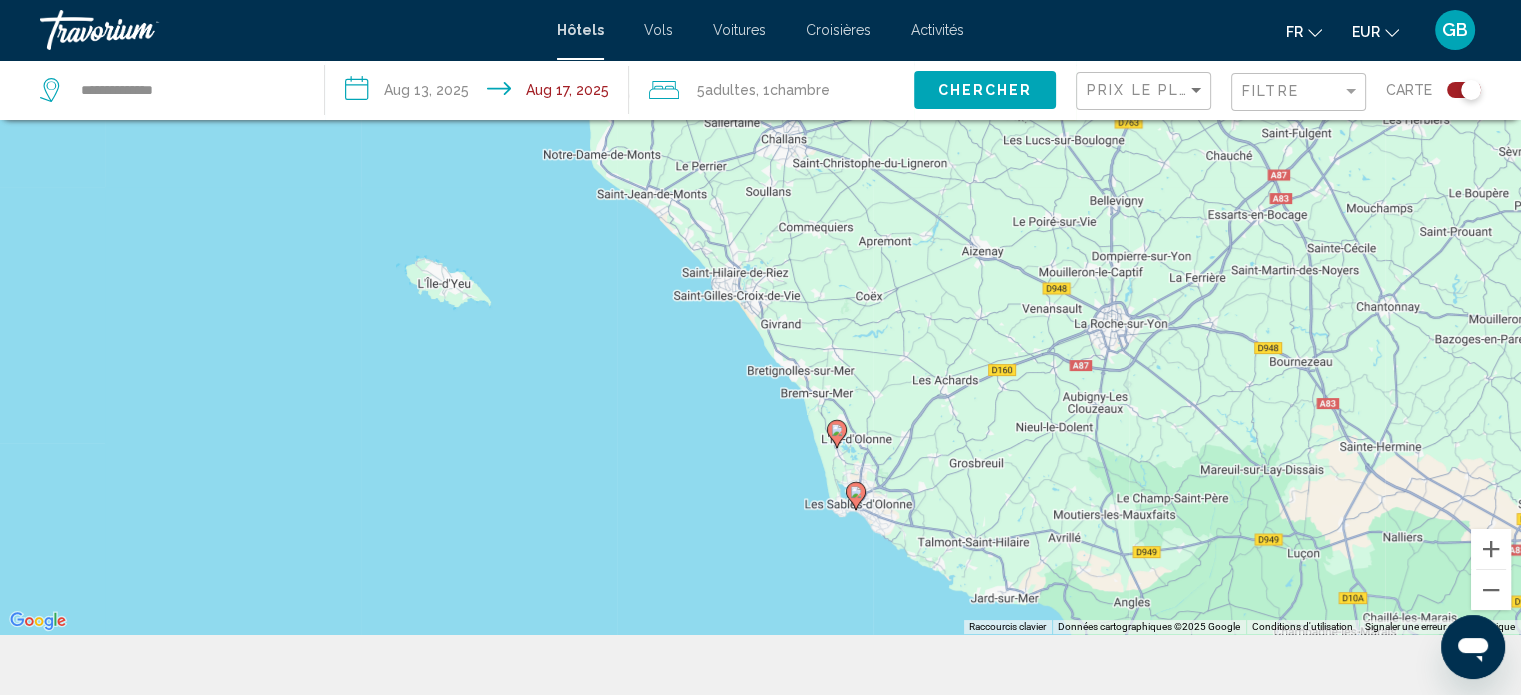 click 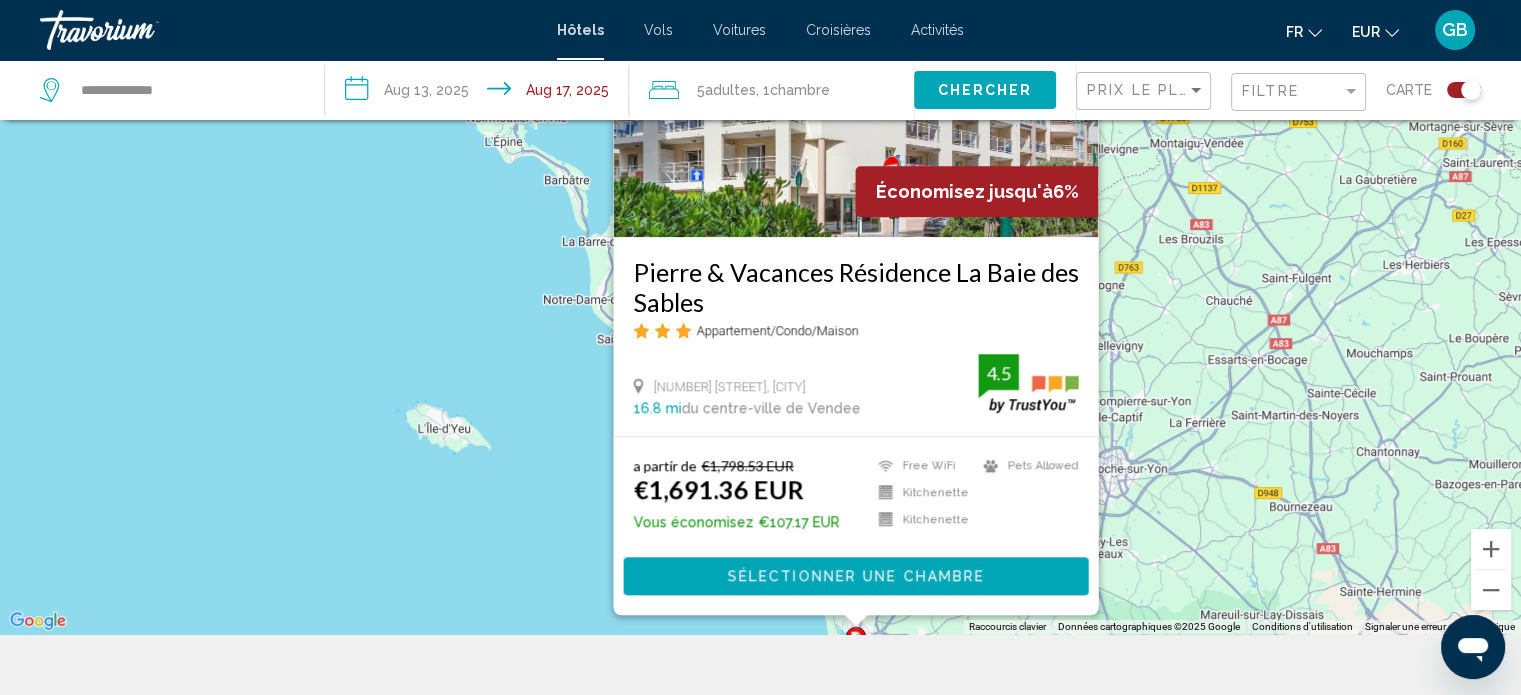 click on "a partir de €1,798.53 EUR €1,691.36 EUR  Vous économisez  €107.17 EUR
Free WiFi
Kitchenette
Kitchenette
Pets Allowed  4.5" at bounding box center [855, 497] 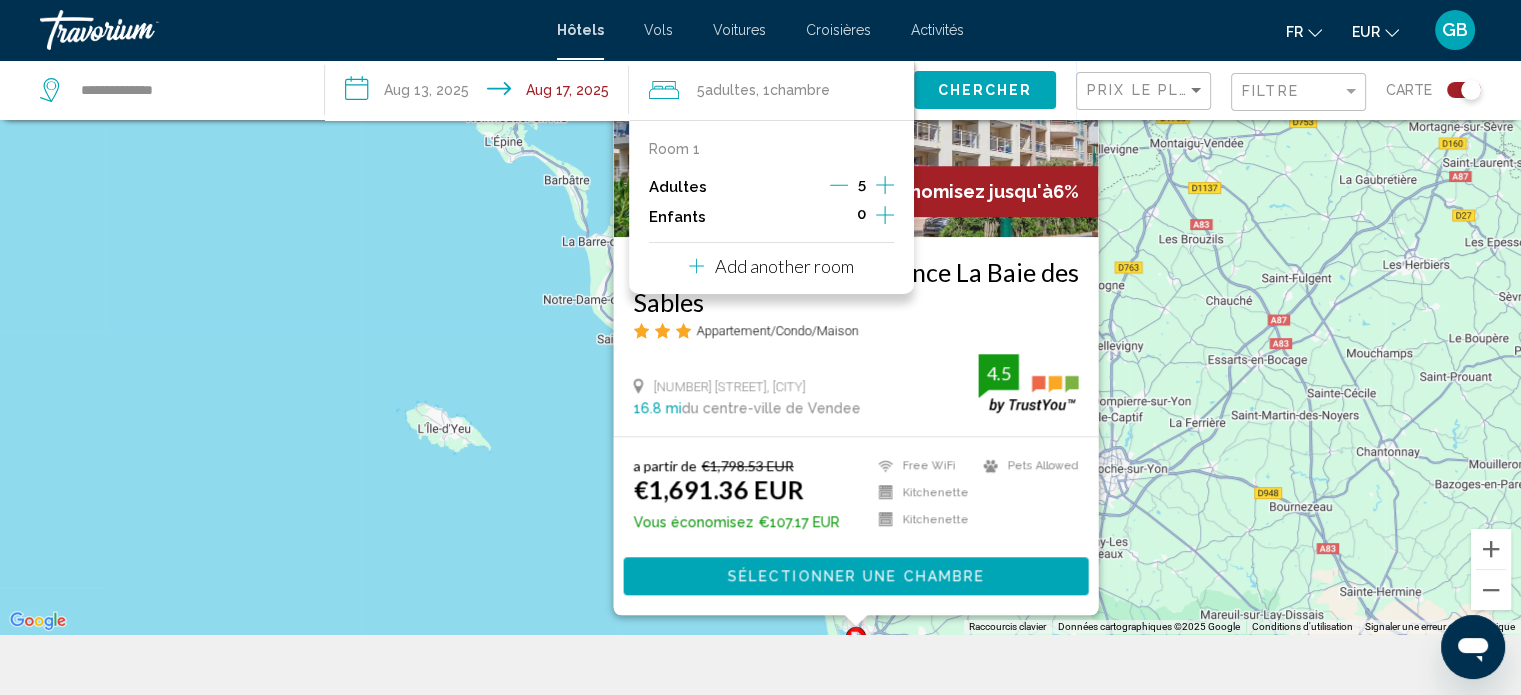 click 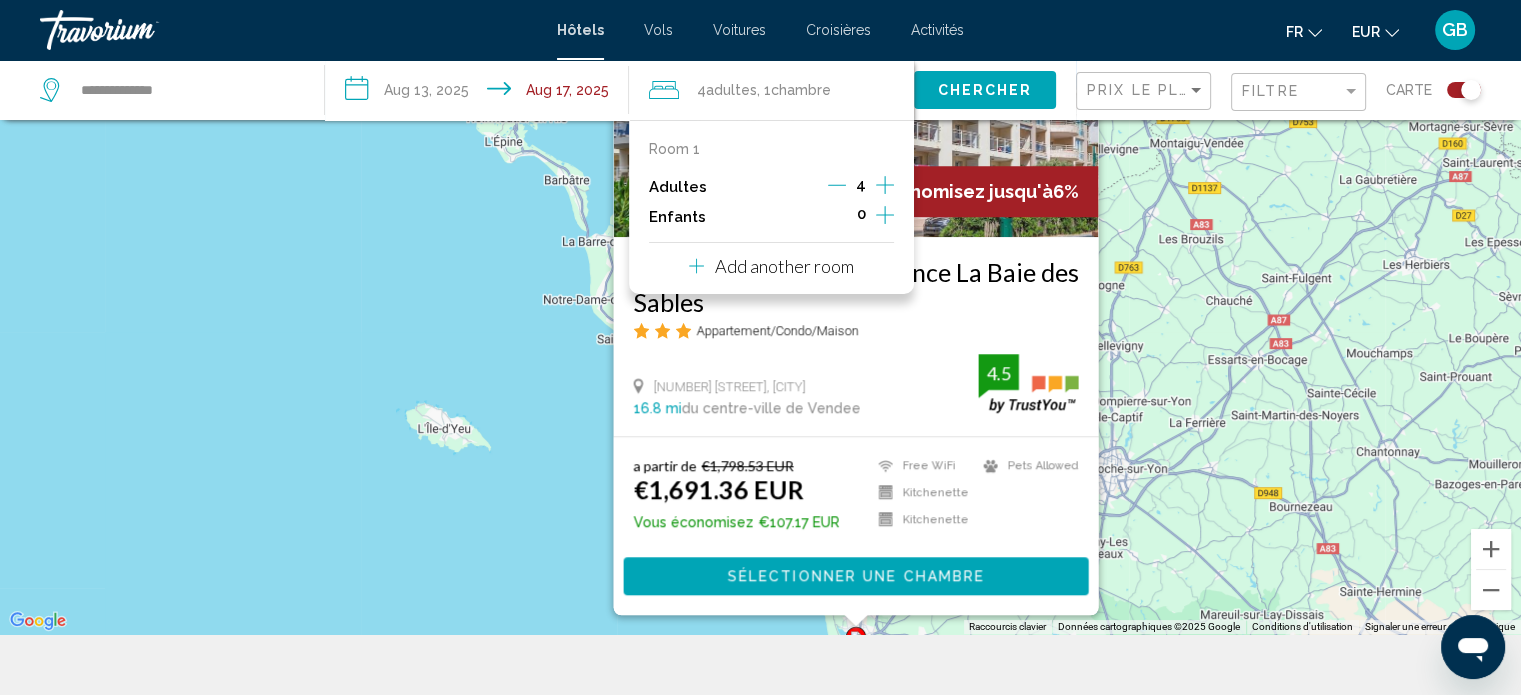 click 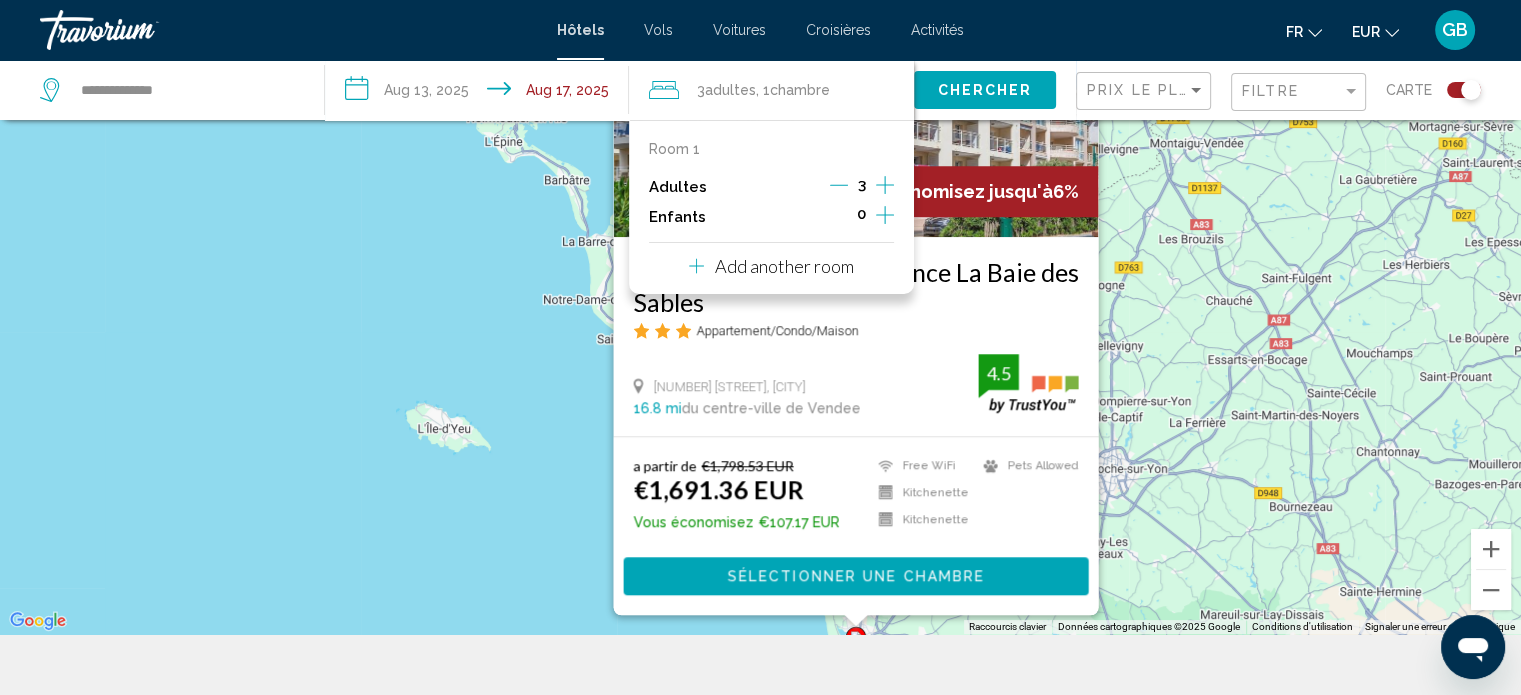 click 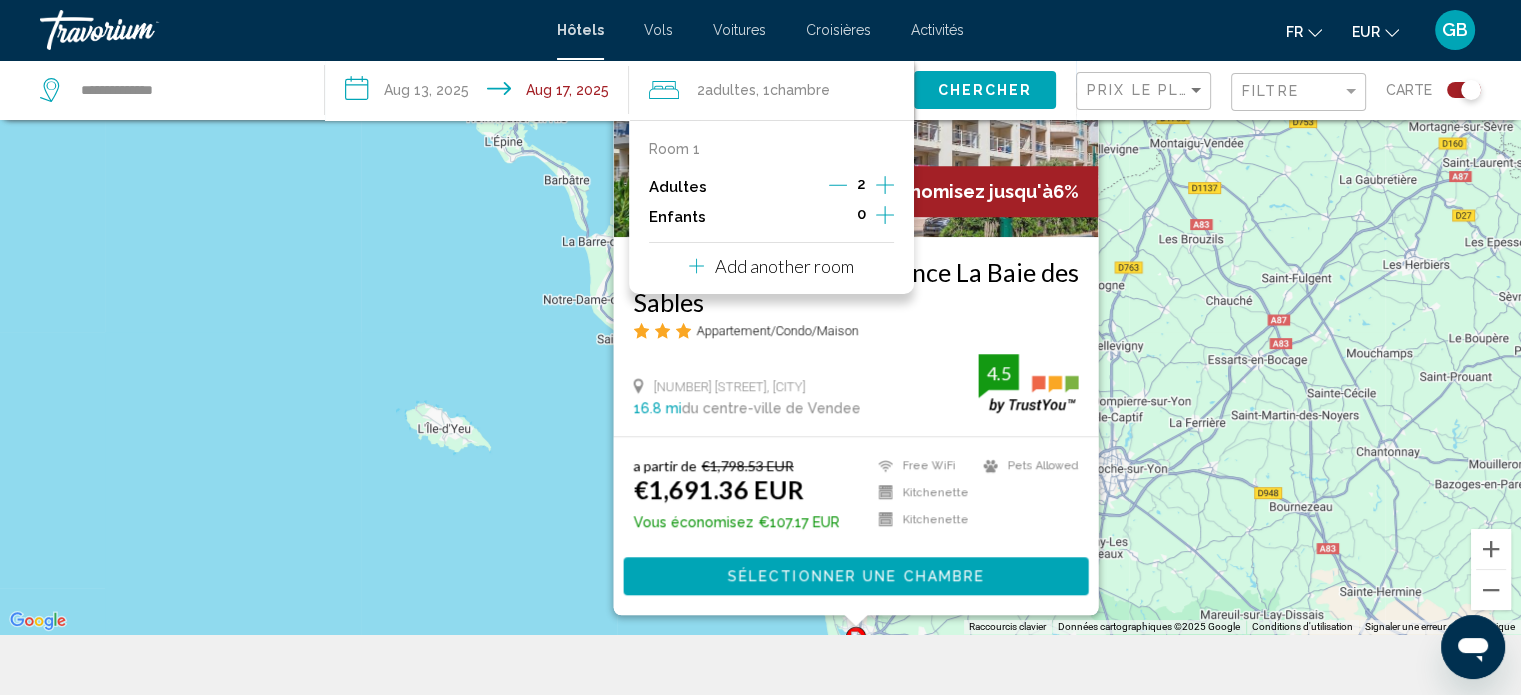 click on "**********" at bounding box center [481, 93] 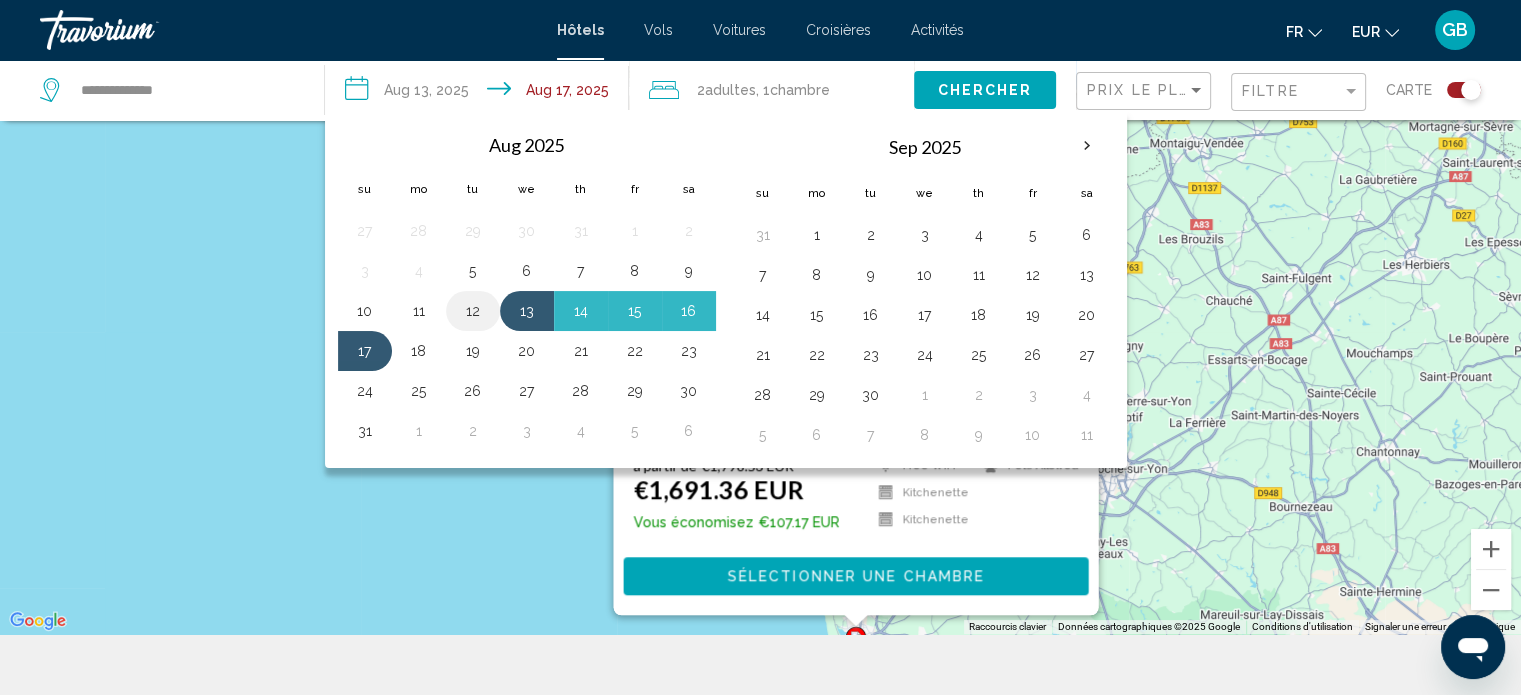 click on "12" at bounding box center [473, 311] 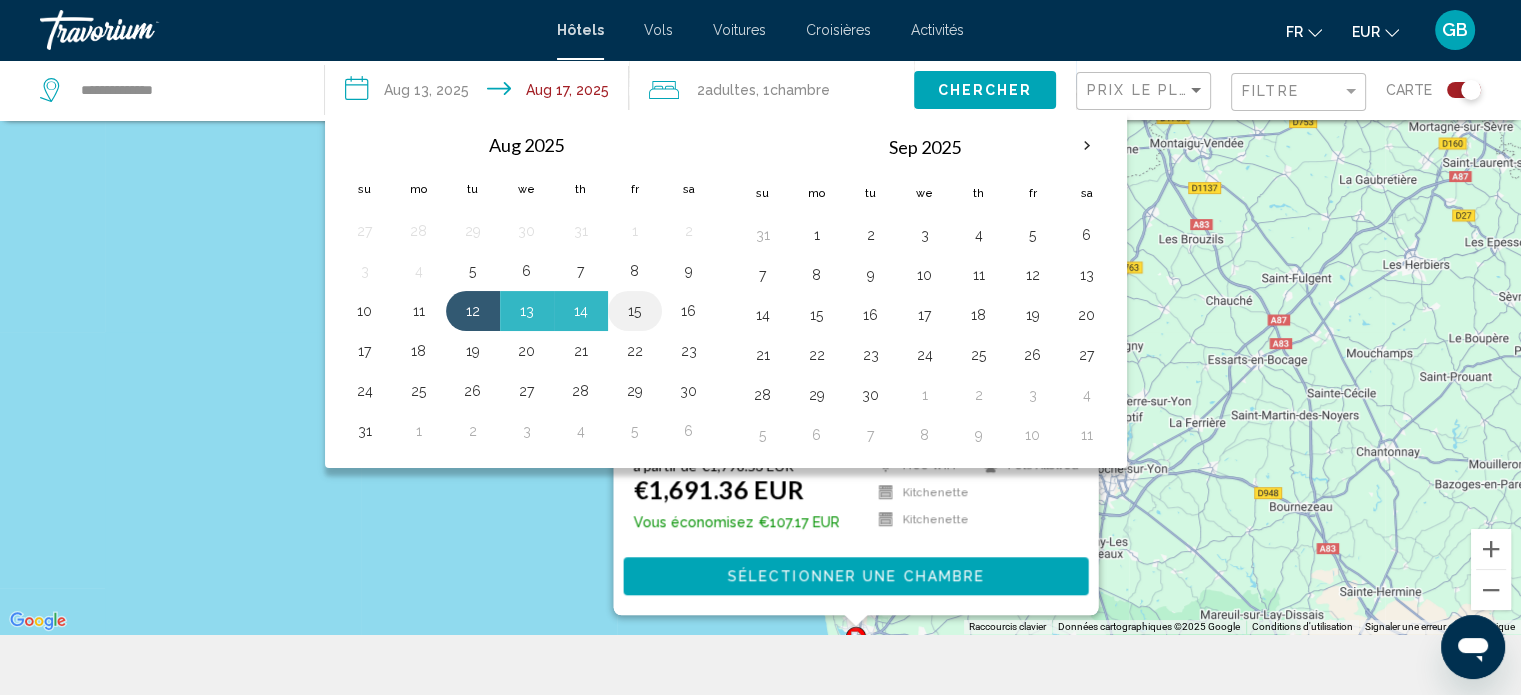 click on "15" at bounding box center (635, 311) 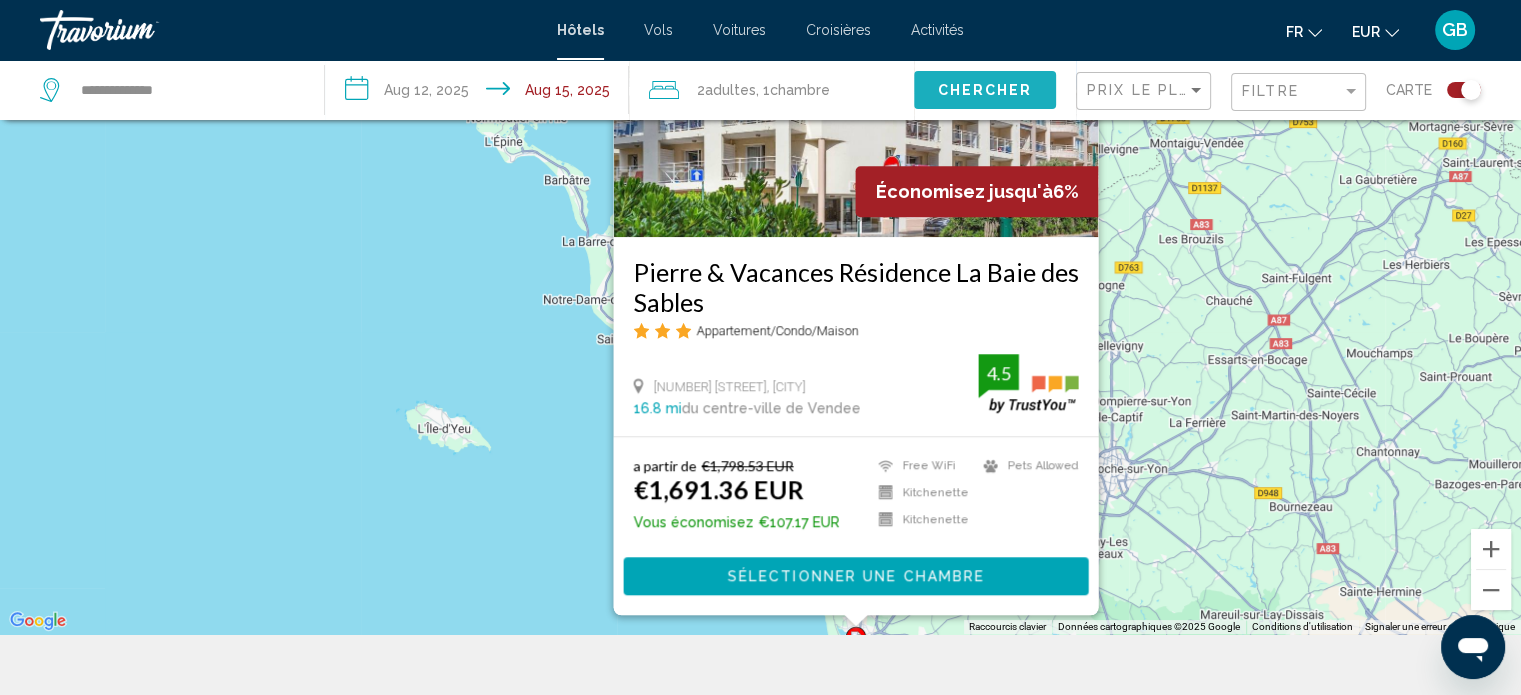 click on "Chercher" 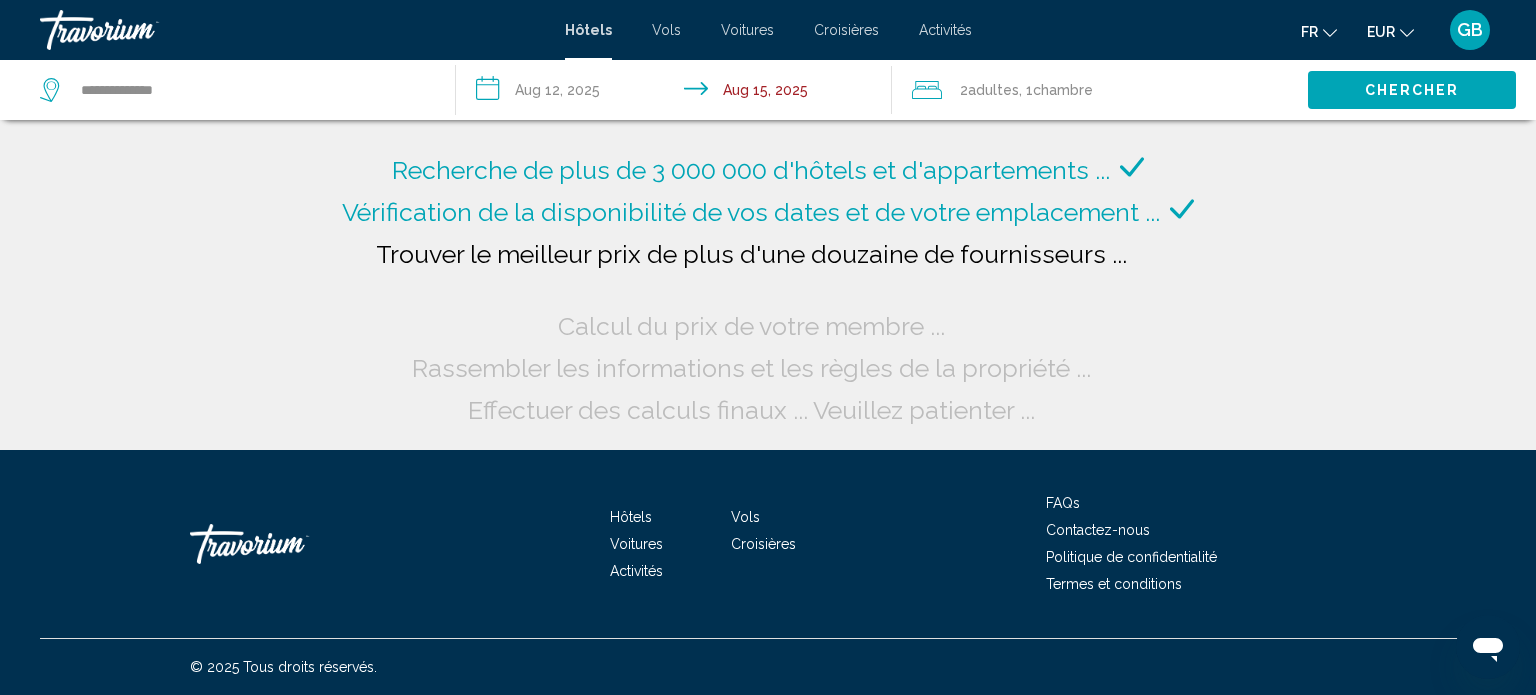 click on "Adultes" 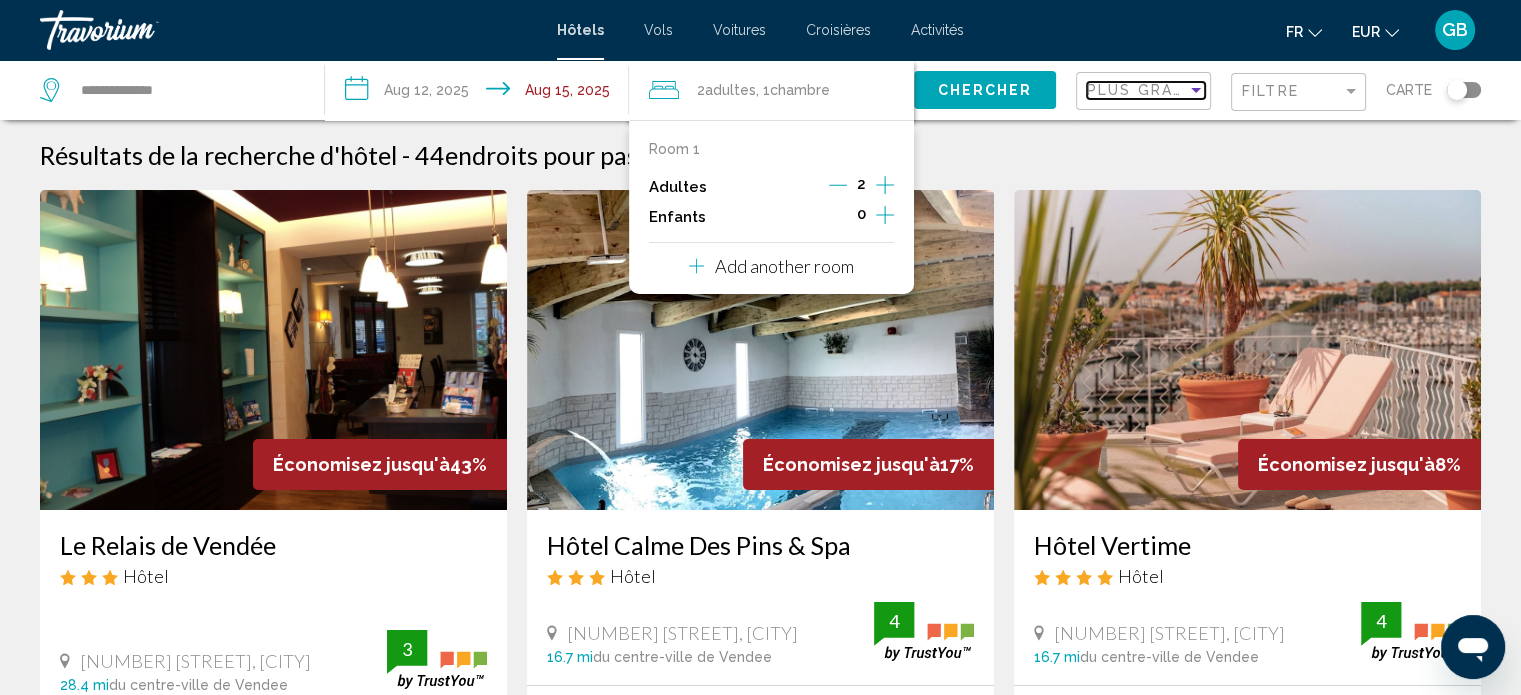 click at bounding box center (1196, 90) 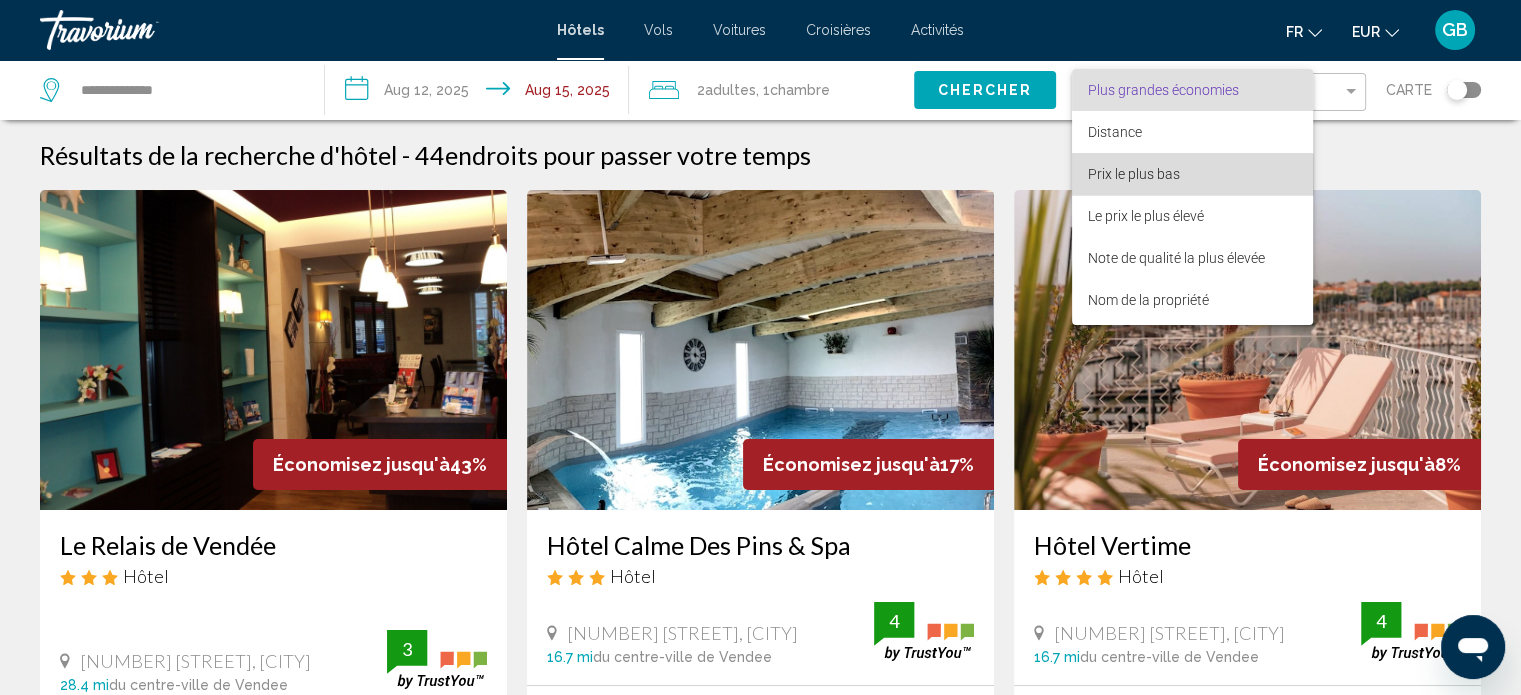 click on "Prix le plus bas" at bounding box center (1134, 174) 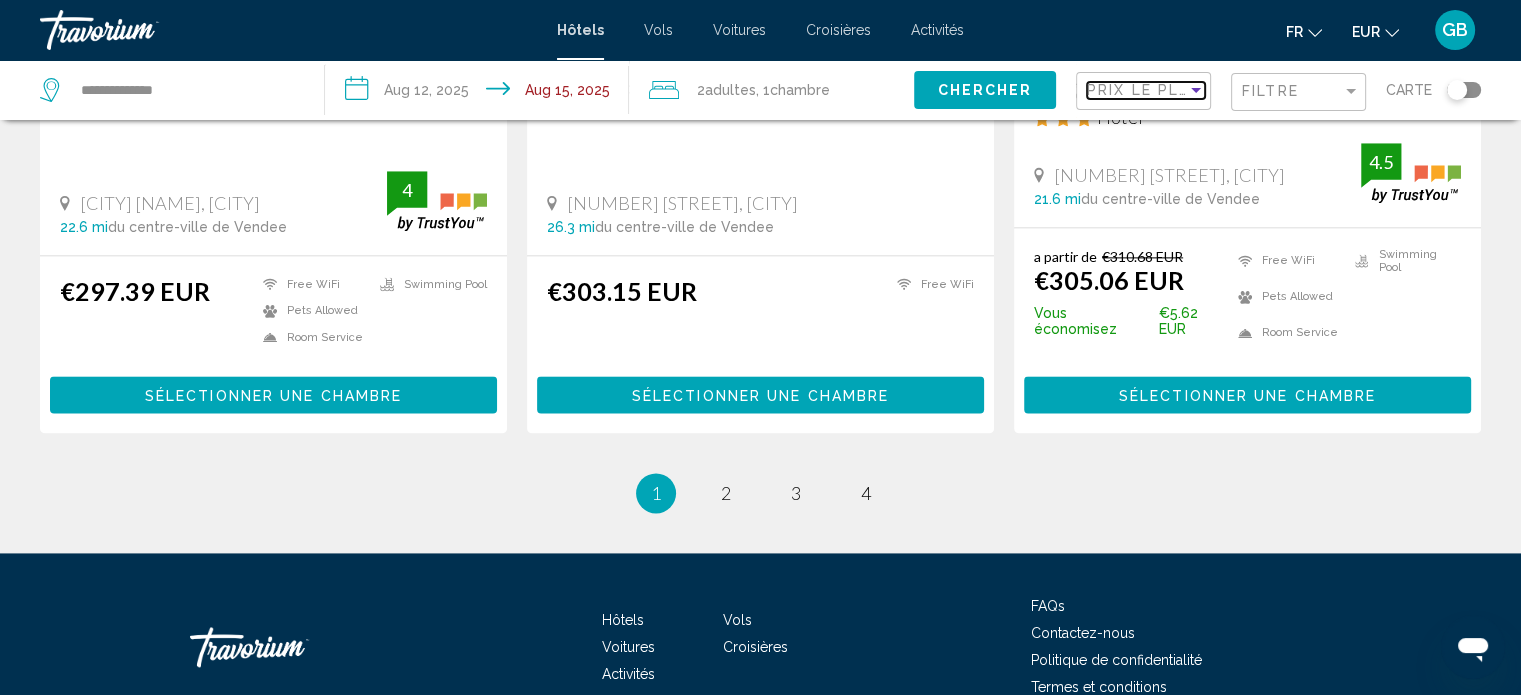 scroll, scrollTop: 2734, scrollLeft: 0, axis: vertical 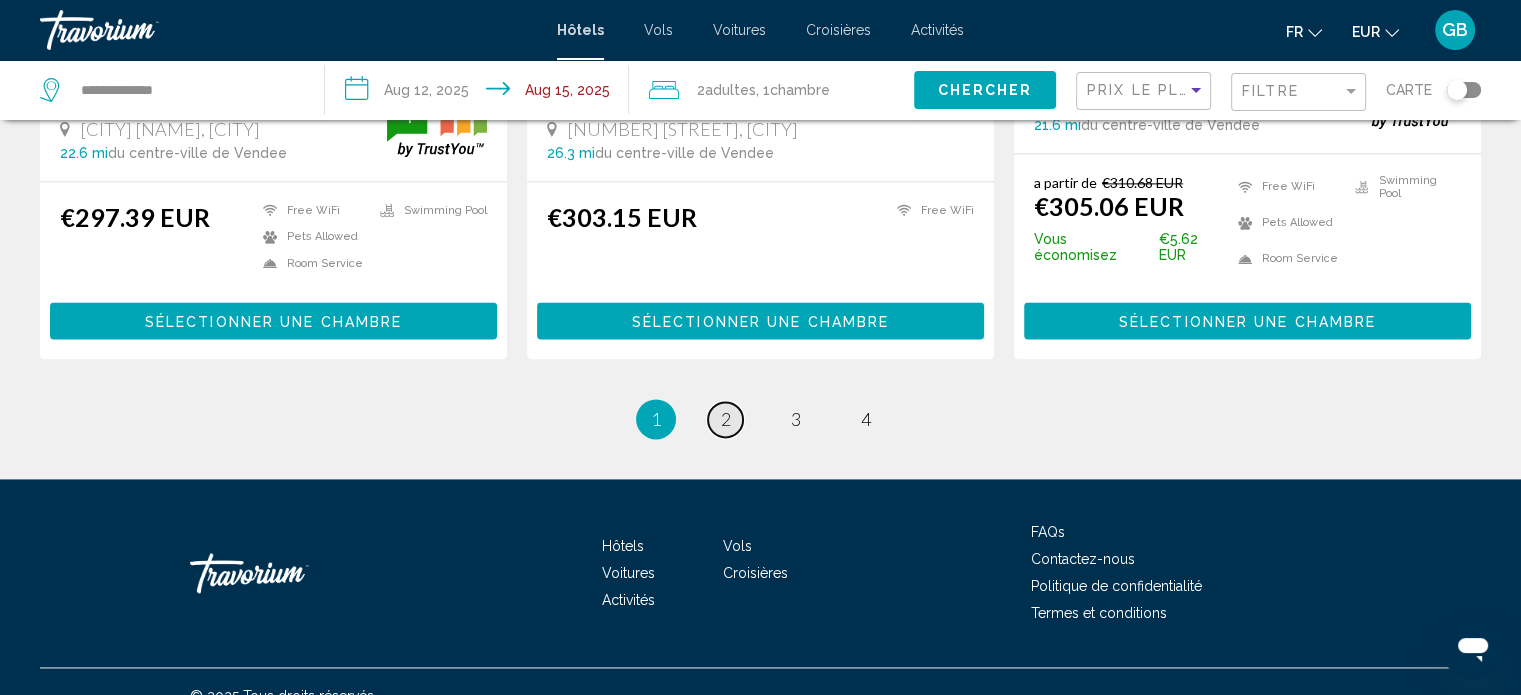 click on "2" at bounding box center [726, 419] 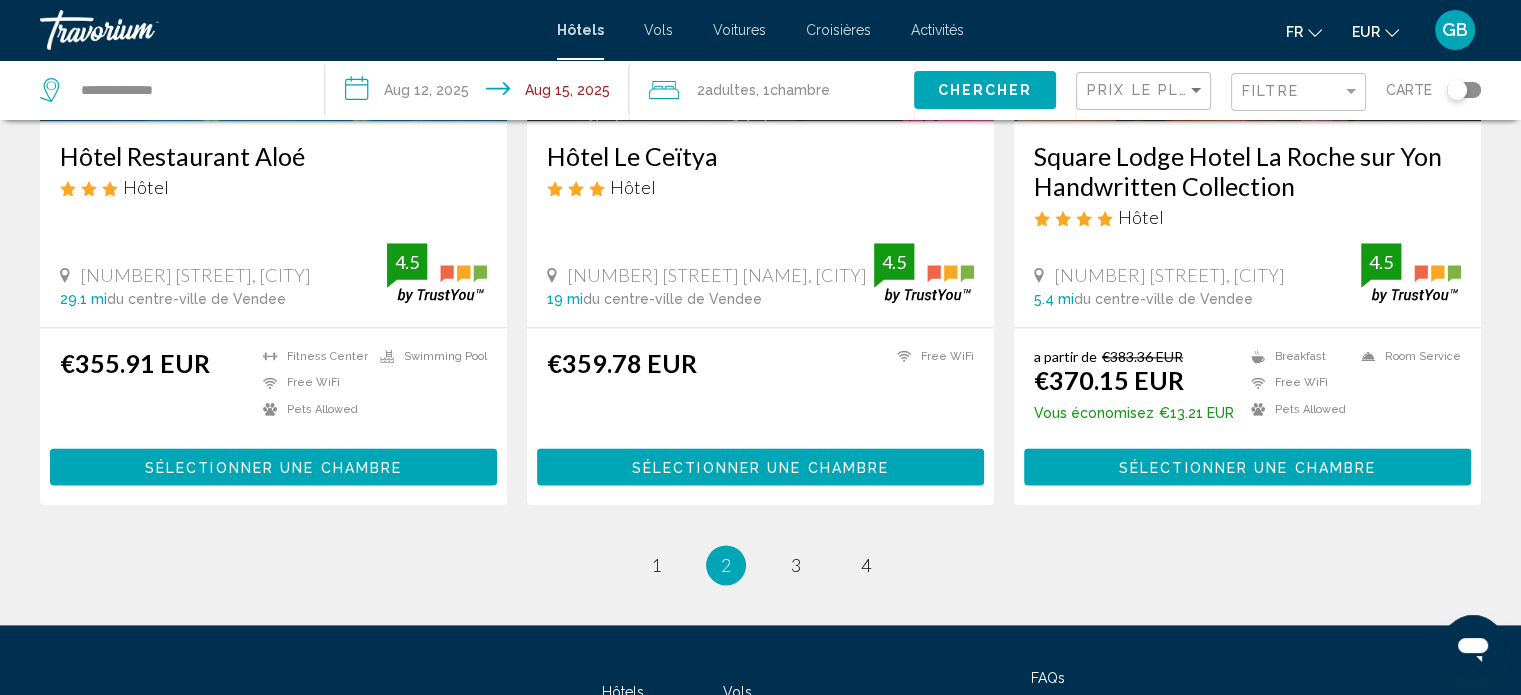 scroll, scrollTop: 2640, scrollLeft: 0, axis: vertical 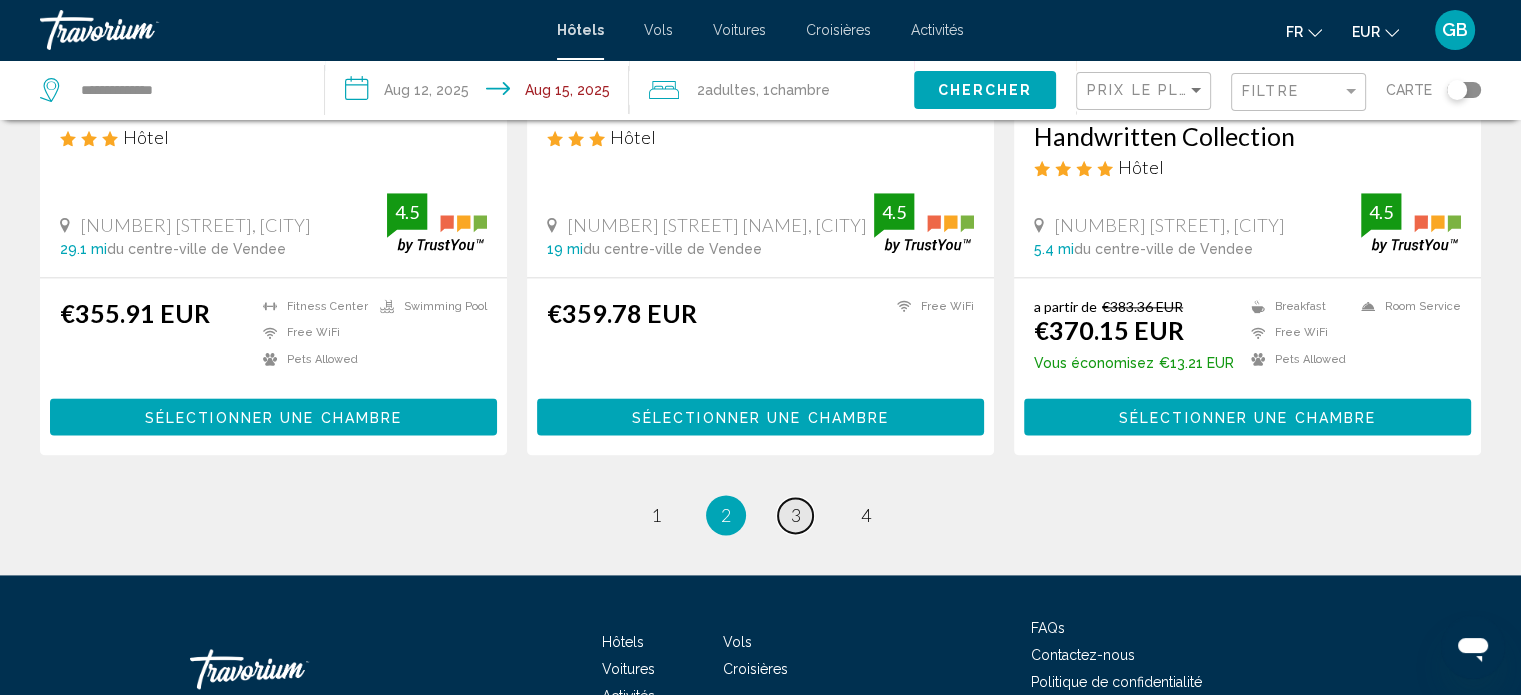 click on "3" at bounding box center [796, 515] 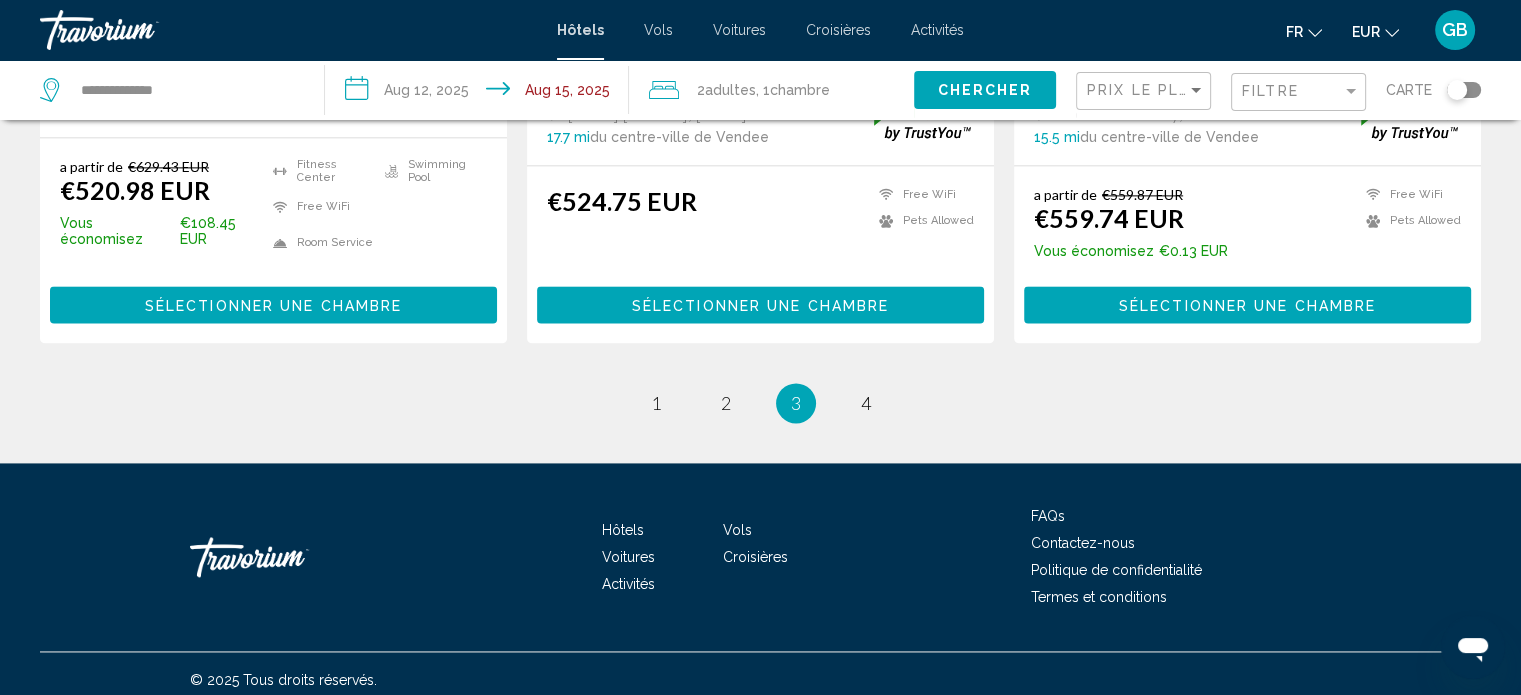 scroll, scrollTop: 2733, scrollLeft: 0, axis: vertical 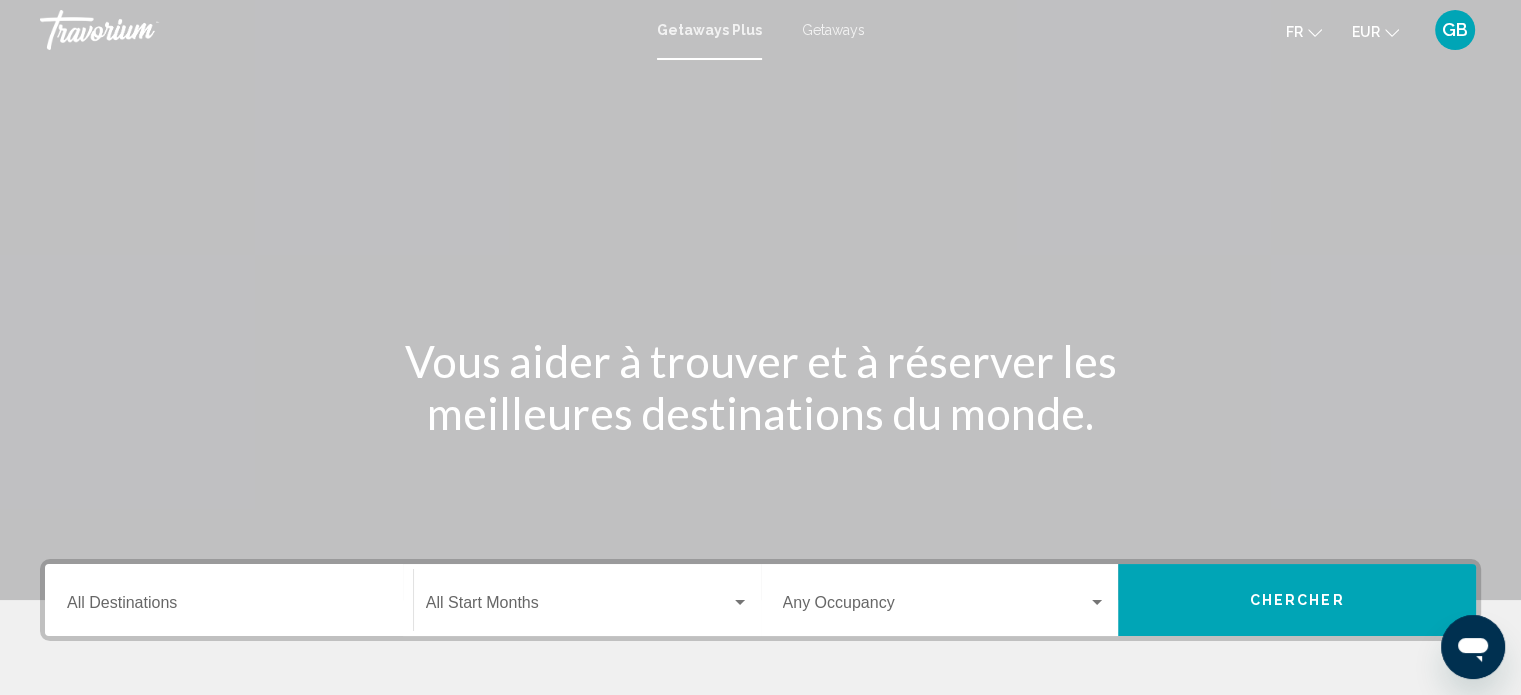 click on "Destination All Destinations" at bounding box center [229, 607] 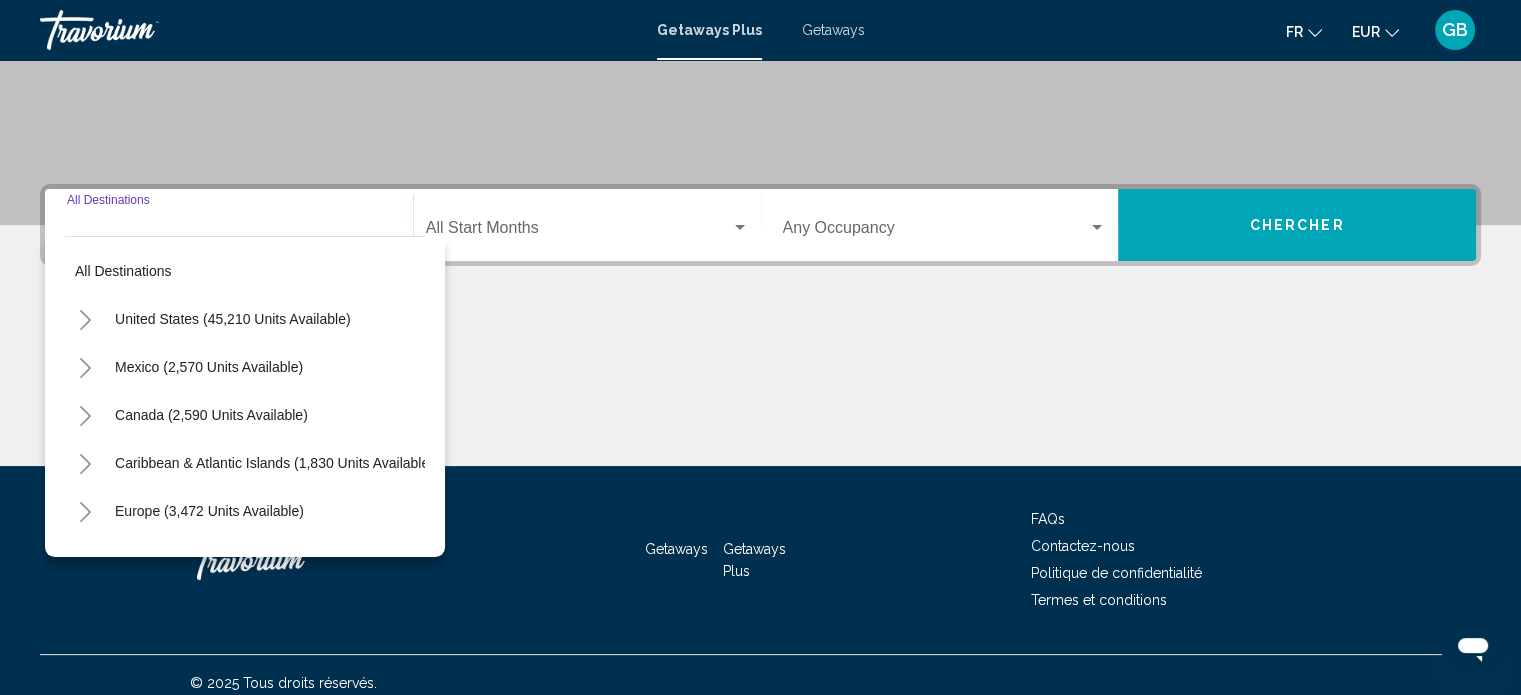 scroll, scrollTop: 390, scrollLeft: 0, axis: vertical 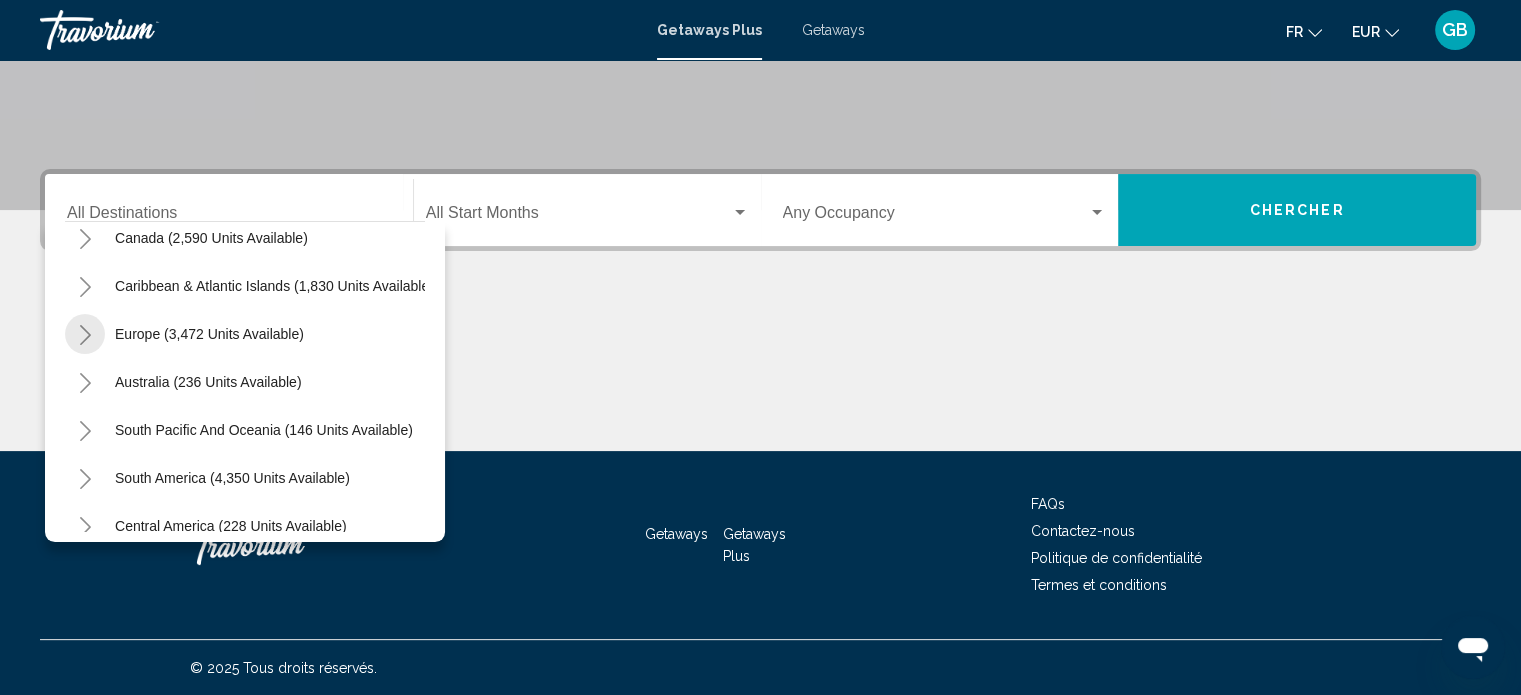 click 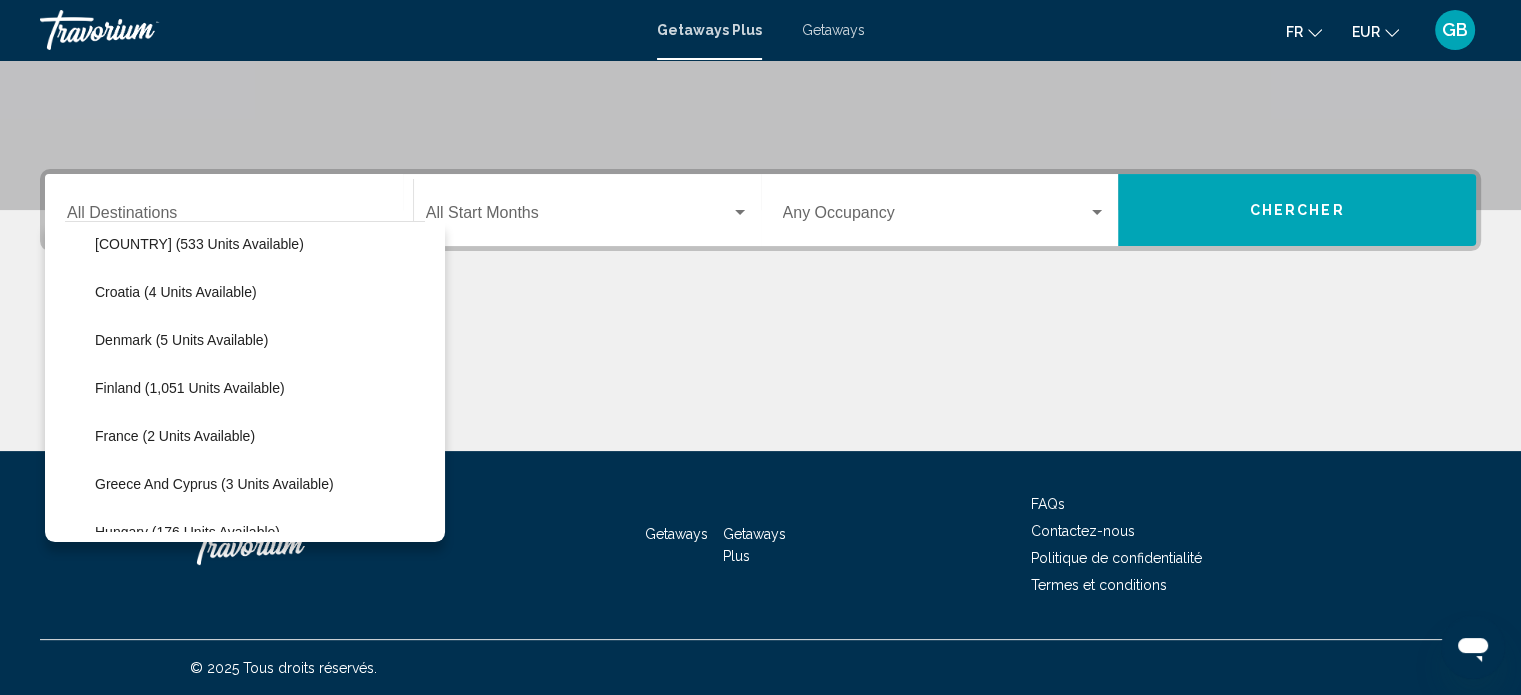 scroll, scrollTop: 352, scrollLeft: 0, axis: vertical 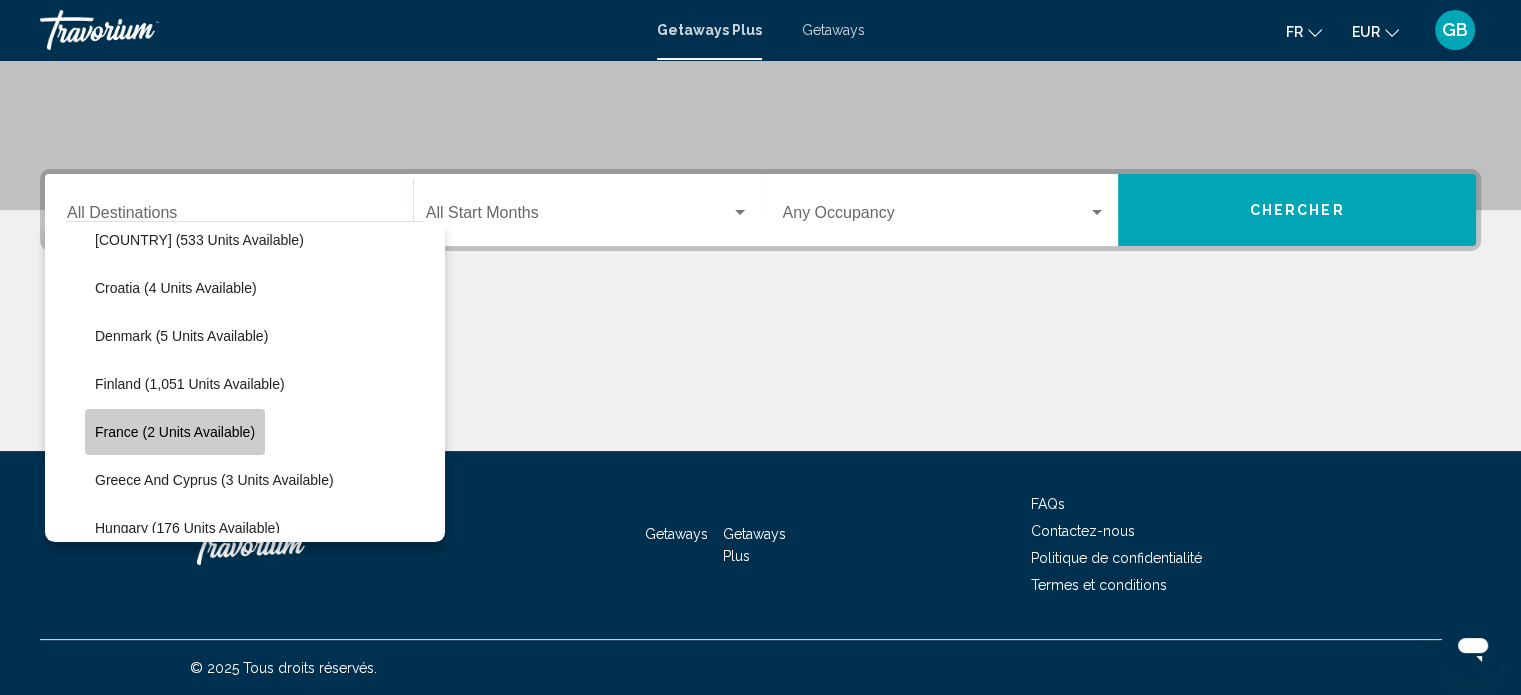 click on "France (2 units available)" 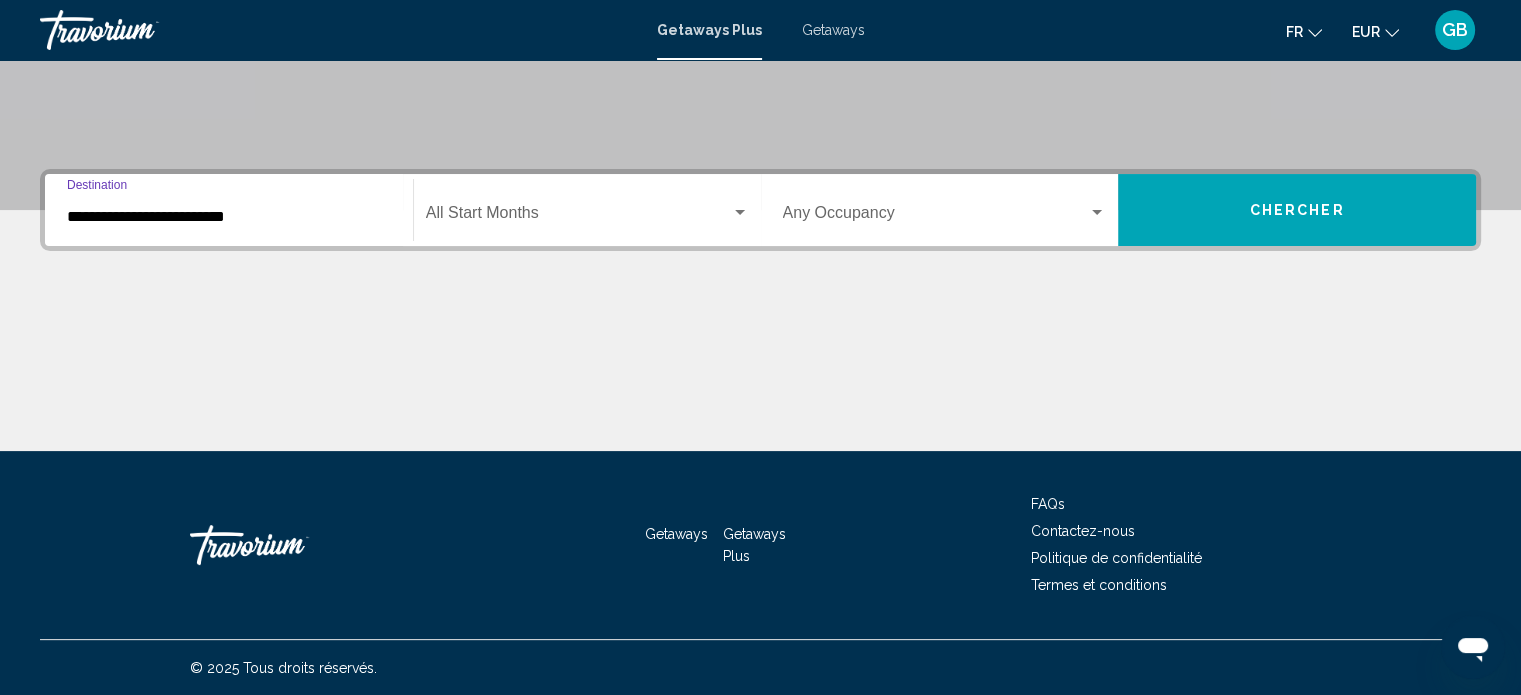 click at bounding box center (578, 217) 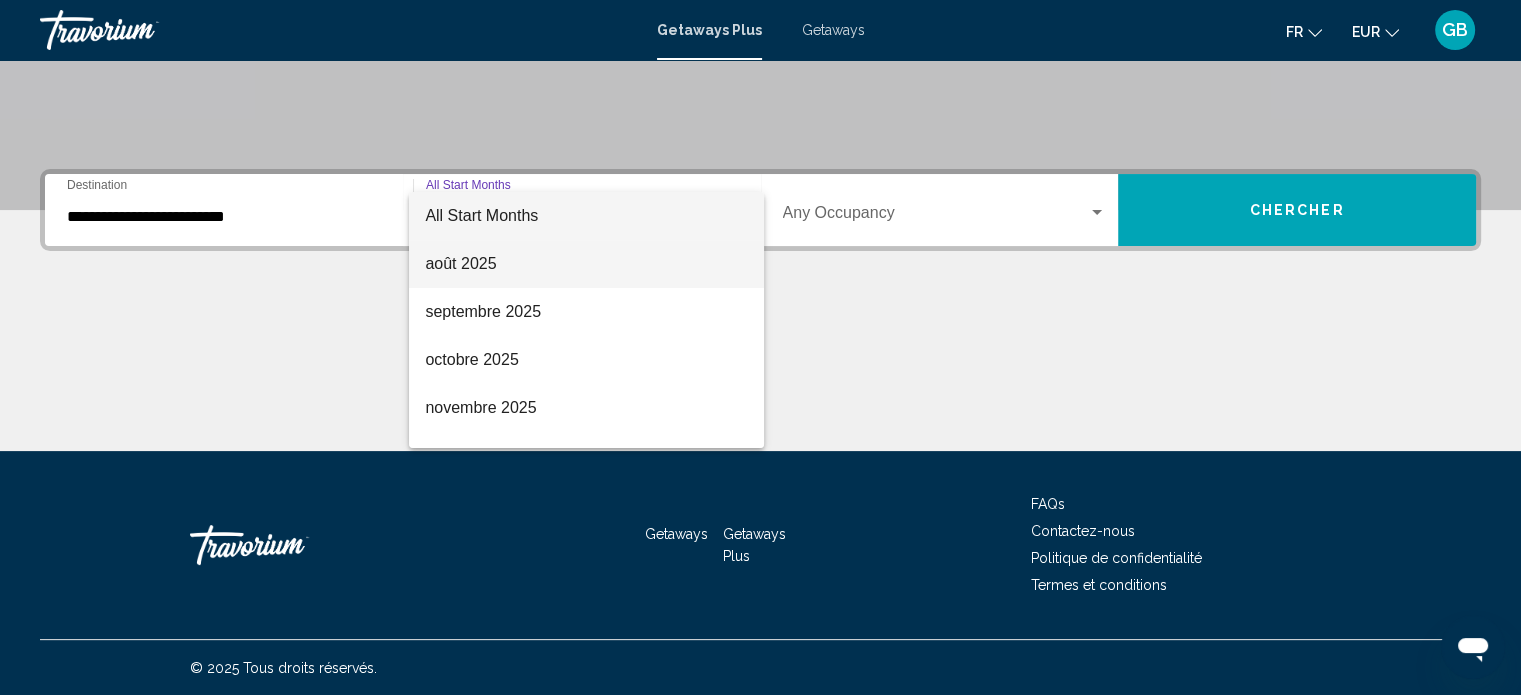 click on "août 2025" at bounding box center [586, 264] 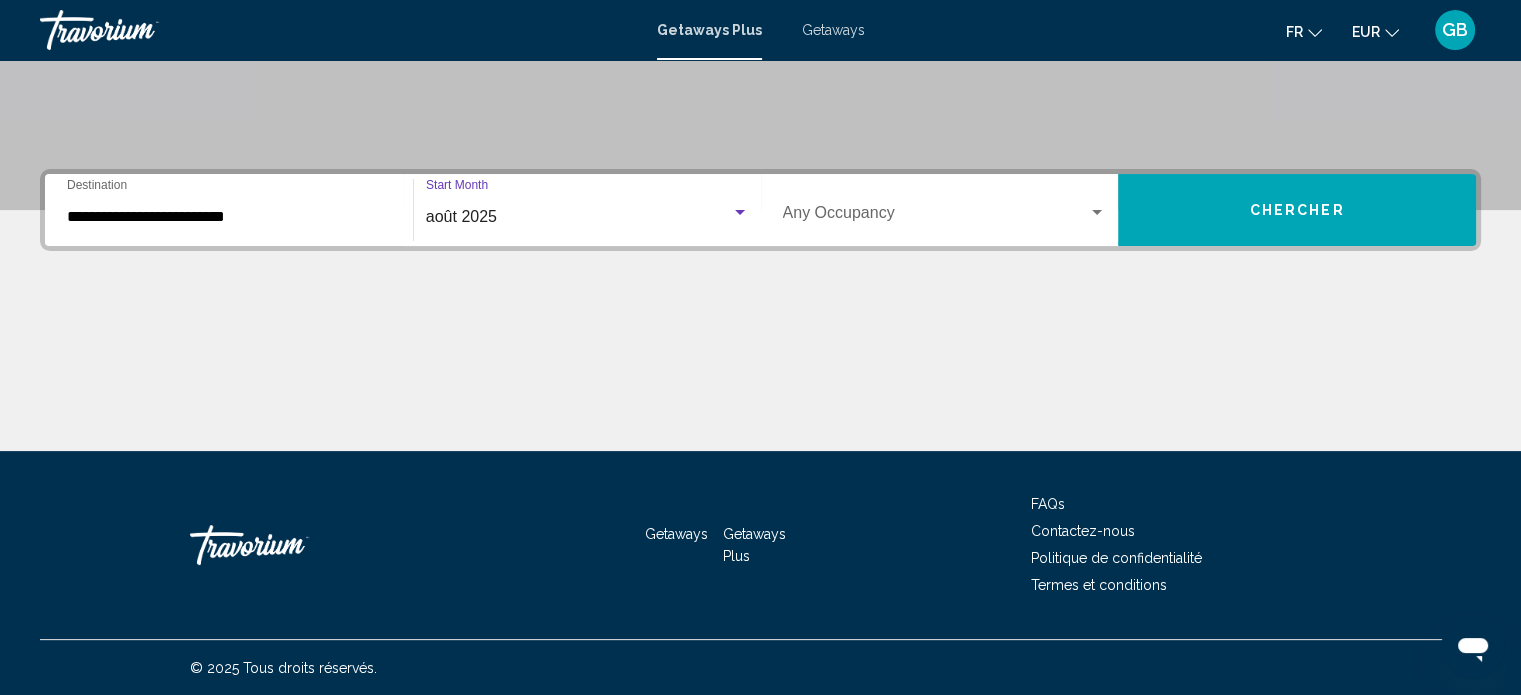 click at bounding box center [936, 217] 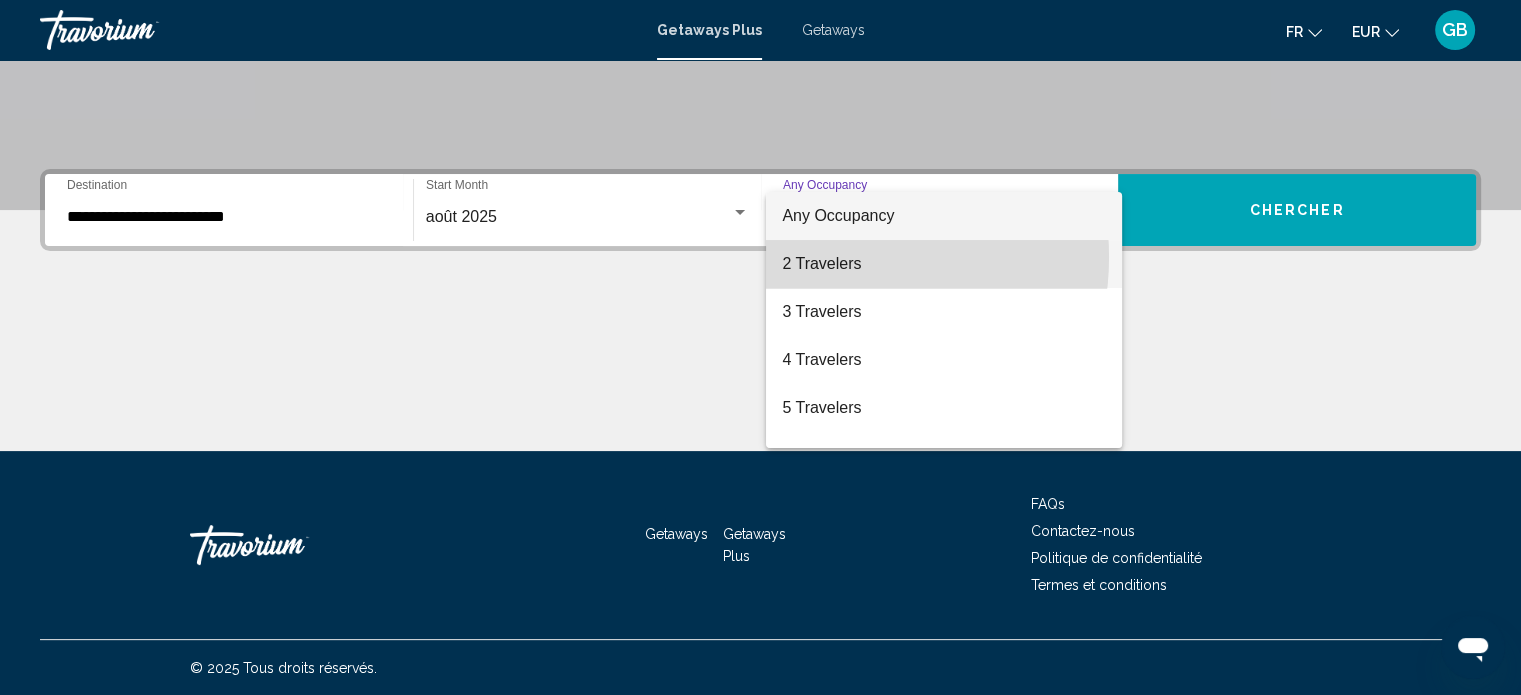 click on "2 Travelers" at bounding box center (944, 264) 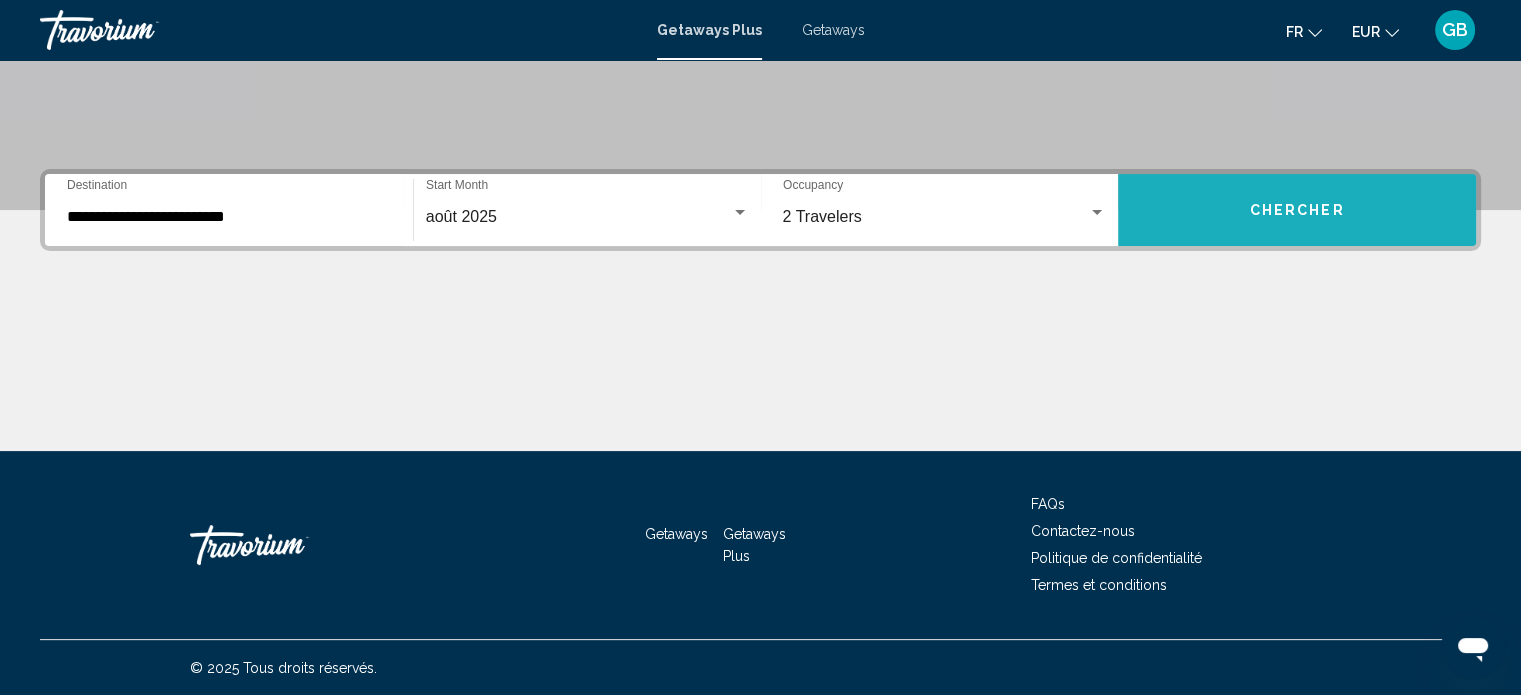 click on "Chercher" at bounding box center [1297, 211] 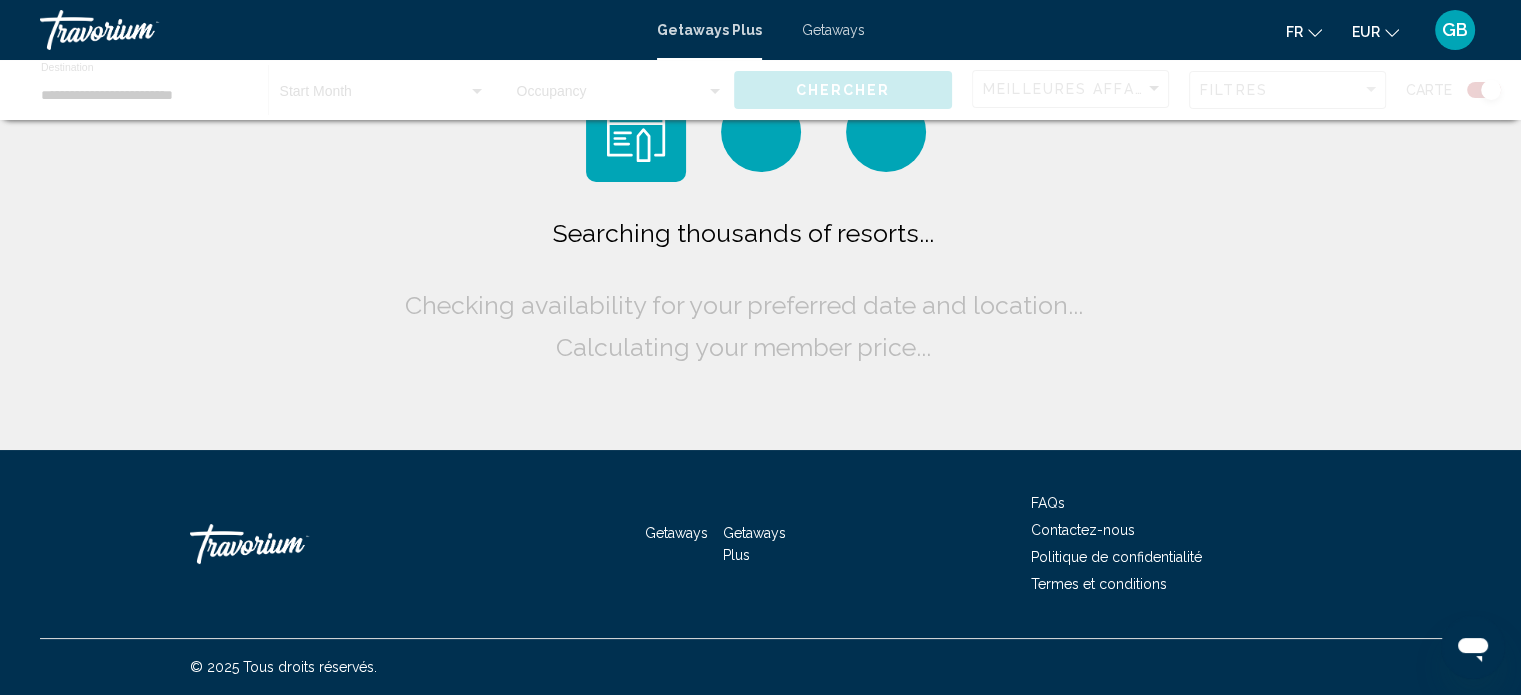 scroll, scrollTop: 0, scrollLeft: 0, axis: both 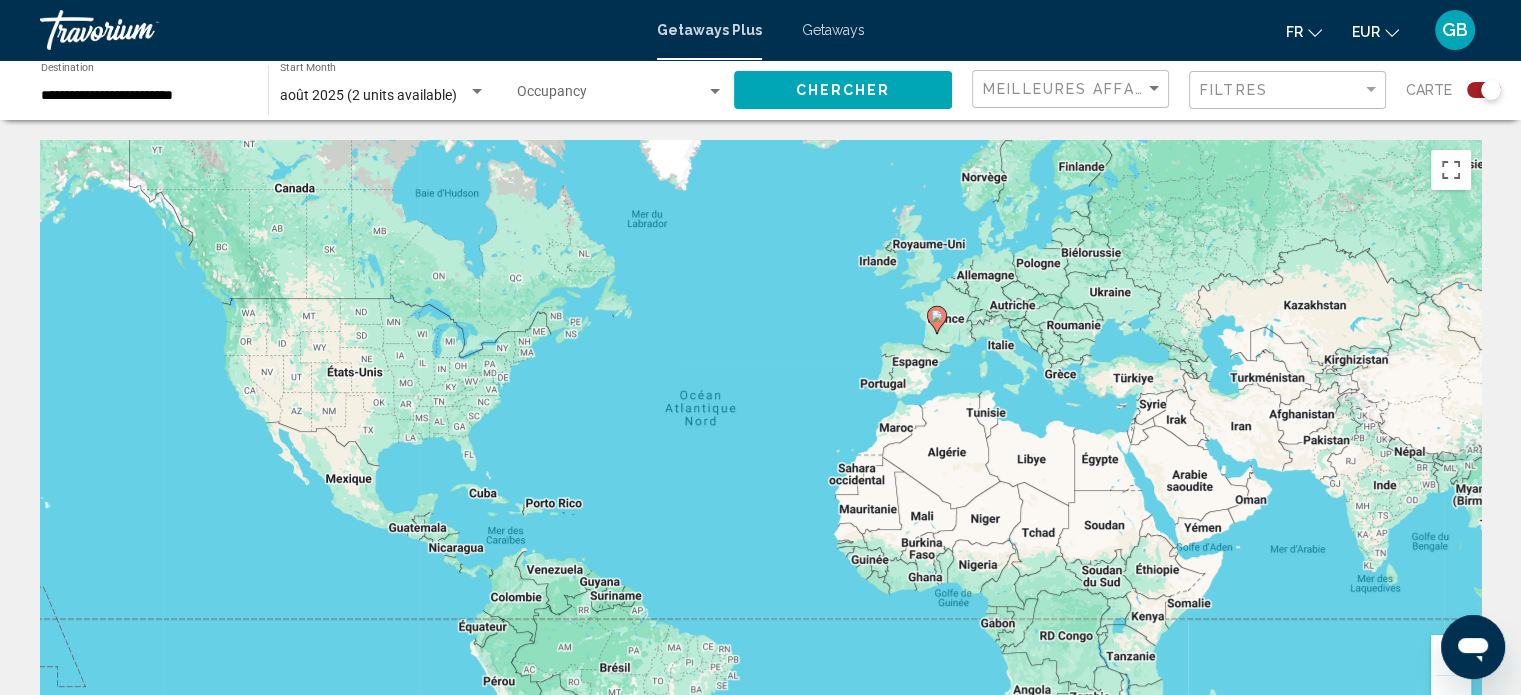 click on "Pour activer le glissement avec le clavier, appuyez sur Alt+Entrée. Une fois ce mode activé, utilisez les touches fléchées pour déplacer le repère. Pour valider le déplacement, appuyez sur Entrée. Pour annuler, appuyez sur Échap." at bounding box center [760, 440] 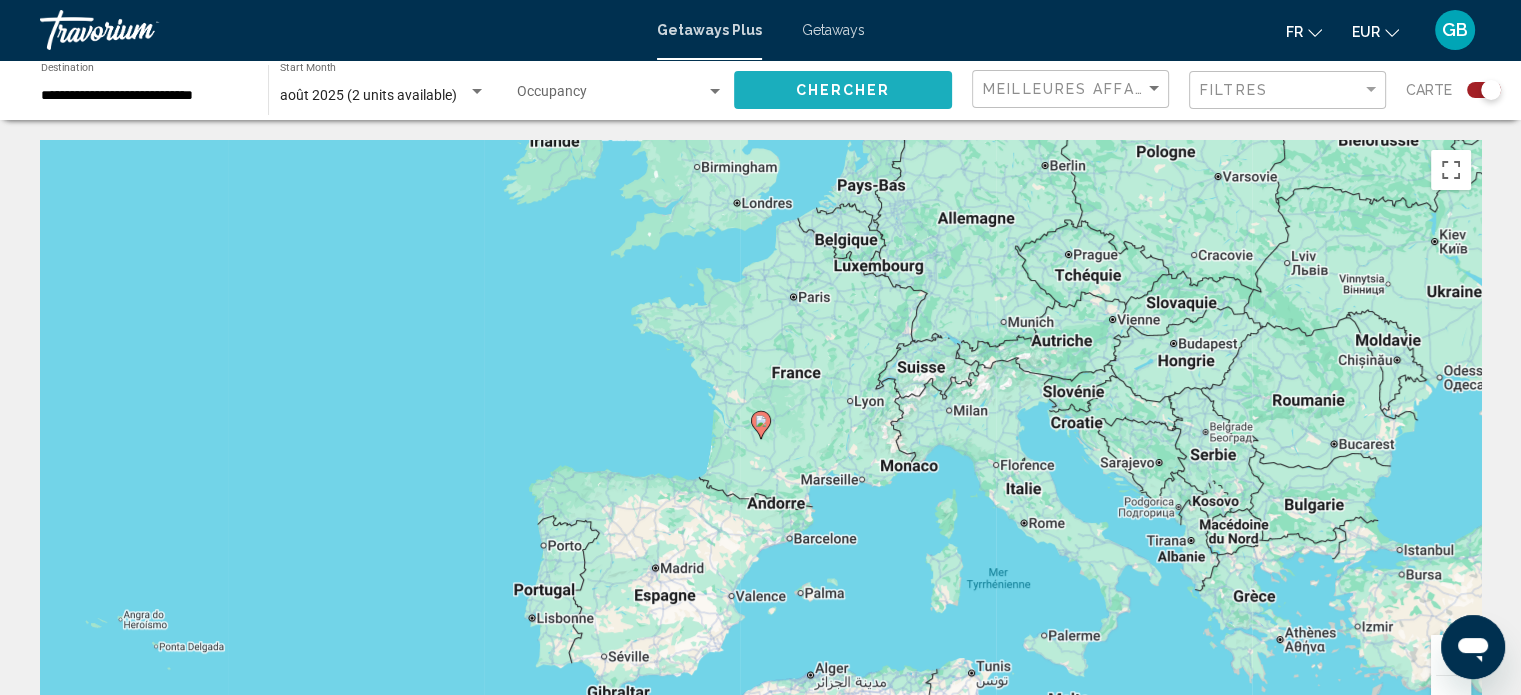 click on "Chercher" 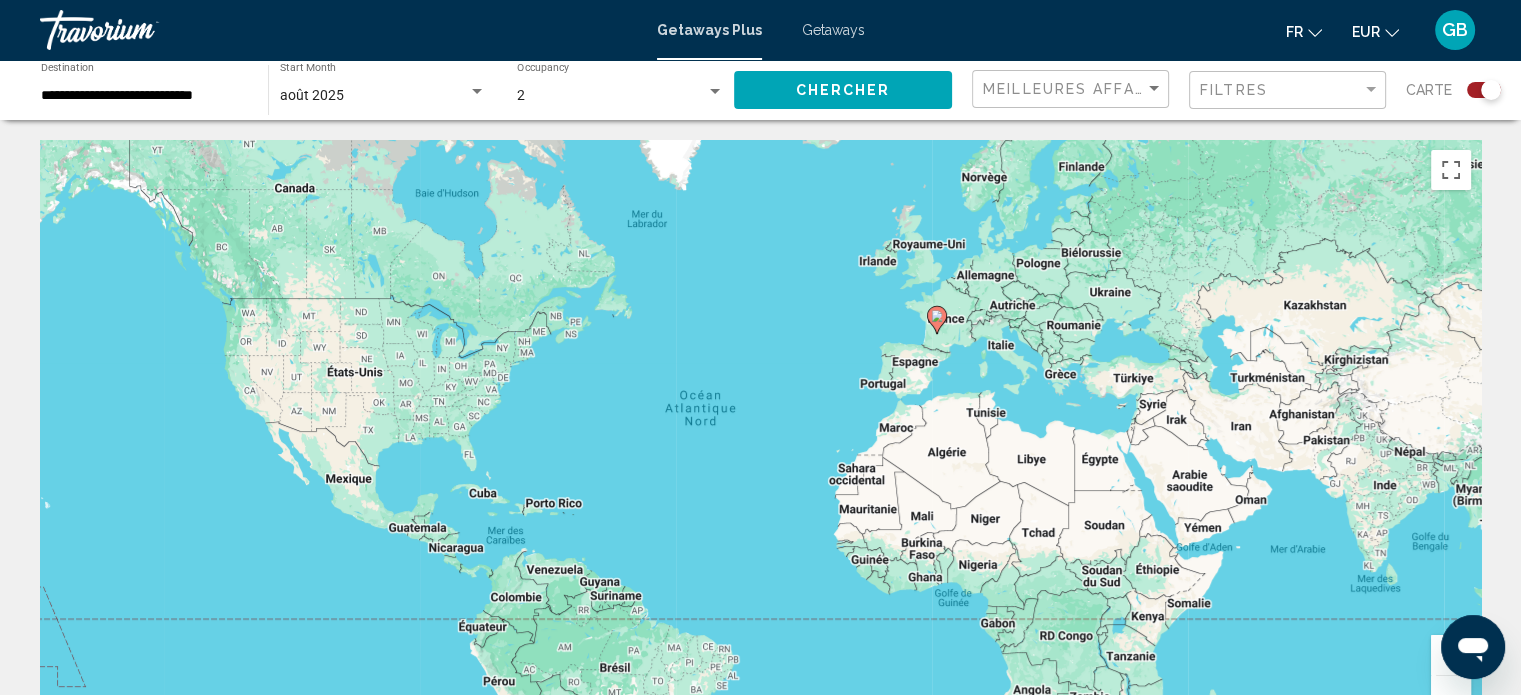 click 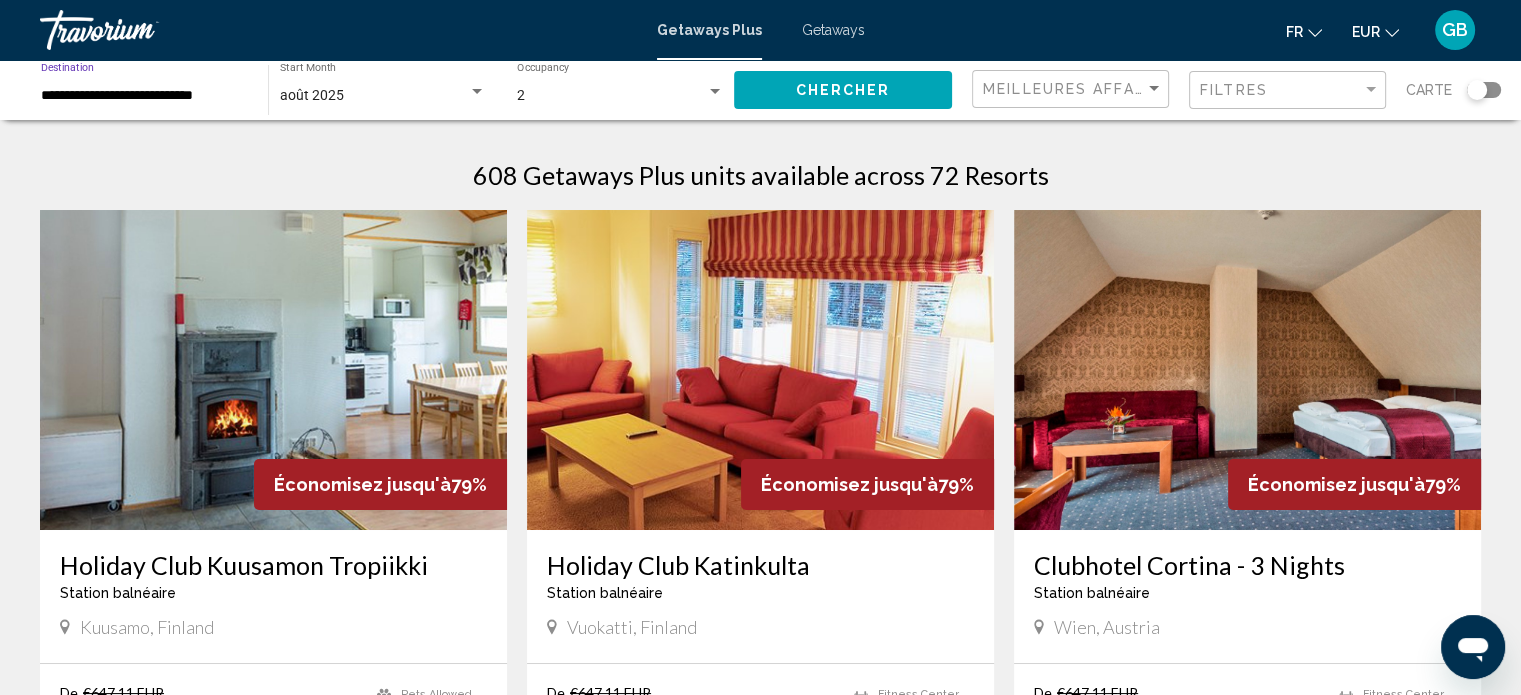 drag, startPoint x: 236, startPoint y: 96, endPoint x: 38, endPoint y: 107, distance: 198.30531 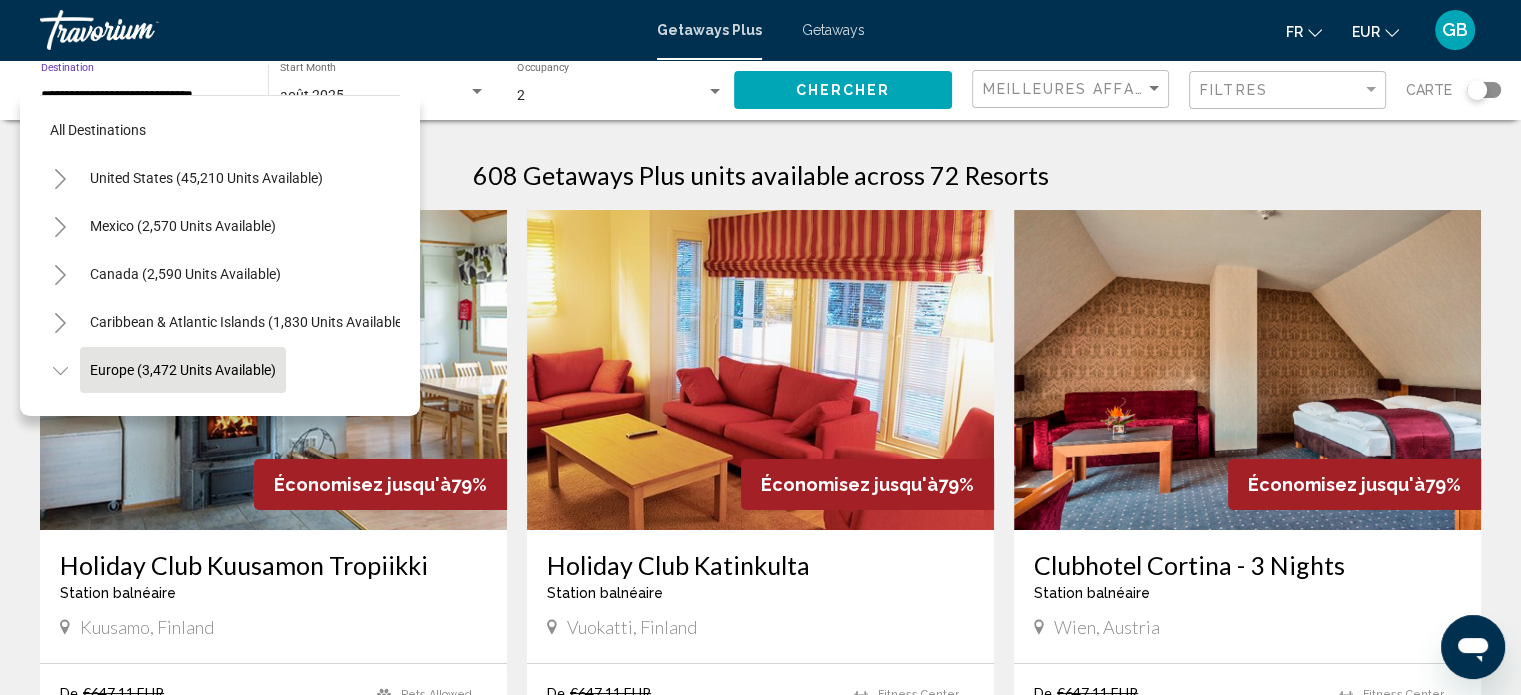 scroll, scrollTop: 126, scrollLeft: 0, axis: vertical 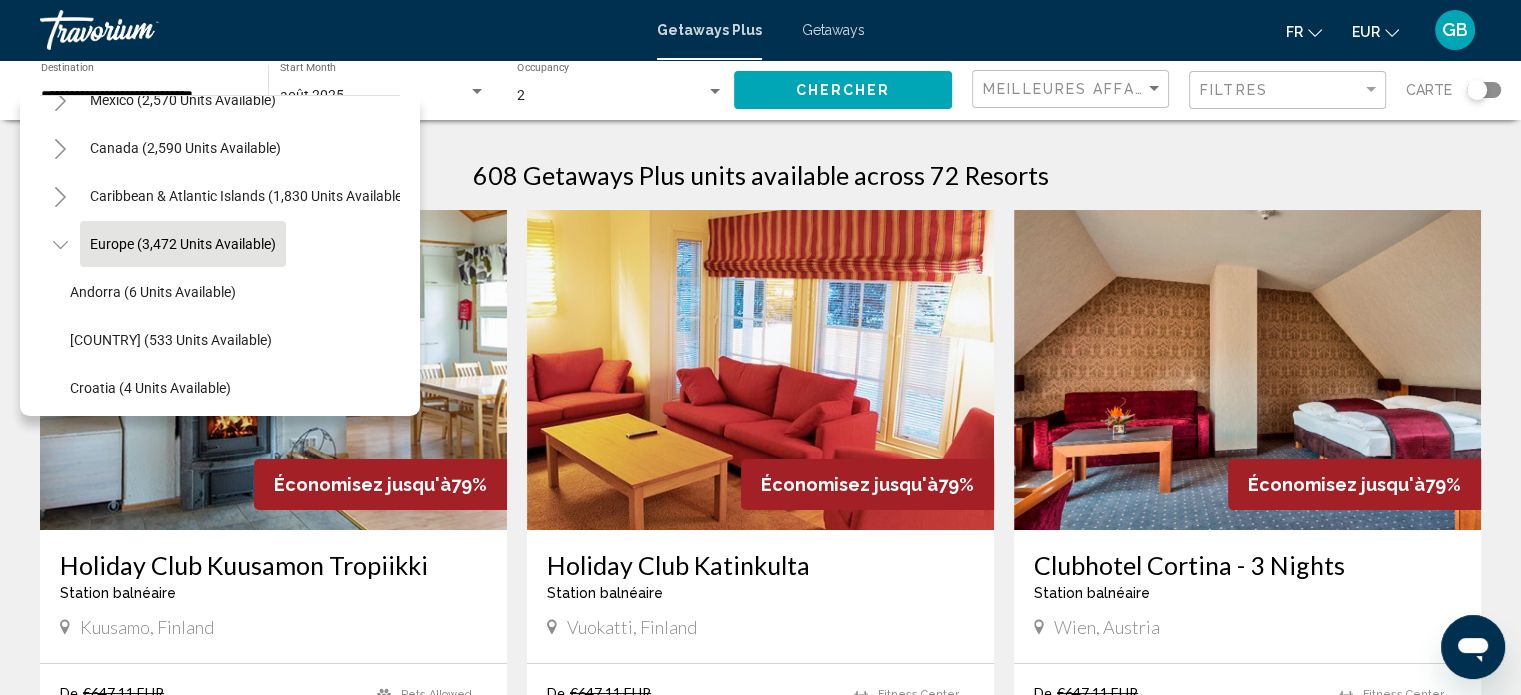 click on "All destinations
United States (45,210 units available)
Mexico (2,570 units available)
Canada (2,590 units available)
Caribbean & Atlantic Islands (1,830 units available)
Europe (3,472 units available)   Andorra (6 units available)   Austria (533 units available)   Croatia (4 units available)   Denmark (5 units available)   Finland (1,051 units available)   France (2 units available)   Greece and Cyprus (3 units available)   Hungary (176 units available)   Italy (565 units available)   Serbia (1 units available)   Spain (320 units available)
Spain - Canary Islands (98 units available)   Sweden (440 units available)   Switzerland (11 units available)   Turkey (105 units available)   UK - England (145 units available)   UK - Scotland (2 units available)
Australia (236 units available)" at bounding box center [220, 255] 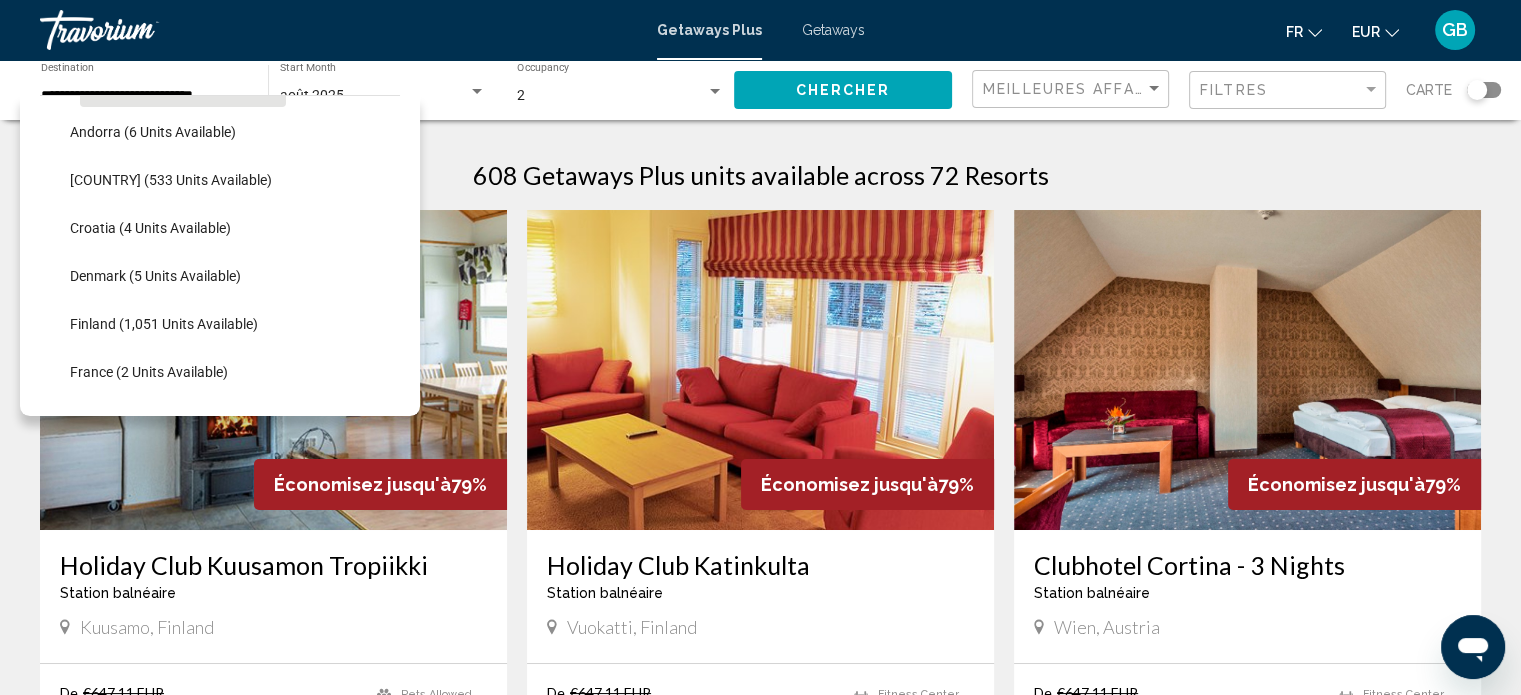 scroll, scrollTop: 340, scrollLeft: 0, axis: vertical 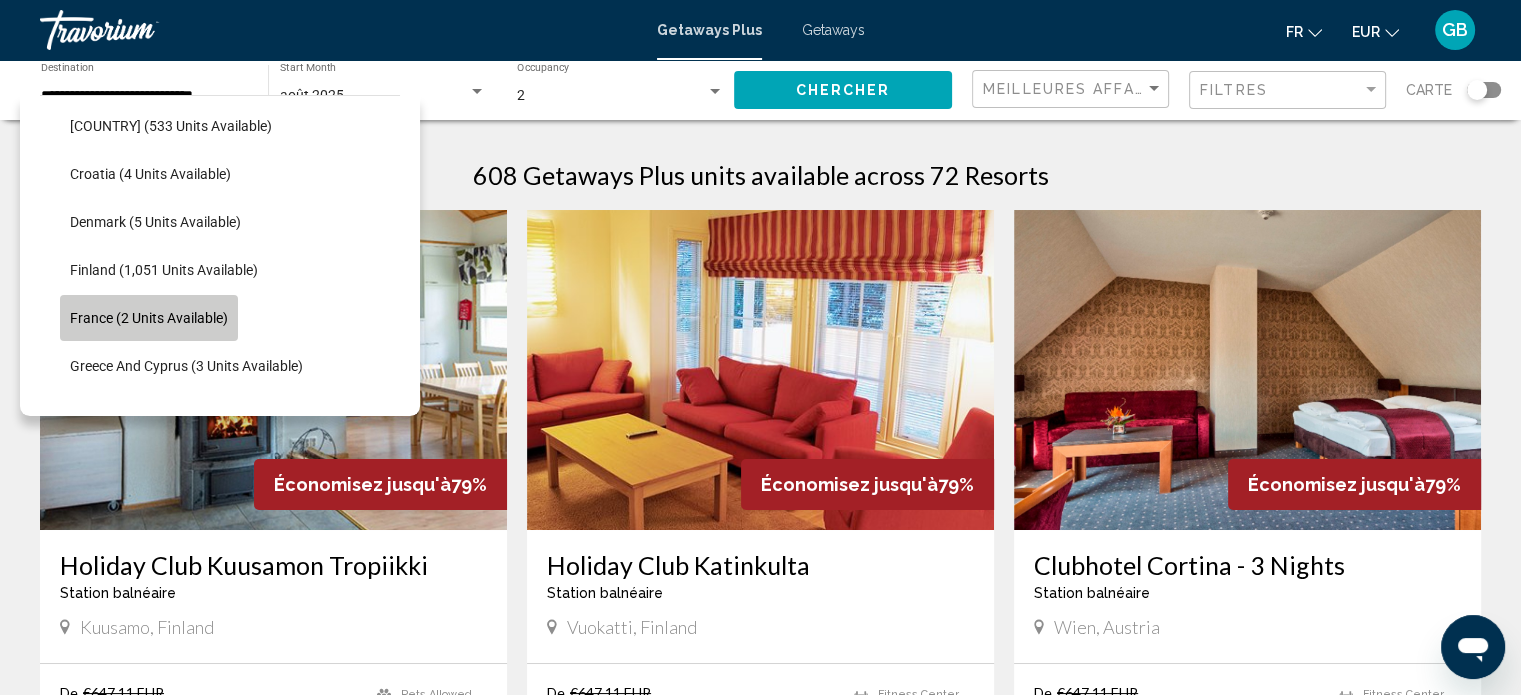 click on "France (2 units available)" 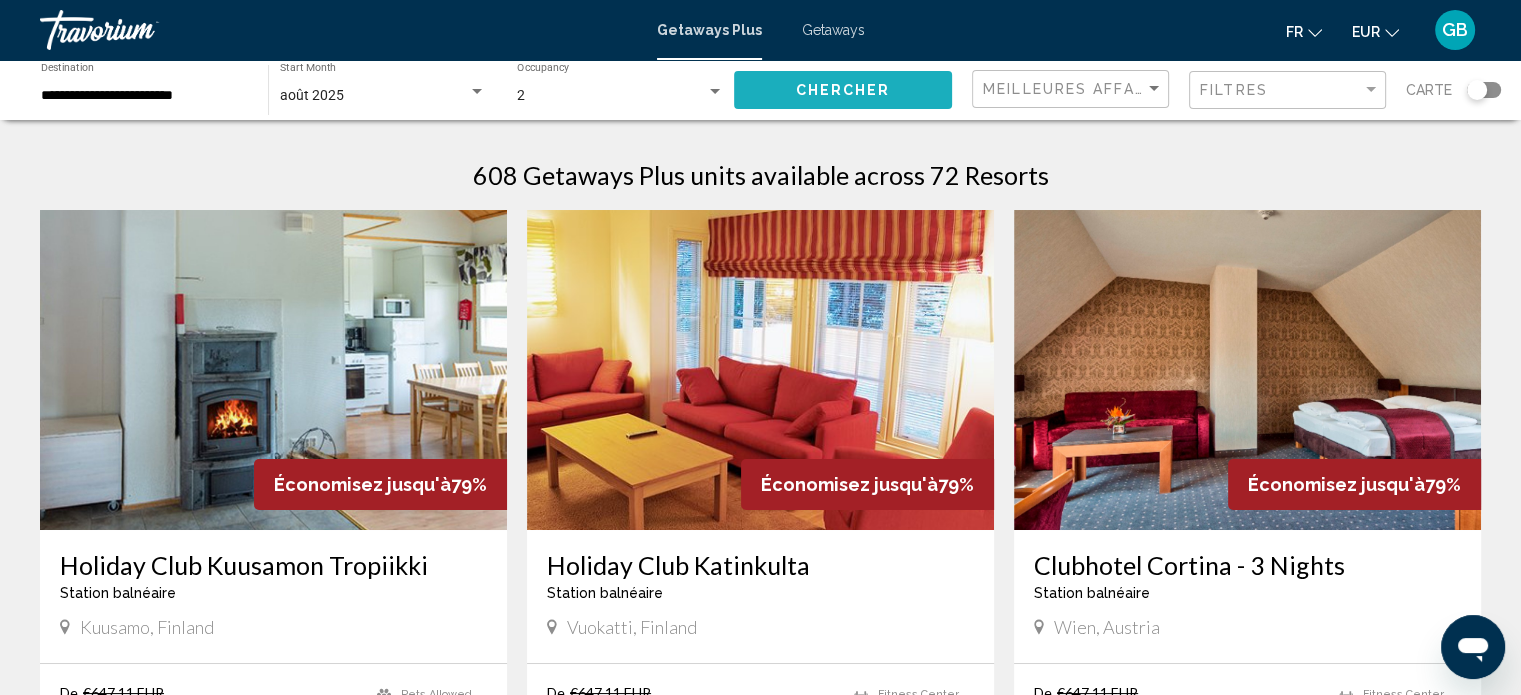 click on "Chercher" 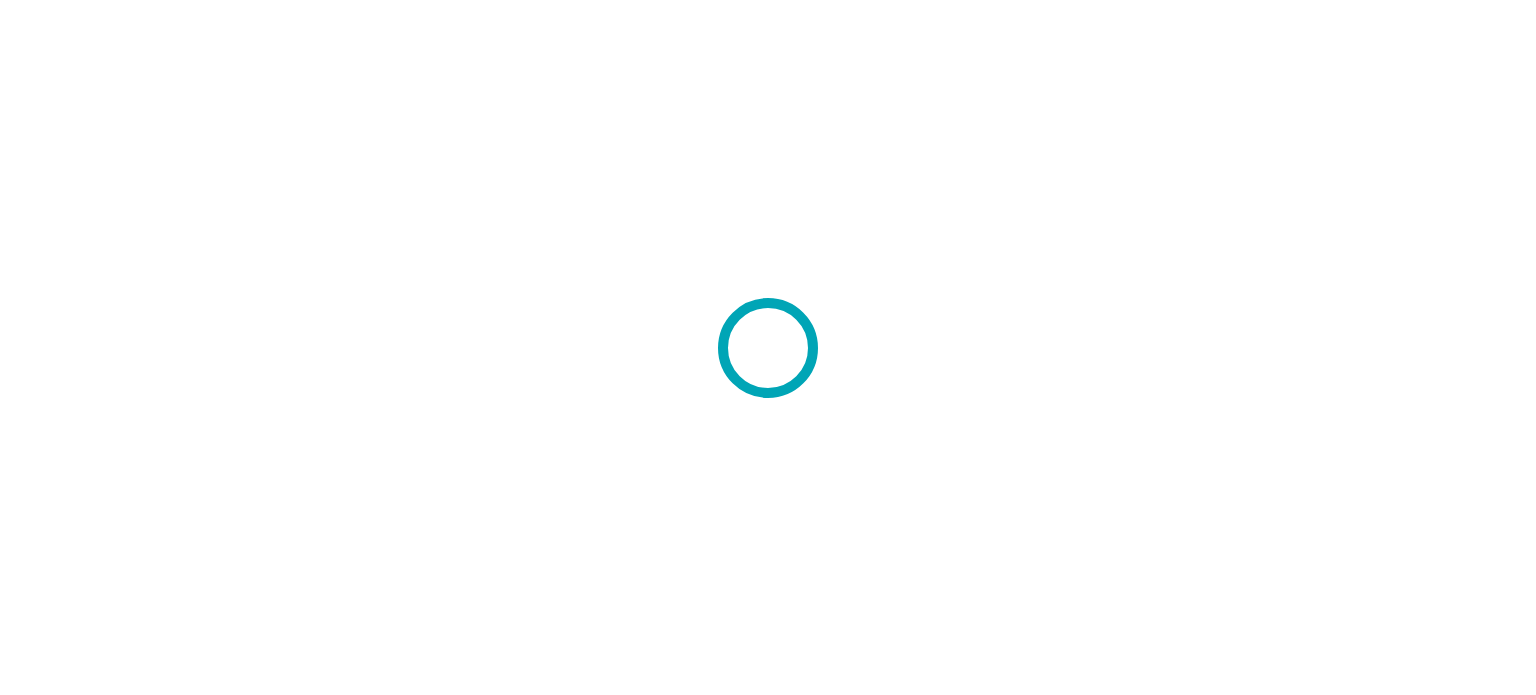 scroll, scrollTop: 0, scrollLeft: 0, axis: both 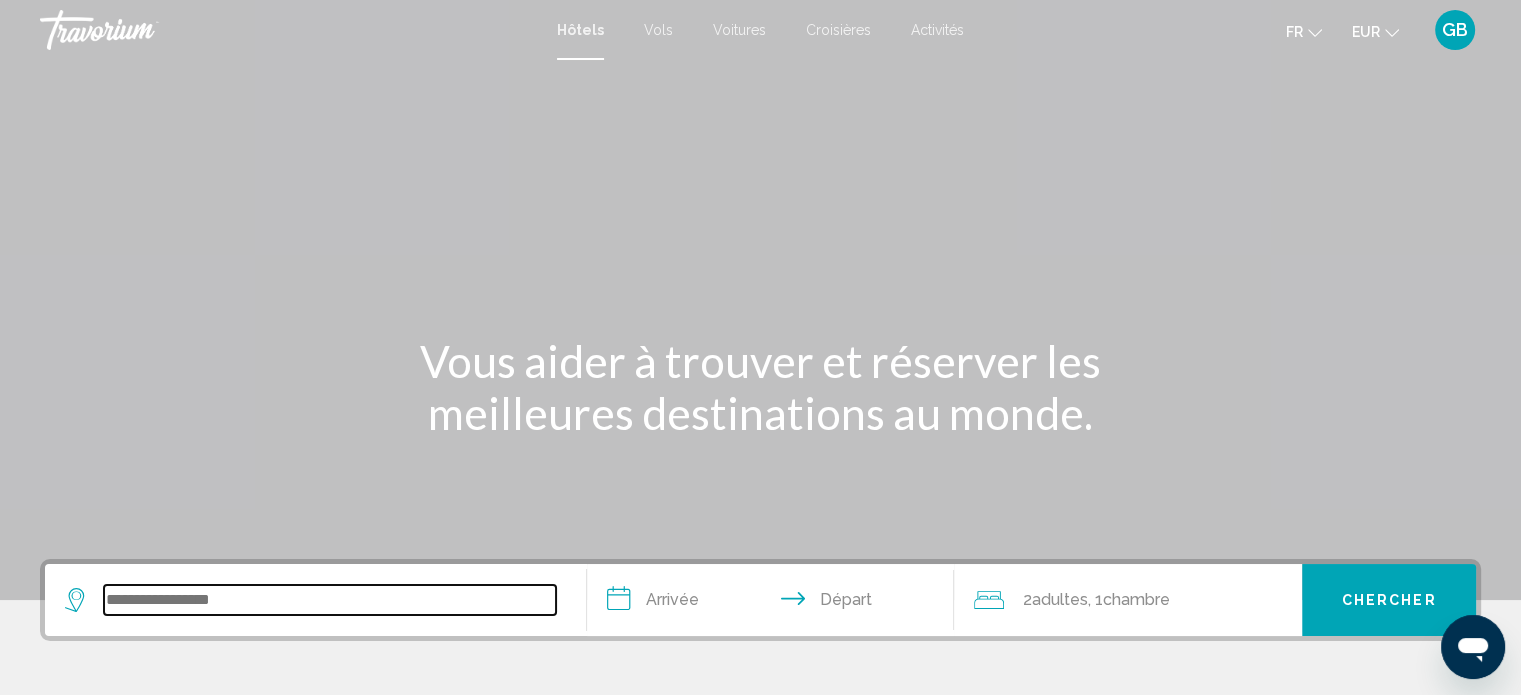 click at bounding box center (330, 600) 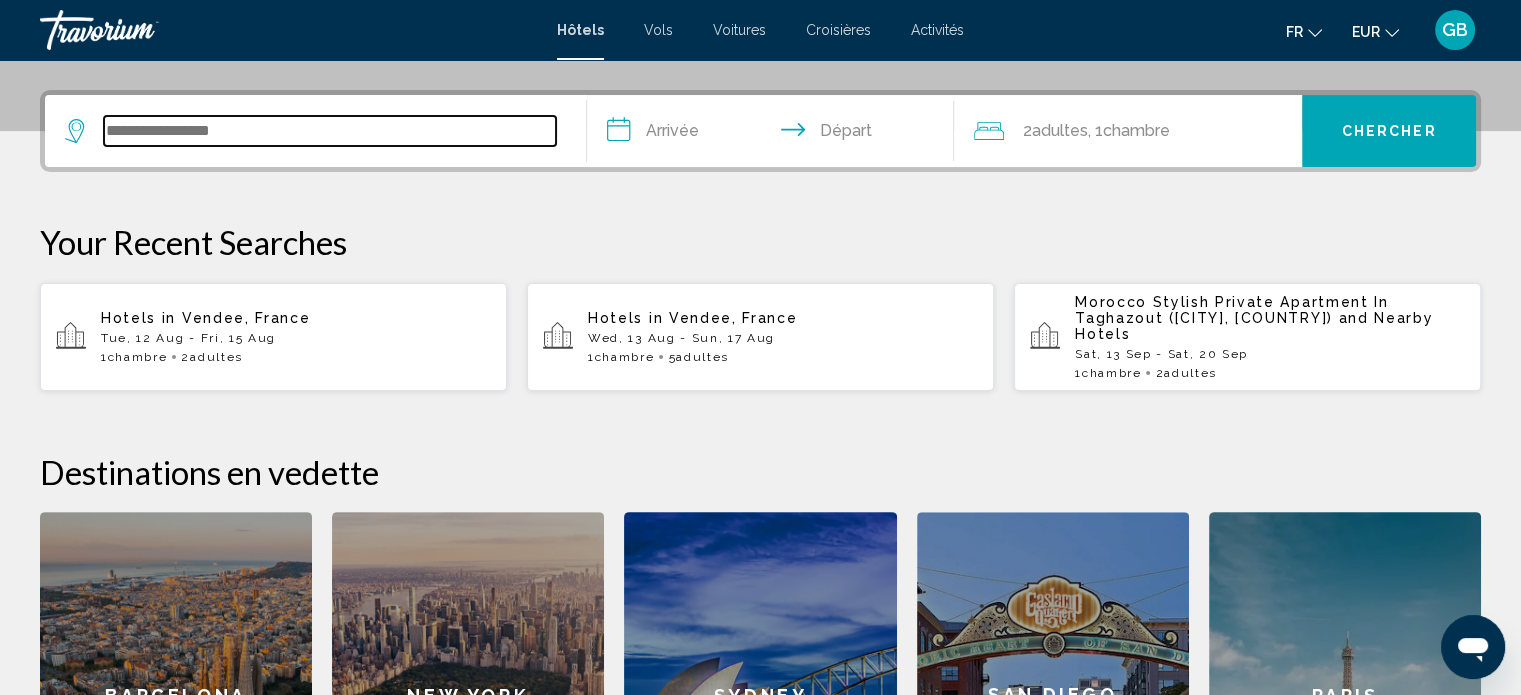scroll, scrollTop: 493, scrollLeft: 0, axis: vertical 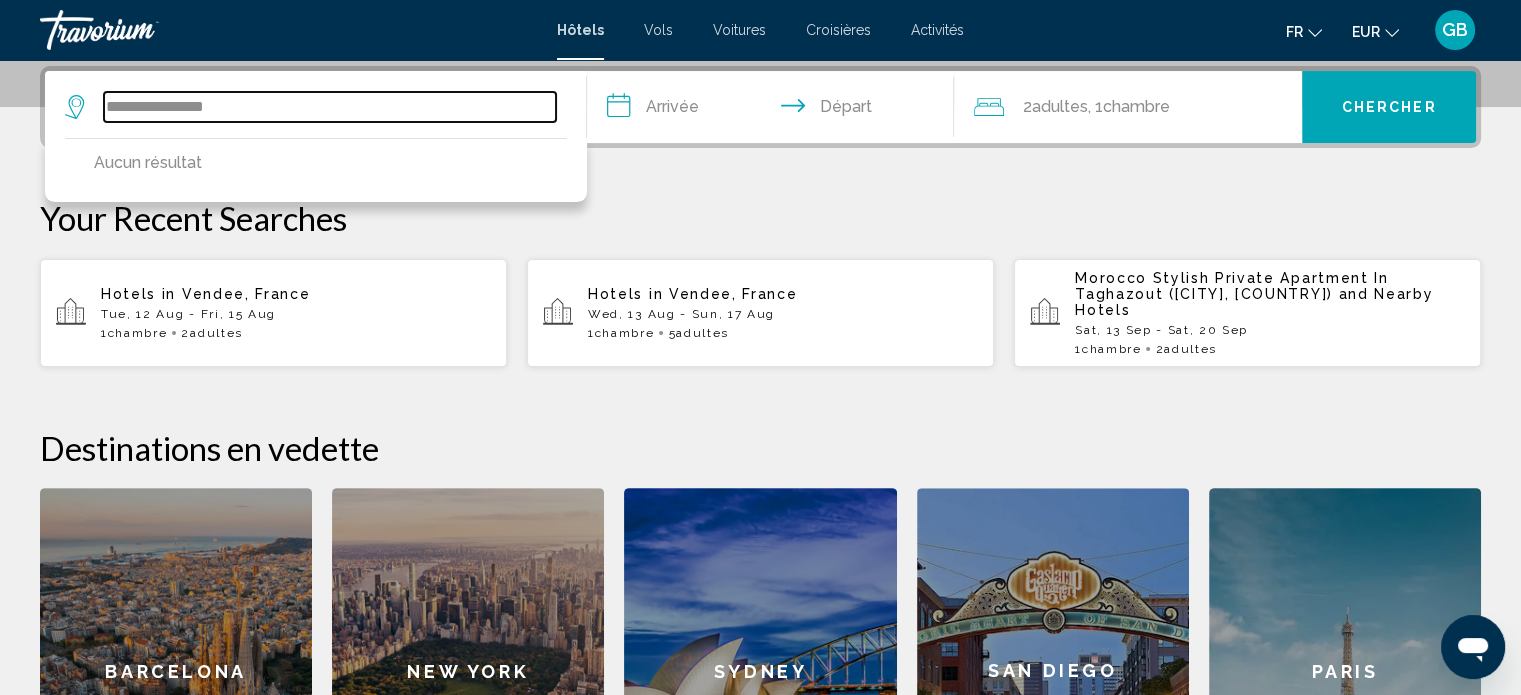 drag, startPoint x: 266, startPoint y: 103, endPoint x: 95, endPoint y: 111, distance: 171.18703 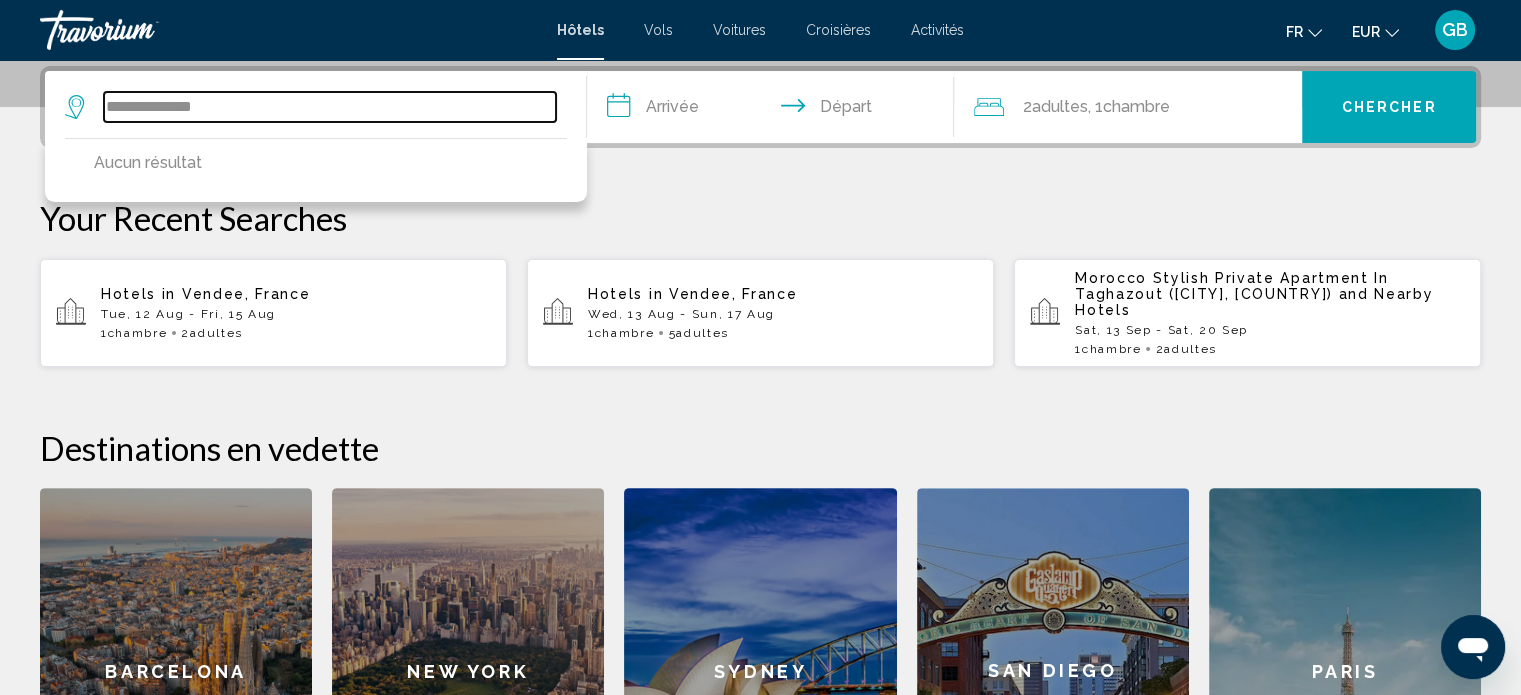 drag, startPoint x: 228, startPoint y: 103, endPoint x: 53, endPoint y: 109, distance: 175.10283 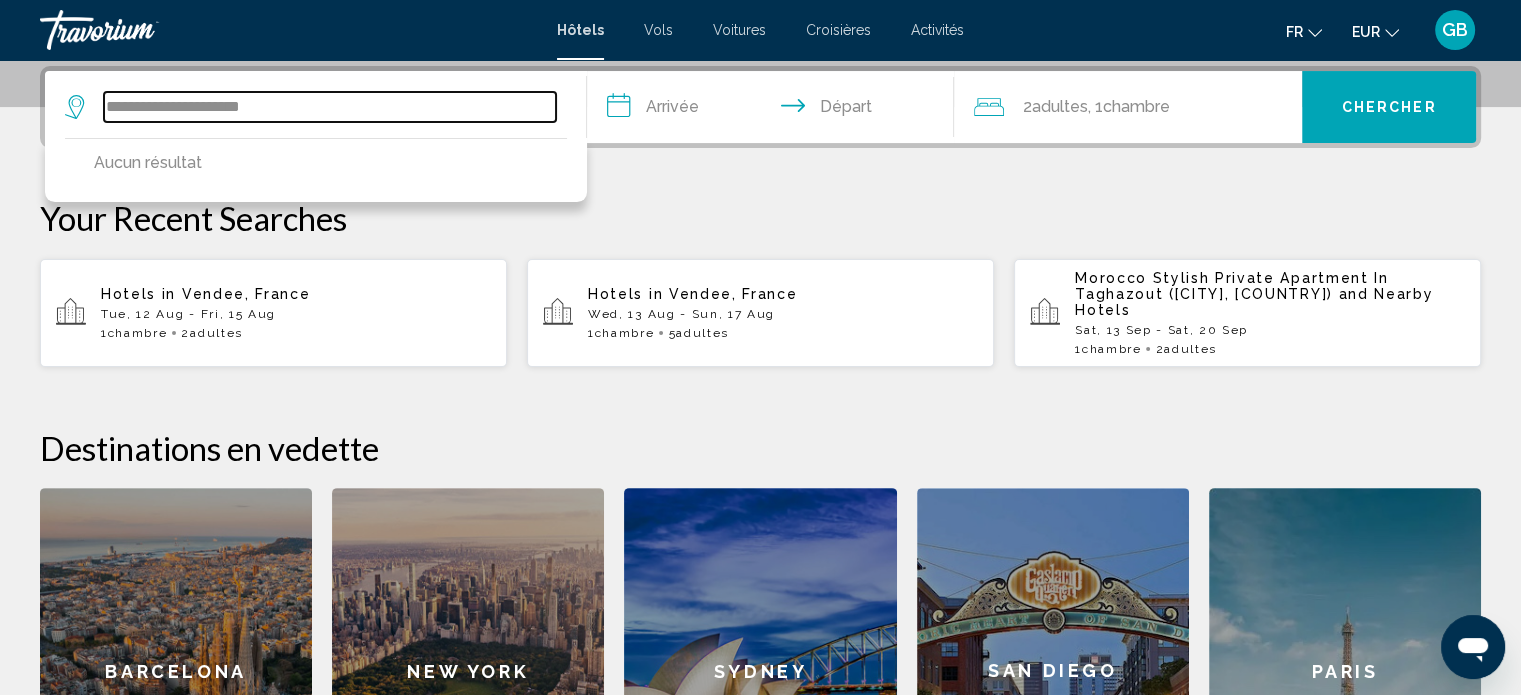 drag, startPoint x: 263, startPoint y: 98, endPoint x: 59, endPoint y: 97, distance: 204.00246 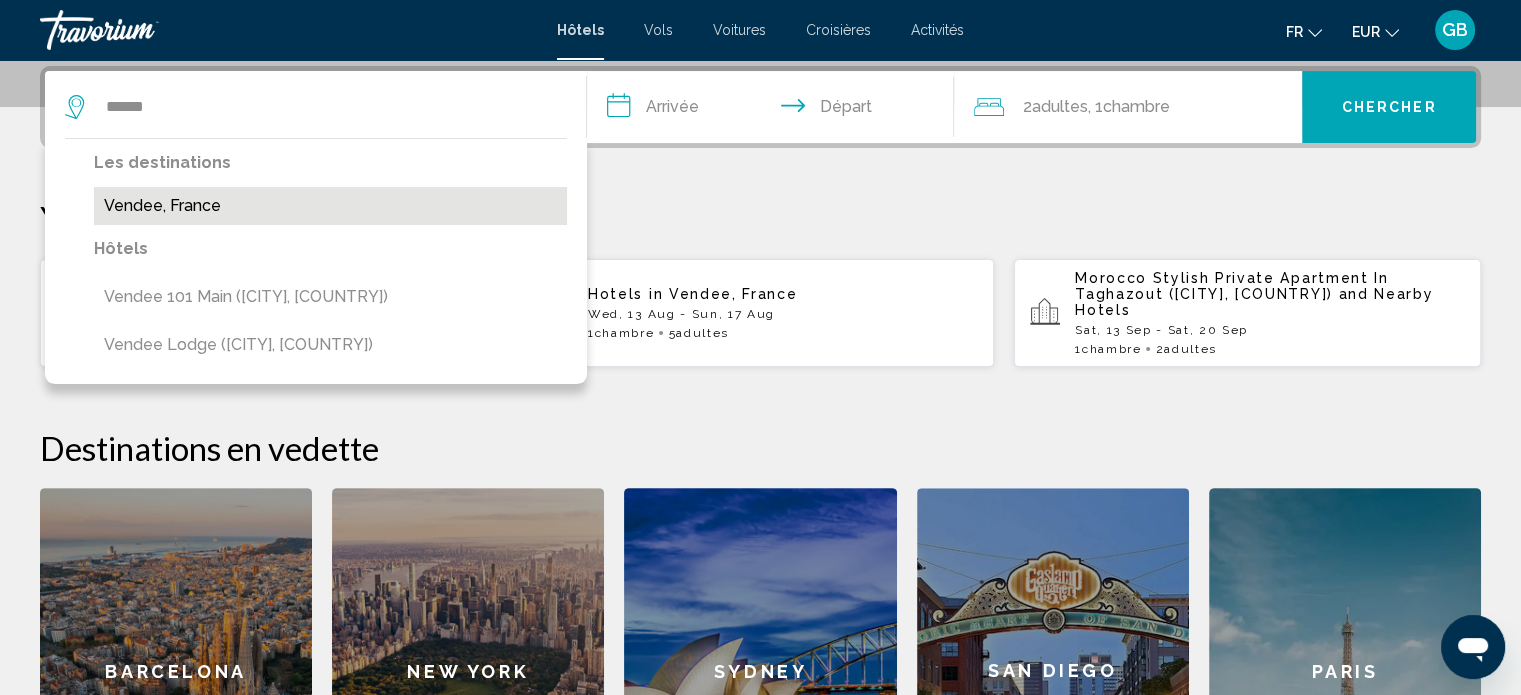 click on "Vendee, France" at bounding box center [330, 206] 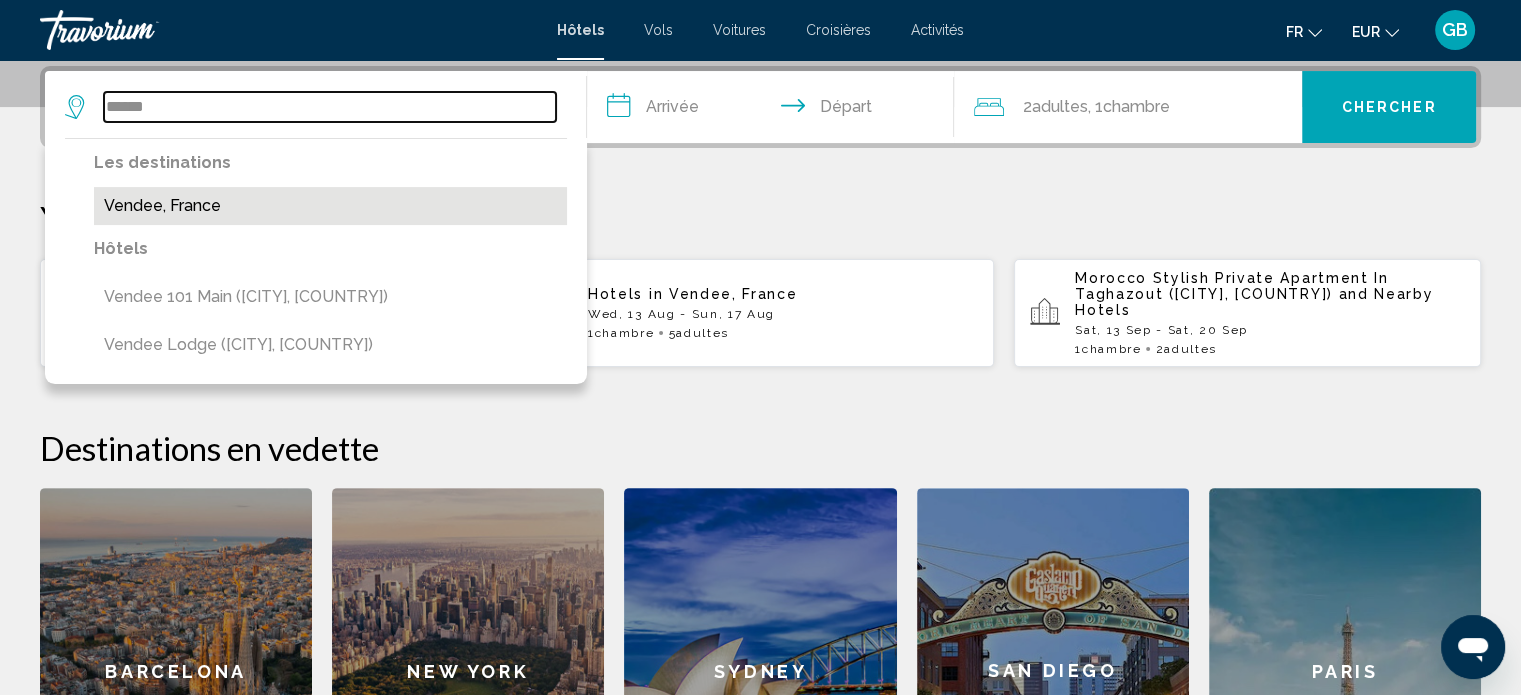 type on "**********" 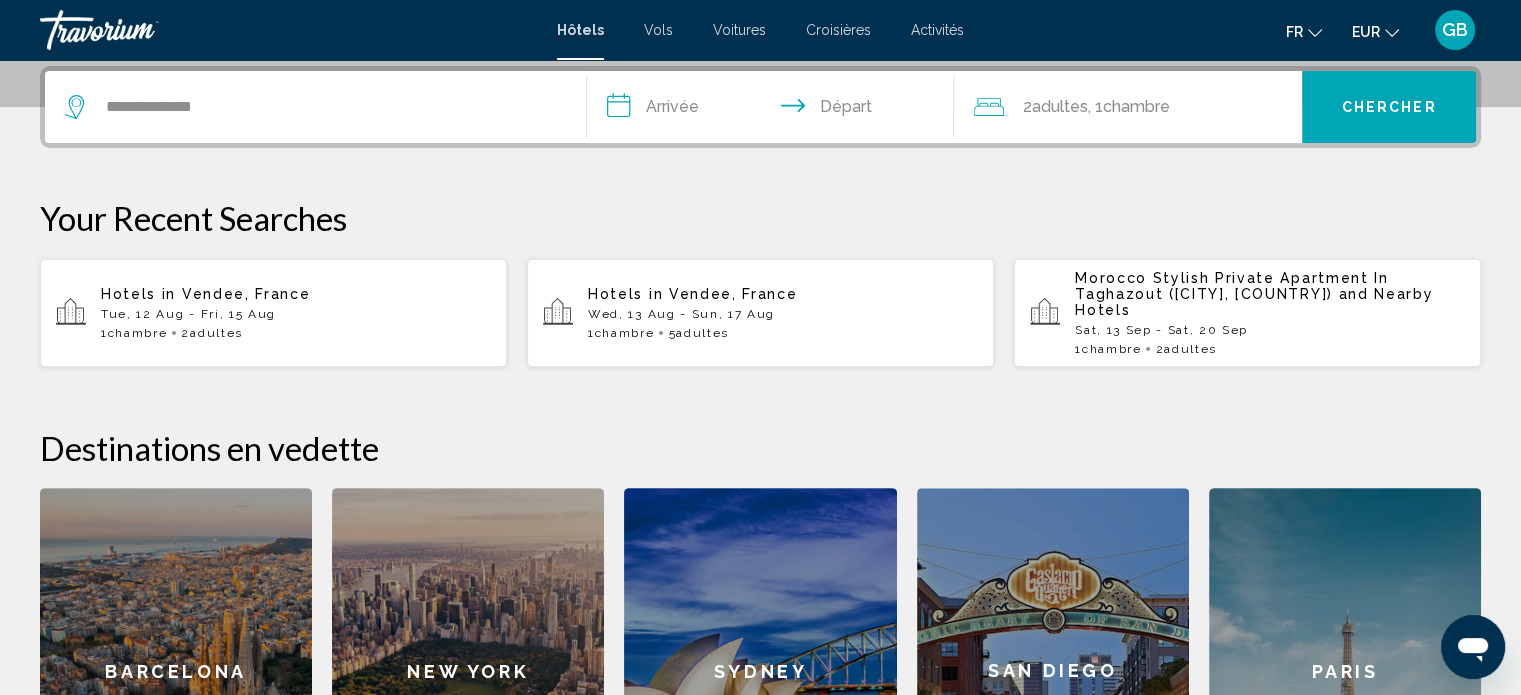 click on "**********" at bounding box center (775, 110) 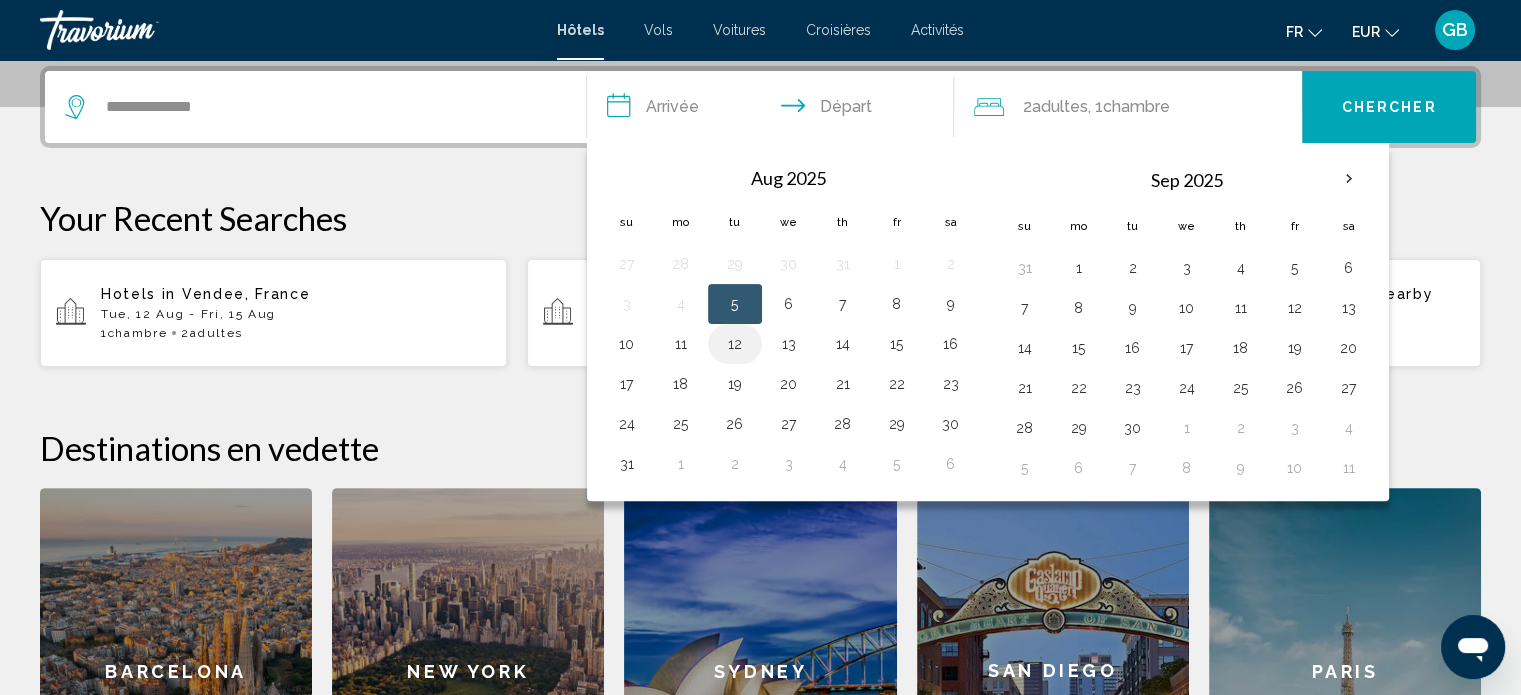 click on "12" at bounding box center (735, 344) 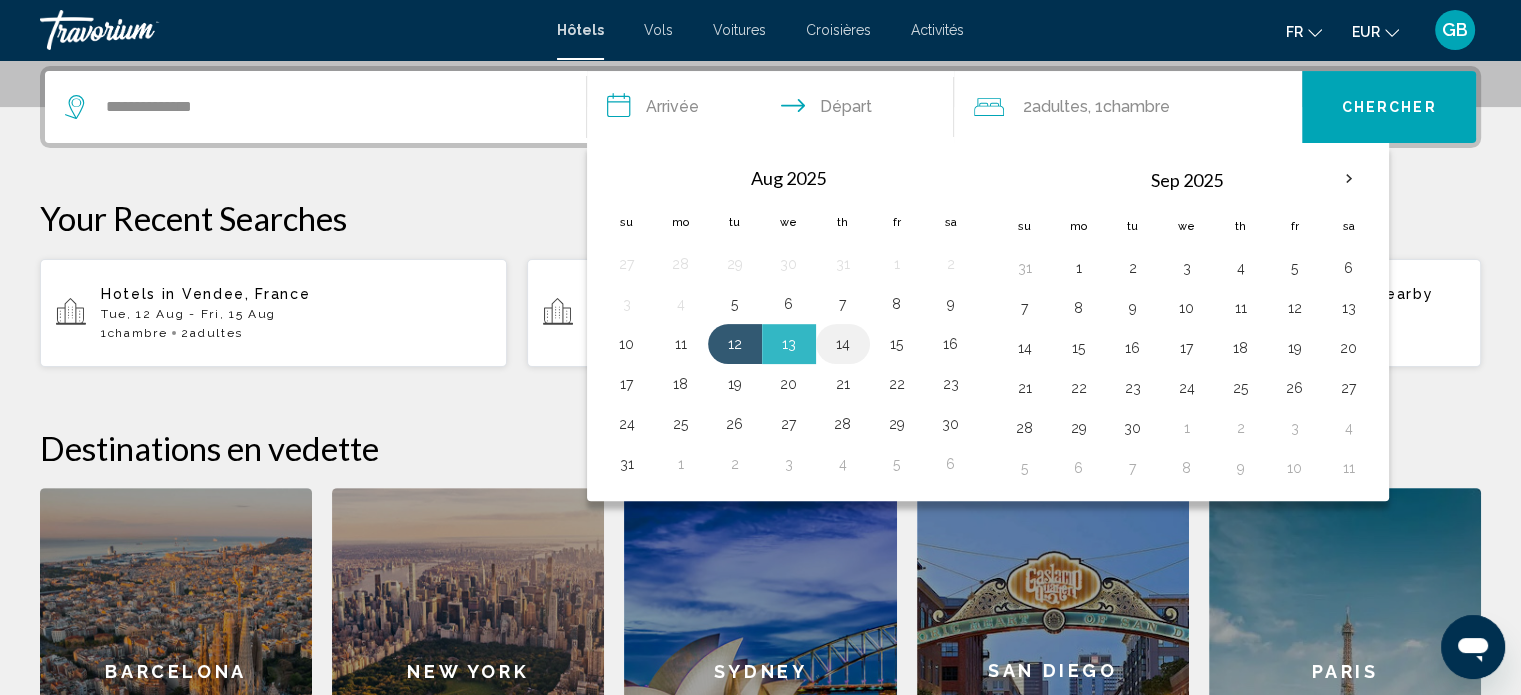 click on "14" at bounding box center [843, 344] 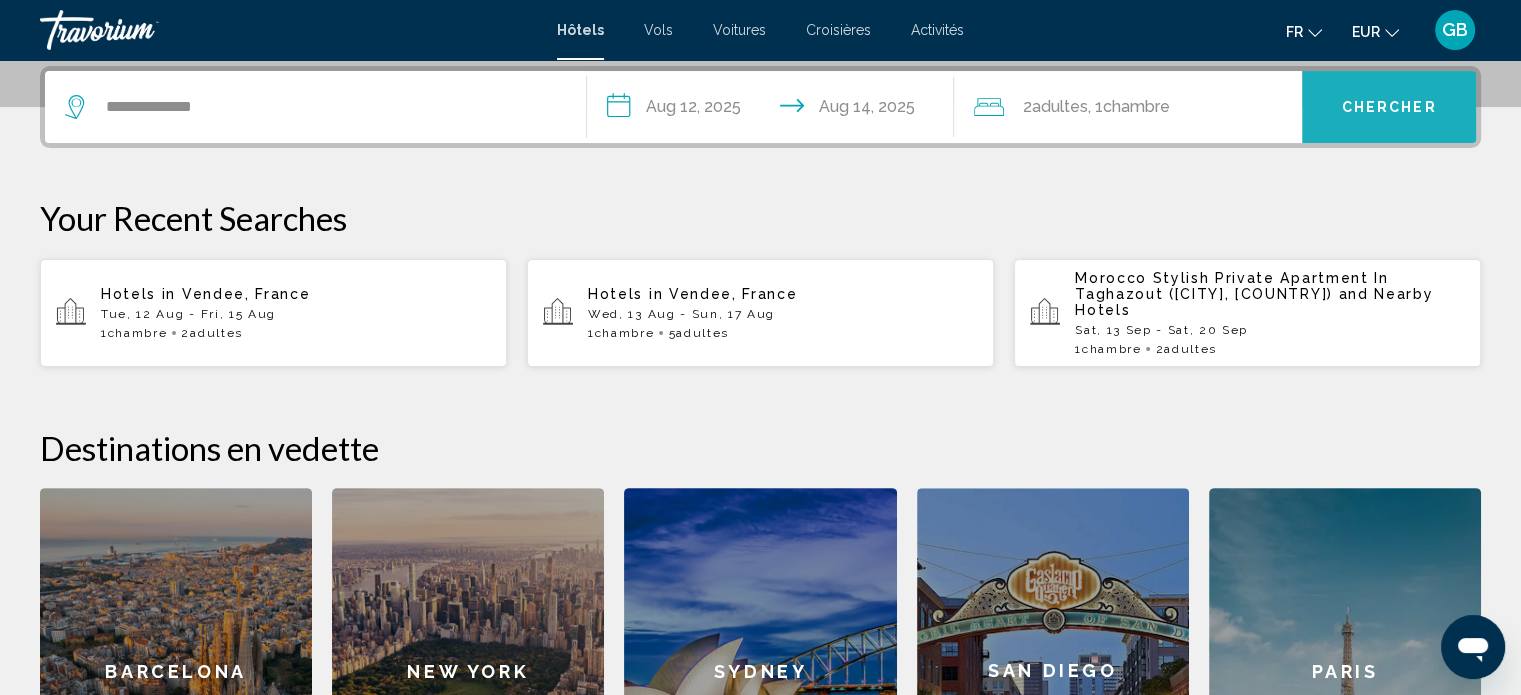 click on "Chercher" at bounding box center [1389, 108] 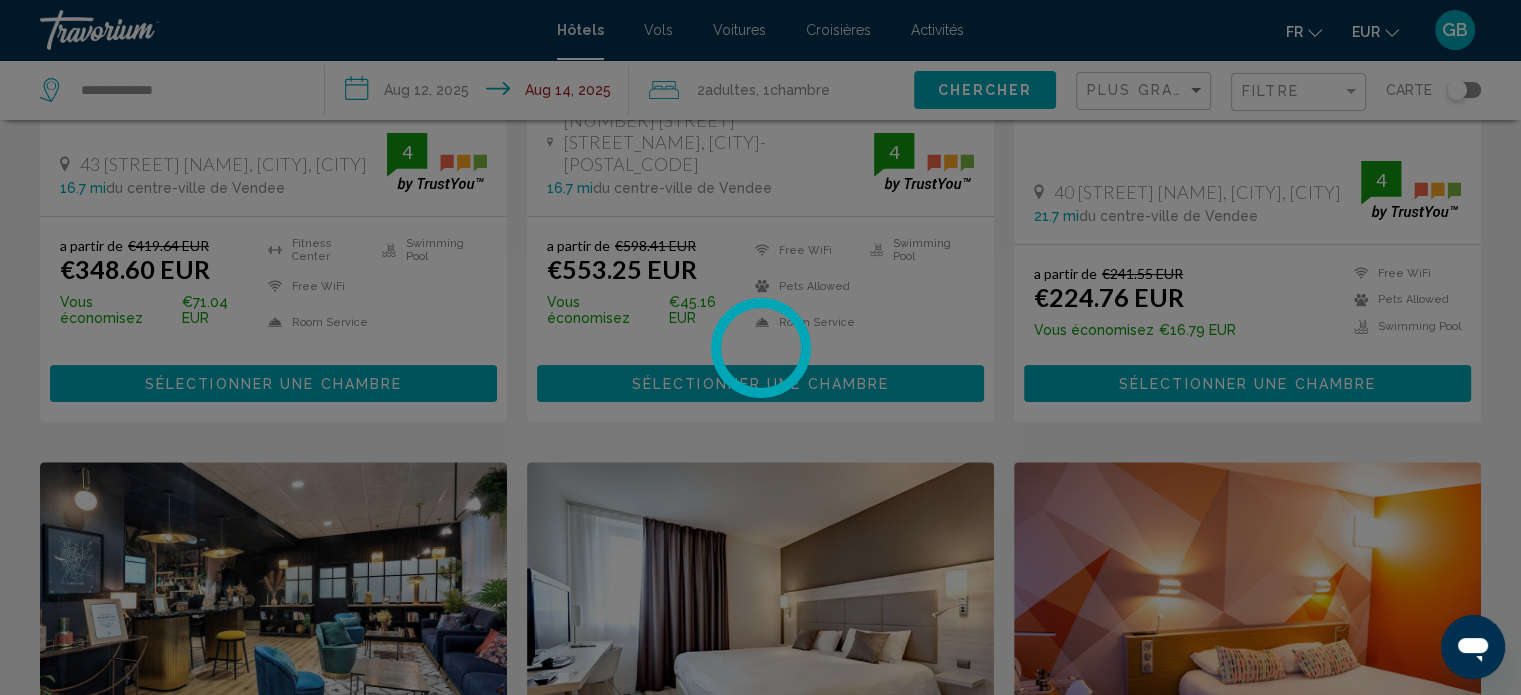 scroll, scrollTop: 0, scrollLeft: 0, axis: both 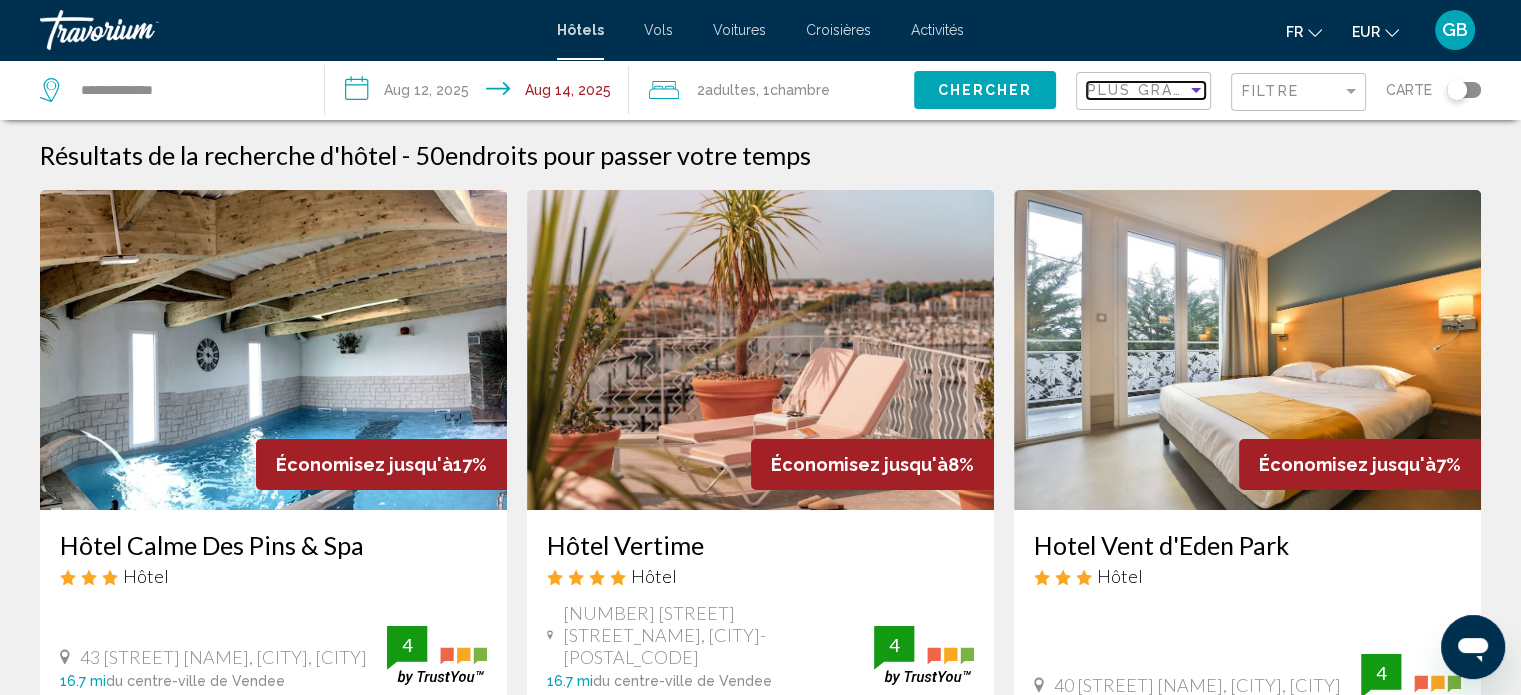 click at bounding box center [1196, 90] 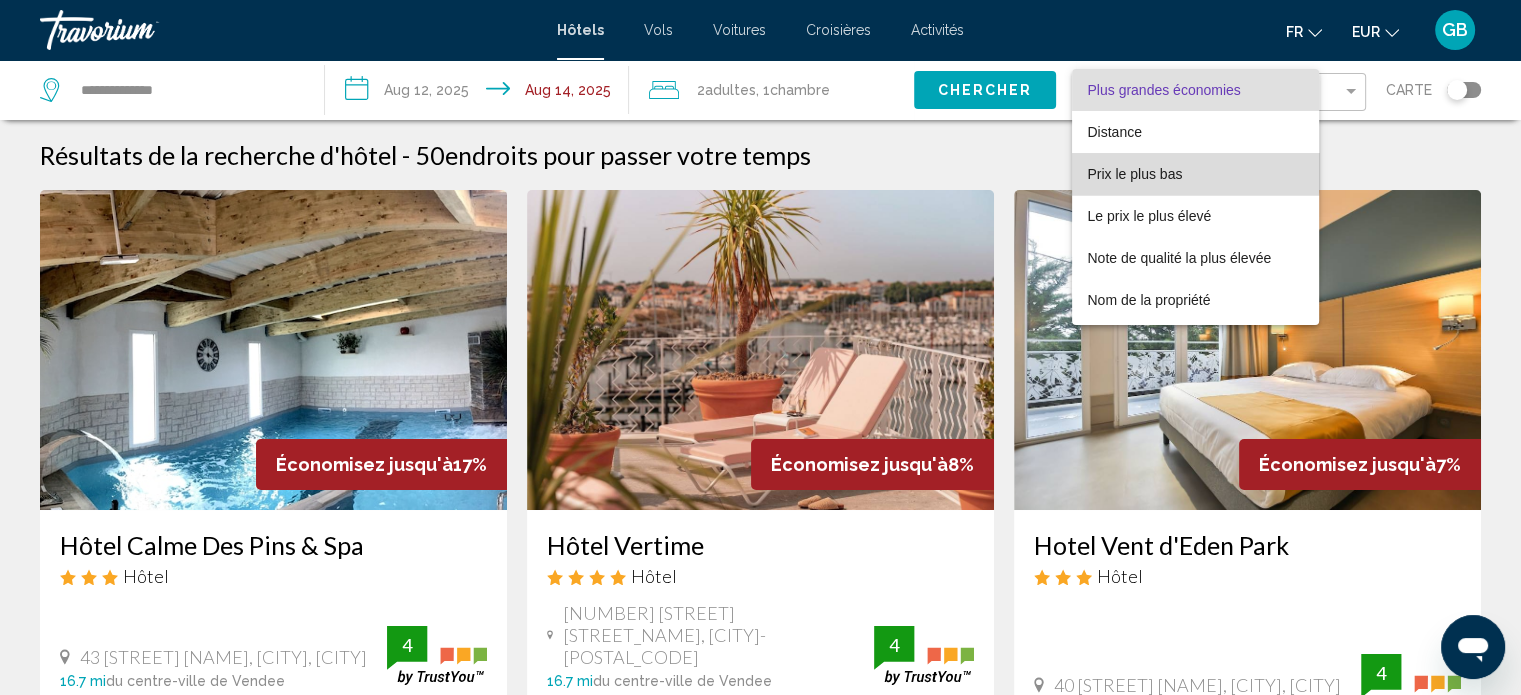 click on "Prix le plus bas" at bounding box center [1196, 174] 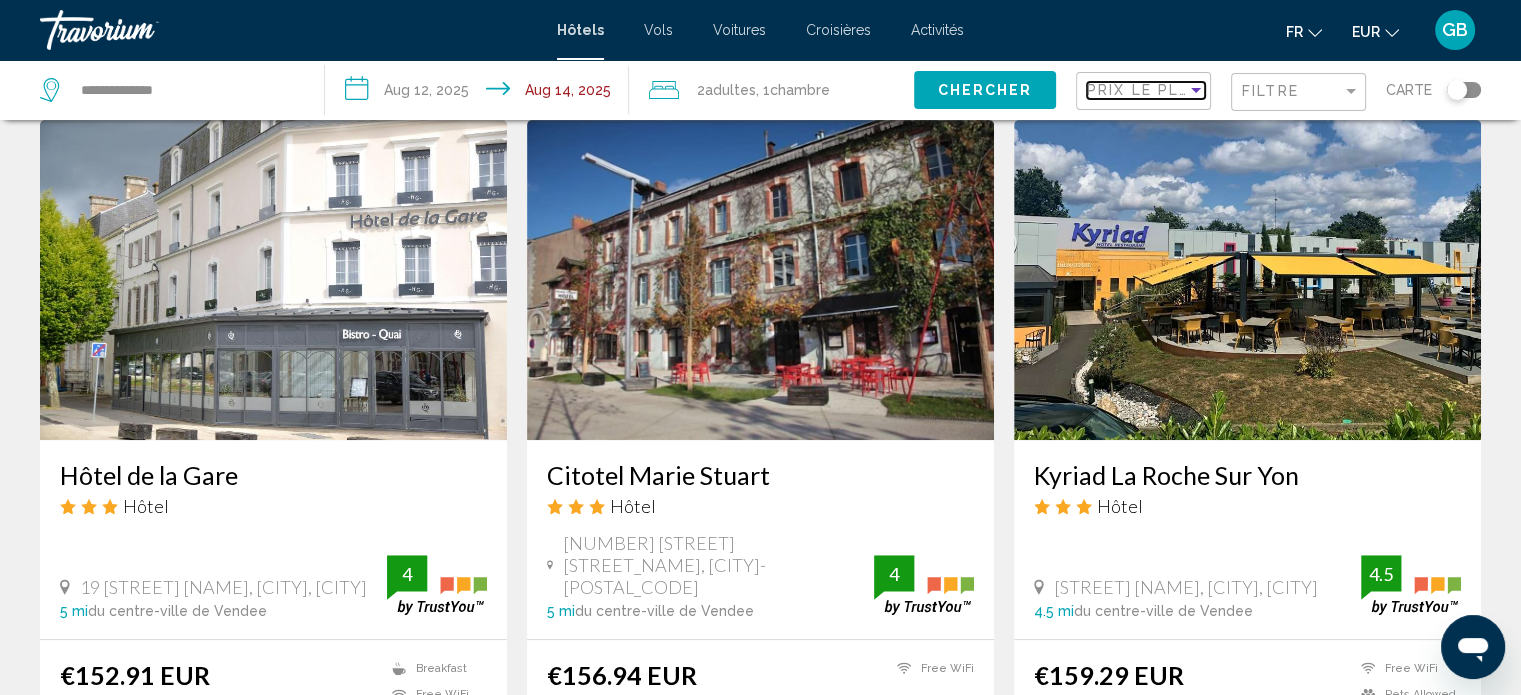 scroll, scrollTop: 818, scrollLeft: 0, axis: vertical 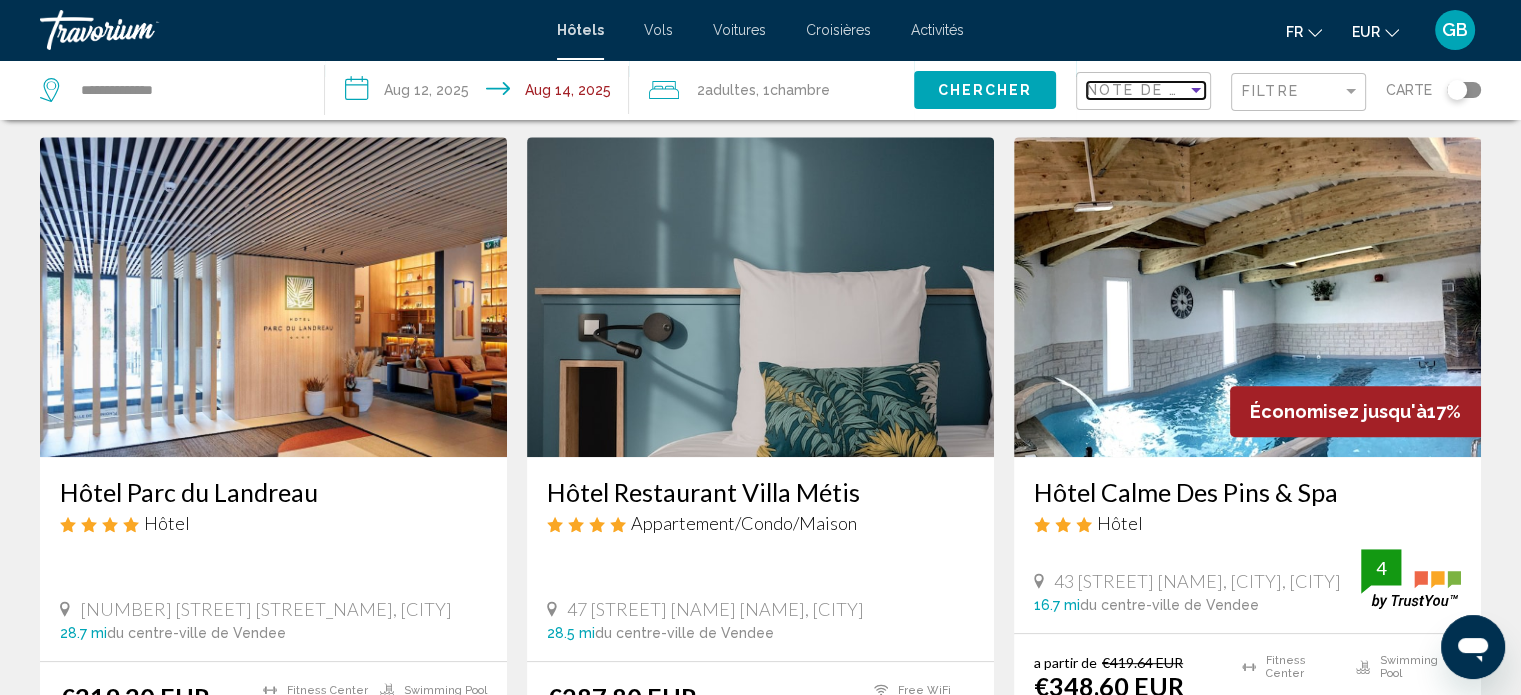 click at bounding box center (1196, 90) 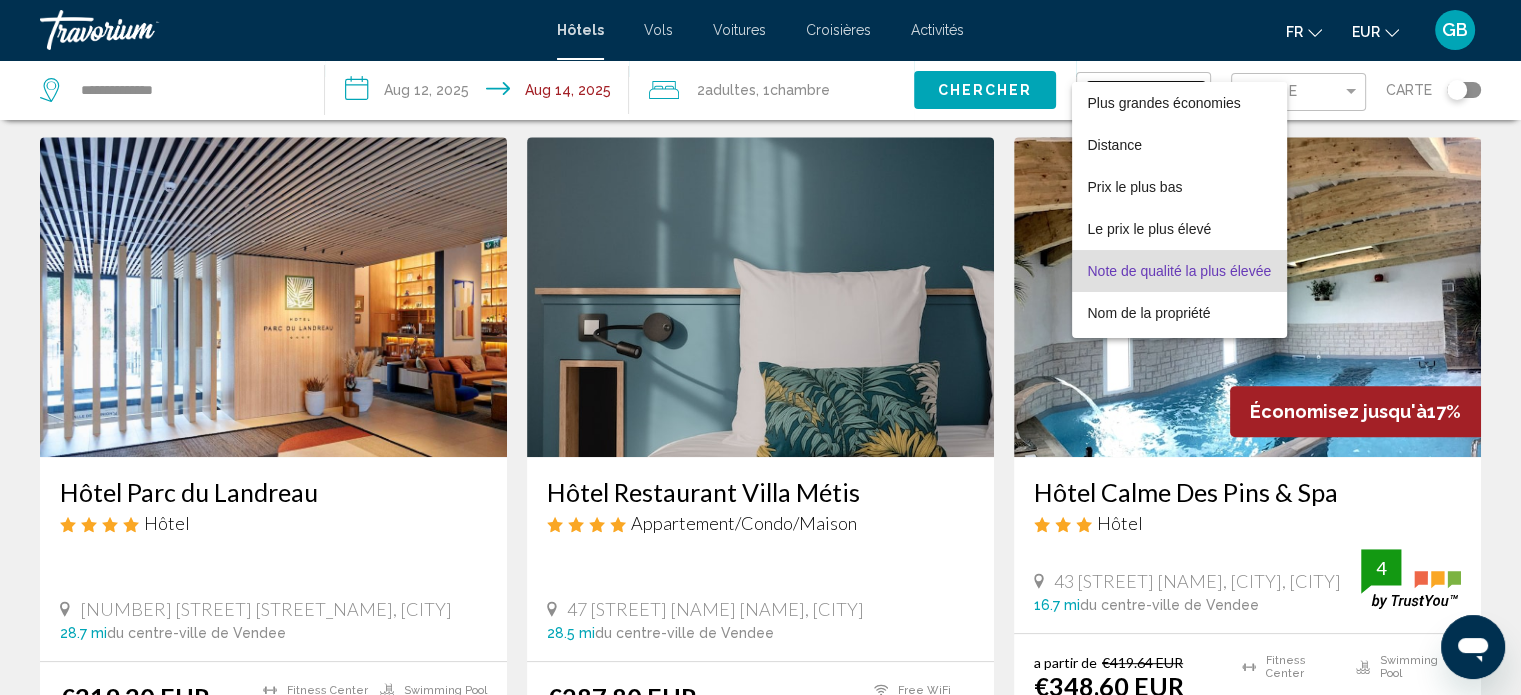 scroll, scrollTop: 38, scrollLeft: 0, axis: vertical 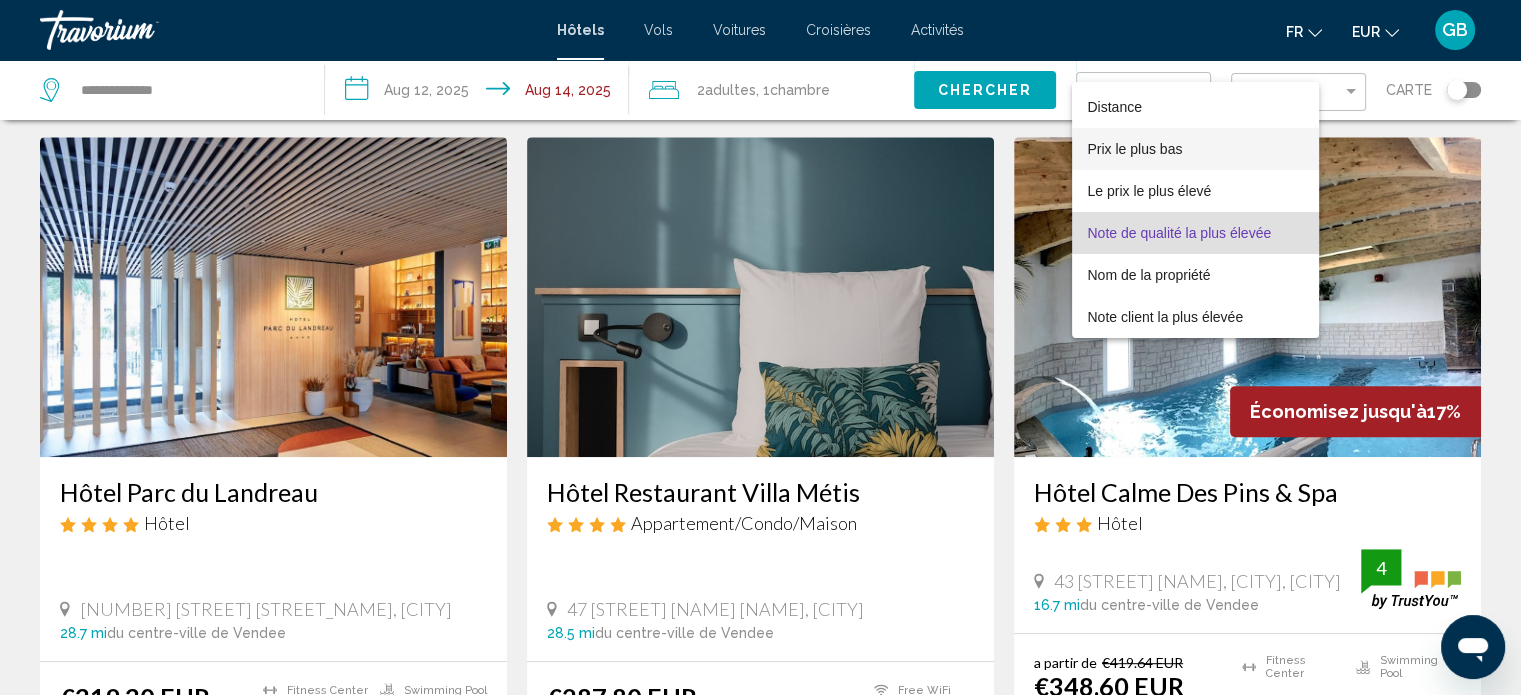 click on "Prix le plus bas" at bounding box center (1135, 149) 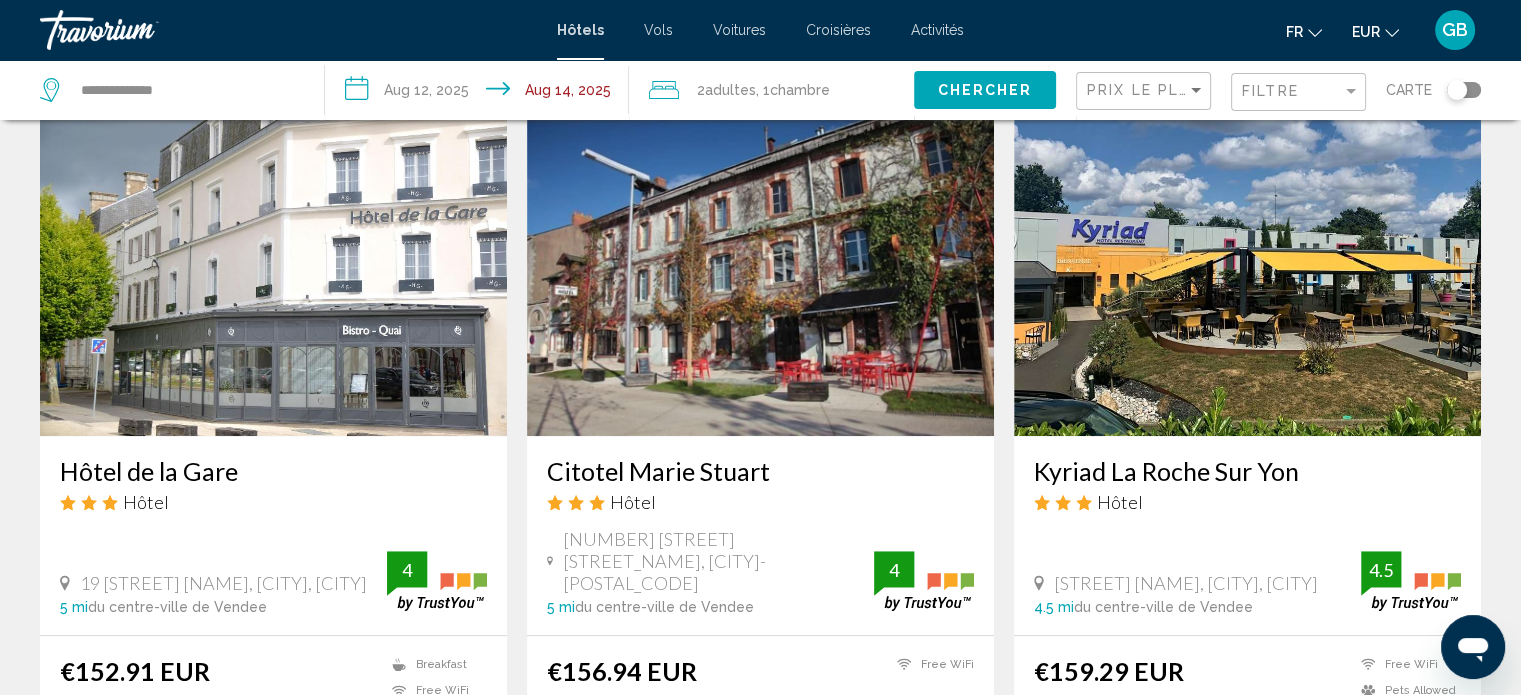 drag, startPoint x: 1462, startPoint y: 85, endPoint x: 1508, endPoint y: 85, distance: 46 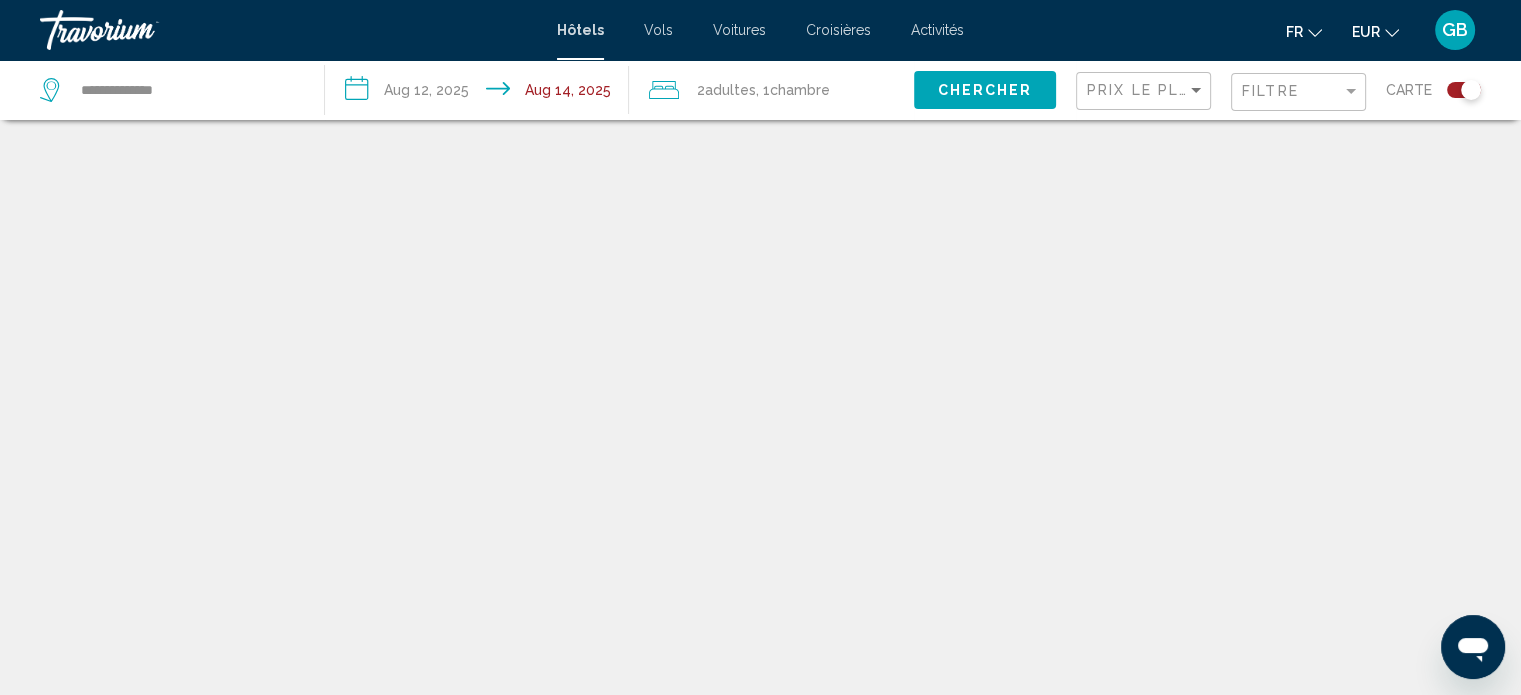 scroll, scrollTop: 120, scrollLeft: 0, axis: vertical 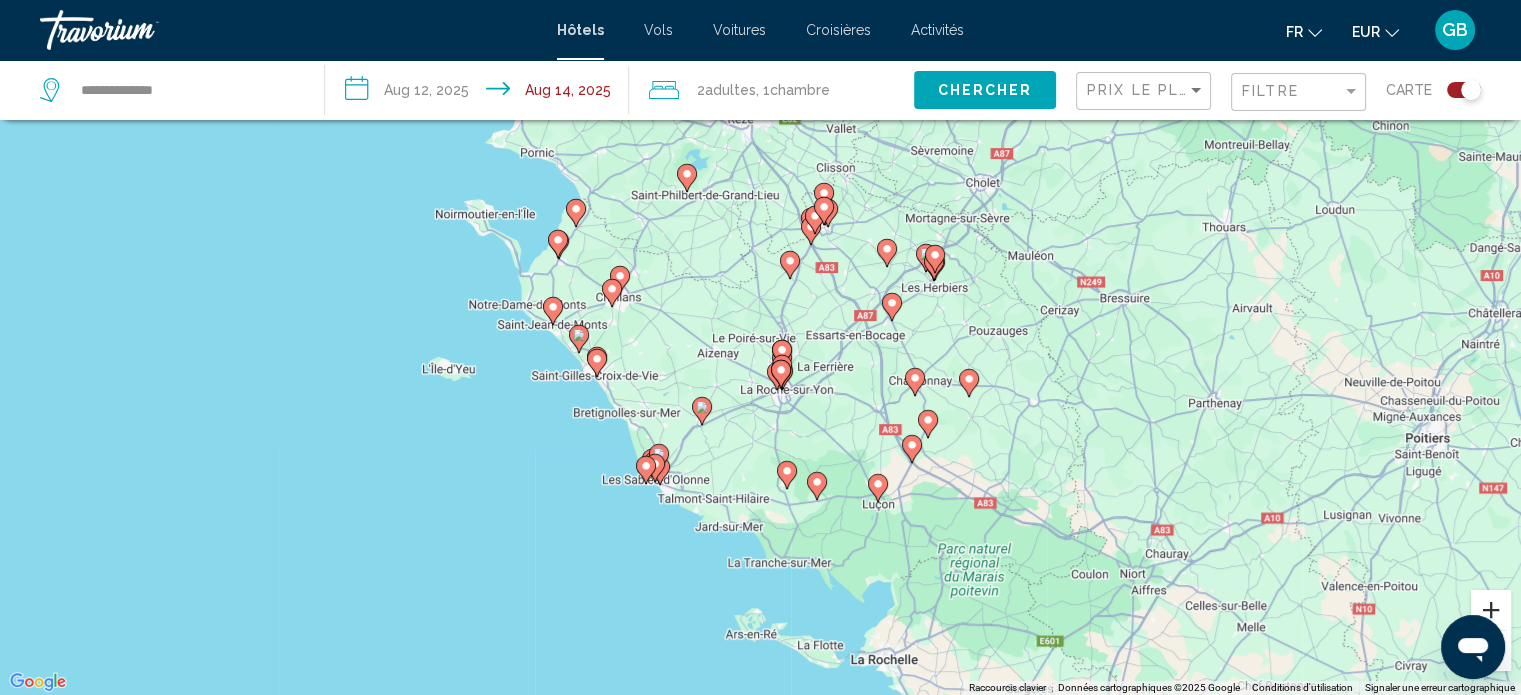 click at bounding box center (1491, 610) 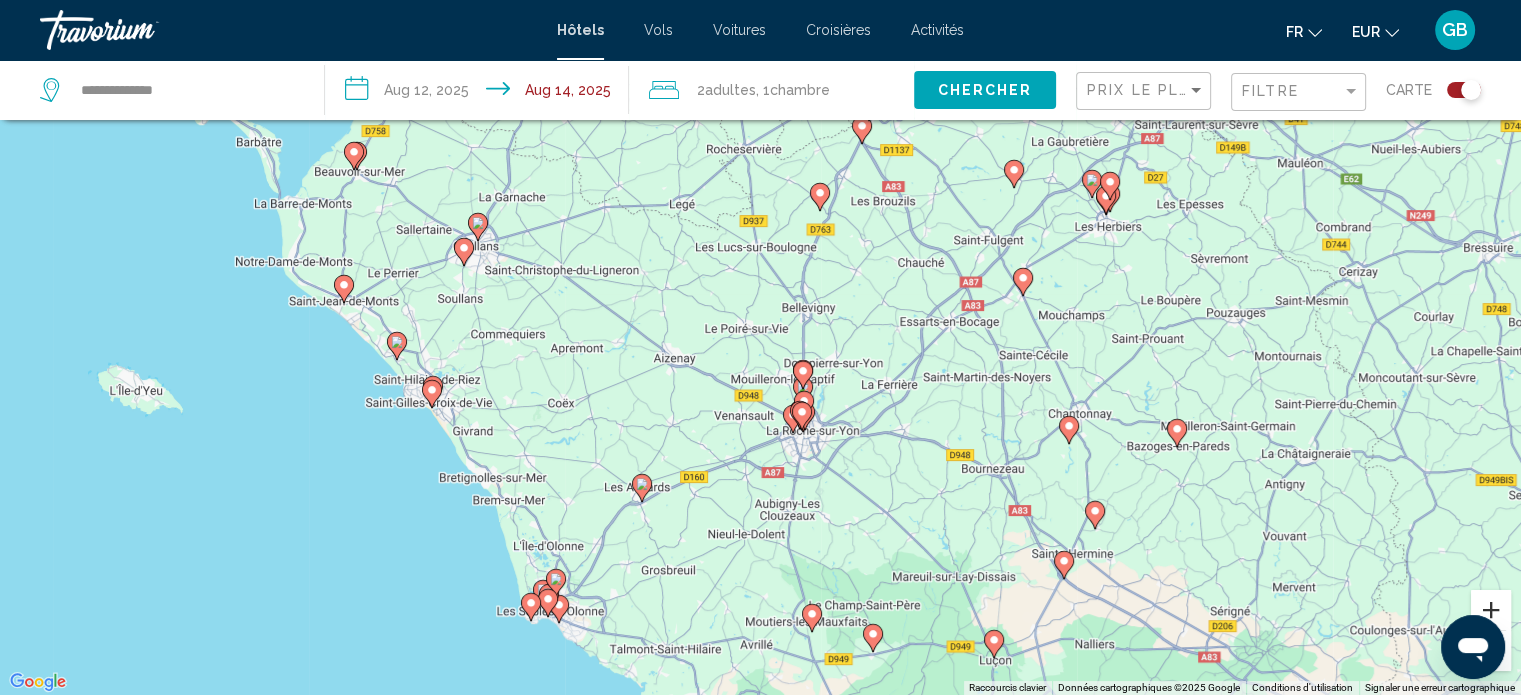 click at bounding box center [1491, 610] 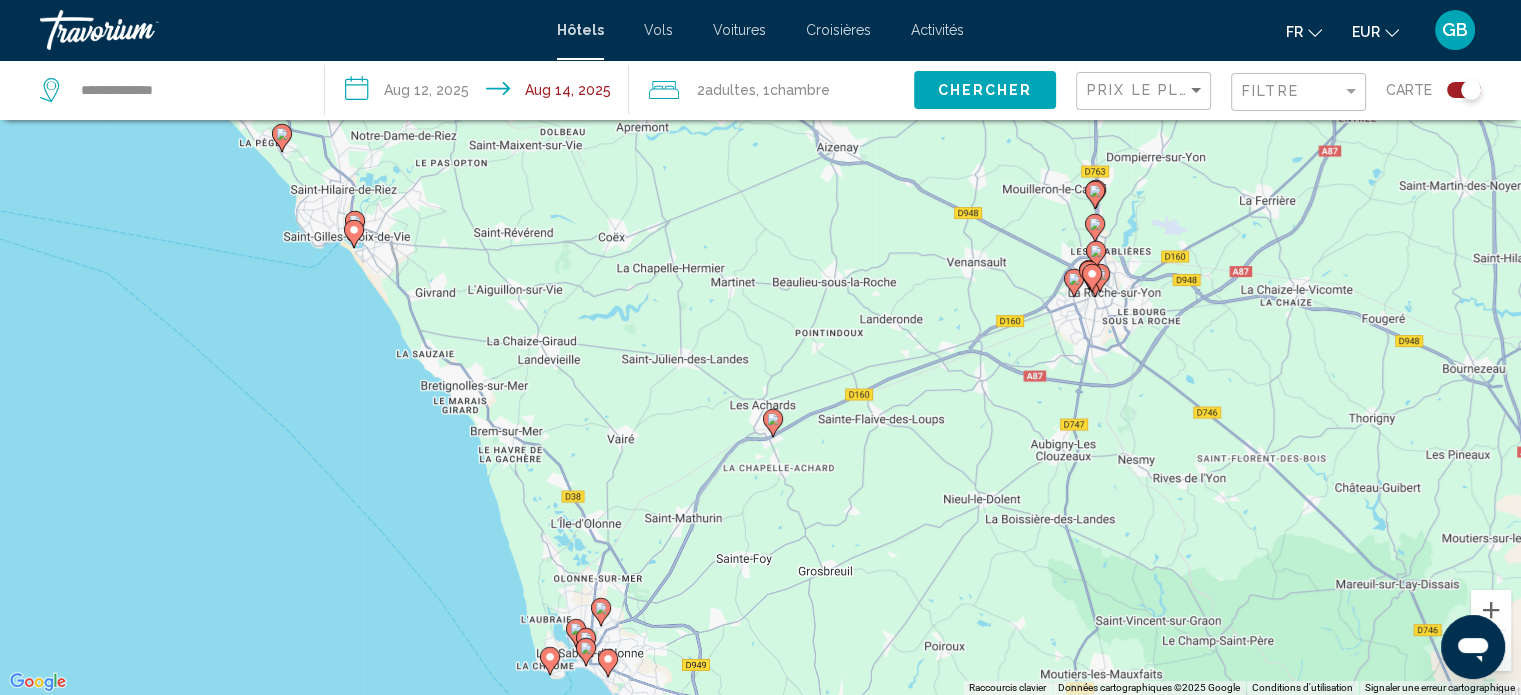 drag, startPoint x: 751, startPoint y: 629, endPoint x: 1000, endPoint y: 389, distance: 345.83377 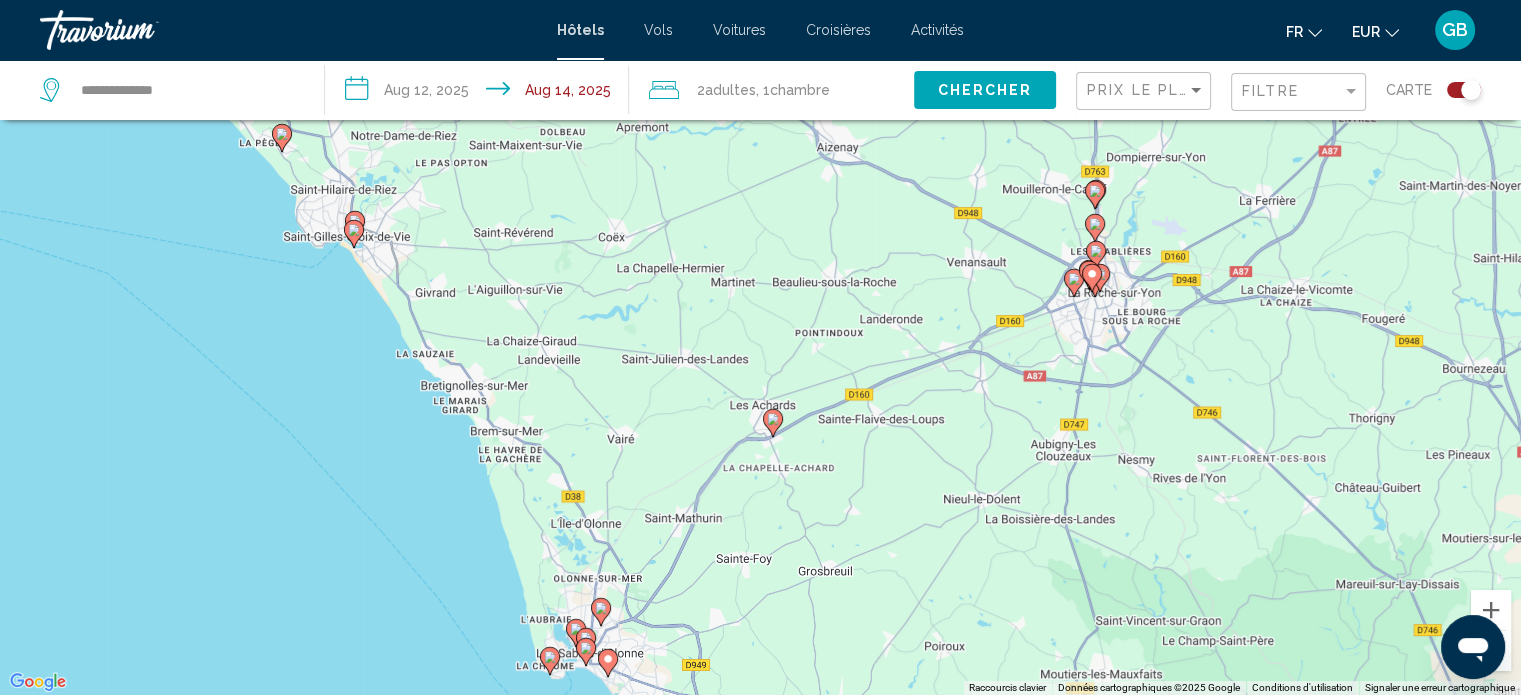click on "Pour activer le glissement avec le clavier, appuyez sur Alt+Entrée. Une fois ce mode activé, utilisez les touches fléchées pour déplacer le repère. Pour valider le déplacement, appuyez sur Entrée. Pour annuler, appuyez sur Échap." at bounding box center (760, 347) 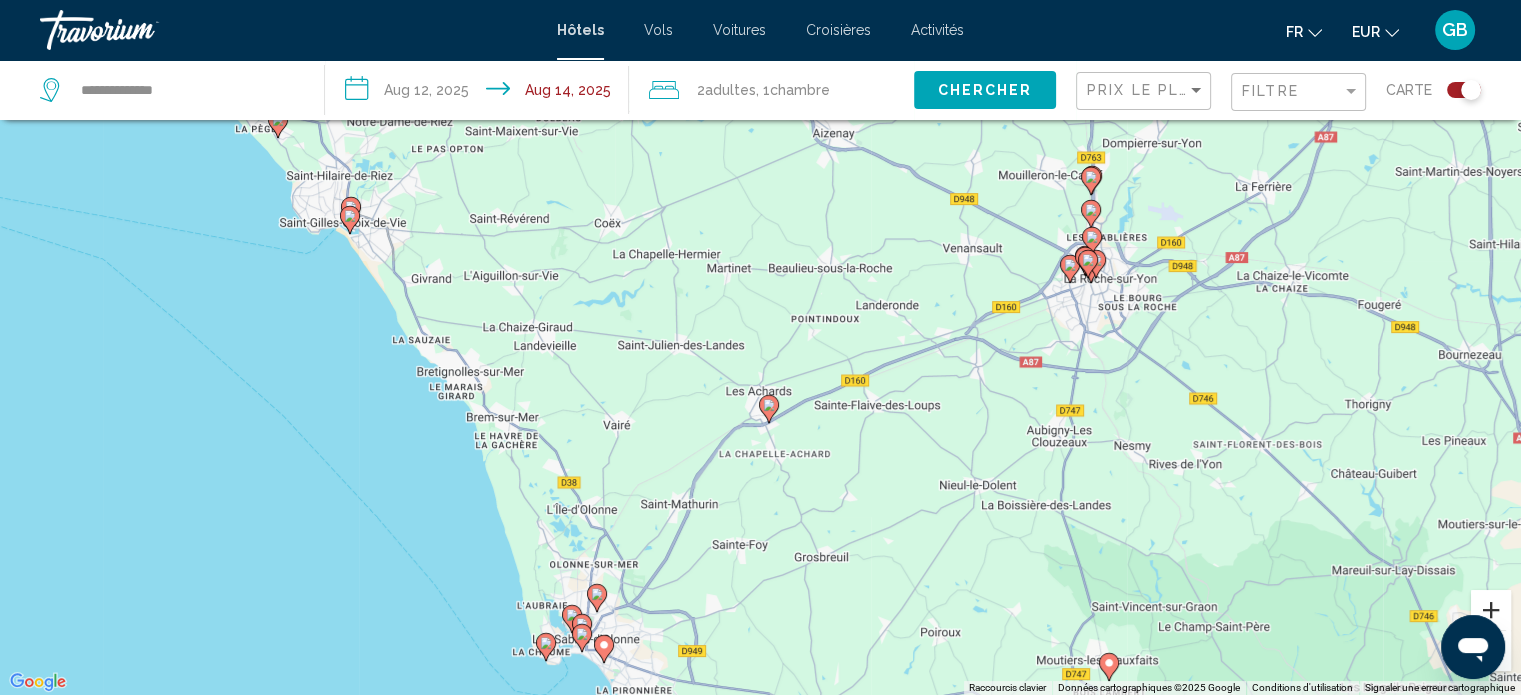click at bounding box center [1491, 610] 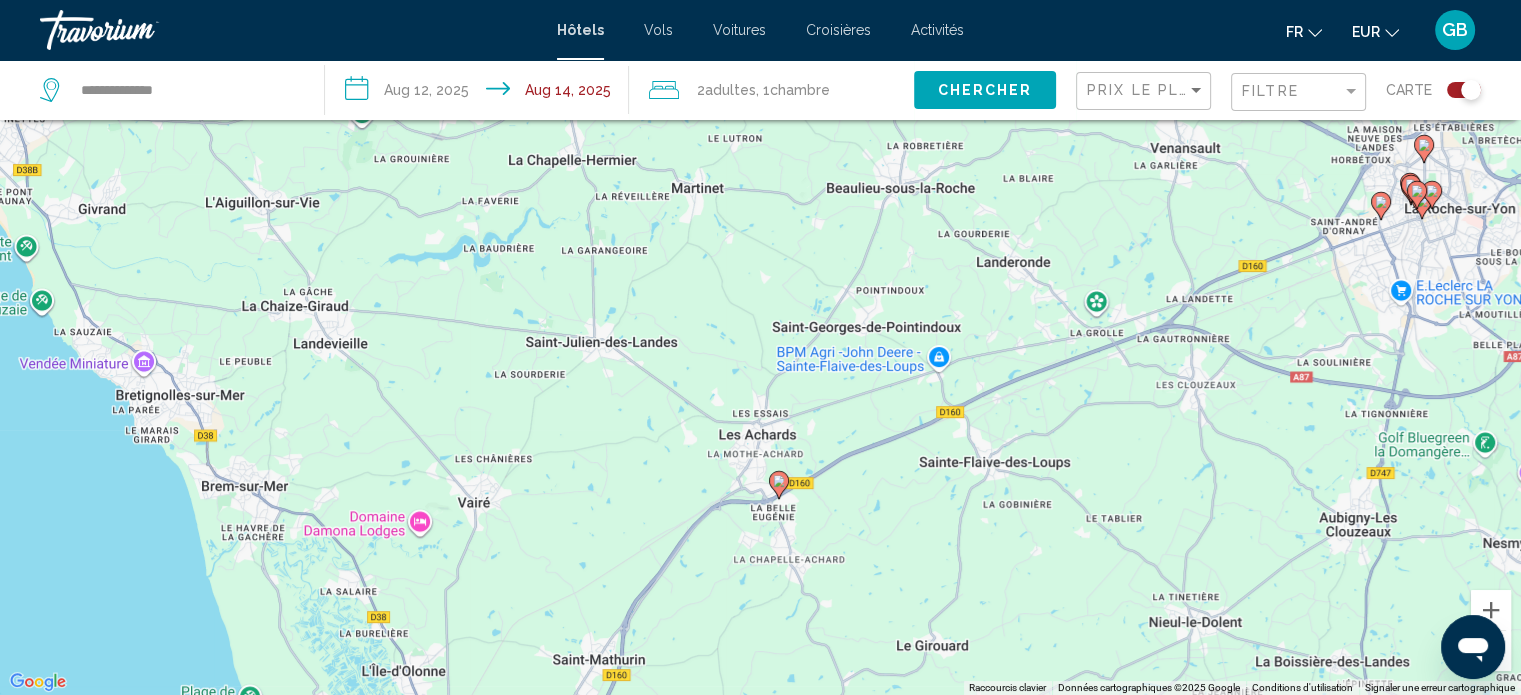 drag, startPoint x: 978, startPoint y: 543, endPoint x: 1099, endPoint y: 289, distance: 281.34854 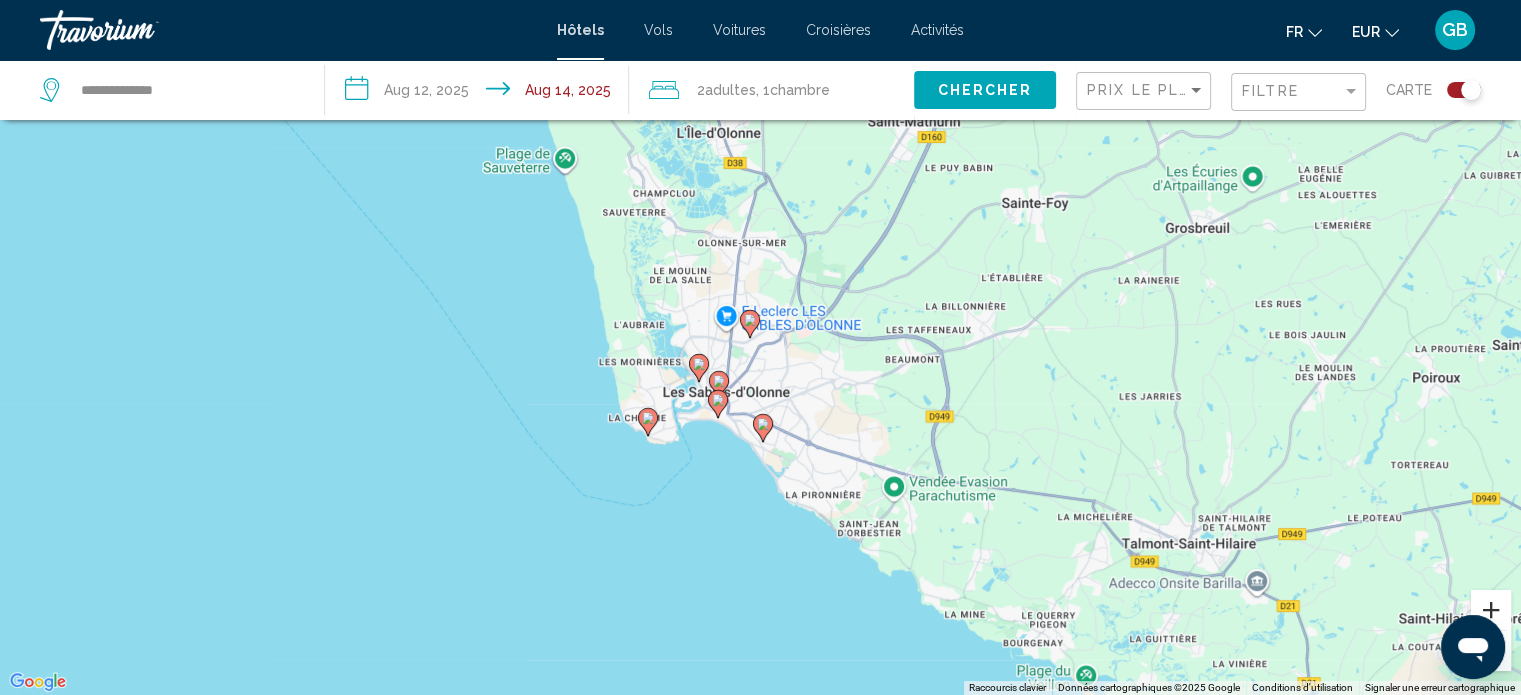 click at bounding box center (1491, 610) 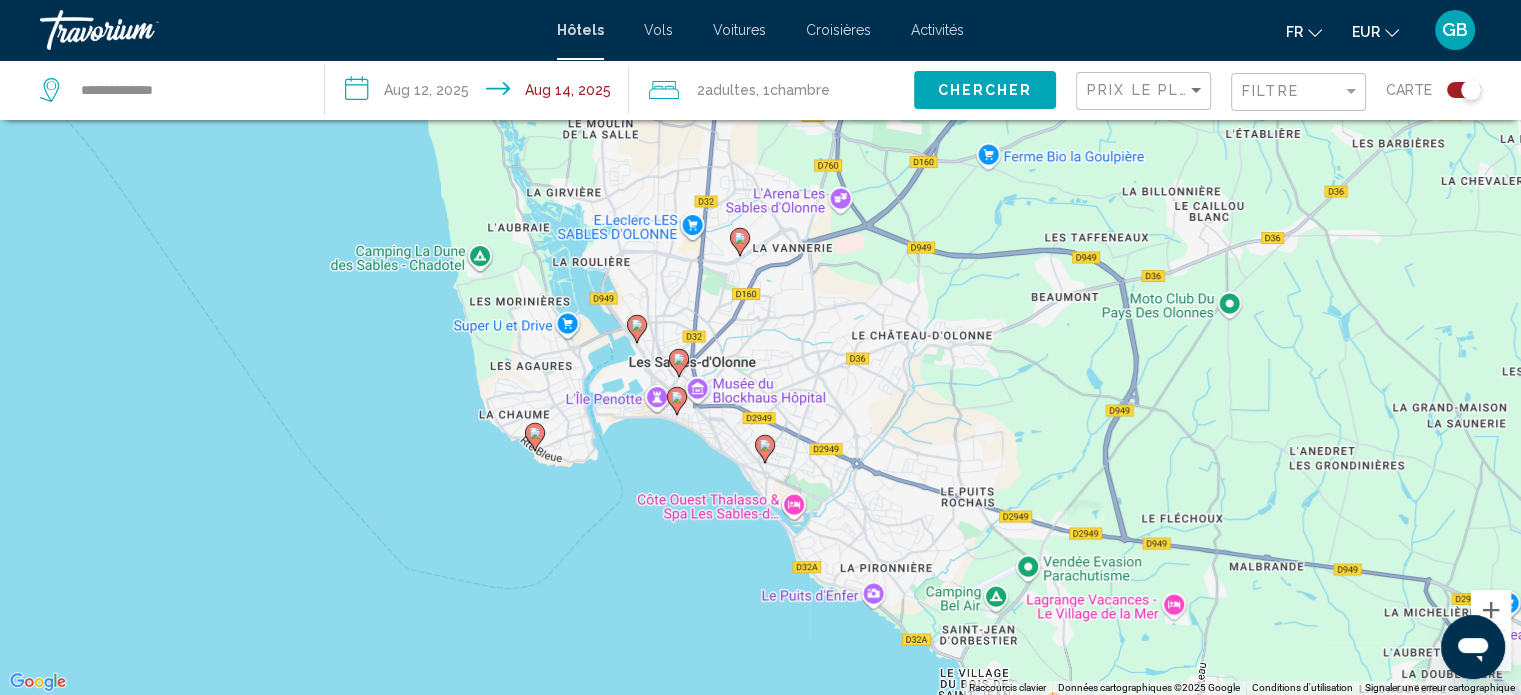 drag, startPoint x: 1144, startPoint y: 574, endPoint x: 1145, endPoint y: 487, distance: 87.005745 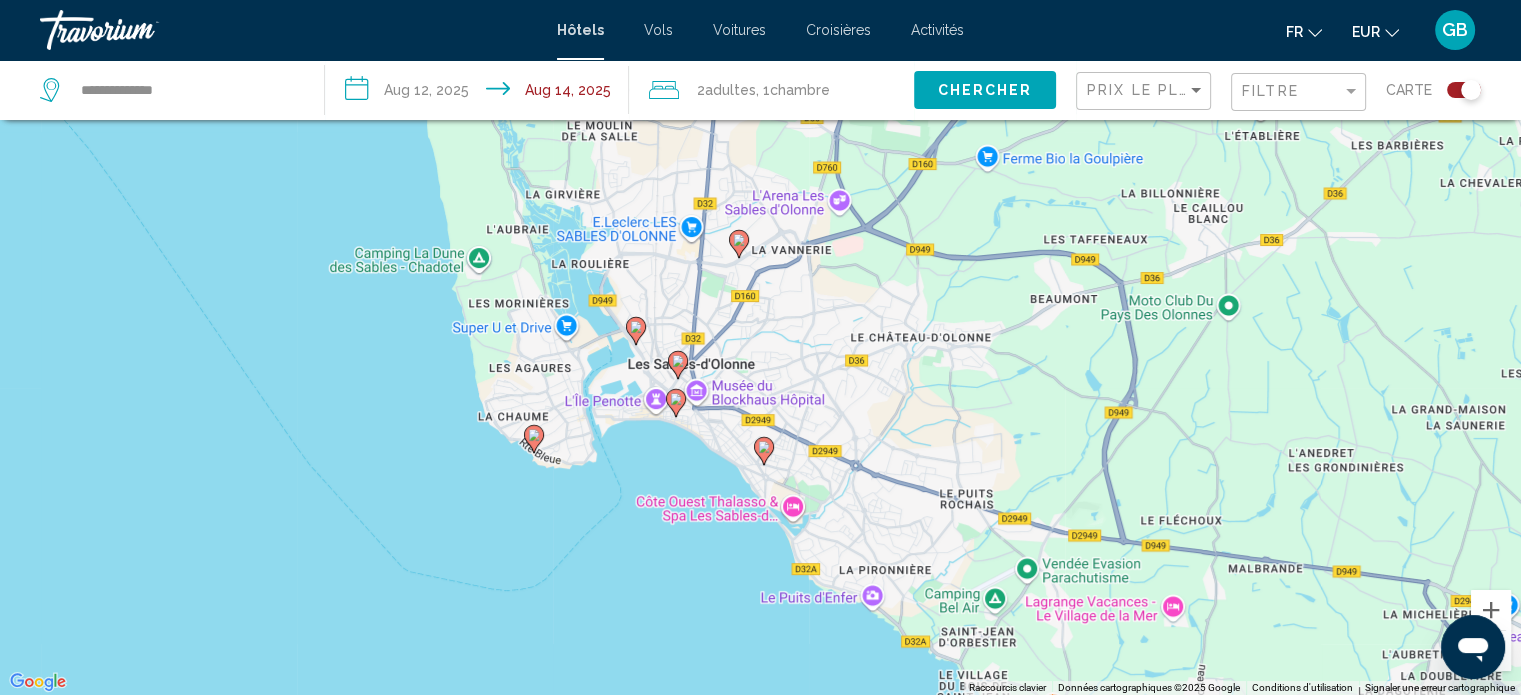 click 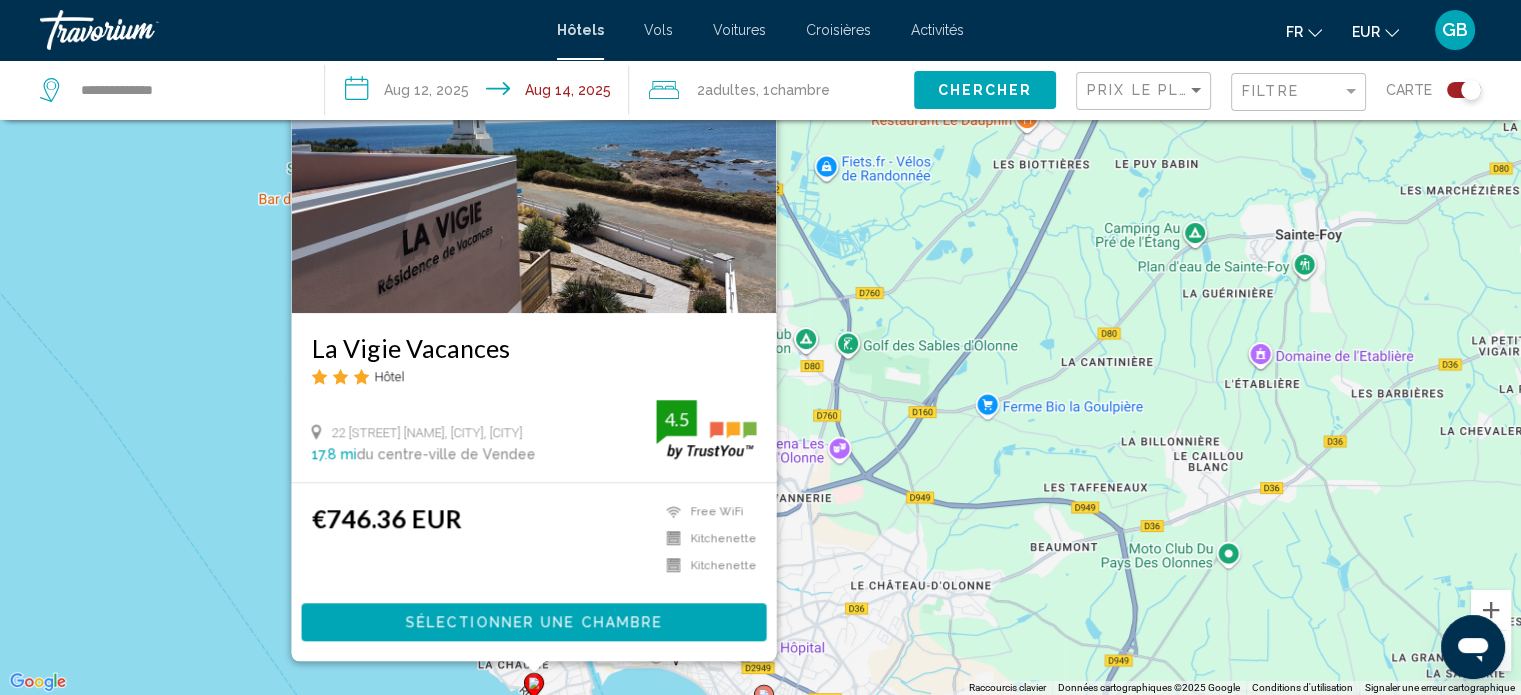 click on "Pour activer le glissement avec le clavier, appuyez sur Alt+Entrée. Une fois ce mode activé, utilisez les touches fléchées pour déplacer le repère. Pour valider le déplacement, appuyez sur Entrée. Pour annuler, appuyez sur Échap.  La Vigie Vacances
Hôtel
22 Corniche Du Nouch, Les Sables-D'olonne 17.8 mi  du centre-ville de Vendee de l'hôtel 4.5 €746.36 EUR
Free WiFi
Kitchenette
Kitchenette  4.5 Sélectionner une chambre" at bounding box center (760, 347) 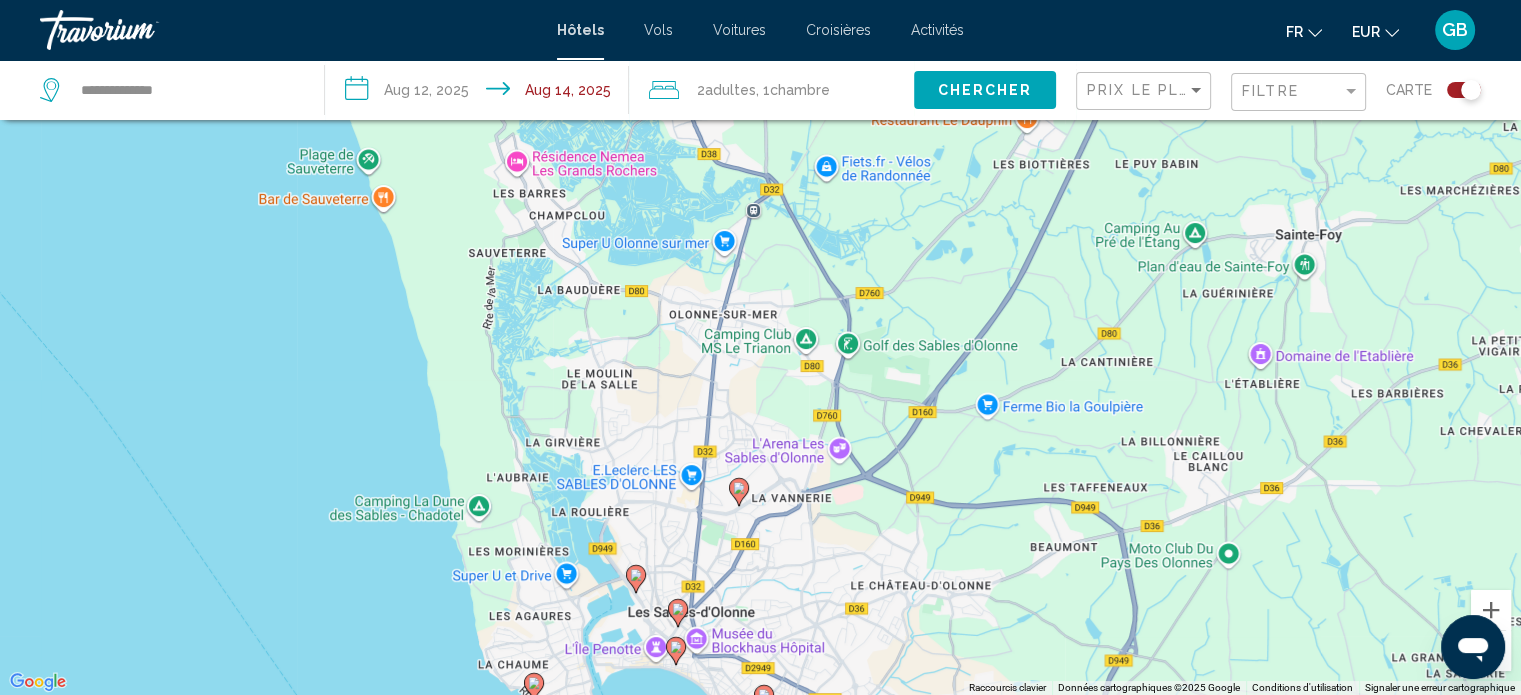 click 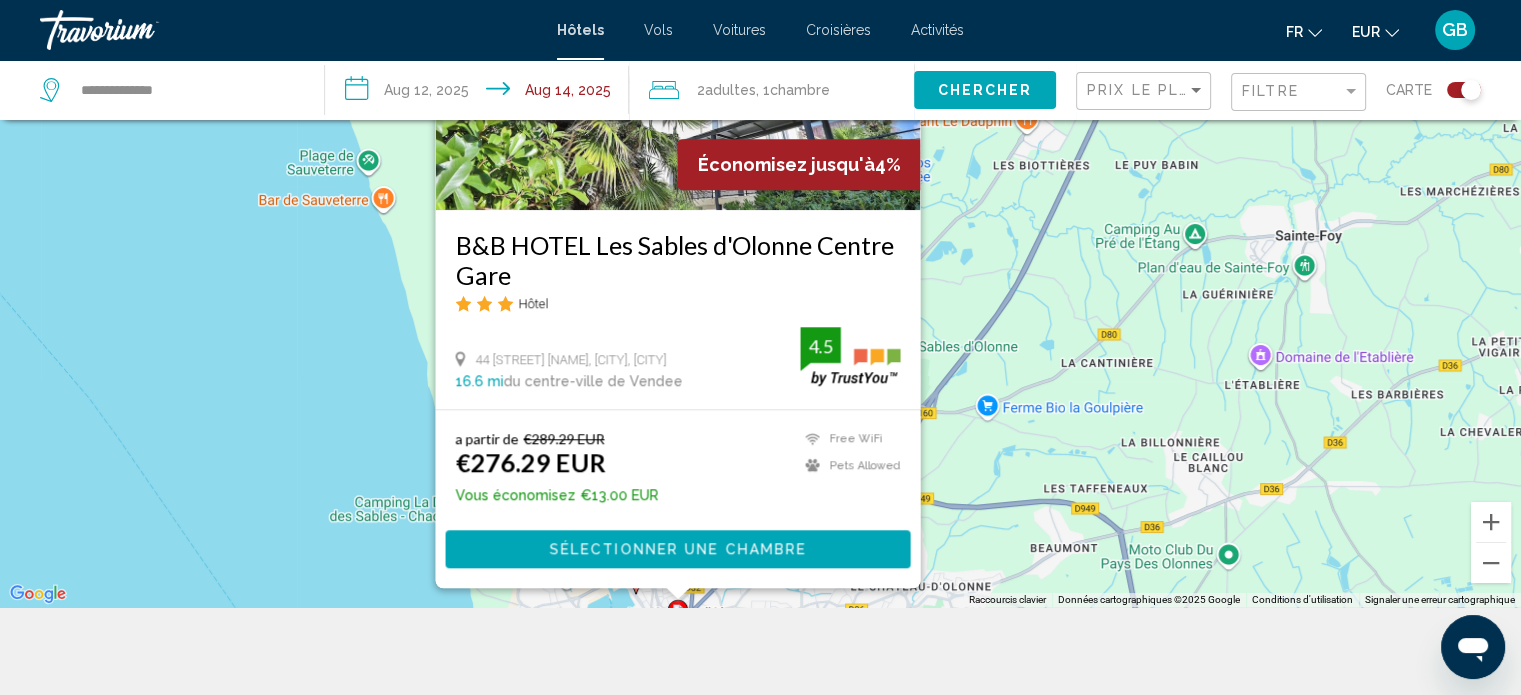 scroll, scrollTop: 240, scrollLeft: 0, axis: vertical 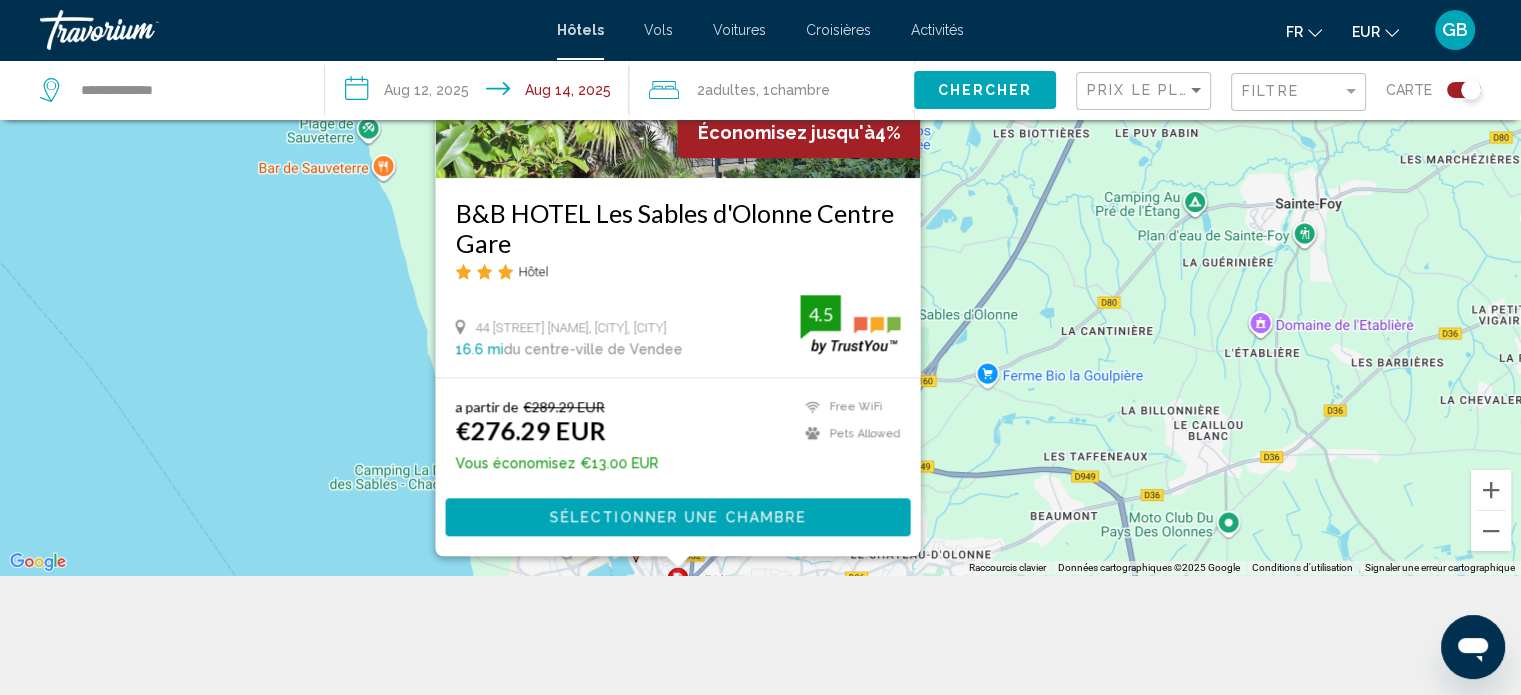 click on "Pour activer le glissement avec le clavier, appuyez sur Alt+Entrée. Une fois ce mode activé, utilisez les touches fléchées pour déplacer le repère. Pour valider le déplacement, appuyez sur Entrée. Pour annuler, appuyez sur Échap. Économisez jusqu'à  4%   B&B HOTEL Les Sables d'Olonne Centre Gare
Hôtel
44 Avenue Georges Pompidou, Les Sables-D'olonne 16.6 mi  du centre-ville de Vendee de l'hôtel 4.5 a partir de €289.29 EUR €276.29 EUR  Vous économisez  €13.00 EUR
Free WiFi
Pets Allowed  4.5 Sélectionner une chambre" at bounding box center (760, 227) 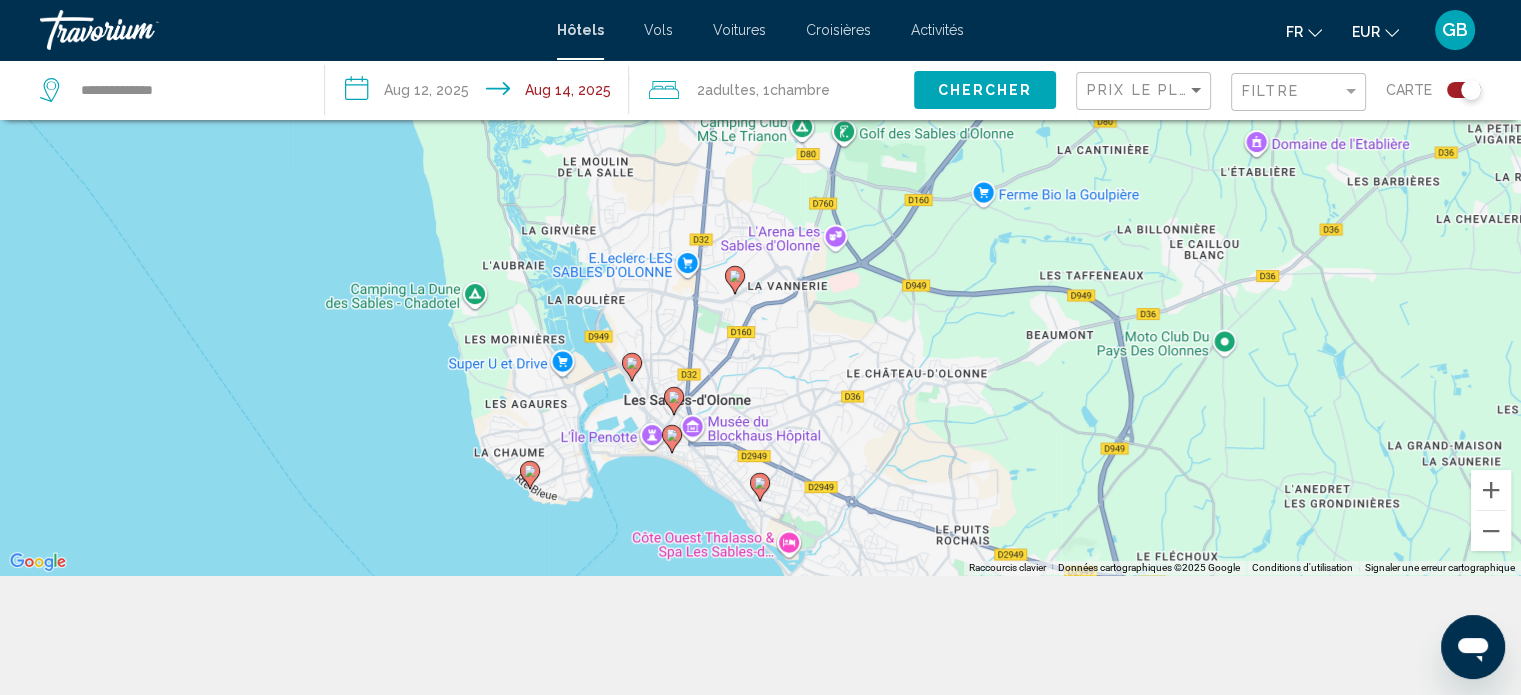 drag, startPoint x: 1176, startPoint y: 406, endPoint x: 1170, endPoint y: 218, distance: 188.09572 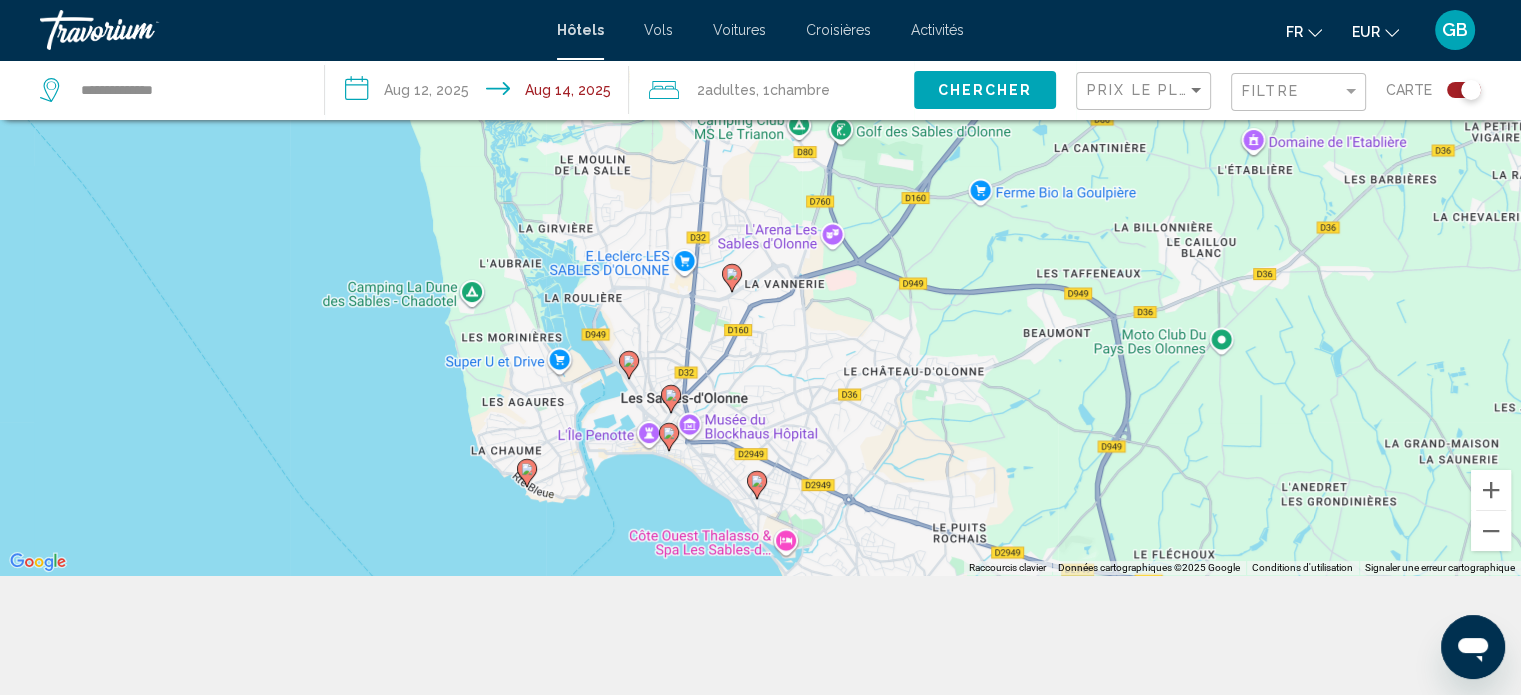click 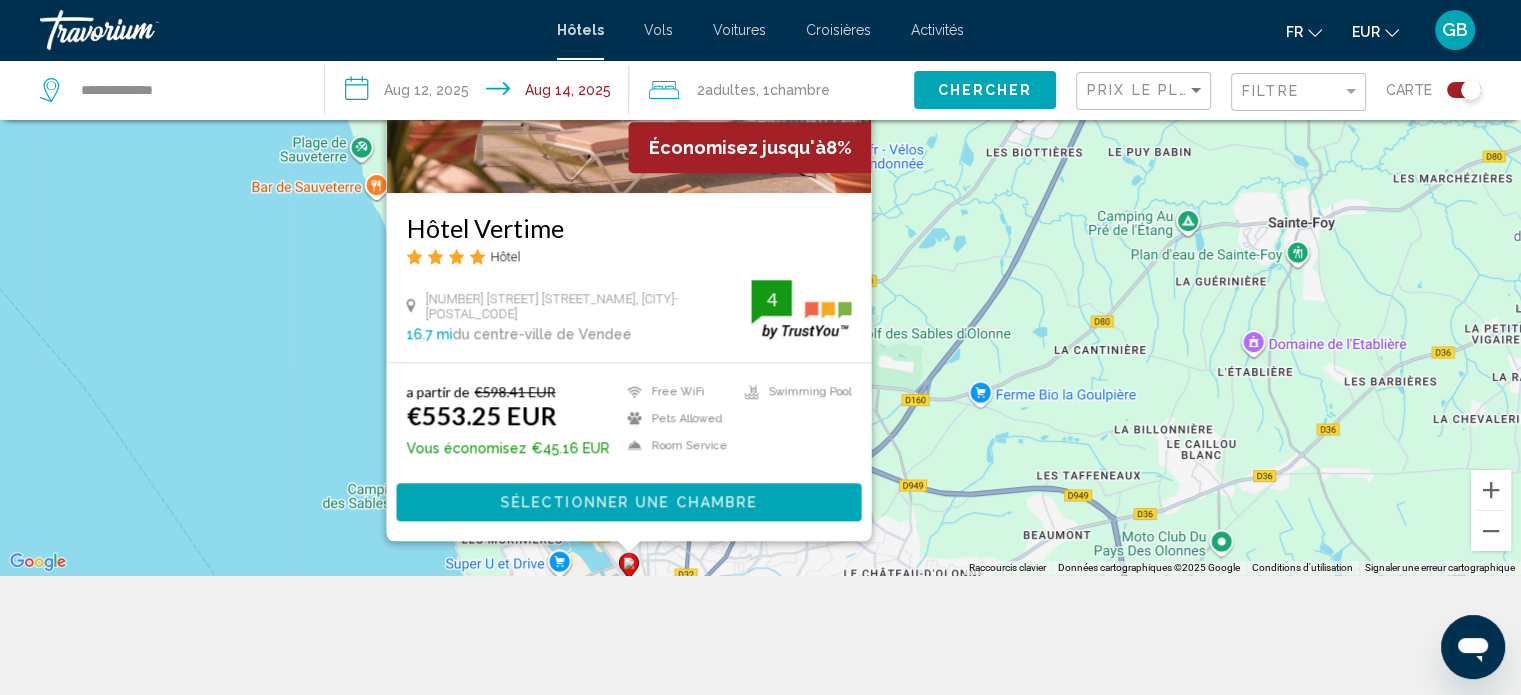 click on "Pour activer le glissement avec le clavier, appuyez sur Alt+Entrée. Une fois ce mode activé, utilisez les touches fléchées pour déplacer le repère. Pour valider le déplacement, appuyez sur Entrée. Pour annuler, appuyez sur Échap. Économisez jusqu'à  8%   Hôtel Vertime
Hôtel
10 Boulevard De L'île Vertime, Les Sables-D'olonne 16.7 mi  du centre-ville de Vendee de l'hôtel 4 a partir de €598.41 EUR €553.25 EUR  Vous économisez  €45.16 EUR
Free WiFi
Pets Allowed
Room Service
Swimming Pool  4 Sélectionner une chambre" at bounding box center [760, 227] 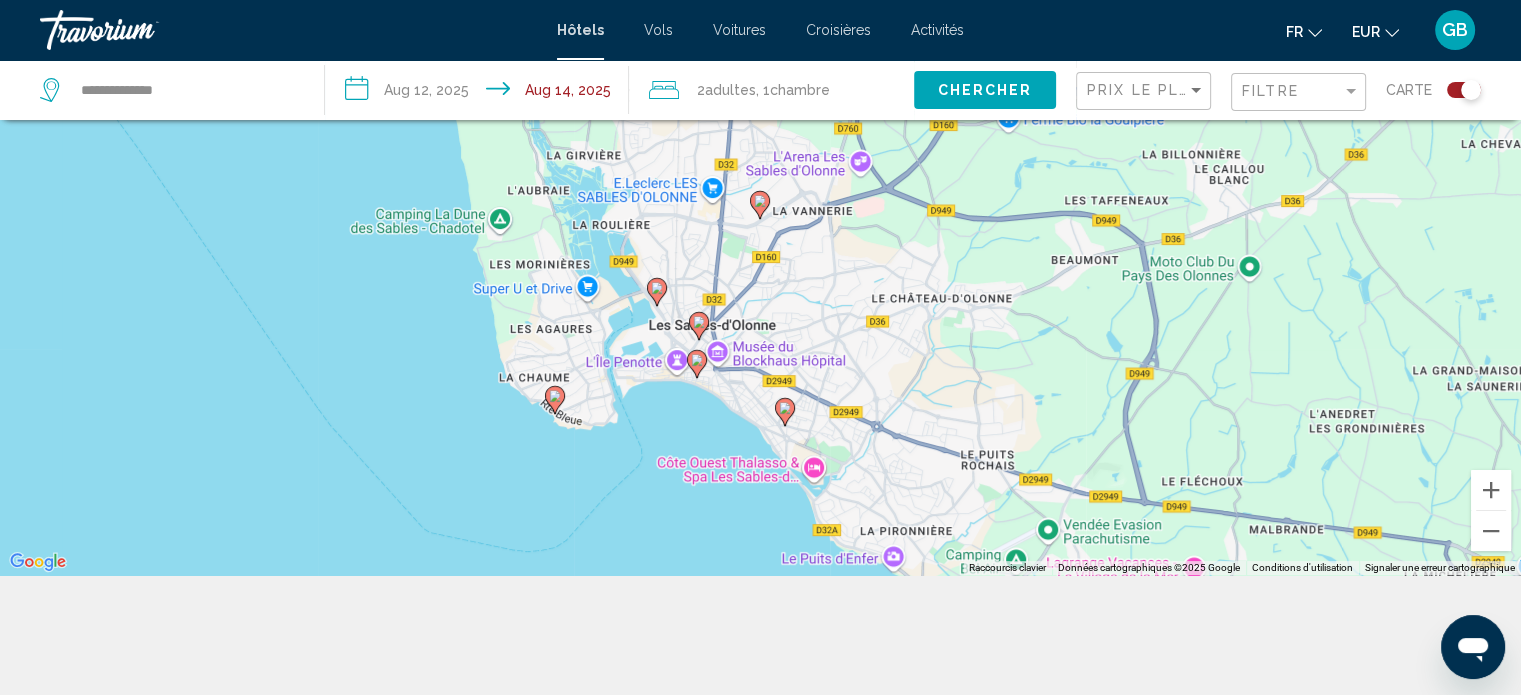 drag, startPoint x: 1224, startPoint y: 427, endPoint x: 1252, endPoint y: 115, distance: 313.25388 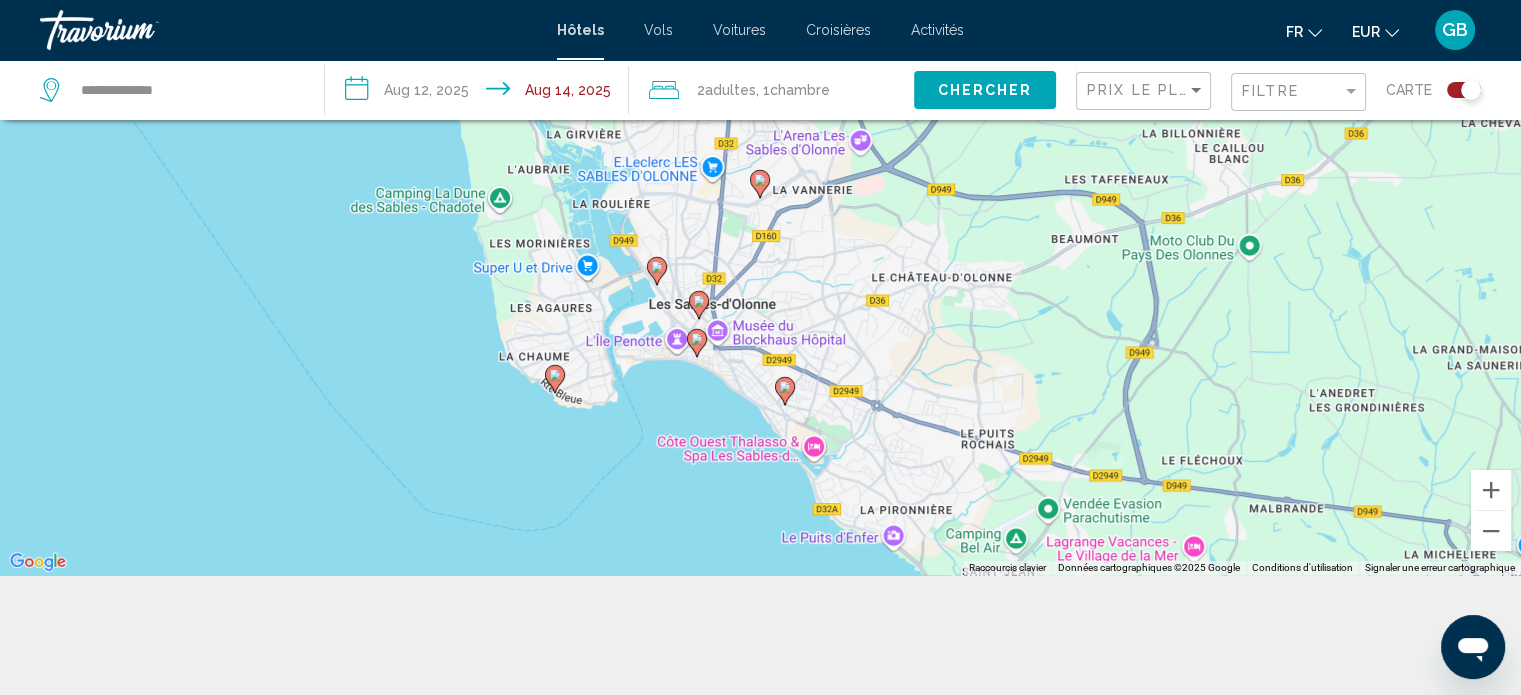 click 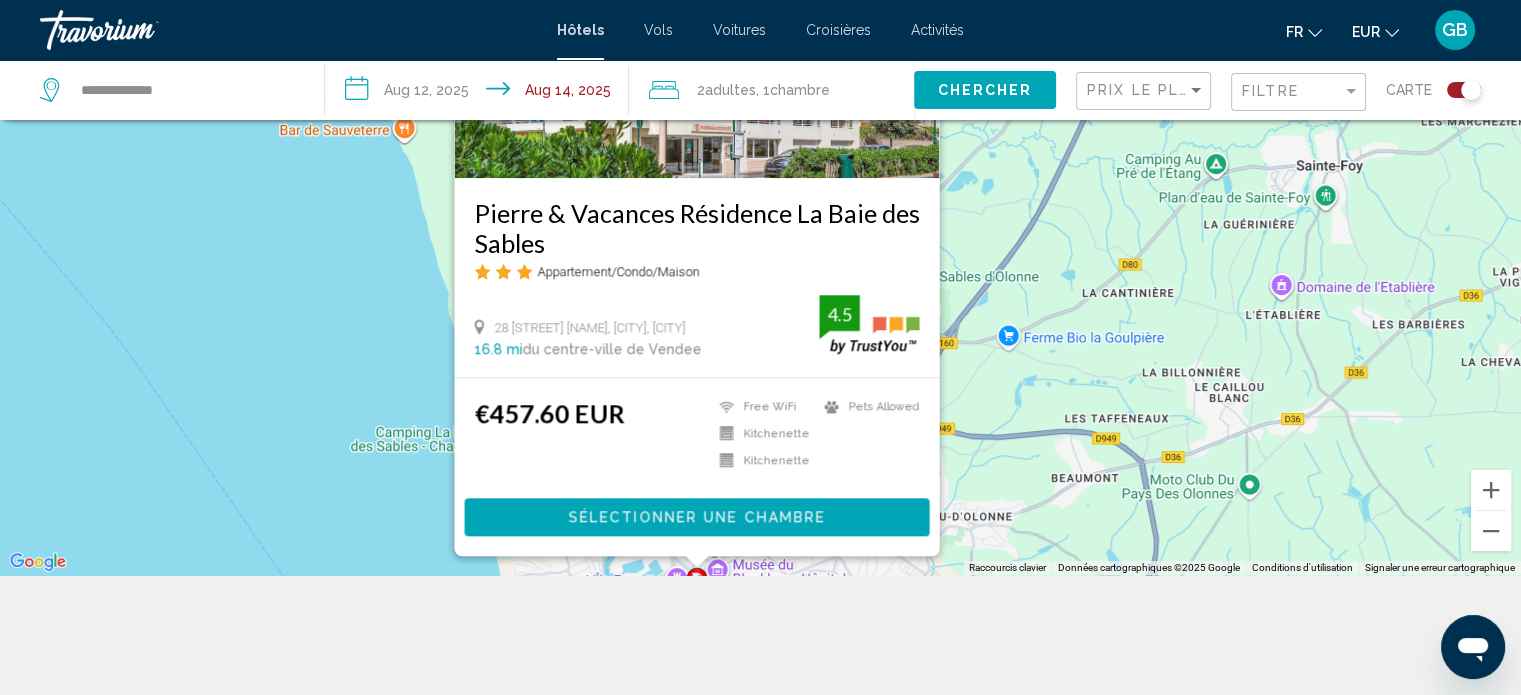 click on "Pour activer le glissement avec le clavier, appuyez sur Alt+Entrée. Une fois ce mode activé, utilisez les touches fléchées pour déplacer le repère. Pour valider le déplacement, appuyez sur Entrée. Pour annuler, appuyez sur Échap.  Pierre & Vacances Résidence La Baie des Sables
Appartement/Condo/Maison
28 Cours Blossac, Les Sables-D'olonne 16.8 mi  du centre-ville de Vendee de l'hôtel 4.5 €457.60 EUR
Free WiFi
Kitchenette
Kitchenette
Pets Allowed  4.5 Sélectionner une chambre" at bounding box center [760, 227] 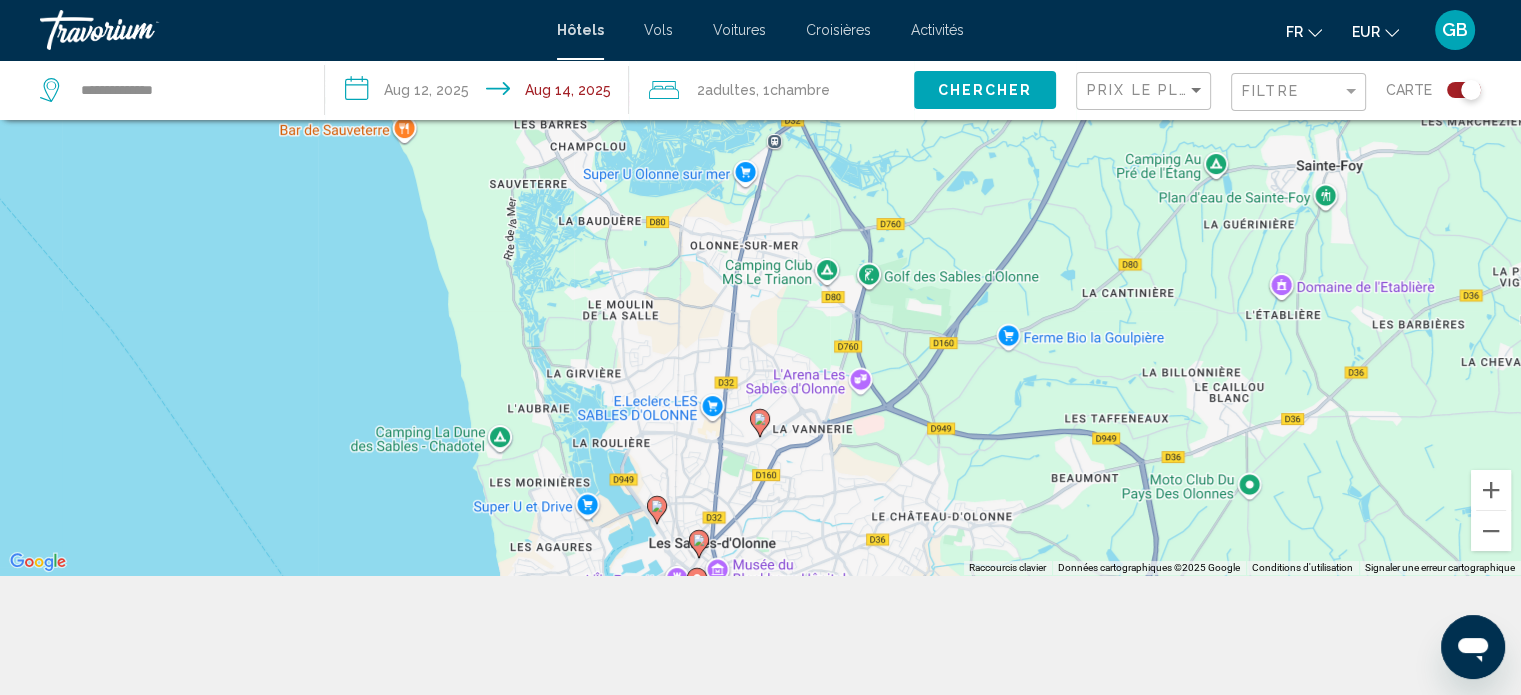 click 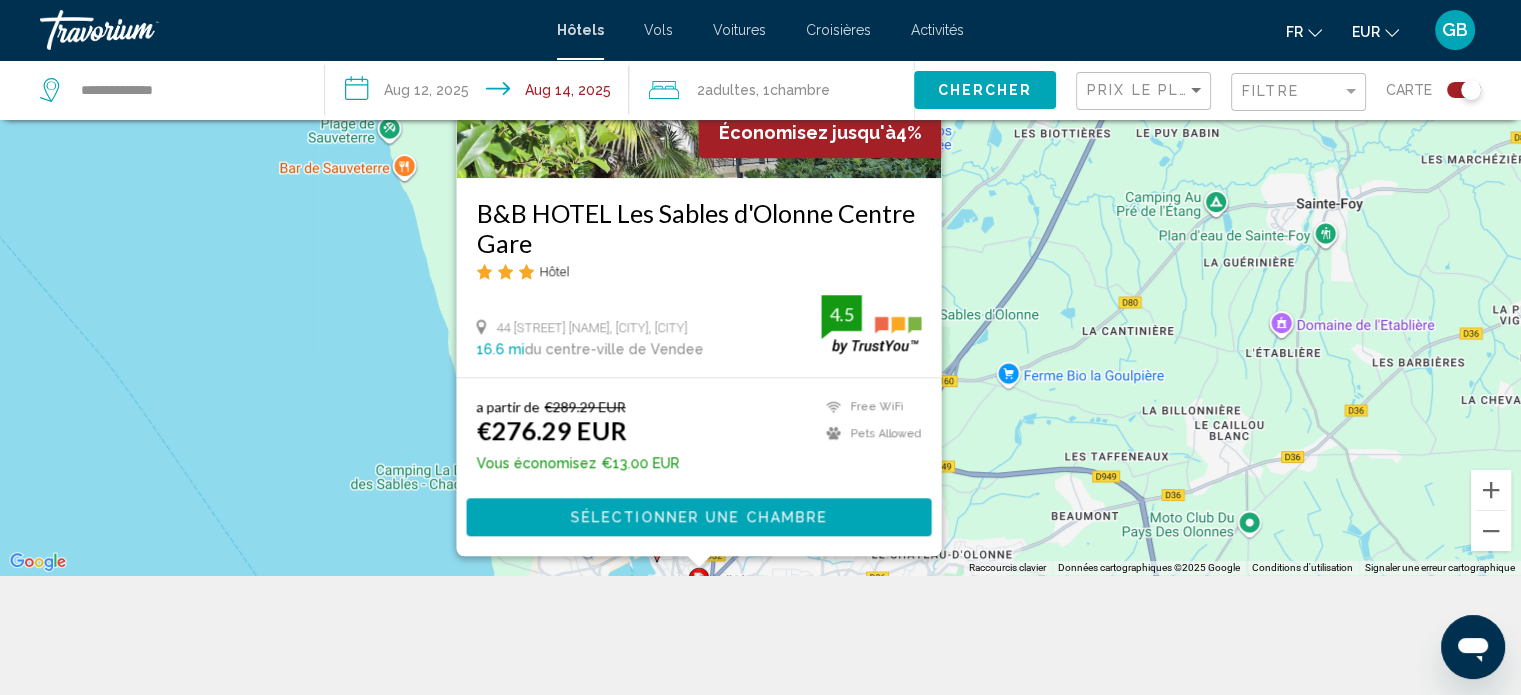 click on "a partir de €289.29 EUR €276.29 EUR  Vous économisez  €13.00 EUR
Free WiFi
Pets Allowed  4.5" at bounding box center (698, 438) 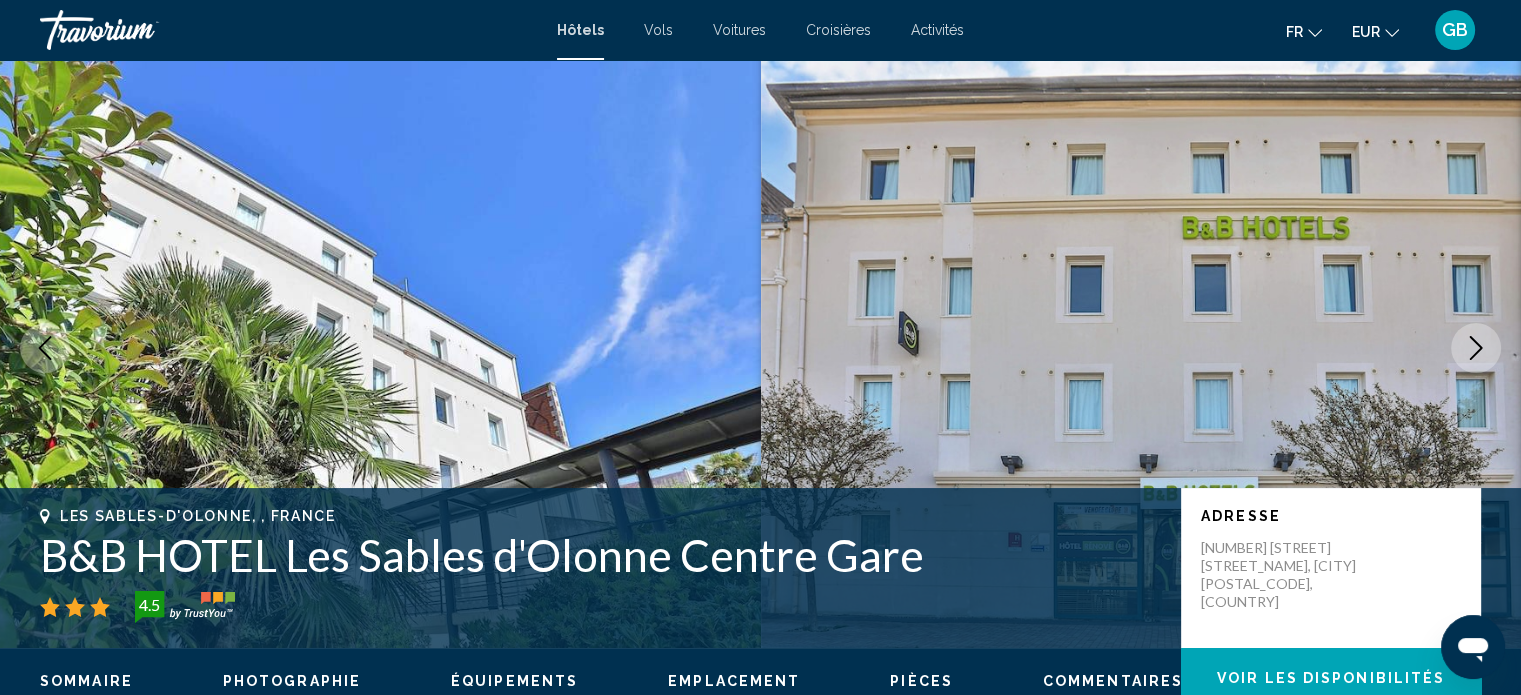 type 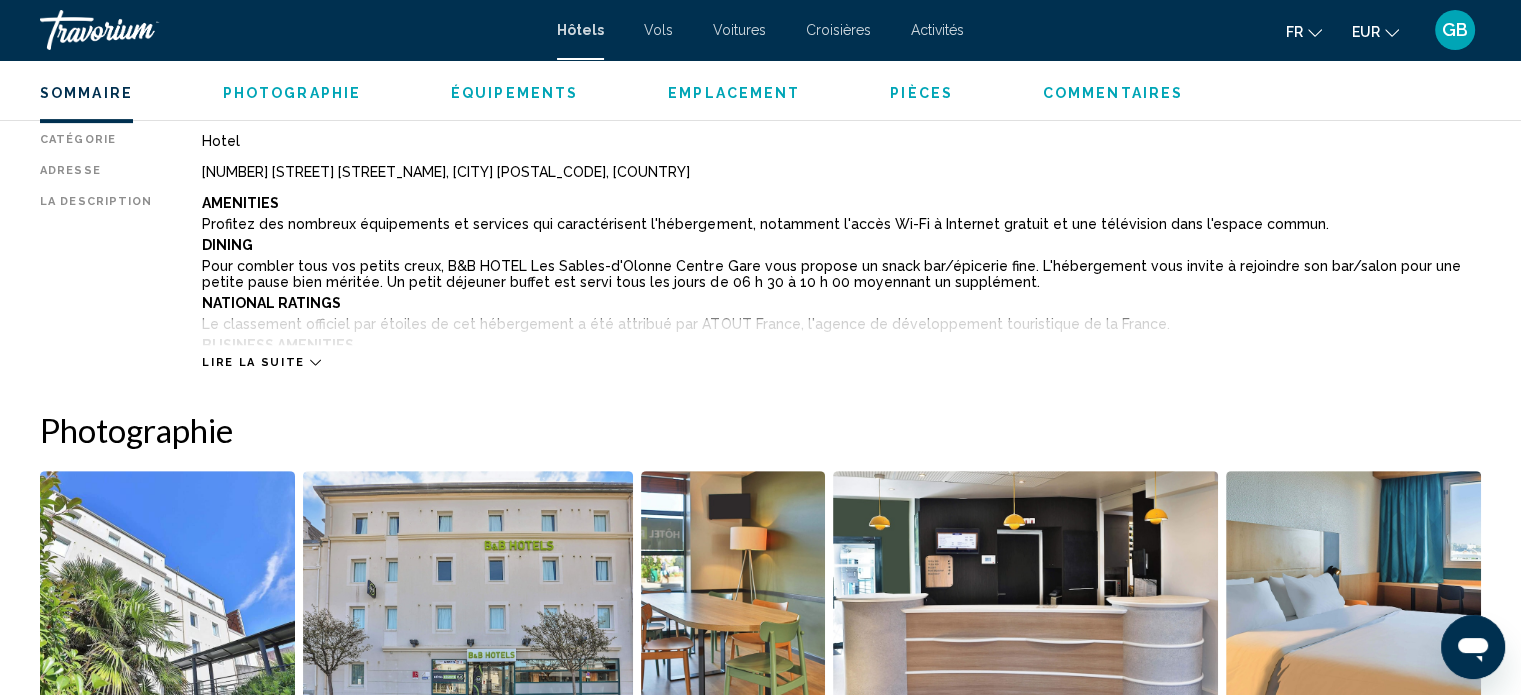 scroll, scrollTop: 692, scrollLeft: 0, axis: vertical 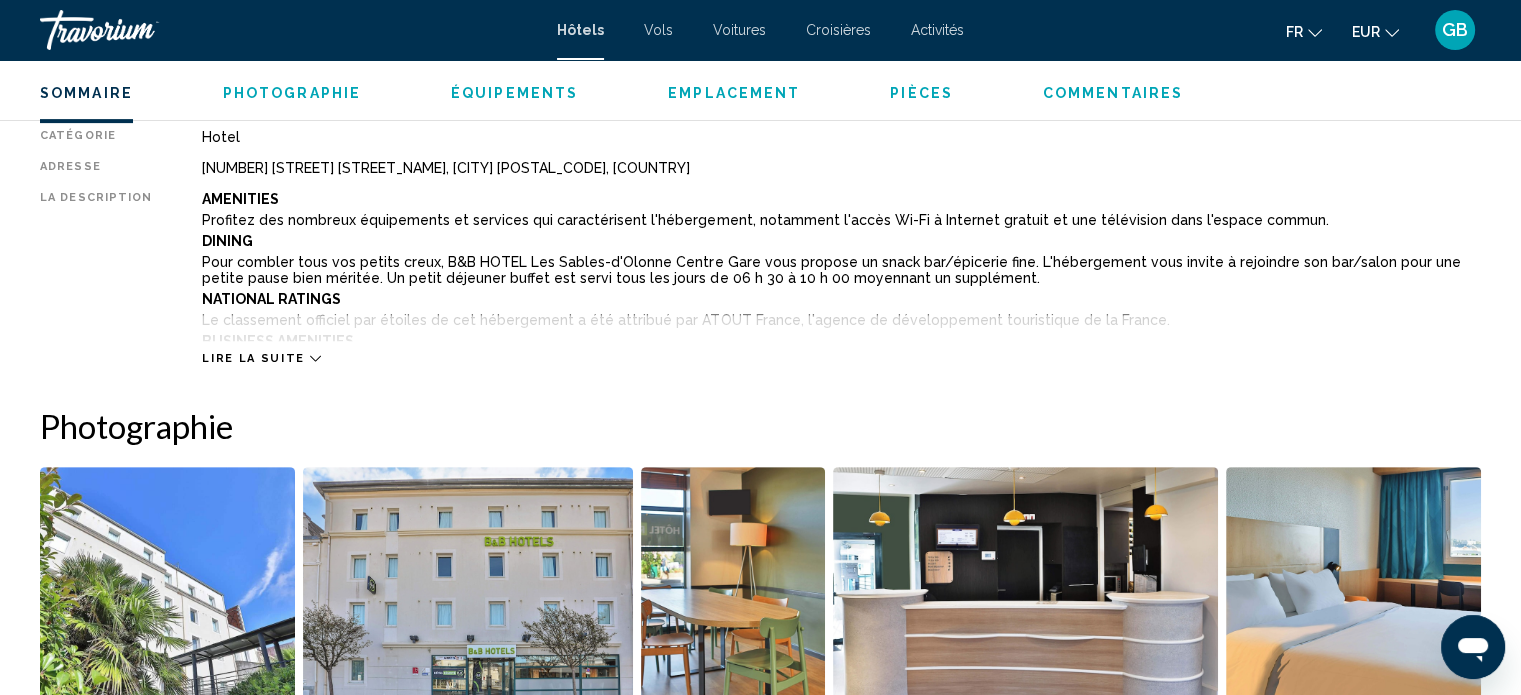 click on "Lire la suite" at bounding box center (253, 358) 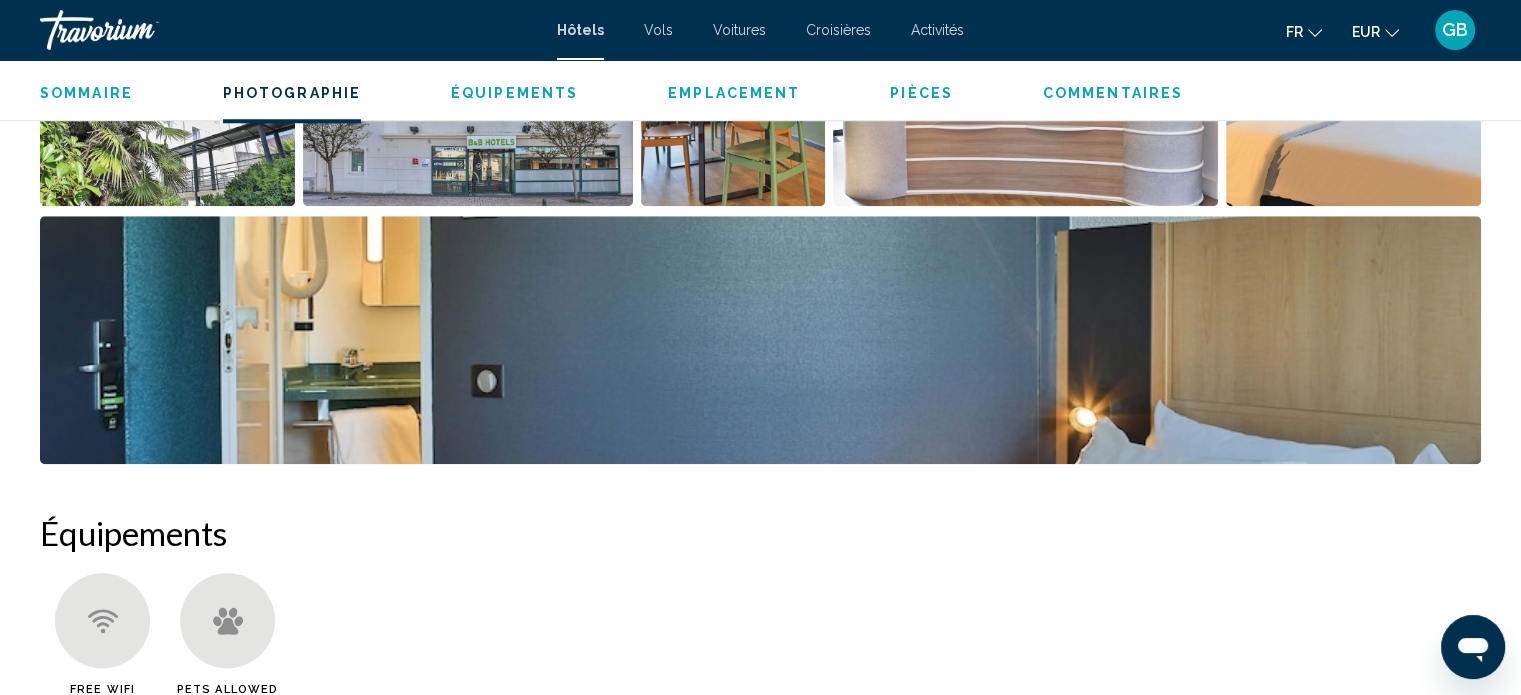 scroll, scrollTop: 1892, scrollLeft: 0, axis: vertical 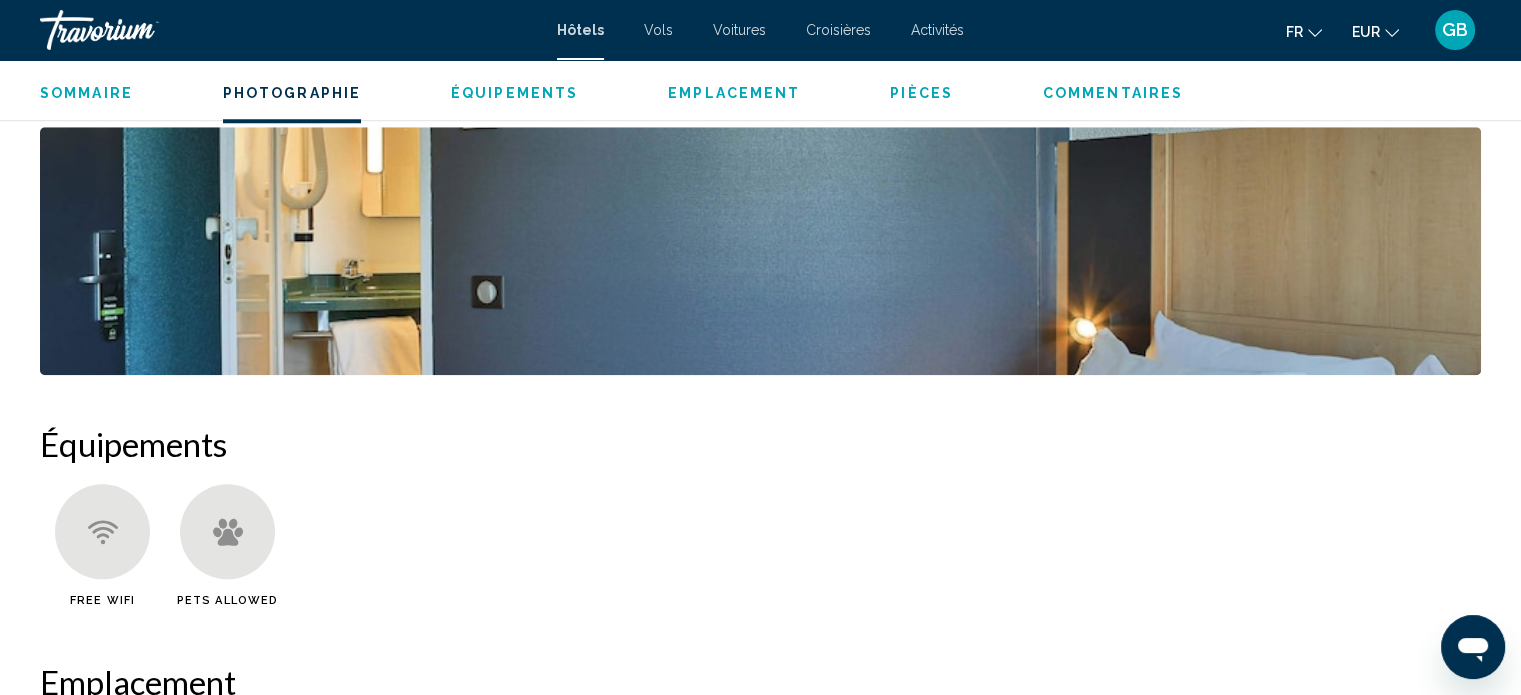 click at bounding box center (760, 251) 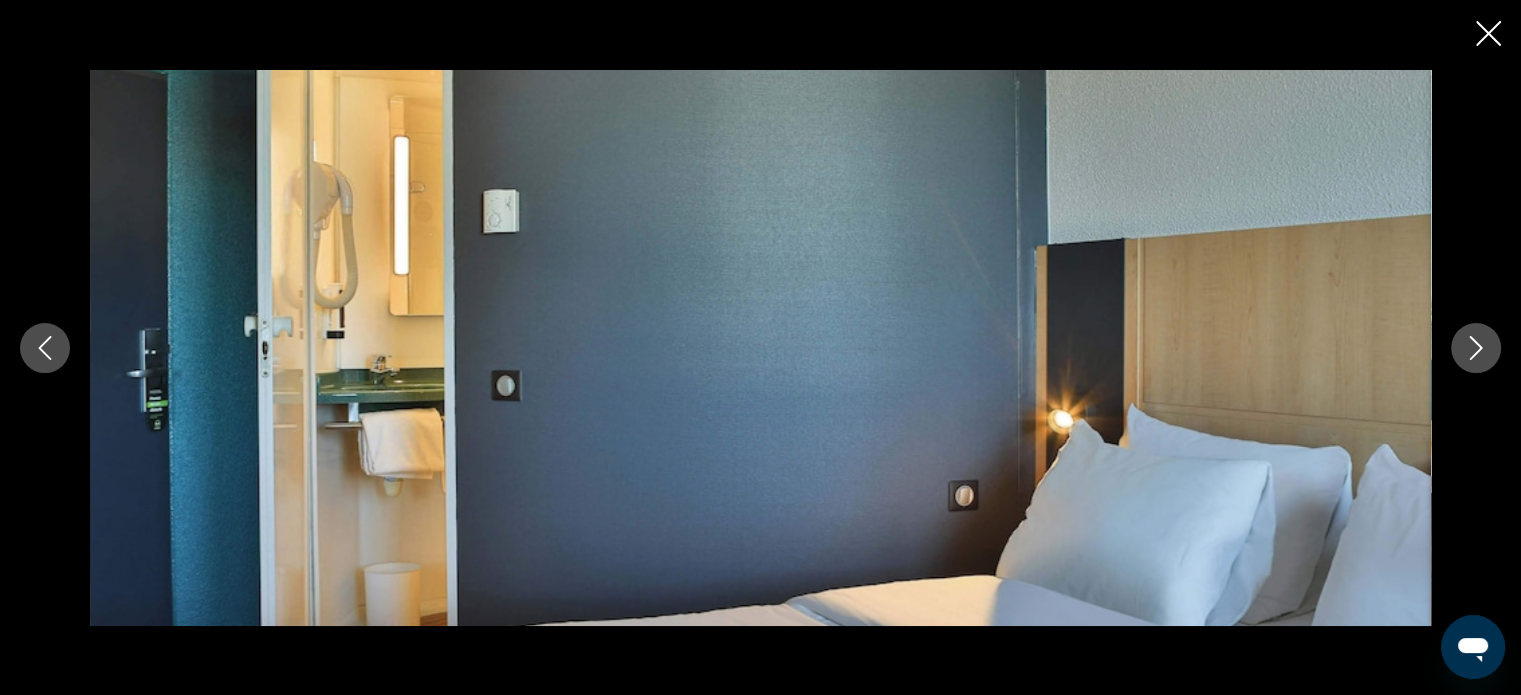 click 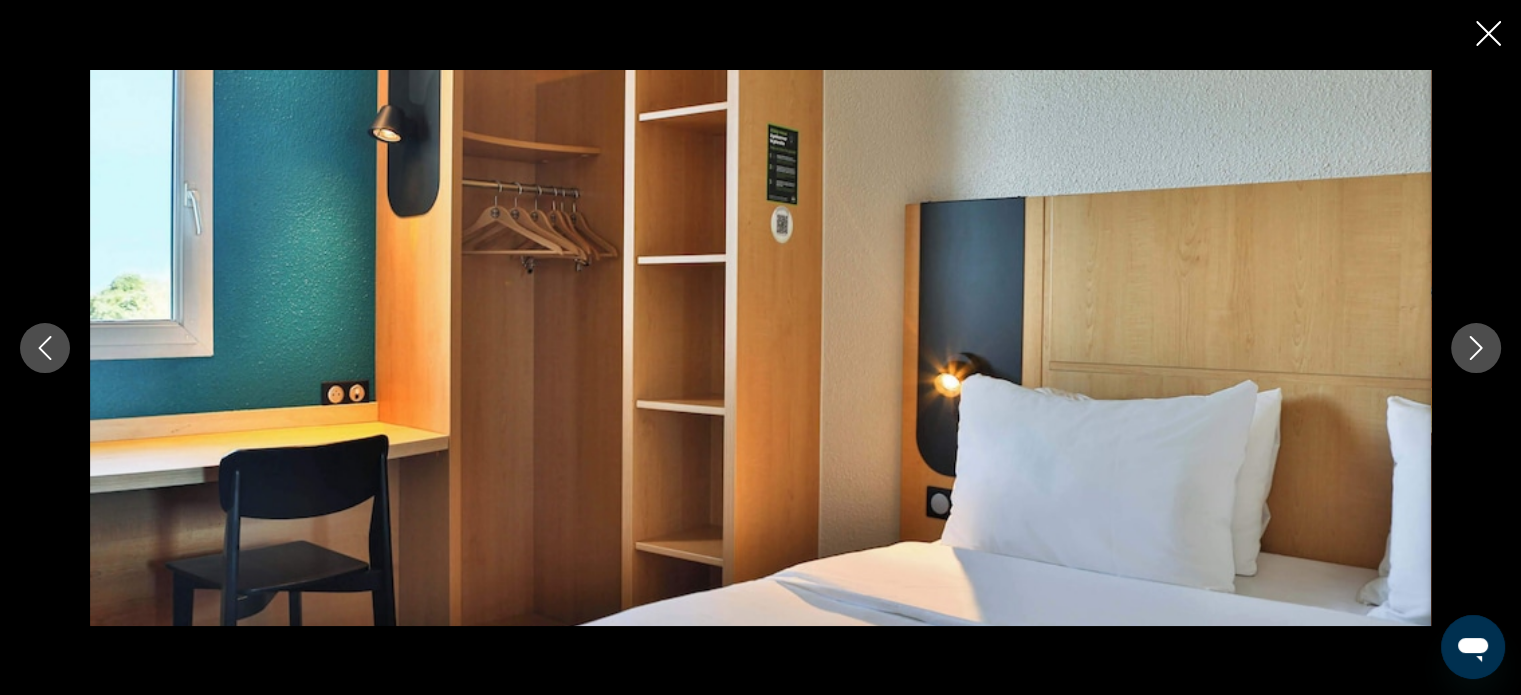 click 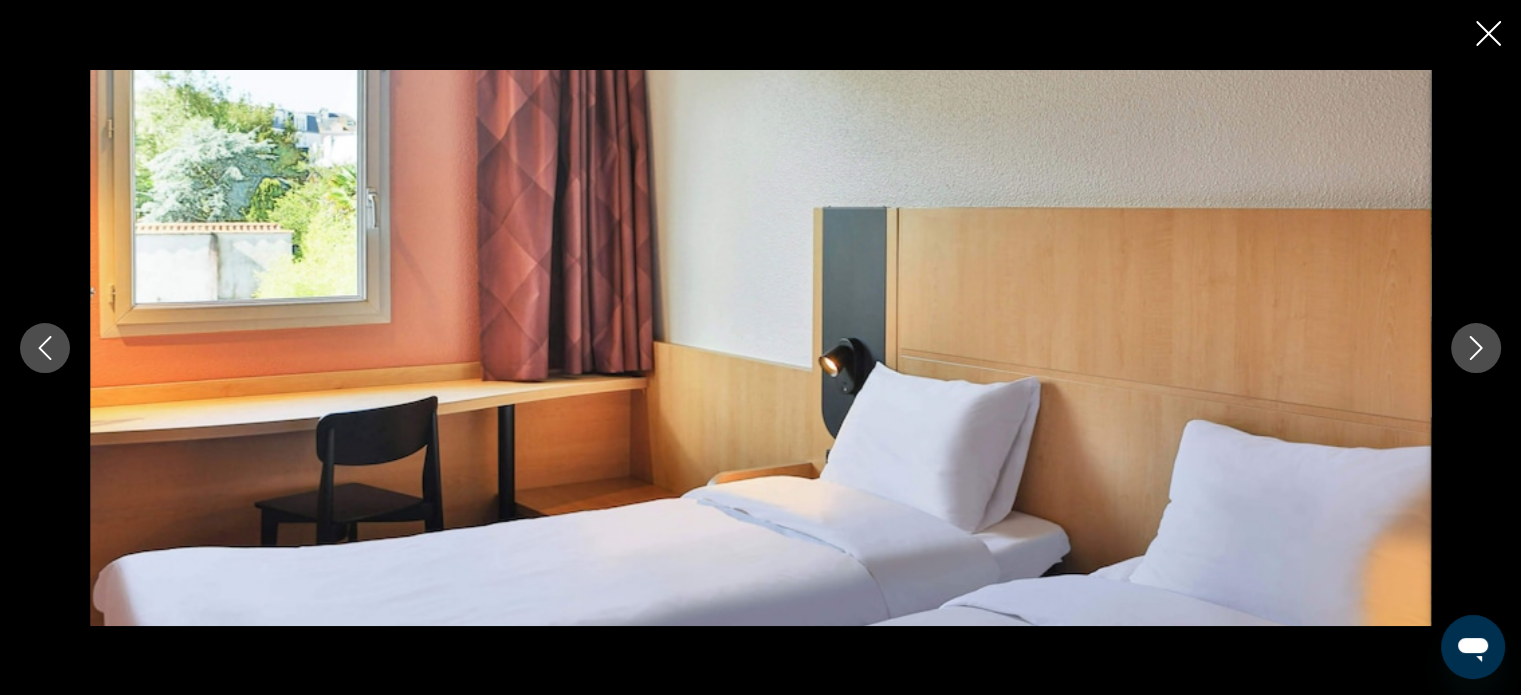 click 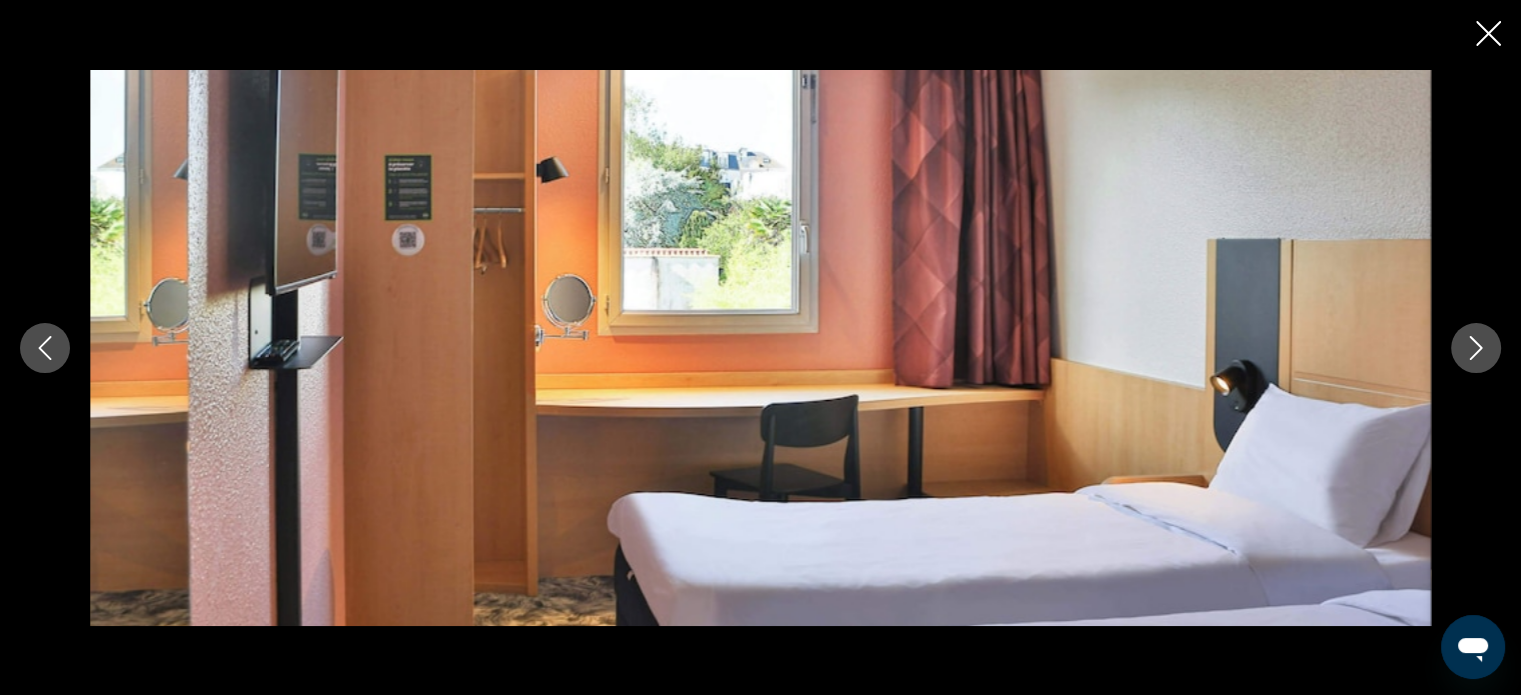 click 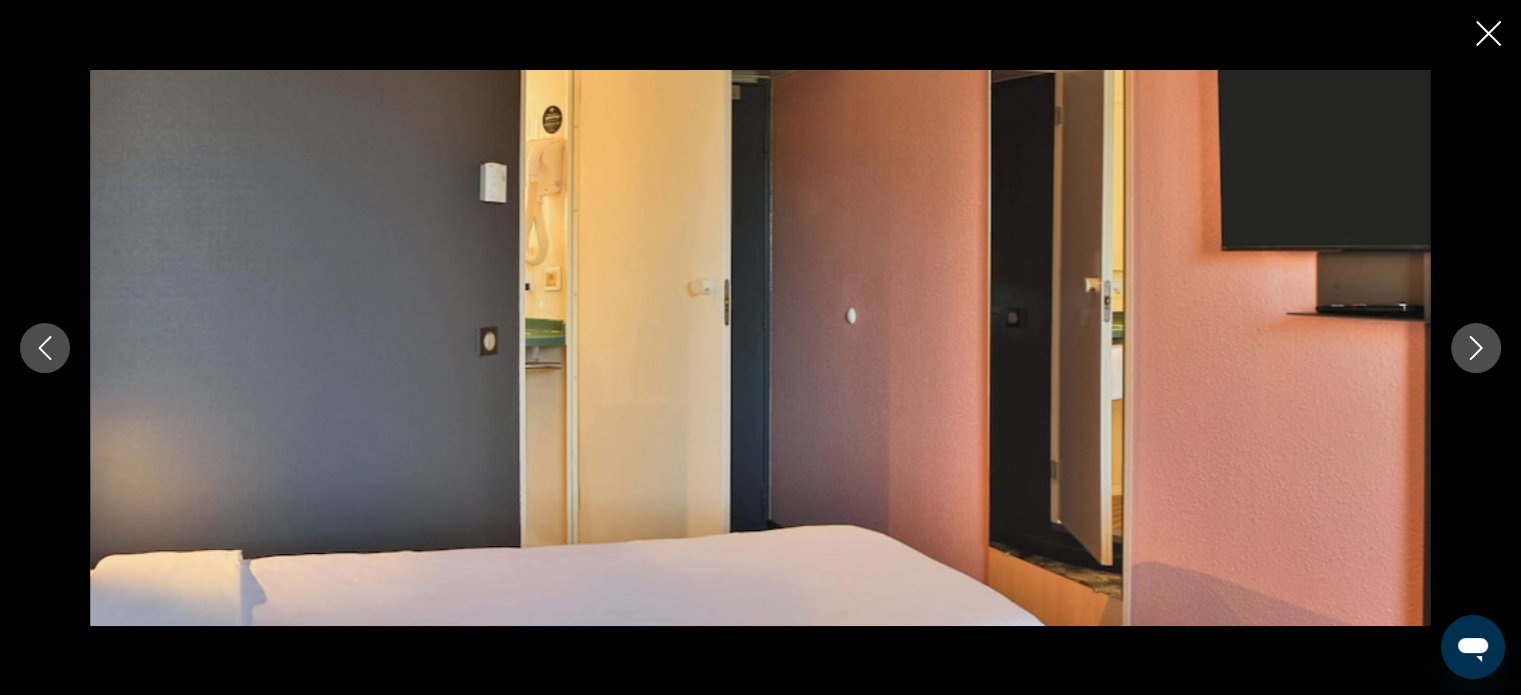 click 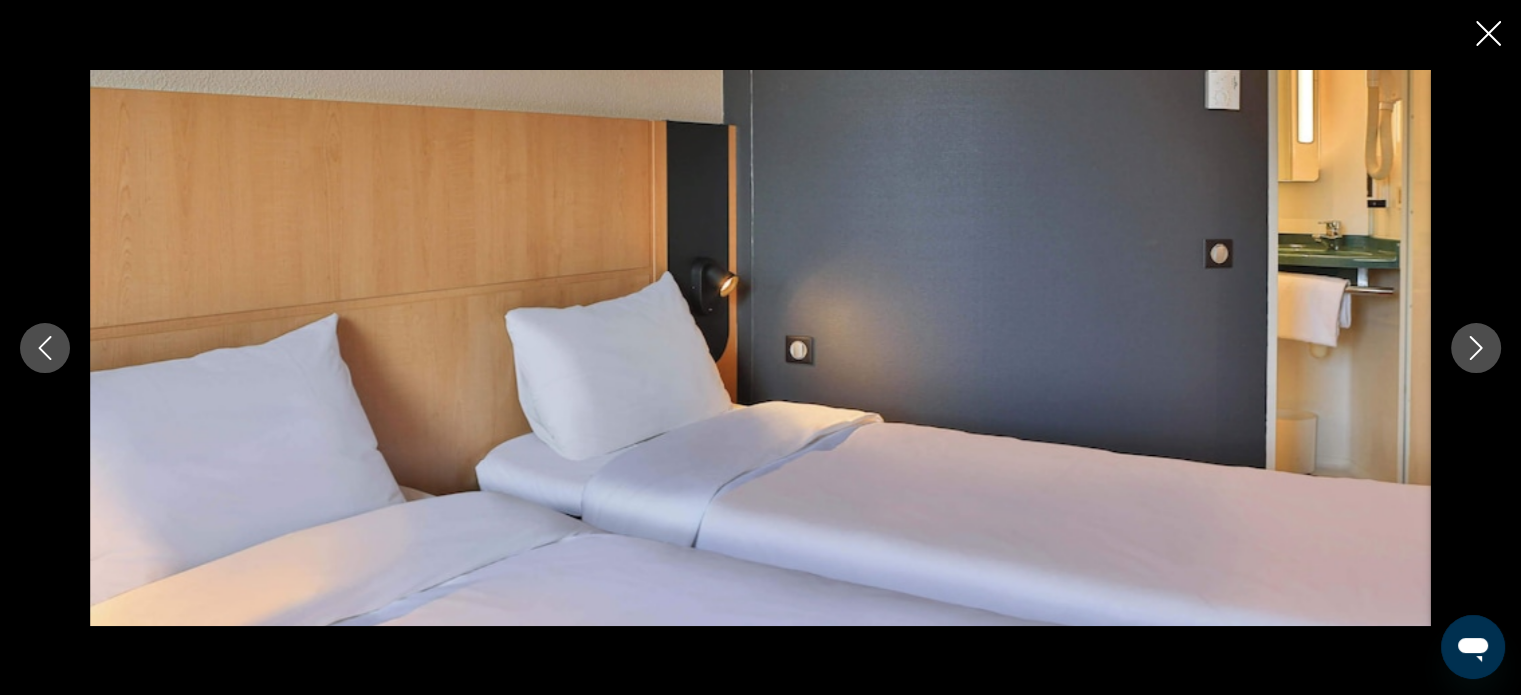 click 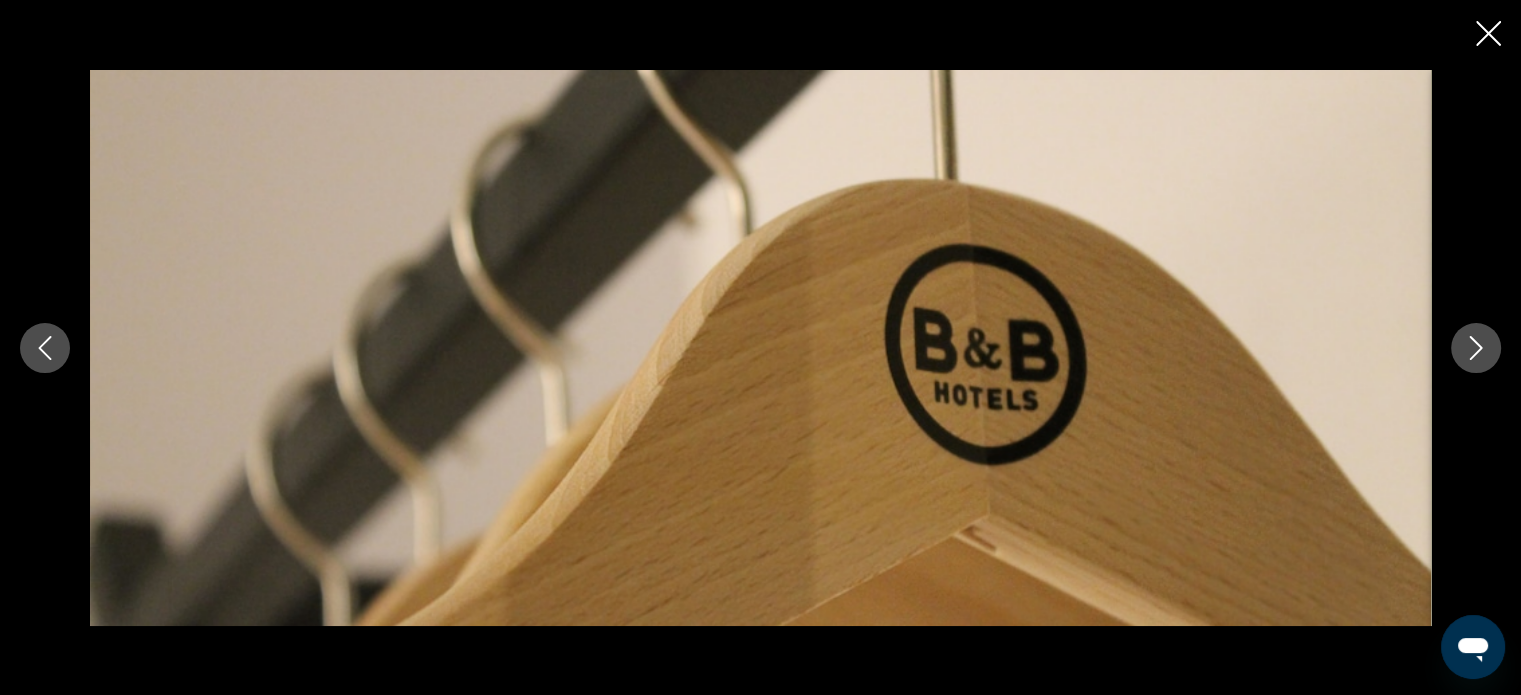 click 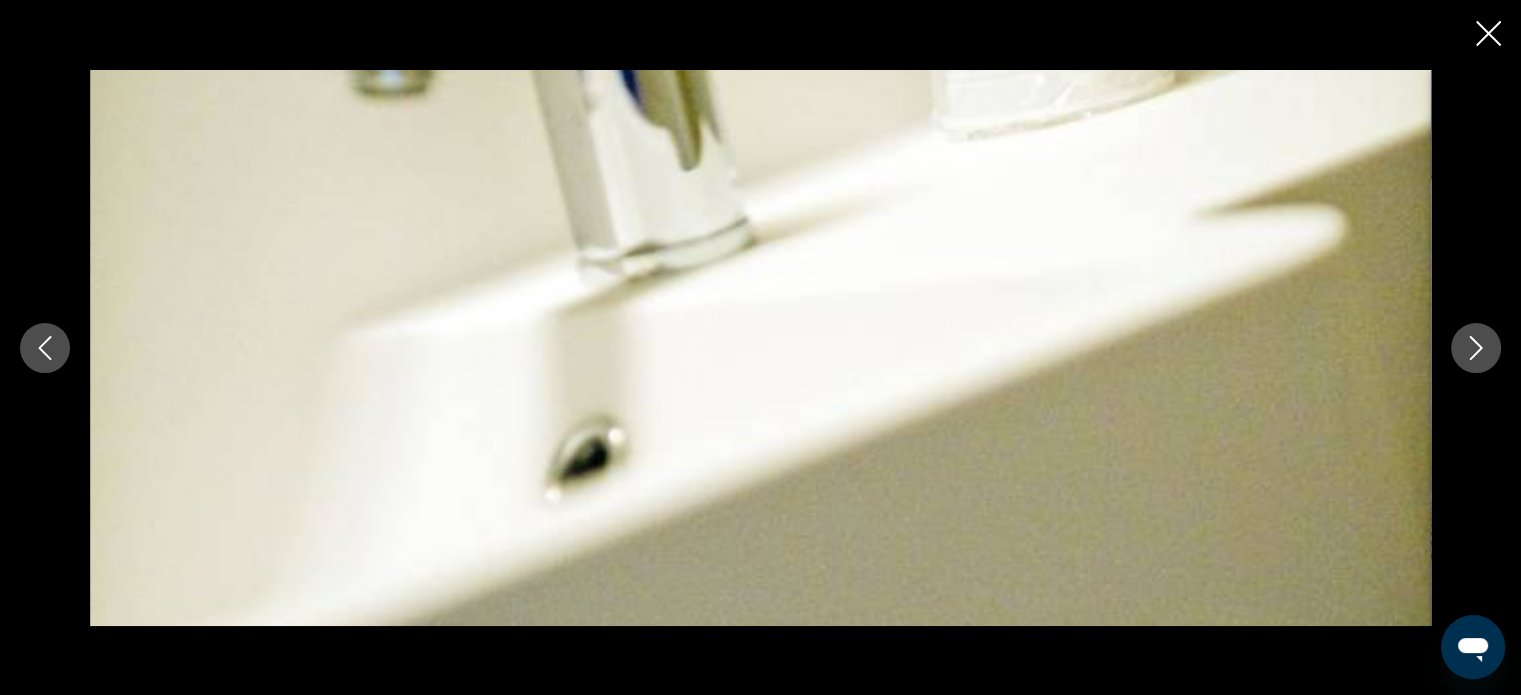 click 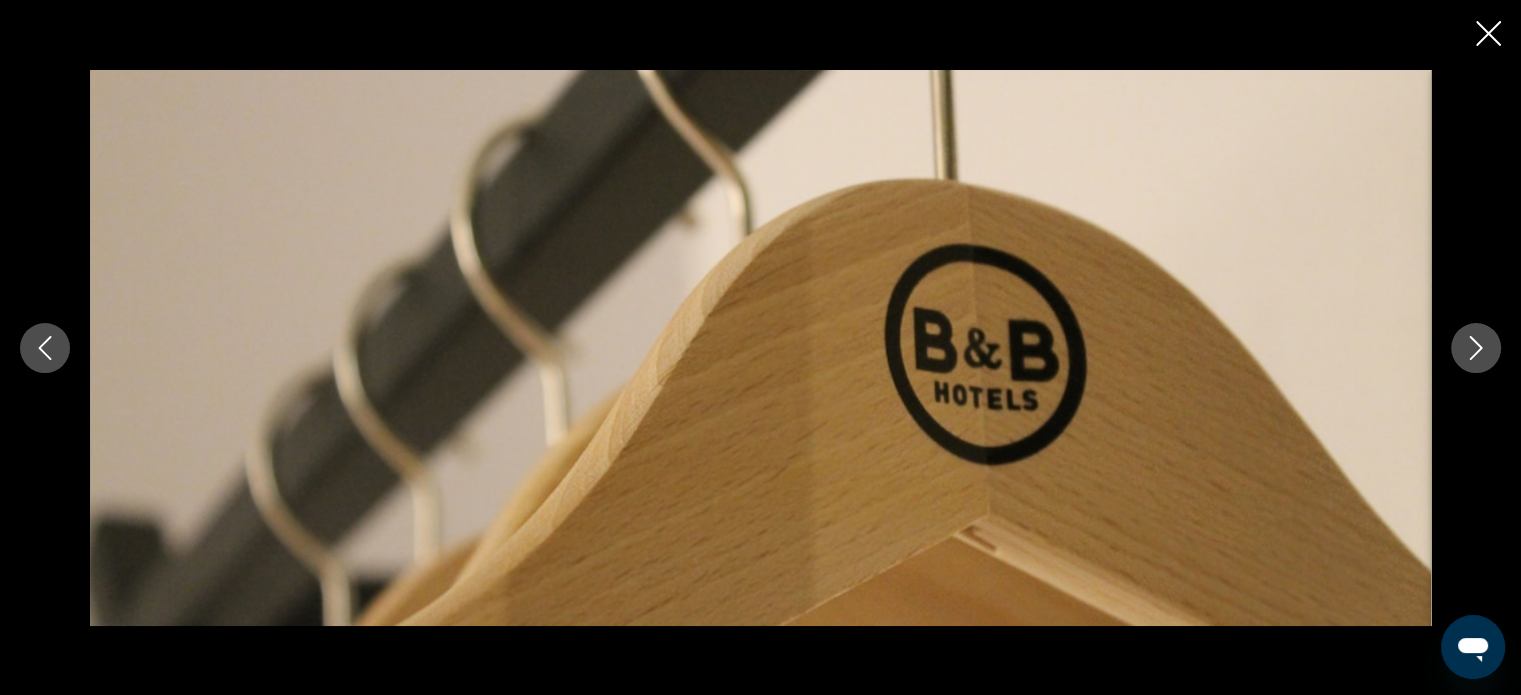 click 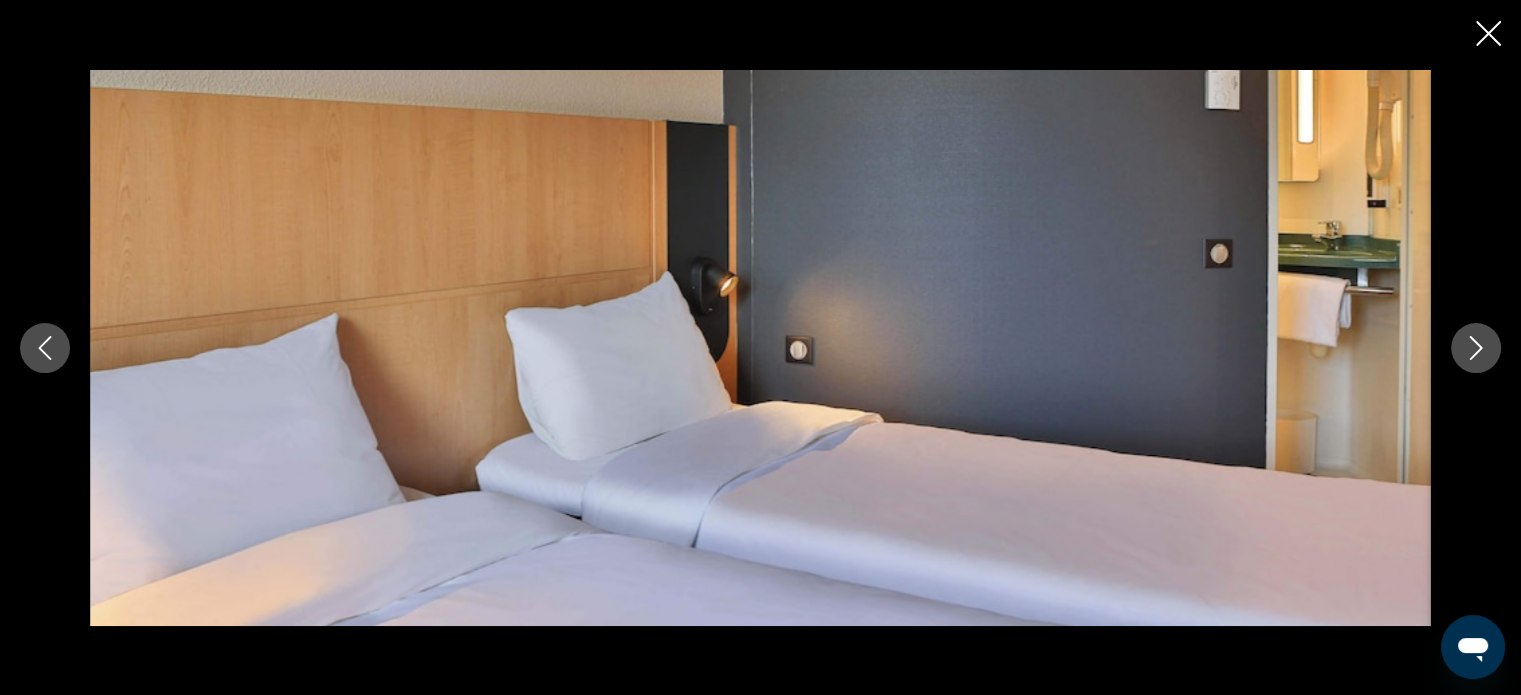 click 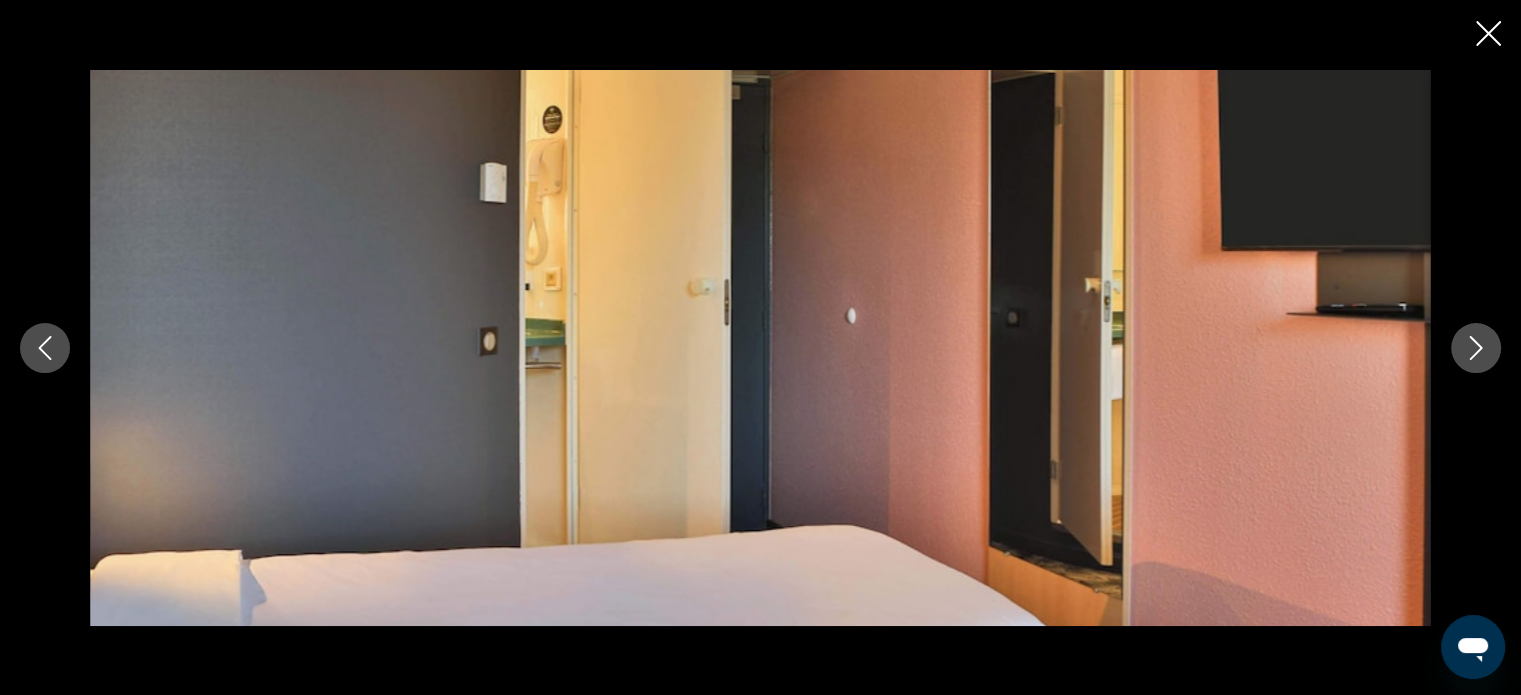 click 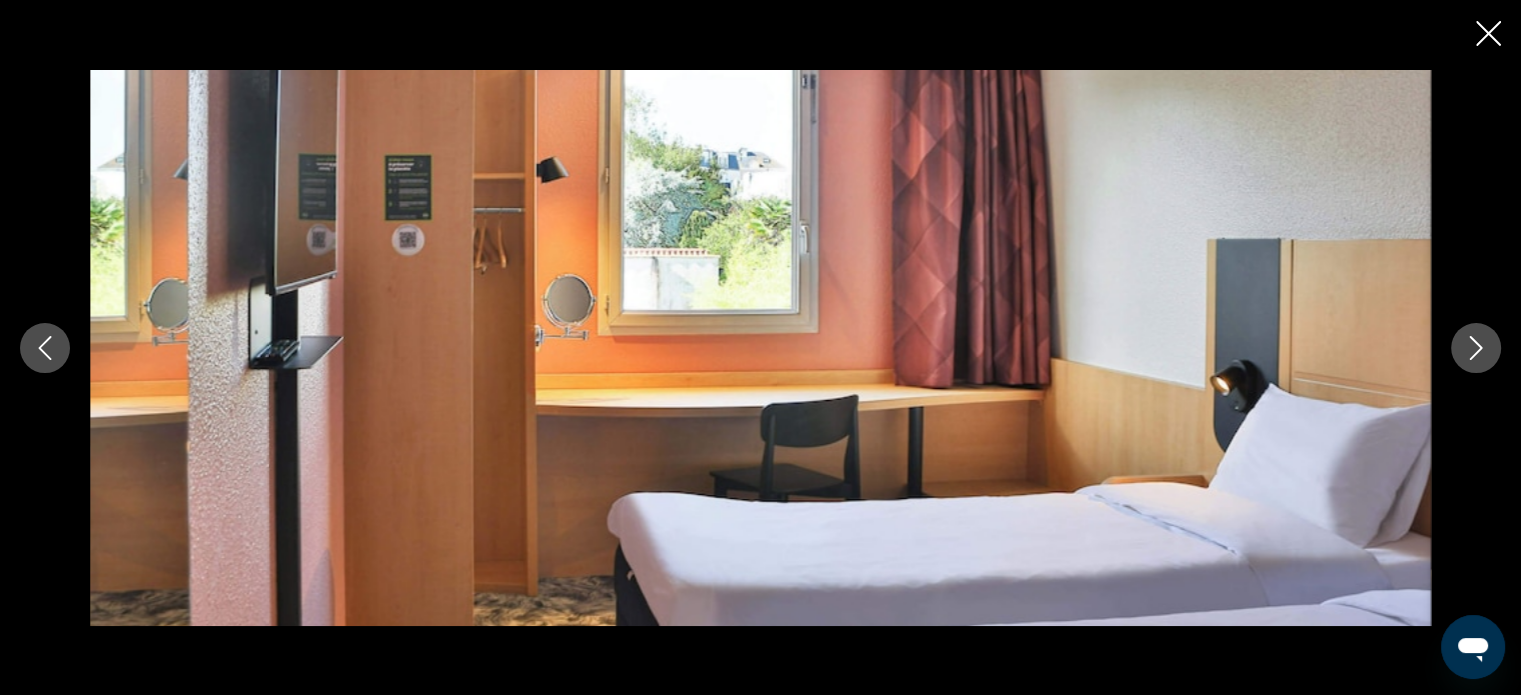 click 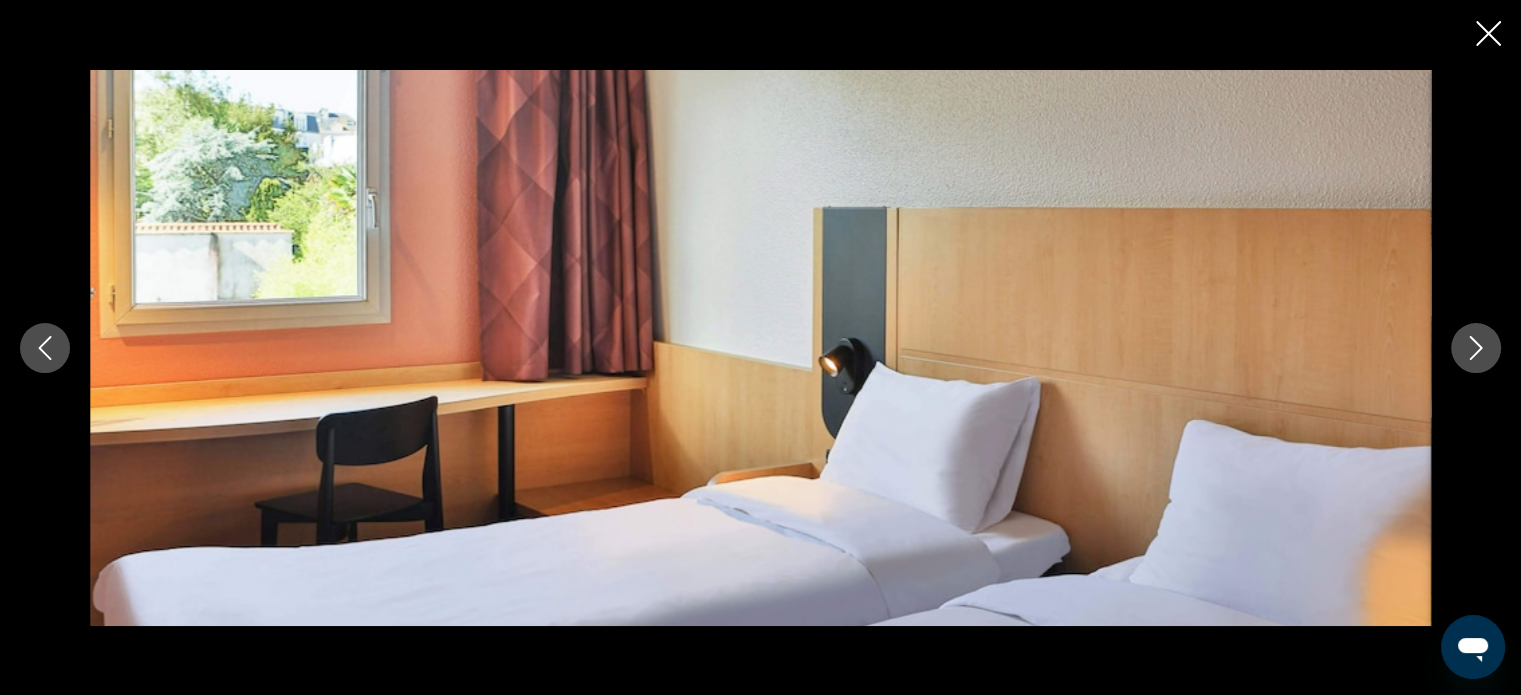click 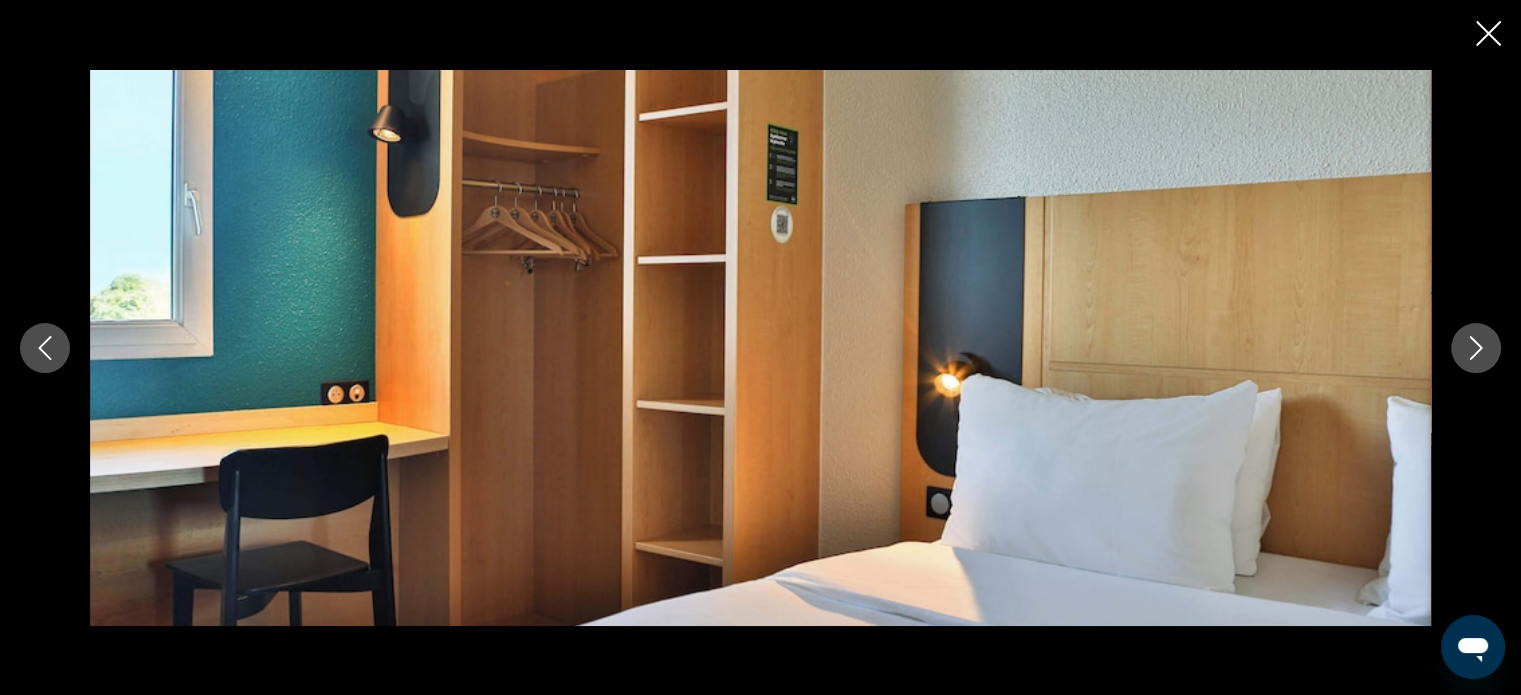 click 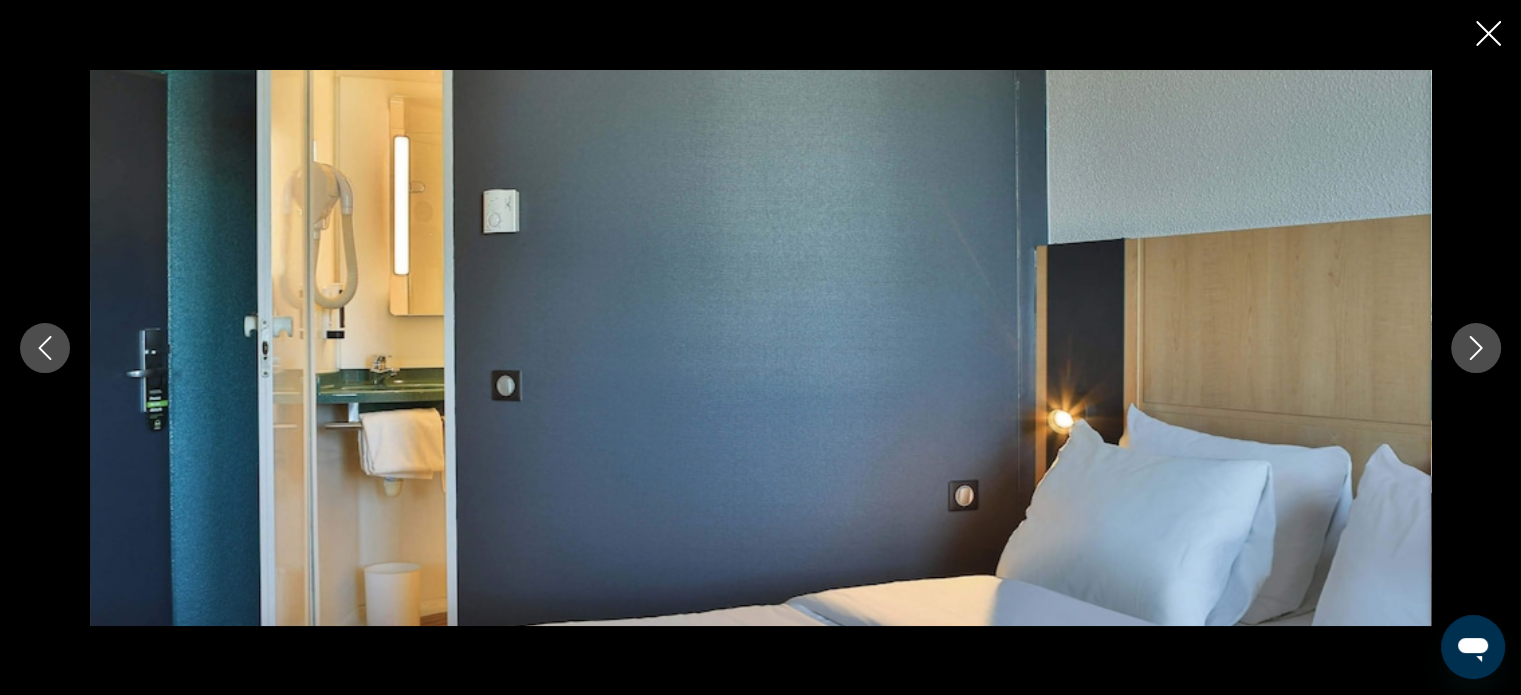 click 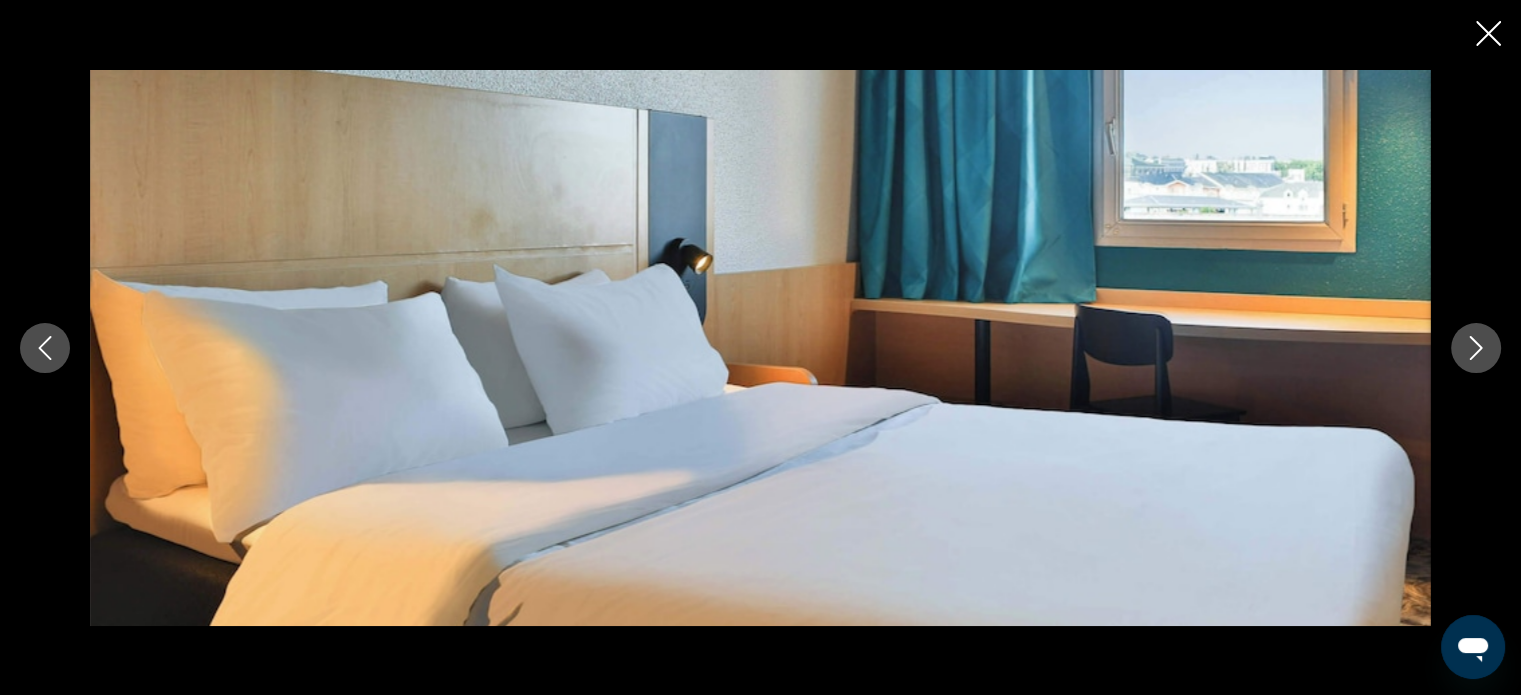 click 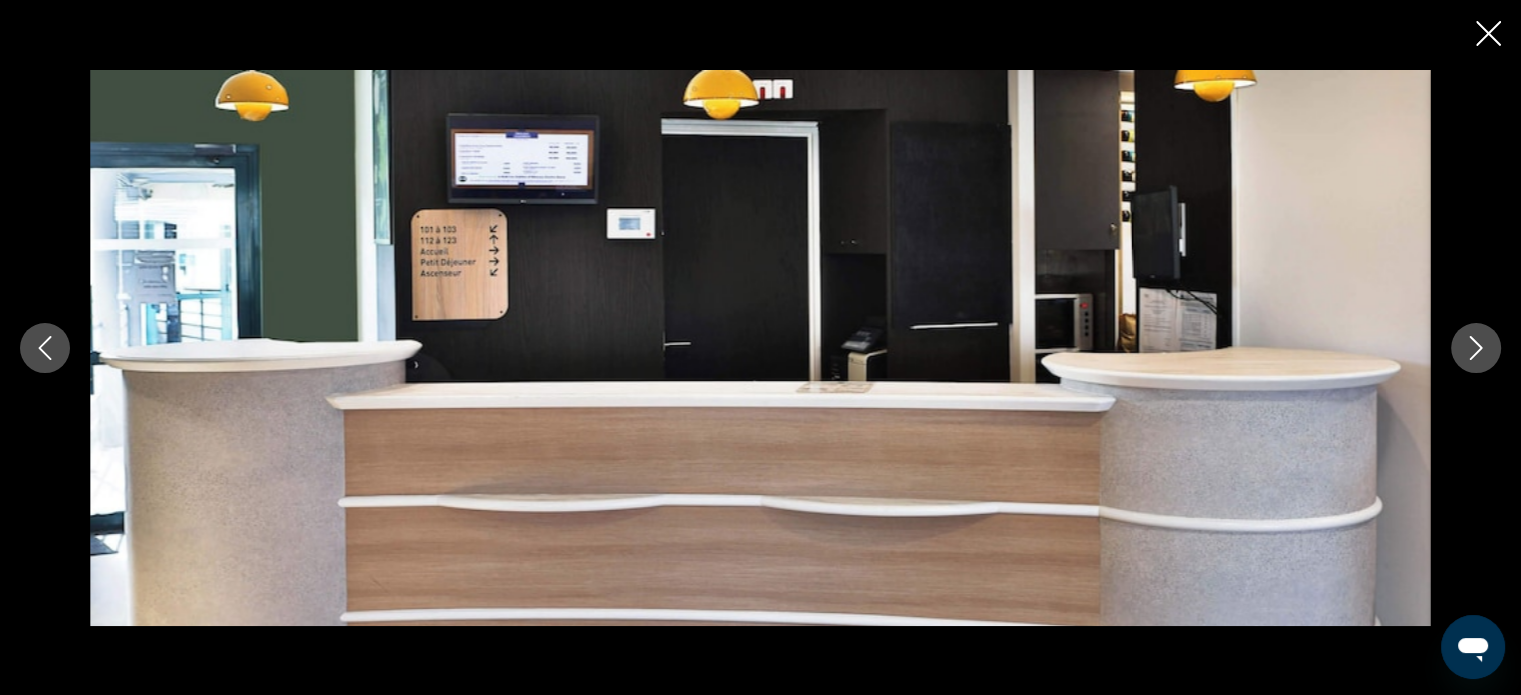 click 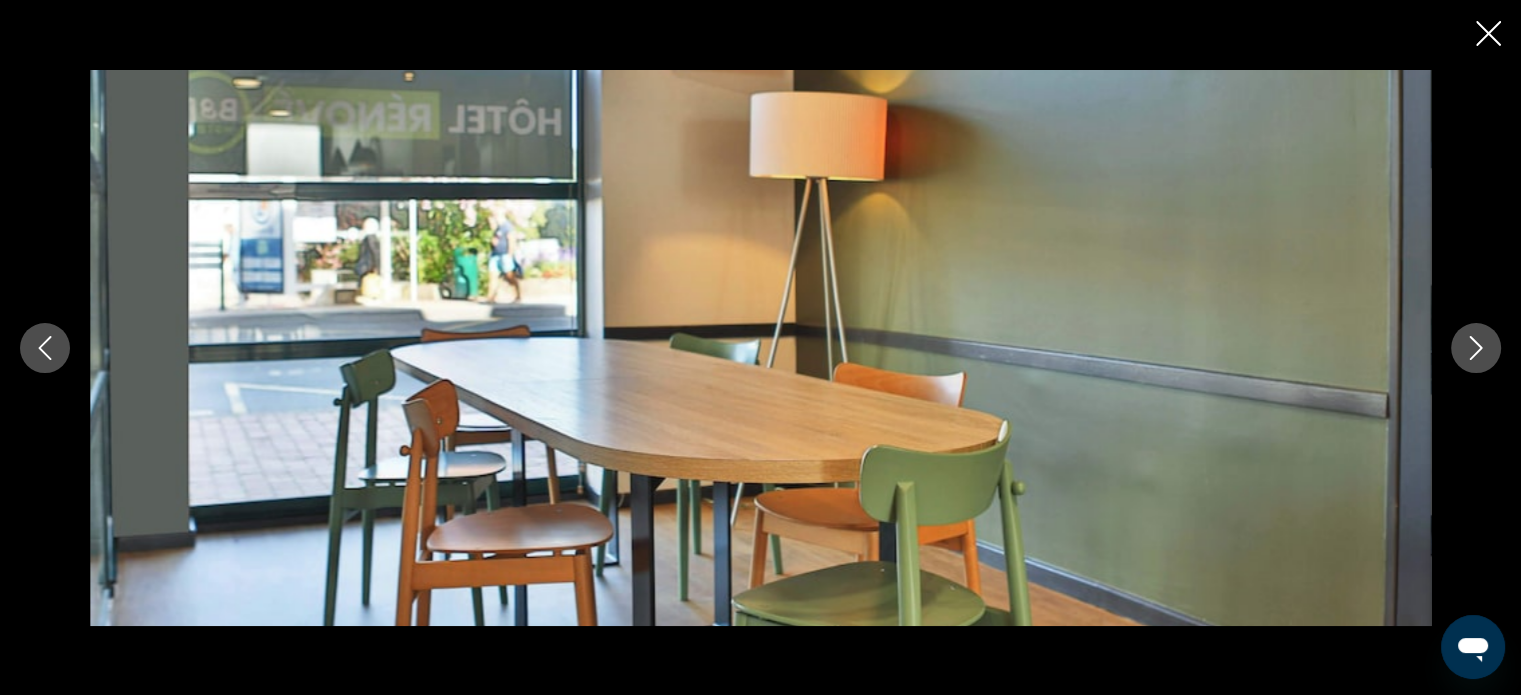 click 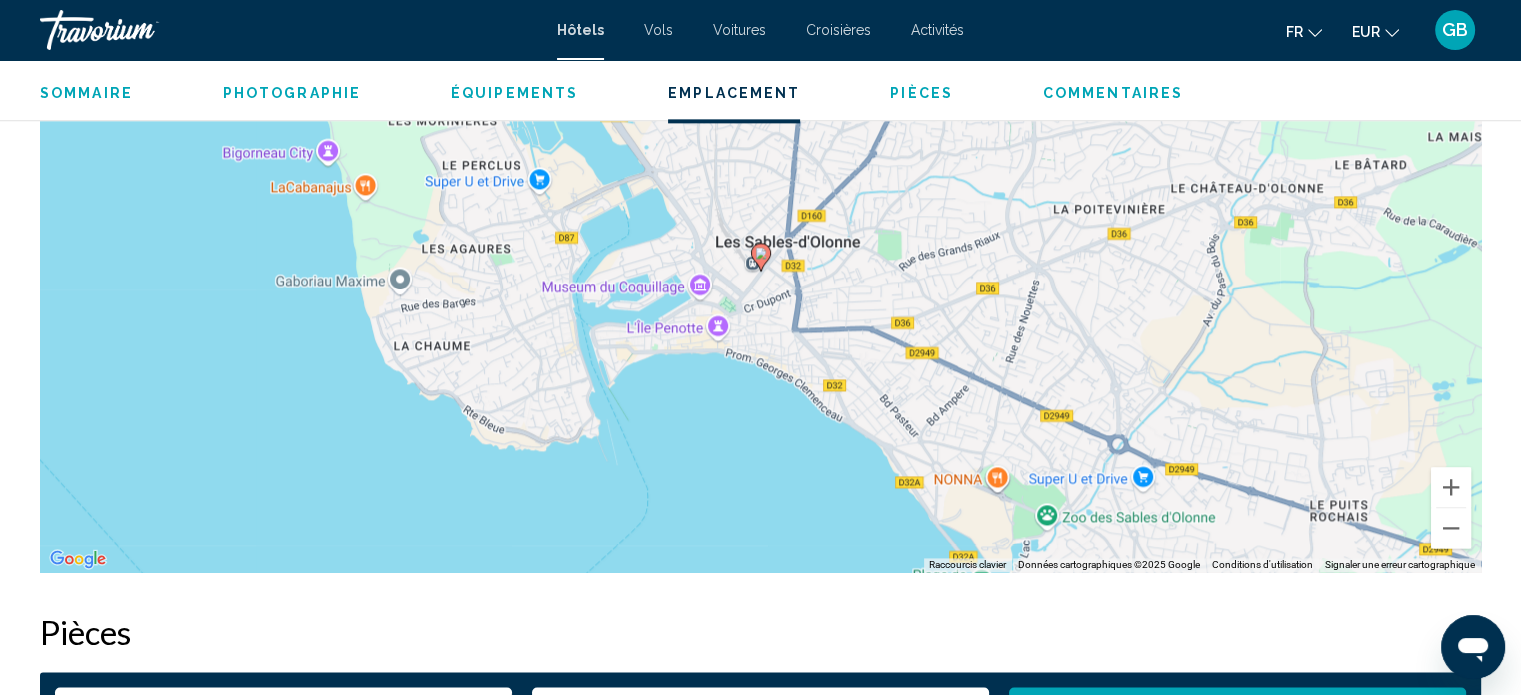 scroll, scrollTop: 2692, scrollLeft: 0, axis: vertical 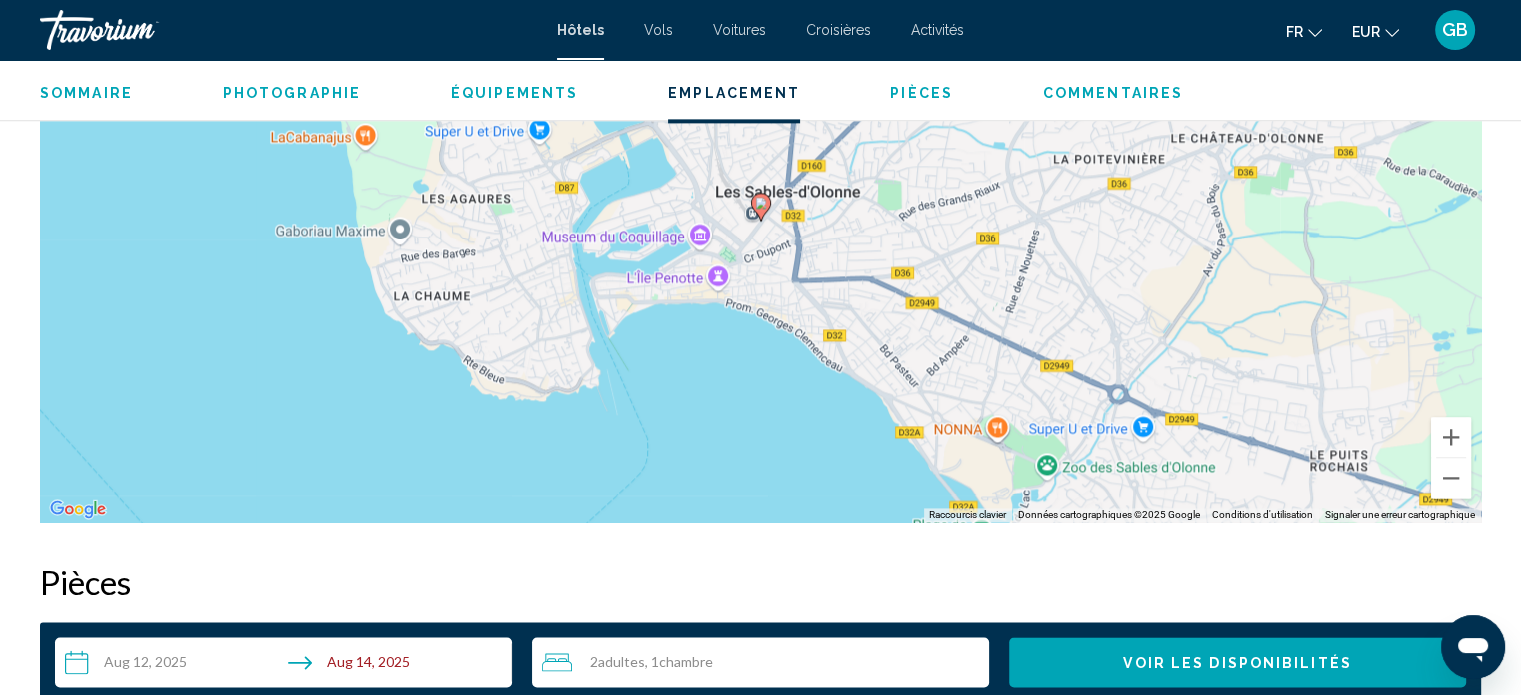 click 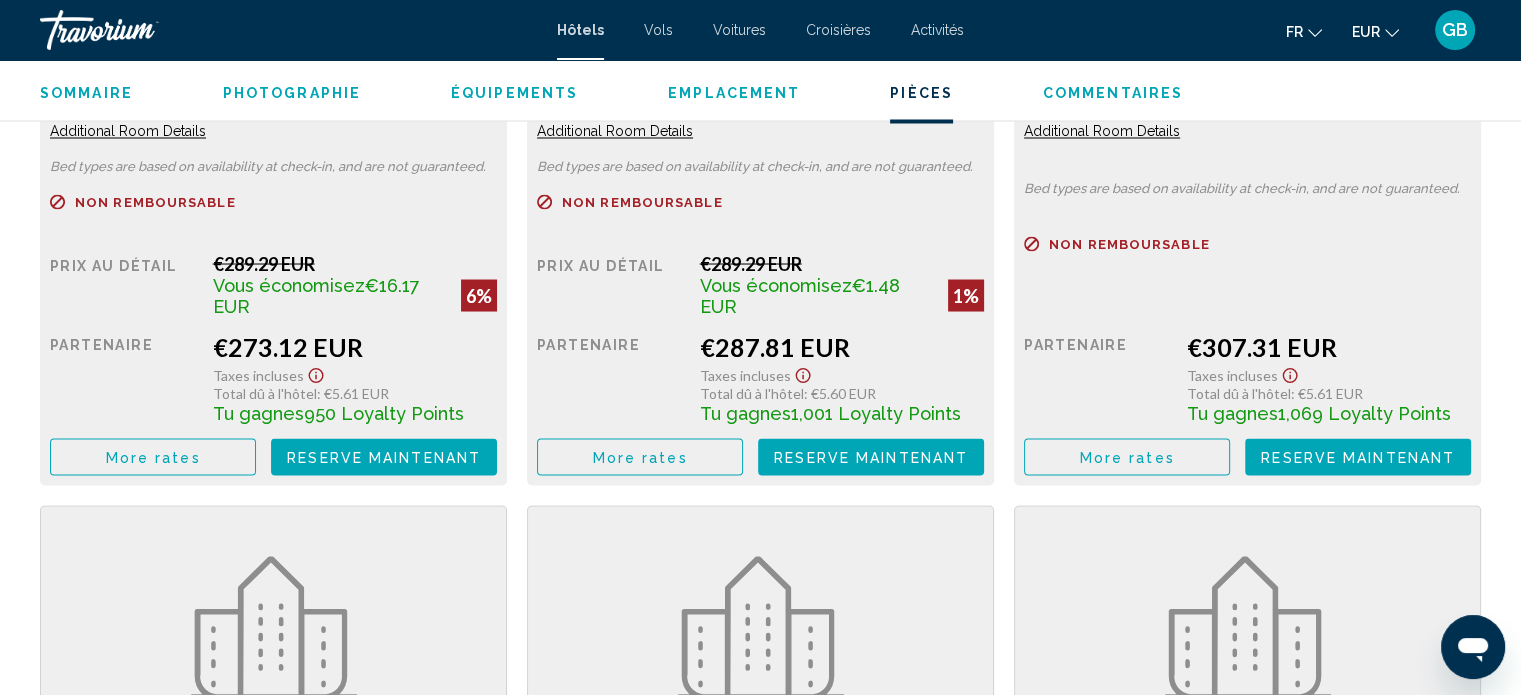 scroll, scrollTop: 3612, scrollLeft: 0, axis: vertical 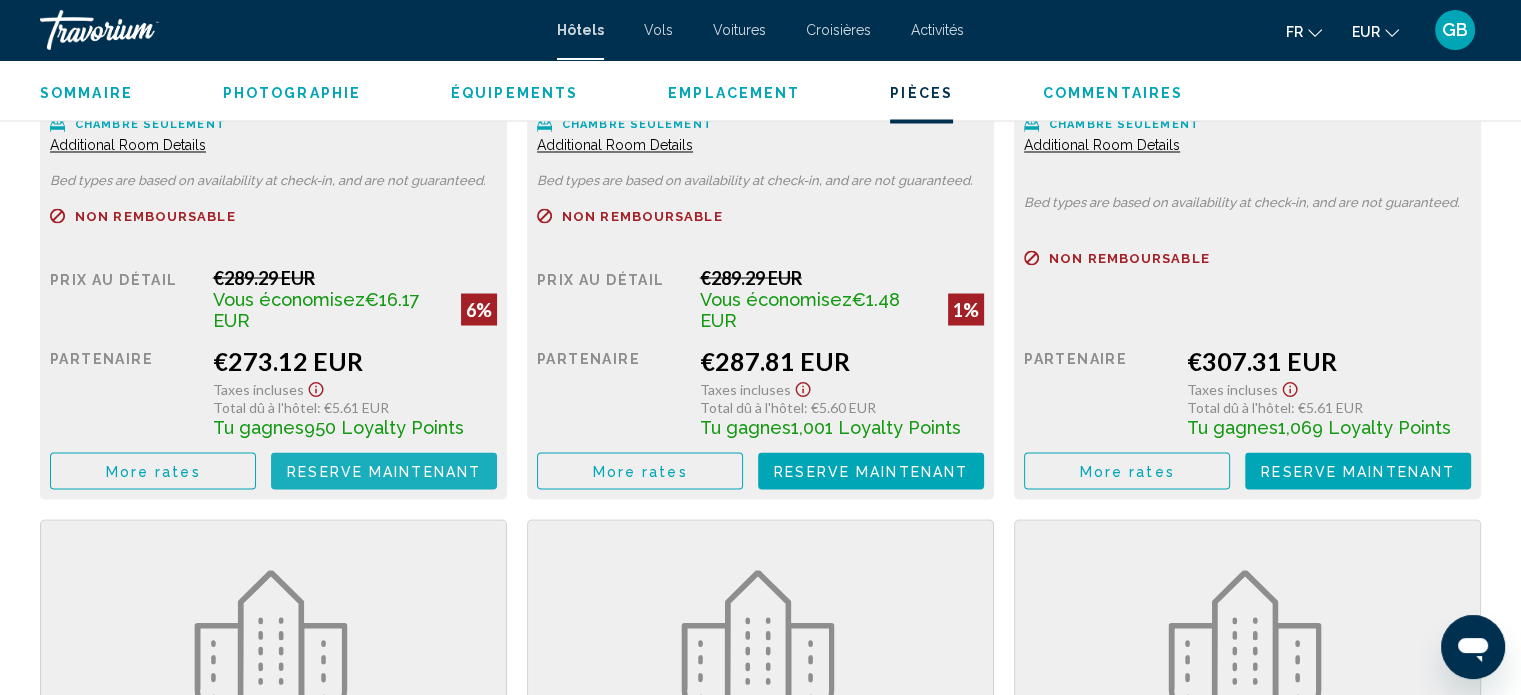 click on "Reserve maintenant" at bounding box center (384, 471) 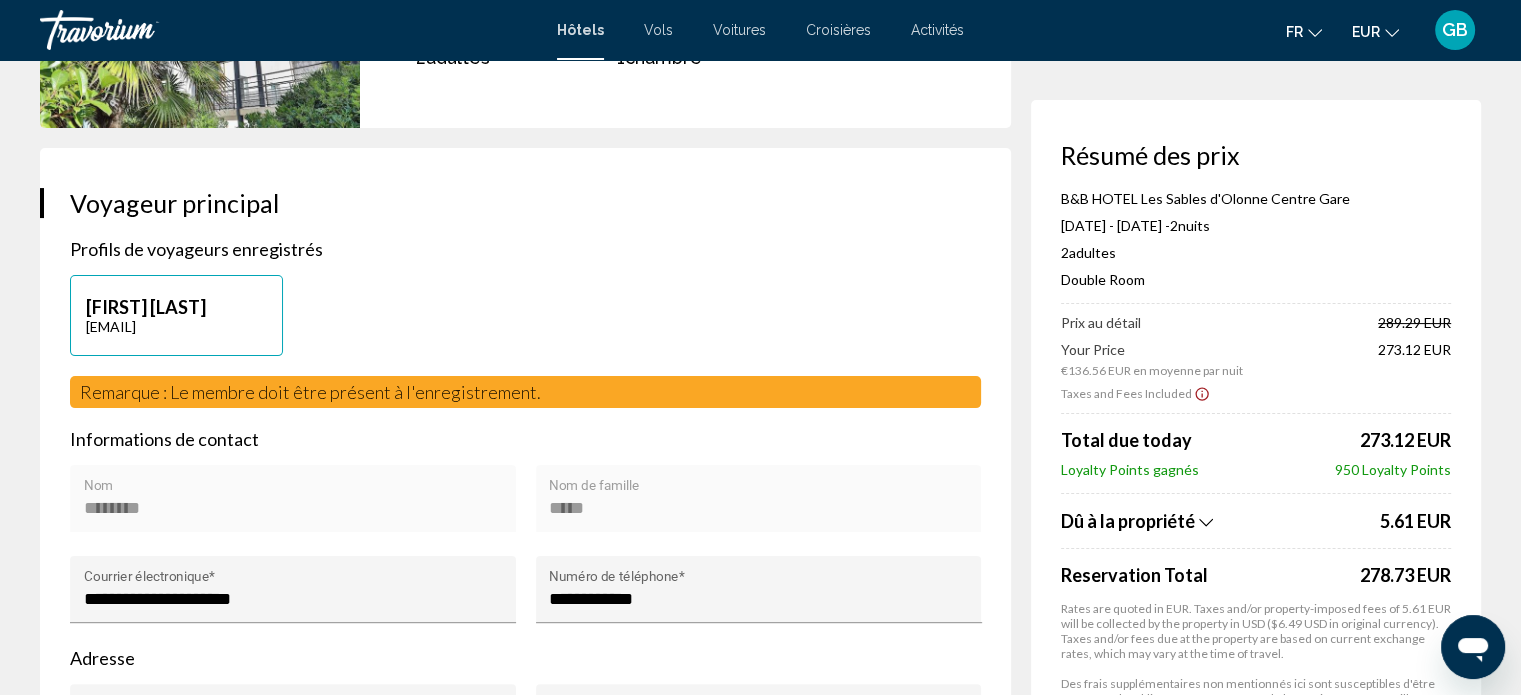 scroll, scrollTop: 332, scrollLeft: 0, axis: vertical 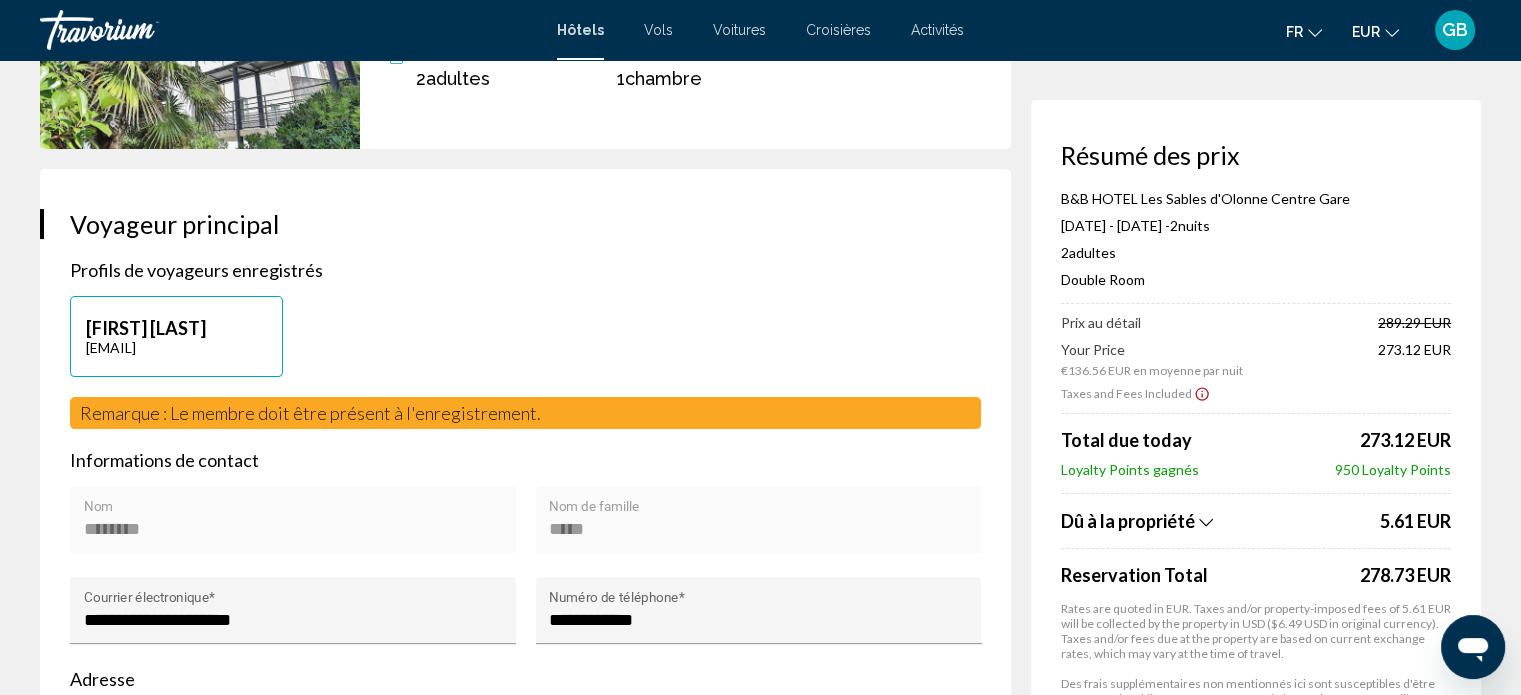click on "GB" at bounding box center (1455, 30) 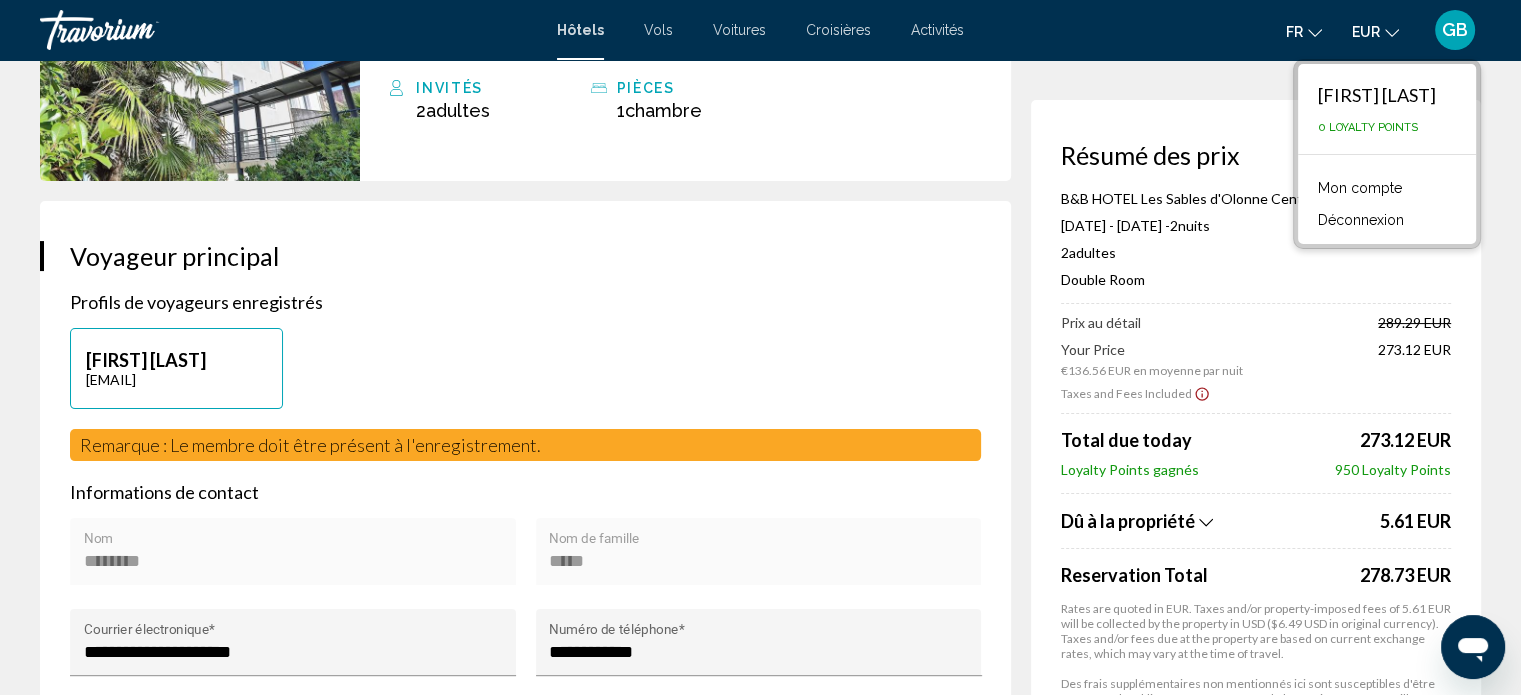 scroll, scrollTop: 295, scrollLeft: 0, axis: vertical 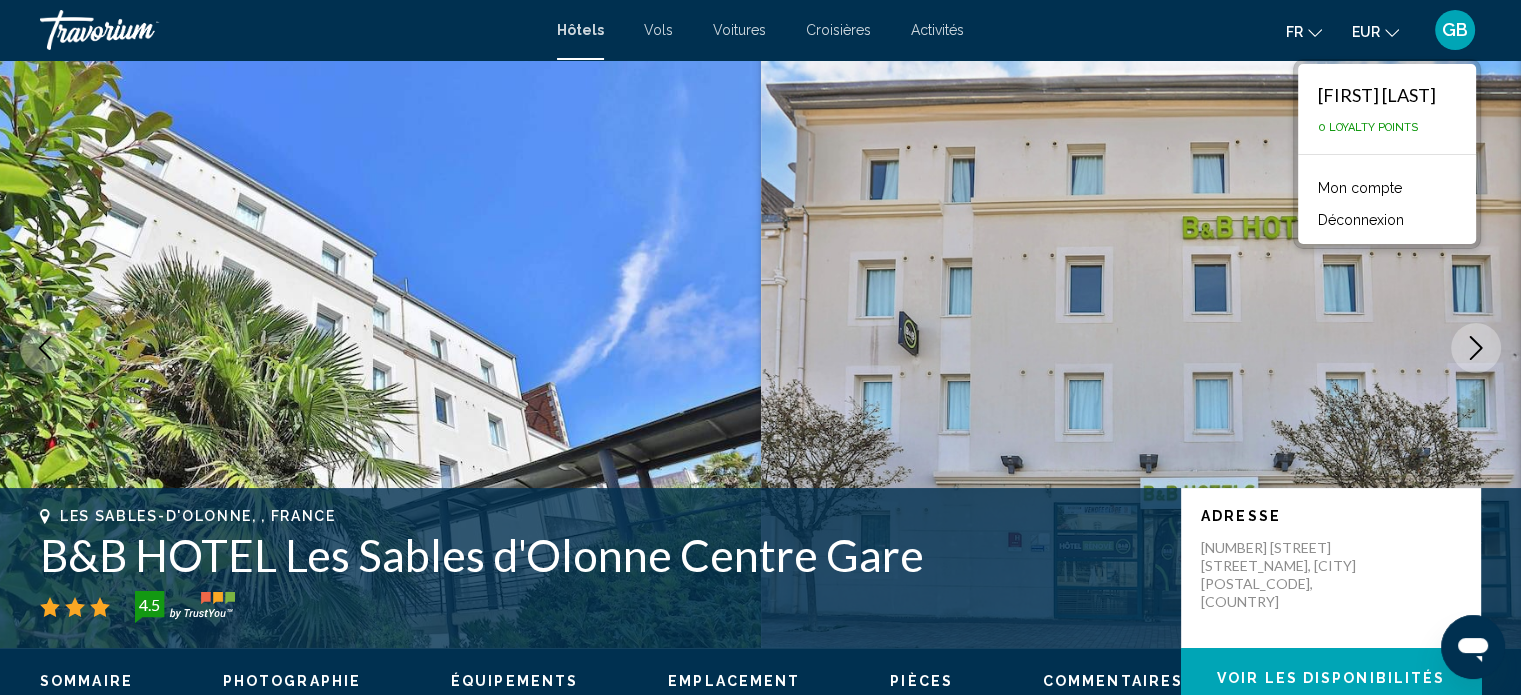 type 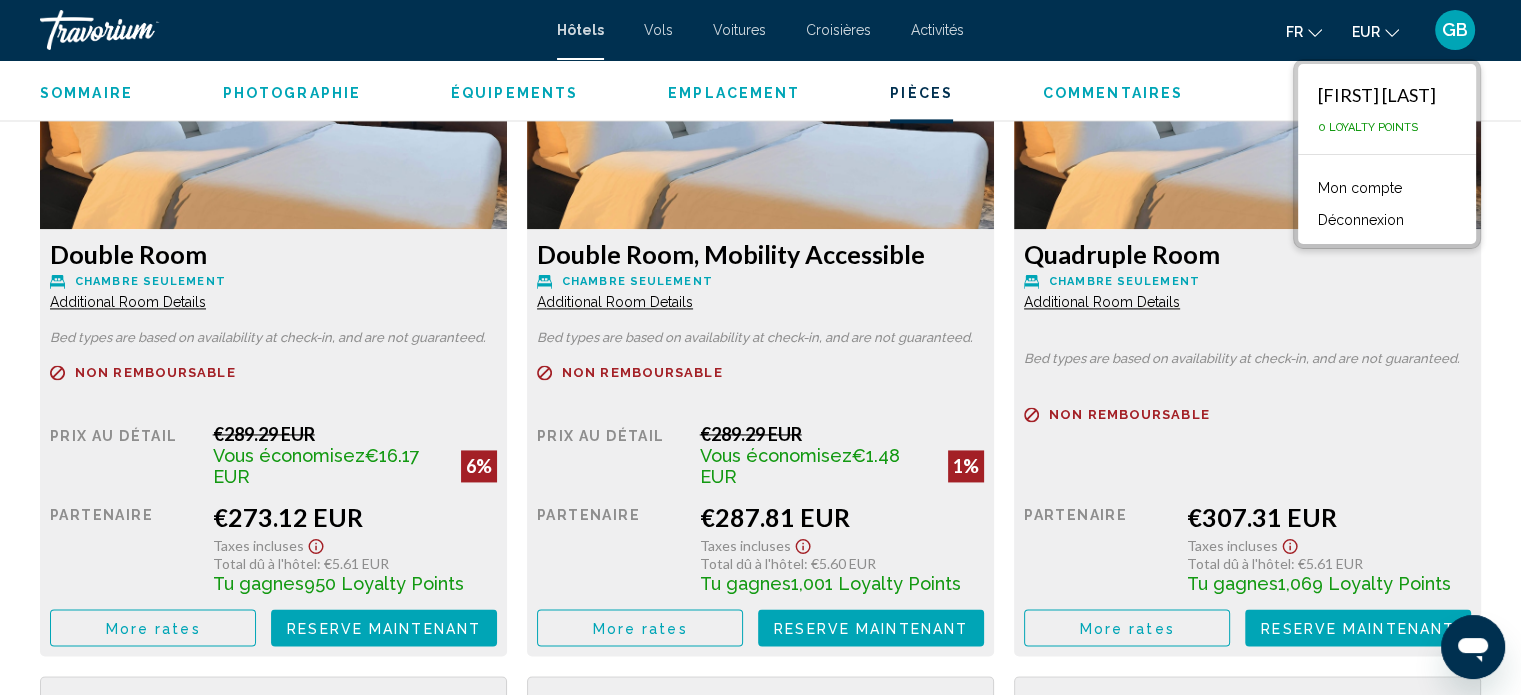 scroll, scrollTop: 2852, scrollLeft: 0, axis: vertical 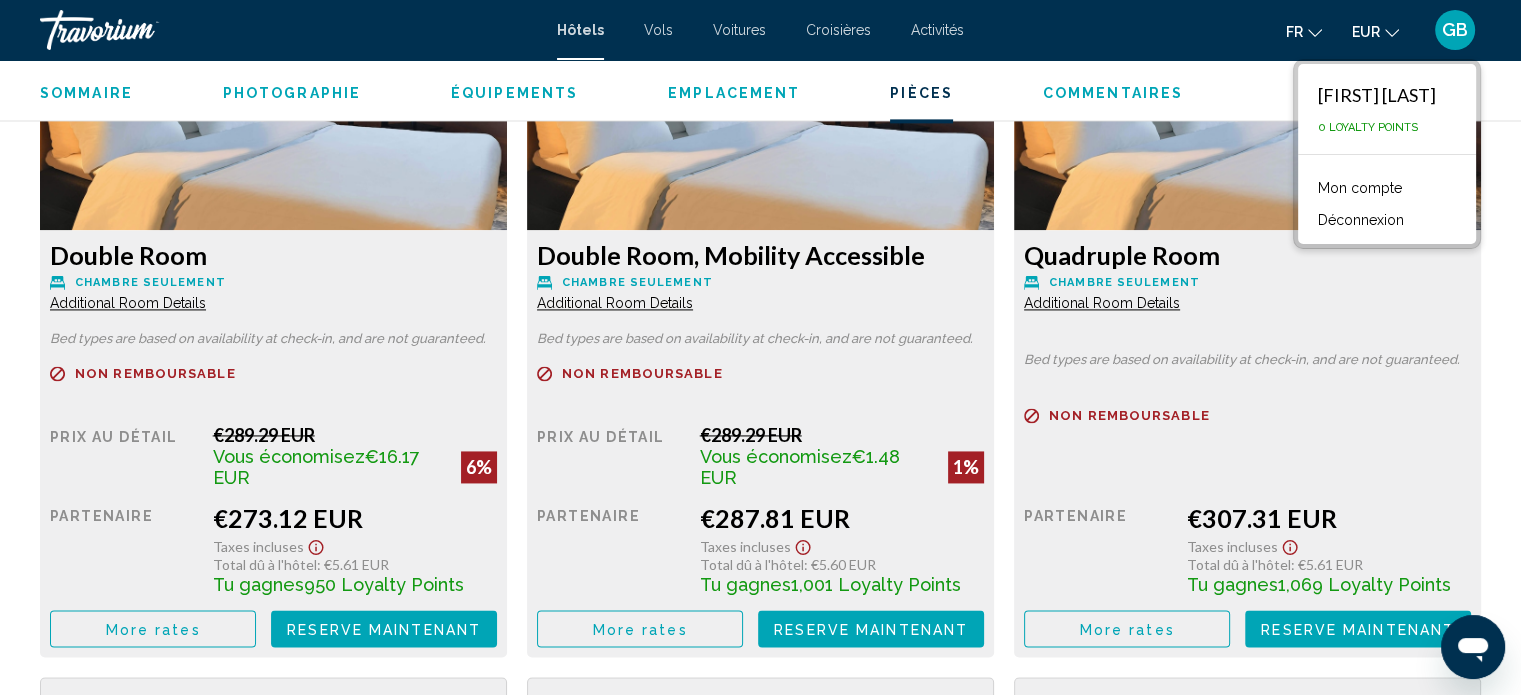 click on "Remboursable
Non remboursable
Non remboursable" at bounding box center (273, 385) 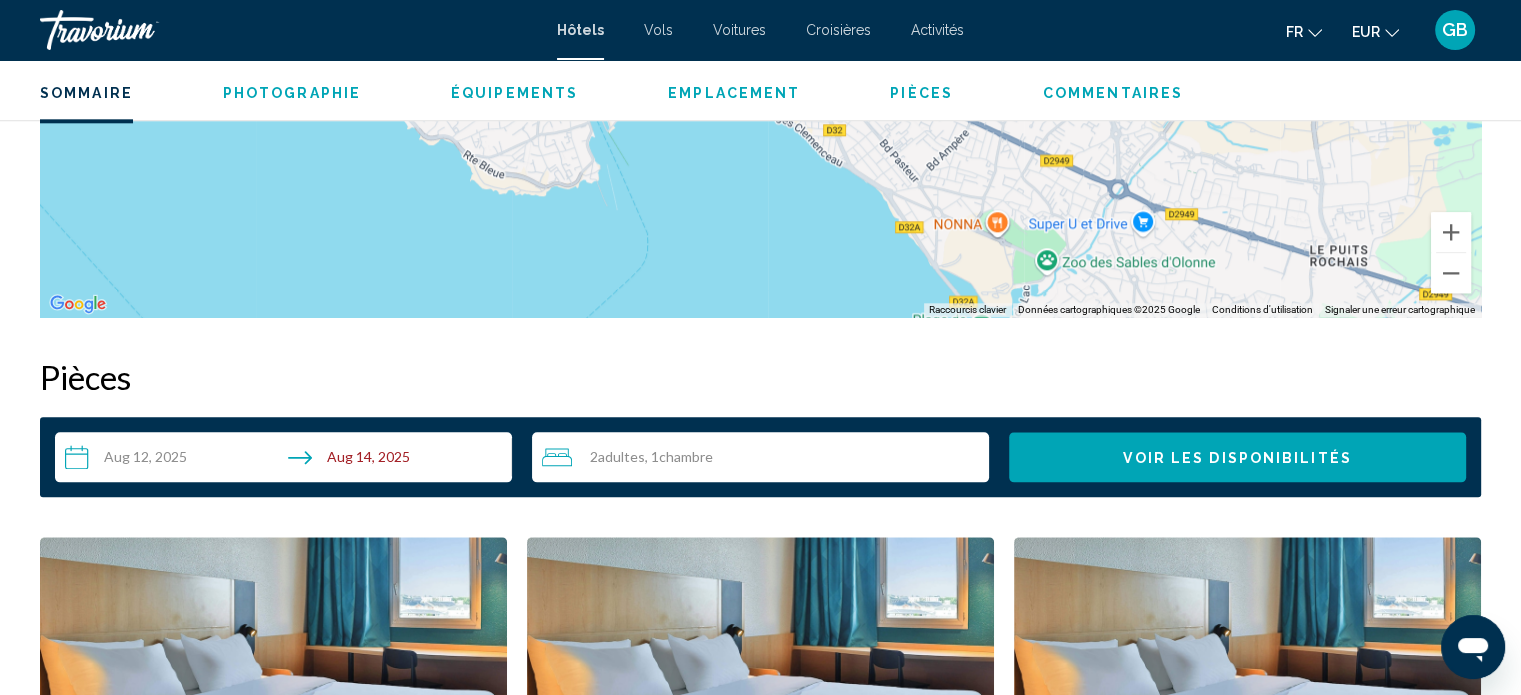 scroll, scrollTop: 0, scrollLeft: 0, axis: both 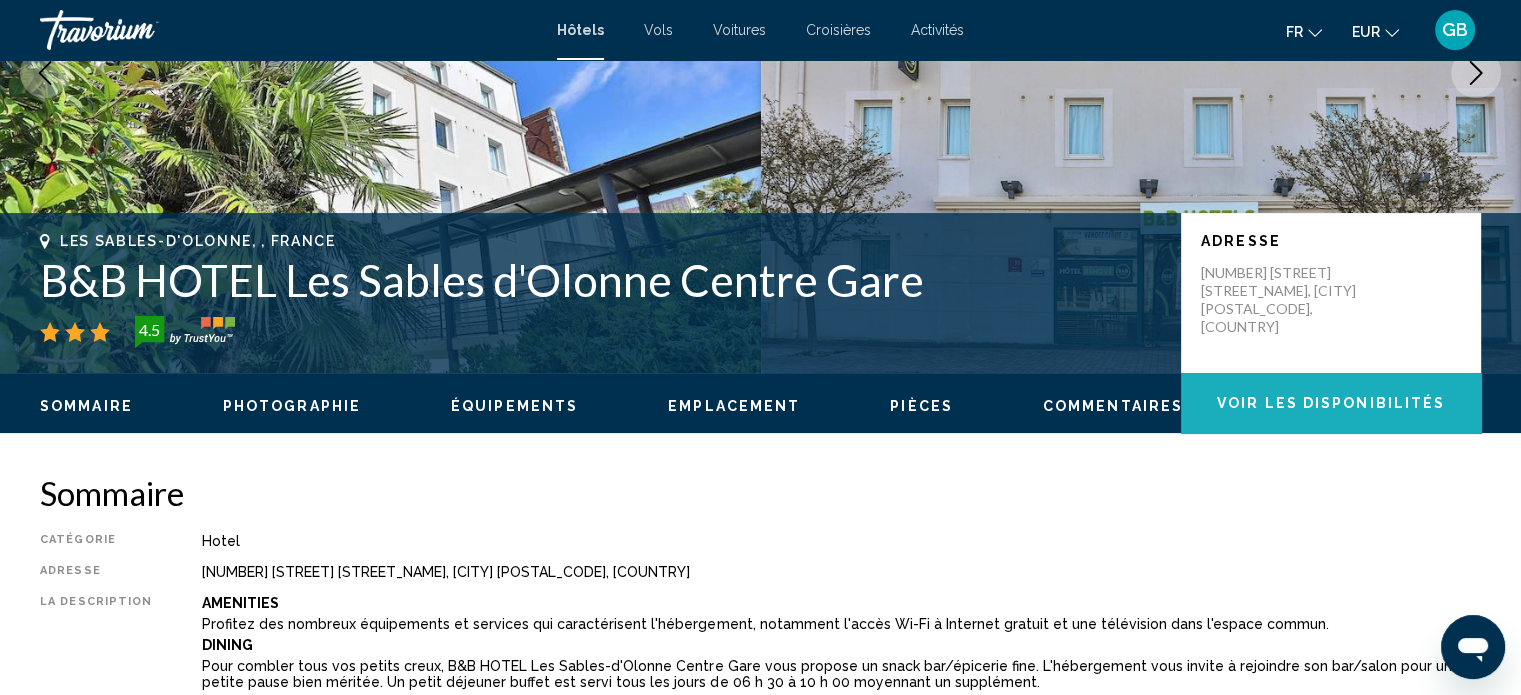 click on "Voir les disponibilités" 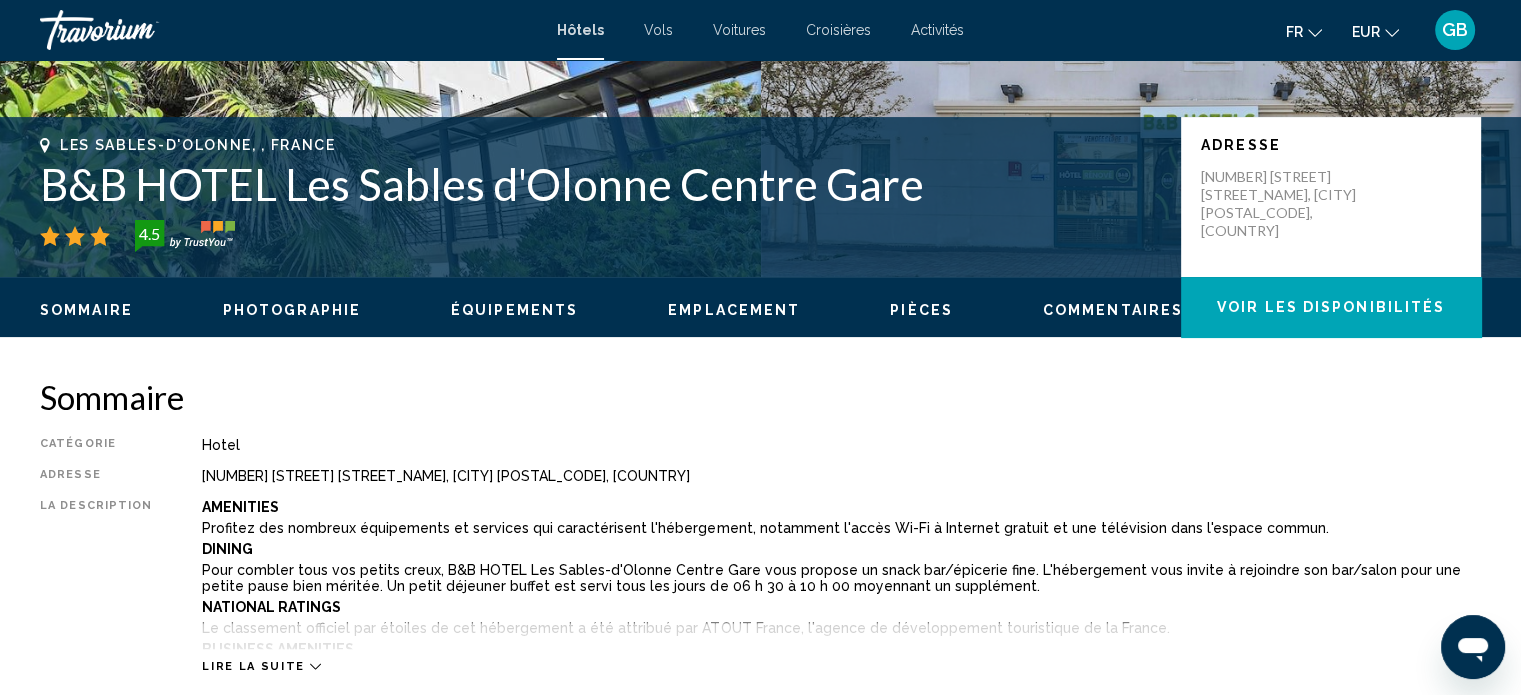 scroll, scrollTop: 400, scrollLeft: 0, axis: vertical 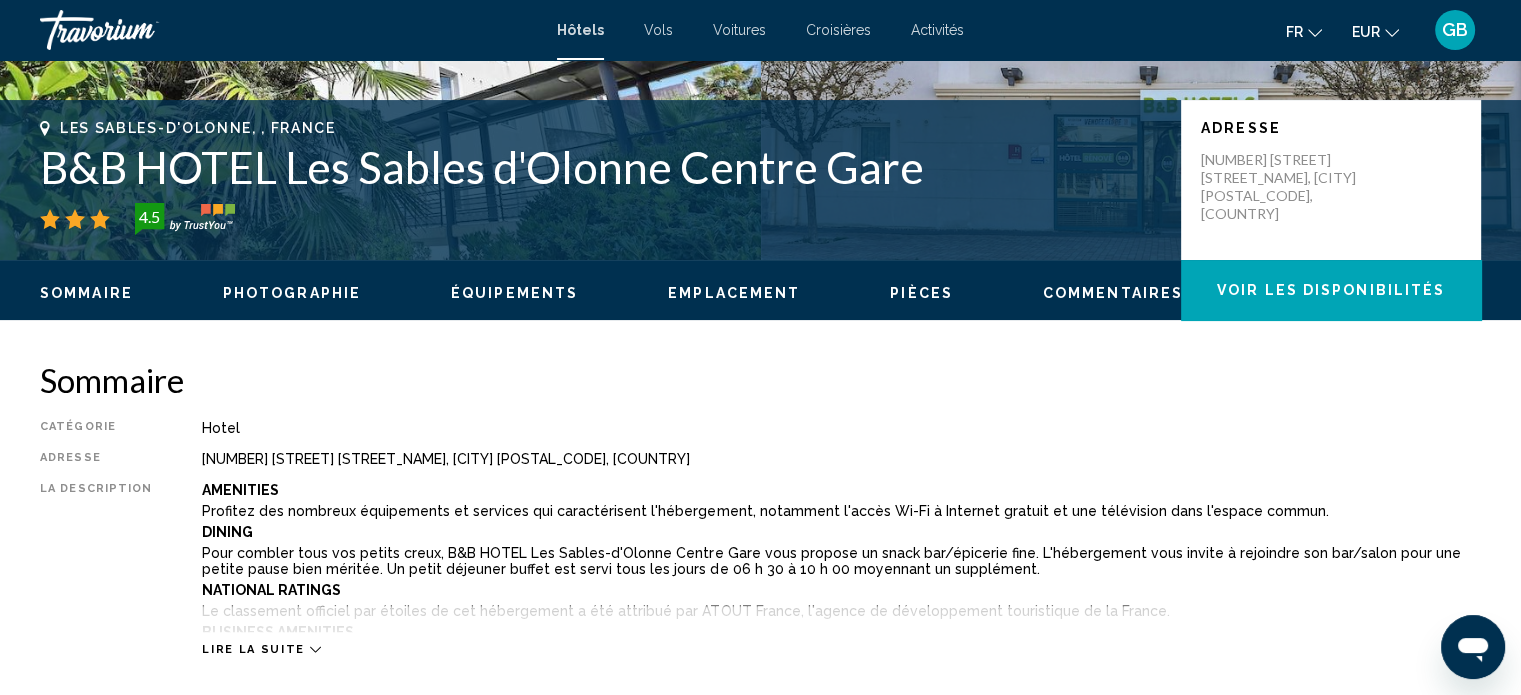 click on "Commentaires" at bounding box center (1113, 293) 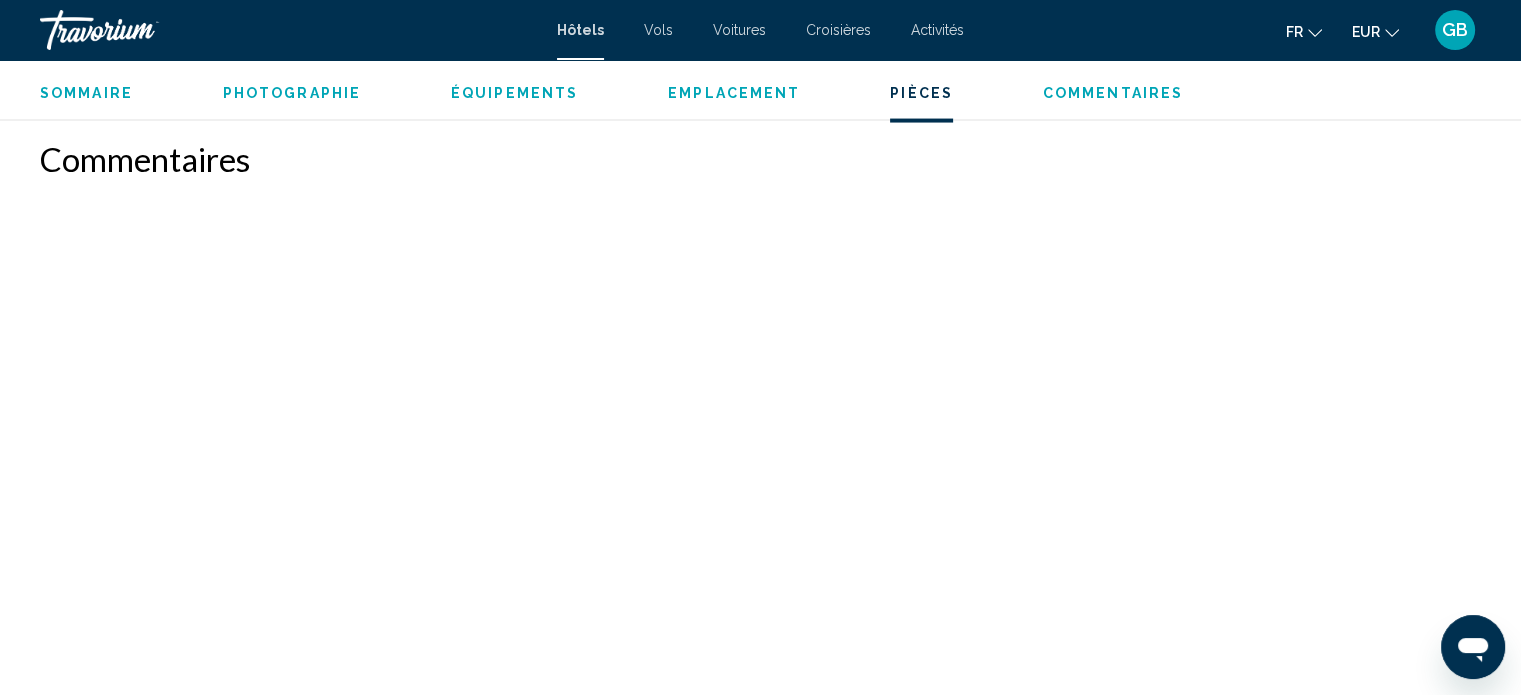 scroll, scrollTop: 4163, scrollLeft: 0, axis: vertical 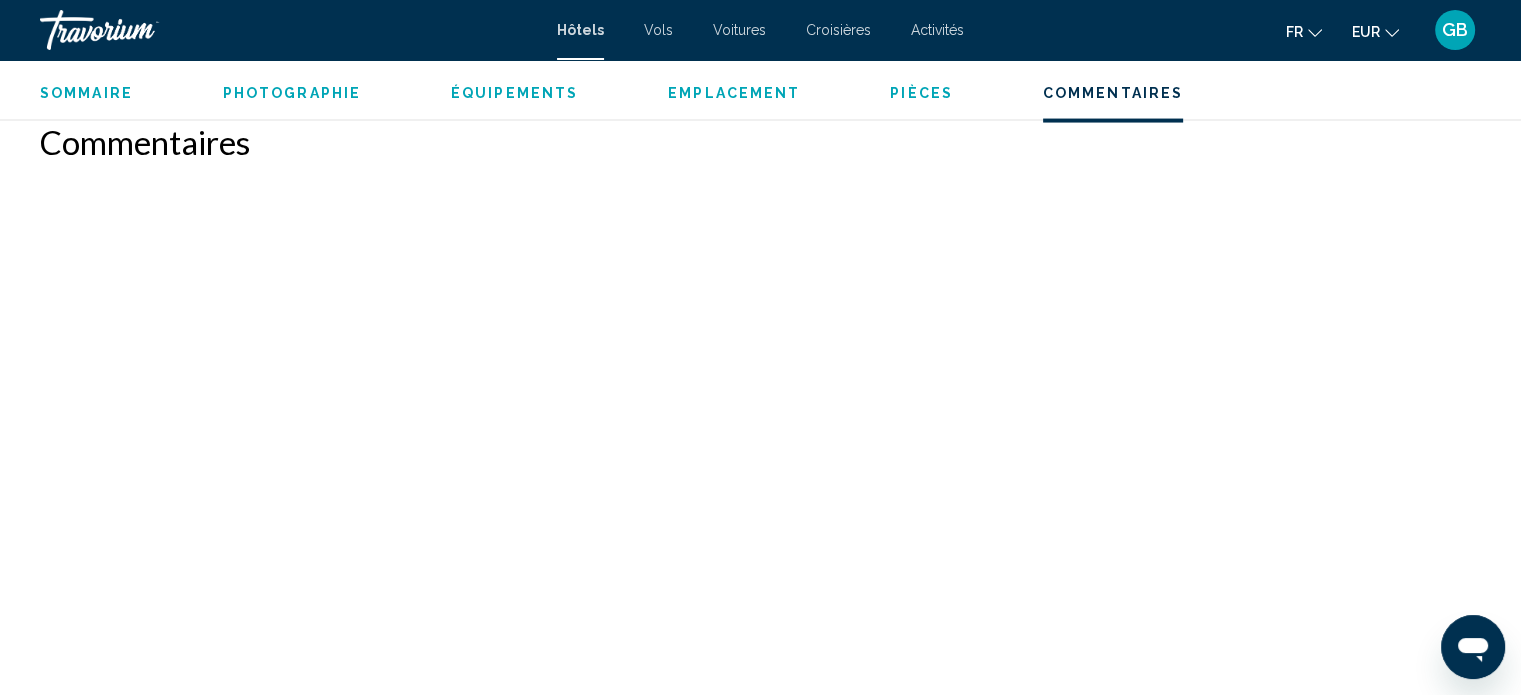 type 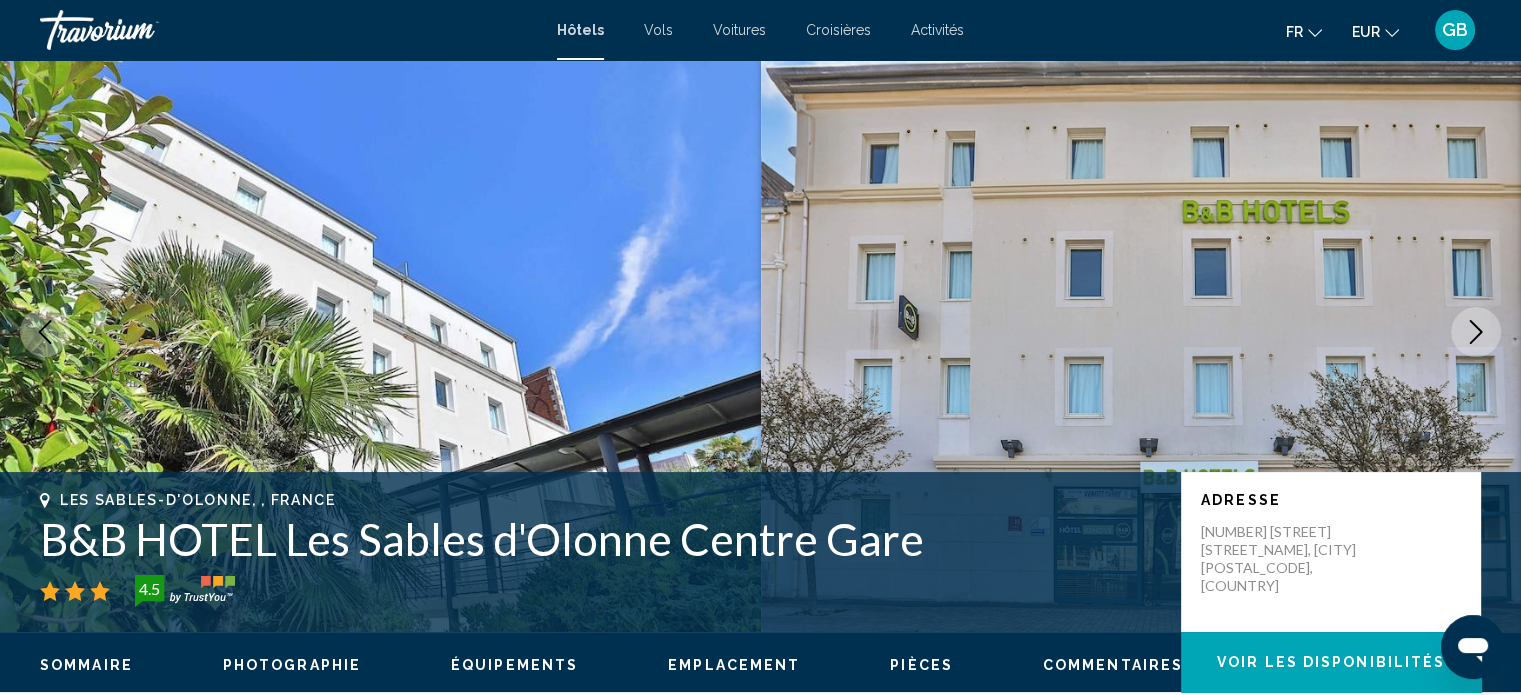scroll, scrollTop: 0, scrollLeft: 0, axis: both 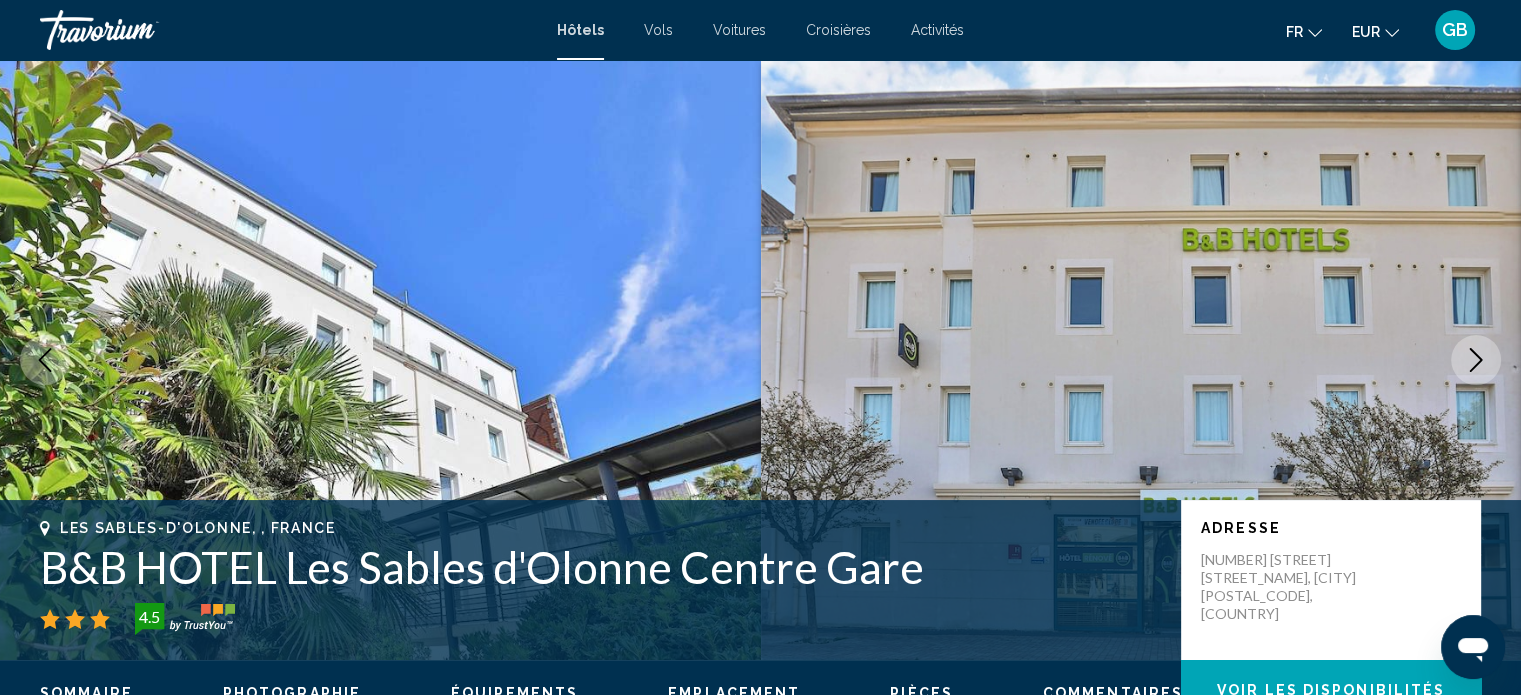 click on "[NUMBER] [STREET], [CITY] [POSTAL_CODE], [COUNTRY]" at bounding box center (1281, 587) 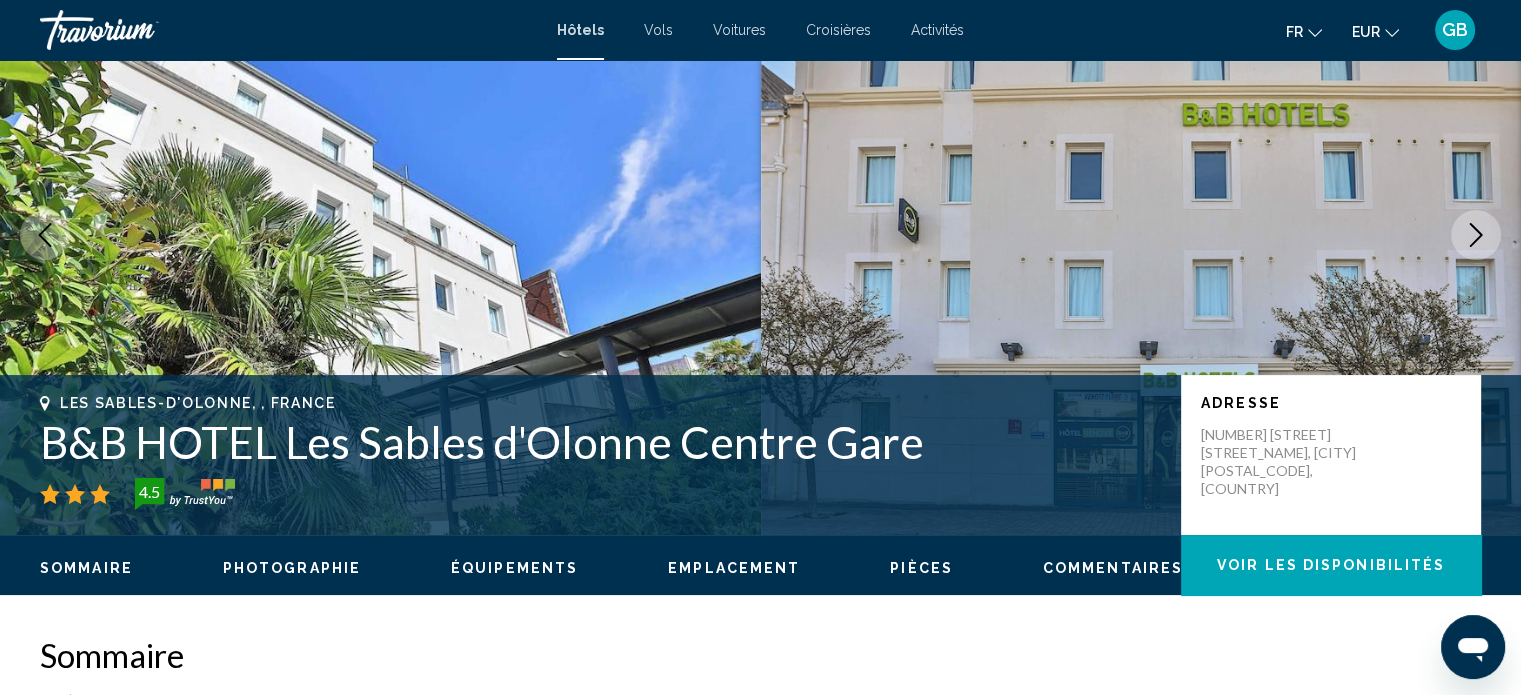 scroll, scrollTop: 160, scrollLeft: 0, axis: vertical 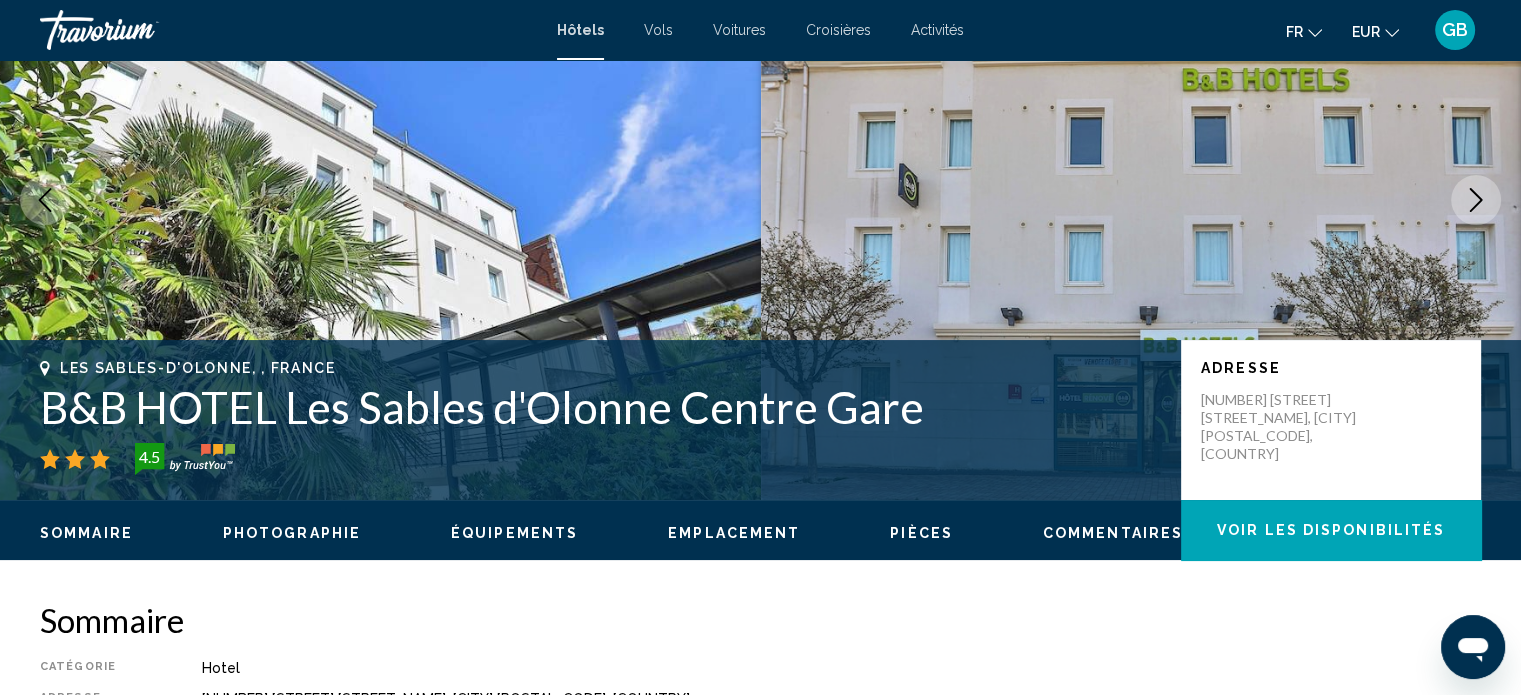 click on "Pièces" at bounding box center [921, 533] 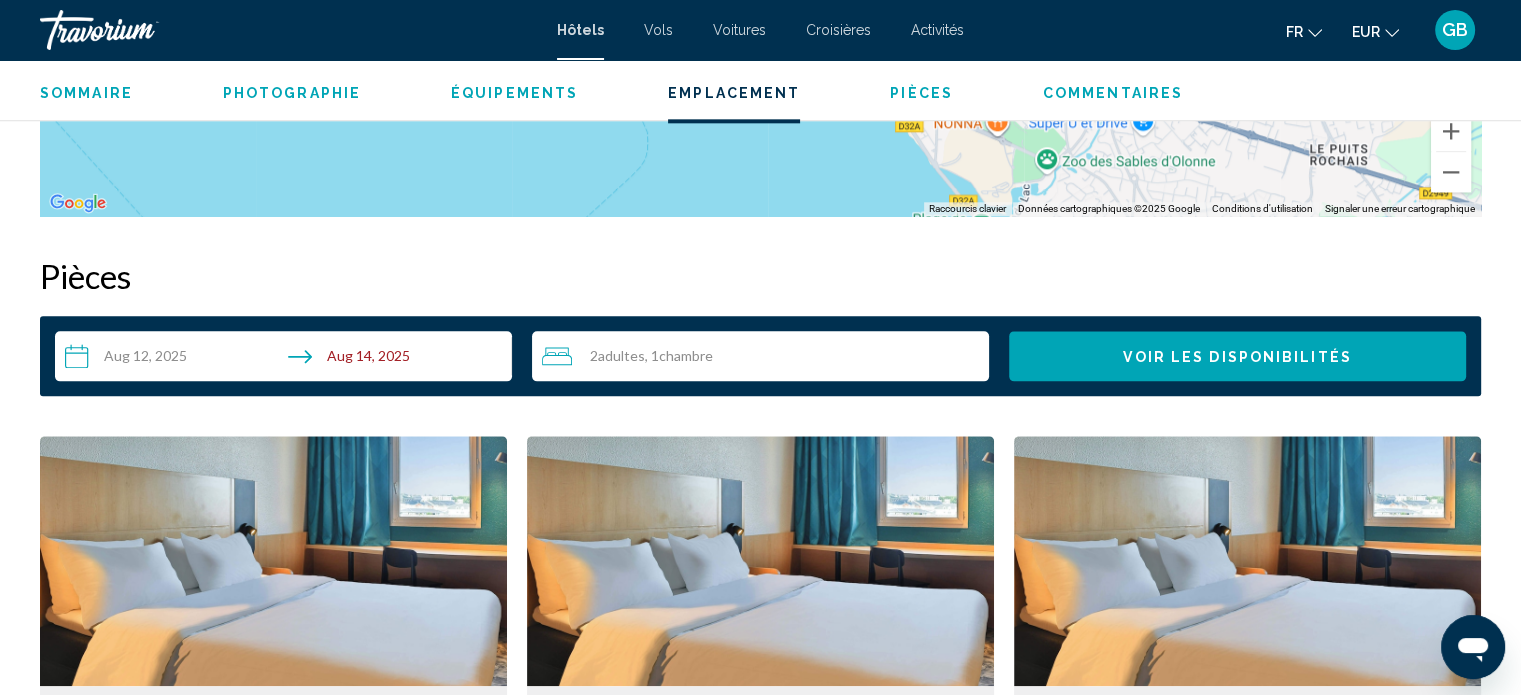 scroll, scrollTop: 2531, scrollLeft: 0, axis: vertical 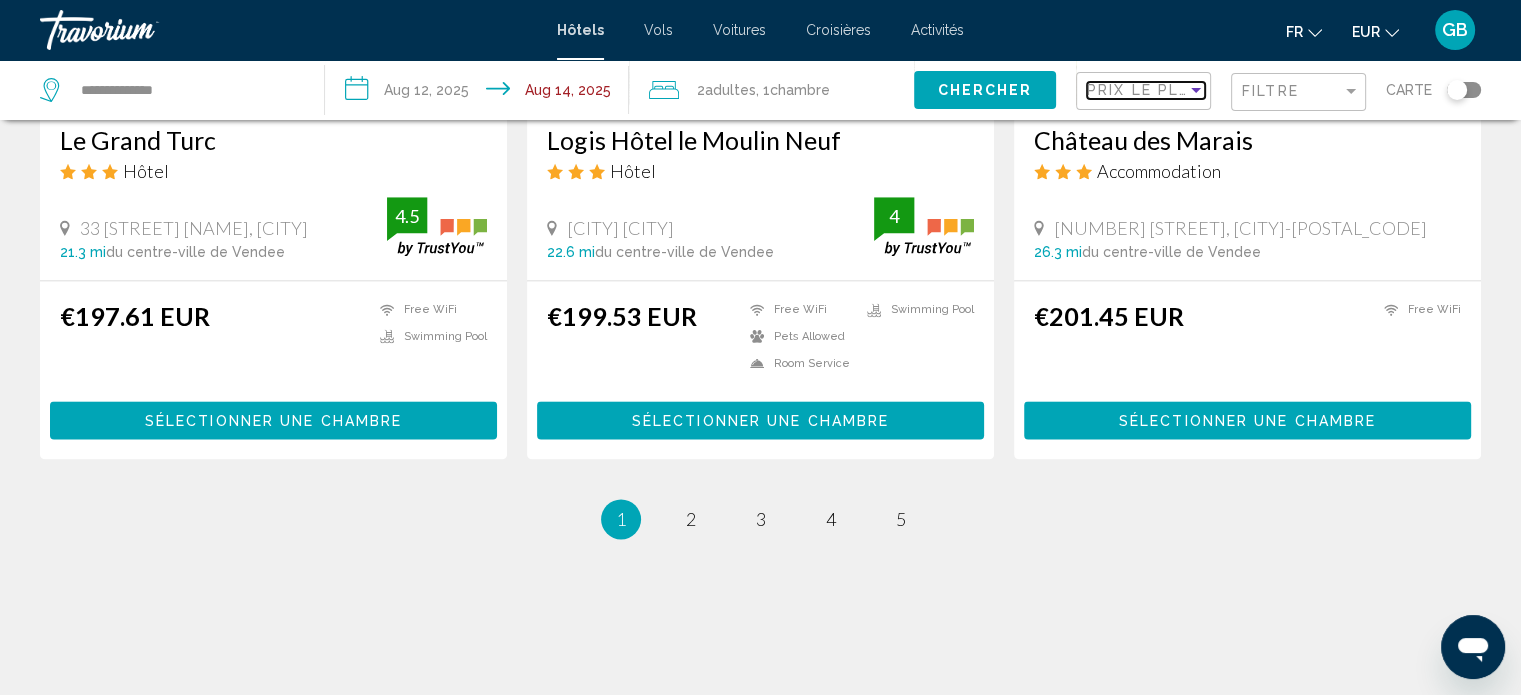 click at bounding box center (1196, 90) 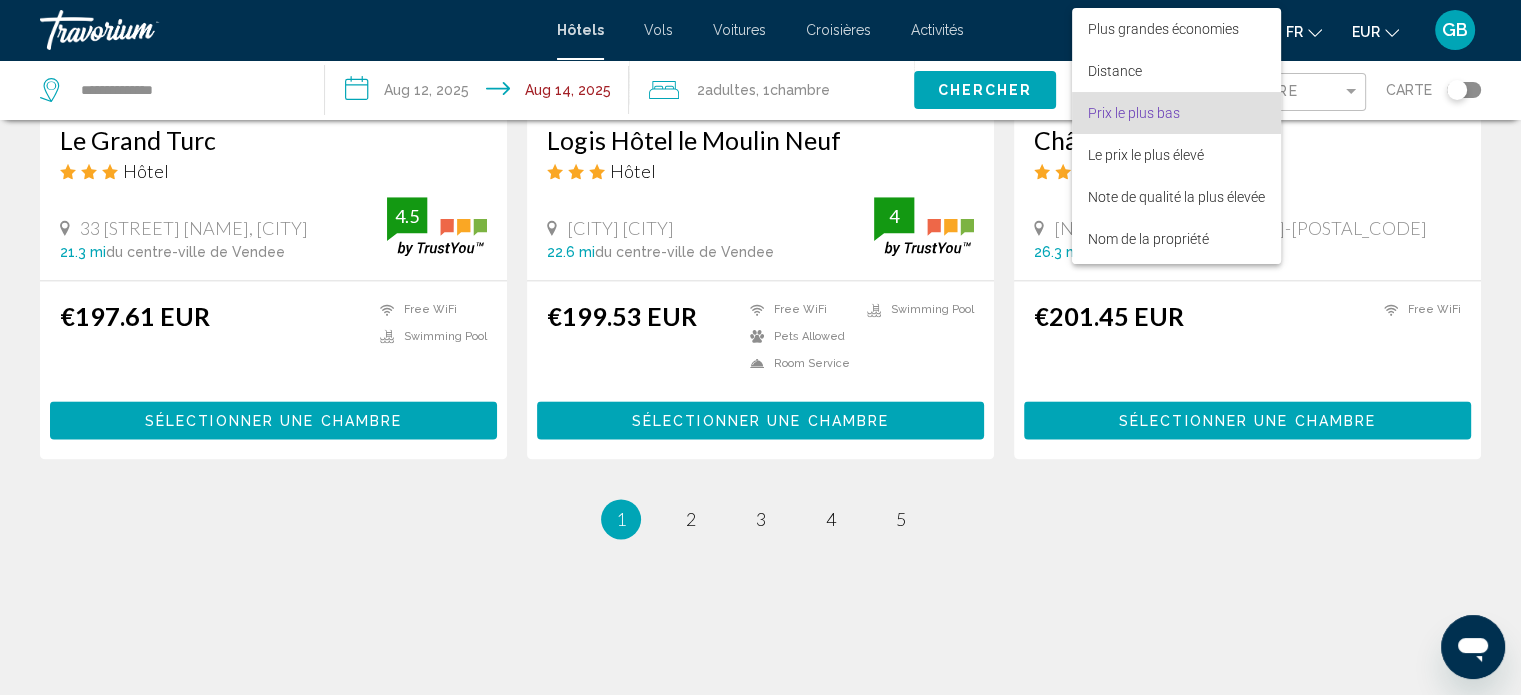 scroll, scrollTop: 23, scrollLeft: 0, axis: vertical 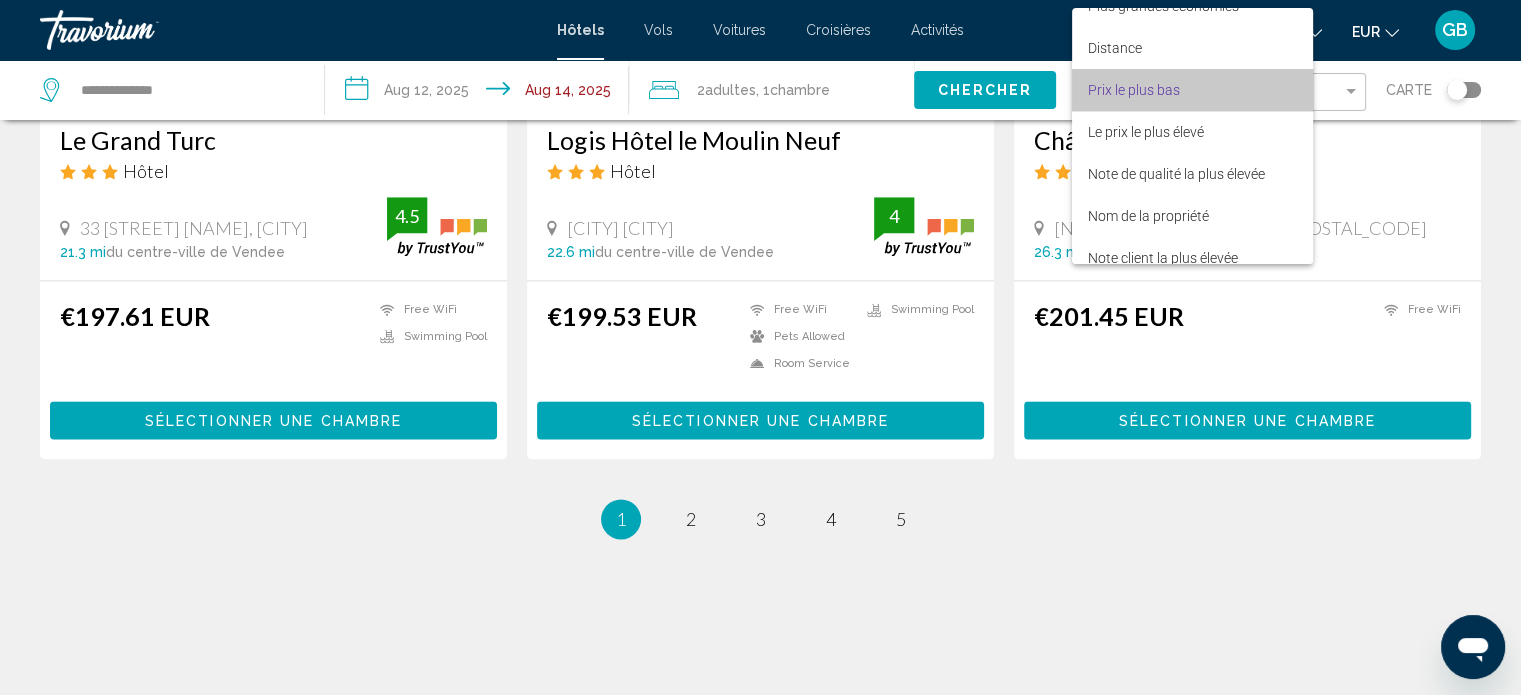 click on "Prix le plus bas" at bounding box center (1192, 90) 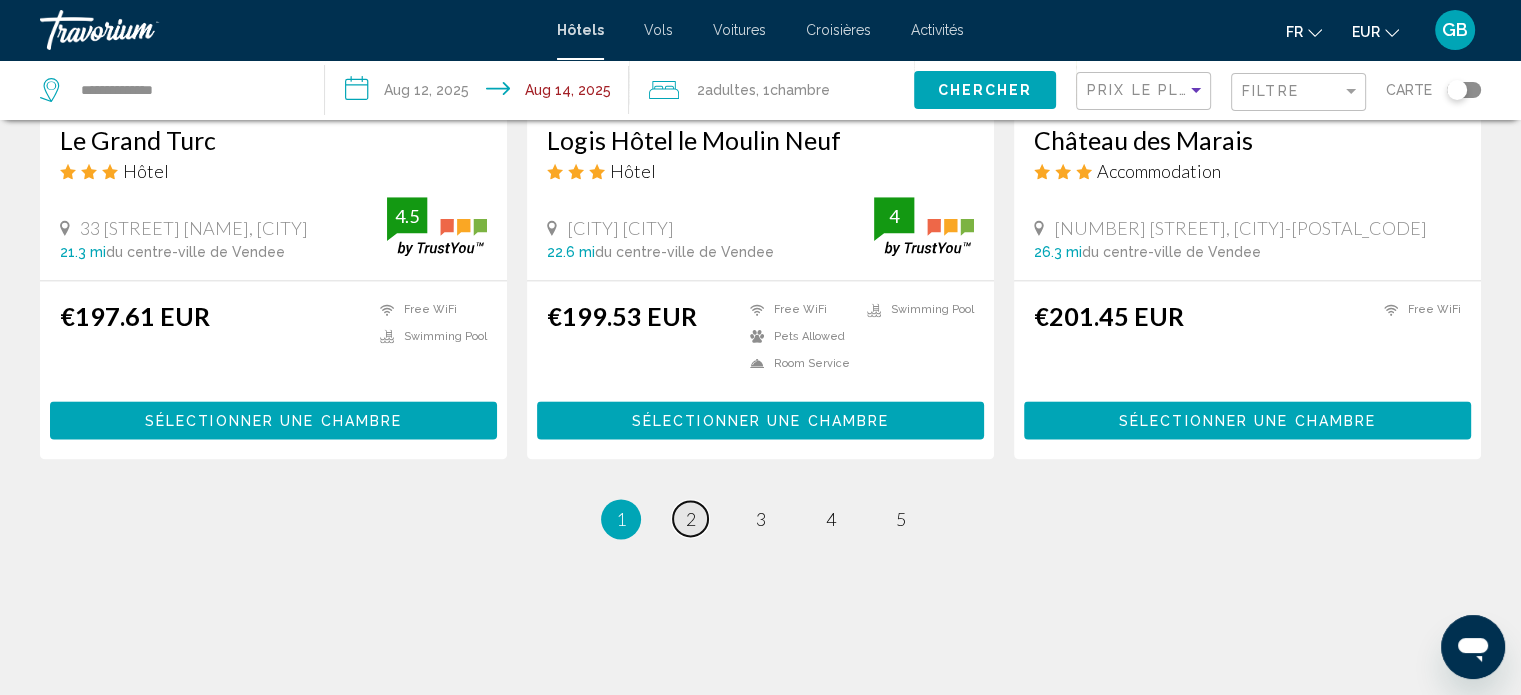 click on "page  2" at bounding box center (690, 518) 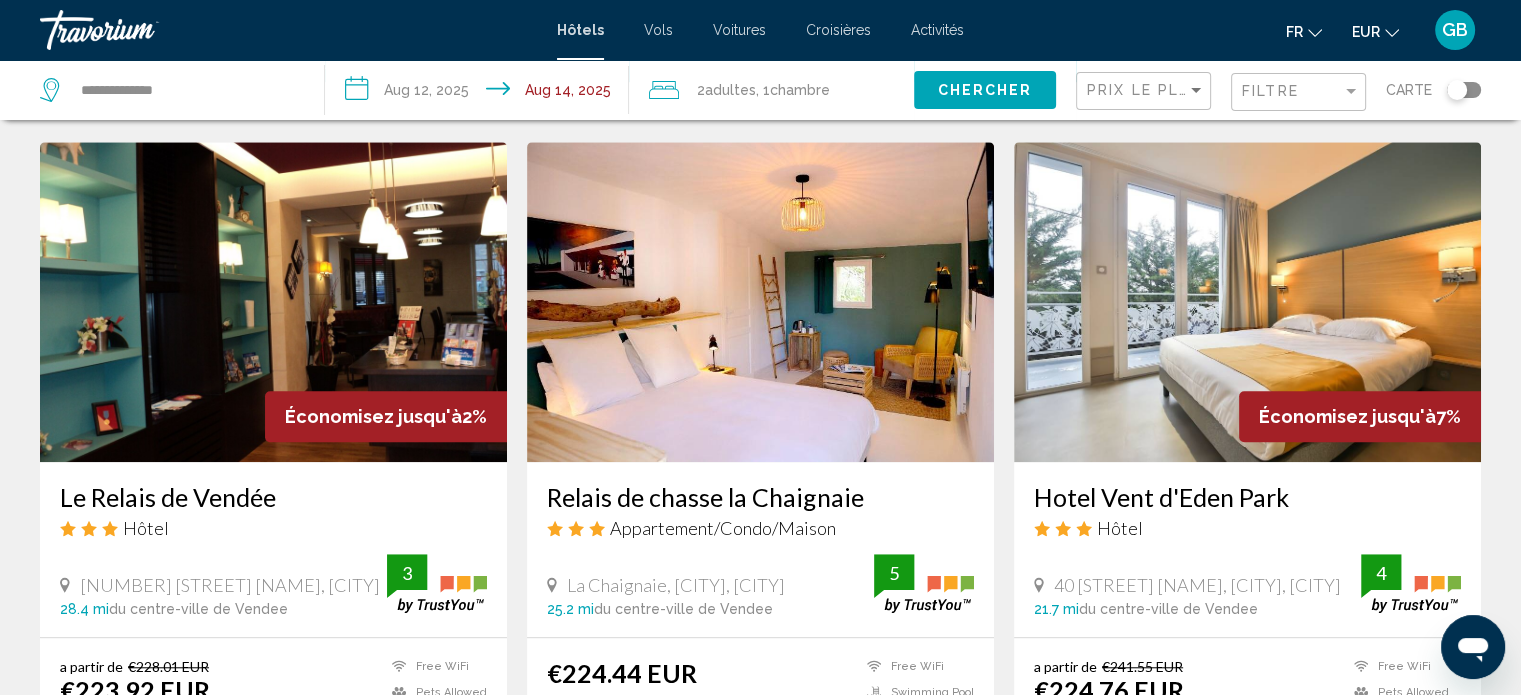 scroll, scrollTop: 1560, scrollLeft: 0, axis: vertical 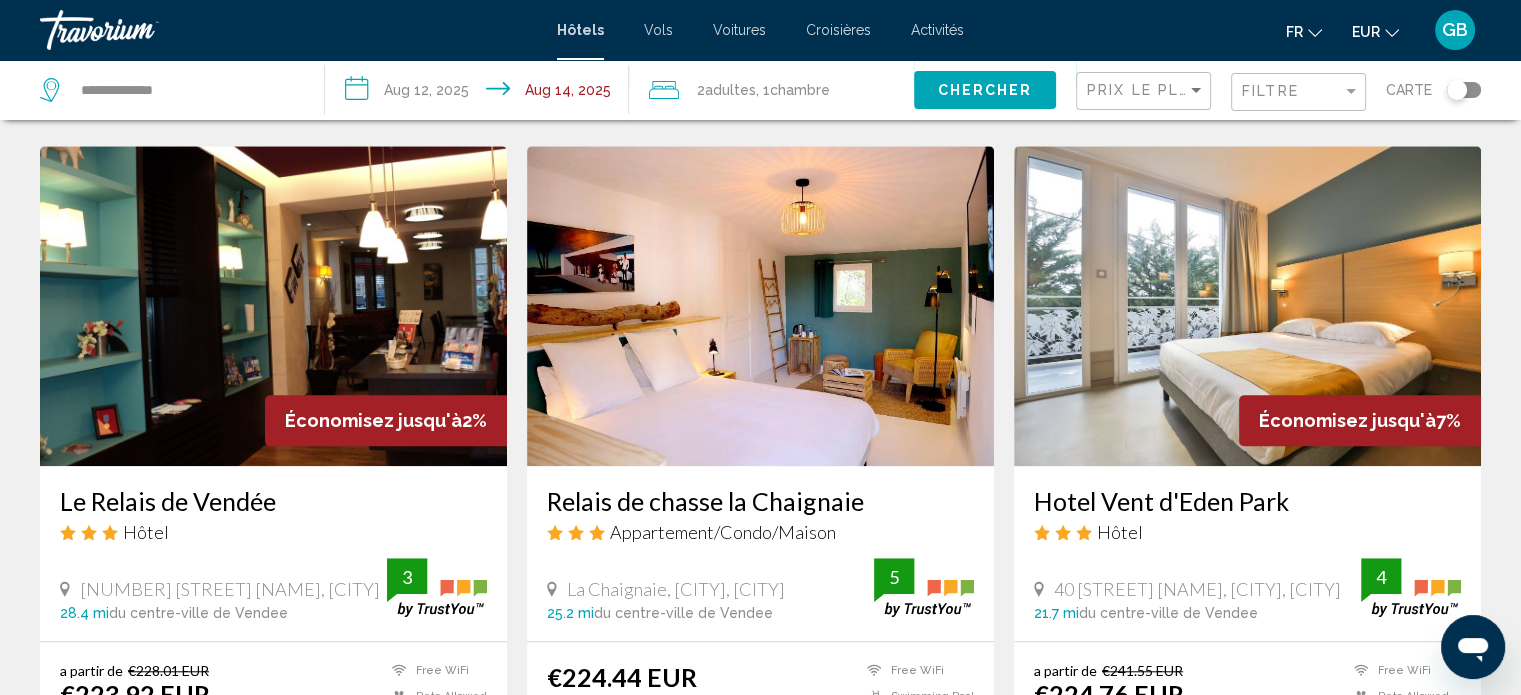 click at bounding box center [1247, 306] 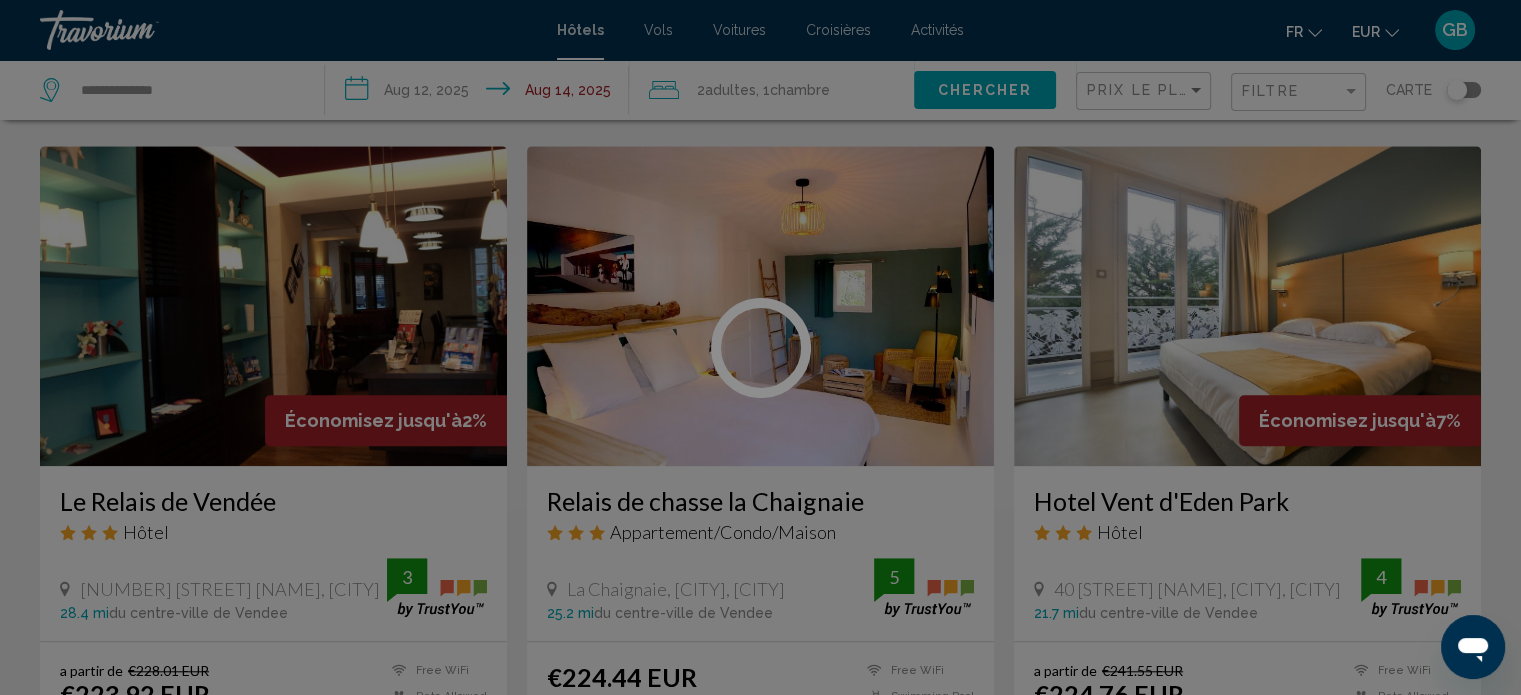 scroll, scrollTop: 12, scrollLeft: 0, axis: vertical 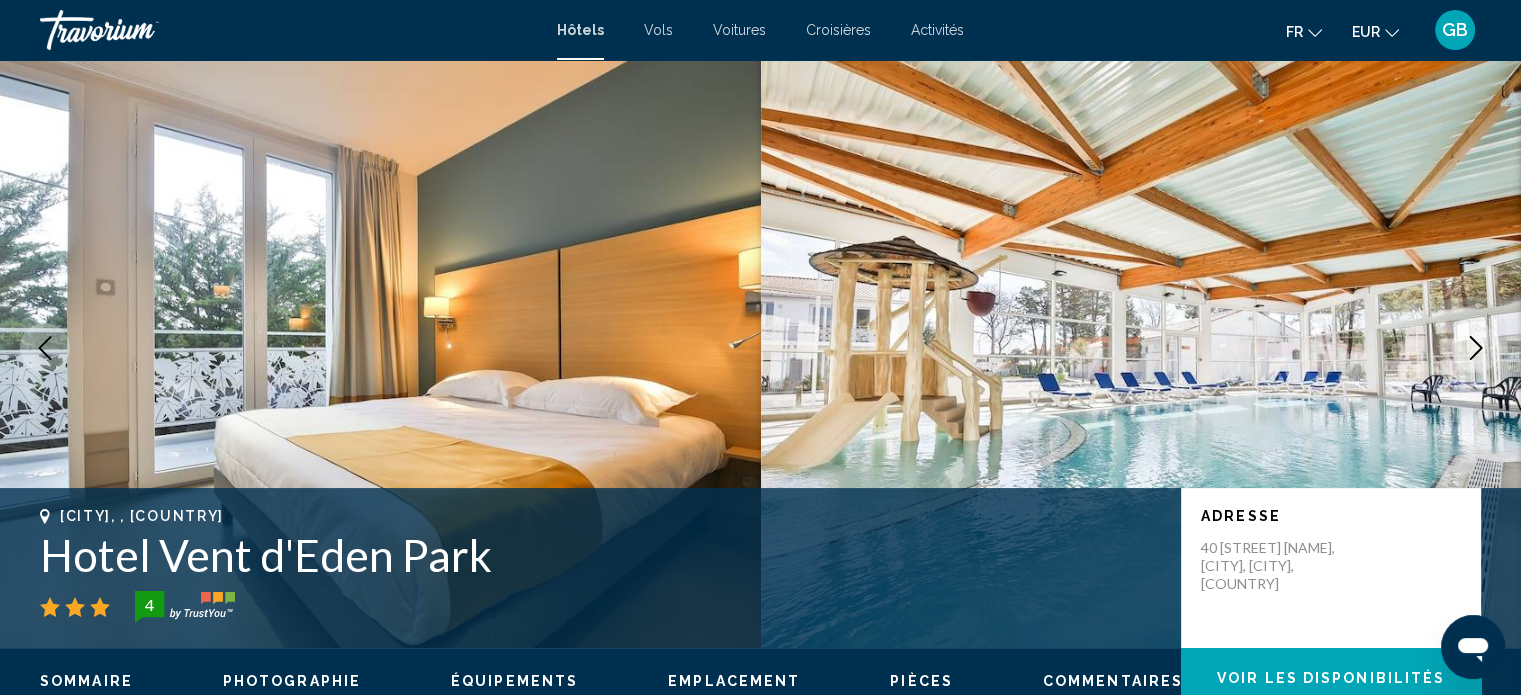 type 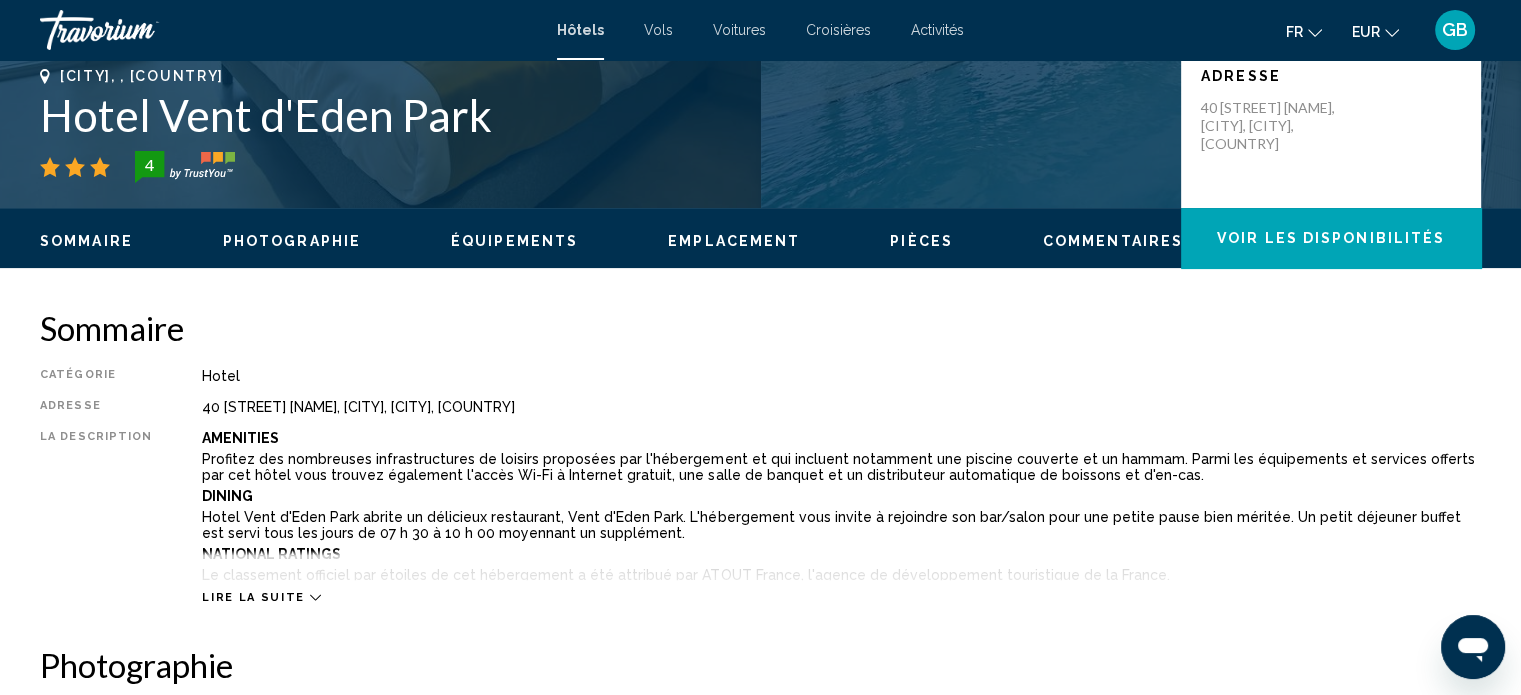 scroll, scrollTop: 492, scrollLeft: 0, axis: vertical 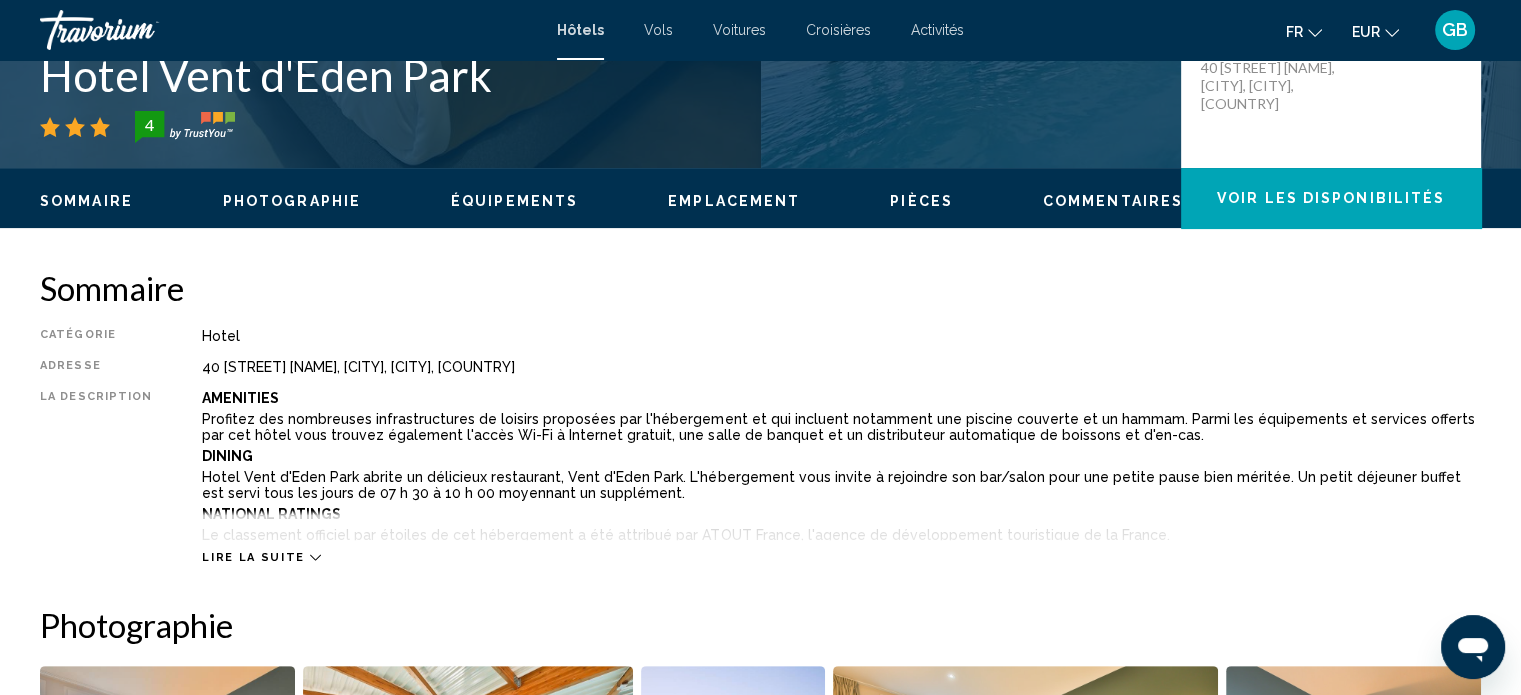click on "Lire la suite" at bounding box center (253, 557) 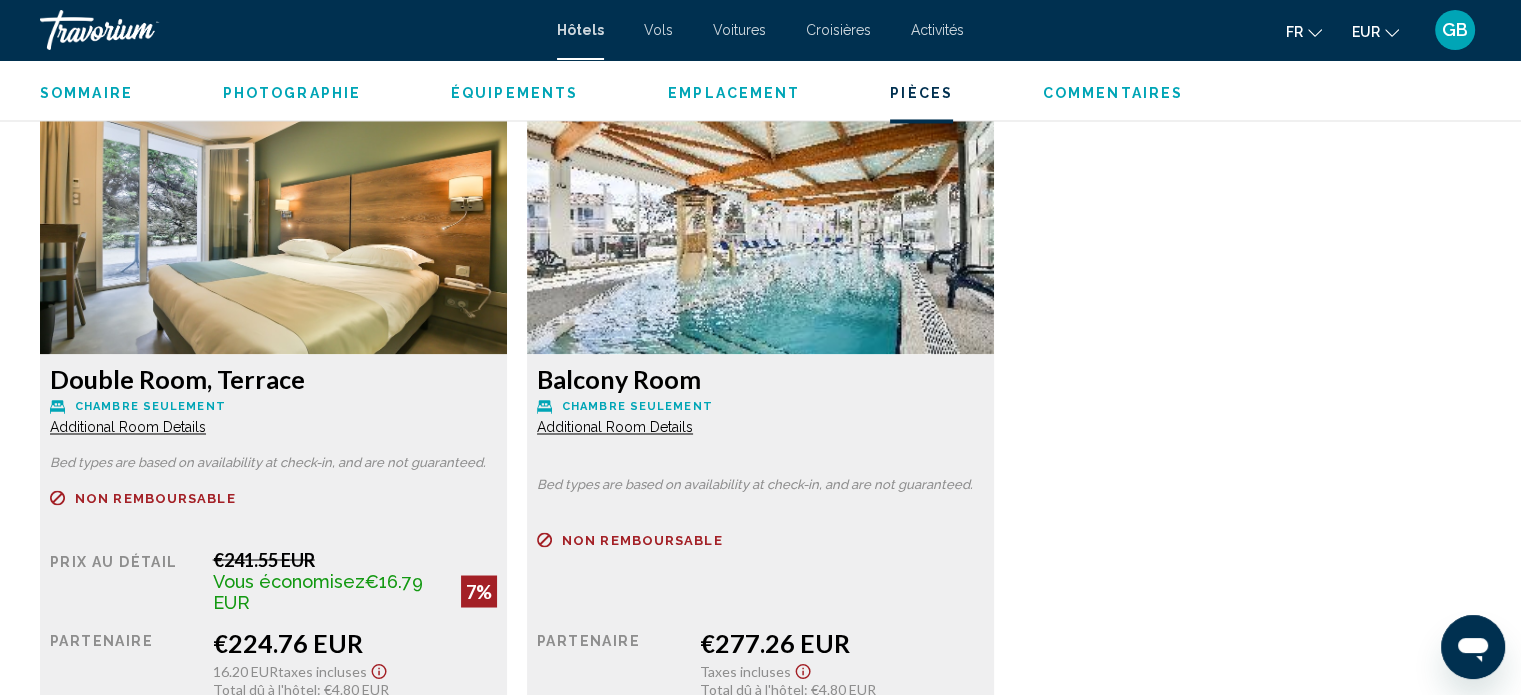 scroll, scrollTop: 3612, scrollLeft: 0, axis: vertical 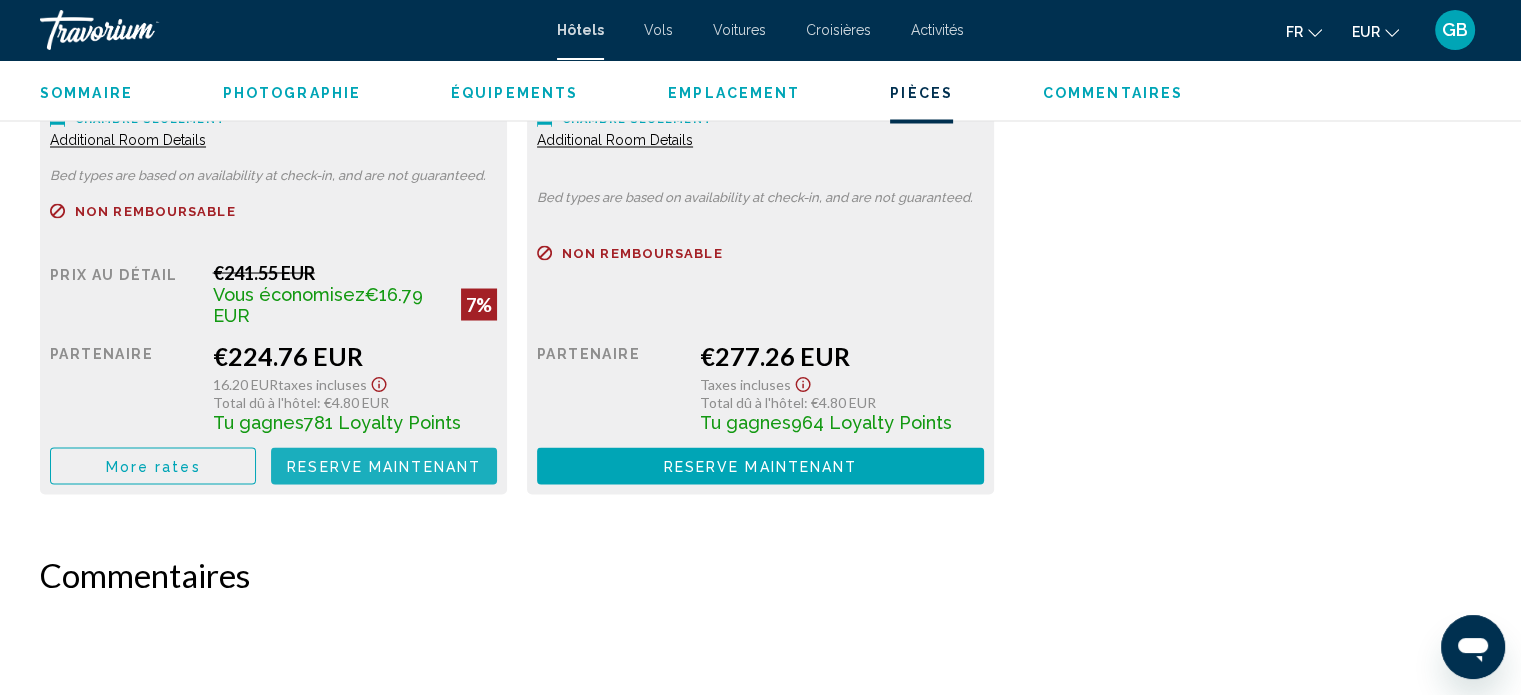 click on "Reserve maintenant" at bounding box center (384, 466) 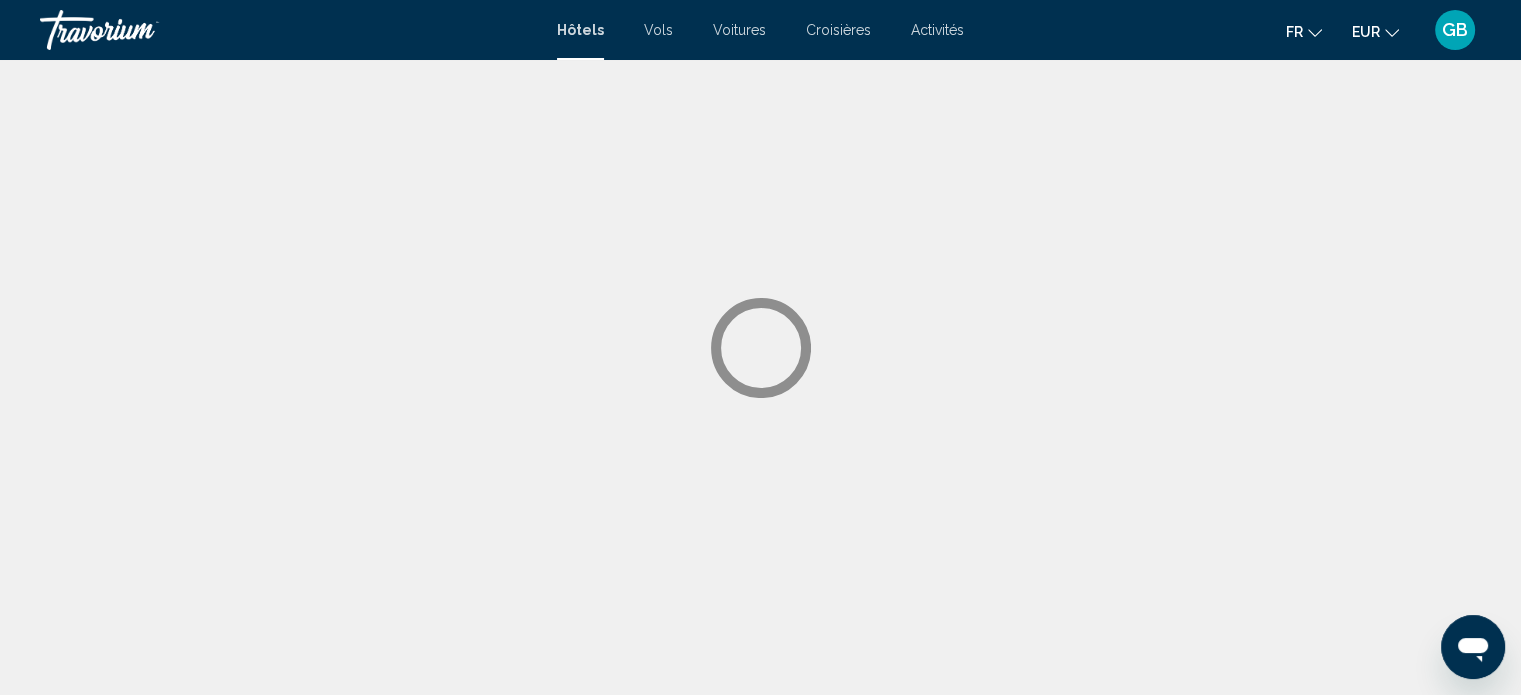 scroll, scrollTop: 0, scrollLeft: 0, axis: both 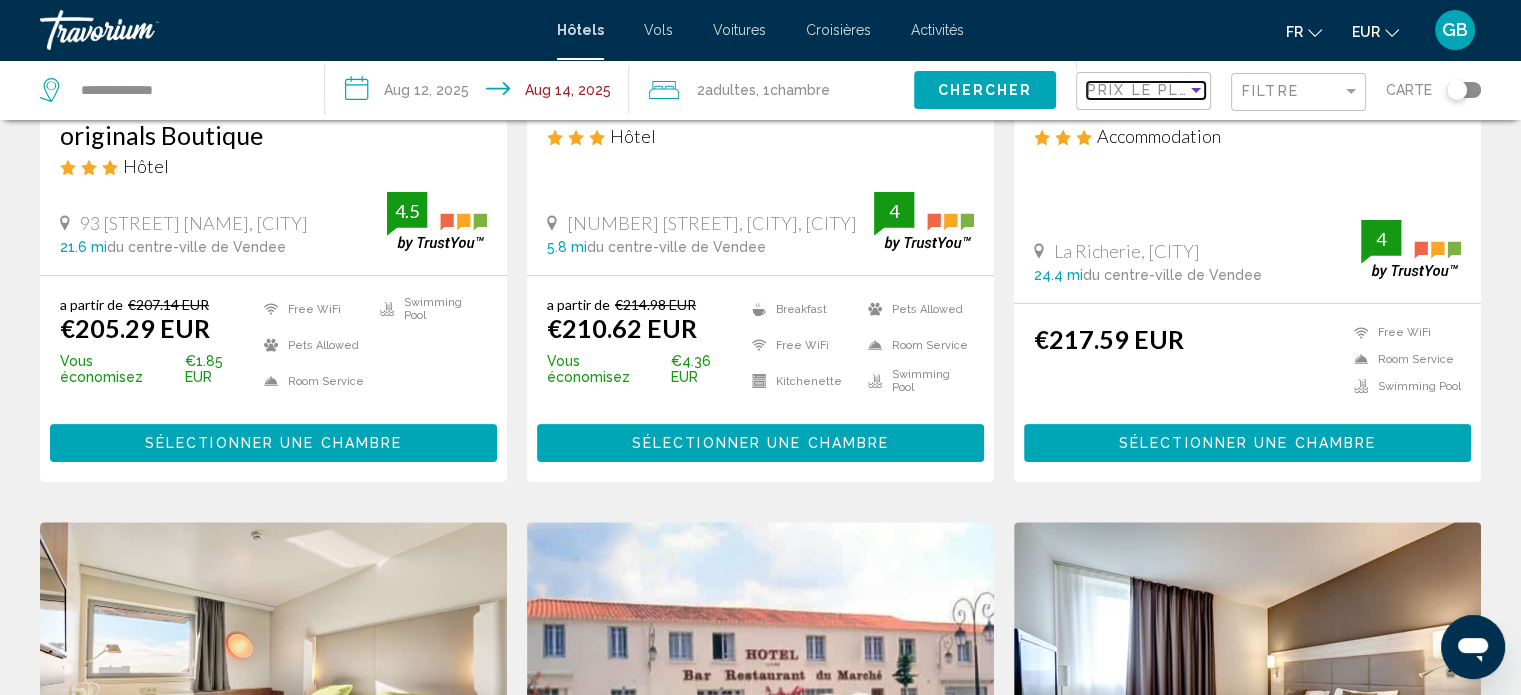 click at bounding box center [1196, 90] 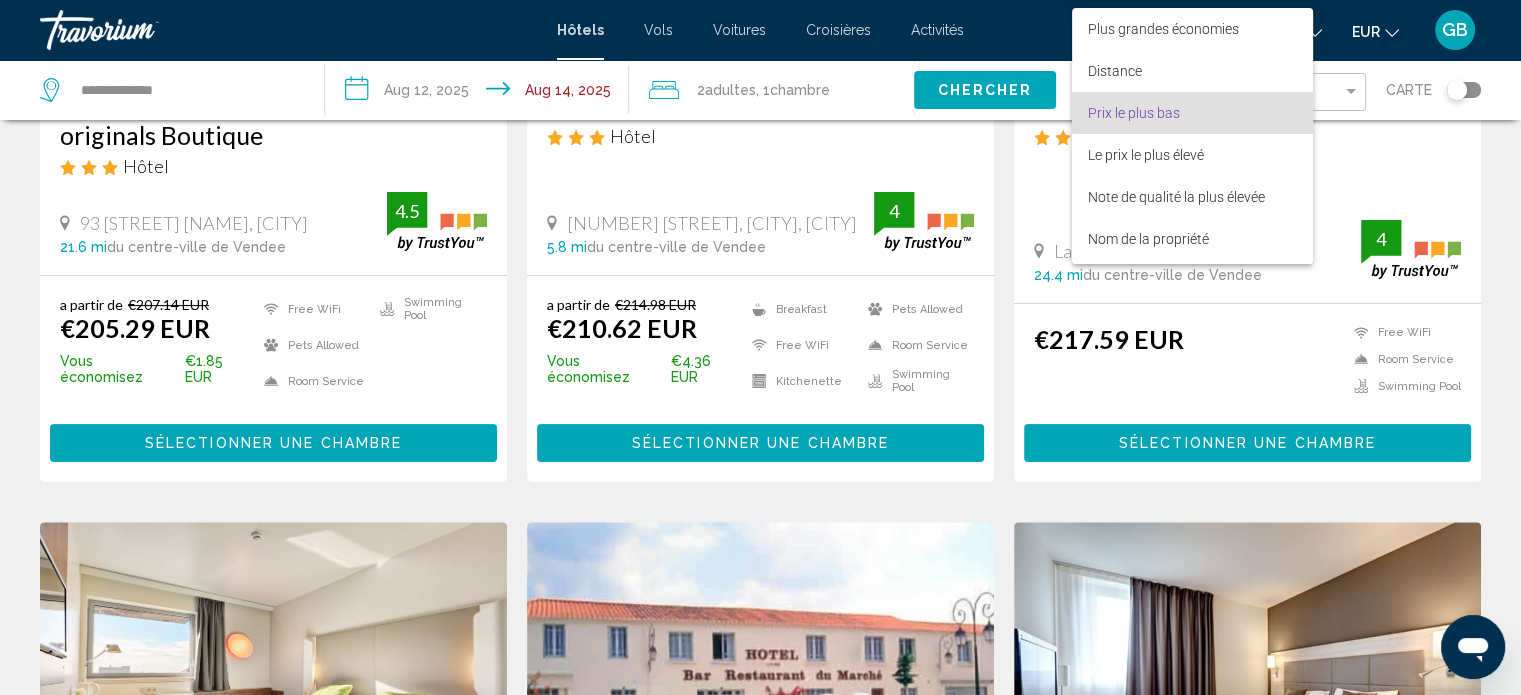 scroll, scrollTop: 23, scrollLeft: 0, axis: vertical 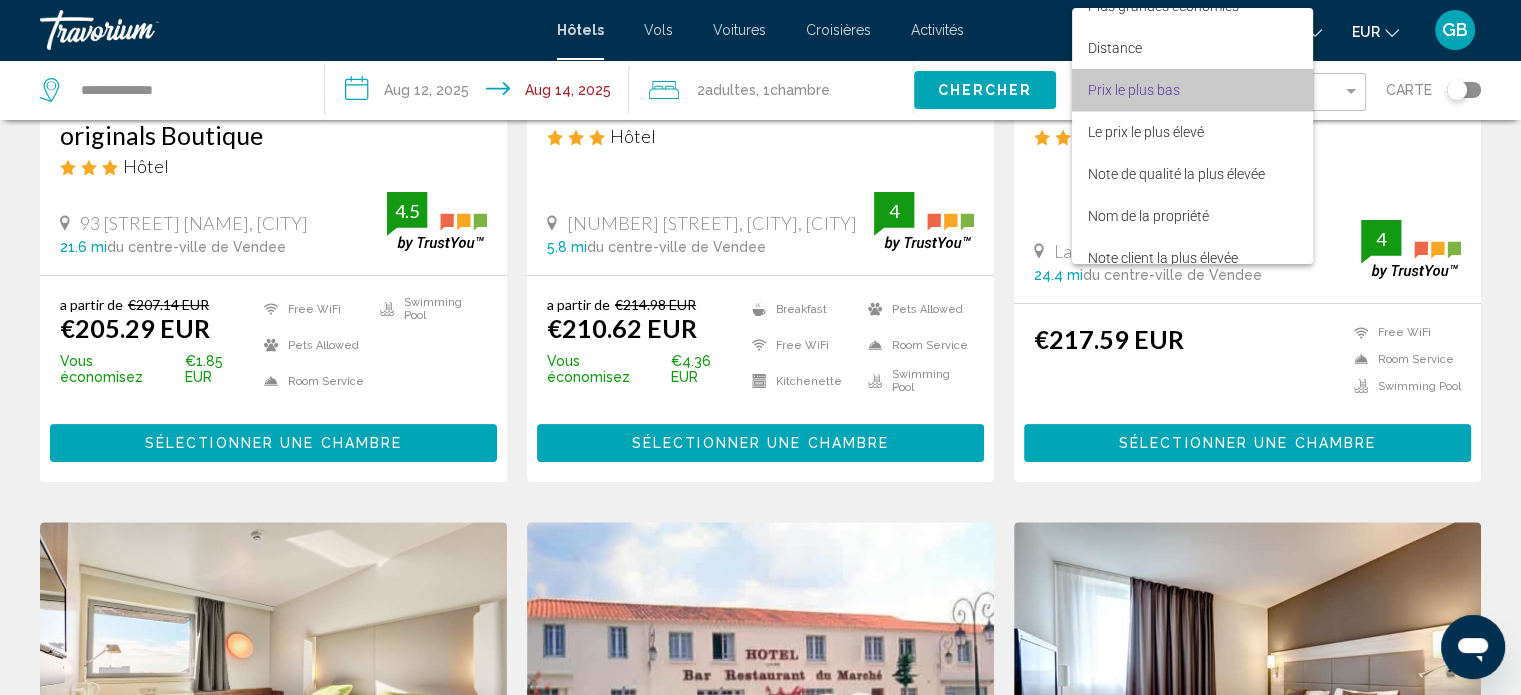 click on "Prix le plus bas" at bounding box center (1192, 90) 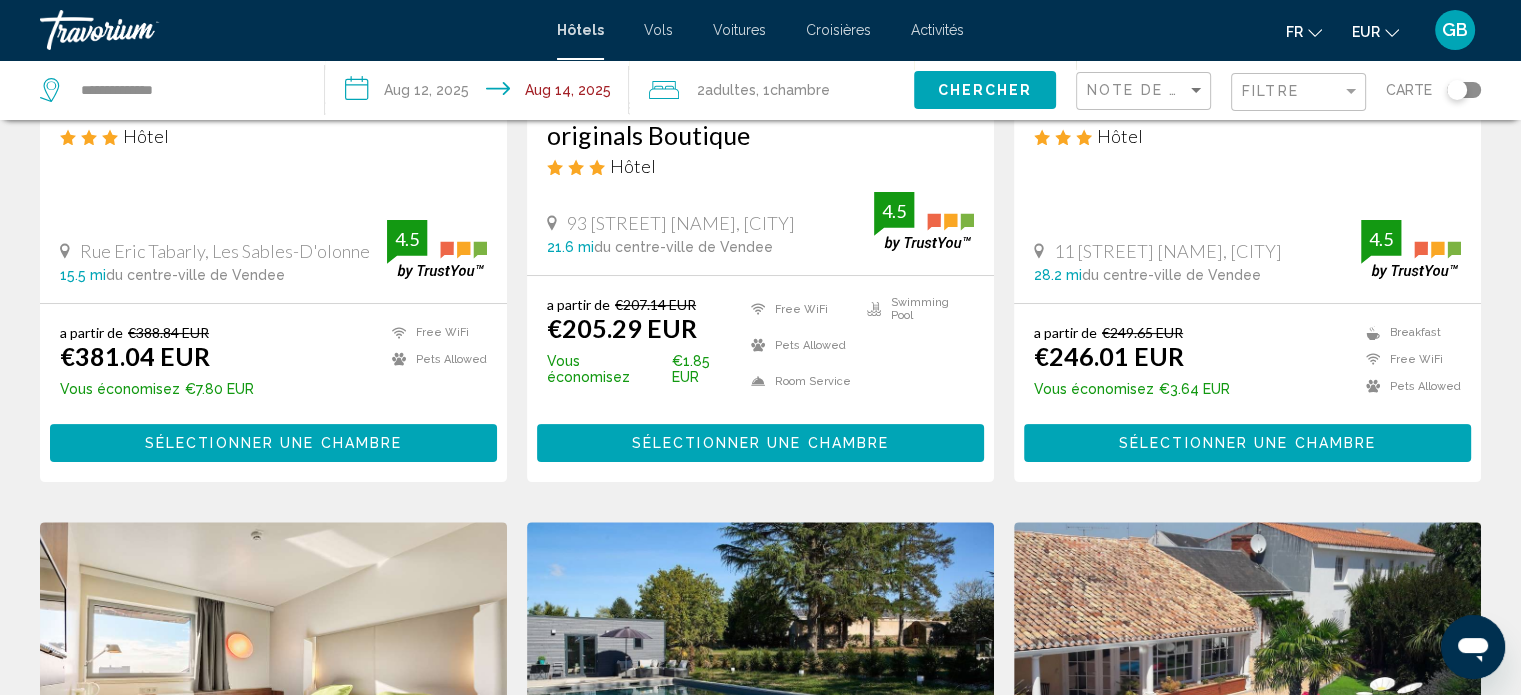 click on "Note de qualité la plus élevée Filtre Carte" 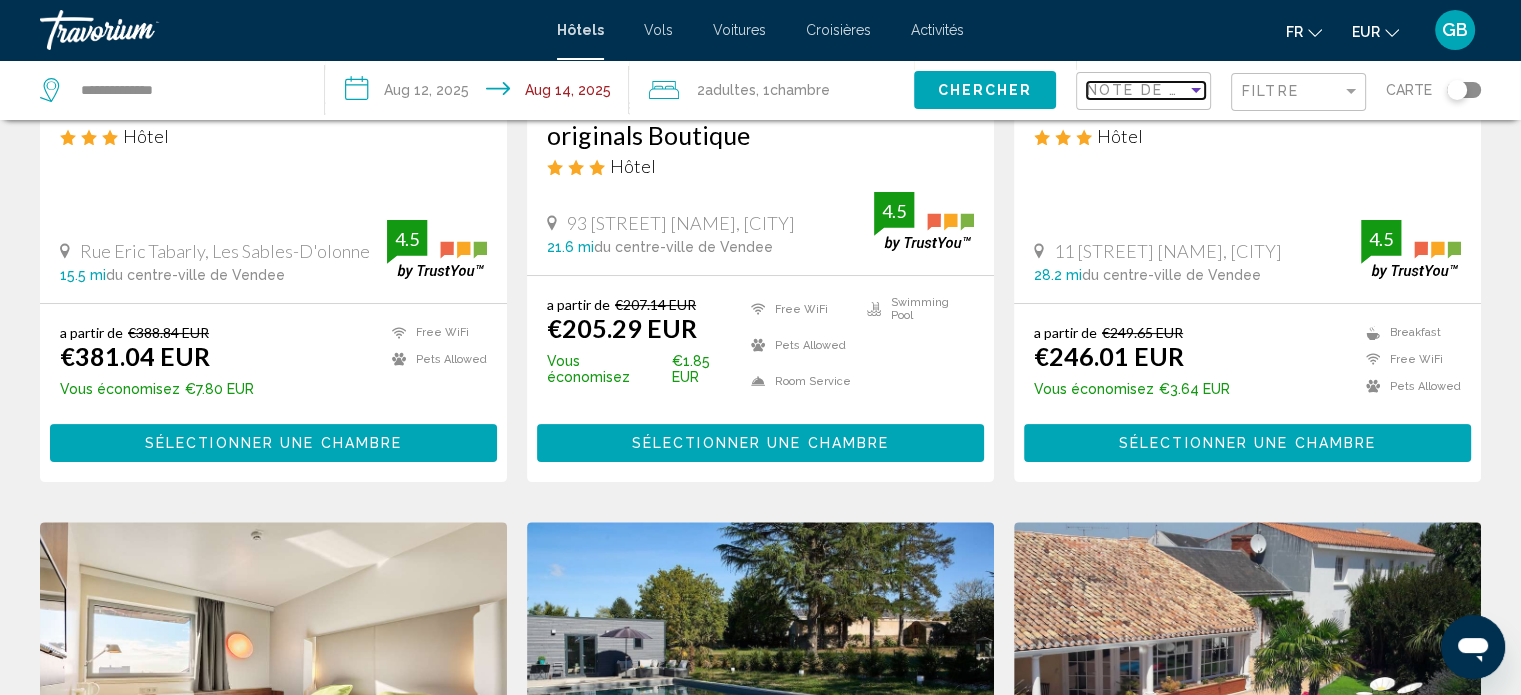 click at bounding box center (1196, 90) 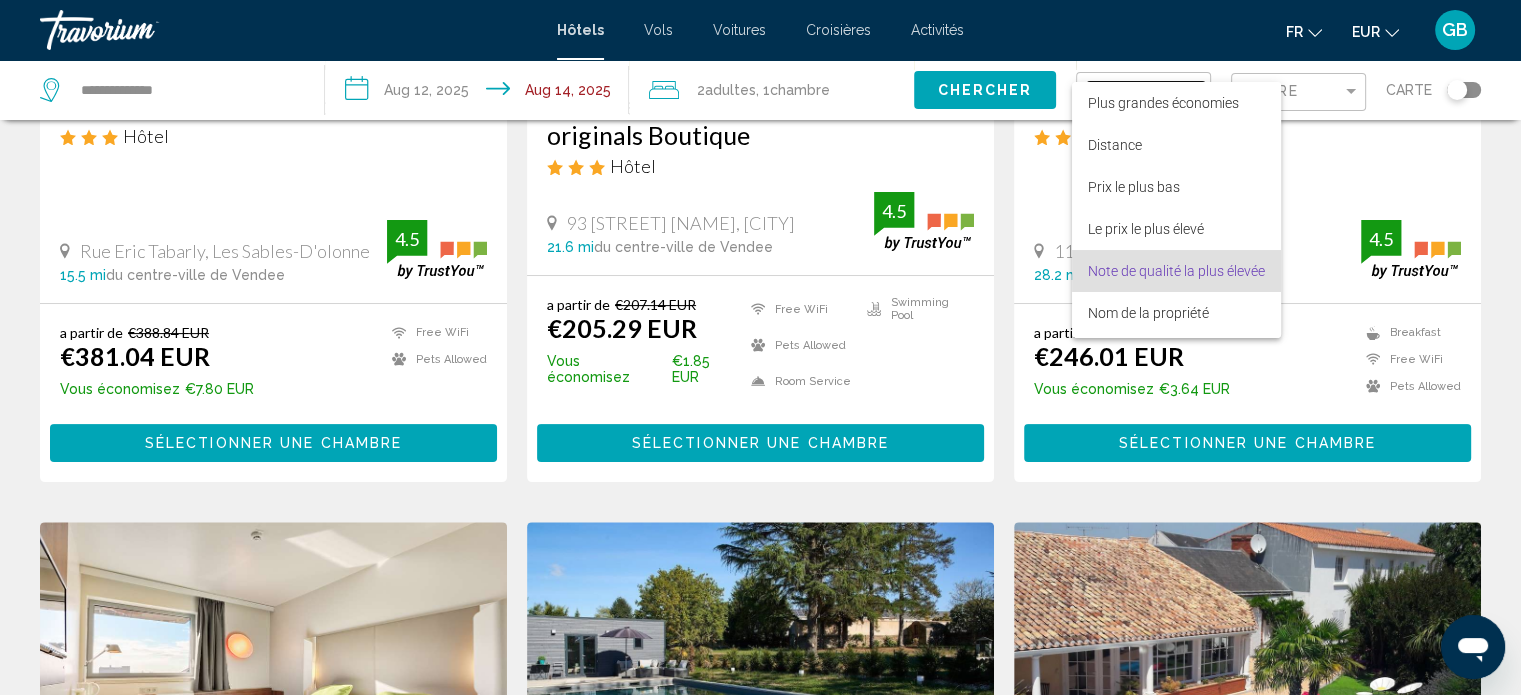 scroll, scrollTop: 38, scrollLeft: 0, axis: vertical 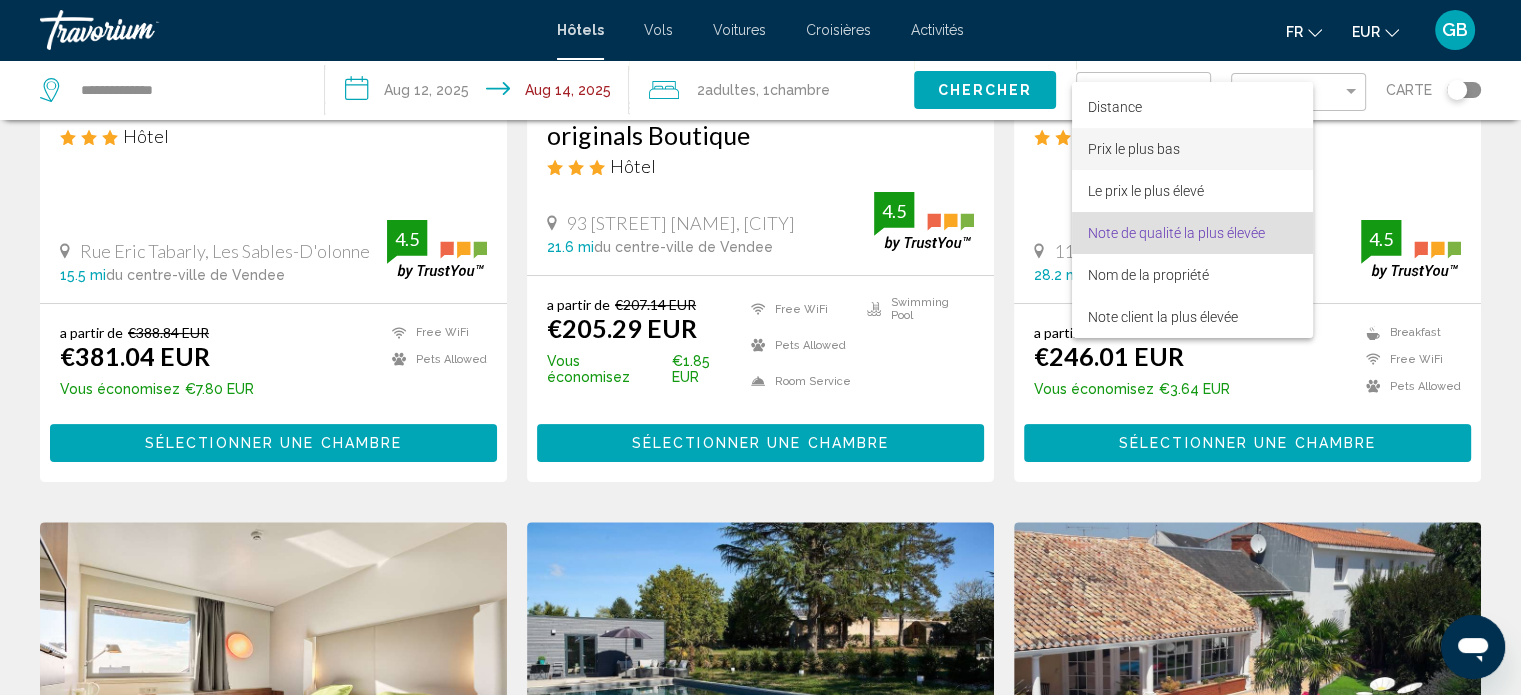 click on "Prix le plus bas" at bounding box center [1134, 149] 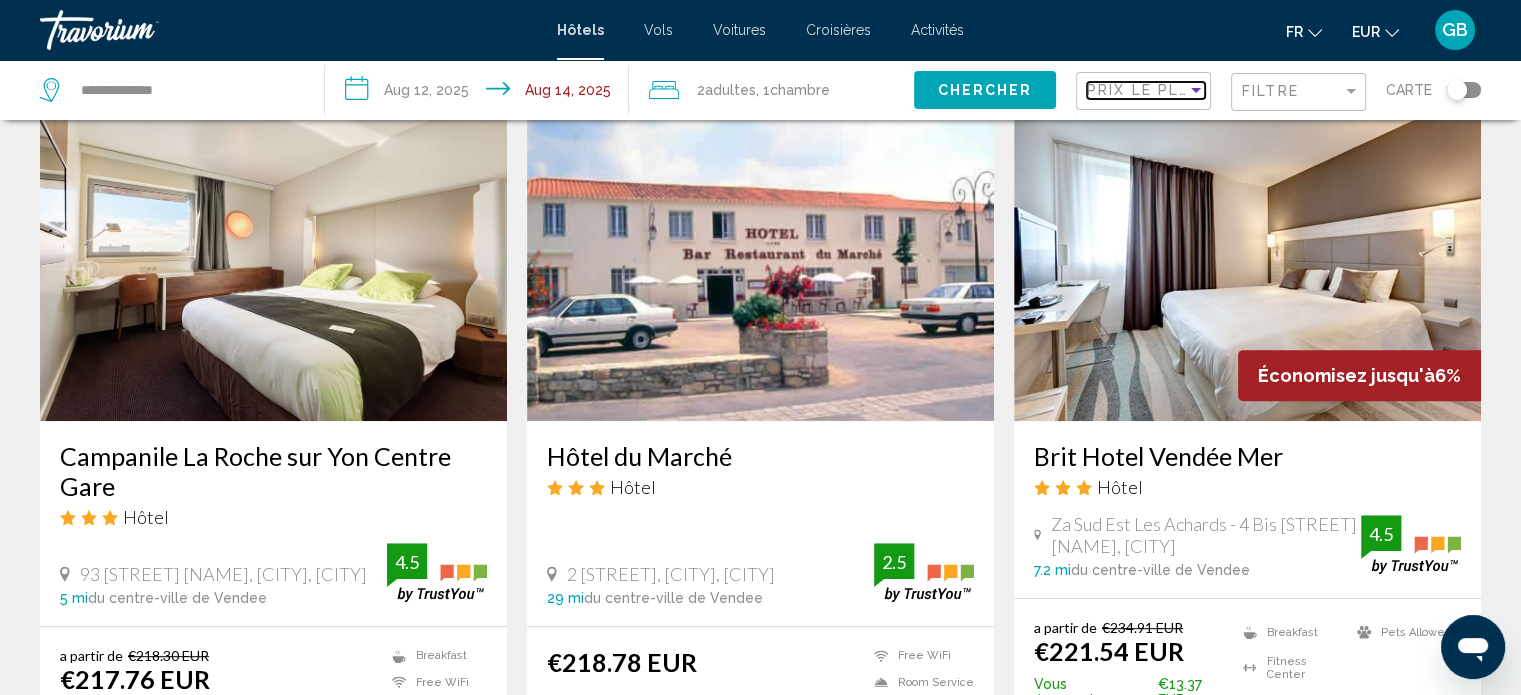 scroll, scrollTop: 865, scrollLeft: 0, axis: vertical 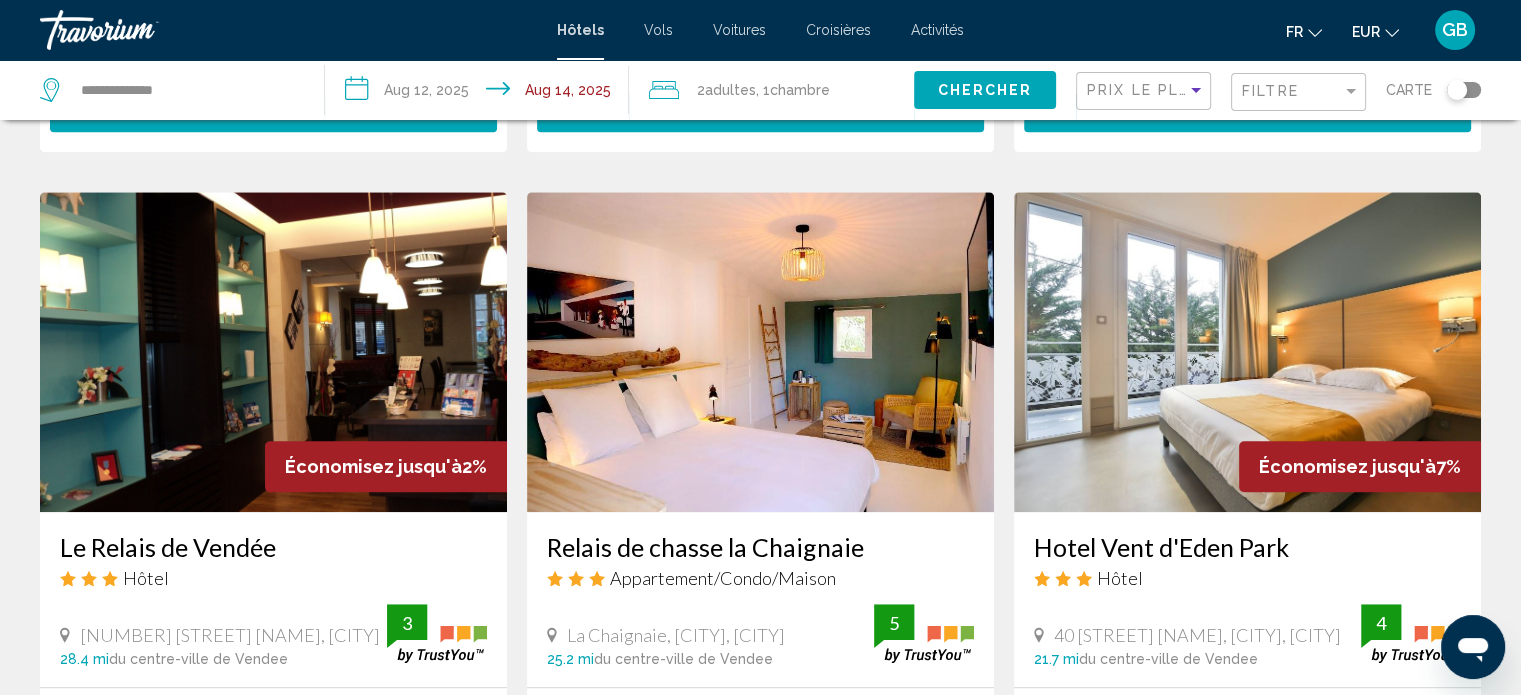 click at bounding box center (1247, 352) 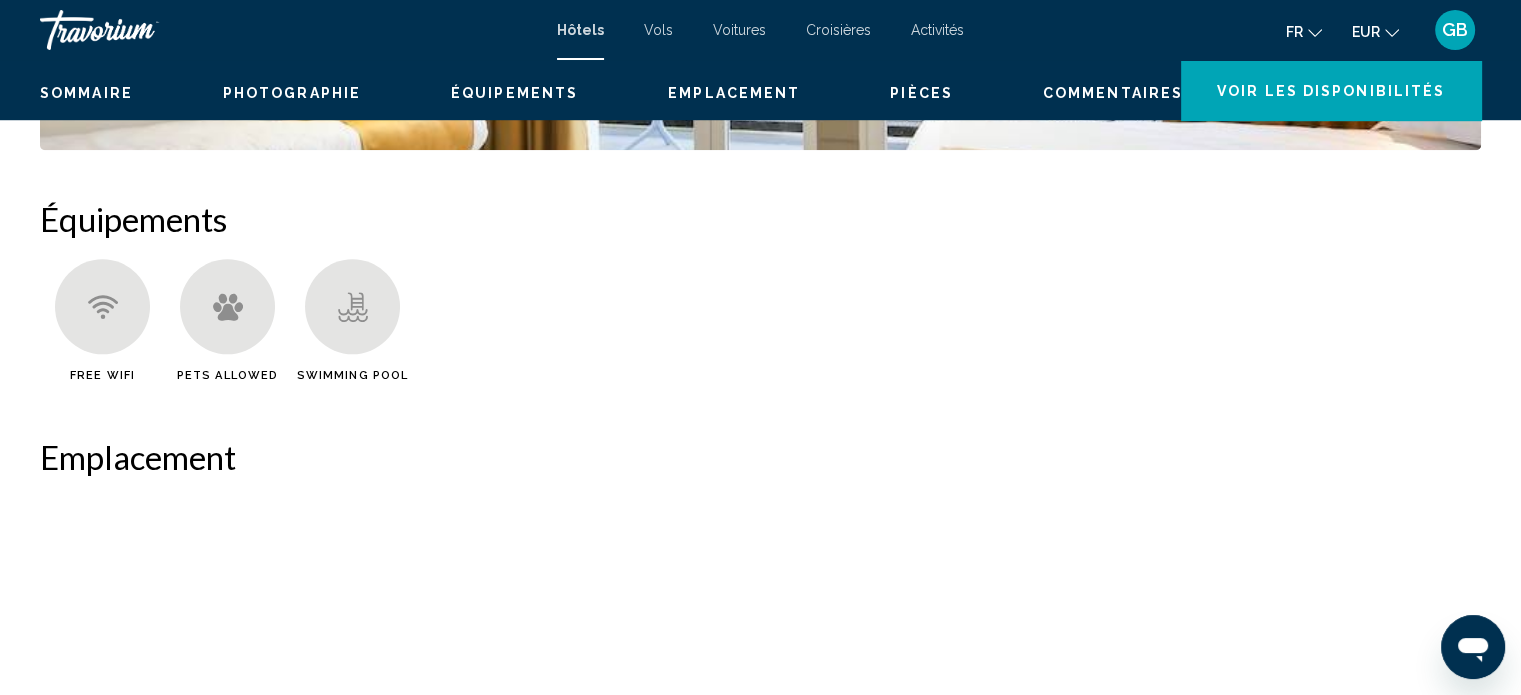 scroll, scrollTop: 12, scrollLeft: 0, axis: vertical 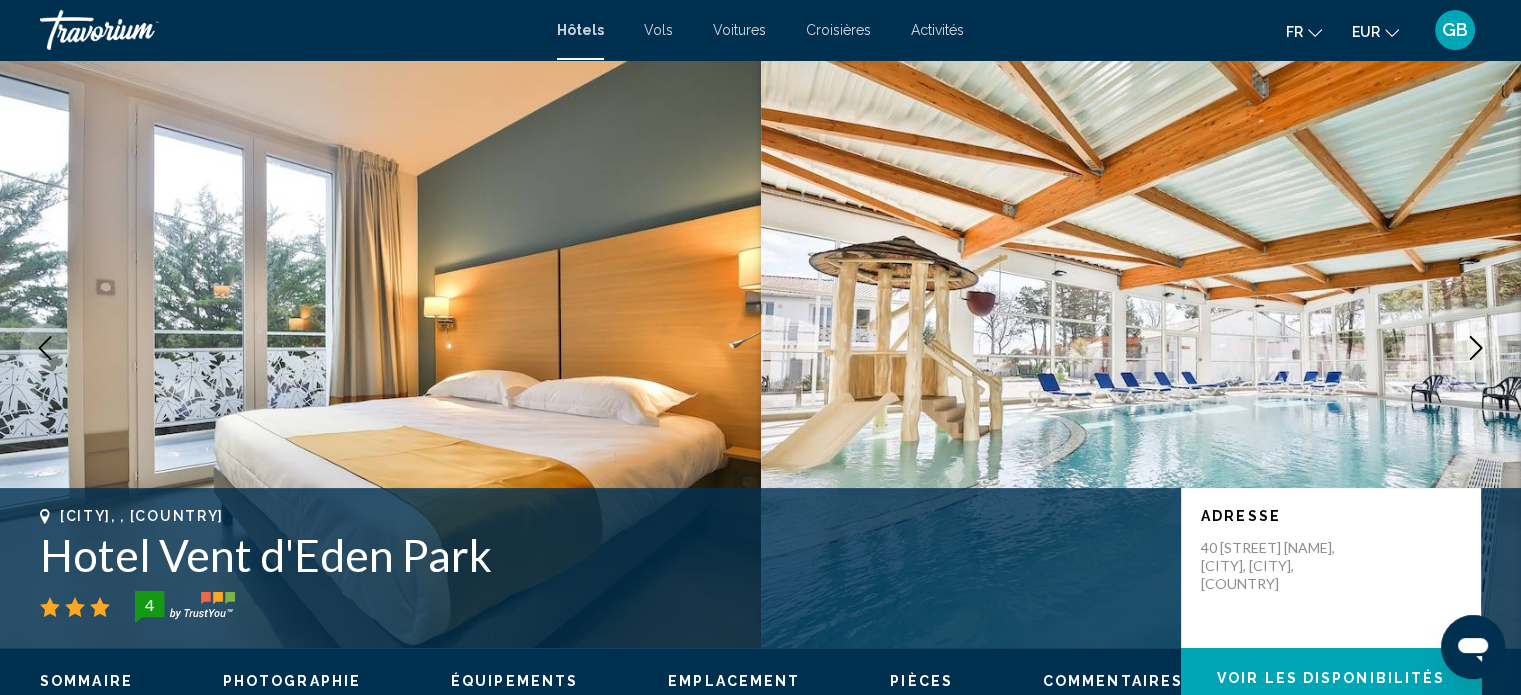 type 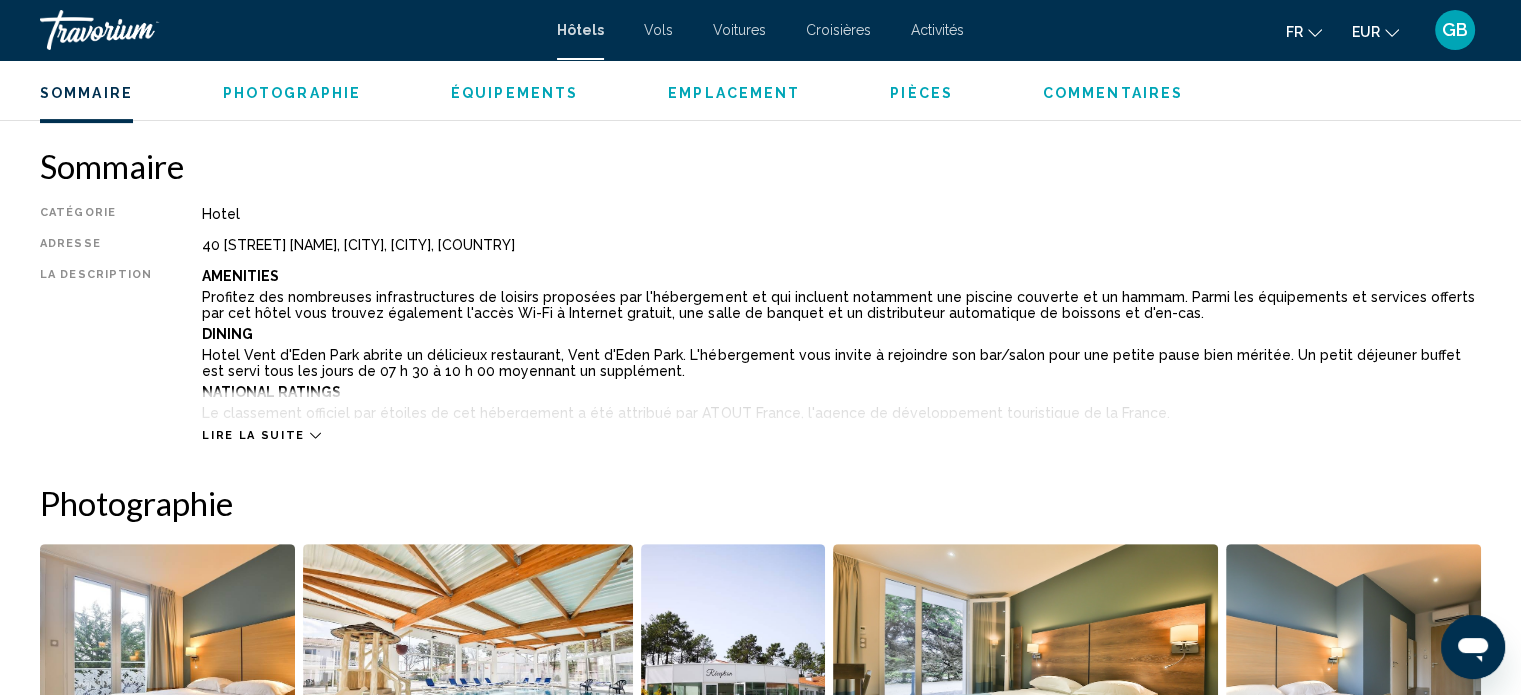 scroll, scrollTop: 612, scrollLeft: 0, axis: vertical 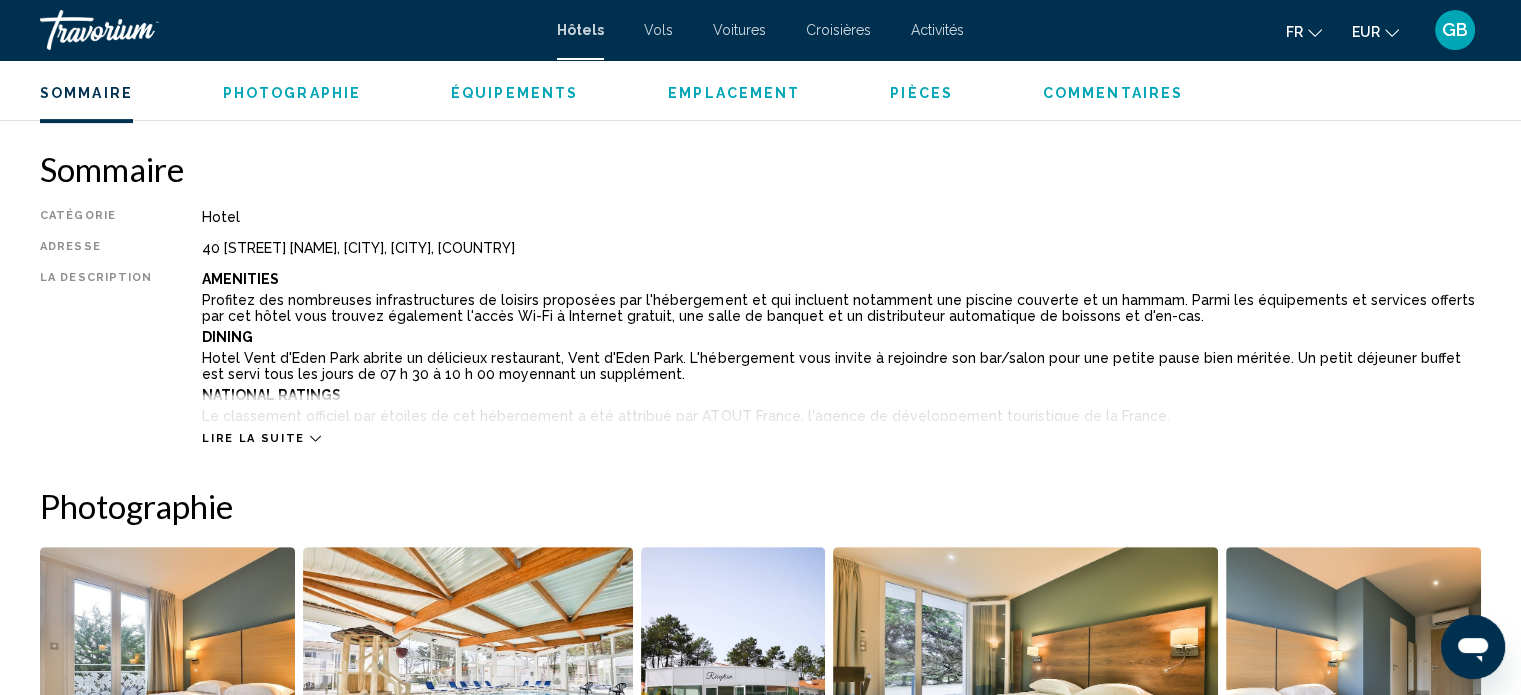 click on "Sommaire Catégorie Hotel Adresse 40 Rue Des Mesanges, Saint-Hilaire-De-Riez  85270, France La description Amenities Profitez des nombreuses infrastructures de loisirs proposées par l'hébergement et qui incluent notamment une piscine couverte et un hammam. Parmi les équipements et services offerts par cet hôtel vous trouvez également l'accès Wi-Fi à Internet gratuit, une salle de banquet et un distributeur automatique de boissons et d'en-cas. Dining Hotel Vent d'Eden Park abrite un délicieux restaurant, Vent d'Eden Park. L'hébergement vous invite à rejoindre son bar/salon pour une petite pause bien méritée. Un petit déjeuner buffet est servi tous les jours de 07 h 30 à 10 h 00 moyennant un supplément. National Ratings Le classement officiel par étoiles de cet hébergement a été attribué par ATOUT France, l'agence de développement touristique de la France. Business Amenities Rooms Attractions Les distances sont affichées au dixième de kilomètre près Youpla Land - 1,2 km Location ← →" at bounding box center (760, 2035) 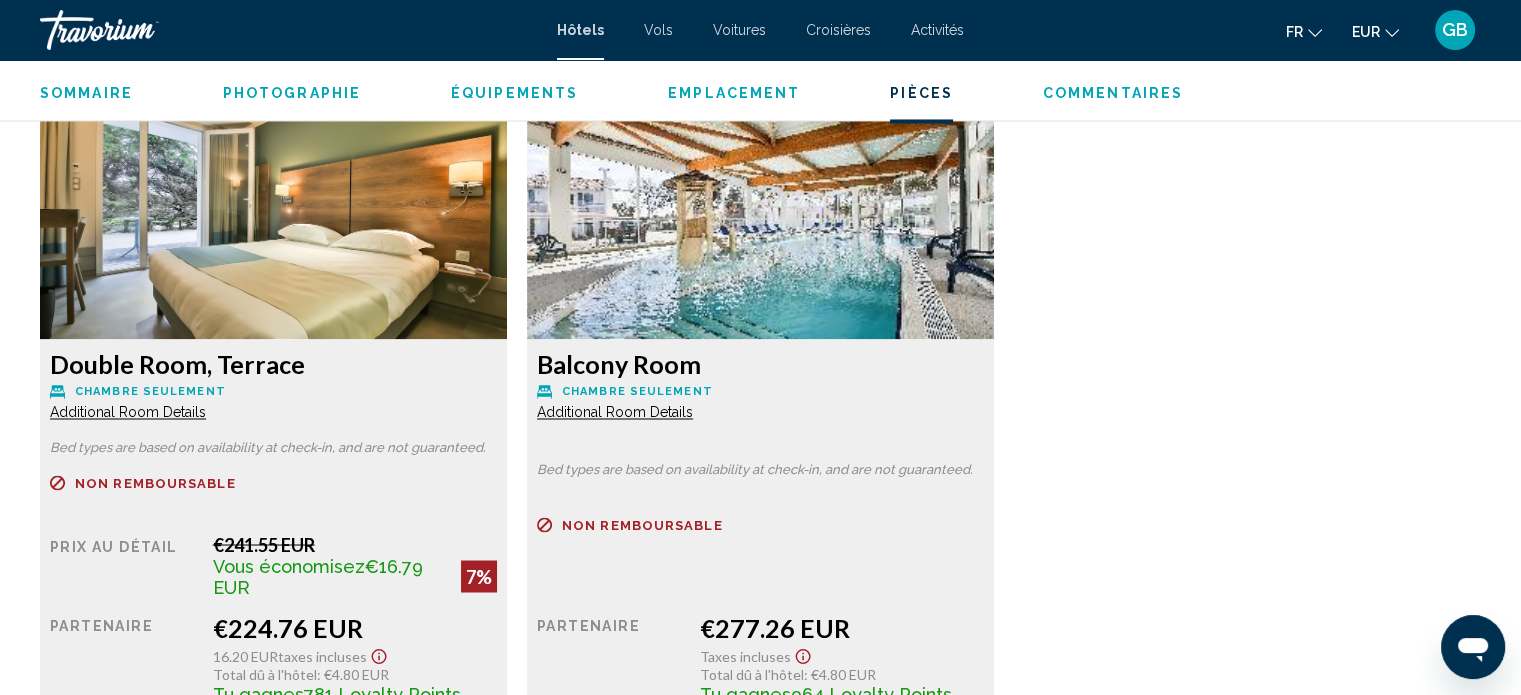 scroll, scrollTop: 3412, scrollLeft: 0, axis: vertical 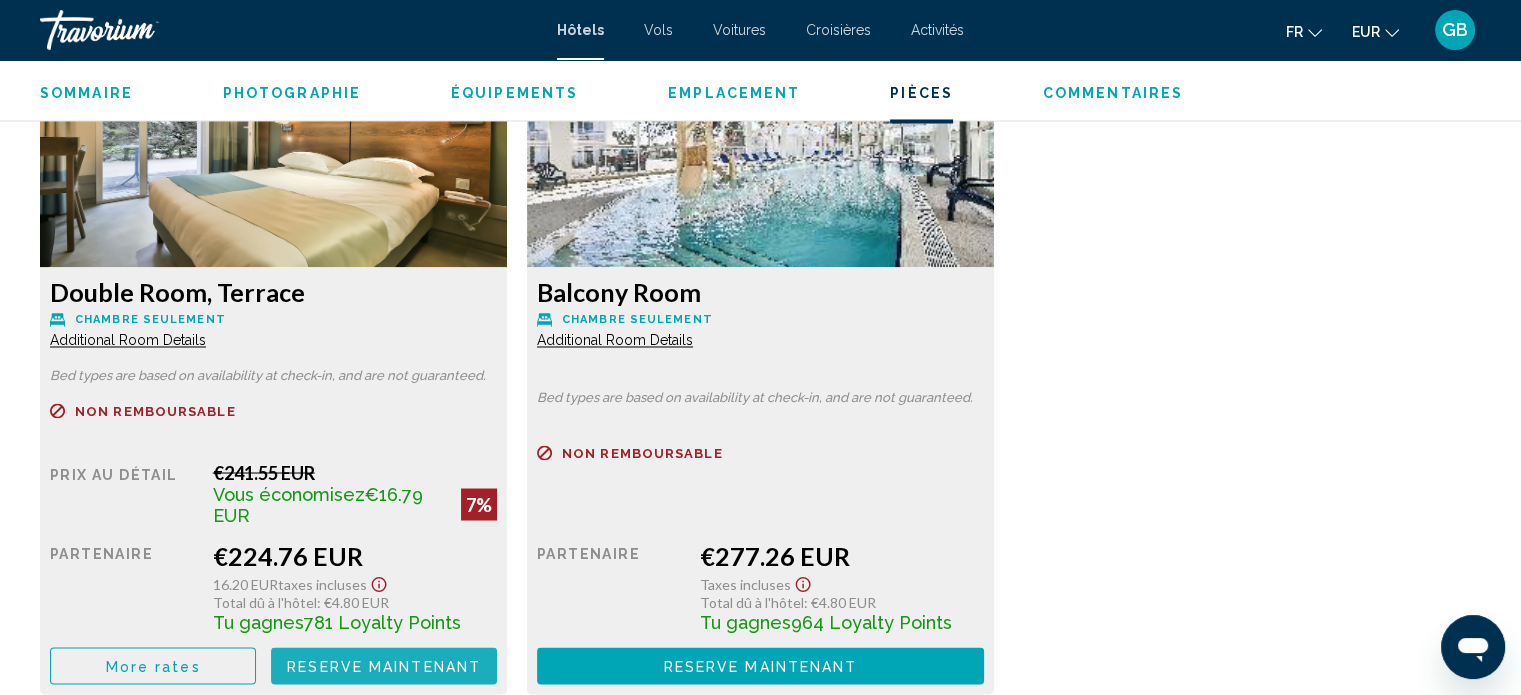 click on "Reserve maintenant" at bounding box center [384, 666] 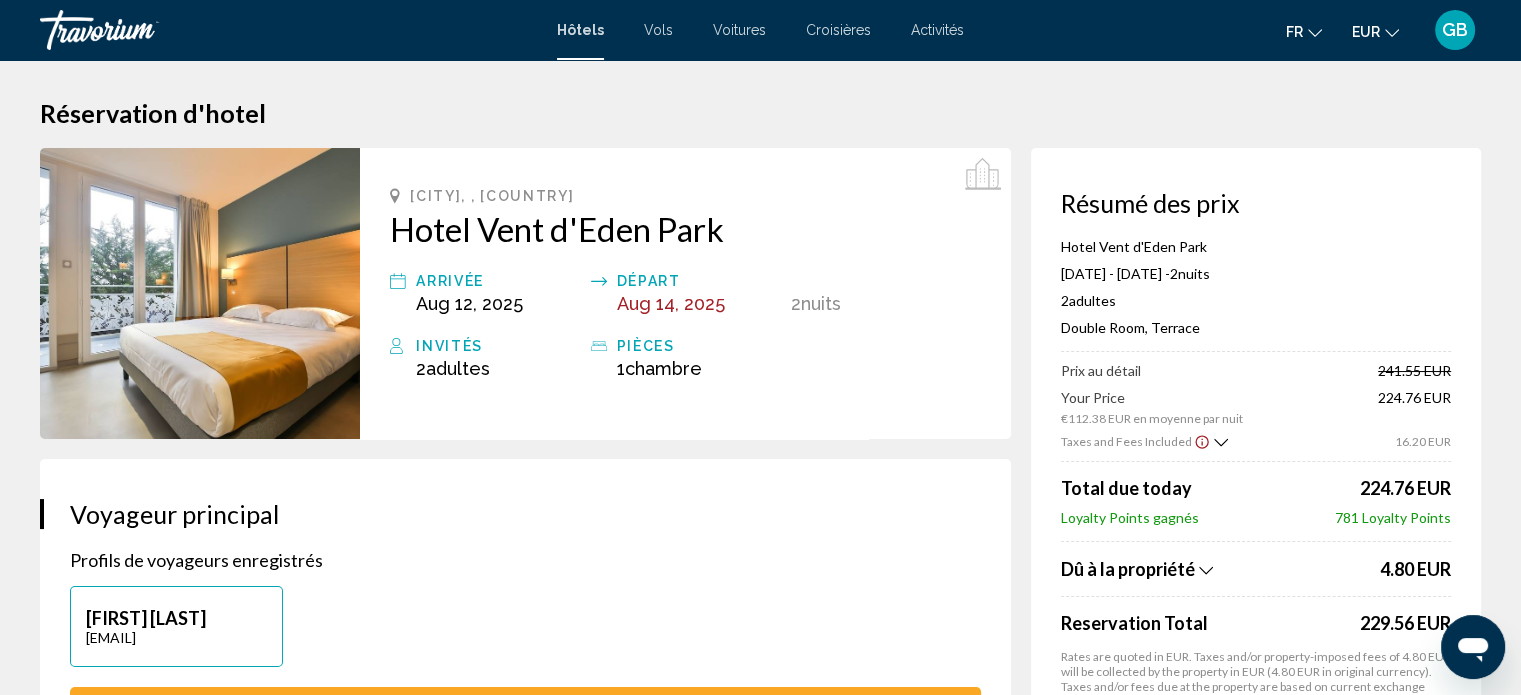 scroll, scrollTop: 0, scrollLeft: 0, axis: both 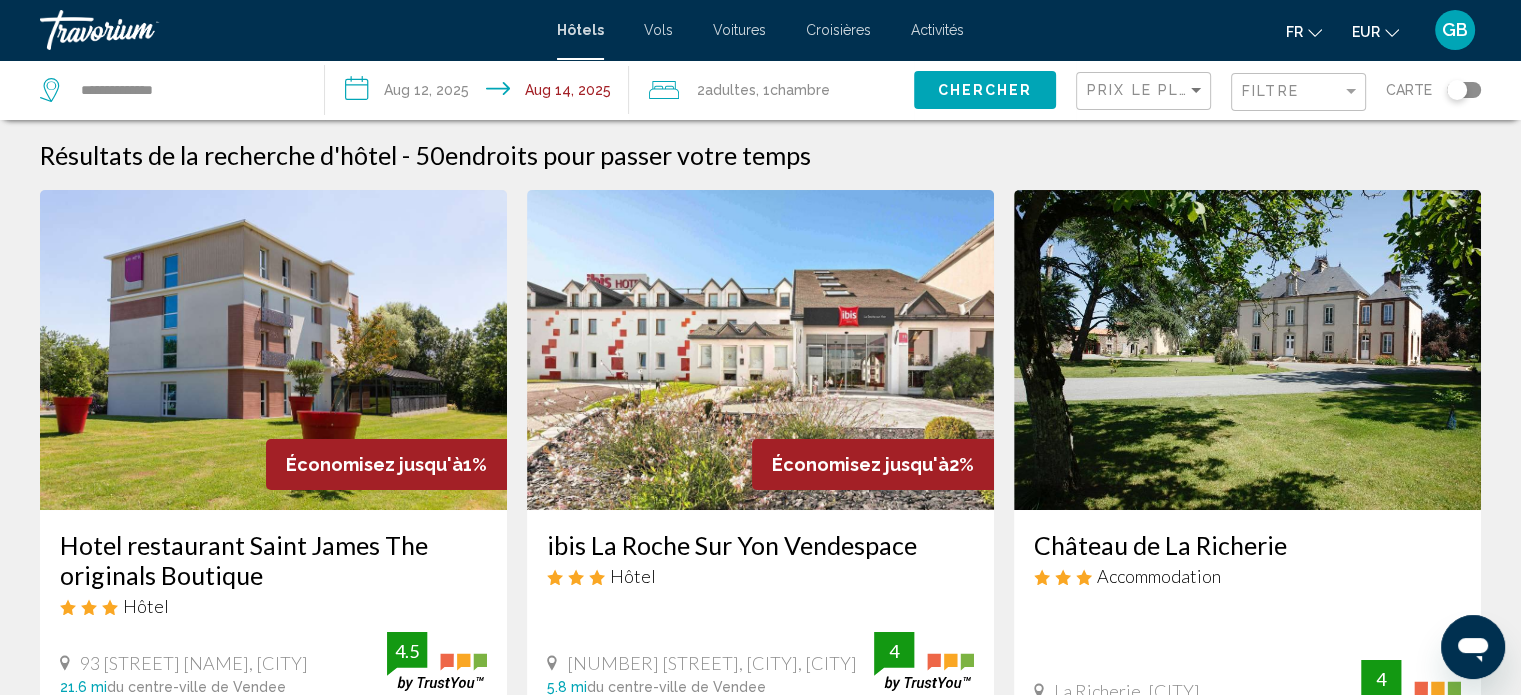 click on "**********" at bounding box center [481, 93] 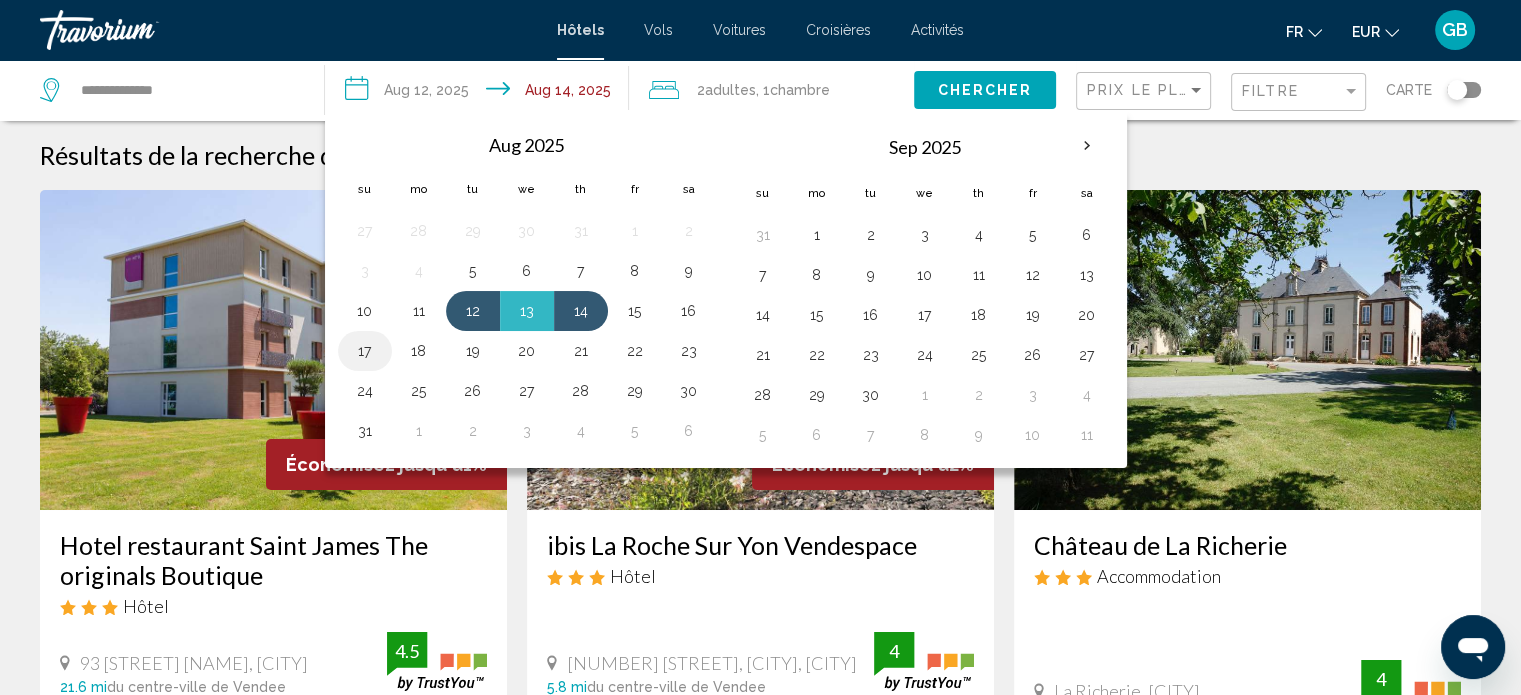 click on "17" at bounding box center [365, 351] 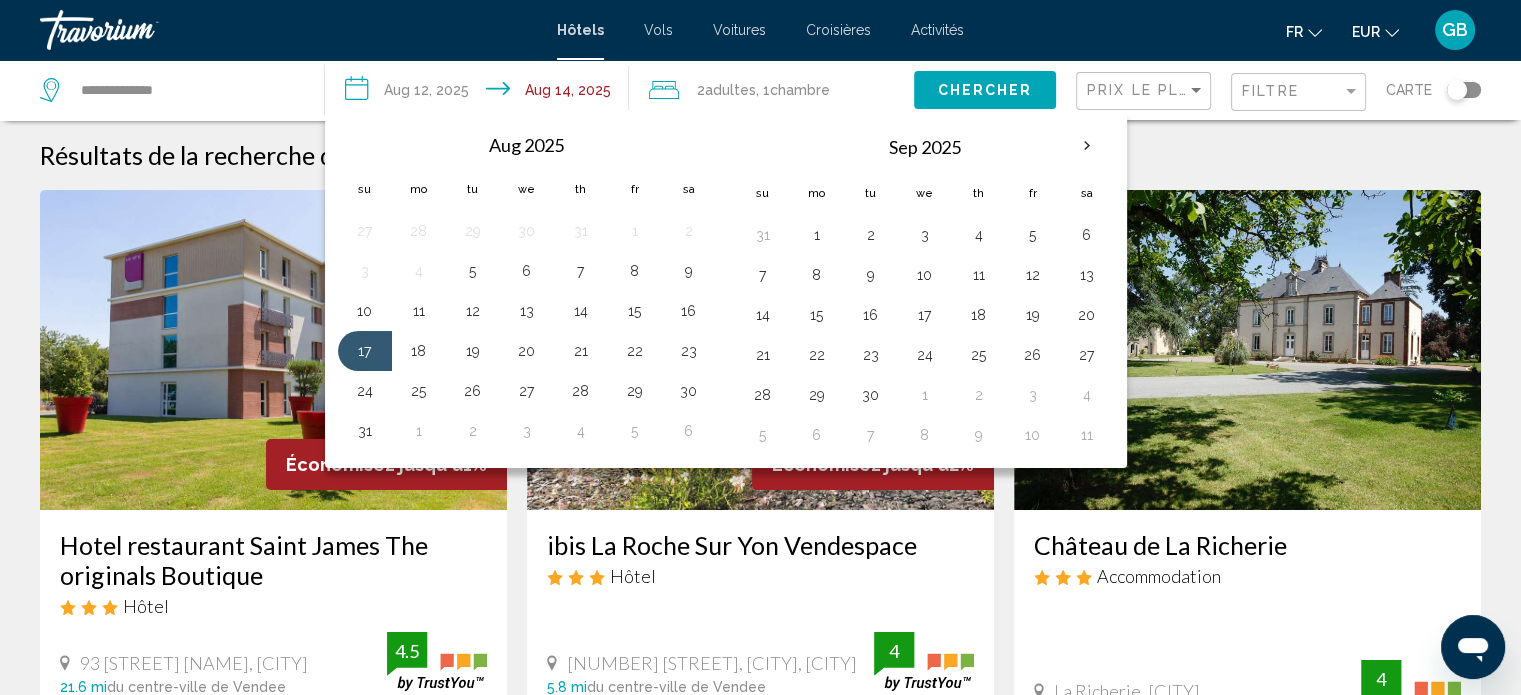 click on "Chambre" 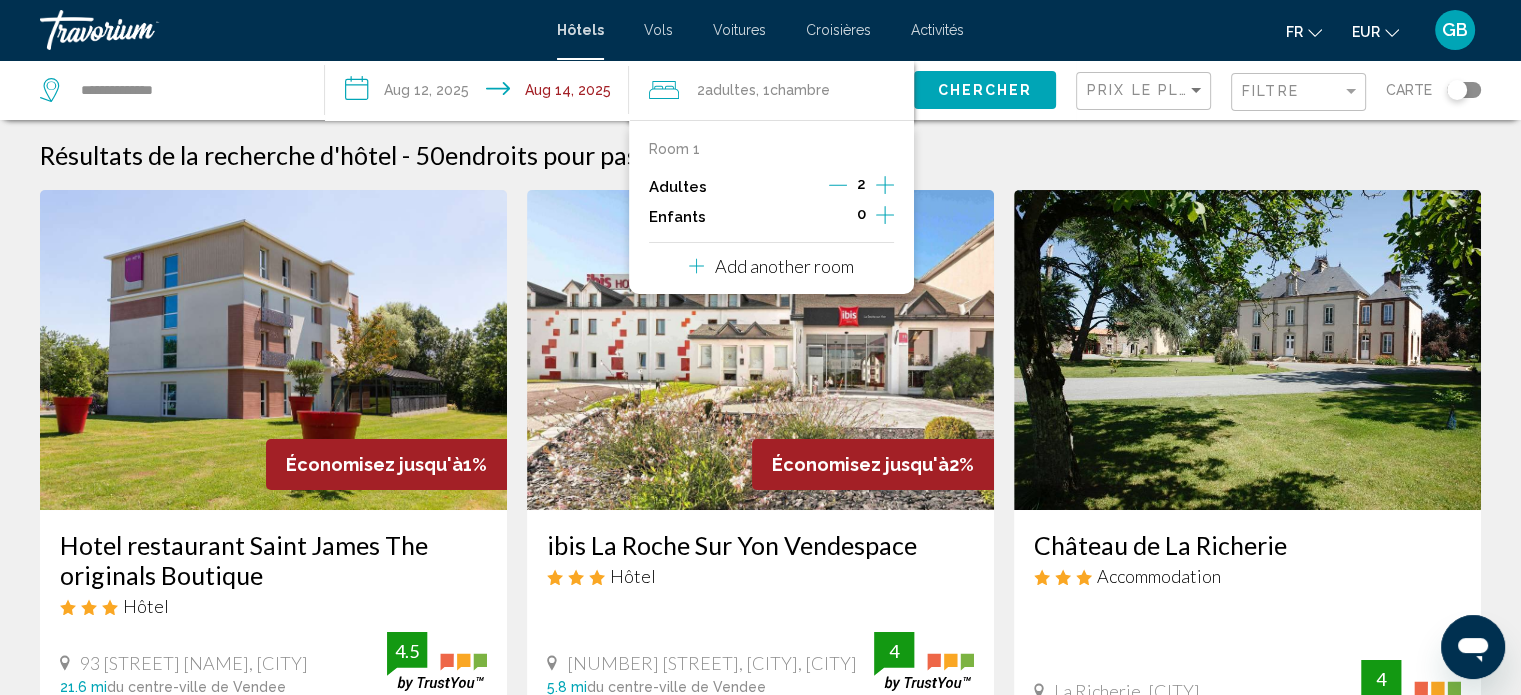 click 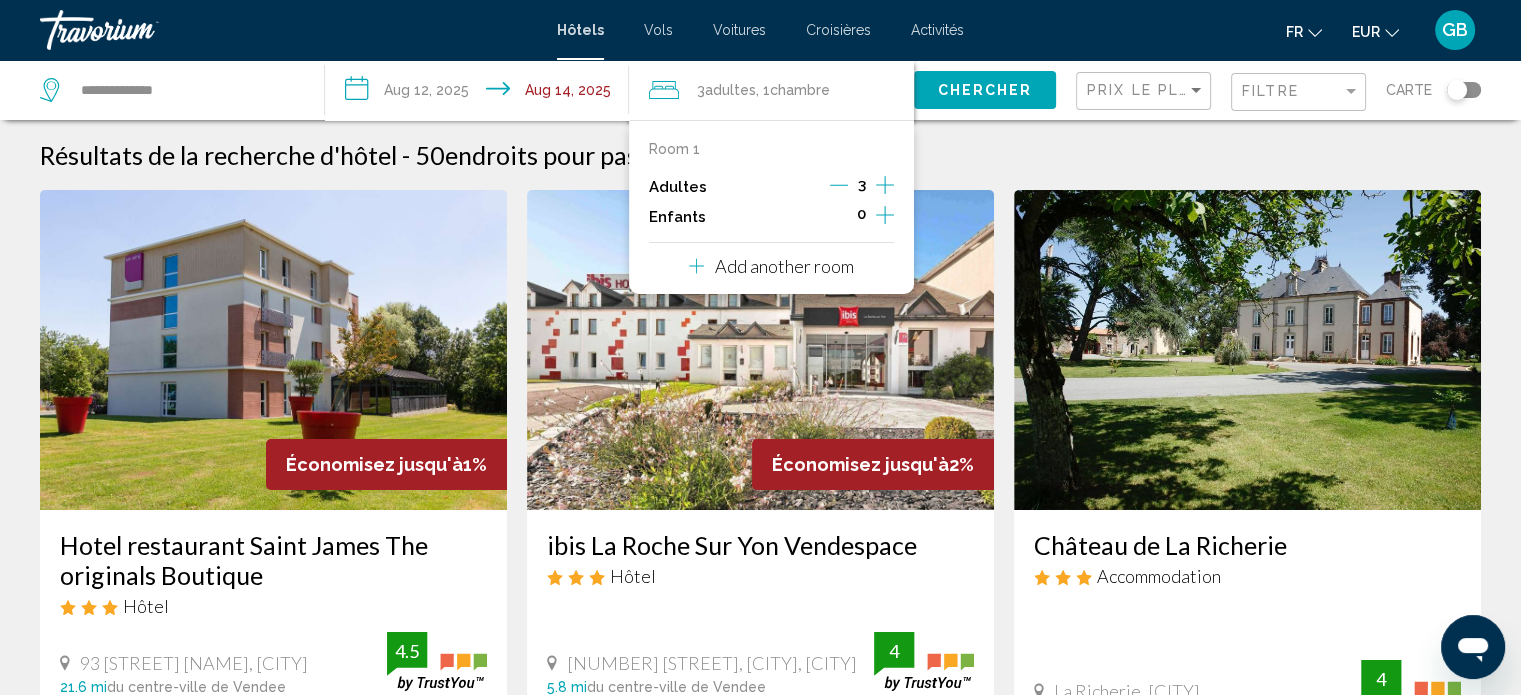 click 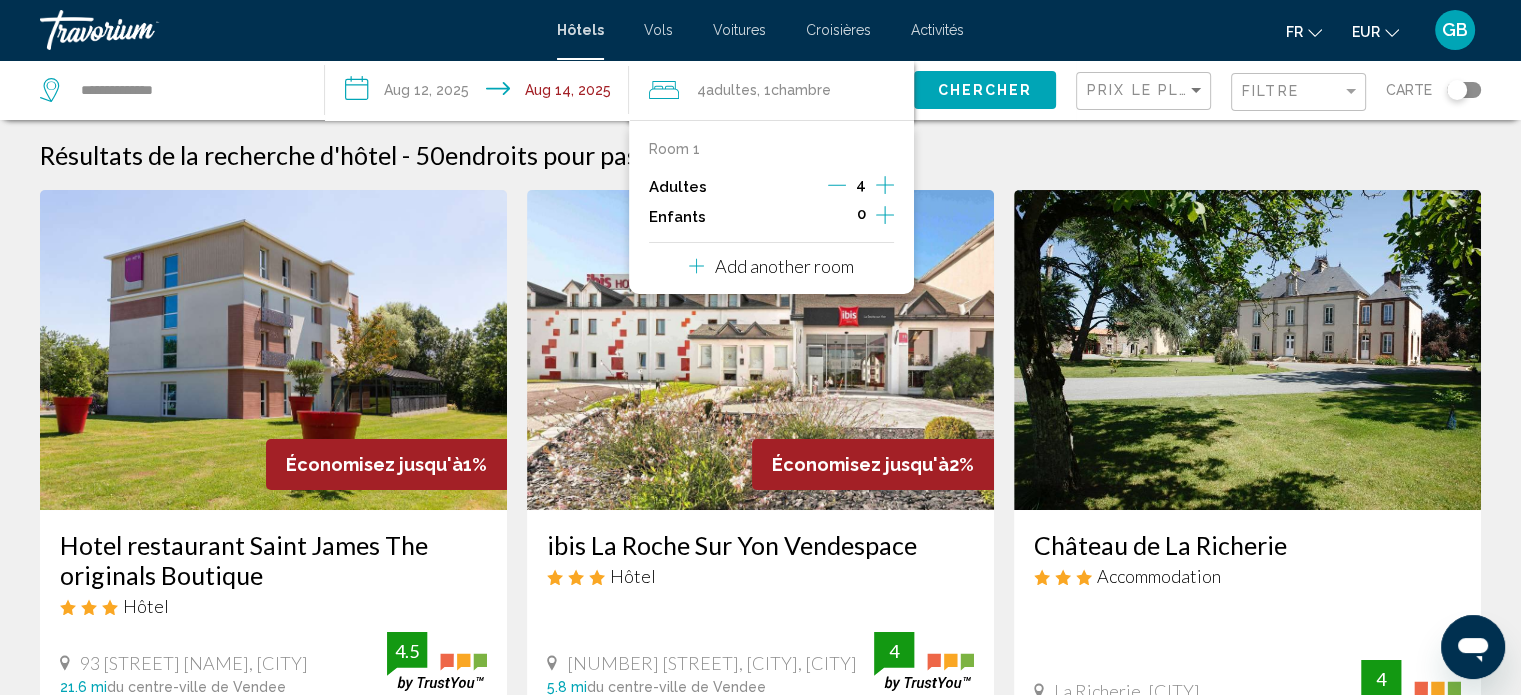 click 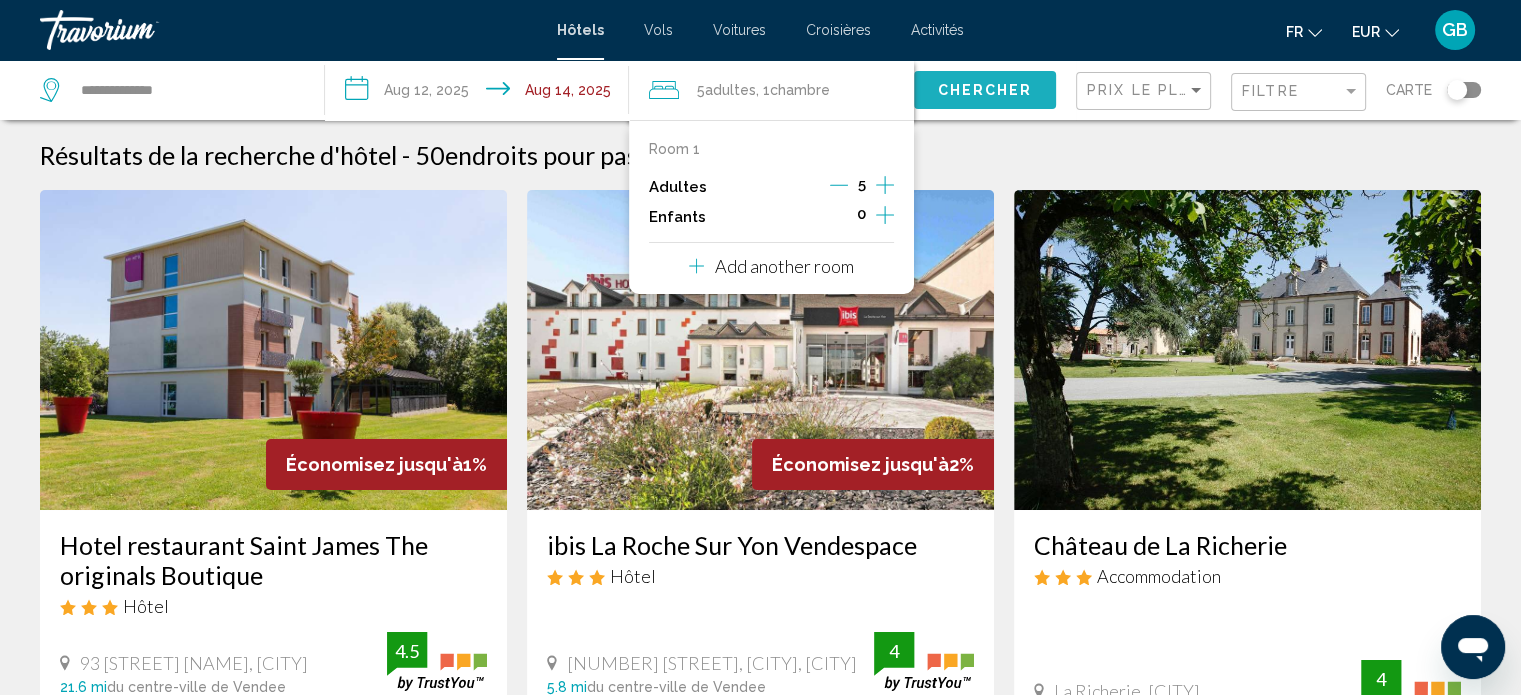 click on "Chercher" 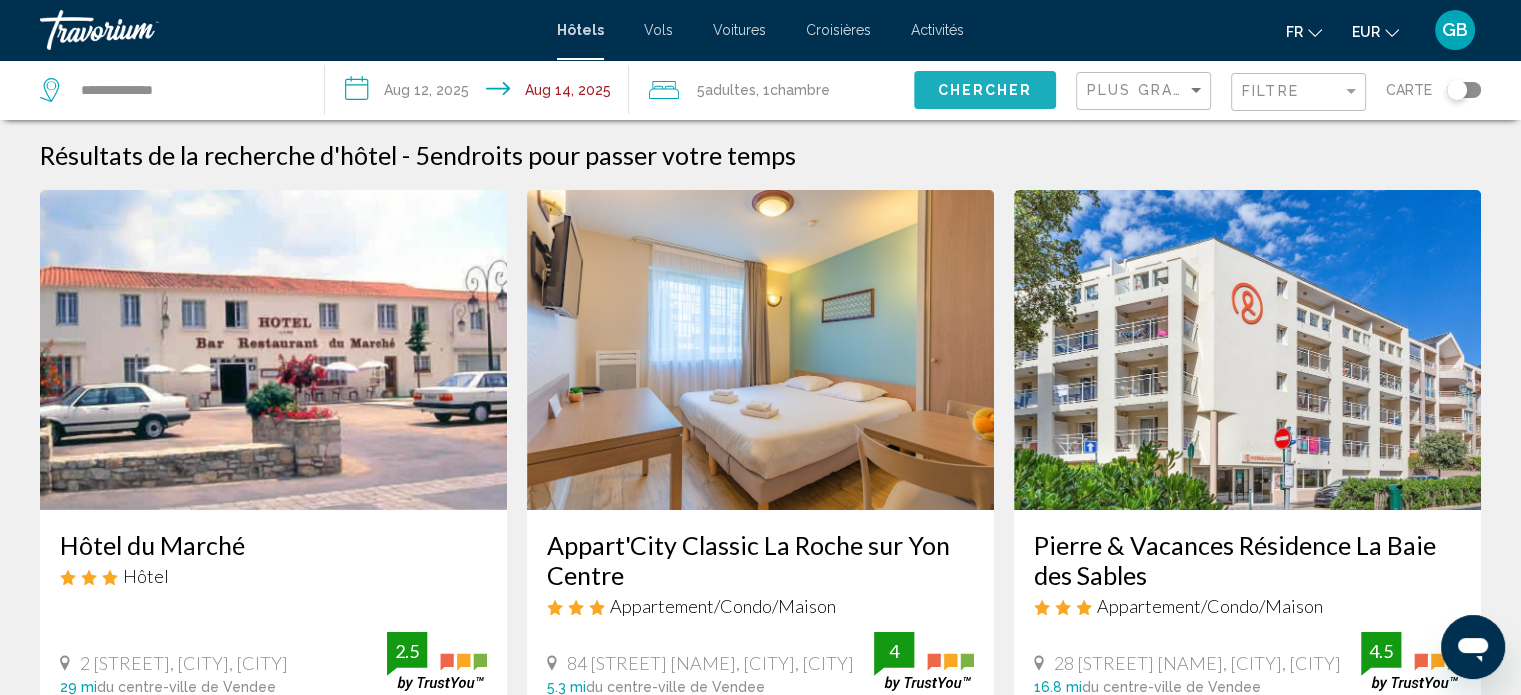 click on "Chercher" 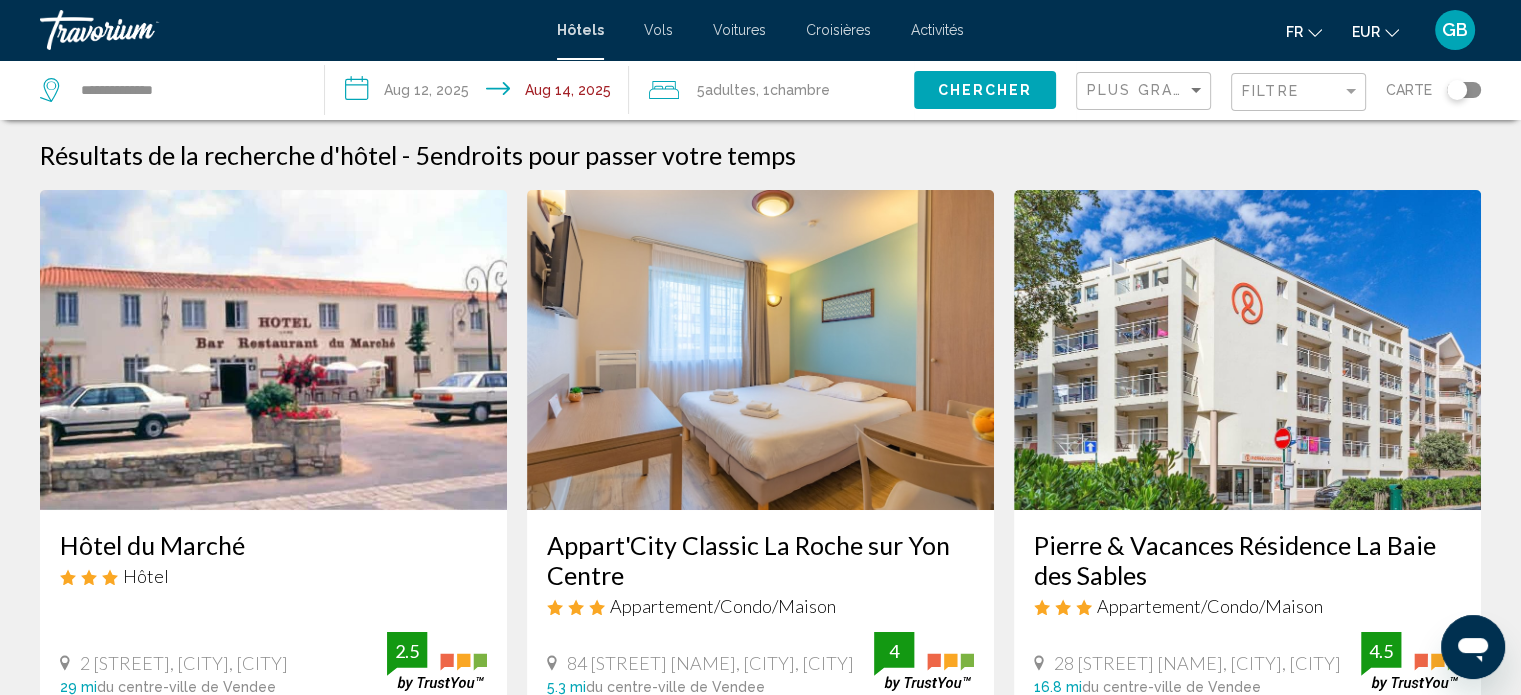type 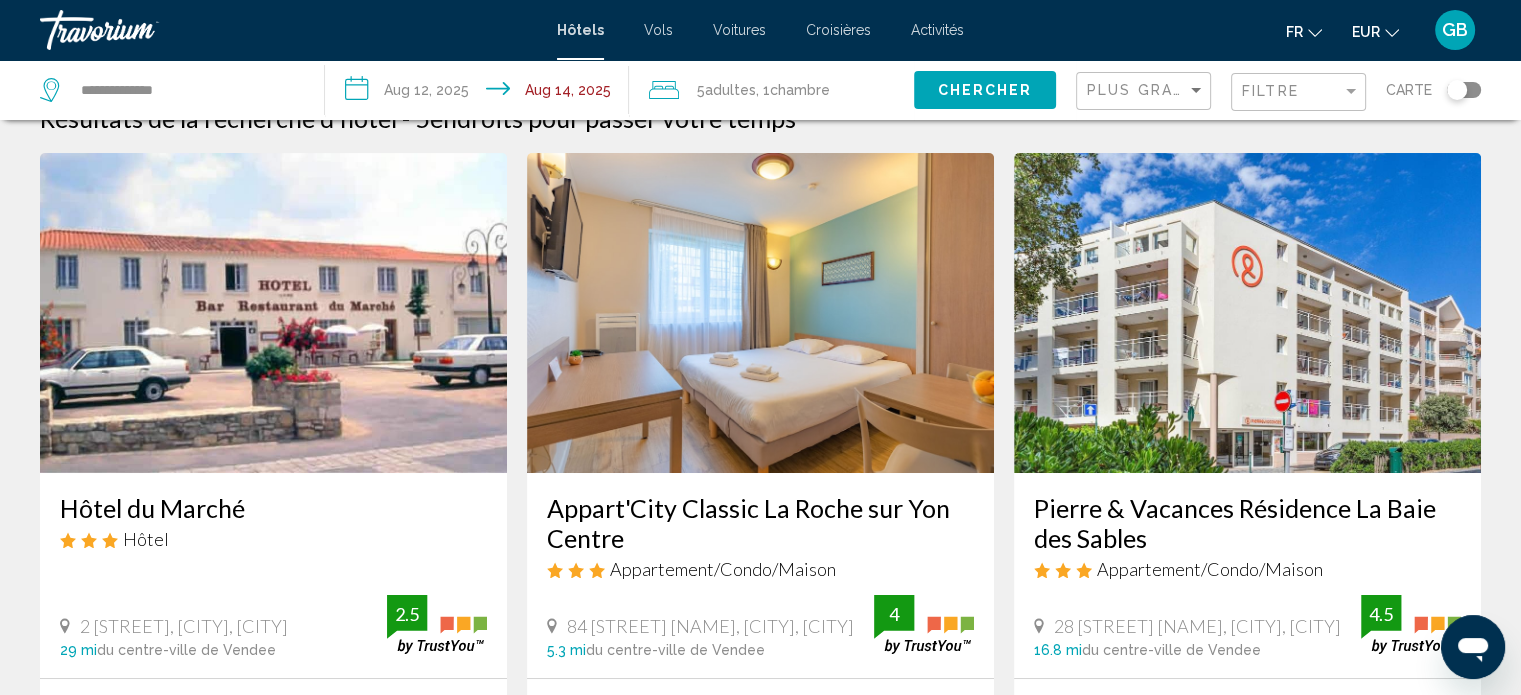 scroll, scrollTop: 40, scrollLeft: 0, axis: vertical 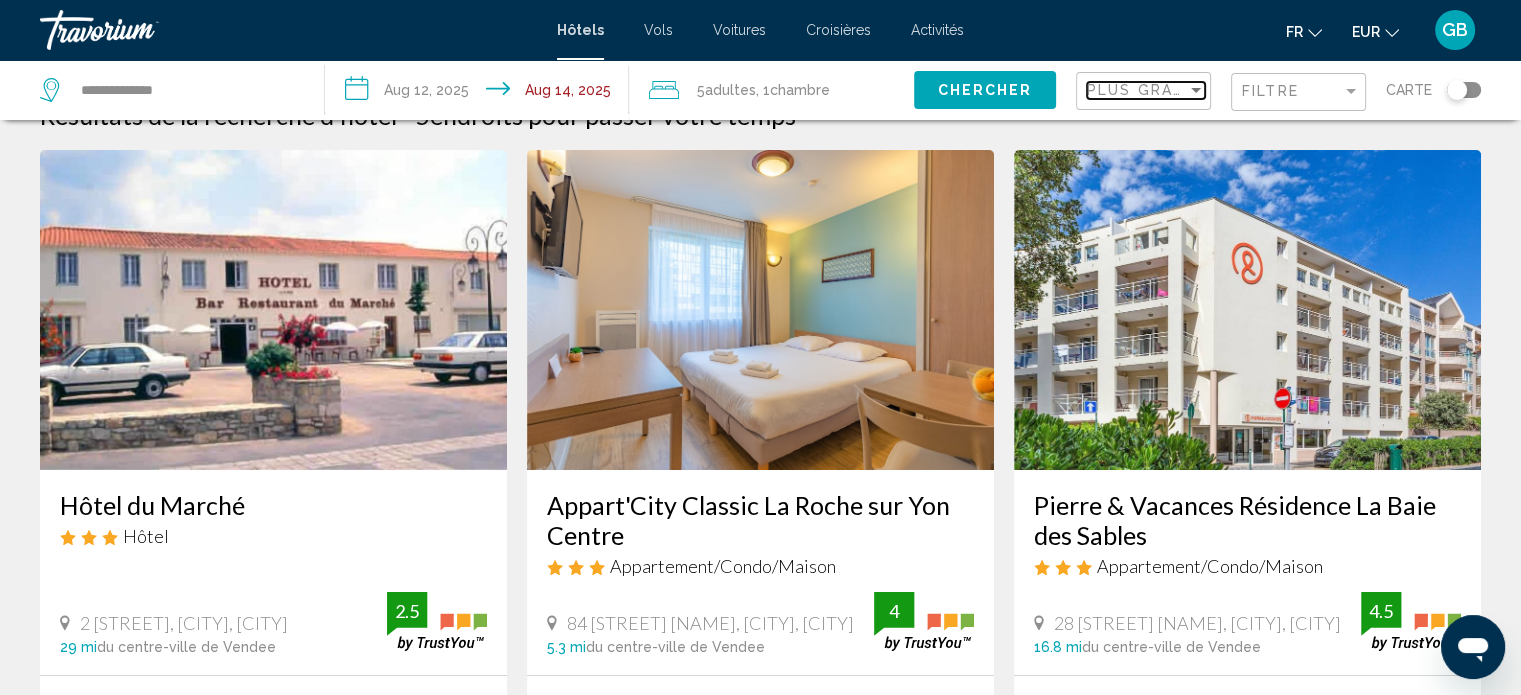 click at bounding box center (1196, 90) 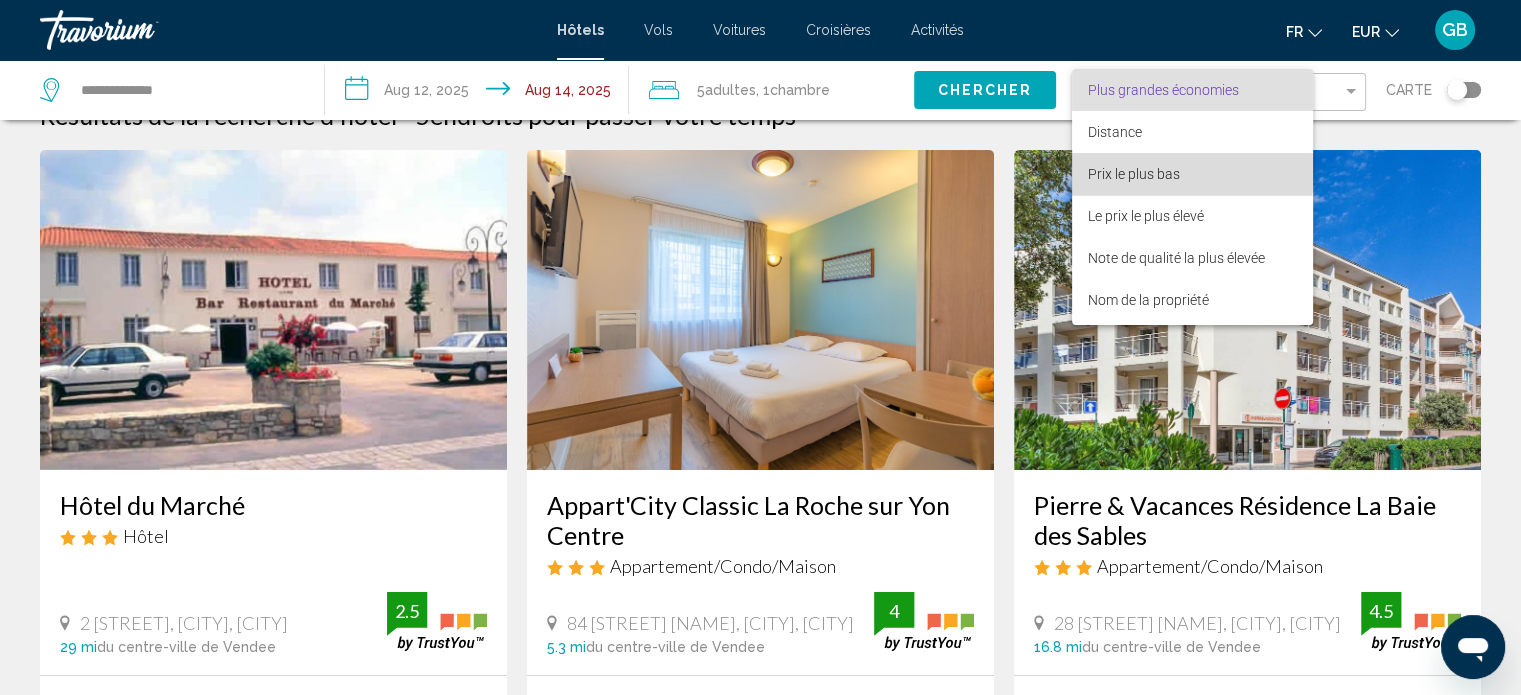 click on "Prix le plus bas" at bounding box center [1134, 174] 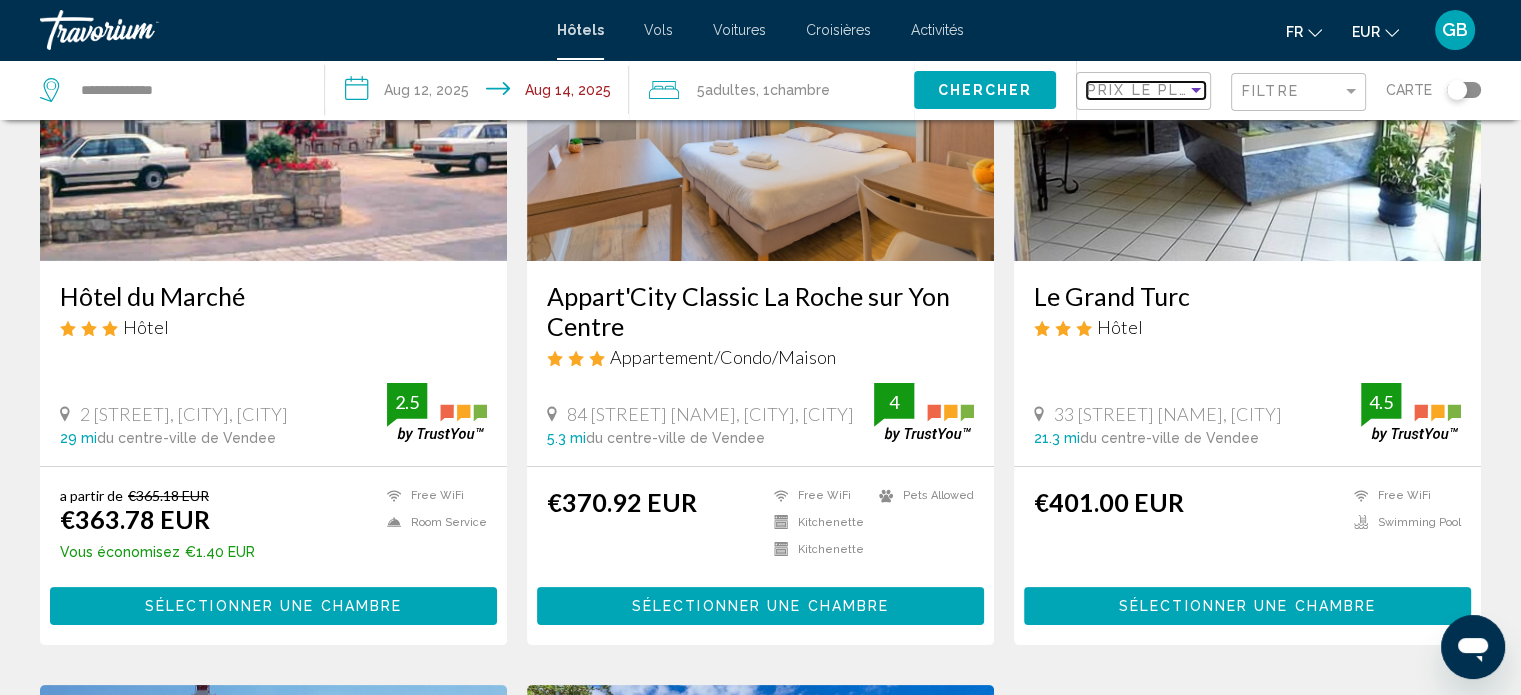 scroll, scrollTop: 252, scrollLeft: 0, axis: vertical 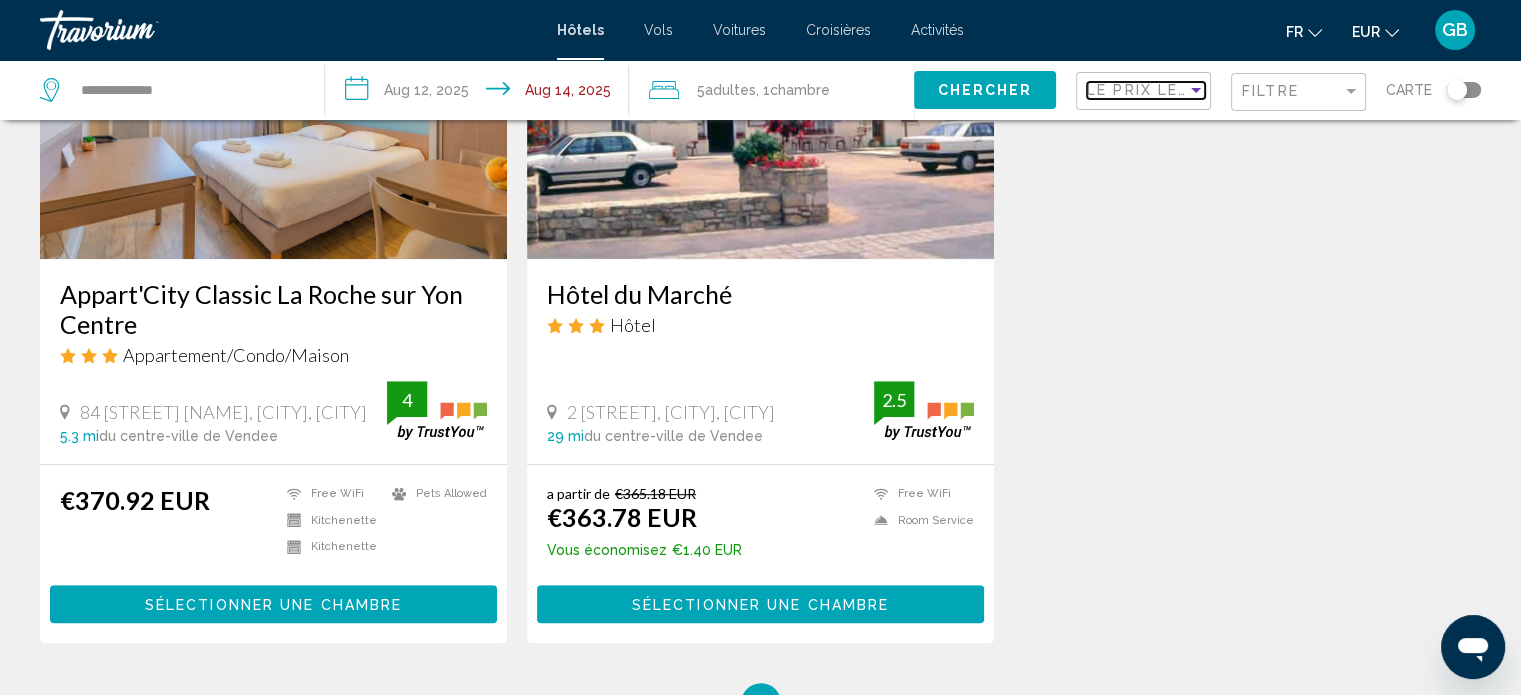click at bounding box center (1196, 90) 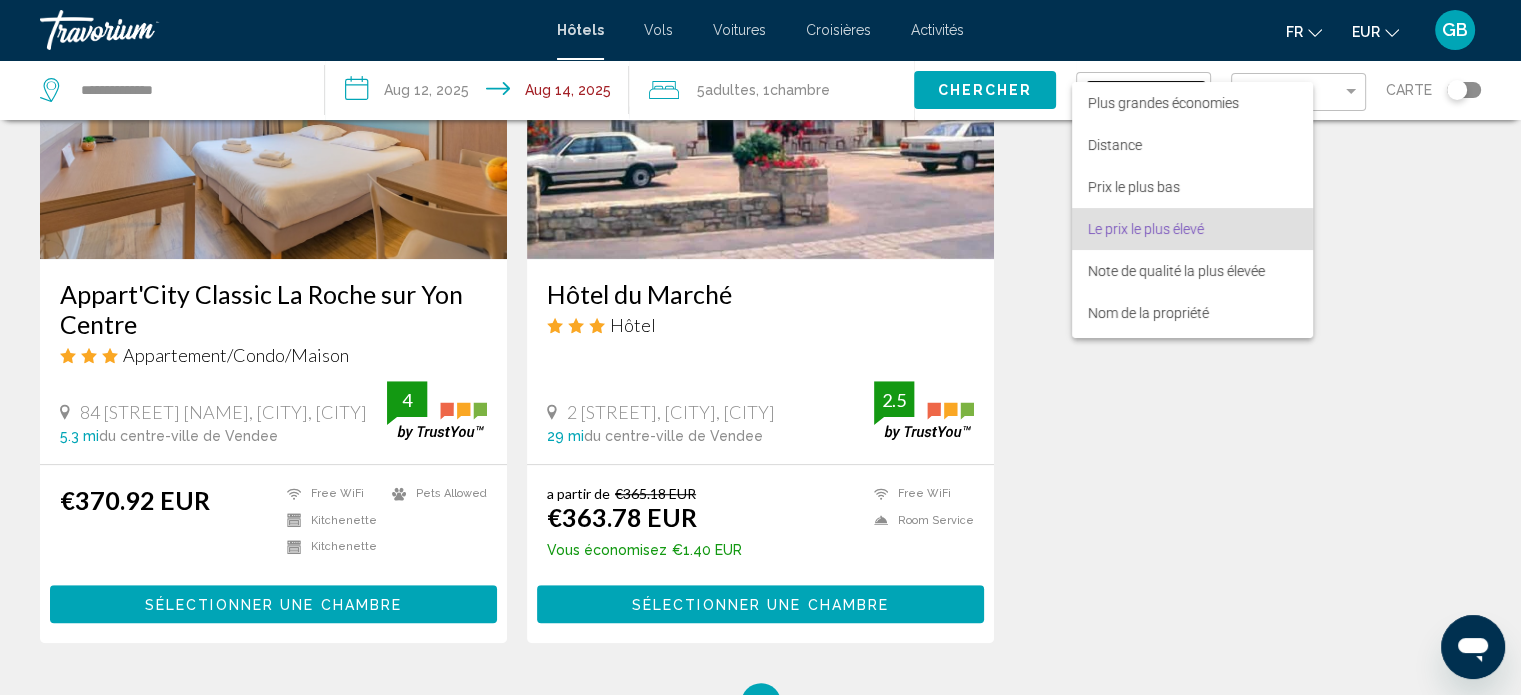 scroll, scrollTop: 38, scrollLeft: 0, axis: vertical 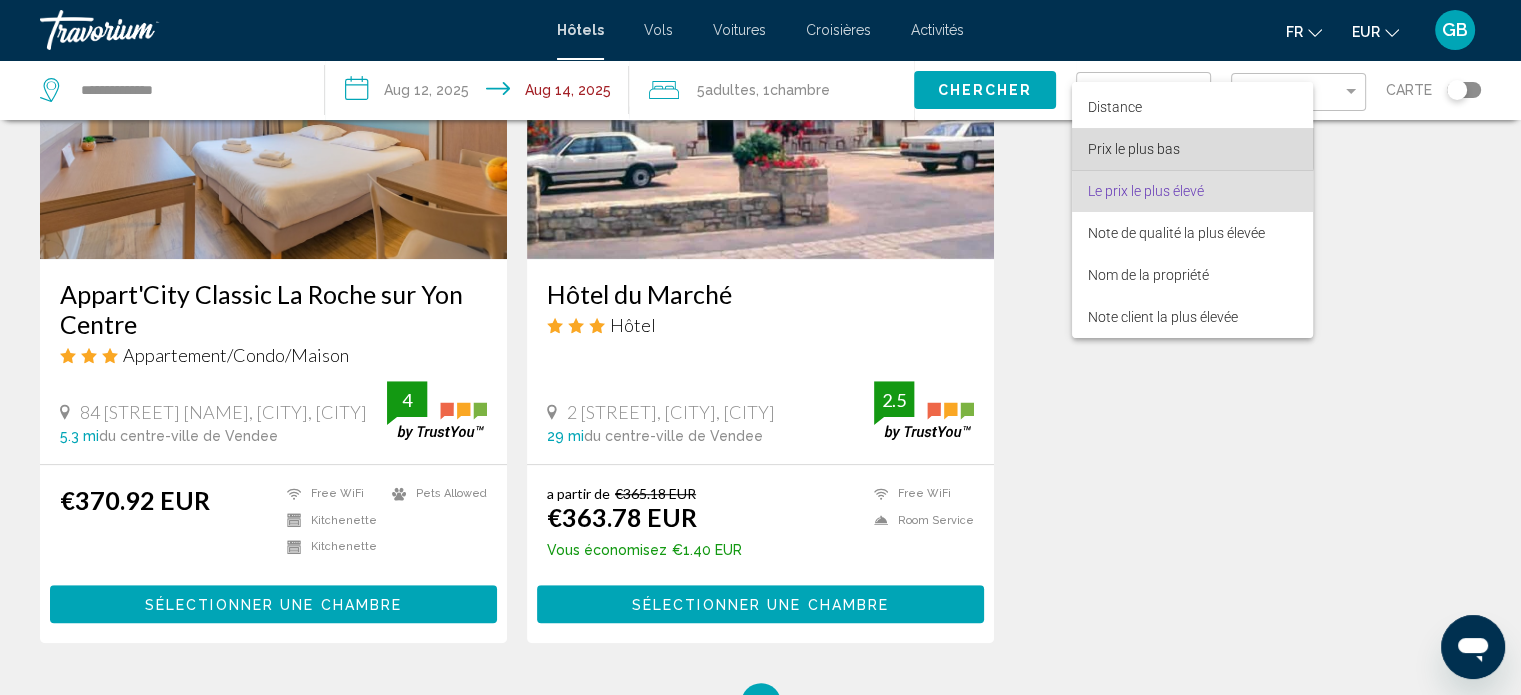 click on "Prix le plus bas" at bounding box center [1192, 149] 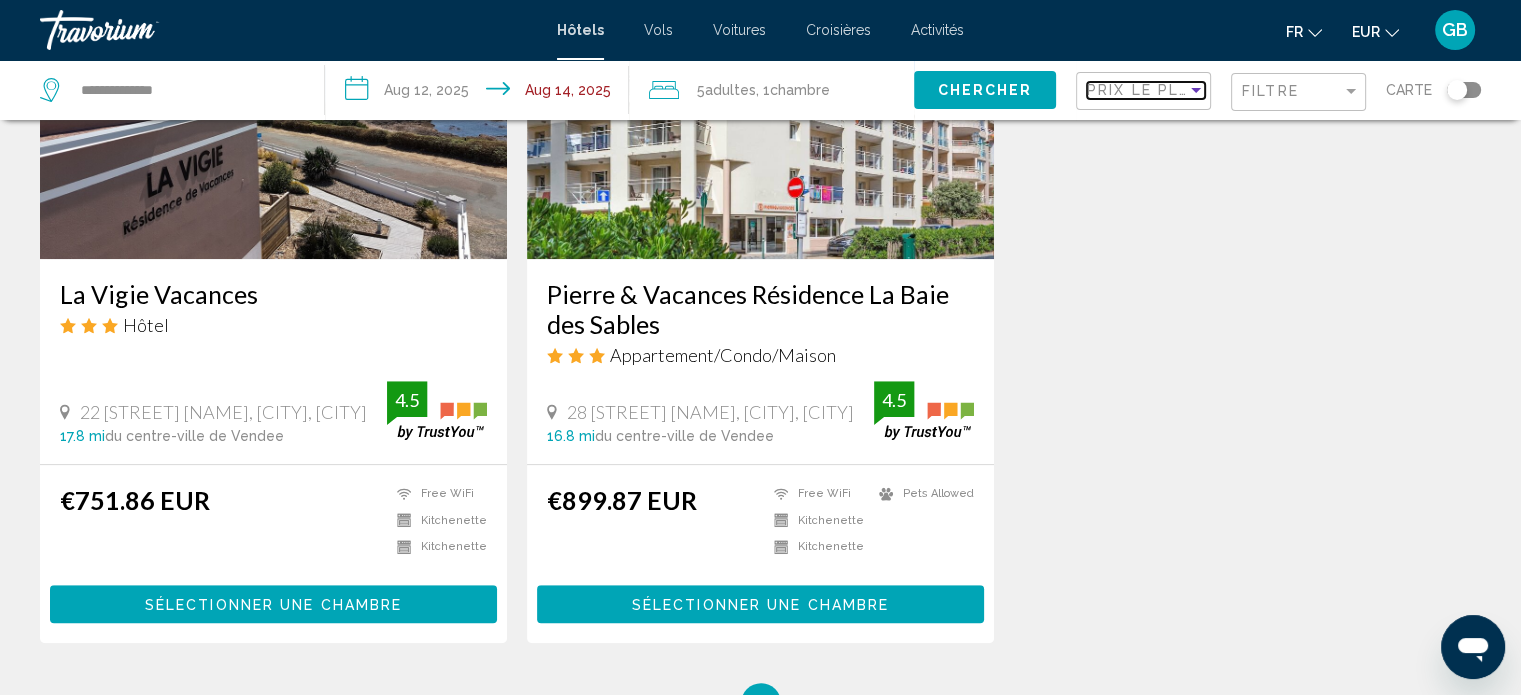 click at bounding box center (1196, 90) 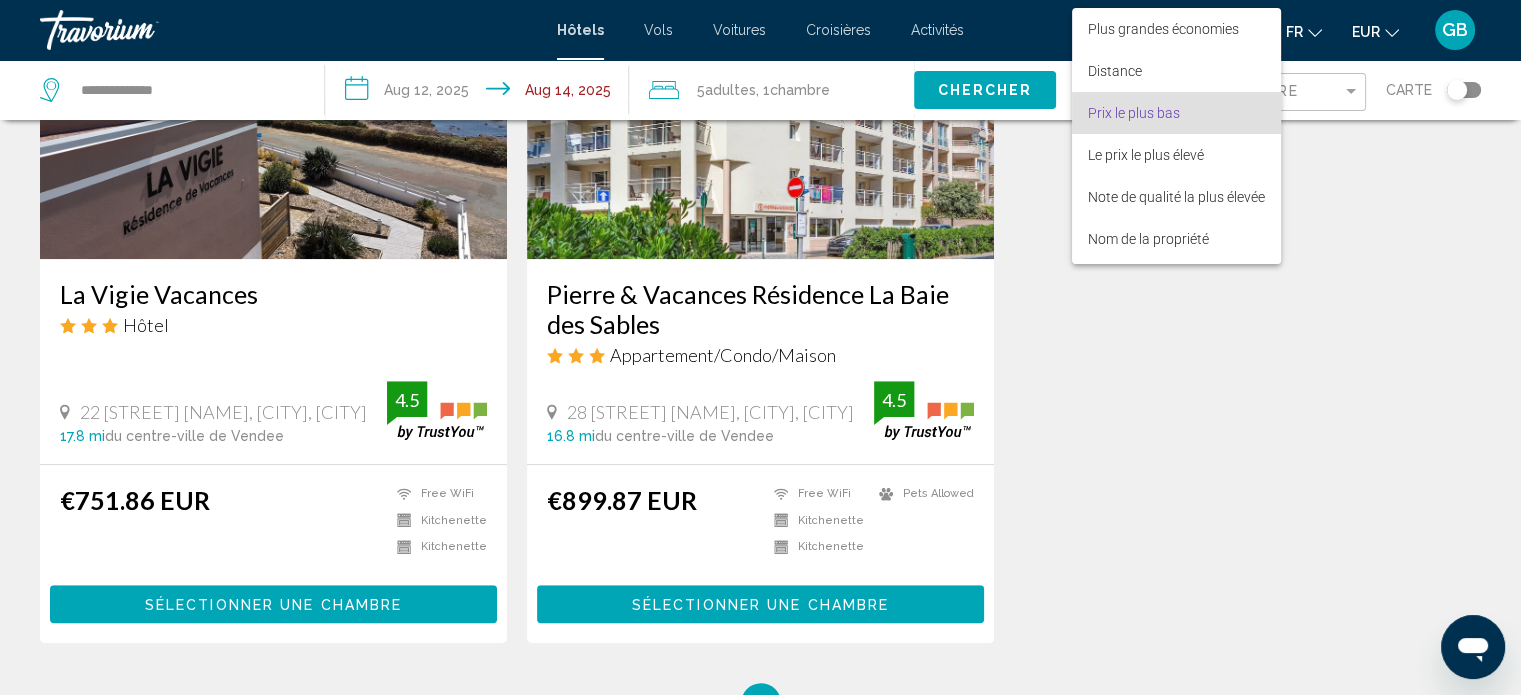 scroll, scrollTop: 23, scrollLeft: 0, axis: vertical 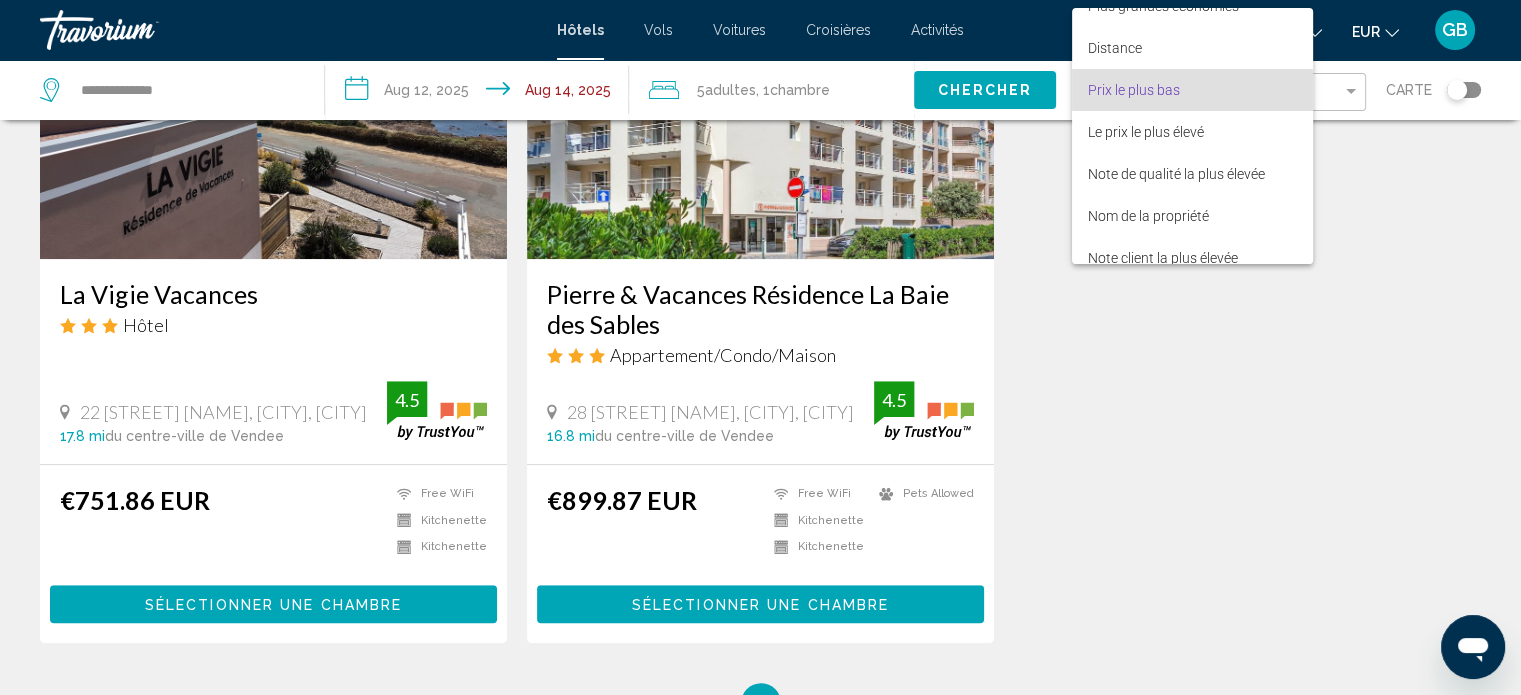 click on "Prix le plus bas" at bounding box center [1134, 90] 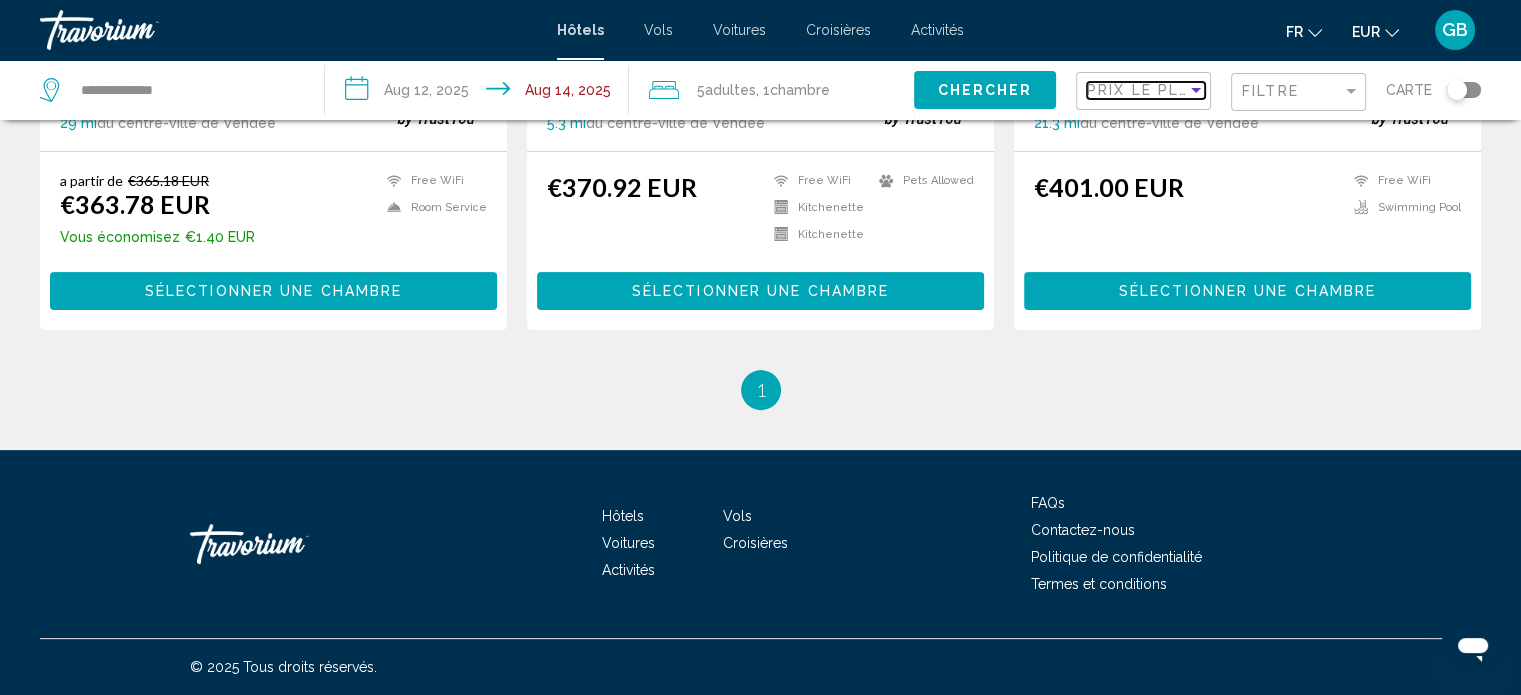 scroll, scrollTop: 563, scrollLeft: 0, axis: vertical 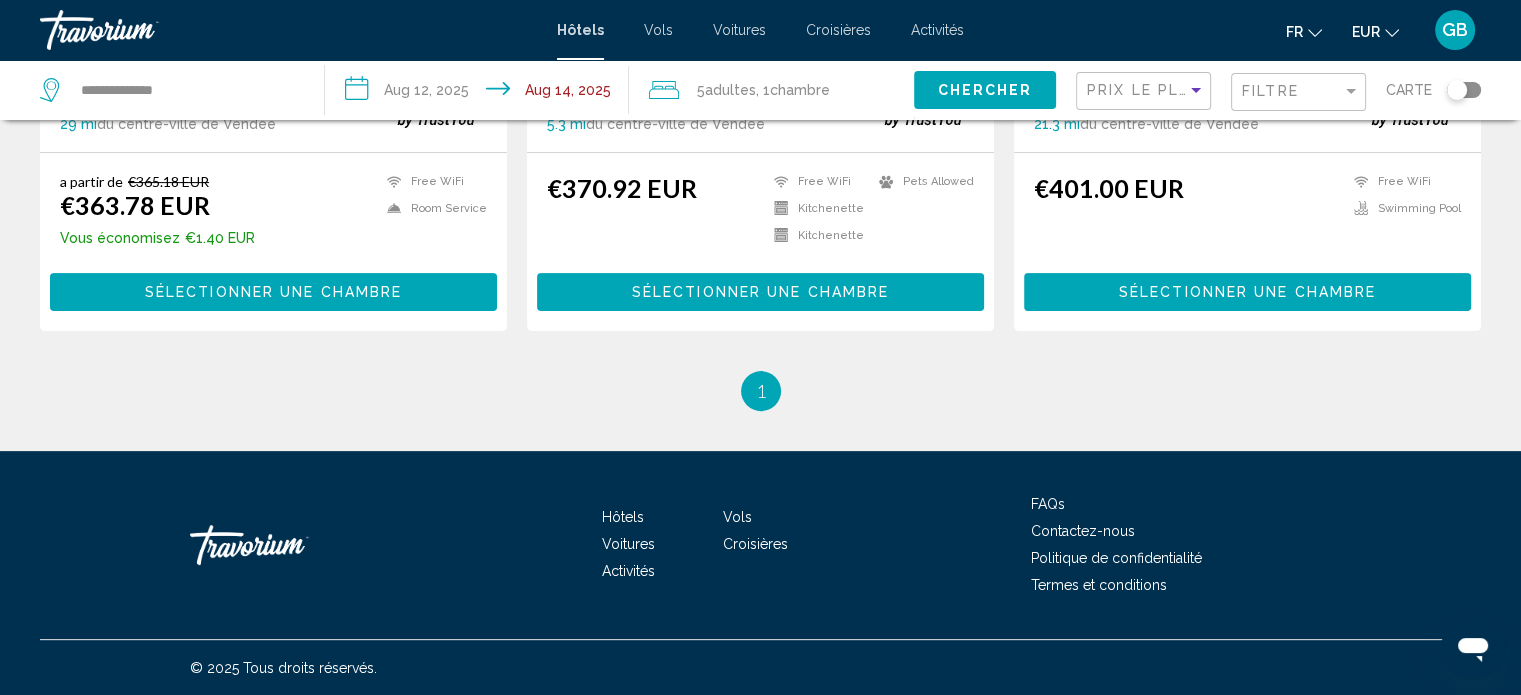 click on "Chercher" 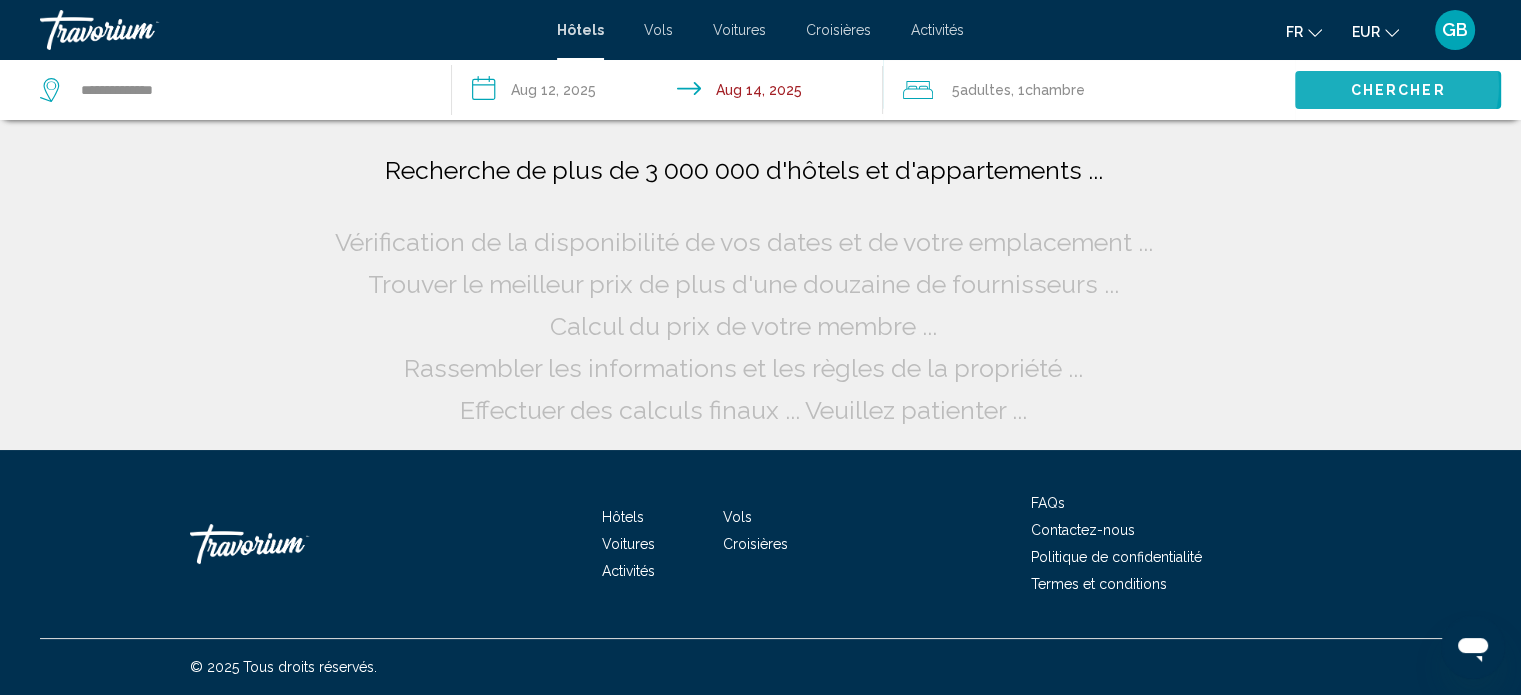 scroll, scrollTop: 0, scrollLeft: 0, axis: both 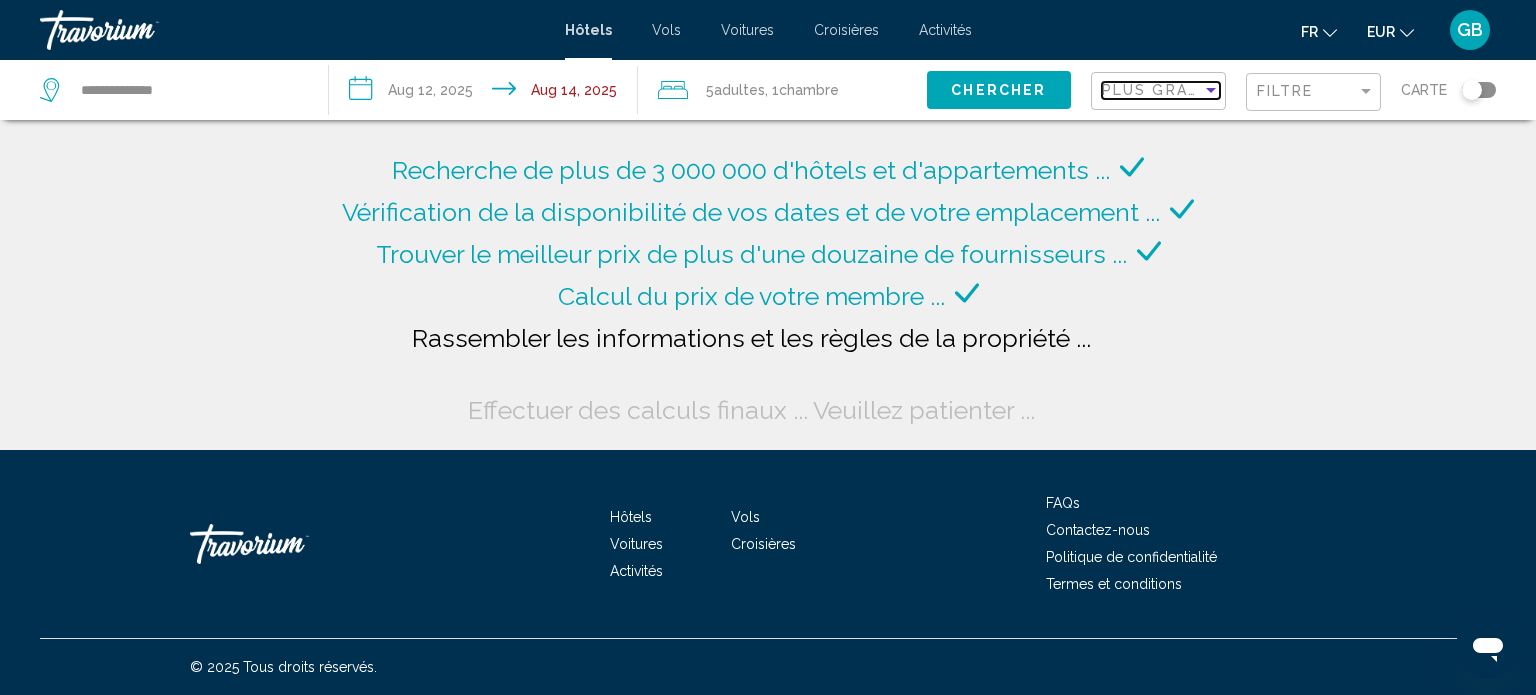 click at bounding box center (1211, 90) 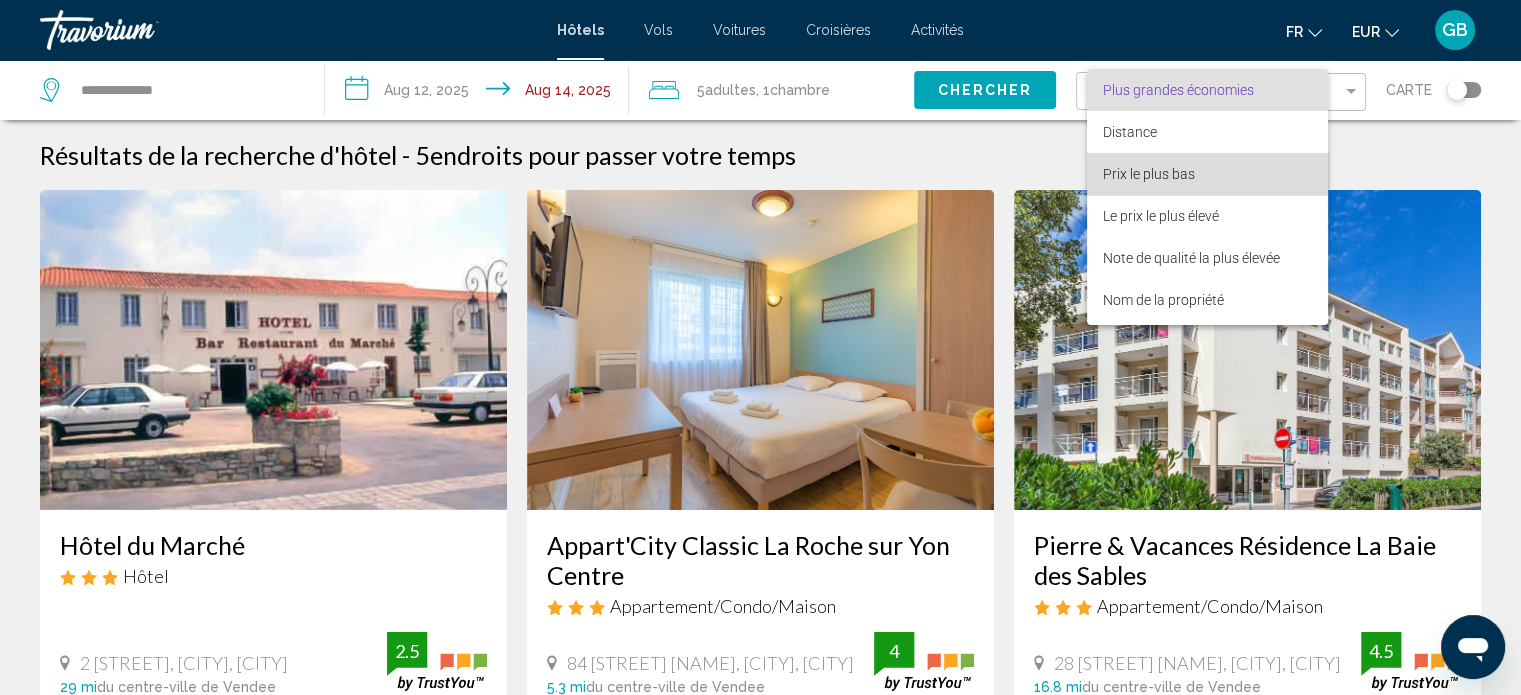 click on "Prix le plus bas" at bounding box center [1149, 174] 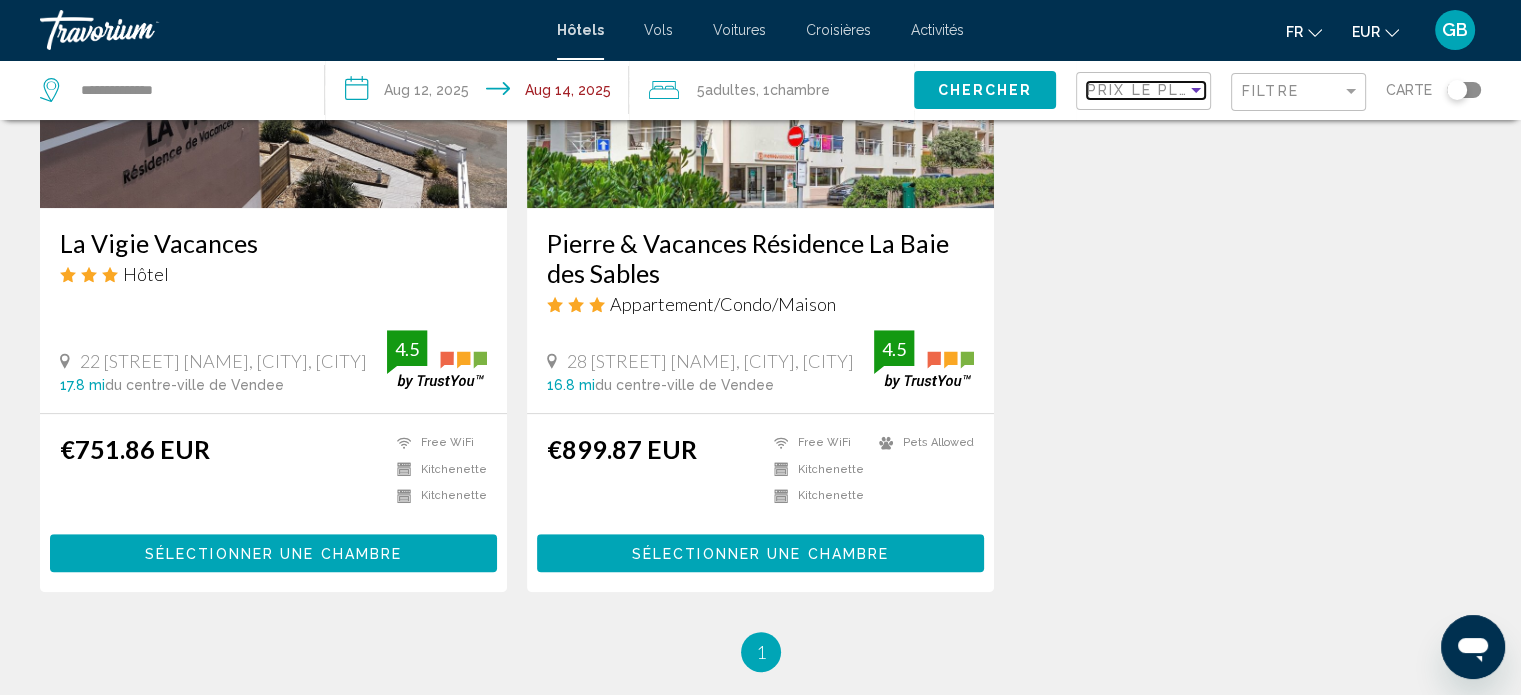 scroll, scrollTop: 1036, scrollLeft: 0, axis: vertical 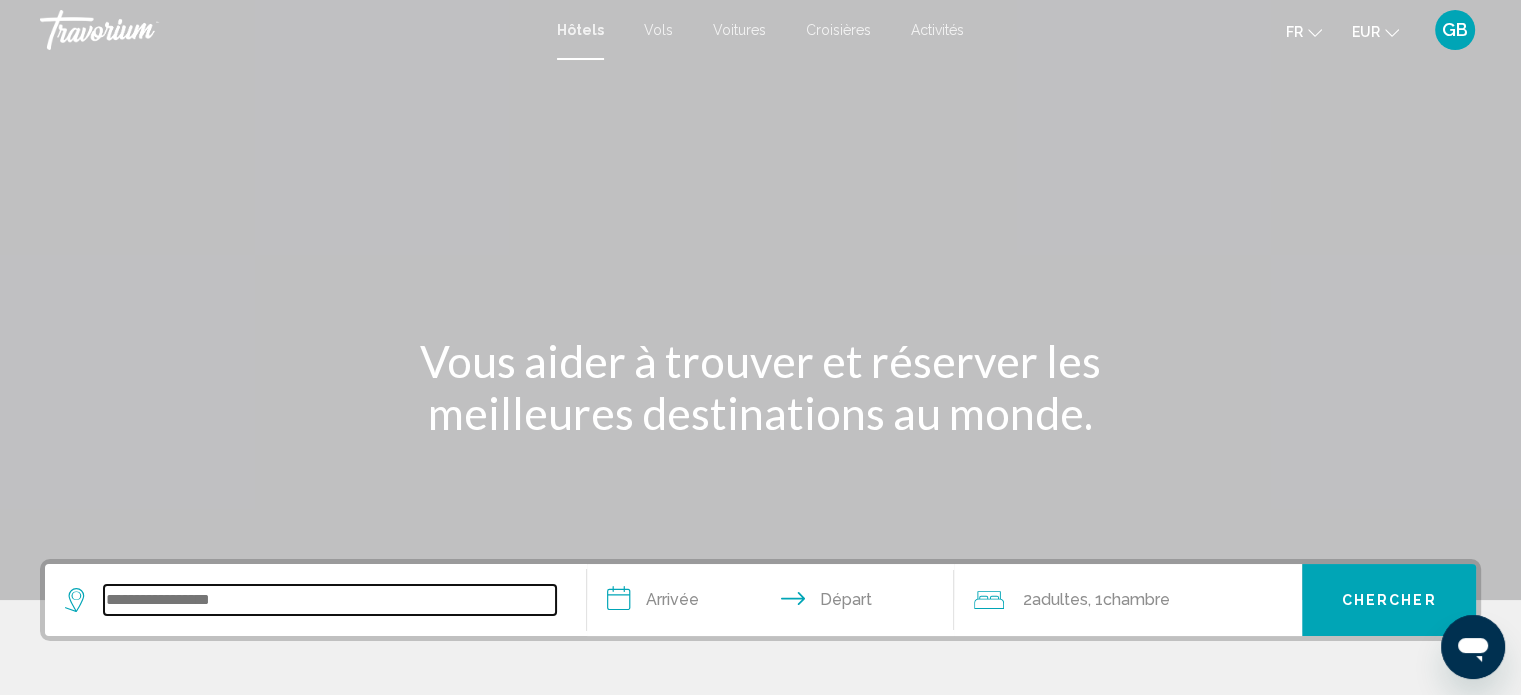 click at bounding box center [330, 600] 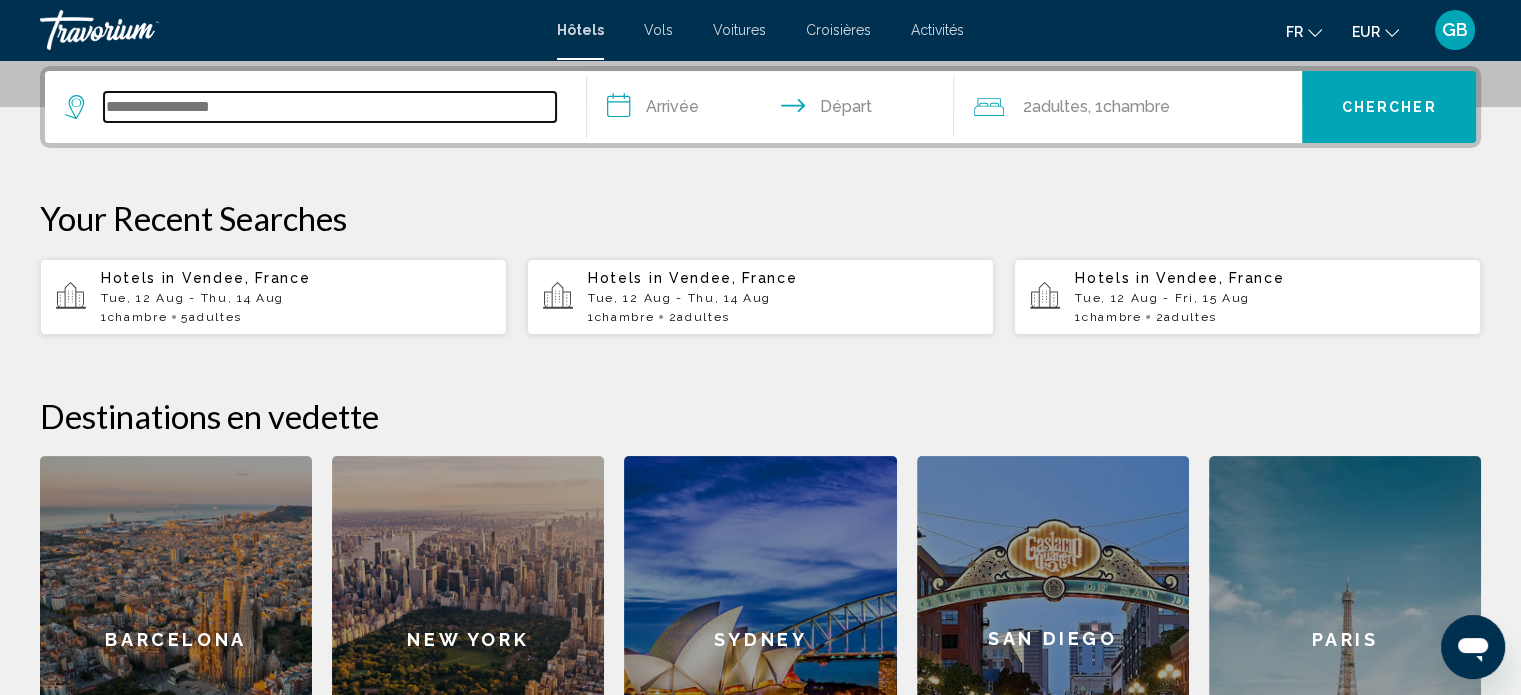 scroll, scrollTop: 493, scrollLeft: 0, axis: vertical 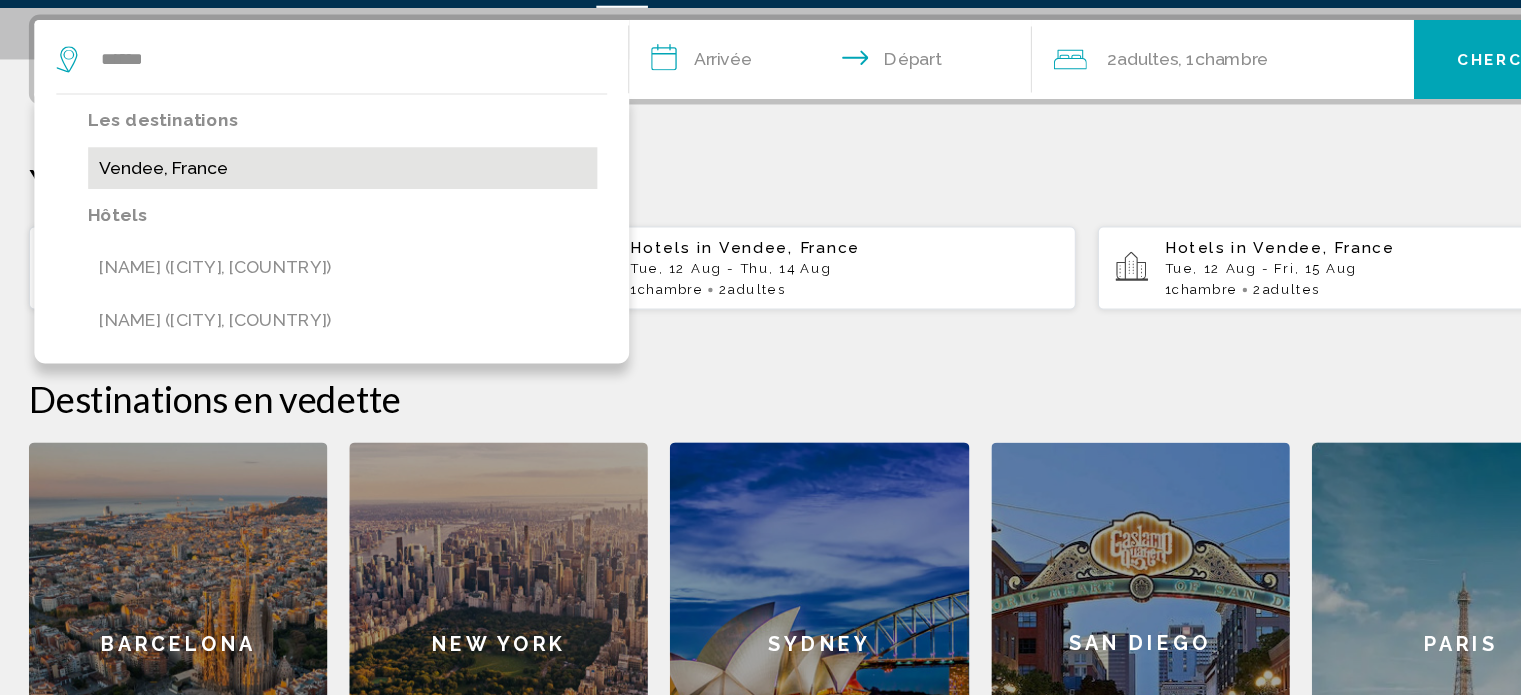 click on "Vendee, France" at bounding box center [326, 206] 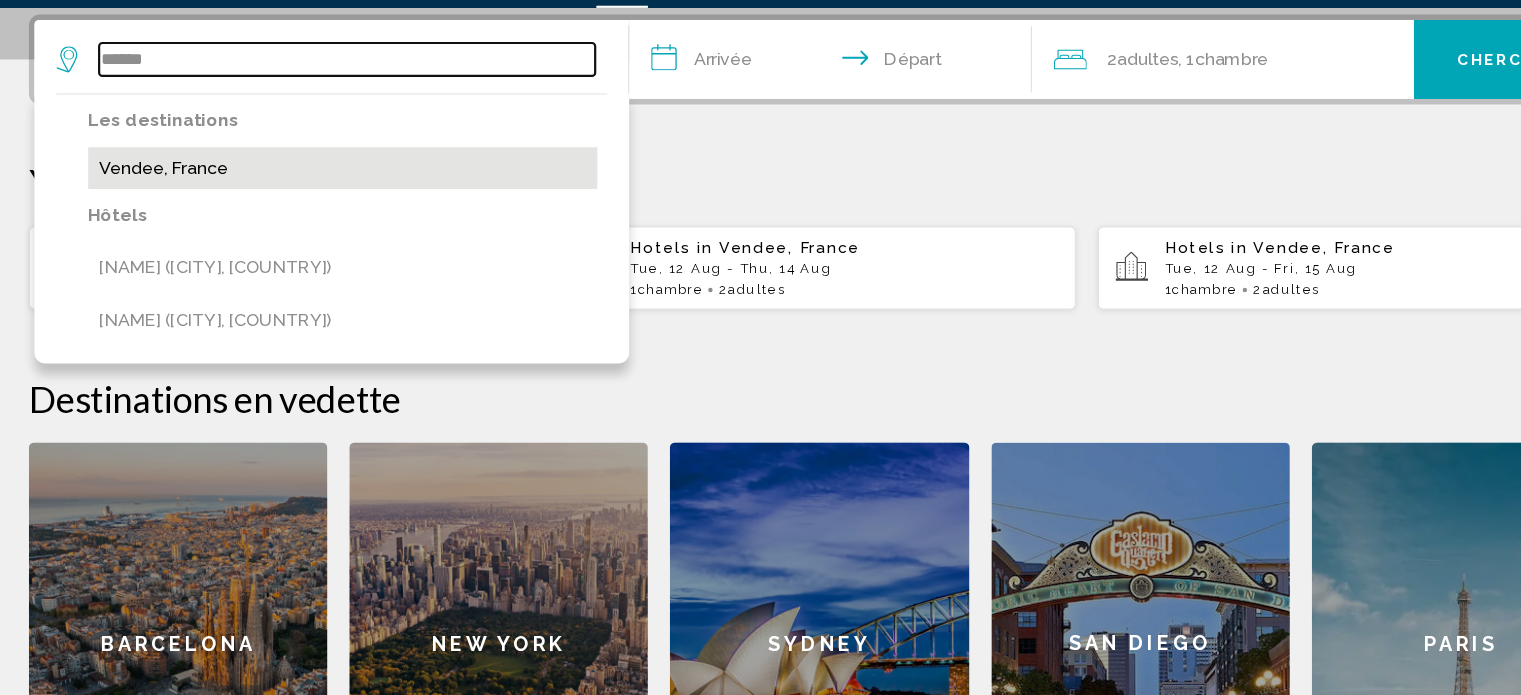 type on "**********" 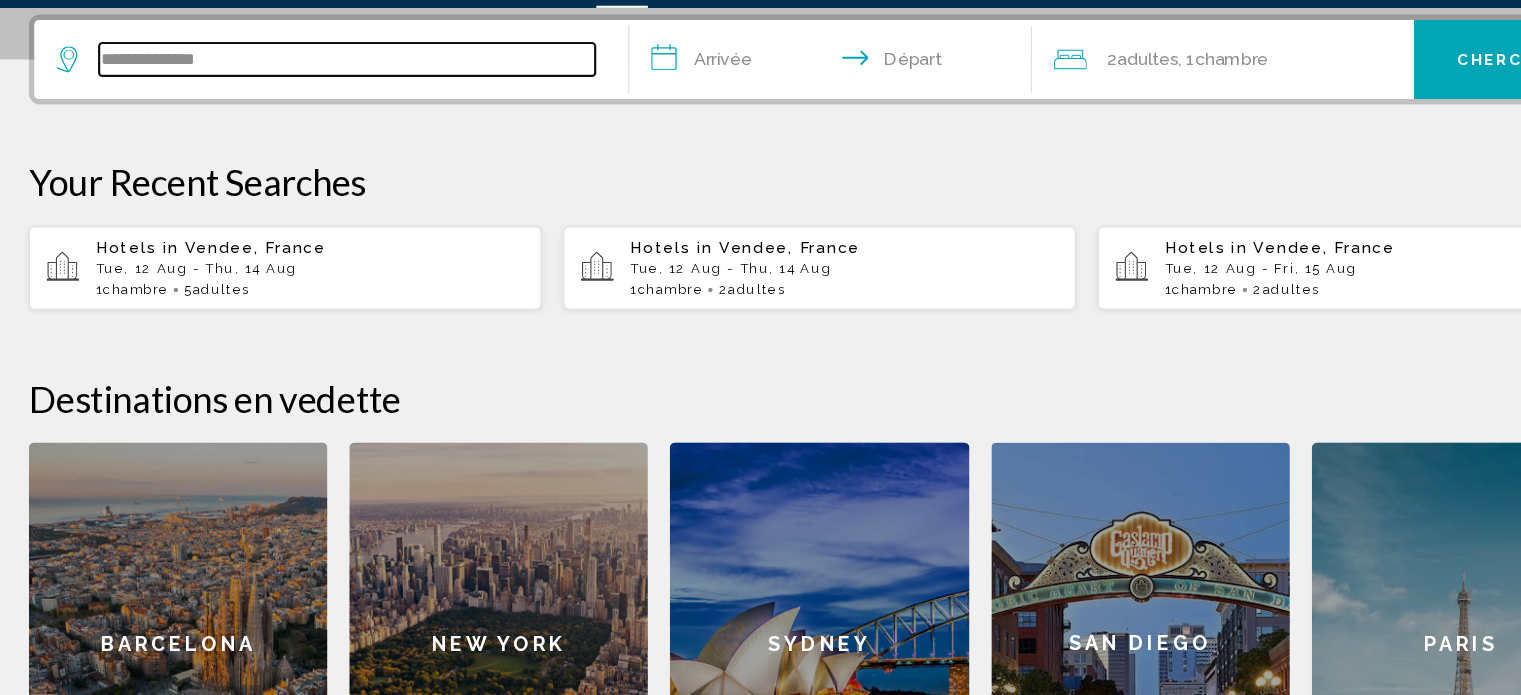 scroll, scrollTop: 493, scrollLeft: 0, axis: vertical 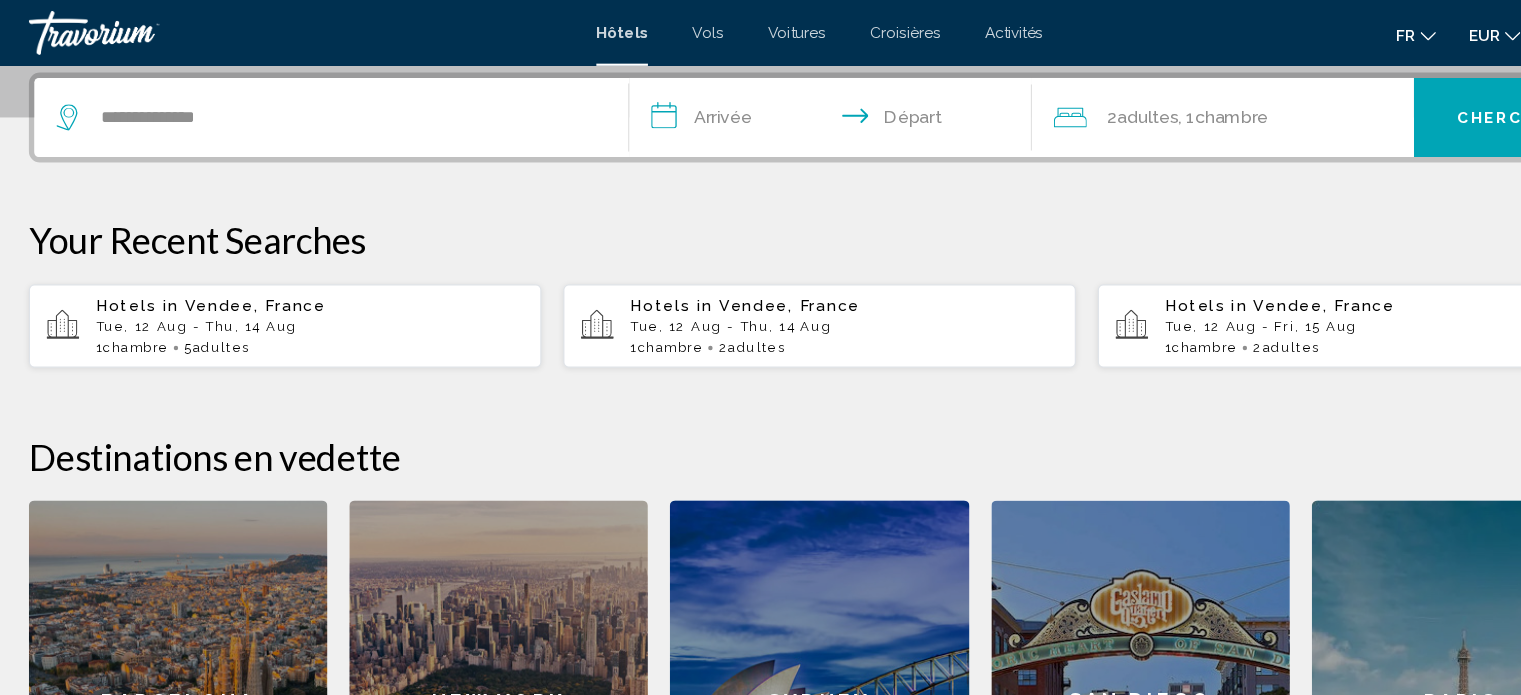 click on "**********" at bounding box center (775, 110) 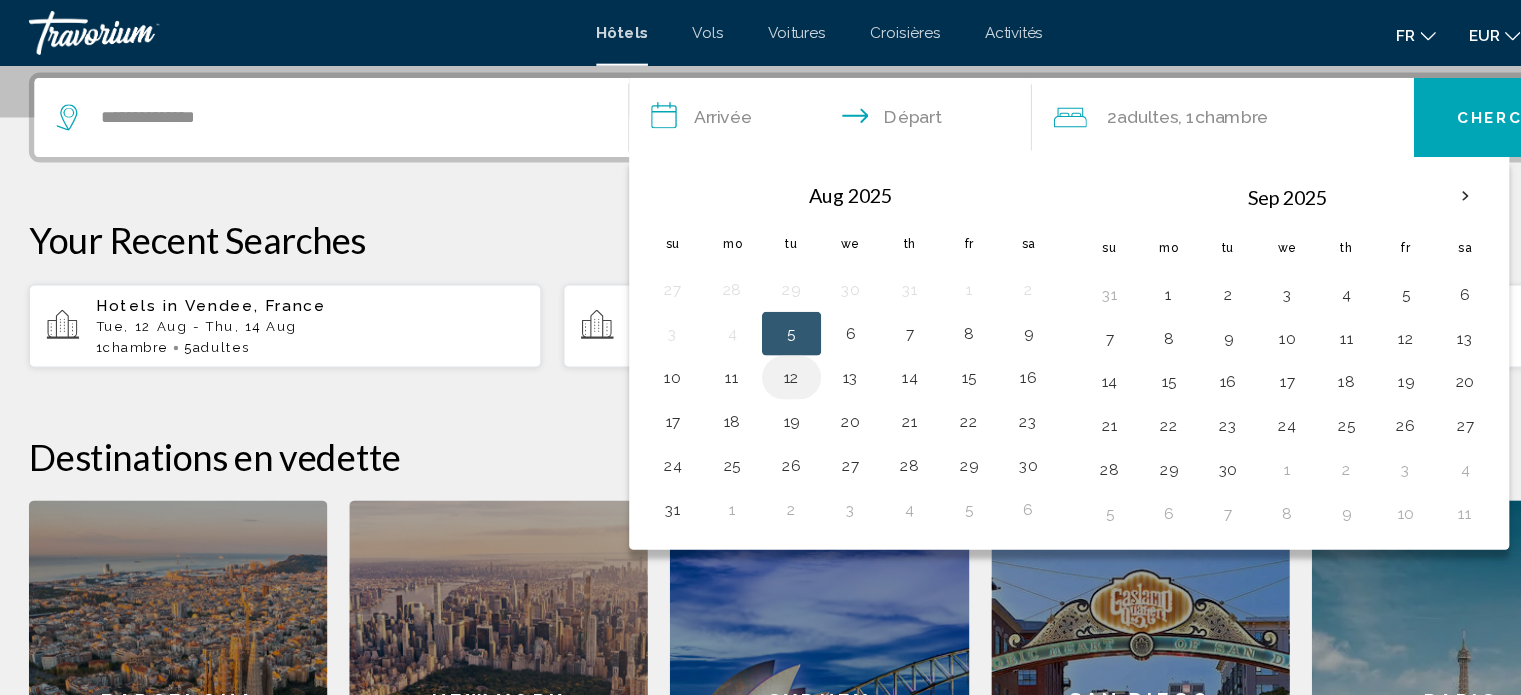 click on "12" at bounding box center (735, 344) 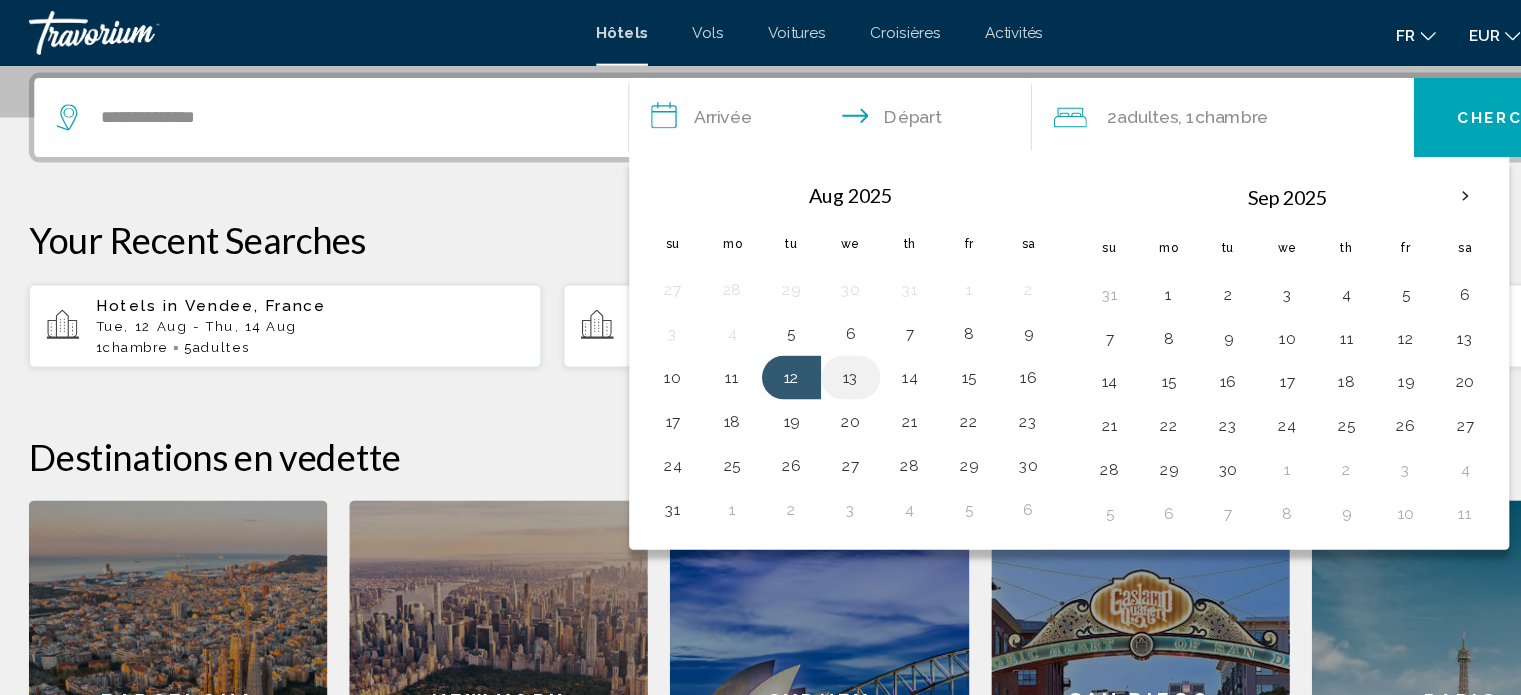 click on "13" at bounding box center [789, 344] 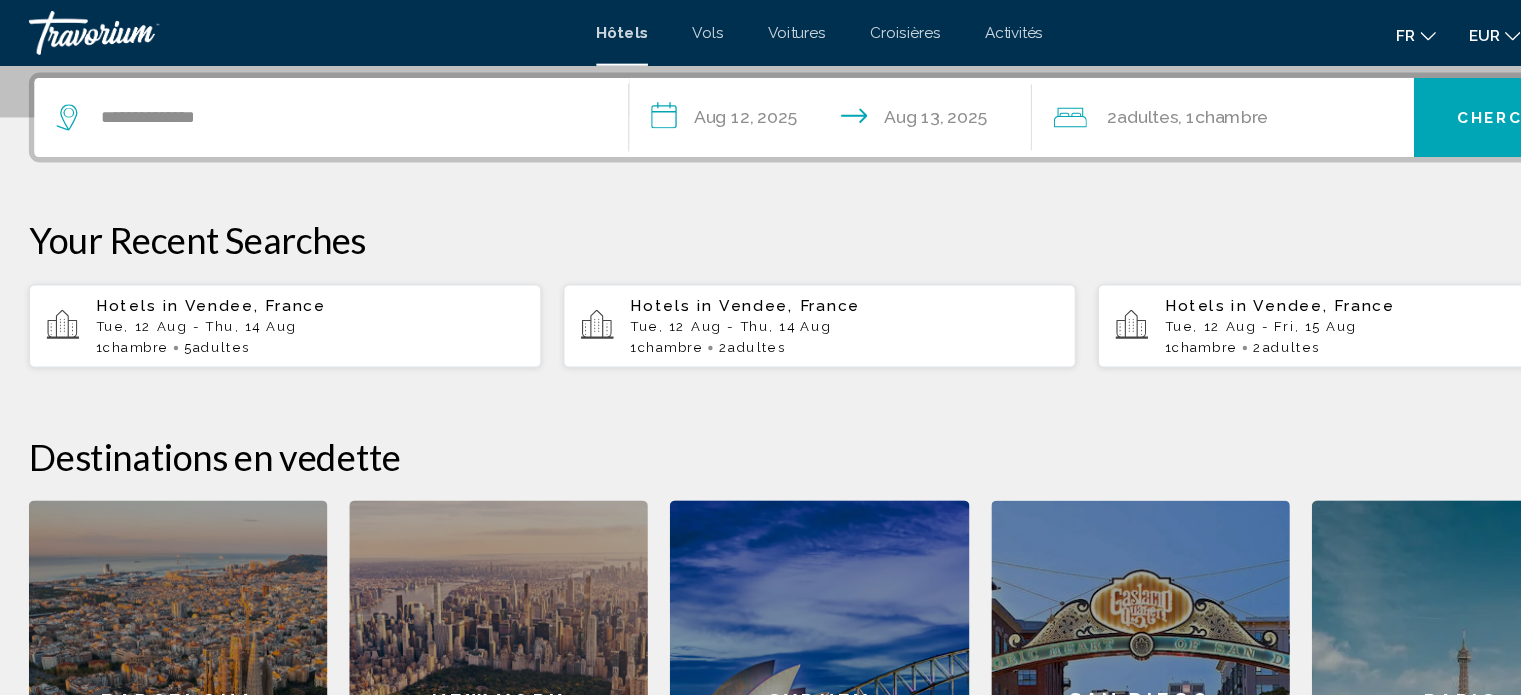 click on "**********" at bounding box center [775, 110] 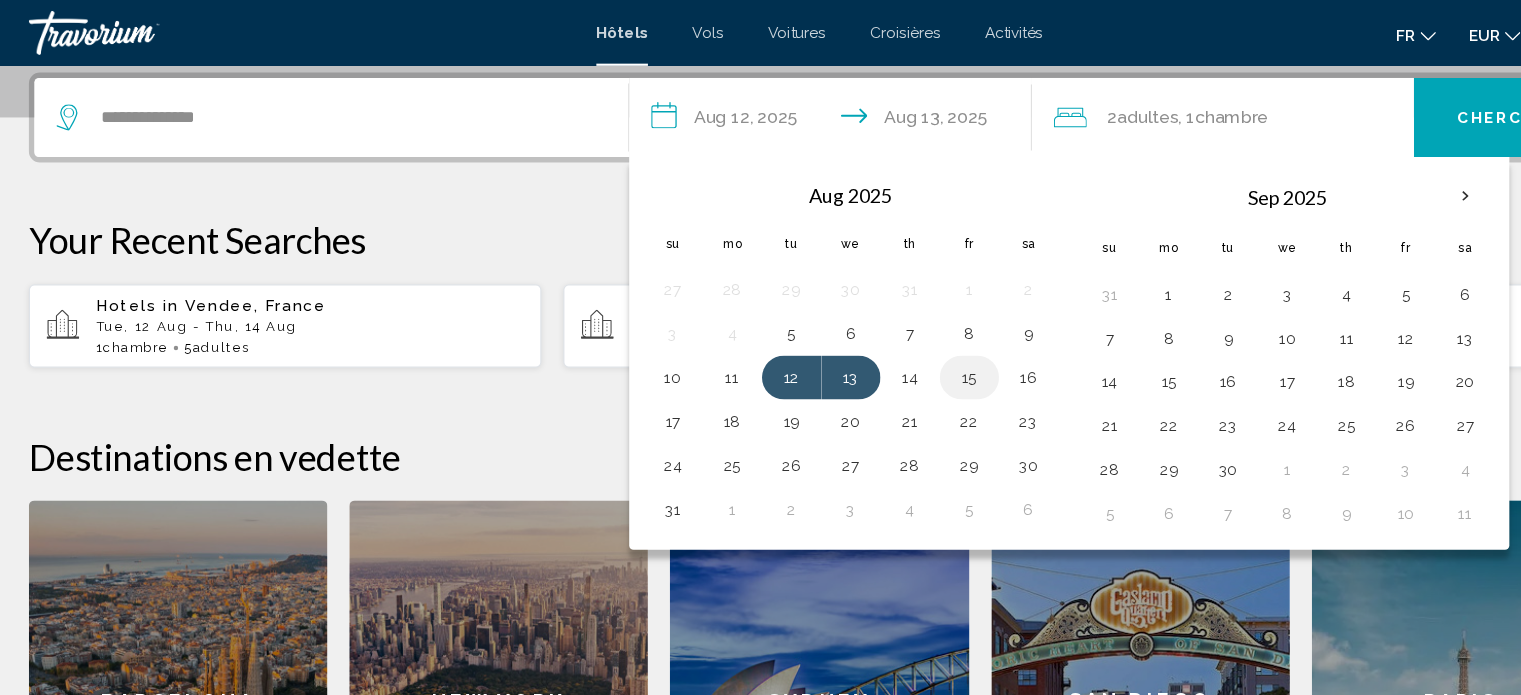 click on "15" at bounding box center [897, 344] 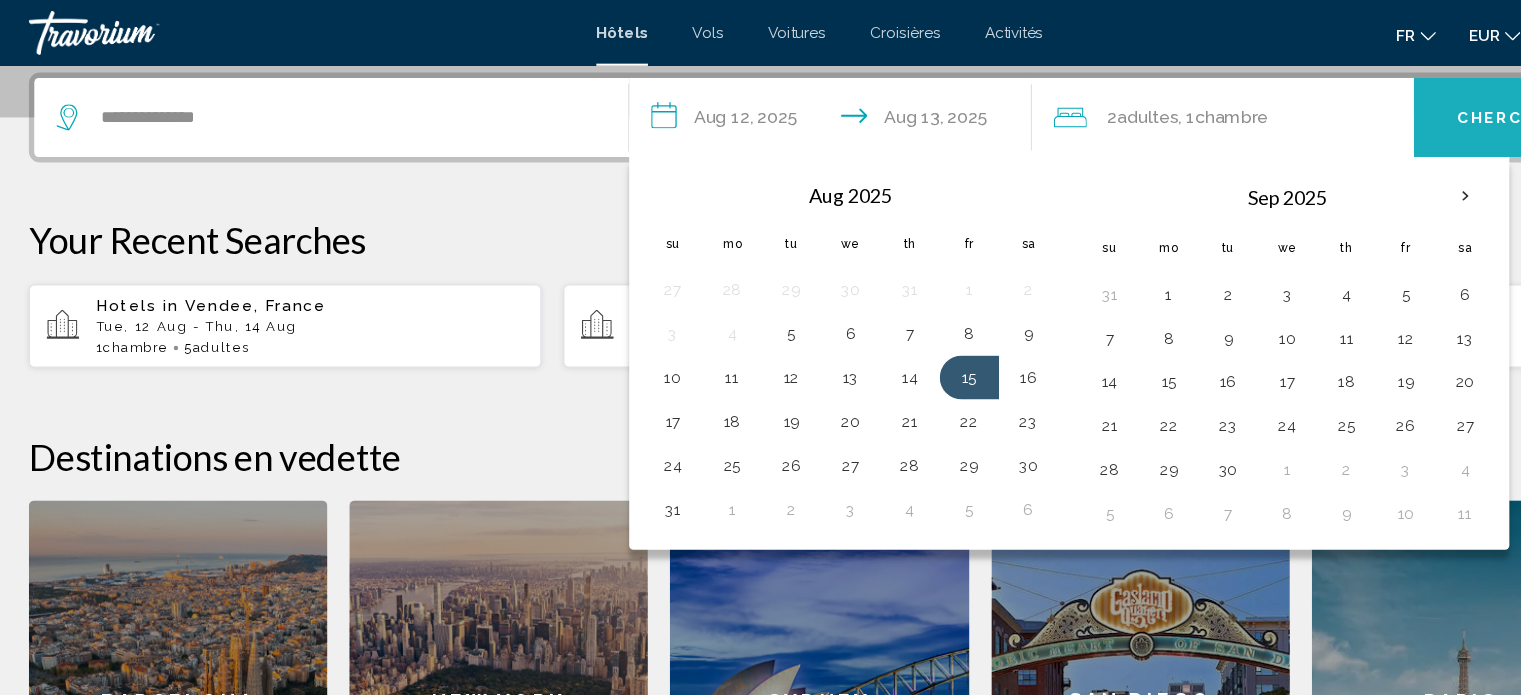 click on "Chercher" at bounding box center (1389, 108) 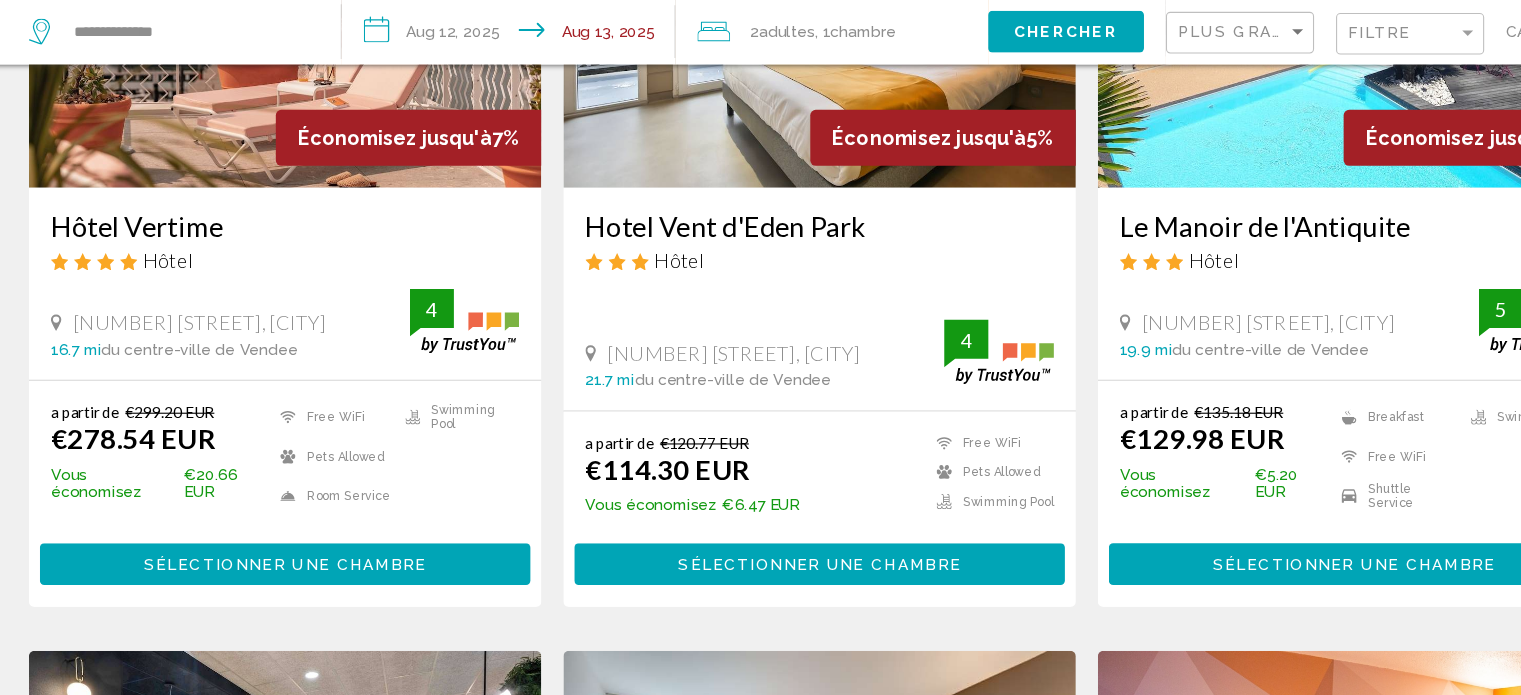scroll, scrollTop: 377, scrollLeft: 0, axis: vertical 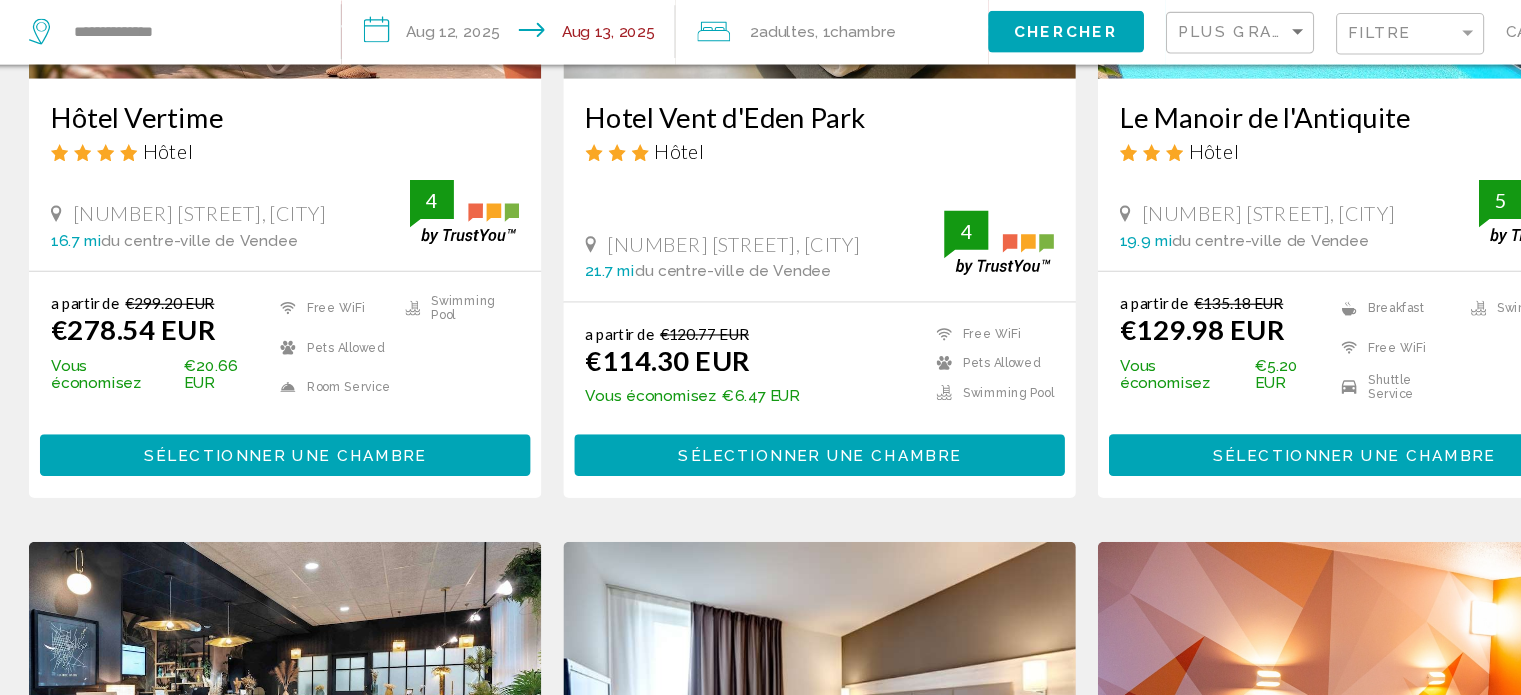 click on "Hôtel Vertime" at bounding box center (273, 168) 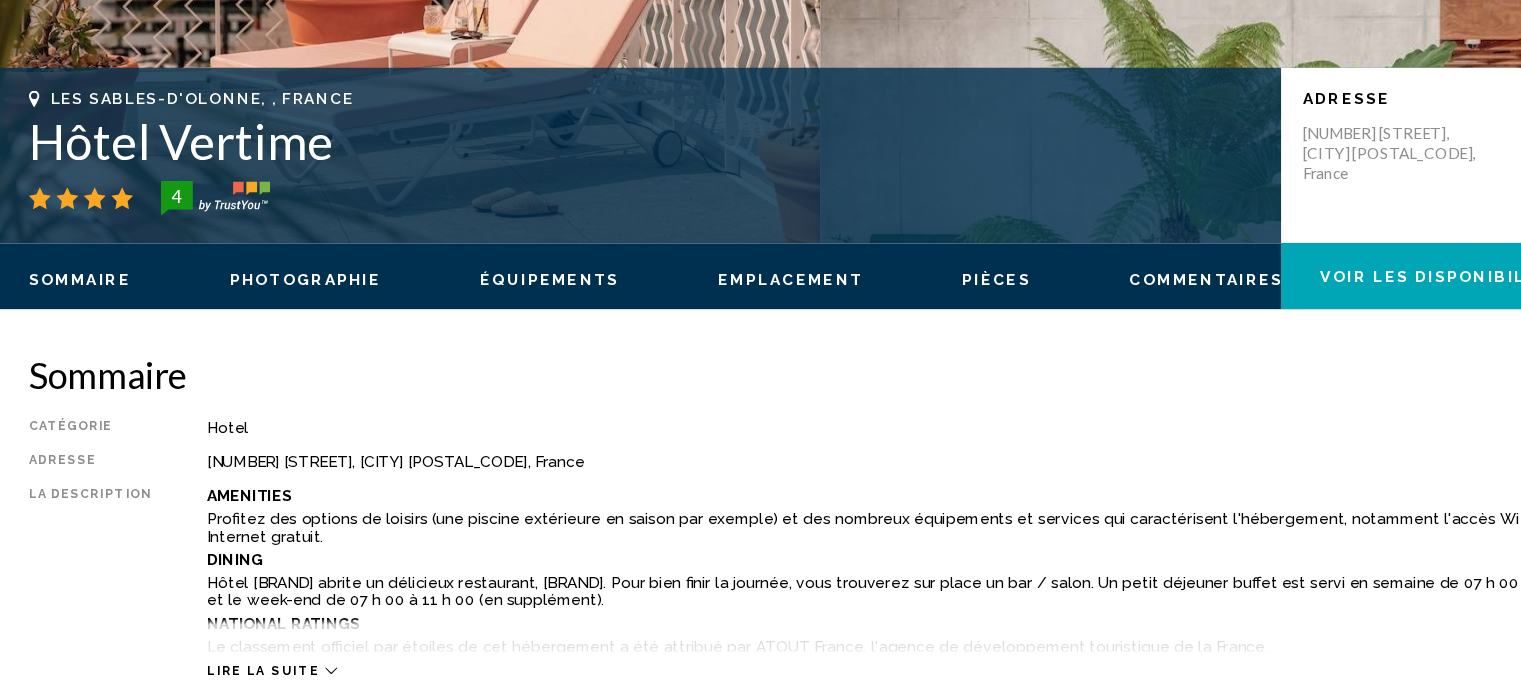 scroll, scrollTop: 0, scrollLeft: 0, axis: both 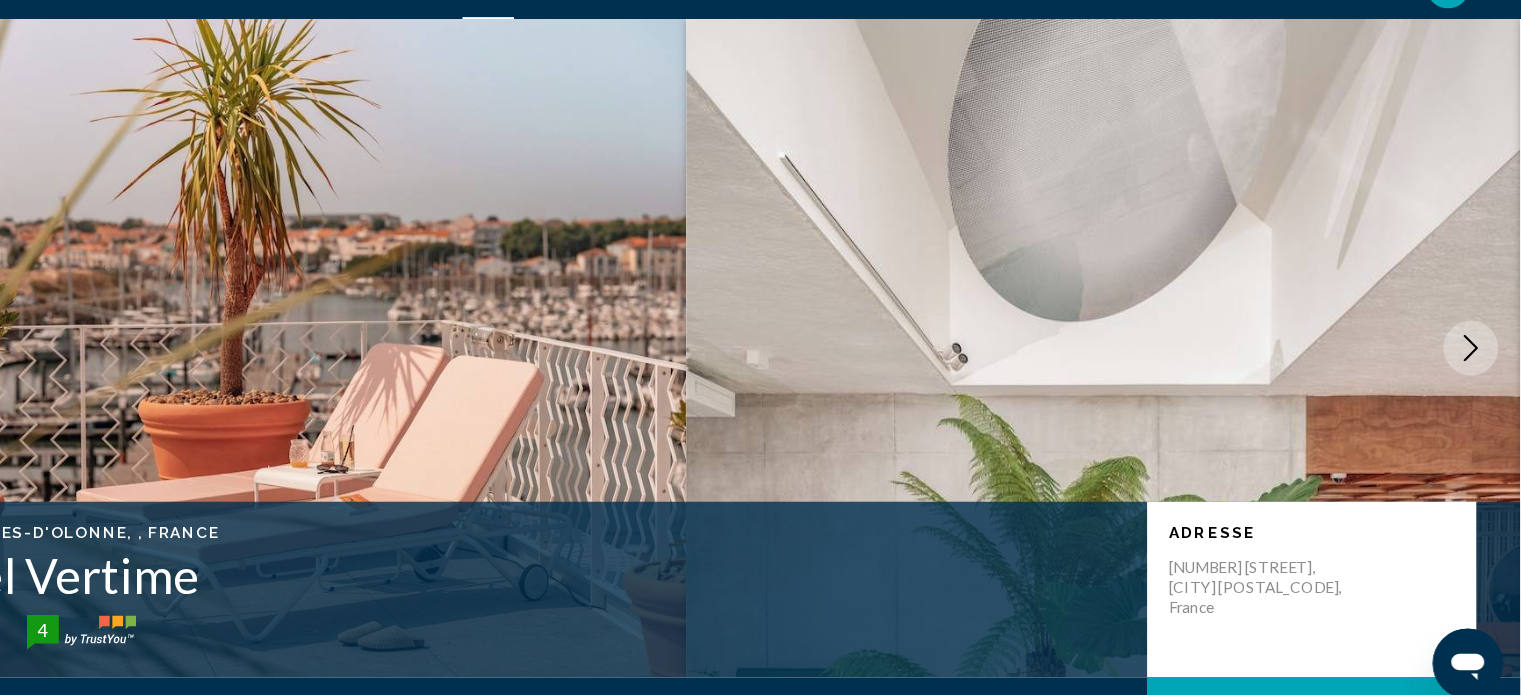 type 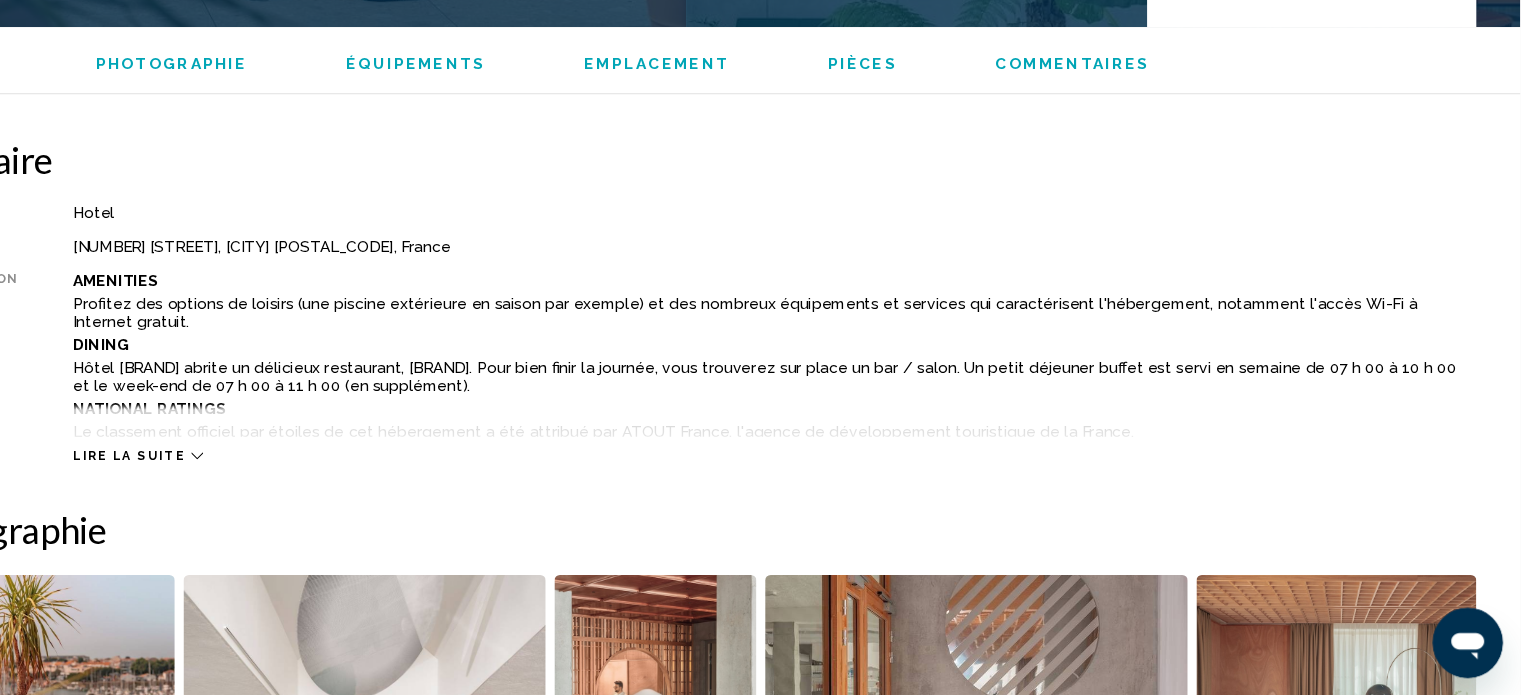 scroll, scrollTop: 661, scrollLeft: 0, axis: vertical 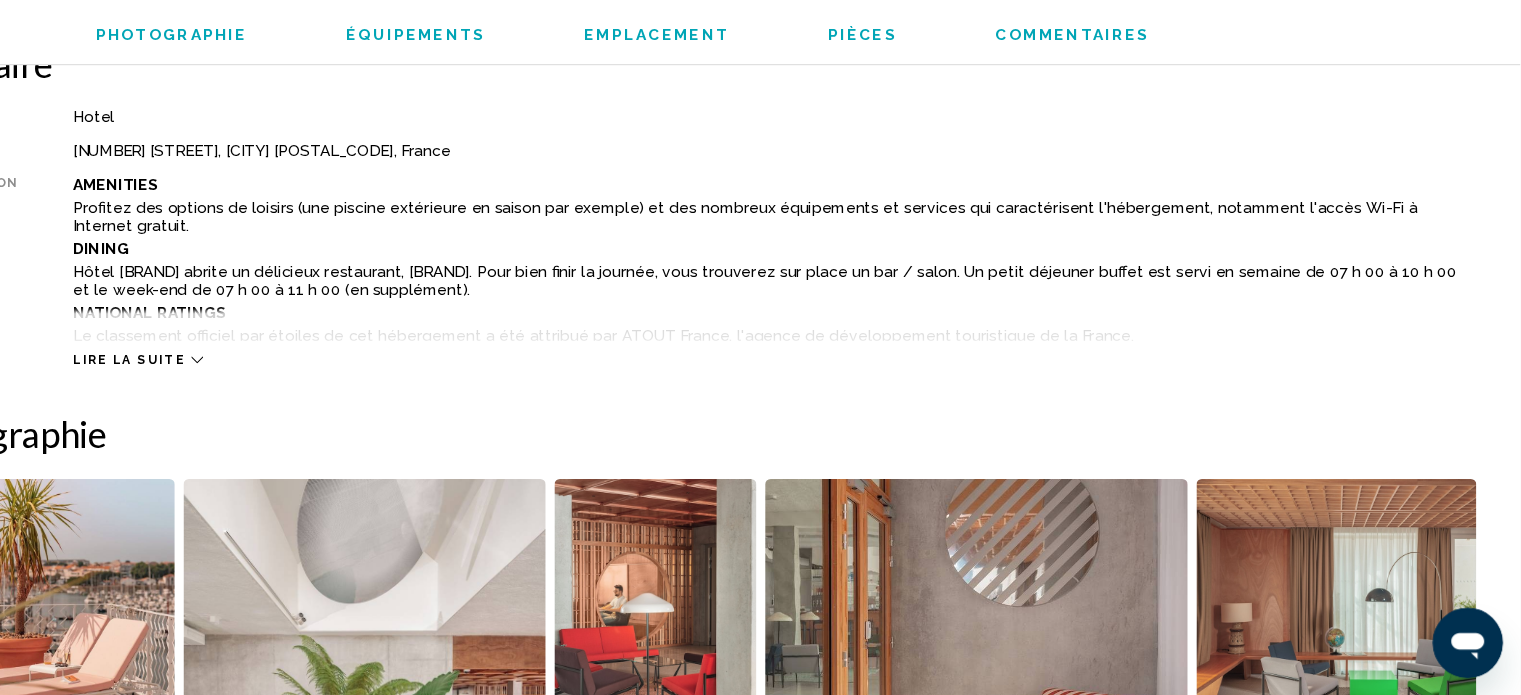 click on "Lire la suite" at bounding box center (253, 389) 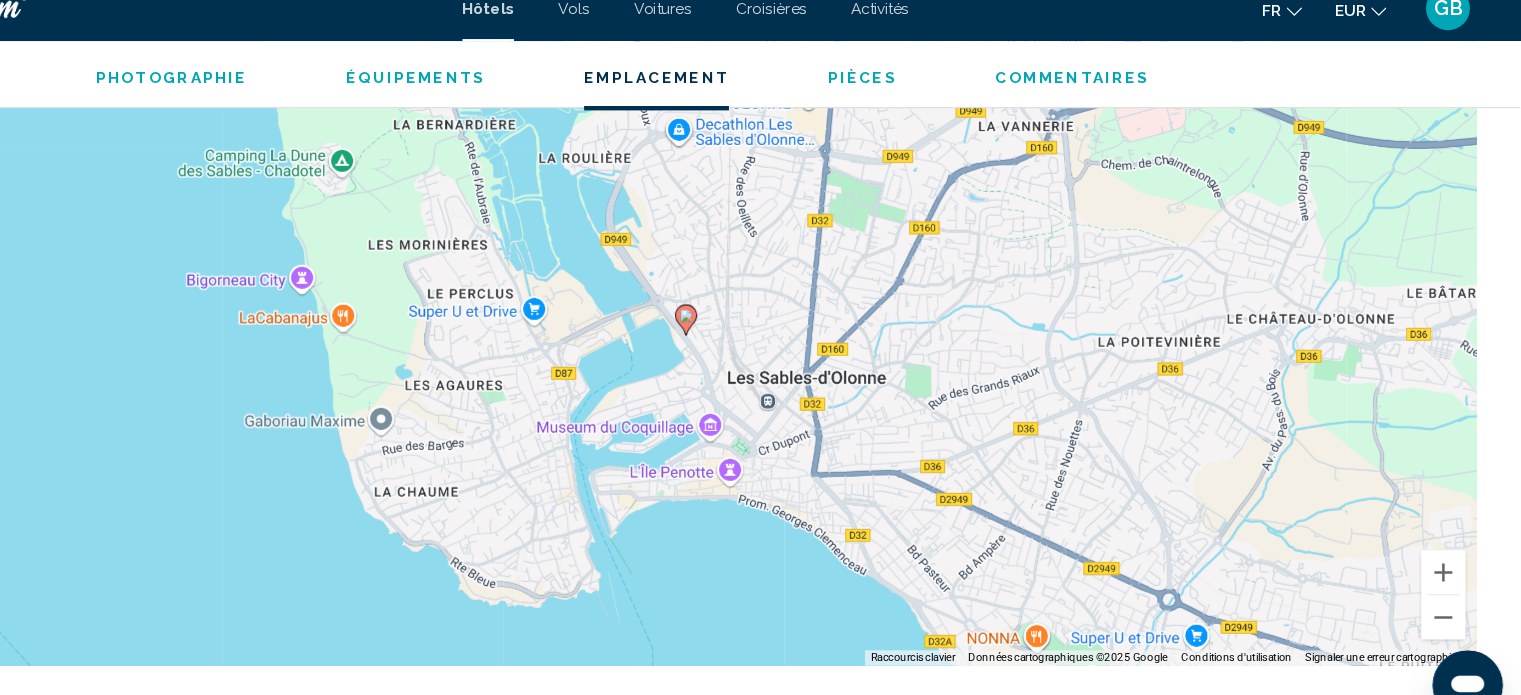 scroll, scrollTop: 2563, scrollLeft: 0, axis: vertical 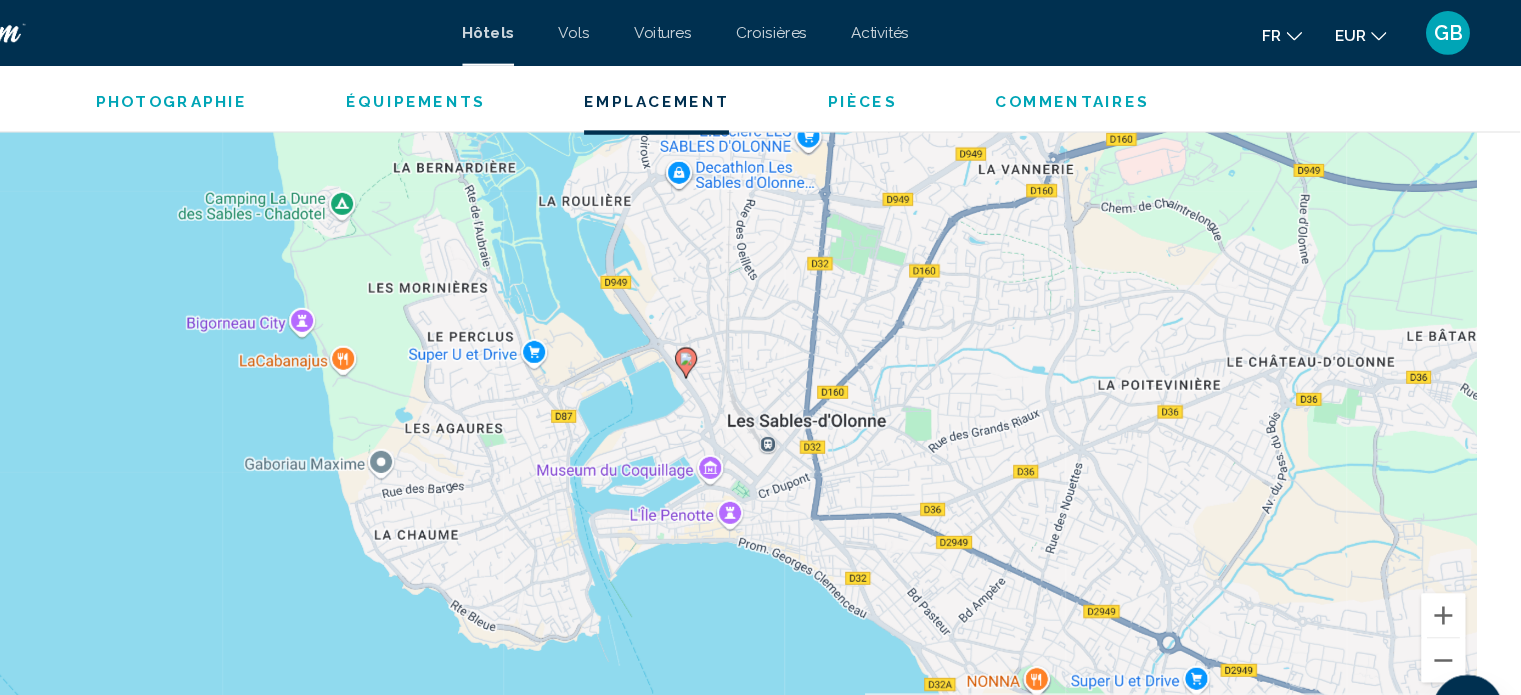 click 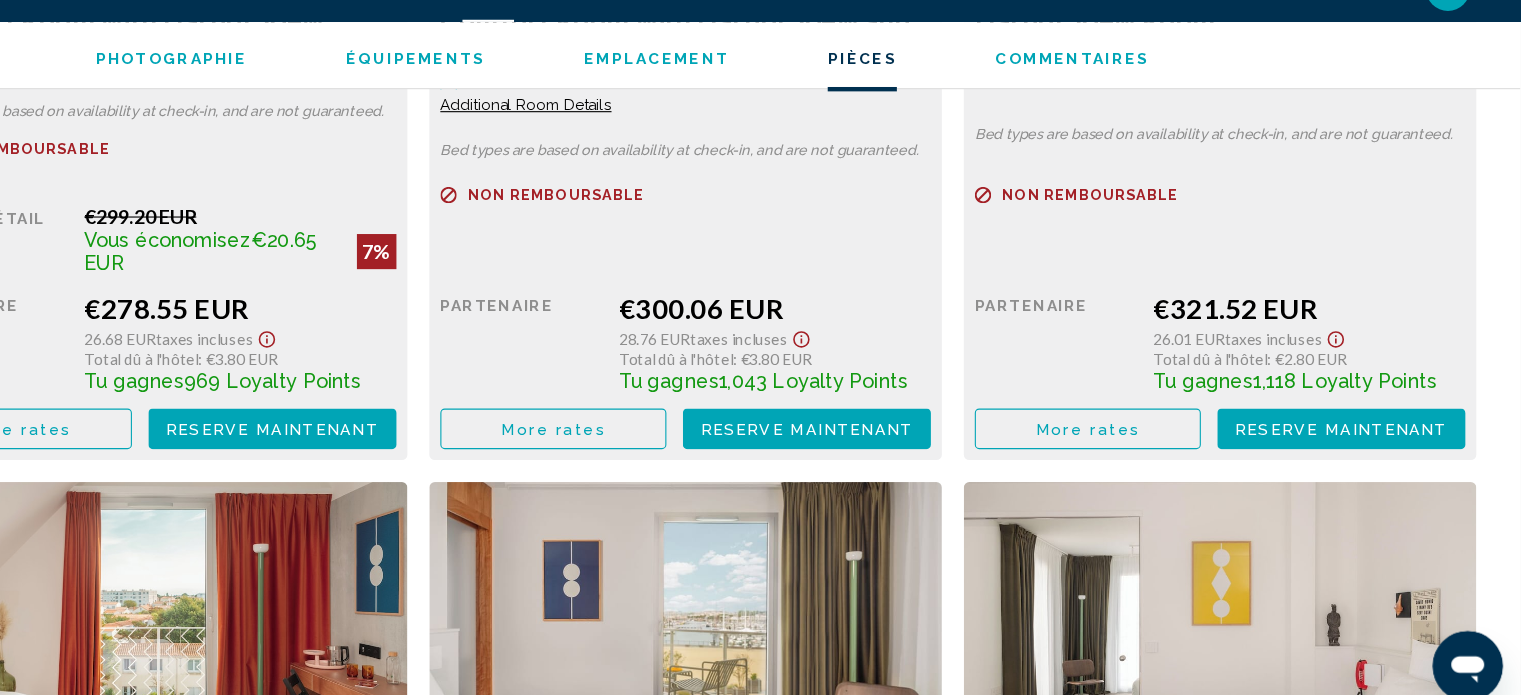 scroll, scrollTop: 3647, scrollLeft: 0, axis: vertical 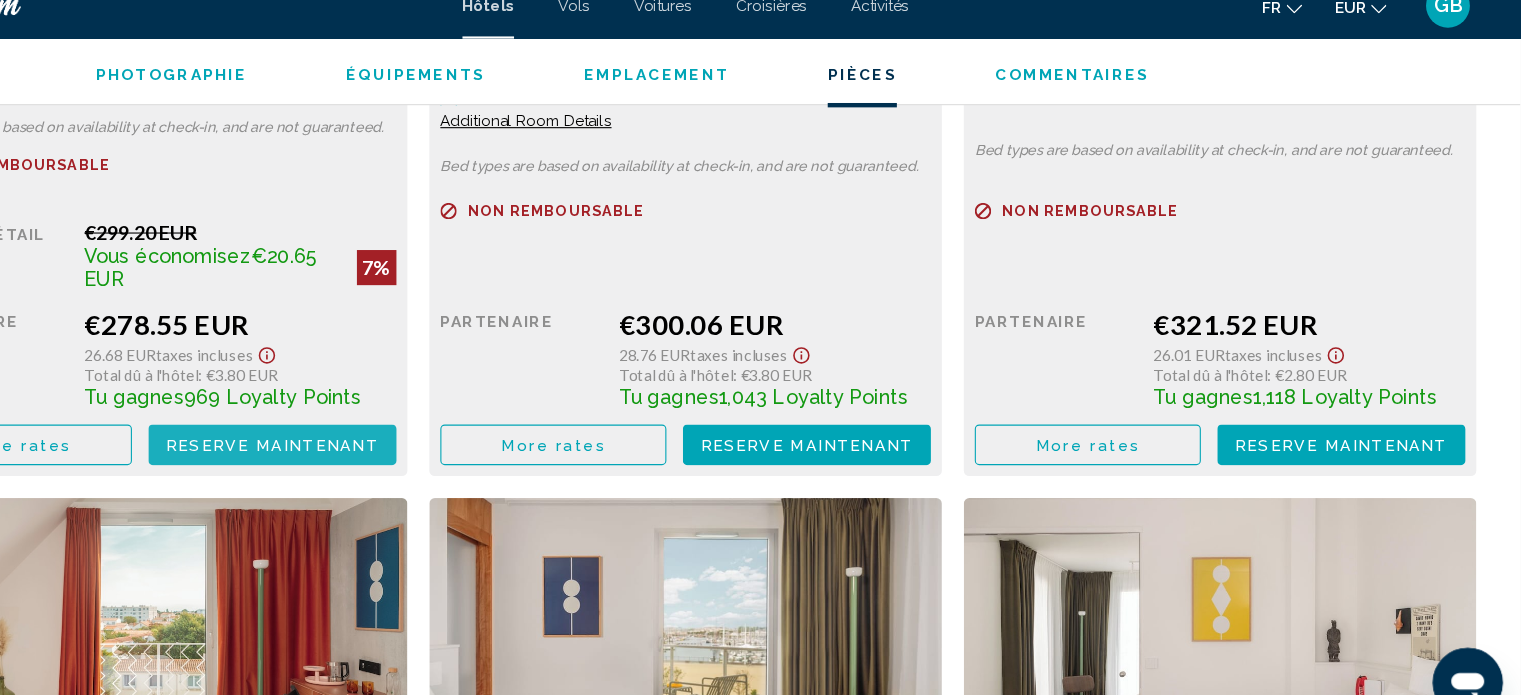 click on "Reserve maintenant" at bounding box center [384, 431] 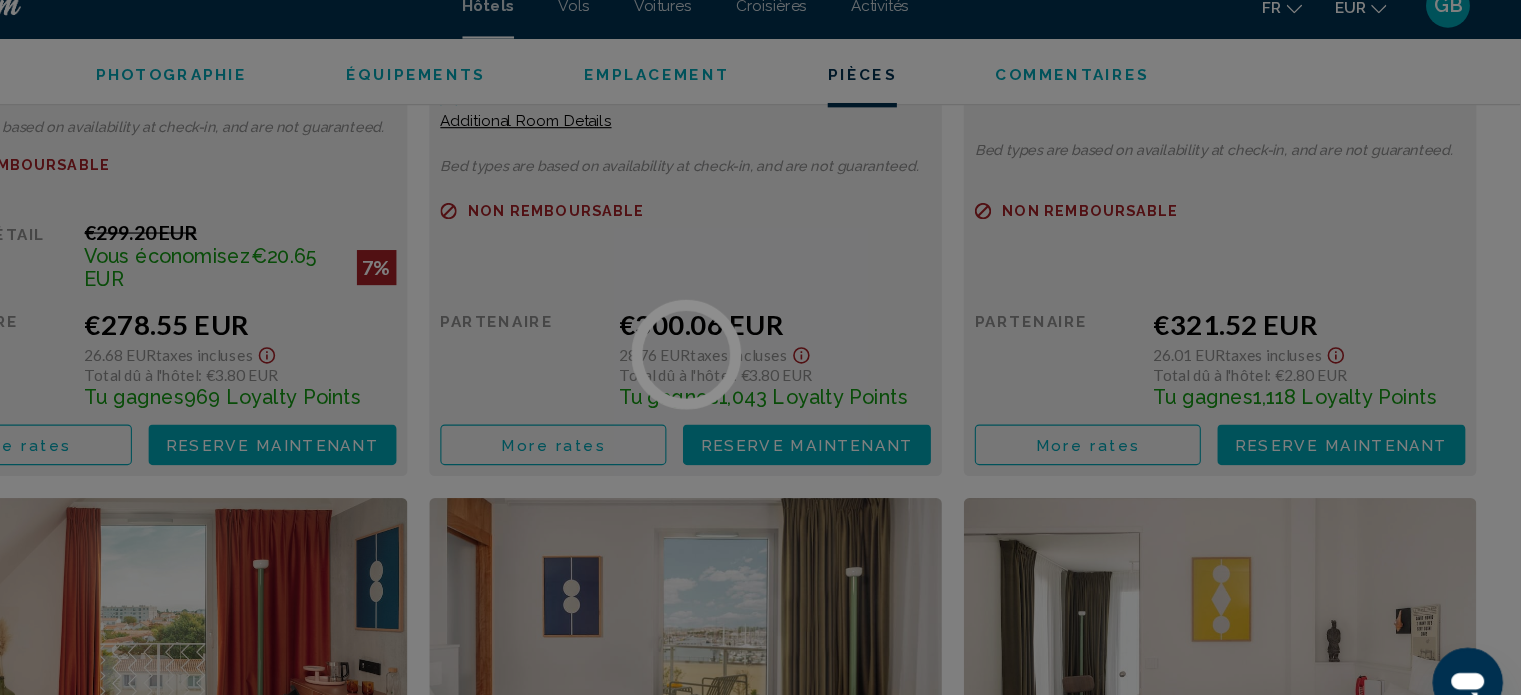 scroll, scrollTop: 0, scrollLeft: 0, axis: both 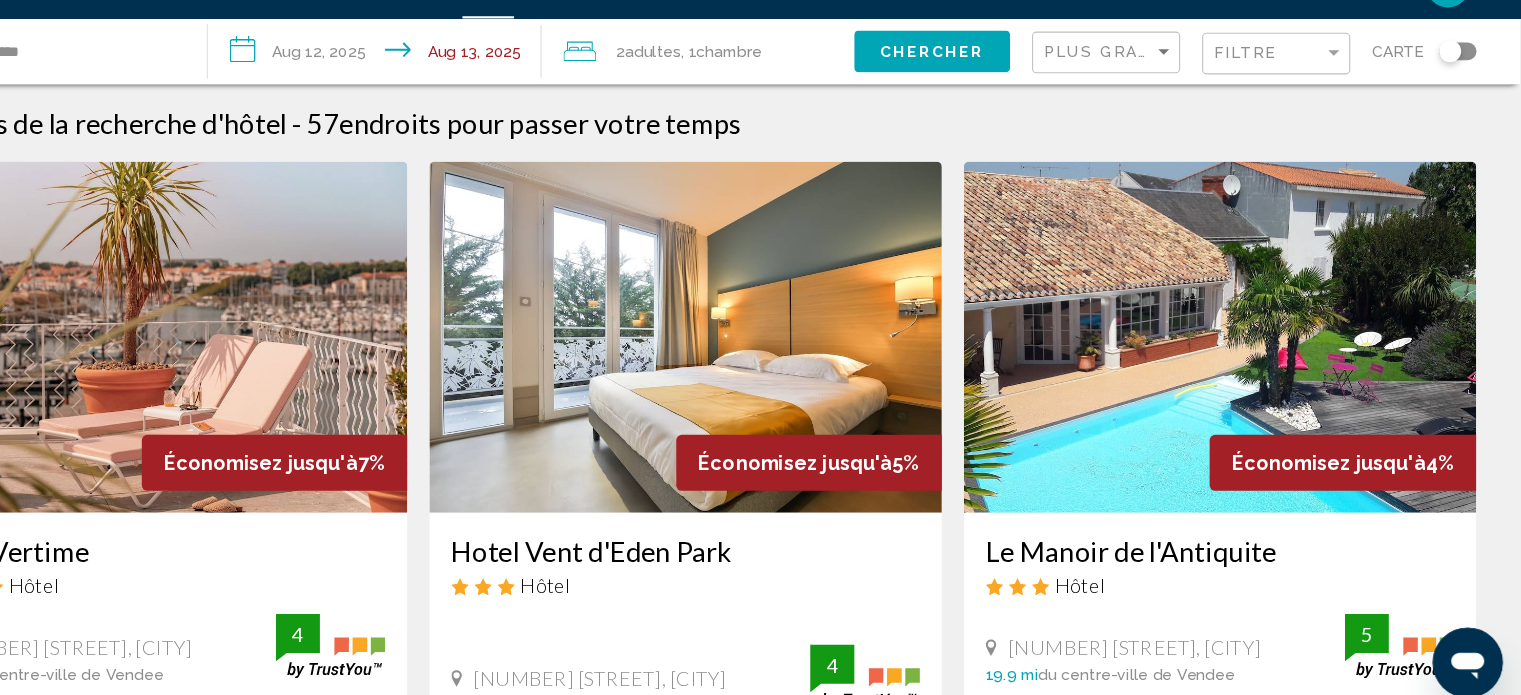 click on "**********" at bounding box center [481, 93] 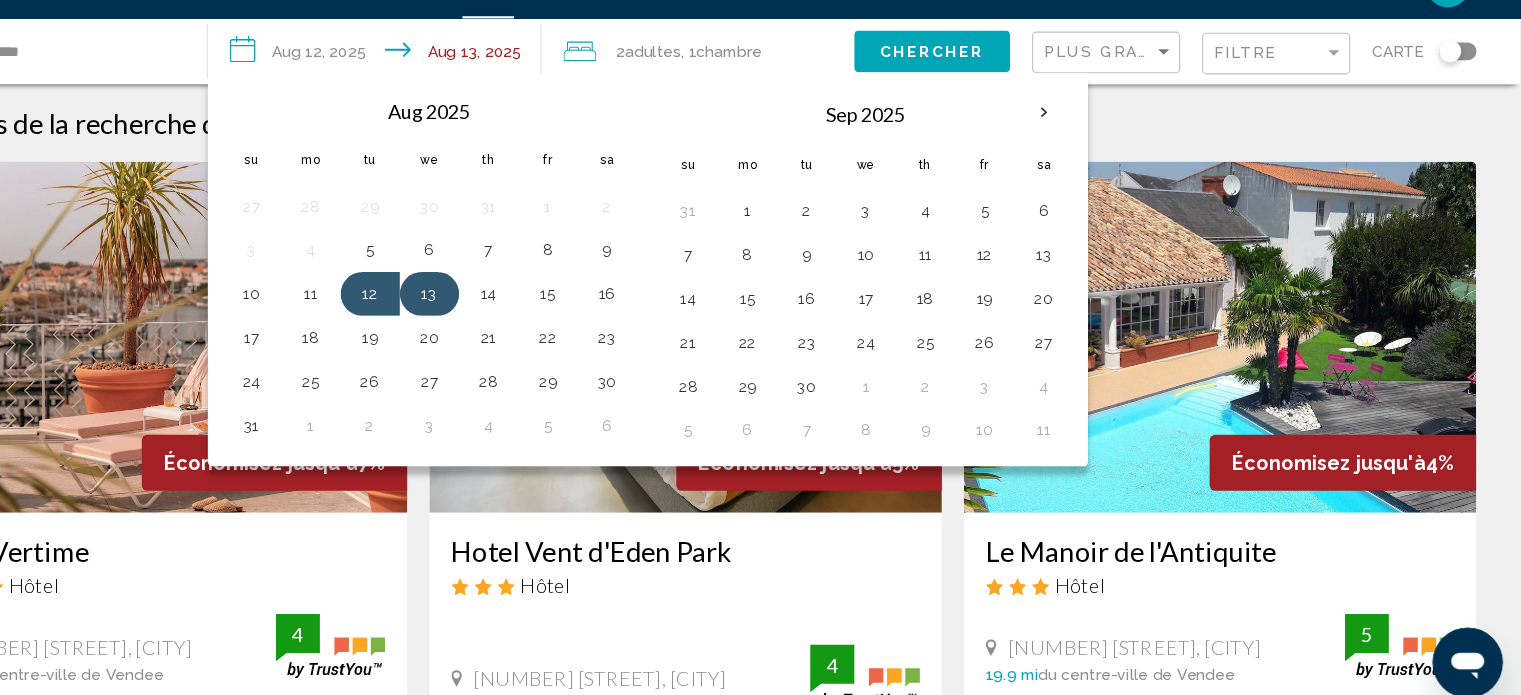 click on "13" at bounding box center [527, 311] 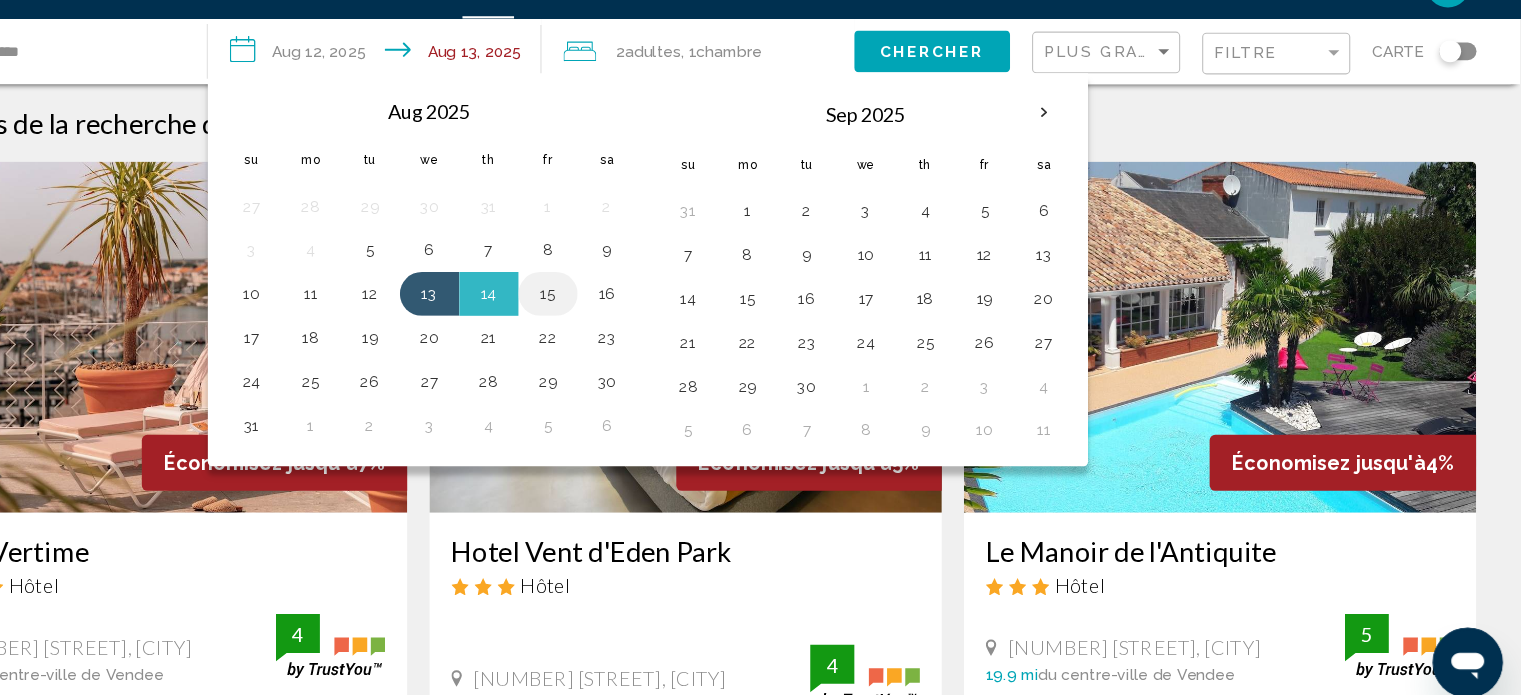 click on "15" at bounding box center (635, 311) 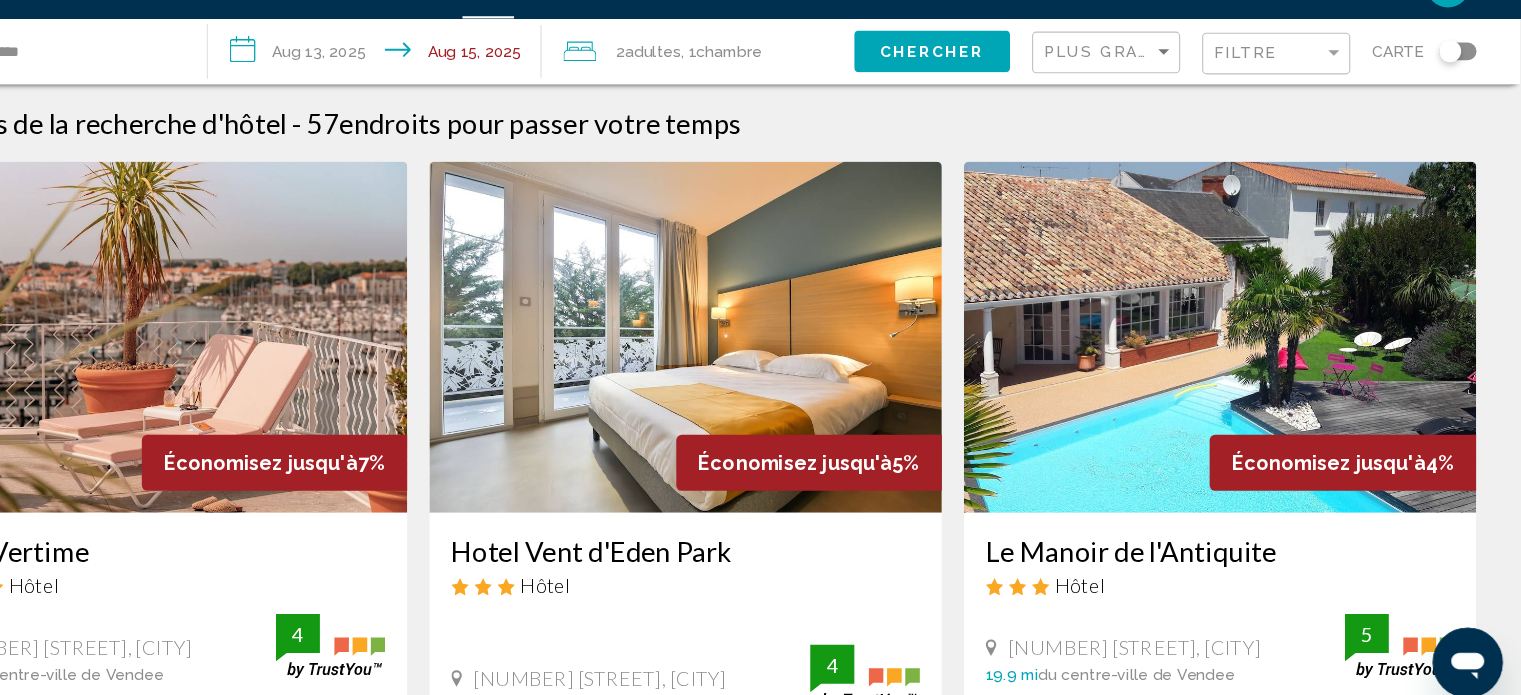 click on "**********" at bounding box center [481, 93] 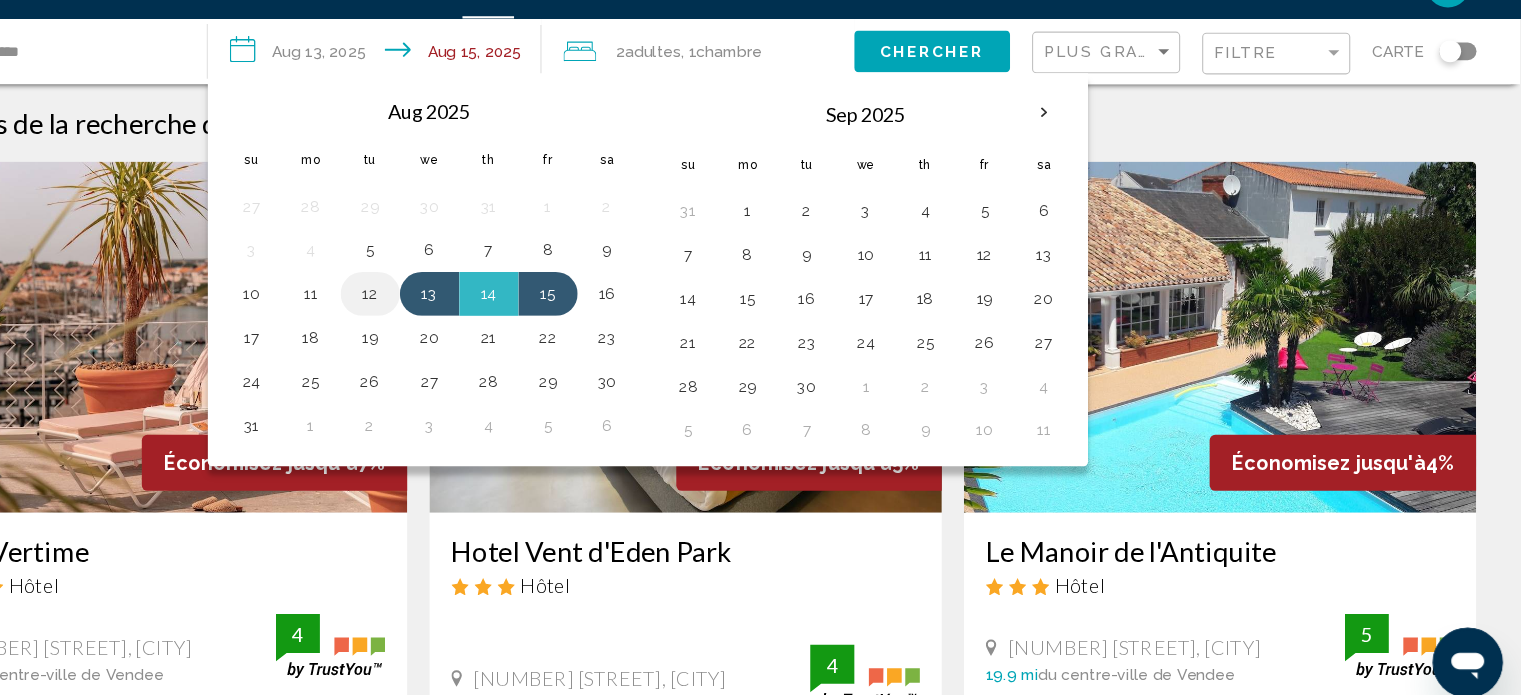 click on "12" at bounding box center (473, 311) 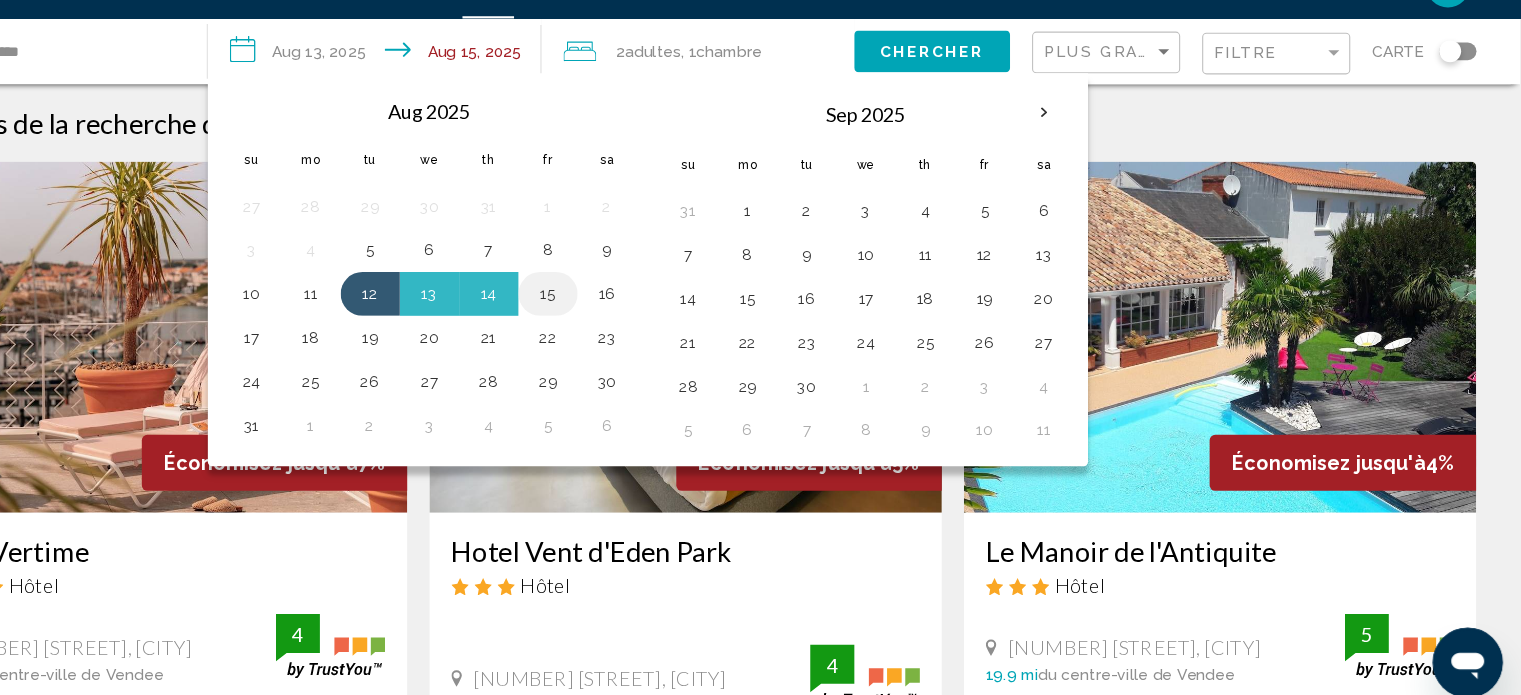 click on "15" at bounding box center (635, 311) 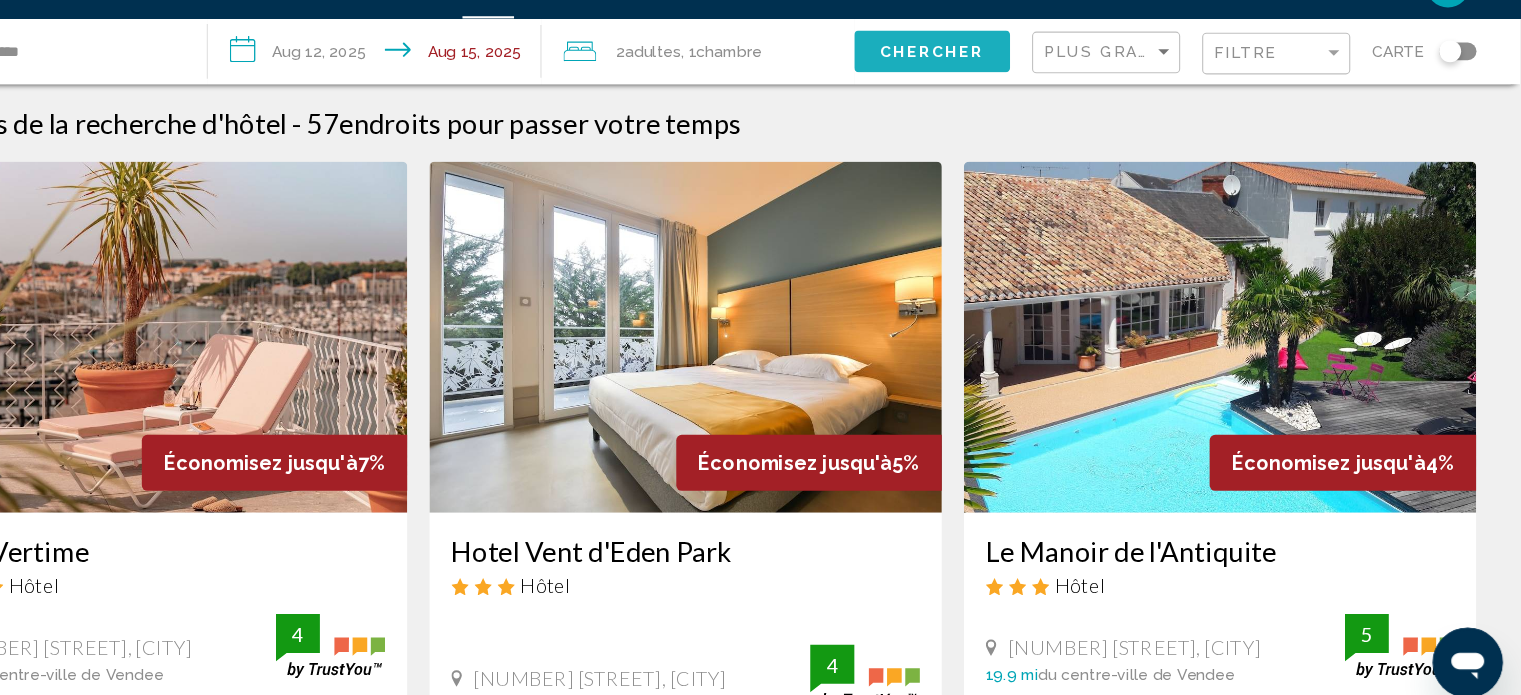 click on "Chercher" 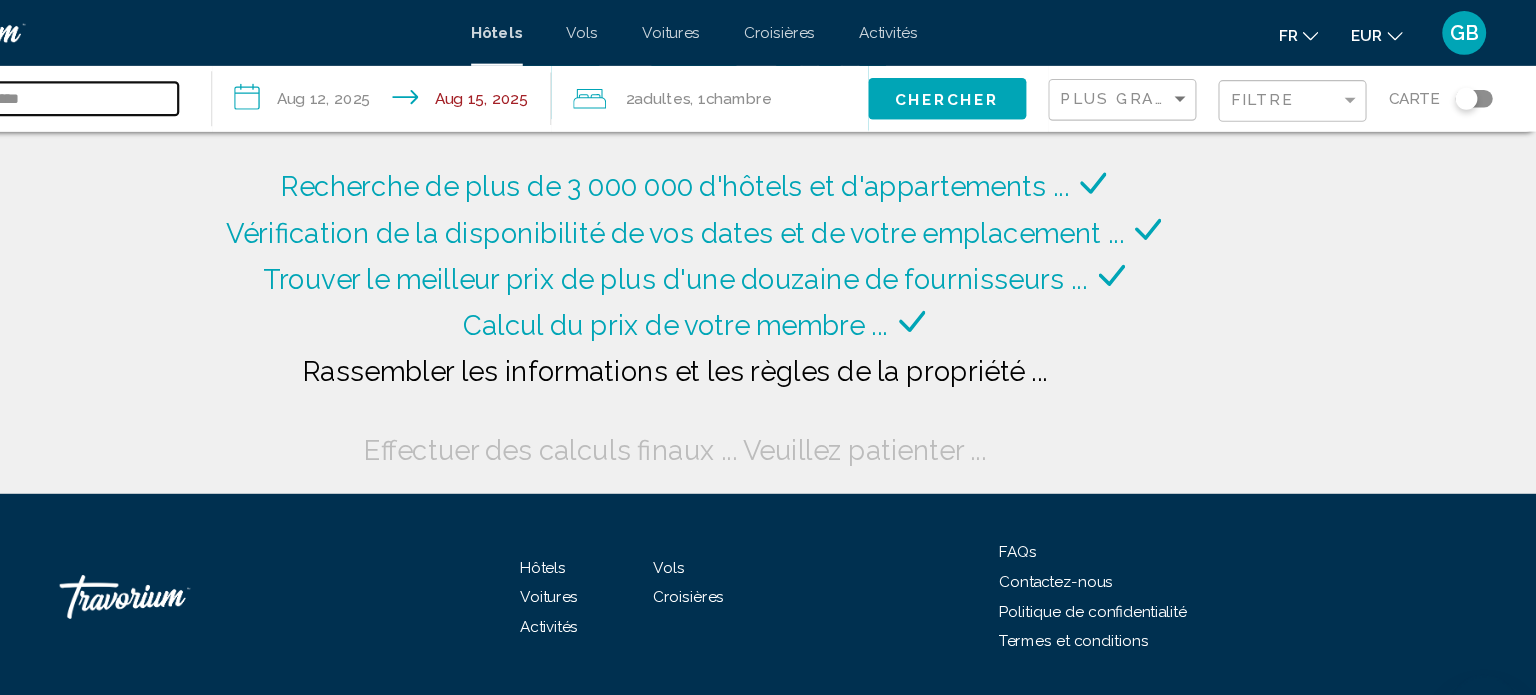 click on "**********" at bounding box center [188, 90] 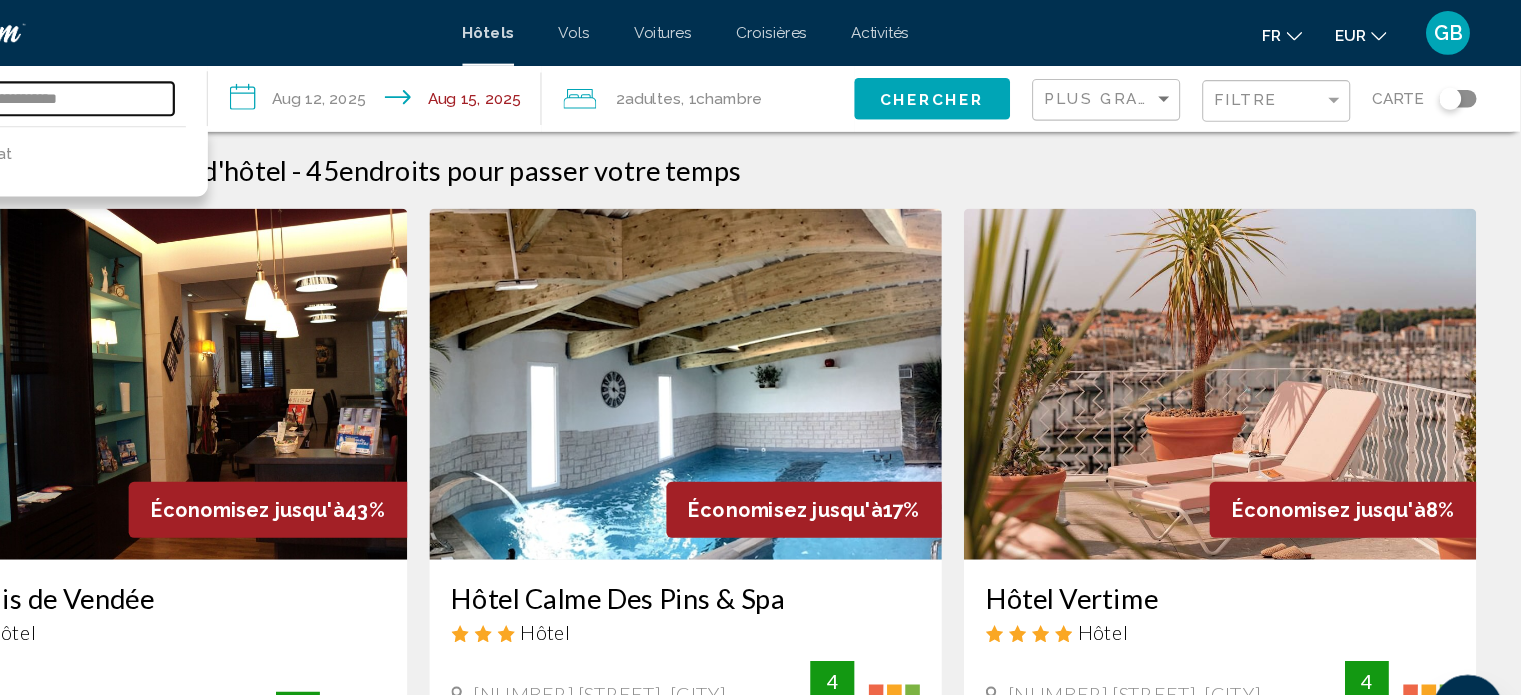 type on "**********" 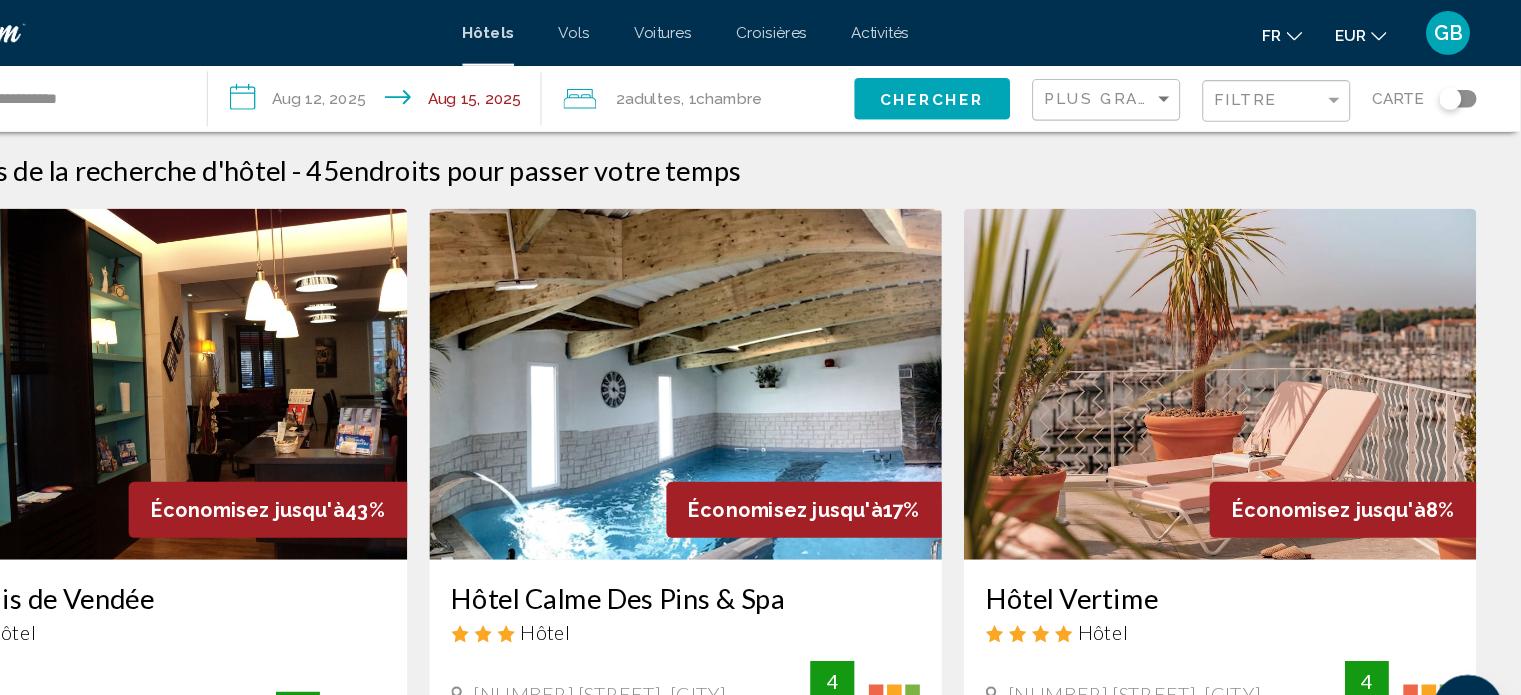 click 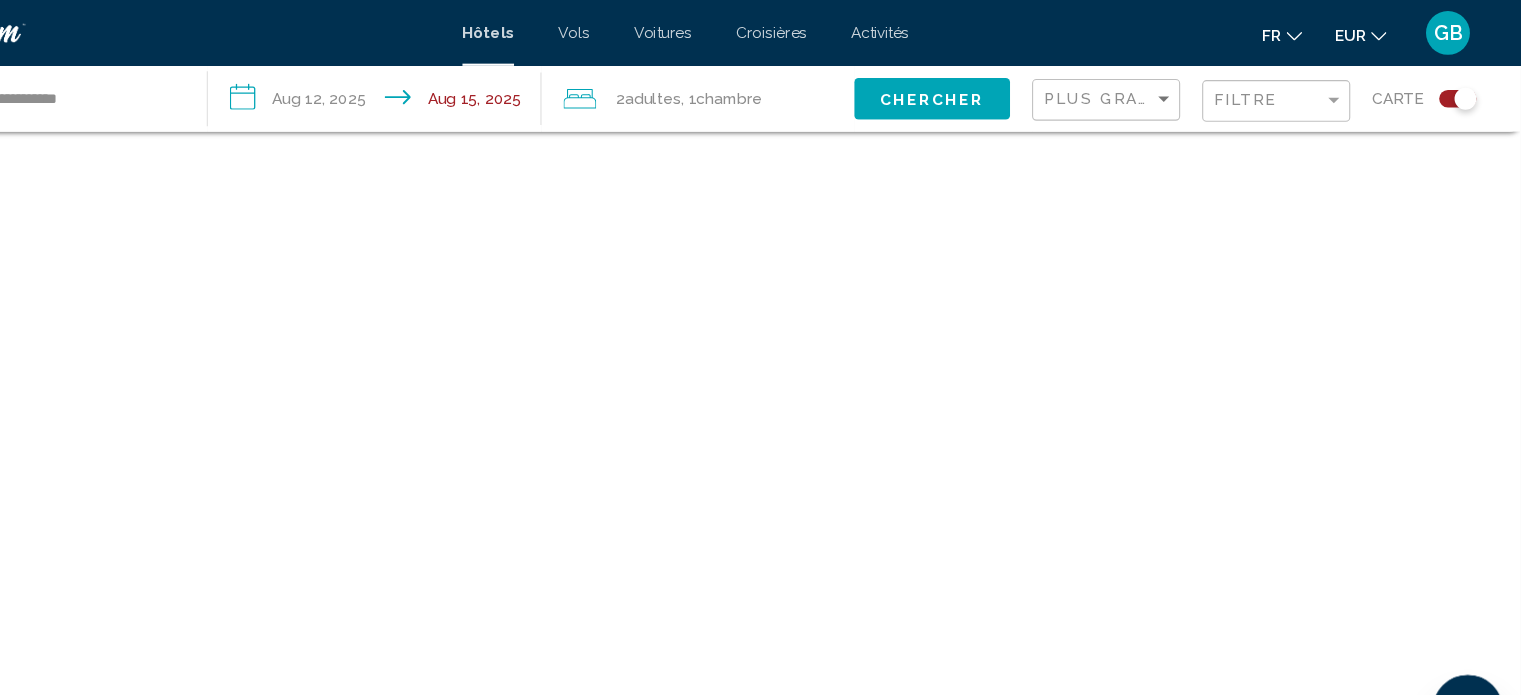 scroll, scrollTop: 120, scrollLeft: 0, axis: vertical 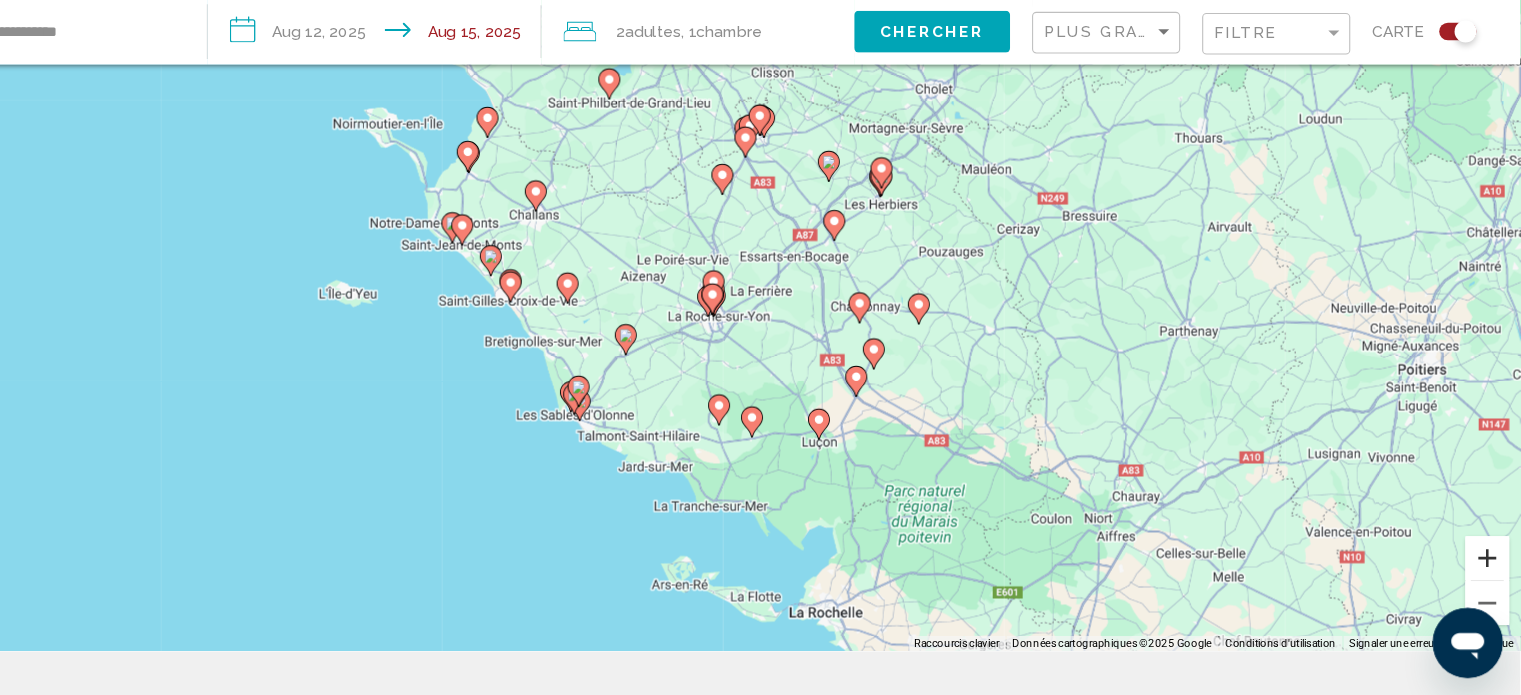 click at bounding box center [1491, 570] 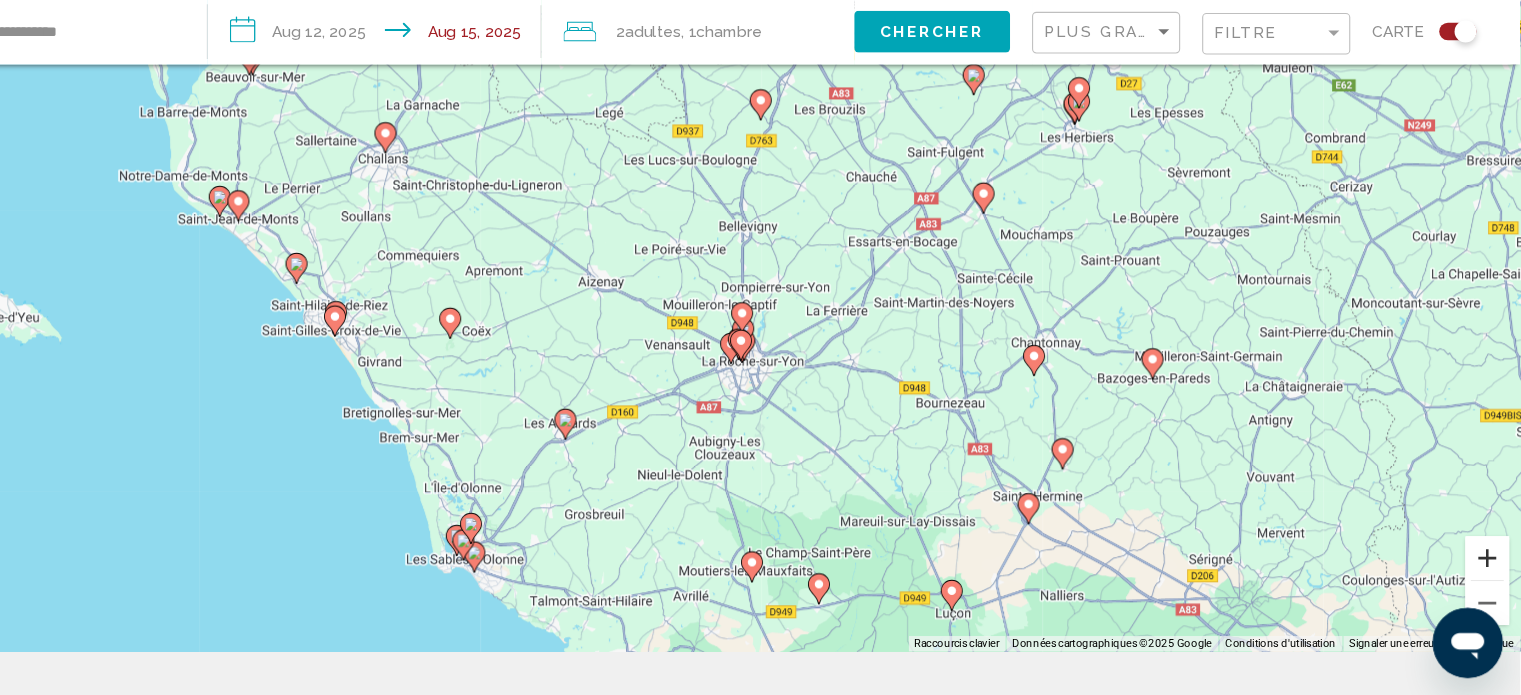 click at bounding box center [1491, 570] 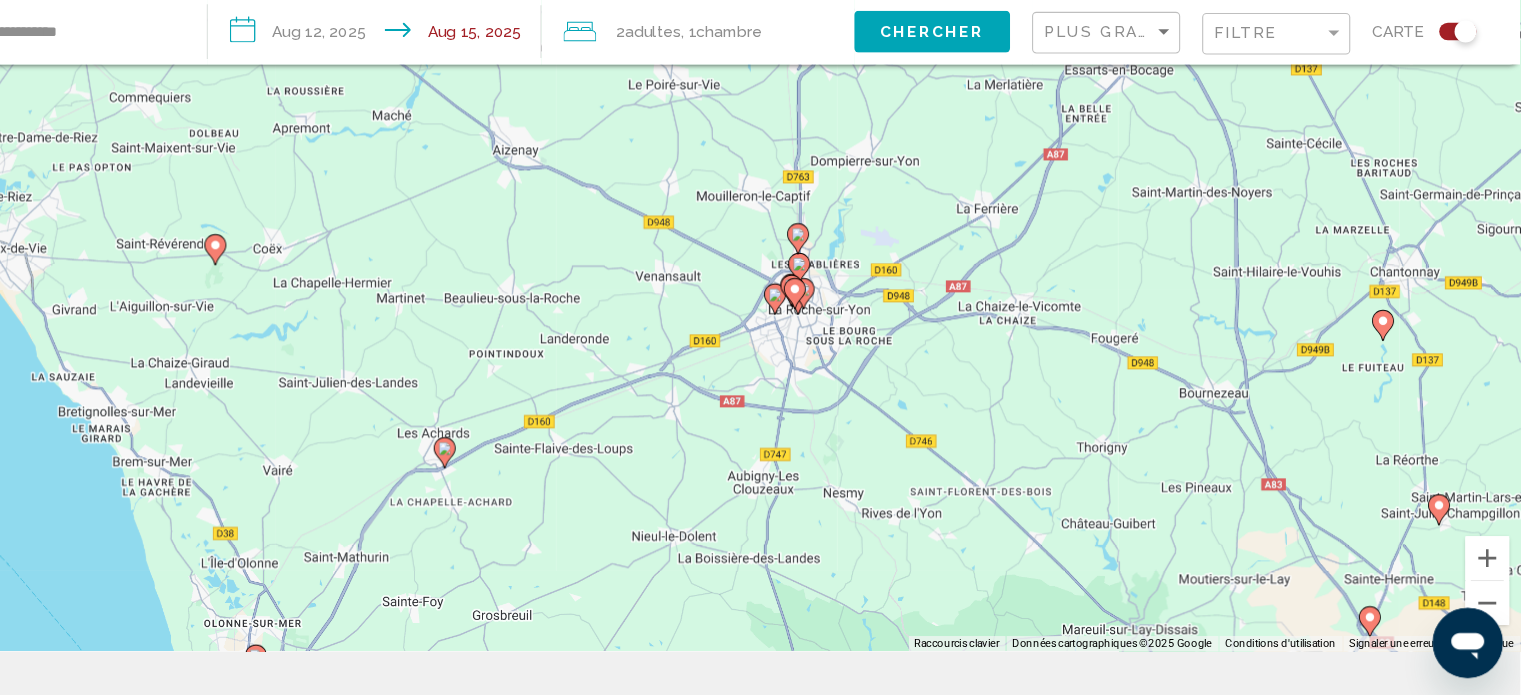 drag, startPoint x: 1220, startPoint y: 574, endPoint x: 1267, endPoint y: 293, distance: 284.9035 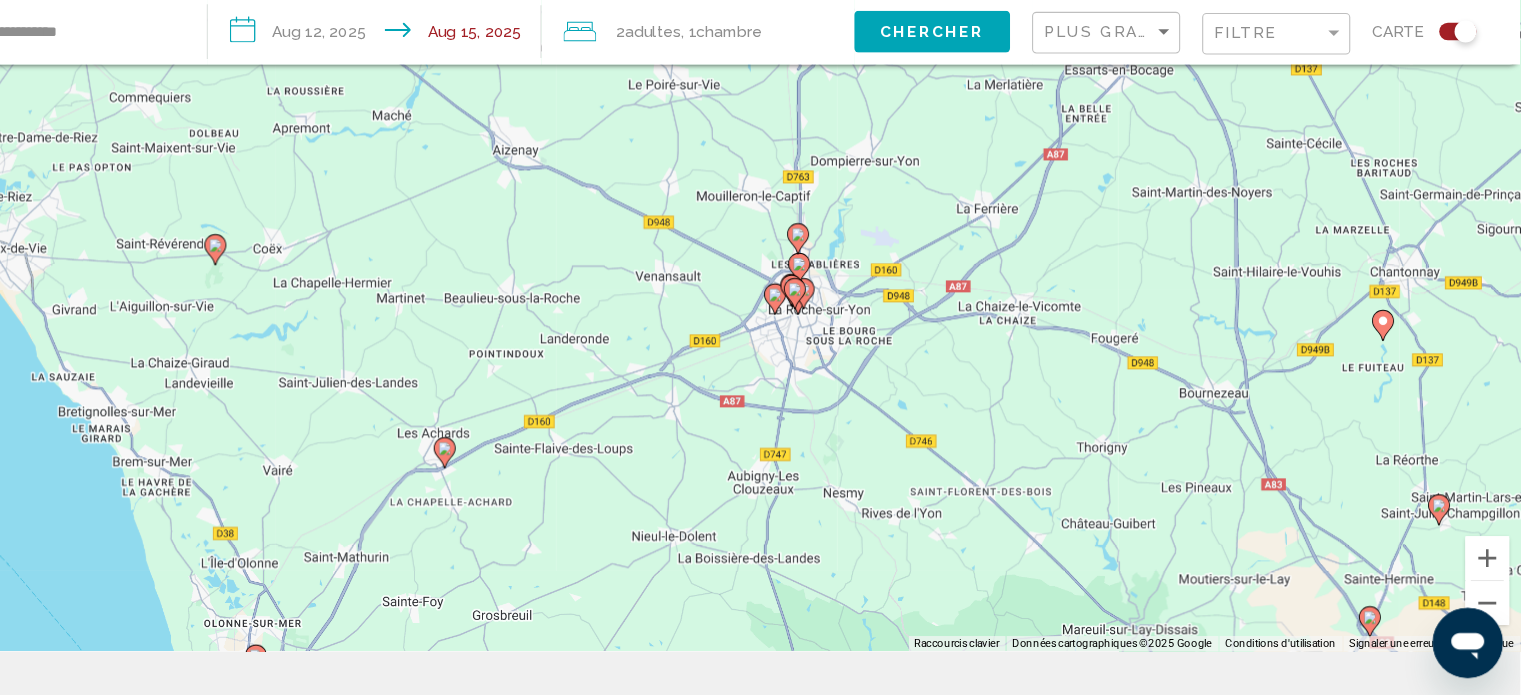 click on "Pour activer le glissement avec le clavier, appuyez sur Alt+Entrée. Une fois ce mode activé, utilisez les touches fléchées pour déplacer le repère. Pour valider le déplacement, appuyez sur Entrée. Pour annuler, appuyez sur Échap." at bounding box center (760, 307) 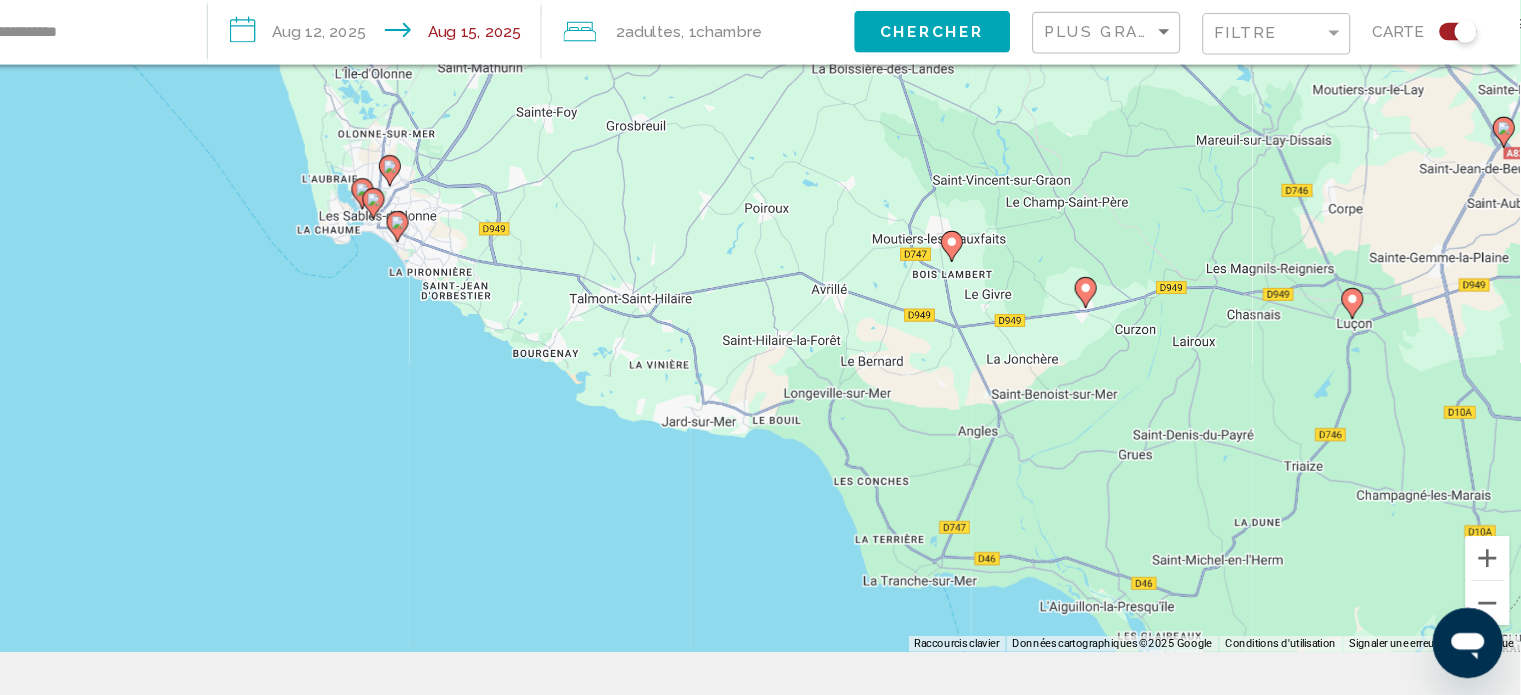 click on "Pour activer le glissement avec le clavier, appuyez sur Alt+Entrée. Une fois ce mode activé, utilisez les touches fléchées pour déplacer le repère. Pour valider le déplacement, appuyez sur Entrée. Pour annuler, appuyez sur Échap." at bounding box center (760, 307) 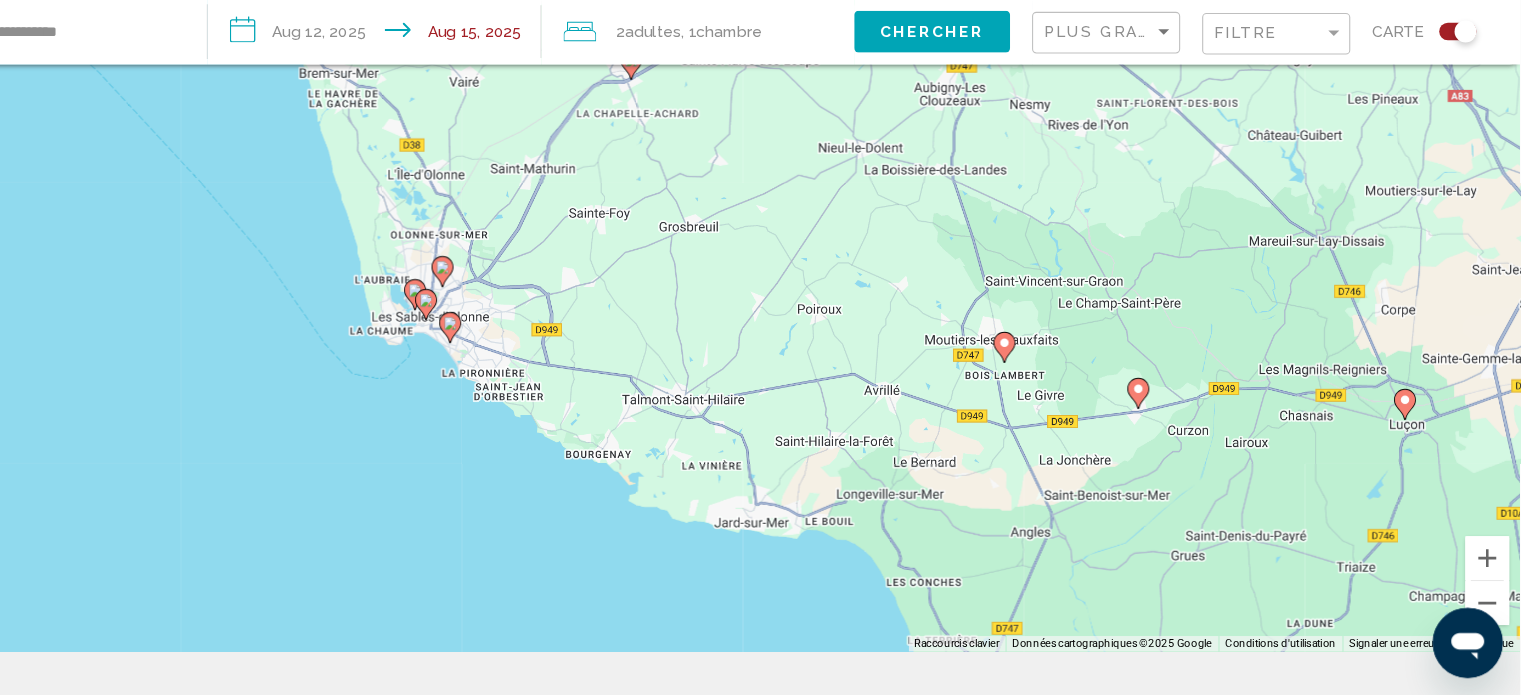 drag, startPoint x: 726, startPoint y: 266, endPoint x: 775, endPoint y: 368, distance: 113.15918 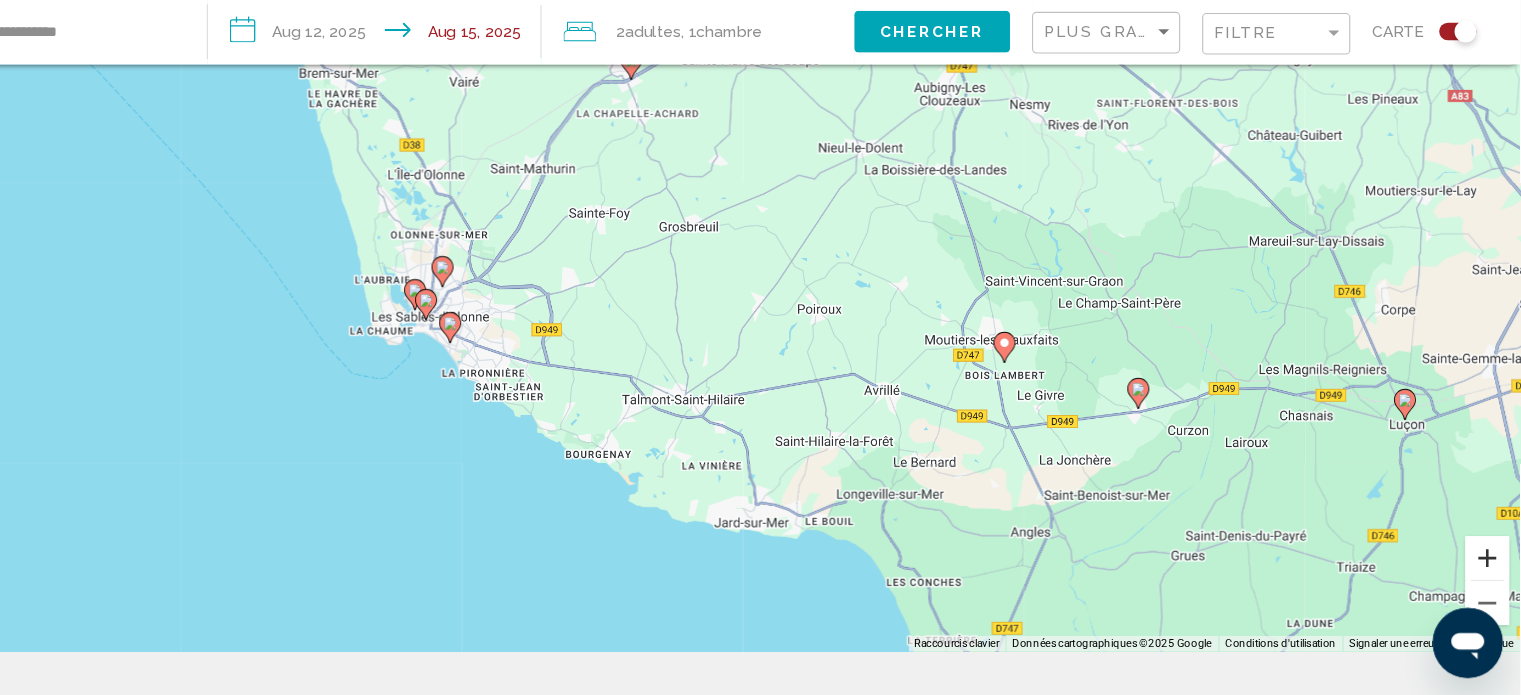 click at bounding box center (1491, 570) 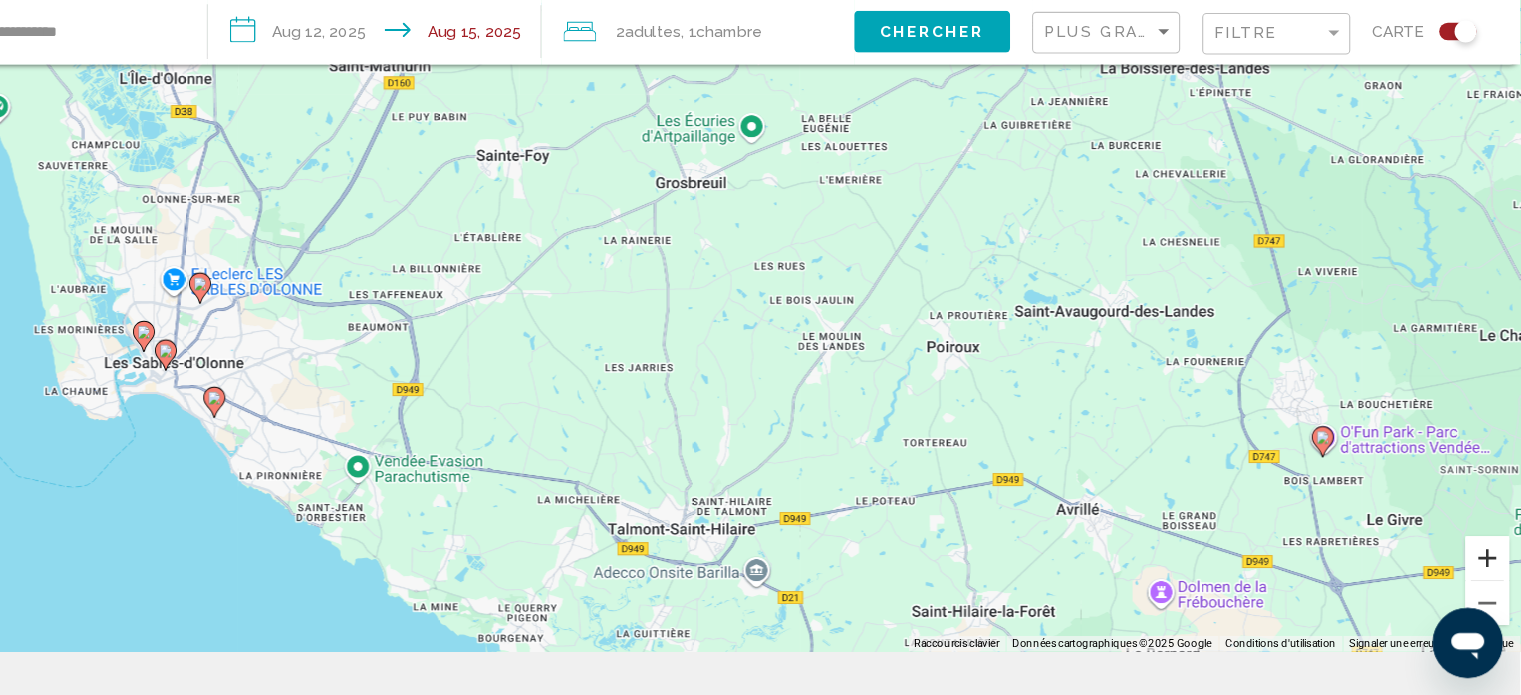 click at bounding box center (1491, 570) 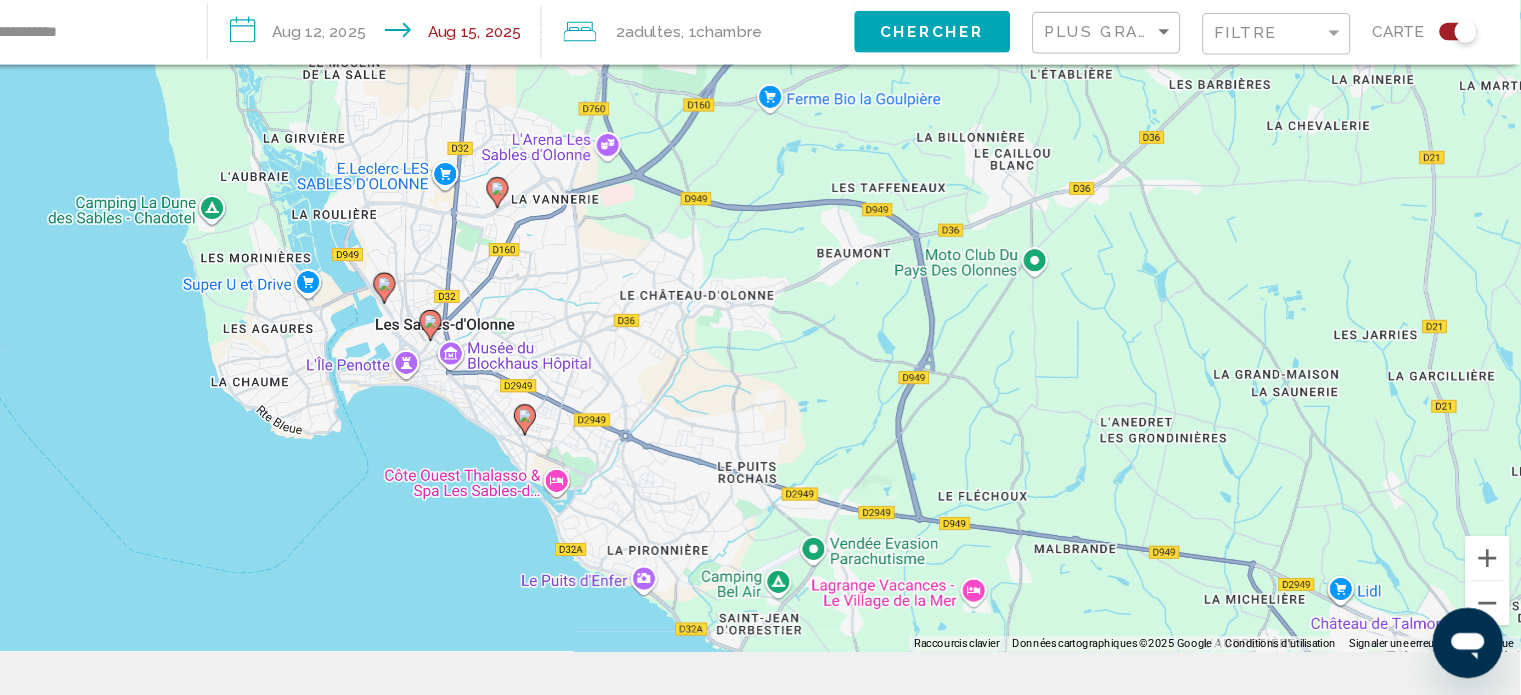 drag, startPoint x: 593, startPoint y: 540, endPoint x: 1327, endPoint y: 412, distance: 745.07715 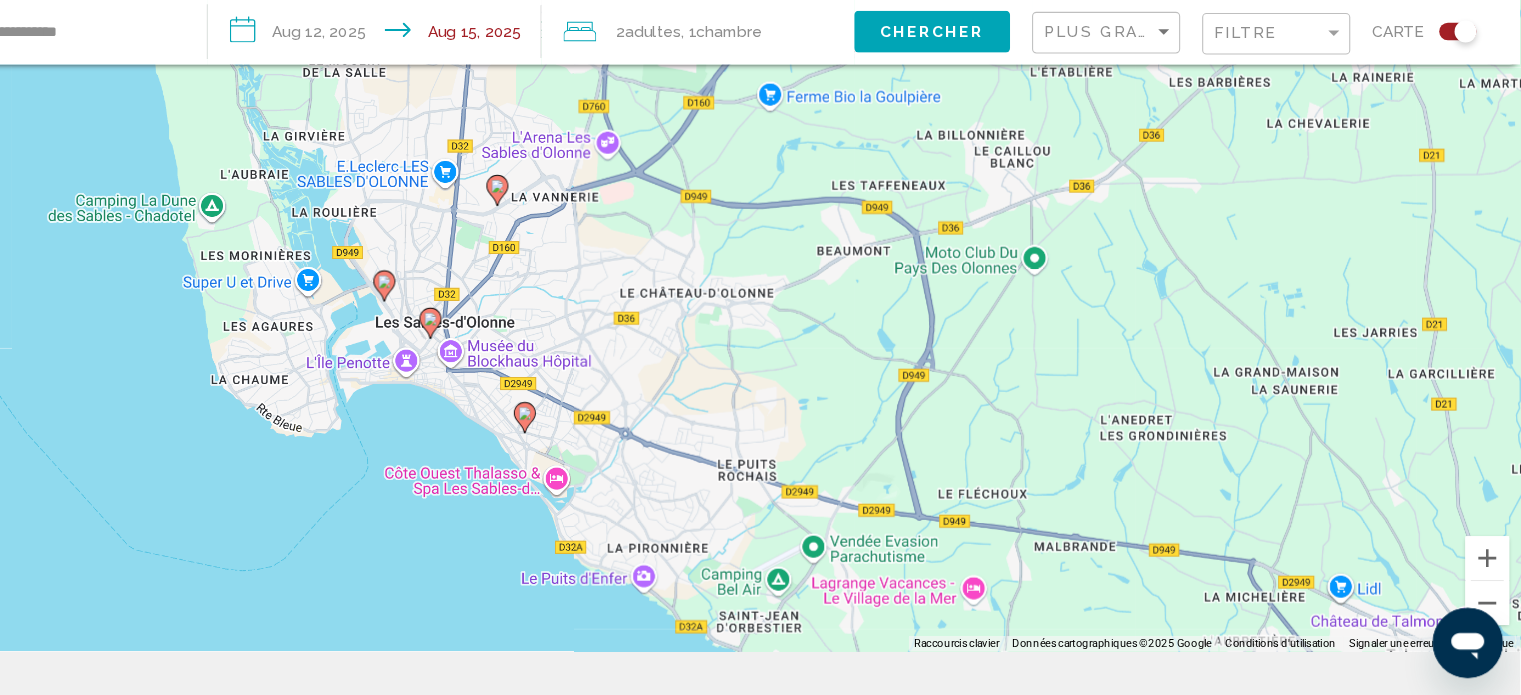 click 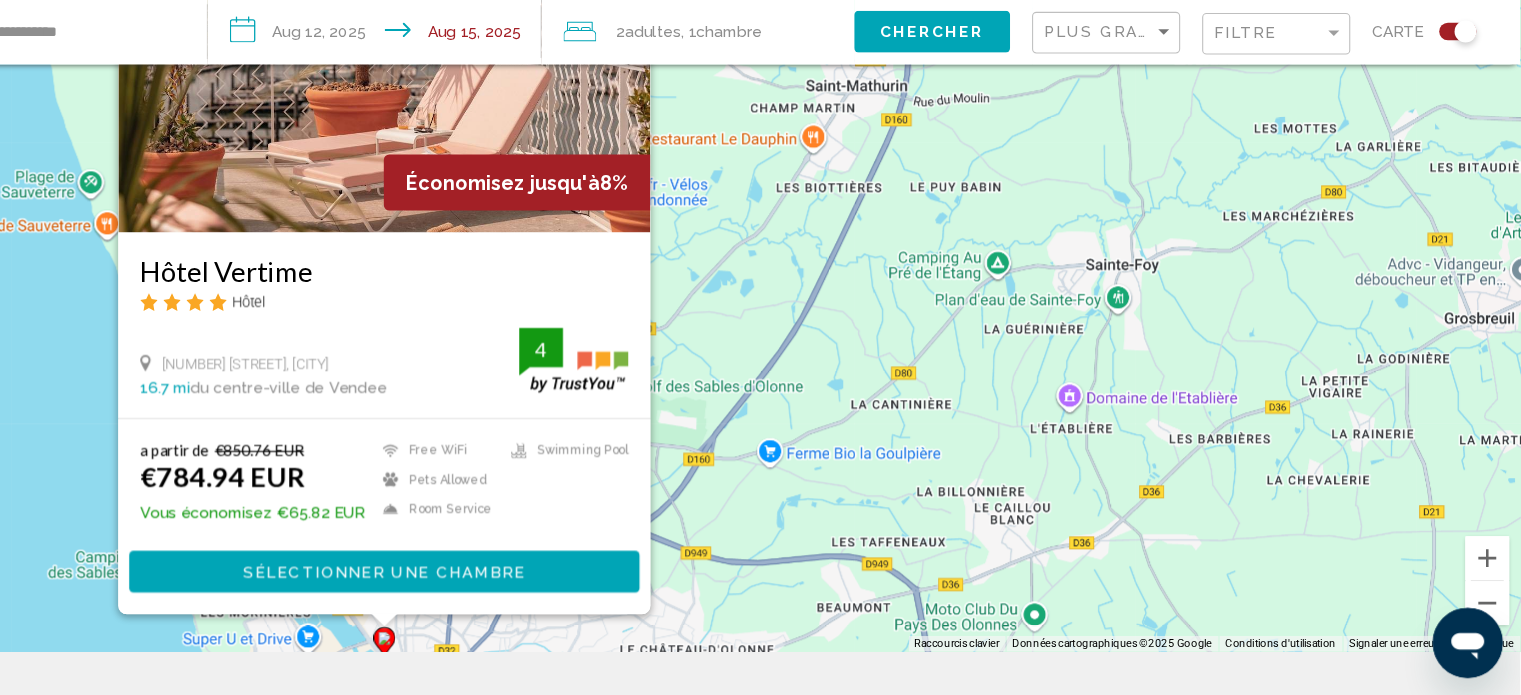 click on "Pour activer le glissement avec le clavier, appuyez sur Alt+Entrée. Une fois ce mode activé, utilisez les touches fléchées pour déplacer le repère. Pour valider le déplacement, appuyez sur Entrée. Pour annuler, appuyez sur Échap. Économisez jusqu'à  8%   Hôtel Vertime
Hôtel
10 Boulevard De L'île Vertime, Les Sables-D'olonne 16.7 mi  du centre-ville de Vendee de l'hôtel 4 a partir de €850.76 EUR €784.94 EUR  Vous économisez  €65.82 EUR
Free WiFi
Pets Allowed
Room Service
Swimming Pool  4 Sélectionner une chambre" at bounding box center [760, 307] 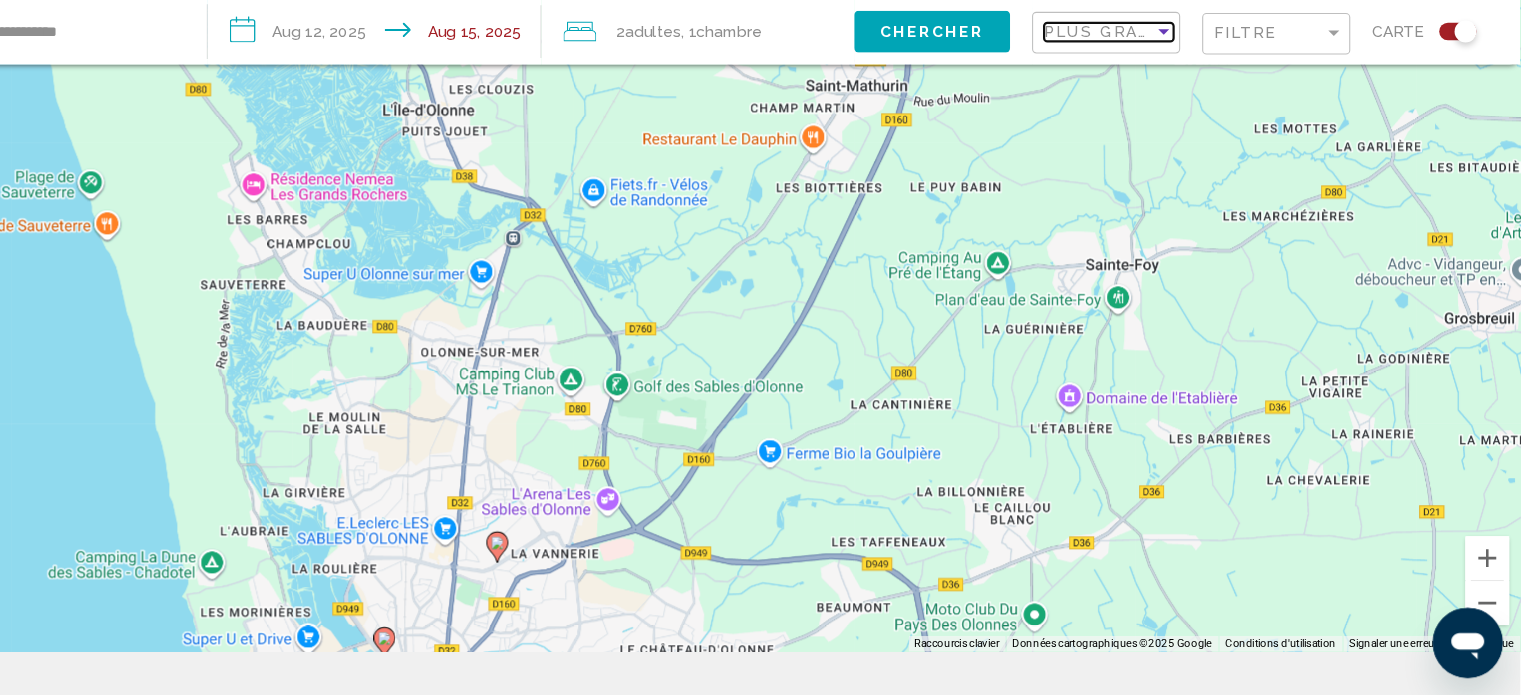 click at bounding box center (1196, 90) 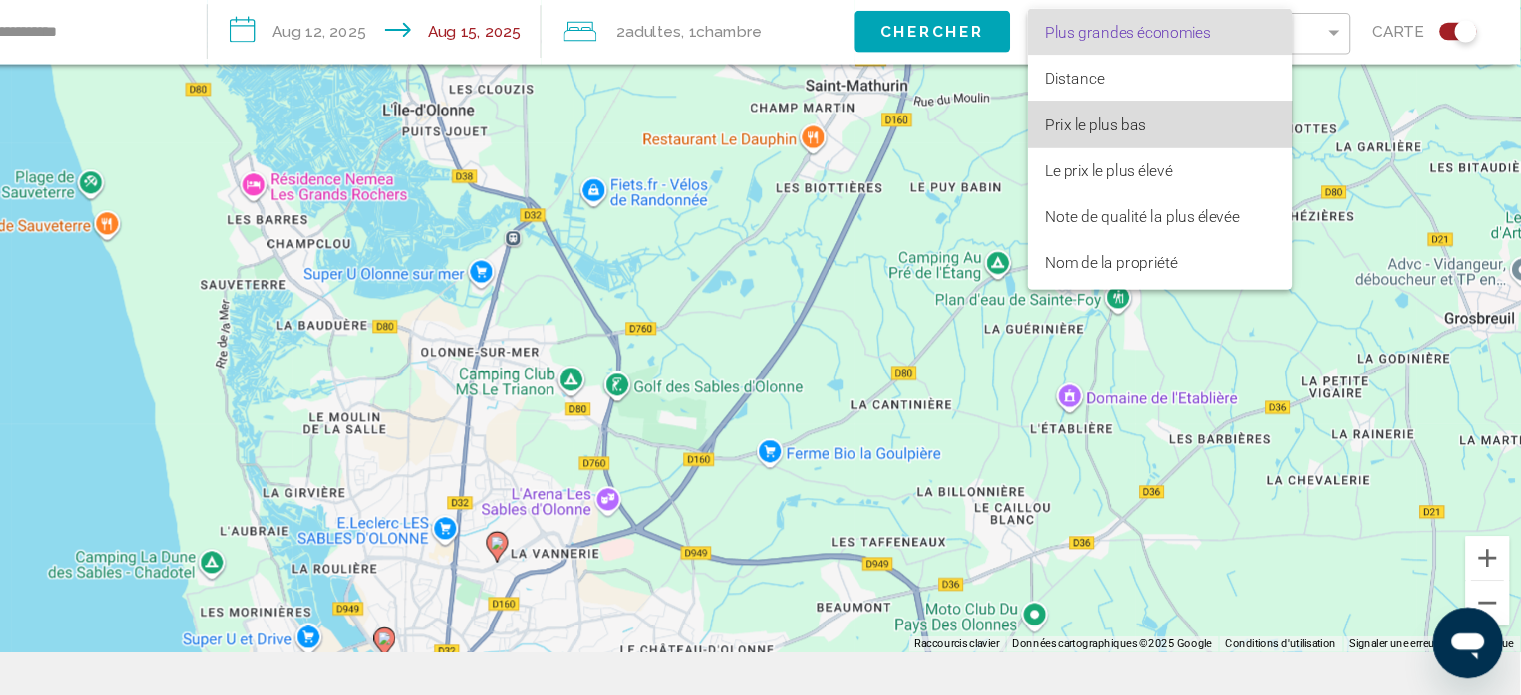 click on "Prix le plus bas" at bounding box center (1192, 174) 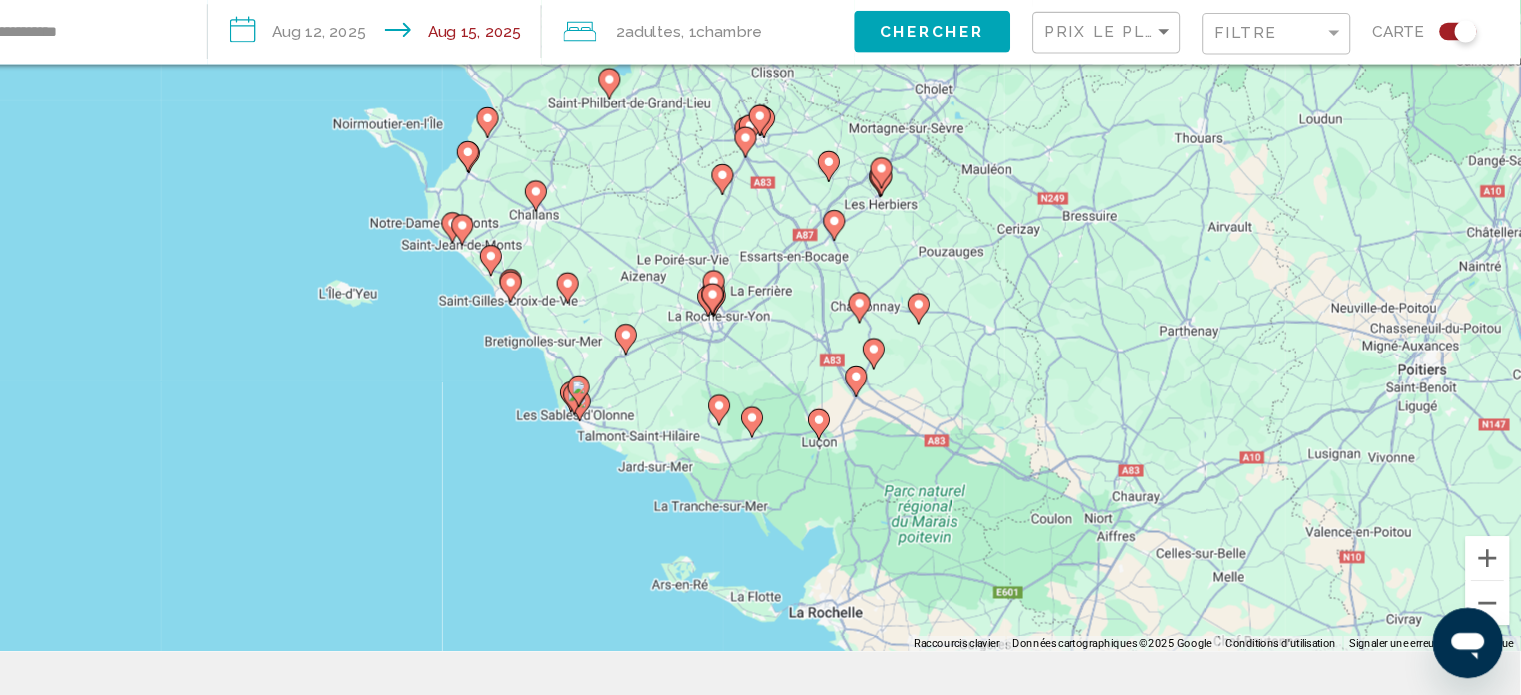 drag, startPoint x: 1156, startPoint y: 160, endPoint x: 1410, endPoint y: 221, distance: 261.22214 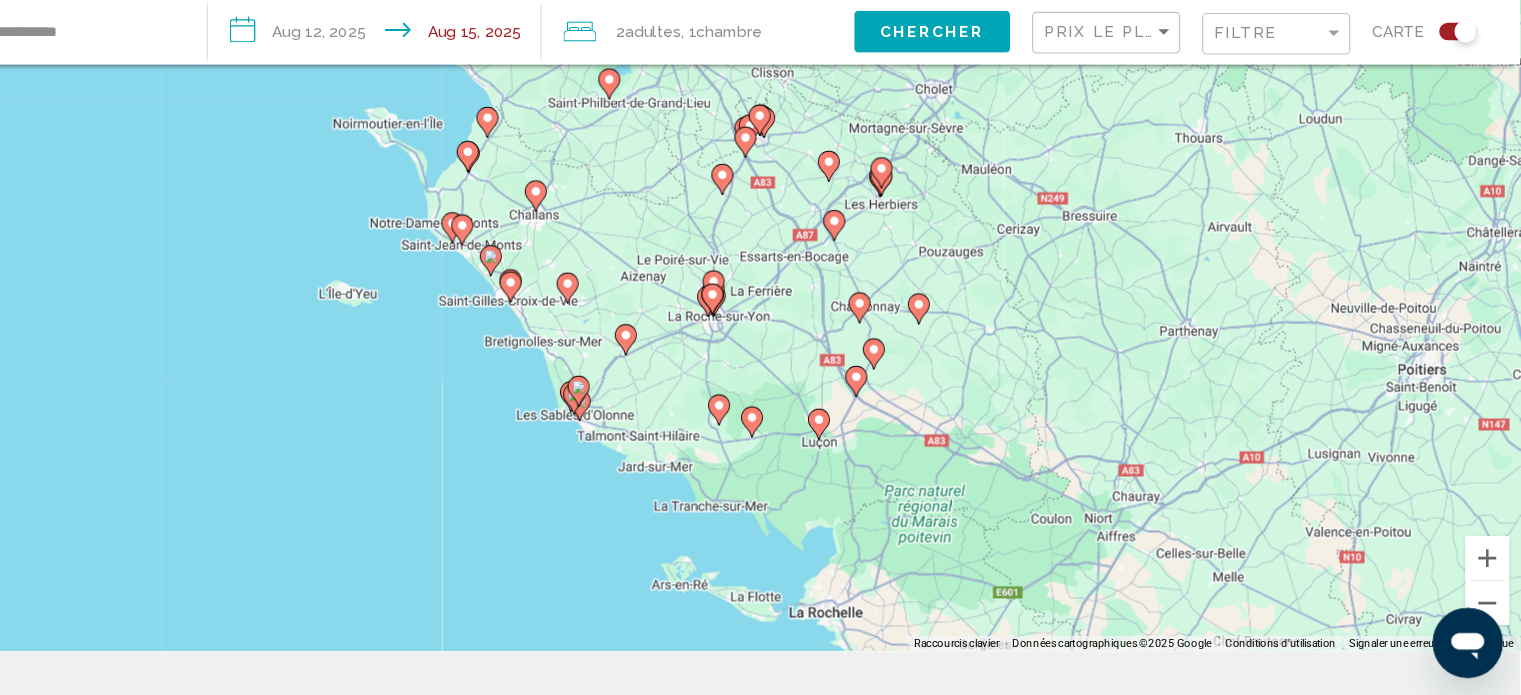 click on "Pour activer le glissement avec le clavier, appuyez sur Alt+Entrée. Une fois ce mode activé, utilisez les touches fléchées pour déplacer le repère. Pour valider le déplacement, appuyez sur Entrée. Pour annuler, appuyez sur Échap." at bounding box center (760, 307) 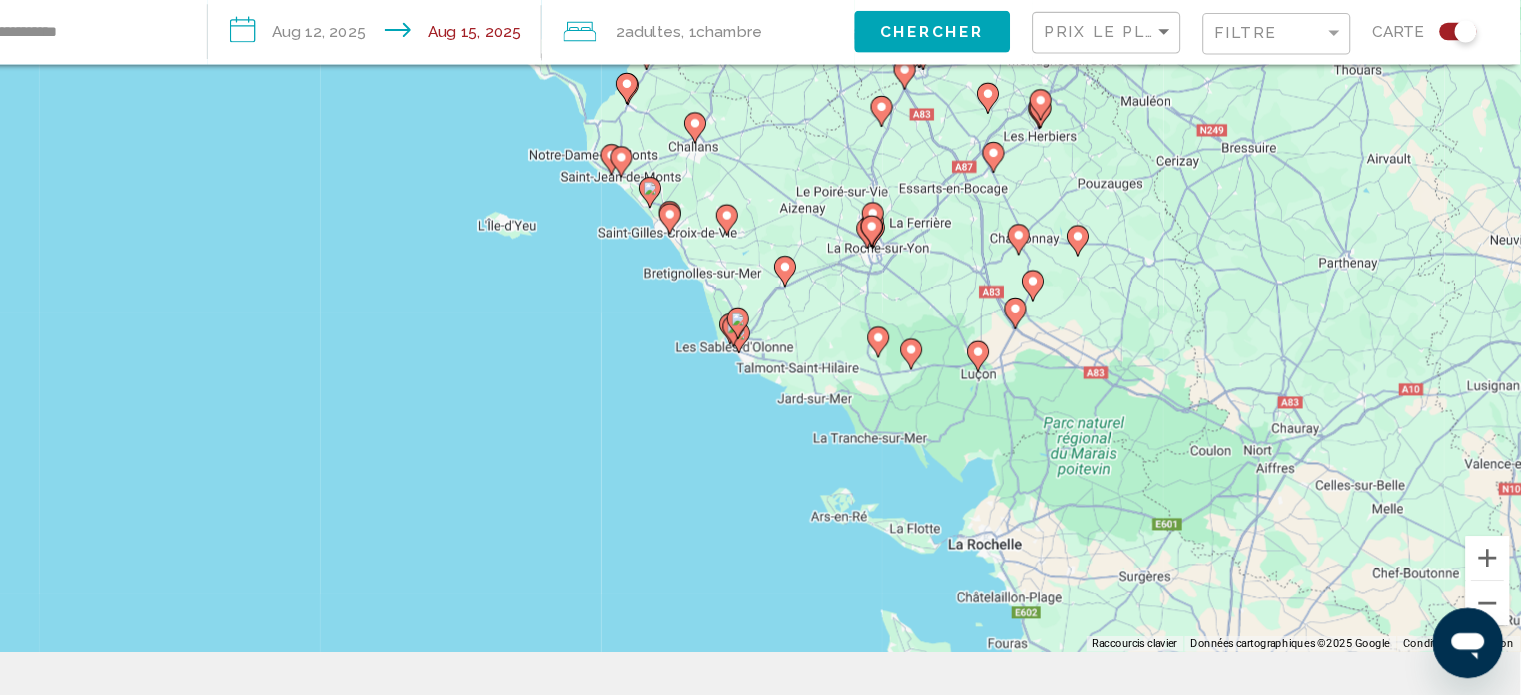 drag, startPoint x: 1454, startPoint y: 438, endPoint x: 942, endPoint y: 226, distance: 554.1552 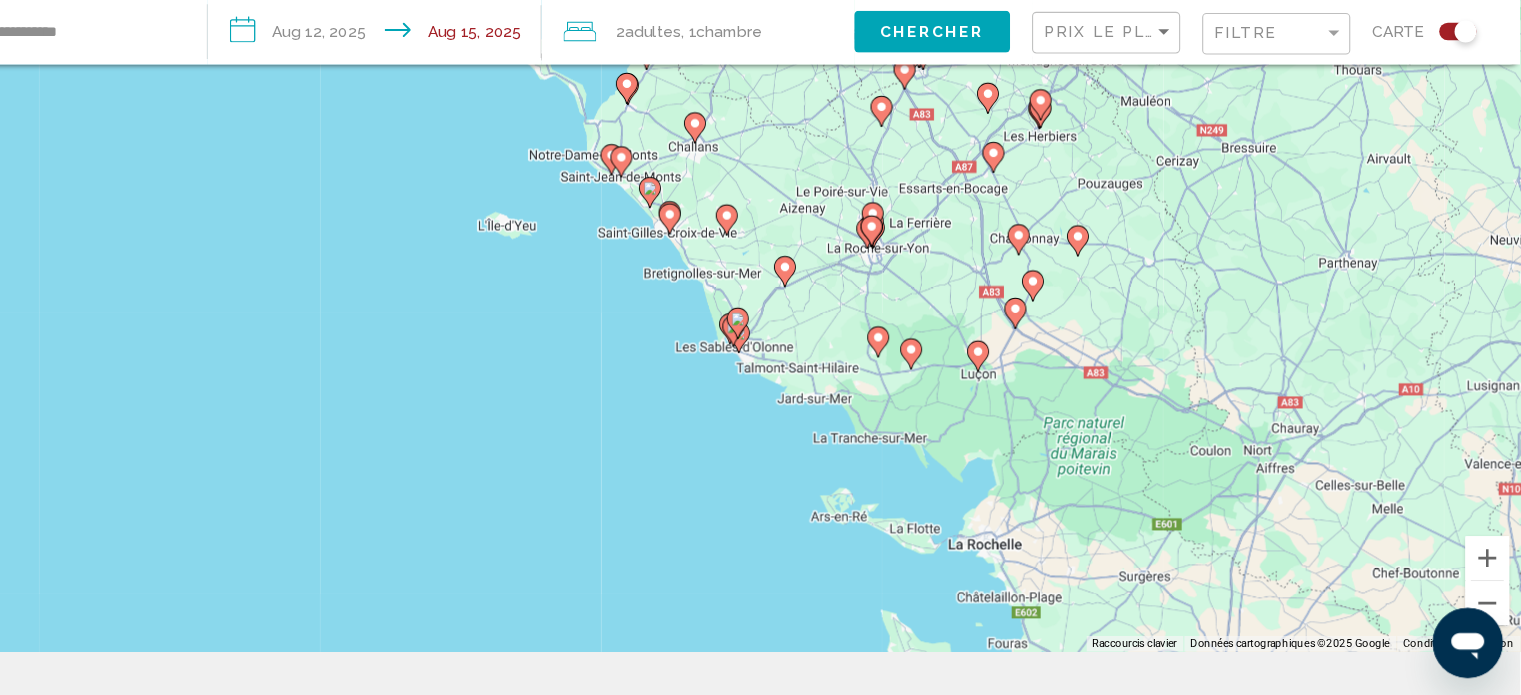 click on "Pour activer le glissement avec le clavier, appuyez sur Alt+Entrée. Une fois ce mode activé, utilisez les touches fléchées pour déplacer le repère. Pour valider le déplacement, appuyez sur Entrée. Pour annuler, appuyez sur Échap." at bounding box center (760, 307) 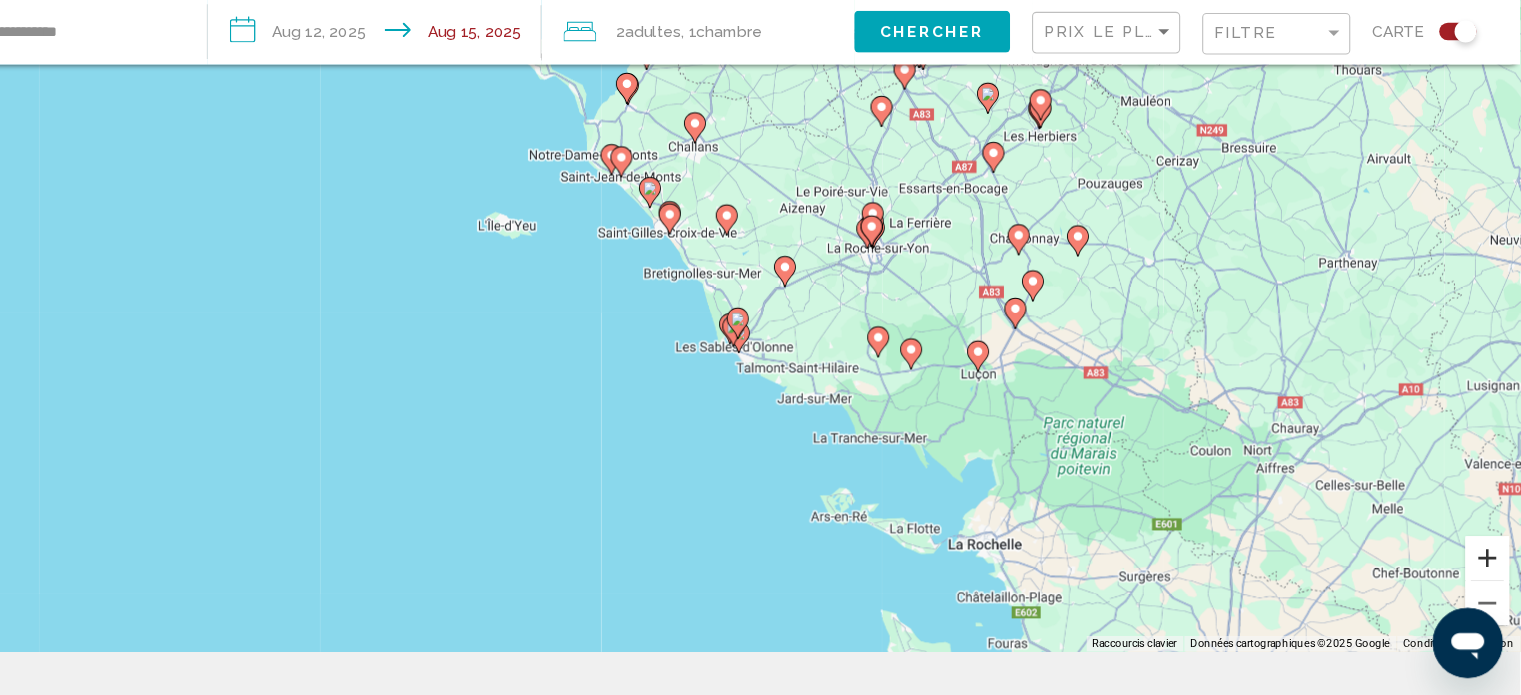 click at bounding box center [1491, 570] 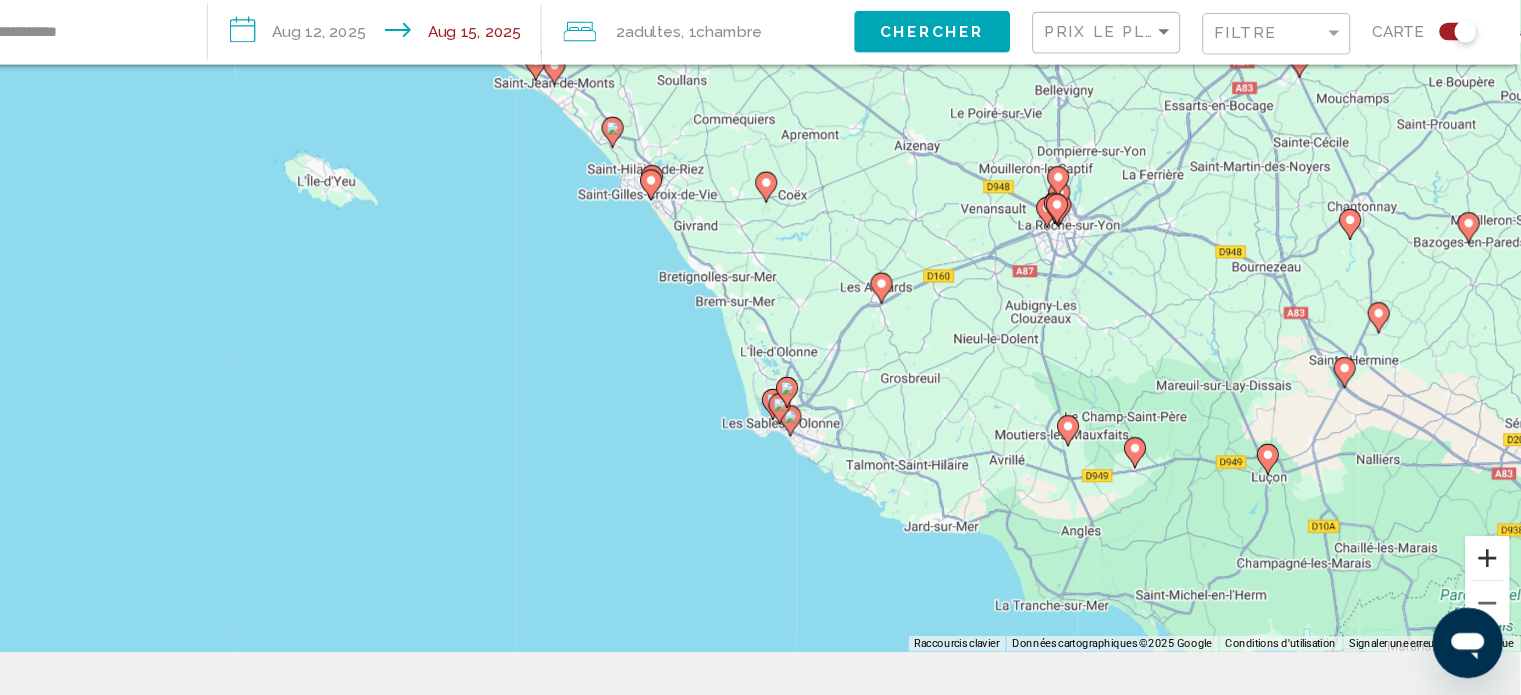 click at bounding box center (1491, 570) 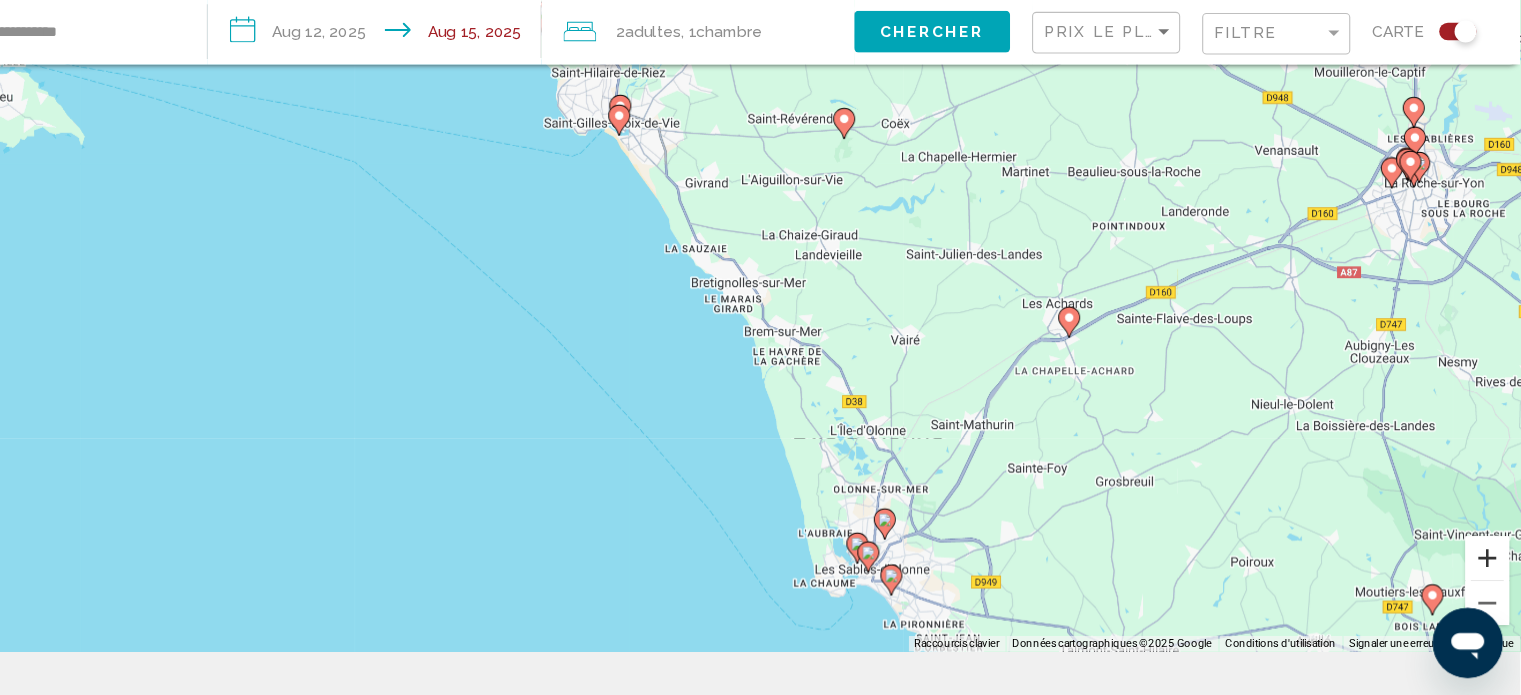 click at bounding box center (1491, 570) 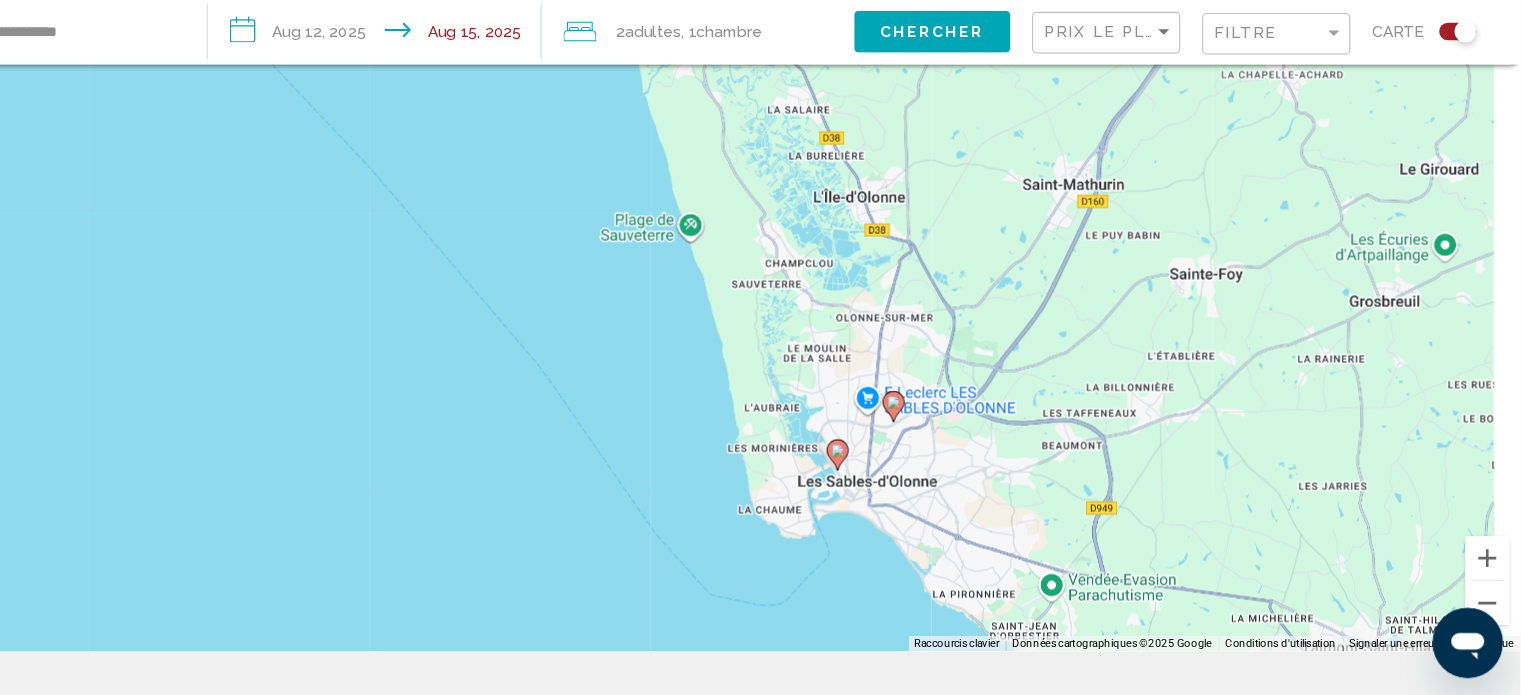 drag, startPoint x: 1335, startPoint y: 518, endPoint x: 1143, endPoint y: 124, distance: 438.29214 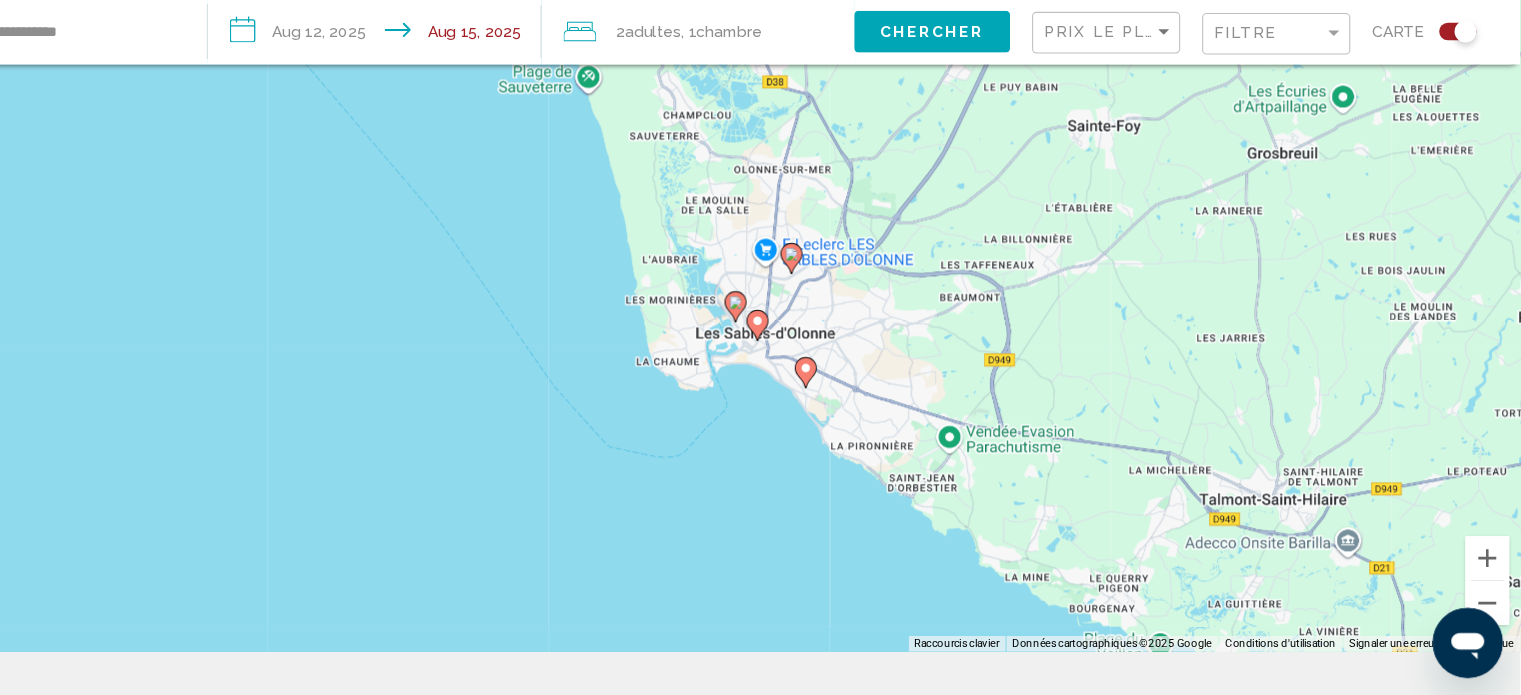 click 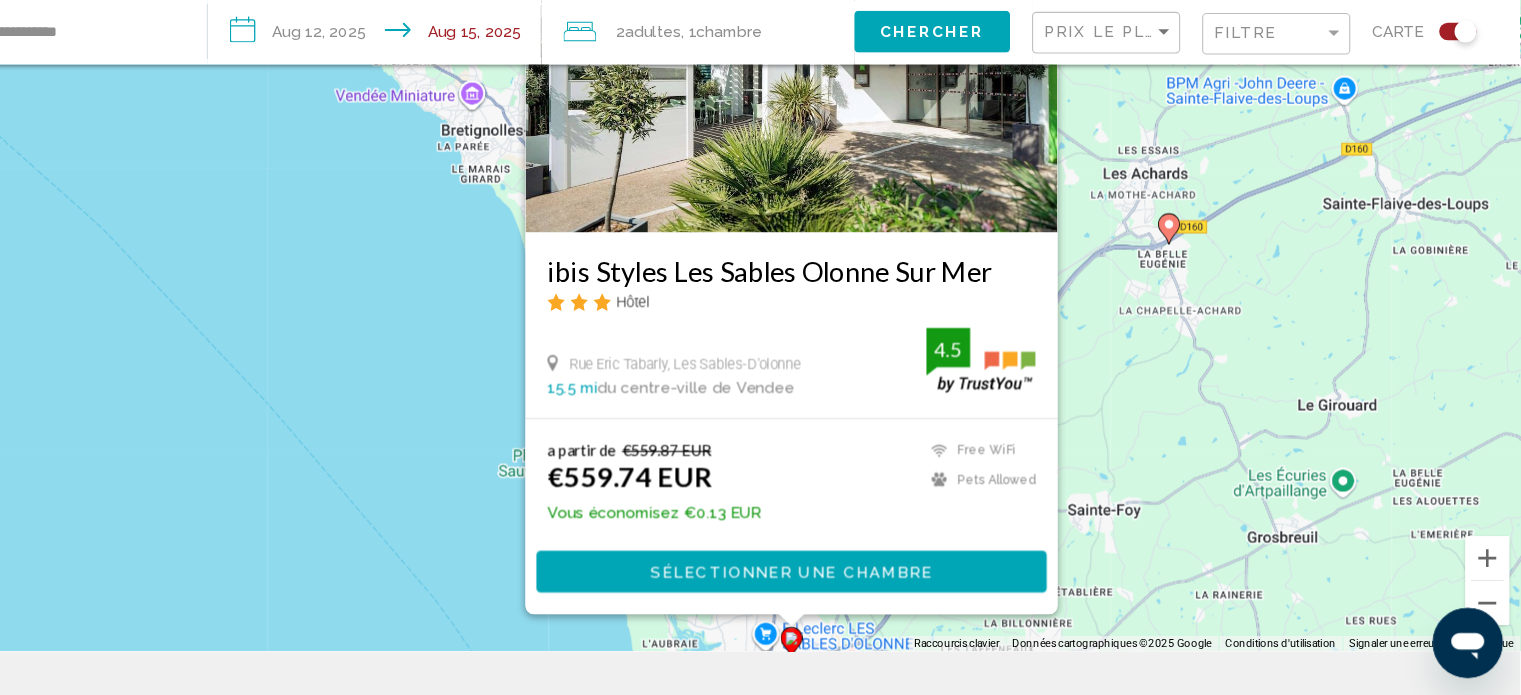 click on "Pour activer le glissement avec le clavier, appuyez sur Alt+Entrée. Une fois ce mode activé, utilisez les touches fléchées pour déplacer le repère. Pour valider le déplacement, appuyez sur Entrée. Pour annuler, appuyez sur Échap.  ibis Styles Les Sables Olonne Sur Mer
Hôtel
Rue Eric Tabarly, Les Sables-D'olonne 15.5 mi  du centre-ville de Vendee de l'hôtel 4.5 a partir de €559.87 EUR €559.74 EUR  Vous économisez  €0.13 EUR
Free WiFi
Pets Allowed  4.5 Sélectionner une chambre" at bounding box center [760, 307] 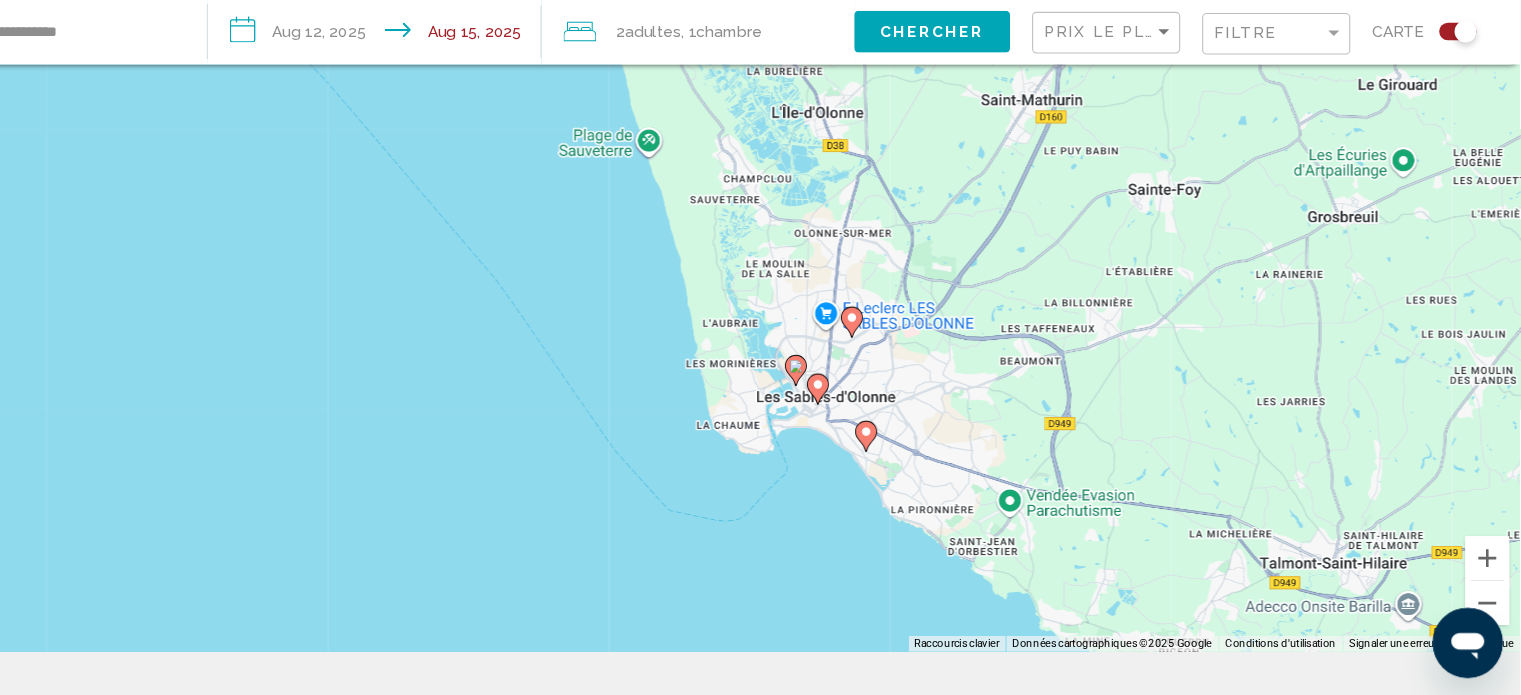 drag, startPoint x: 959, startPoint y: 489, endPoint x: 1013, endPoint y: 190, distance: 303.83713 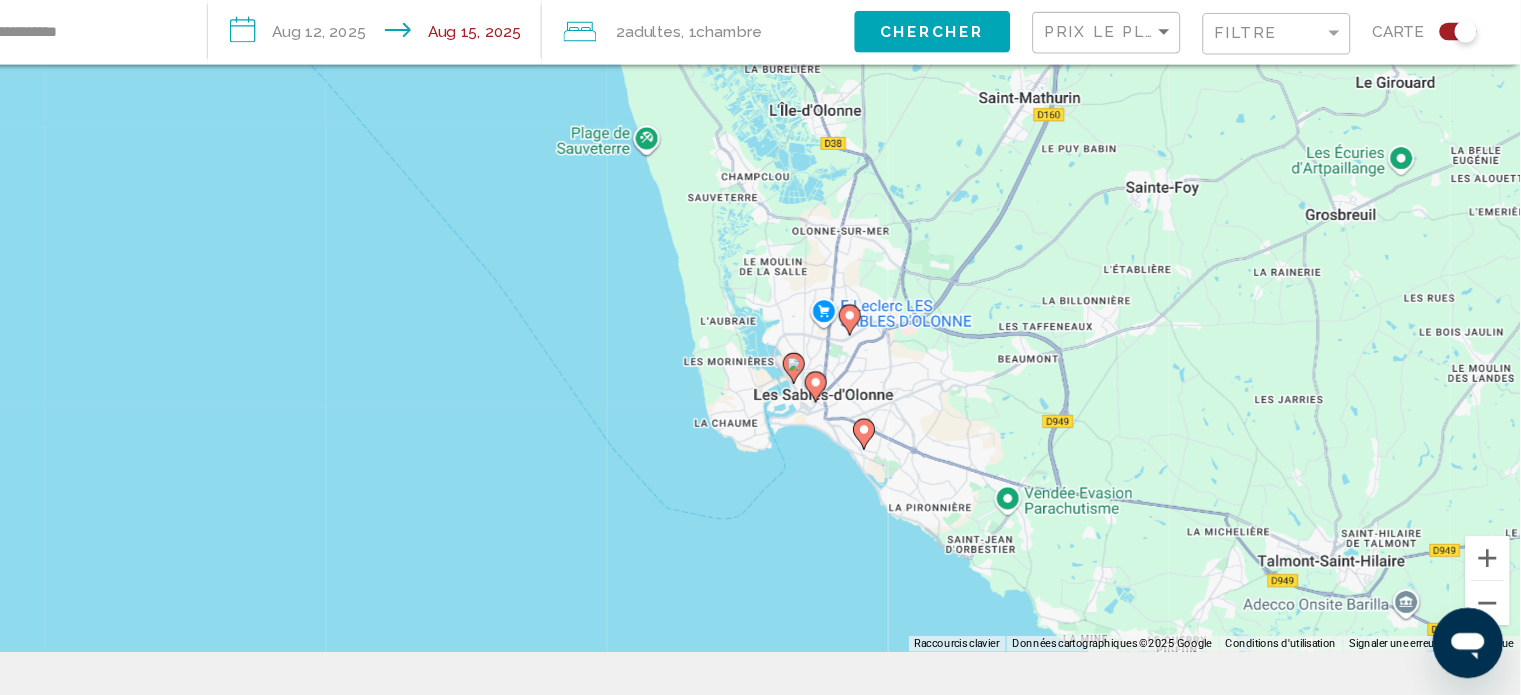 click 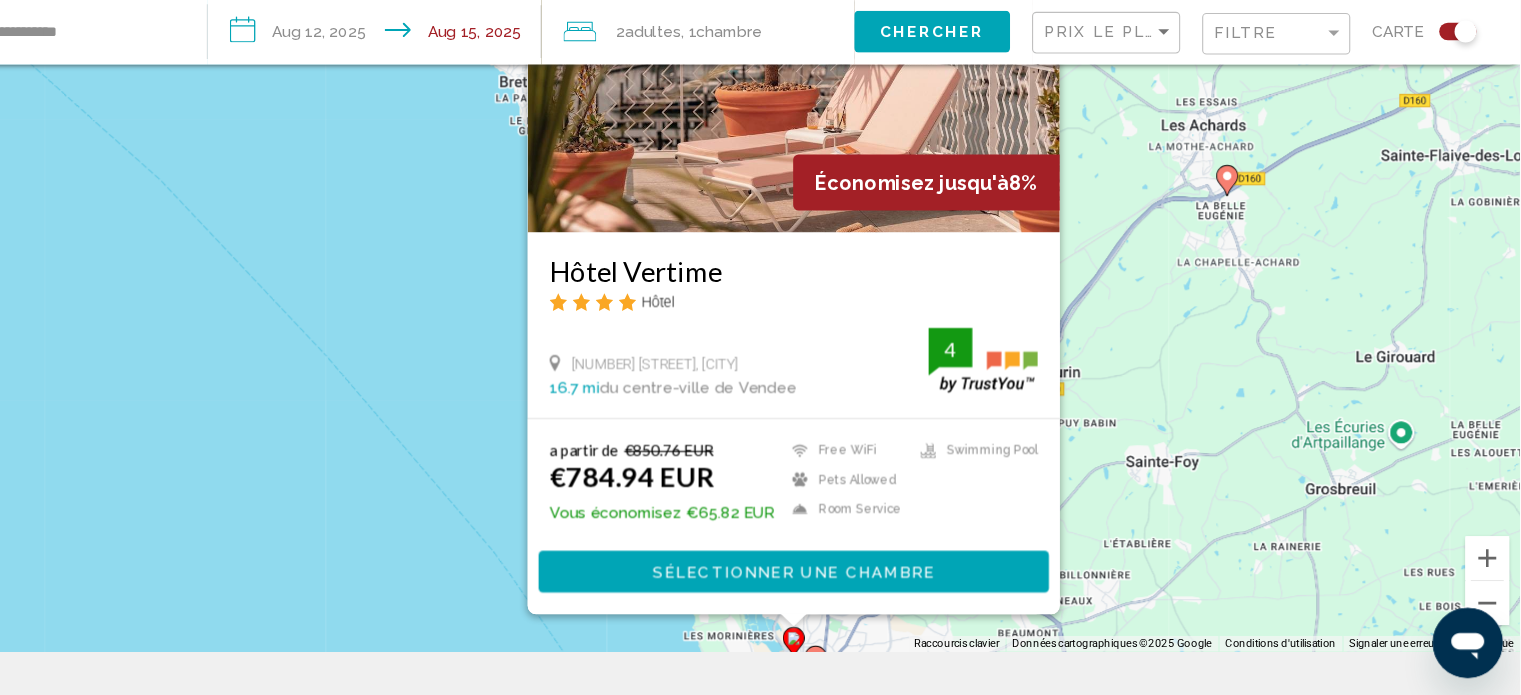 click on "Pour activer le glissement avec le clavier, appuyez sur Alt+Entrée. Une fois ce mode activé, utilisez les touches fléchées pour déplacer le repère. Pour valider le déplacement, appuyez sur Entrée. Pour annuler, appuyez sur Échap. Économisez jusqu'à  8%   Hôtel Vertime
Hôtel
10 Boulevard De L'île Vertime, Les Sables-D'olonne 16.7 mi  du centre-ville de Vendee de l'hôtel 4 a partir de €850.76 EUR €784.94 EUR  Vous économisez  €65.82 EUR
Free WiFi
Pets Allowed
Room Service
Swimming Pool  4 Sélectionner une chambre" at bounding box center [760, 307] 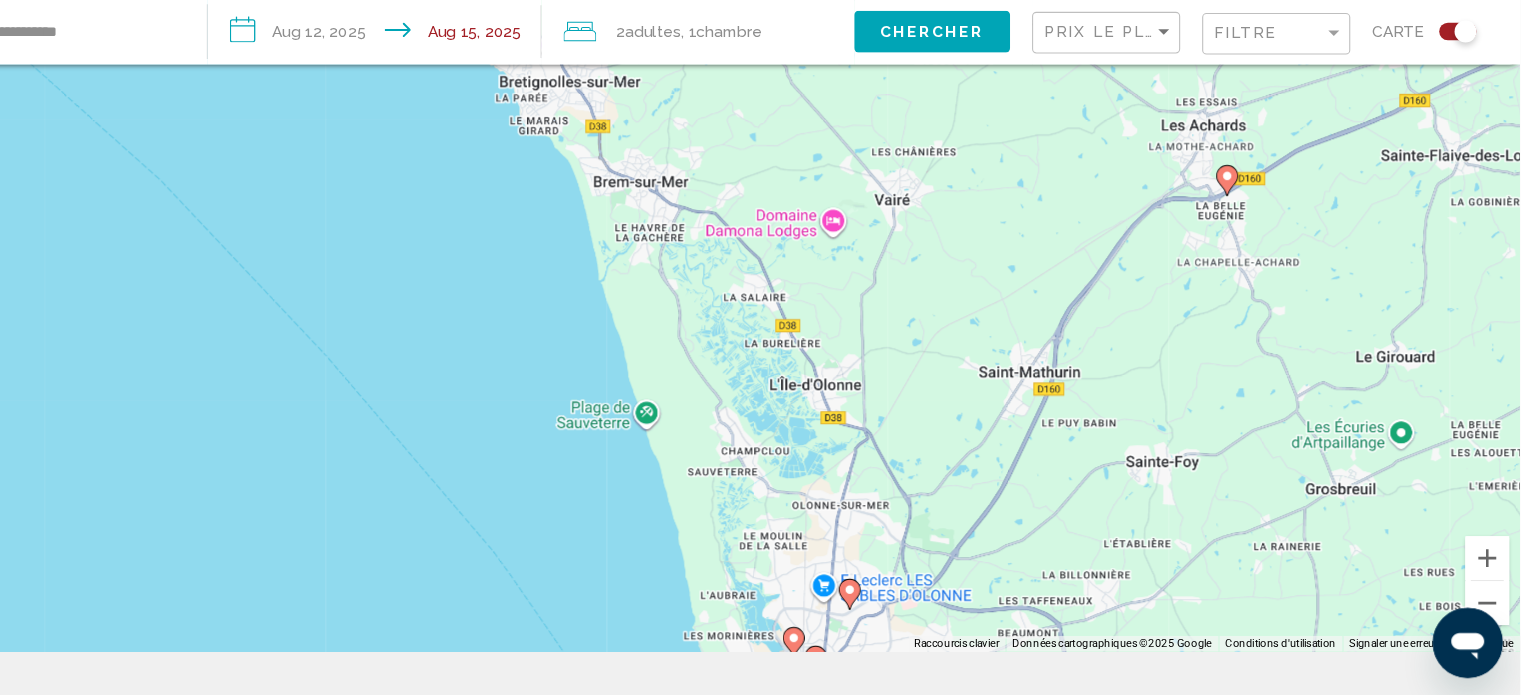 scroll, scrollTop: 240, scrollLeft: 0, axis: vertical 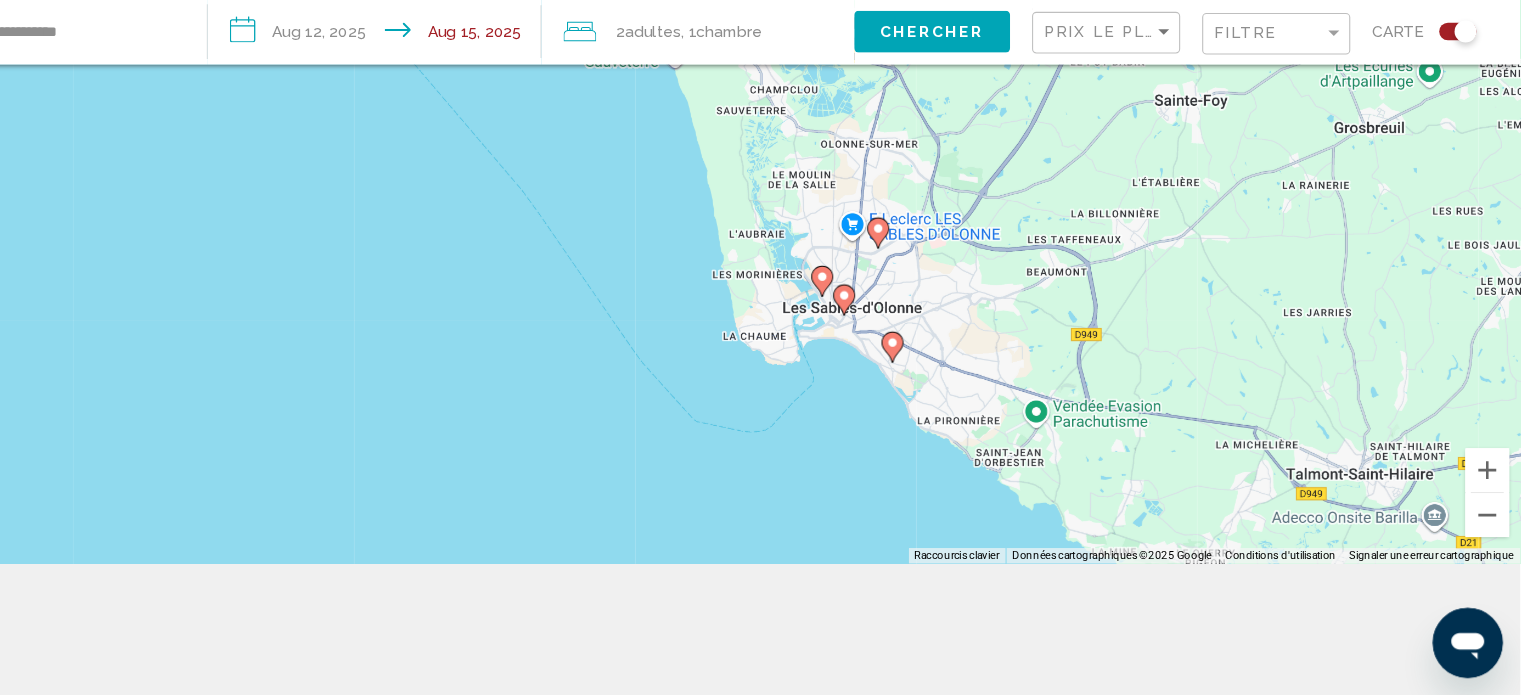 drag, startPoint x: 1293, startPoint y: 359, endPoint x: 1314, endPoint y: 91, distance: 268.8215 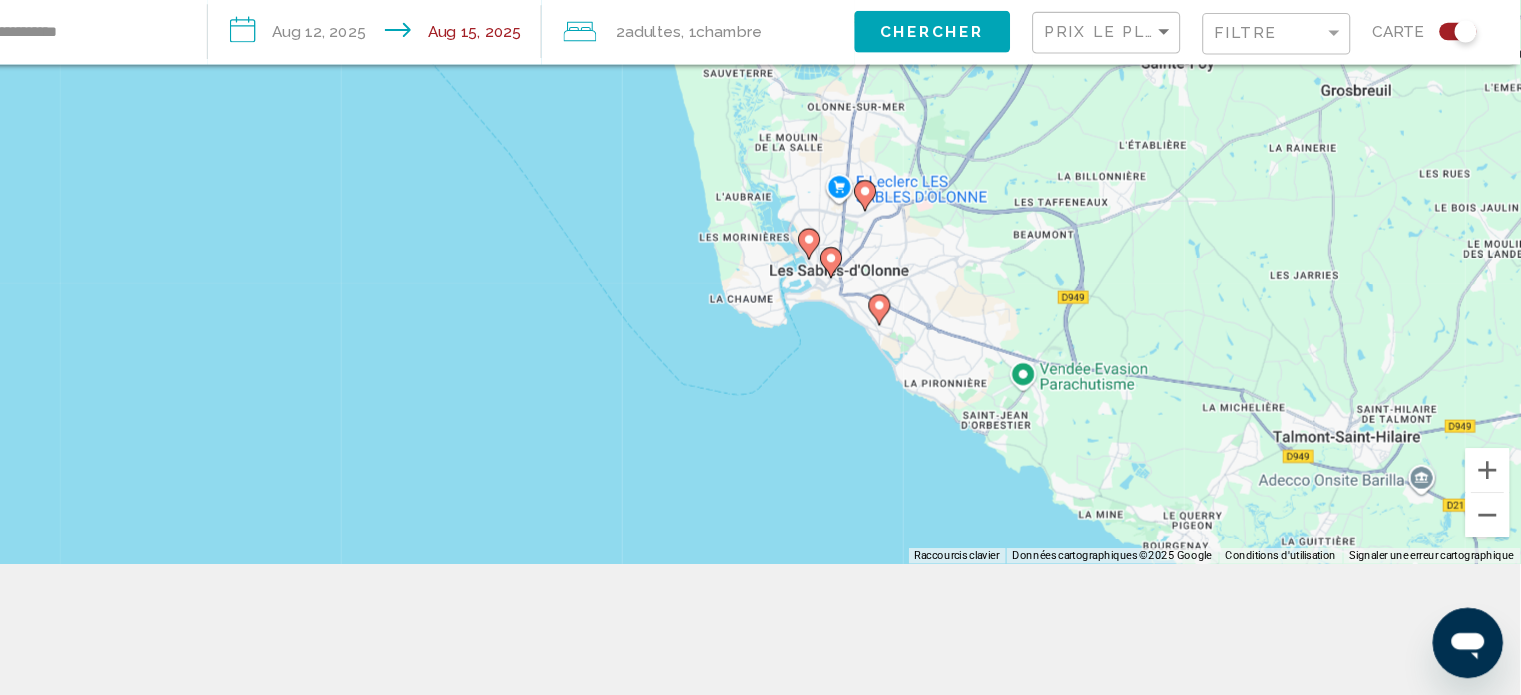click 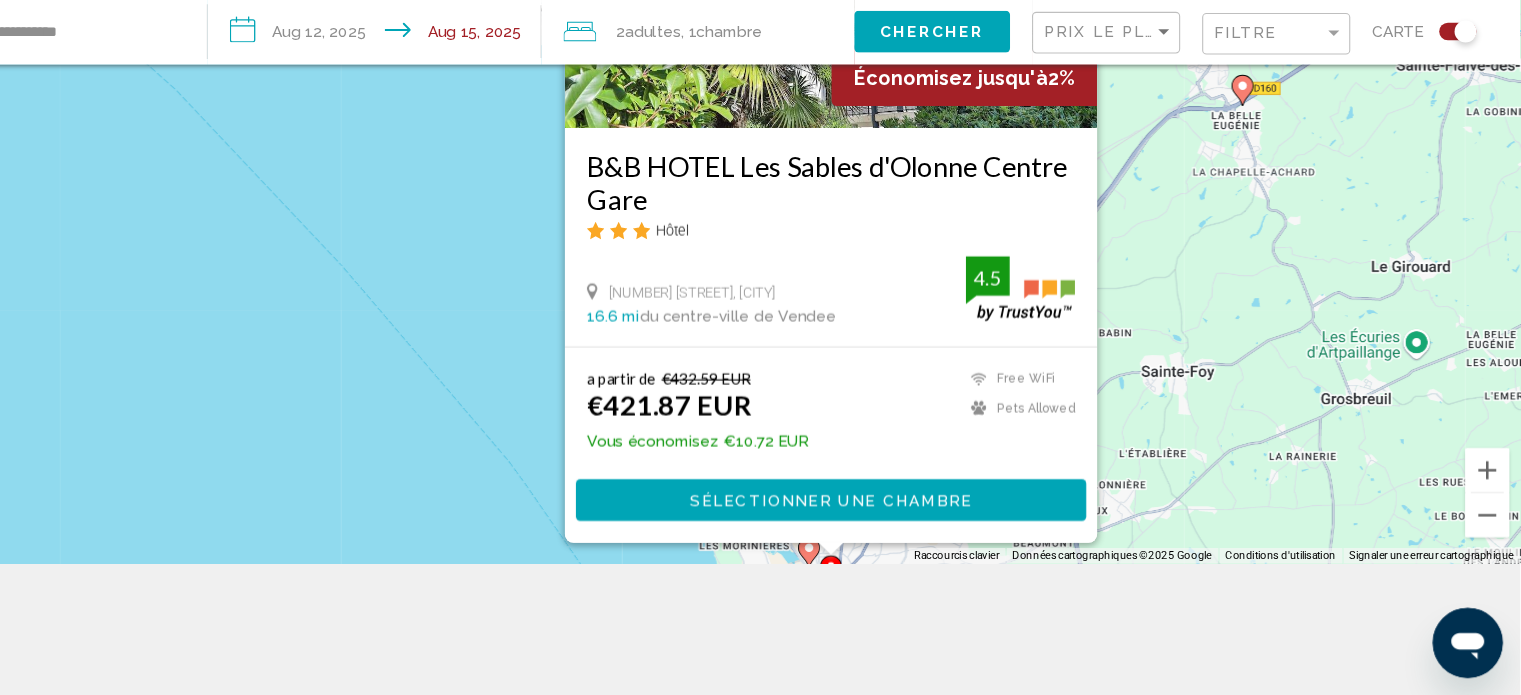 click on "Pour activer le glissement avec le clavier, appuyez sur Alt+Entrée. Une fois ce mode activé, utilisez les touches fléchées pour déplacer le repère. Pour valider le déplacement, appuyez sur Entrée. Pour annuler, appuyez sur Échap. Économisez jusqu'à  2%   B&B HOTEL Les Sables d'Olonne Centre Gare
Hôtel
44 Avenue Georges Pompidou, Les Sables-D'olonne 16.6 mi  du centre-ville de Vendee de l'hôtel 4.5 a partir de €432.59 EUR €421.87 EUR  Vous économisez  €10.72 EUR
Free WiFi
Pets Allowed  4.5 Sélectionner une chambre" at bounding box center (760, 227) 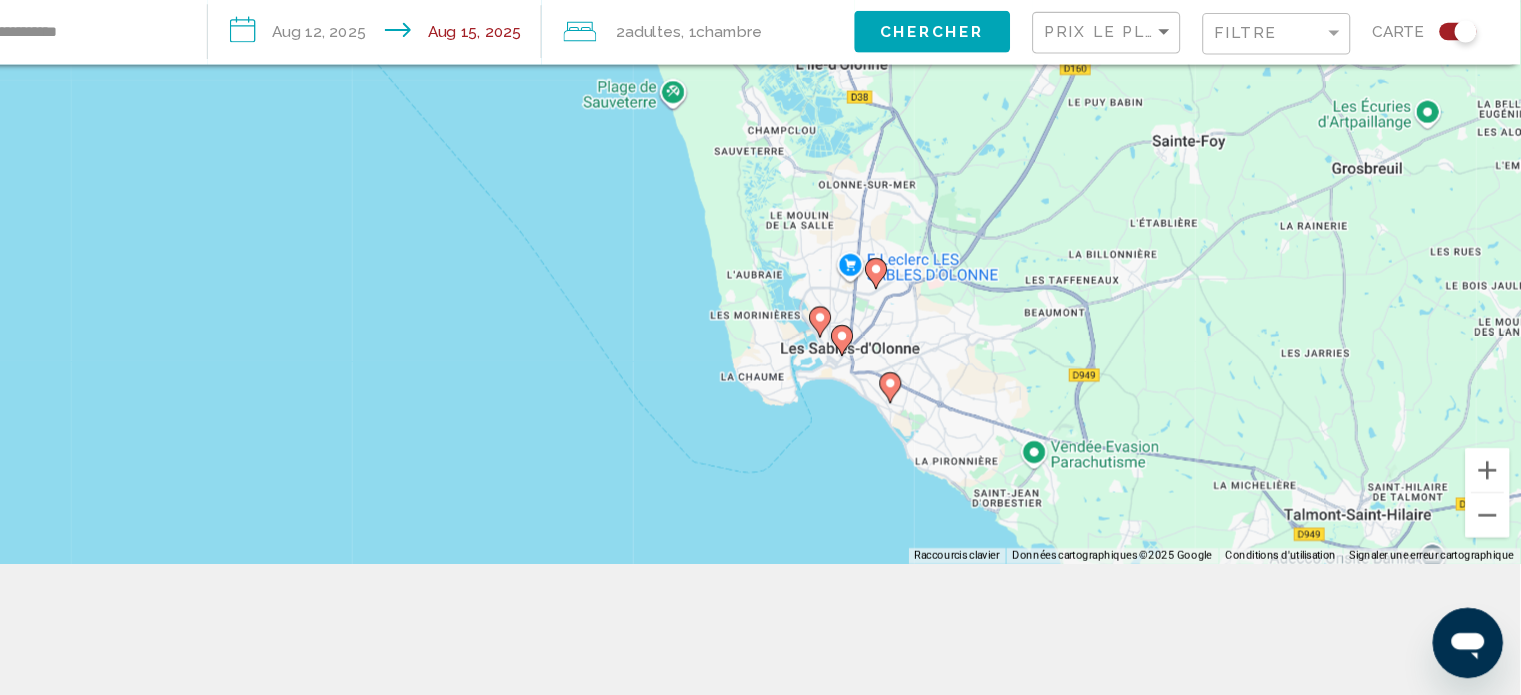 drag, startPoint x: 1084, startPoint y: 439, endPoint x: 1096, endPoint y: 177, distance: 262.27466 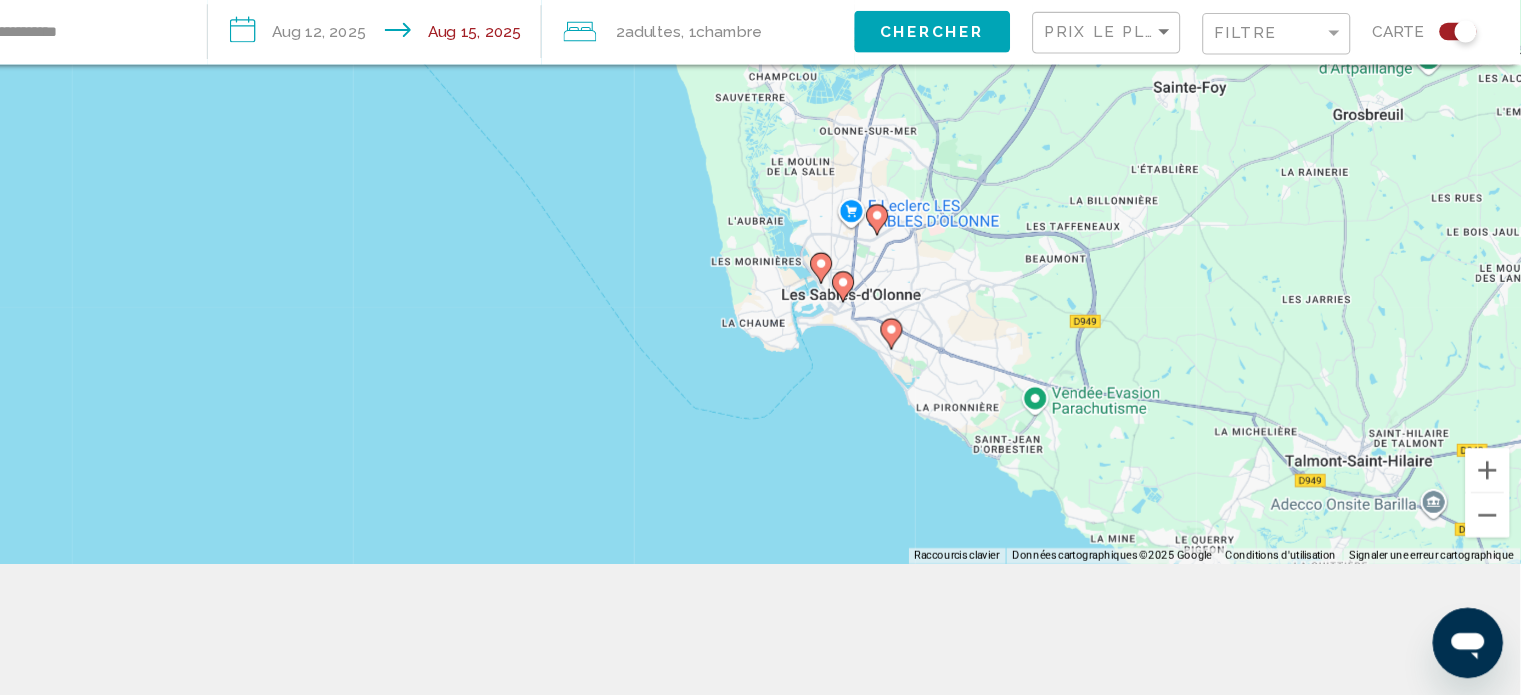 click 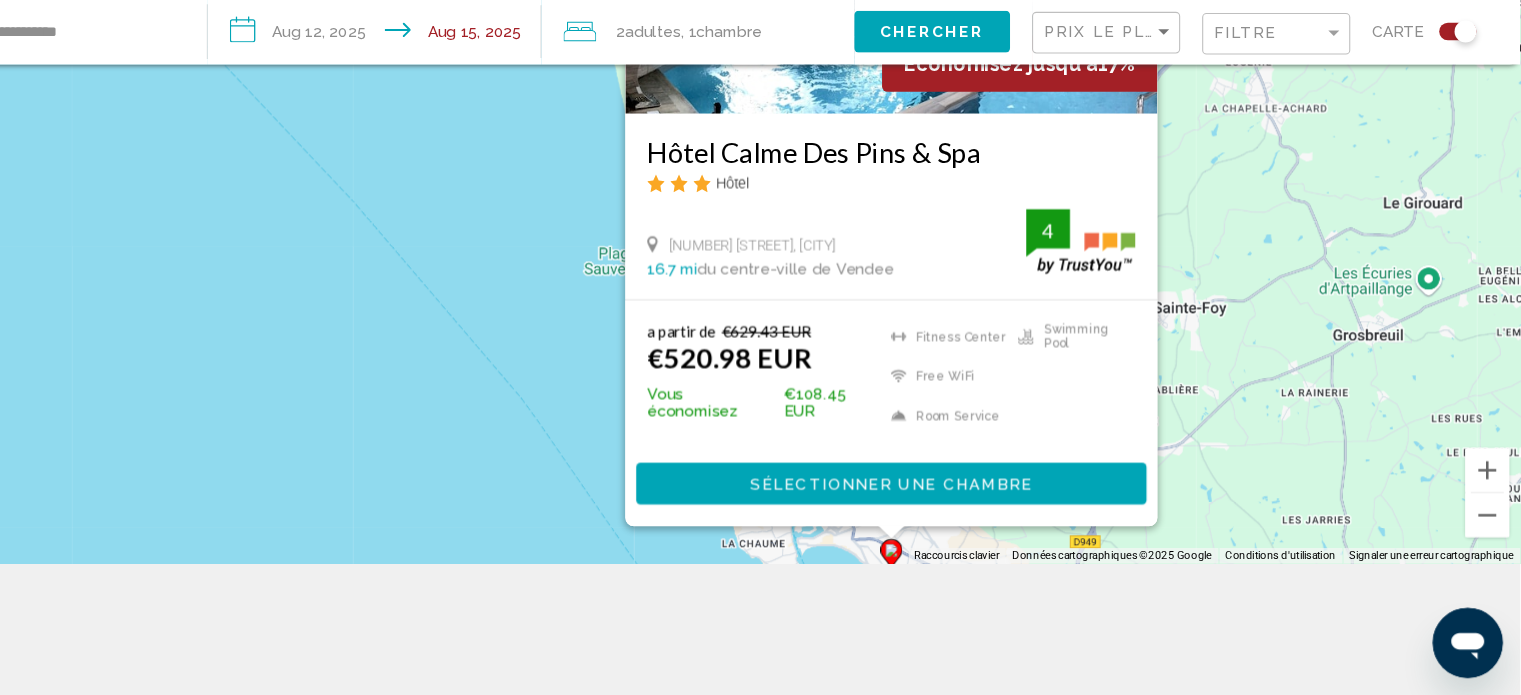click on "Pour activer le glissement avec le clavier, appuyez sur Alt+Entrée. Une fois ce mode activé, utilisez les touches fléchées pour déplacer le repère. Pour valider le déplacement, appuyez sur Entrée. Pour annuler, appuyez sur Échap. Économisez jusqu'à  17%   Hôtel Calme Des Pins & Spa
Hôtel
43 Avenue Aristide Briand, Les Sables-D'olonne 16.7 mi  du centre-ville de Vendee de l'hôtel 4 a partir de €629.43 EUR €520.98 EUR  Vous économisez  €108.45 EUR
Fitness Center
Free WiFi
Room Service
Swimming Pool  4 Sélectionner une chambre" at bounding box center (760, 227) 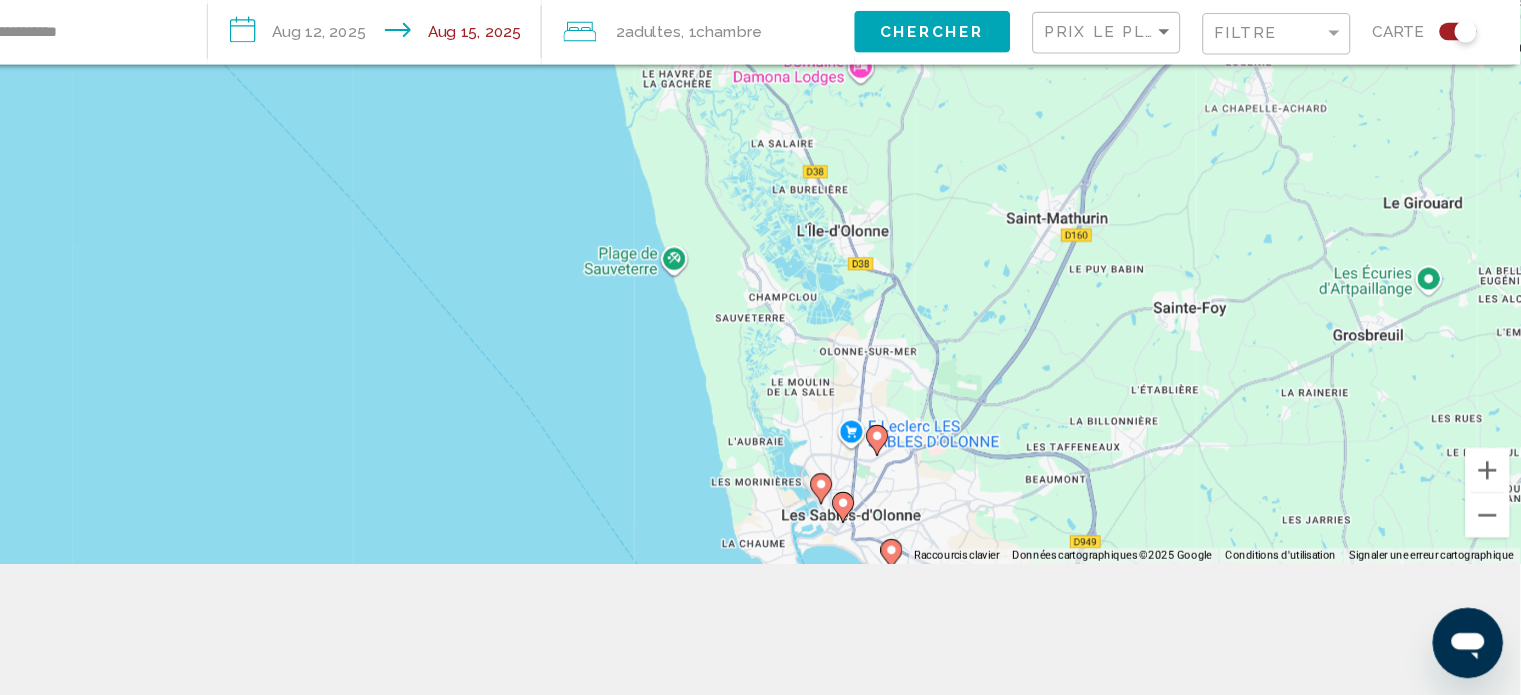 click 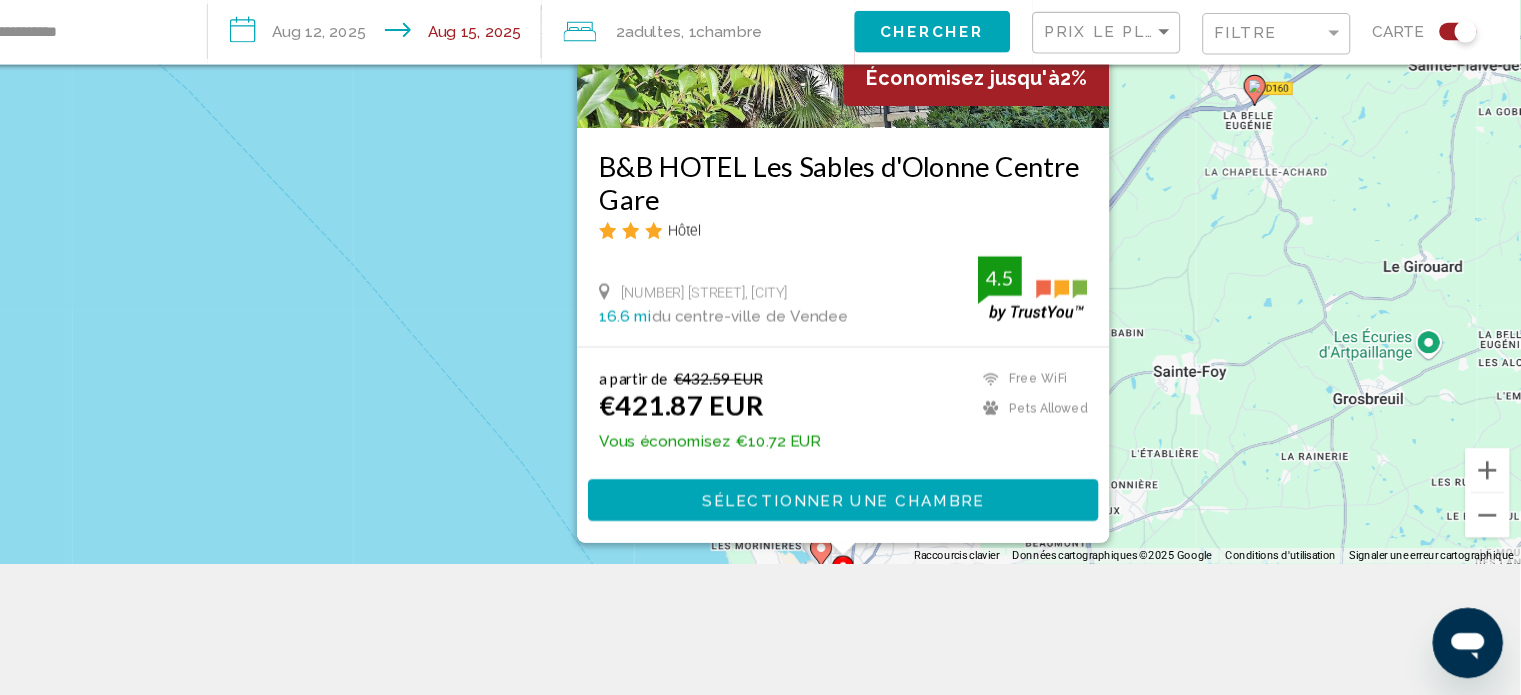 click on "Sélectionner une chambre" at bounding box center [903, 518] 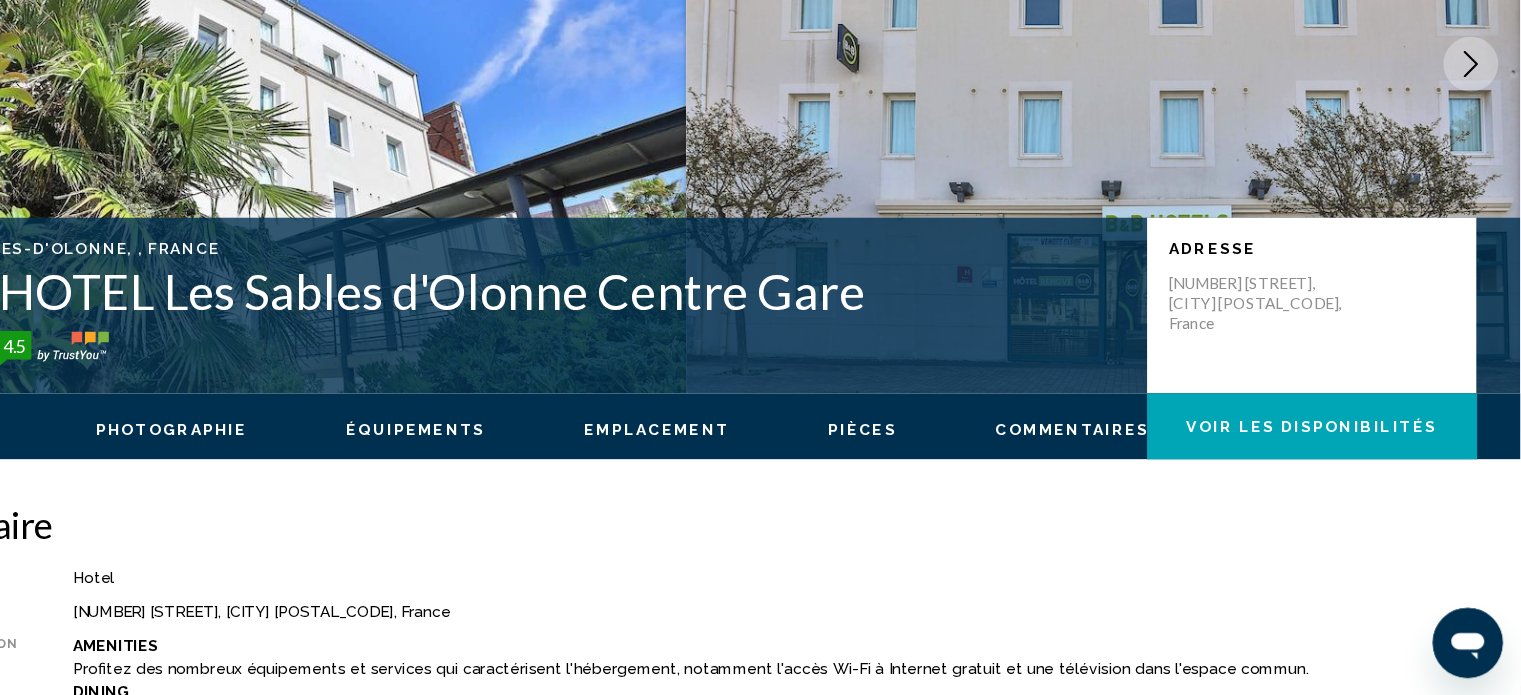 scroll, scrollTop: 0, scrollLeft: 0, axis: both 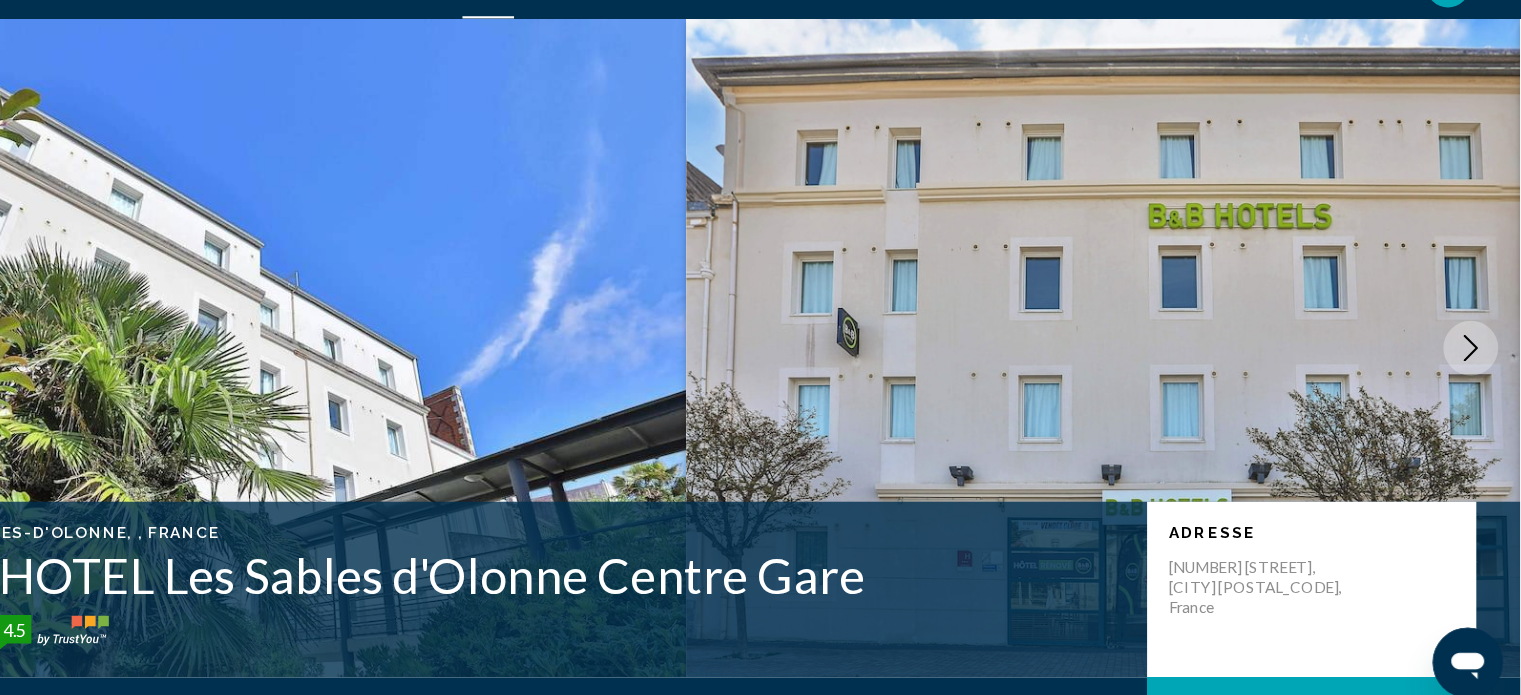 click at bounding box center [1141, 360] 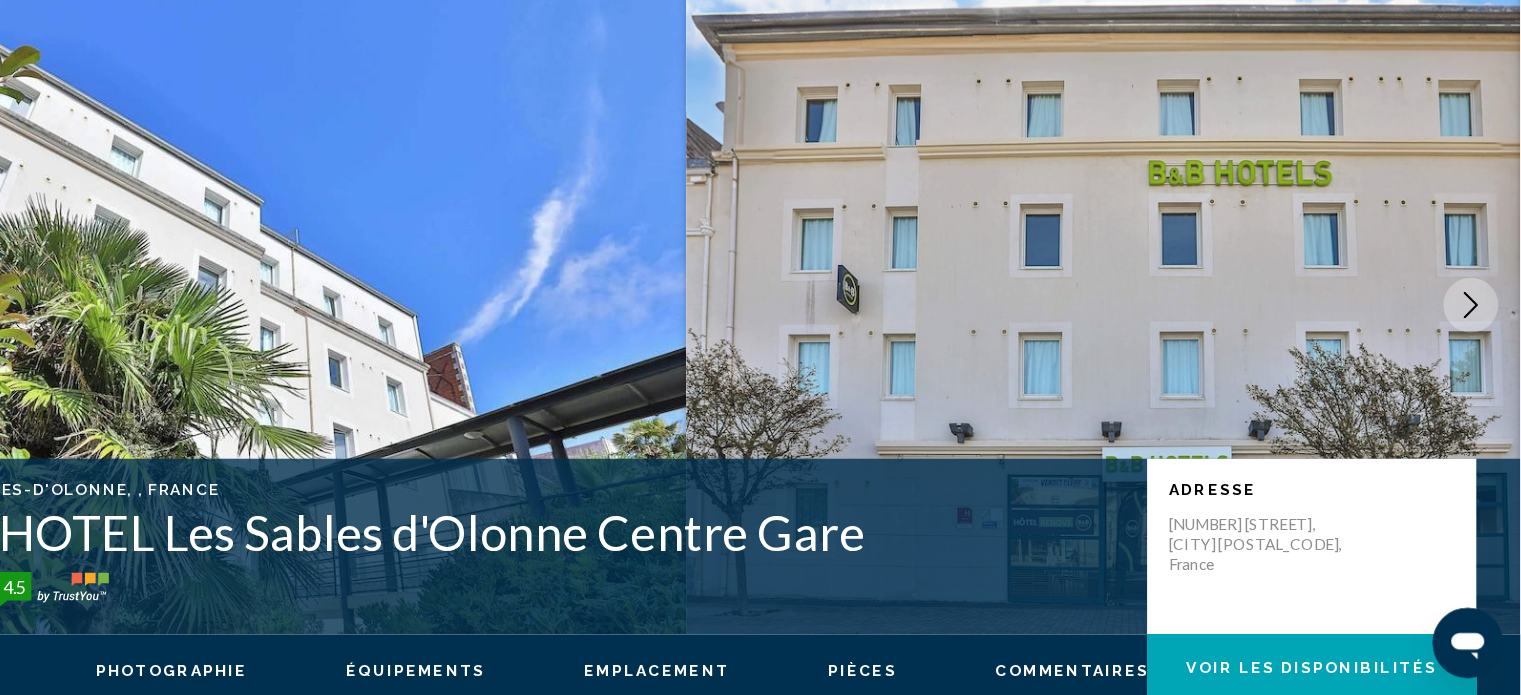 scroll, scrollTop: 61, scrollLeft: 0, axis: vertical 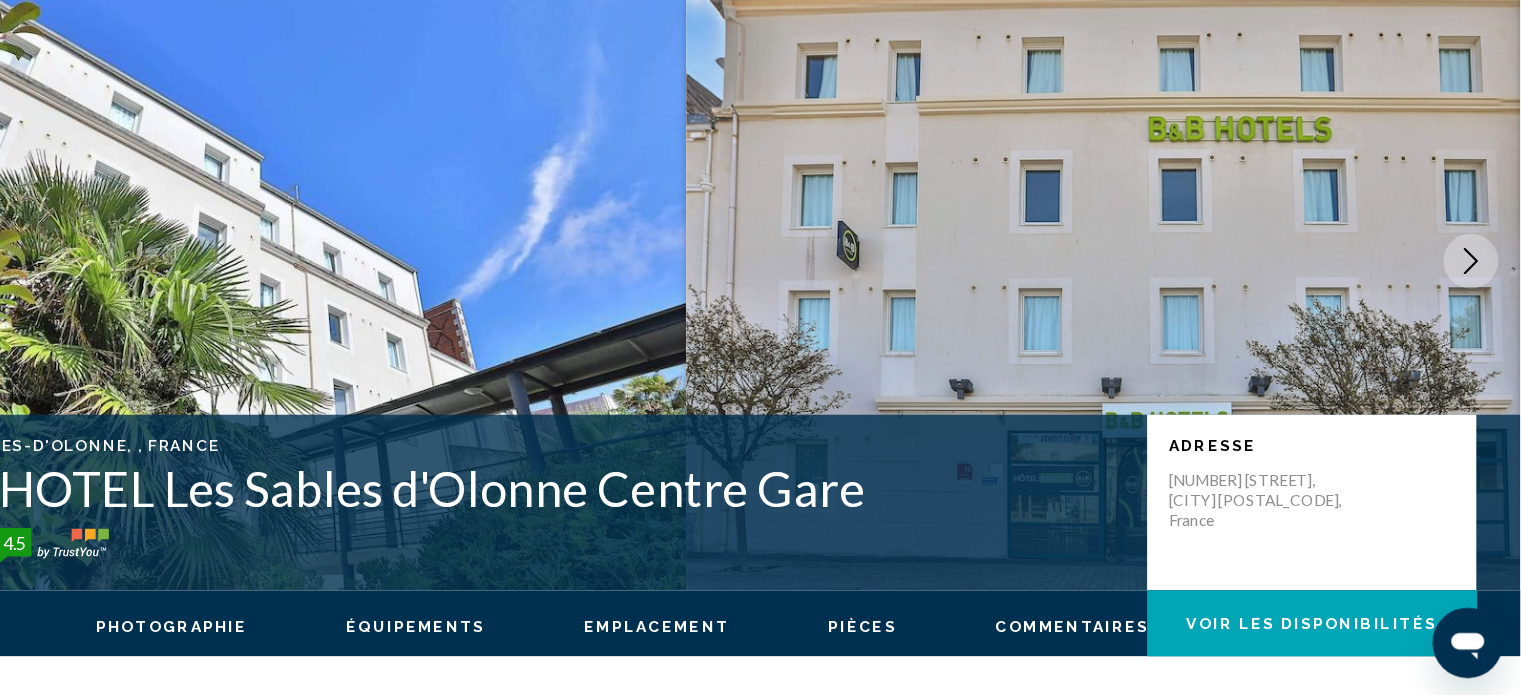 click 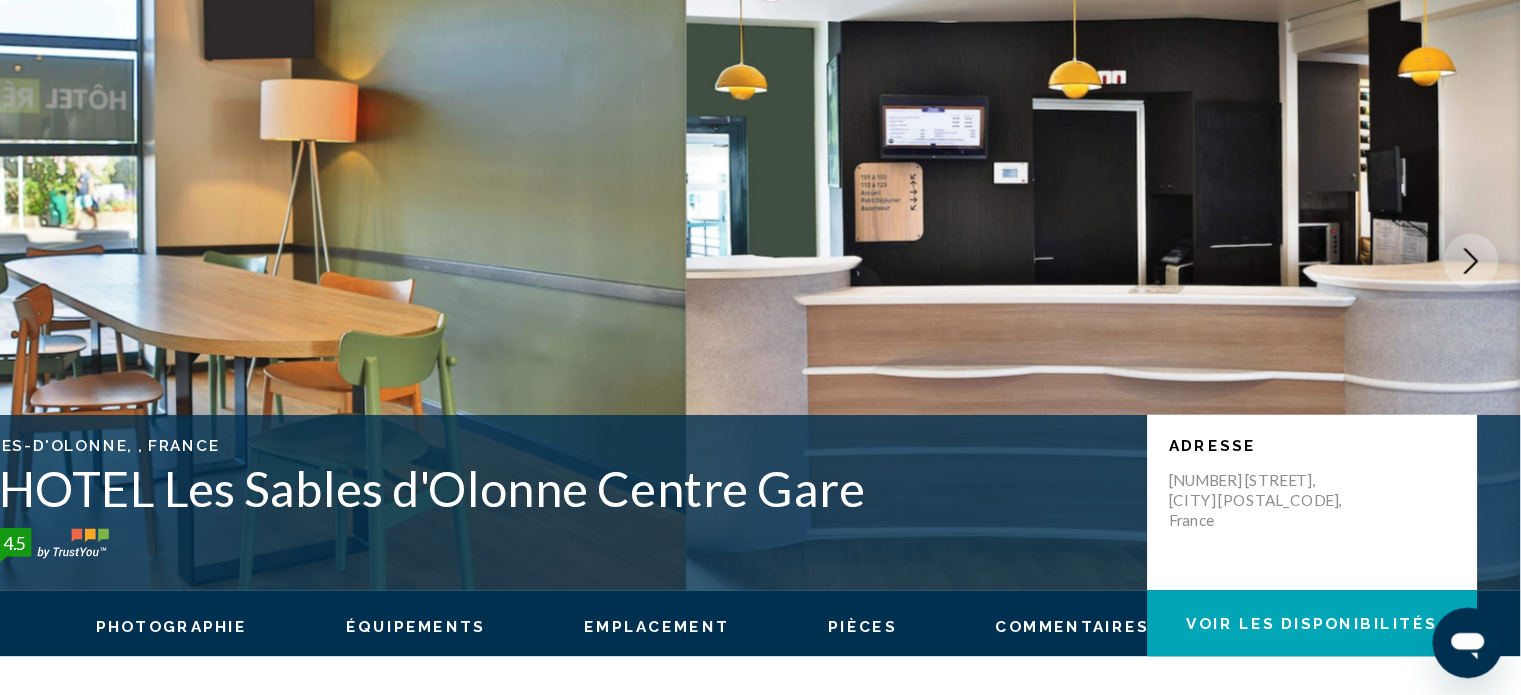 click 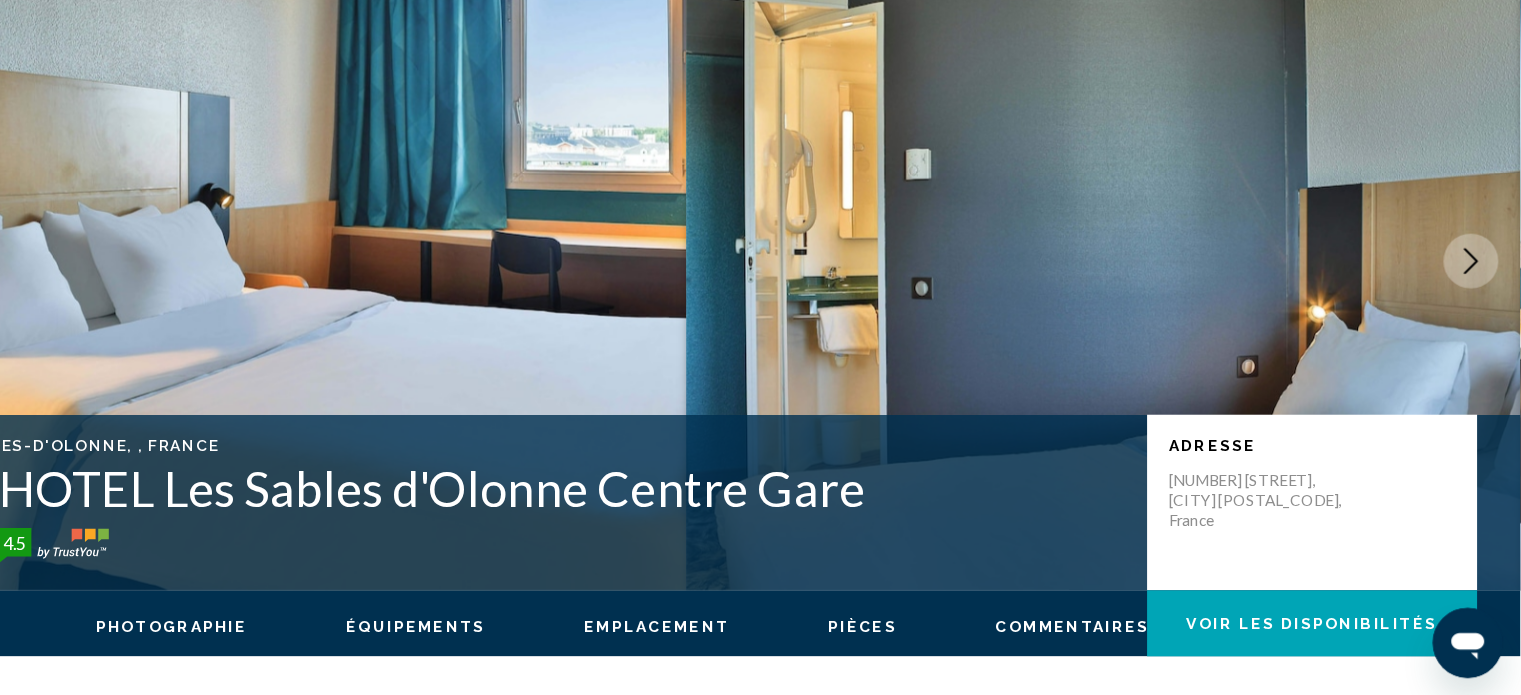 click 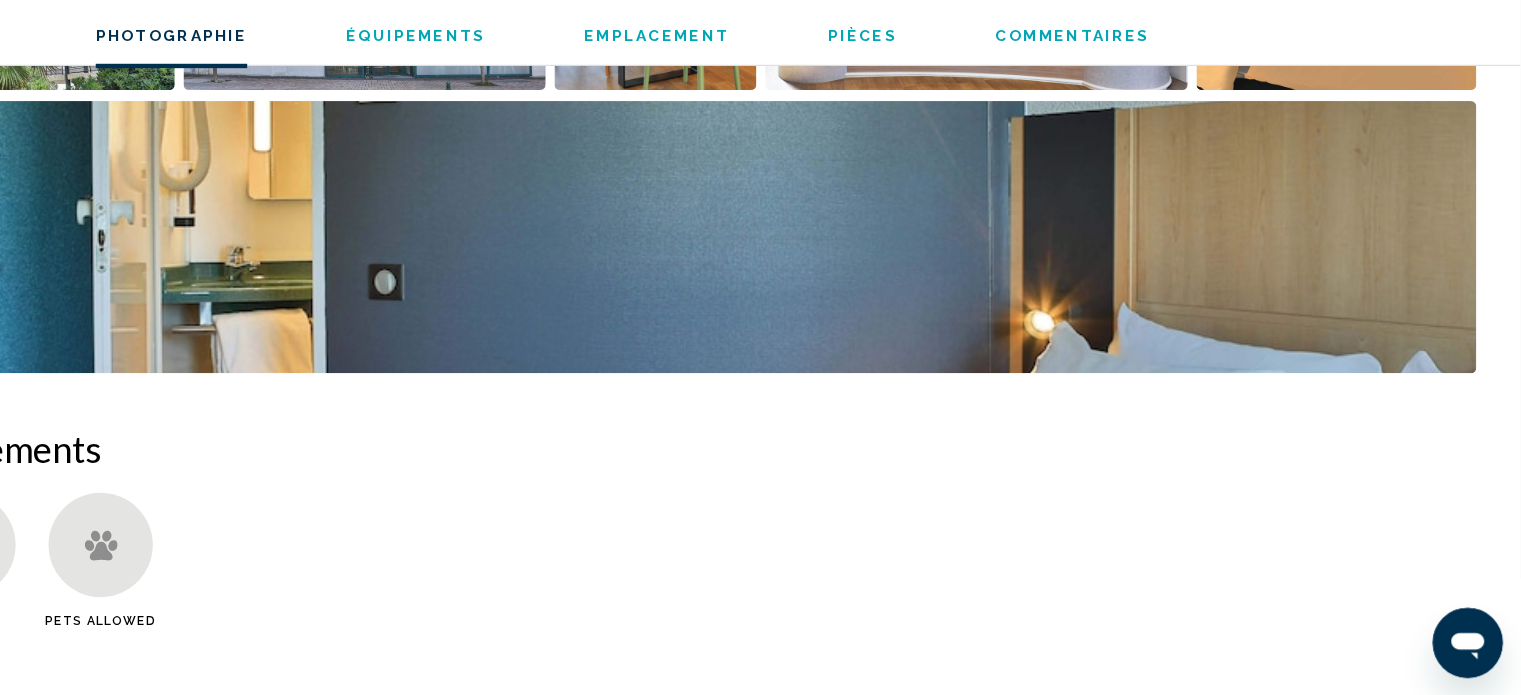 scroll, scrollTop: 1425, scrollLeft: 0, axis: vertical 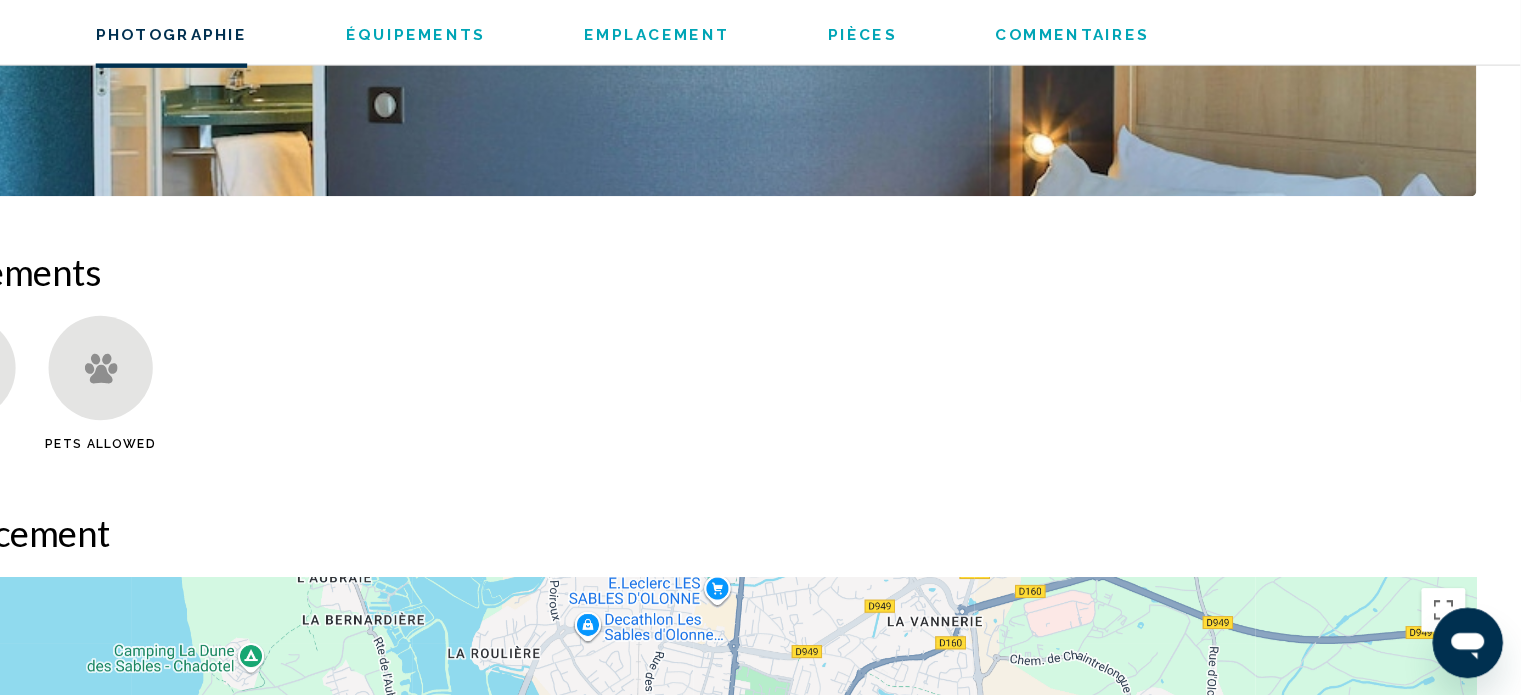 drag, startPoint x: 1534, startPoint y: 429, endPoint x: 1109, endPoint y: 86, distance: 546.14465 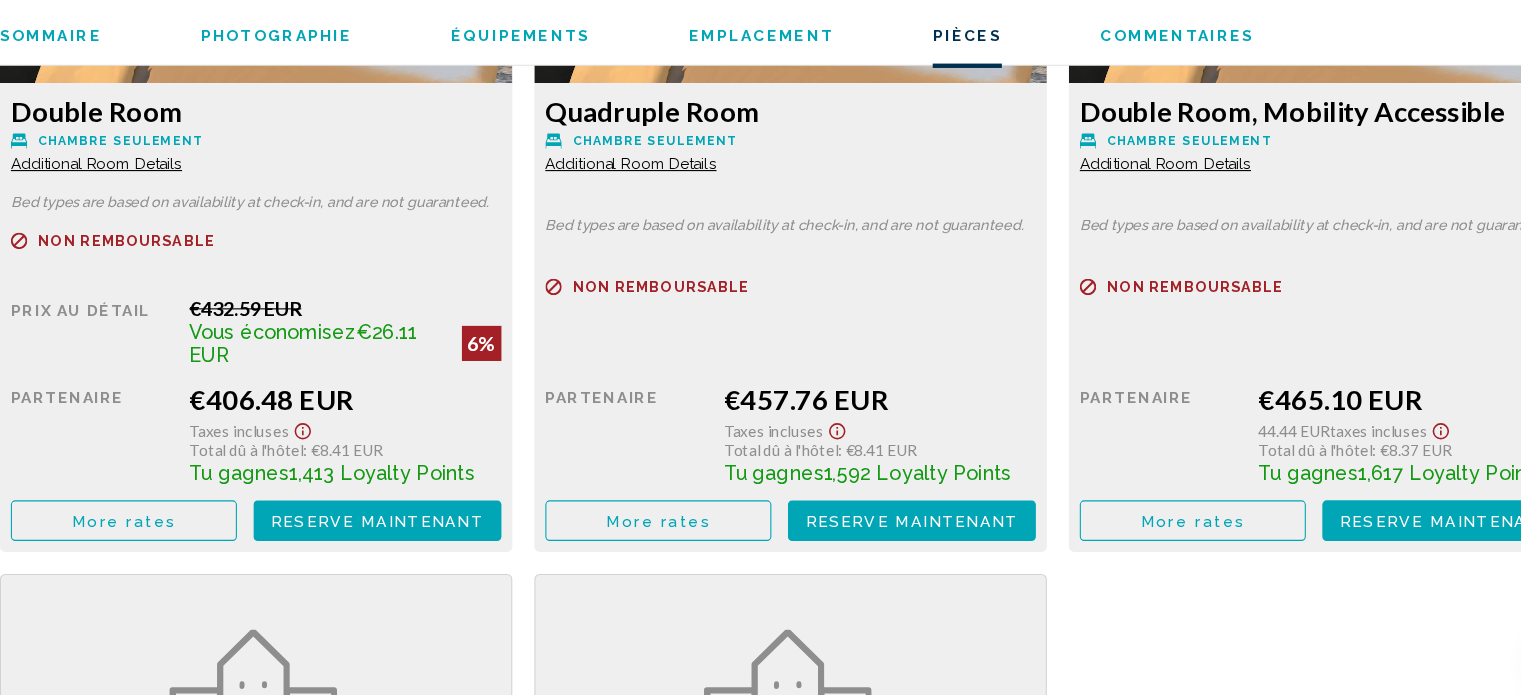 scroll, scrollTop: 2946, scrollLeft: 0, axis: vertical 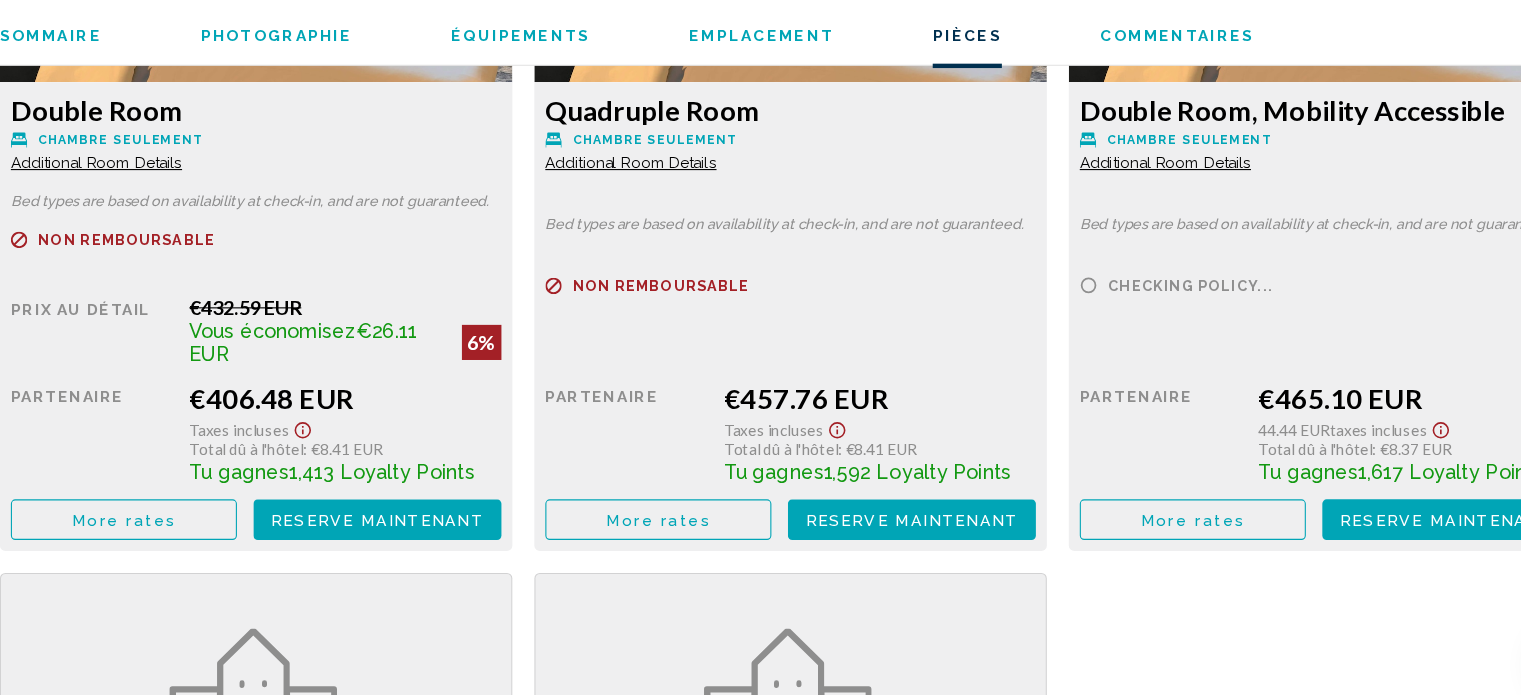 type 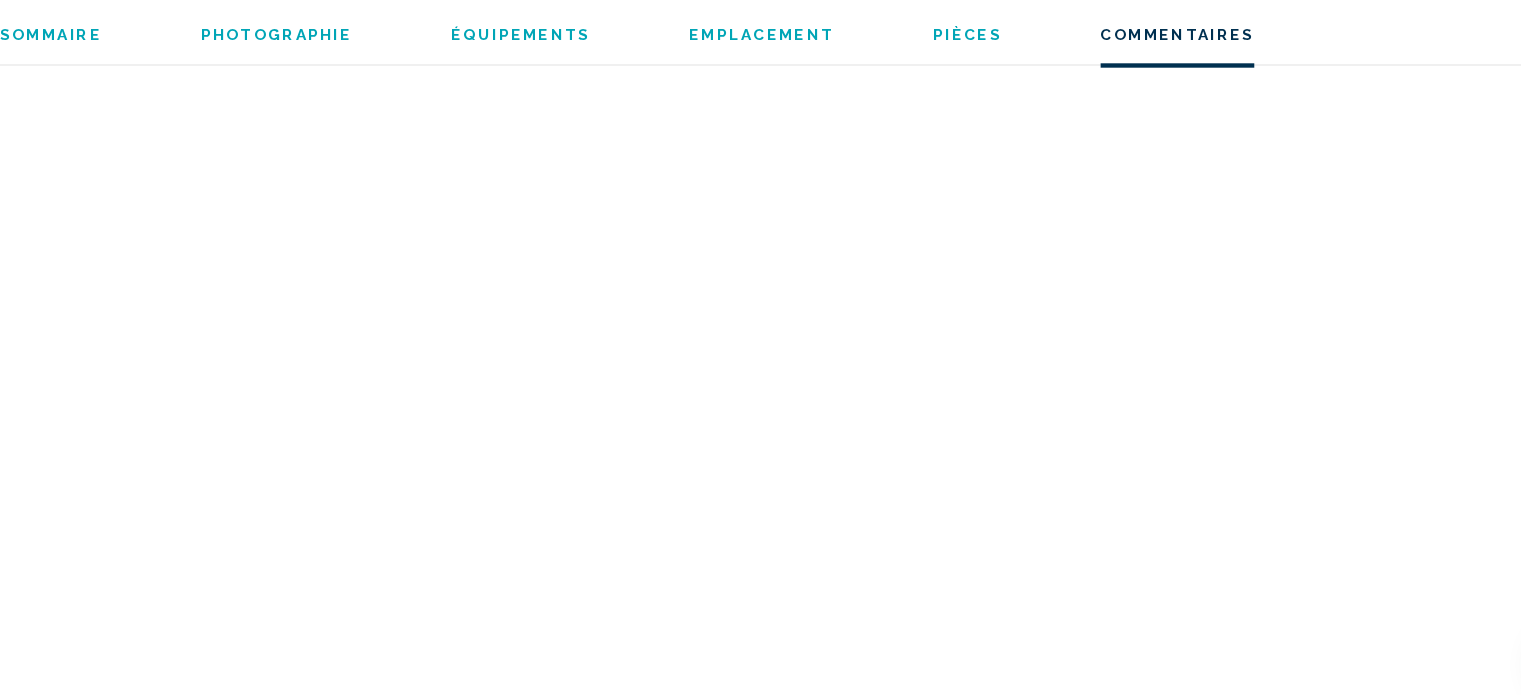 scroll, scrollTop: 4506, scrollLeft: 0, axis: vertical 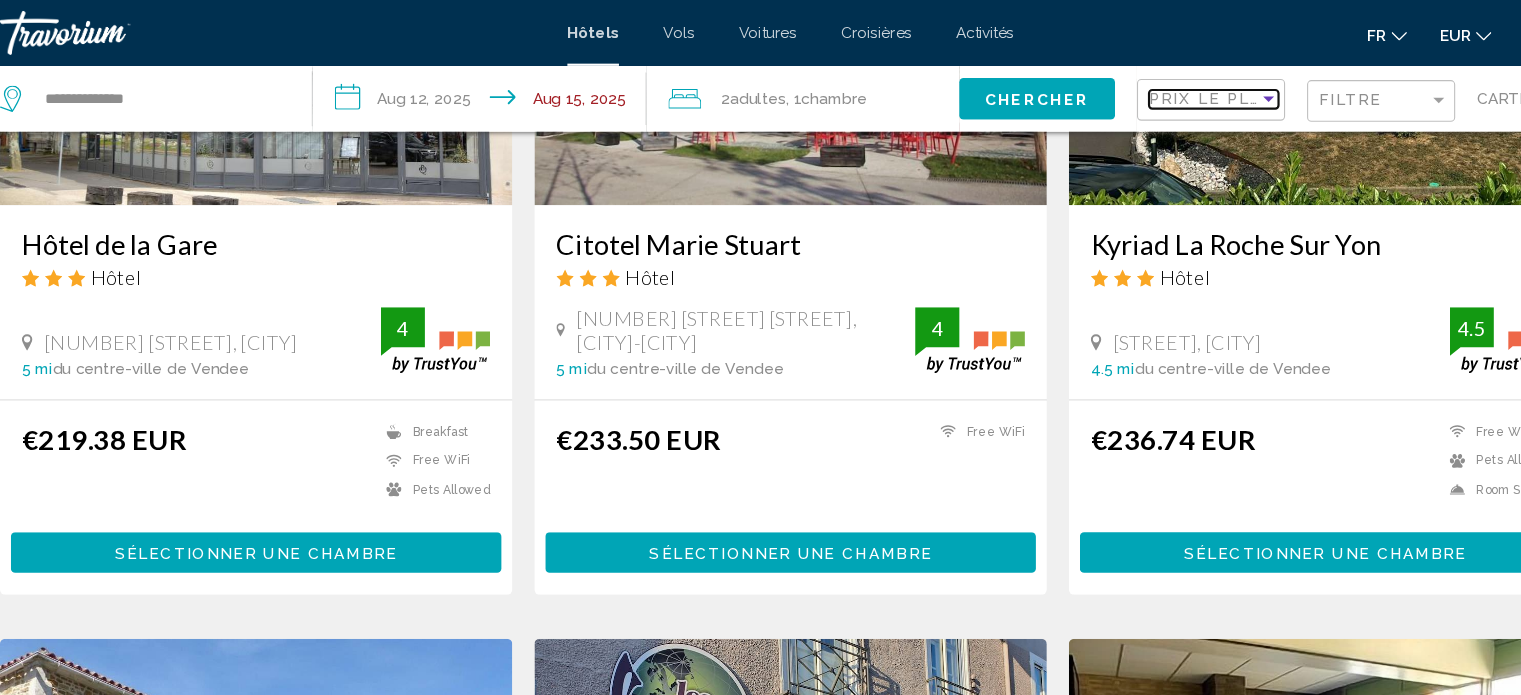 click at bounding box center [1196, 90] 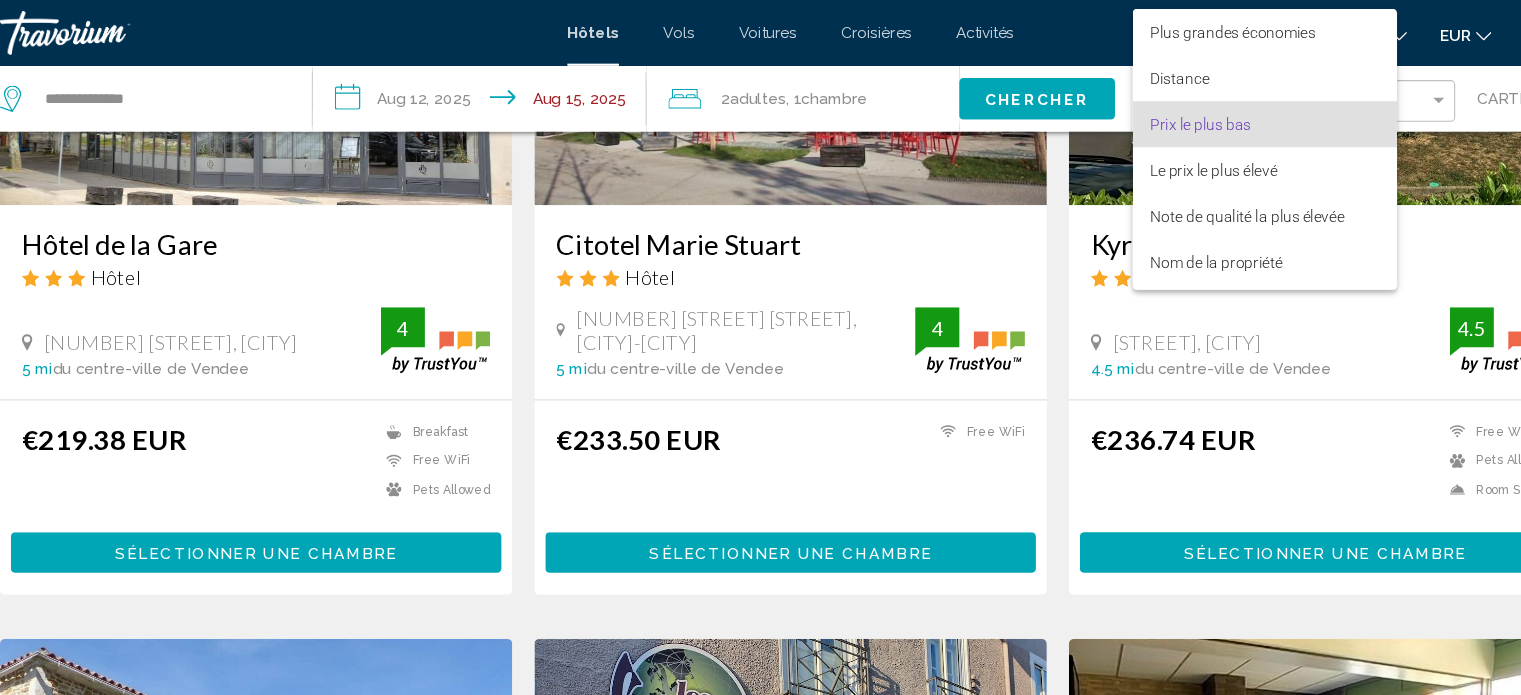 scroll, scrollTop: 23, scrollLeft: 0, axis: vertical 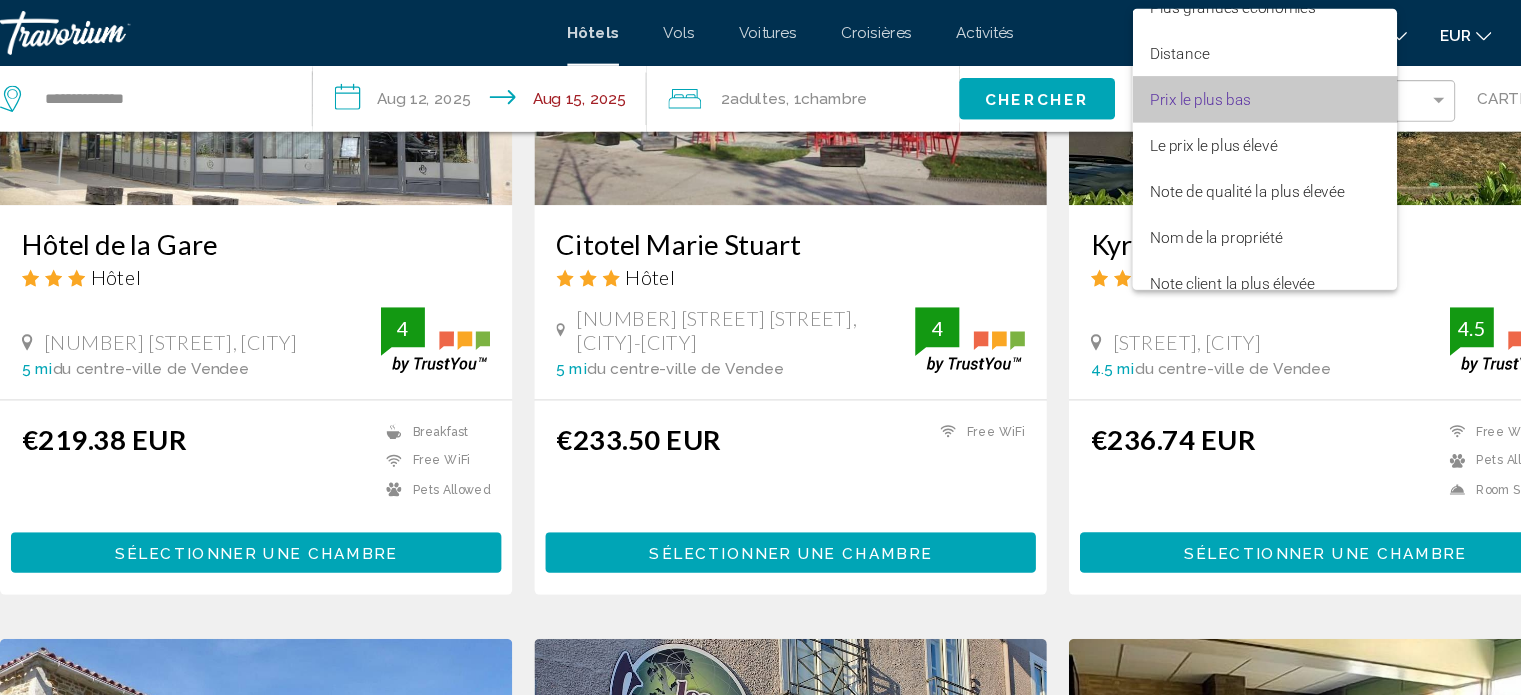 click on "Prix le plus bas" at bounding box center (1192, 90) 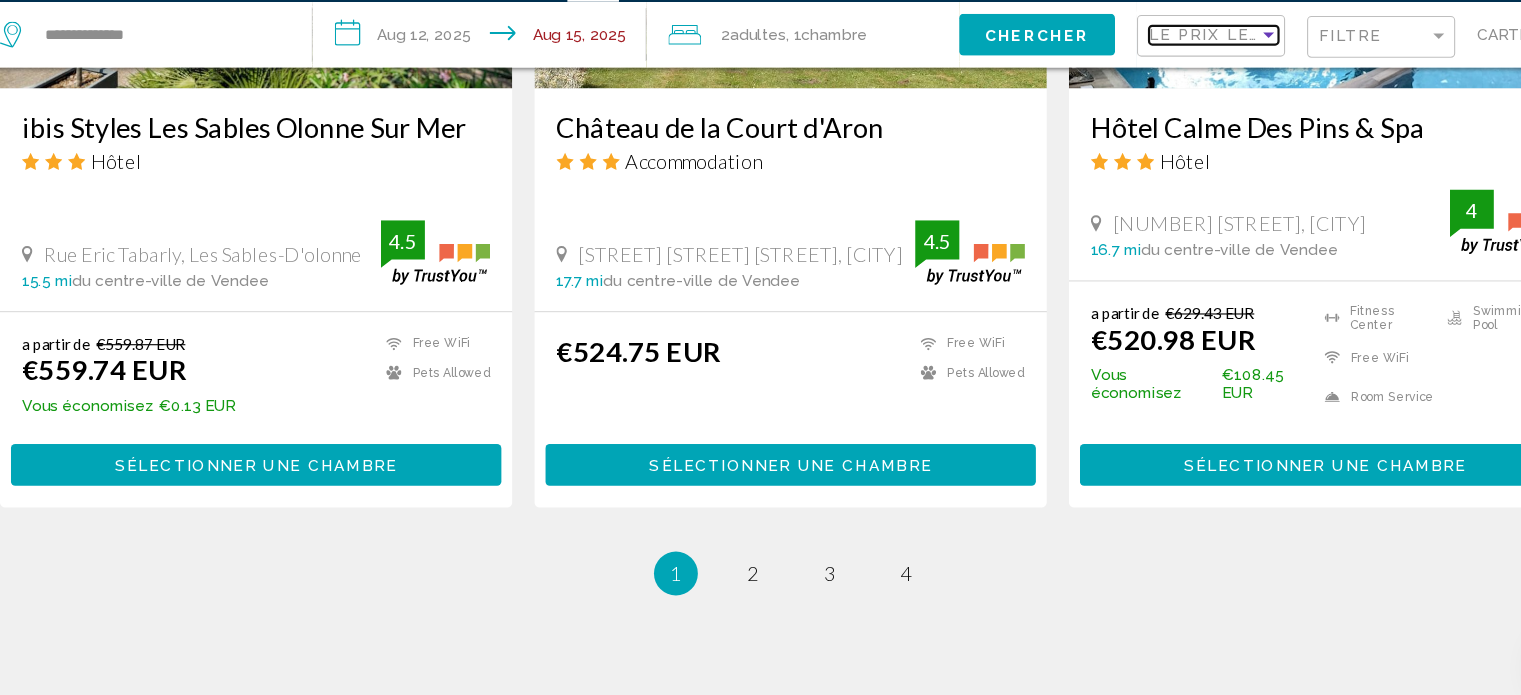 scroll, scrollTop: 2544, scrollLeft: 0, axis: vertical 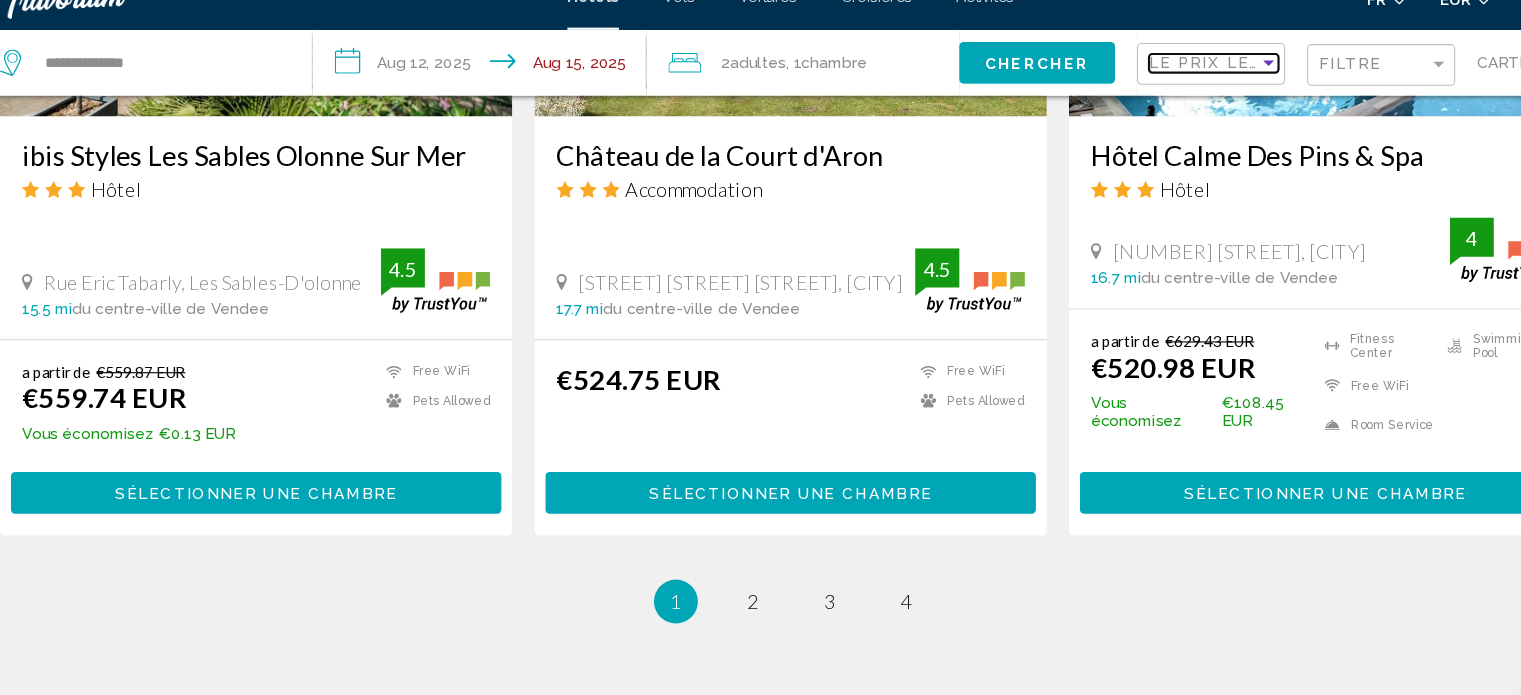 click at bounding box center (1196, 90) 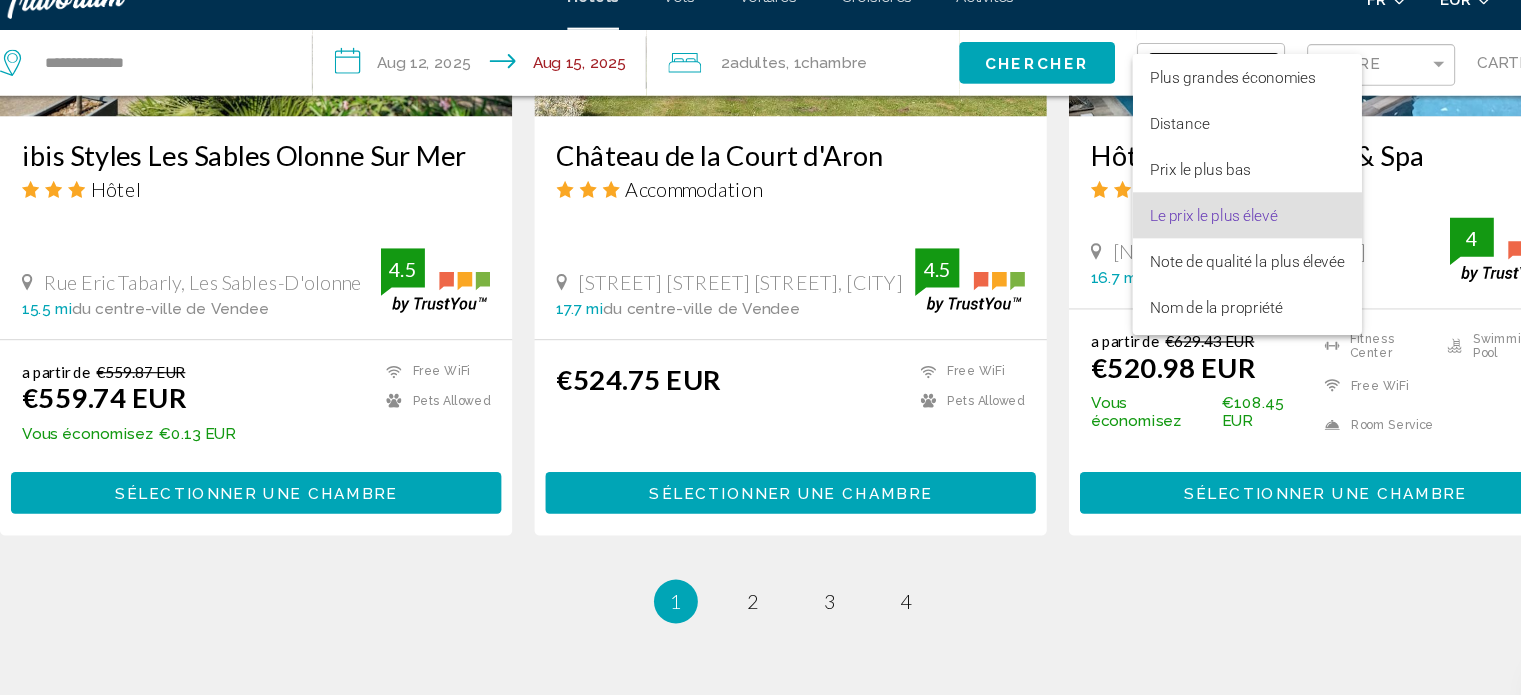 scroll, scrollTop: 38, scrollLeft: 0, axis: vertical 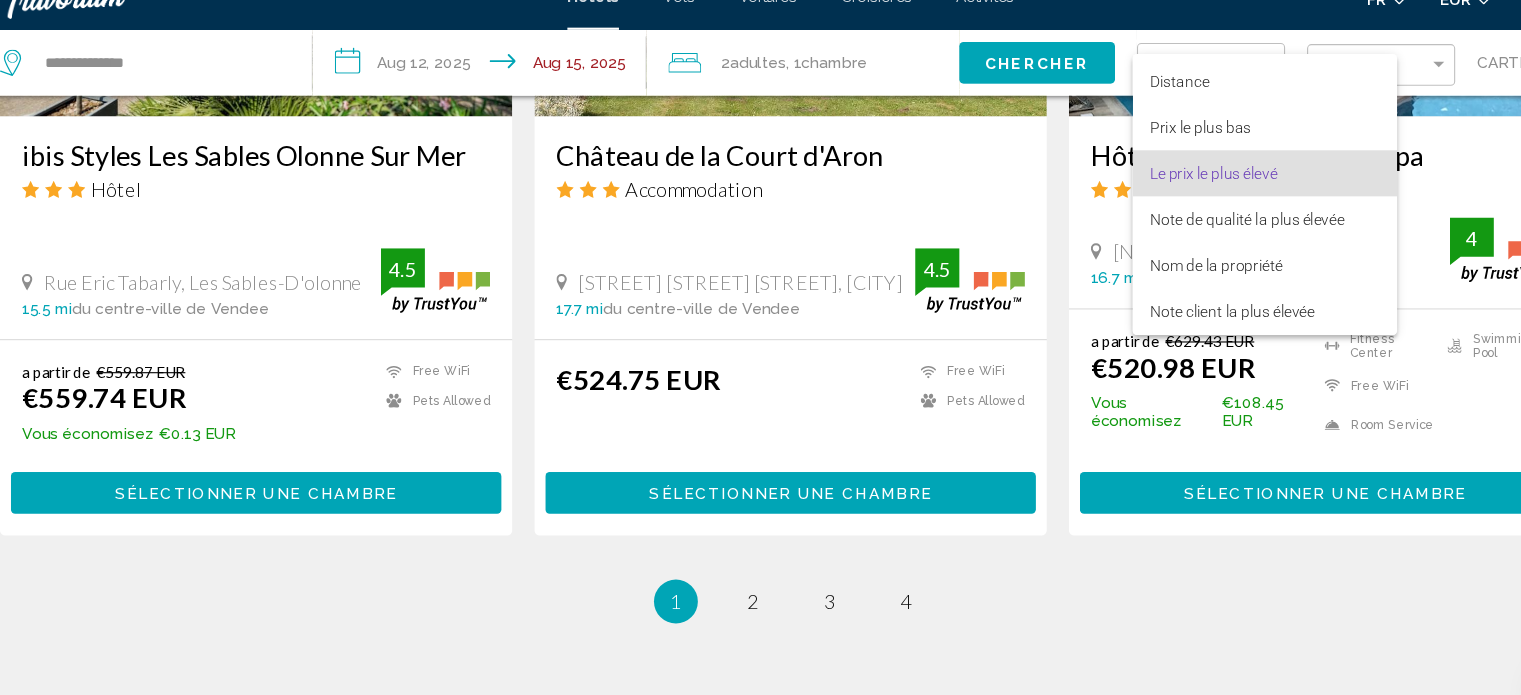 click at bounding box center (760, 347) 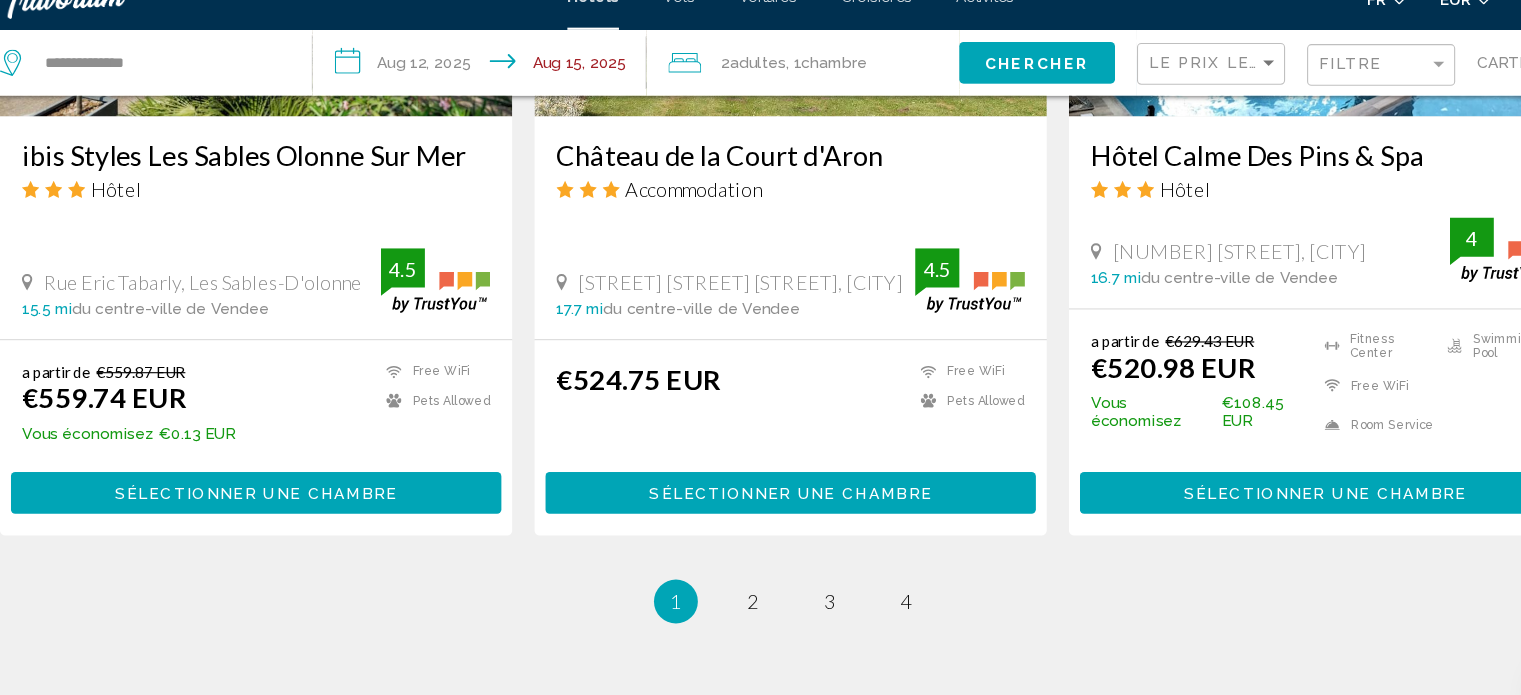 click on "**********" at bounding box center [481, 93] 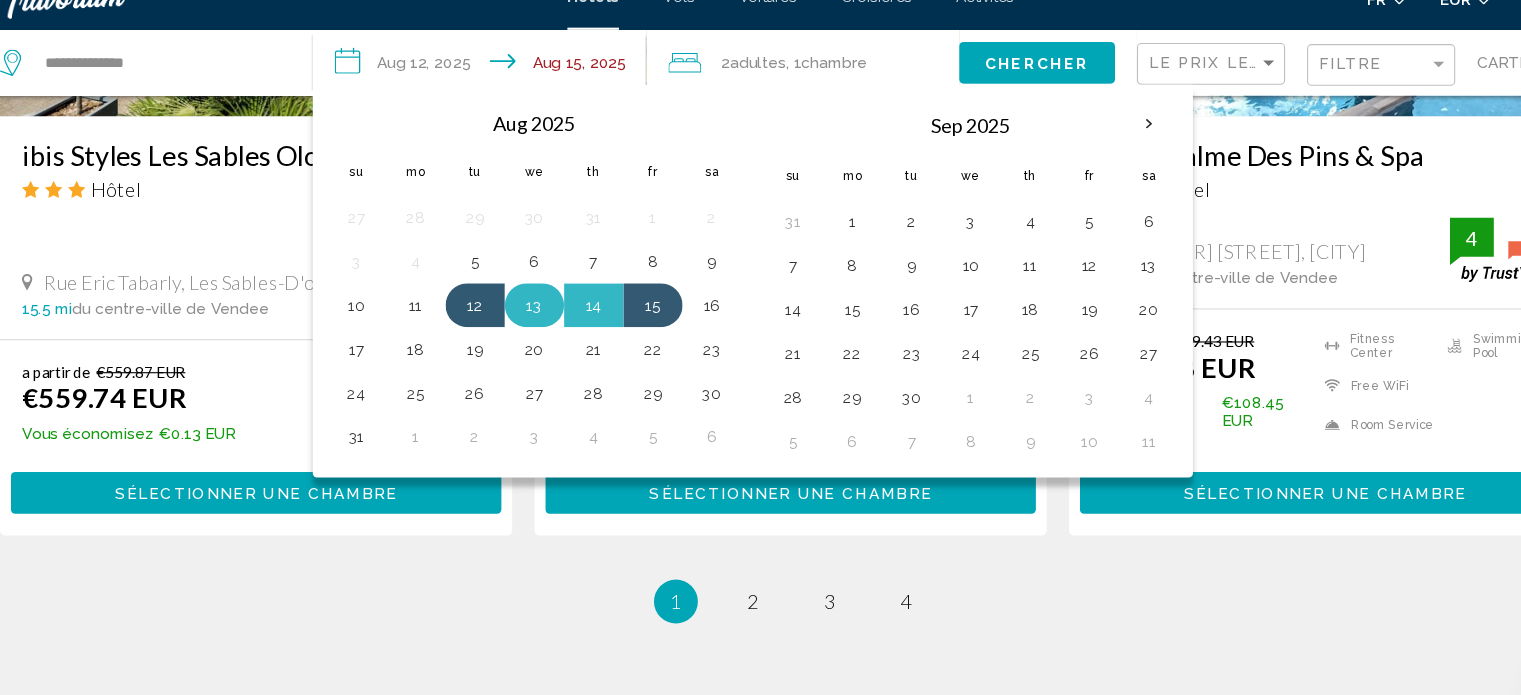click on "13" at bounding box center [527, 311] 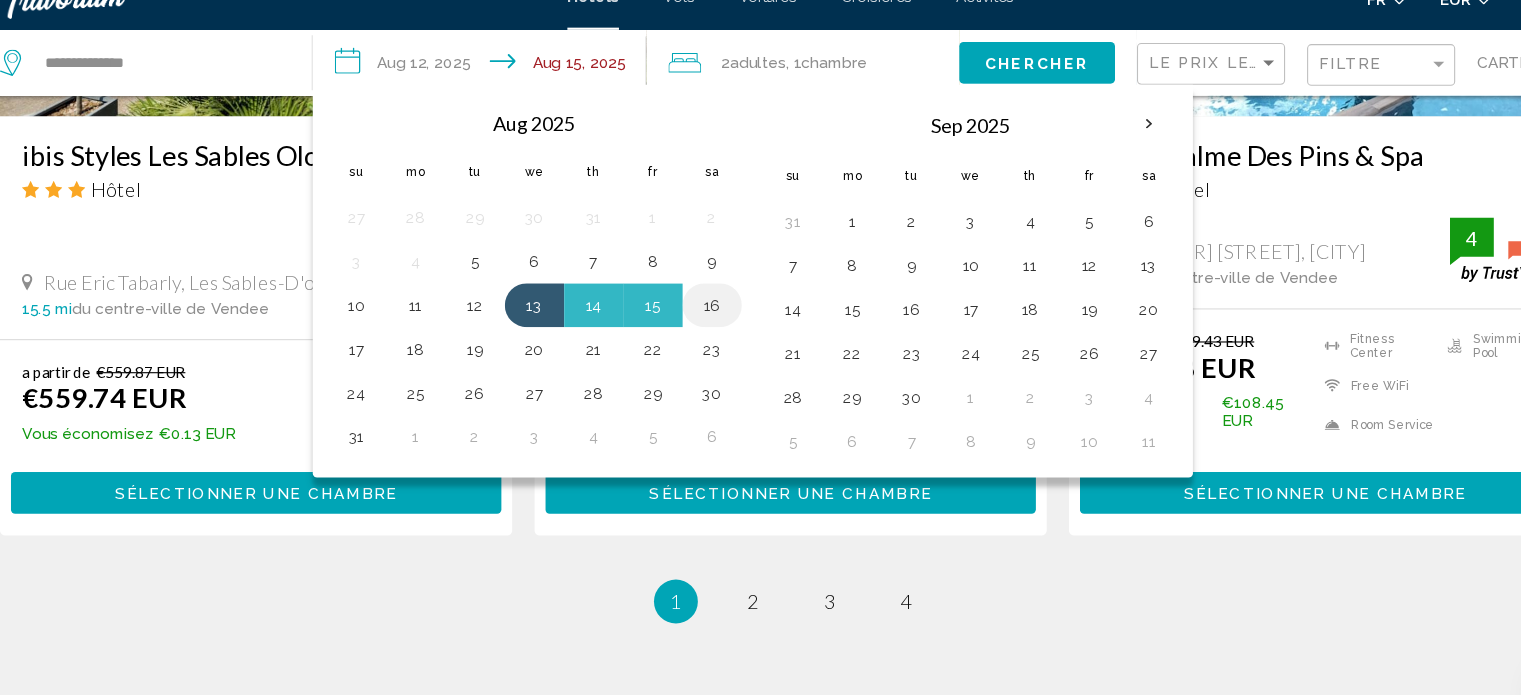 click on "16" at bounding box center [689, 311] 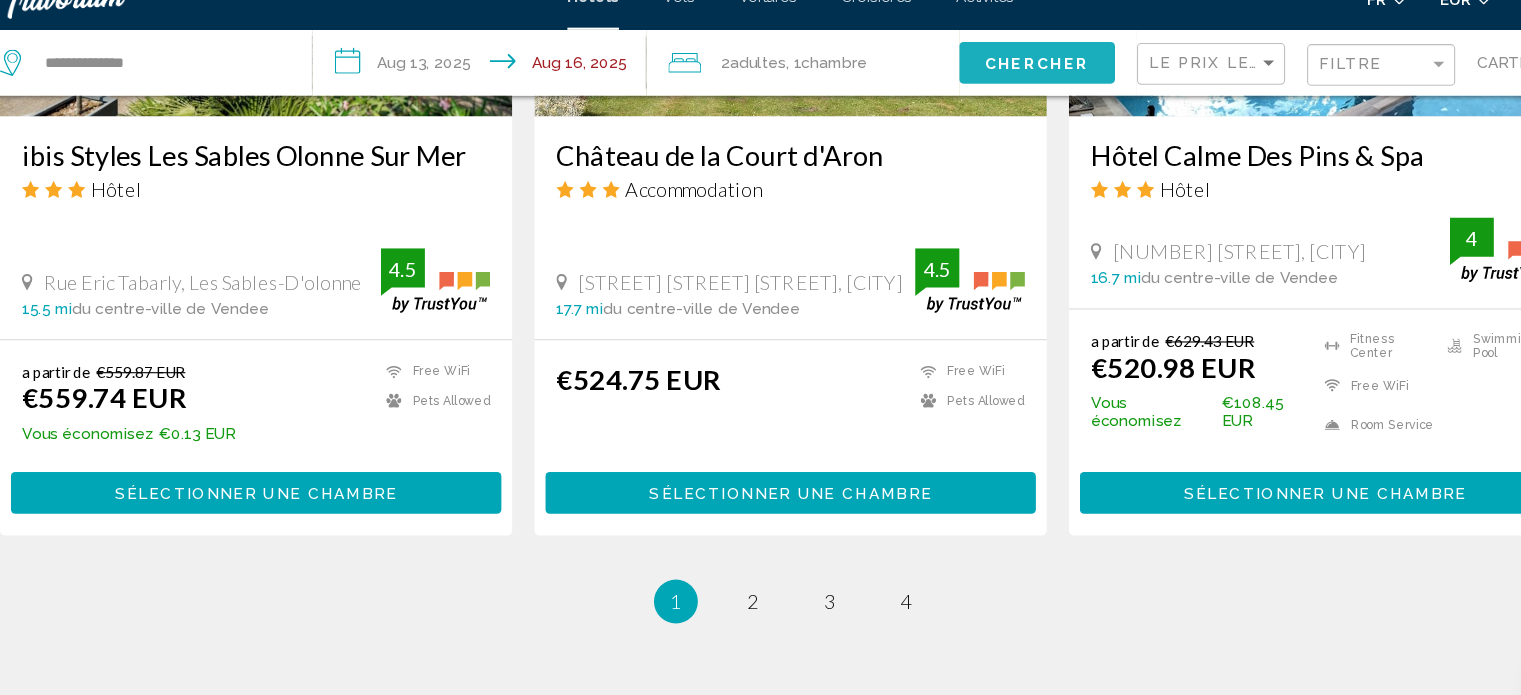 click on "Chercher" 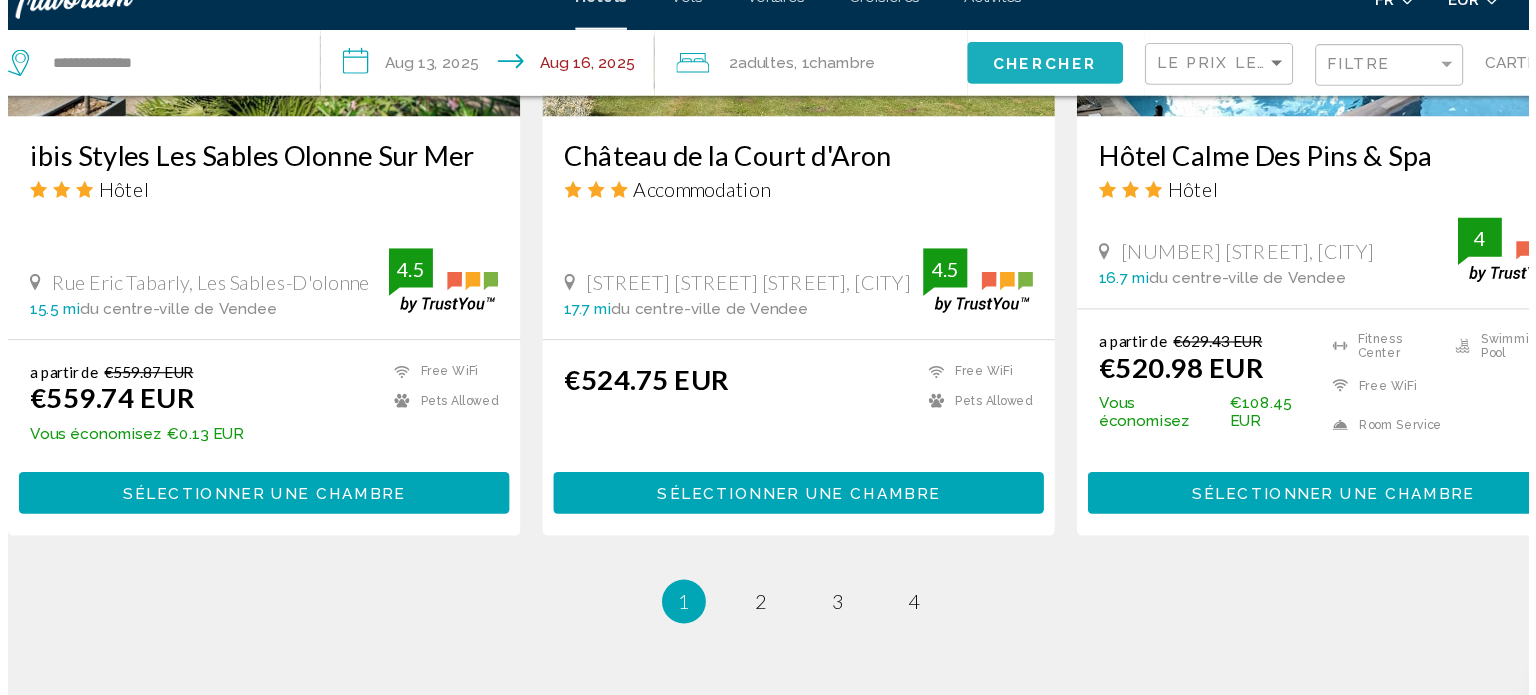 scroll, scrollTop: 0, scrollLeft: 0, axis: both 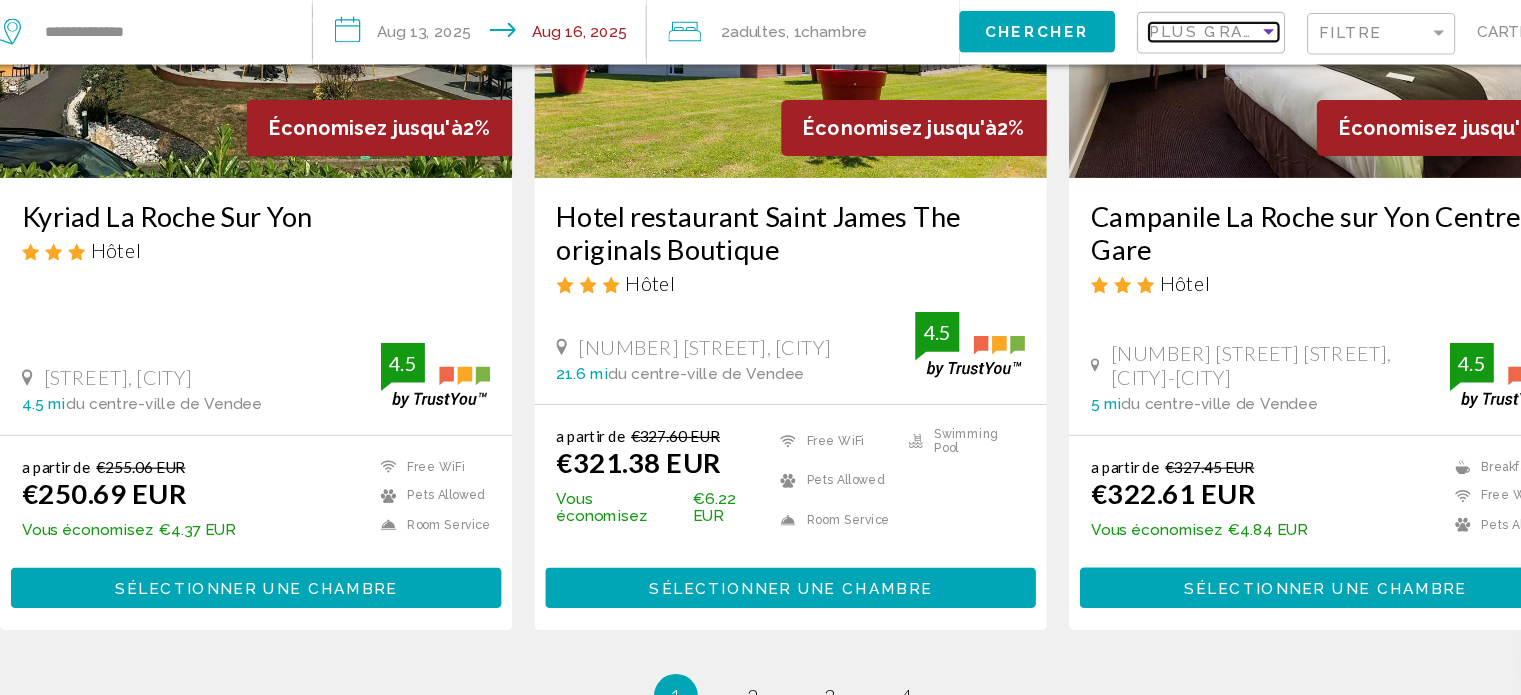 click at bounding box center (1196, 90) 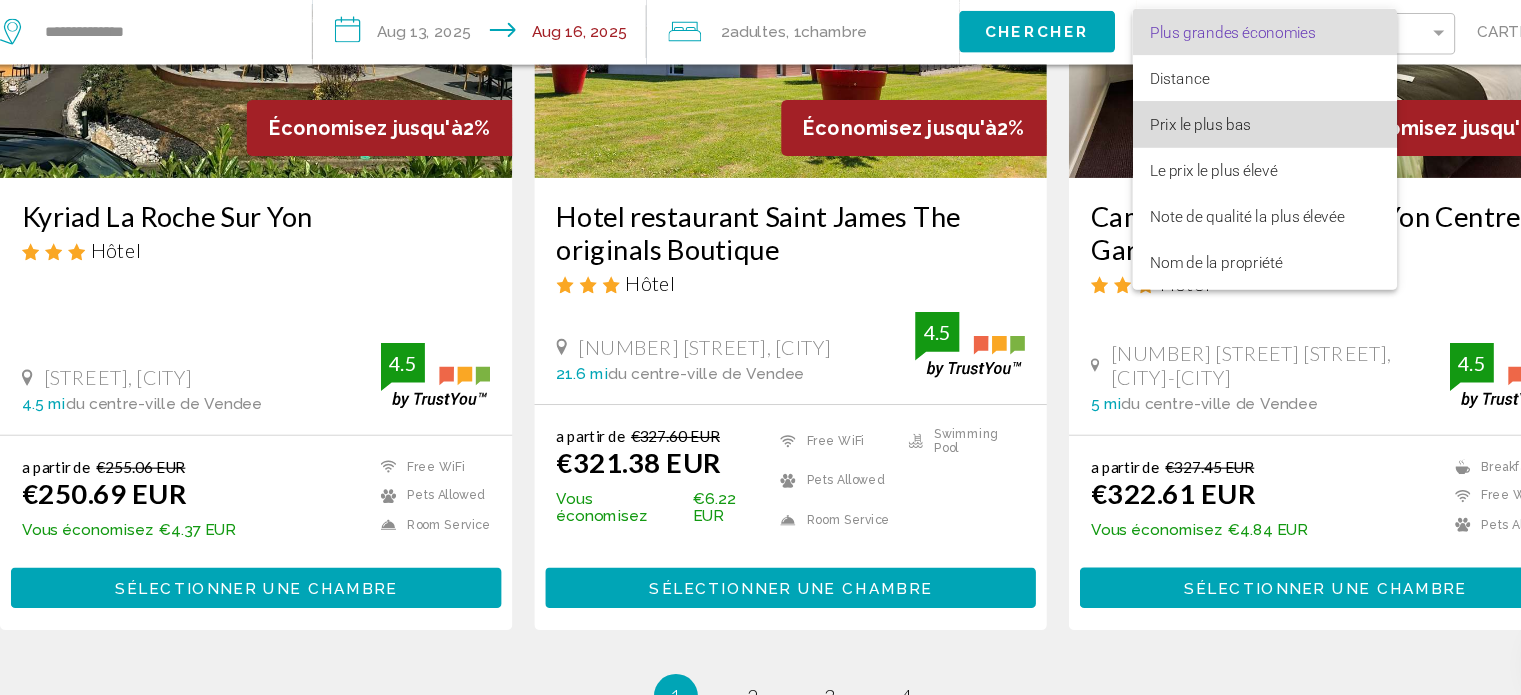 click on "Prix le plus bas" at bounding box center [1134, 174] 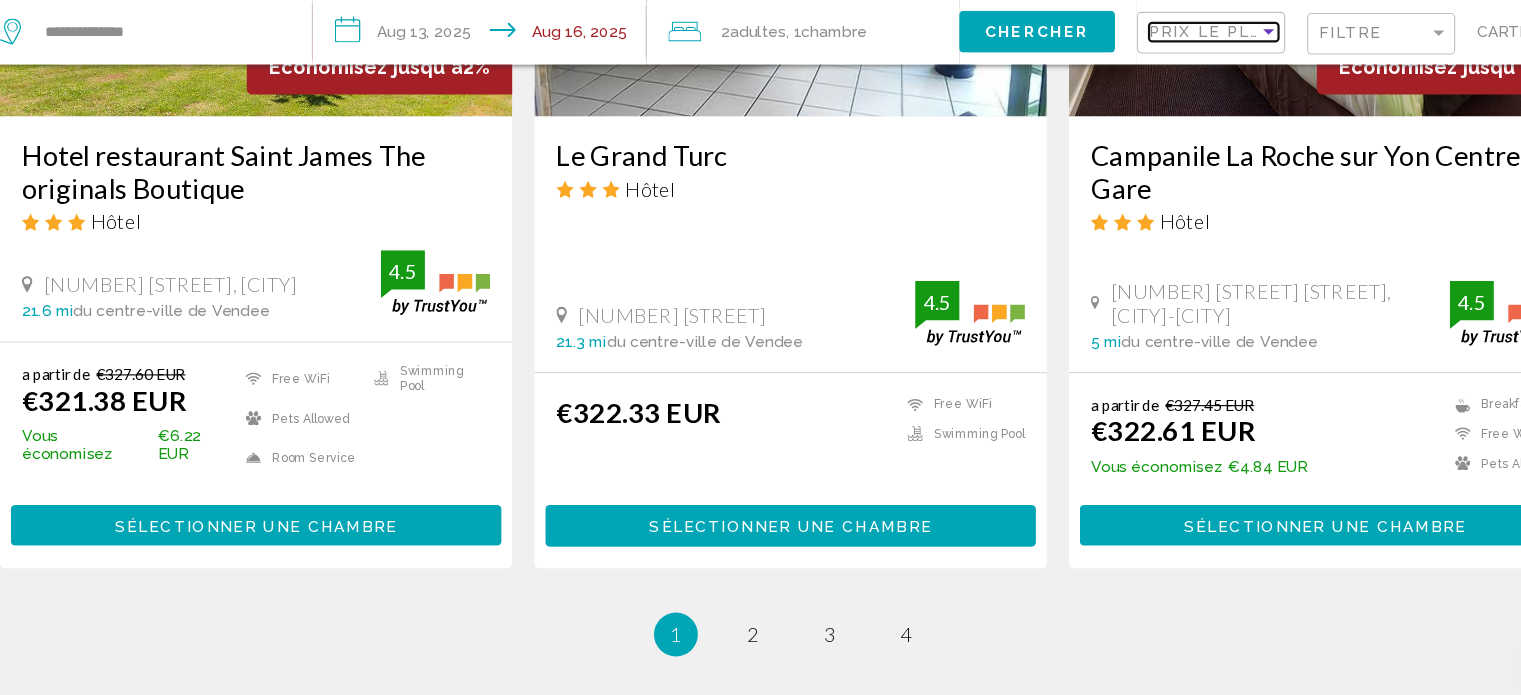 scroll, scrollTop: 1001, scrollLeft: 0, axis: vertical 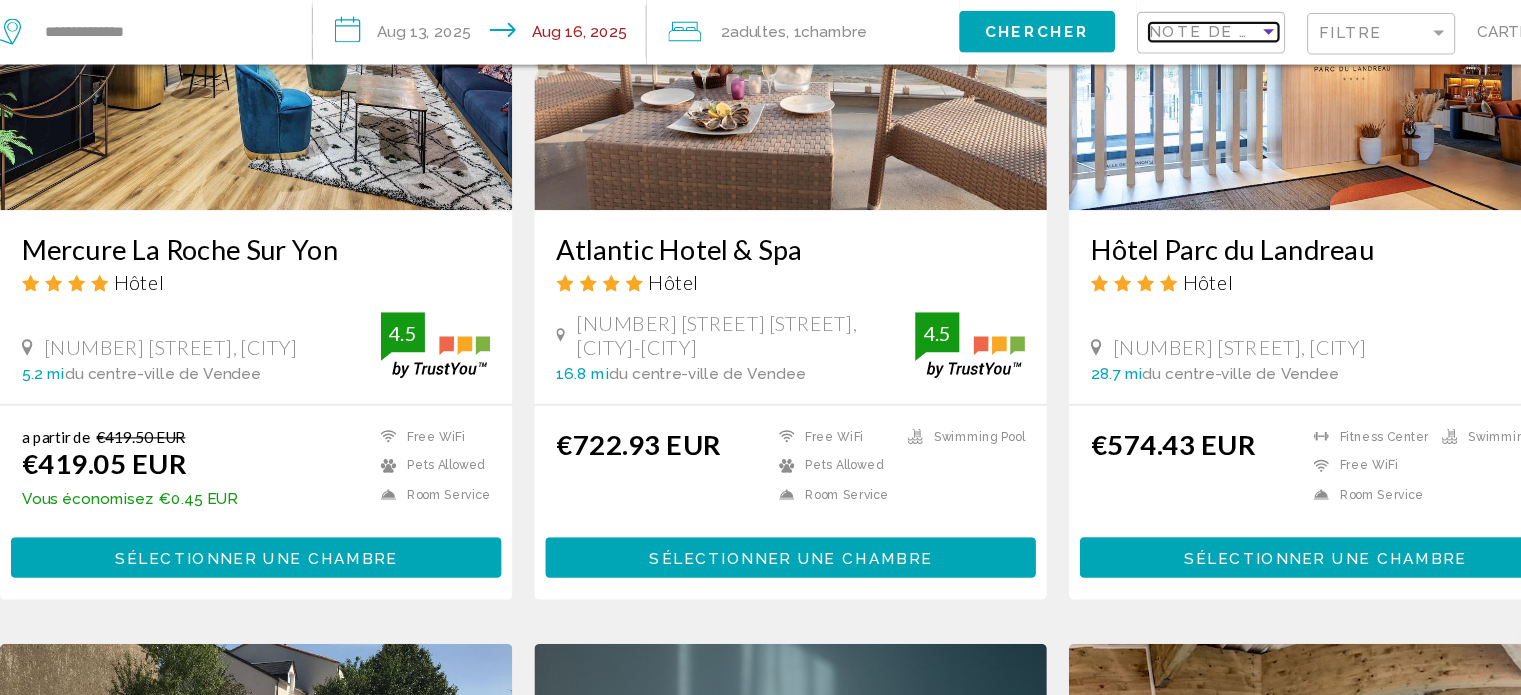click at bounding box center [1196, 90] 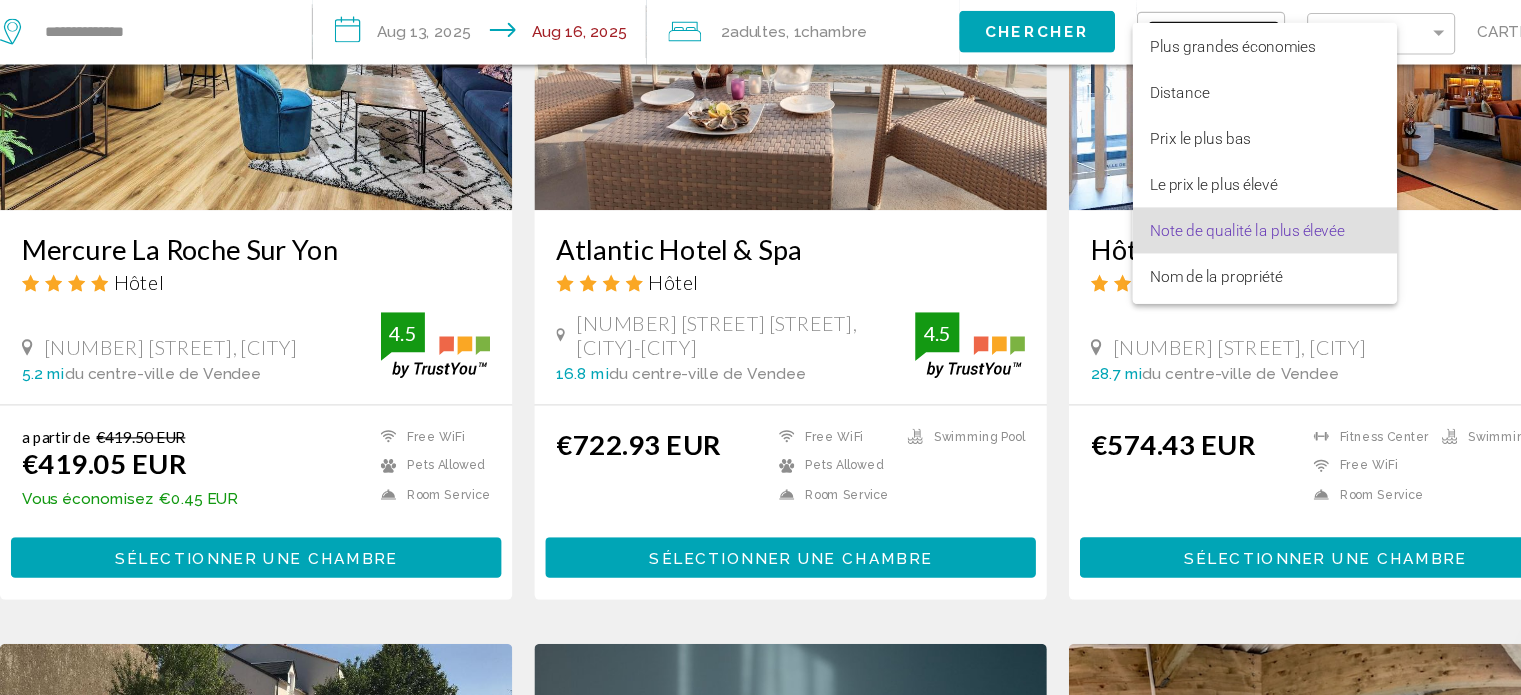 scroll, scrollTop: 38, scrollLeft: 0, axis: vertical 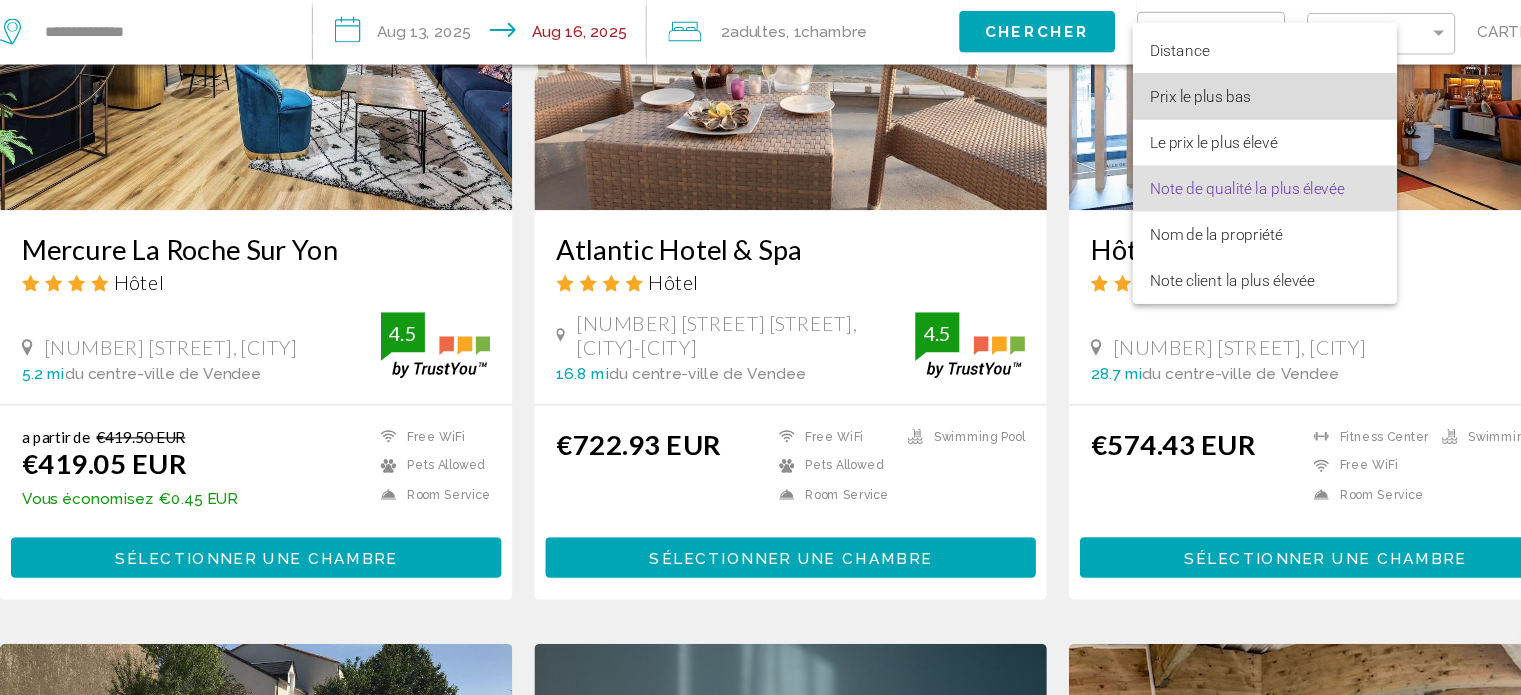 click on "Prix le plus bas" at bounding box center [1192, 149] 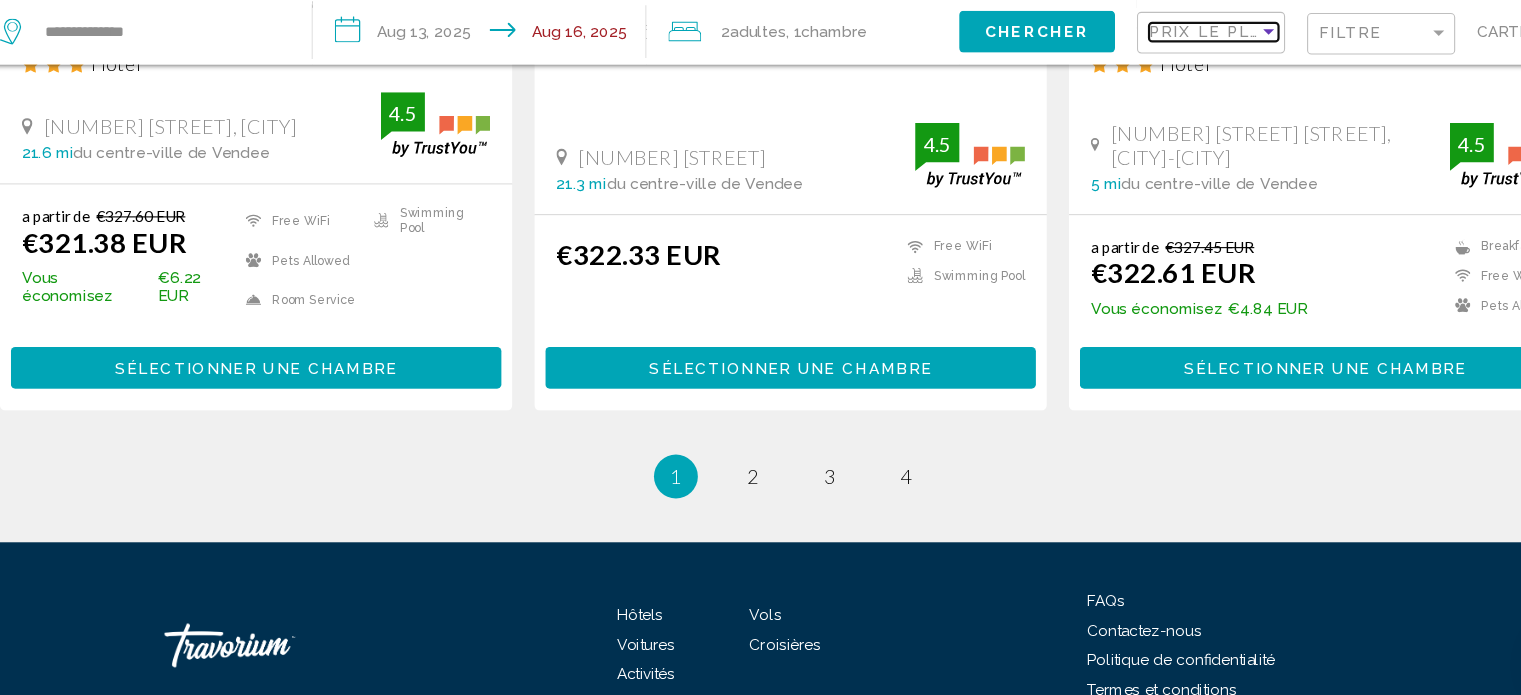 scroll, scrollTop: 2735, scrollLeft: 0, axis: vertical 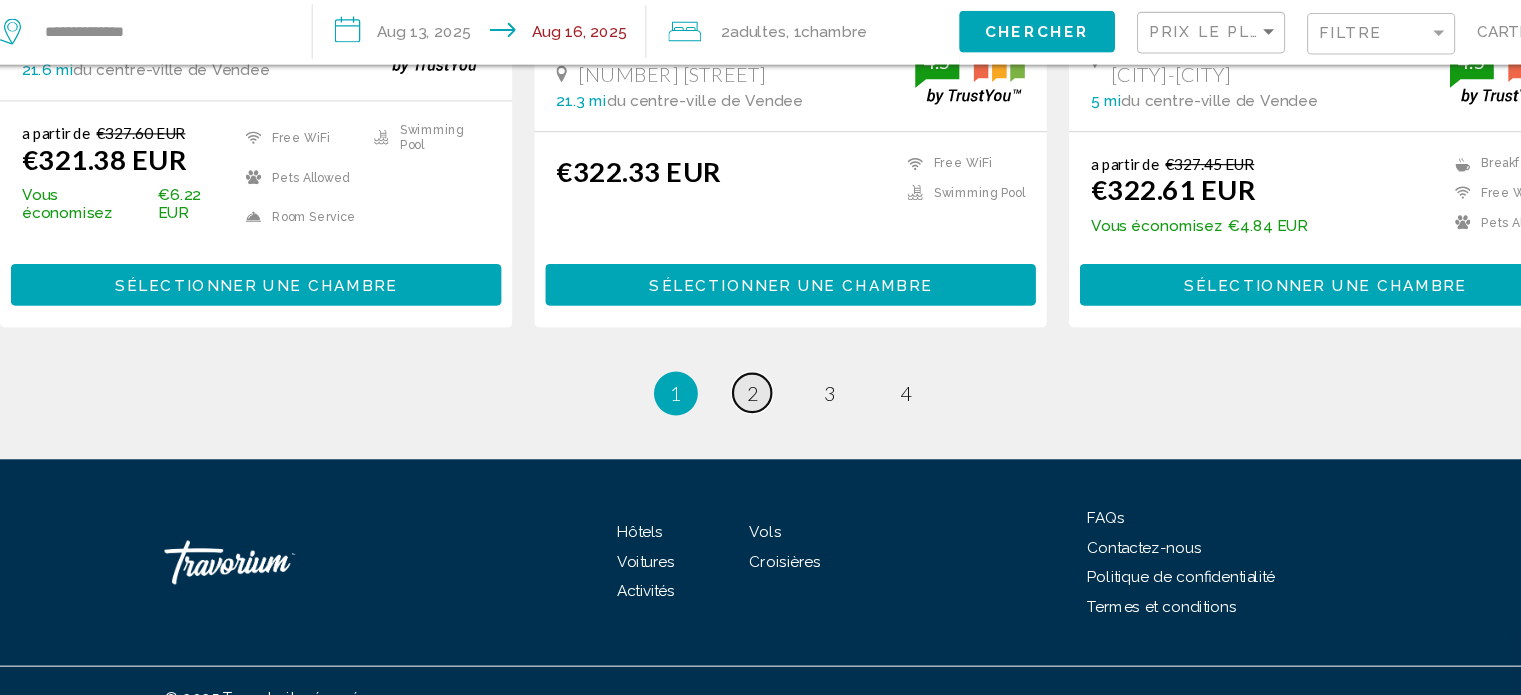 click on "page  2" at bounding box center (725, 419) 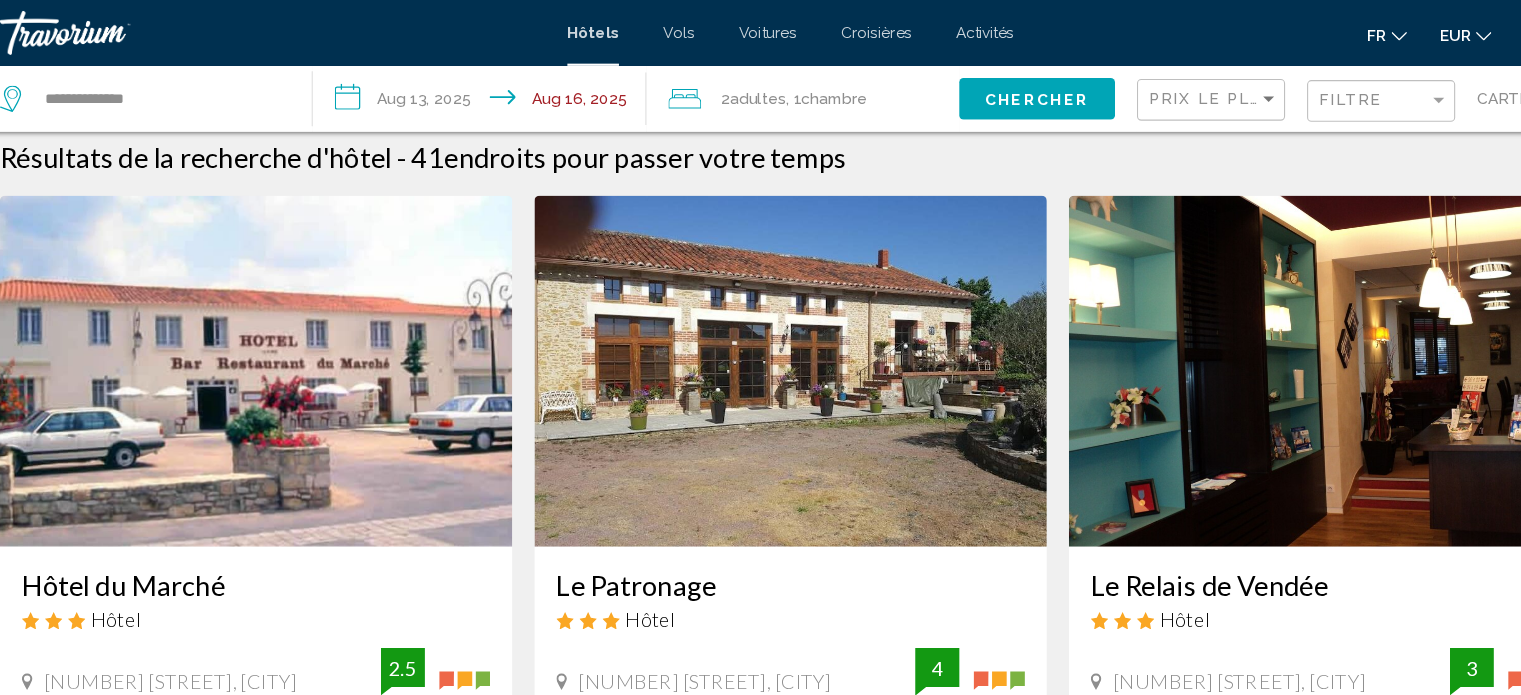 scroll, scrollTop: 0, scrollLeft: 0, axis: both 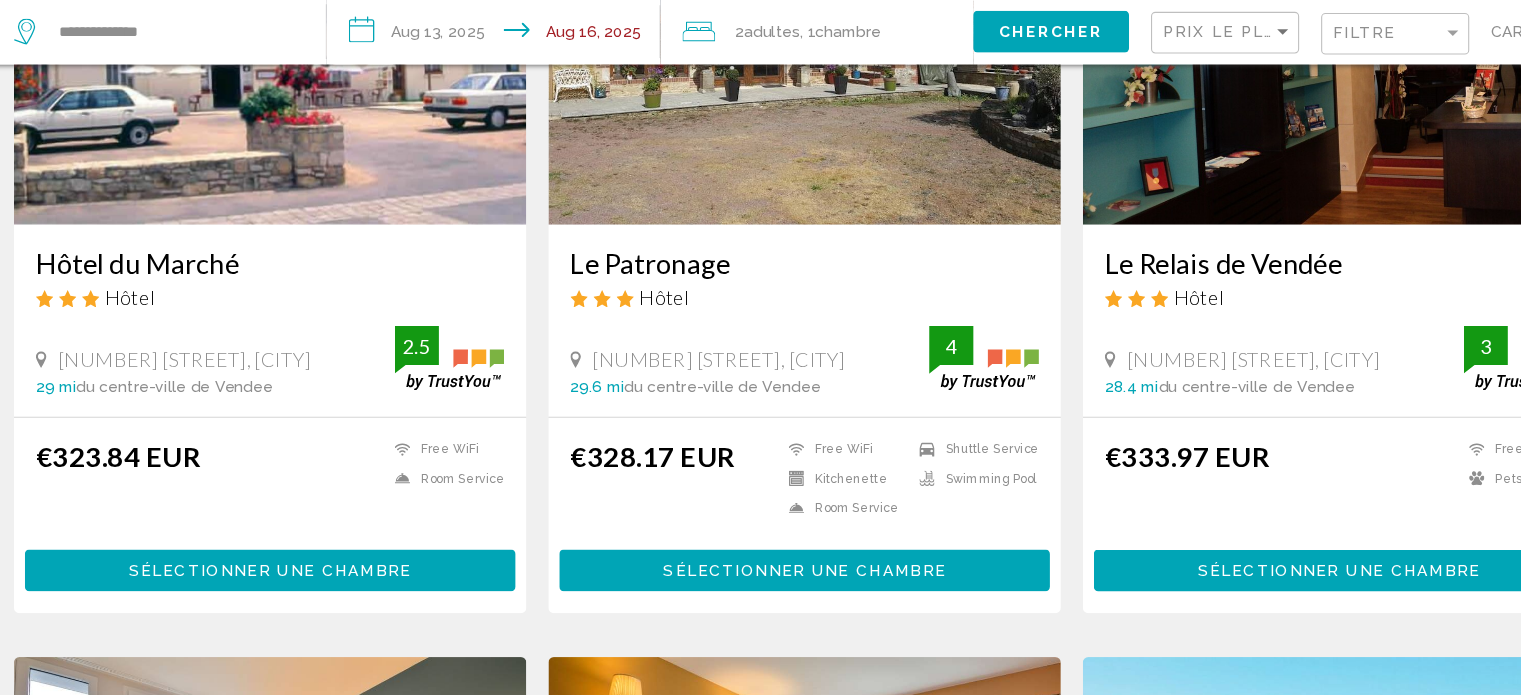 click on "Carte" 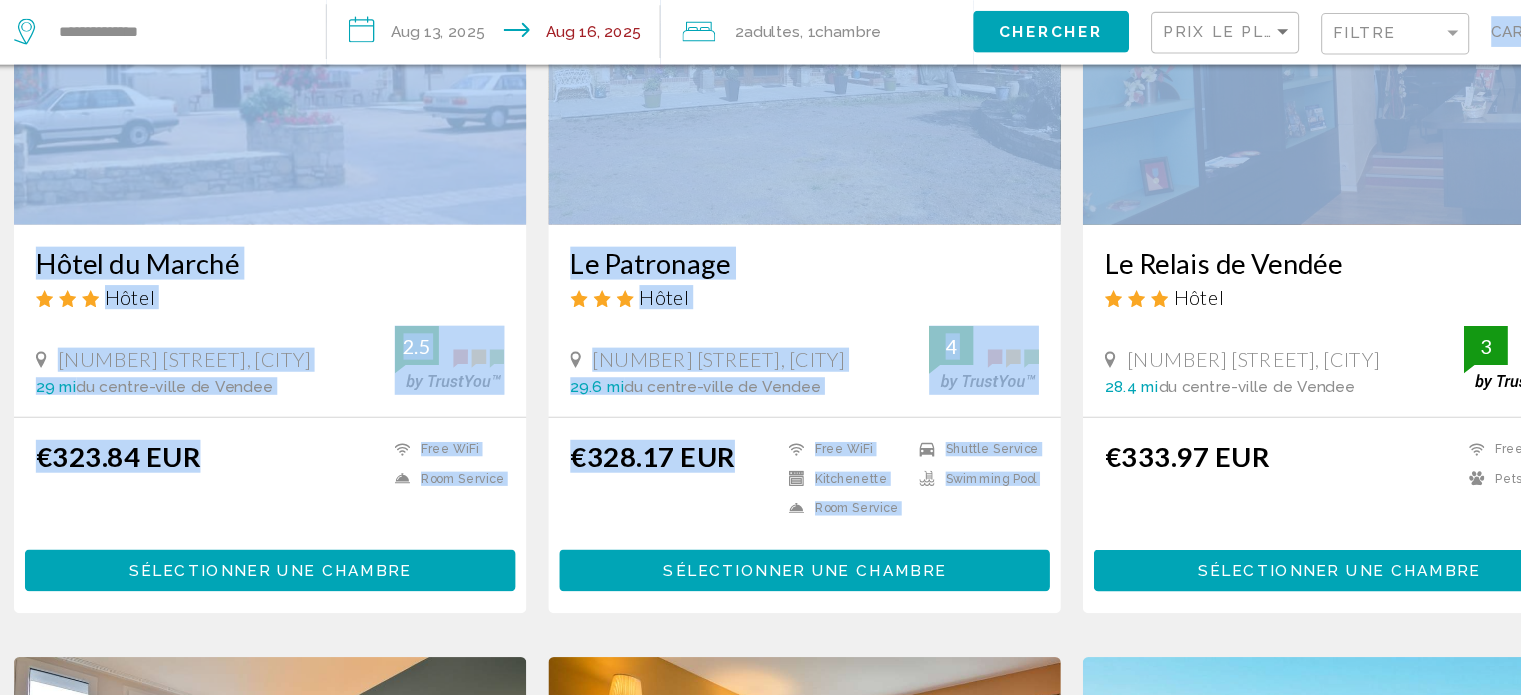 drag, startPoint x: 1383, startPoint y: 108, endPoint x: 1205, endPoint y: 167, distance: 187.52333 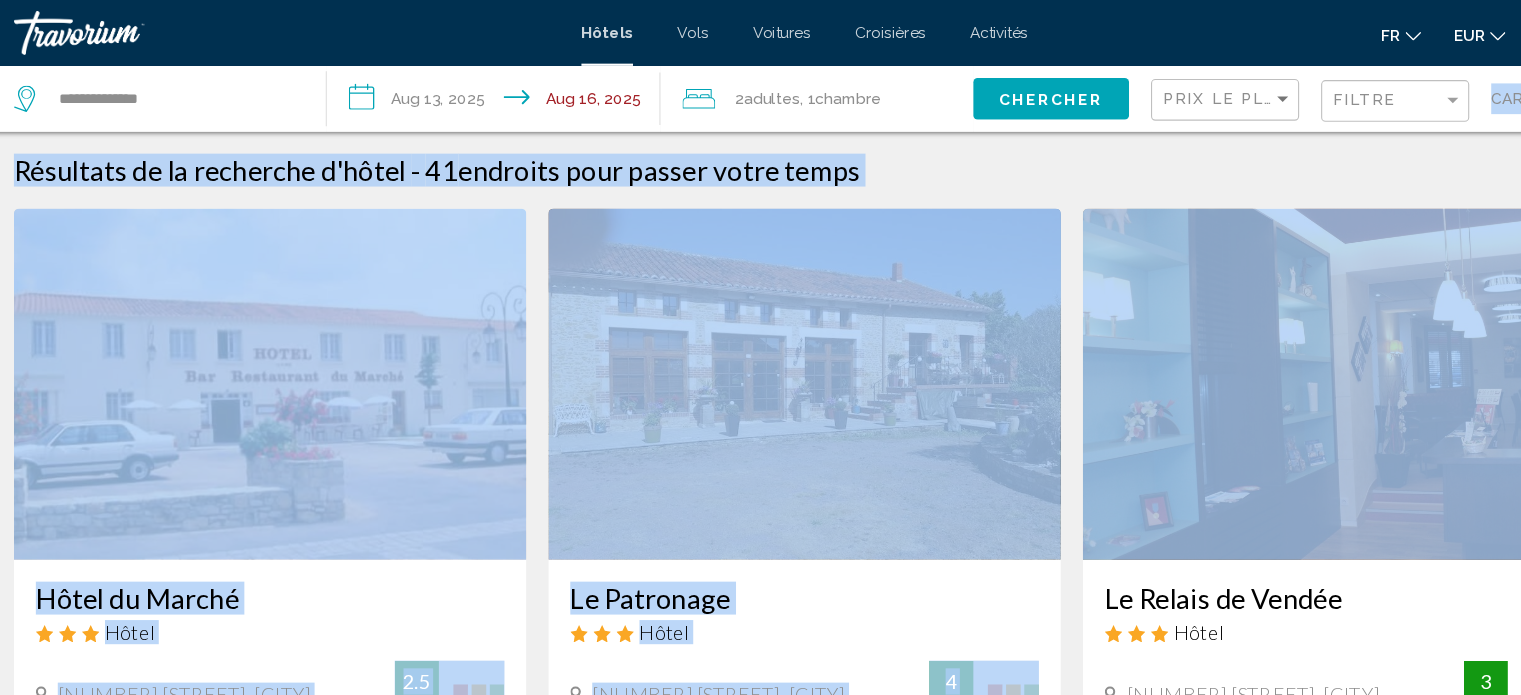 click on "Carte" 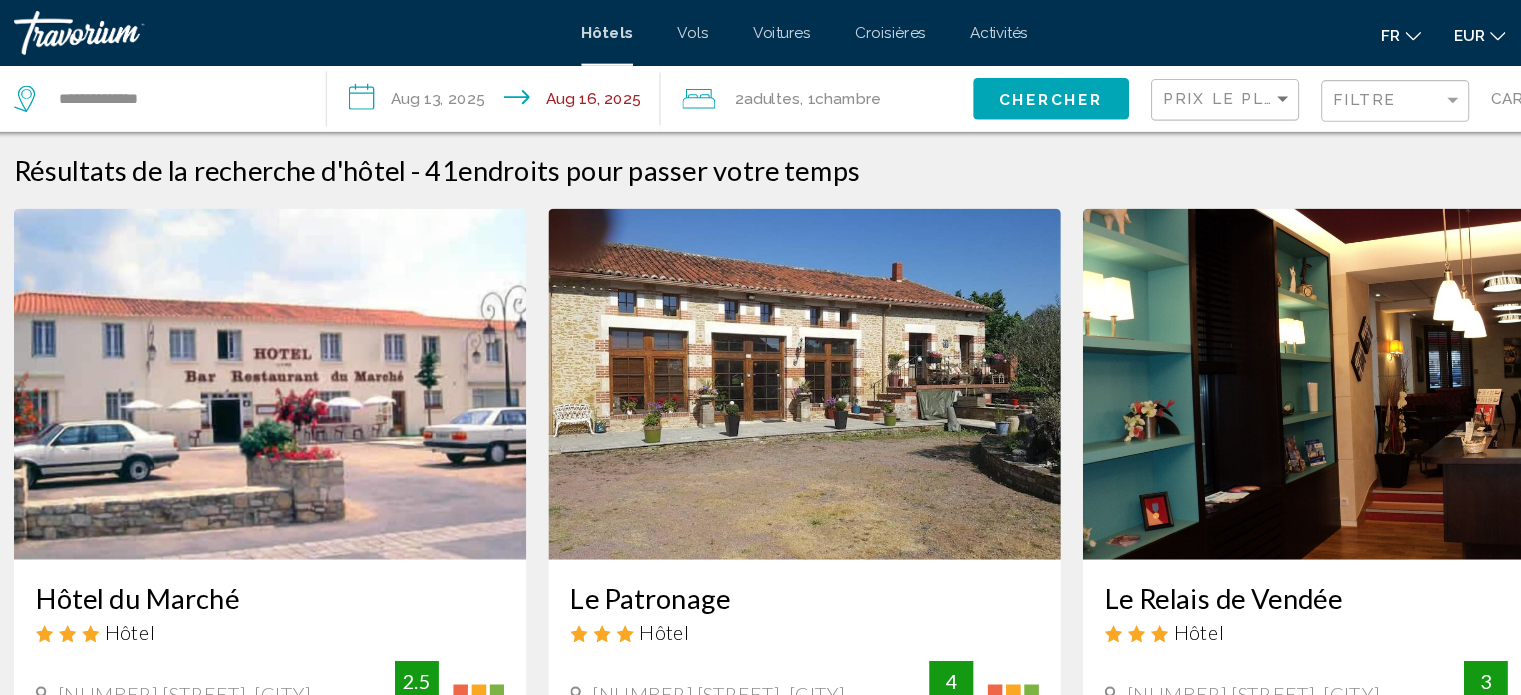 click on "Carte" 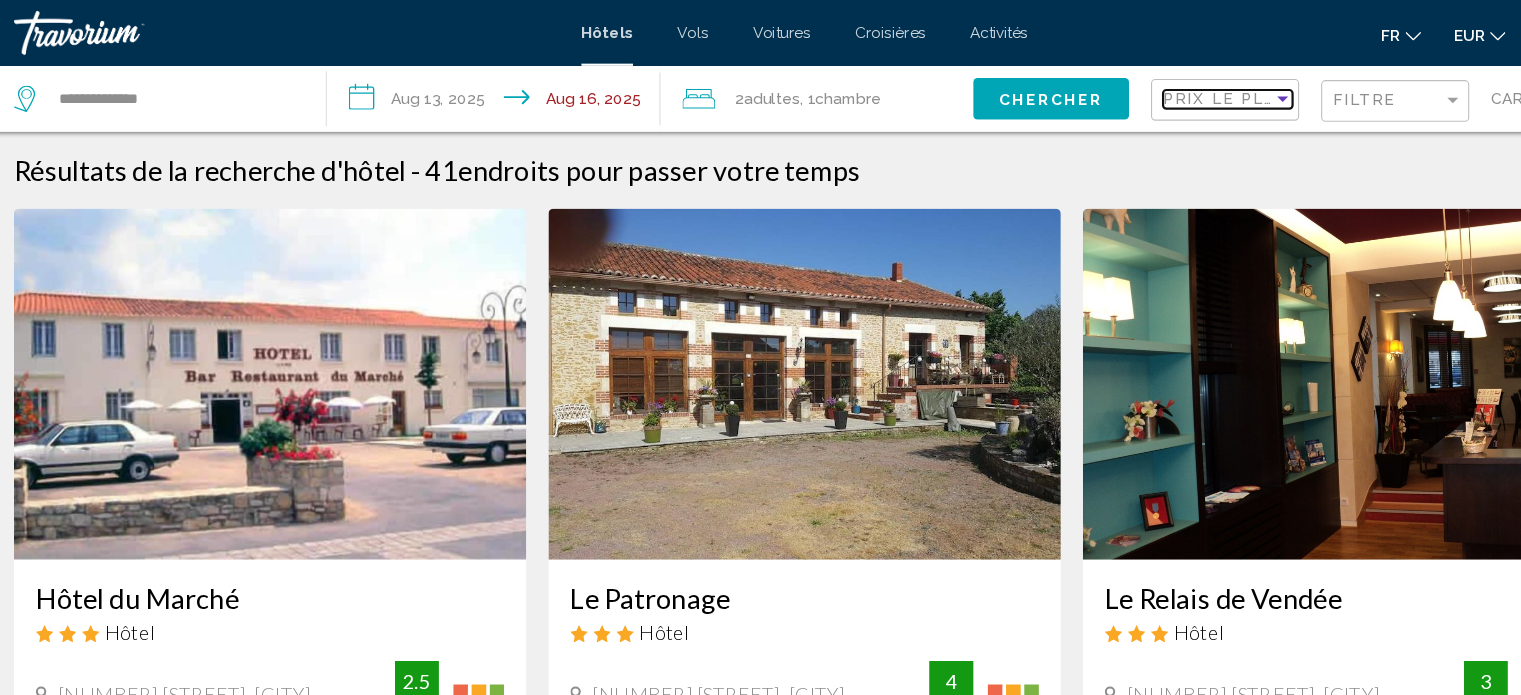 click at bounding box center (1196, 90) 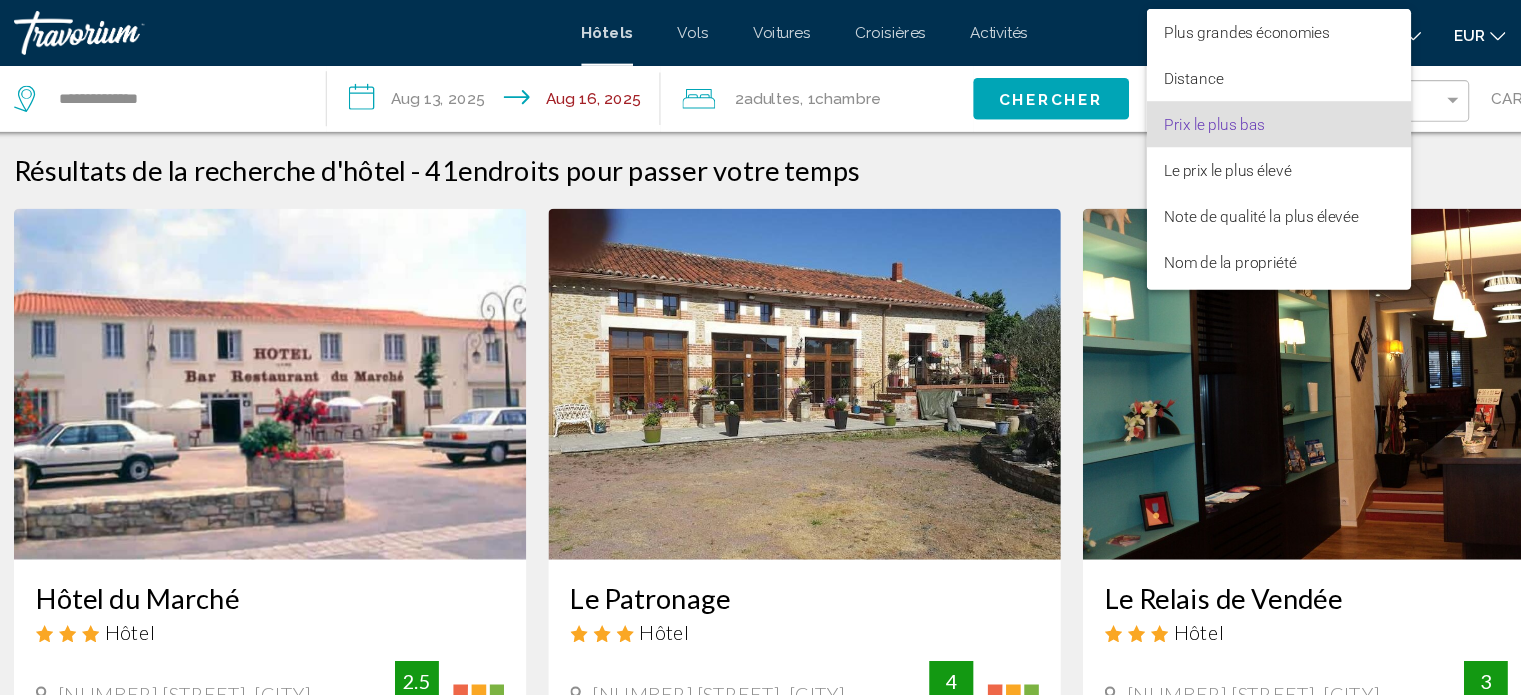 scroll, scrollTop: 23, scrollLeft: 0, axis: vertical 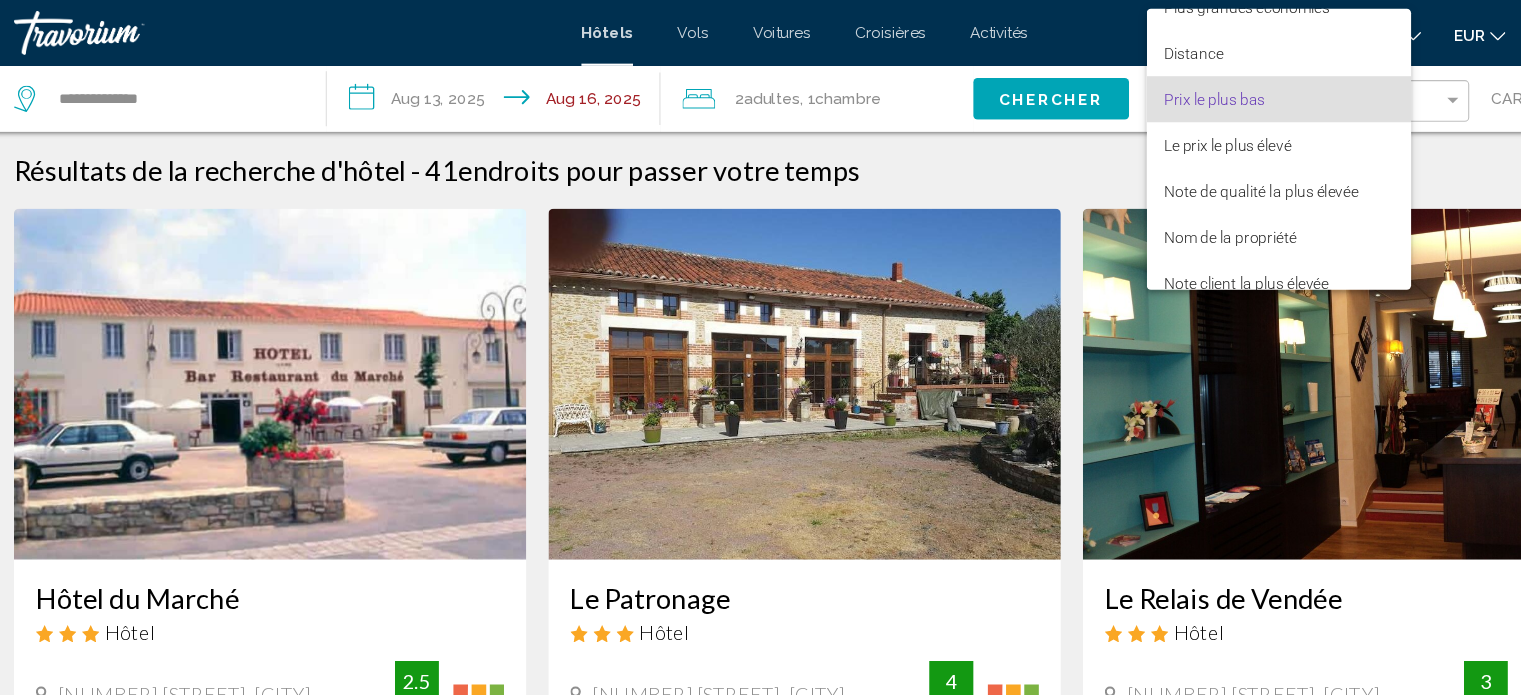 click at bounding box center (760, 347) 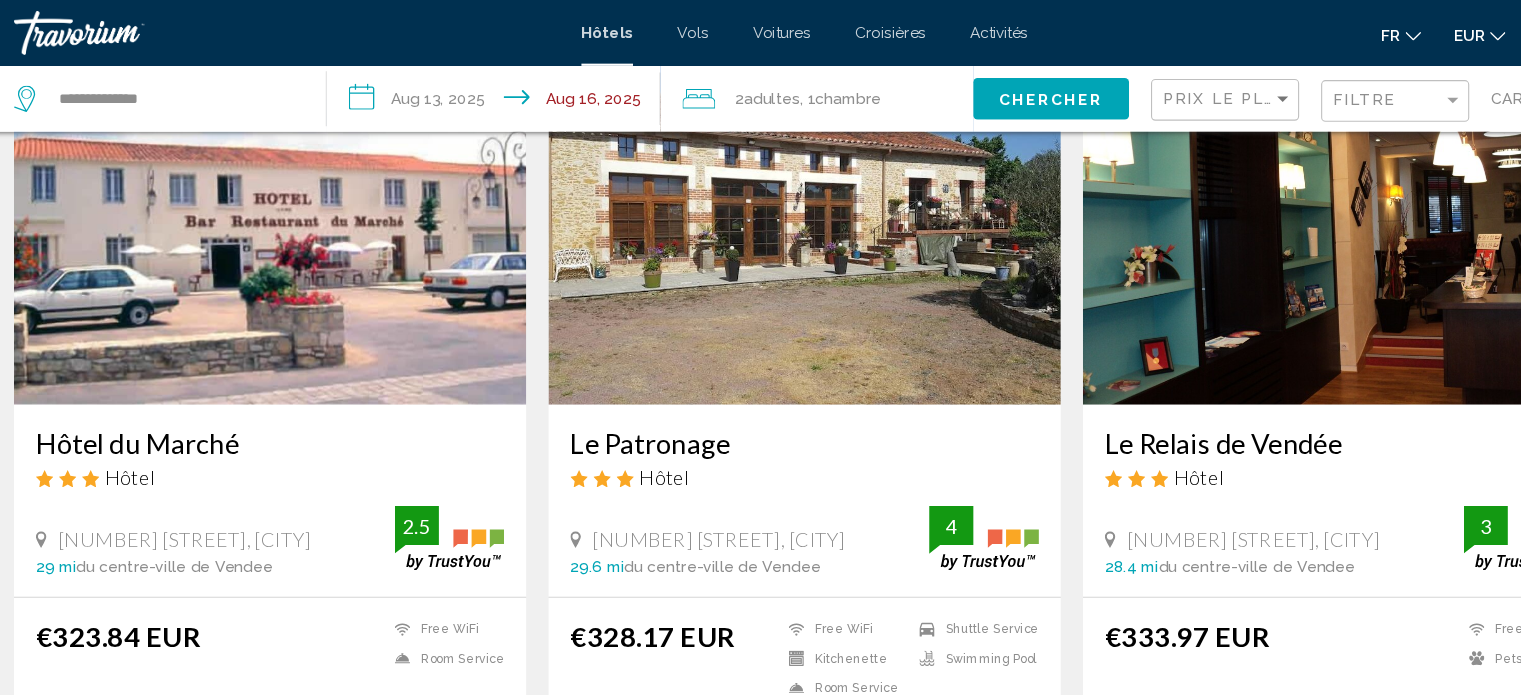 scroll, scrollTop: 56, scrollLeft: 0, axis: vertical 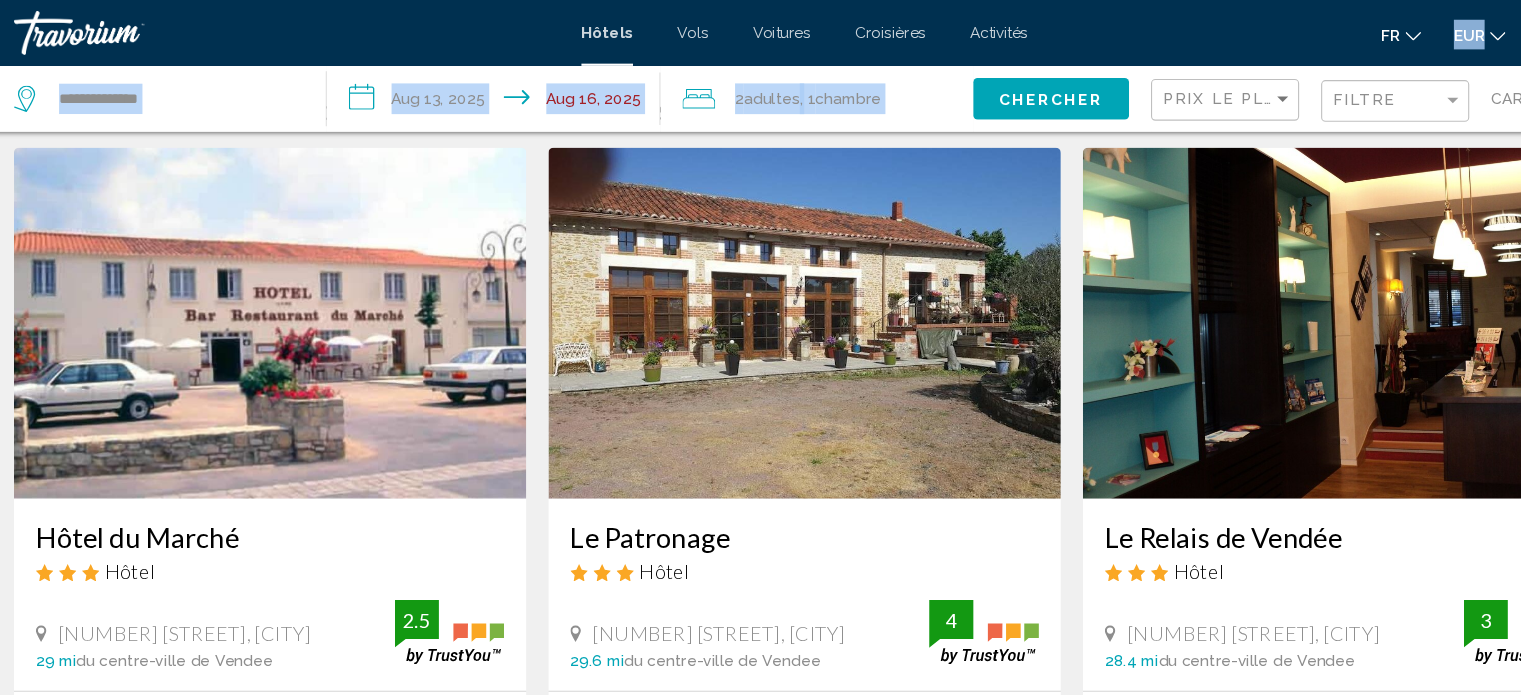 drag, startPoint x: 1392, startPoint y: 9, endPoint x: 1182, endPoint y: 72, distance: 219.24643 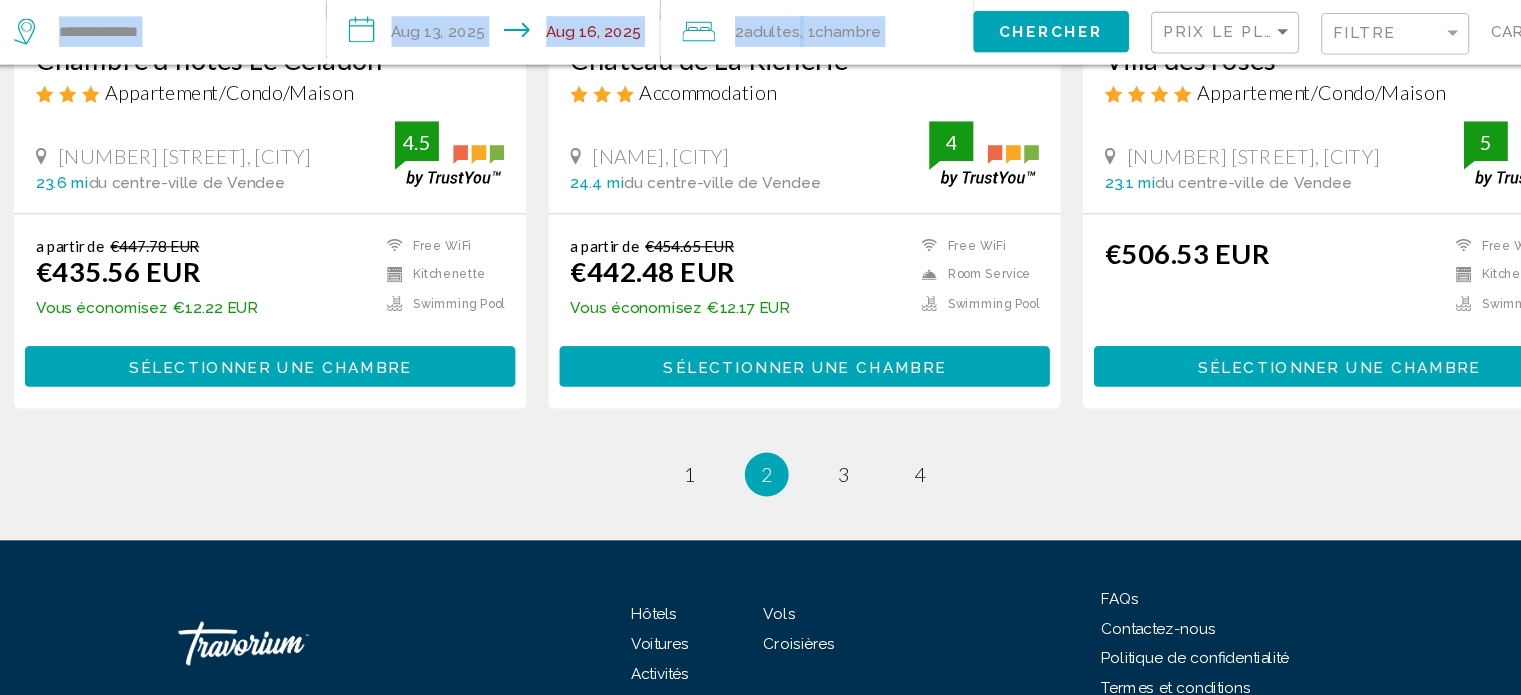 scroll, scrollTop: 2634, scrollLeft: 0, axis: vertical 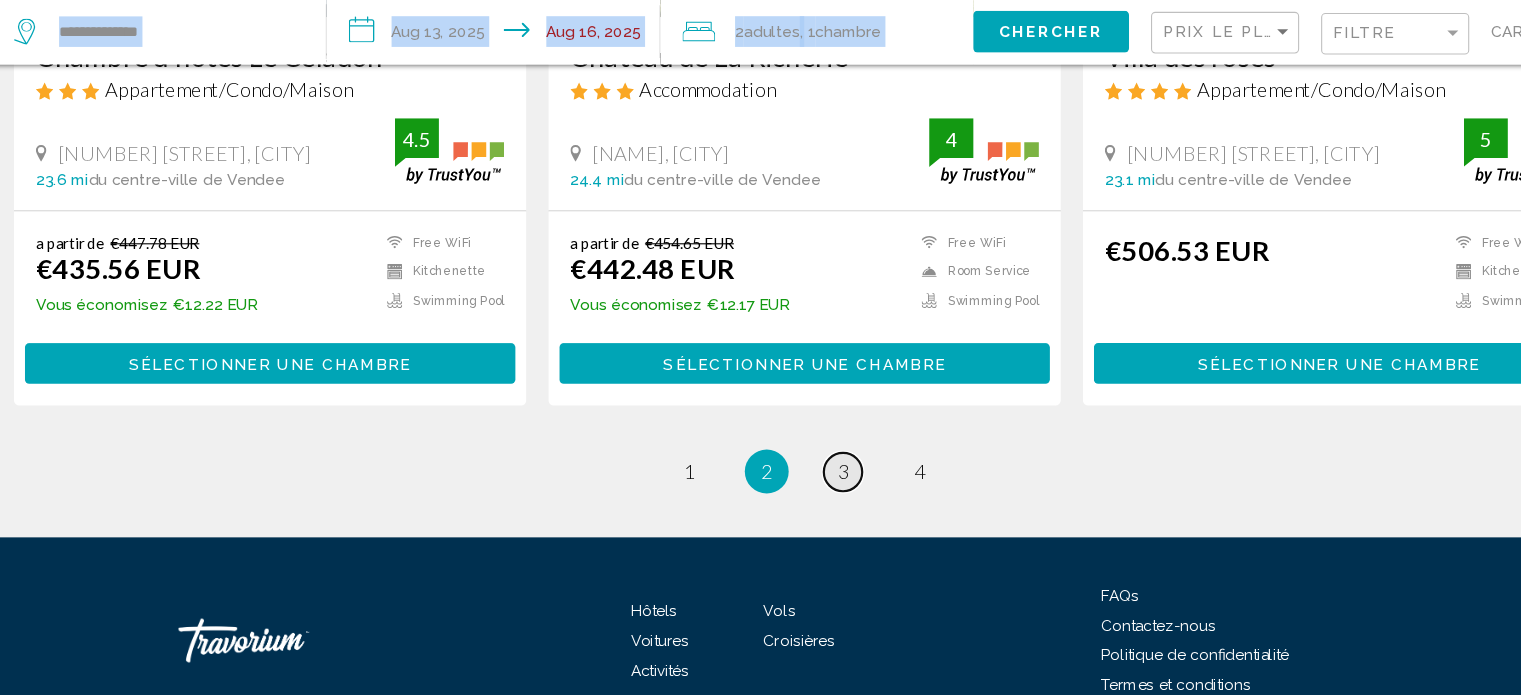 click on "3" at bounding box center (796, 491) 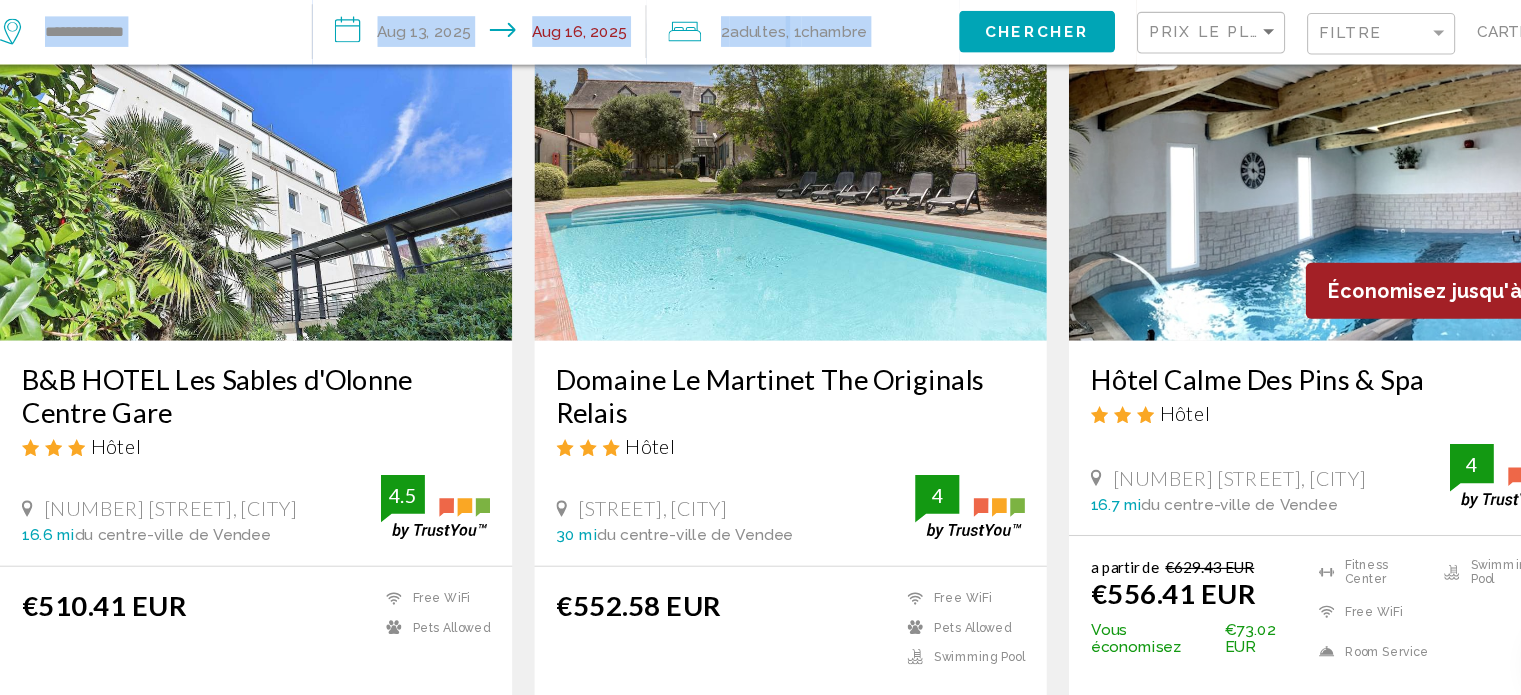 scroll, scrollTop: 178, scrollLeft: 0, axis: vertical 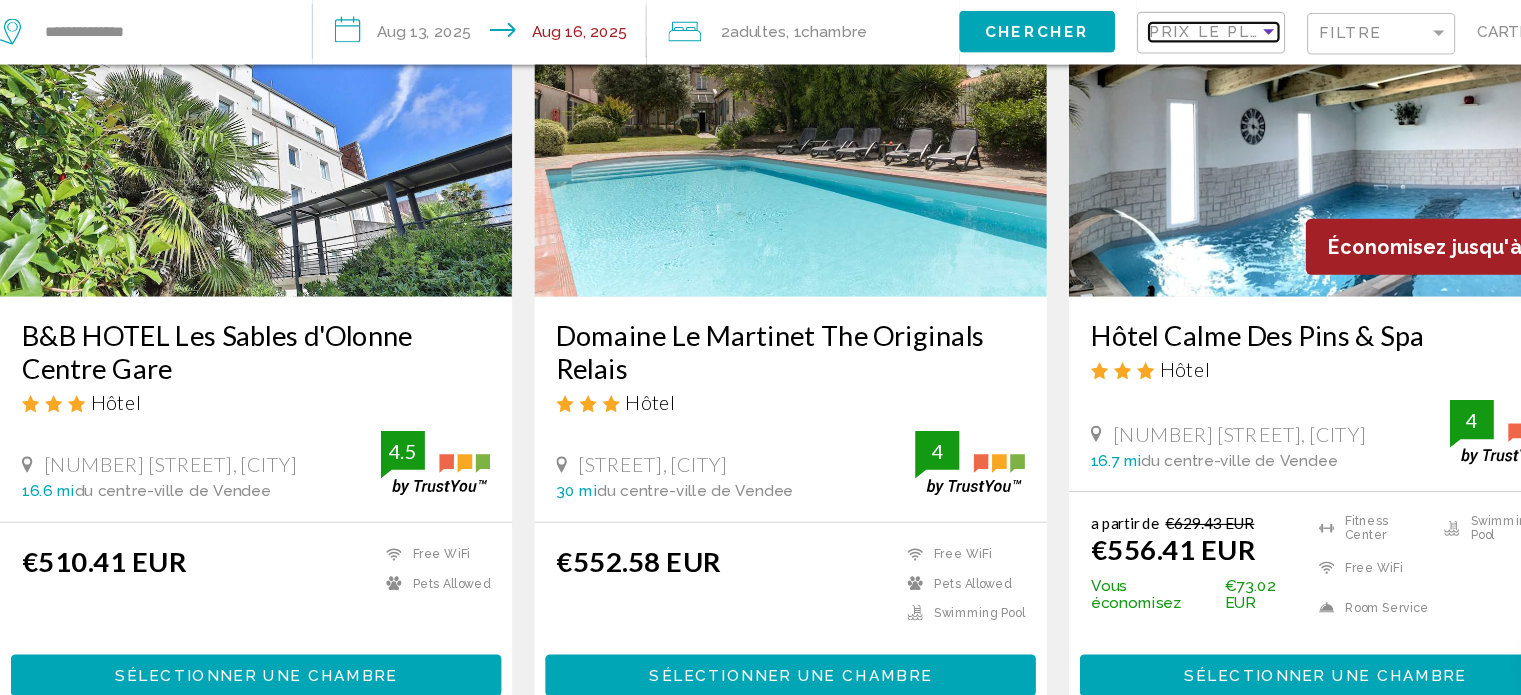 click at bounding box center [1196, 90] 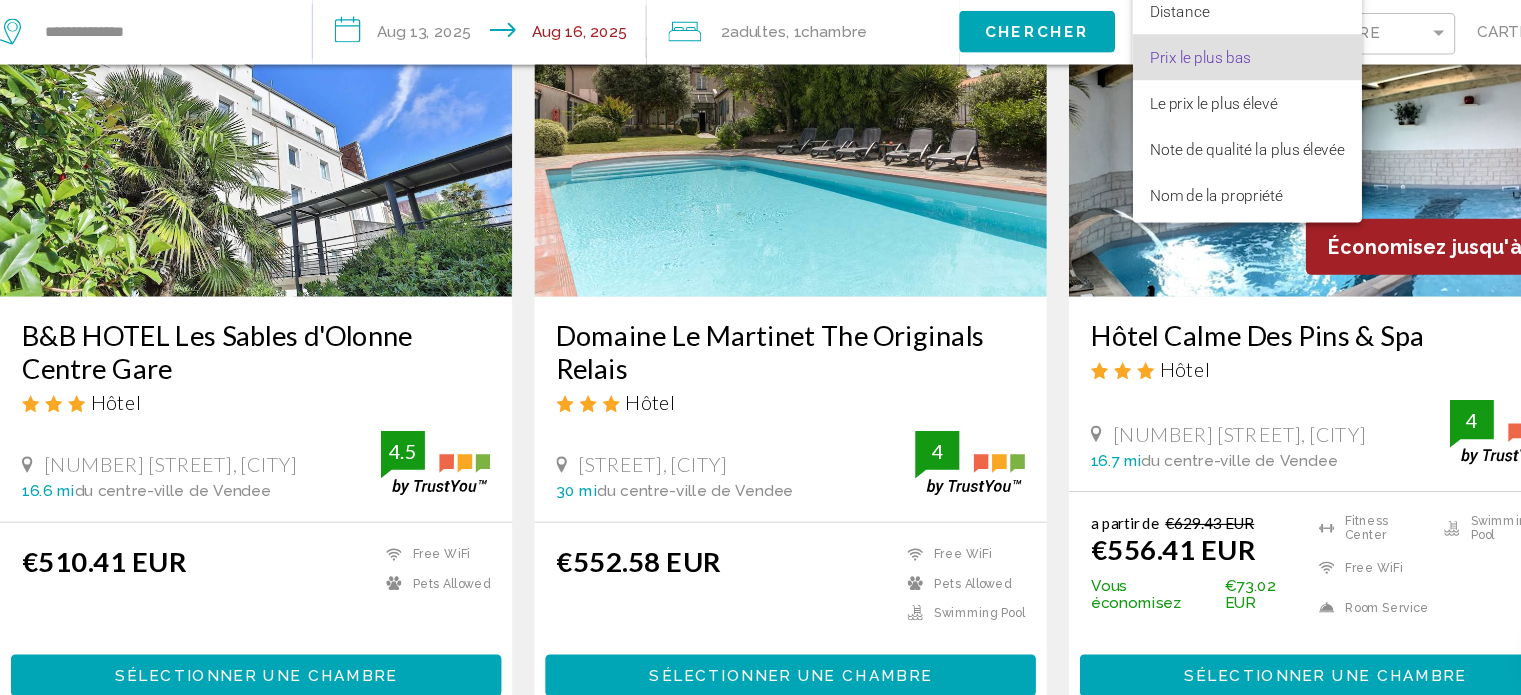 scroll, scrollTop: 23, scrollLeft: 0, axis: vertical 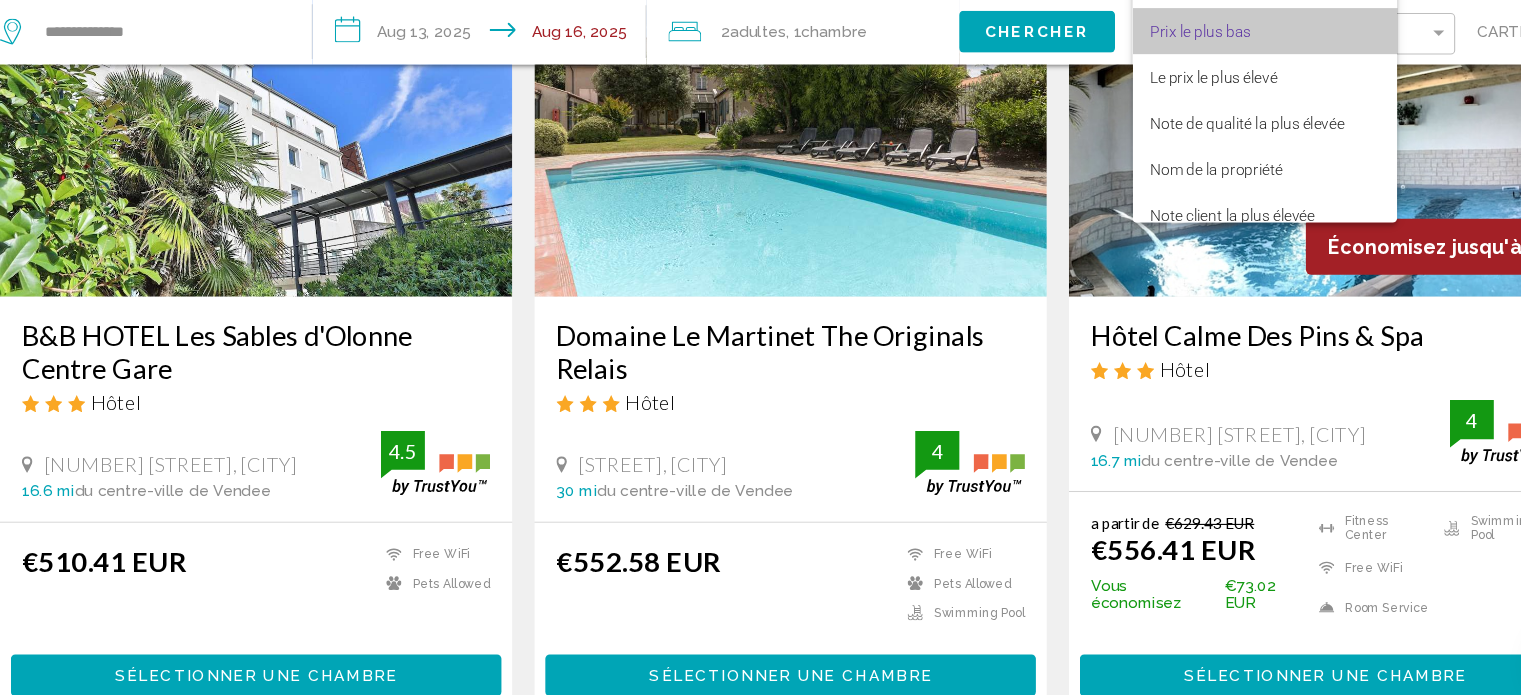 click on "Prix le plus bas" at bounding box center (1192, 90) 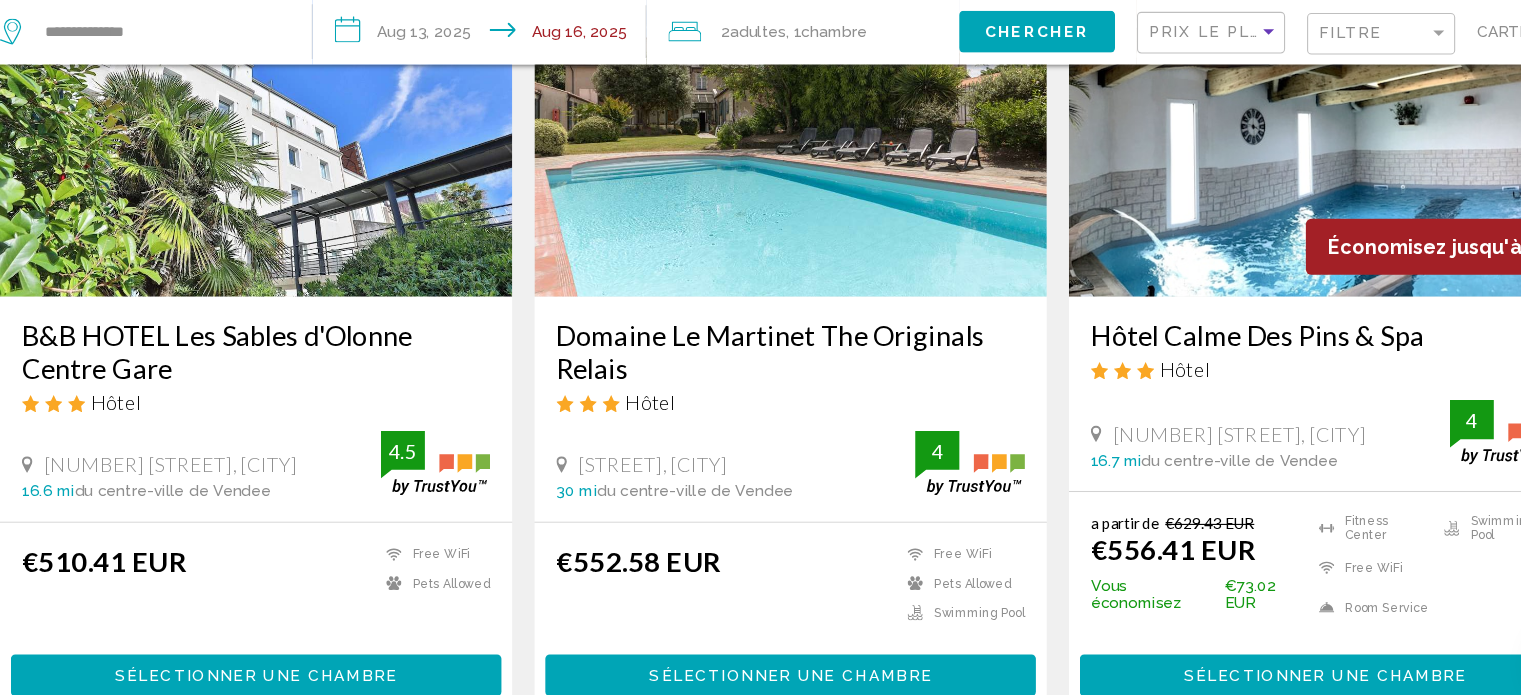 click on "**********" at bounding box center [481, 93] 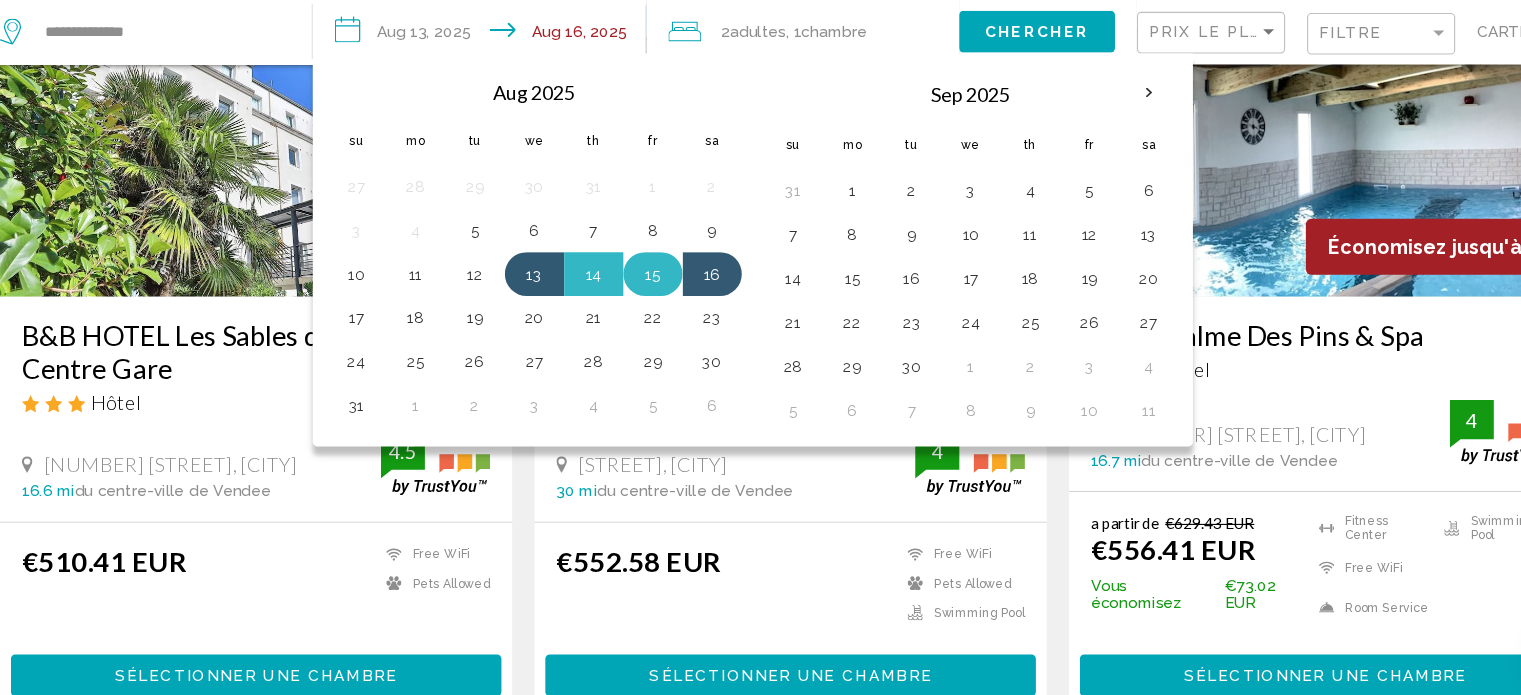 click on "15" at bounding box center [635, 311] 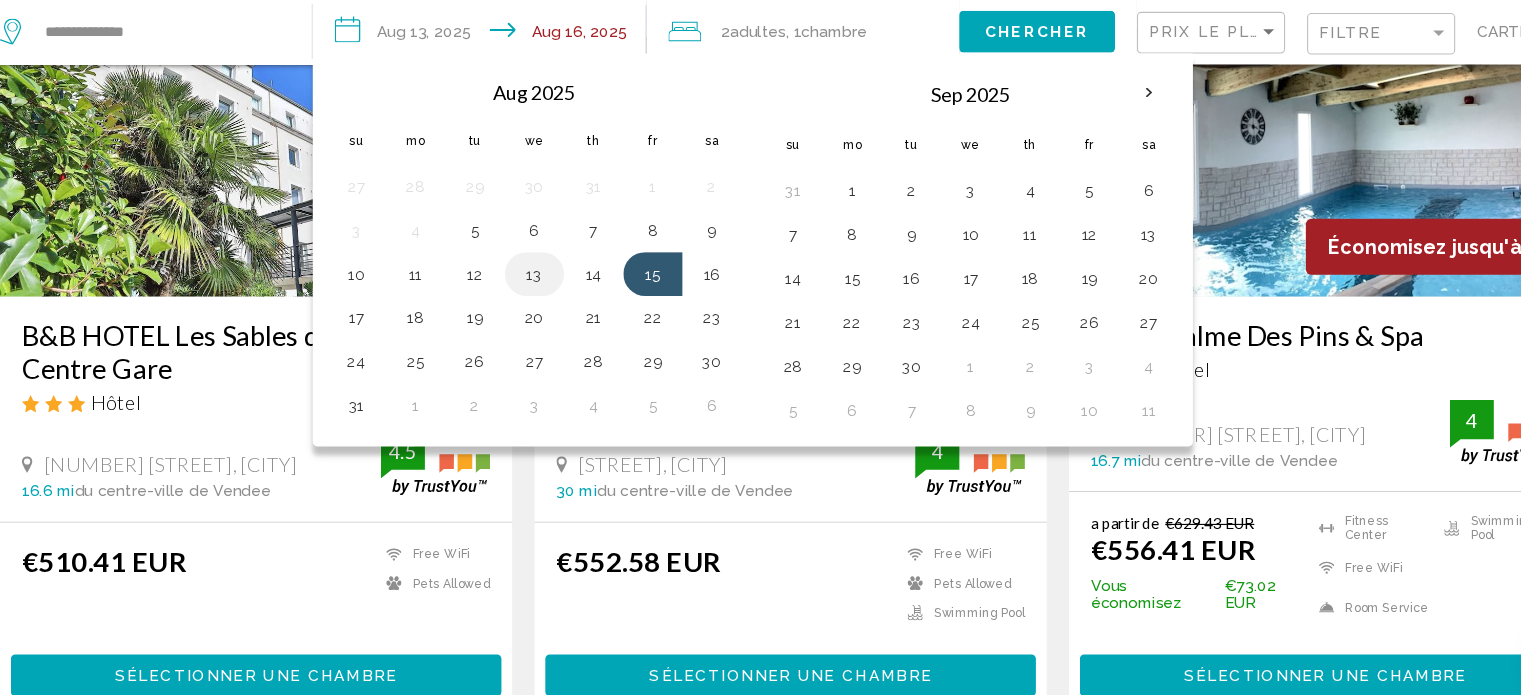 click on "13" at bounding box center (527, 311) 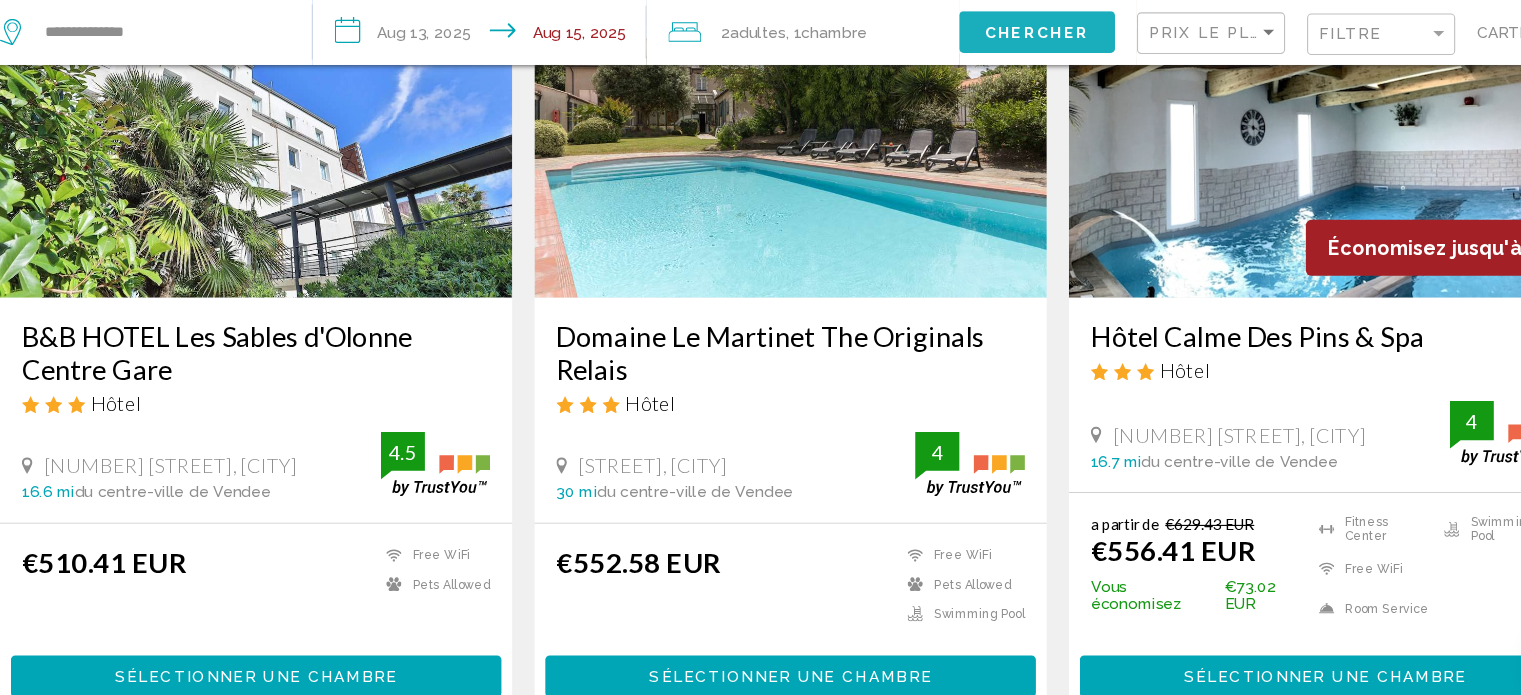 click on "Chercher" 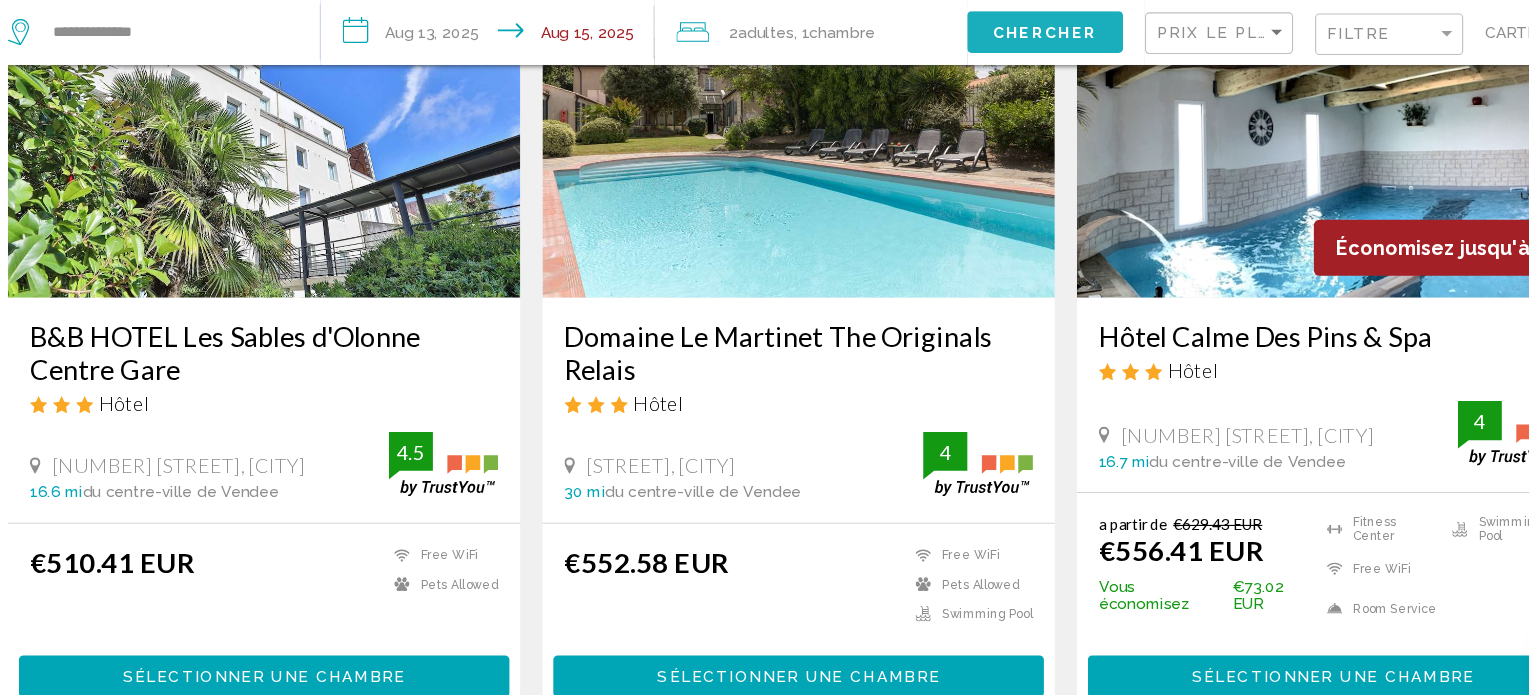 scroll, scrollTop: 0, scrollLeft: 0, axis: both 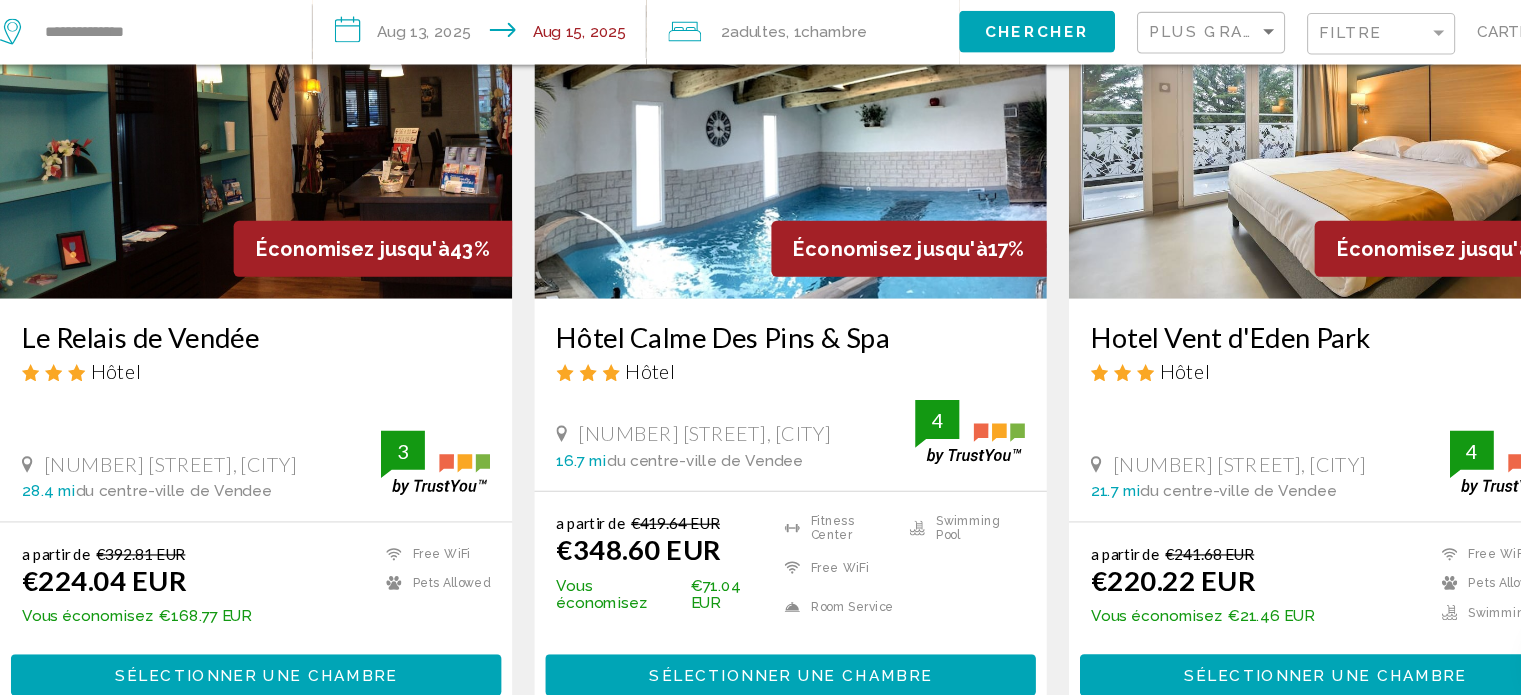 type 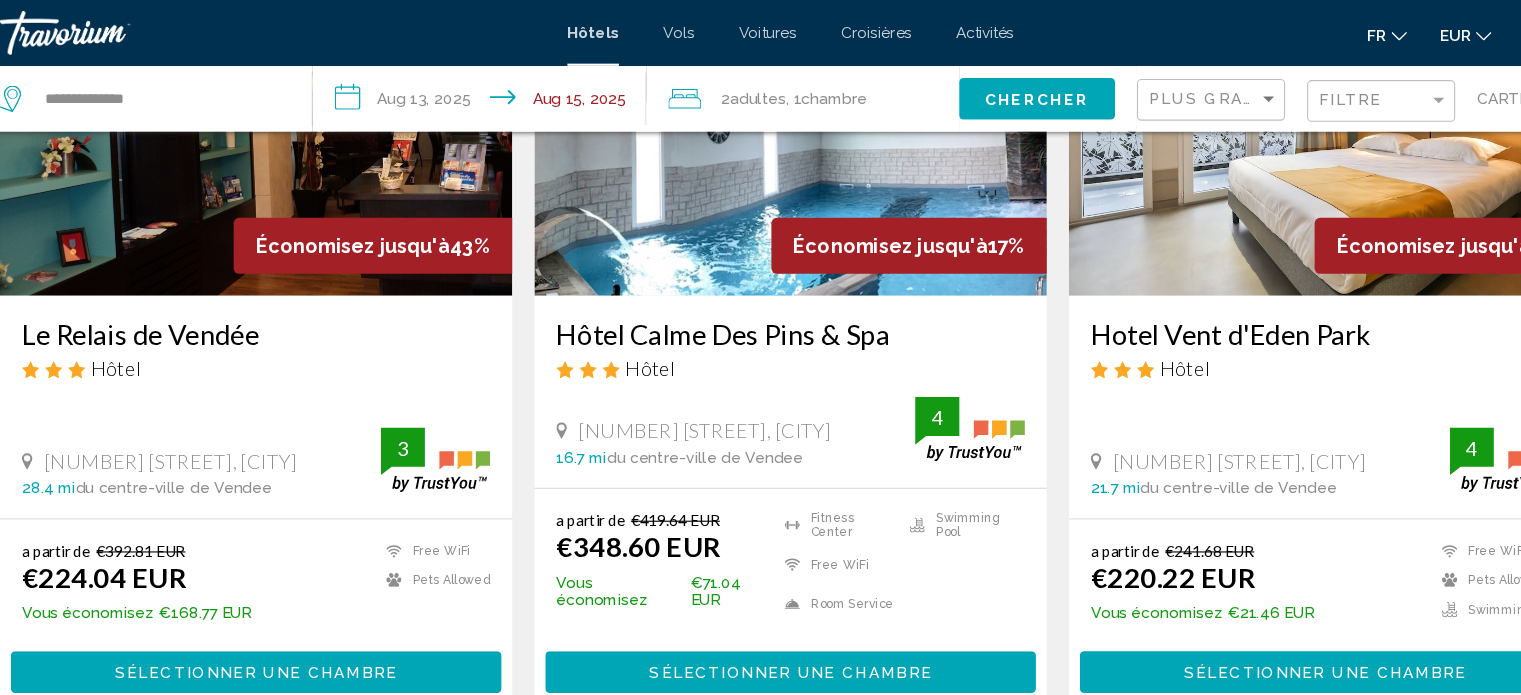 scroll, scrollTop: 239, scrollLeft: 0, axis: vertical 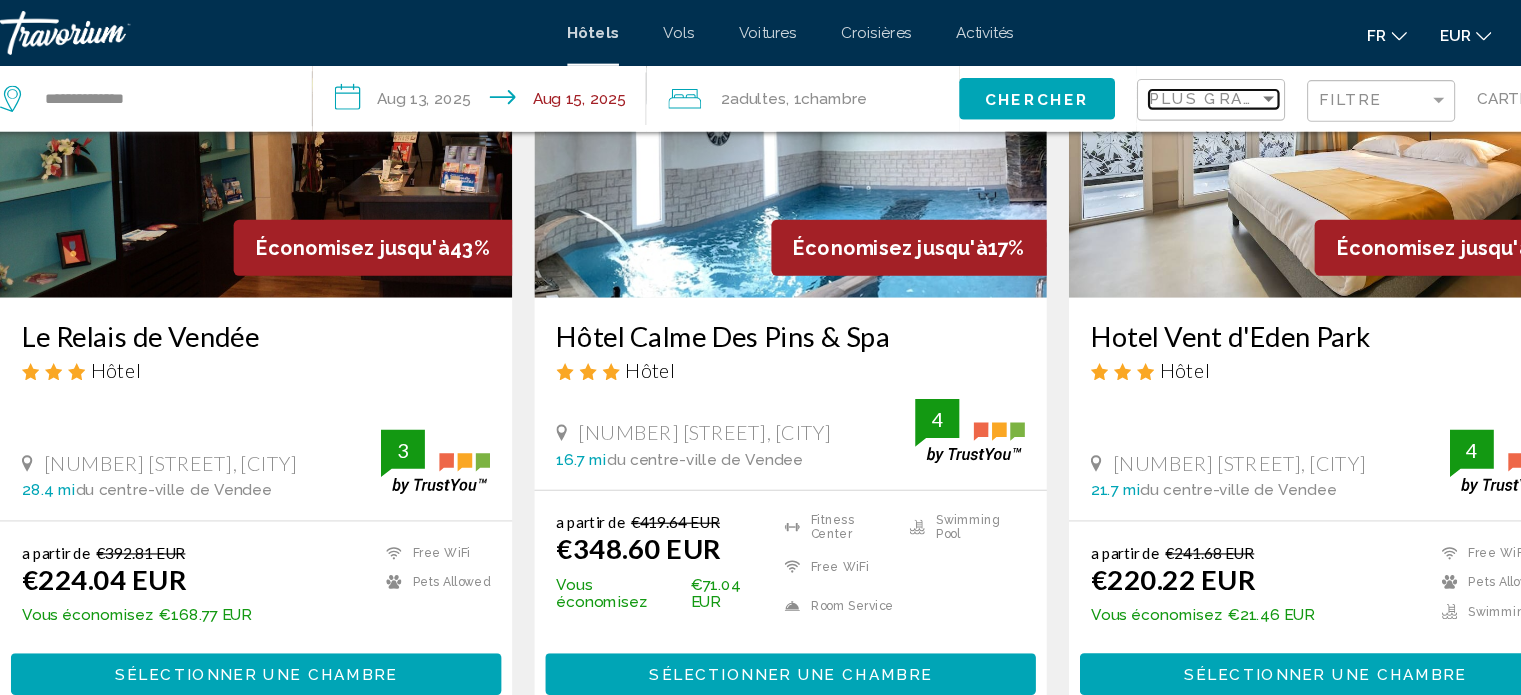 click at bounding box center [1196, 90] 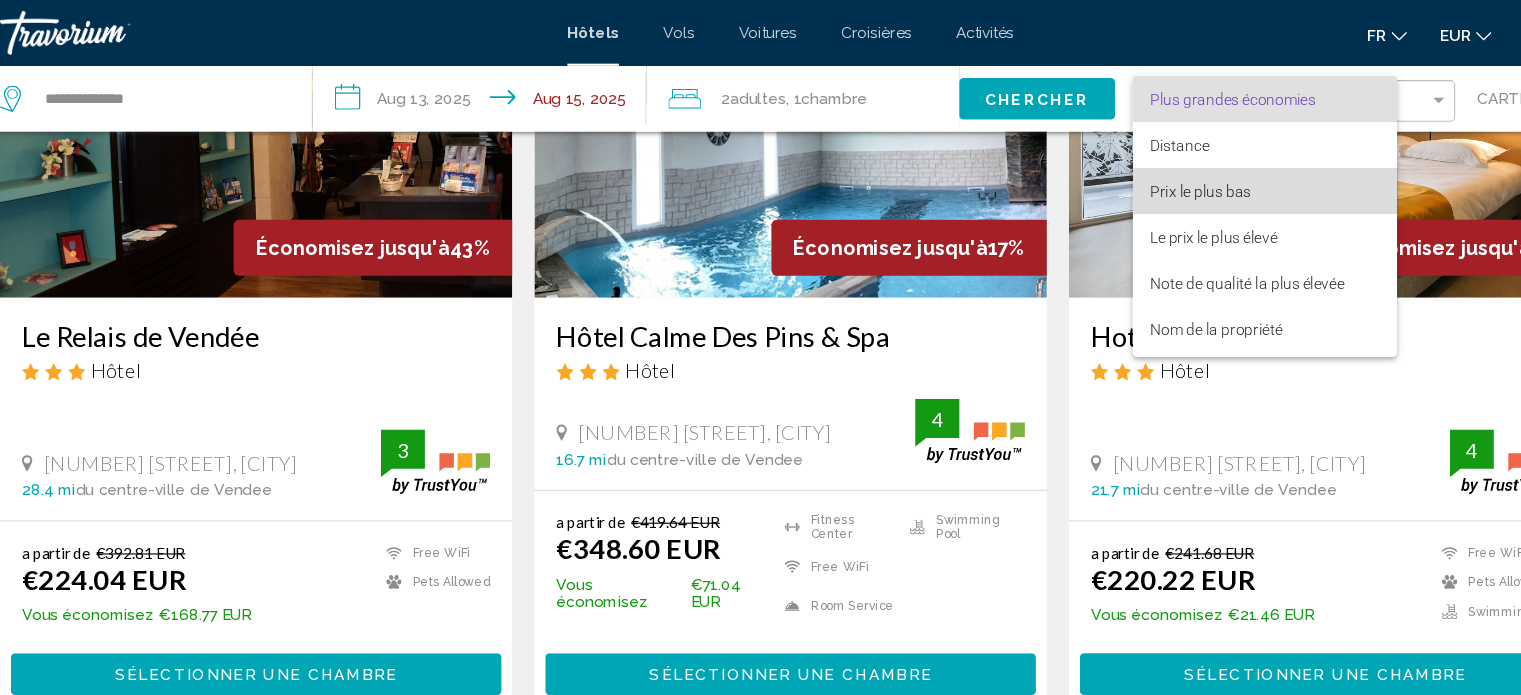 click on "Prix le plus bas" at bounding box center [1134, 174] 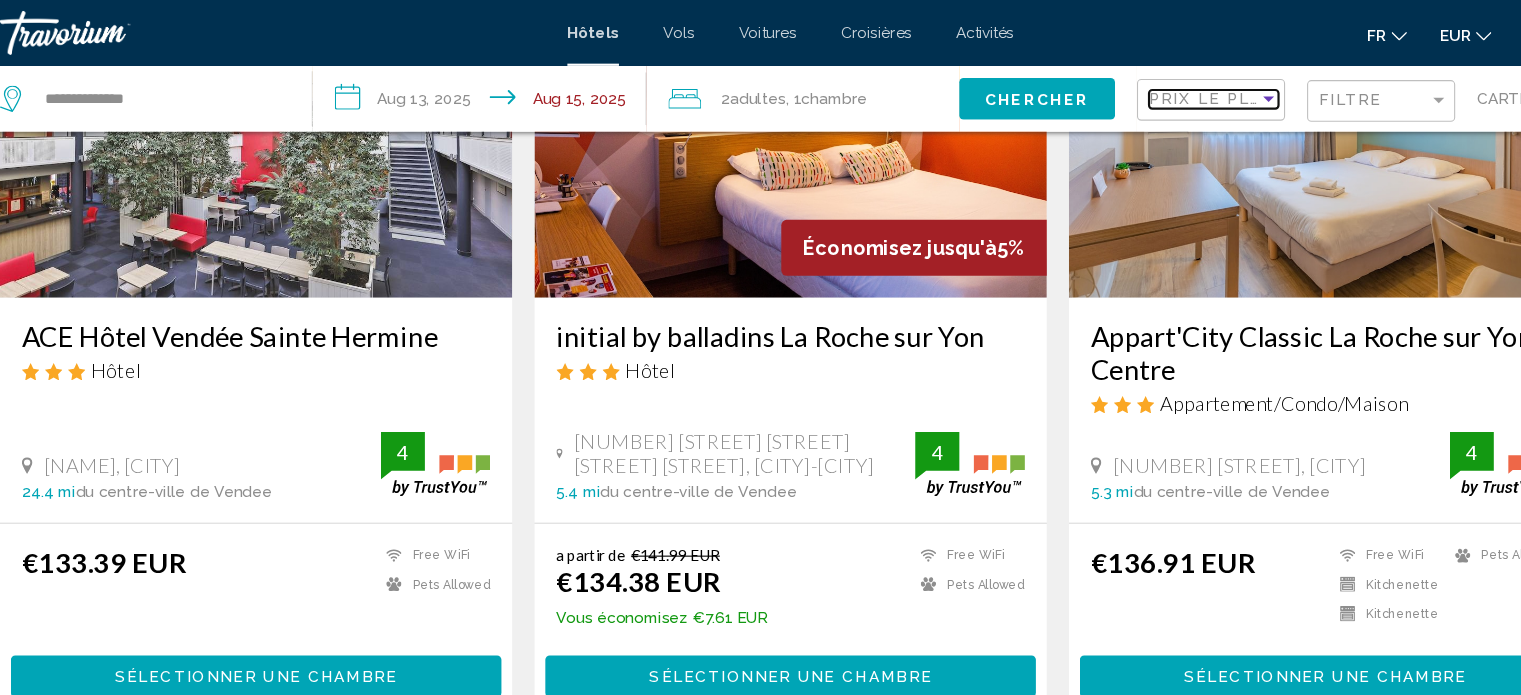 click at bounding box center [1196, 90] 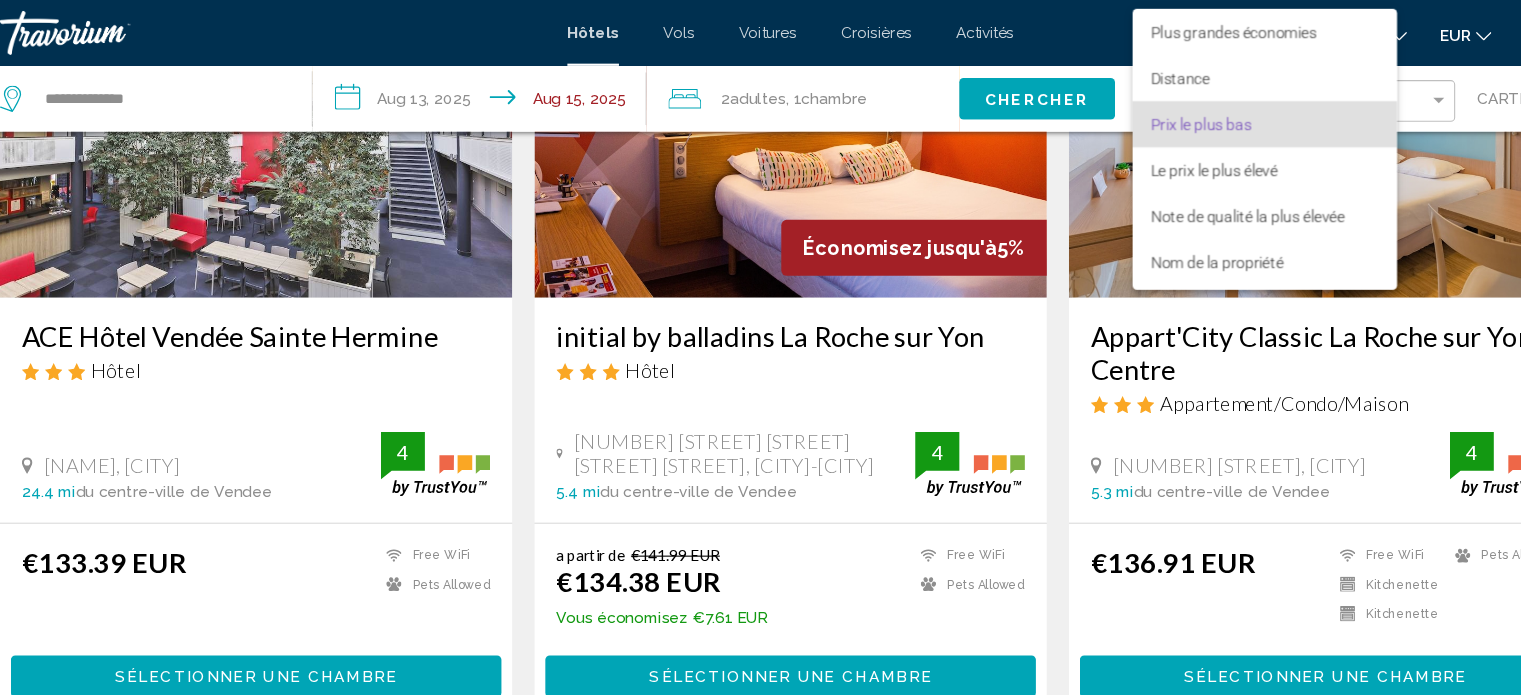 scroll, scrollTop: 23, scrollLeft: 0, axis: vertical 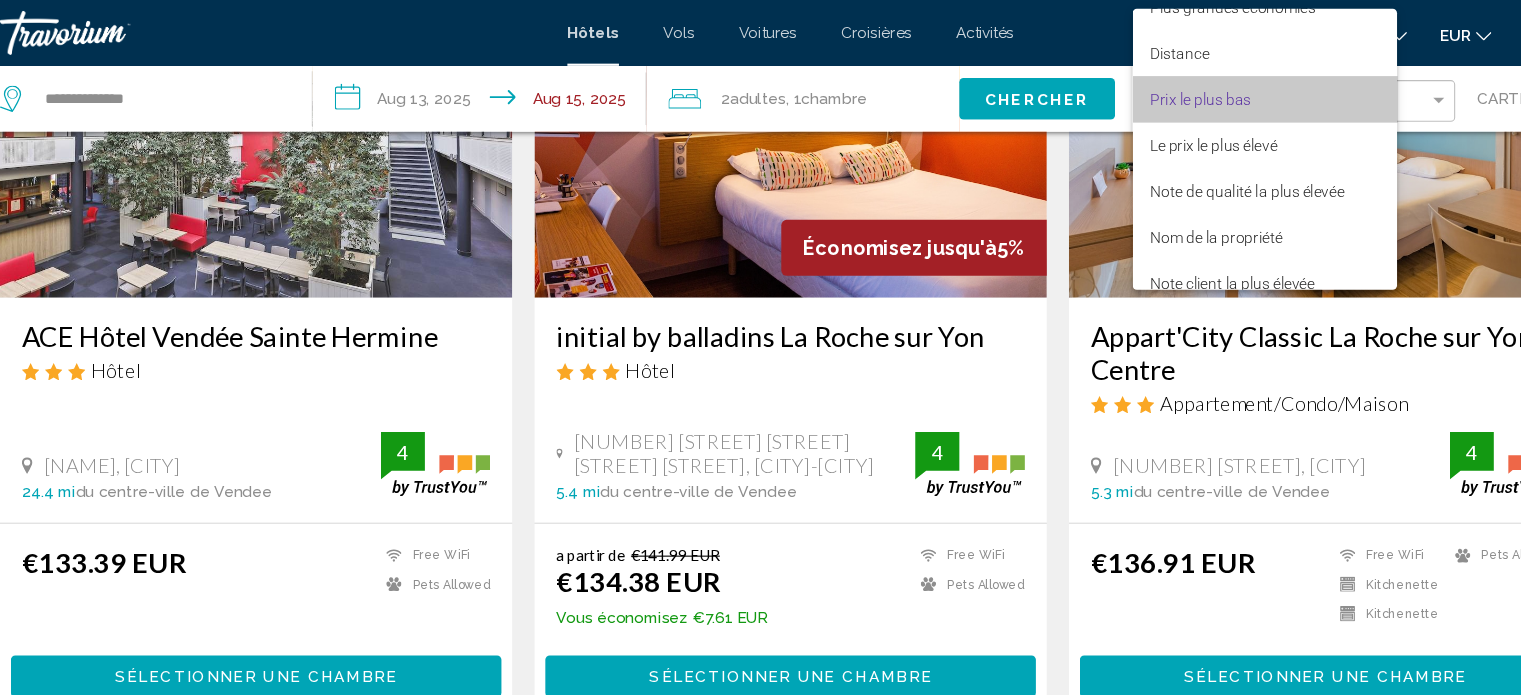click on "Prix le plus bas" at bounding box center (1192, 90) 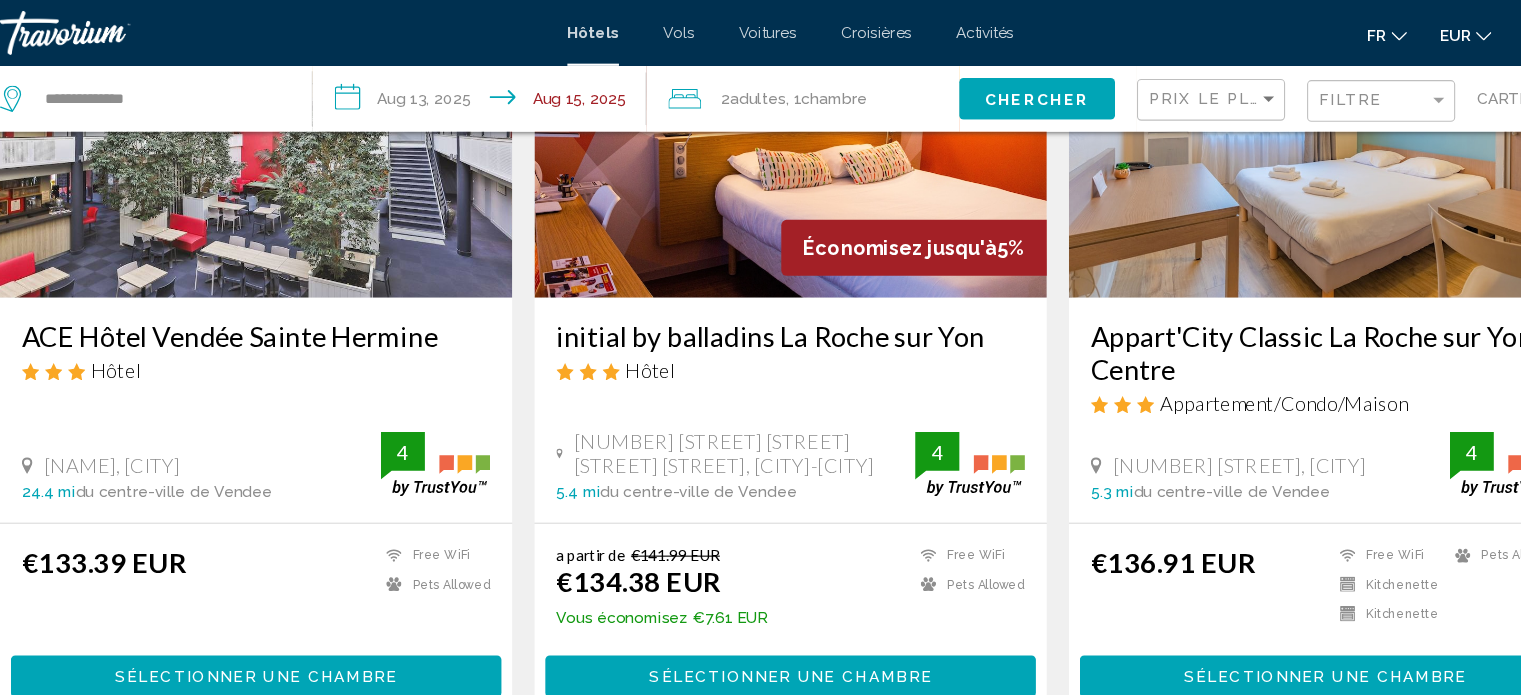 click on "**********" at bounding box center (481, 93) 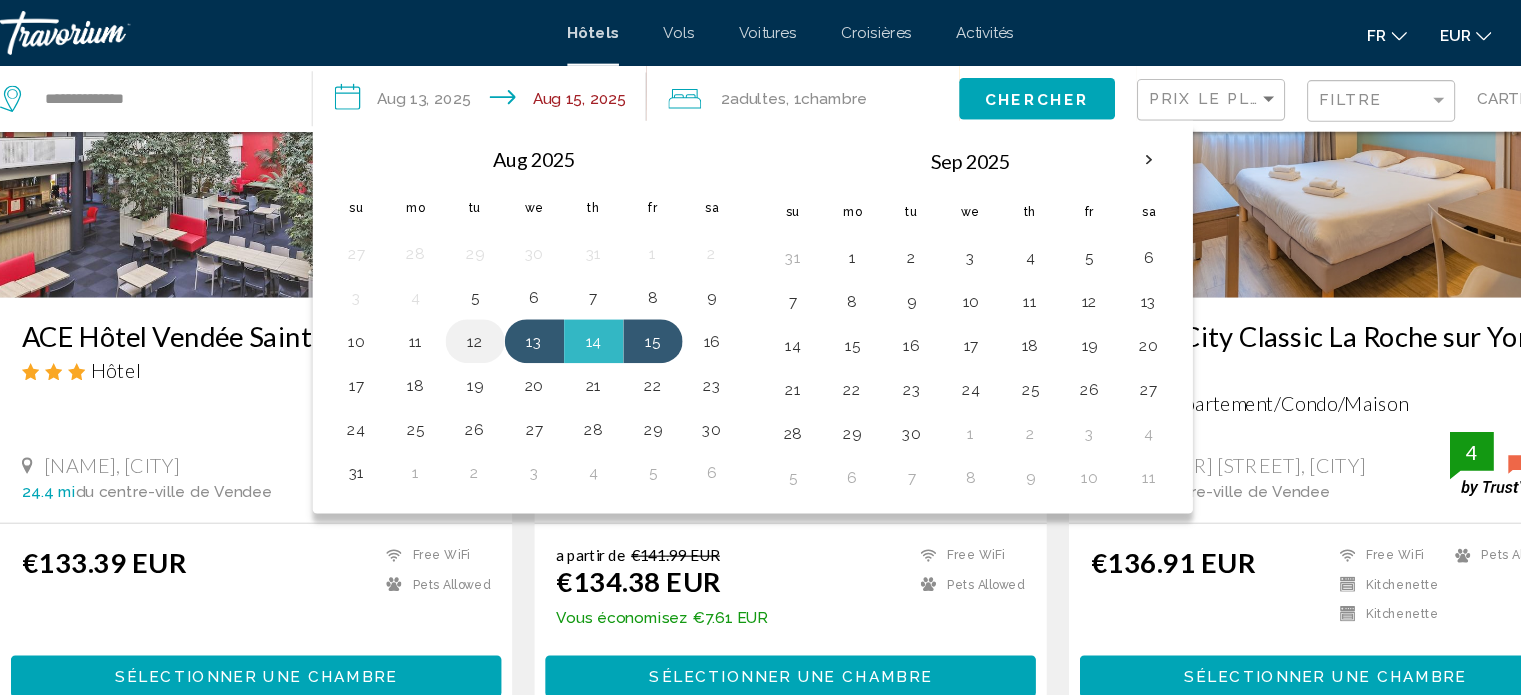 click on "12" at bounding box center (473, 311) 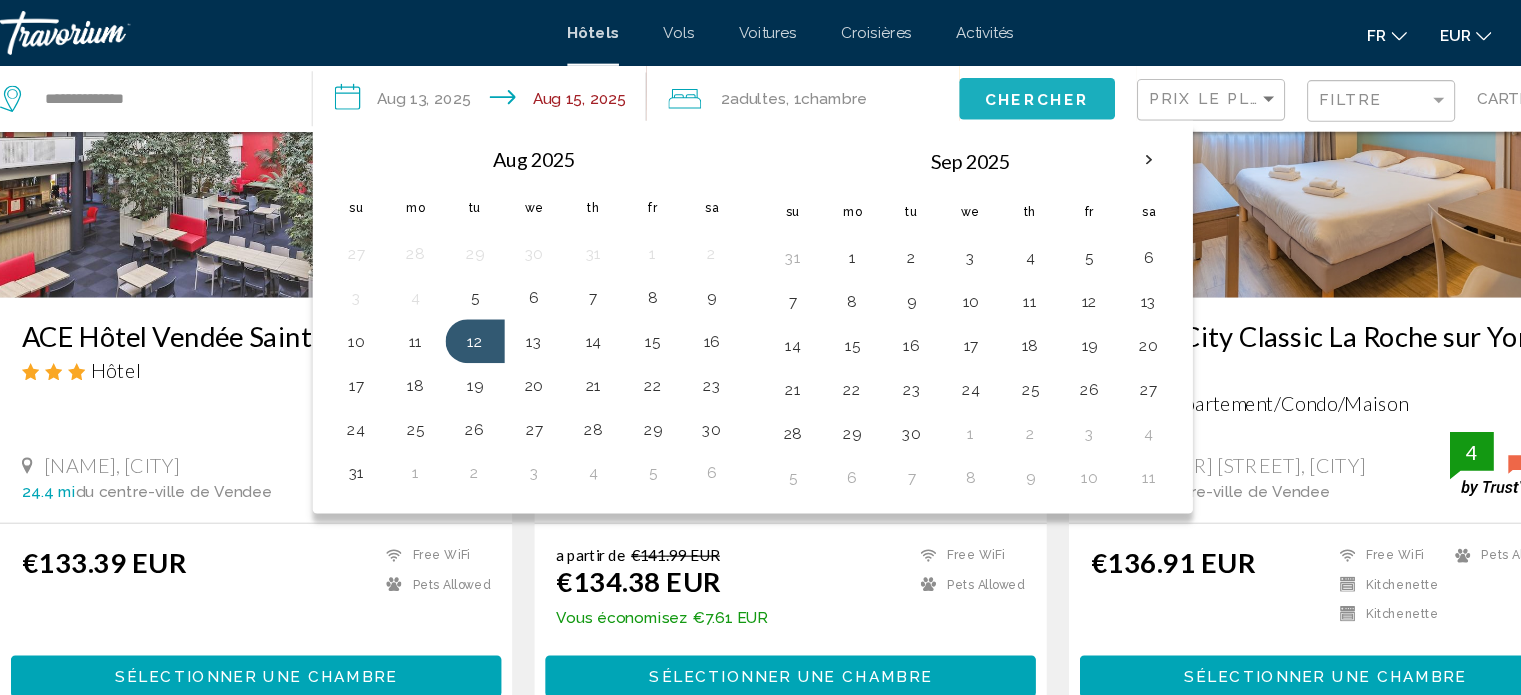 click on "Chercher" 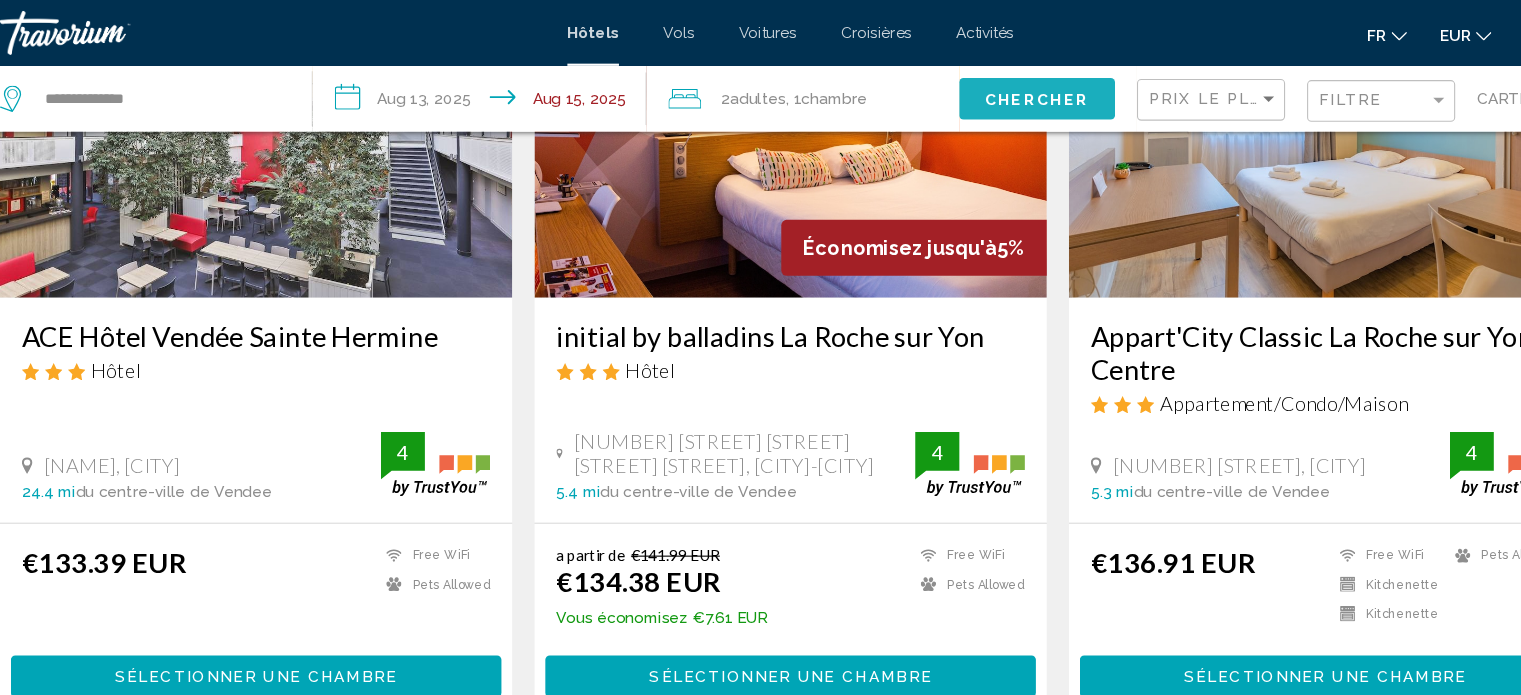 click on "Chercher" 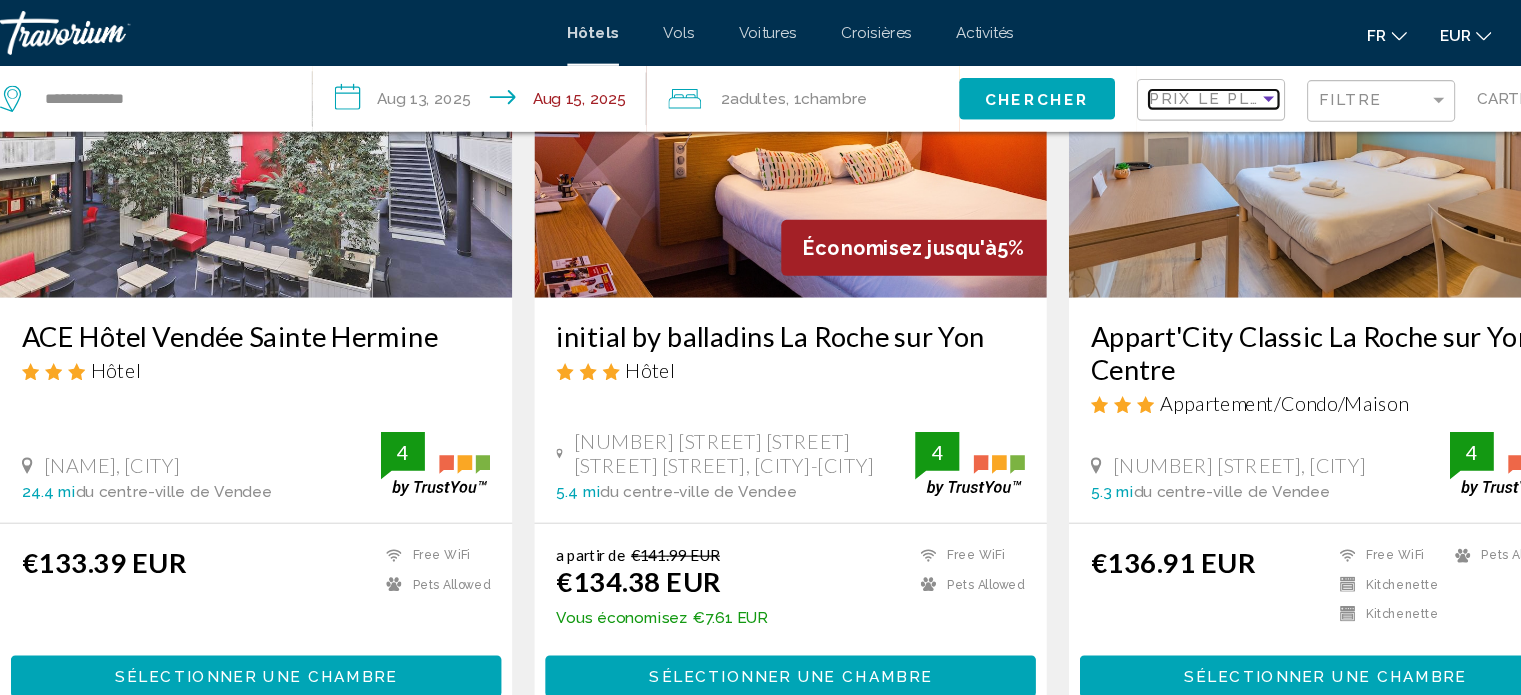click at bounding box center [1196, 90] 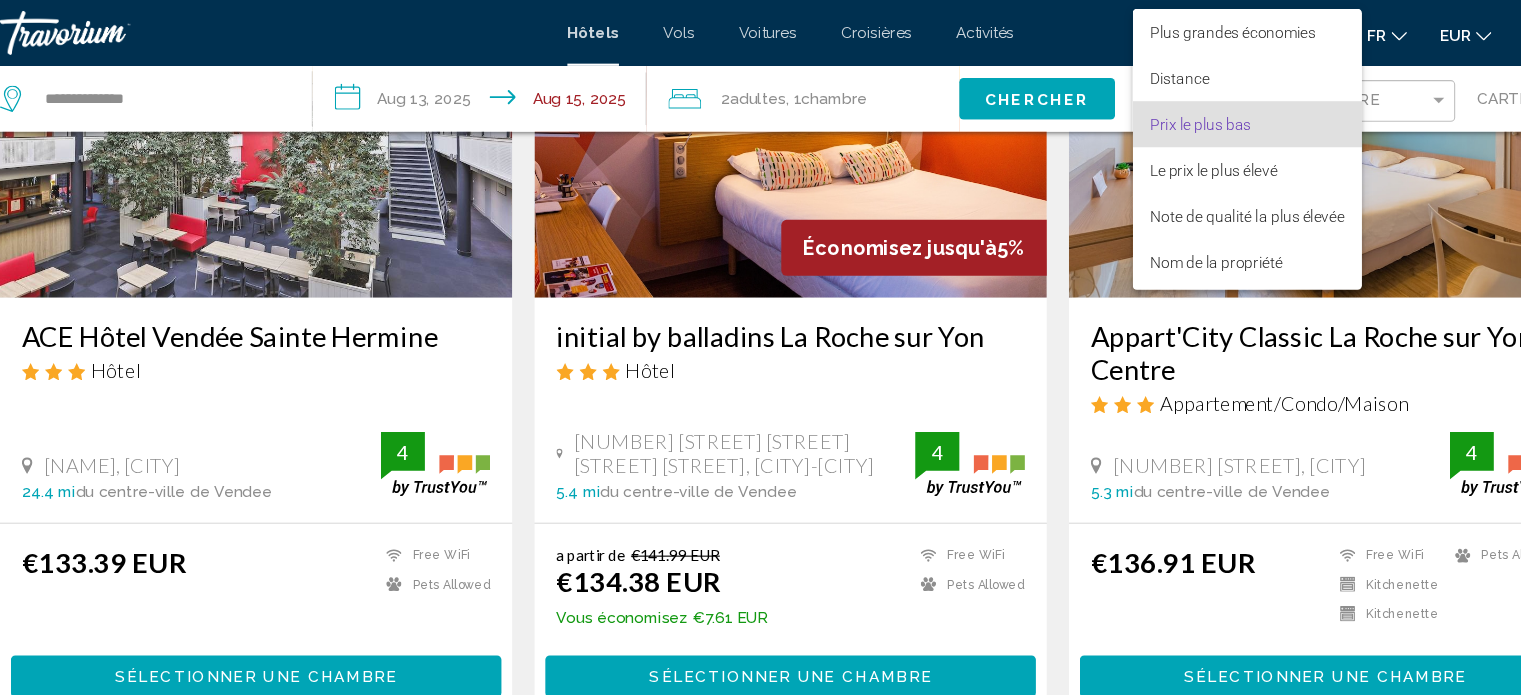 scroll, scrollTop: 23, scrollLeft: 0, axis: vertical 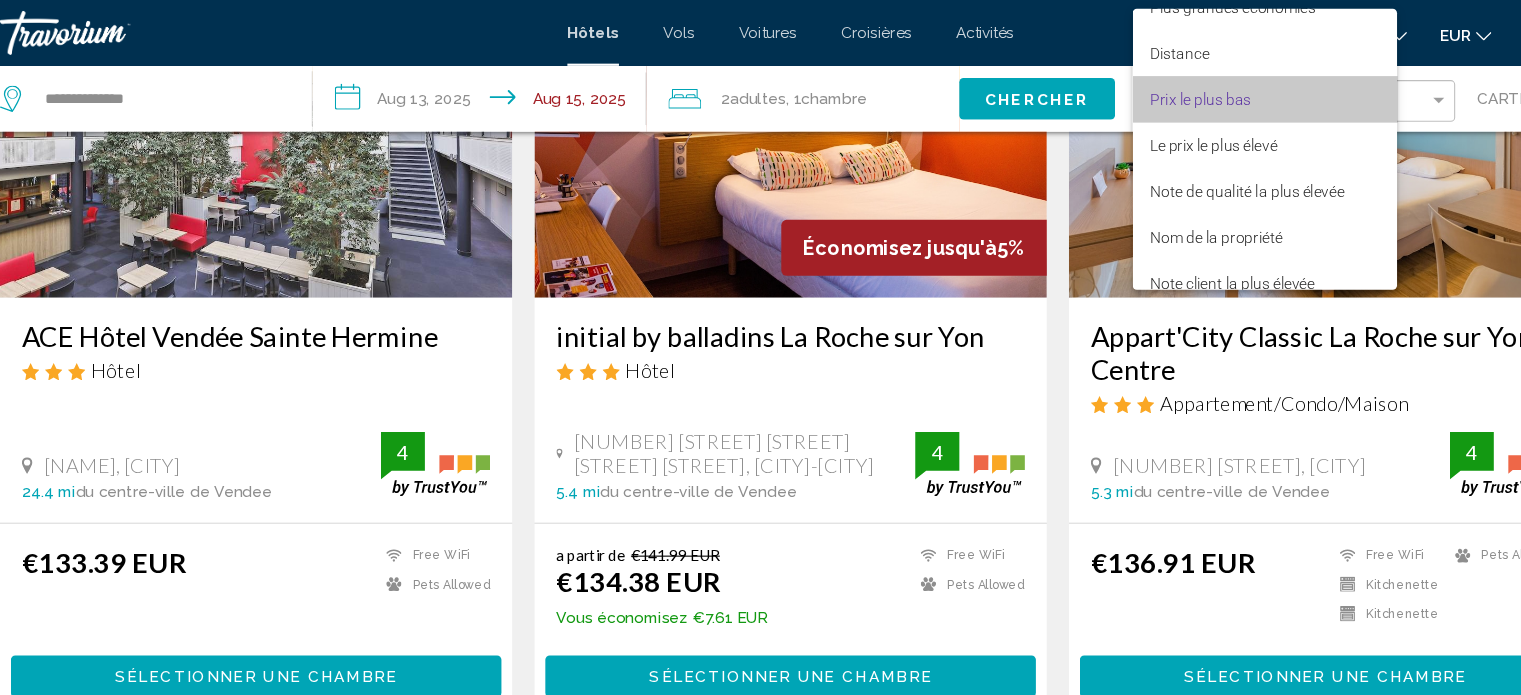 click on "Prix le plus bas" at bounding box center (1192, 90) 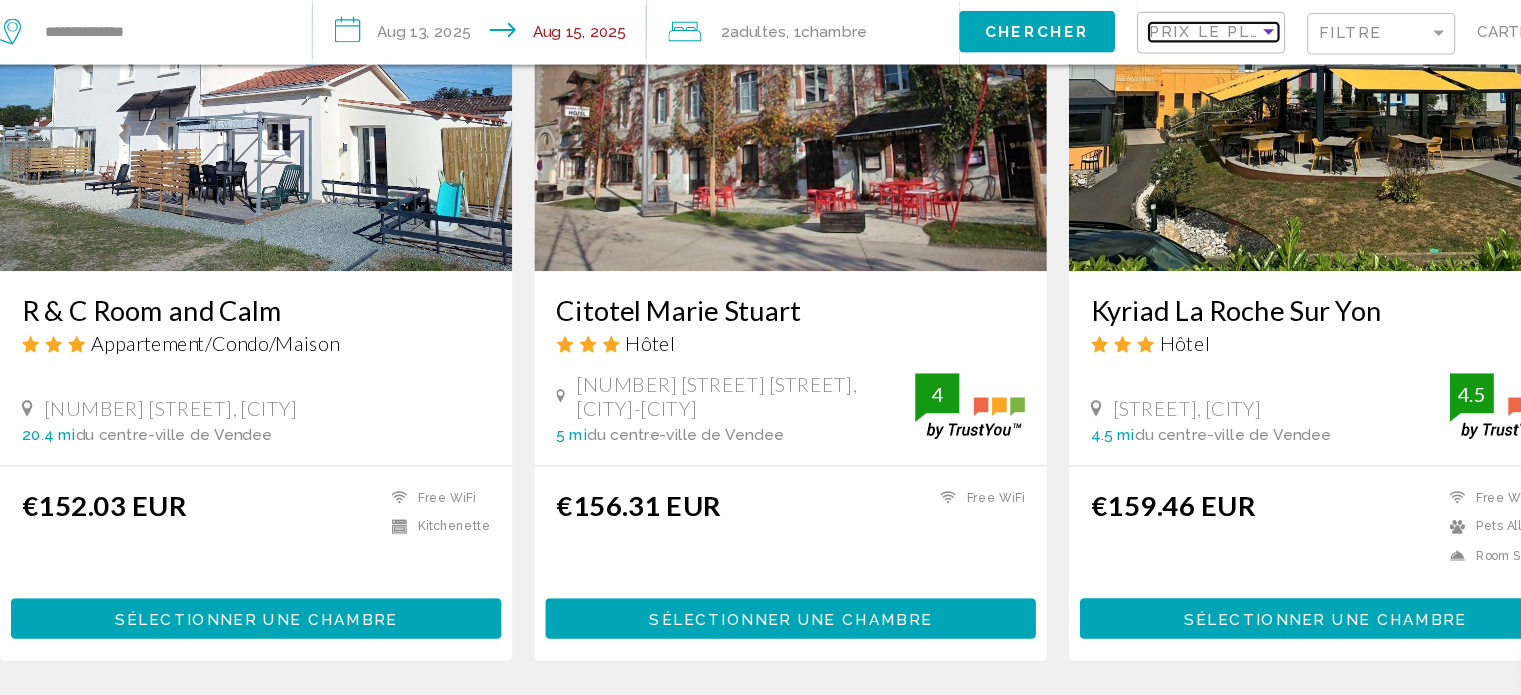 scroll, scrollTop: 950, scrollLeft: 0, axis: vertical 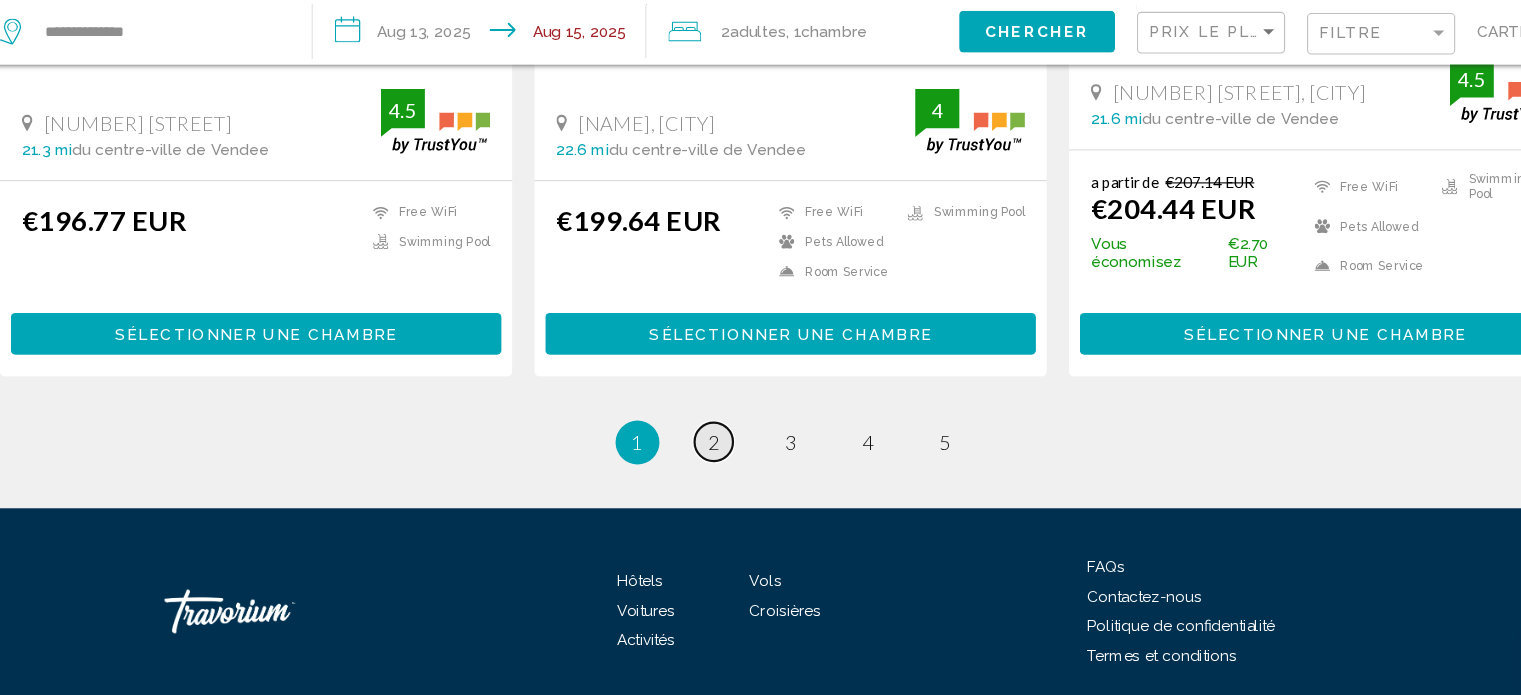 click on "2" at bounding box center [691, 464] 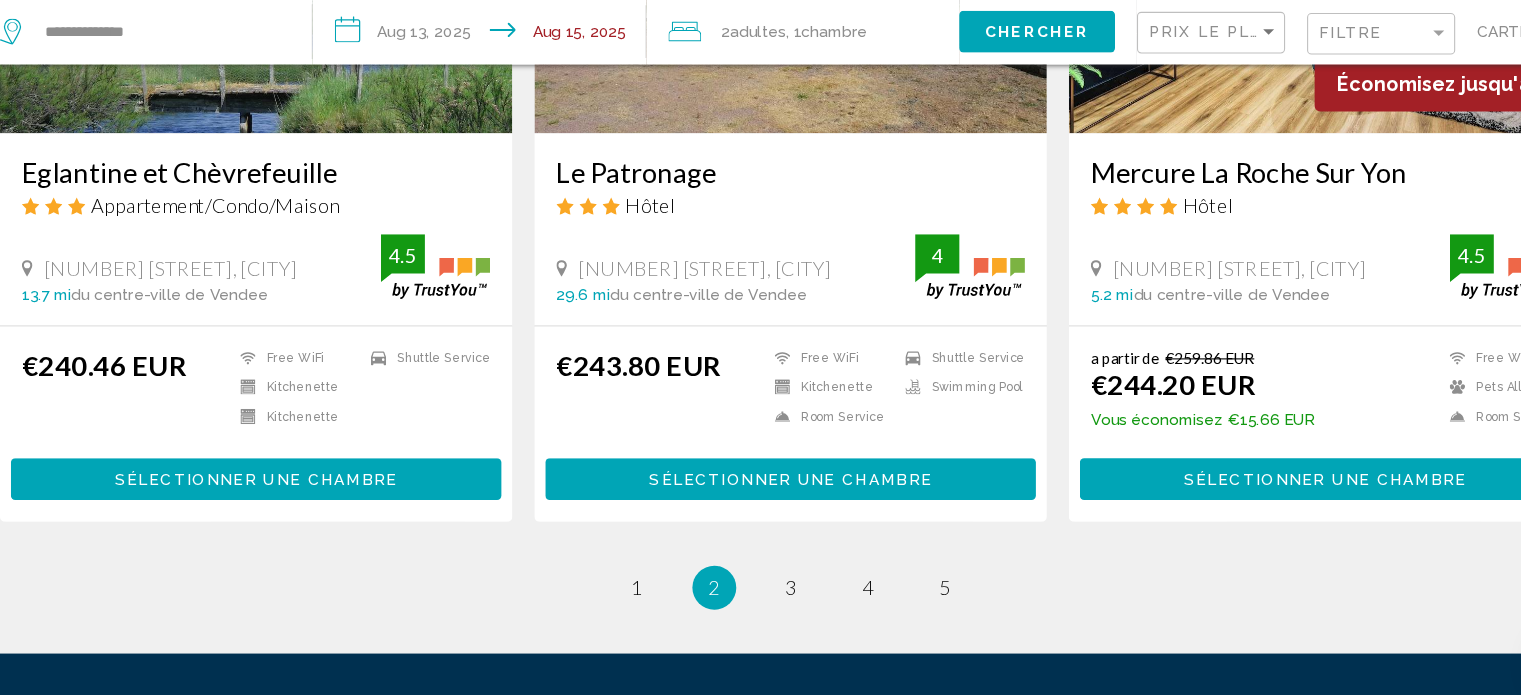 scroll, scrollTop: 2737, scrollLeft: 0, axis: vertical 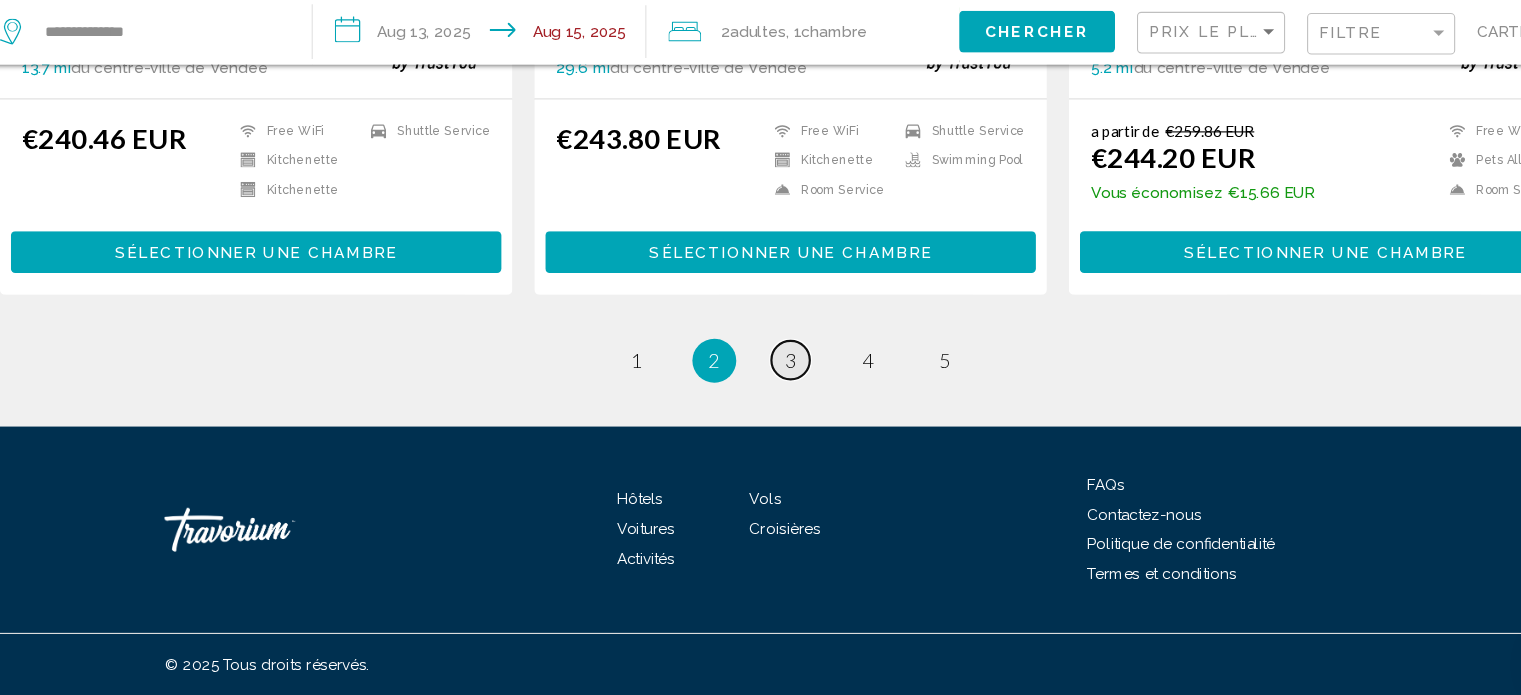 click on "3" at bounding box center [761, 390] 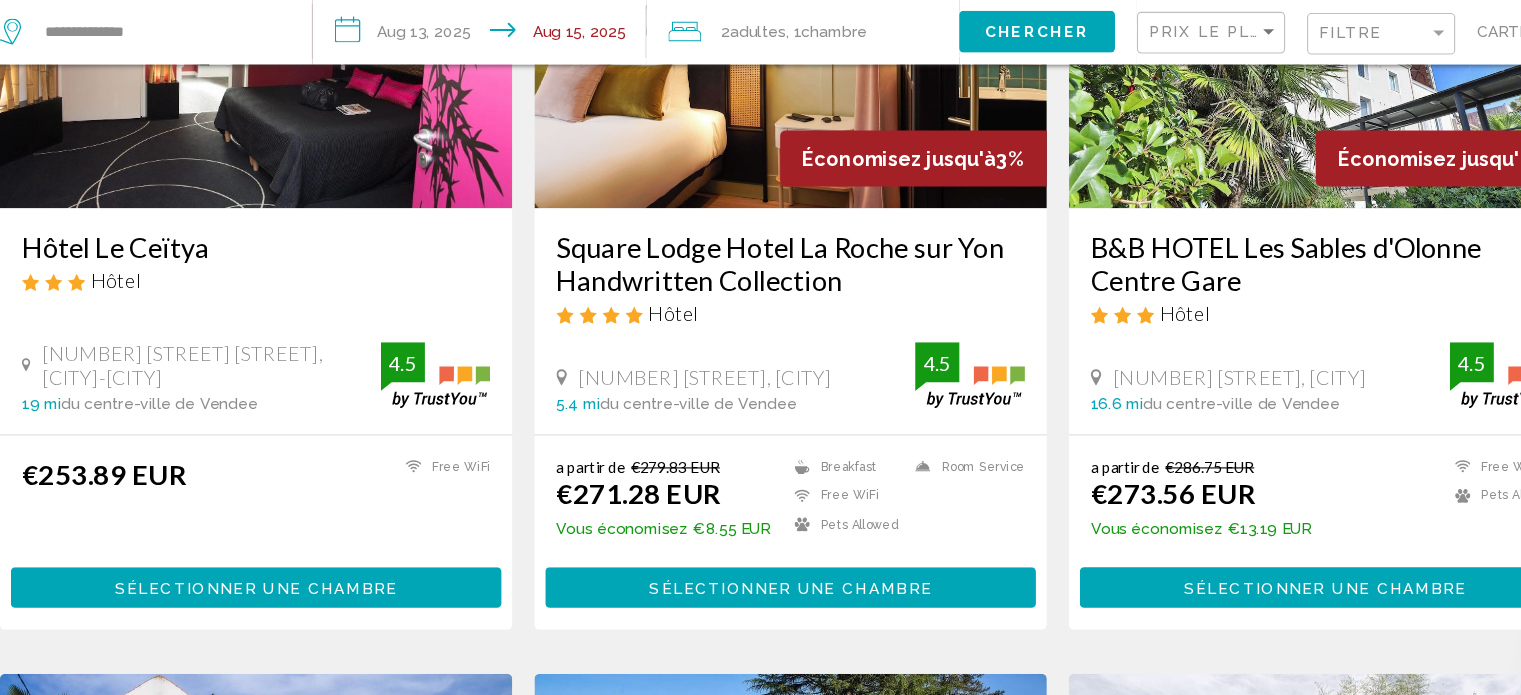 scroll, scrollTop: 977, scrollLeft: 0, axis: vertical 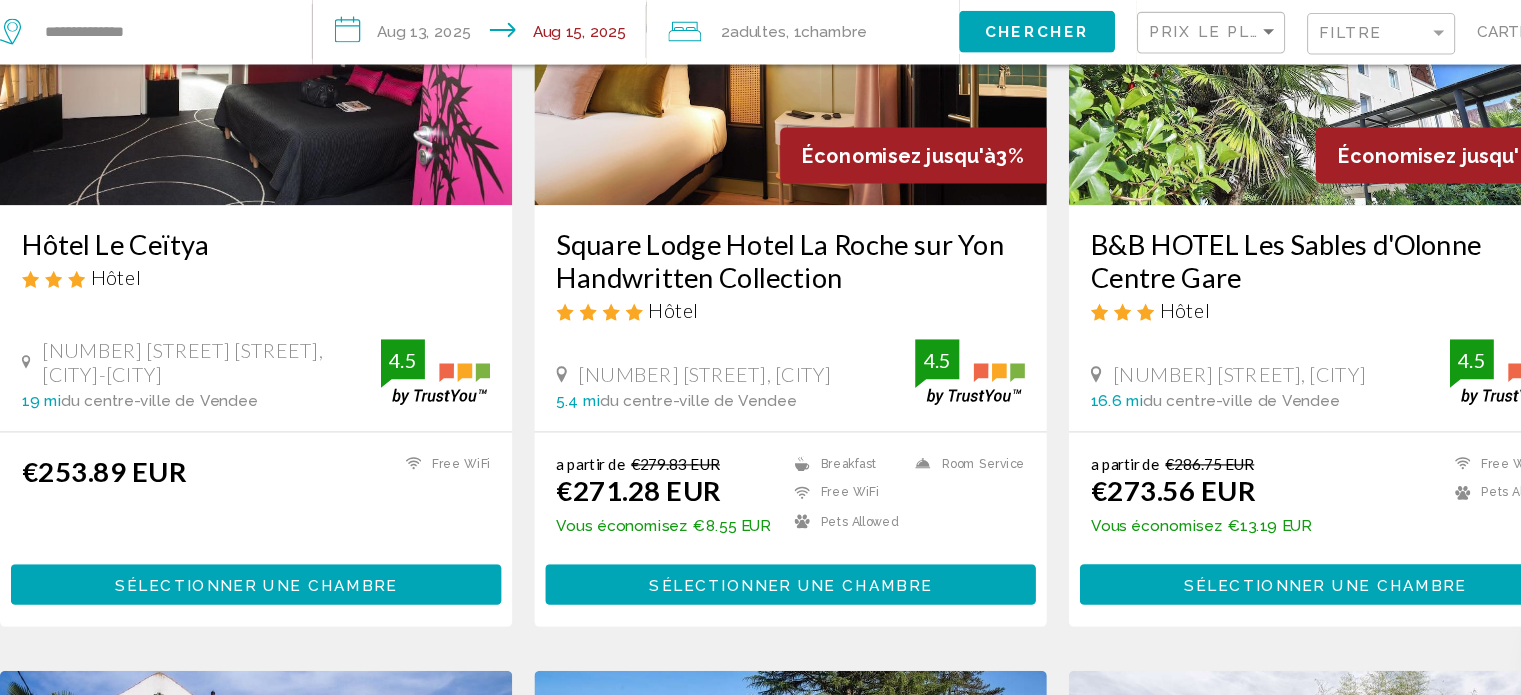 click at bounding box center (1247, 88) 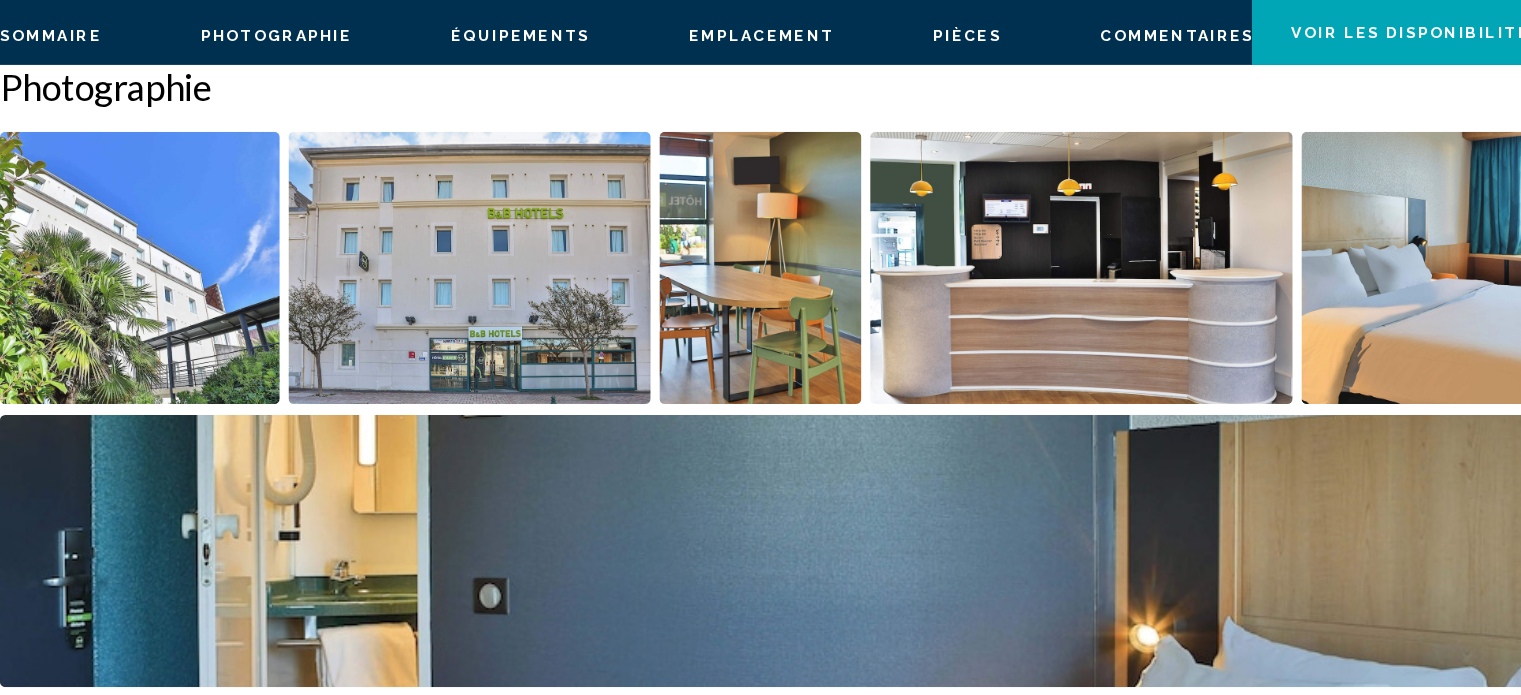 scroll, scrollTop: 0, scrollLeft: 0, axis: both 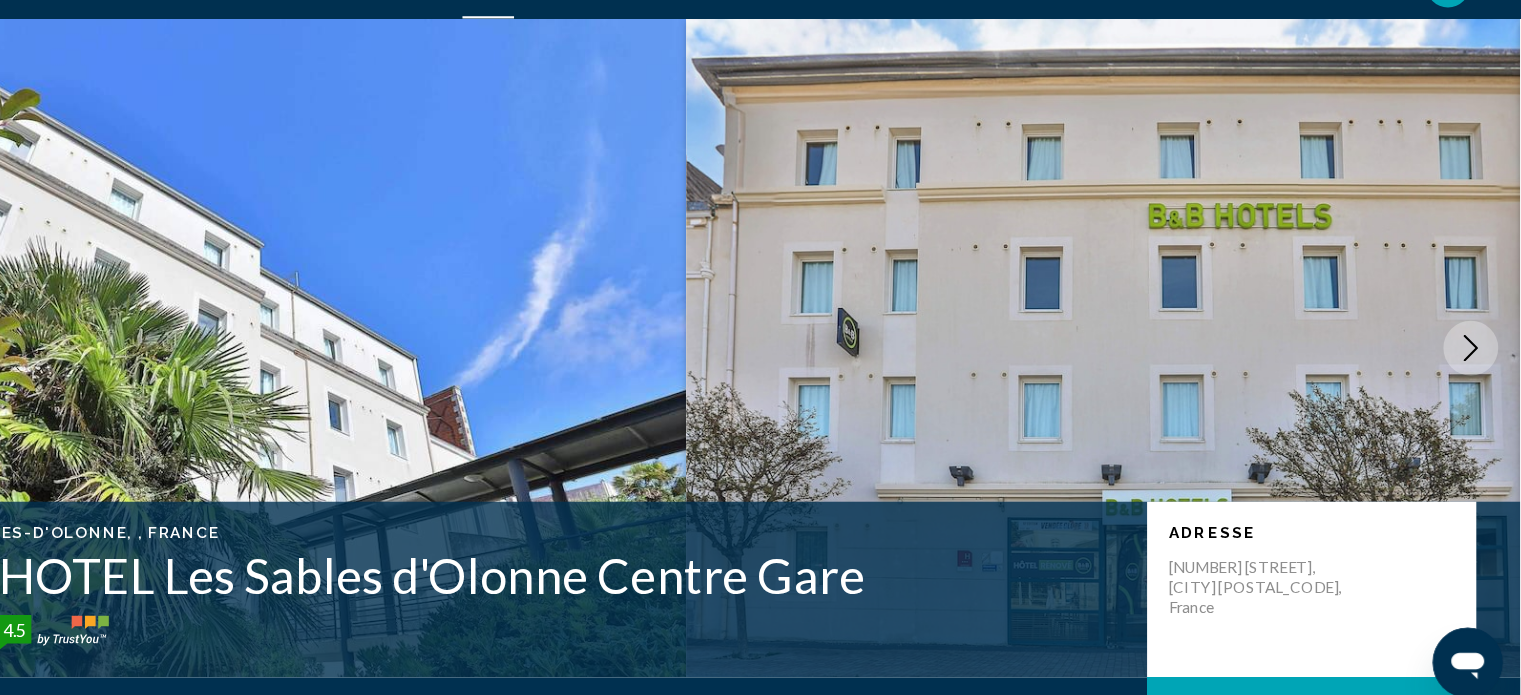 type 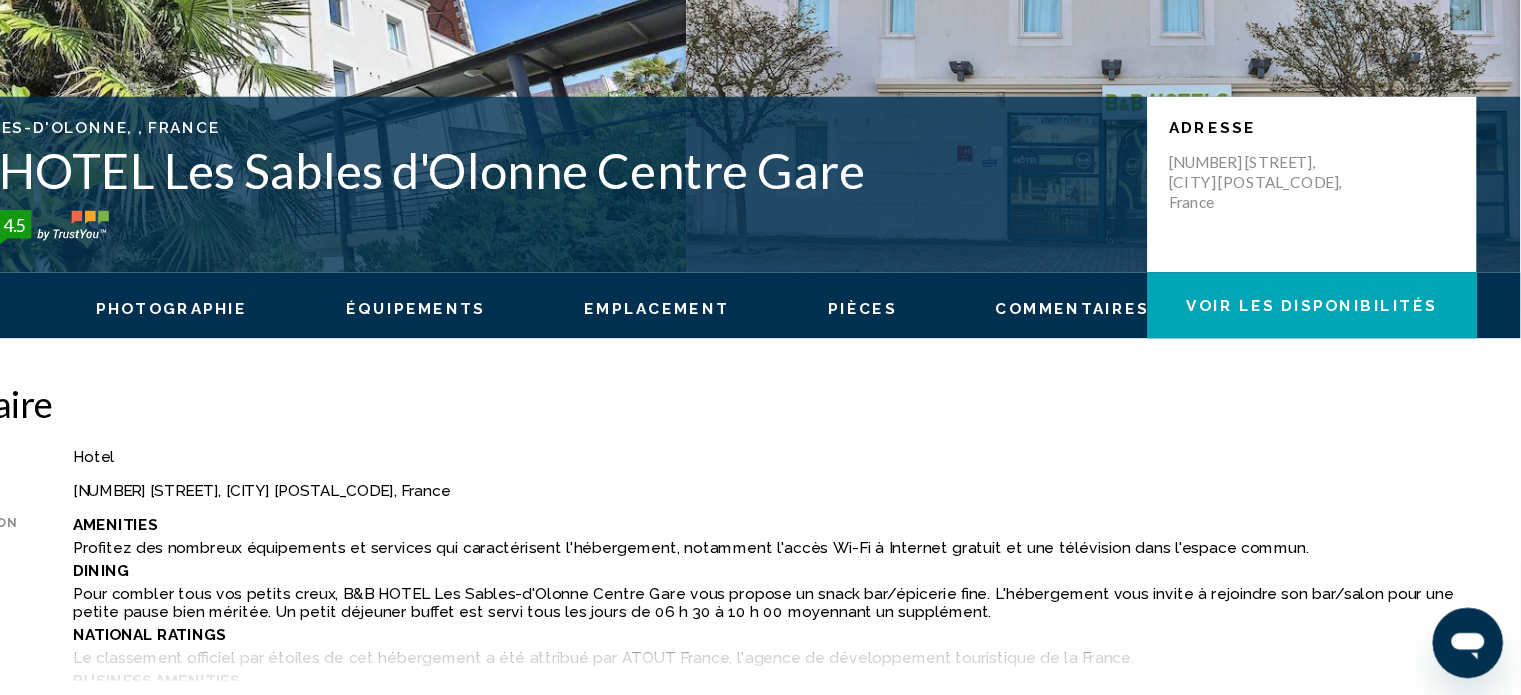 scroll, scrollTop: 461, scrollLeft: 0, axis: vertical 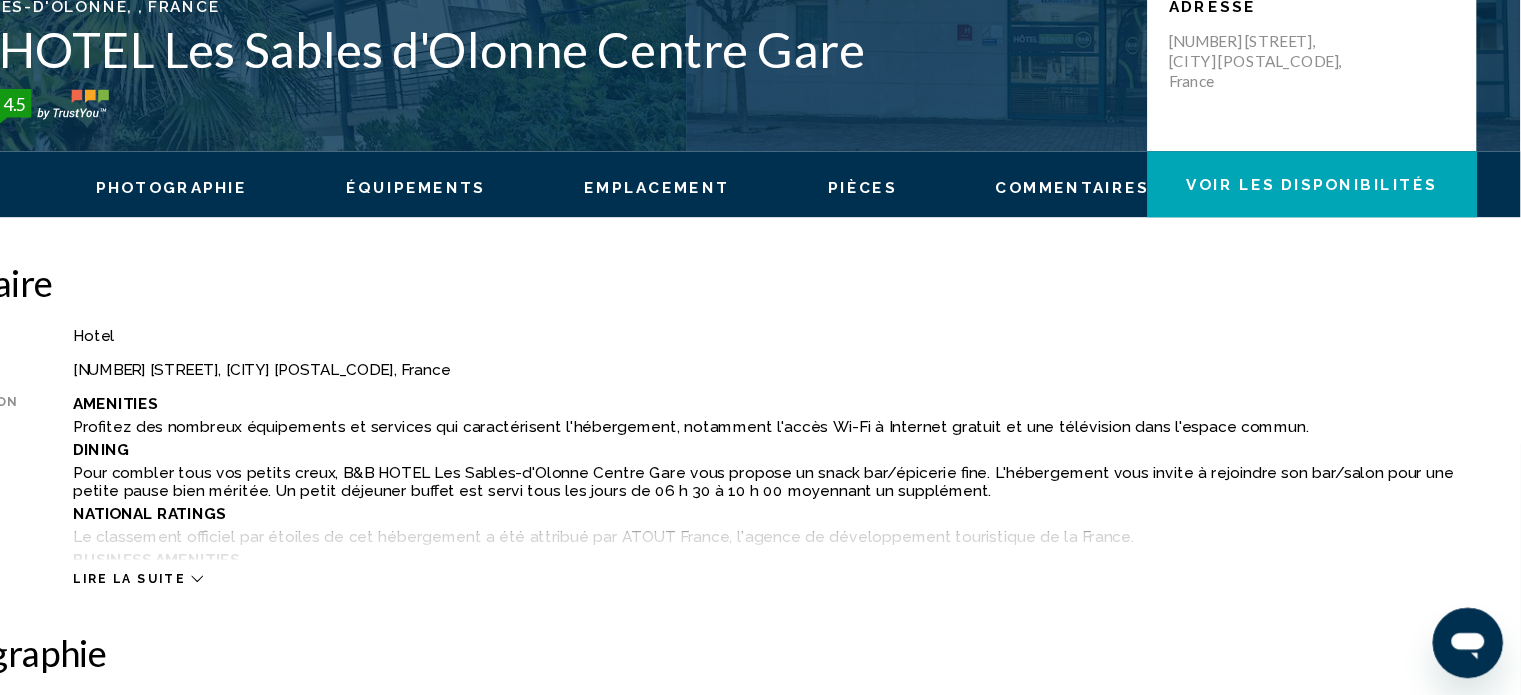 click on "Commentaires" at bounding box center [1113, 232] 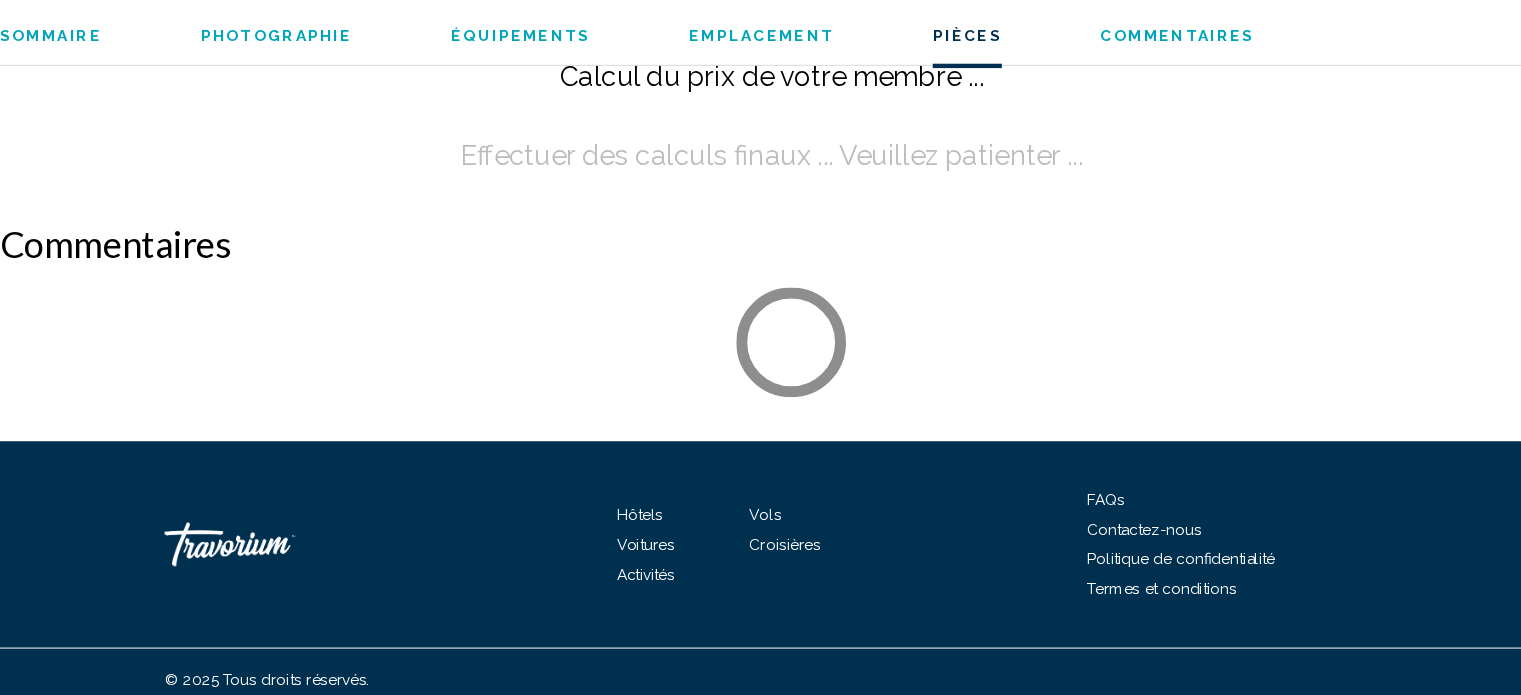 scroll, scrollTop: 2906, scrollLeft: 0, axis: vertical 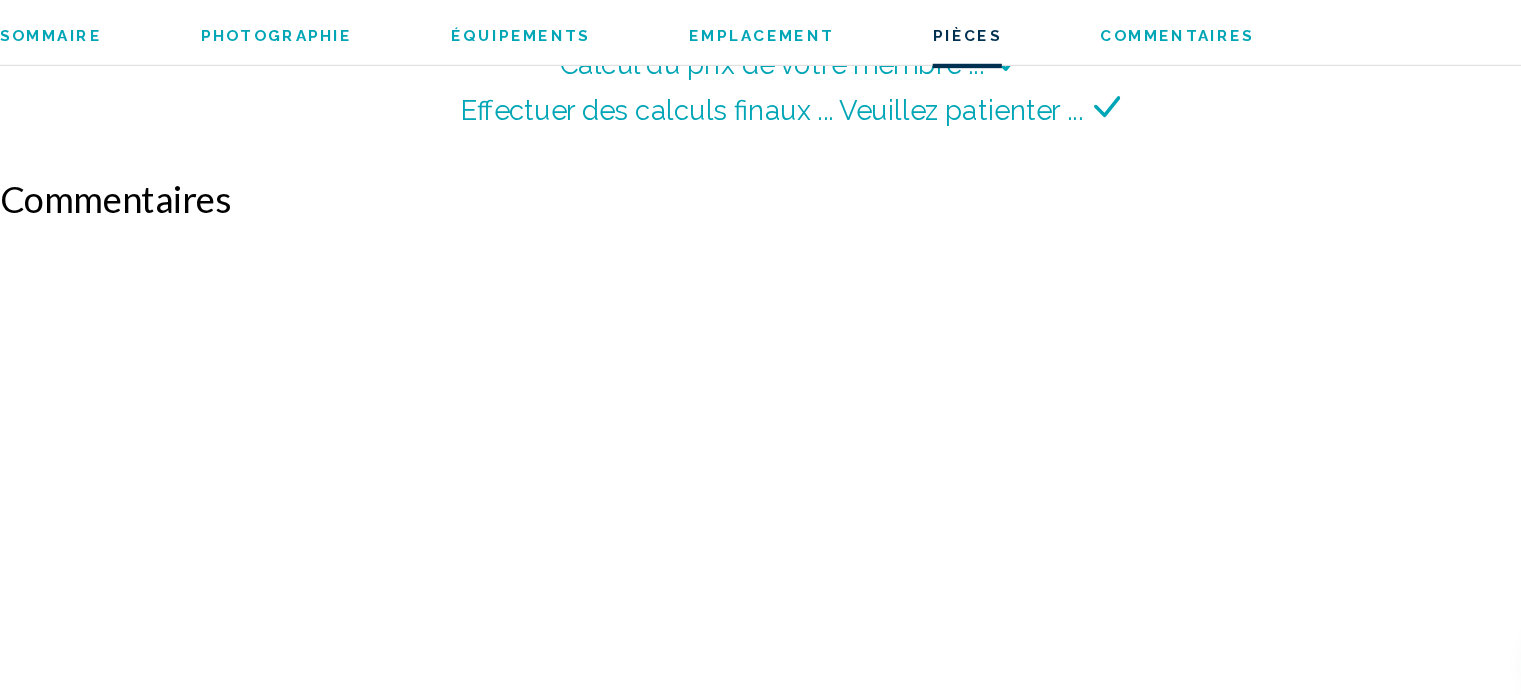 type 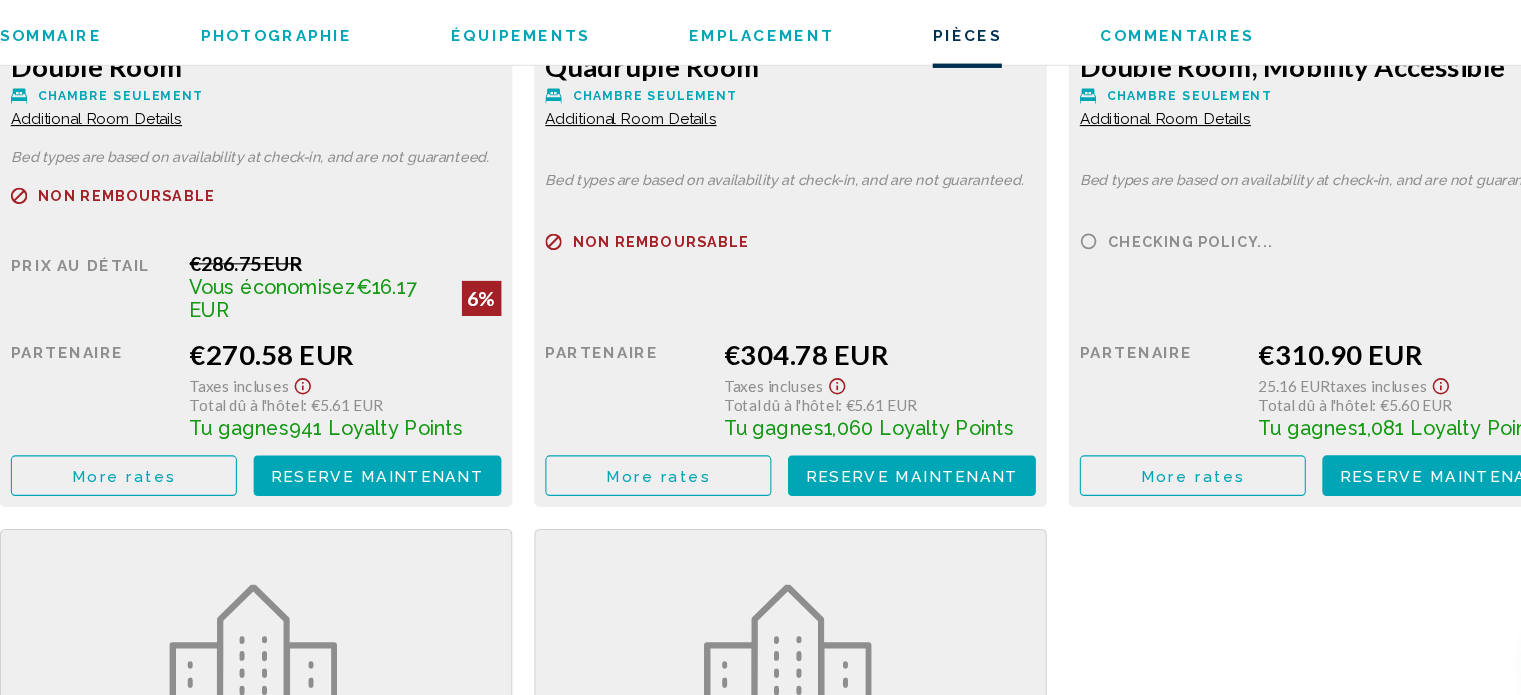 scroll, scrollTop: 2985, scrollLeft: 0, axis: vertical 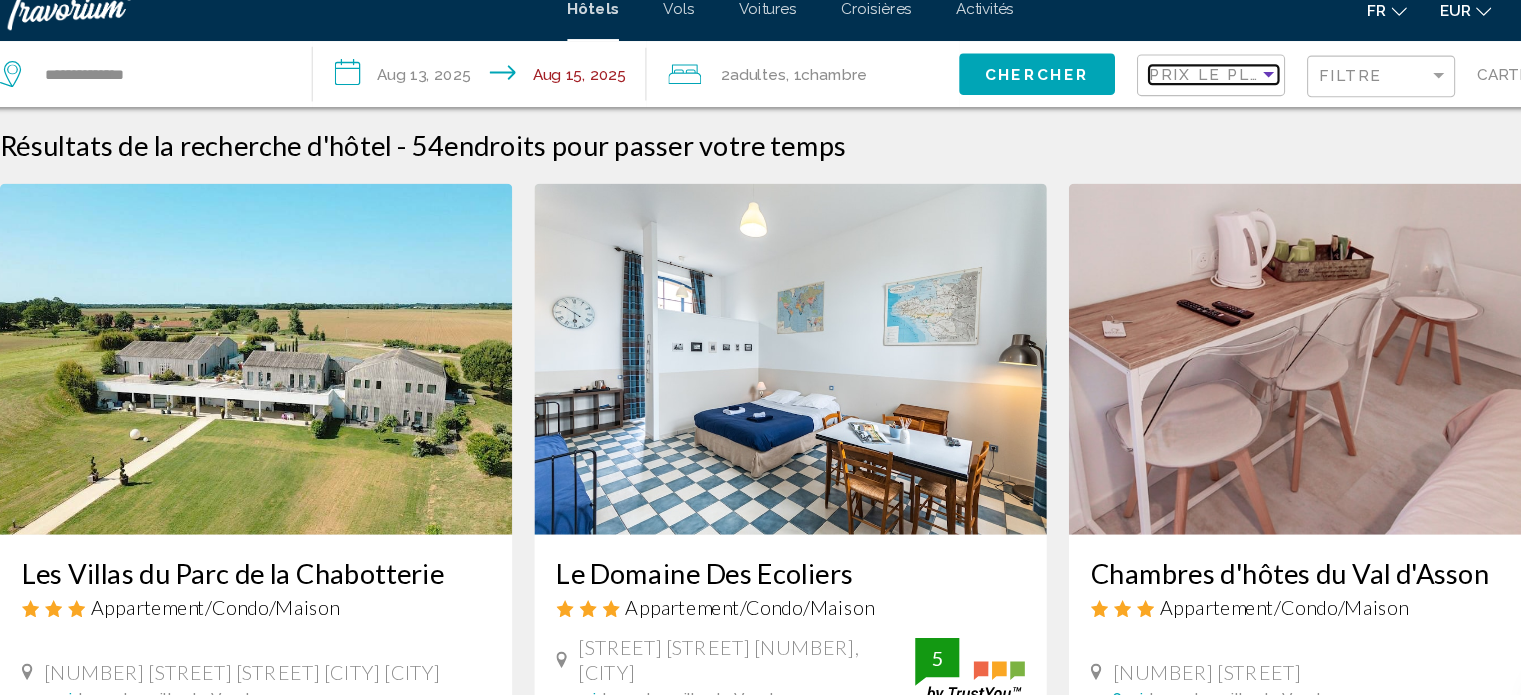 click at bounding box center [1196, 90] 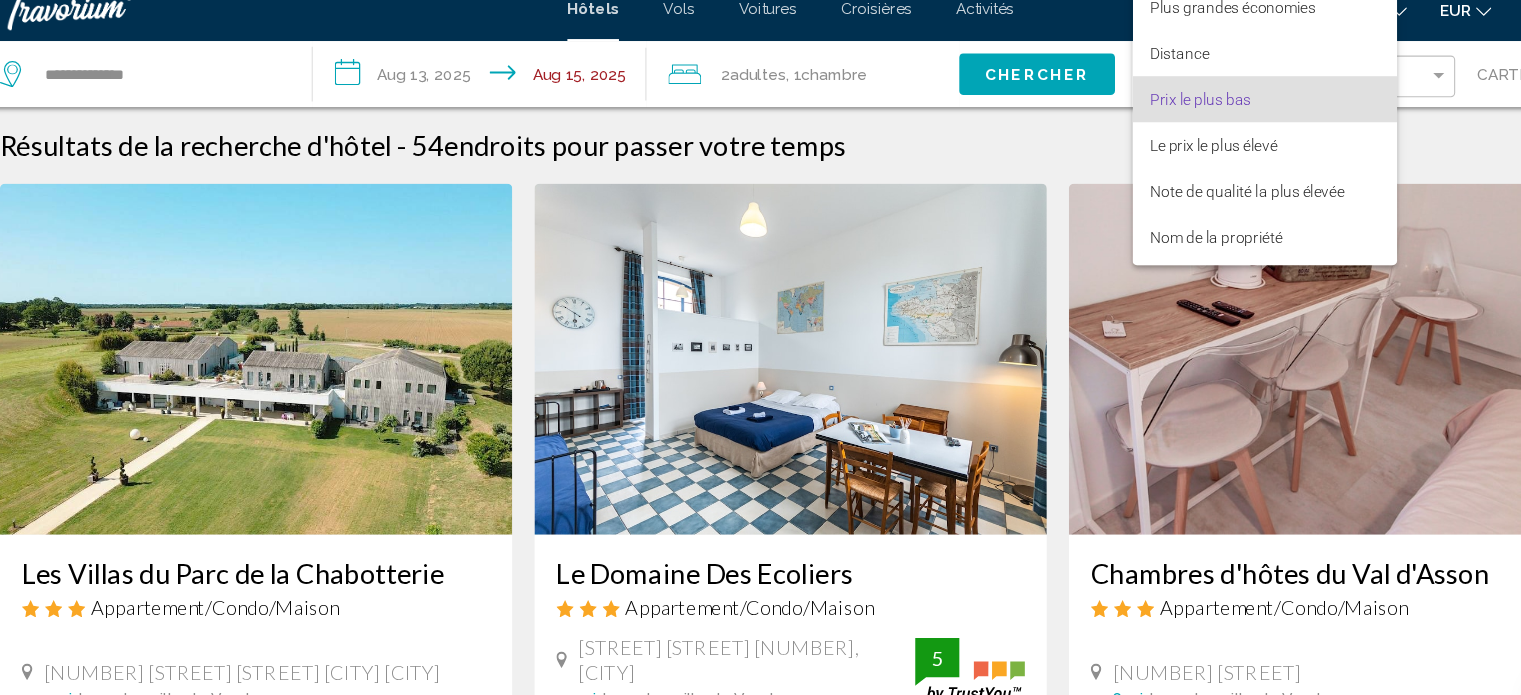 scroll, scrollTop: 23, scrollLeft: 0, axis: vertical 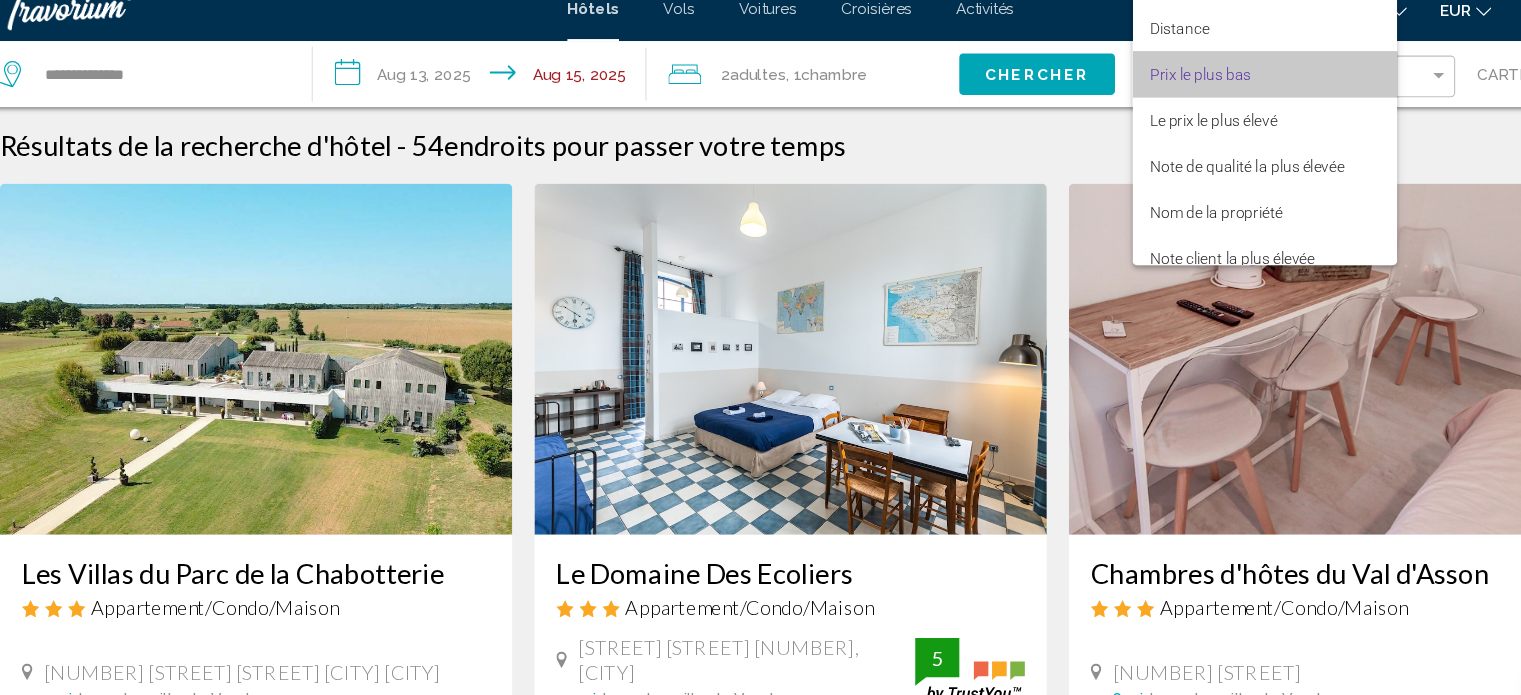 click on "Prix le plus bas" at bounding box center [1192, 90] 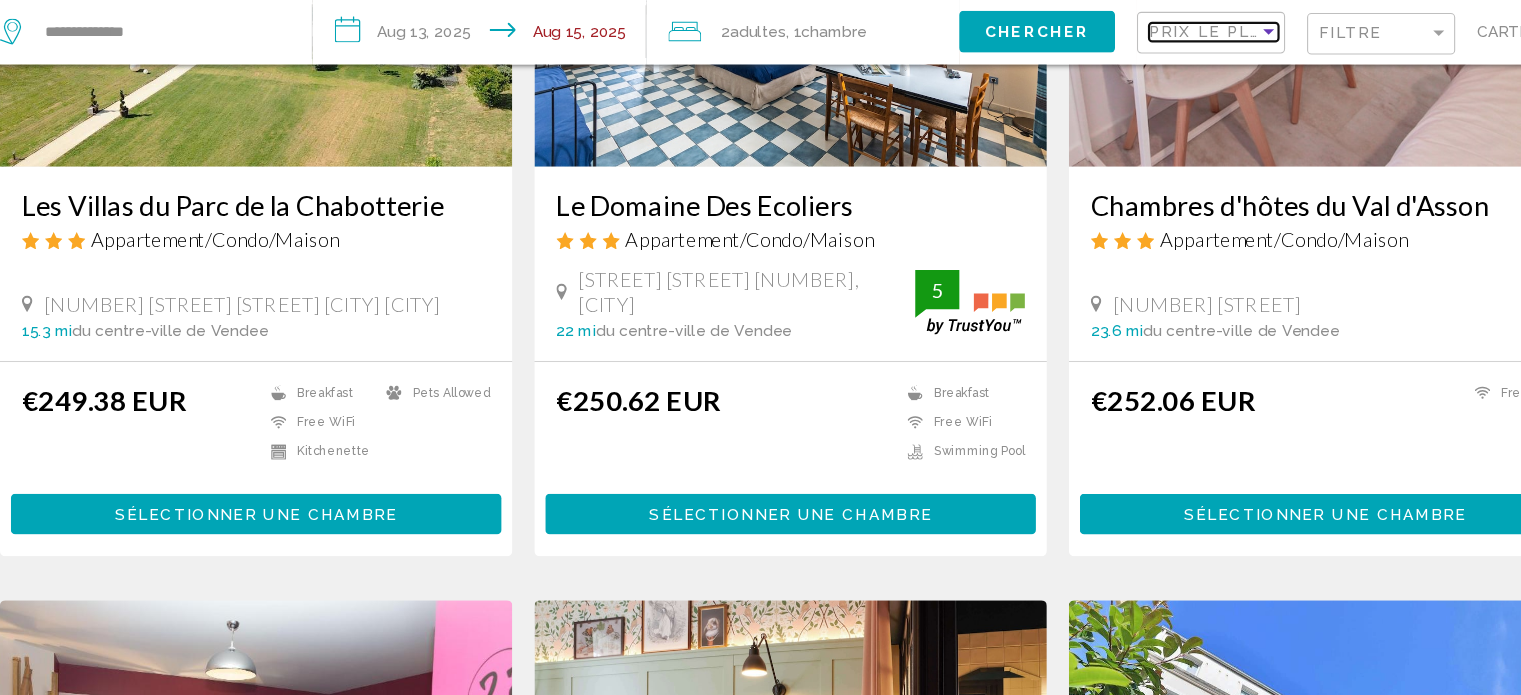 scroll, scrollTop: 295, scrollLeft: 0, axis: vertical 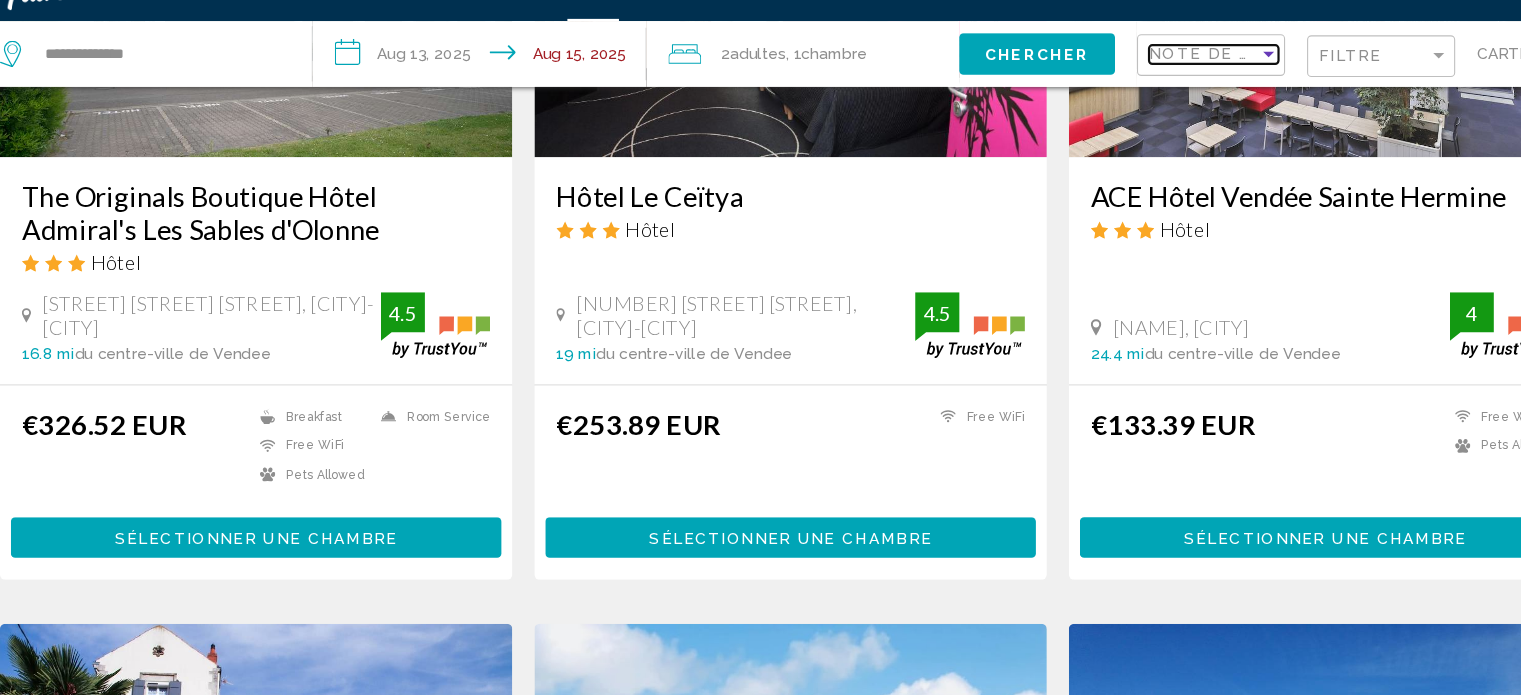 click at bounding box center (1196, 90) 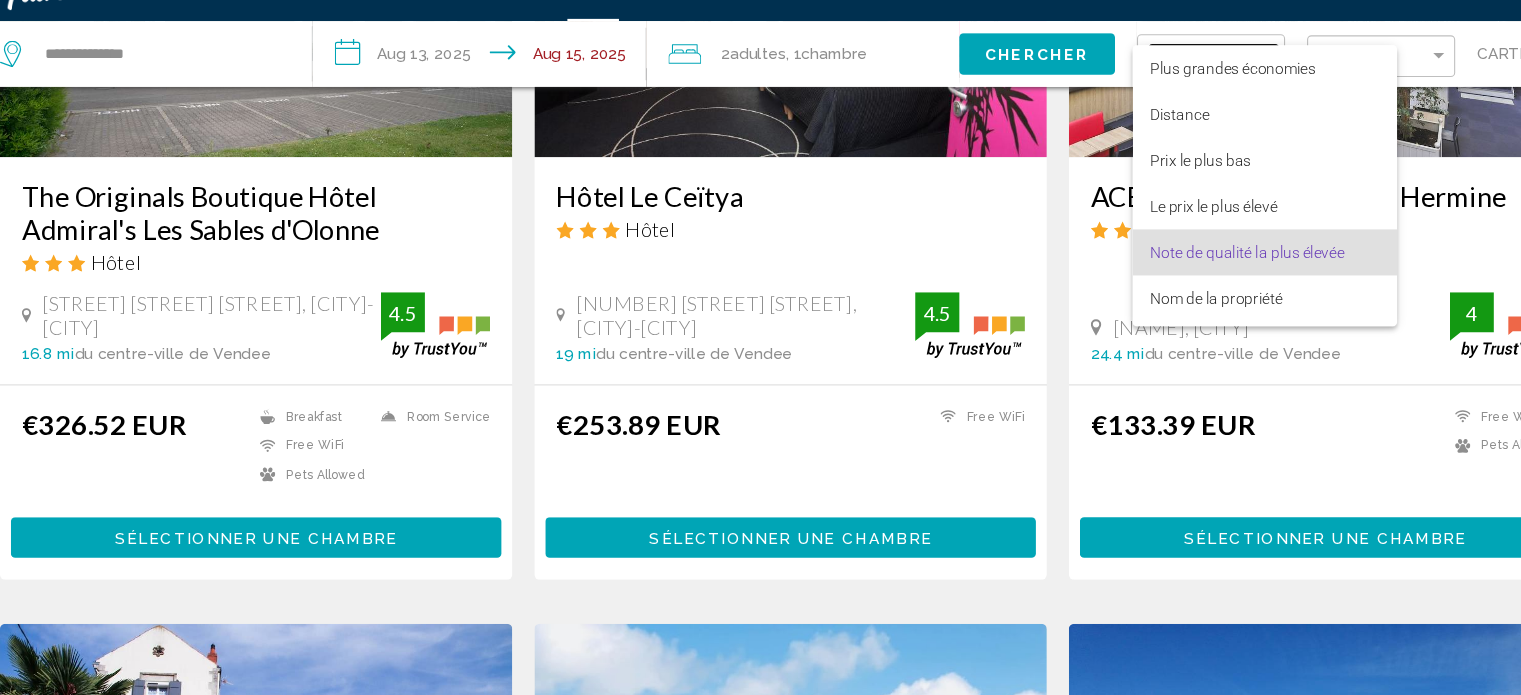 scroll, scrollTop: 38, scrollLeft: 0, axis: vertical 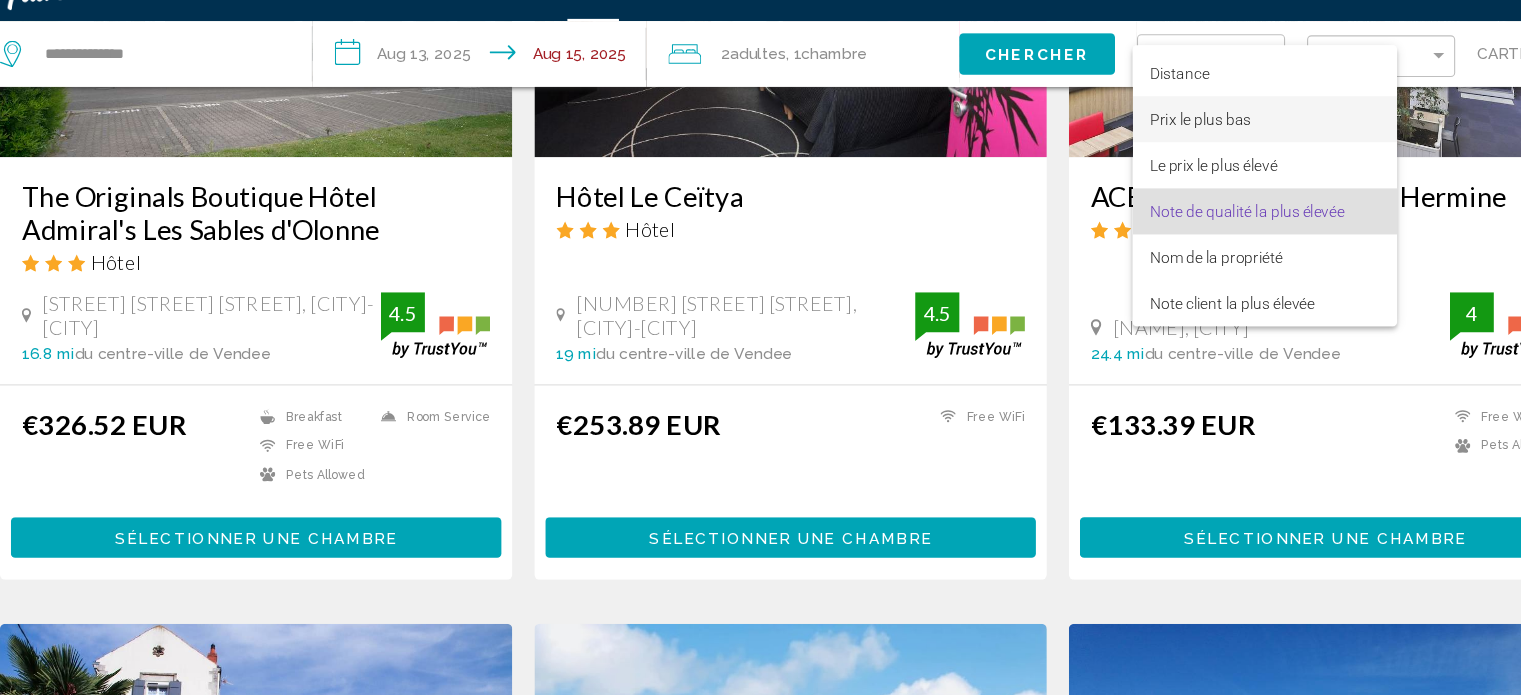 click on "Prix le plus bas" at bounding box center (1134, 149) 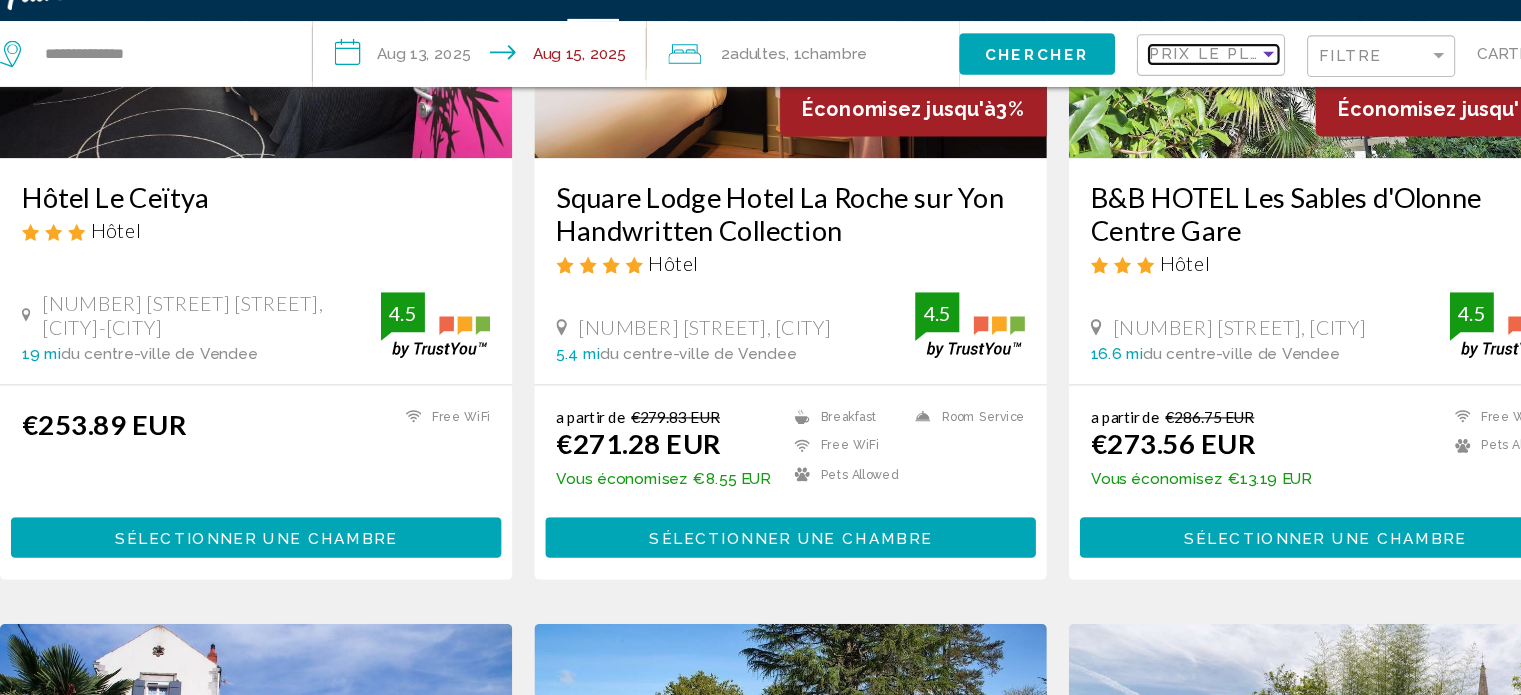 scroll, scrollTop: 2528, scrollLeft: 0, axis: vertical 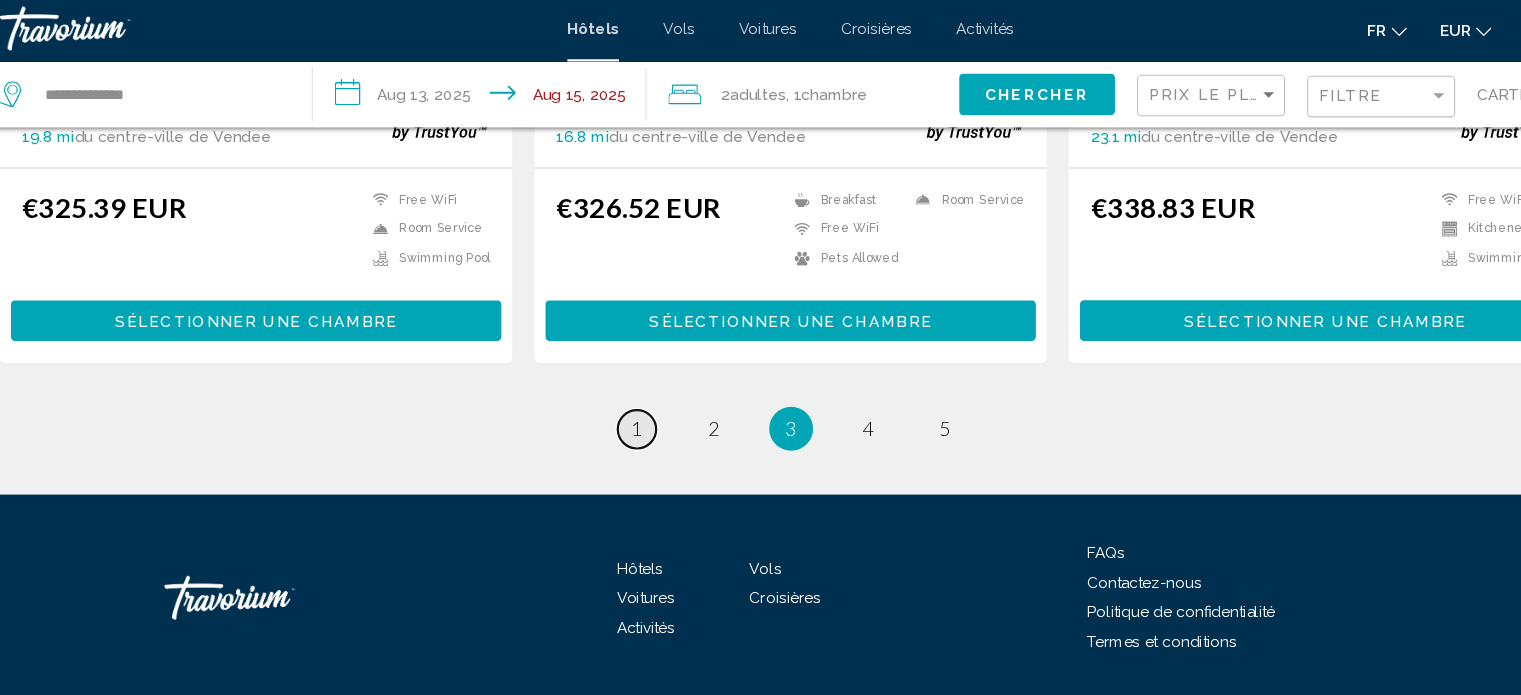 click on "1" at bounding box center (621, 395) 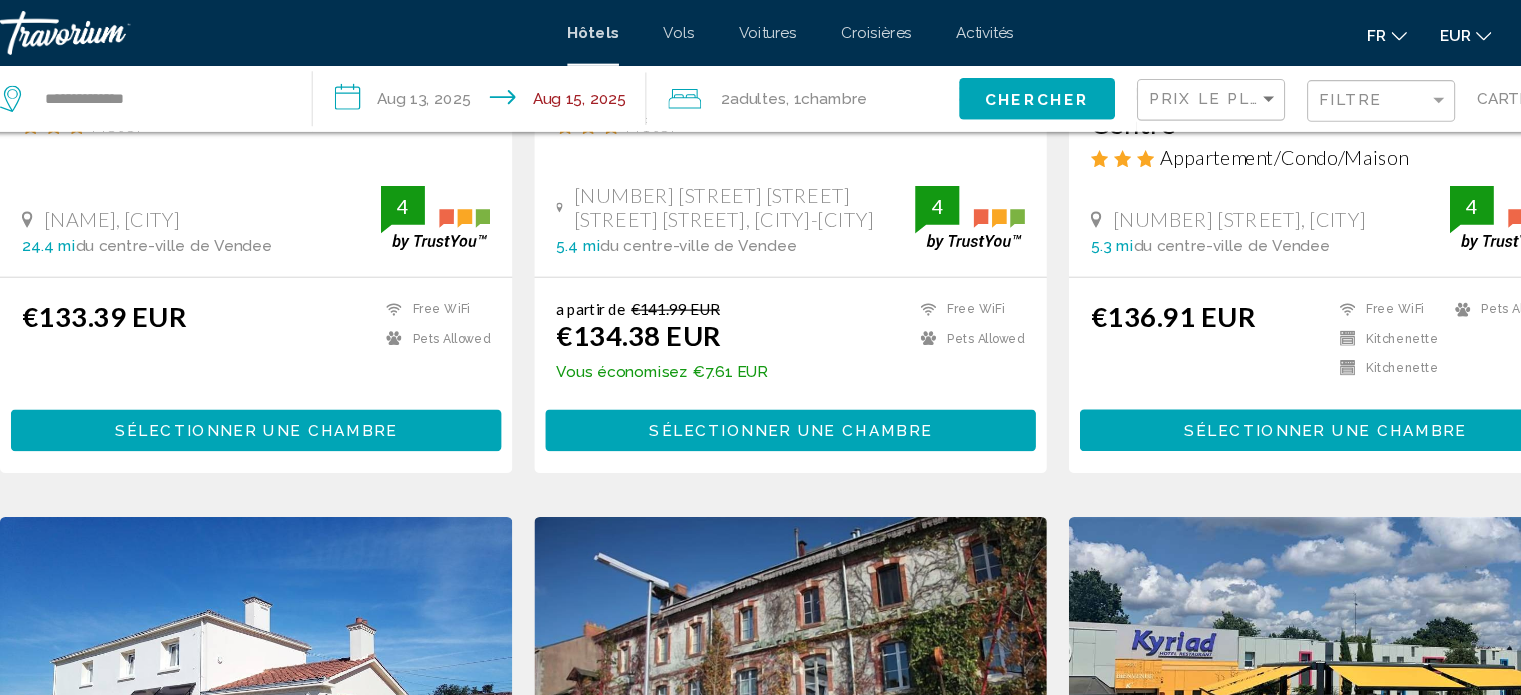 scroll, scrollTop: 0, scrollLeft: 0, axis: both 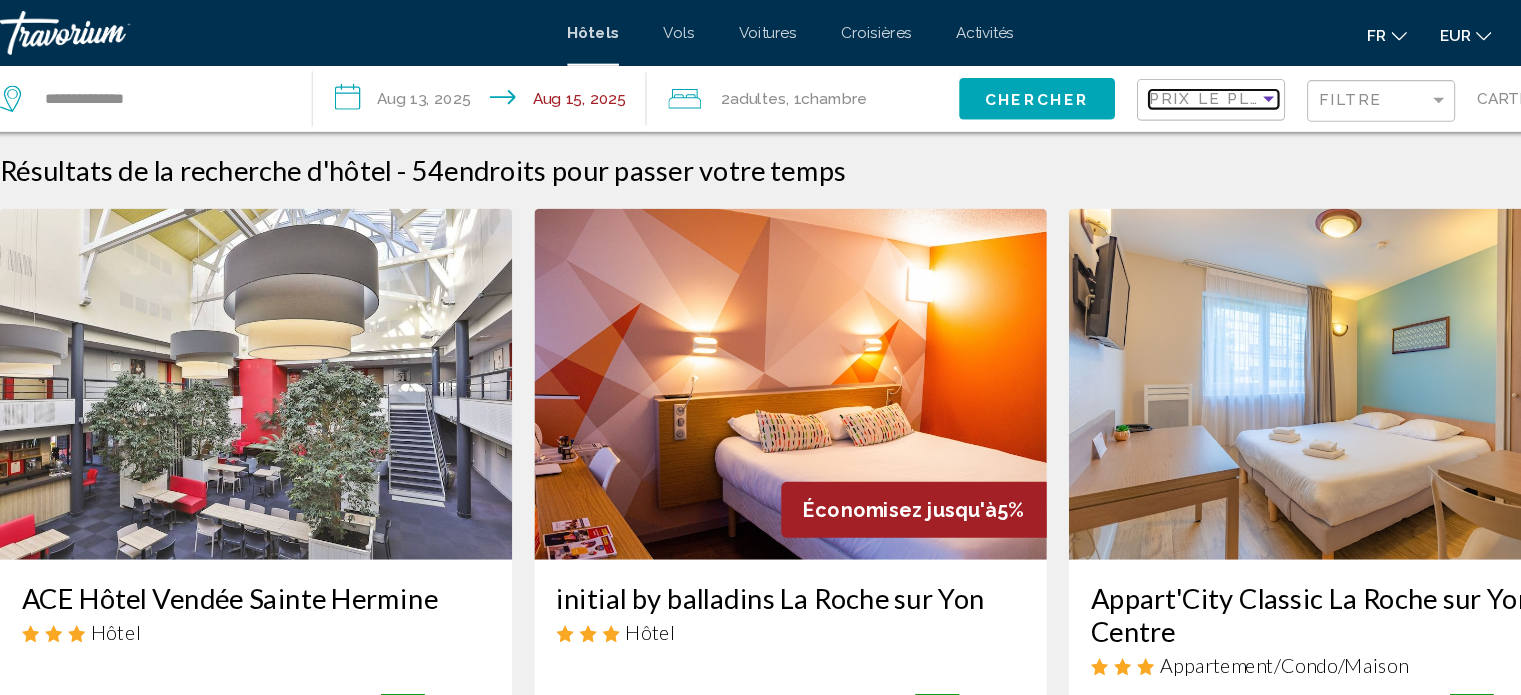 click at bounding box center [1196, 90] 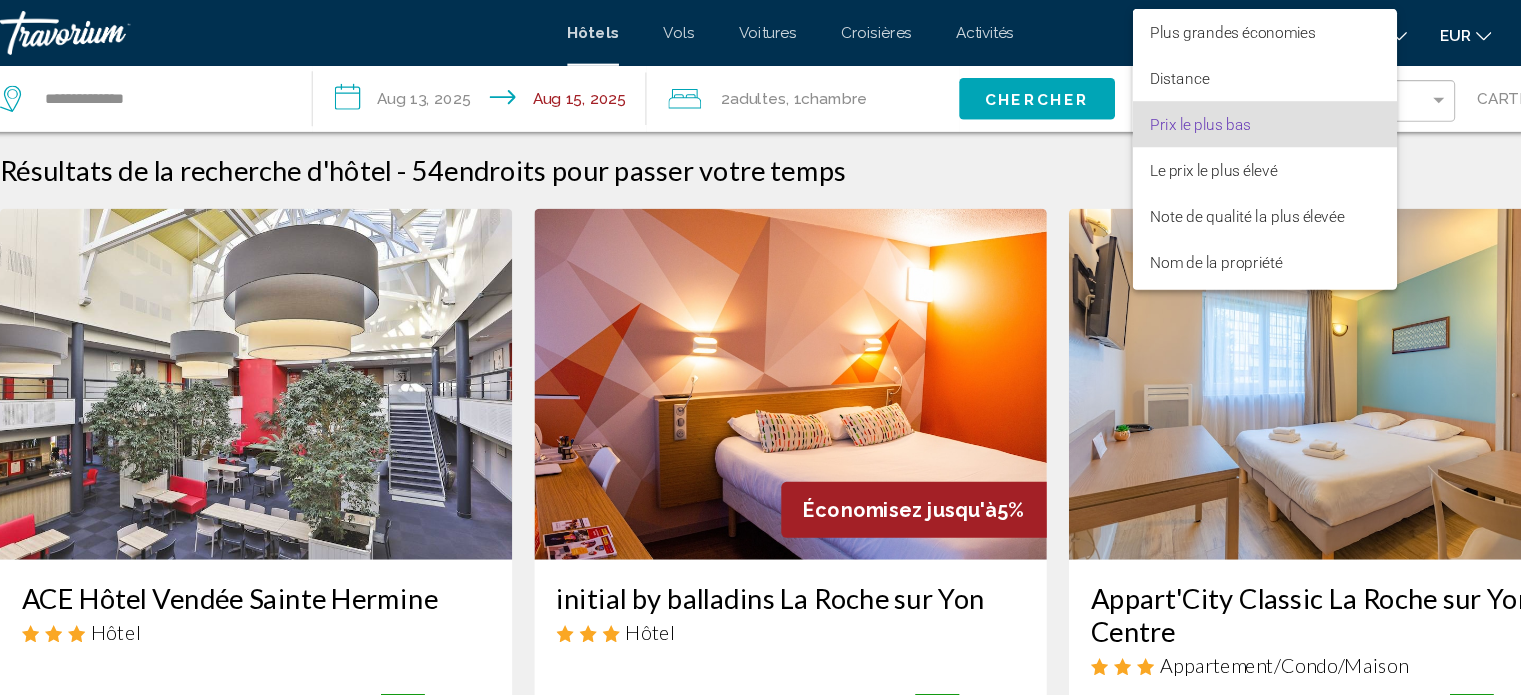 scroll, scrollTop: 23, scrollLeft: 0, axis: vertical 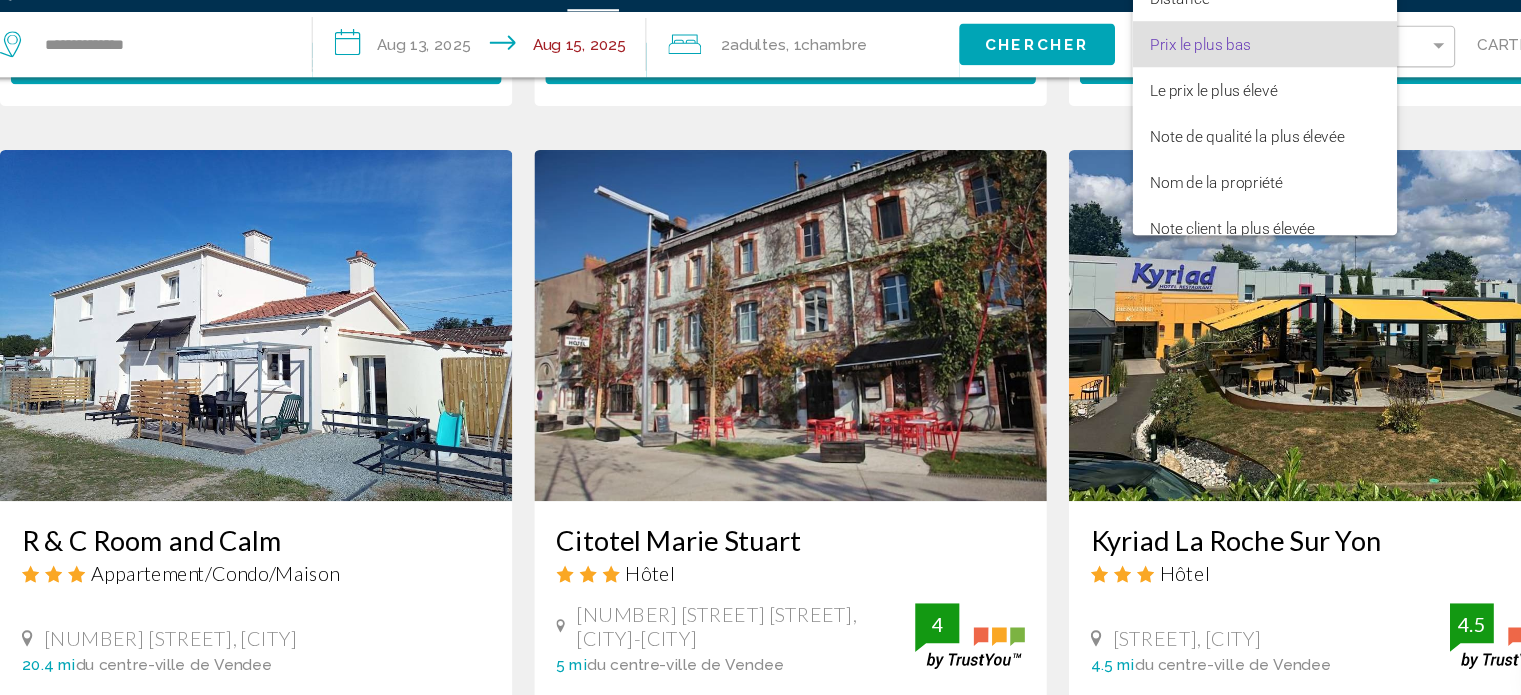 click at bounding box center [760, 347] 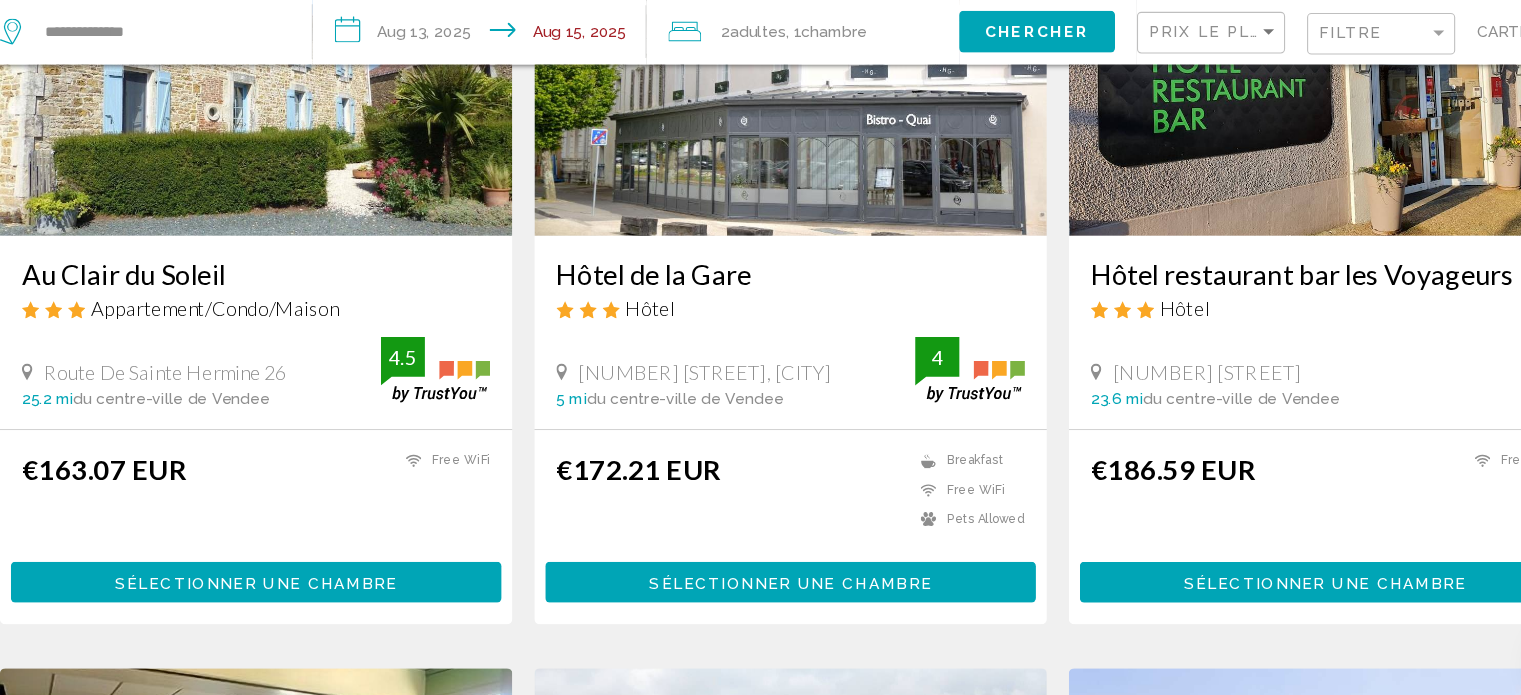 scroll, scrollTop: 1697, scrollLeft: 0, axis: vertical 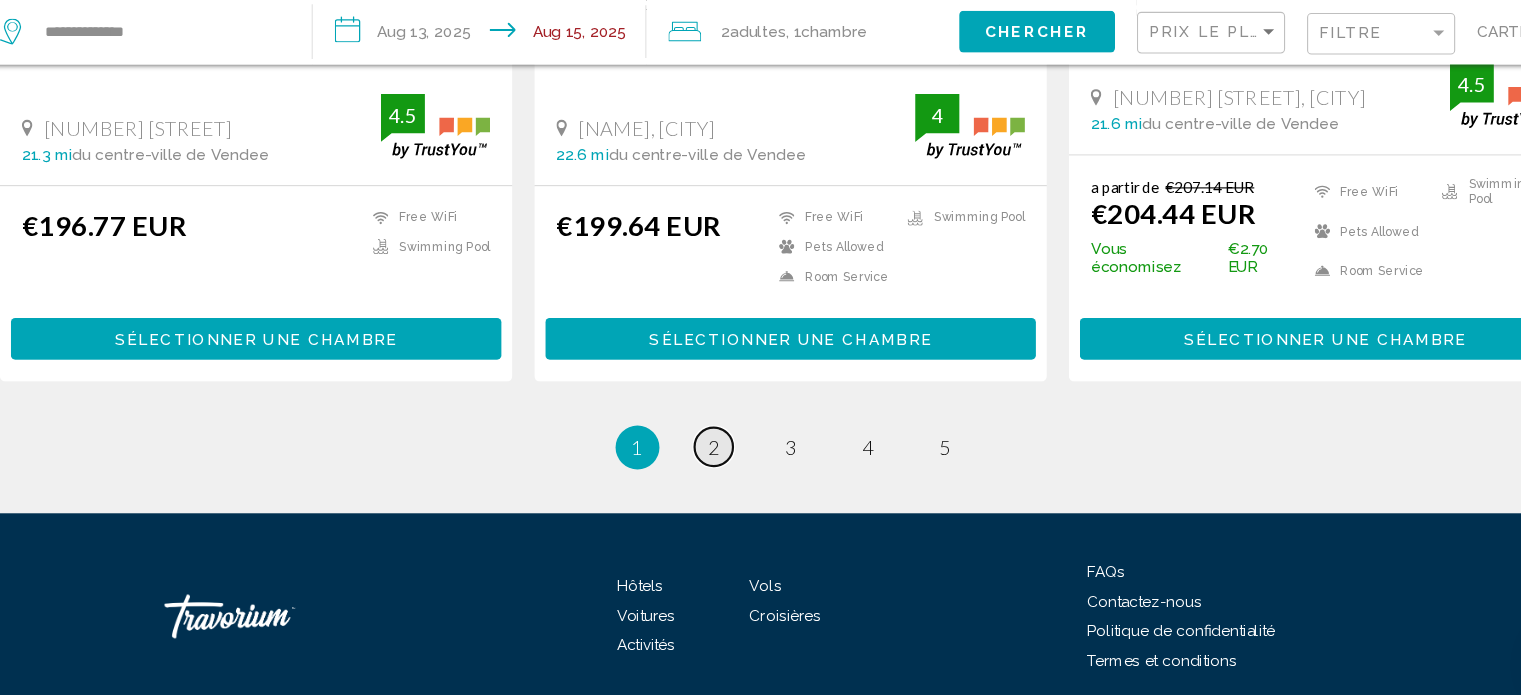 click on "2" at bounding box center [691, 469] 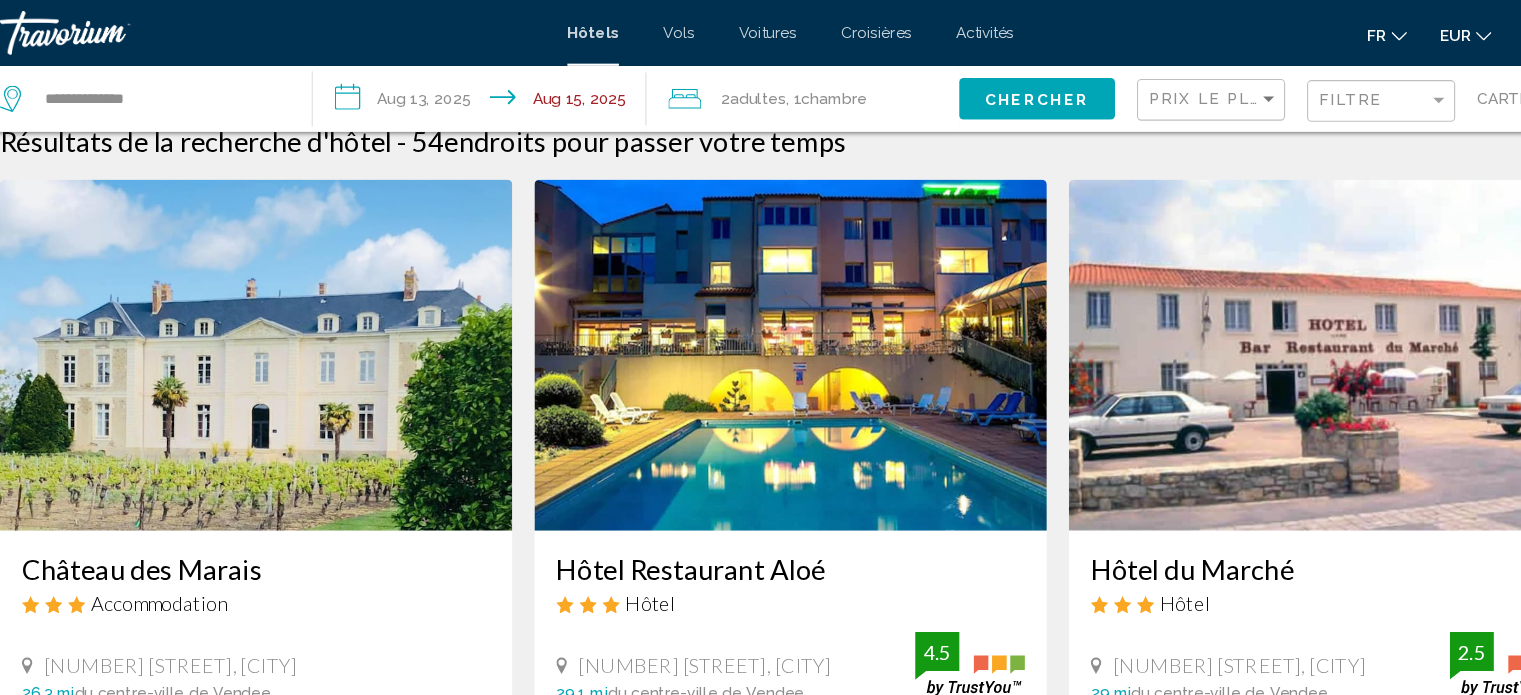 scroll, scrollTop: 0, scrollLeft: 0, axis: both 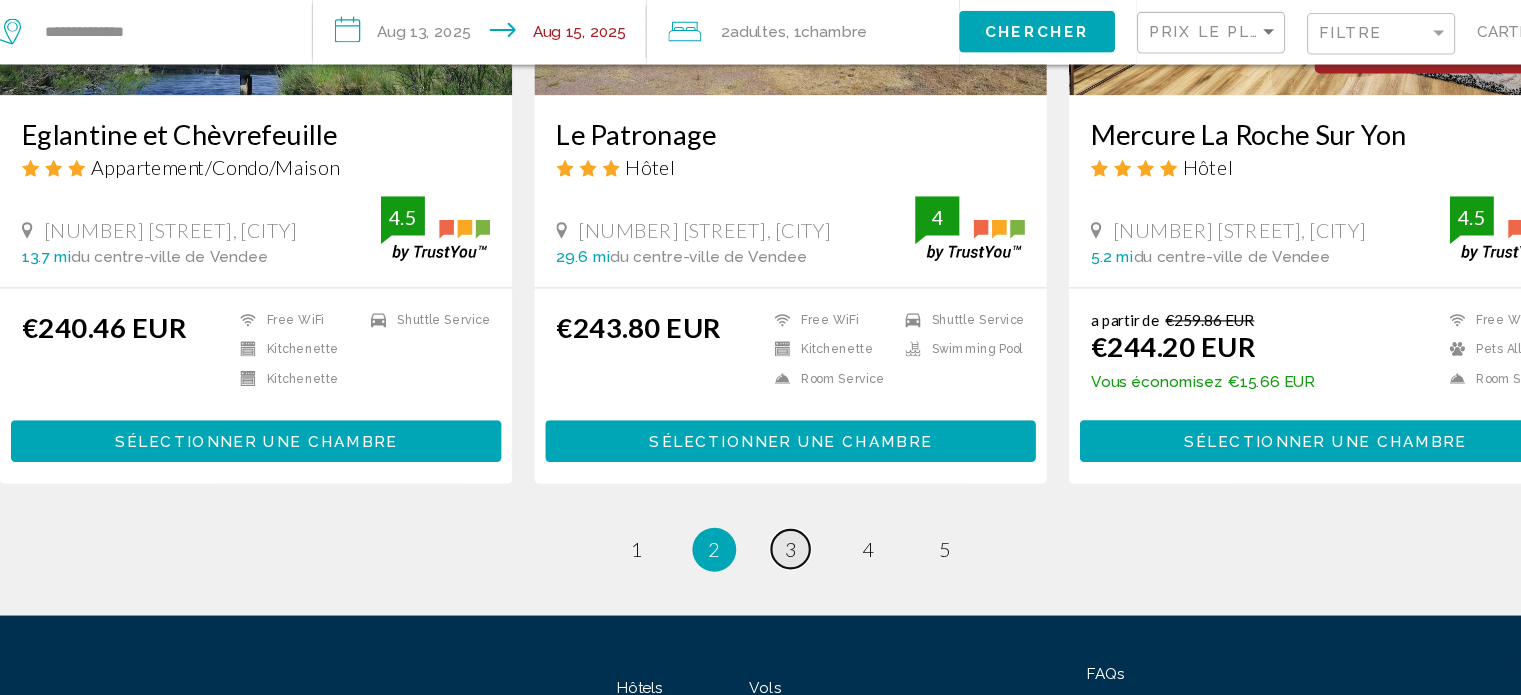 click on "3" at bounding box center (761, 562) 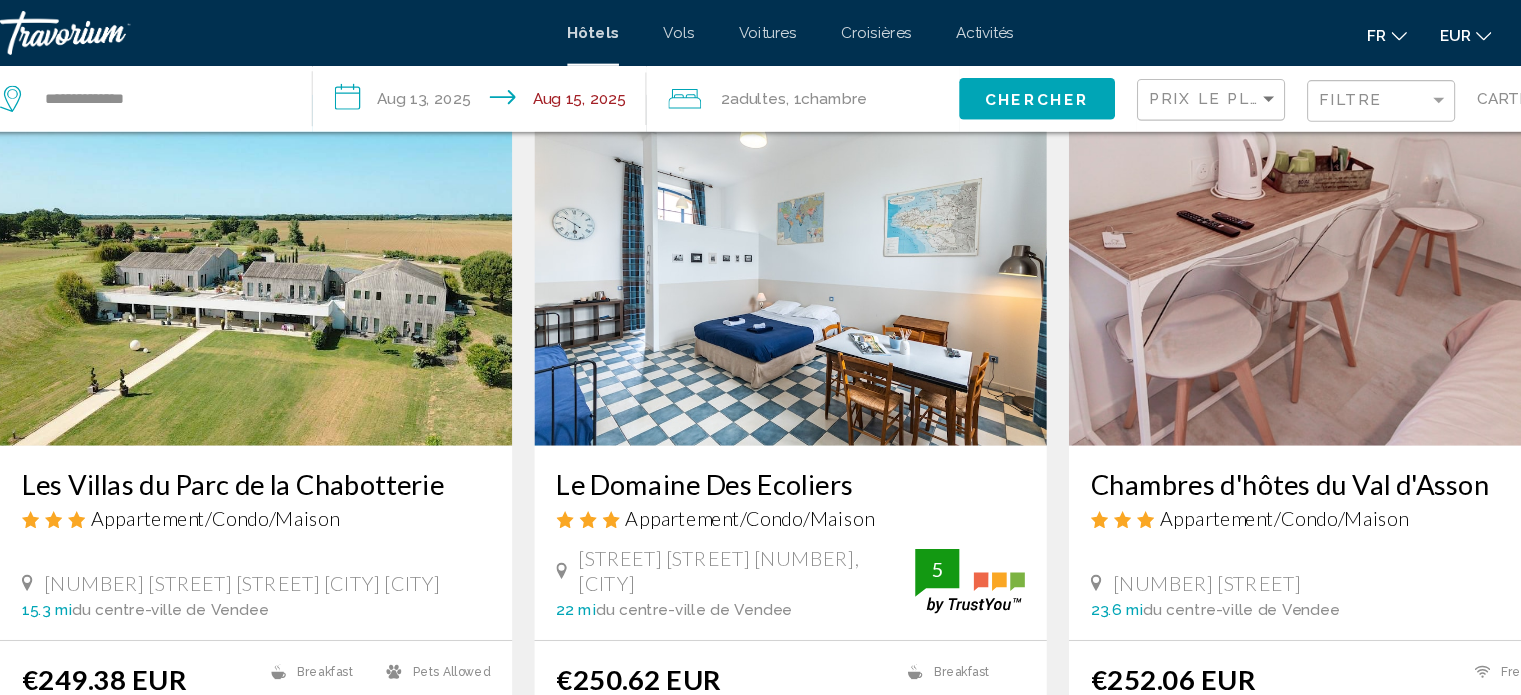 scroll, scrollTop: 0, scrollLeft: 0, axis: both 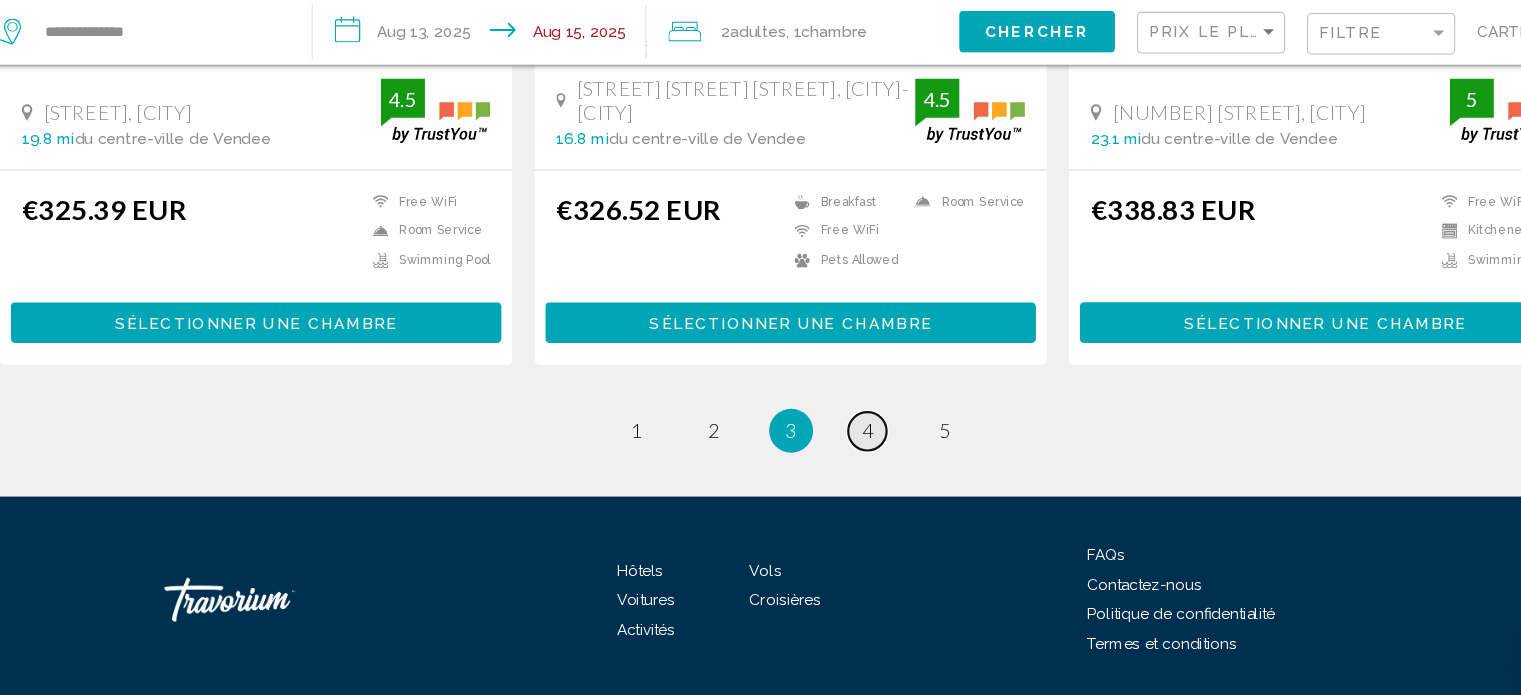 click on "4" at bounding box center [831, 454] 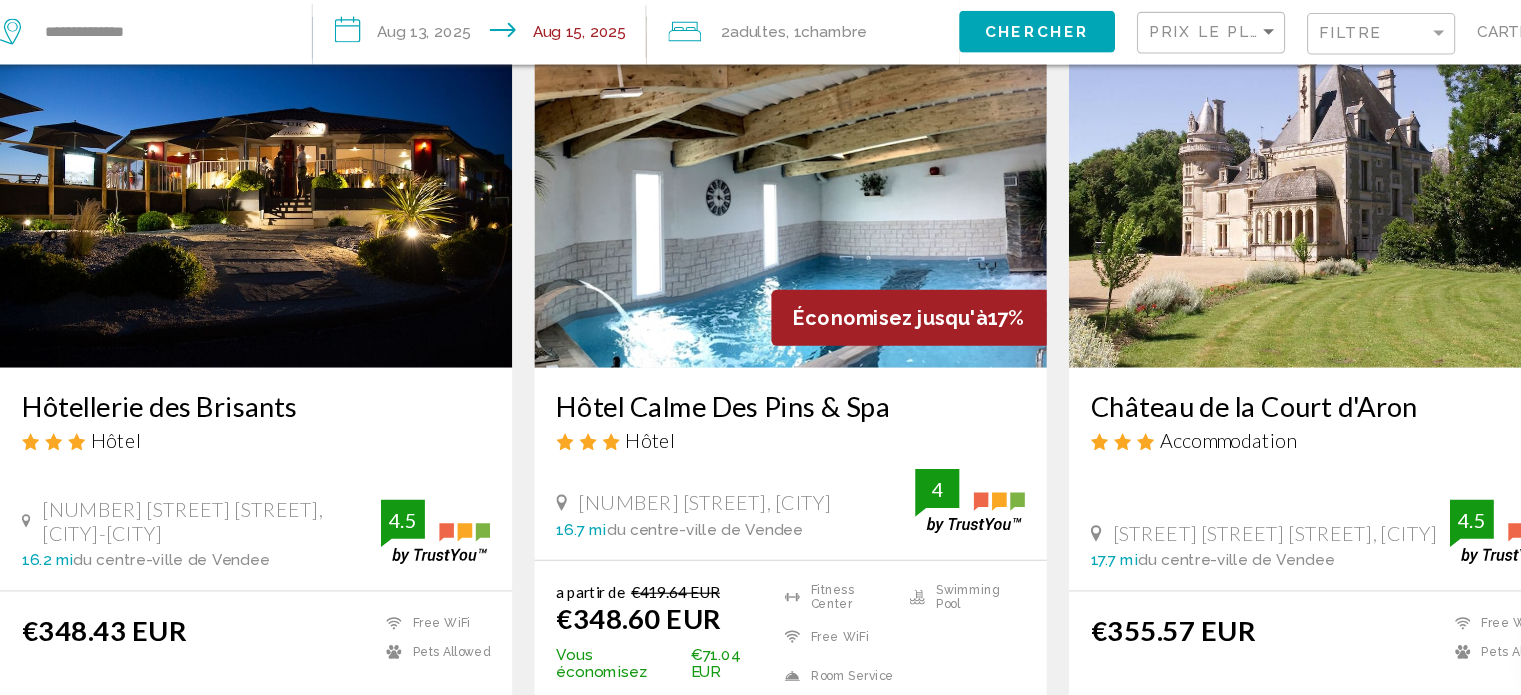 scroll, scrollTop: 177, scrollLeft: 0, axis: vertical 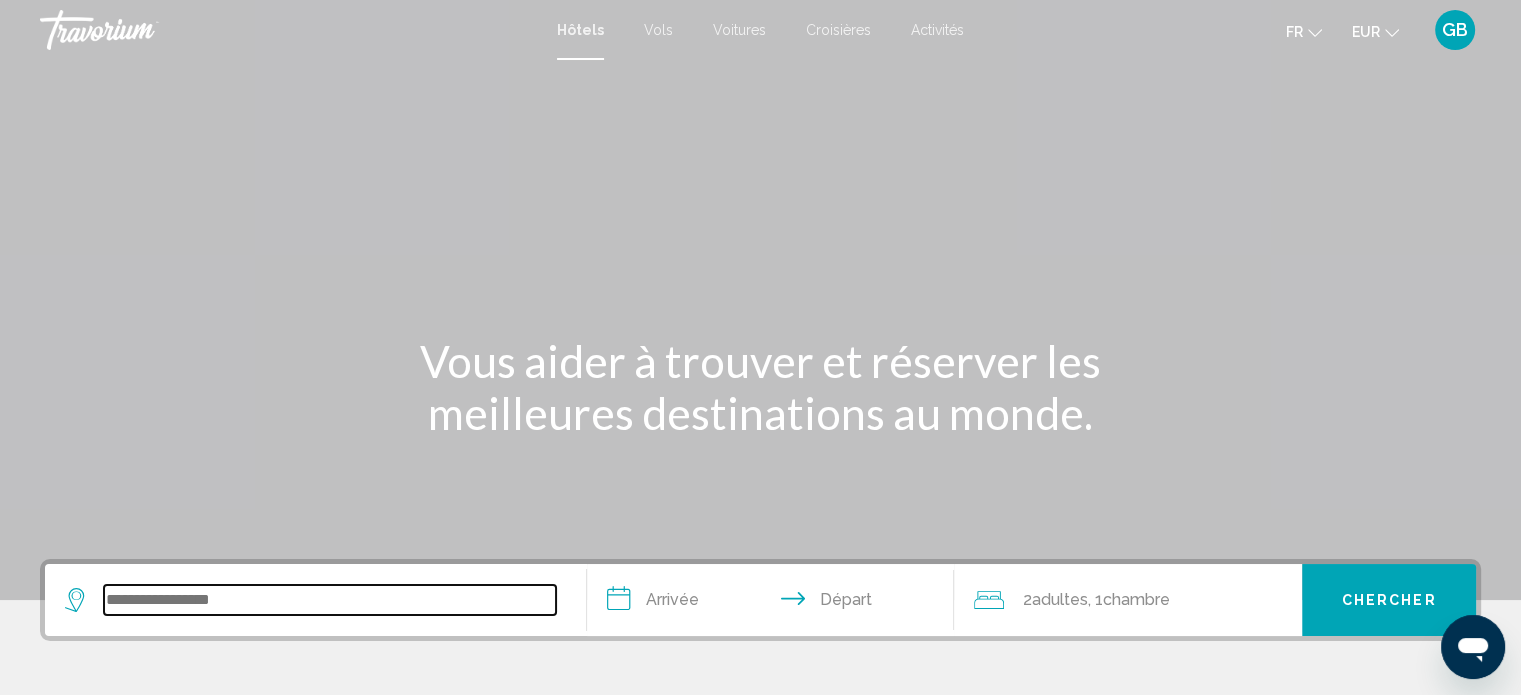 click at bounding box center [330, 600] 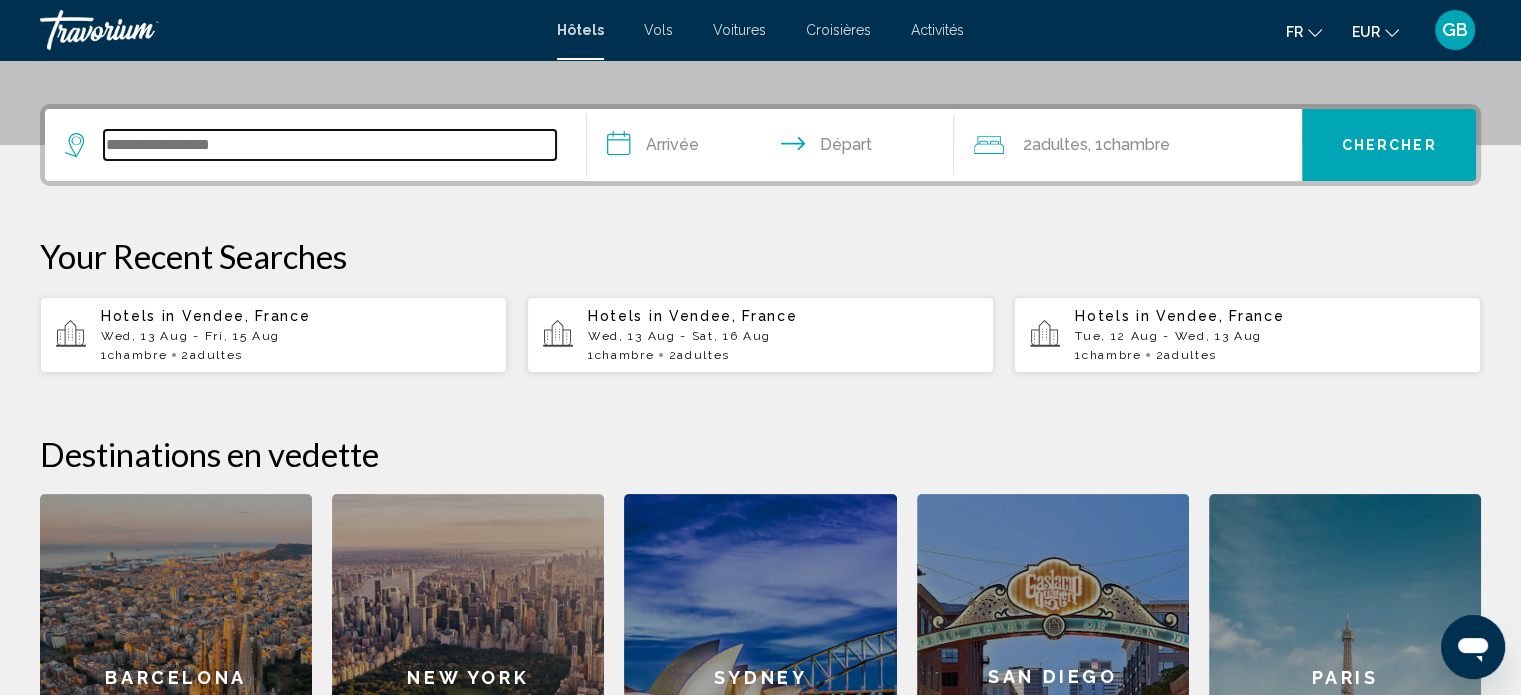 scroll, scrollTop: 493, scrollLeft: 0, axis: vertical 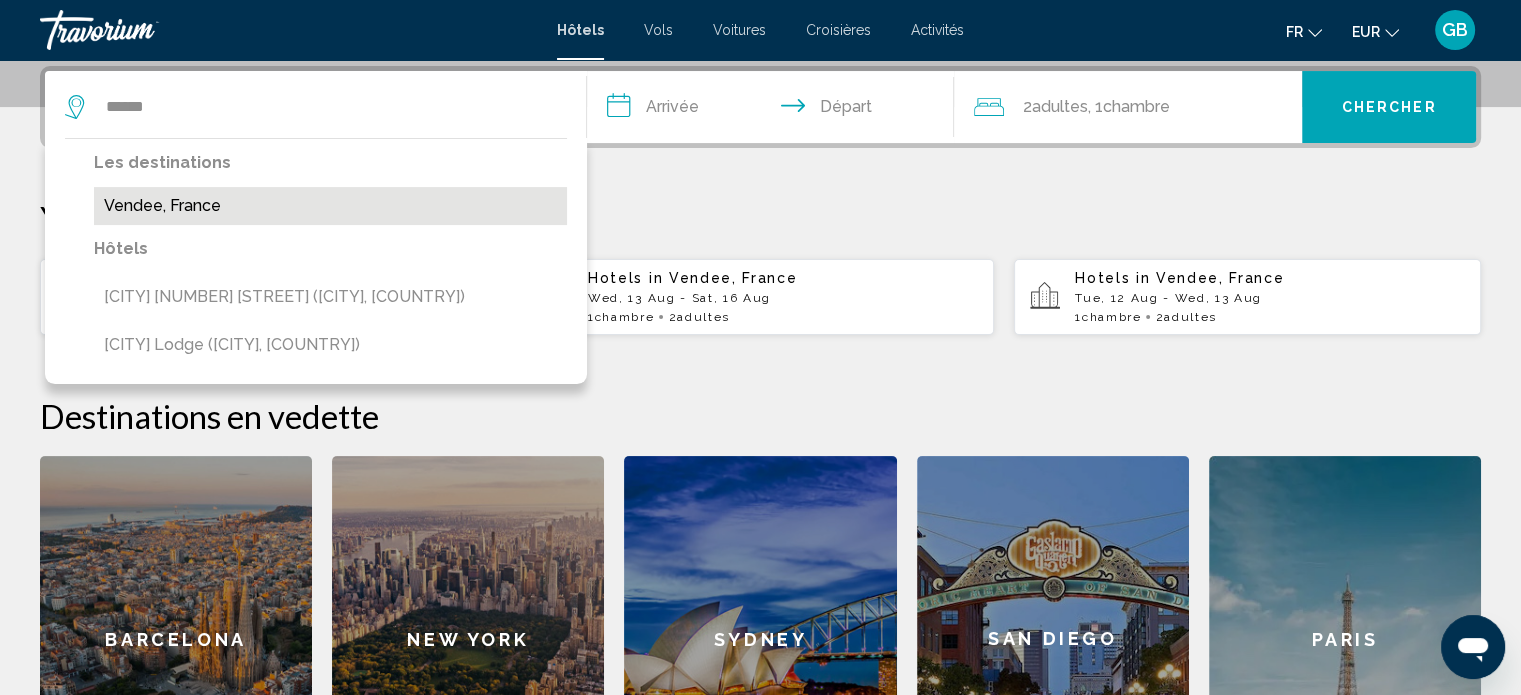click on "Vendee, France" at bounding box center (330, 206) 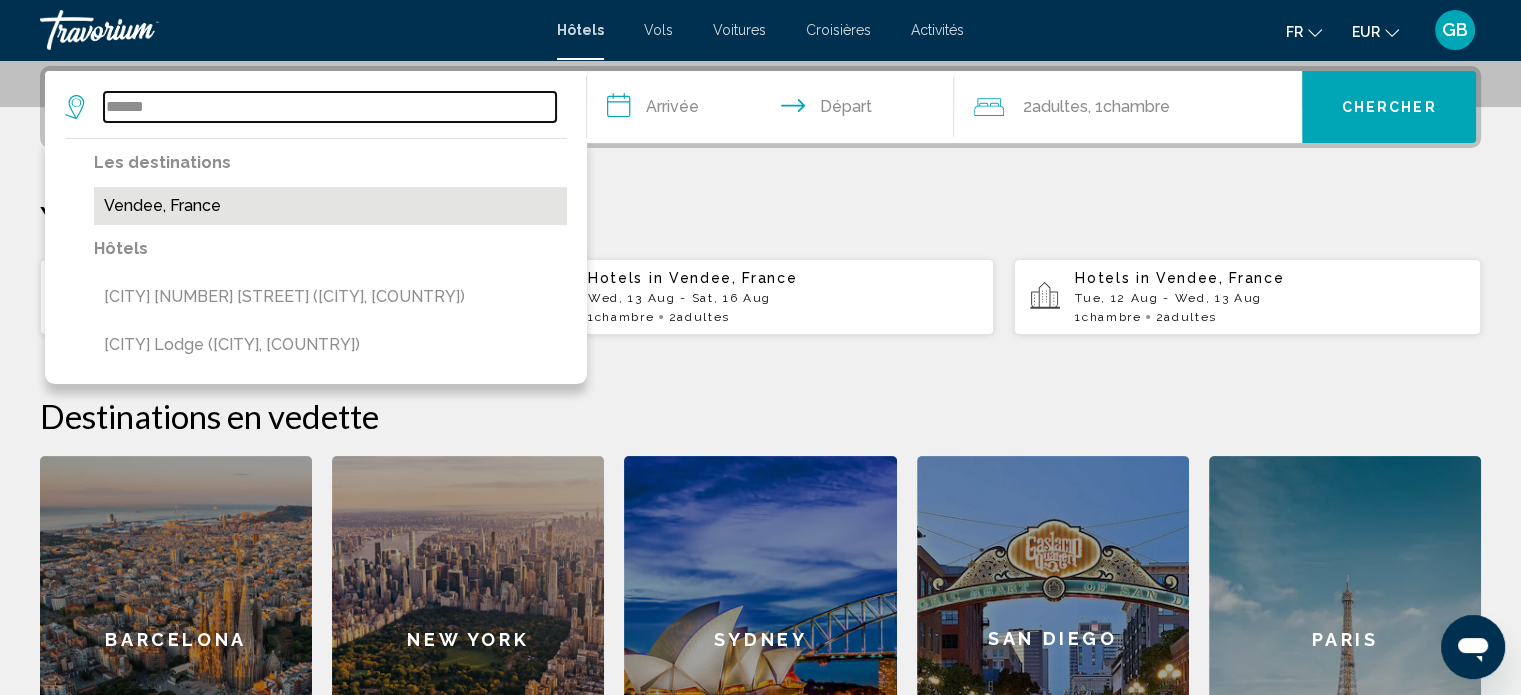 type on "**********" 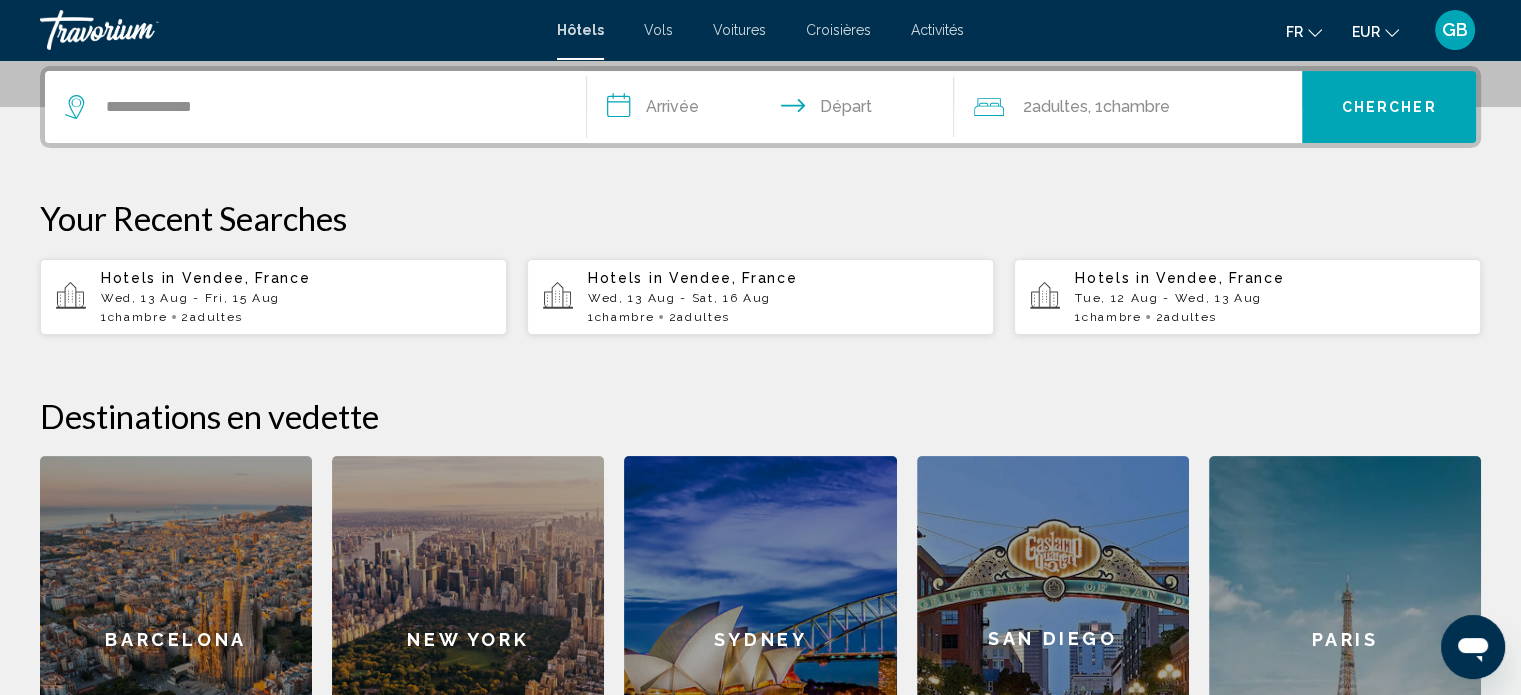 click on "**********" at bounding box center (775, 110) 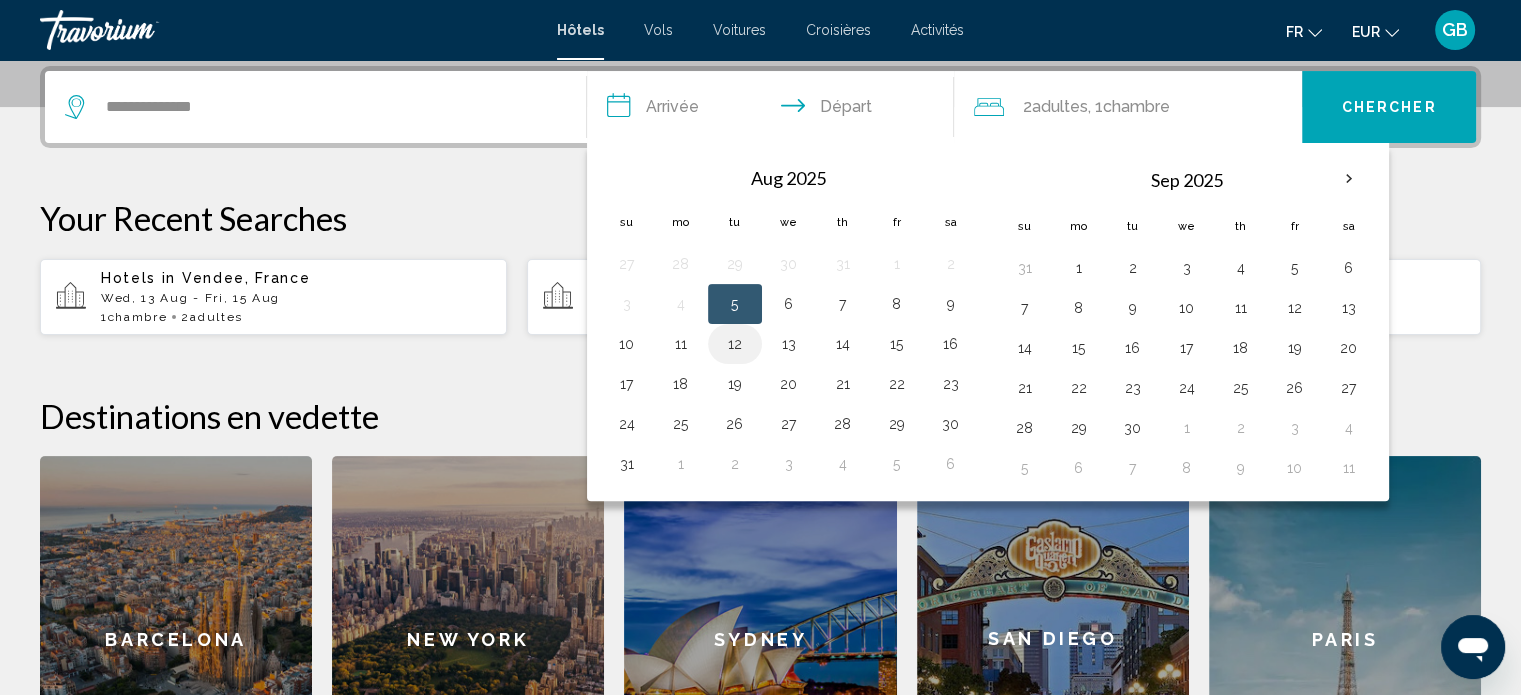 click on "12" at bounding box center (735, 344) 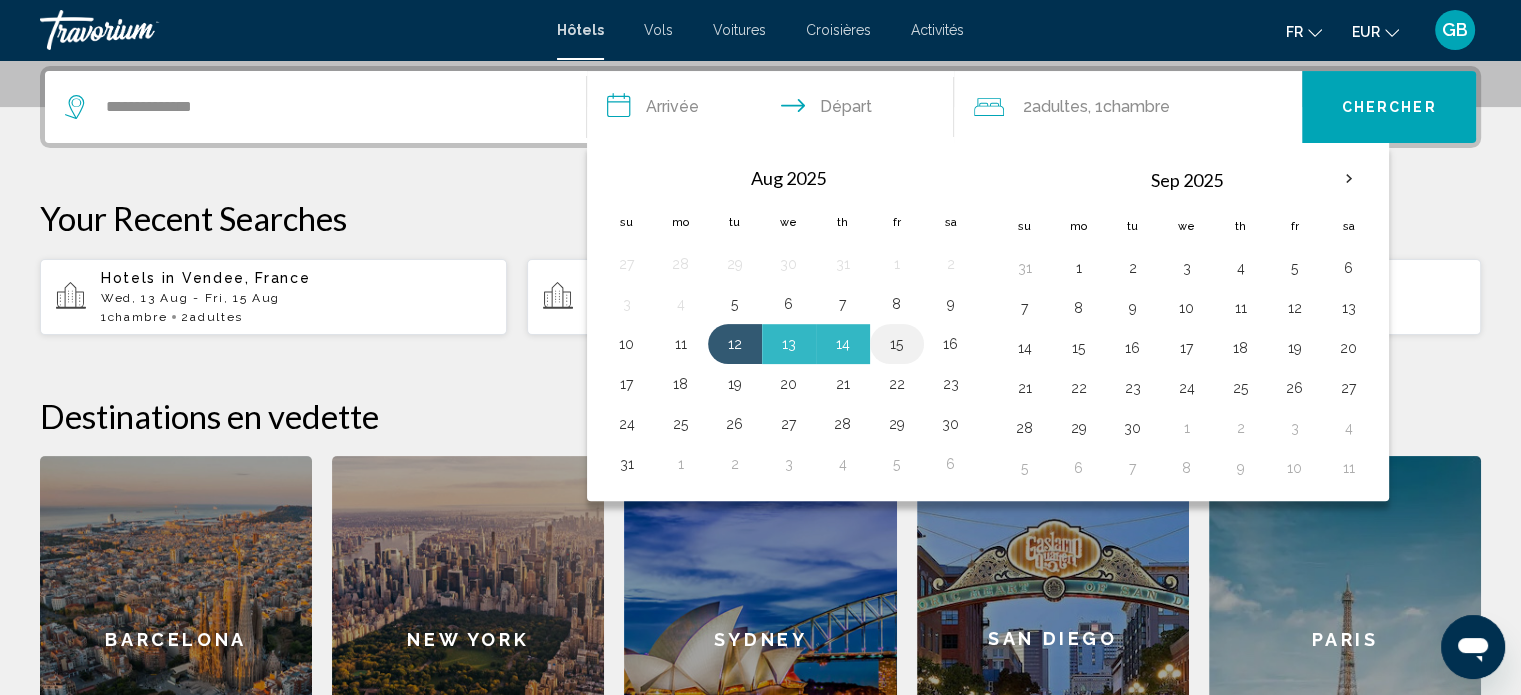 click on "15" at bounding box center [897, 344] 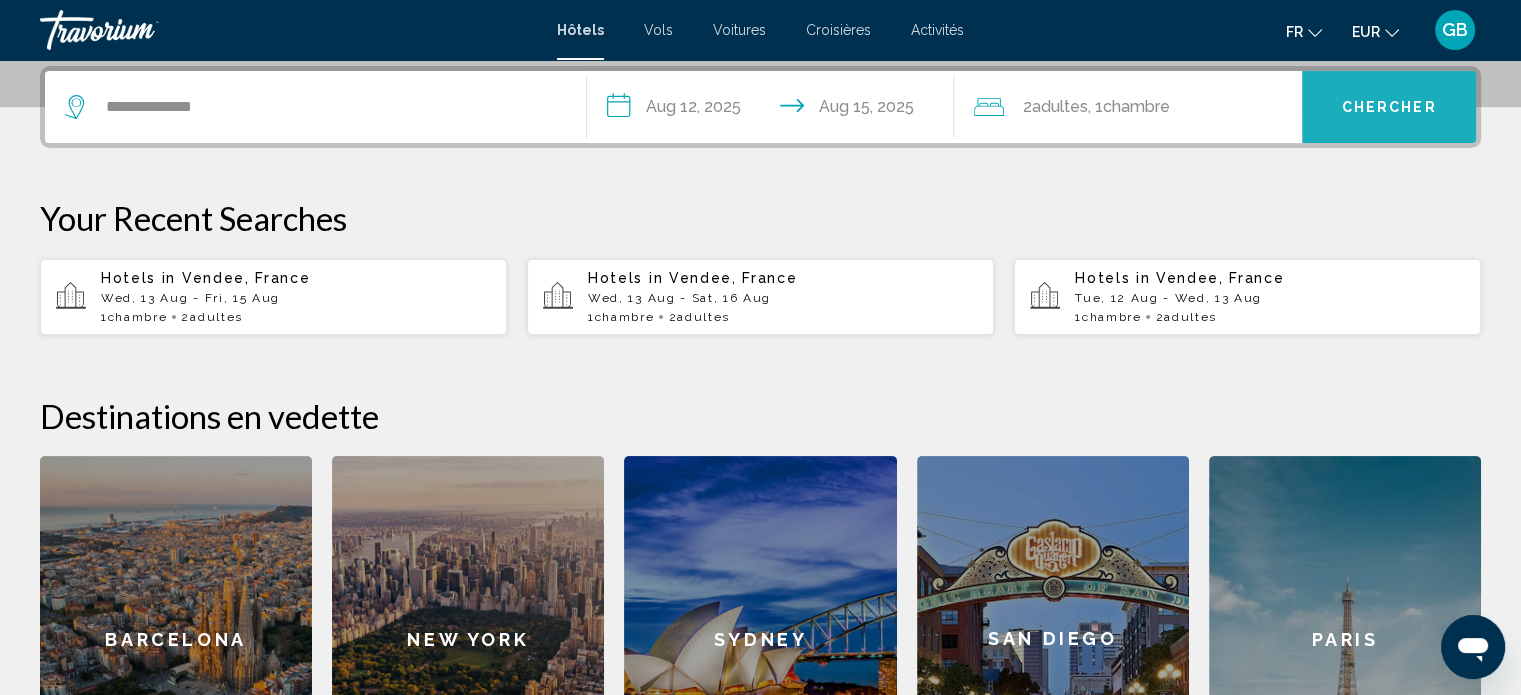 click on "Chercher" at bounding box center [1389, 108] 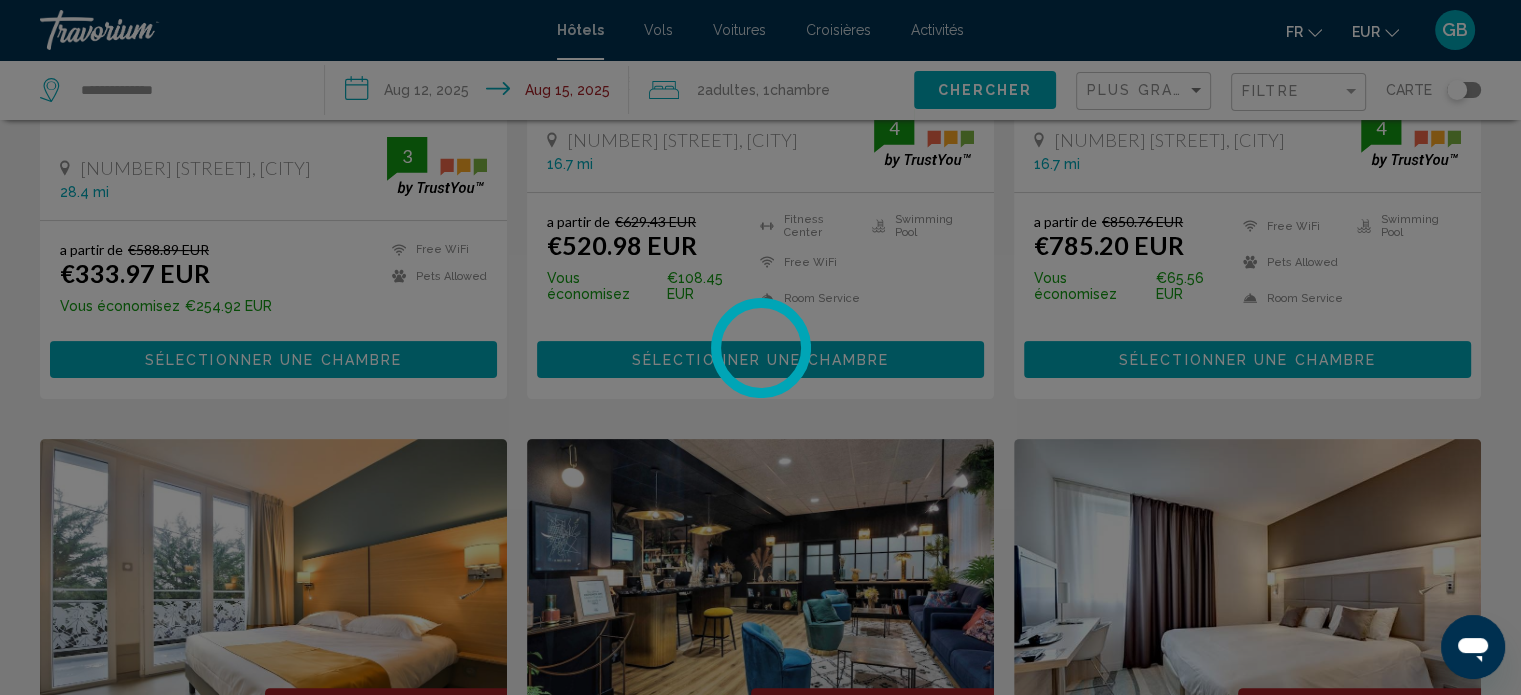 scroll, scrollTop: 0, scrollLeft: 0, axis: both 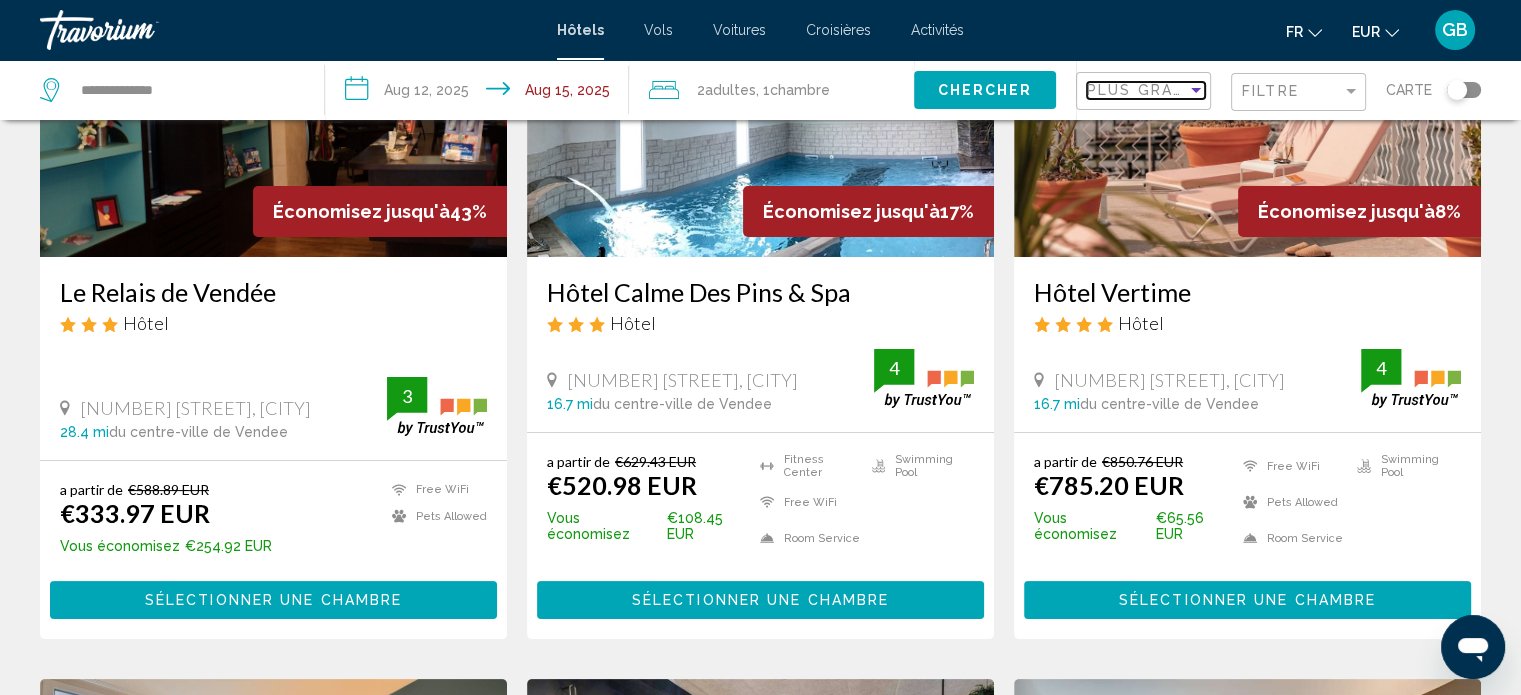 click at bounding box center [1196, 90] 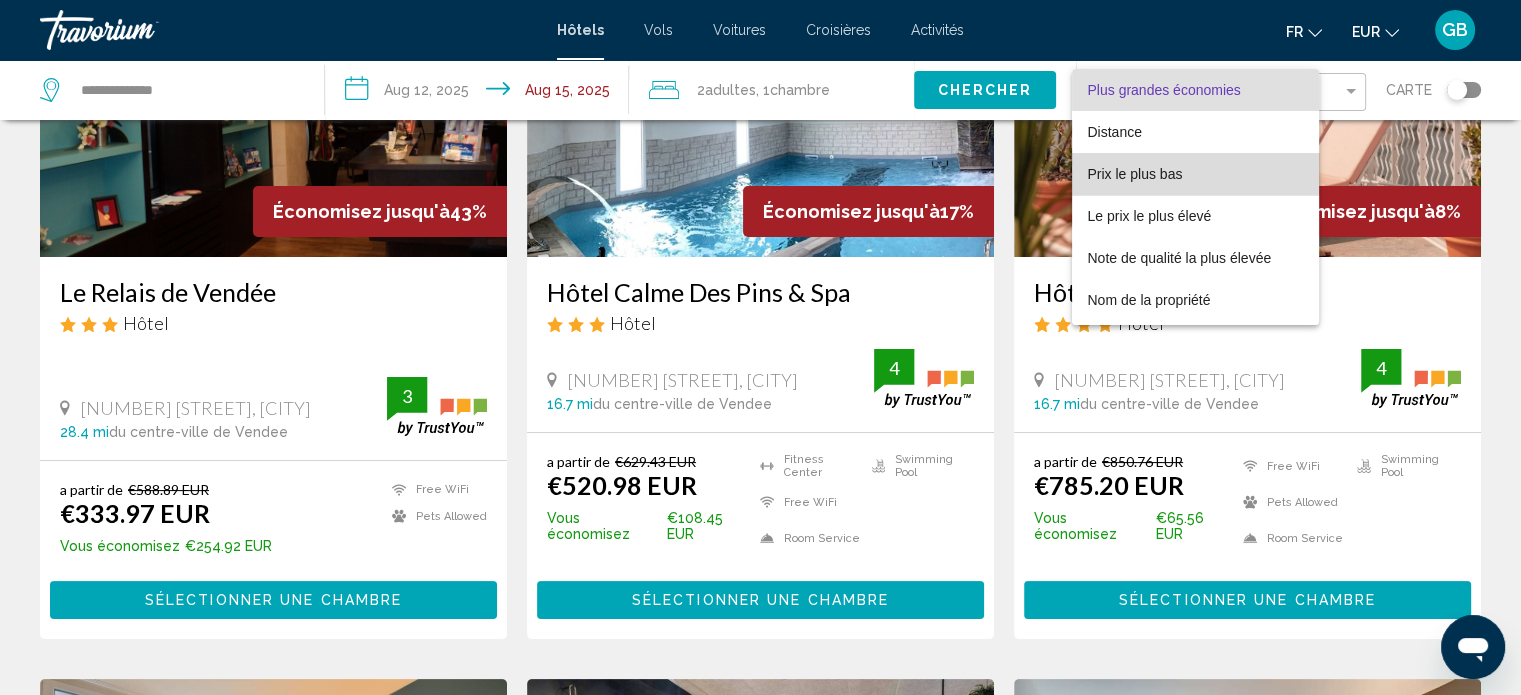 click on "Prix le plus bas" at bounding box center (1135, 174) 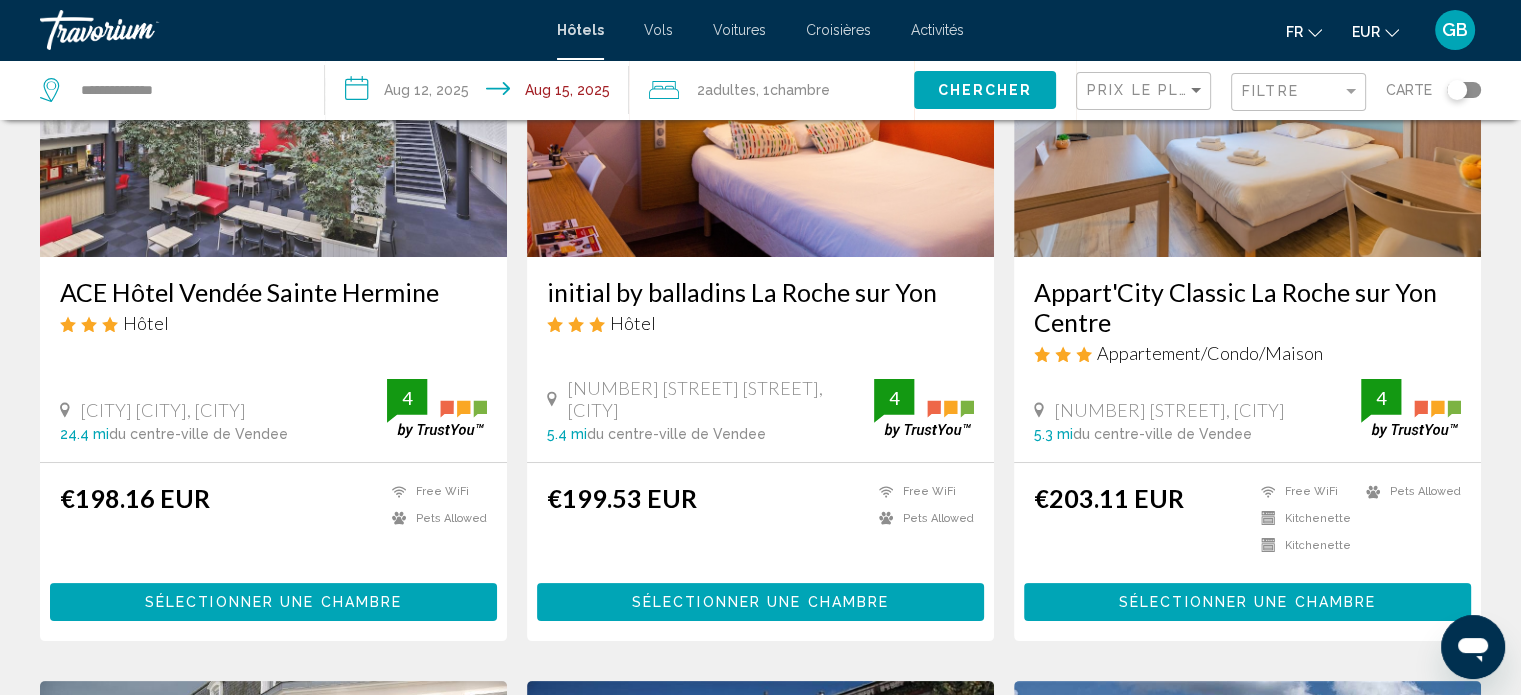 click 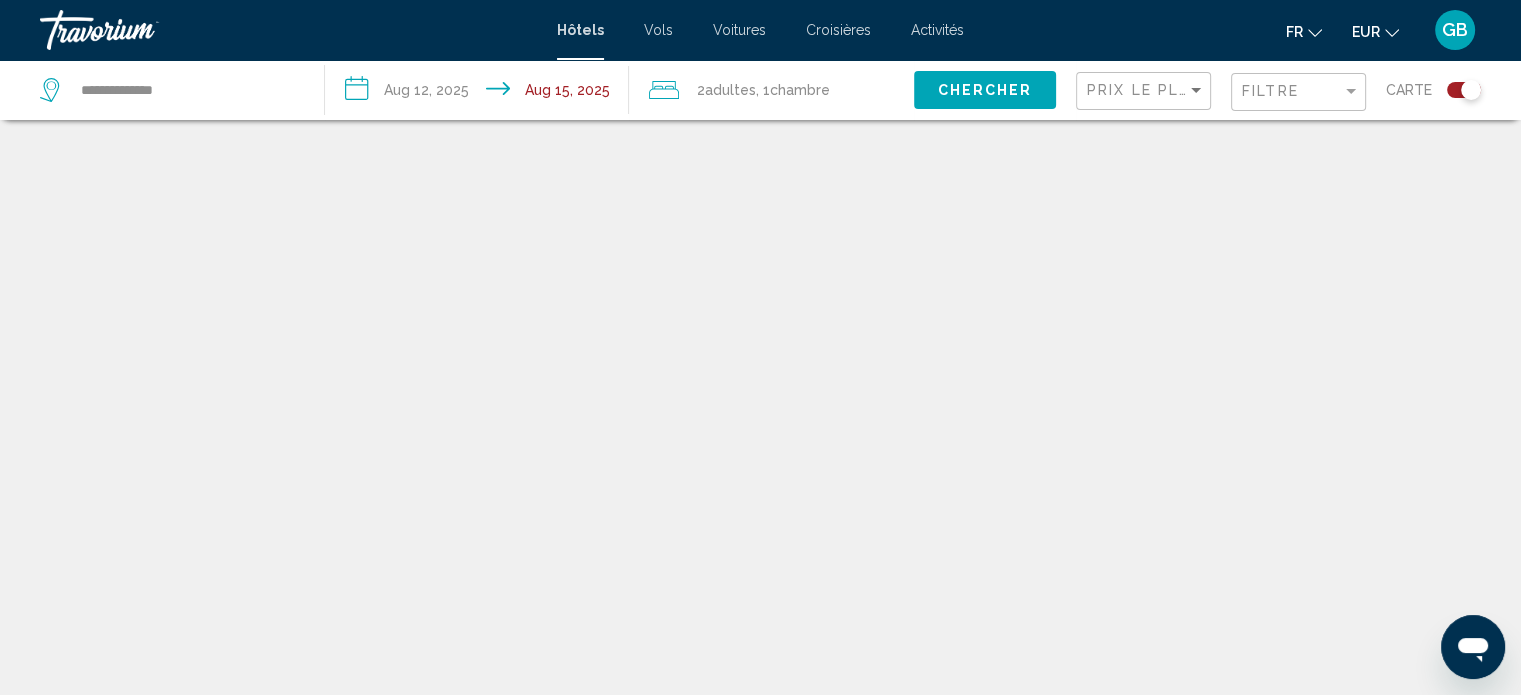 scroll, scrollTop: 120, scrollLeft: 0, axis: vertical 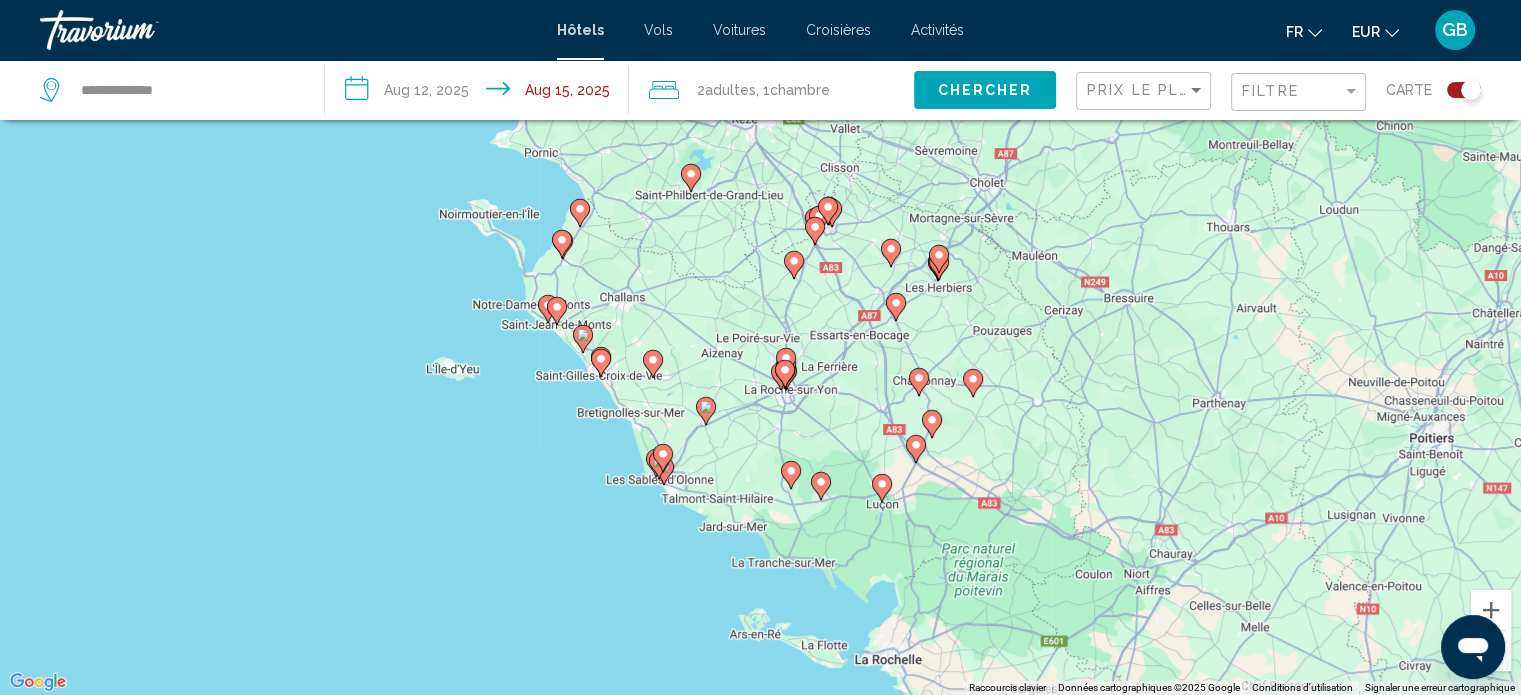 click on "Pour activer le glissement avec le clavier, appuyez sur Alt+Entrée. Une fois ce mode activé, utilisez les touches fléchées pour déplacer le repère. Pour valider le déplacement, appuyez sur Entrée. Pour annuler, appuyez sur Échap." at bounding box center (760, 347) 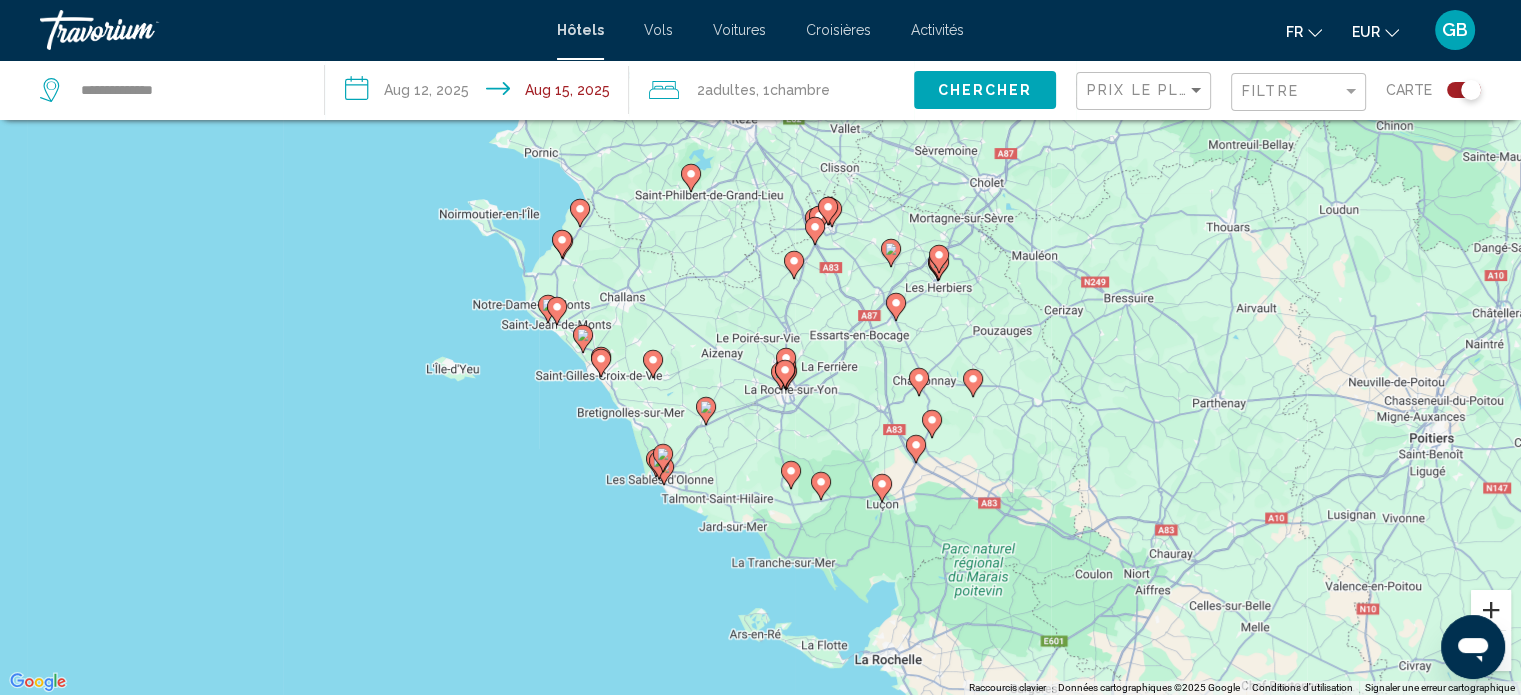 scroll, scrollTop: 202, scrollLeft: 0, axis: vertical 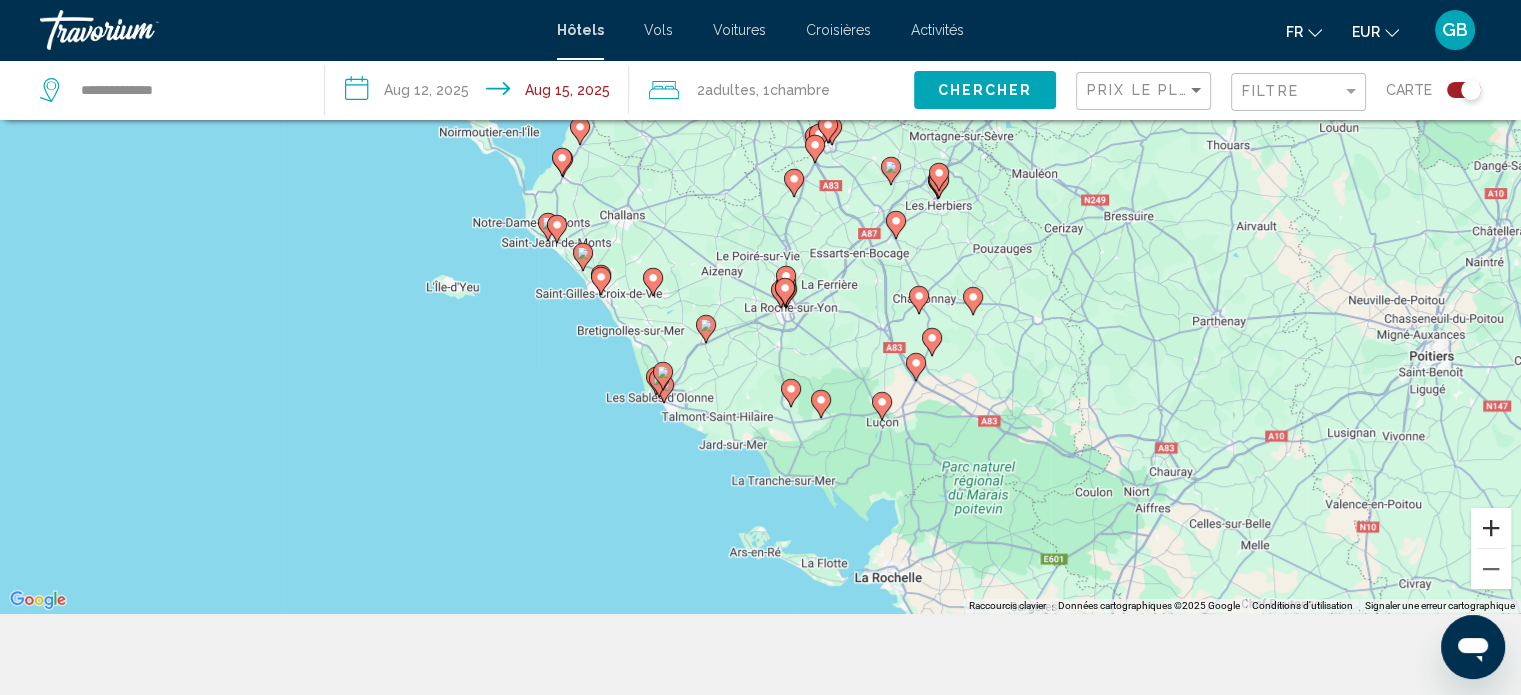 click at bounding box center [1491, 528] 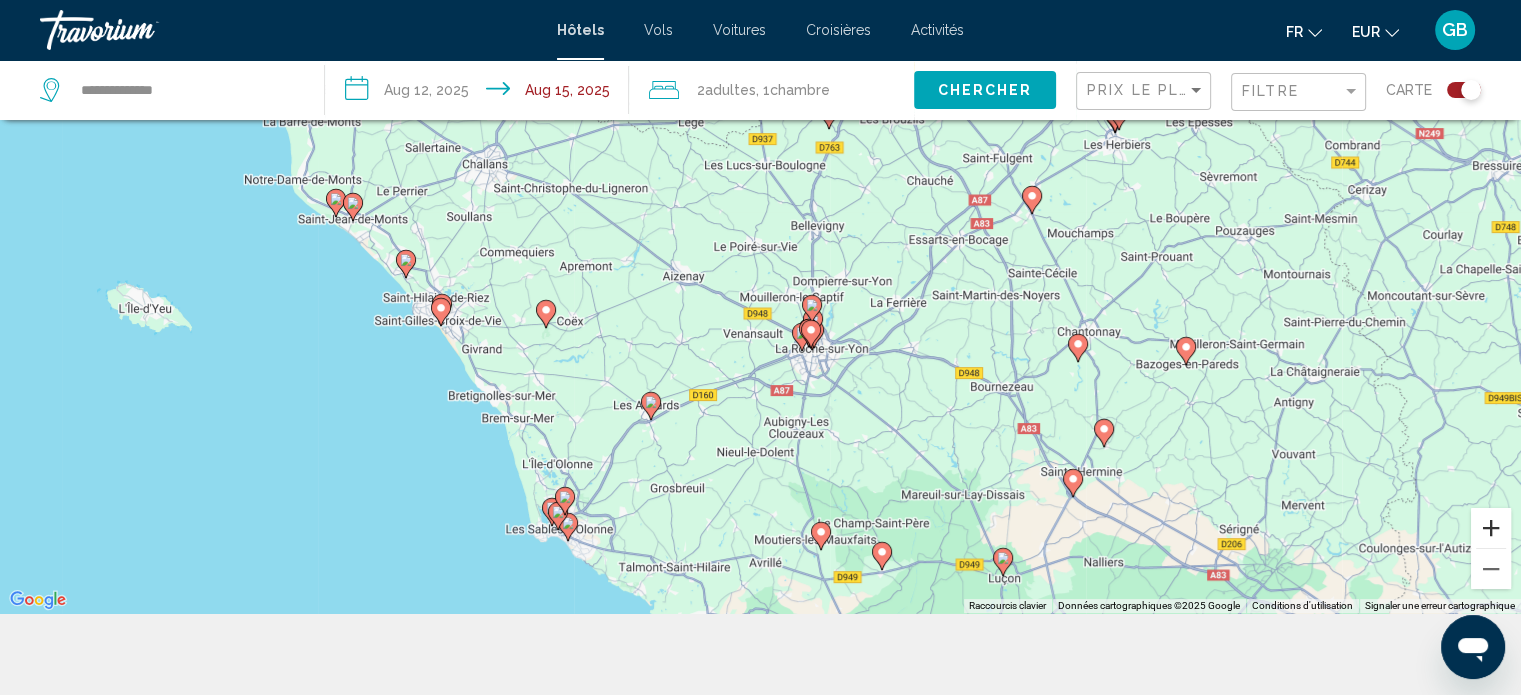 click at bounding box center [1491, 528] 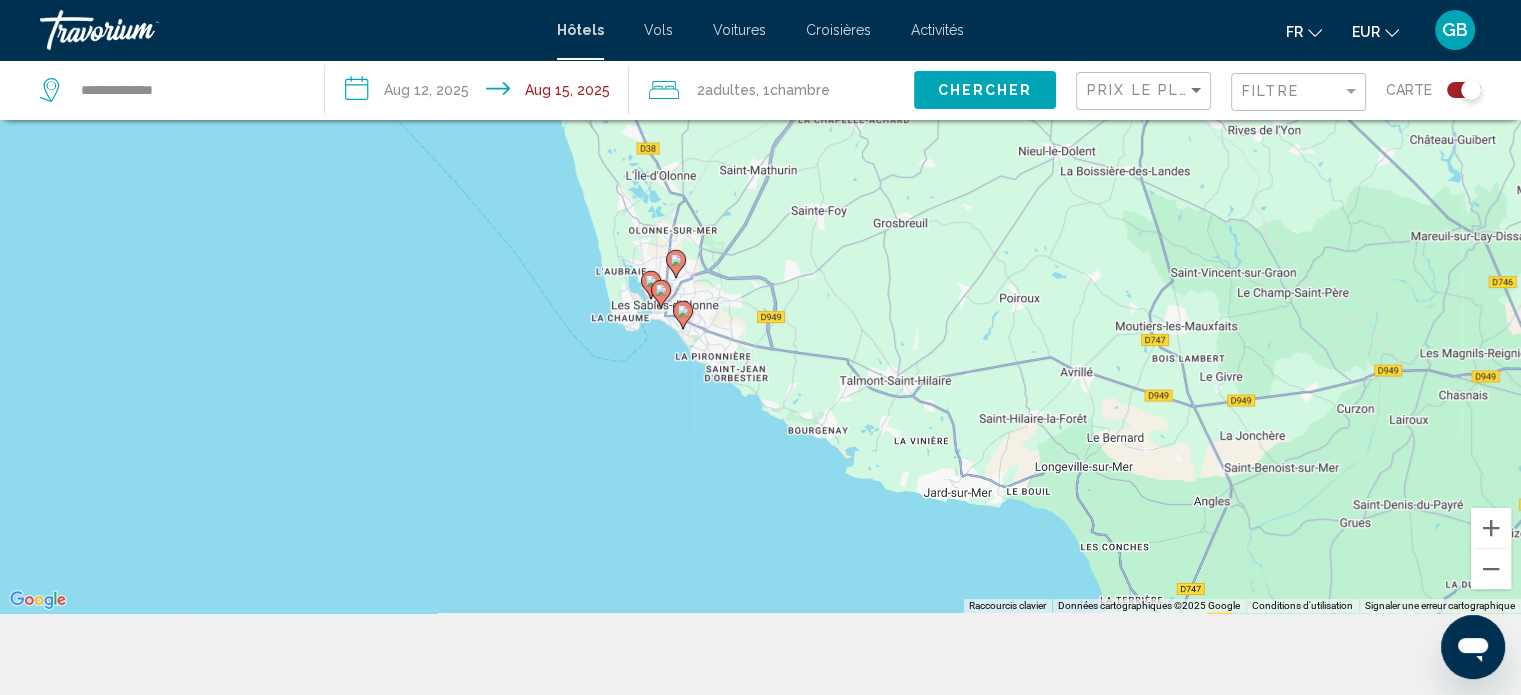 drag, startPoint x: 826, startPoint y: 503, endPoint x: 1136, endPoint y: 3, distance: 588.3027 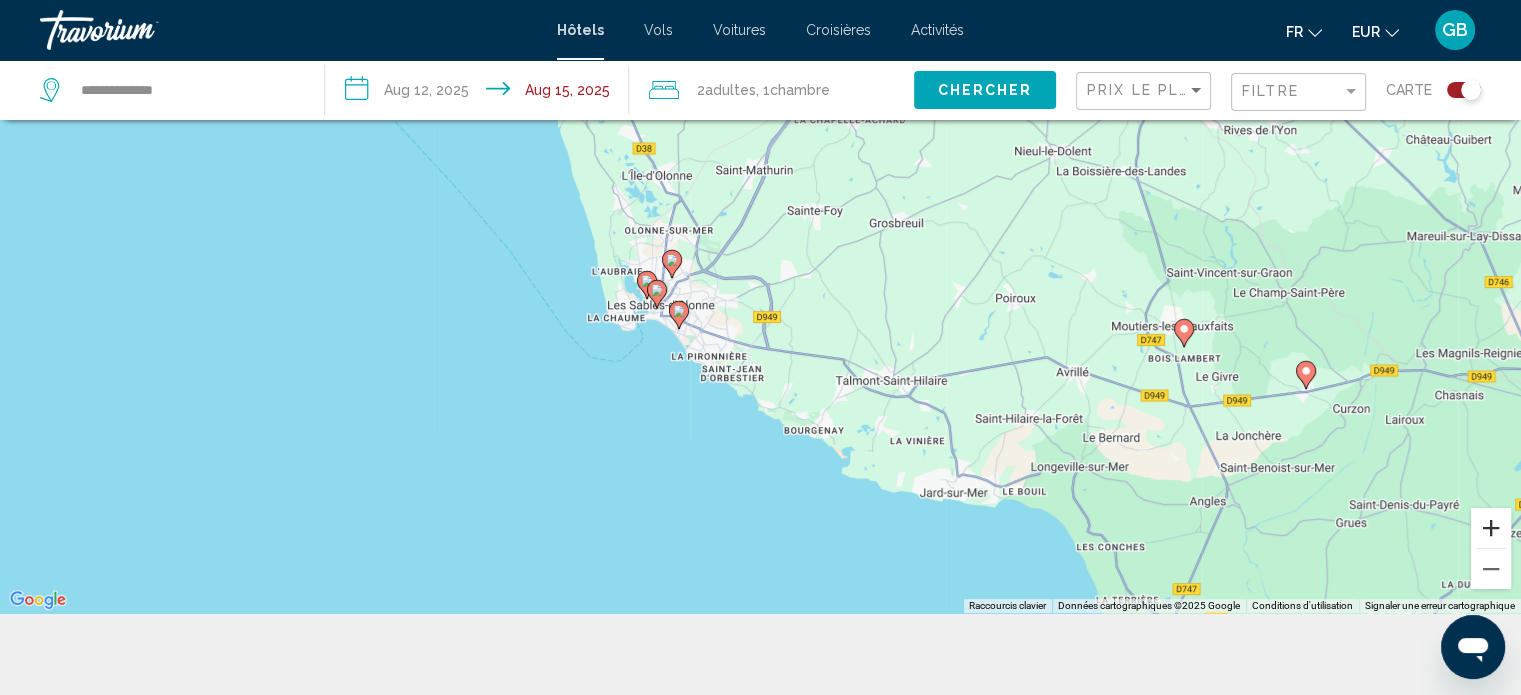 click at bounding box center [1491, 528] 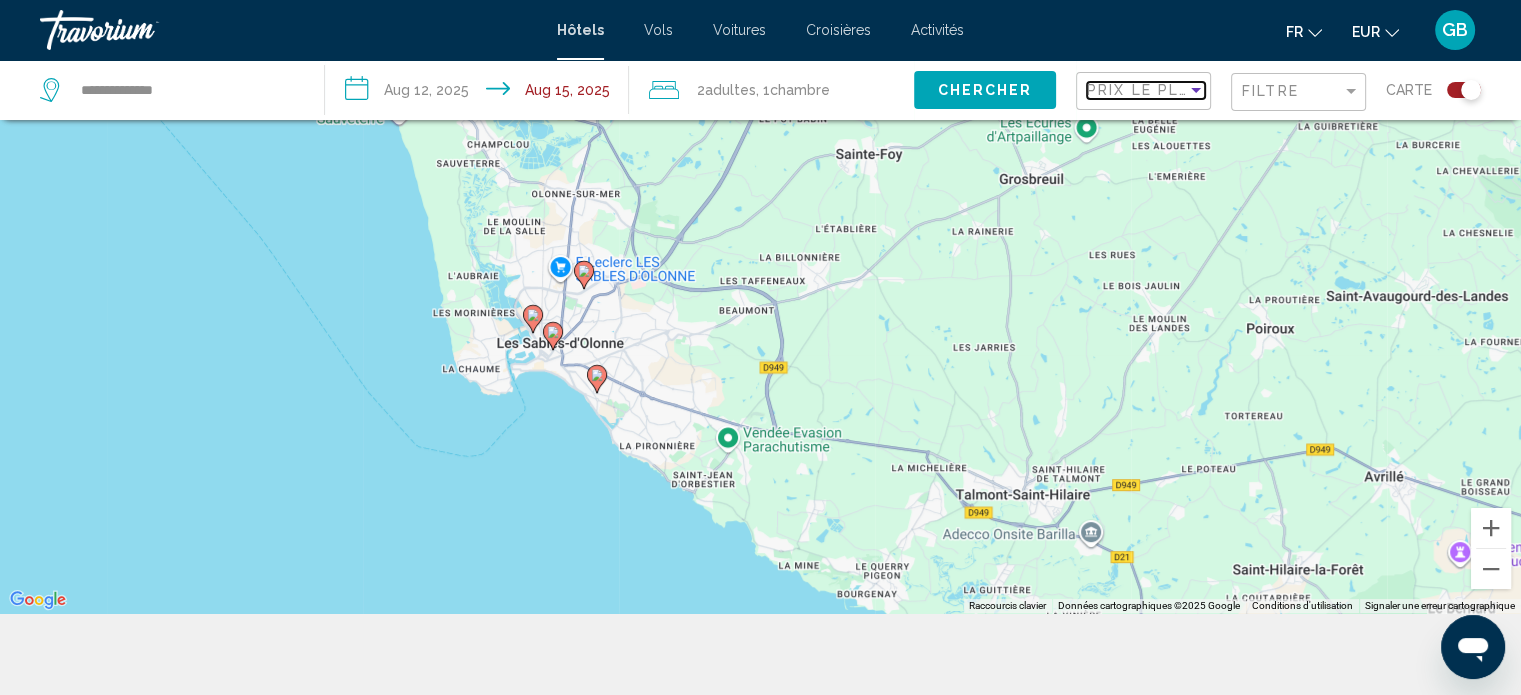 click at bounding box center (1196, 90) 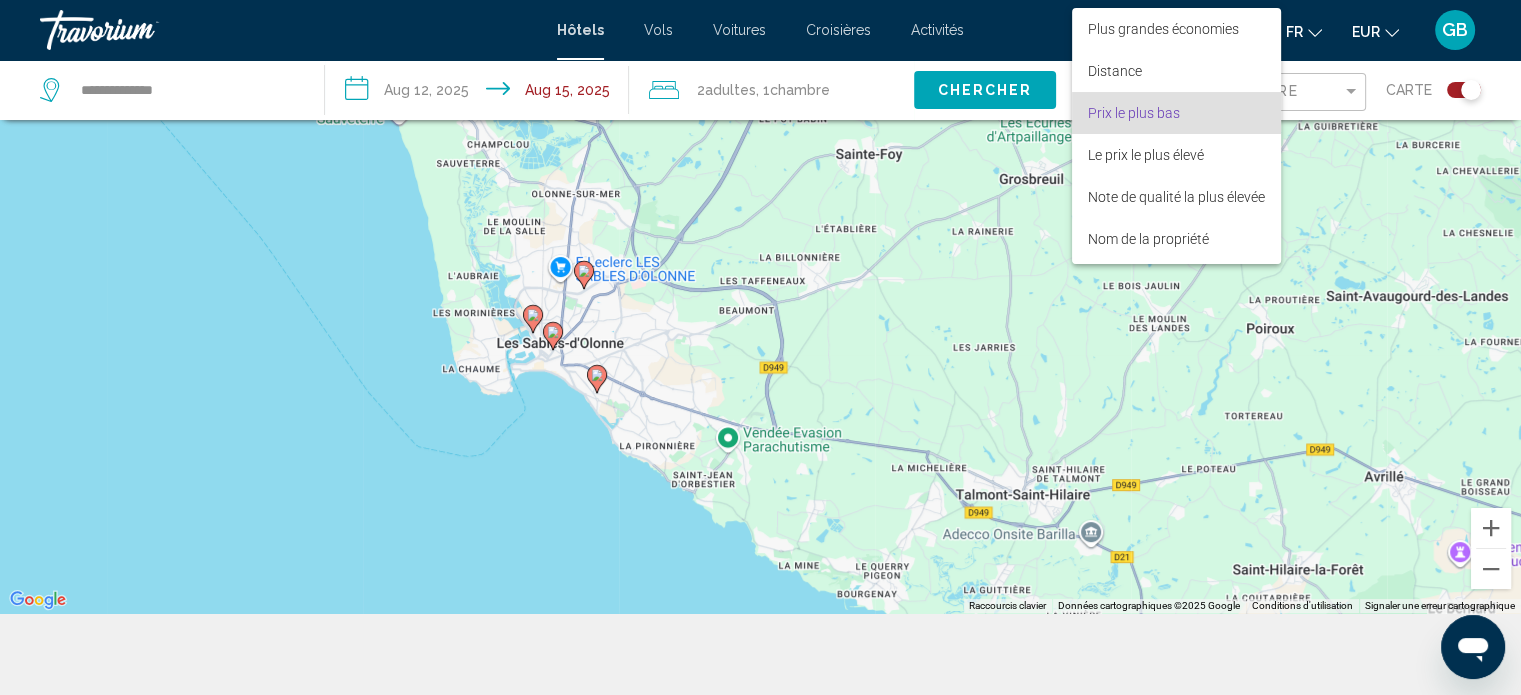 scroll, scrollTop: 23, scrollLeft: 0, axis: vertical 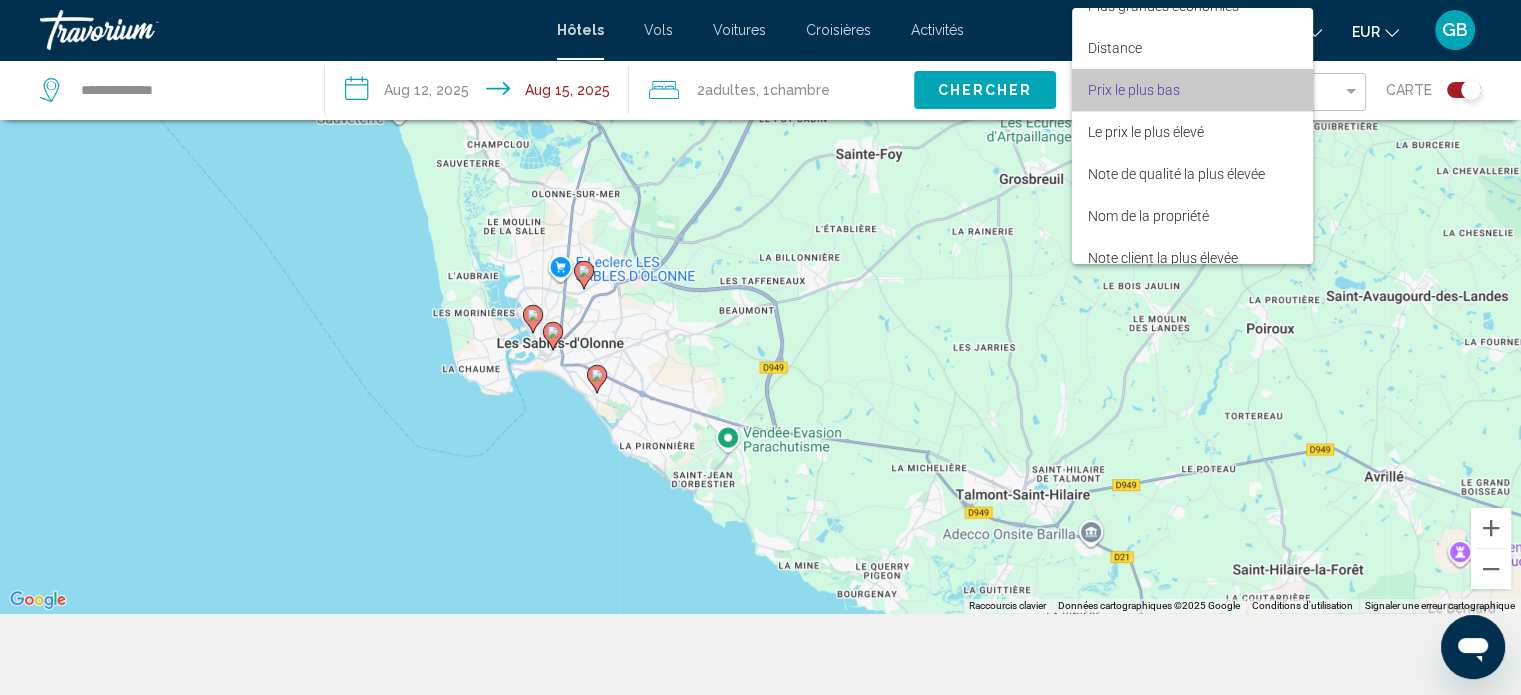 click on "Prix le plus bas" at bounding box center (1192, 90) 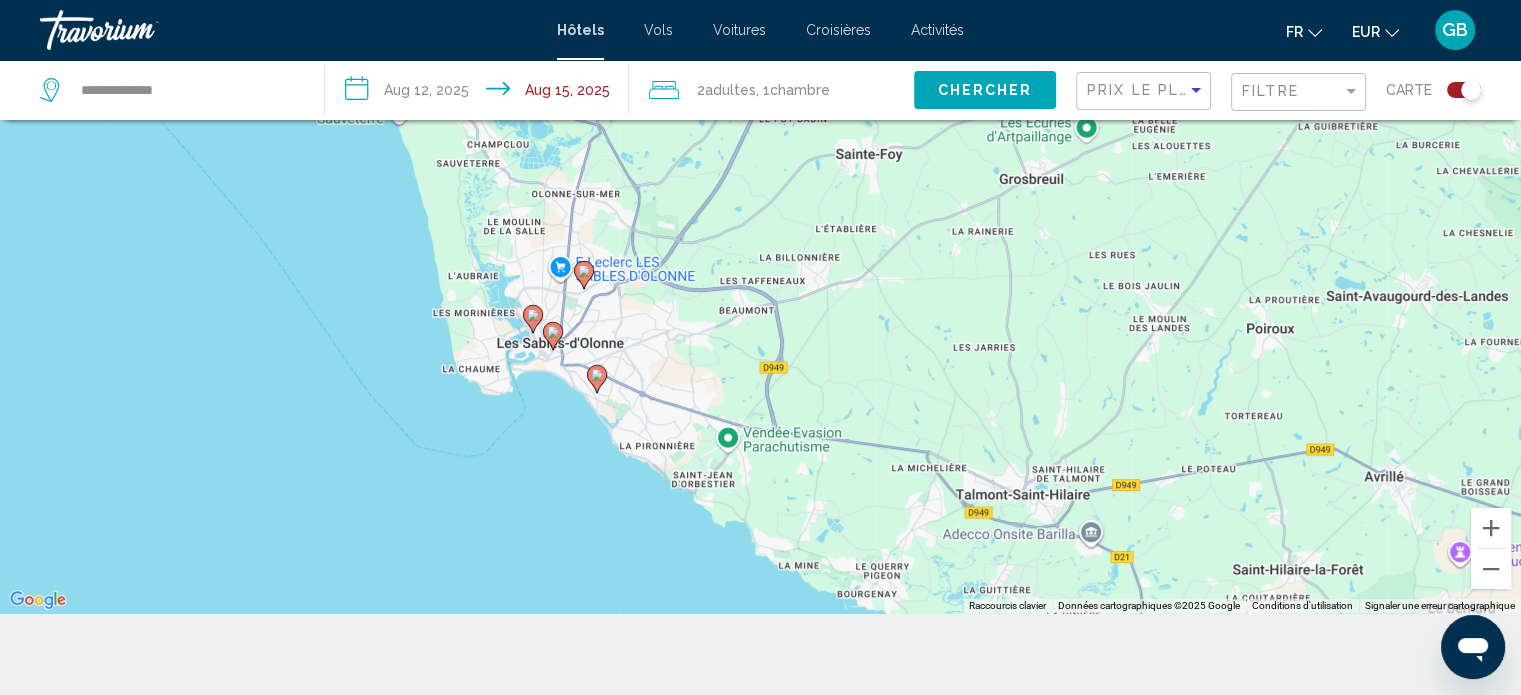 click 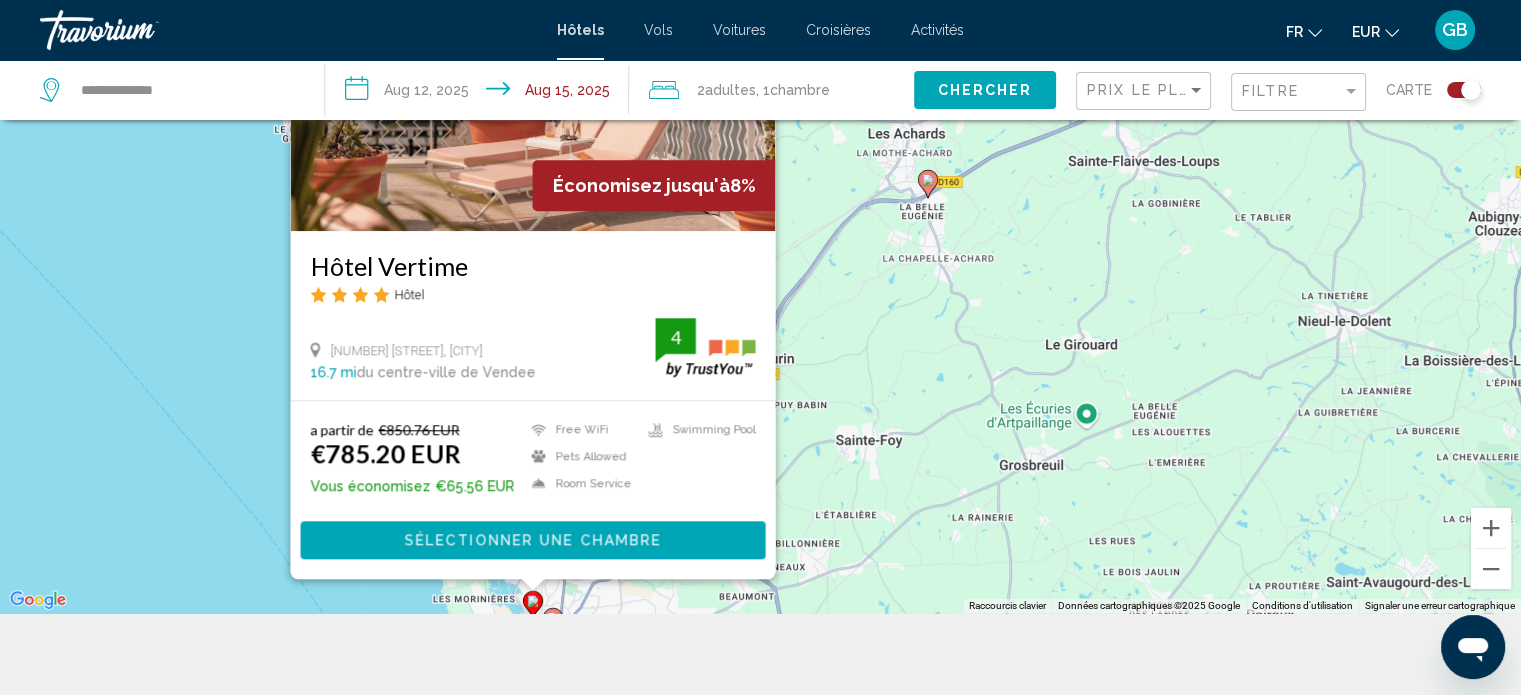 click on "Hôtel Vertime
Hôtel" at bounding box center (532, 284) 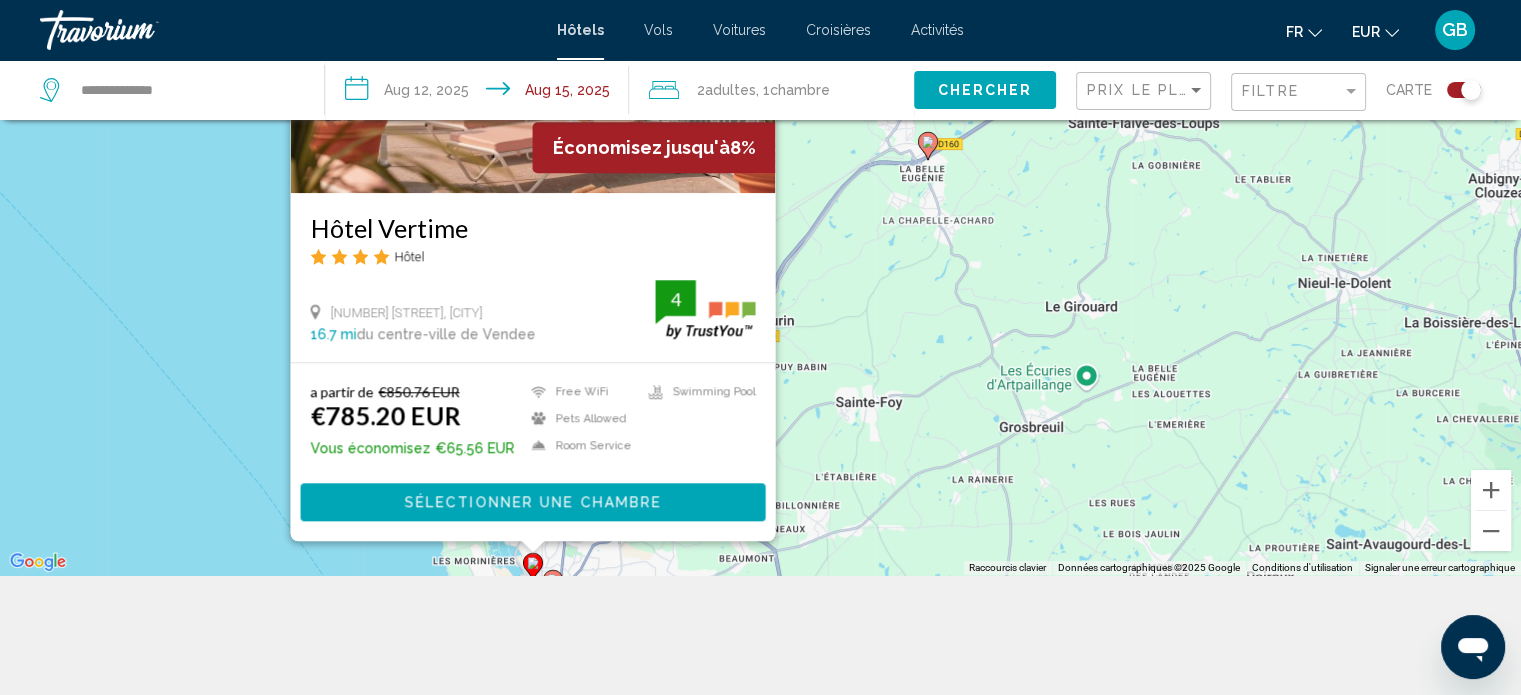 click on "Pour activer le glissement avec le clavier, appuyez sur Alt+Entrée. Une fois ce mode activé, utilisez les touches fléchées pour déplacer le repère. Pour valider le déplacement, appuyez sur Entrée. Pour annuler, appuyez sur Échap. Économisez jusqu'à  8%   Hôtel Vertime
Hôtel
10 Boulevard De L'île Vertime, Les Sables-D'olonne 16.7 mi  du centre-ville de Vendee de l'hôtel 4 a partir de €850.76 EUR €785.20 EUR  Vous économisez  €65.56 EUR
Free WiFi
Pets Allowed
Room Service
Swimming Pool  4 Sélectionner une chambre" at bounding box center [760, 227] 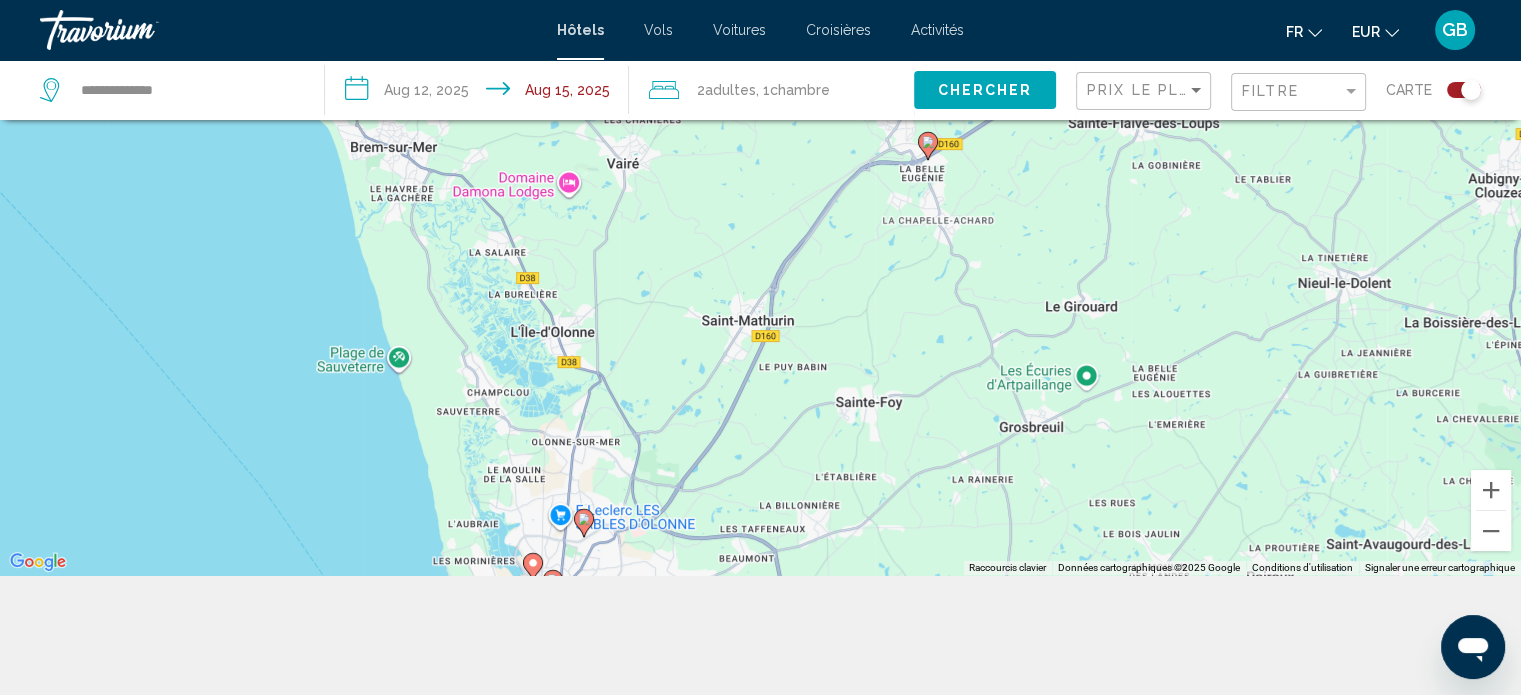 click 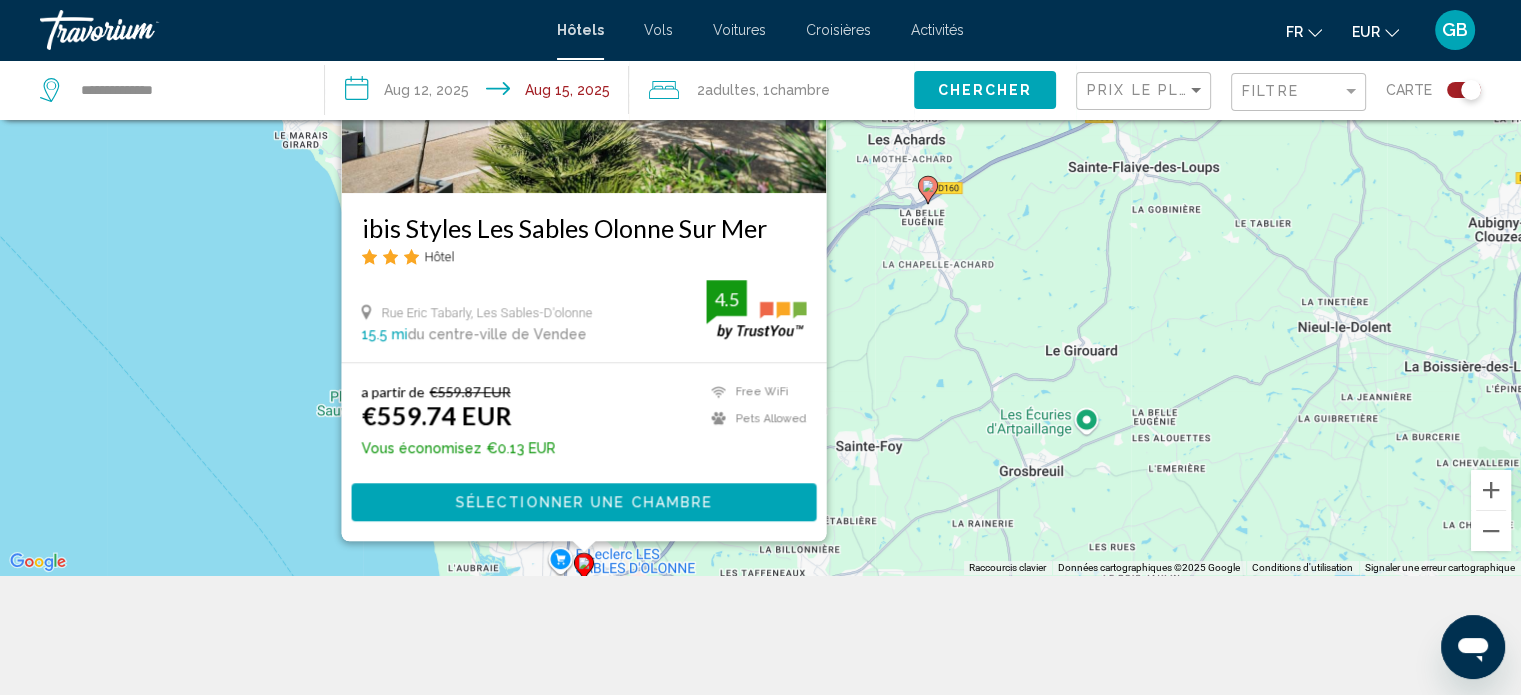 click on "Pour activer le glissement avec le clavier, appuyez sur Alt+Entrée. Une fois ce mode activé, utilisez les touches fléchées pour déplacer le repère. Pour valider le déplacement, appuyez sur Entrée. Pour annuler, appuyez sur Échap.  ibis Styles Les Sables Olonne Sur Mer
Hôtel
Rue Eric Tabarly, Les Sables-D'olonne 15.5 mi  du centre-ville de Vendee de l'hôtel 4.5 a partir de €559.87 EUR €559.74 EUR  Vous économisez  €0.13 EUR
Free WiFi
Pets Allowed  4.5 Sélectionner une chambre" at bounding box center (760, 227) 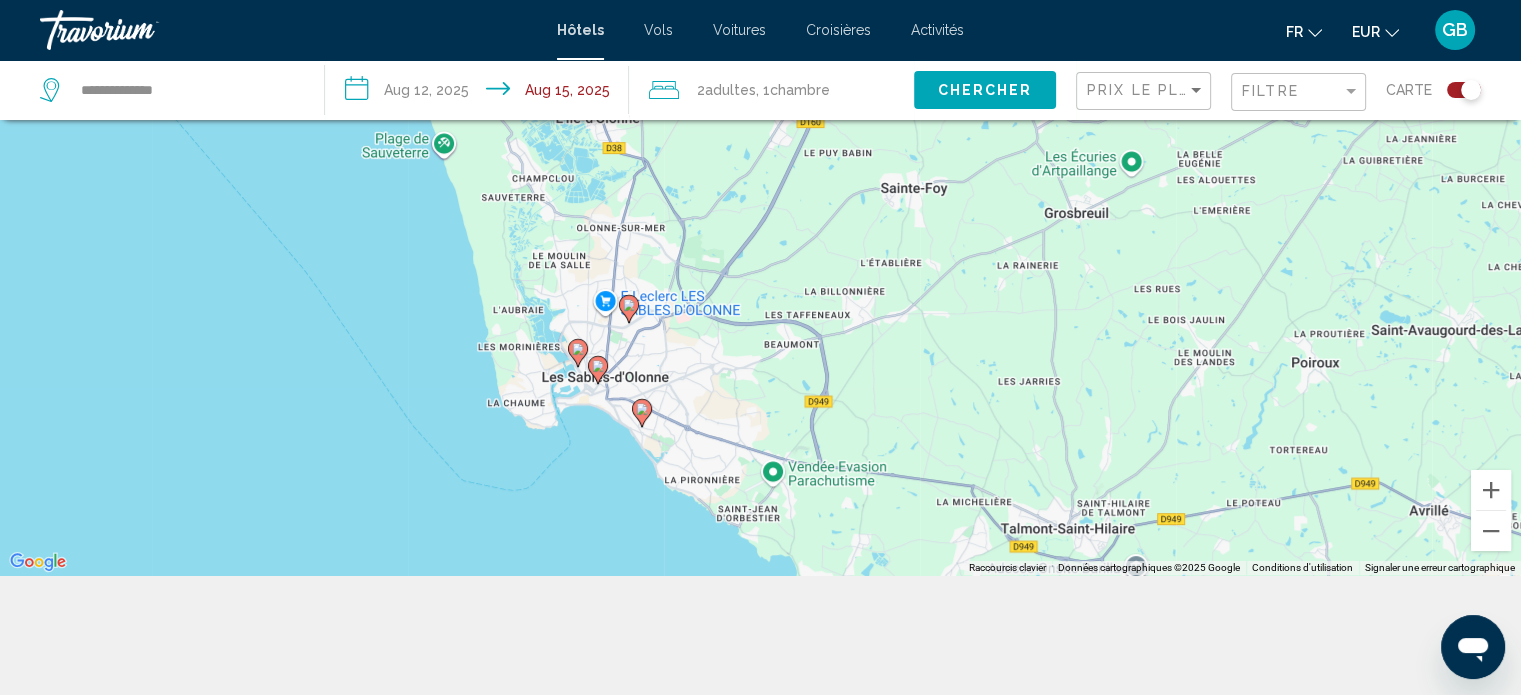 drag, startPoint x: 915, startPoint y: 433, endPoint x: 939, endPoint y: 142, distance: 291.988 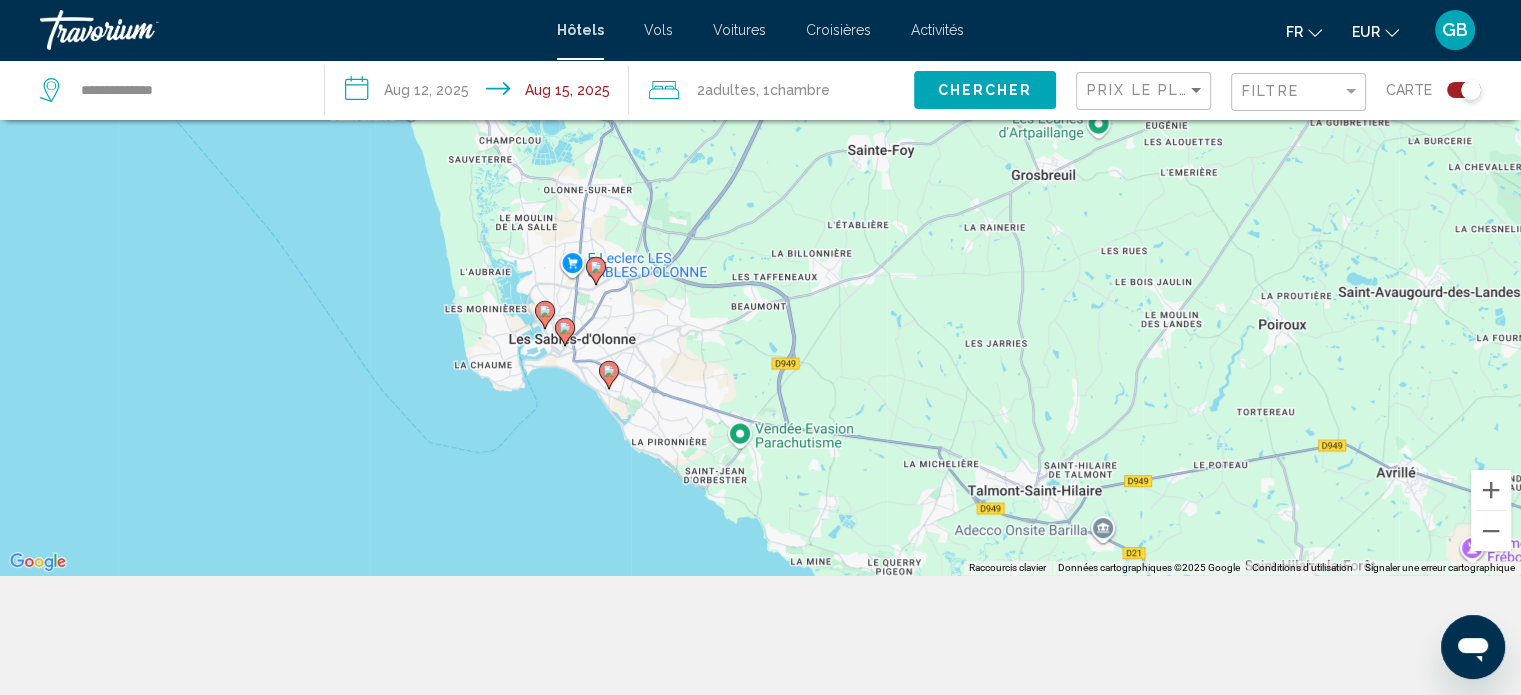 click 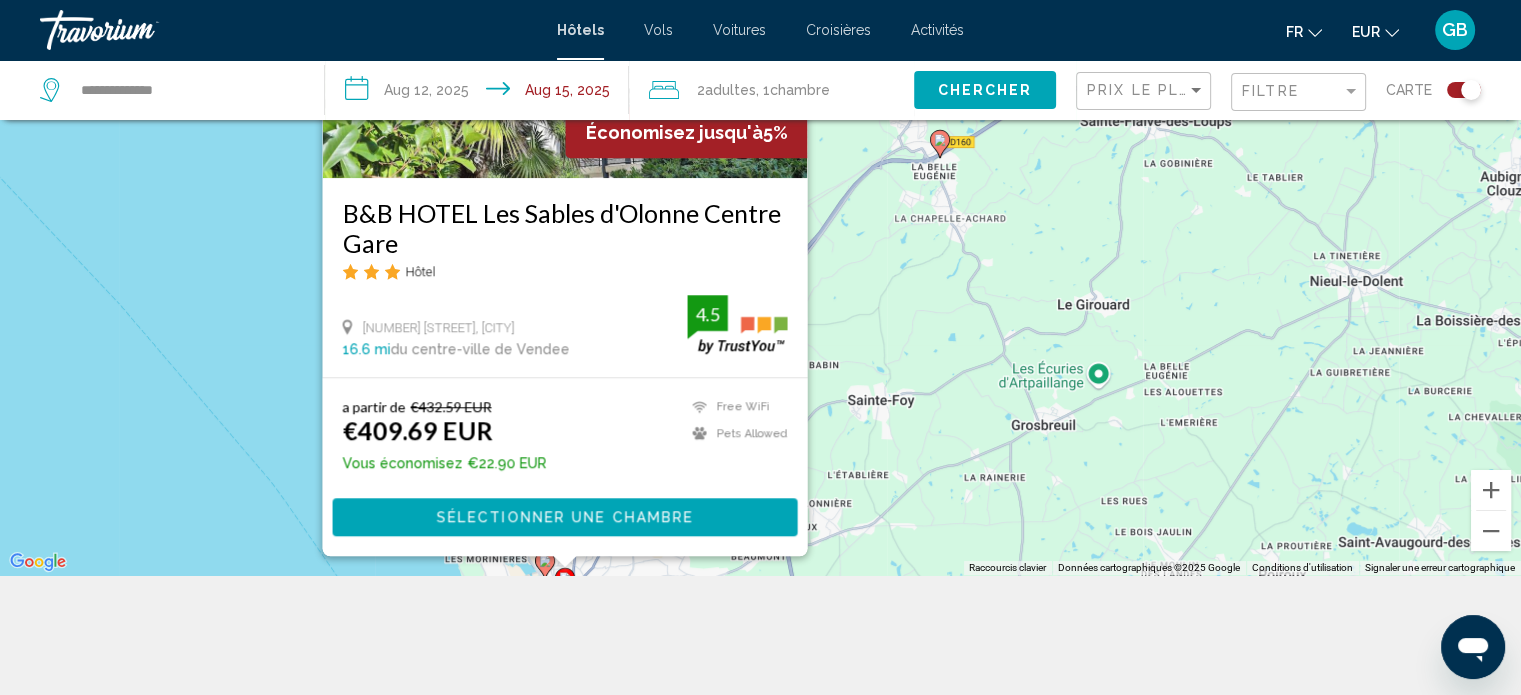 click on "Pour activer le glissement avec le clavier, appuyez sur Alt+Entrée. Une fois ce mode activé, utilisez les touches fléchées pour déplacer le repère. Pour valider le déplacement, appuyez sur Entrée. Pour annuler, appuyez sur Échap. Économisez jusqu'à  5%   B&B HOTEL Les Sables d'Olonne Centre Gare
Hôtel
44 Avenue Georges Pompidou, Les Sables-D'olonne 16.6 mi  du centre-ville de Vendee de l'hôtel 4.5 a partir de €432.59 EUR €409.69 EUR  Vous économisez  €22.90 EUR
Free WiFi
Pets Allowed  4.5 Sélectionner une chambre" at bounding box center [760, 227] 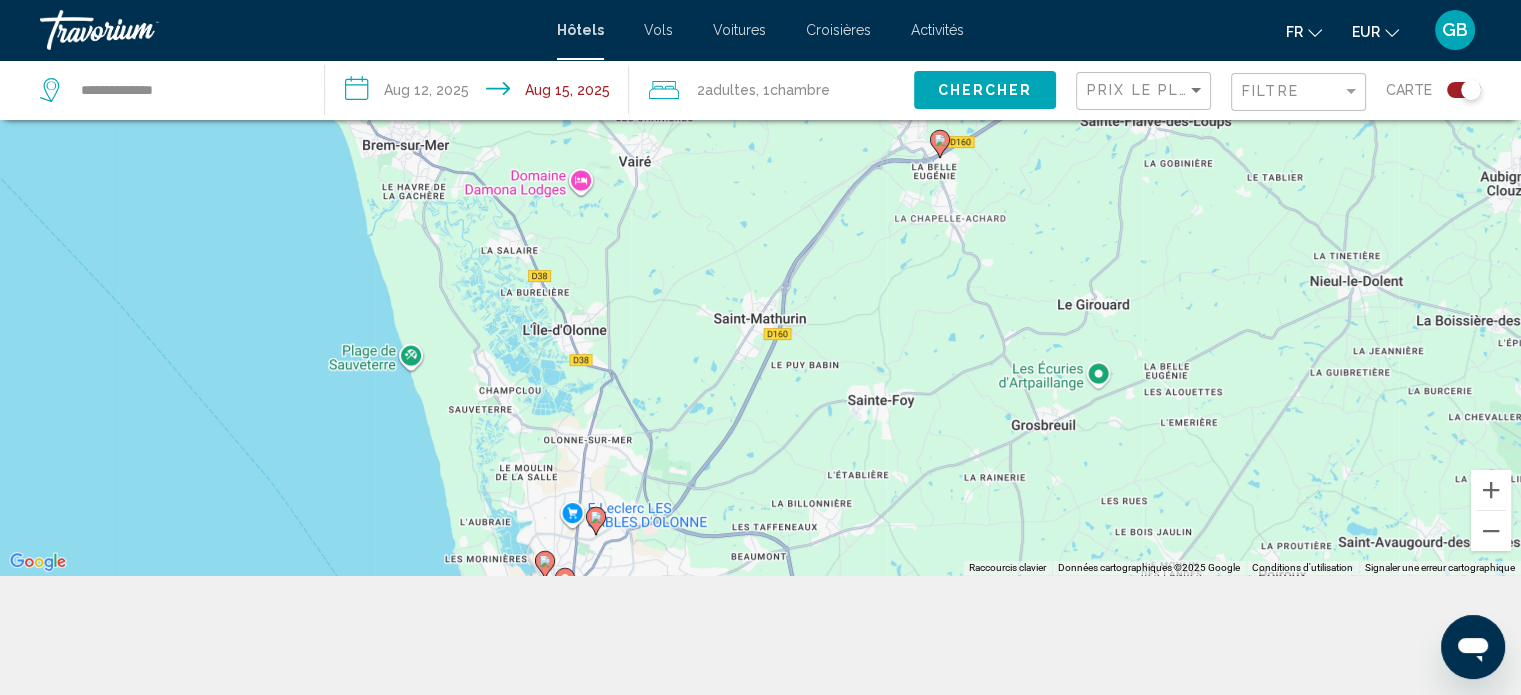 drag, startPoint x: 1078, startPoint y: 332, endPoint x: 1064, endPoint y: 74, distance: 258.37958 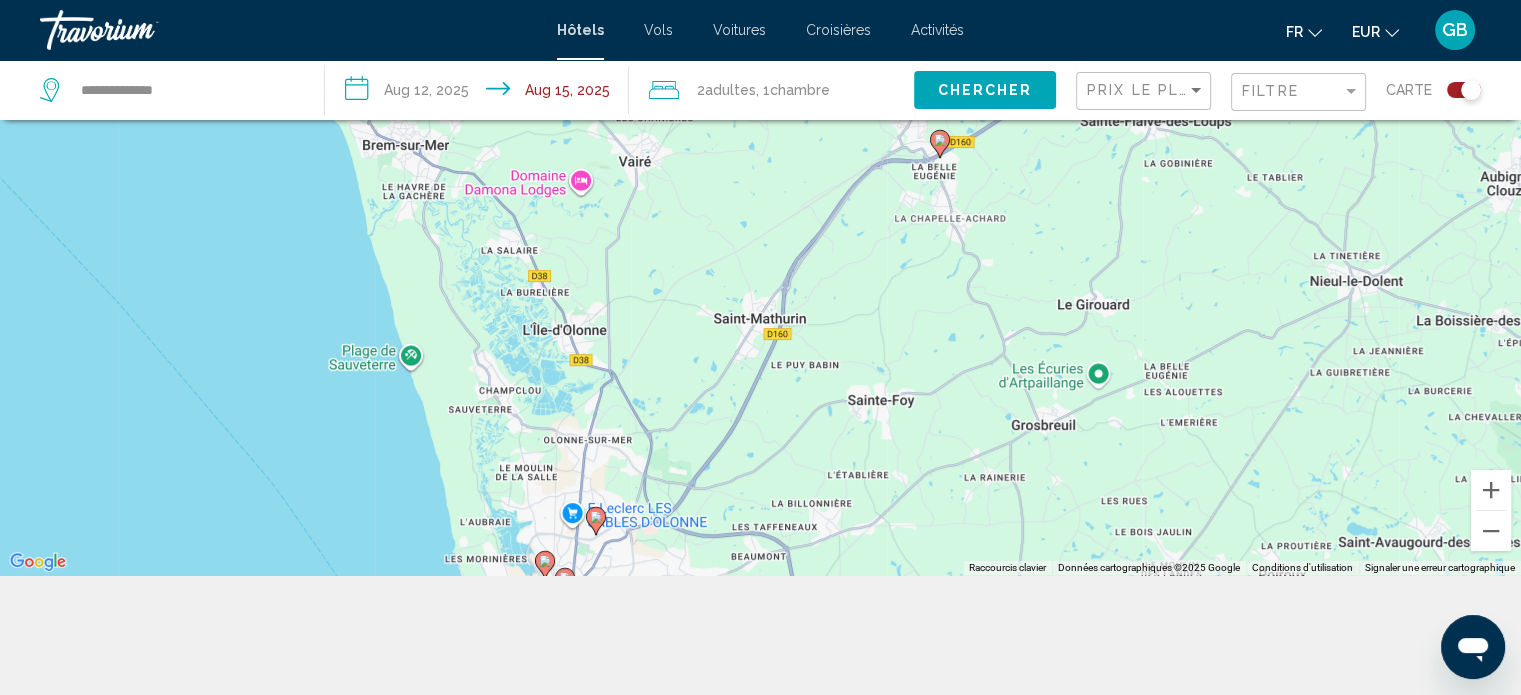 click on "**********" 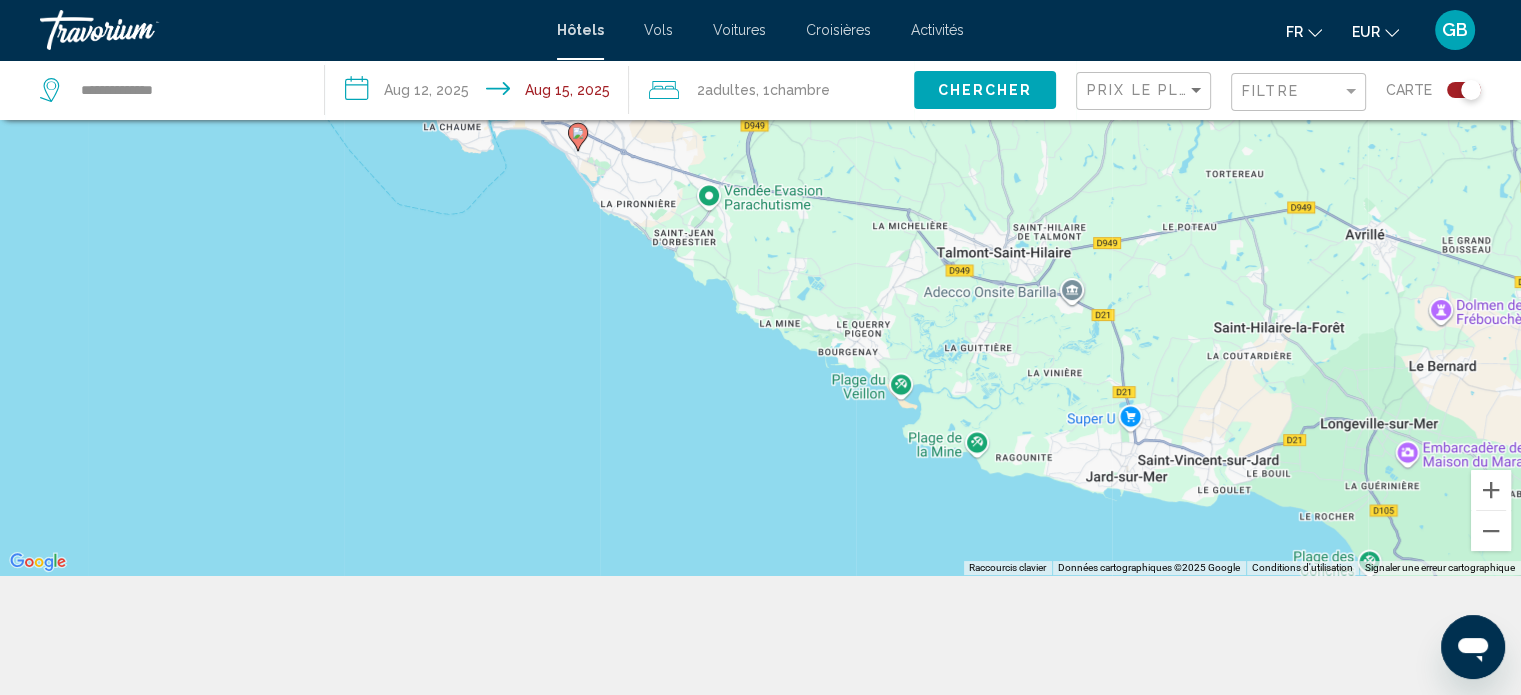 click 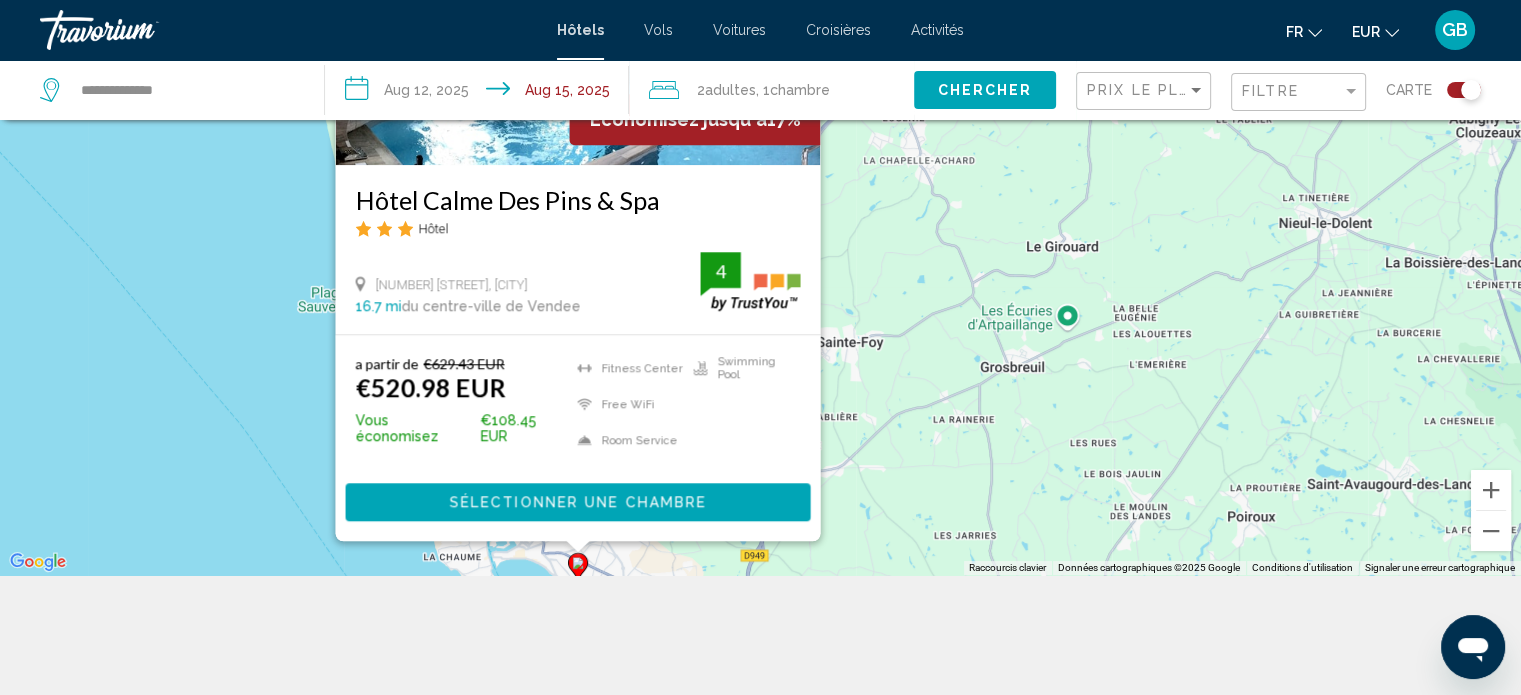 click on "Pour activer le glissement avec le clavier, appuyez sur Alt+Entrée. Une fois ce mode activé, utilisez les touches fléchées pour déplacer le repère. Pour valider le déplacement, appuyez sur Entrée. Pour annuler, appuyez sur Échap. Économisez jusqu'à  17%   Hôtel Calme Des Pins & Spa
Hôtel
43 Avenue Aristide Briand, Les Sables-D'olonne 16.7 mi  du centre-ville de Vendee de l'hôtel 4 a partir de €629.43 EUR €520.98 EUR  Vous économisez  €108.45 EUR
Fitness Center
Free WiFi
Room Service
Swimming Pool  4 Sélectionner une chambre" at bounding box center [760, 227] 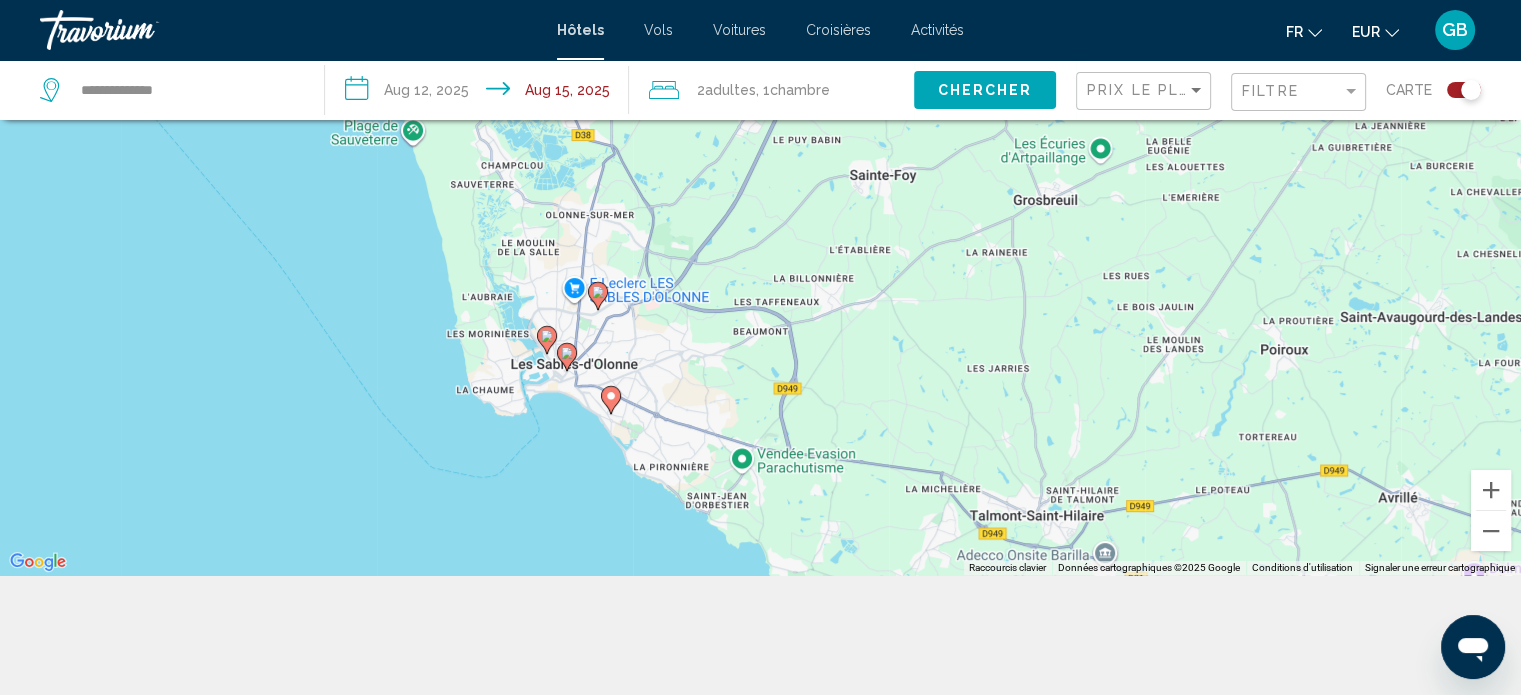 drag, startPoint x: 1129, startPoint y: 383, endPoint x: 1160, endPoint y: 203, distance: 182.64993 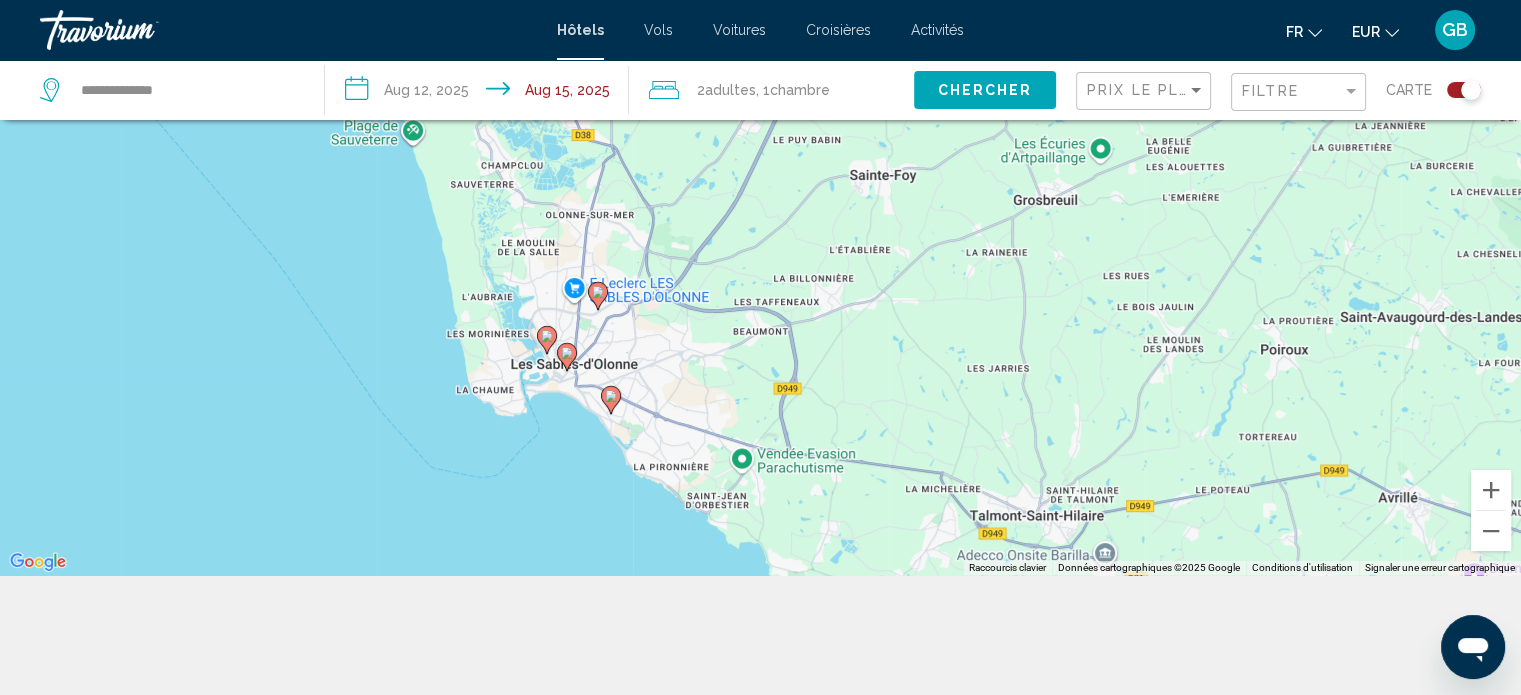 click on "Pour activer le glissement avec le clavier, appuyez sur Alt+Entrée. Une fois ce mode activé, utilisez les touches fléchées pour déplacer le repère. Pour valider le déplacement, appuyez sur Entrée. Pour annuler, appuyez sur Échap." at bounding box center [760, 227] 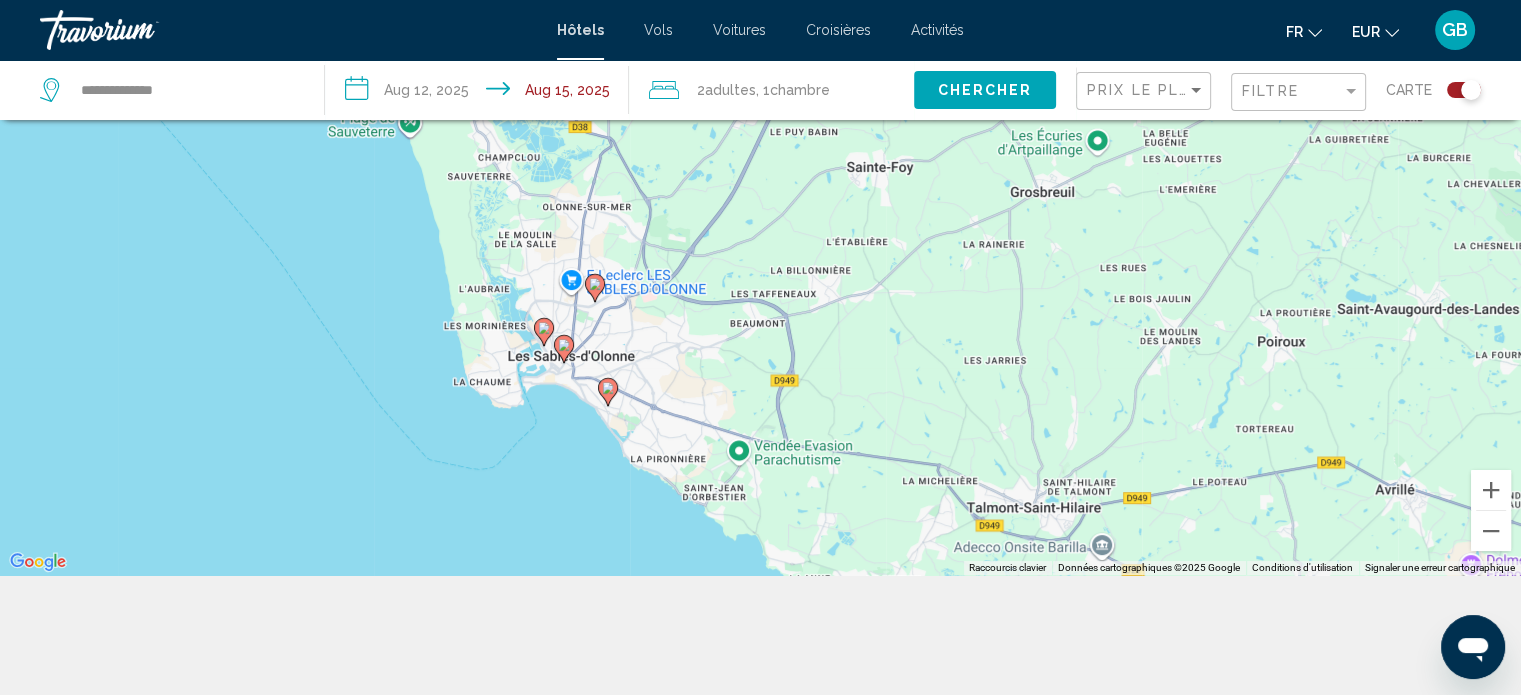 click on "Pour activer le glissement avec le clavier, appuyez sur Alt+Entrée. Une fois ce mode activé, utilisez les touches fléchées pour déplacer le repère. Pour valider le déplacement, appuyez sur Entrée. Pour annuler, appuyez sur Échap." at bounding box center [760, 227] 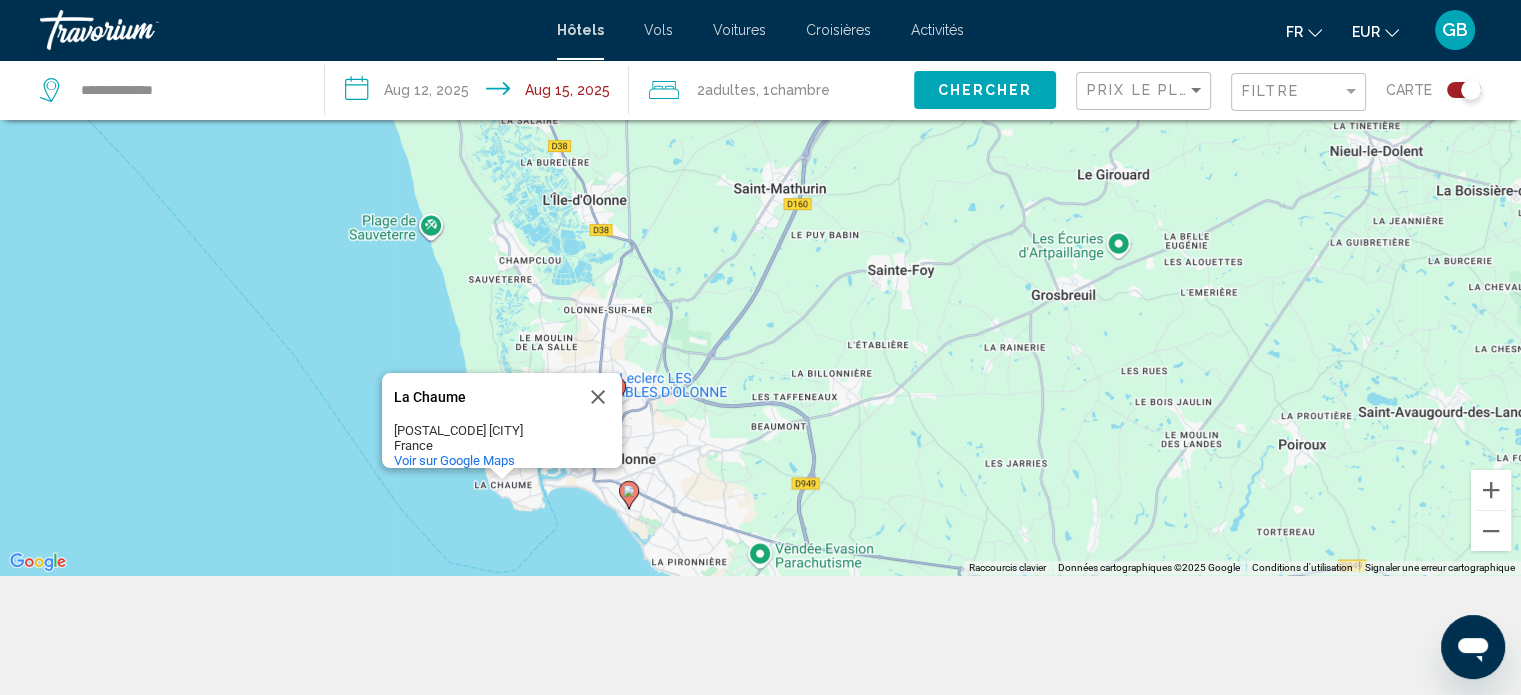 drag, startPoint x: 400, startPoint y: 259, endPoint x: 421, endPoint y: 378, distance: 120.83874 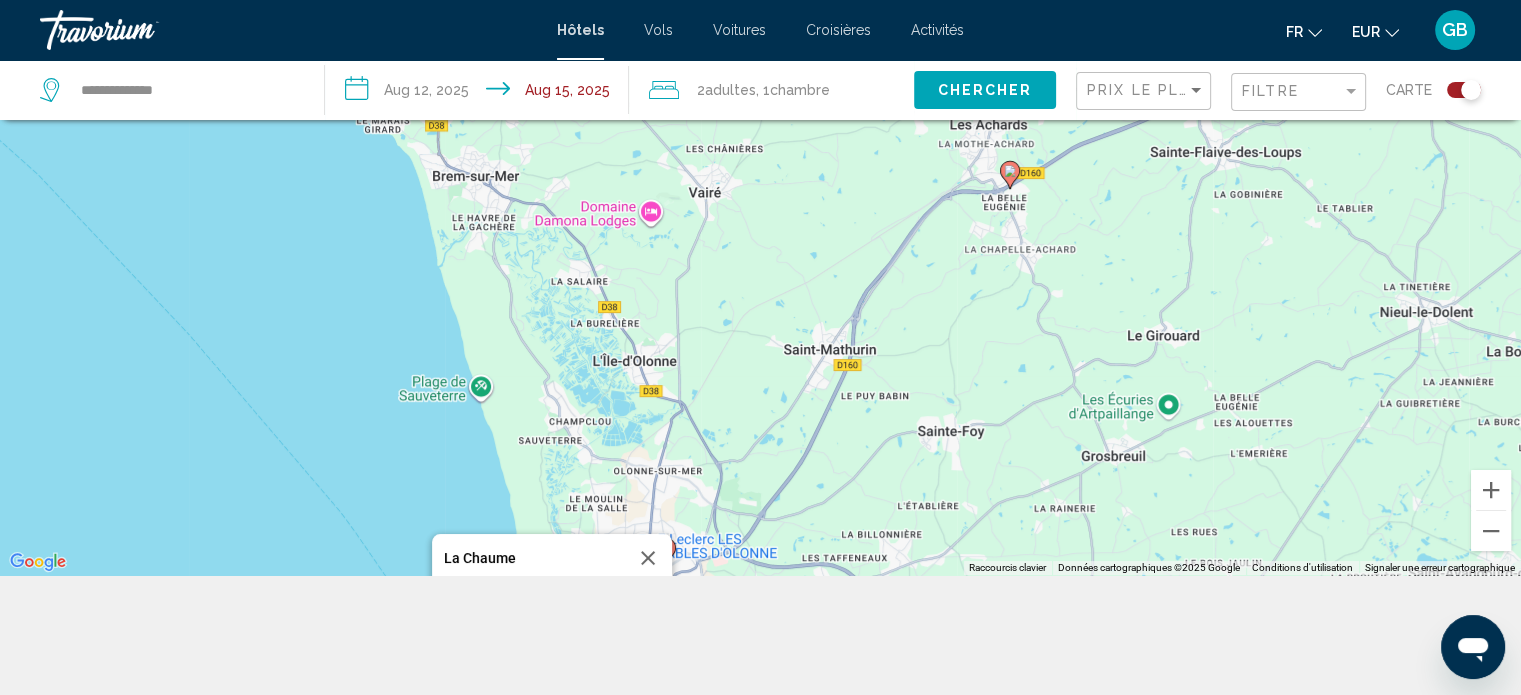 drag, startPoint x: 560, startPoint y: 240, endPoint x: 614, endPoint y: 436, distance: 203.30273 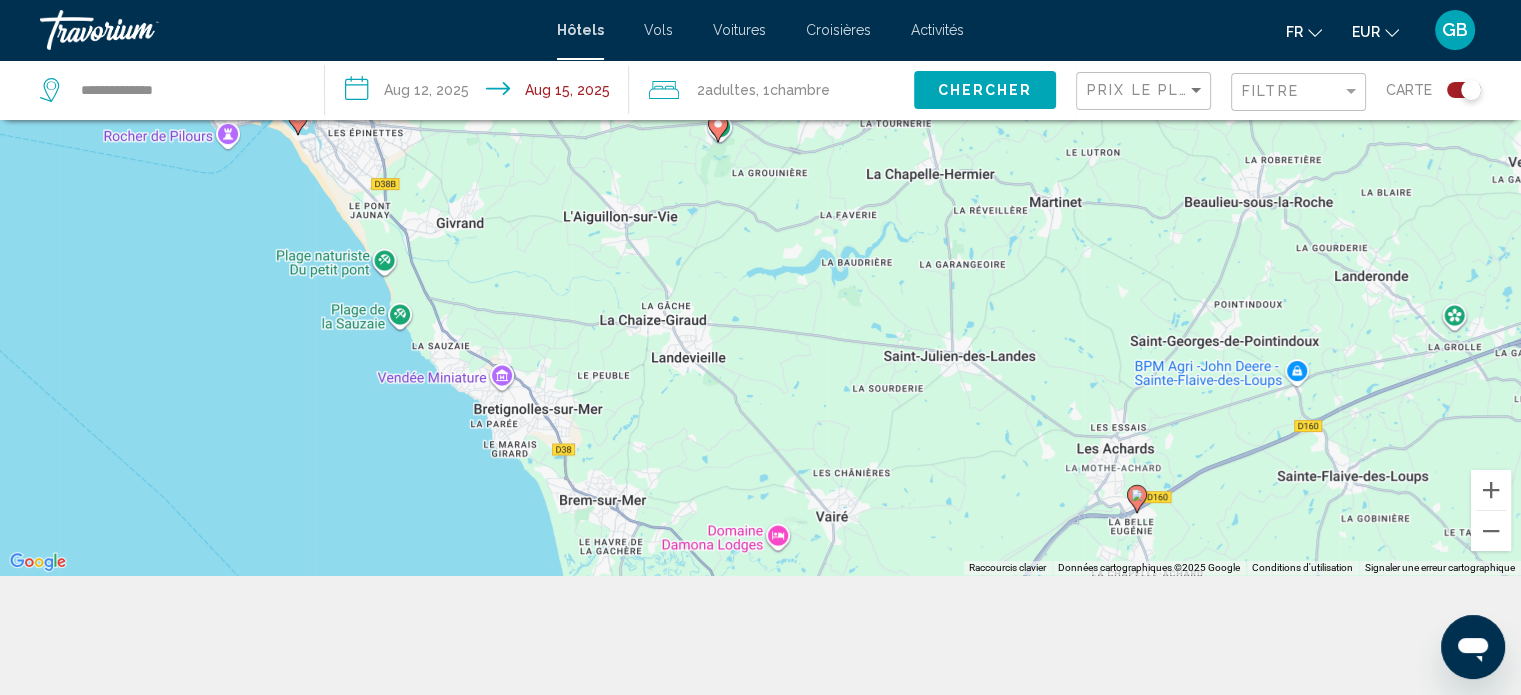 drag, startPoint x: 493, startPoint y: 252, endPoint x: 619, endPoint y: 582, distance: 353.23645 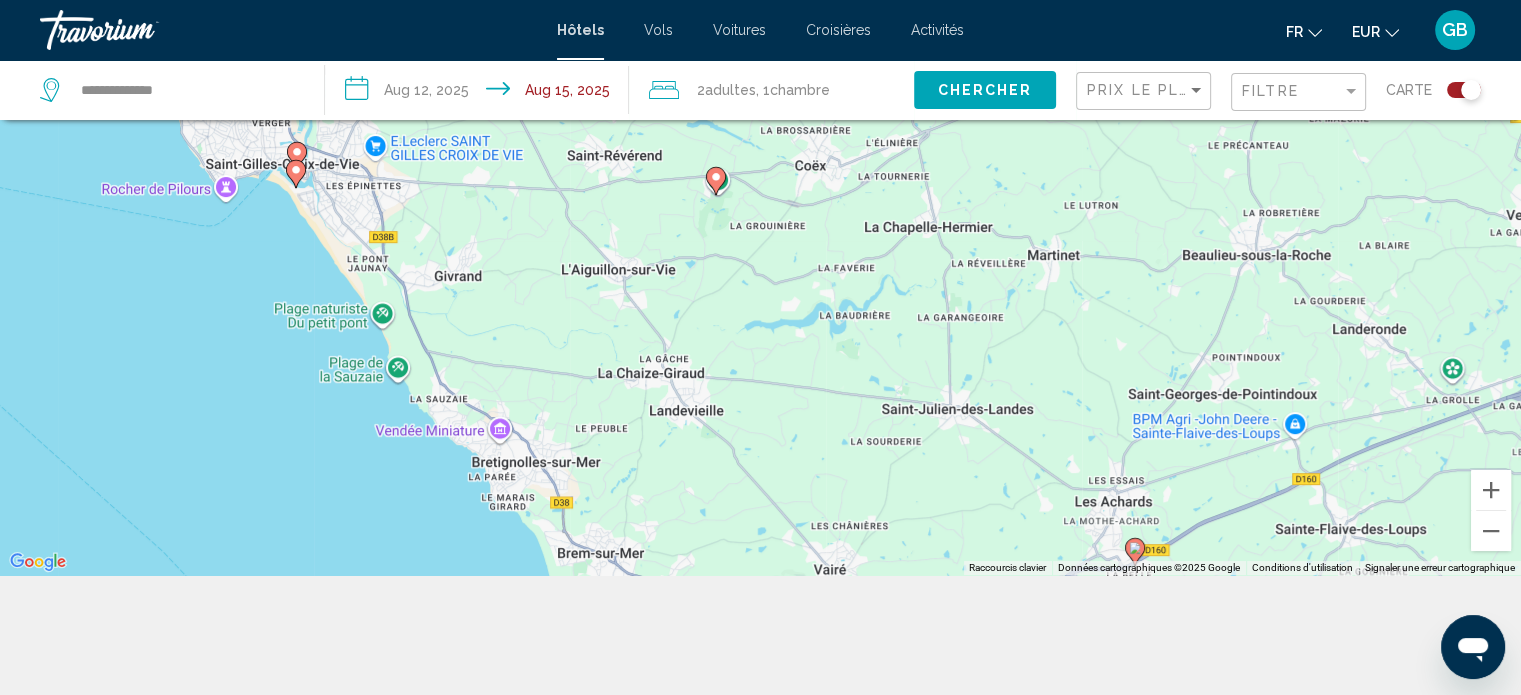 drag, startPoint x: 594, startPoint y: 460, endPoint x: 659, endPoint y: 543, distance: 105.42296 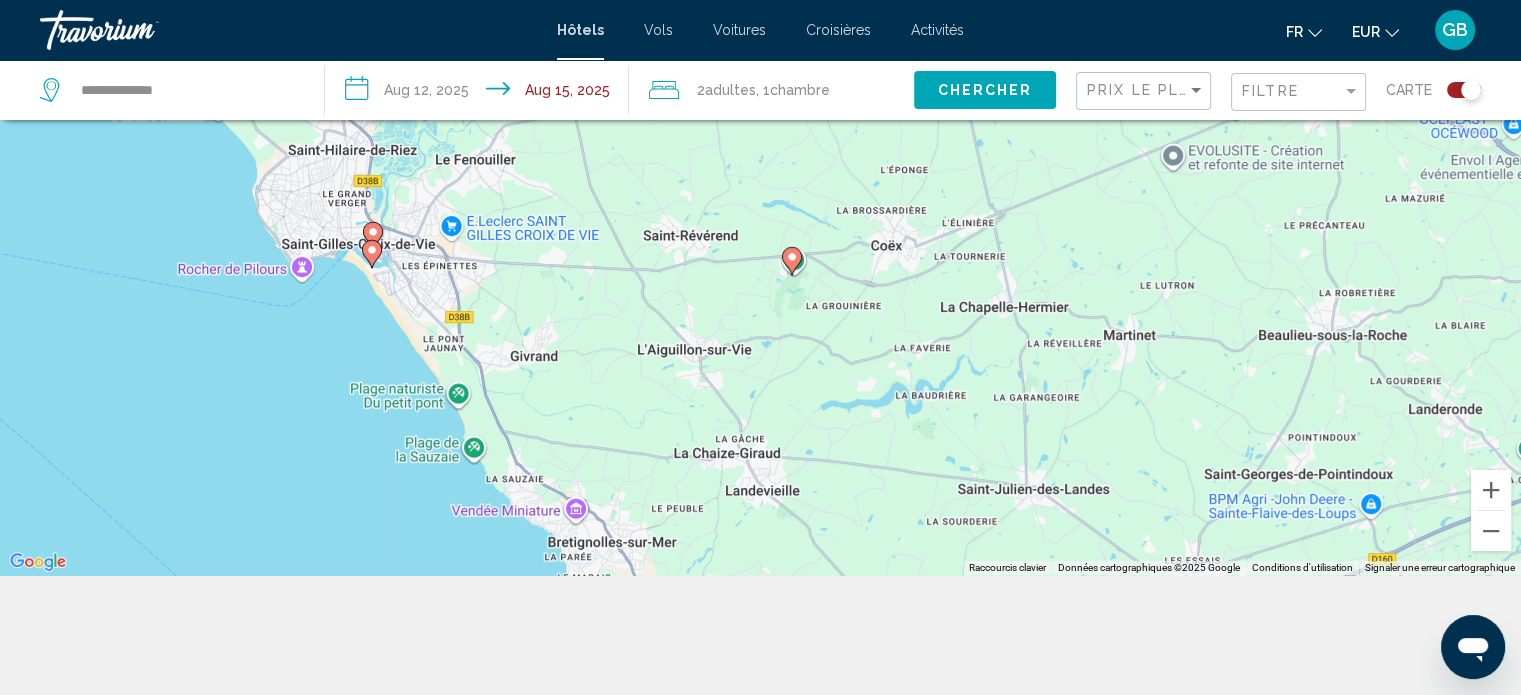 click 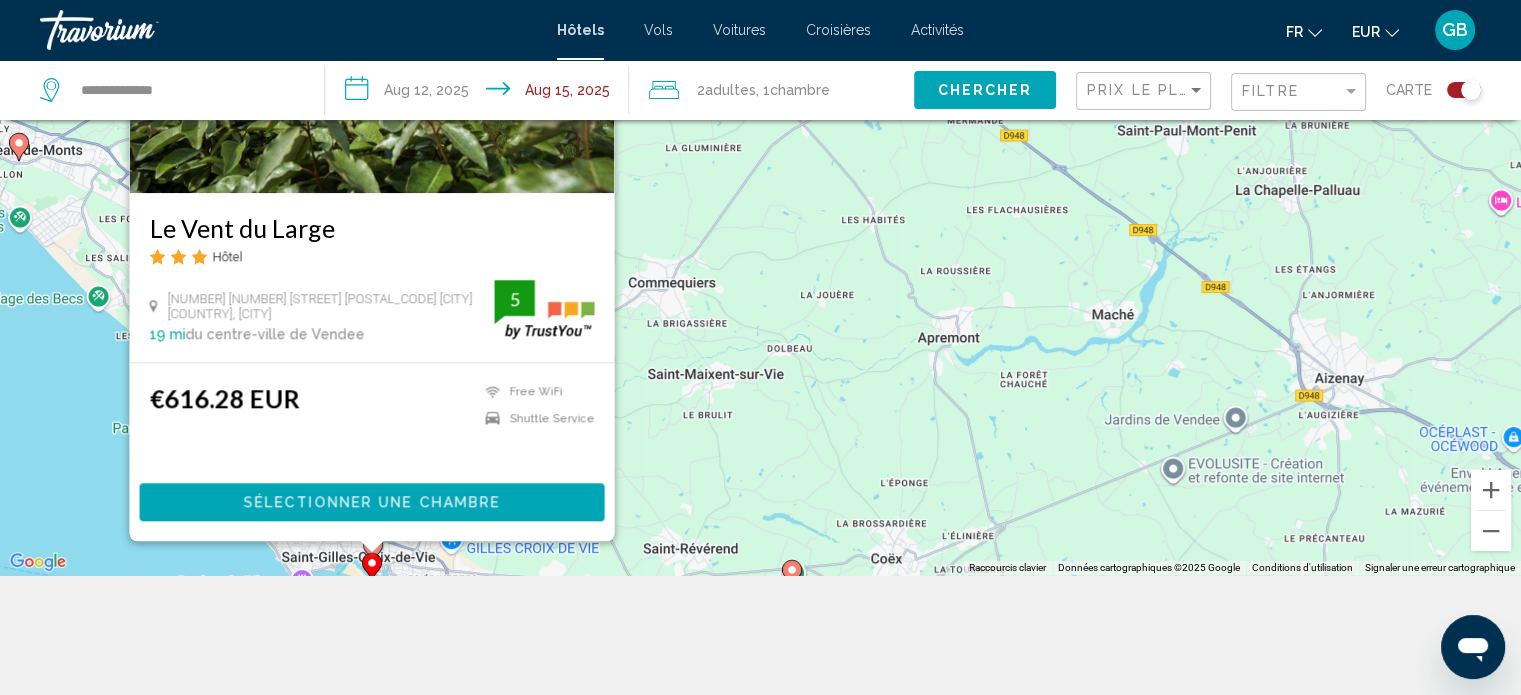 click on "Pour activer le glissement avec le clavier, appuyez sur Alt+Entrée. Une fois ce mode activé, utilisez les touches fléchées pour déplacer le repère. Pour valider le déplacement, appuyez sur Entrée. Pour annuler, appuyez sur Échap.  Le Vent du Large
Hôtel
16 18 Avenue Notre Dame 85800 Saint Gilles Croix De Vie France, Saint-Gilles 19 mi  du centre-ville de Vendee de l'hôtel 5 €616.28 EUR
Free WiFi
Shuttle Service  5 Sélectionner une chambre" at bounding box center [760, 227] 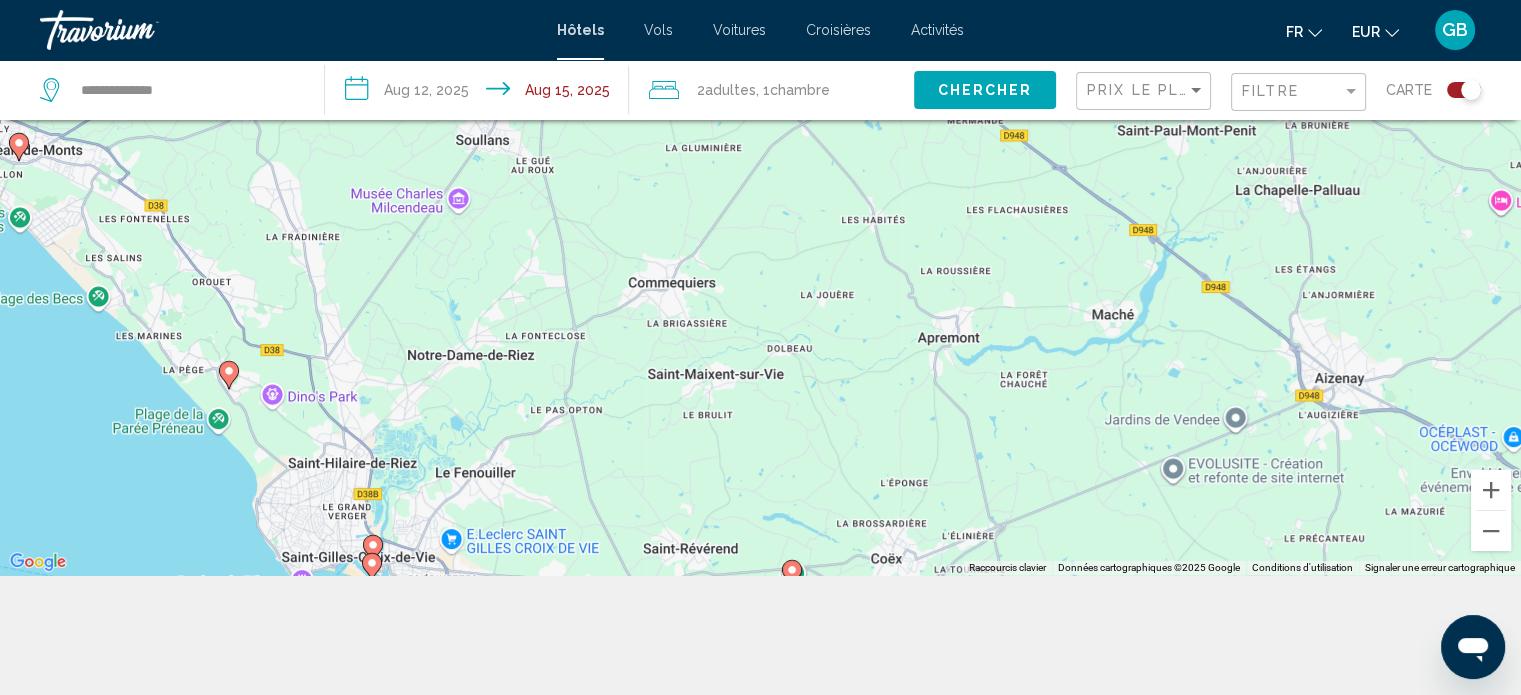 click 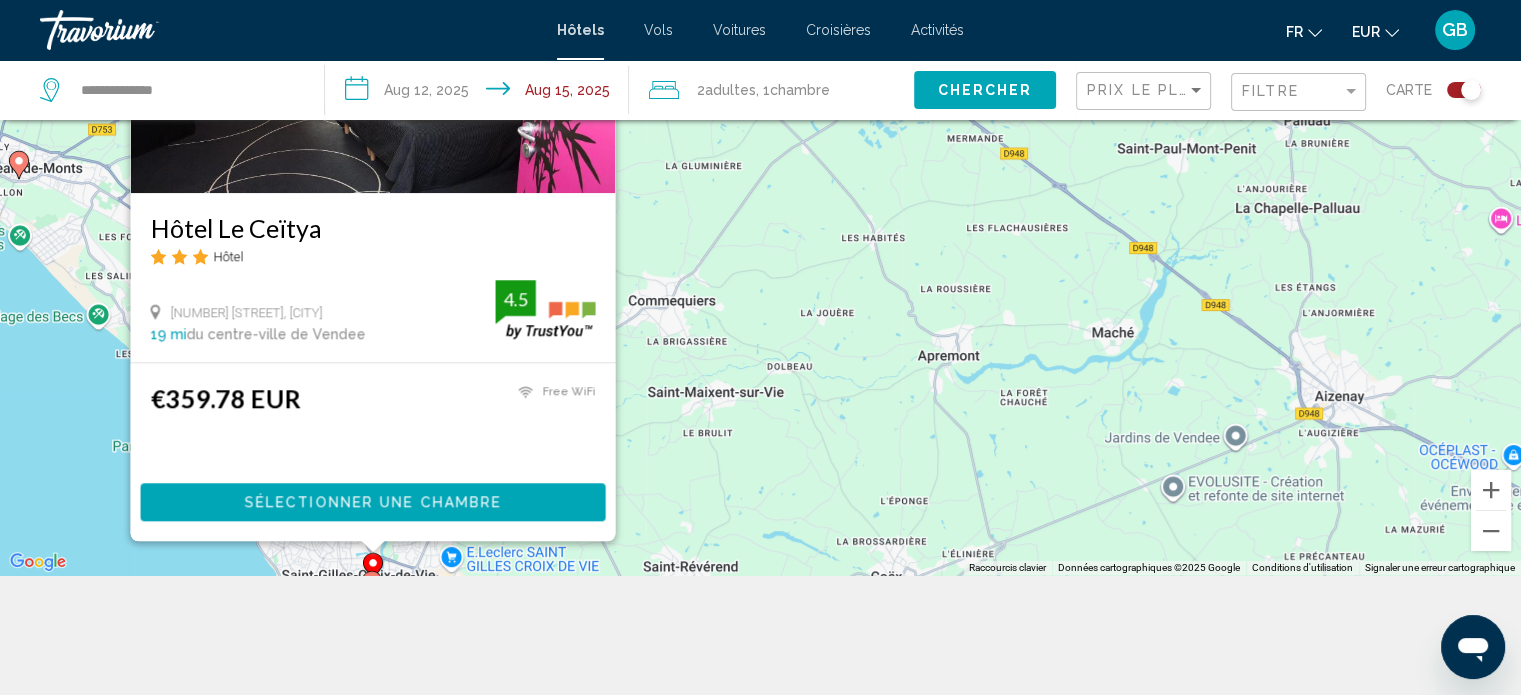 click on "€359.78 EUR" at bounding box center [225, 398] 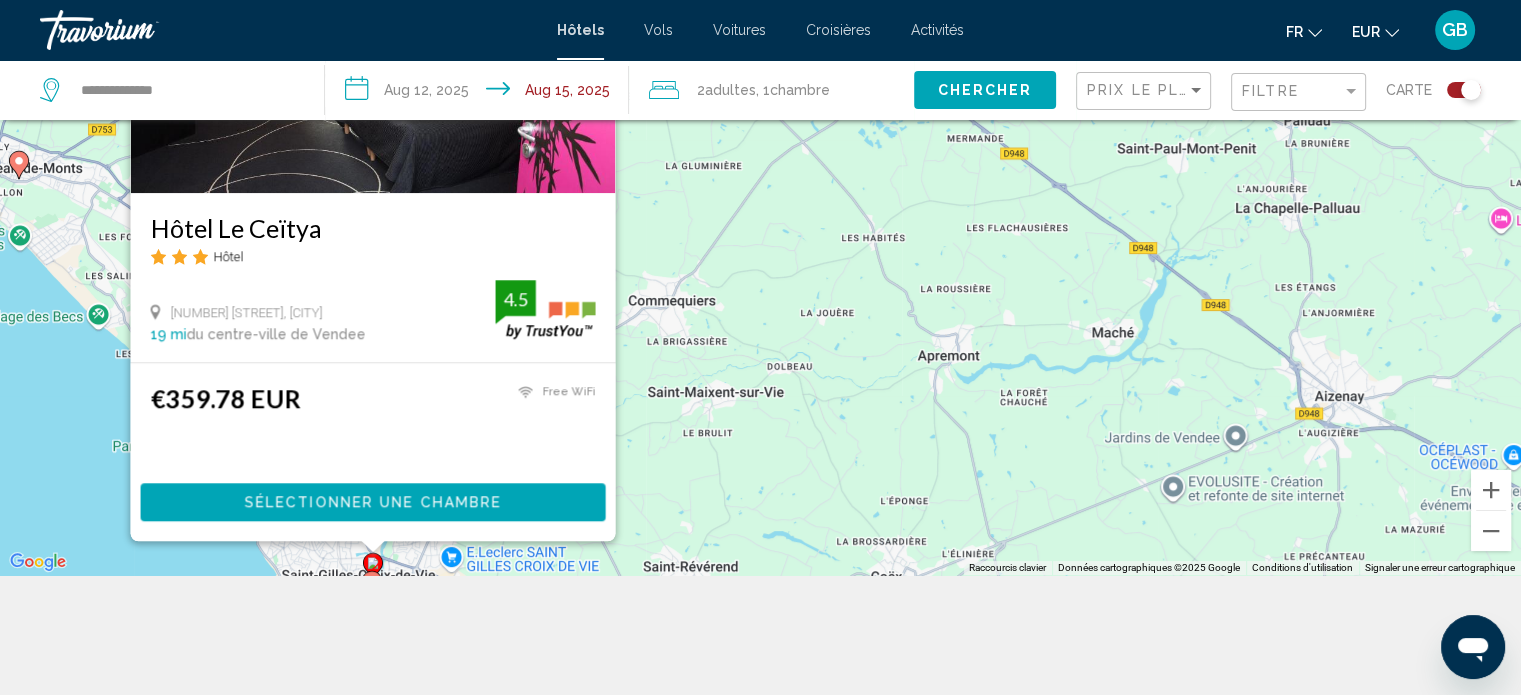 click on "Hôtel Le Ceïtya" at bounding box center (372, 228) 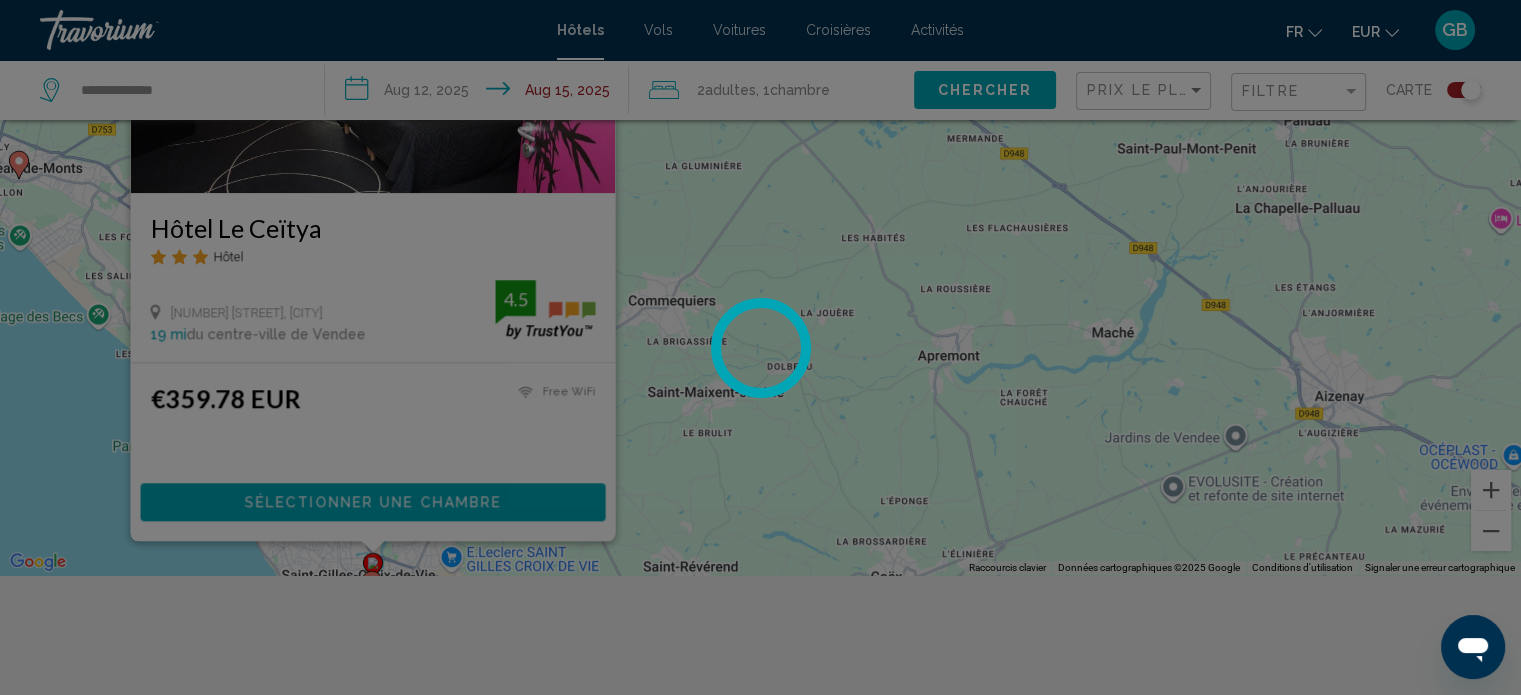 click at bounding box center [760, 347] 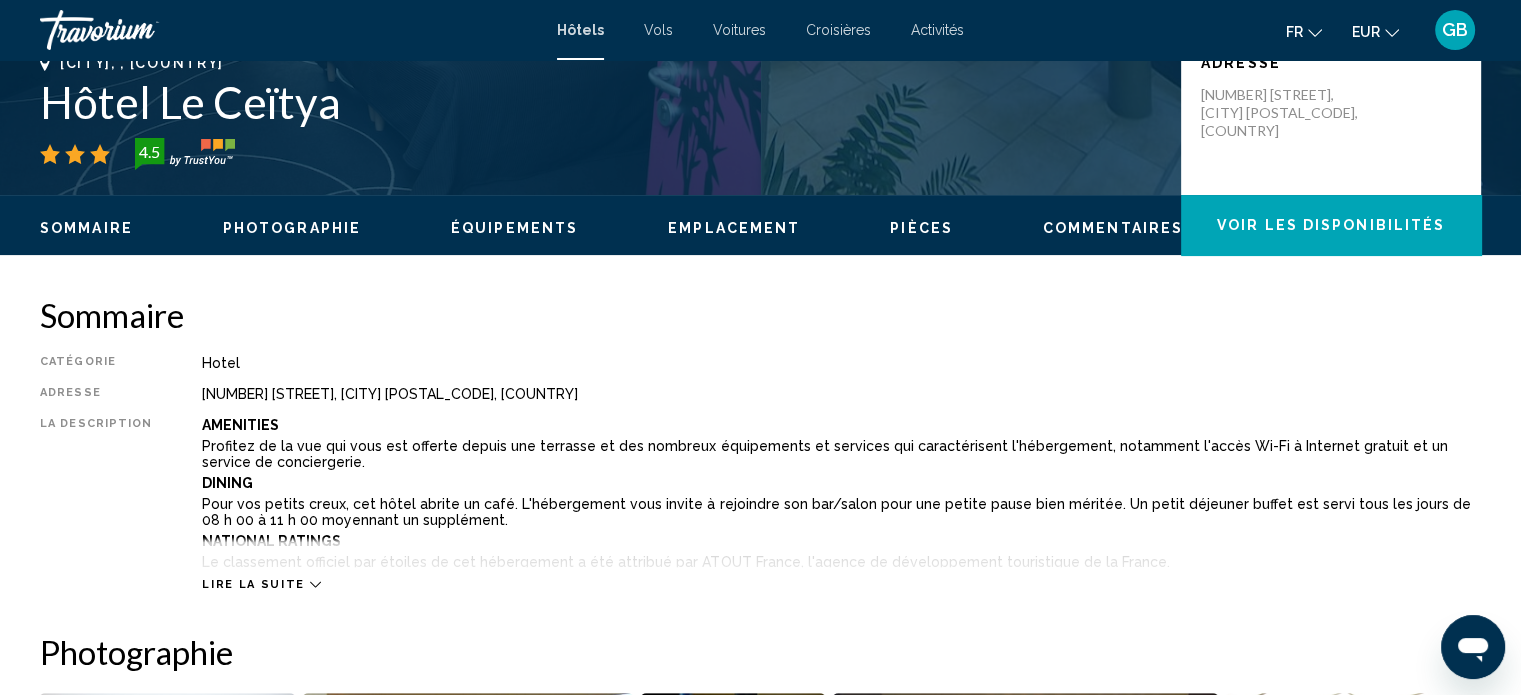 scroll, scrollTop: 612, scrollLeft: 0, axis: vertical 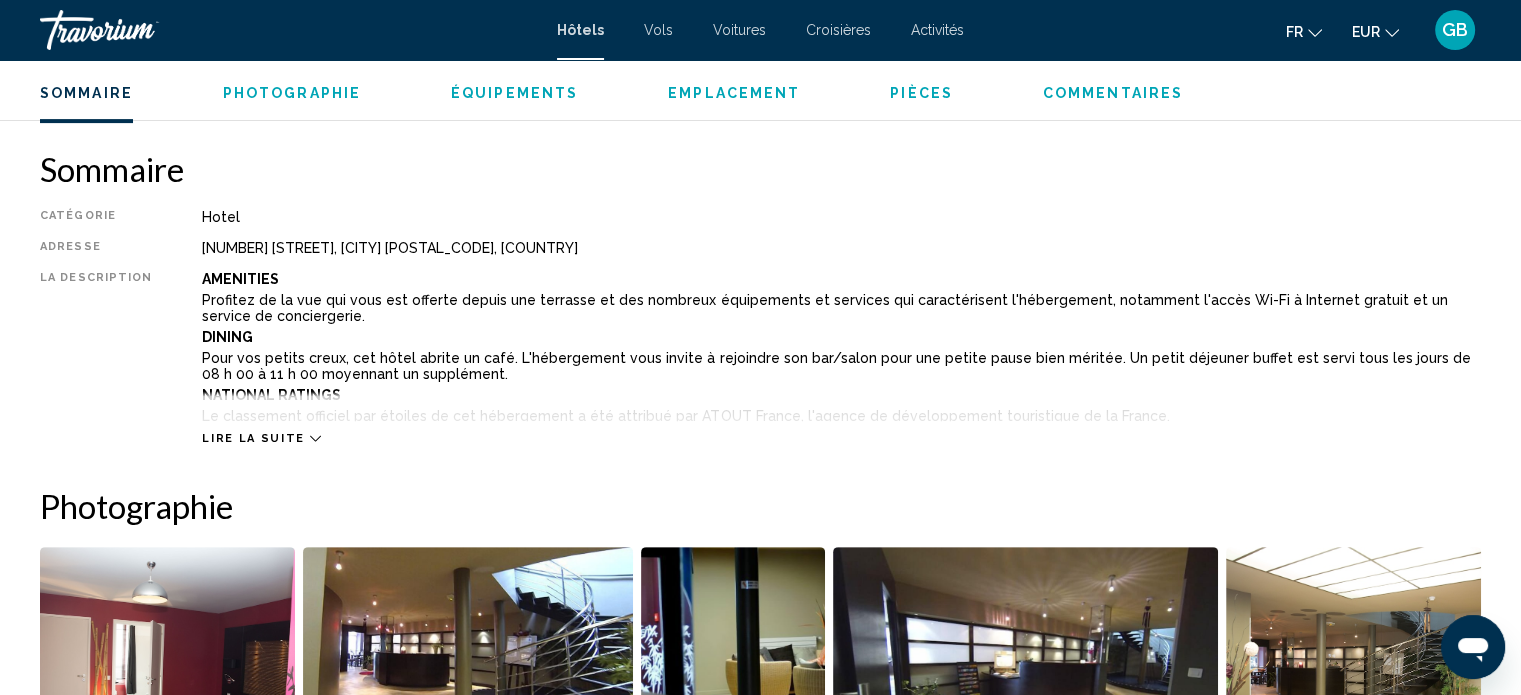 click on "Lire la suite" at bounding box center [253, 438] 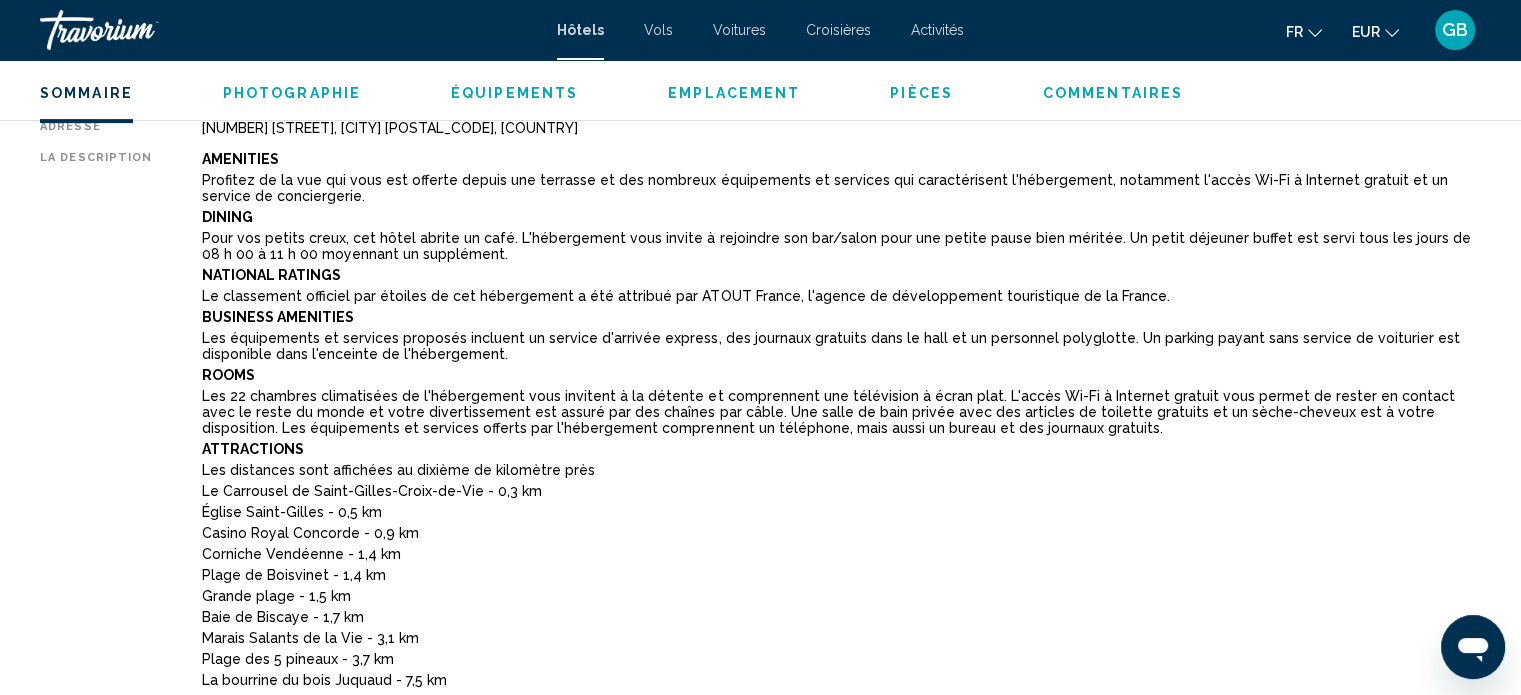 scroll, scrollTop: 772, scrollLeft: 0, axis: vertical 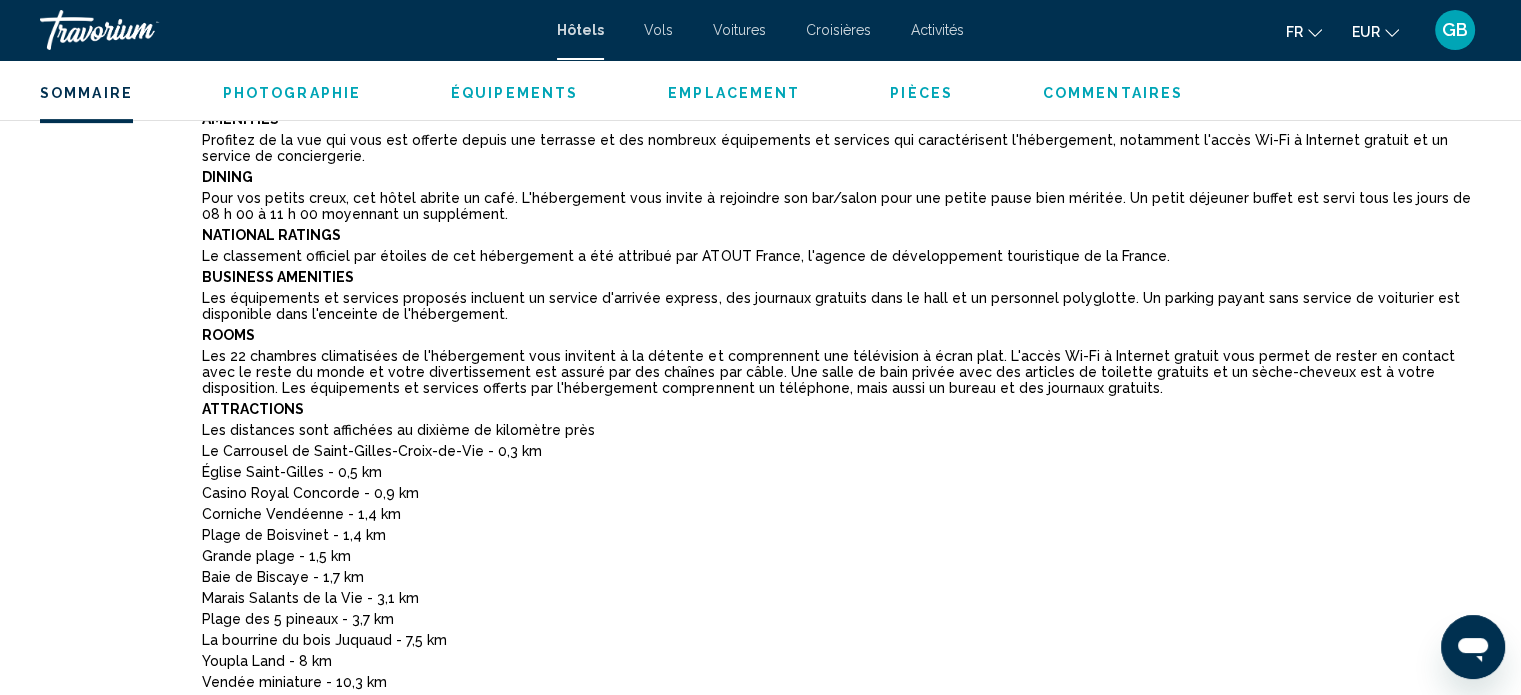 click on "Commentaires" at bounding box center [1113, 93] 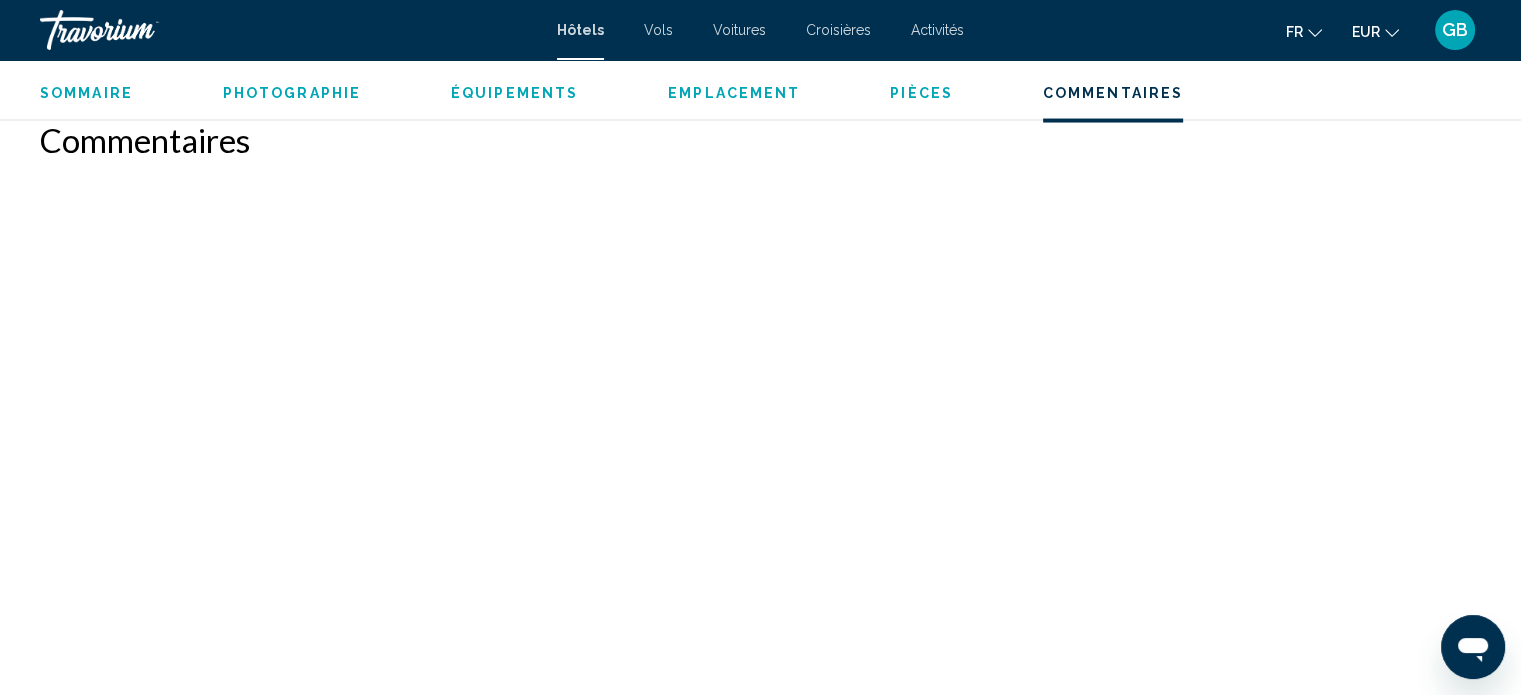 scroll, scrollTop: 4004, scrollLeft: 0, axis: vertical 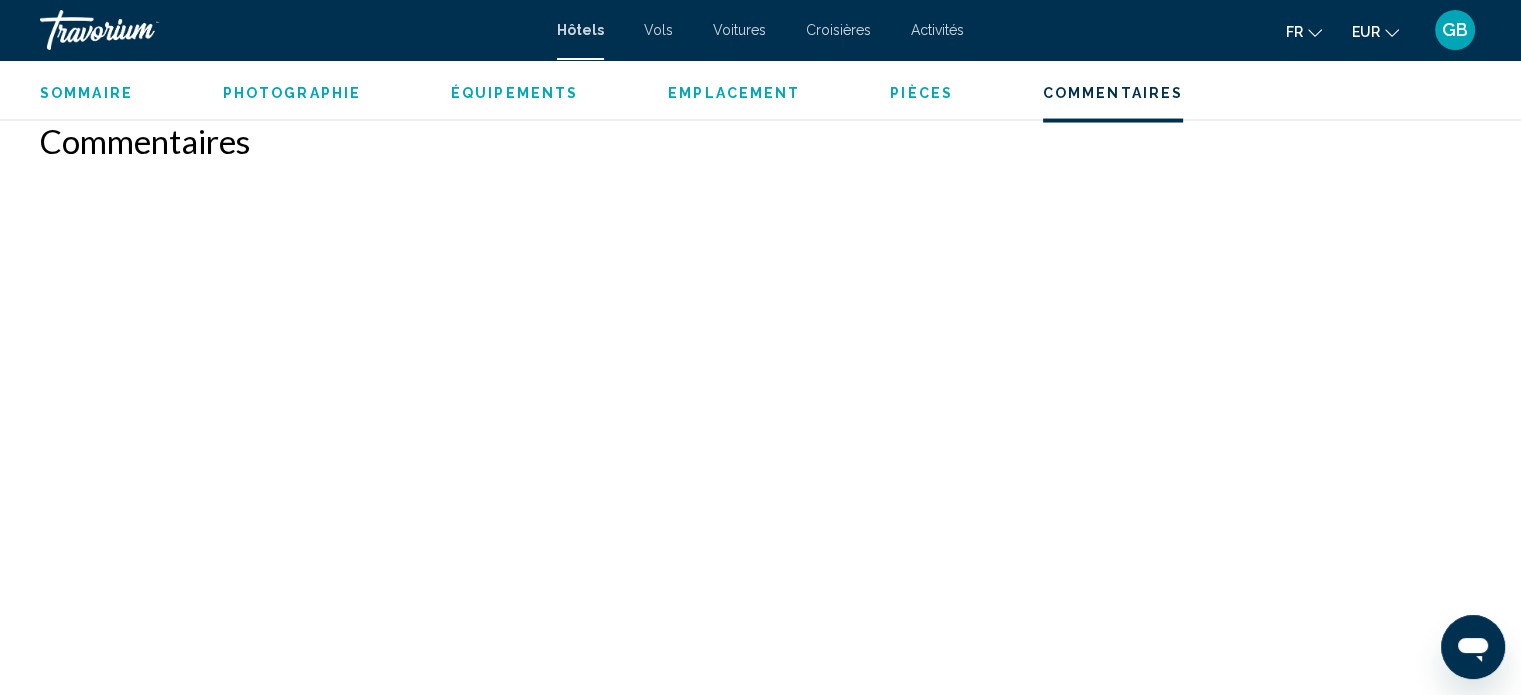 type 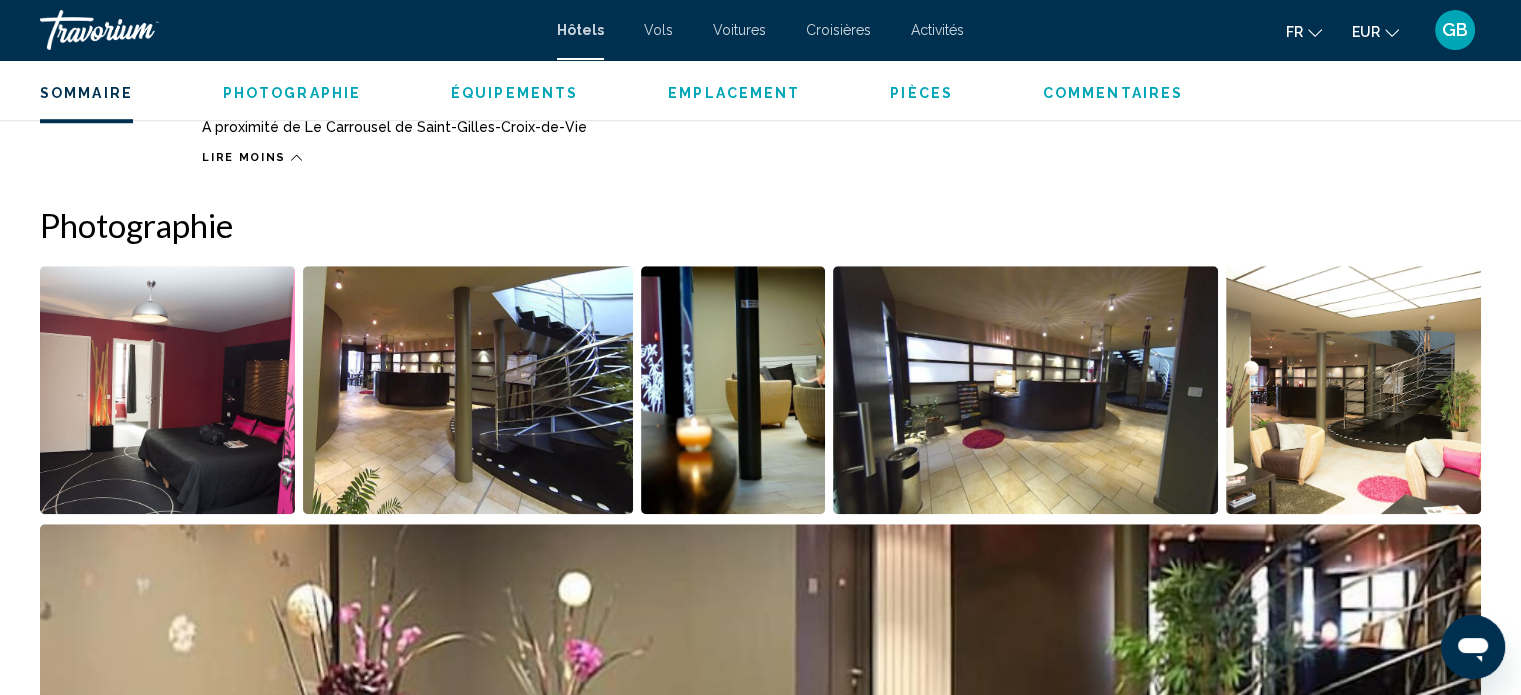 scroll, scrollTop: 1492, scrollLeft: 0, axis: vertical 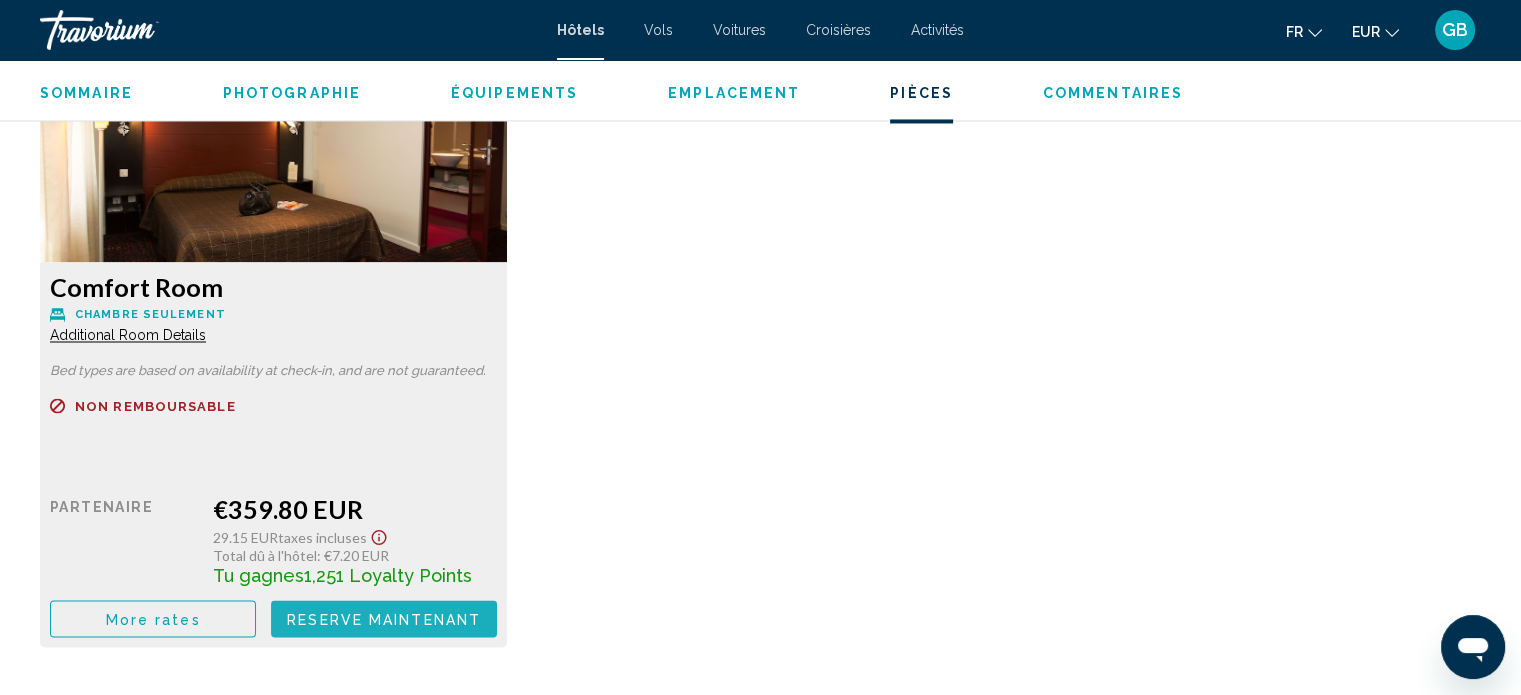 click on "Reserve maintenant" at bounding box center (384, 619) 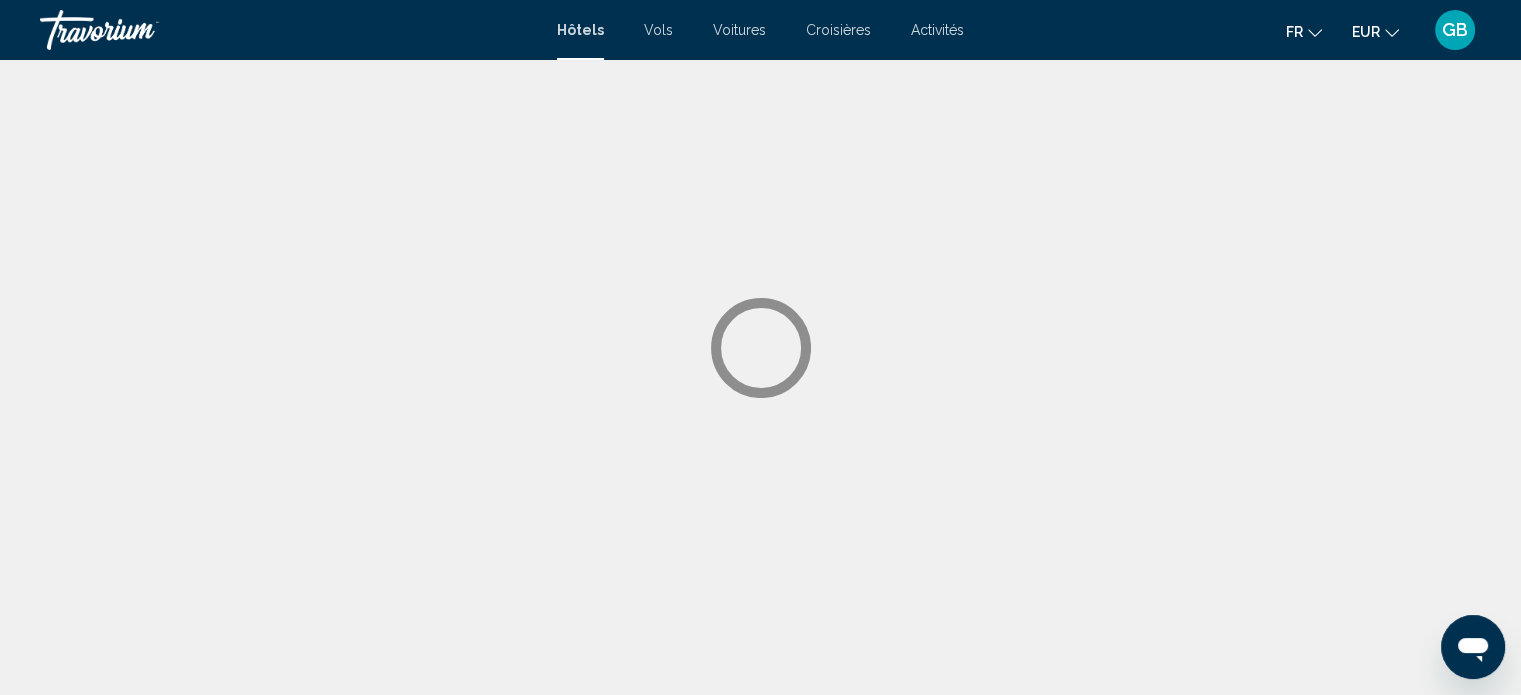 scroll, scrollTop: 0, scrollLeft: 0, axis: both 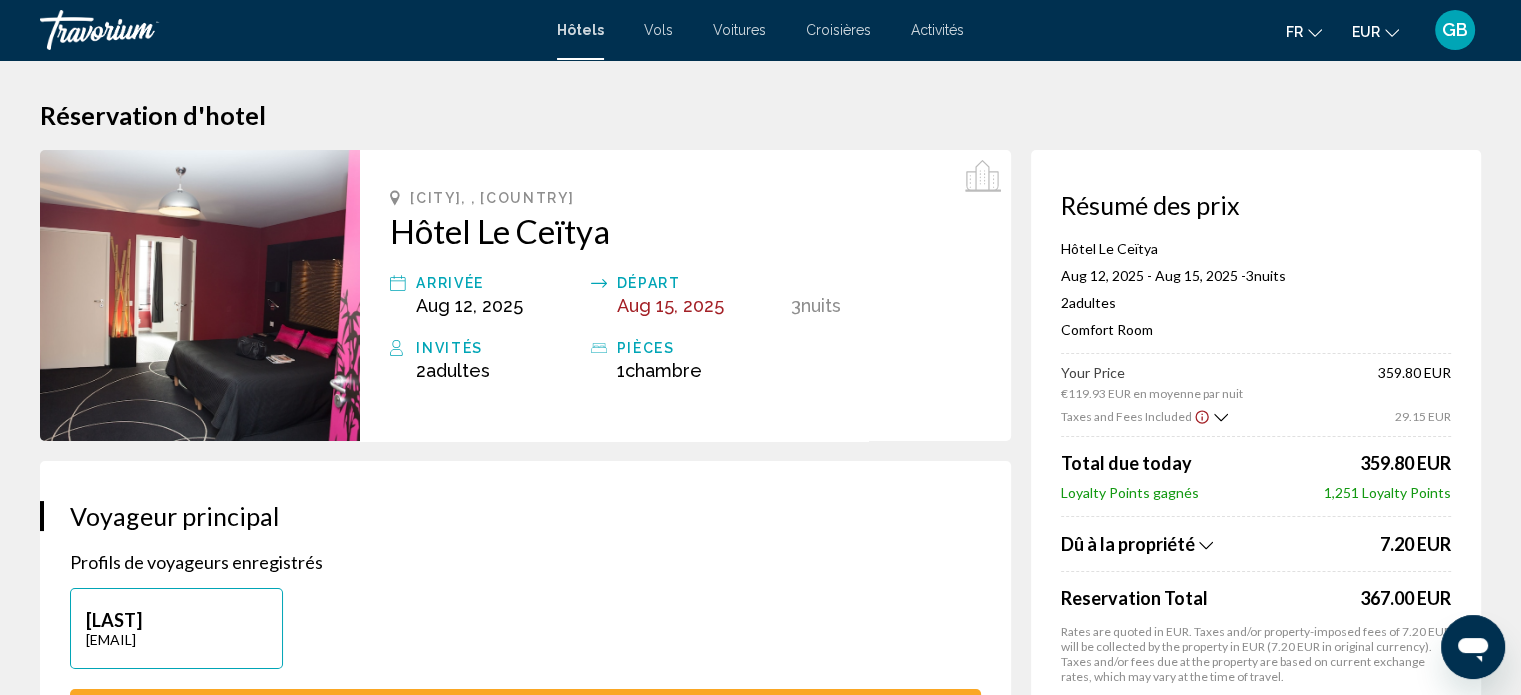 click on "Réservation d'hotel" at bounding box center (760, 115) 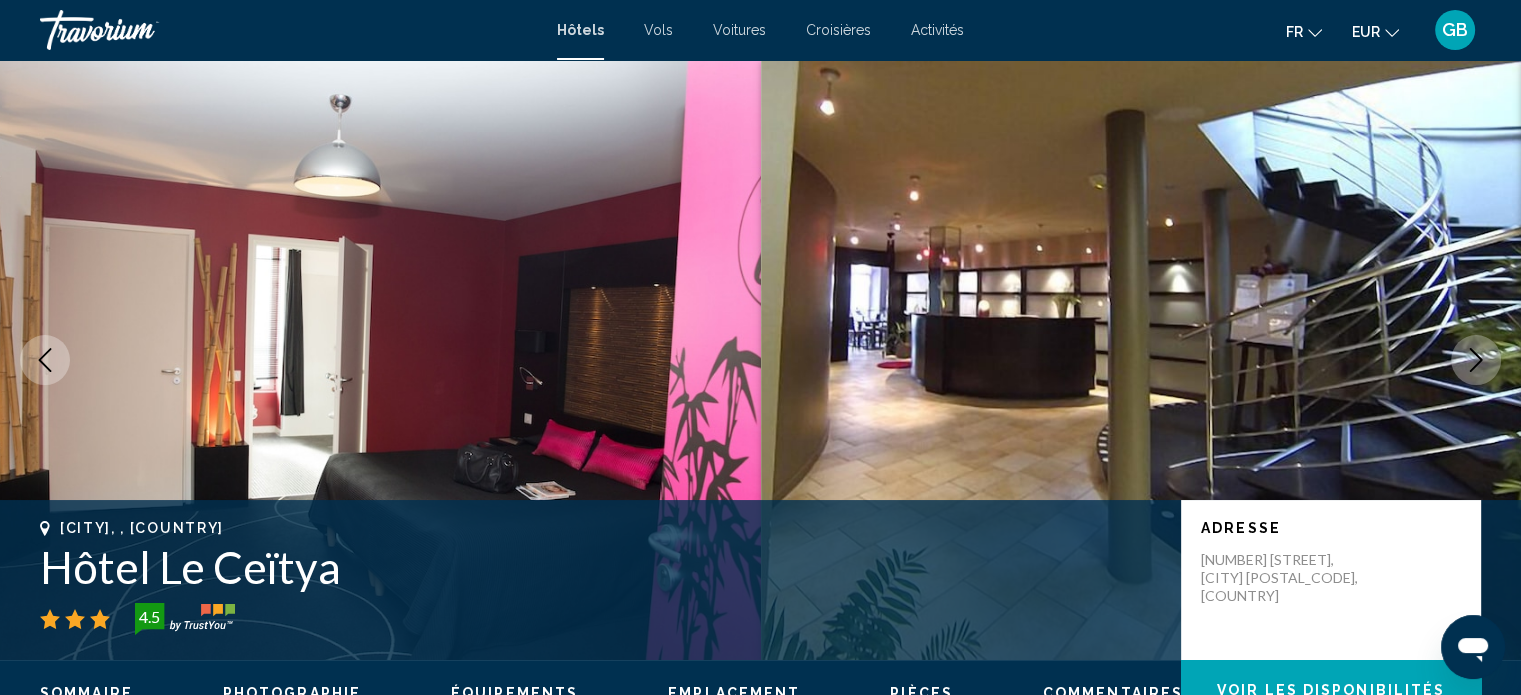 scroll, scrollTop: 12, scrollLeft: 0, axis: vertical 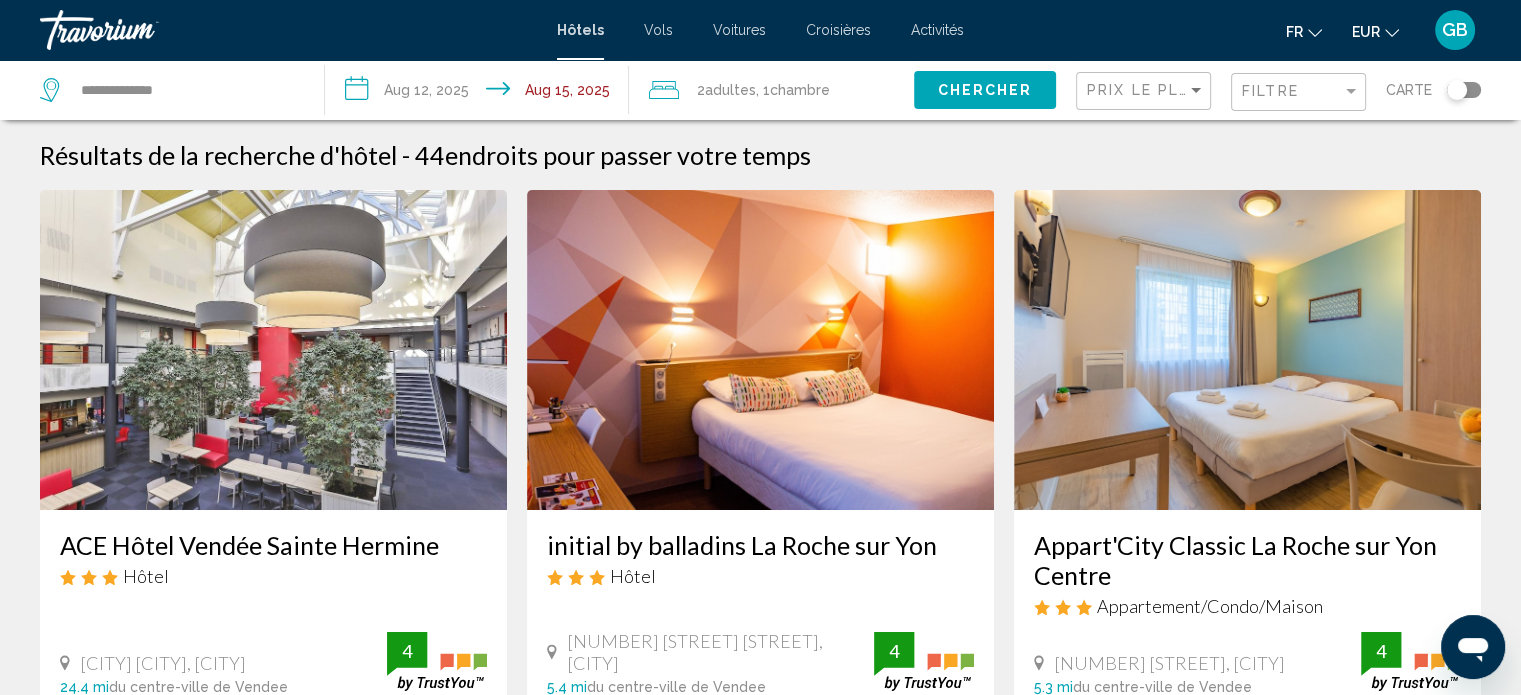 click on "**********" at bounding box center (481, 93) 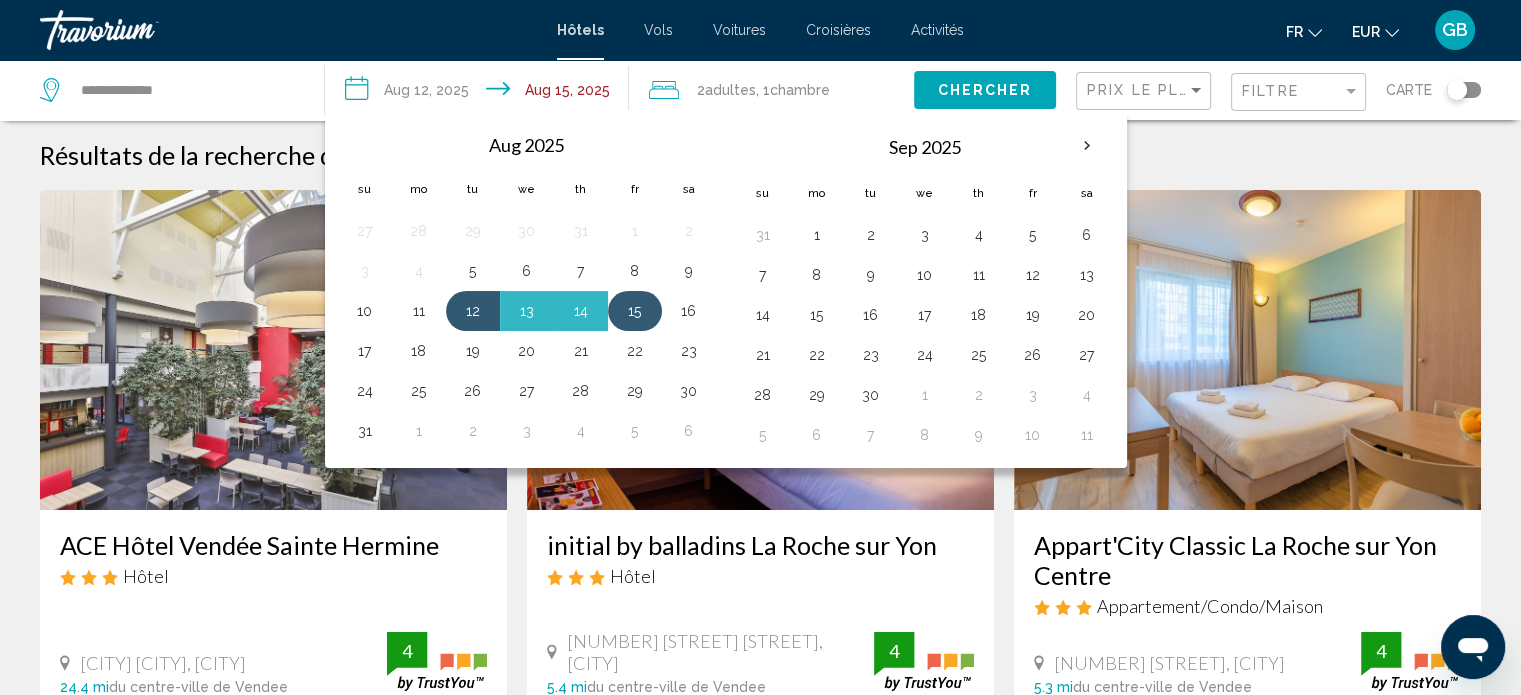 click on "15" at bounding box center [635, 311] 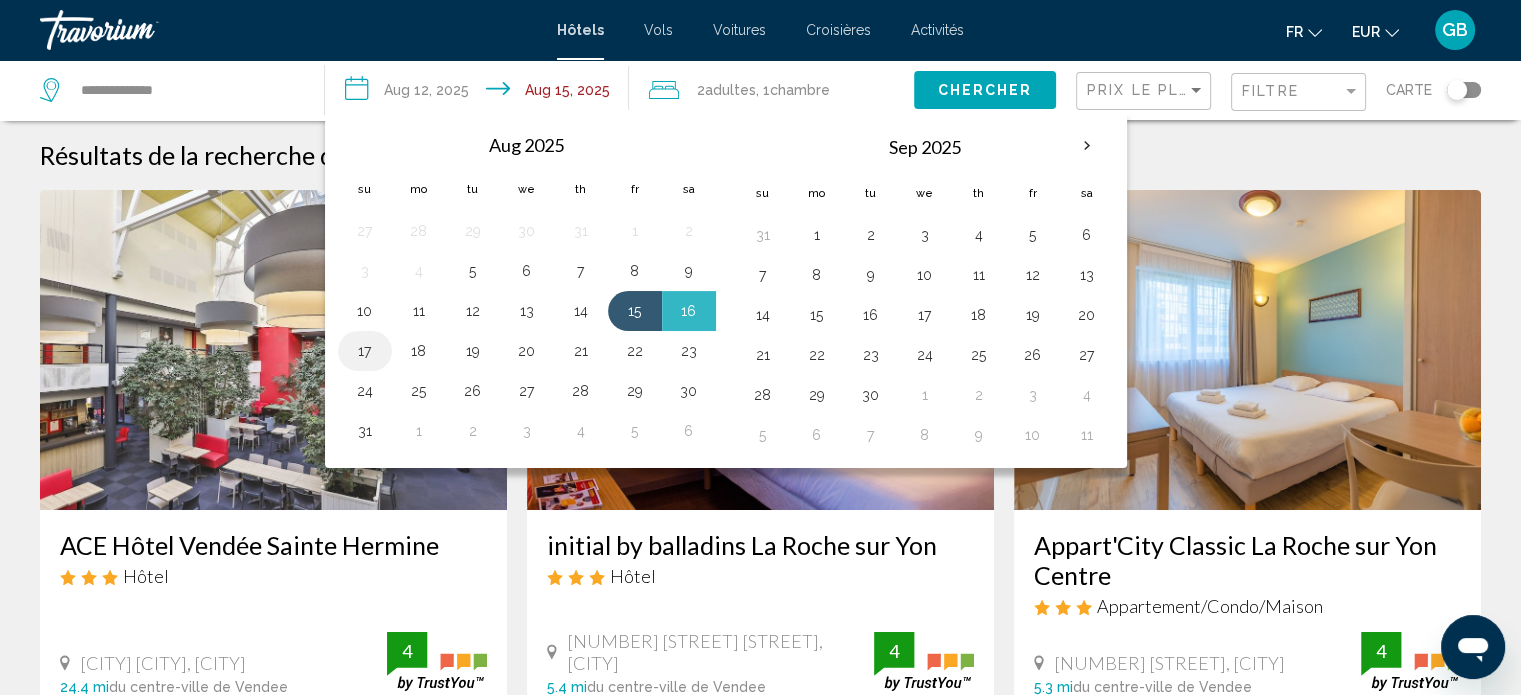 click on "17" at bounding box center [365, 351] 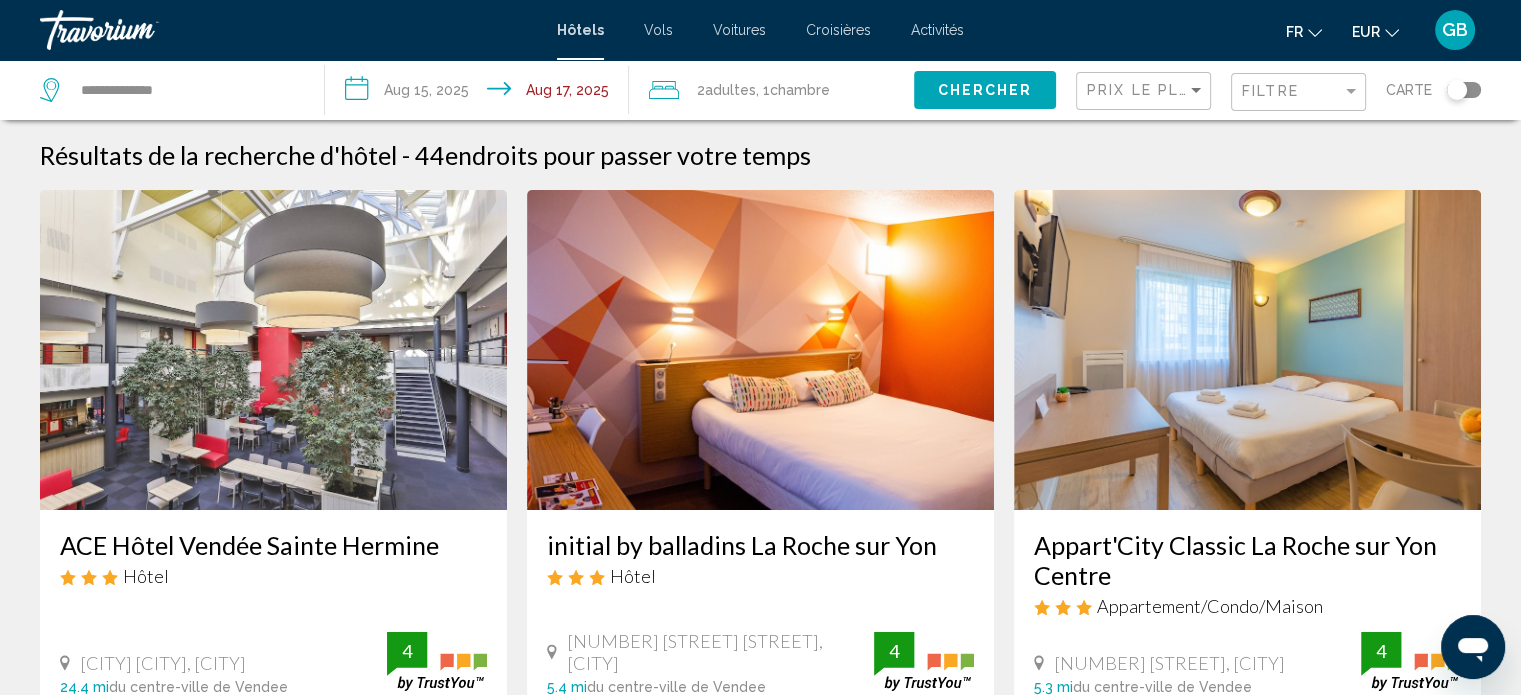 click on "Adultes" 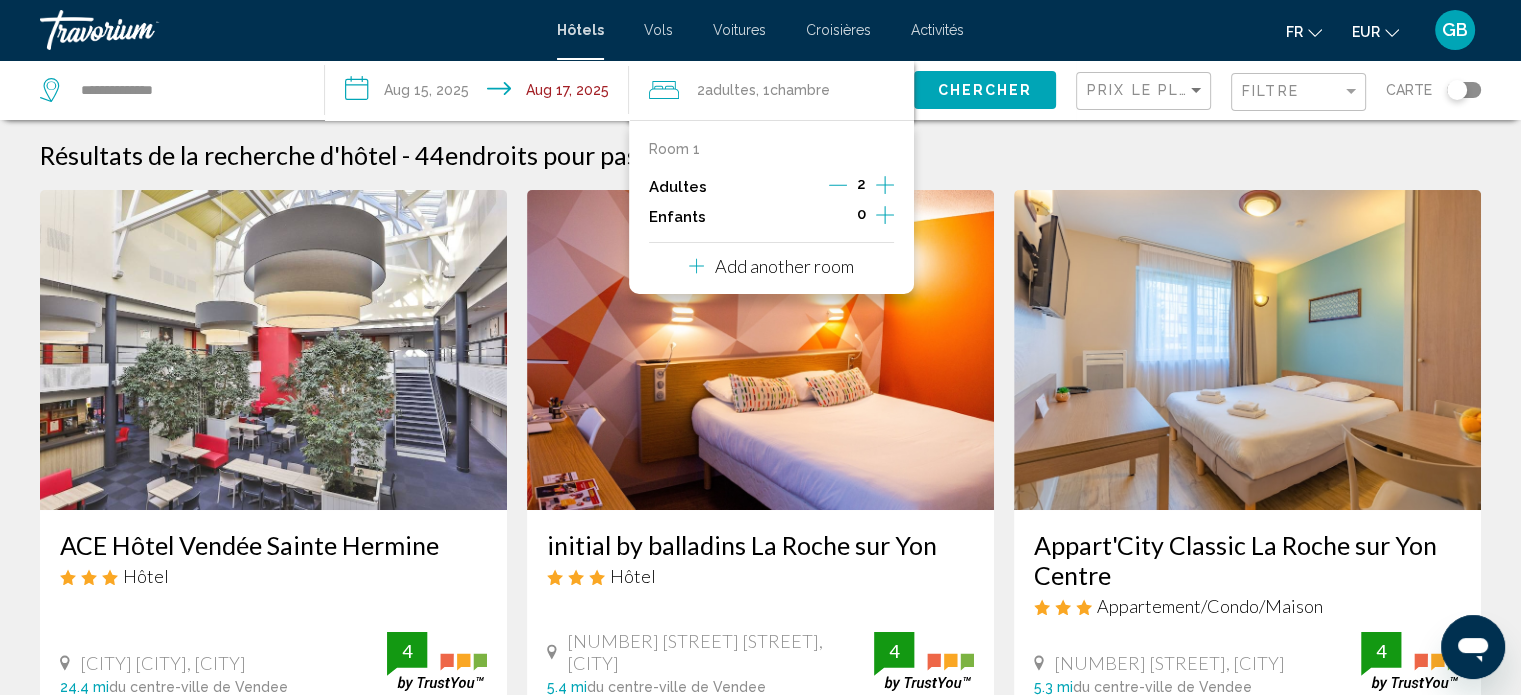 click 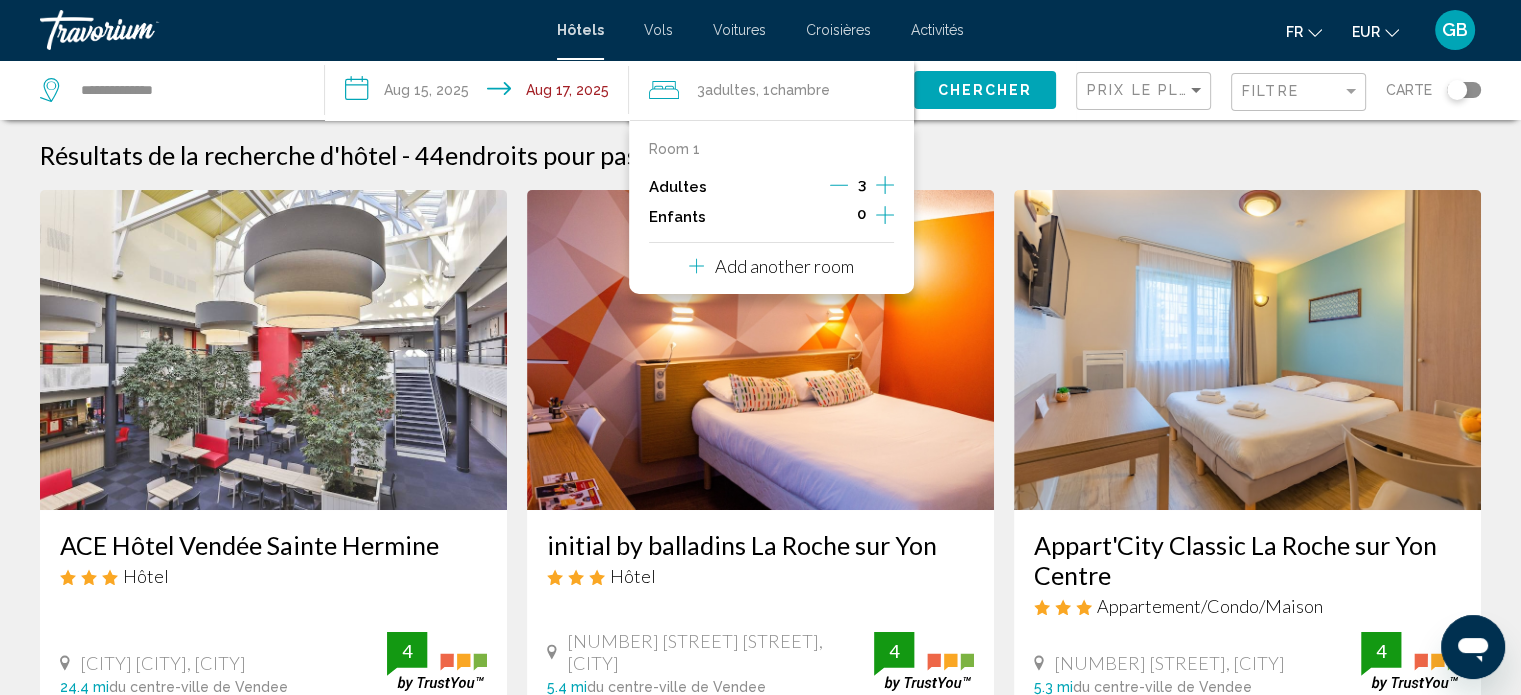click 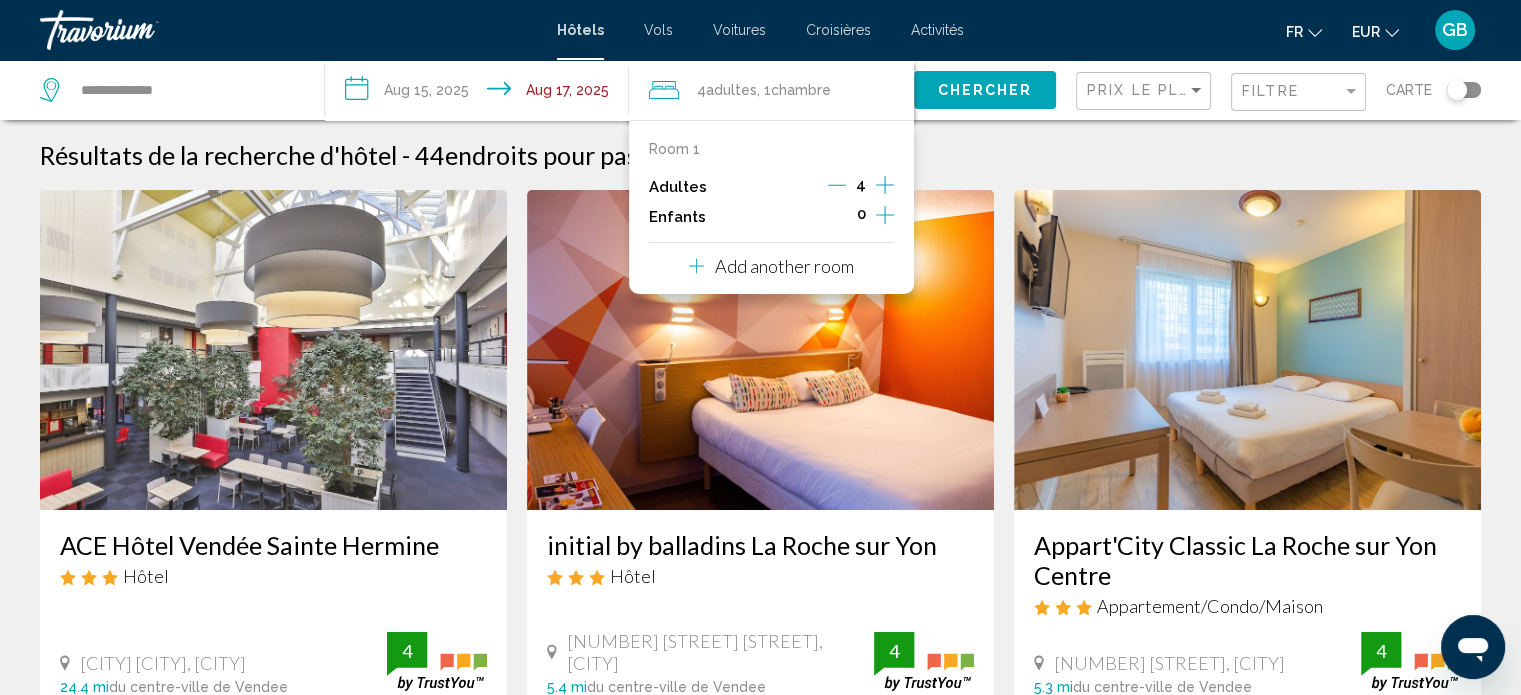 click 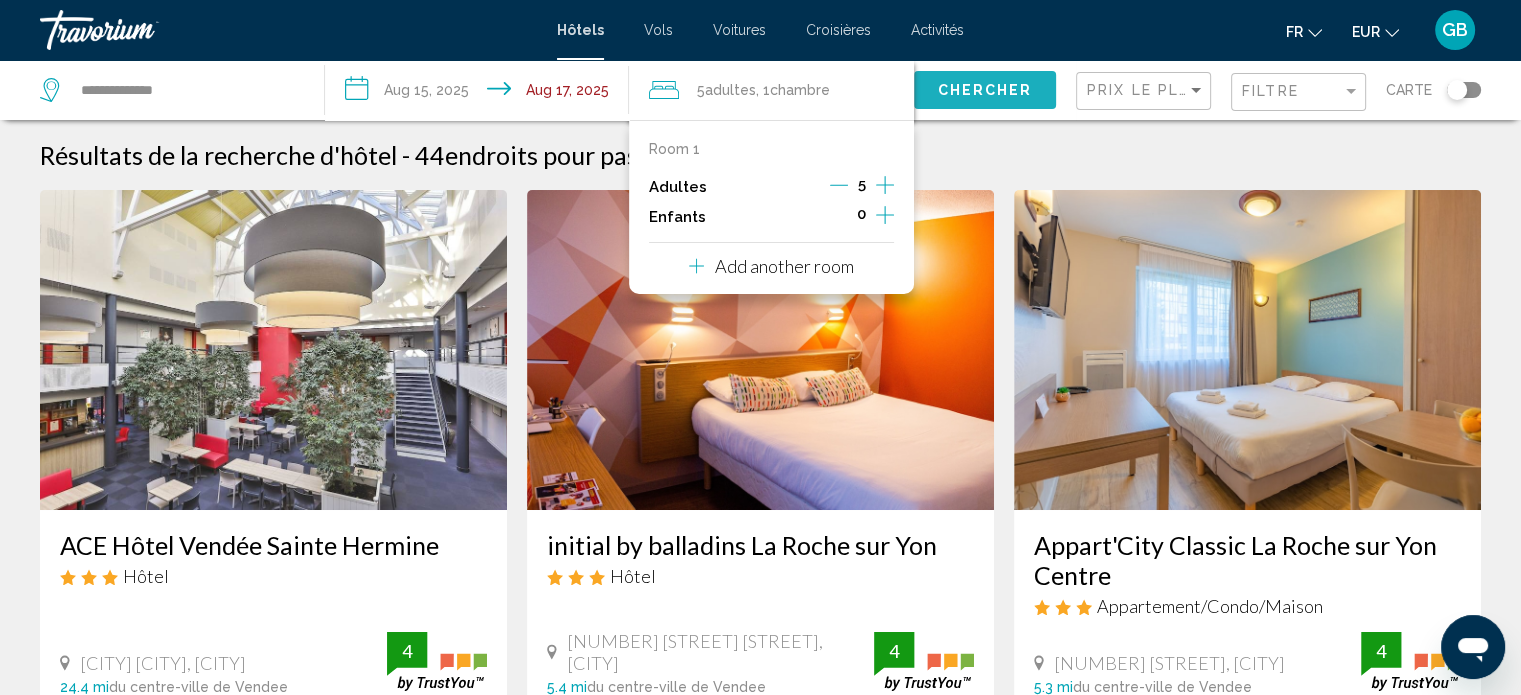 click on "Chercher" 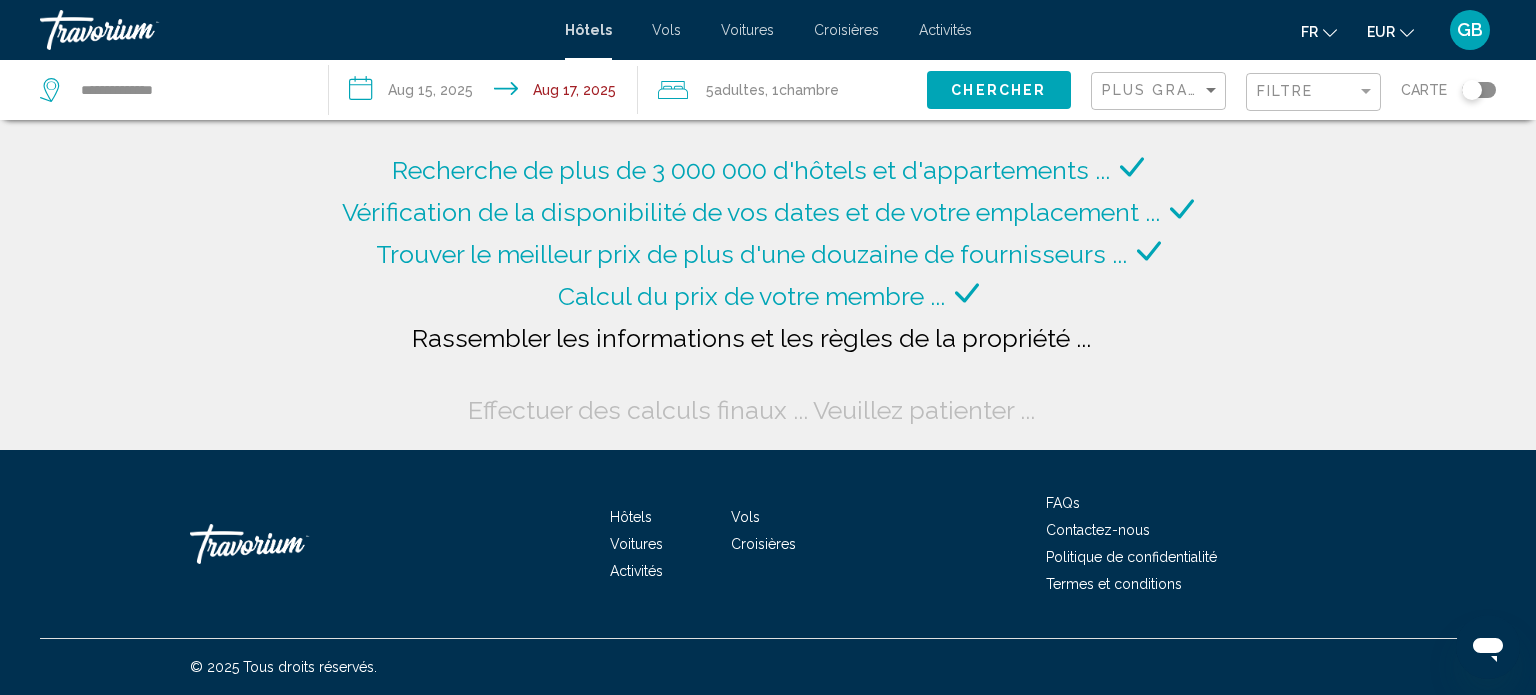 click 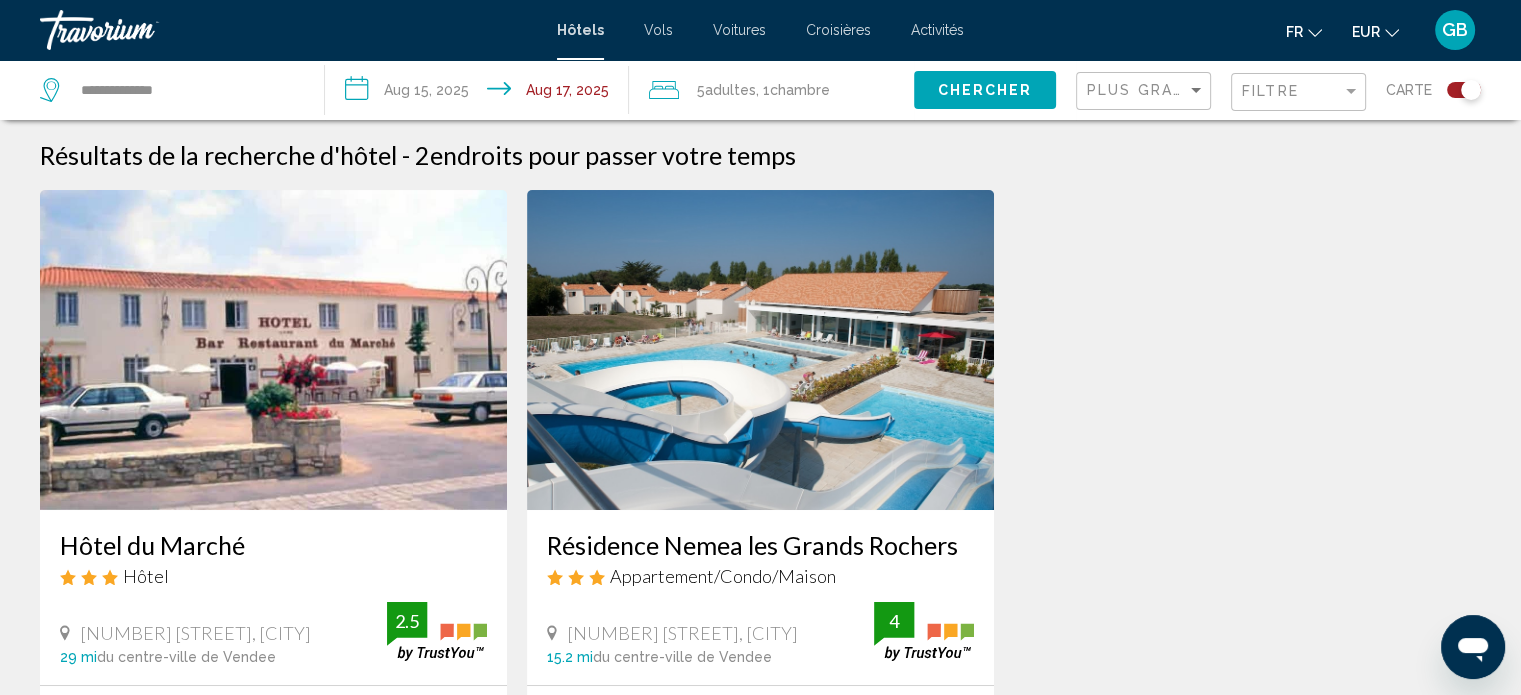 type 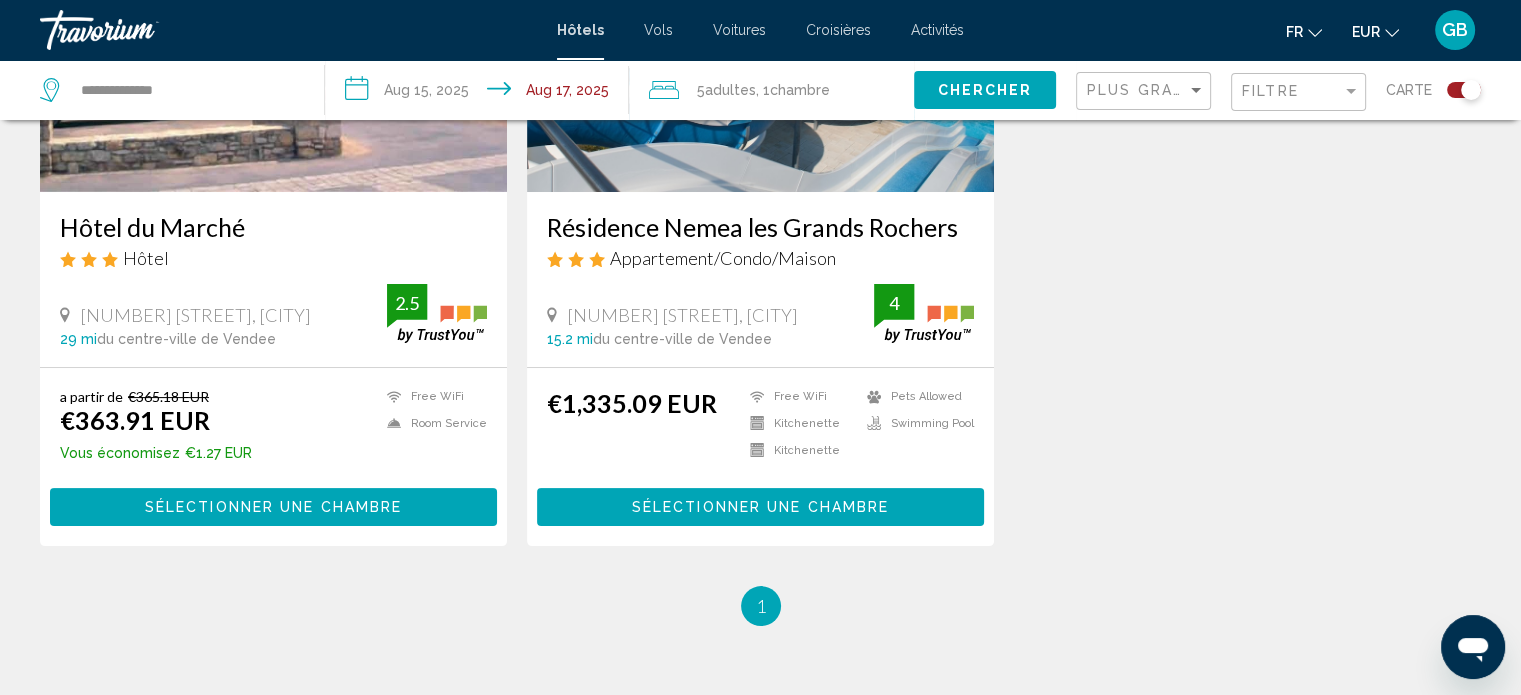 scroll, scrollTop: 320, scrollLeft: 0, axis: vertical 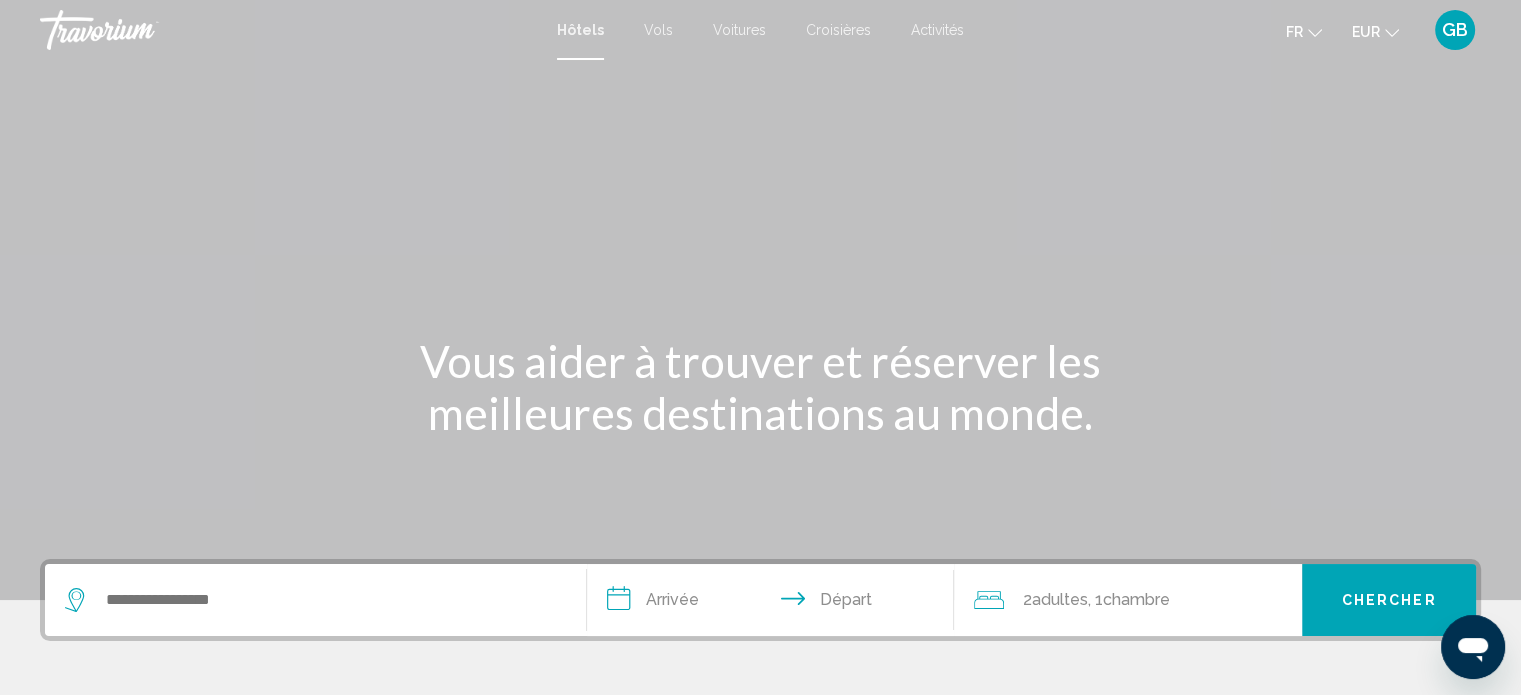 click at bounding box center (760, 300) 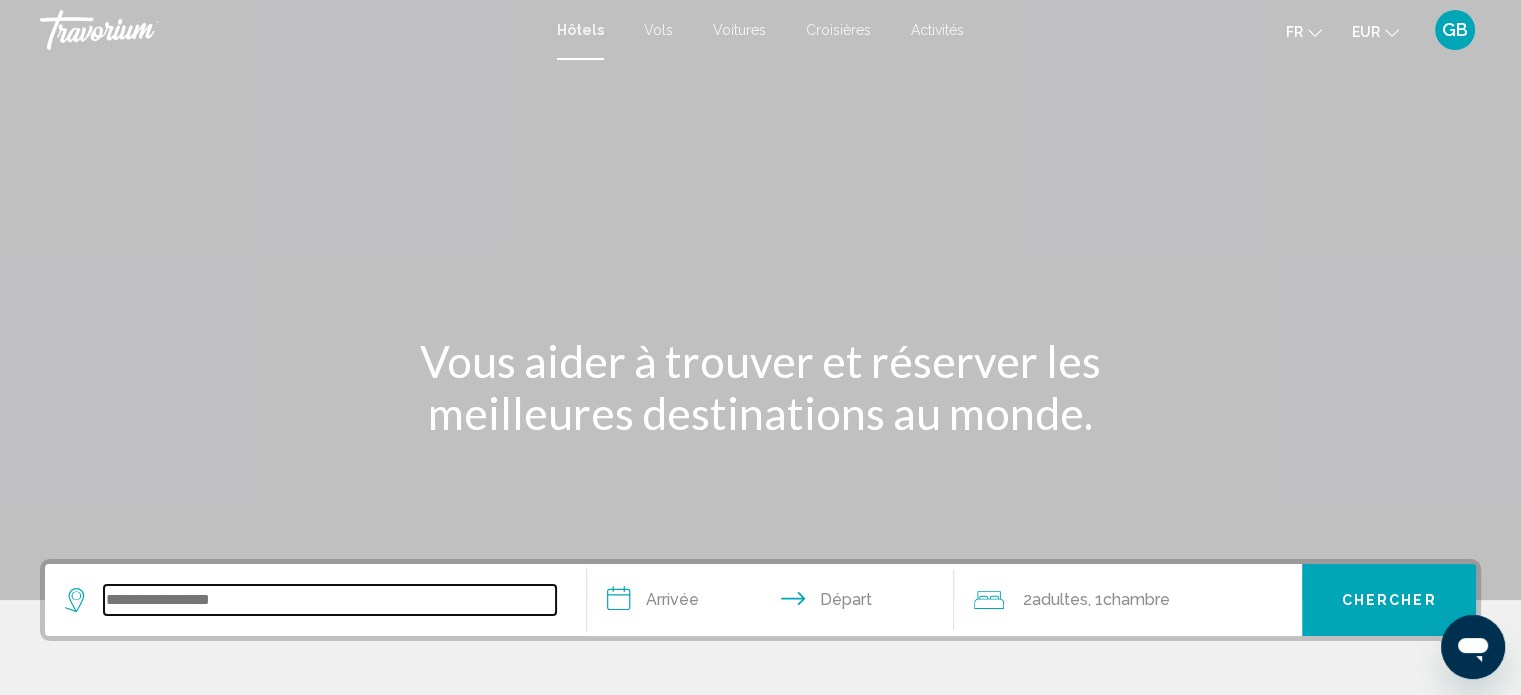 click at bounding box center (330, 600) 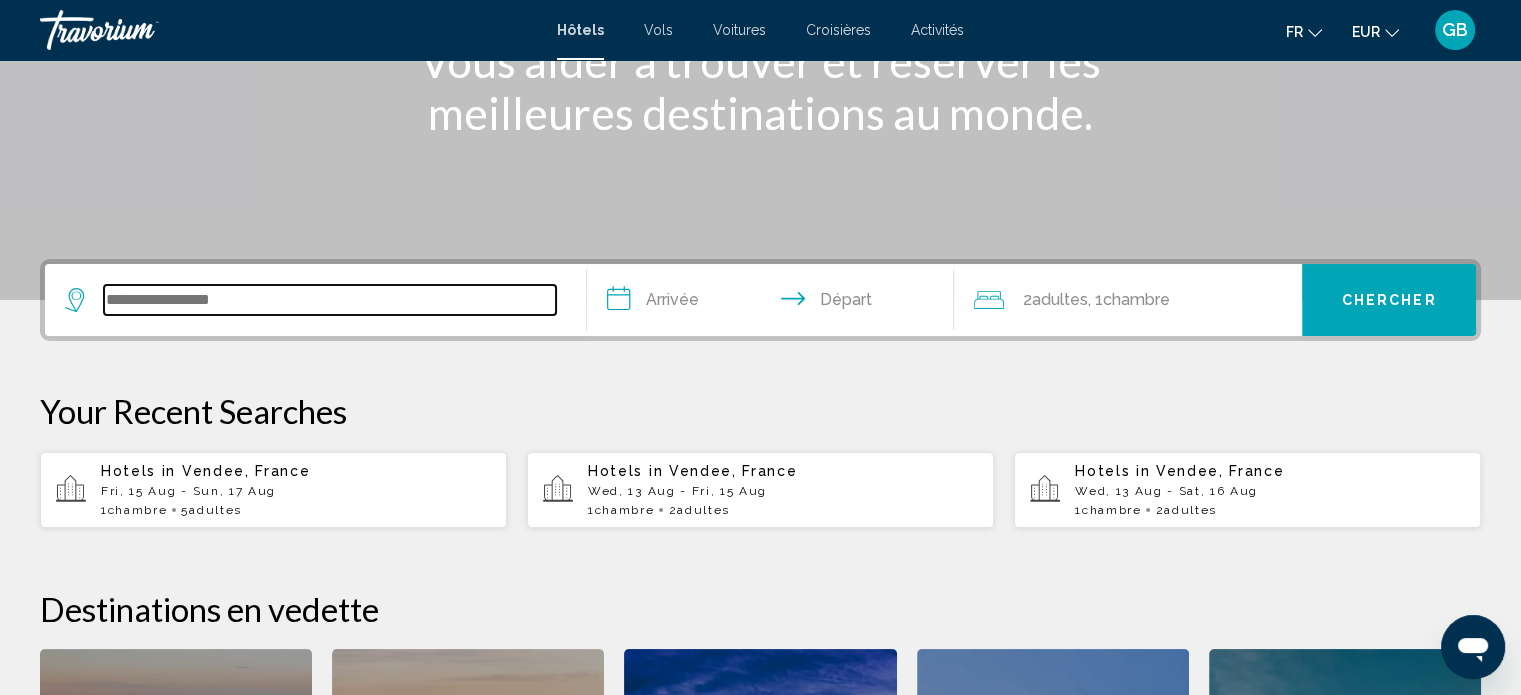 scroll, scrollTop: 493, scrollLeft: 0, axis: vertical 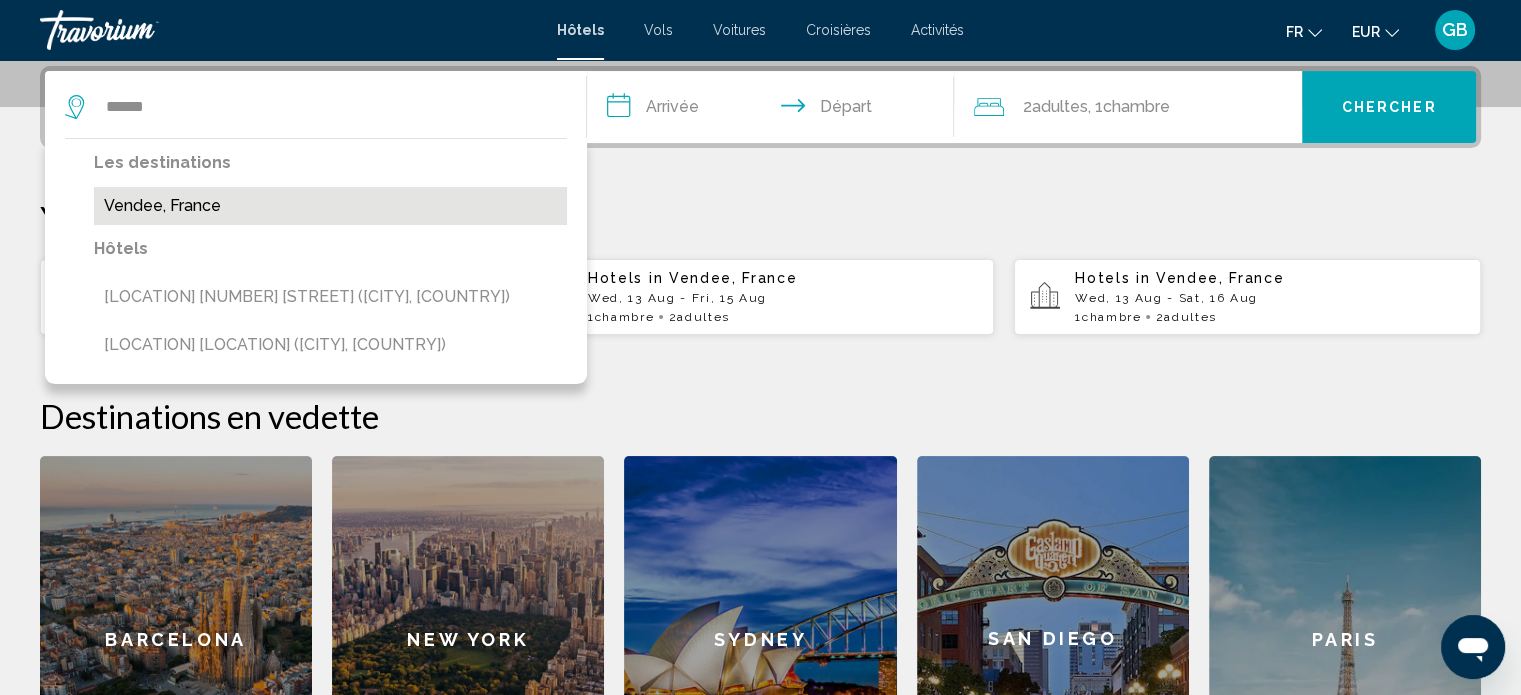 click on "Vendee, France" at bounding box center (330, 206) 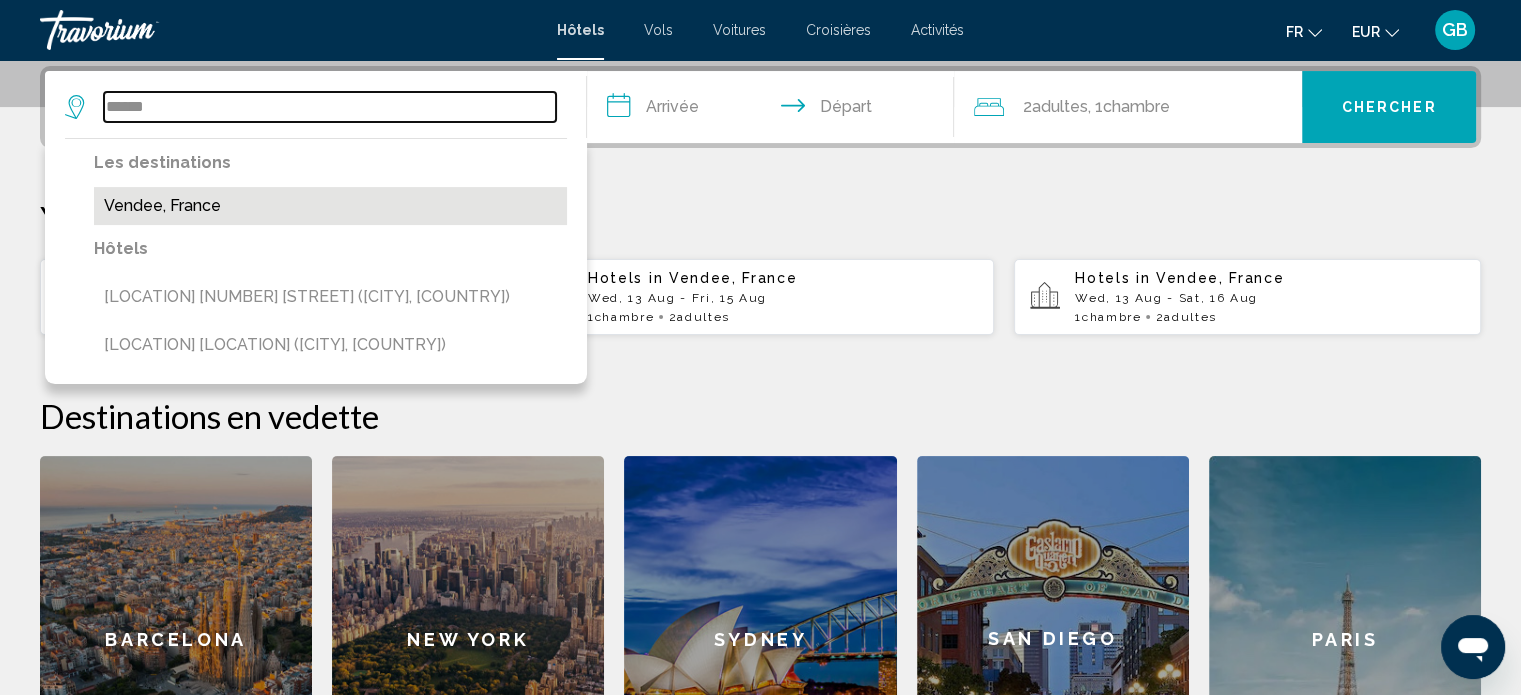 type on "**********" 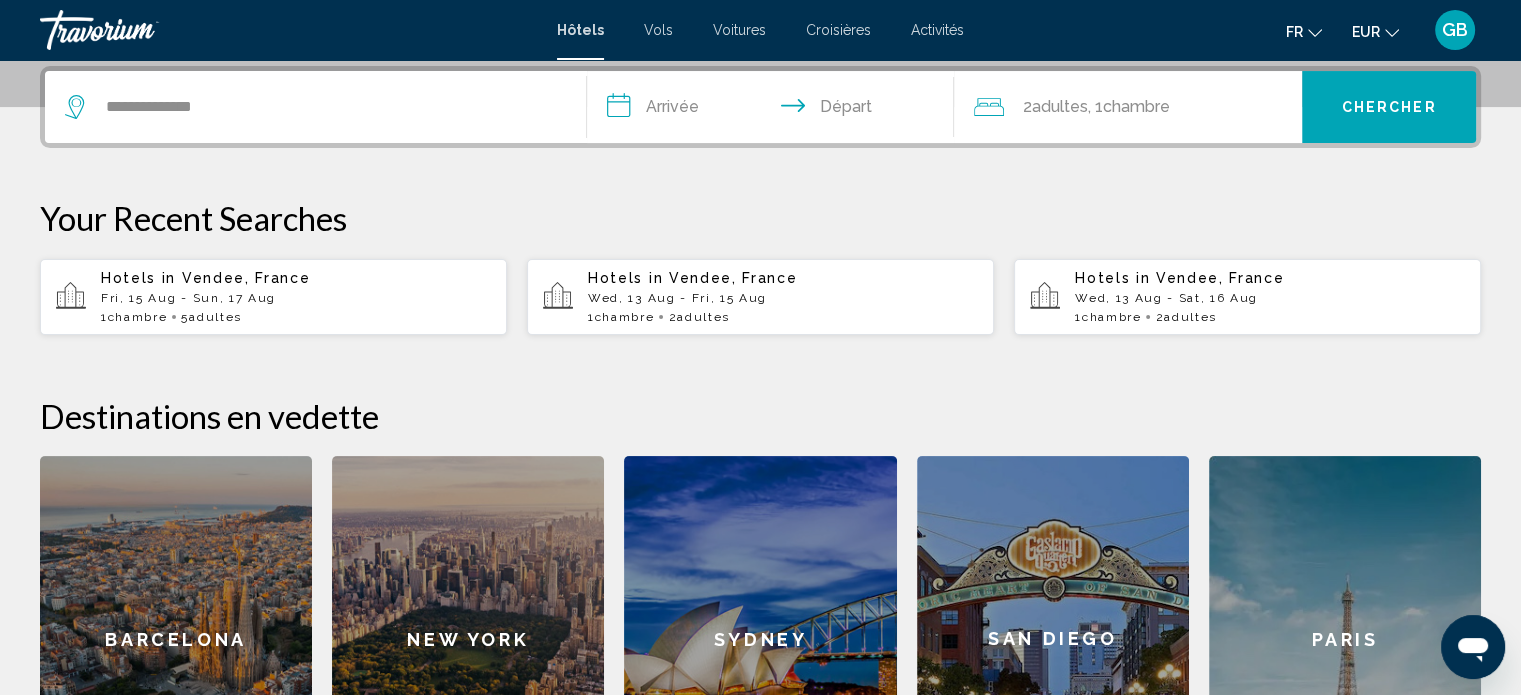 click on "**********" at bounding box center (775, 110) 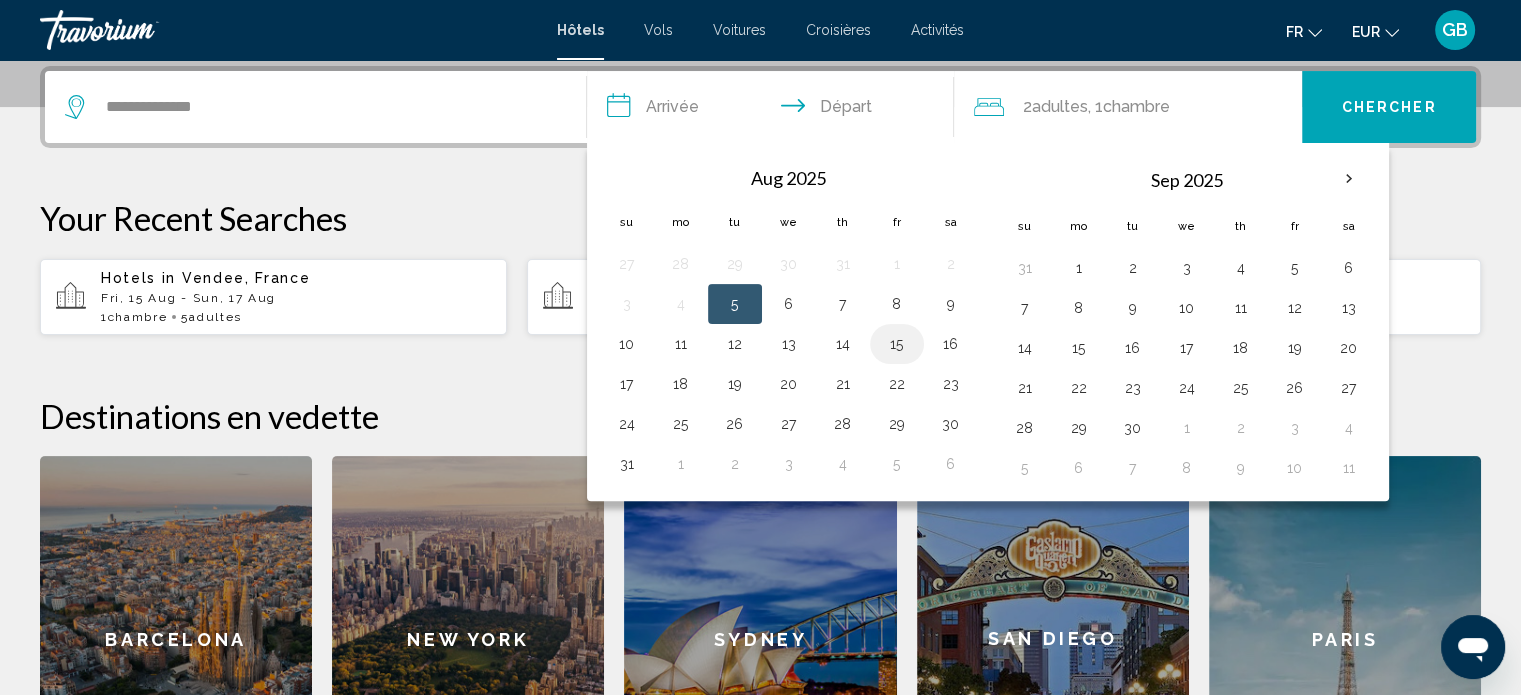 click on "15" at bounding box center [897, 344] 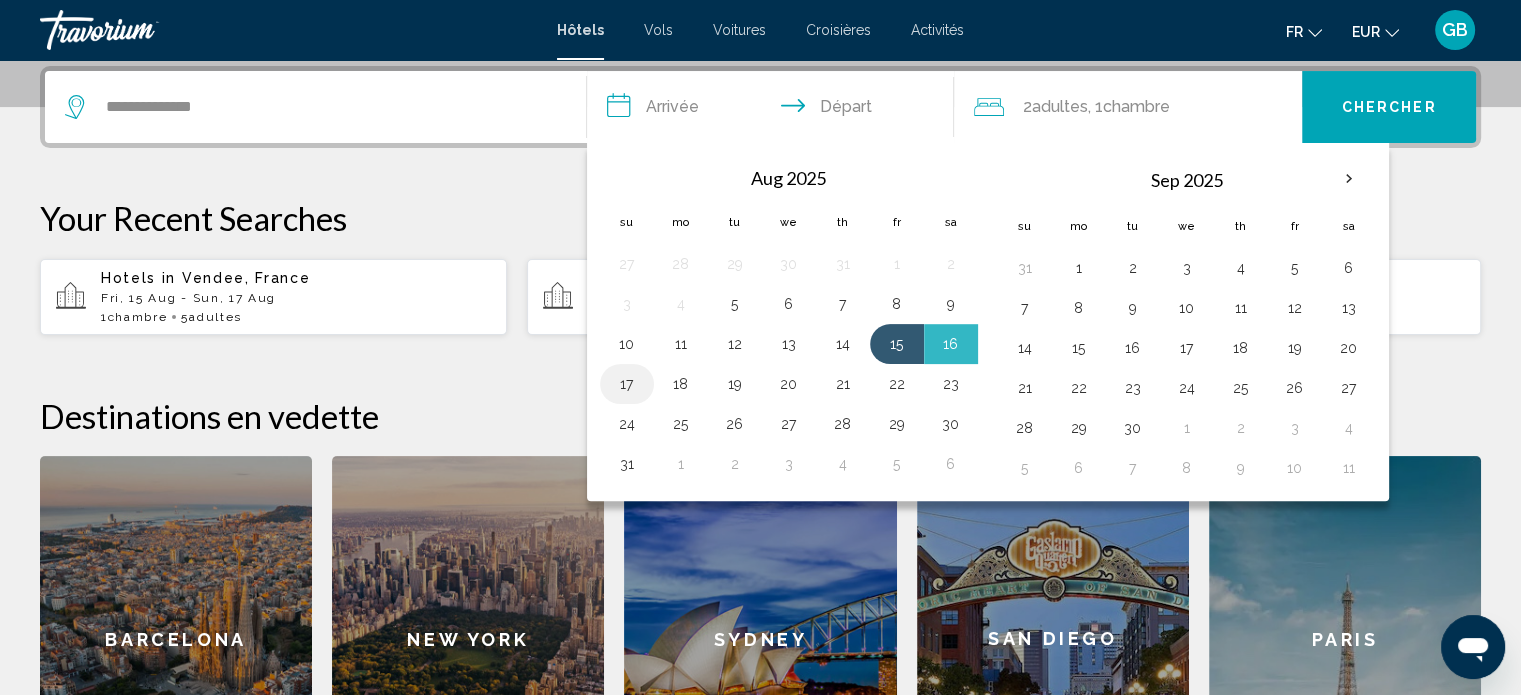 click on "17" at bounding box center (627, 384) 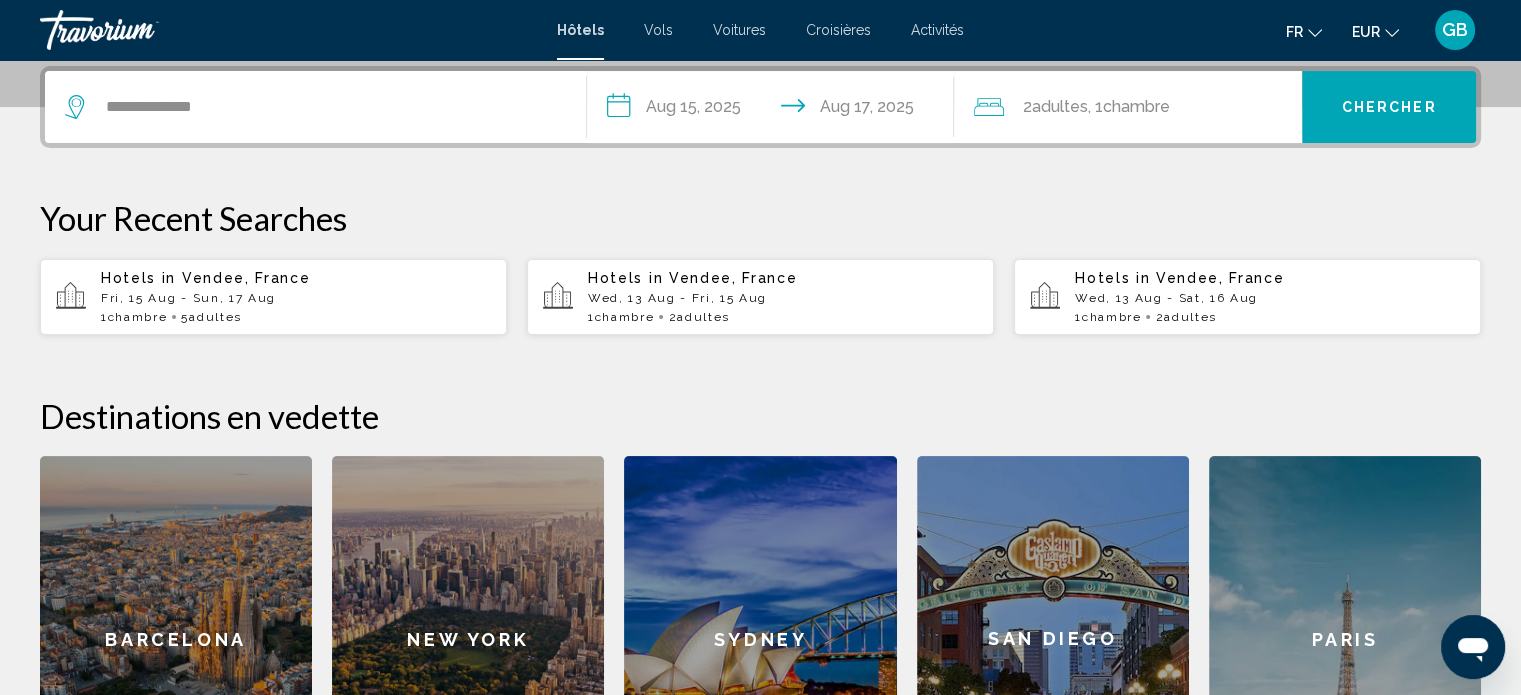 click on "Chambre" 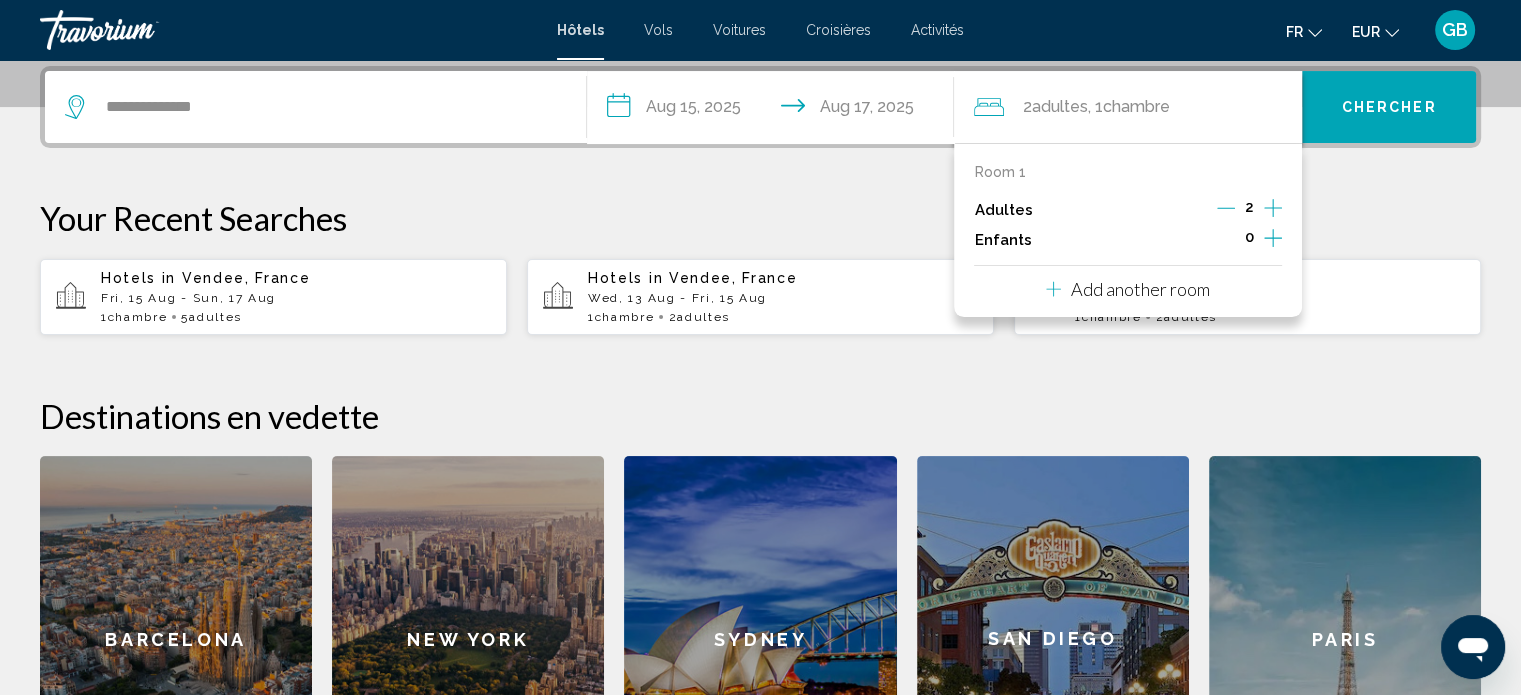 click 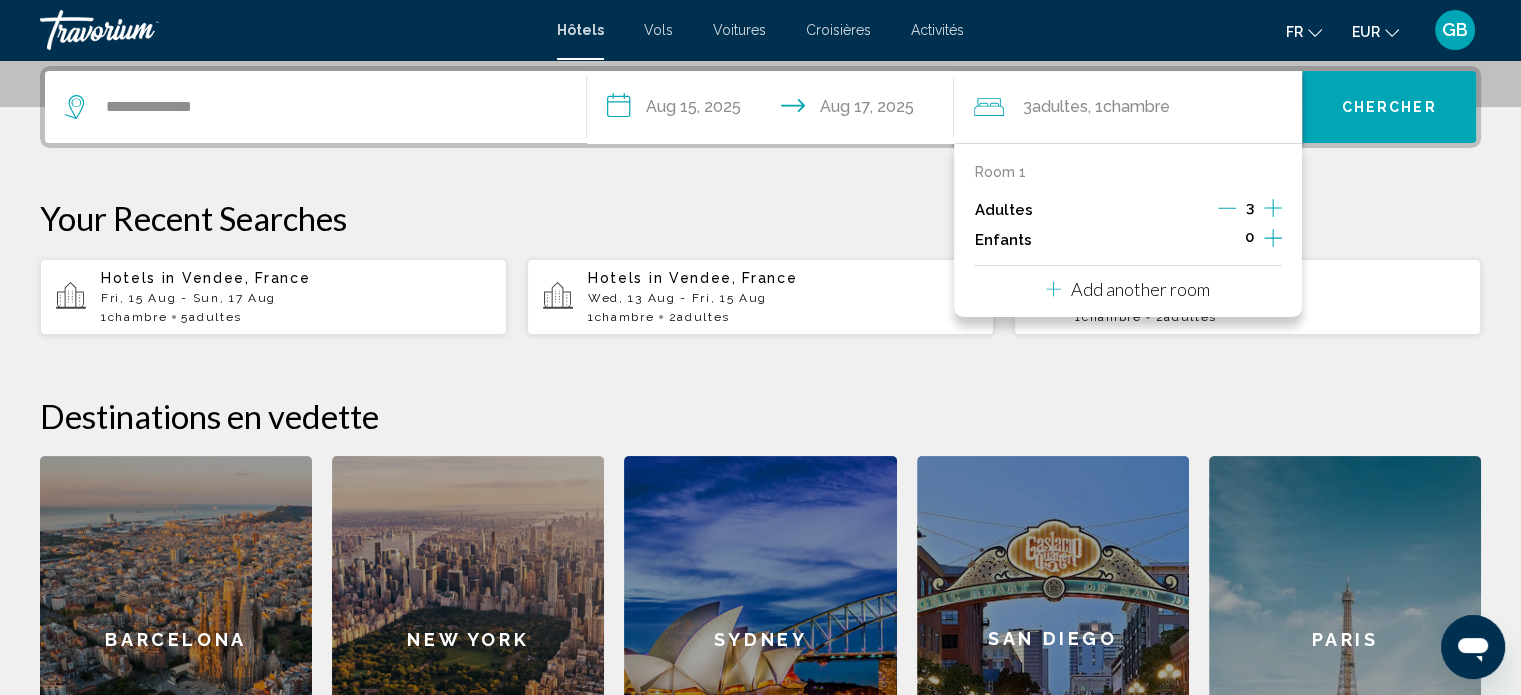 click 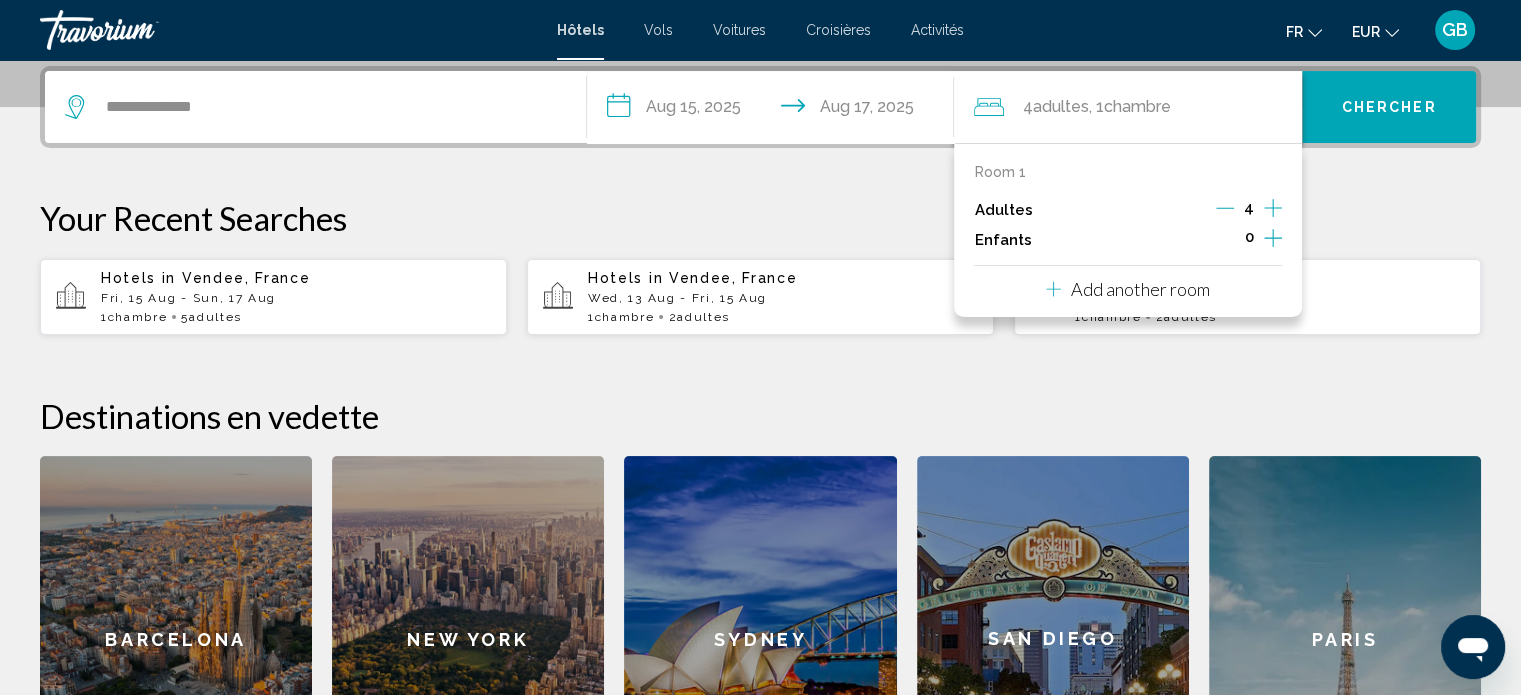 click 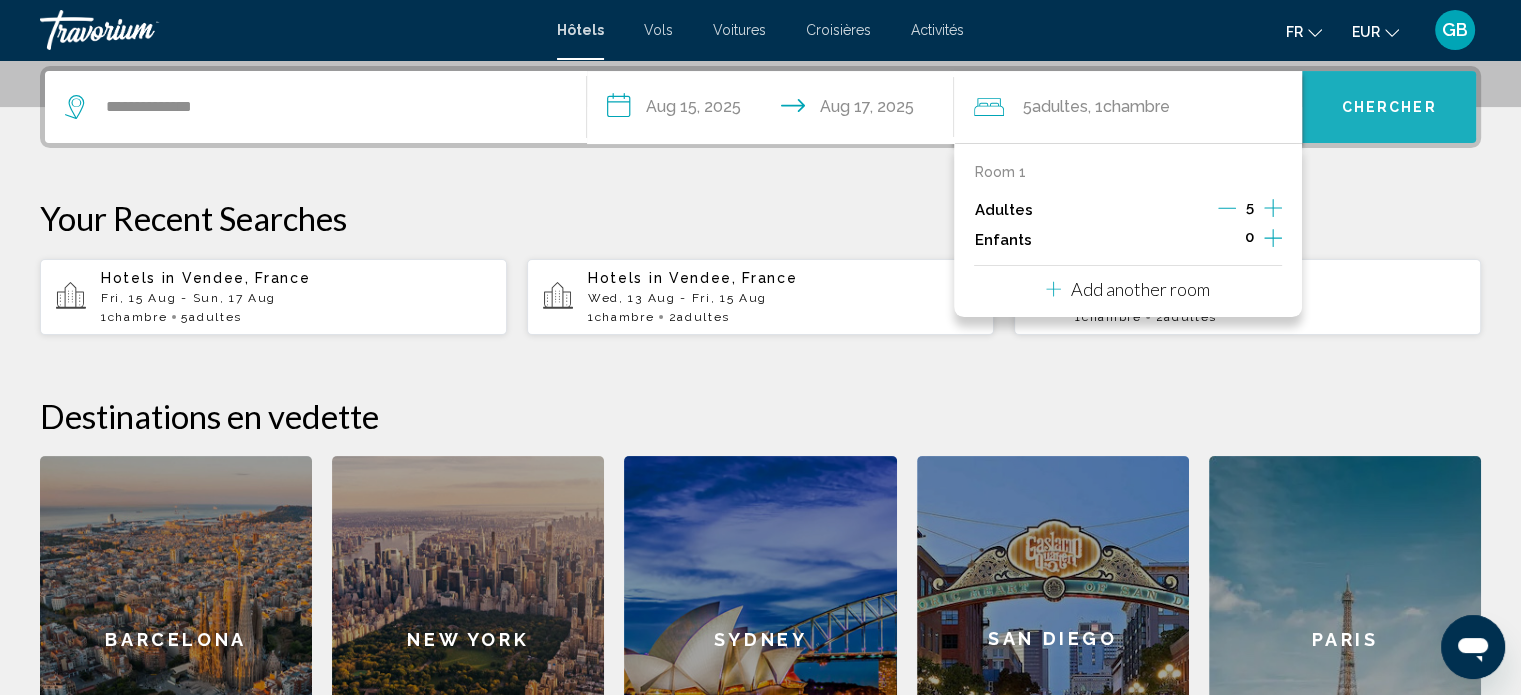 click on "Chercher" at bounding box center [1389, 108] 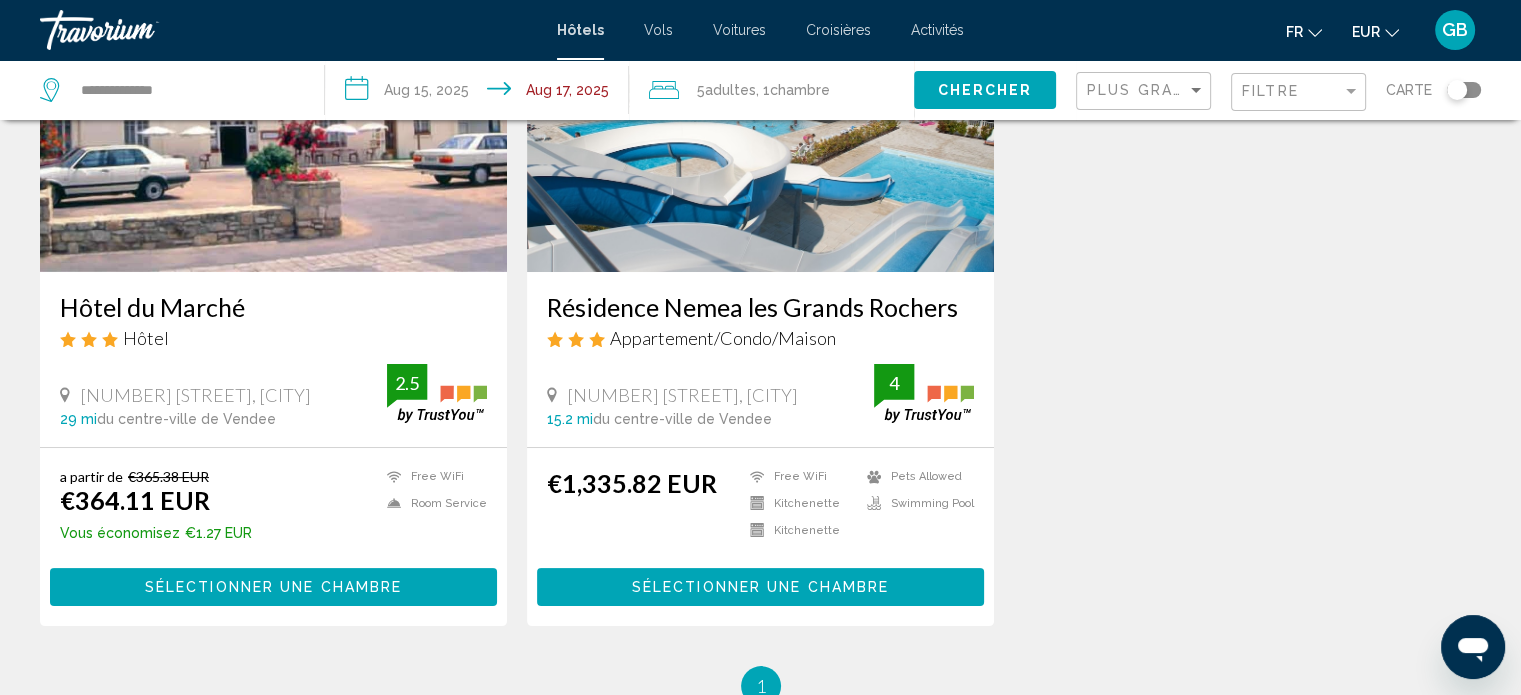 scroll, scrollTop: 240, scrollLeft: 0, axis: vertical 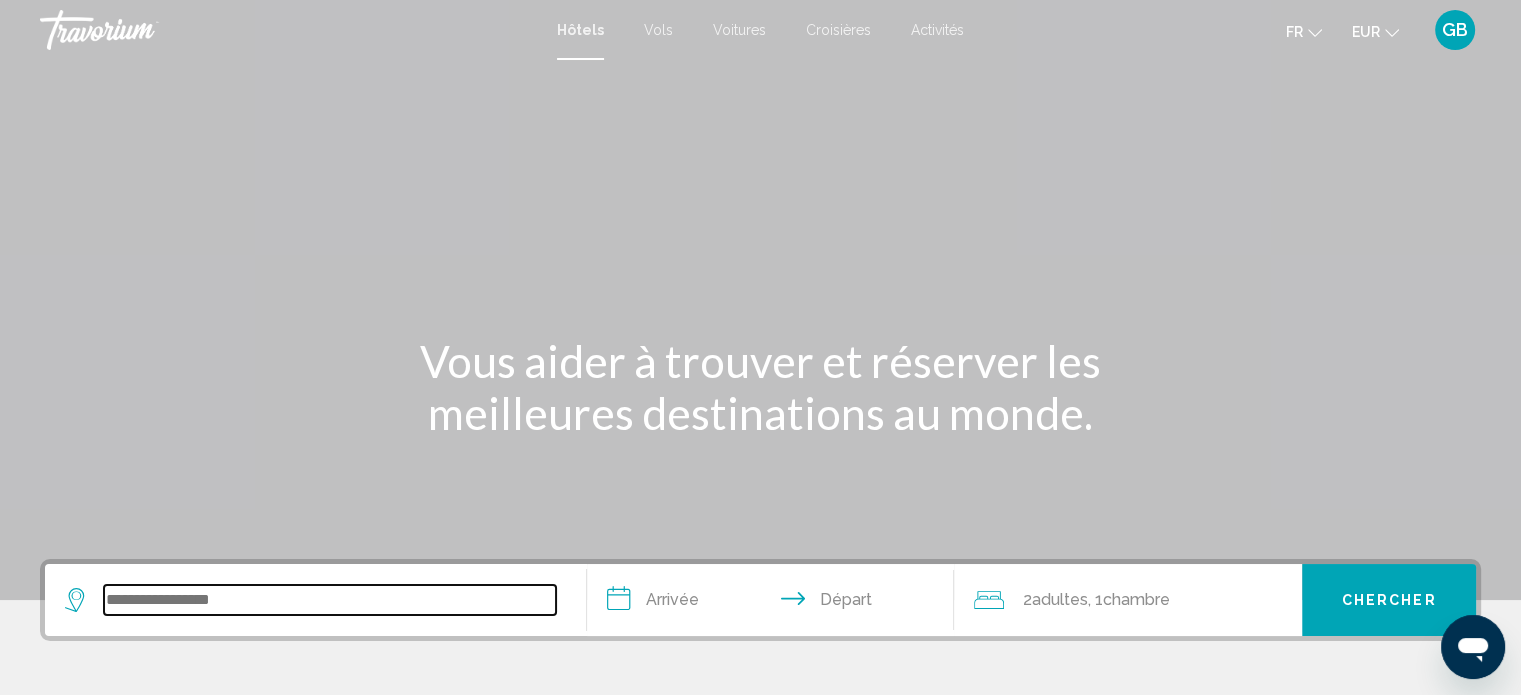 click at bounding box center [330, 600] 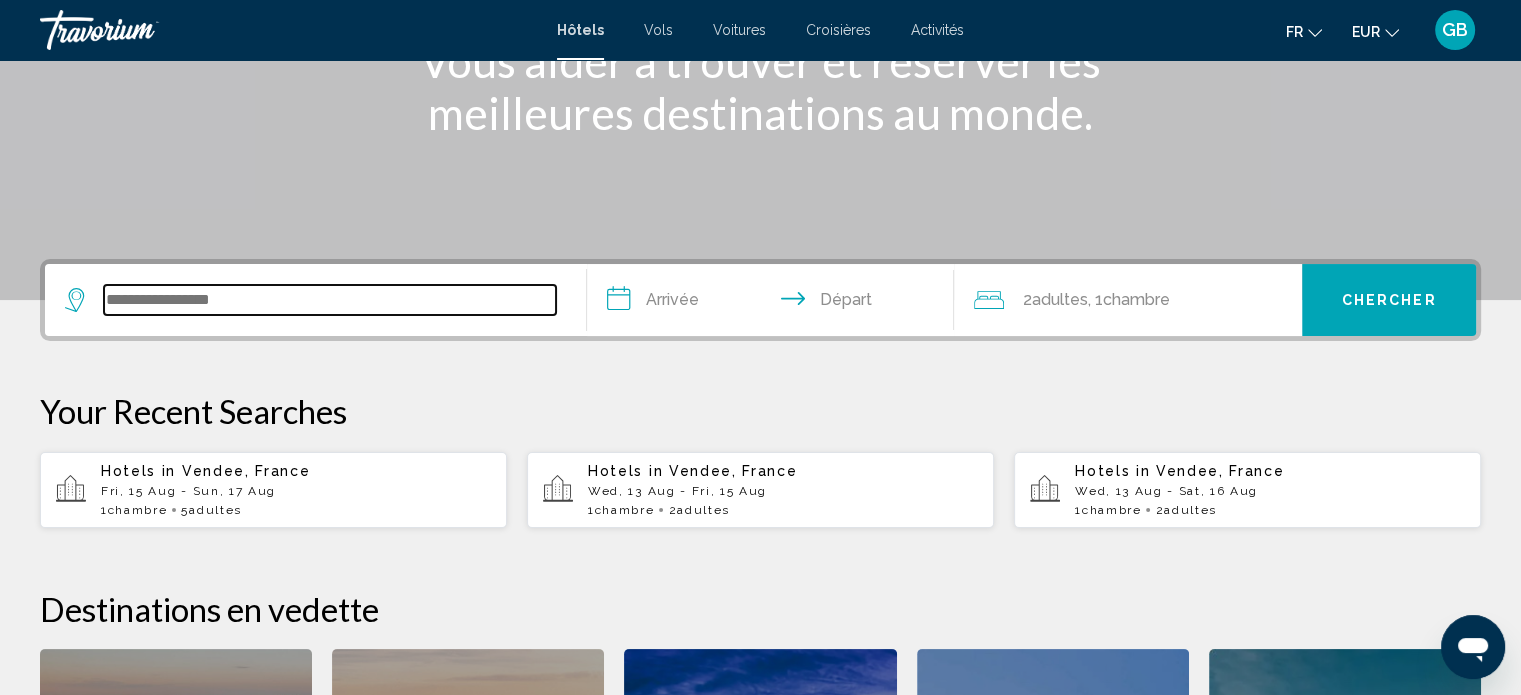 scroll, scrollTop: 493, scrollLeft: 0, axis: vertical 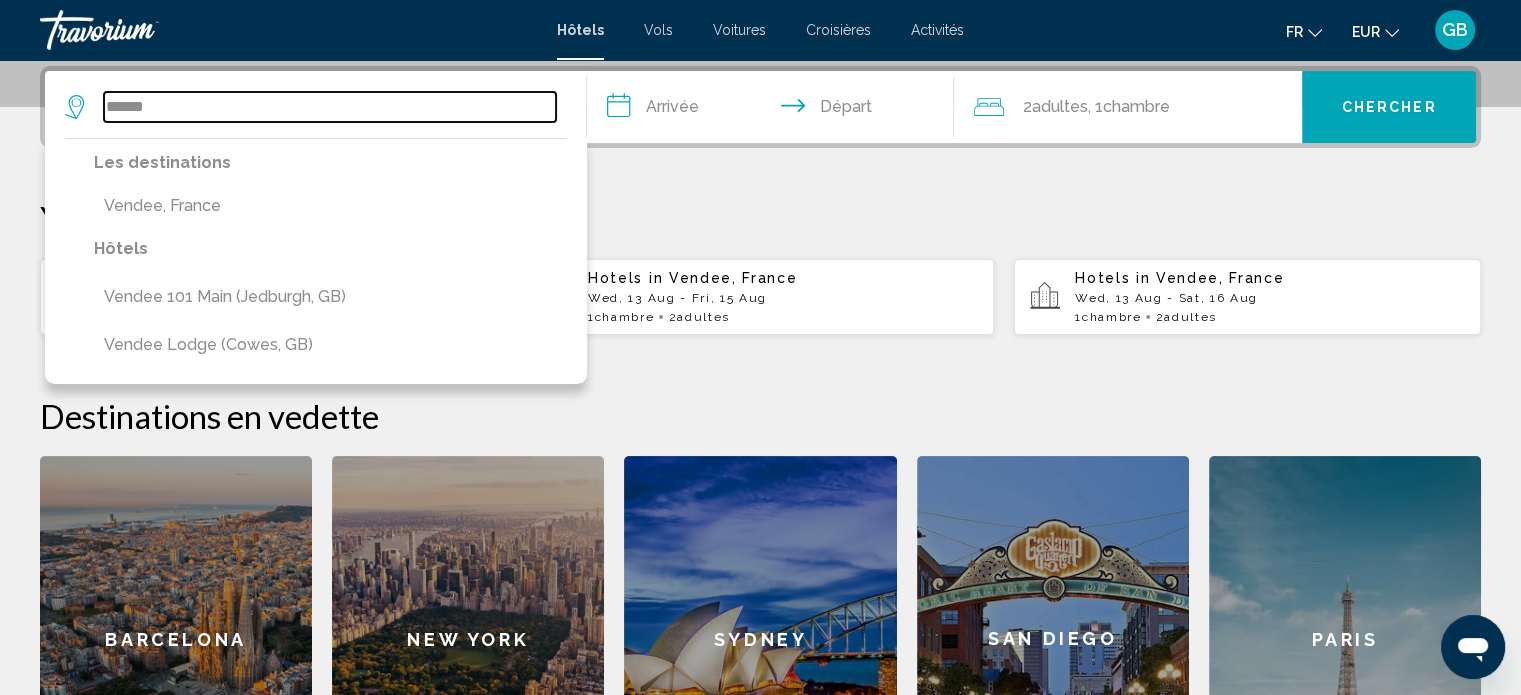 type on "******" 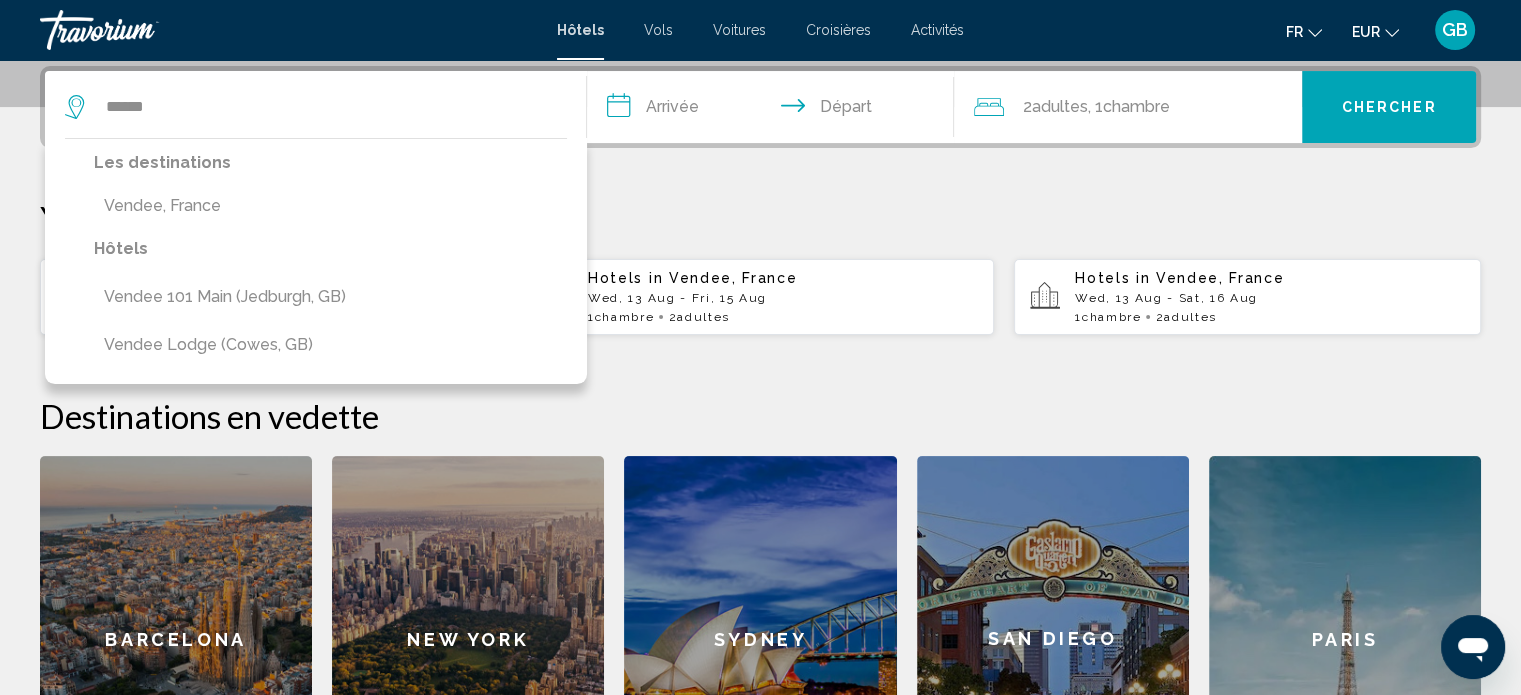 click on "**********" at bounding box center (775, 110) 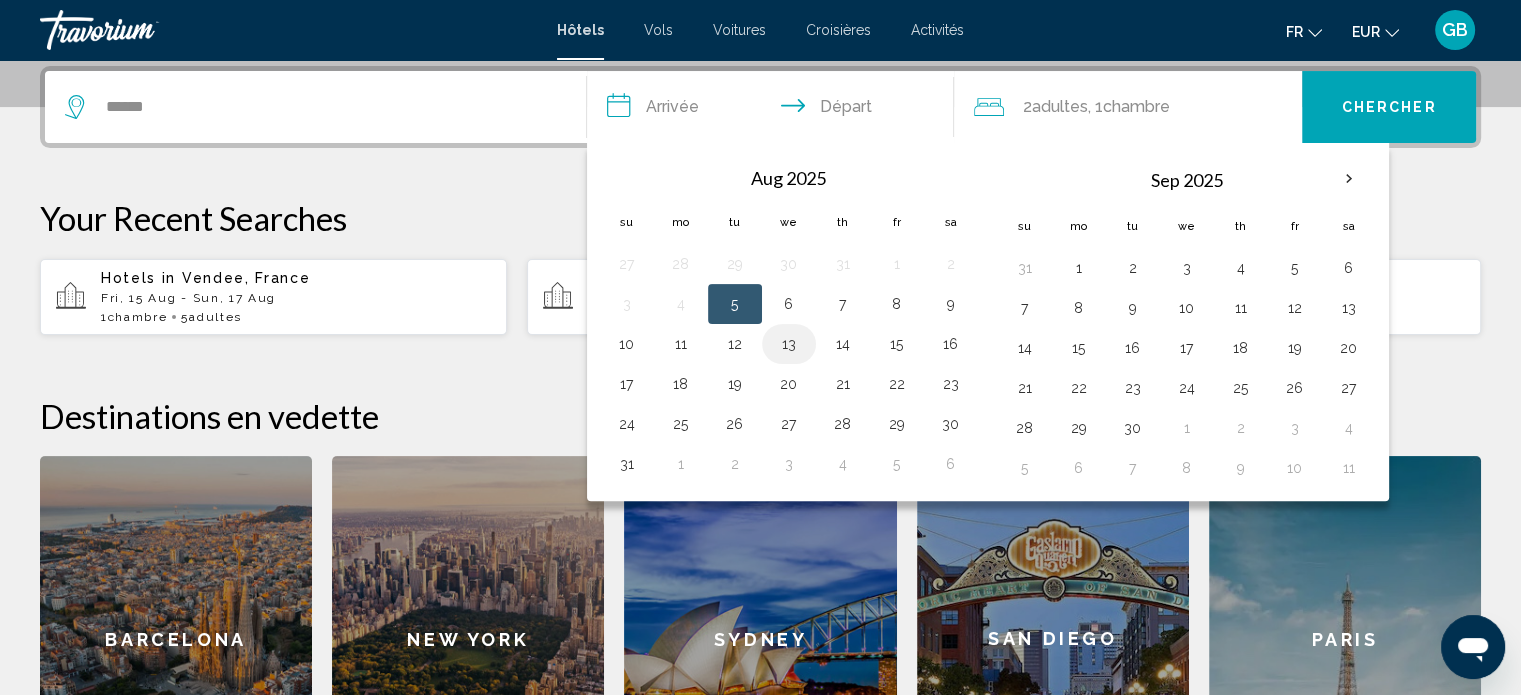 click on "13" at bounding box center [789, 344] 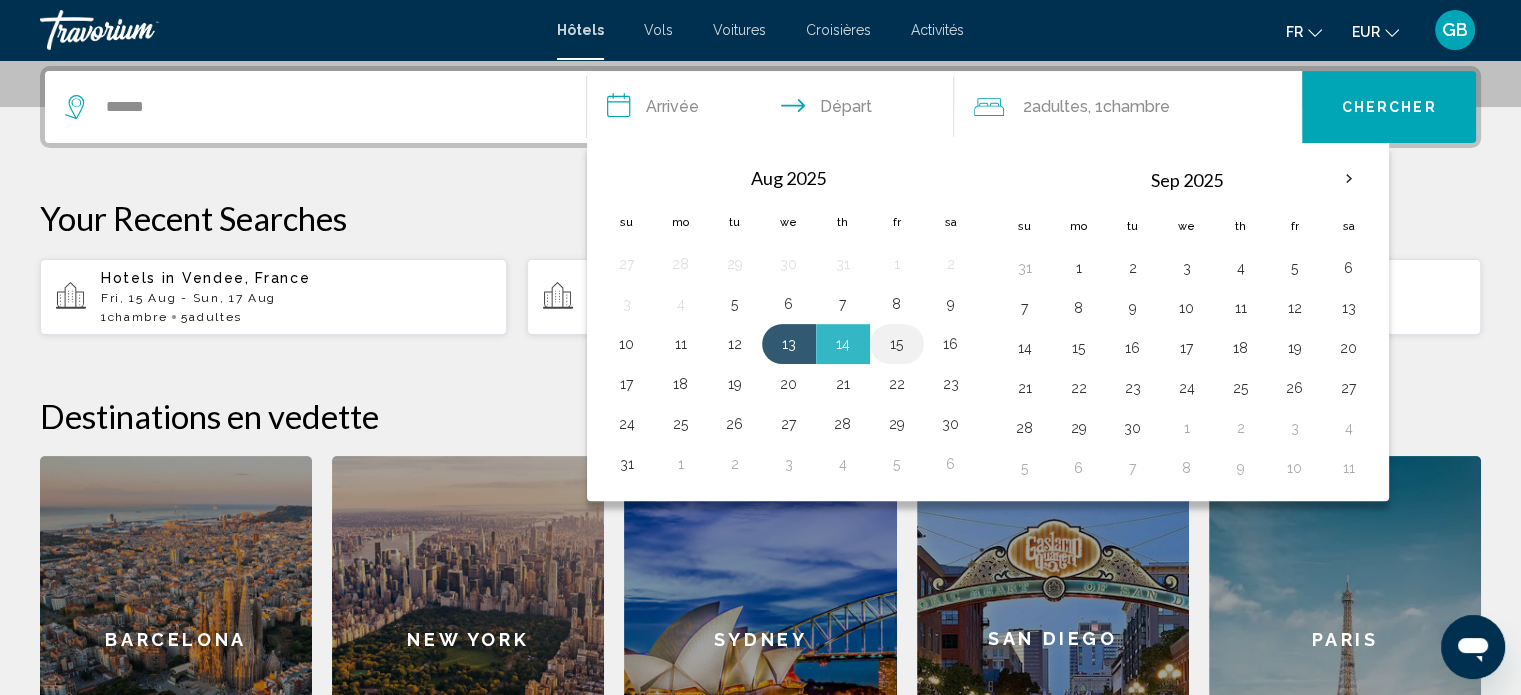 click on "15" at bounding box center (897, 344) 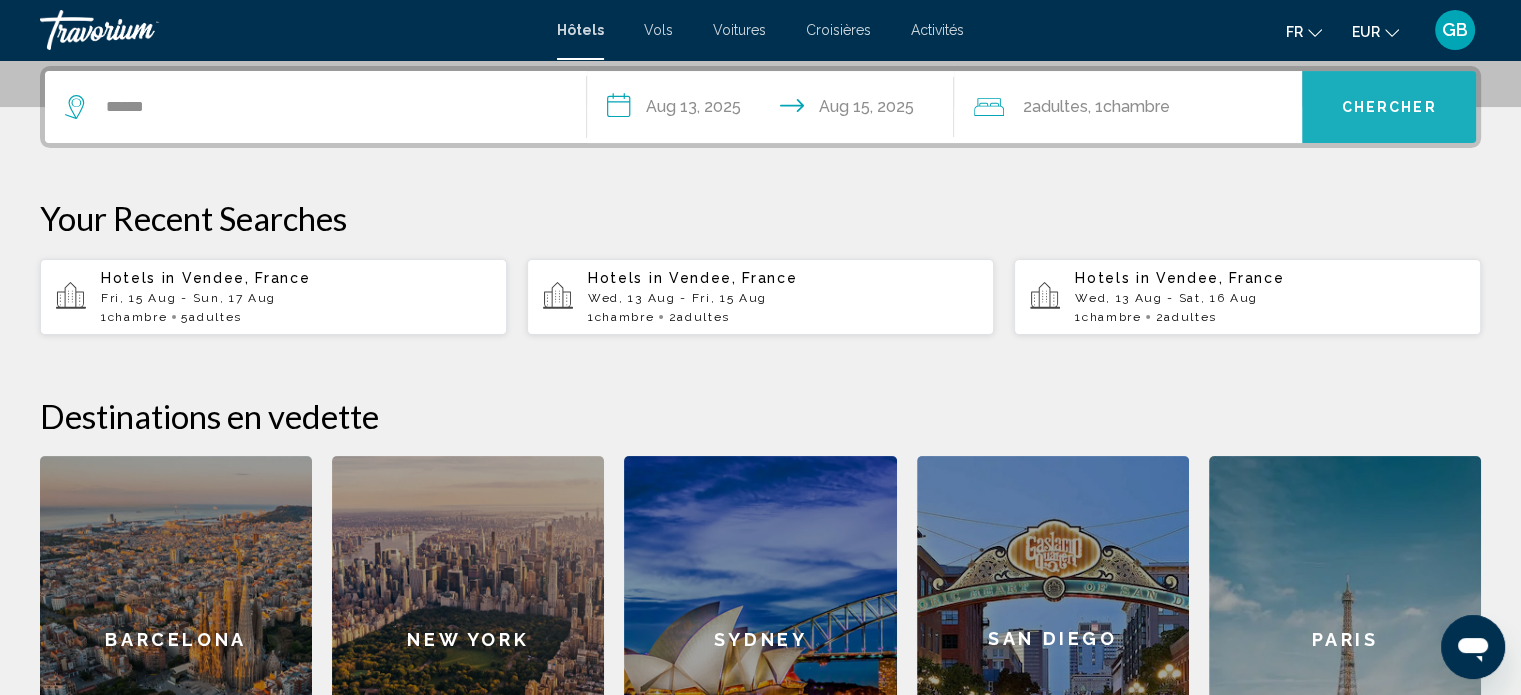 click on "Chercher" at bounding box center (1389, 108) 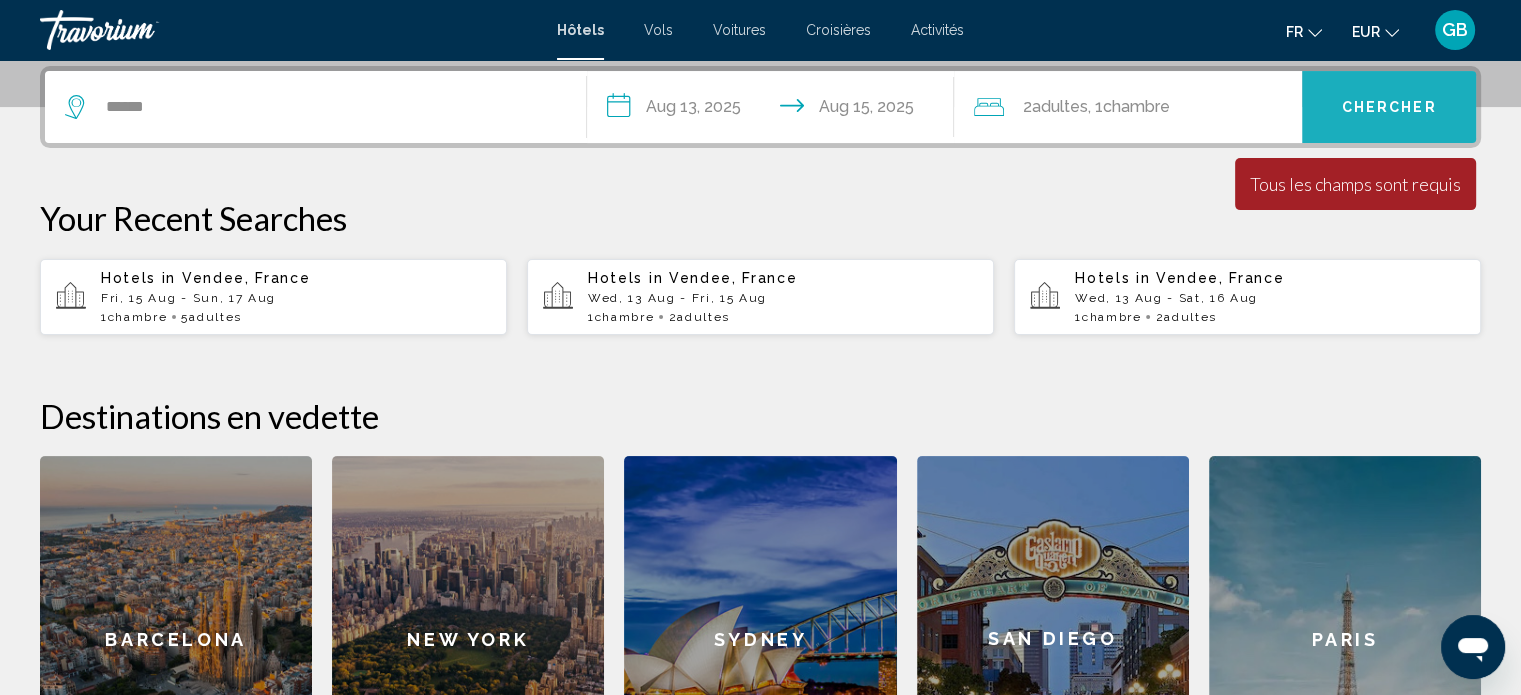 click on "Chercher" at bounding box center [1389, 108] 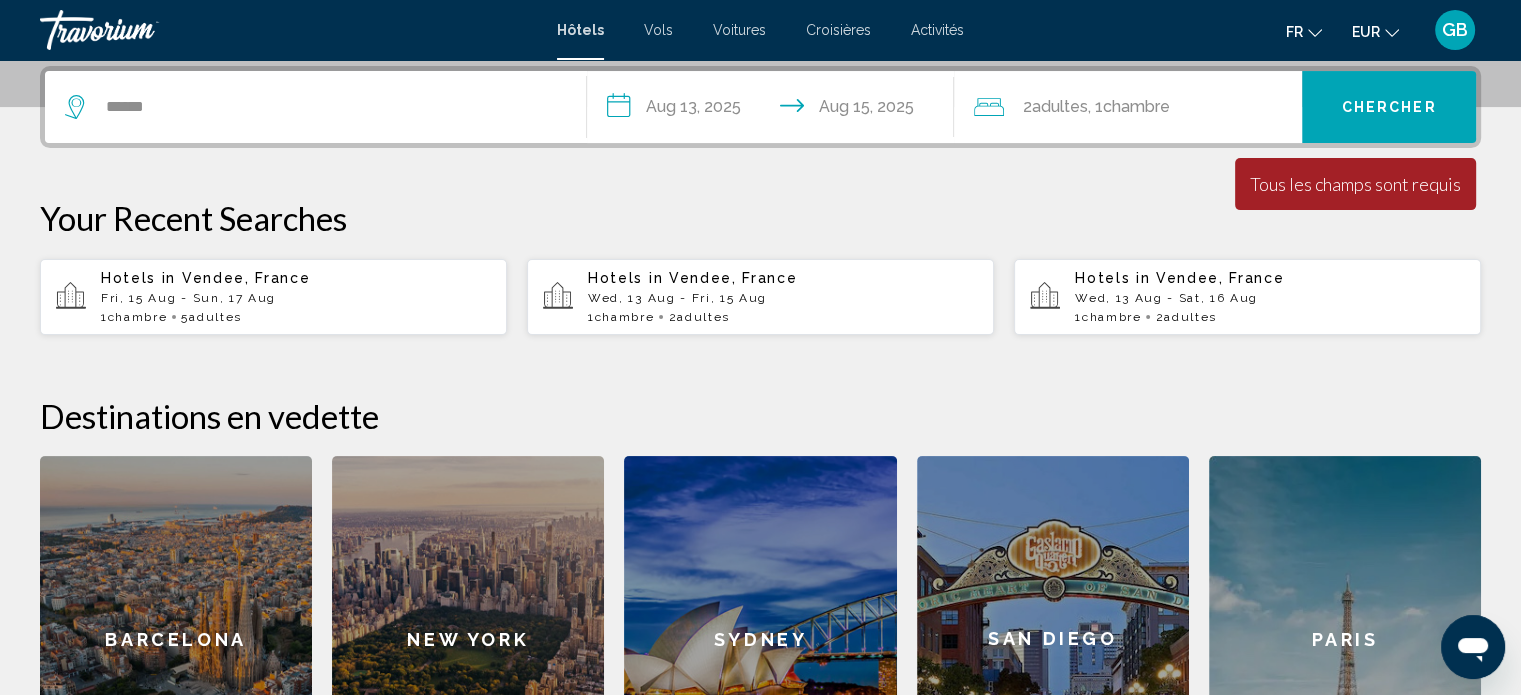 click on "Tous les champs sont requis" at bounding box center (1355, 184) 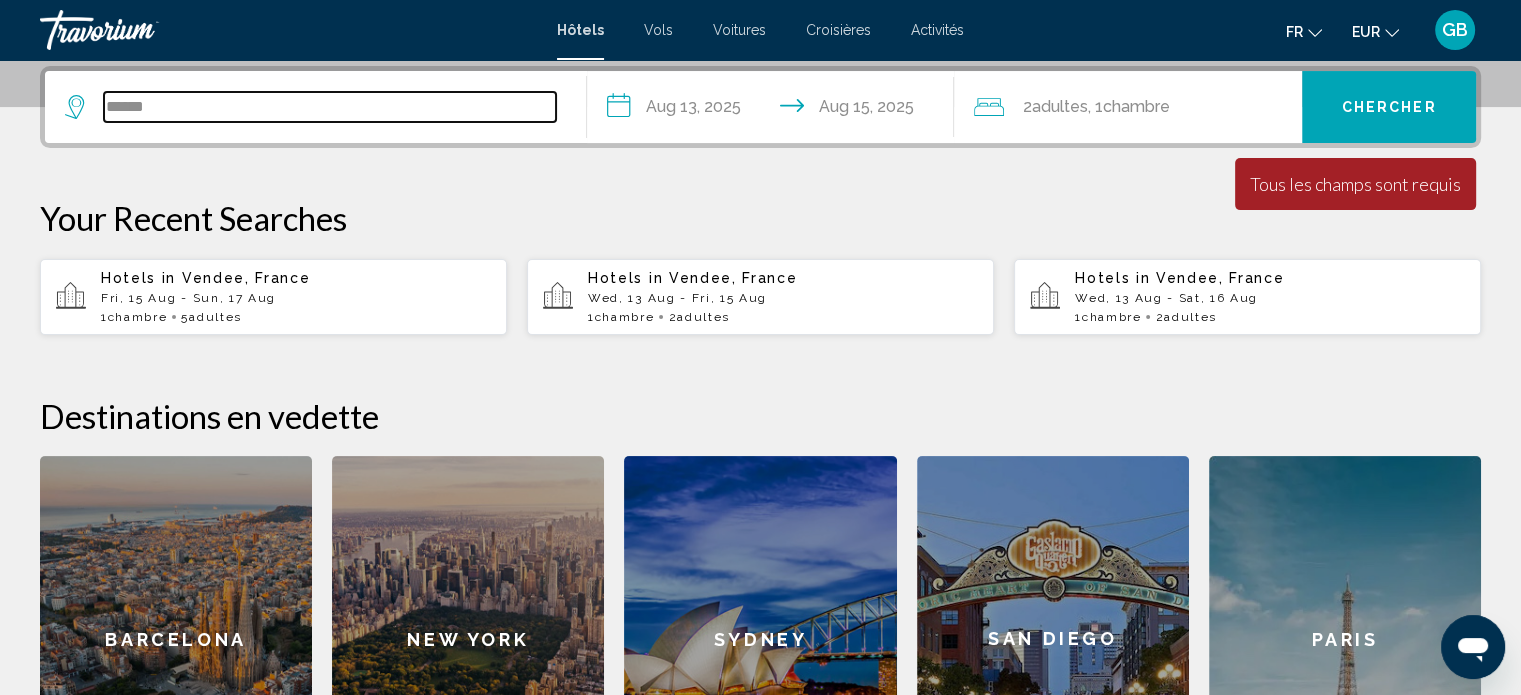 click on "******" at bounding box center (330, 107) 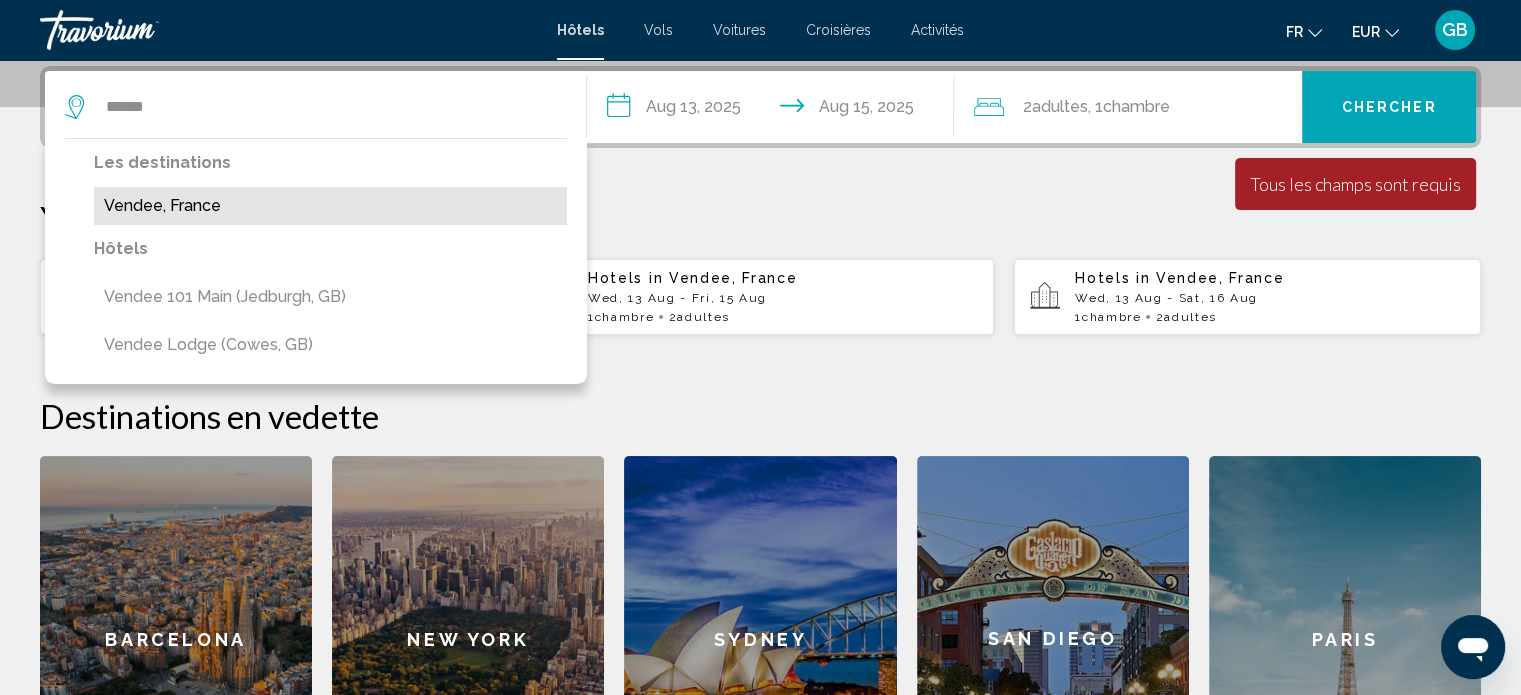 click on "Vendee, France" at bounding box center [330, 206] 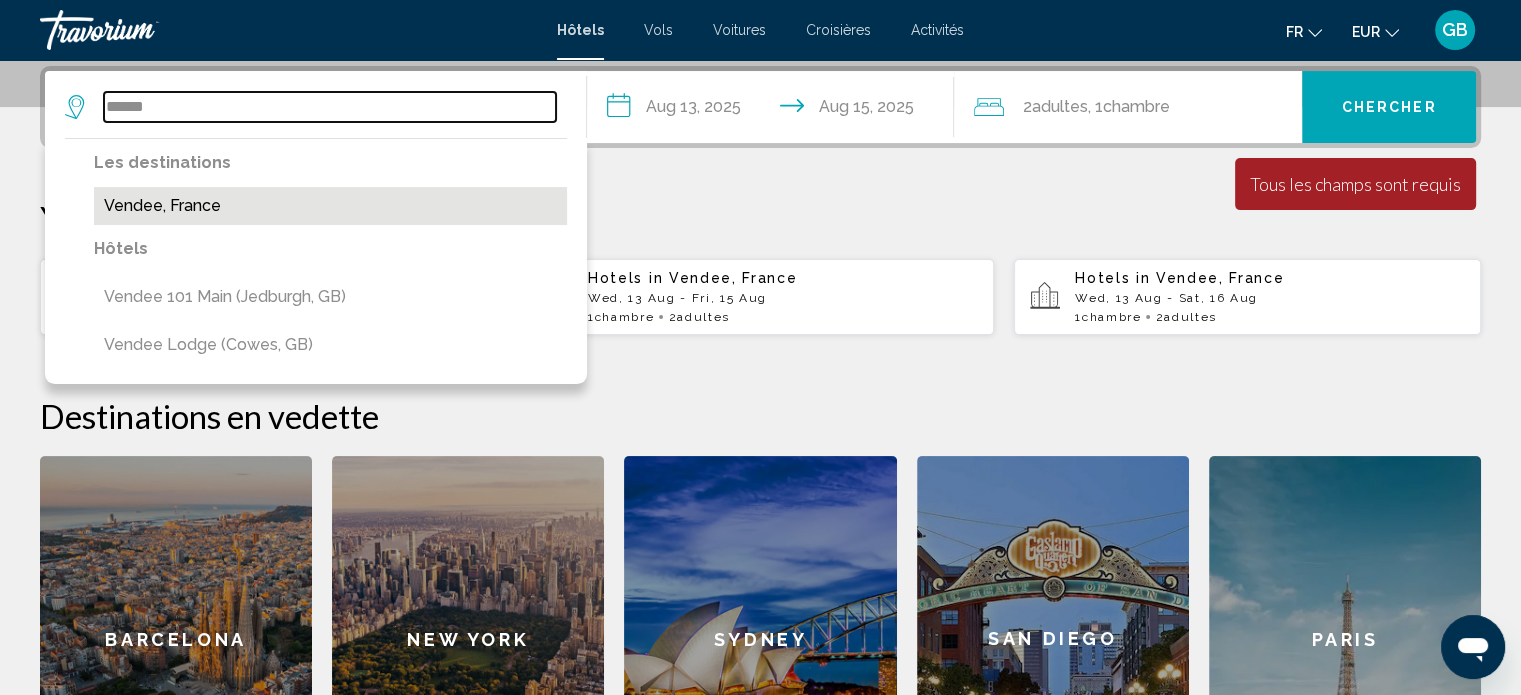 type on "**********" 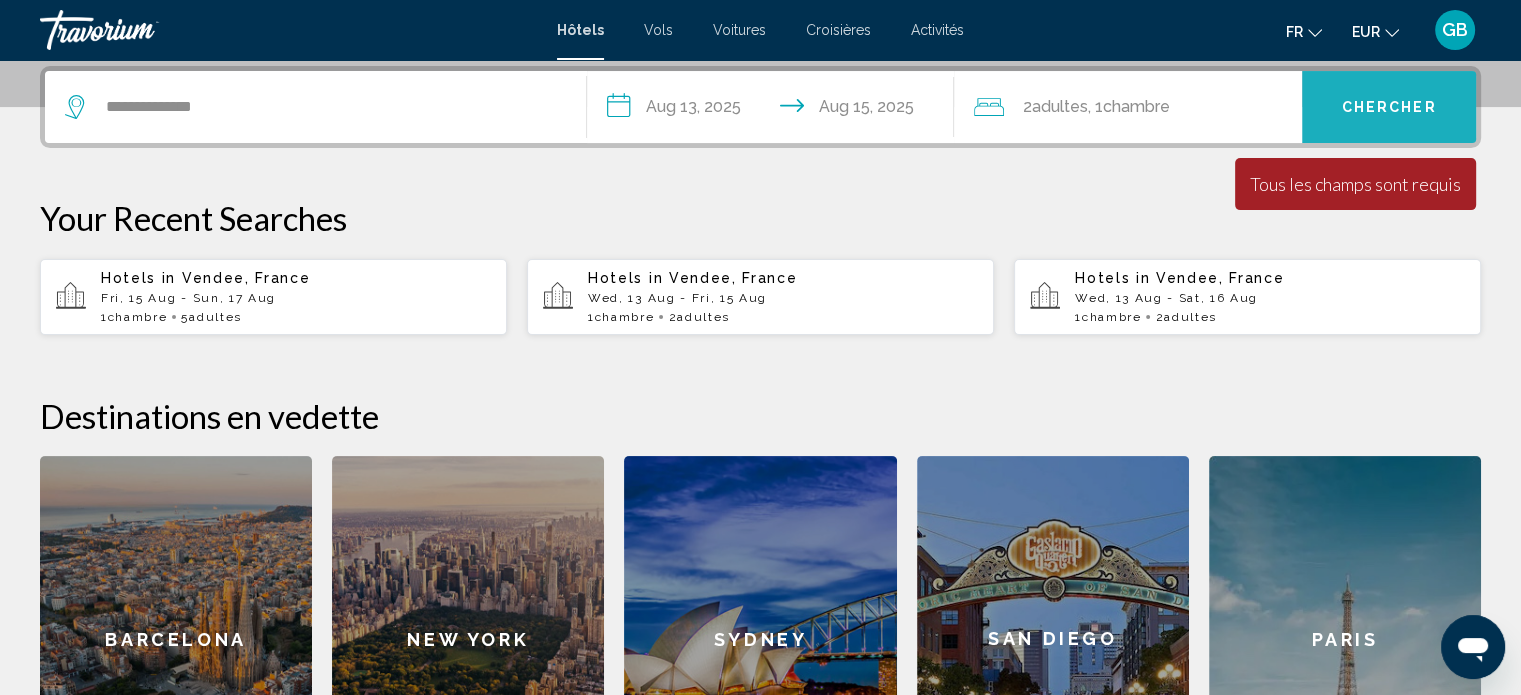 click on "Chercher" at bounding box center (1389, 108) 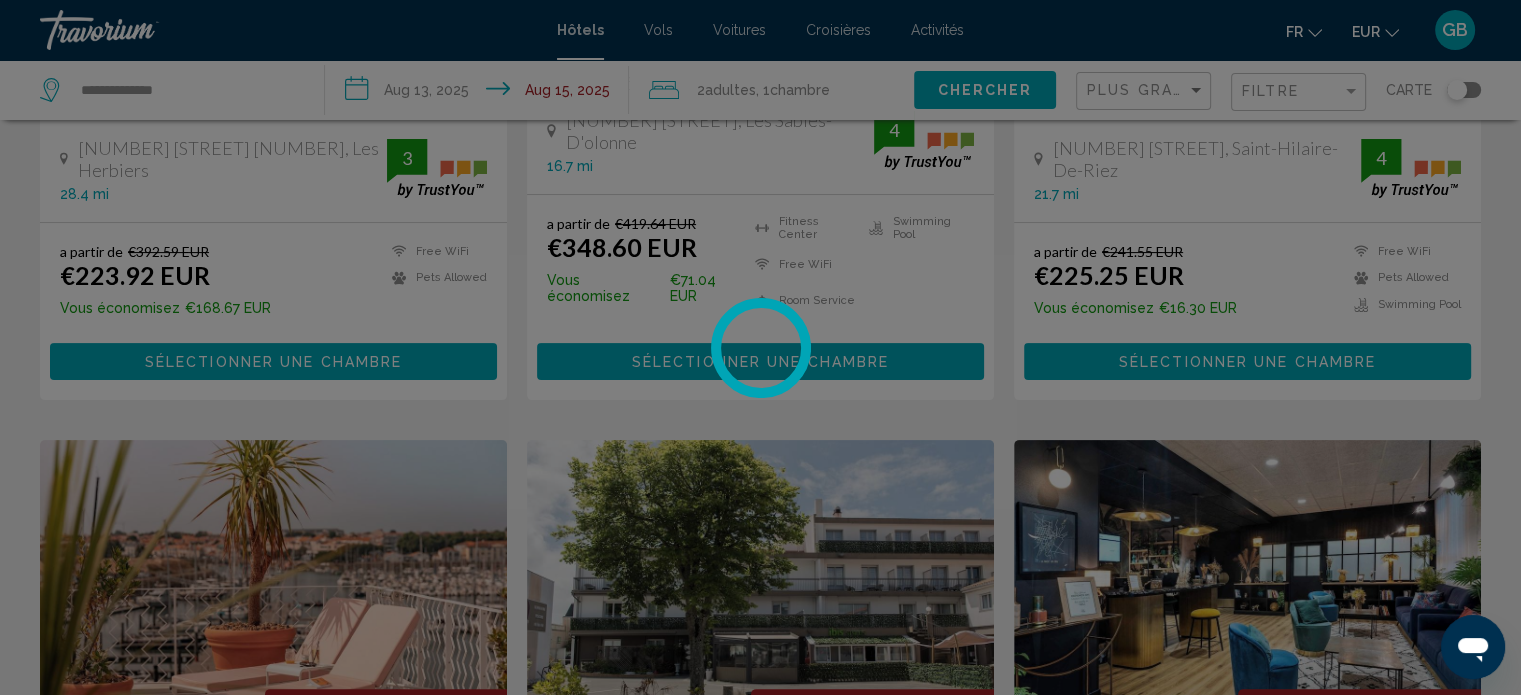 scroll, scrollTop: 0, scrollLeft: 0, axis: both 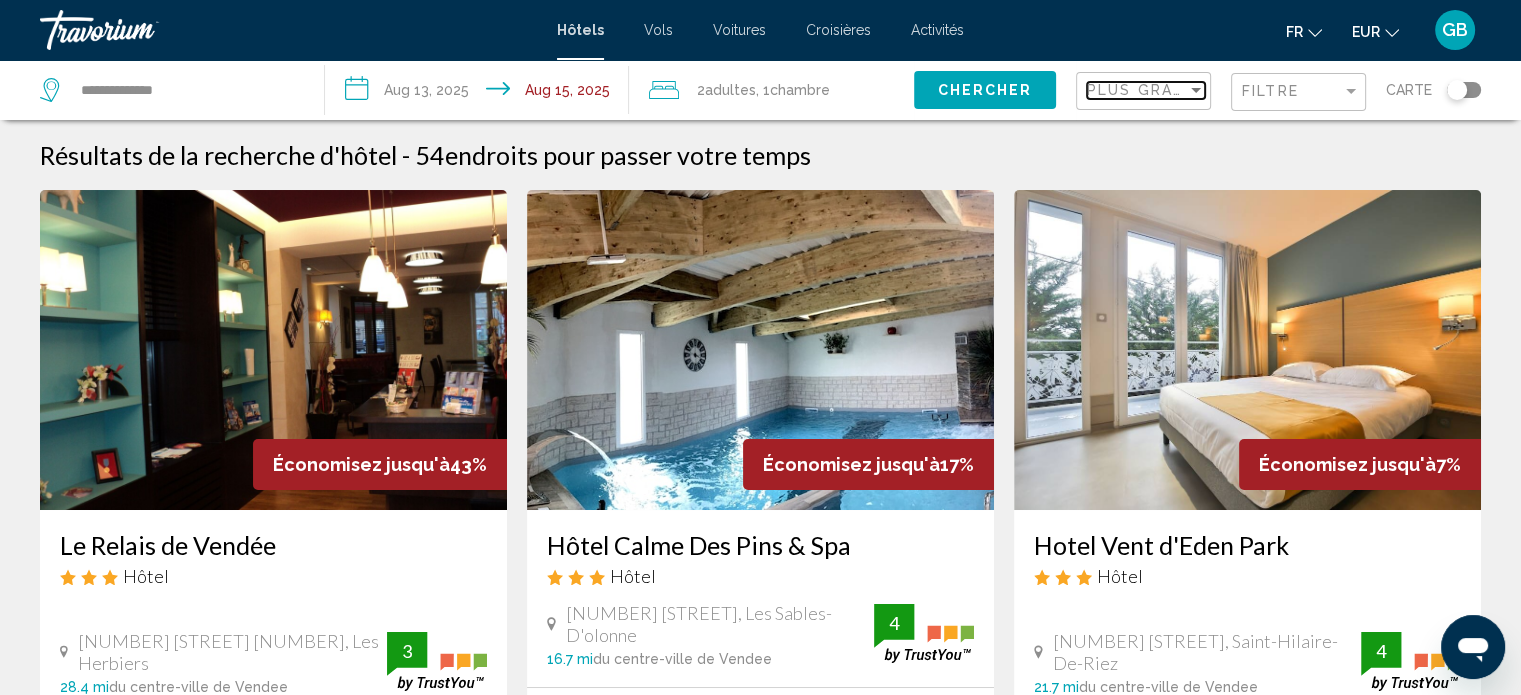 click at bounding box center [1196, 90] 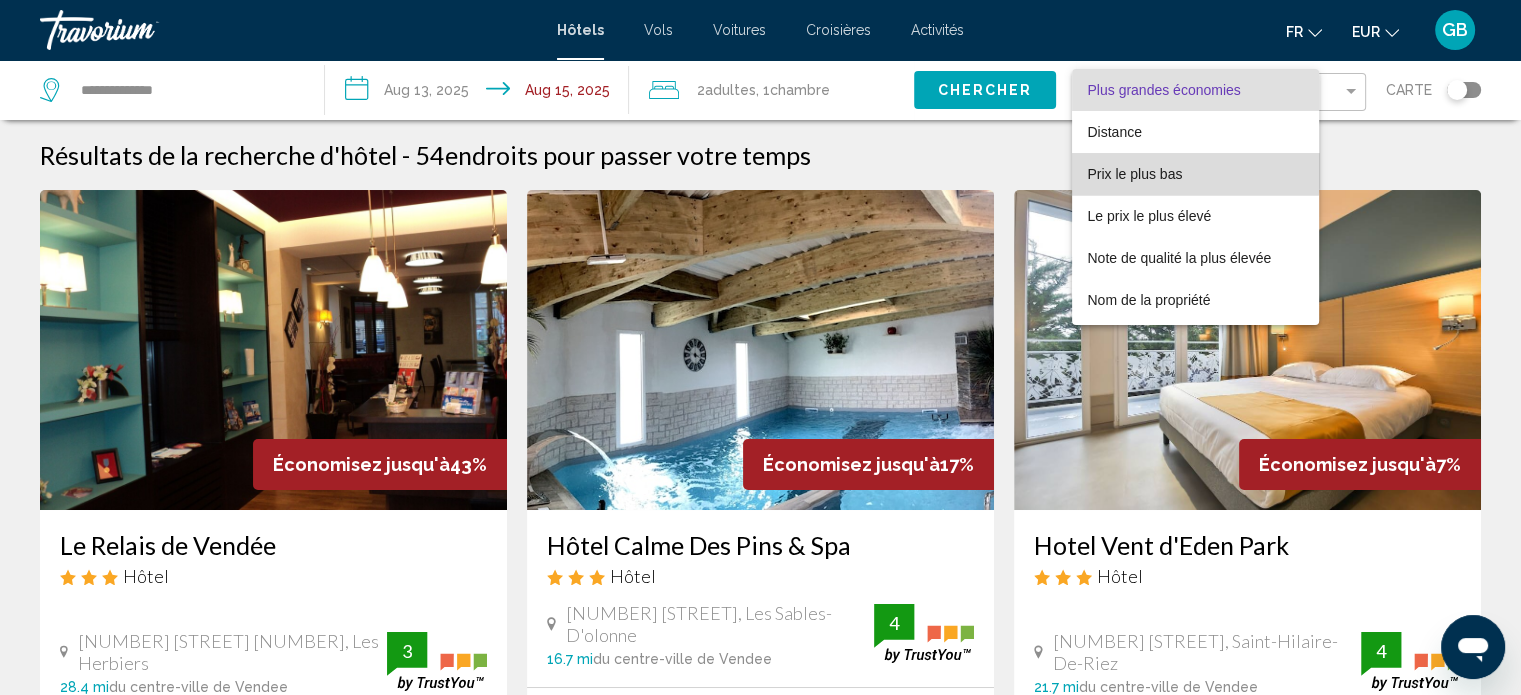 click on "Prix le plus bas" at bounding box center [1135, 174] 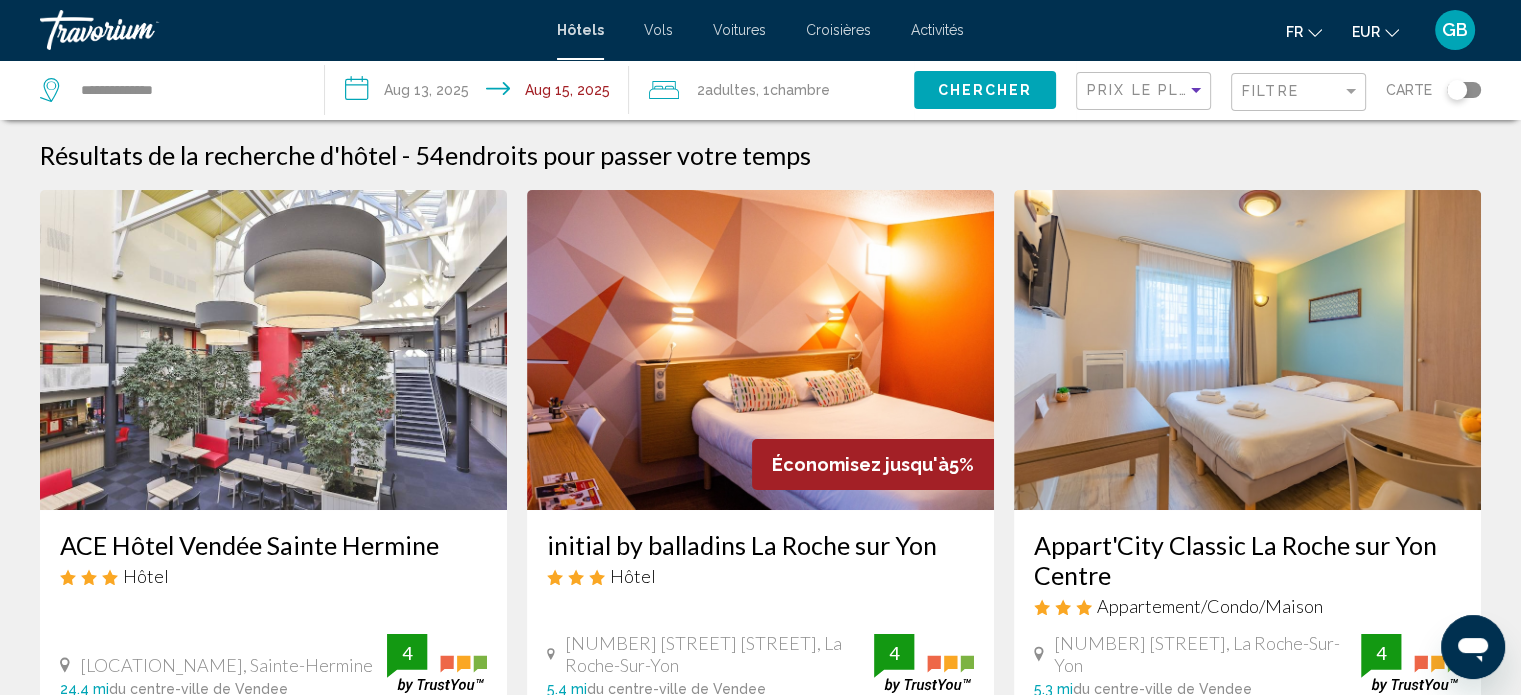 click on "Prix le plus bas Filtre Carte" 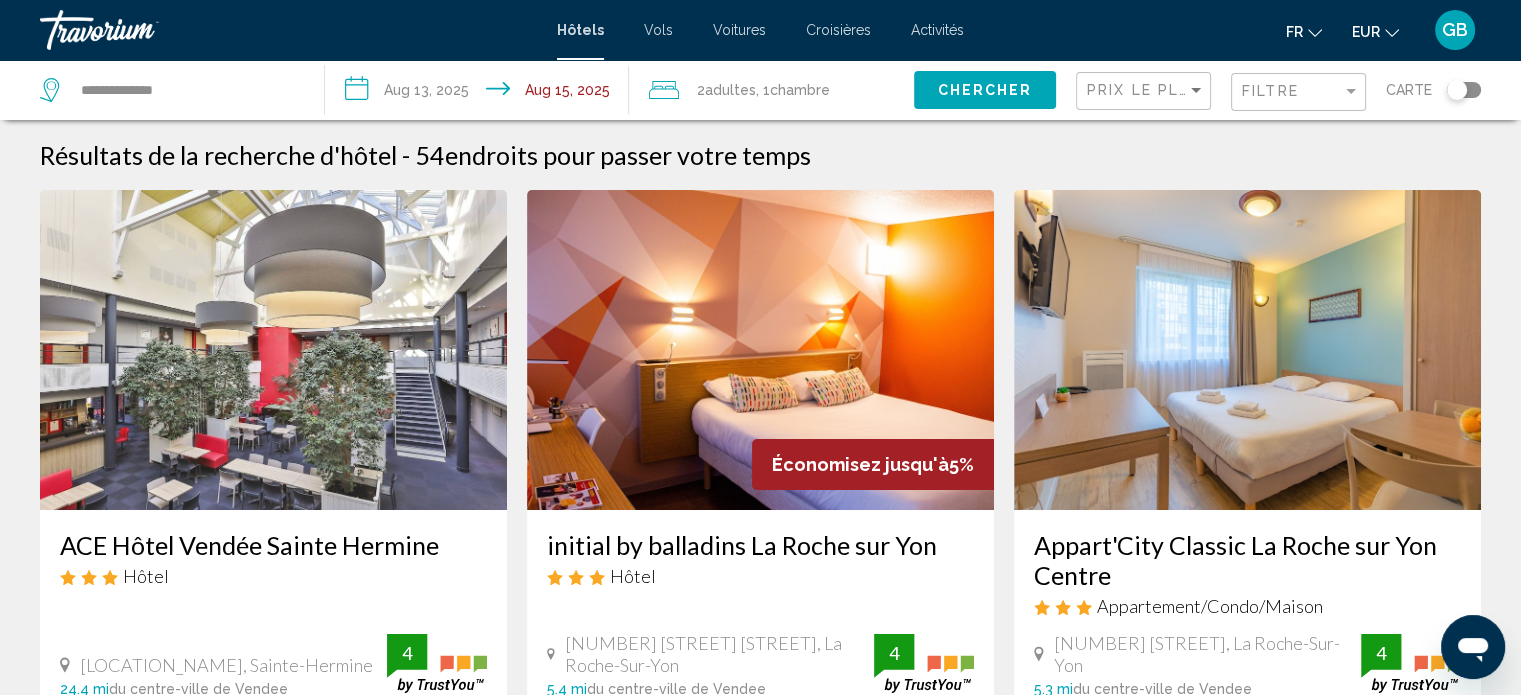 click 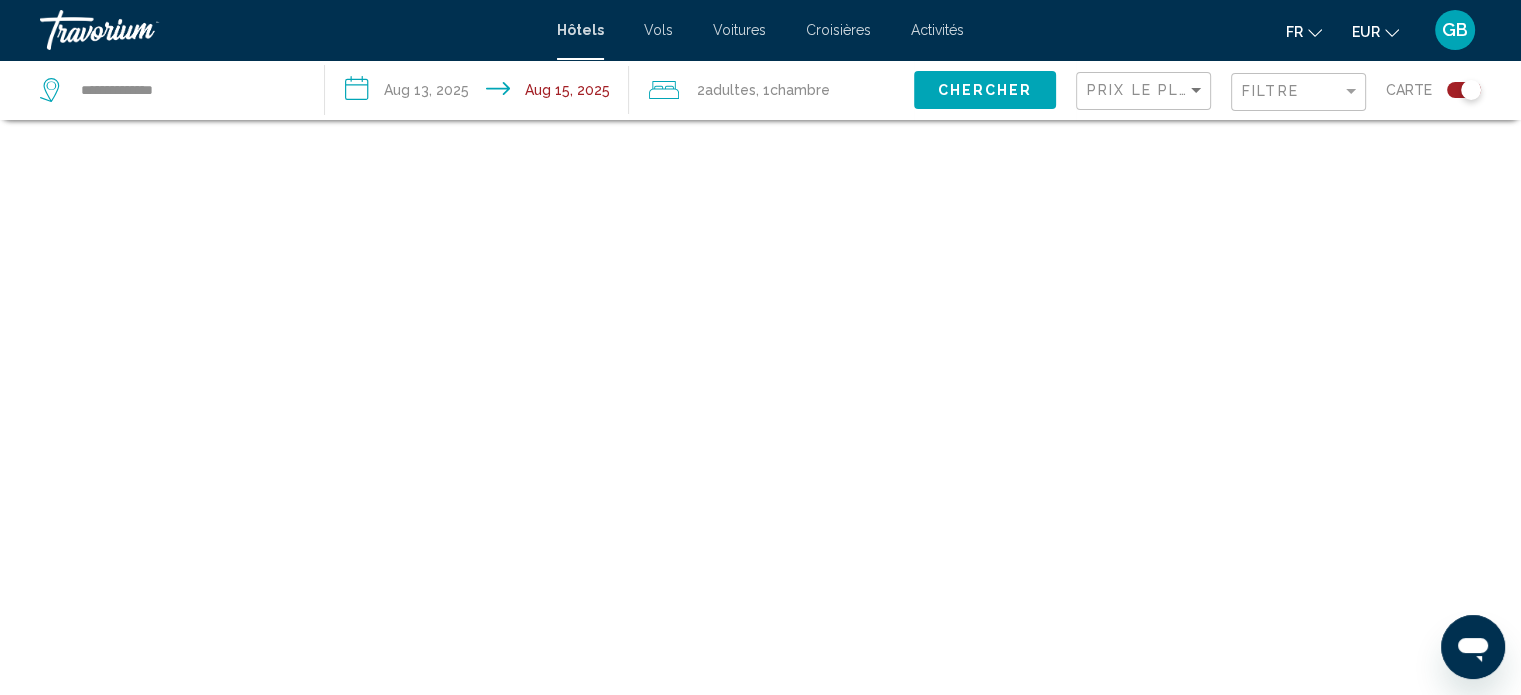 scroll, scrollTop: 120, scrollLeft: 0, axis: vertical 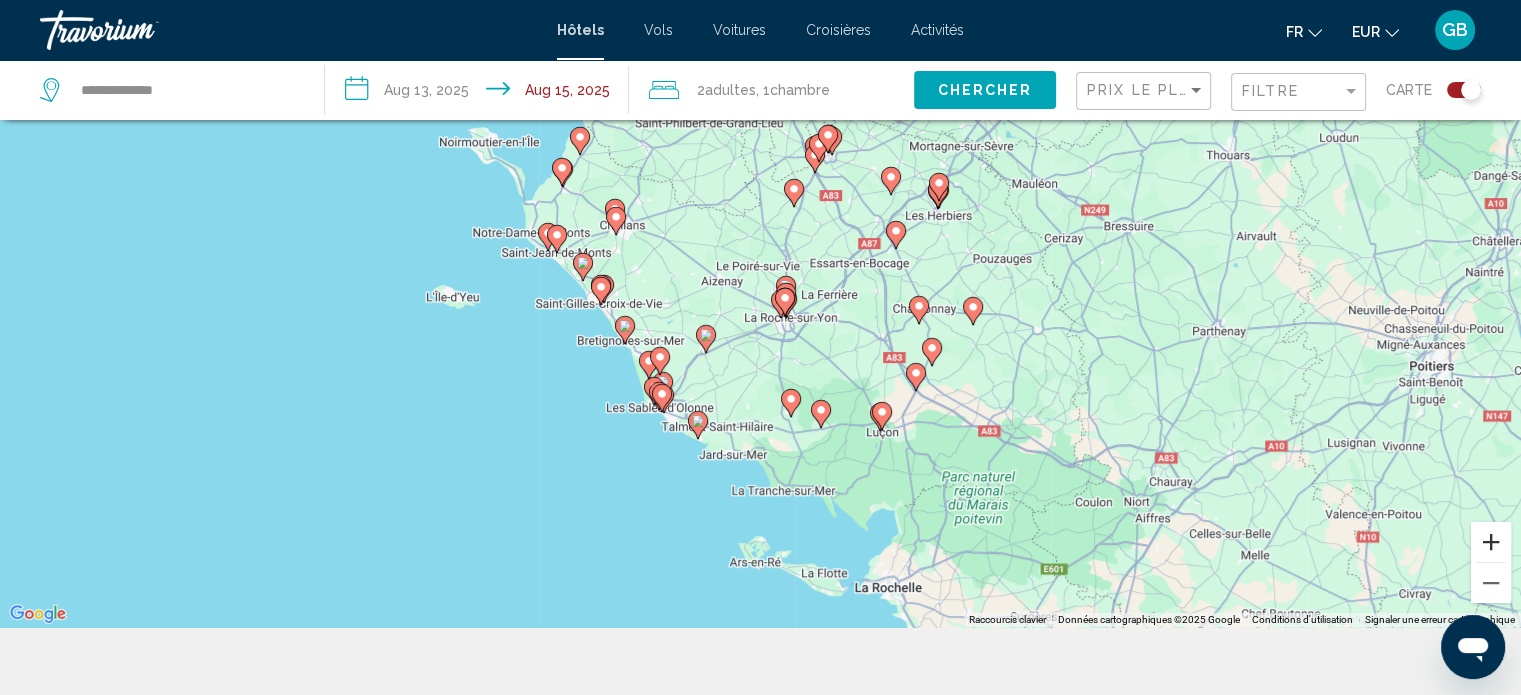 click at bounding box center (1491, 542) 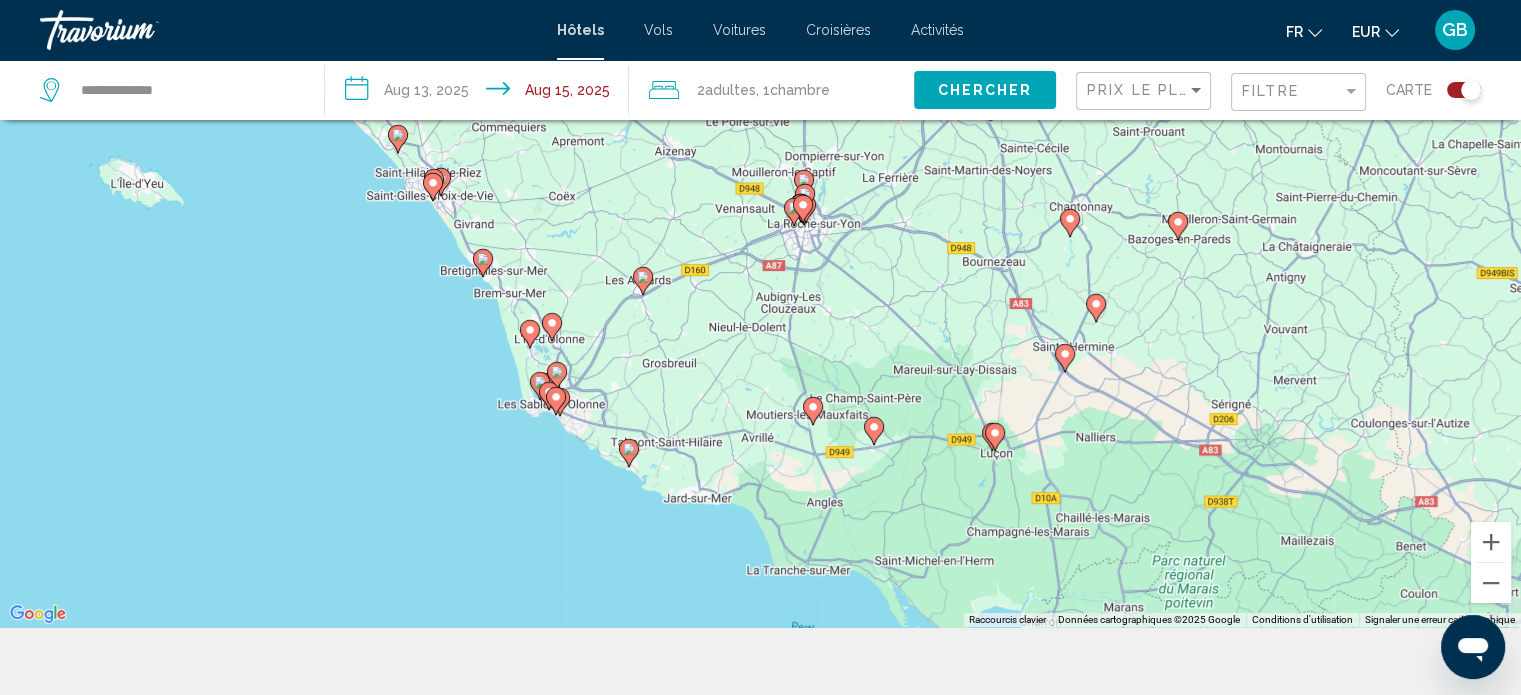 drag, startPoint x: 902, startPoint y: 458, endPoint x: 896, endPoint y: 301, distance: 157.11461 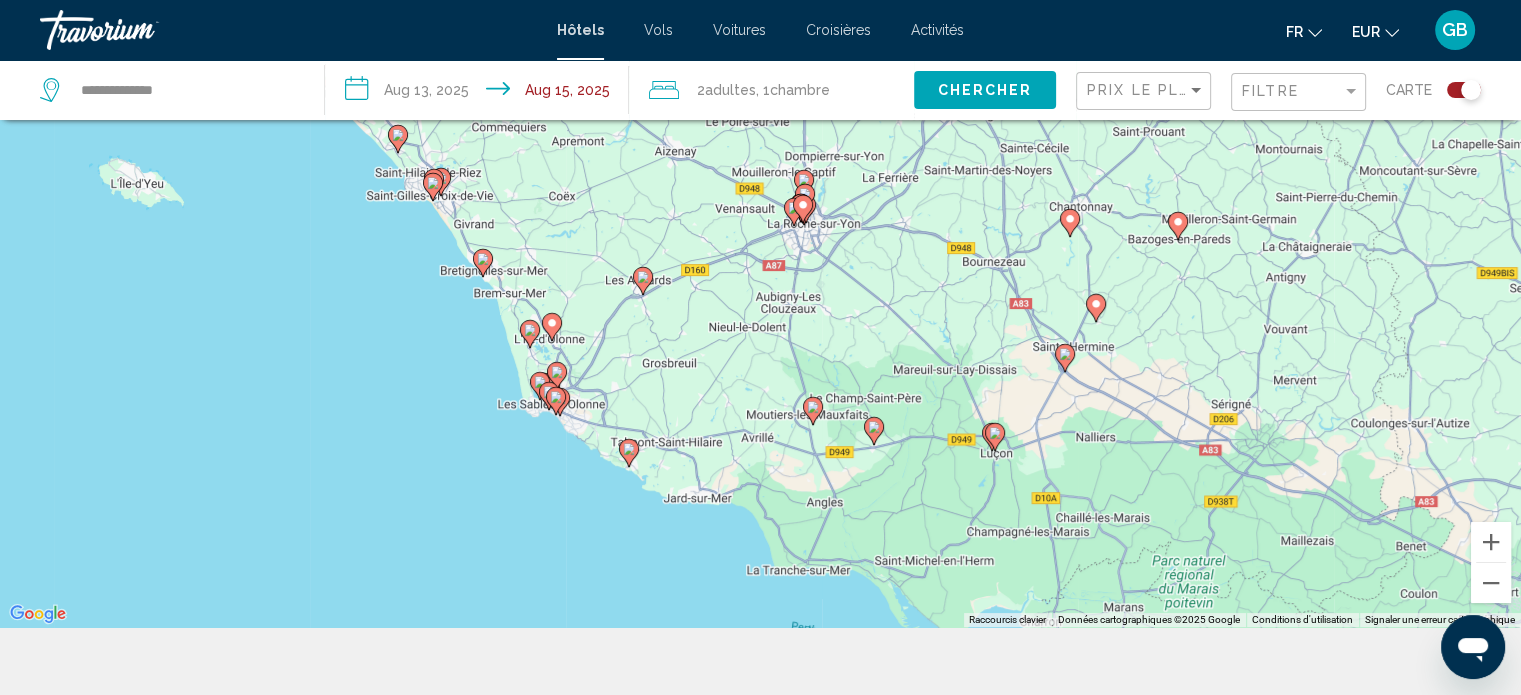 click 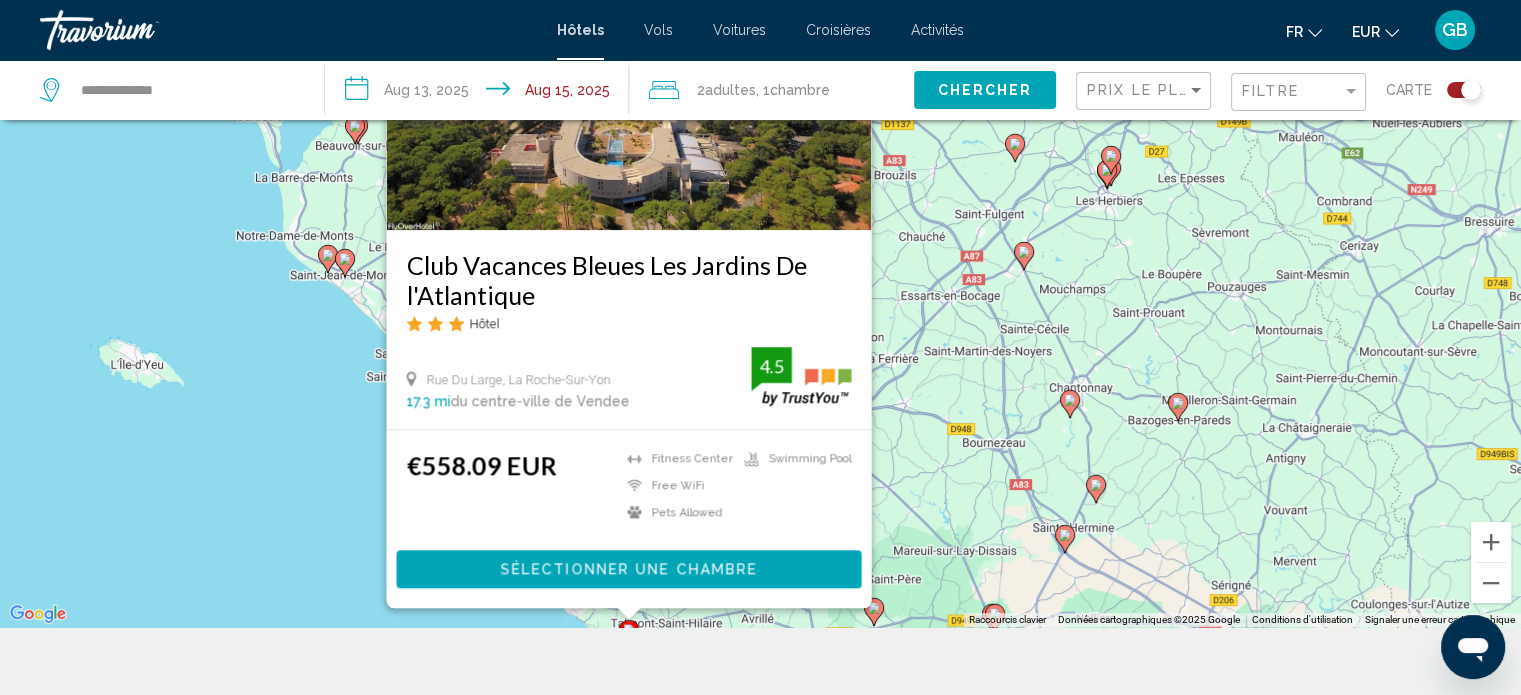 click on "Pour activer le glissement avec le clavier, appuyez sur Alt+Entrée. Une fois ce mode activé, utilisez les touches fléchées pour déplacer le repère. Pour valider le déplacement, appuyez sur Entrée. Pour annuler, appuyez sur Échap.  Club Vacances Bleues Les Jardins De l'Atlantique
Hôtel
[STREET], La Roche-Sur-Yon 17.3 mi  du centre-ville de Vendee de l'hôtel 4.5 €558.09 EUR
Fitness Center
Free WiFi
Pets Allowed
Swimming Pool  4.5 Sélectionner une chambre" at bounding box center (760, 279) 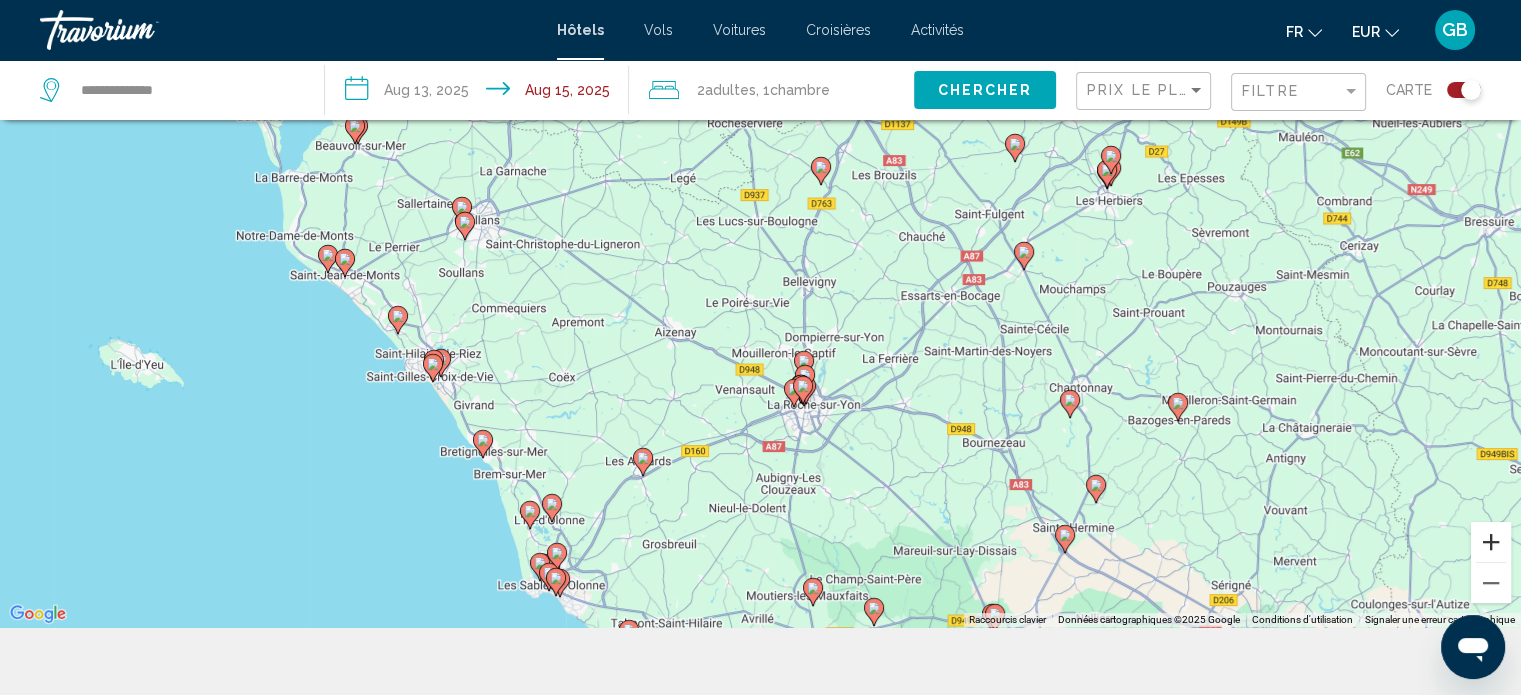 click at bounding box center (1491, 542) 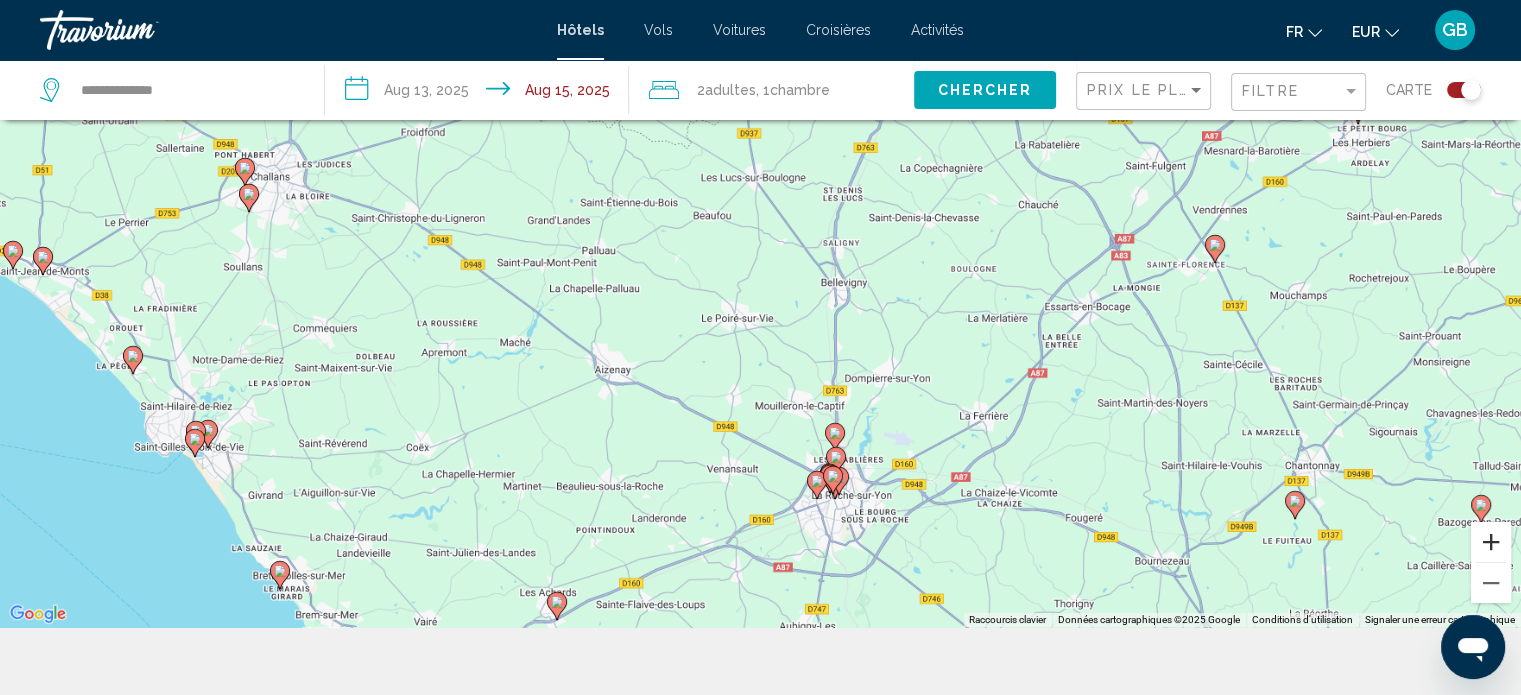 click at bounding box center (1491, 542) 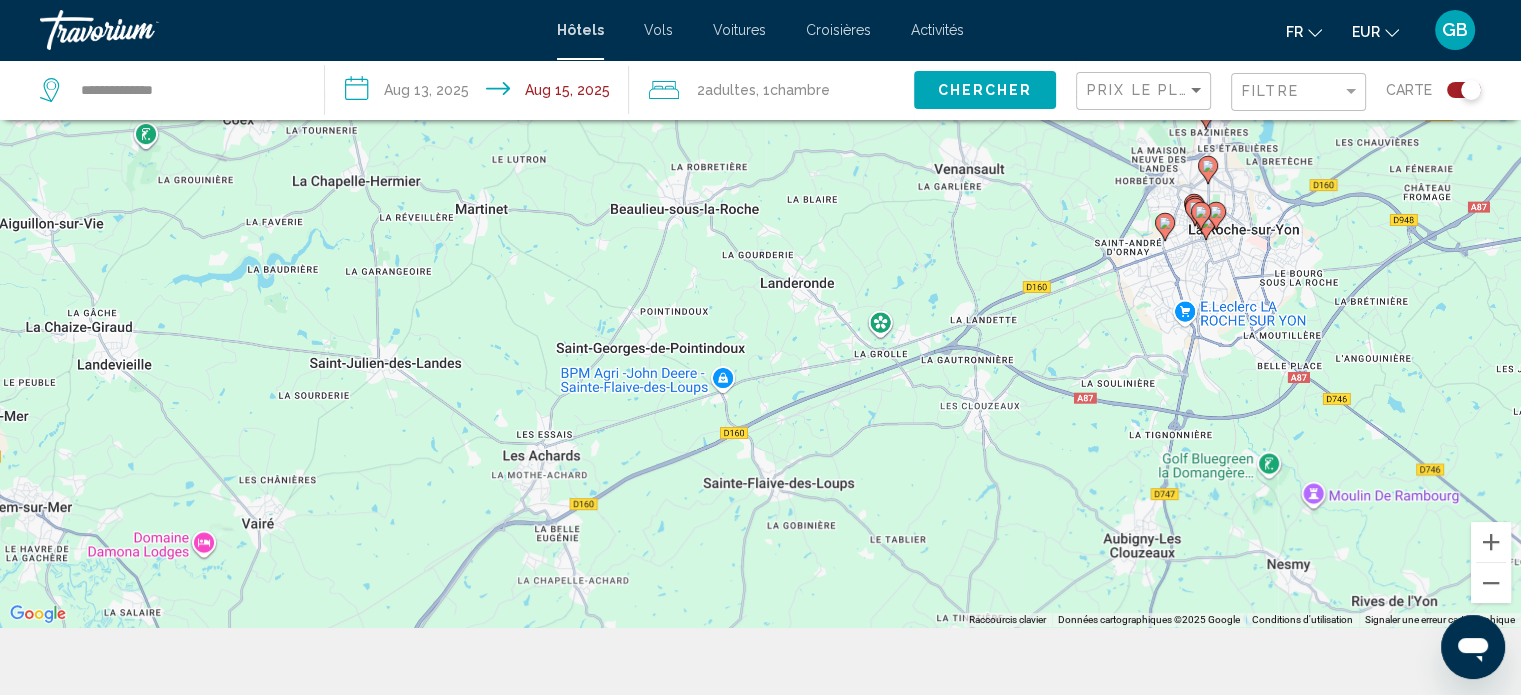 drag, startPoint x: 1050, startPoint y: 465, endPoint x: 1329, endPoint y: -101, distance: 631.0285 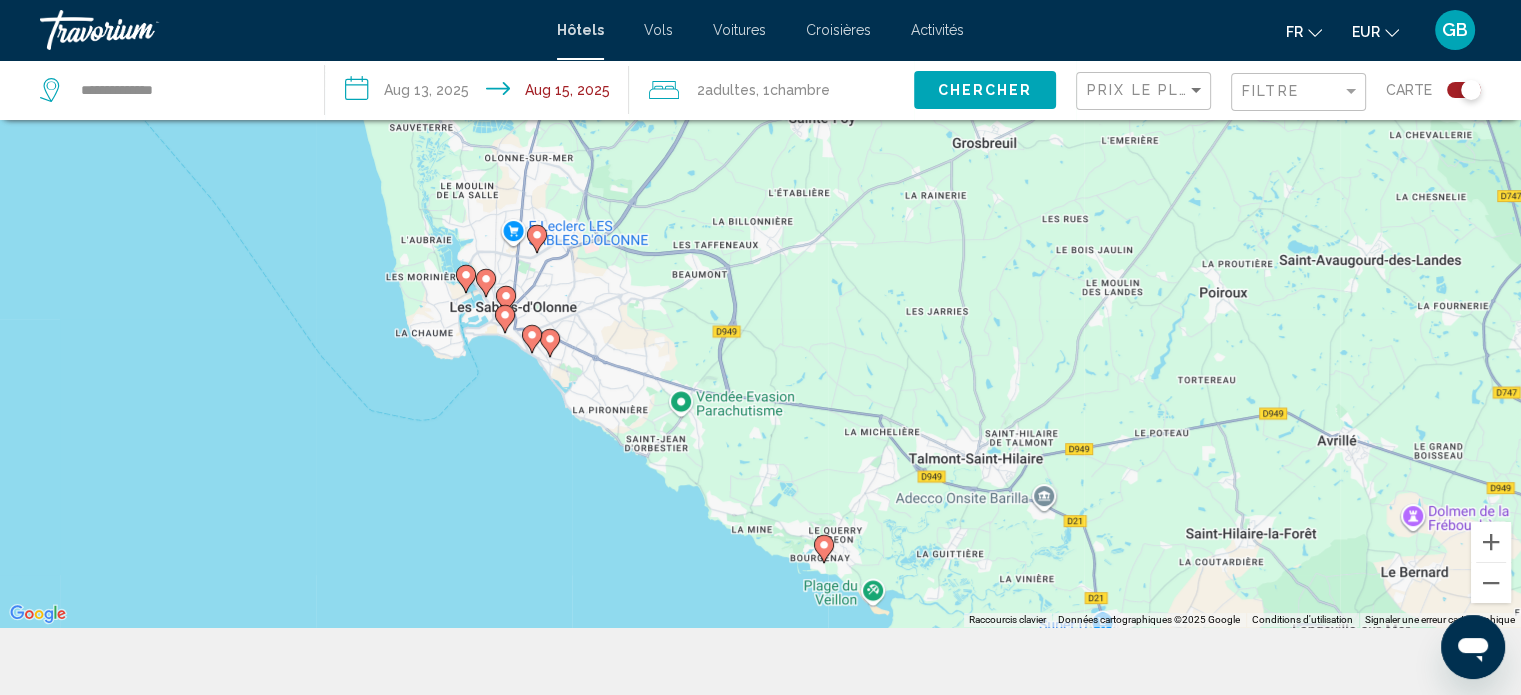 drag, startPoint x: 1282, startPoint y: 267, endPoint x: 1071, endPoint y: 595, distance: 390.0064 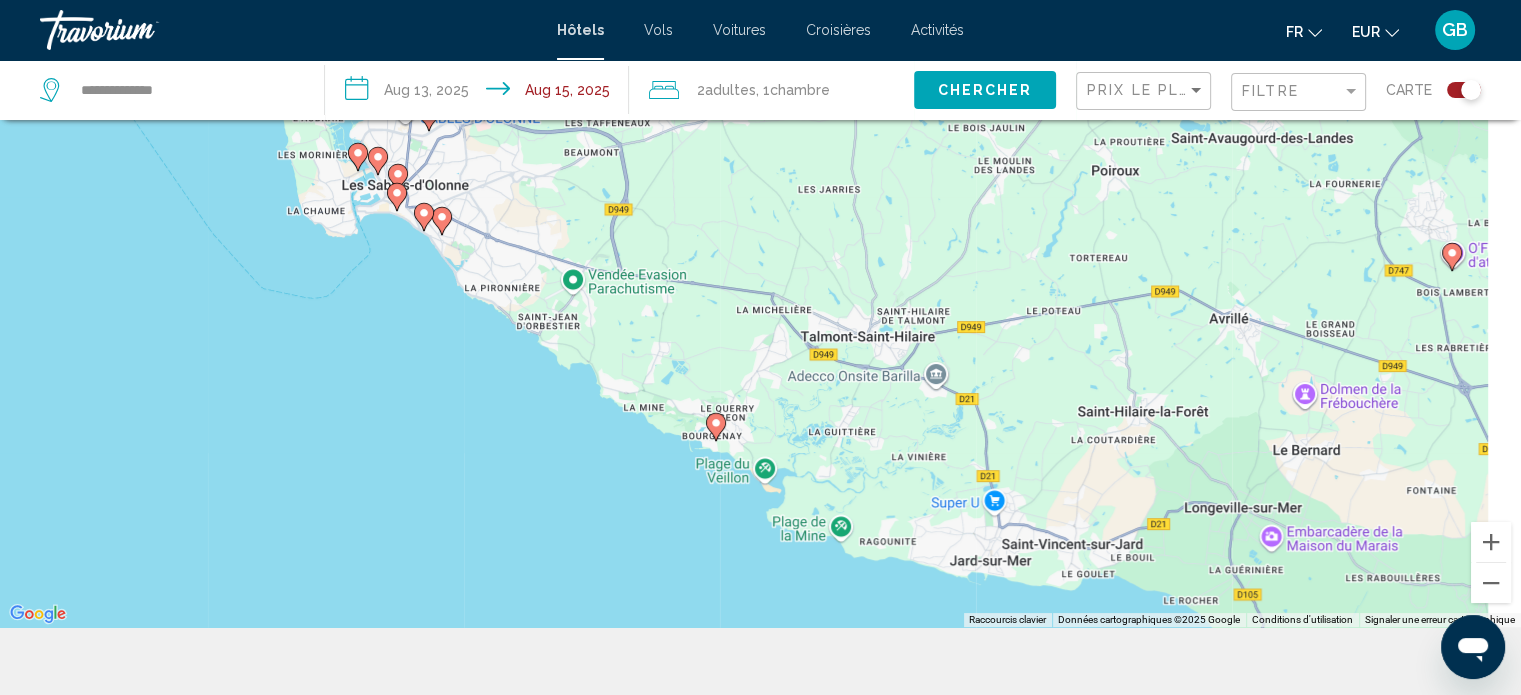 drag, startPoint x: 1020, startPoint y: 379, endPoint x: 864, endPoint y: 167, distance: 263.21094 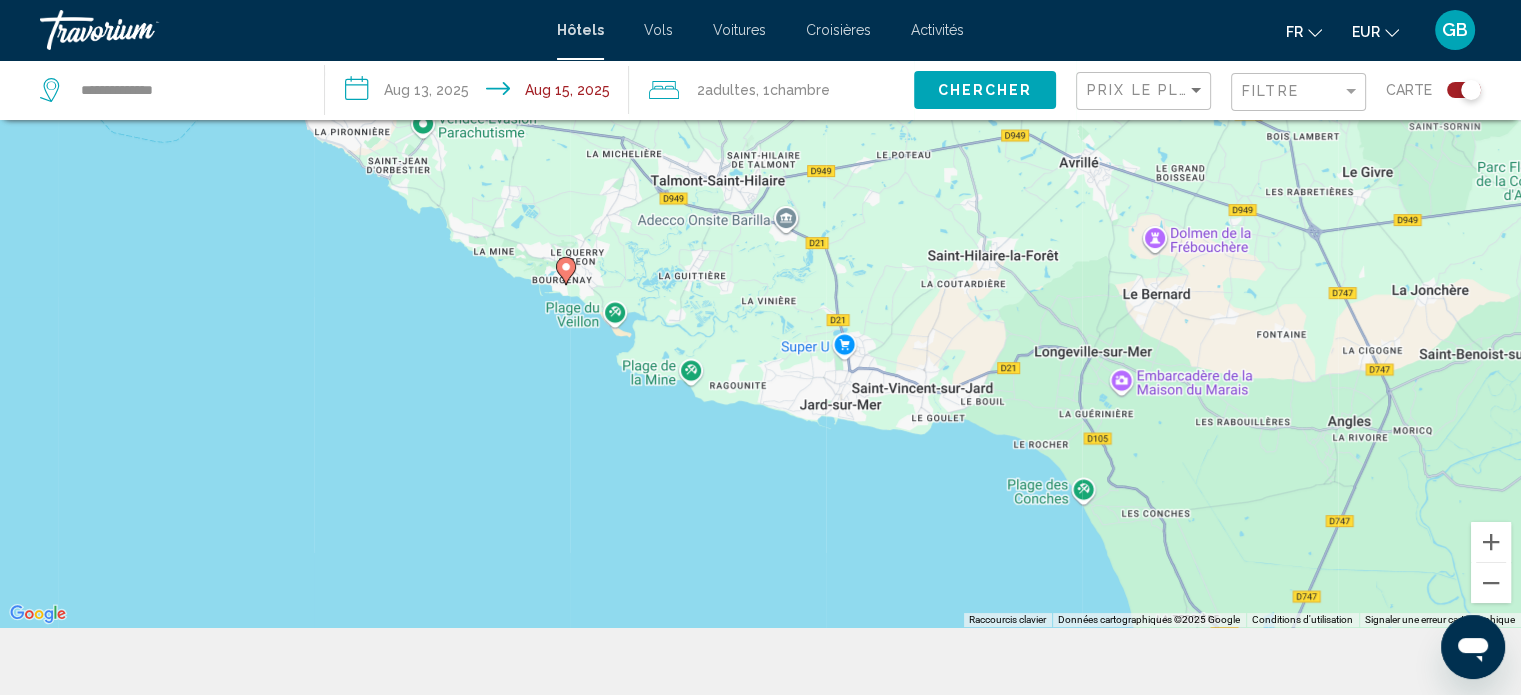 drag, startPoint x: 1138, startPoint y: 262, endPoint x: 1275, endPoint y: 550, distance: 318.92474 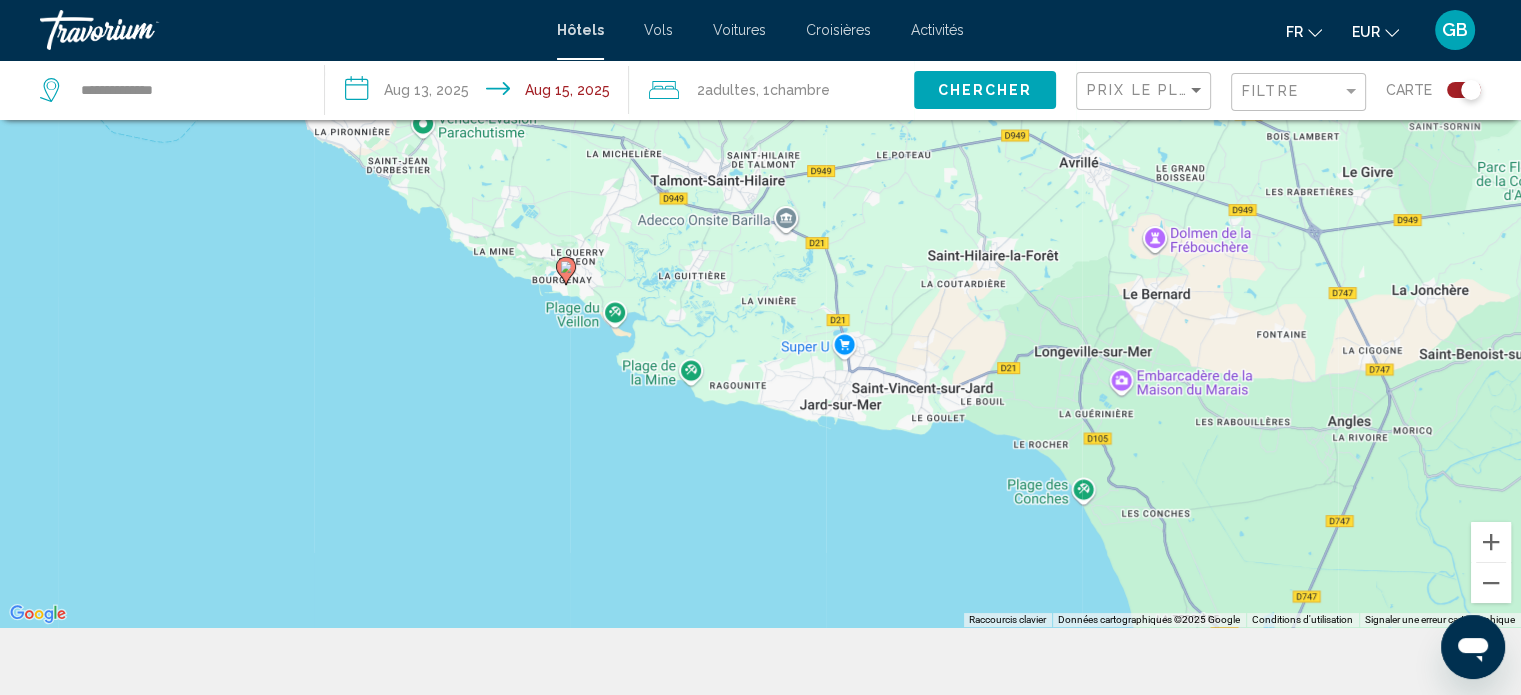 click on "Pour activer le glissement avec le clavier, appuyez sur Alt+Entrée. Une fois ce mode activé, utilisez les touches fléchées pour déplacer le repère. Pour valider le déplacement, appuyez sur Entrée. Pour annuler, appuyez sur Échap." at bounding box center (760, 279) 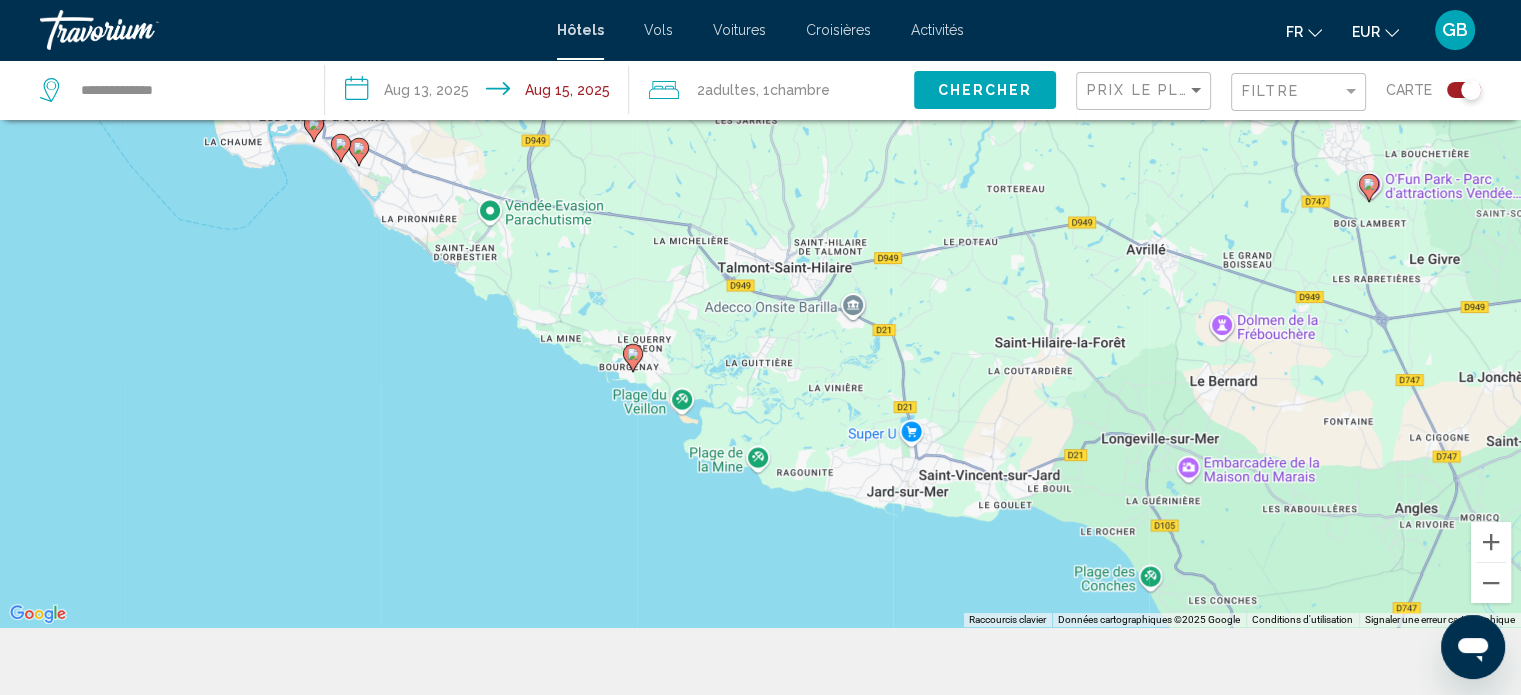 drag, startPoint x: 710, startPoint y: 243, endPoint x: 778, endPoint y: 334, distance: 113.600174 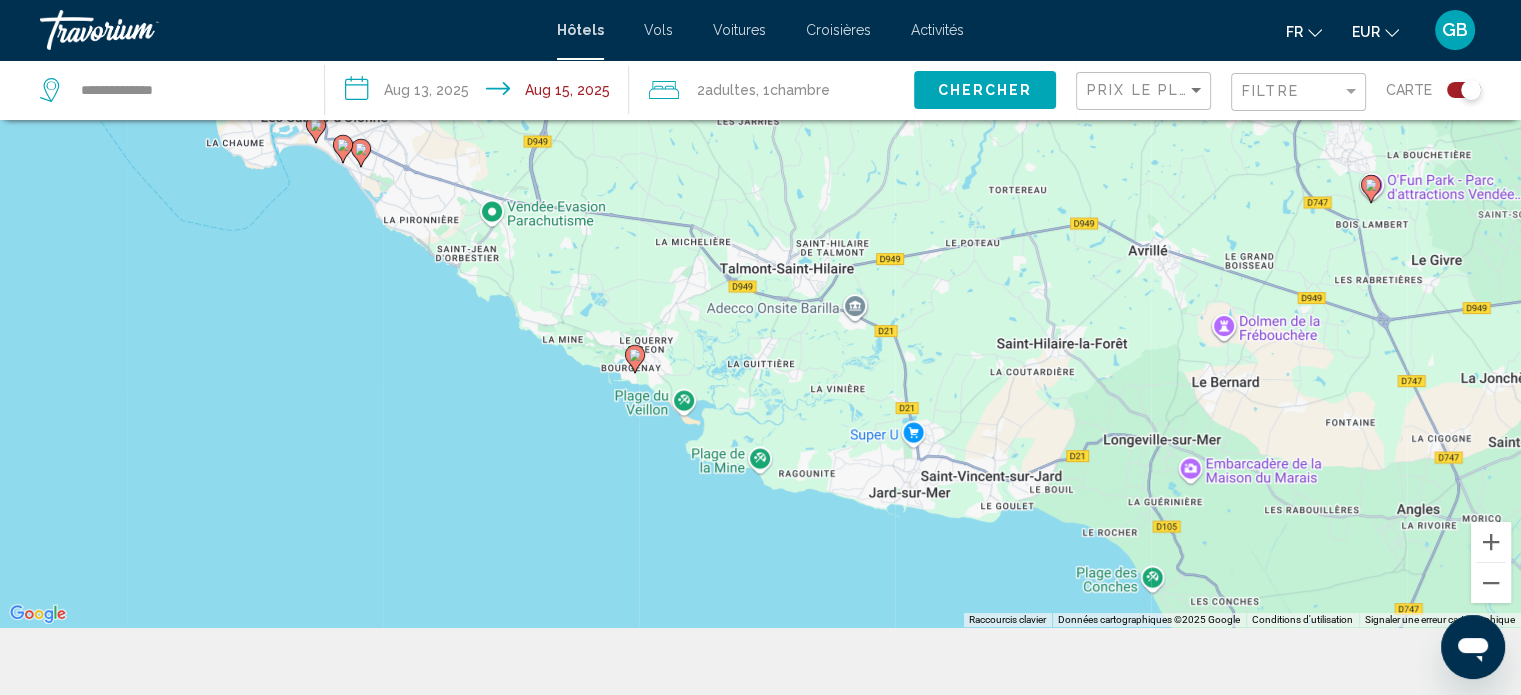 click 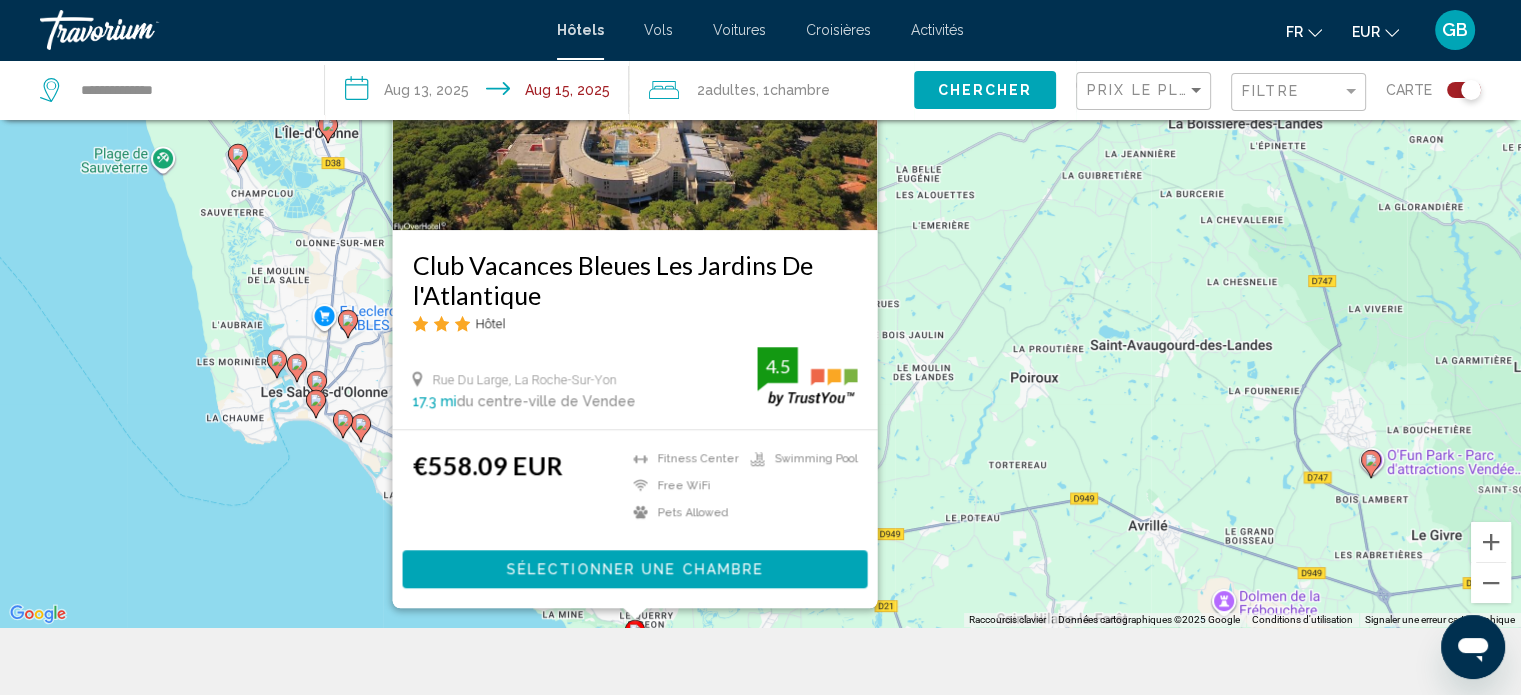 click on "Pour activer le glissement avec le clavier, appuyez sur Alt+Entrée. Une fois ce mode activé, utilisez les touches fléchées pour déplacer le repère. Pour valider le déplacement, appuyez sur Entrée. Pour annuler, appuyez sur Échap.  Club Vacances Bleues Les Jardins De l'Atlantique
Hôtel
[STREET], La Roche-Sur-Yon 17.3 mi  du centre-ville de Vendee de l'hôtel 4.5 €558.09 EUR
Fitness Center
Free WiFi
Pets Allowed
Swimming Pool  4.5 Sélectionner une chambre" at bounding box center [760, 279] 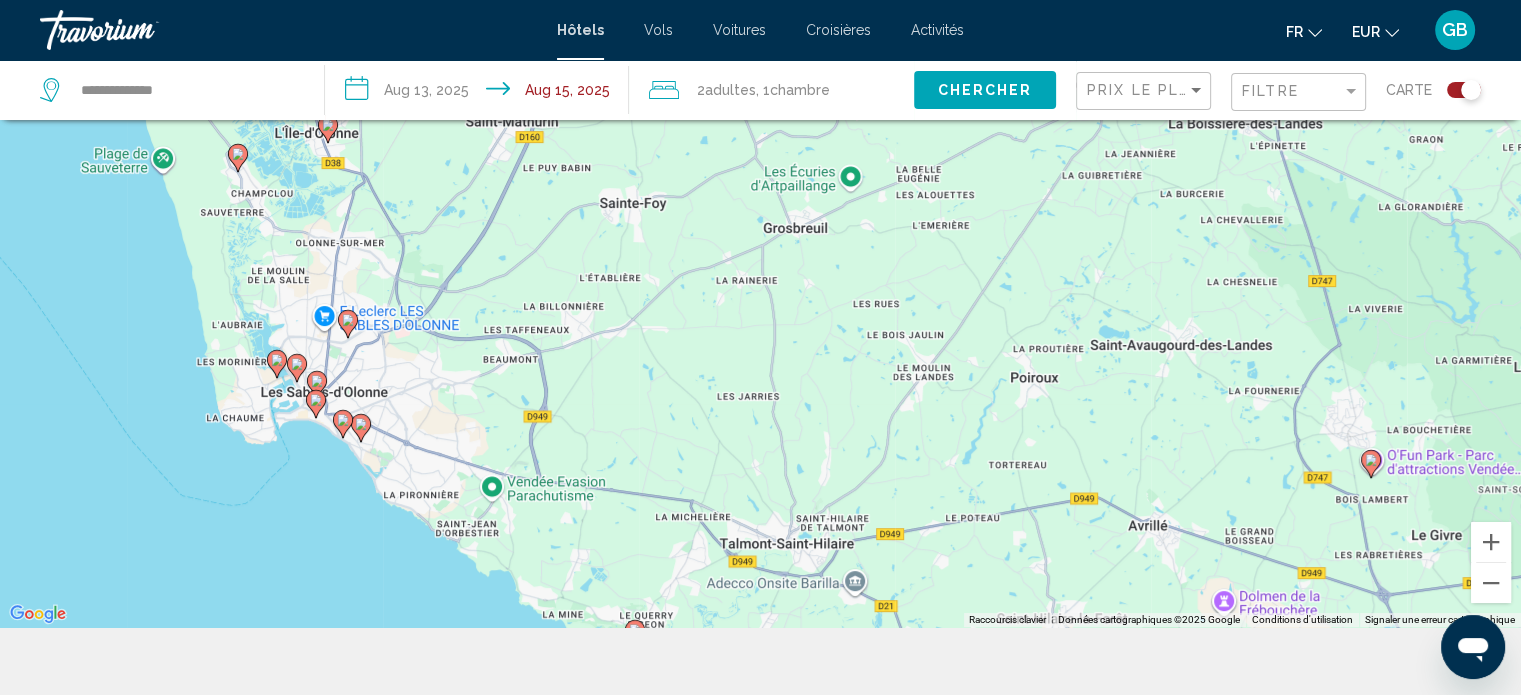 click 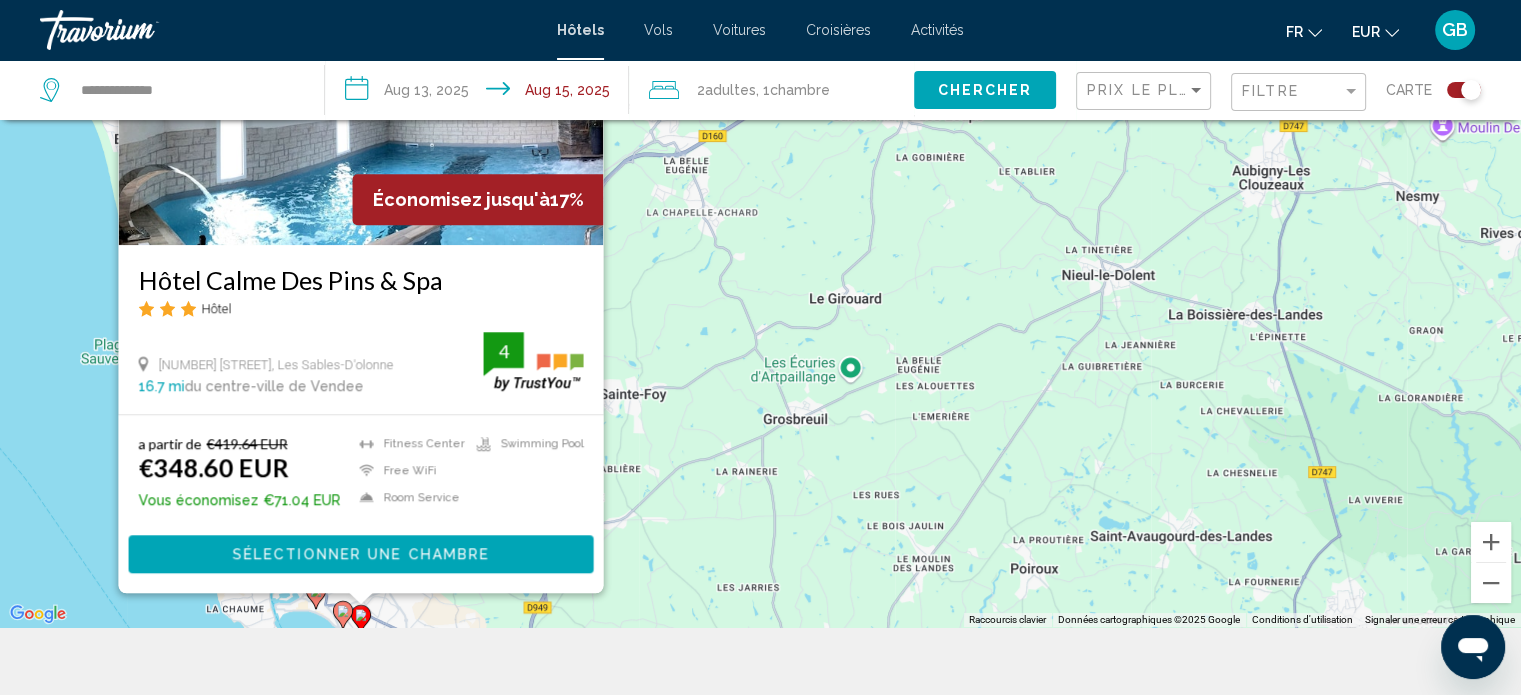 click on "Pour activer le glissement avec le clavier, appuyez sur Alt+Entrée. Une fois ce mode activé, utilisez les touches fléchées pour déplacer le repère. Pour valider le déplacement, appuyez sur Entrée. Pour annuler, appuyez sur Échap. Économisez jusqu'à  17%   Hôtel Calme Des Pins & Spa
Hôtel
[NUMBER] [STREET], Les Sables-D'olonne 16.7 mi  du centre-ville de Vendee de l'hôtel 4 a partir de €419.64 EUR €348.60 EUR  Vous économisez  €71.04 EUR
Fitness Center
Free WiFi
Room Service
Swimming Pool  4 Sélectionner une chambre" at bounding box center (760, 279) 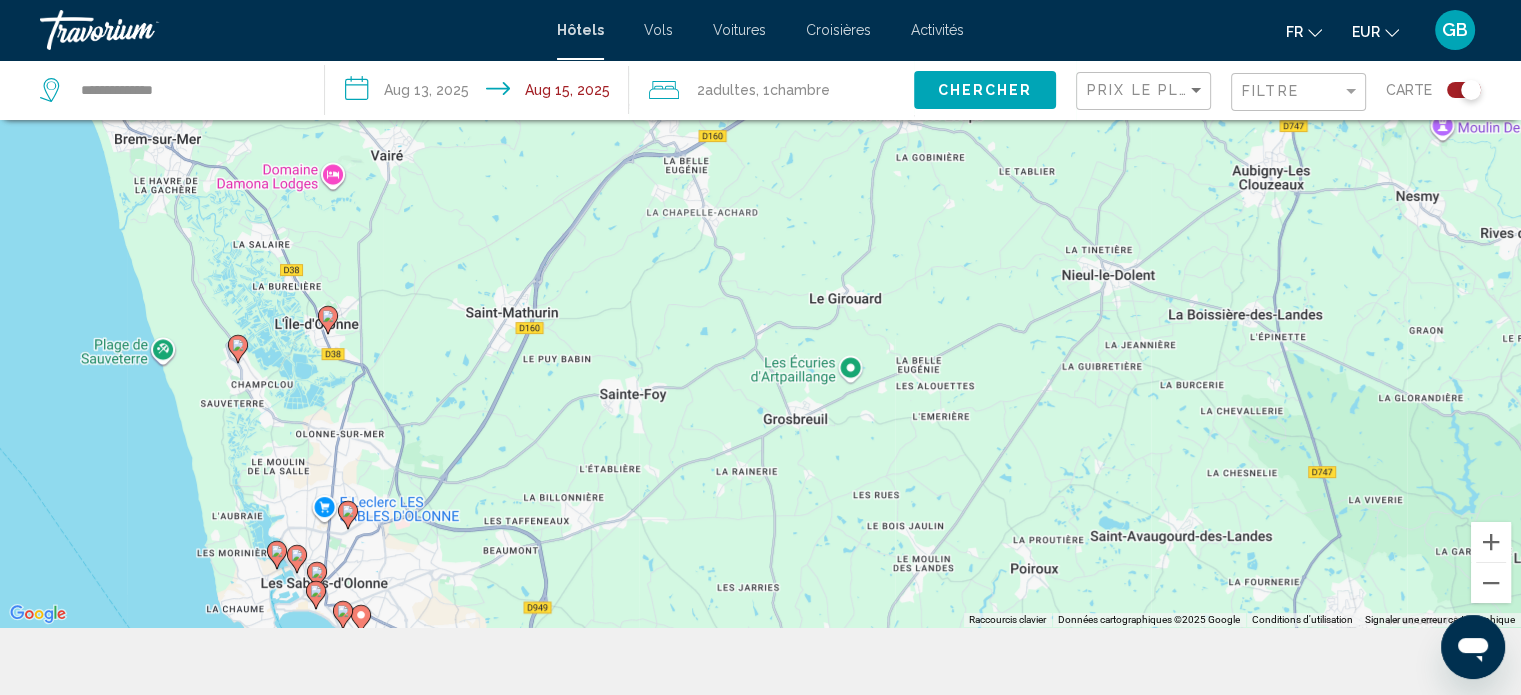 click 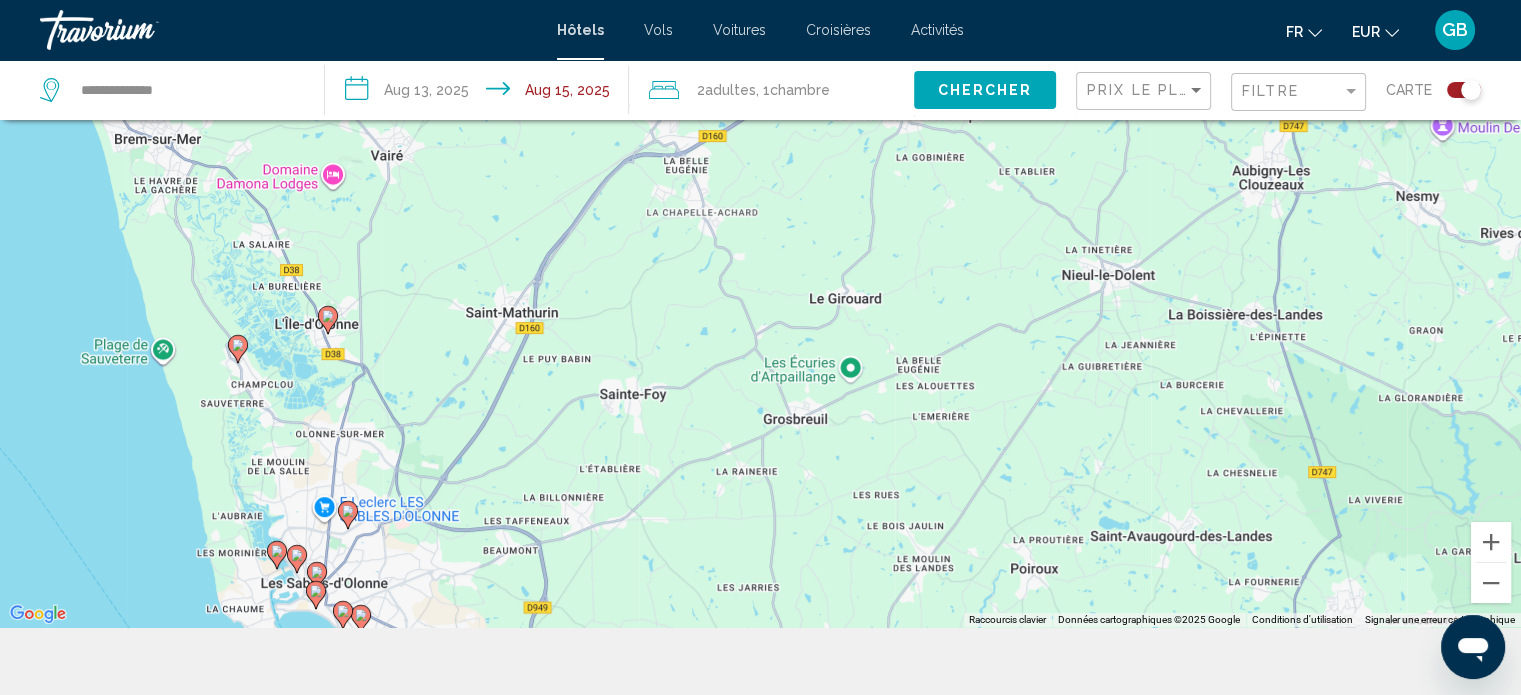 scroll, scrollTop: 0, scrollLeft: 0, axis: both 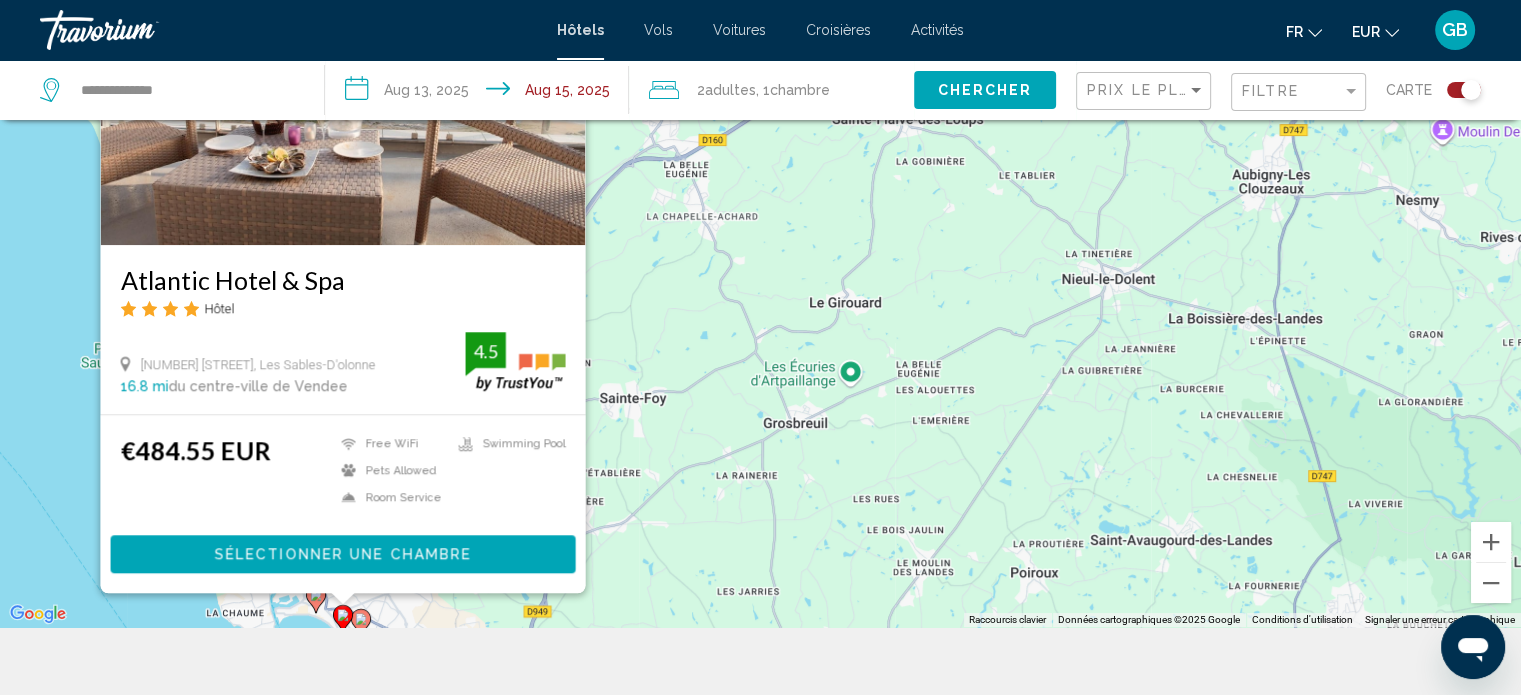 click on "Pour activer le glissement avec le clavier, appuyez sur Alt+Entrée. Une fois ce mode activé, utilisez les touches fléchées pour déplacer le repère. Pour valider le déplacement, appuyez sur Entrée. Pour annuler, appuyez sur Échap.  Atlantic Hotel & Spa
Hôtel
[NUMBER] [STREET], Les Sables-D'olonne 16.8 mi  du centre-ville de Vendee de l'hôtel 4.5 €484.55 EUR
Free WiFi
Pets Allowed
Room Service
Swimming Pool  4.5 Sélectionner une chambre" at bounding box center [760, 279] 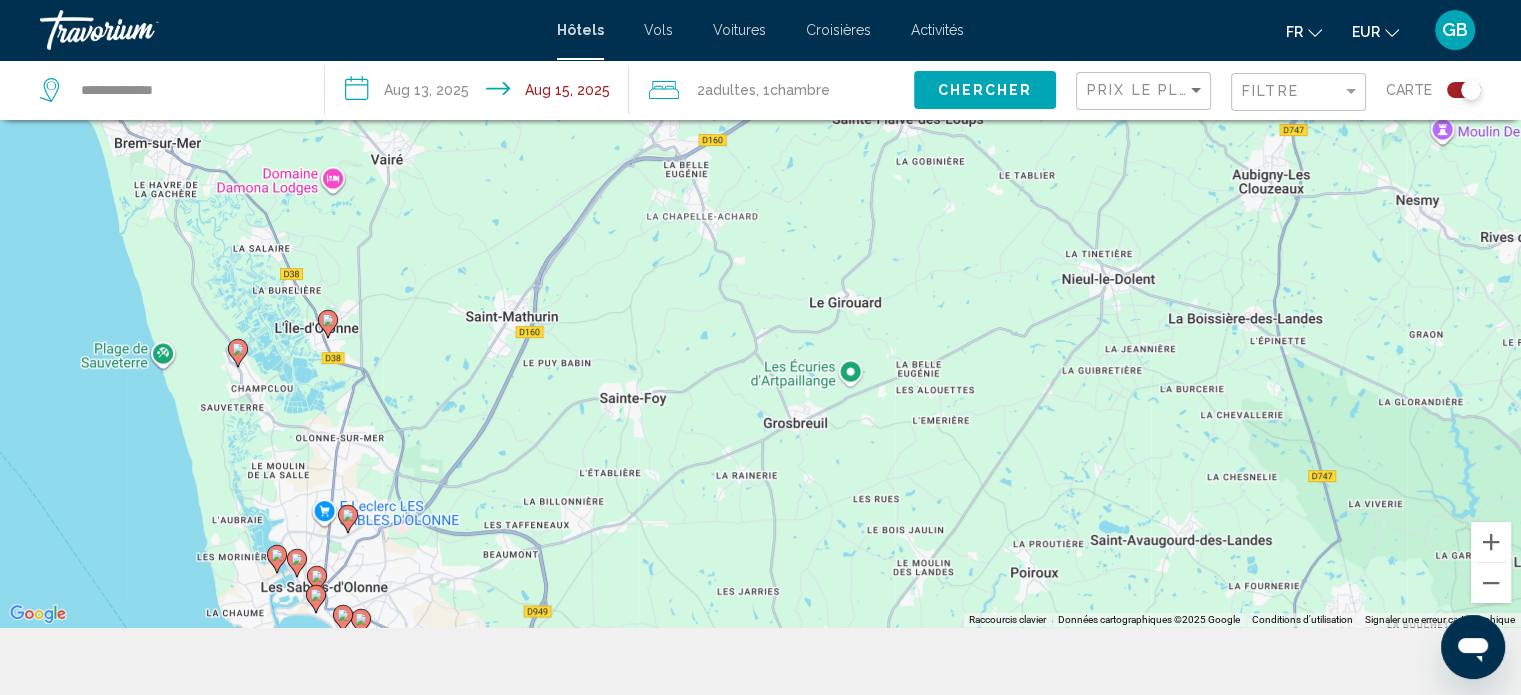 click 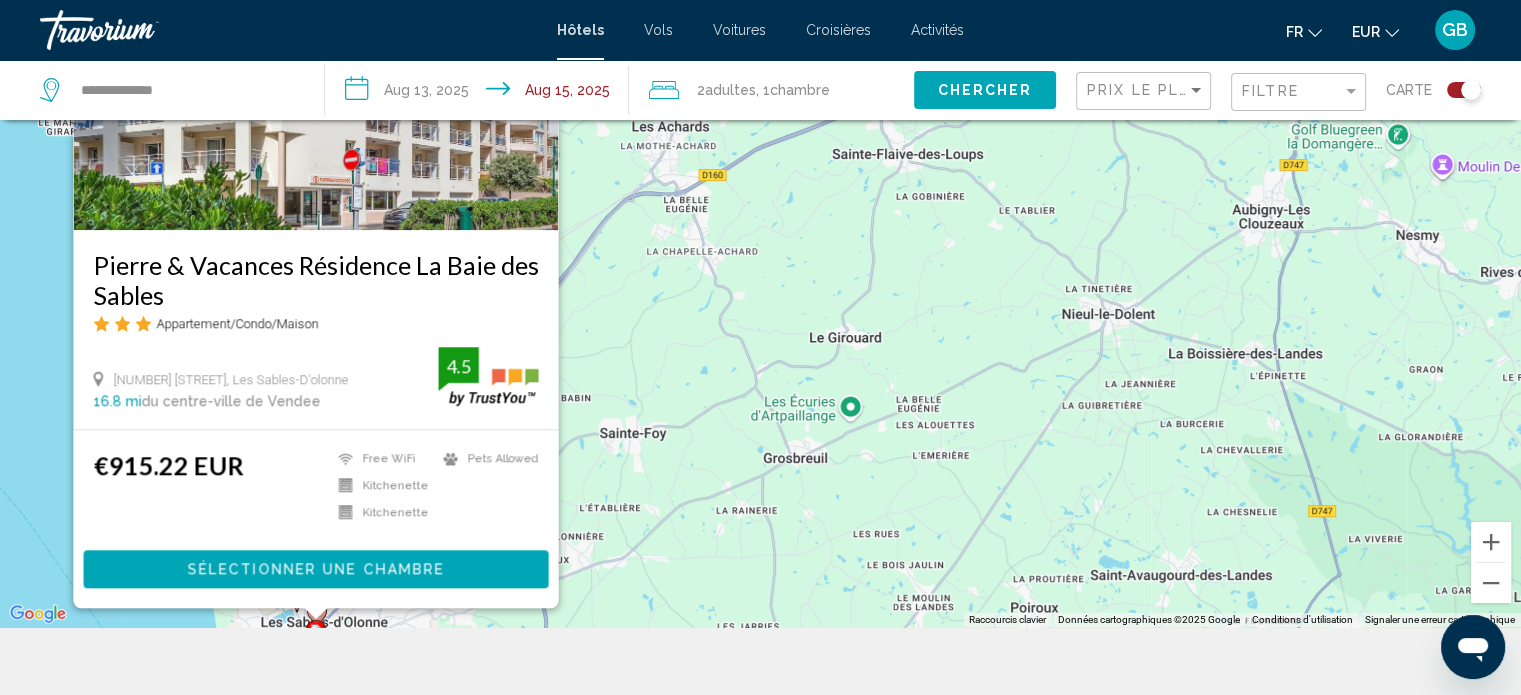 click on "Pour activer le glissement avec le clavier, appuyez sur Alt+Entrée. Une fois ce mode activé, utilisez les touches fléchées pour déplacer le repère. Pour valider le déplacement, appuyez sur Entrée. Pour annuler, appuyez sur Échap.  Pierre & Vacances Résidence La Baie des Sables
Appartement/Condo/Maison
[NUMBER] [STREET], Les Sables-D'olonne 16.8 mi  du centre-ville de Vendee de l'hôtel 4.5 €915.22 EUR
Free WiFi
Kitchenette
Kitchenette
Pets Allowed  4.5 Sélectionner une chambre" at bounding box center (760, 279) 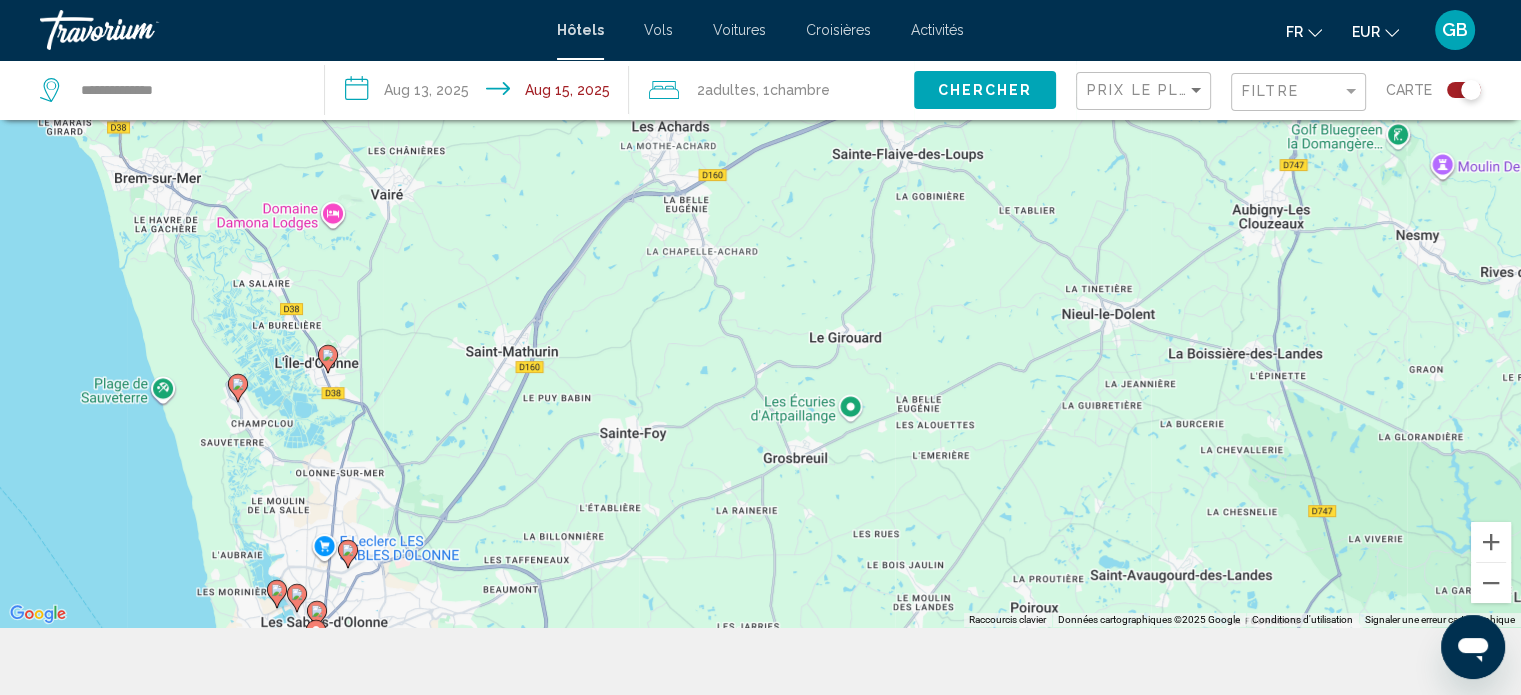click 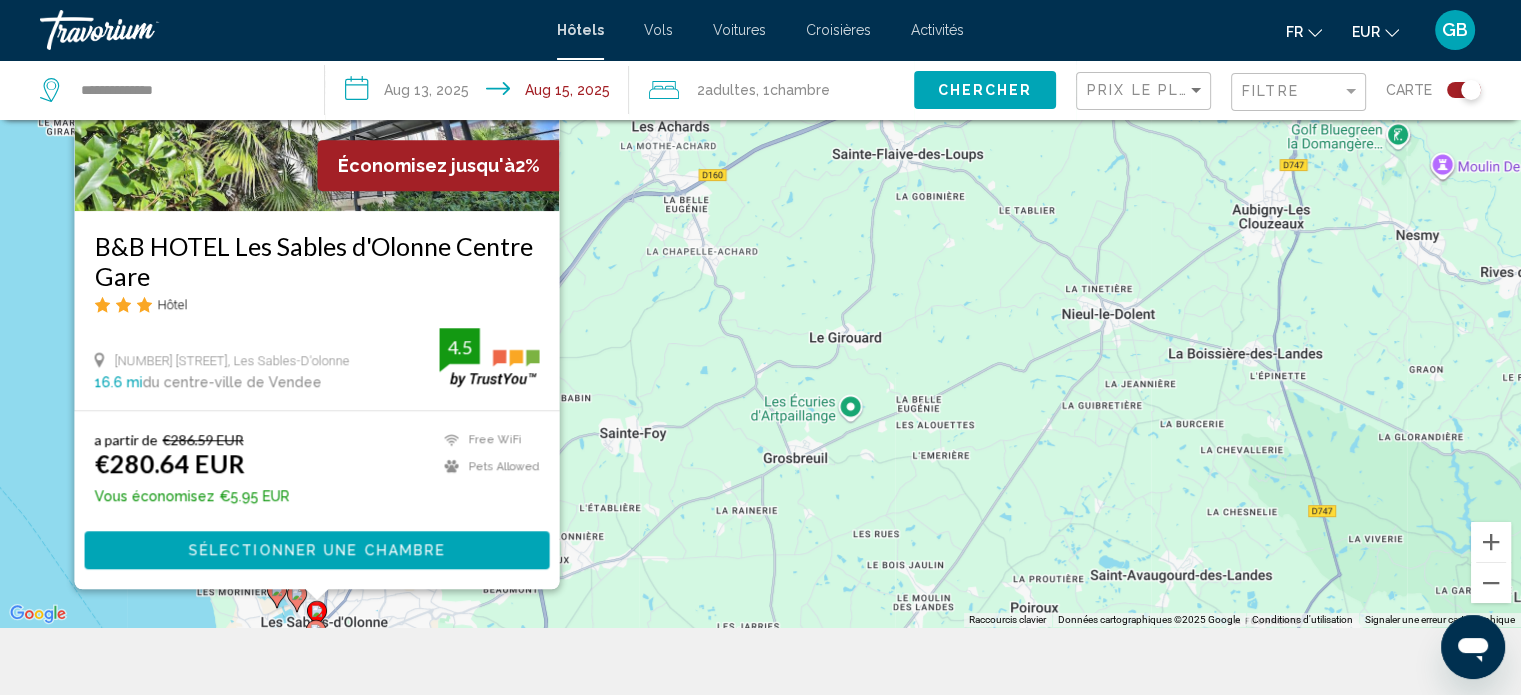 scroll, scrollTop: 0, scrollLeft: 0, axis: both 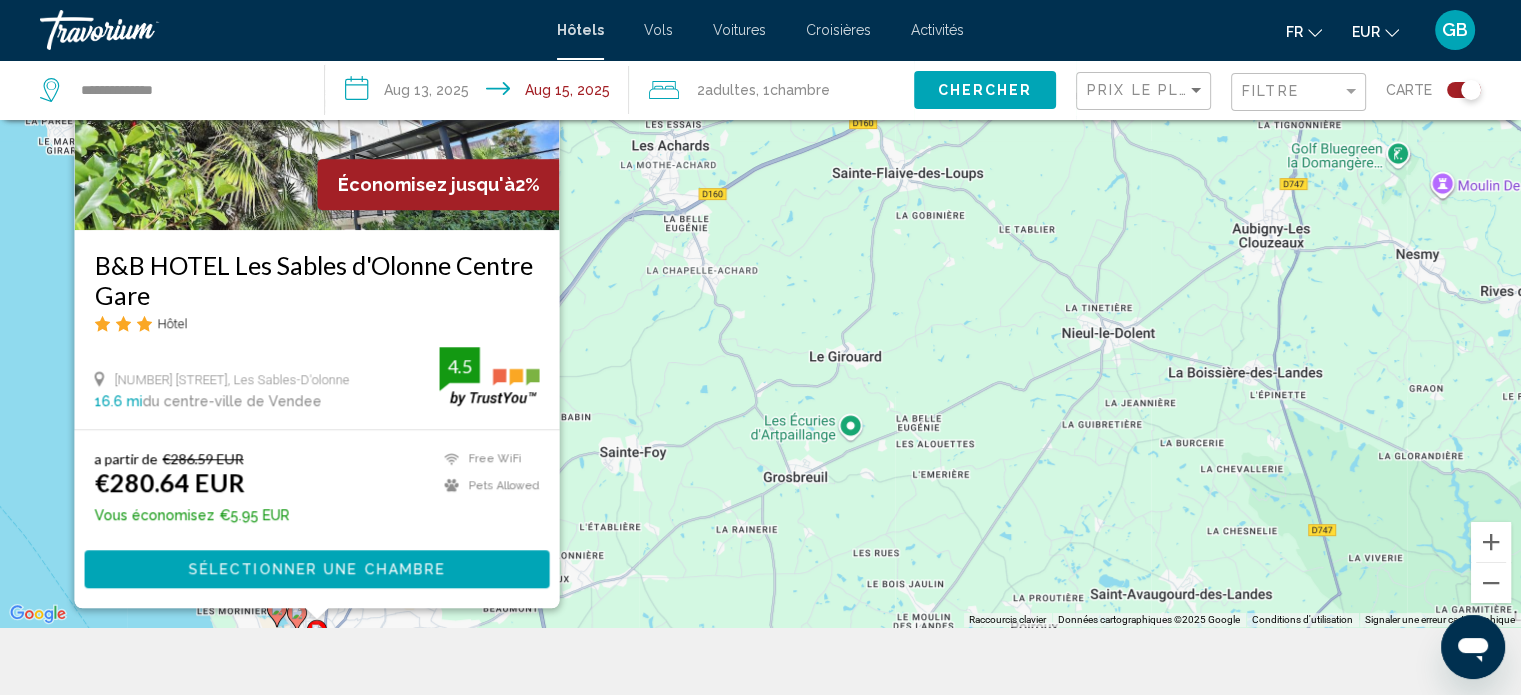 click on "Pour activer le glissement avec le clavier, appuyez sur Alt+Entrée. Une fois ce mode activé, utilisez les touches fléchées pour déplacer le repère. Pour valider le déplacement, appuyez sur Entrée. Pour annuler, appuyez sur Échap. Économisez jusqu'à  2%   B&B HOTEL Les Sables d'Olonne Centre Gare
Hôtel
[NUMBER] [STREET], Les Sables-D'olonne 16.6 mi  du centre-ville de Vendee de l'hôtel 4.5 a partir de €286.59 EUR €280.64 EUR  Vous économisez  €5.95 EUR
Free WiFi
Pets Allowed  4.5 Sélectionner une chambre" at bounding box center (760, 279) 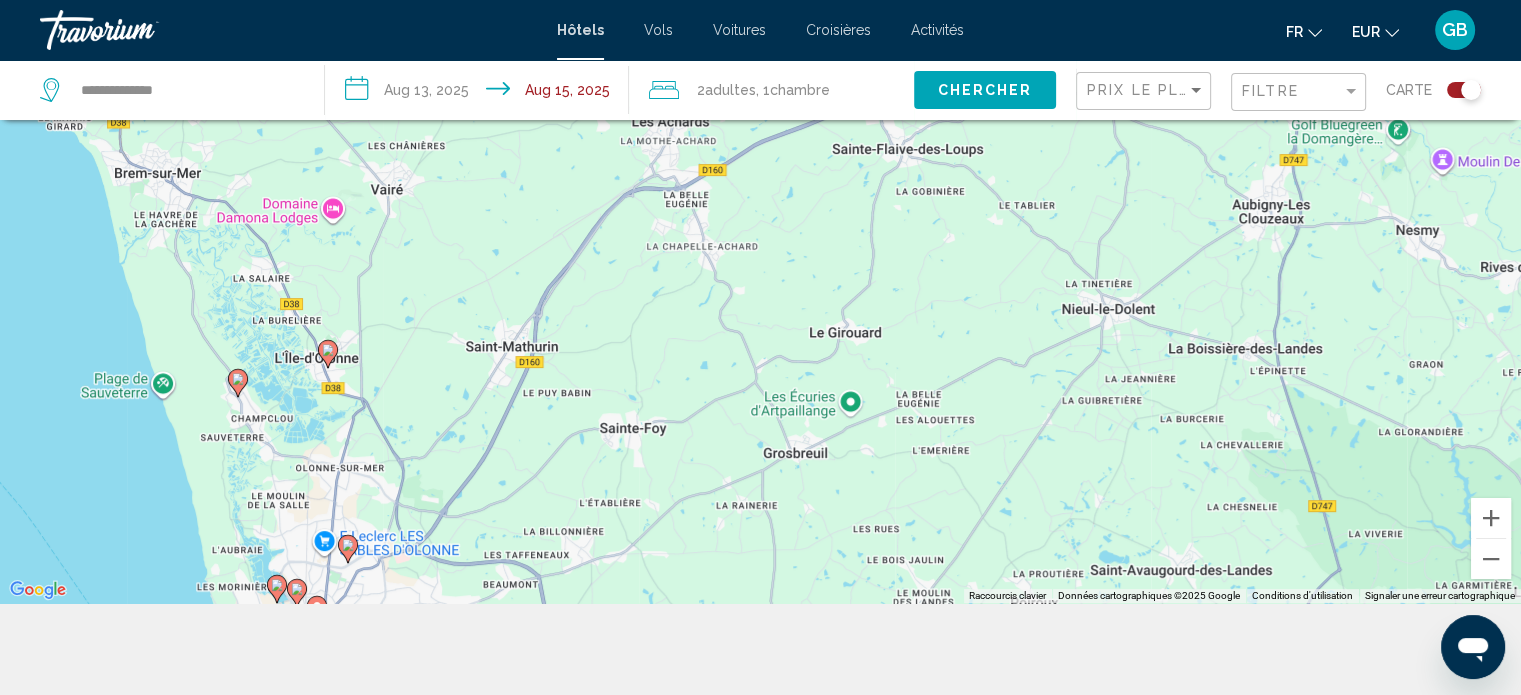 scroll, scrollTop: 240, scrollLeft: 0, axis: vertical 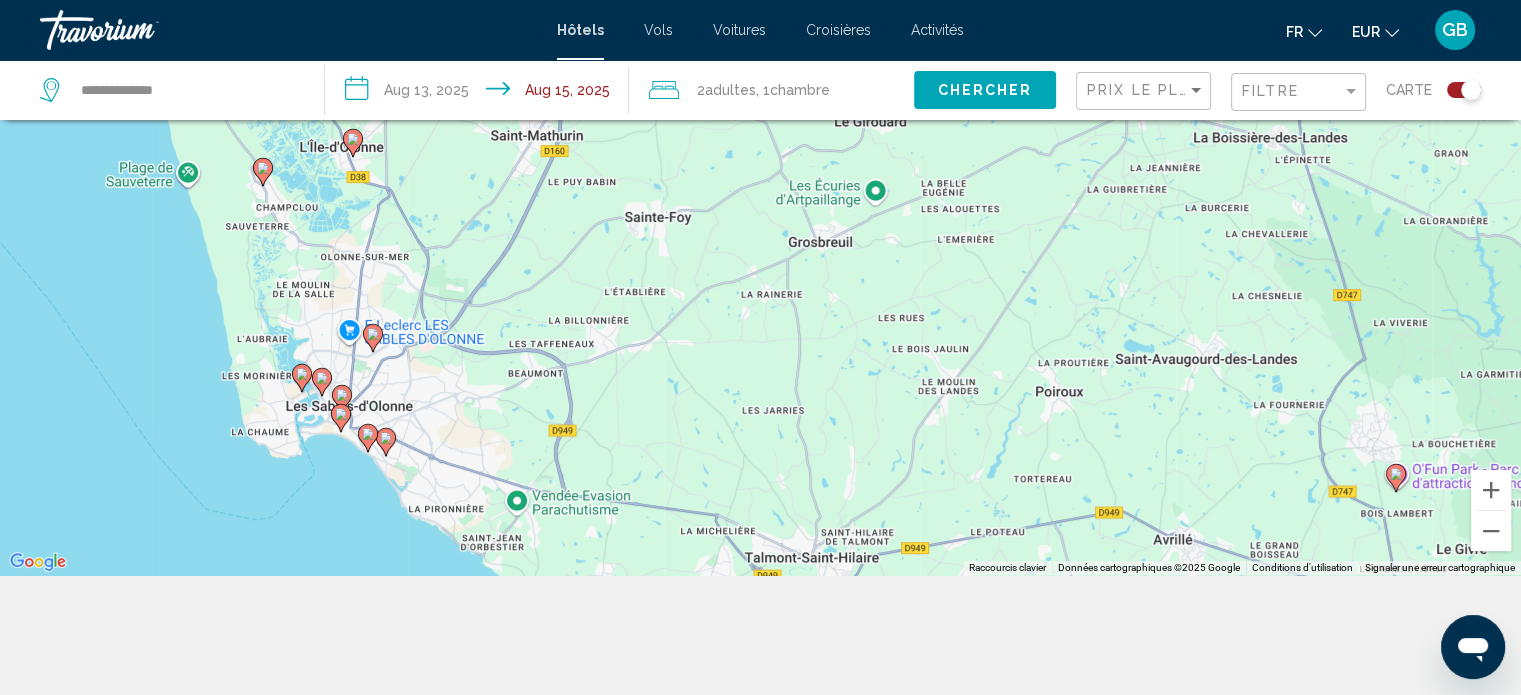 drag, startPoint x: 561, startPoint y: 406, endPoint x: 588, endPoint y: 218, distance: 189.92894 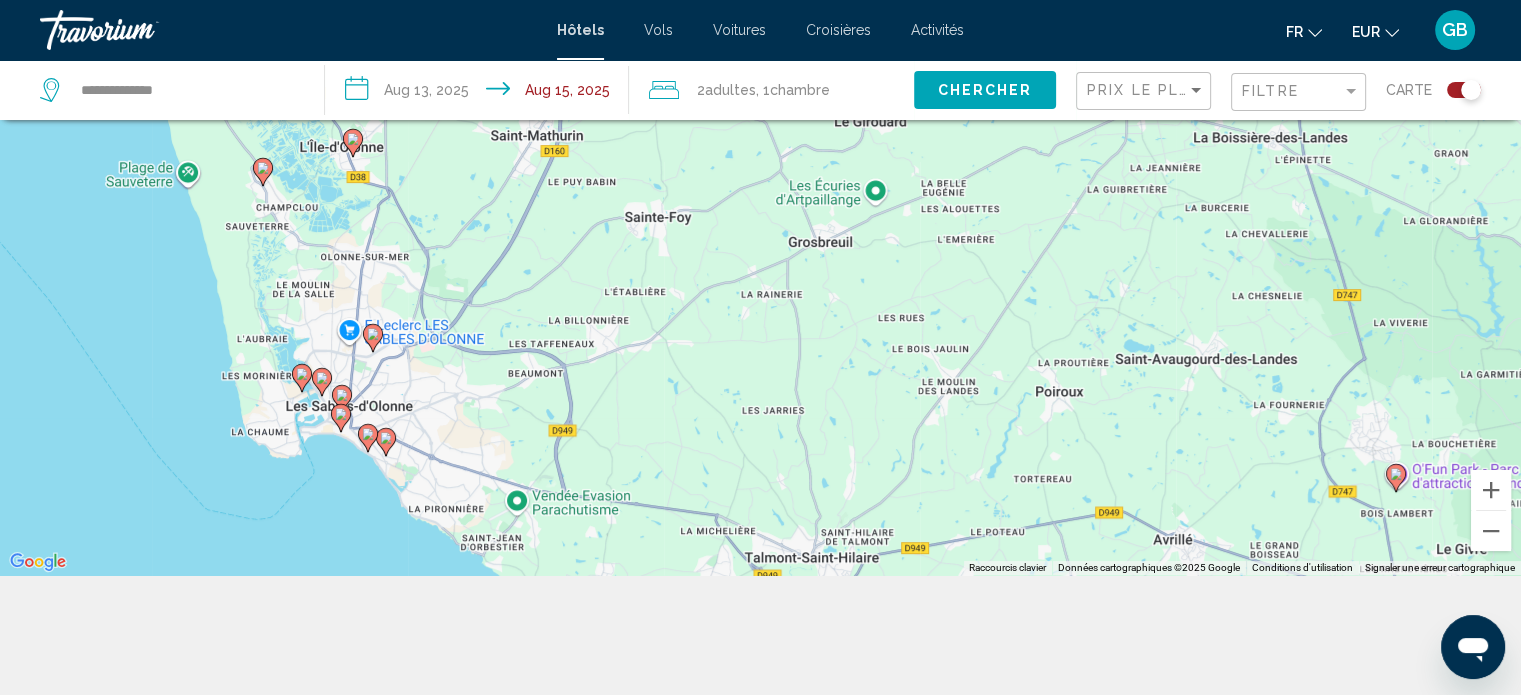 click 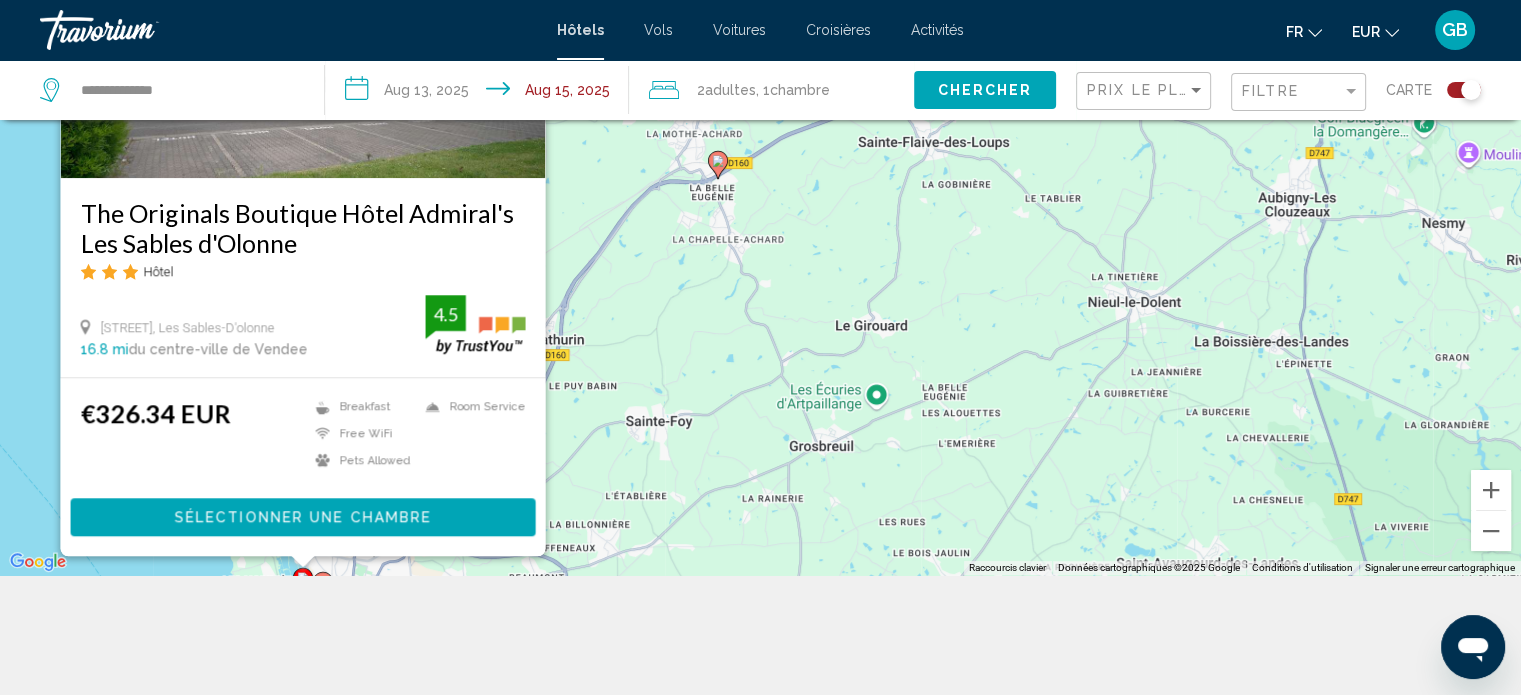 click on "Pour activer le glissement avec le clavier, appuyez sur Alt+Entrée. Une fois ce mode activé, utilisez les touches fléchées pour déplacer le repère. Pour valider le déplacement, appuyez sur Entrée. Pour annuler, appuyez sur Échap.  The Originals Boutique Hôtel Admiral's Les Sables d'Olonne
Hôtel
Boulevard Du Souvenir Francais, Les Sables-D'olonne 16.8 mi  du centre-ville de Vendee de l'hôtel 4.5 €326.34 EUR
Breakfast
Free WiFi
Pets Allowed
Room Service  4.5 Sélectionner une chambre" at bounding box center (760, 227) 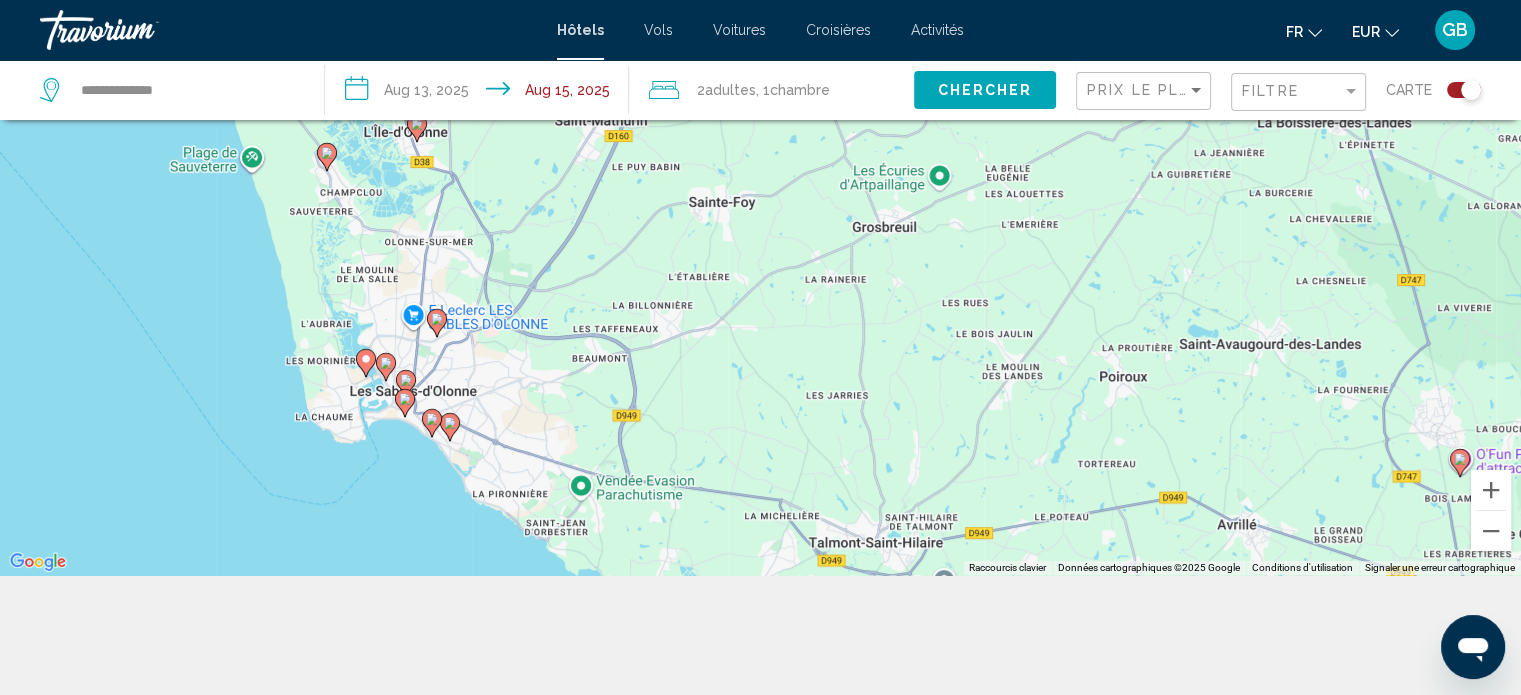 drag, startPoint x: 1153, startPoint y: 352, endPoint x: 1218, endPoint y: 124, distance: 237.08437 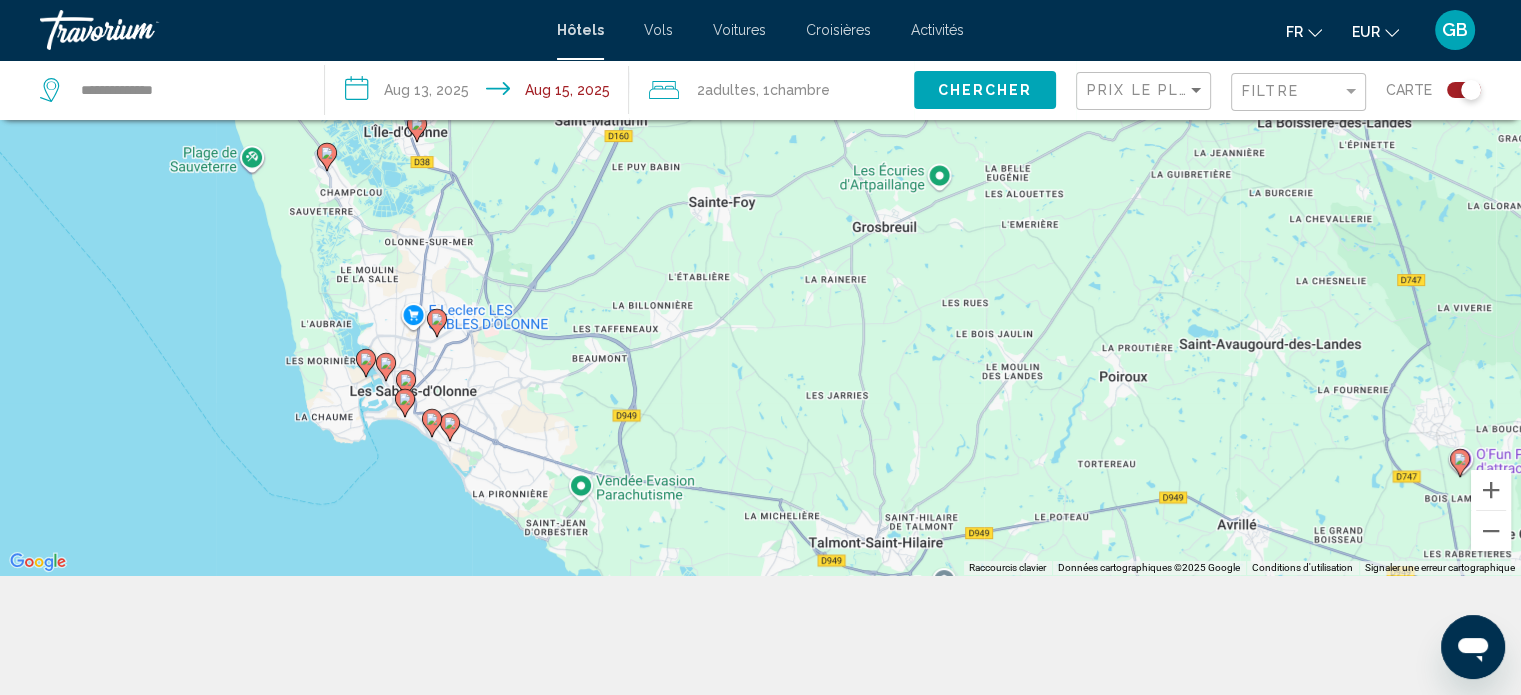 click 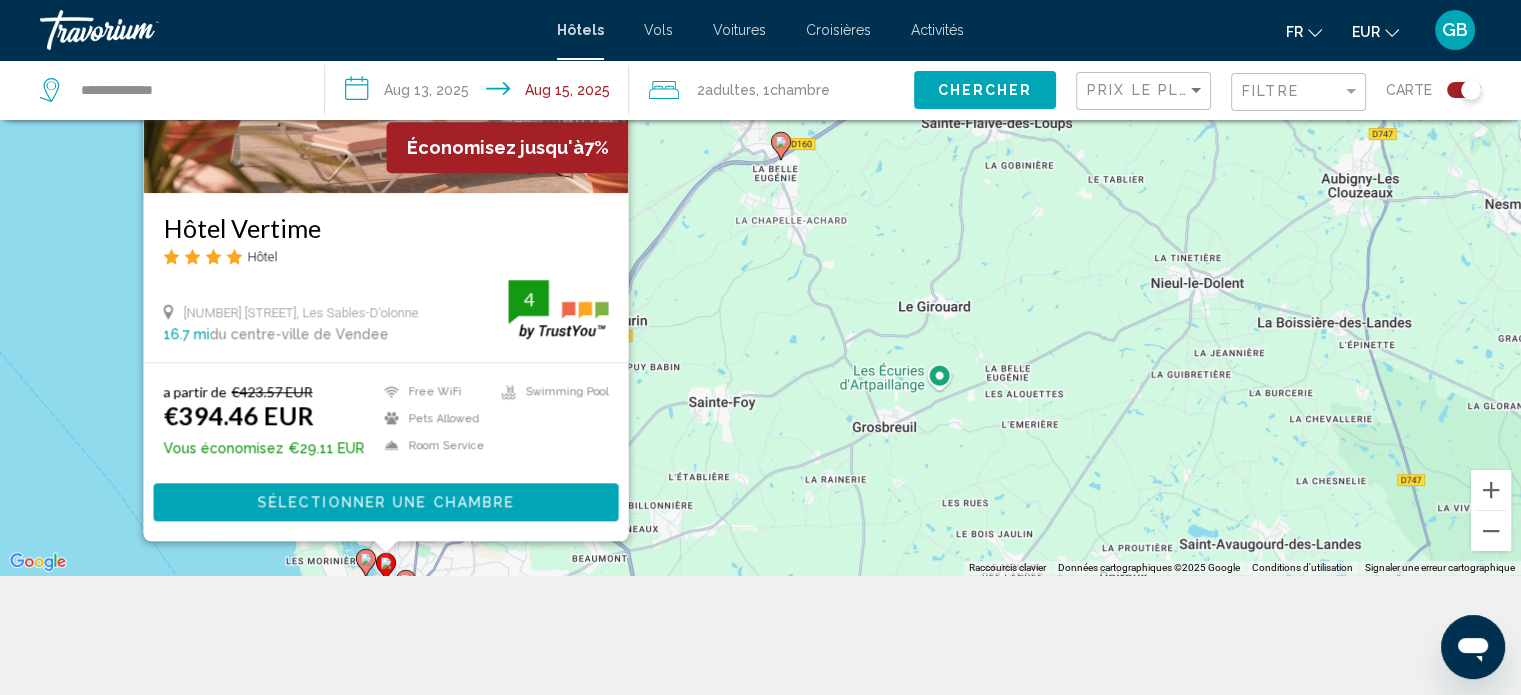click on "Économisez jusqu'à  7%   Hôtel Vertime
Hôtel
10 [STREET], [CITY] 16.7 mi  du centre-ville de Vendee de l'hôtel 4 a partir de €423.57 EUR €394.46 EUR  Vous économisez  €29.11 EUR
Free WiFi
Pets Allowed
Room Service
Swimming Pool  4 Sélectionner une chambre" at bounding box center [760, 227] 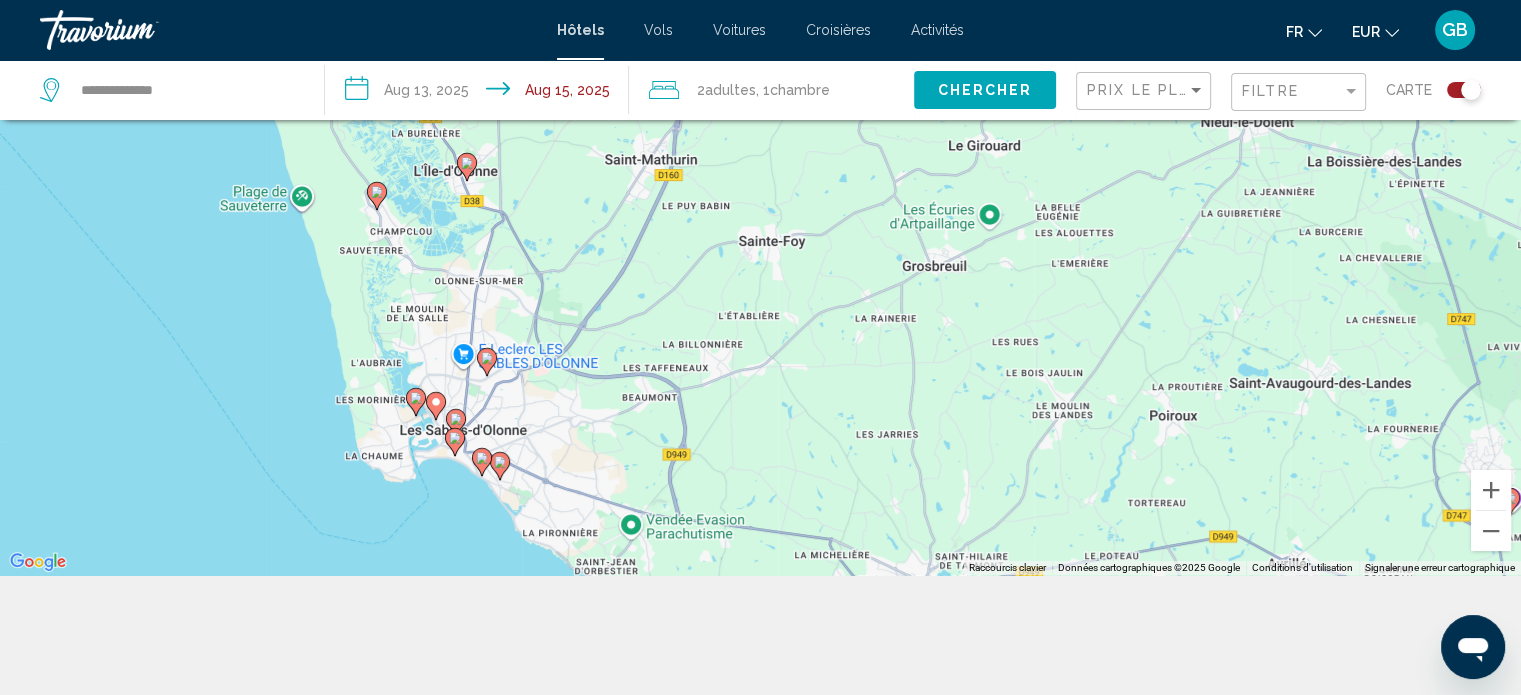 drag, startPoint x: 570, startPoint y: 408, endPoint x: 635, endPoint y: 172, distance: 244.78766 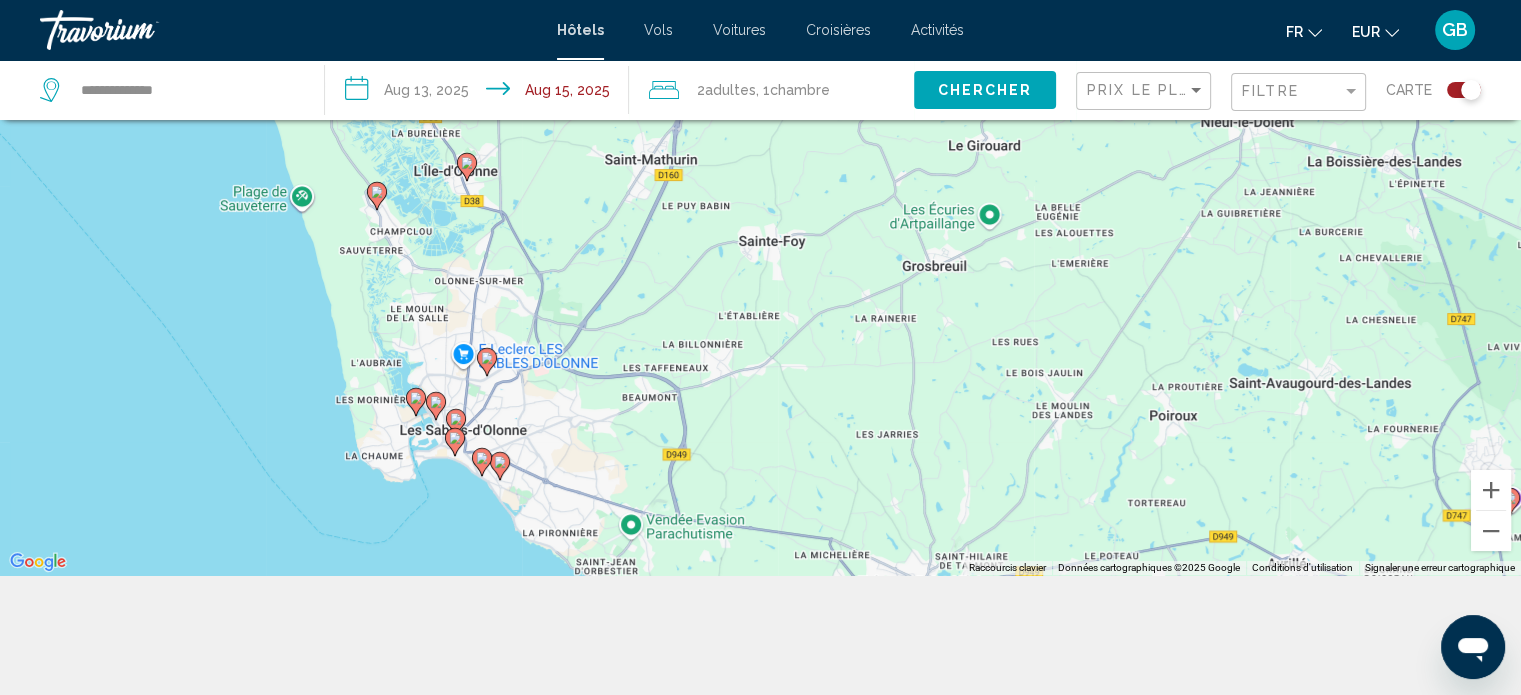 click on "Pour activer le glissement avec le clavier, appuyez sur Alt+Entrée. Une fois ce mode activé, utilisez les touches fléchées pour déplacer le repère. Pour valider le déplacement, appuyez sur Entrée. Pour annuler, appuyez sur Échap." at bounding box center [760, 227] 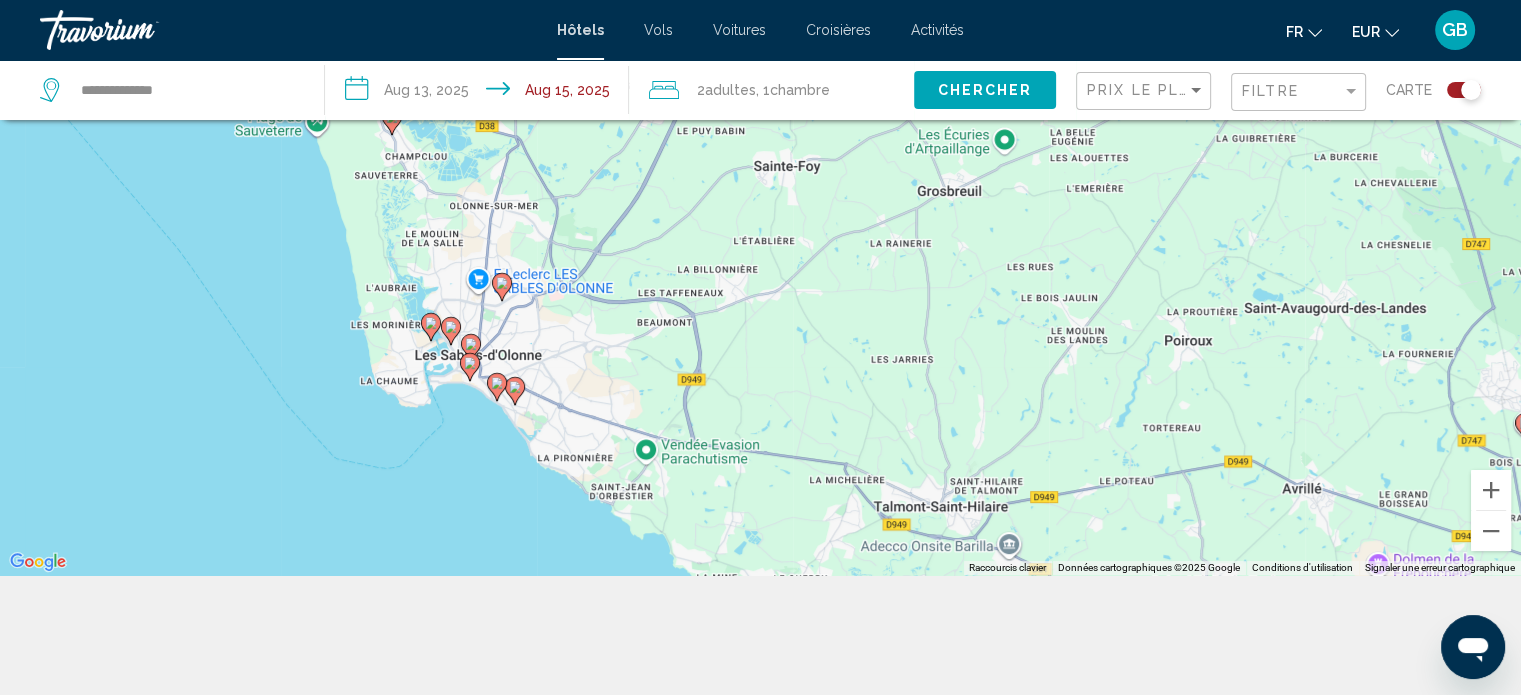 click 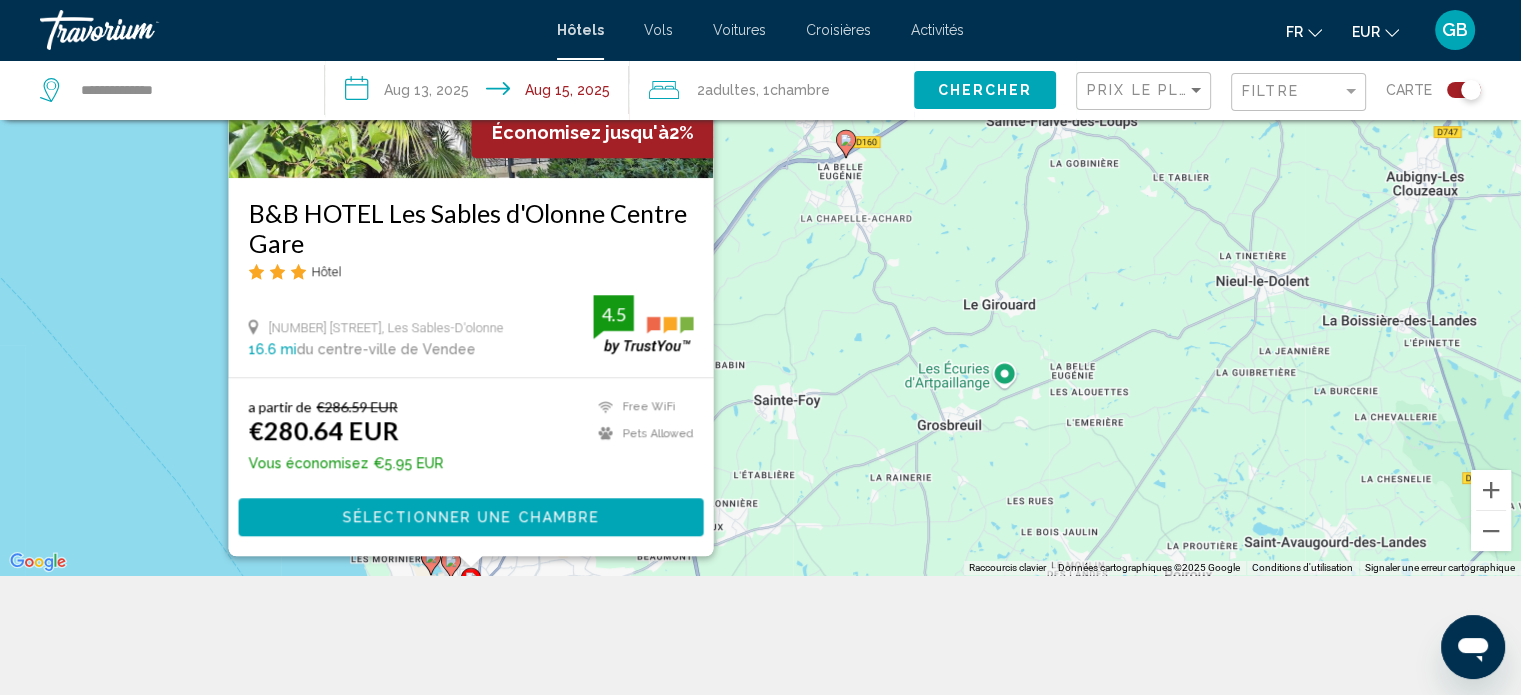 click on "16.6 mi  du centre-ville de Vendee de l'hôtel" at bounding box center (420, 349) 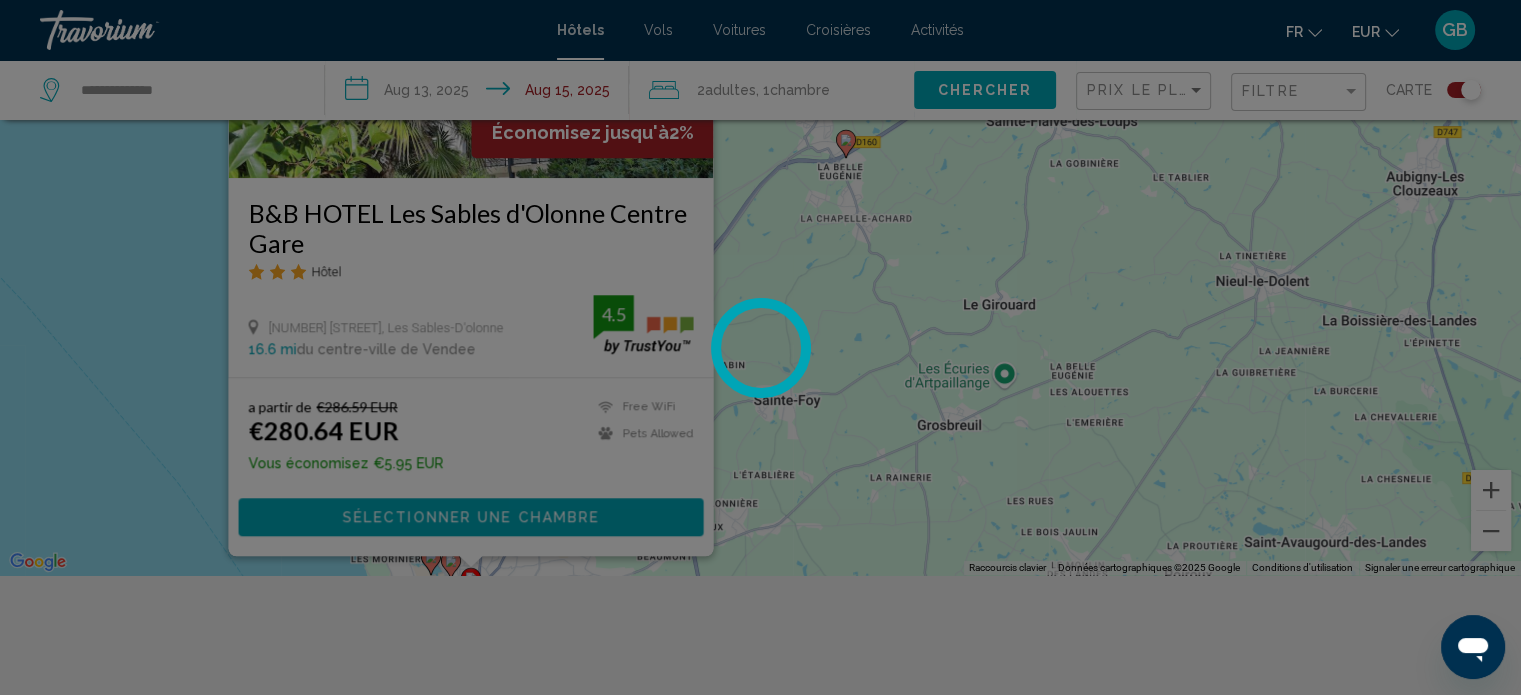 click at bounding box center [760, 347] 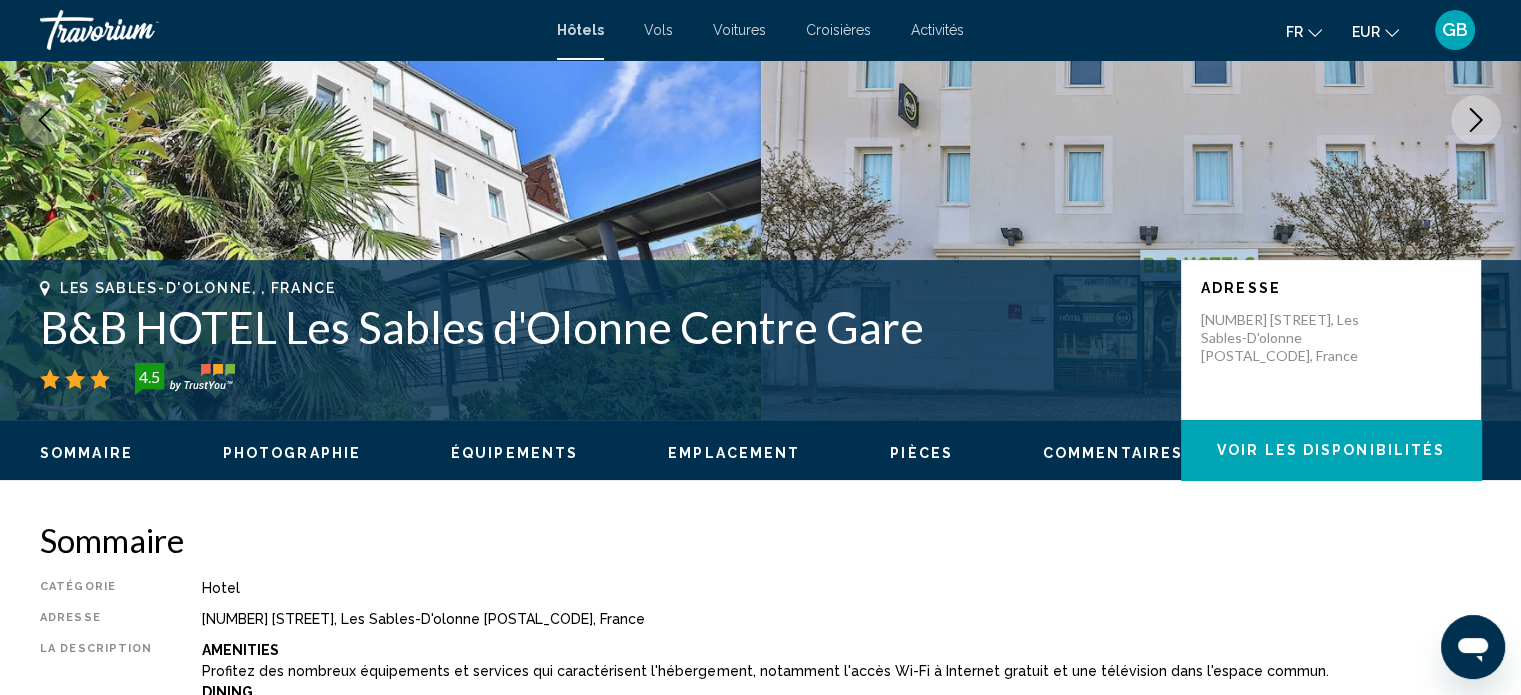 scroll, scrollTop: 12, scrollLeft: 0, axis: vertical 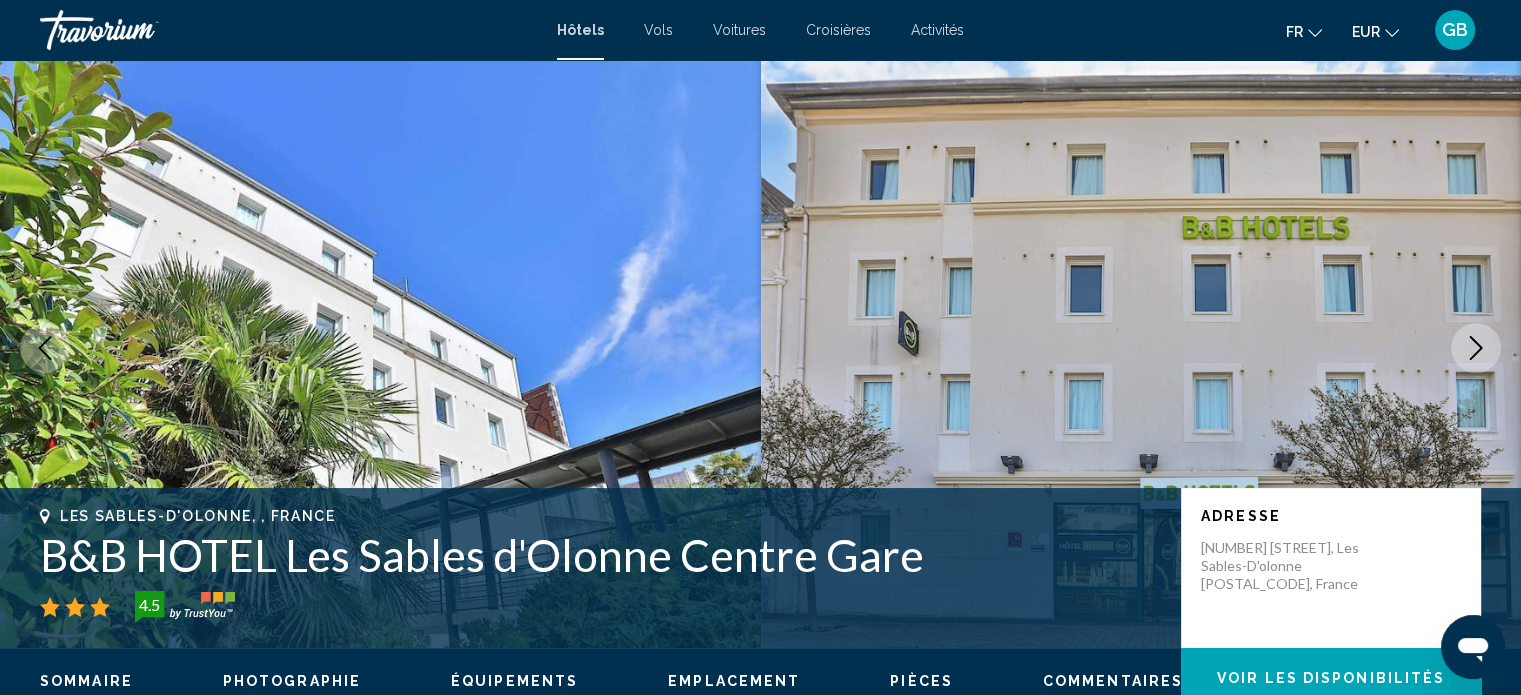 type 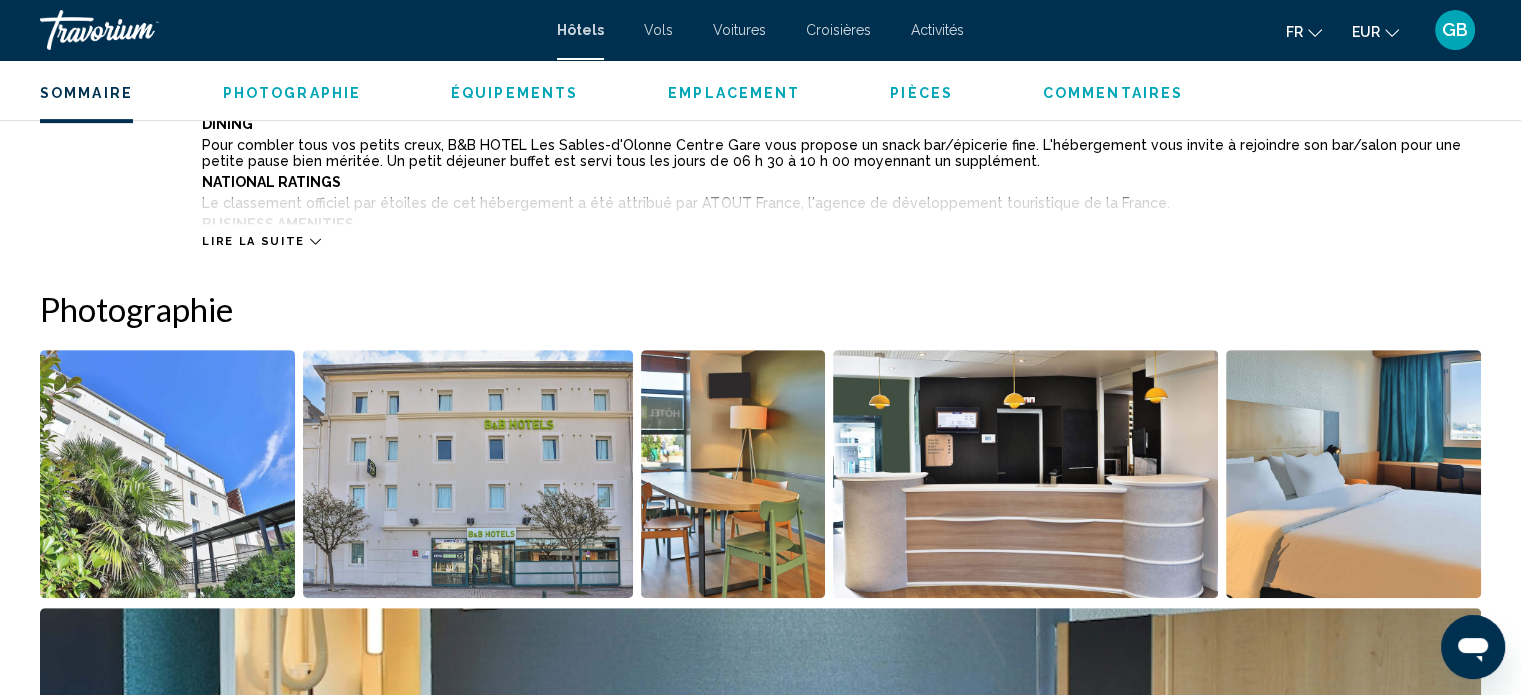 scroll, scrollTop: 852, scrollLeft: 0, axis: vertical 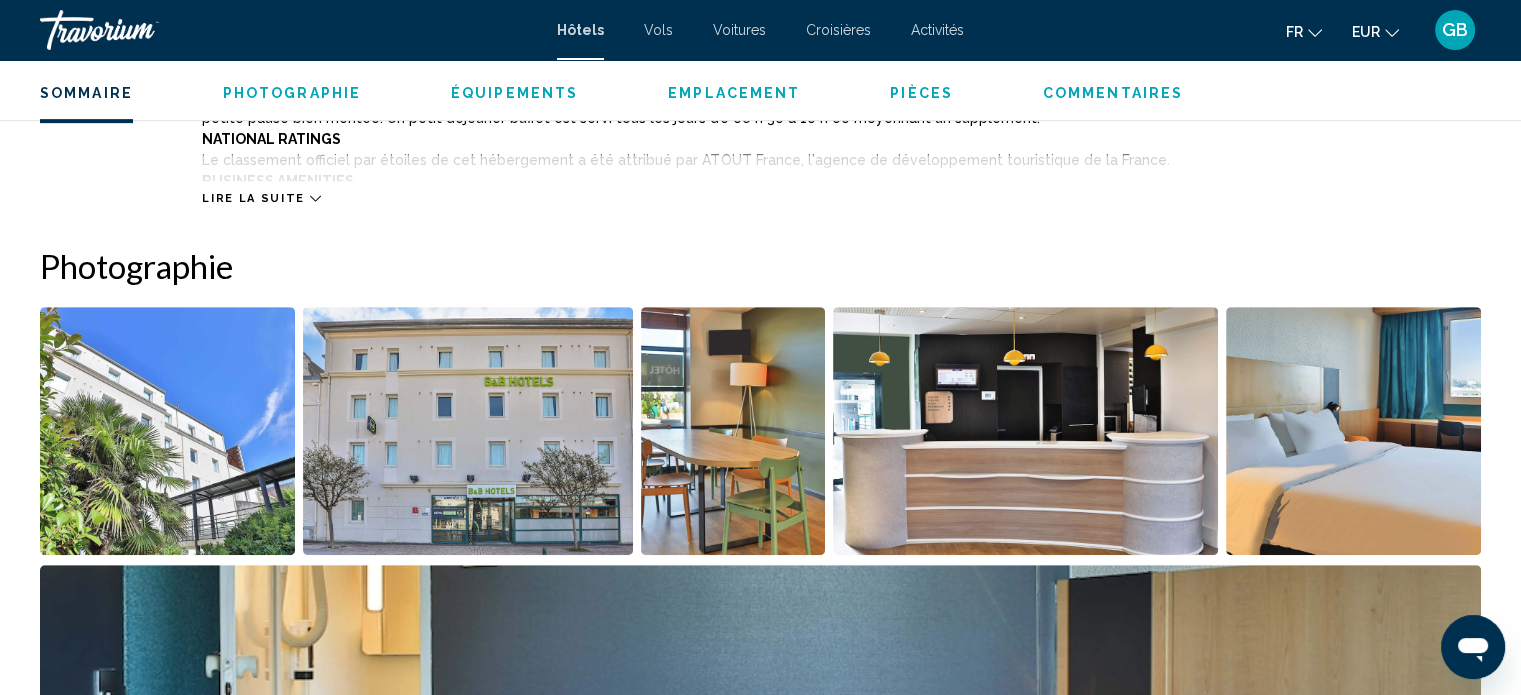 click on "Commentaires" at bounding box center (1113, 93) 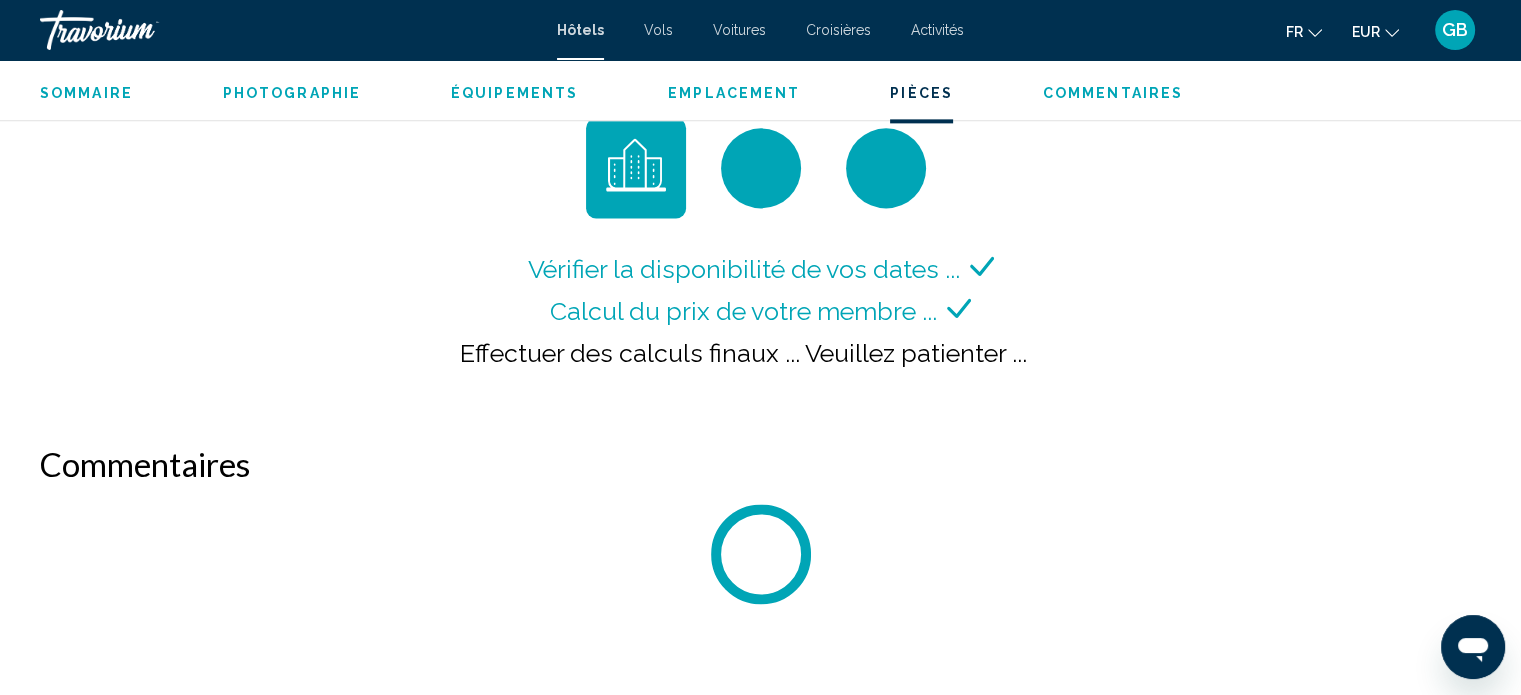 scroll, scrollTop: 2722, scrollLeft: 0, axis: vertical 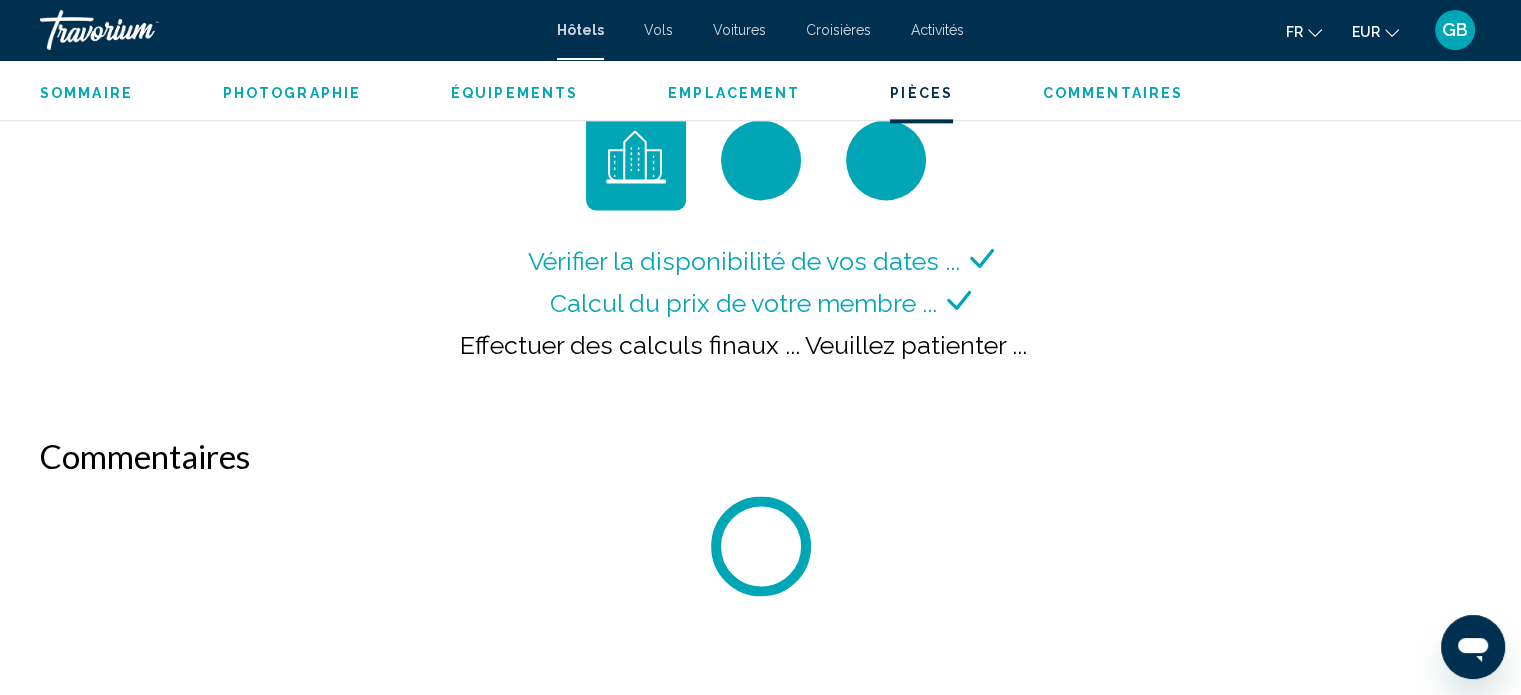 type 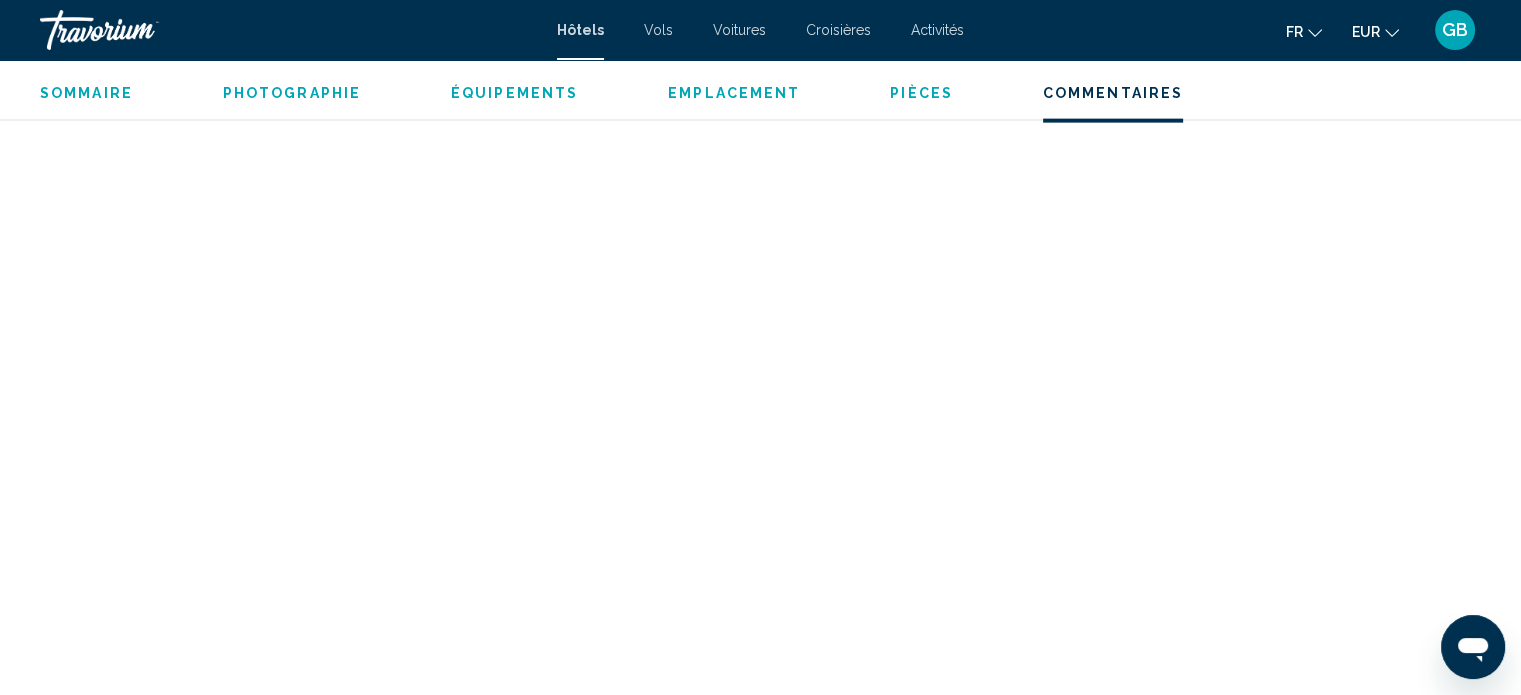 scroll, scrollTop: 4623, scrollLeft: 0, axis: vertical 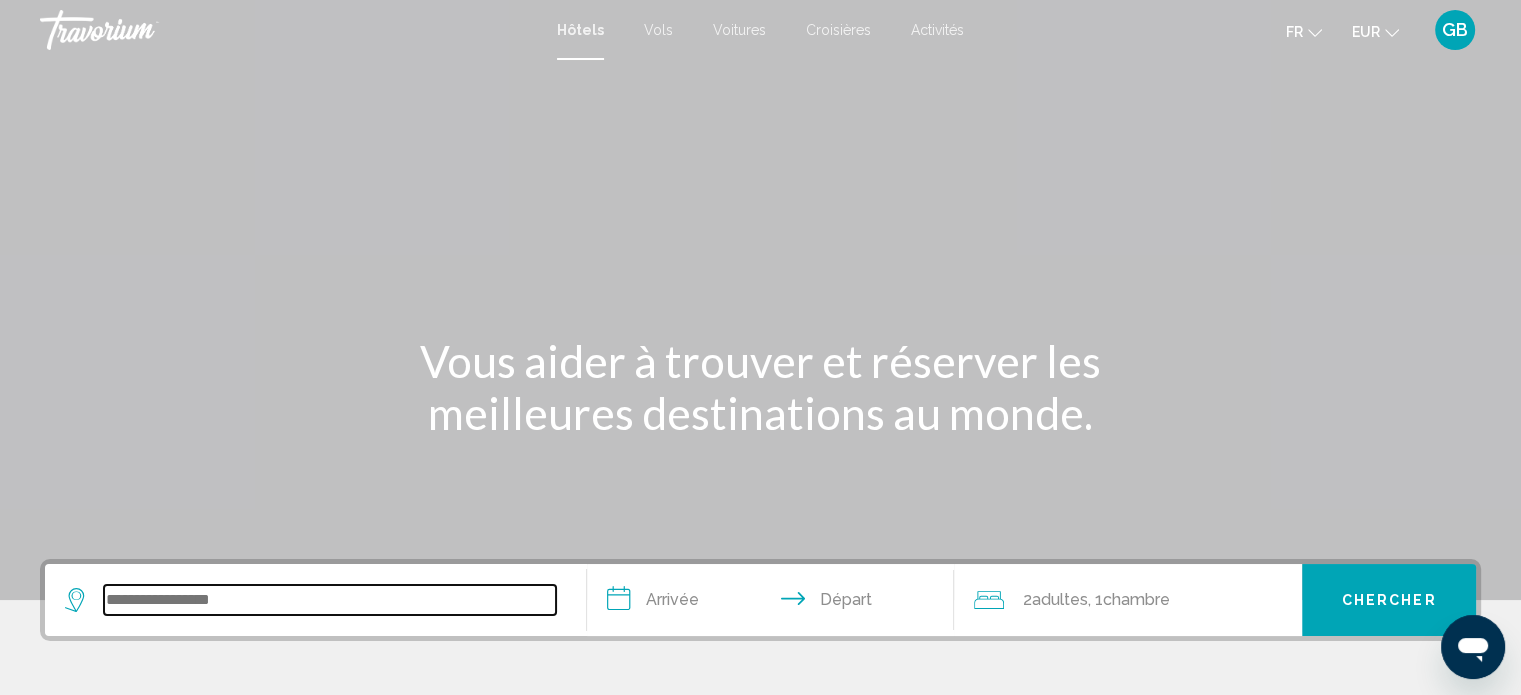 click at bounding box center [330, 600] 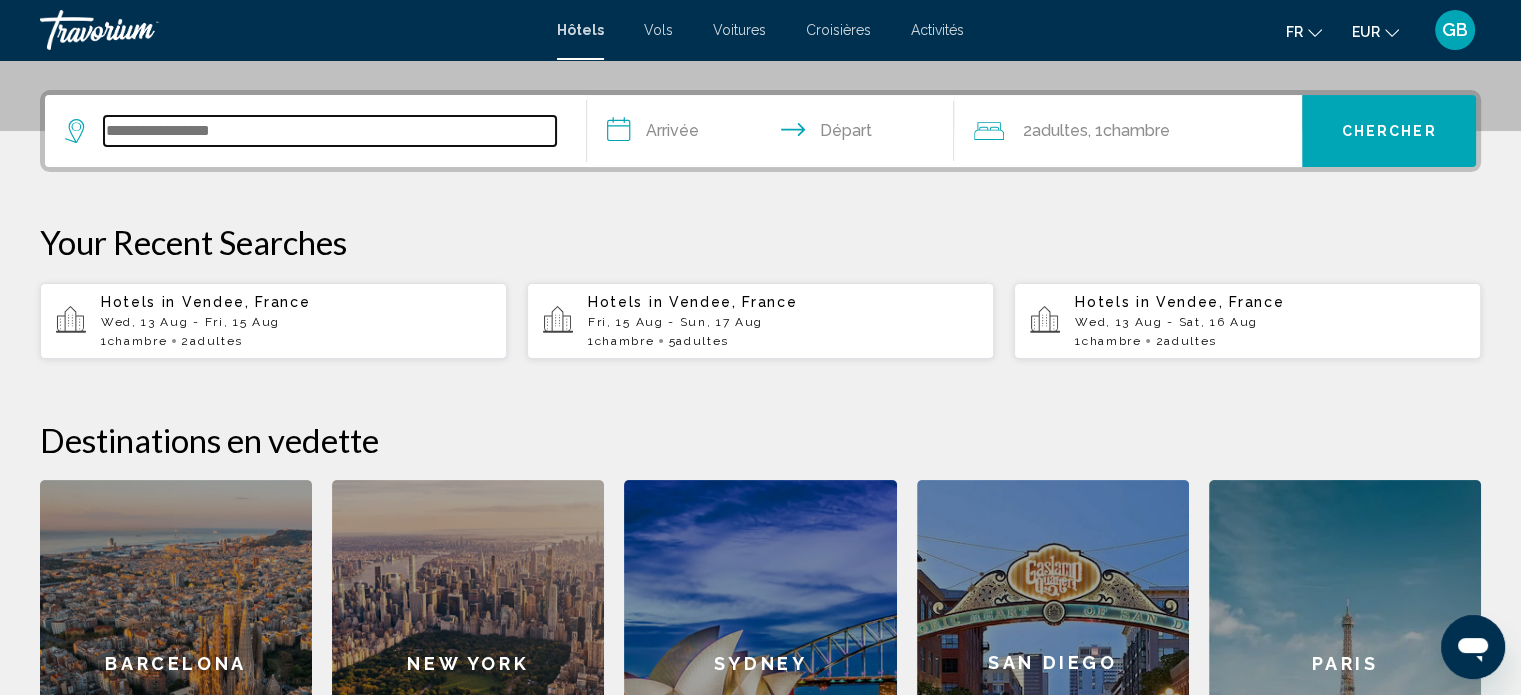 scroll, scrollTop: 493, scrollLeft: 0, axis: vertical 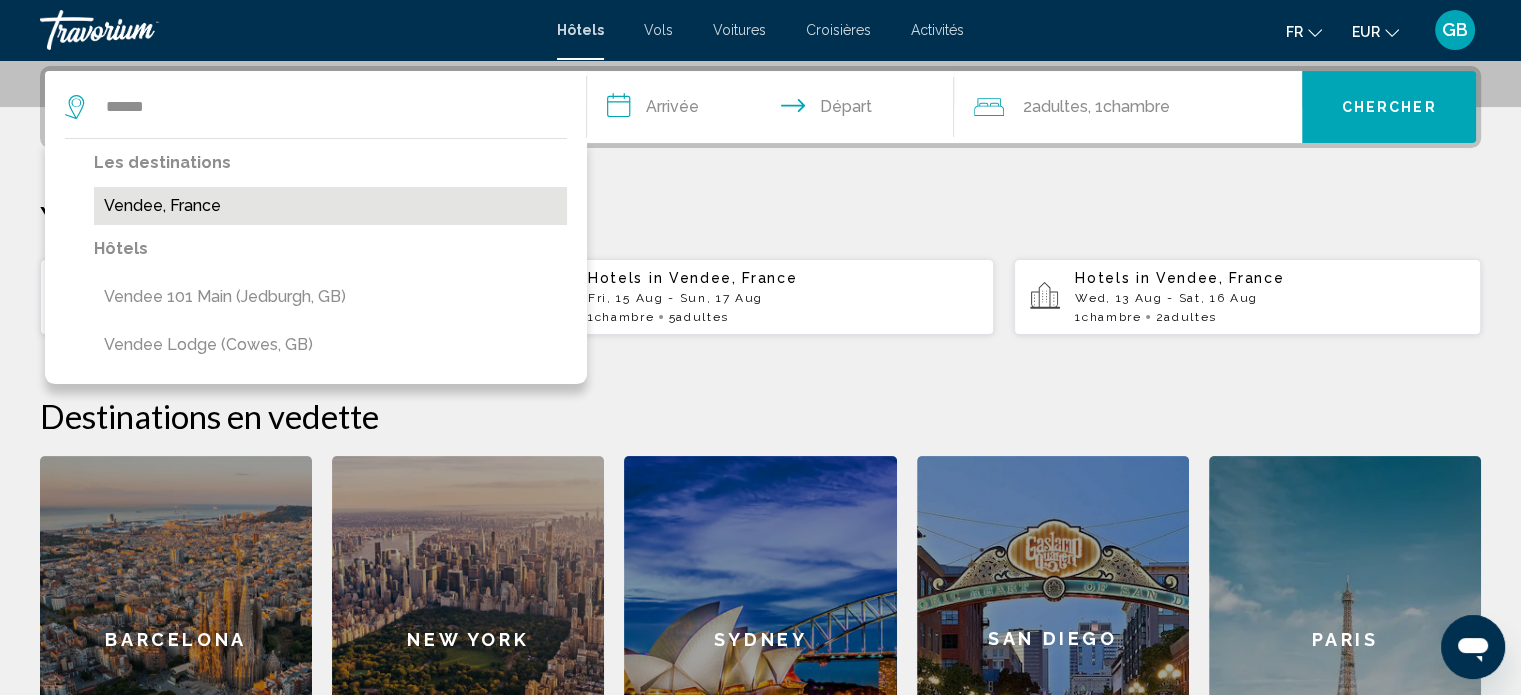 click on "Vendee, France" at bounding box center [330, 206] 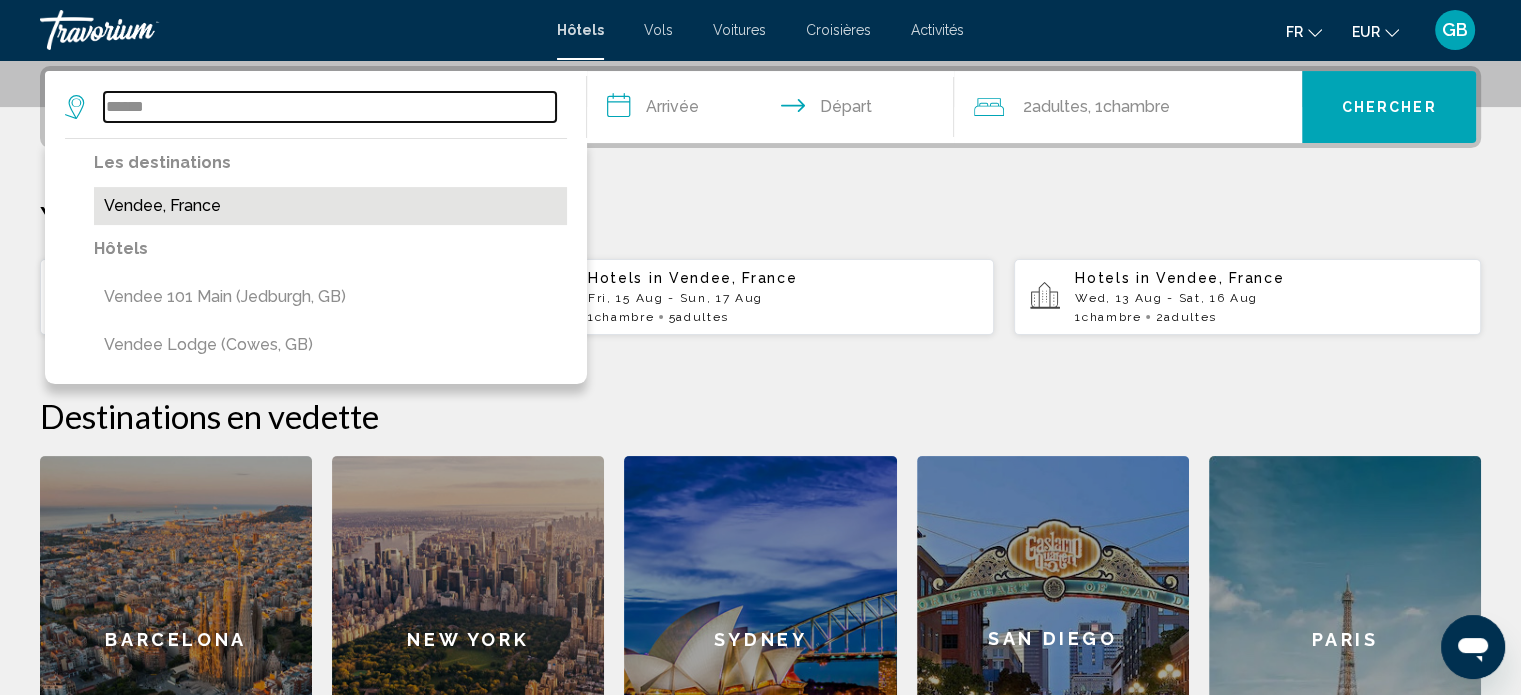 type on "**********" 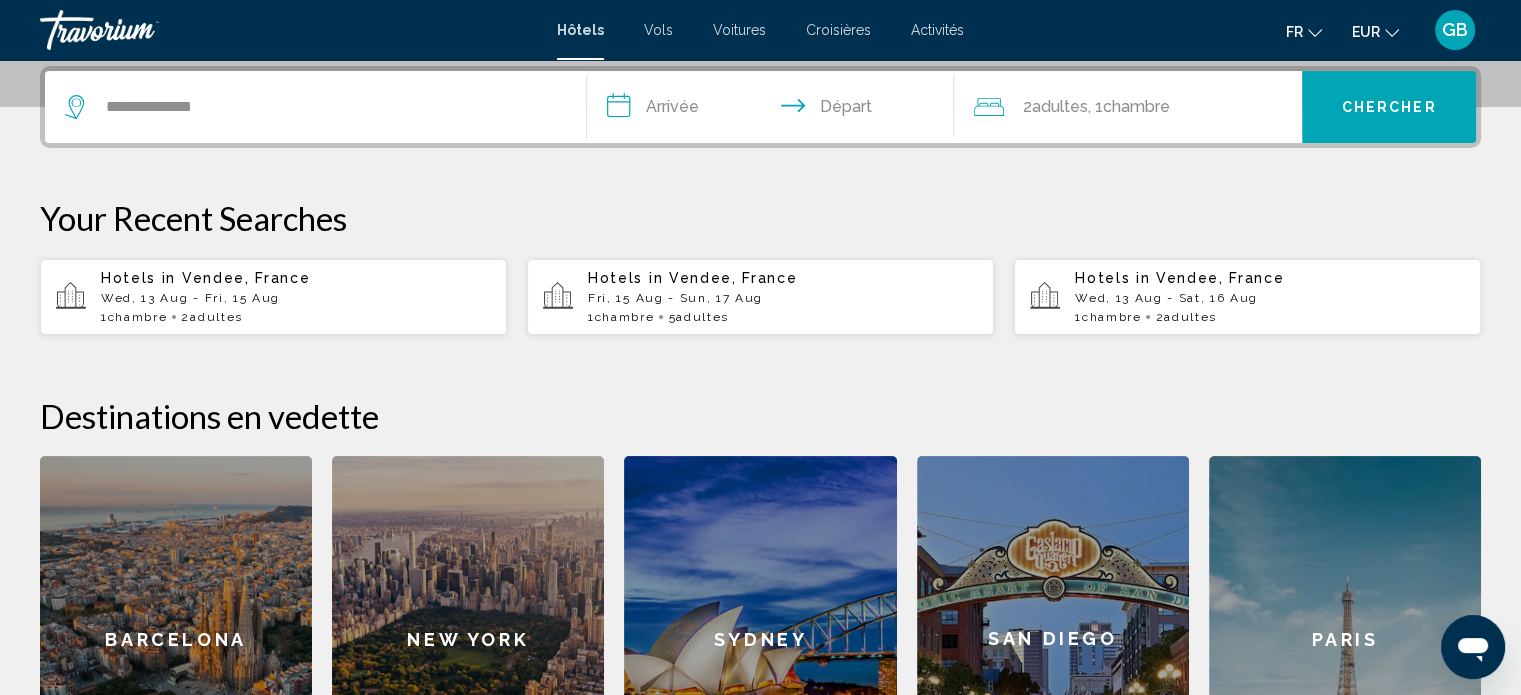 click on "**********" at bounding box center (775, 110) 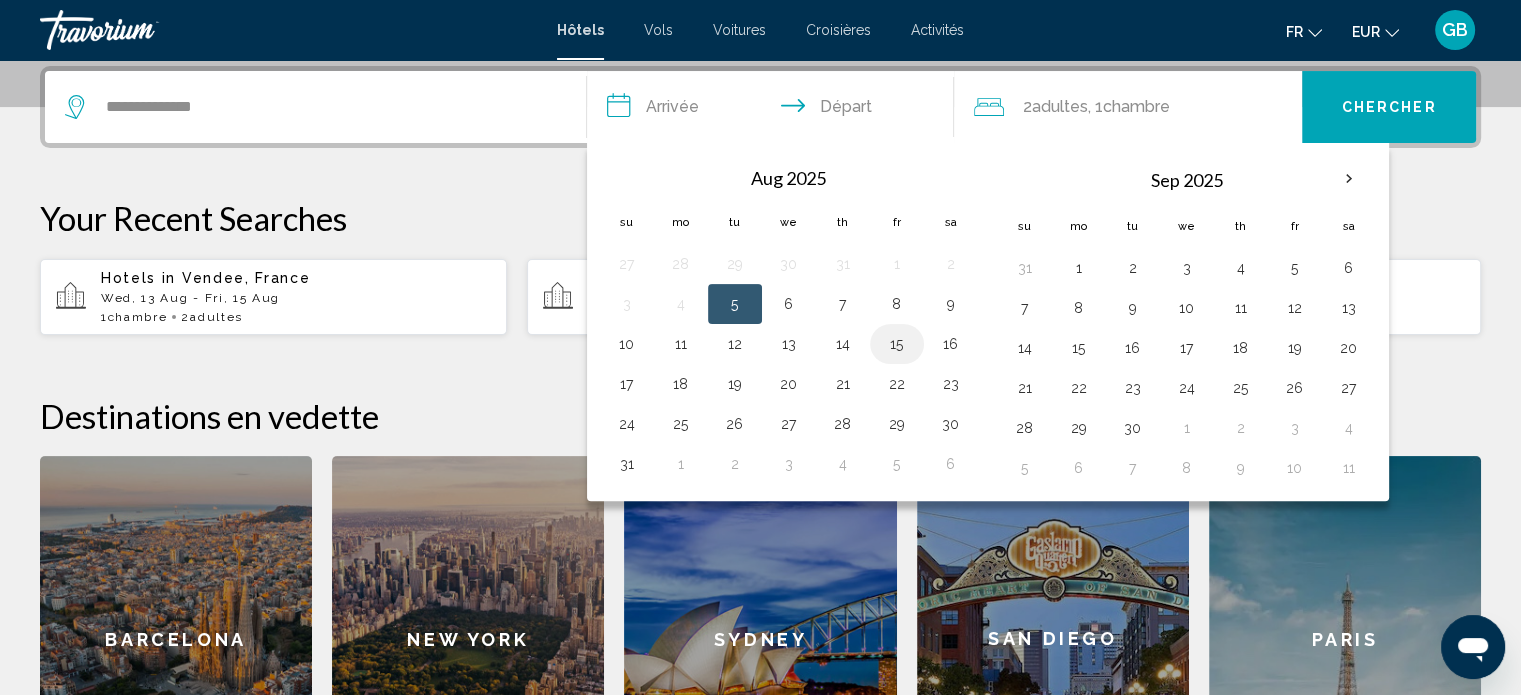 click on "15" at bounding box center (897, 344) 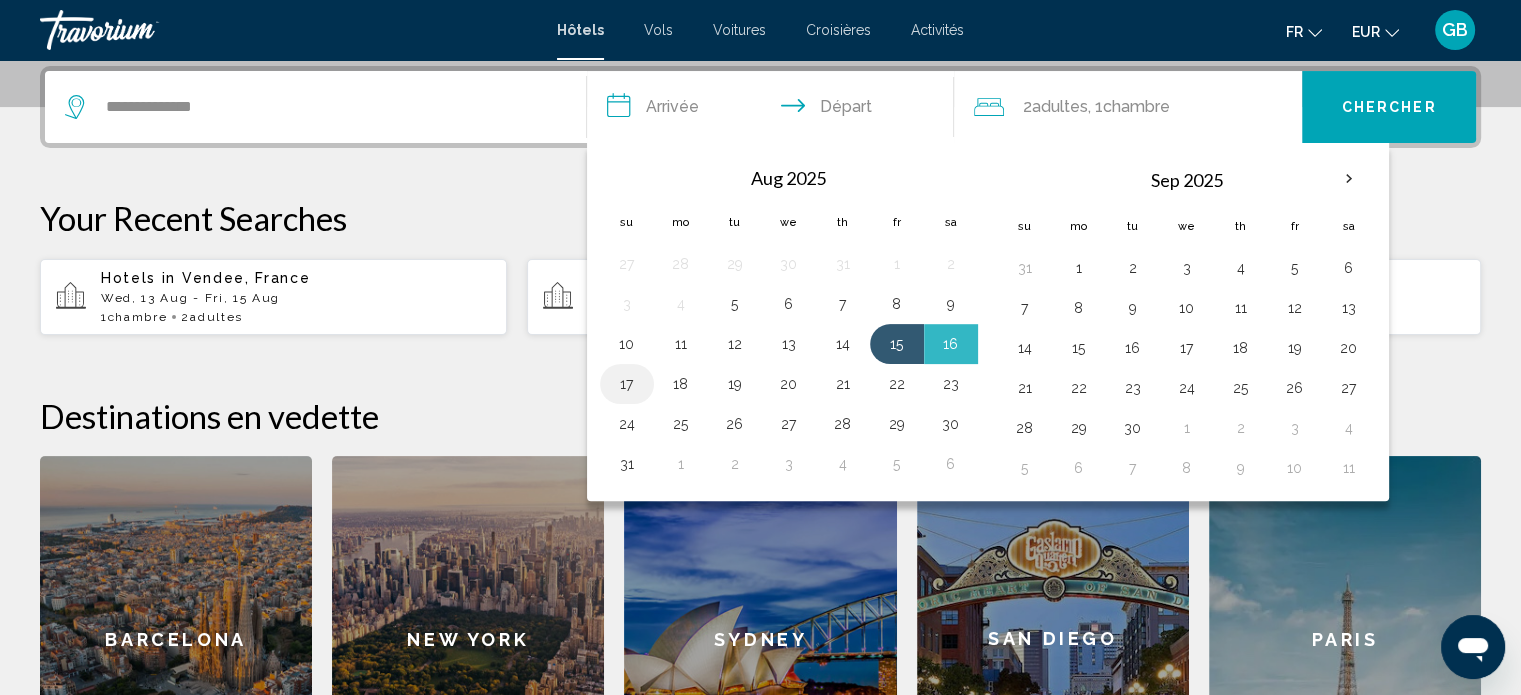 click on "17" at bounding box center (627, 384) 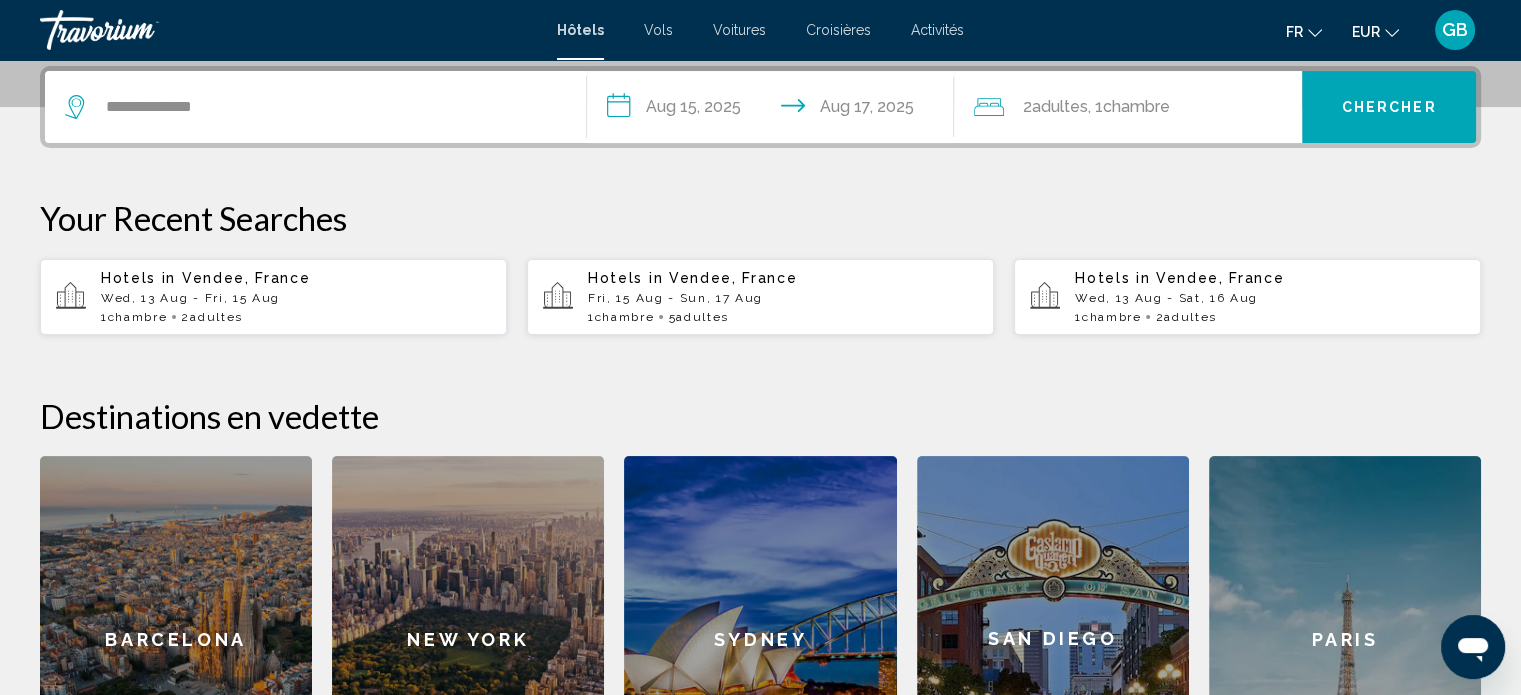 click on "2  Adulte Adultes , 1  Chambre pièces" 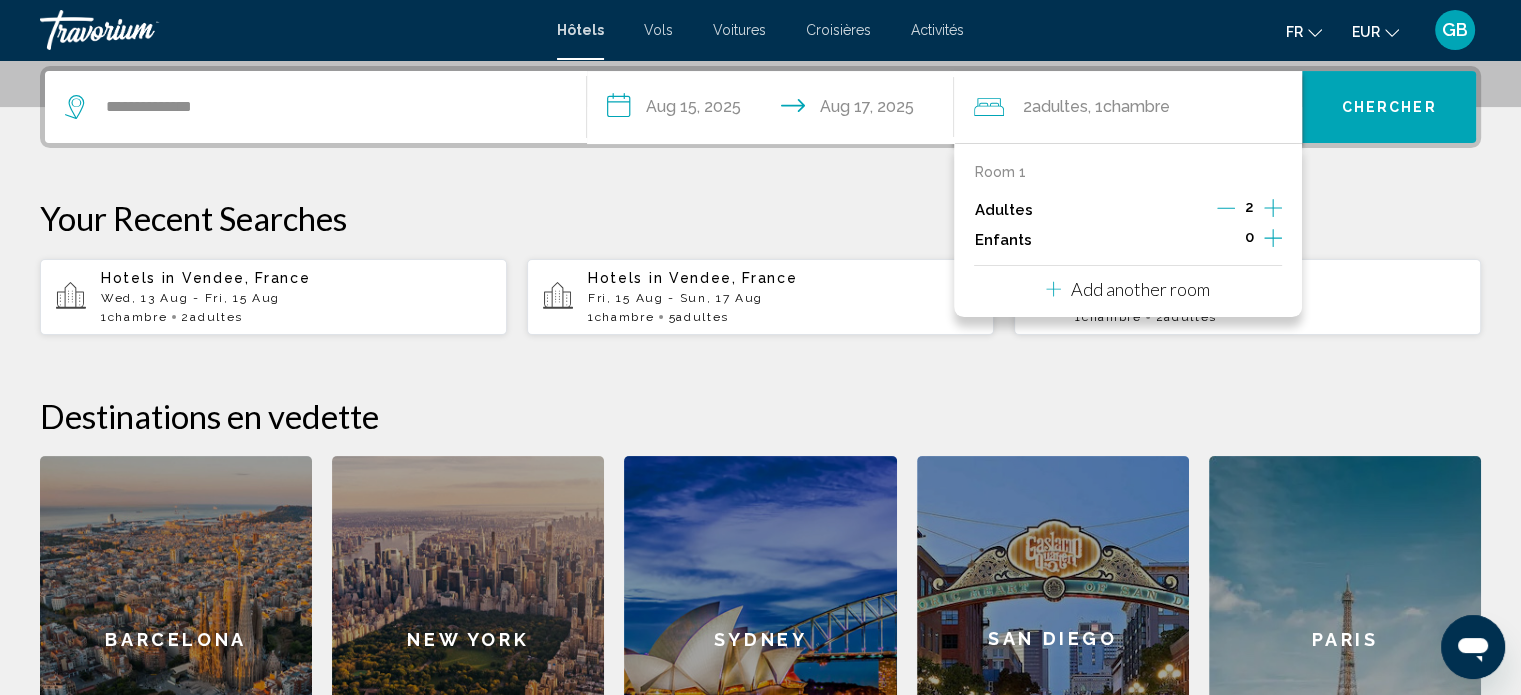 click 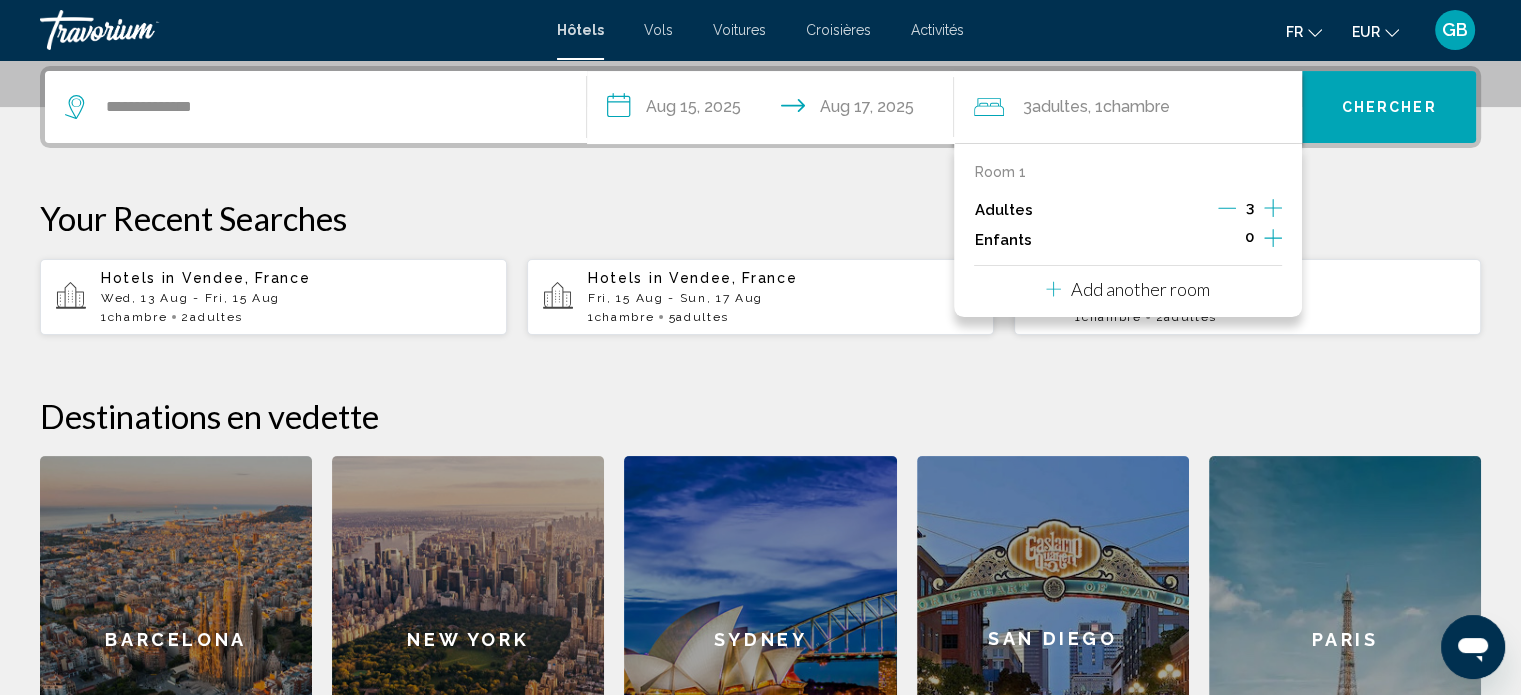 click 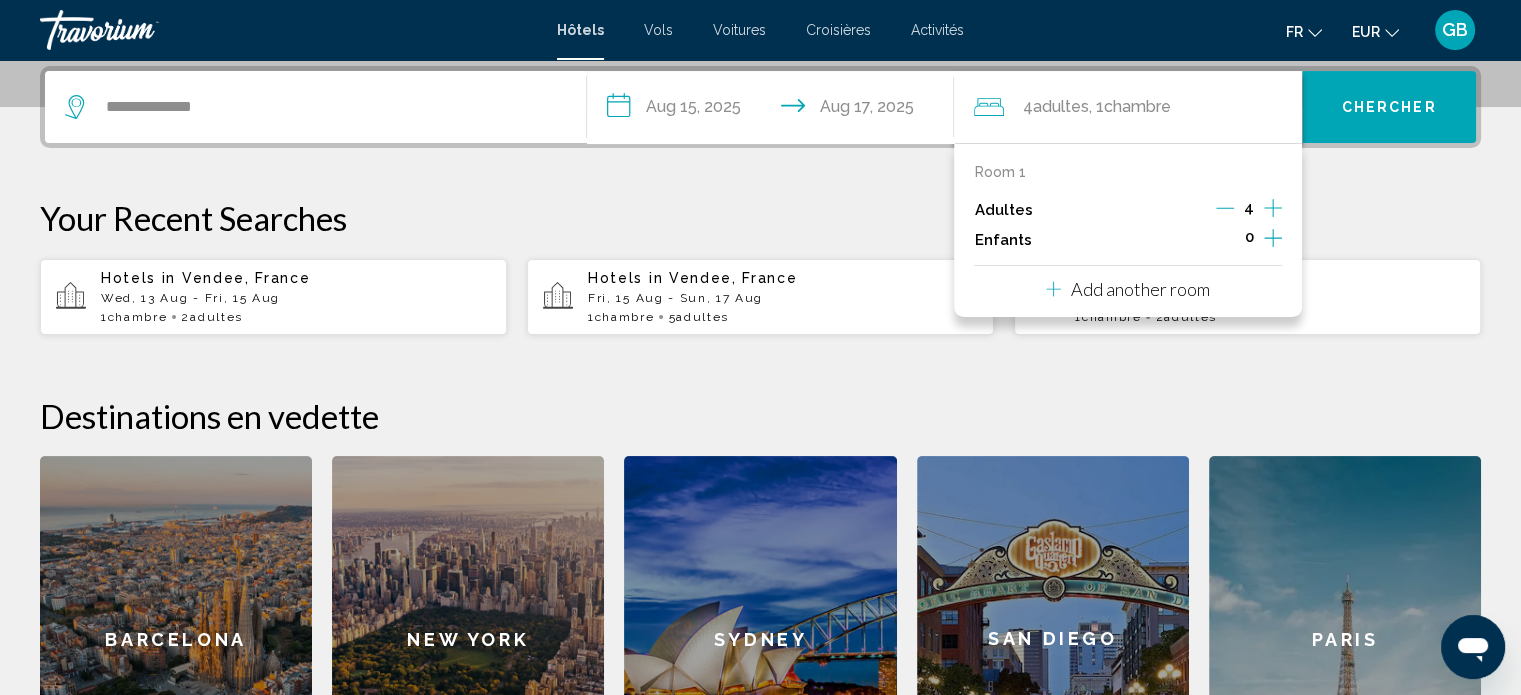 click 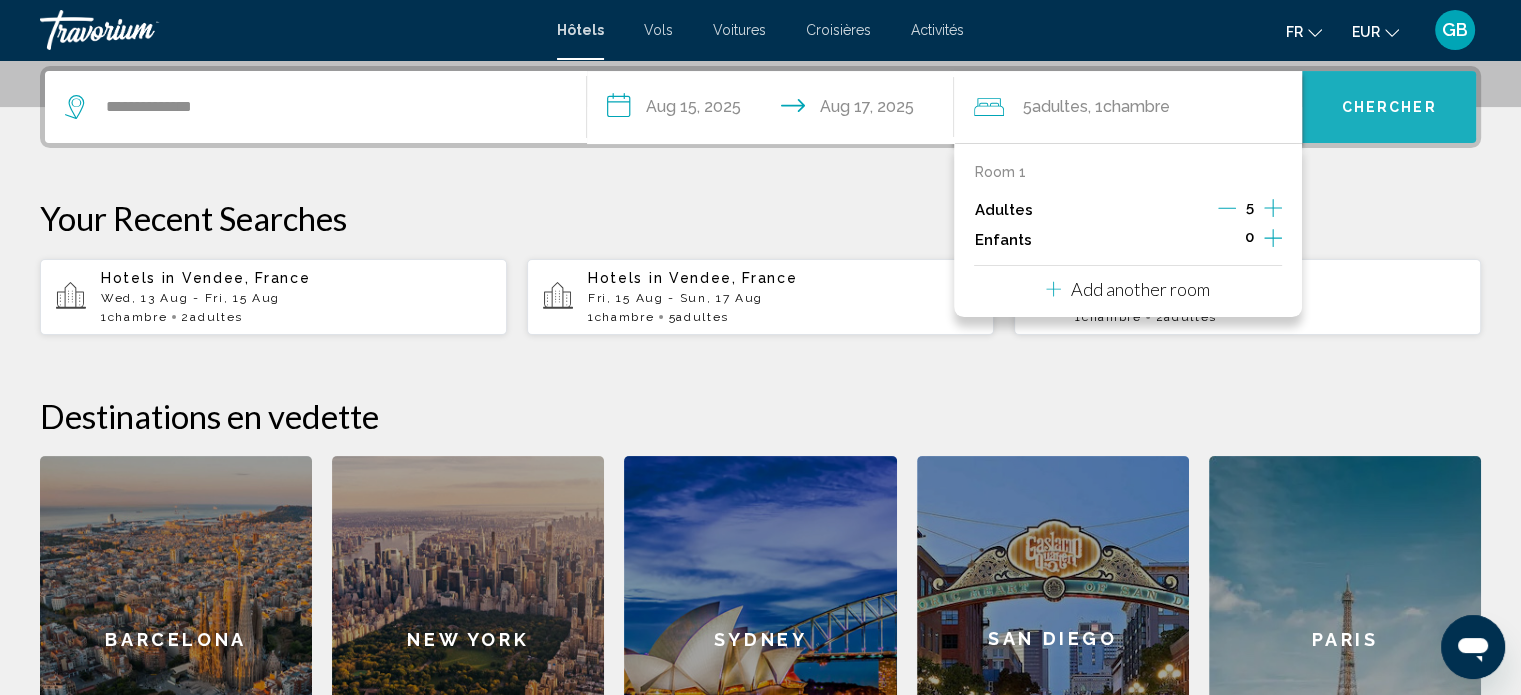 click on "Chercher" at bounding box center (1389, 108) 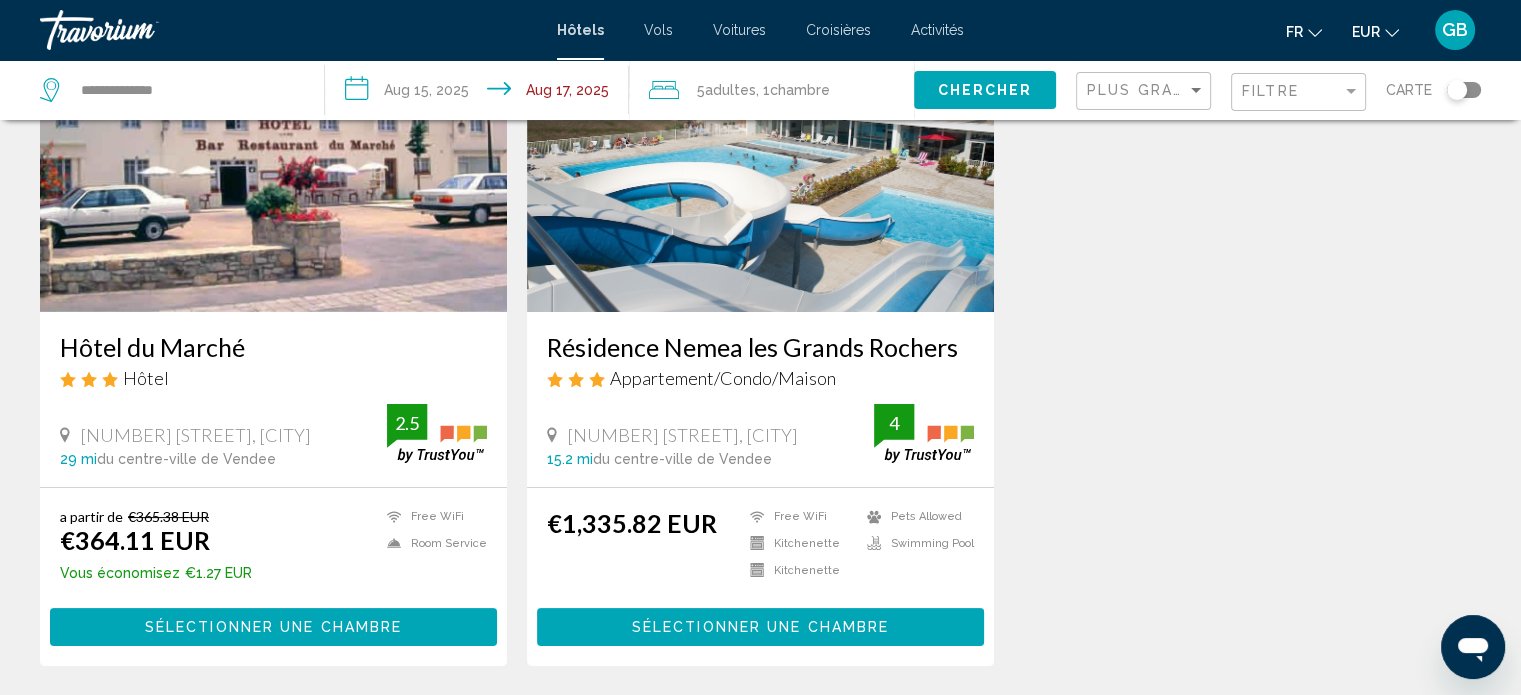 scroll, scrollTop: 200, scrollLeft: 0, axis: vertical 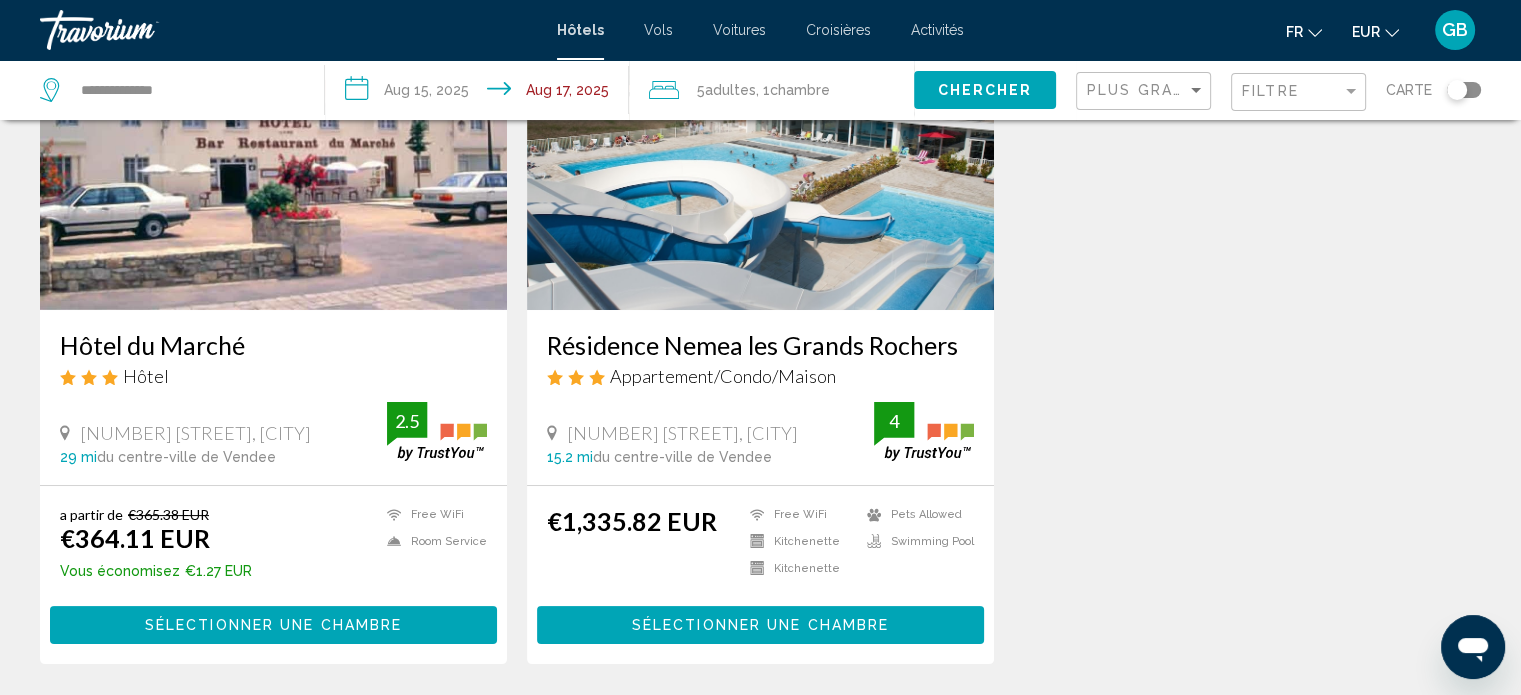 click on "**********" at bounding box center [481, 93] 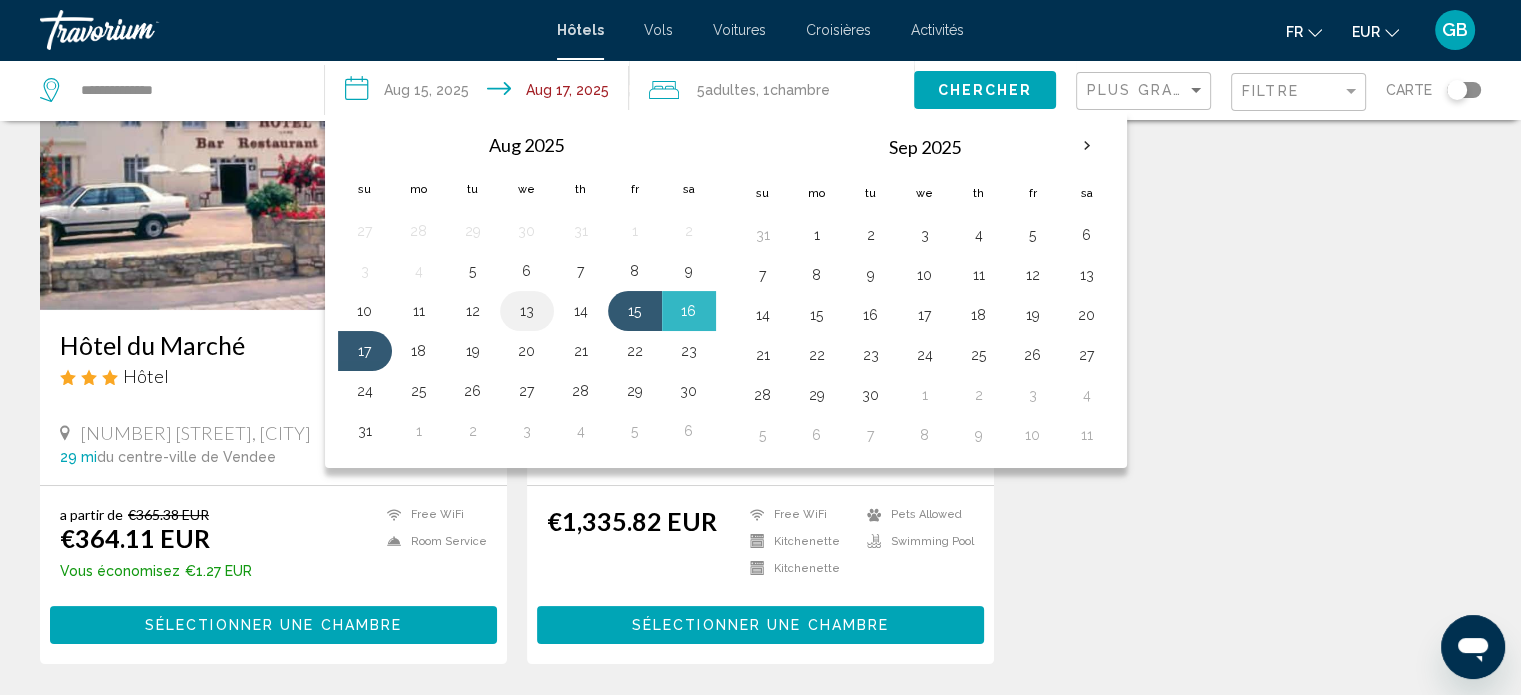 click on "13" at bounding box center (527, 311) 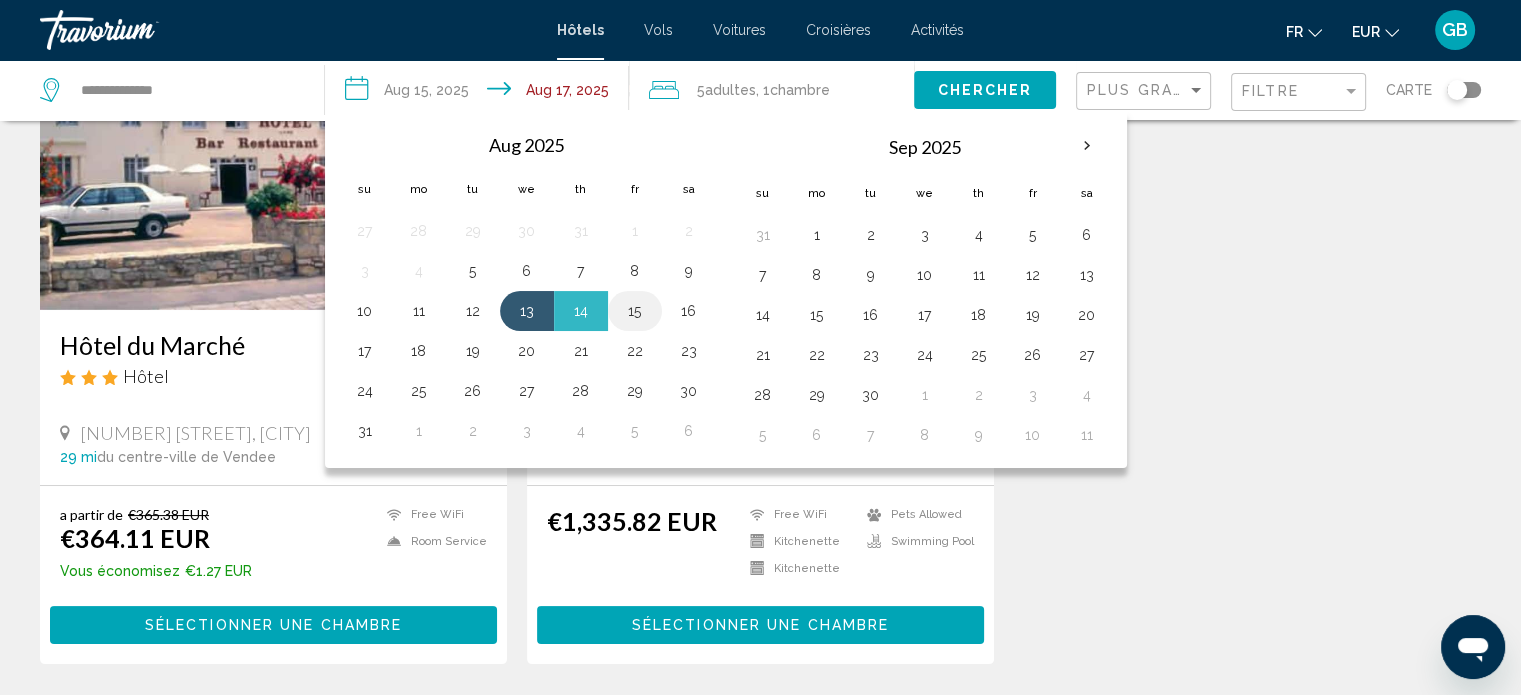 click on "15" at bounding box center (635, 311) 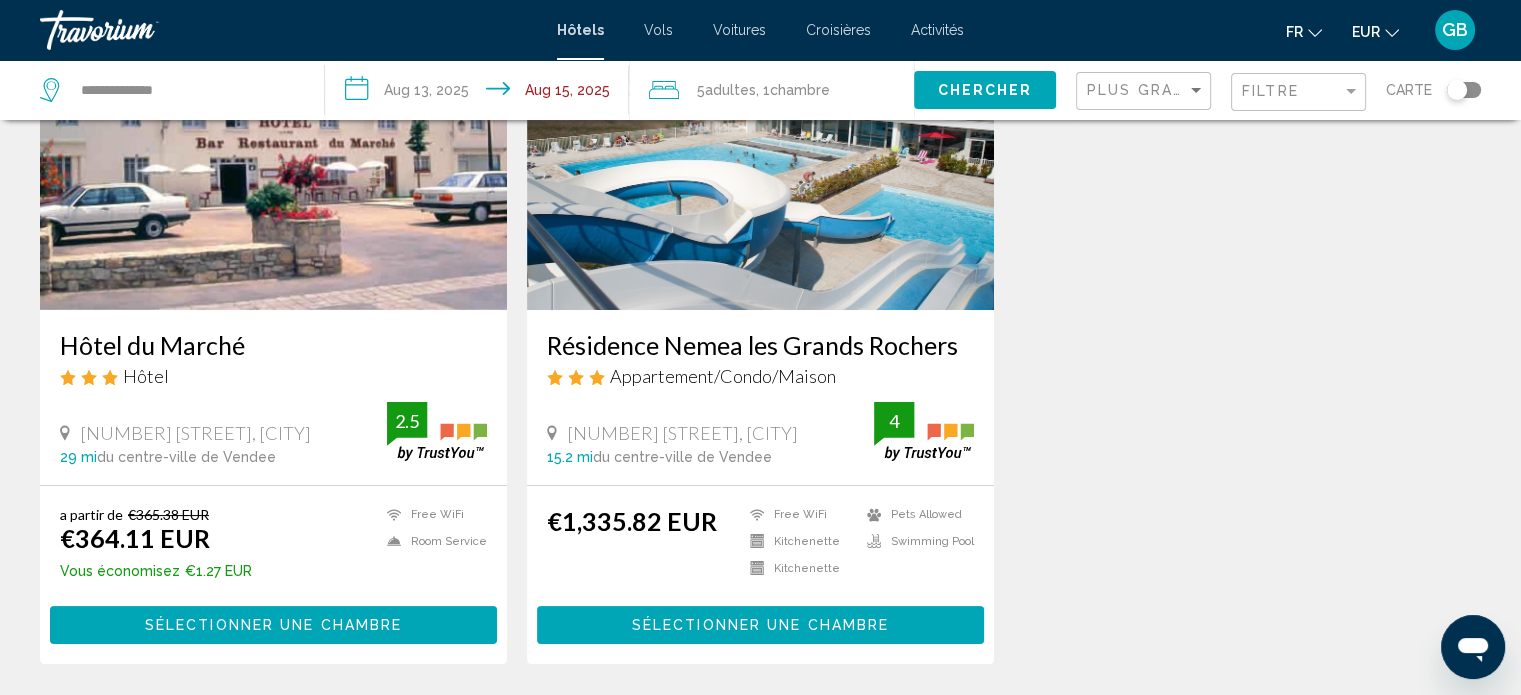 click on ", 1  Chambre pièces" 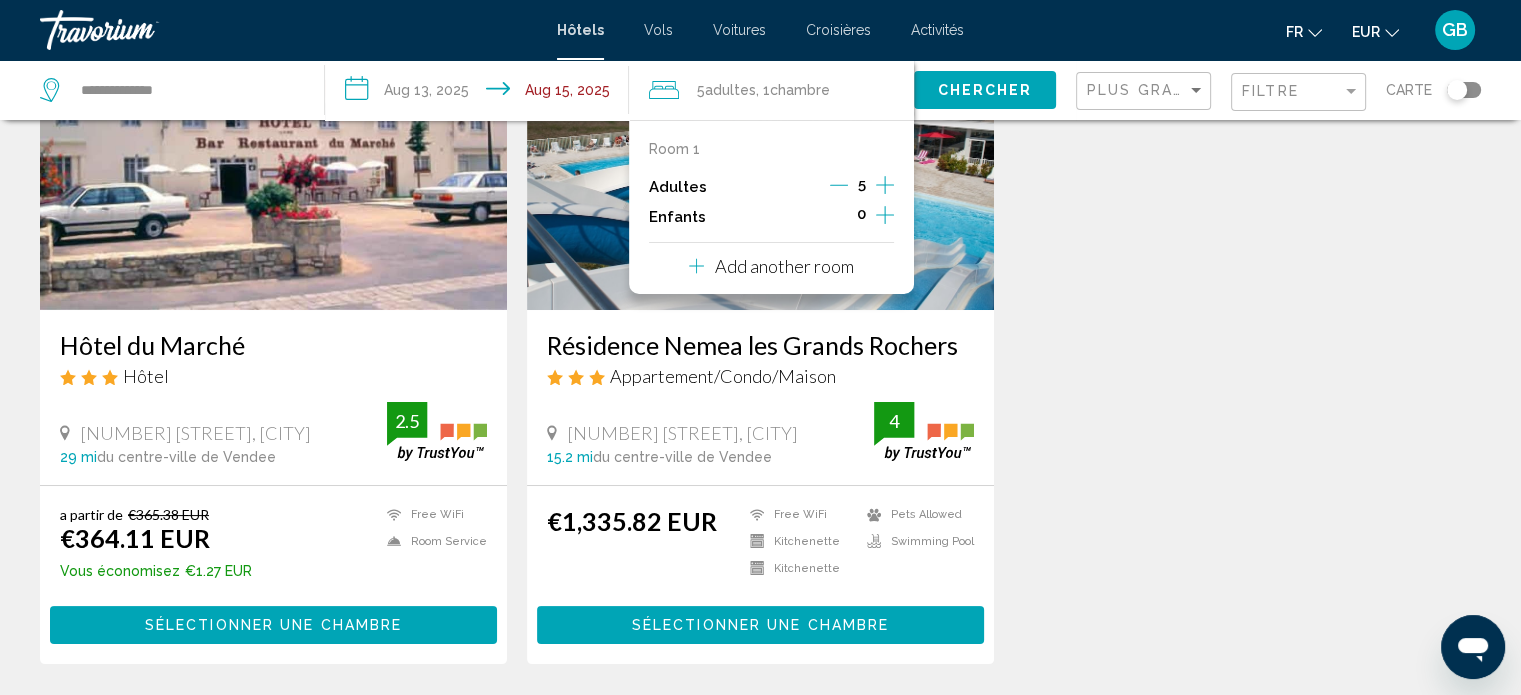 click 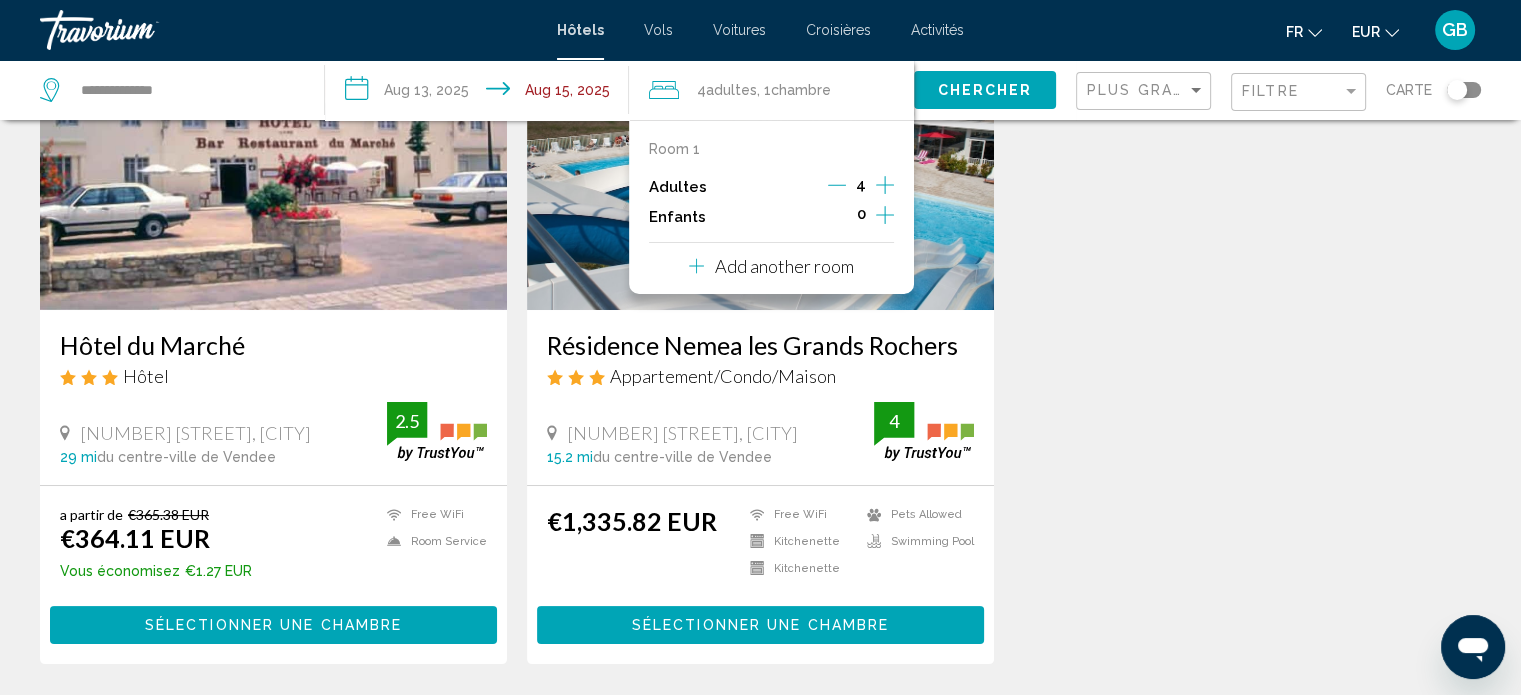 click 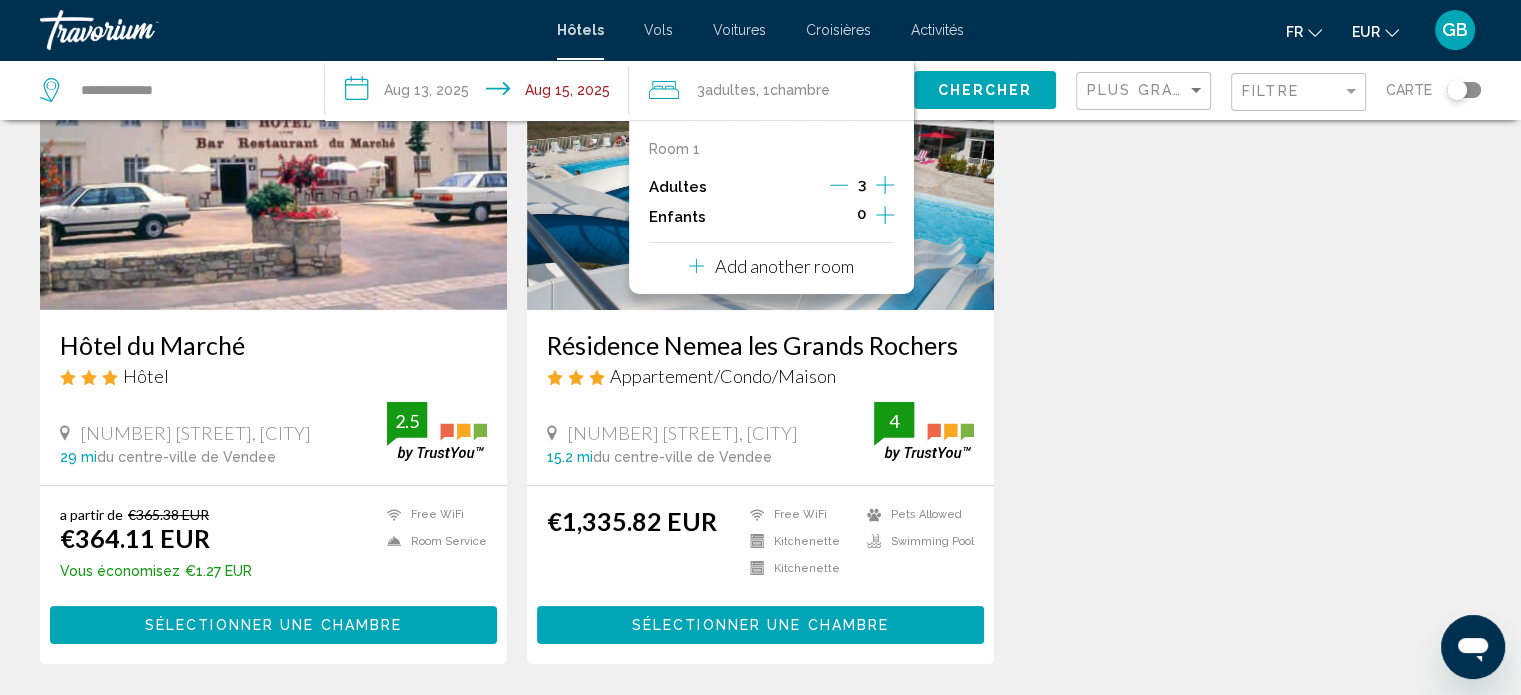 click 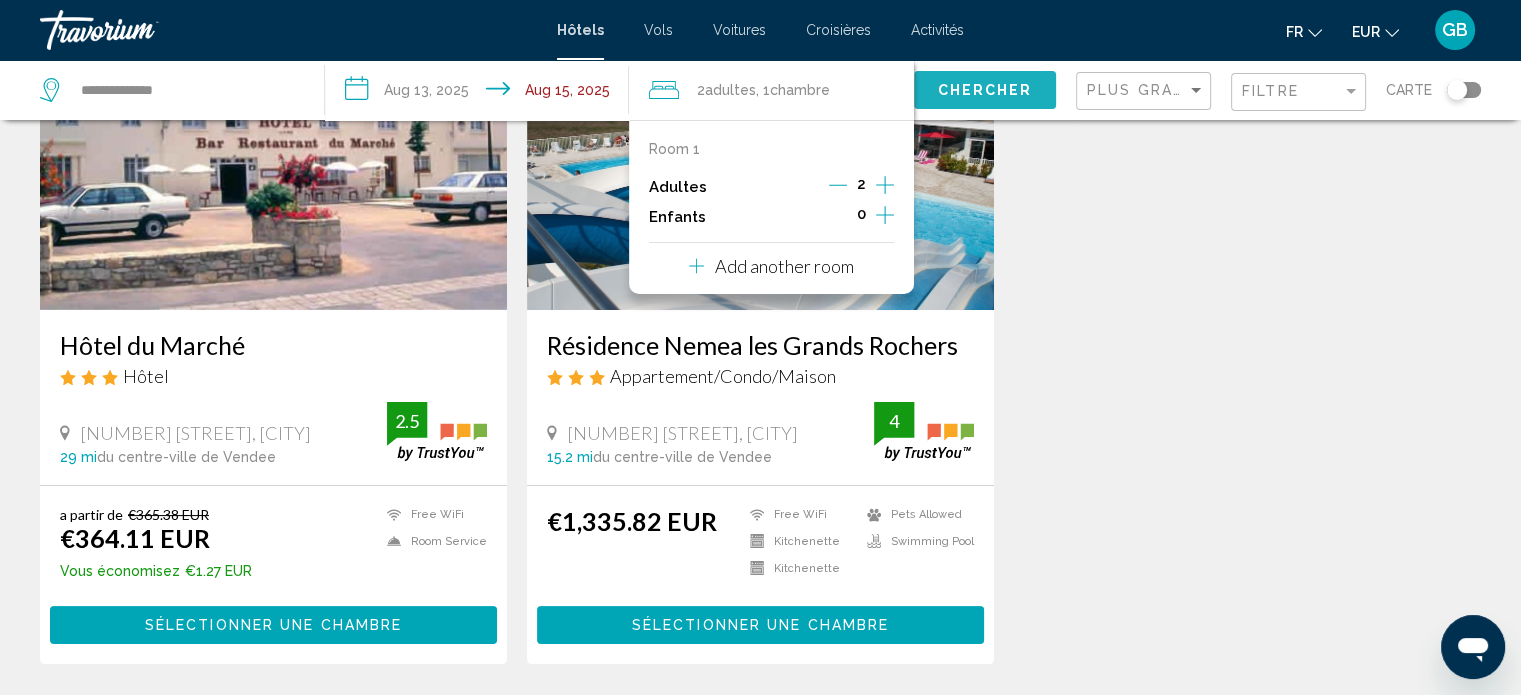 click on "Chercher" 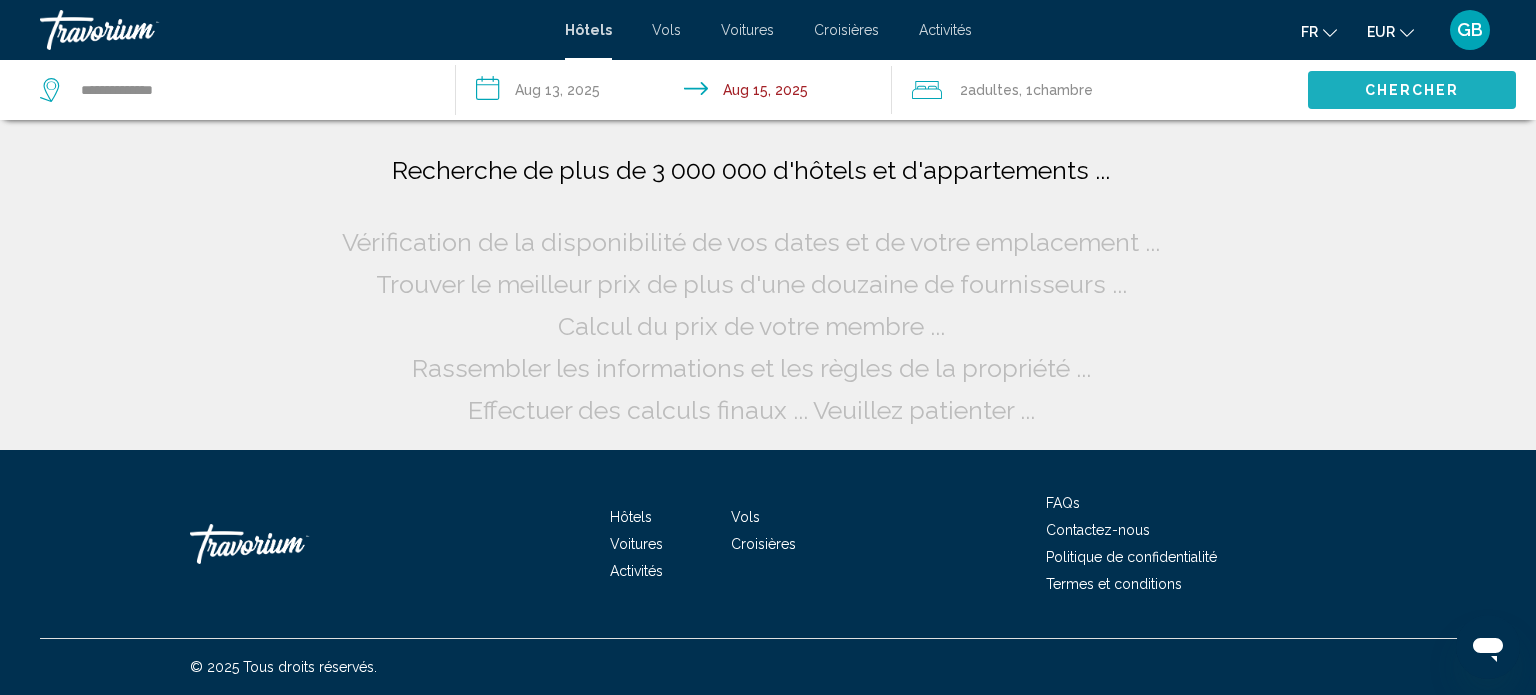 click on "Chercher" 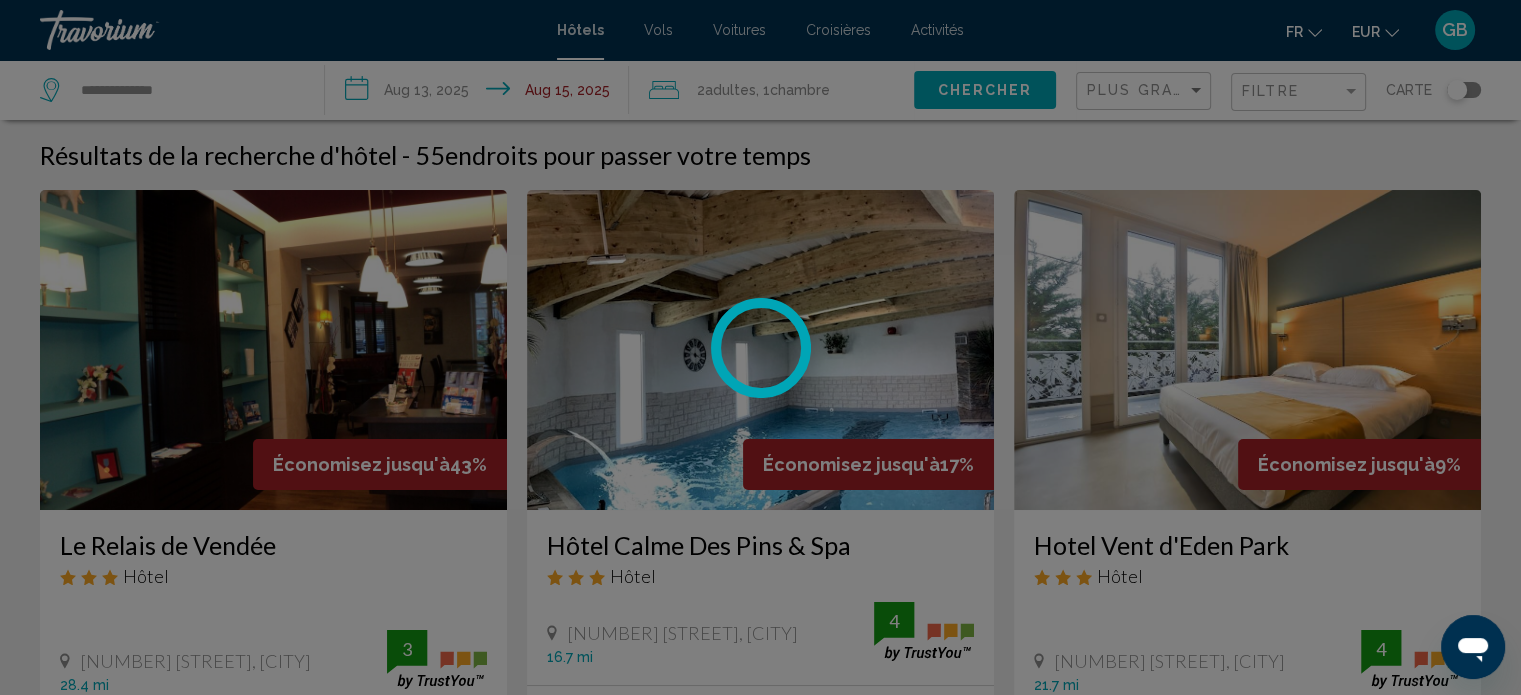 click at bounding box center (760, 347) 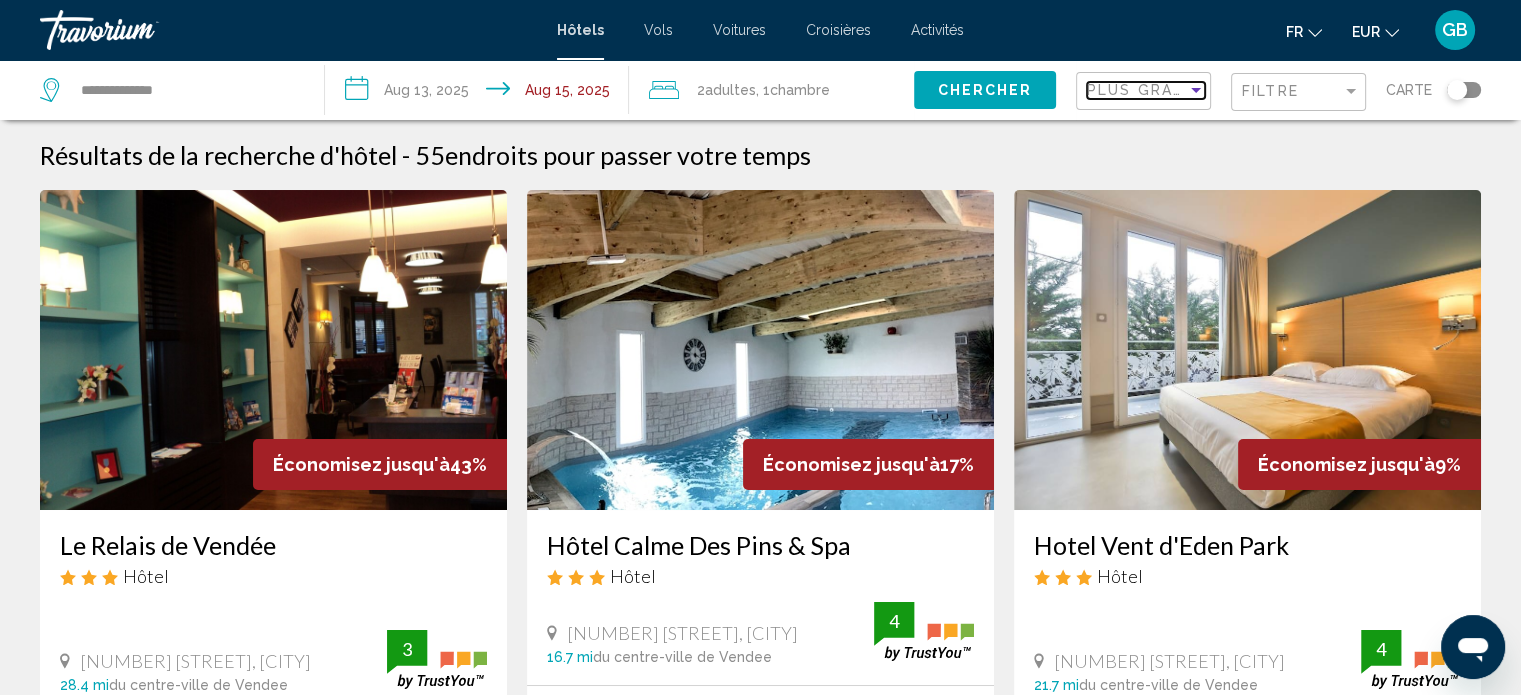 click at bounding box center [1196, 90] 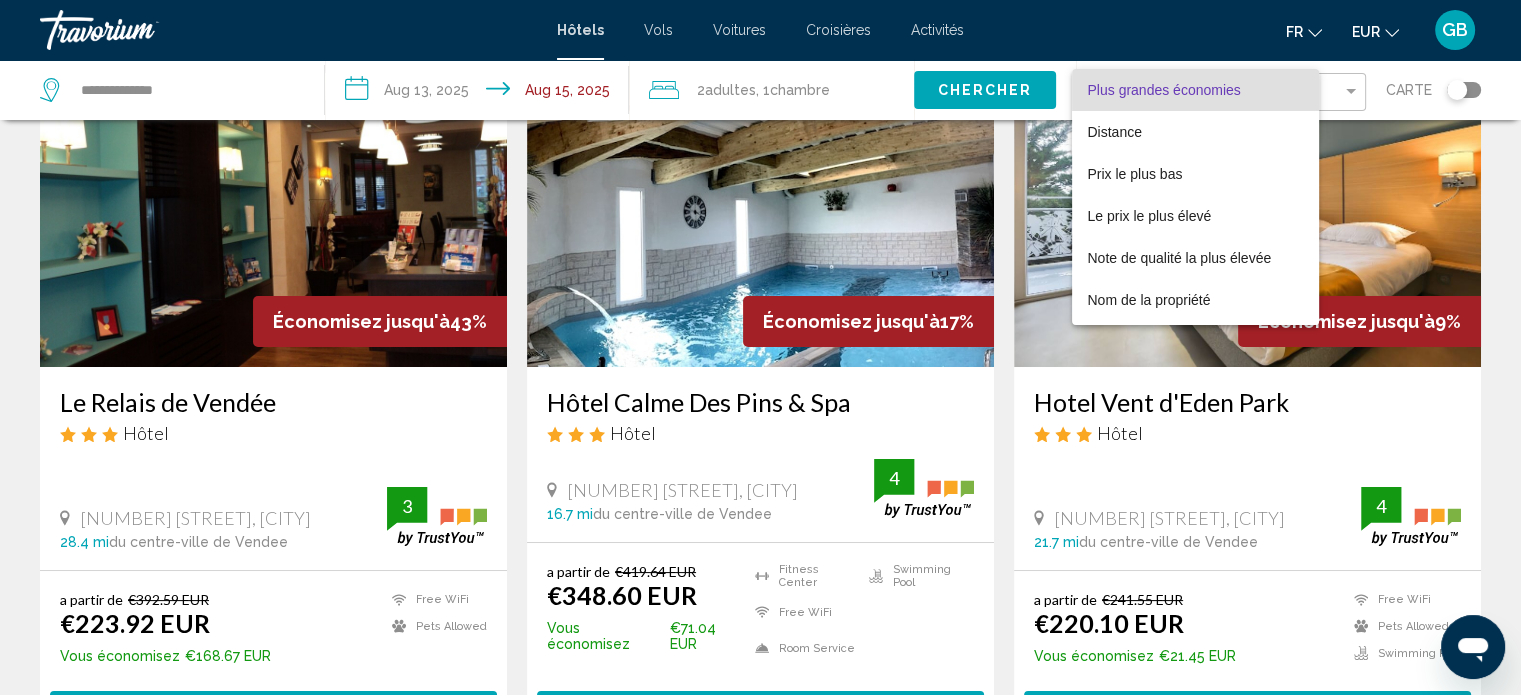 scroll, scrollTop: 143, scrollLeft: 0, axis: vertical 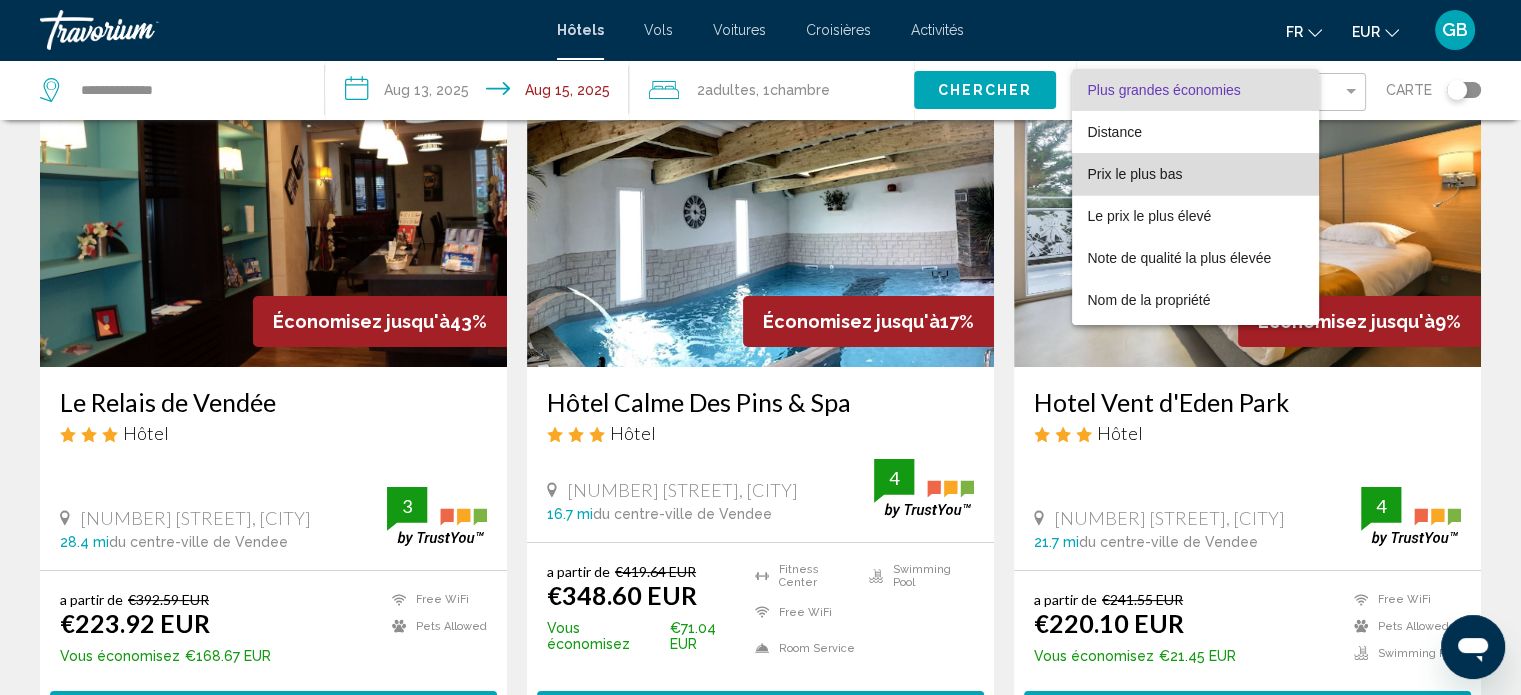click on "Prix le plus bas" at bounding box center (1135, 174) 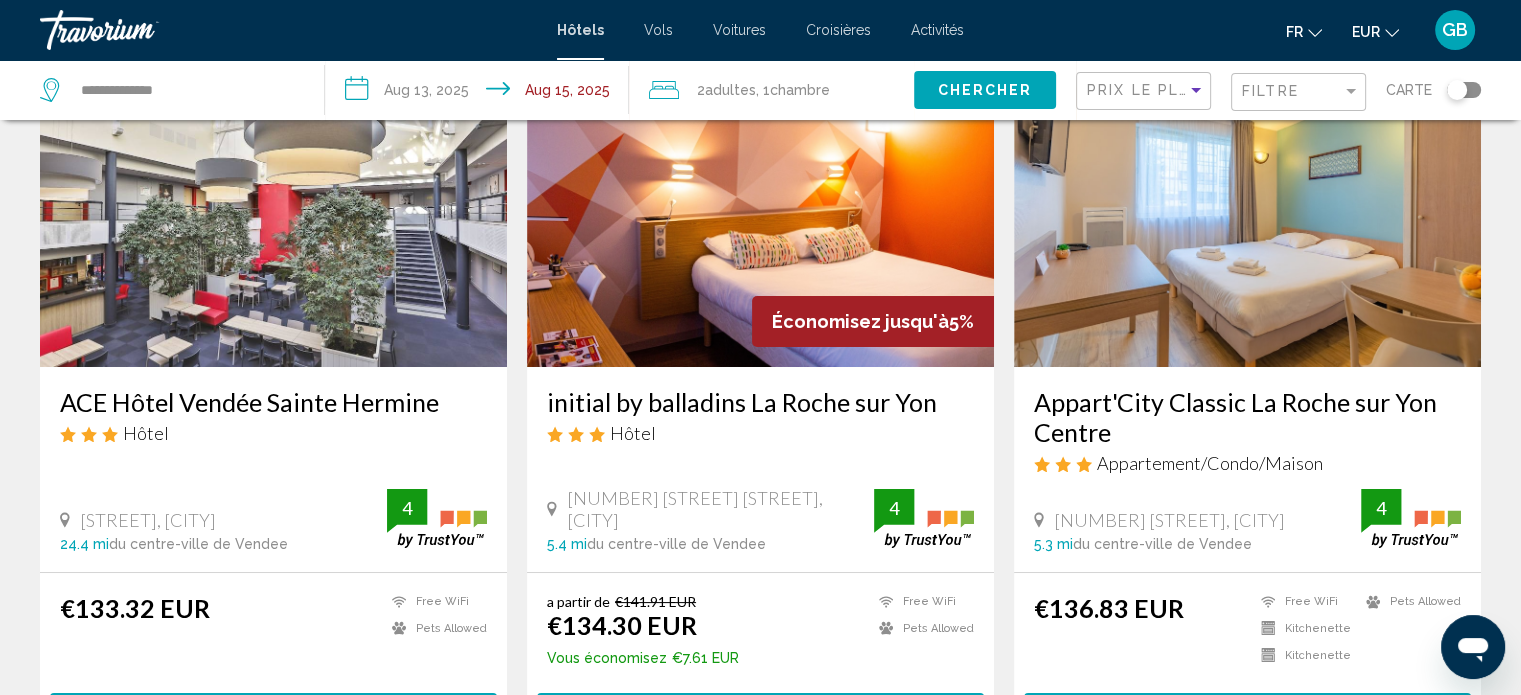 click 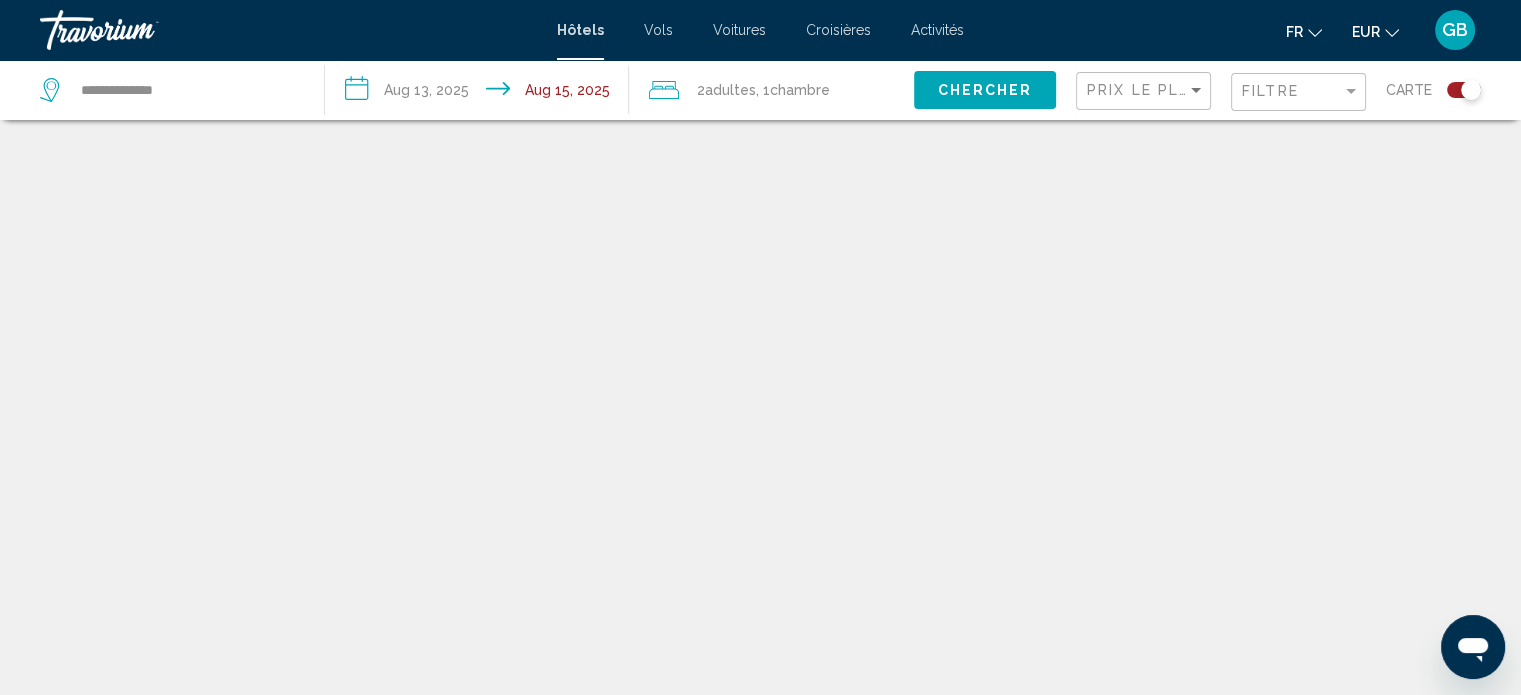 scroll, scrollTop: 120, scrollLeft: 0, axis: vertical 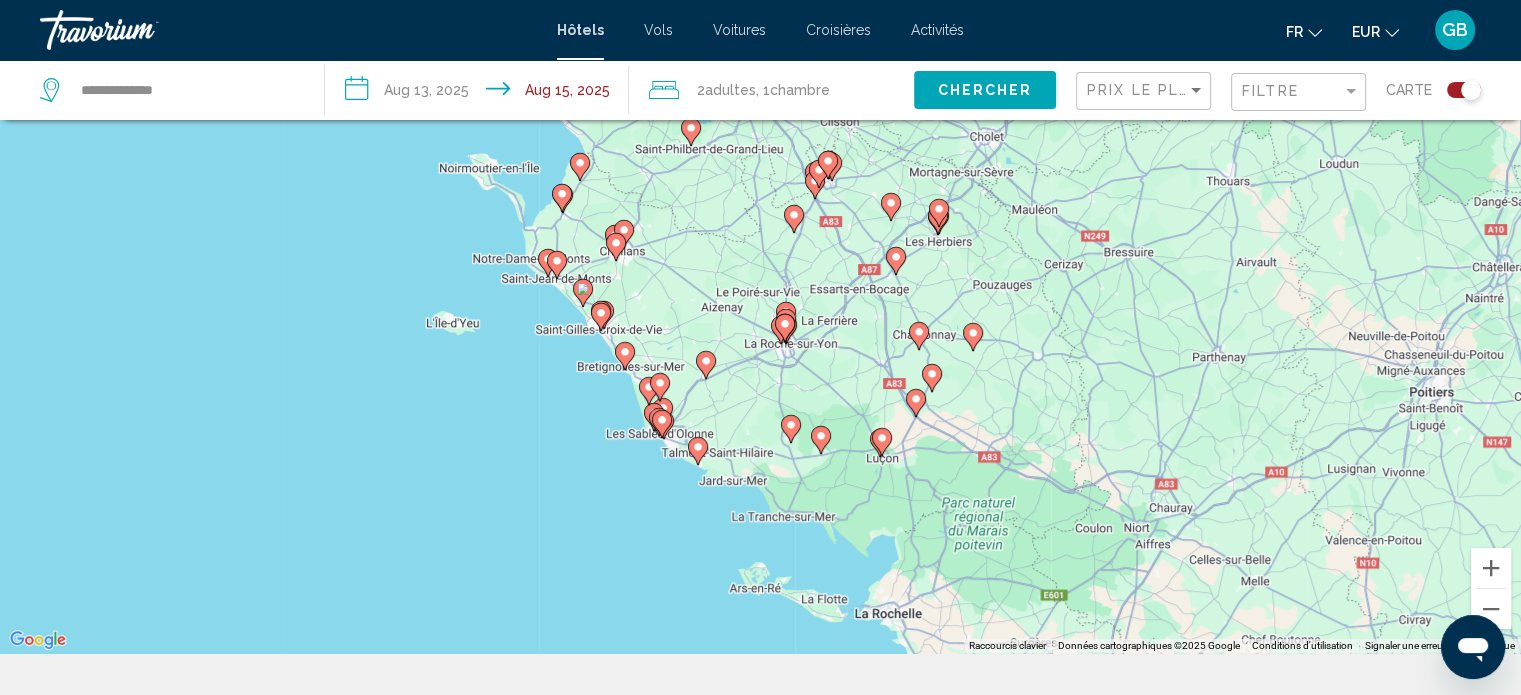 click 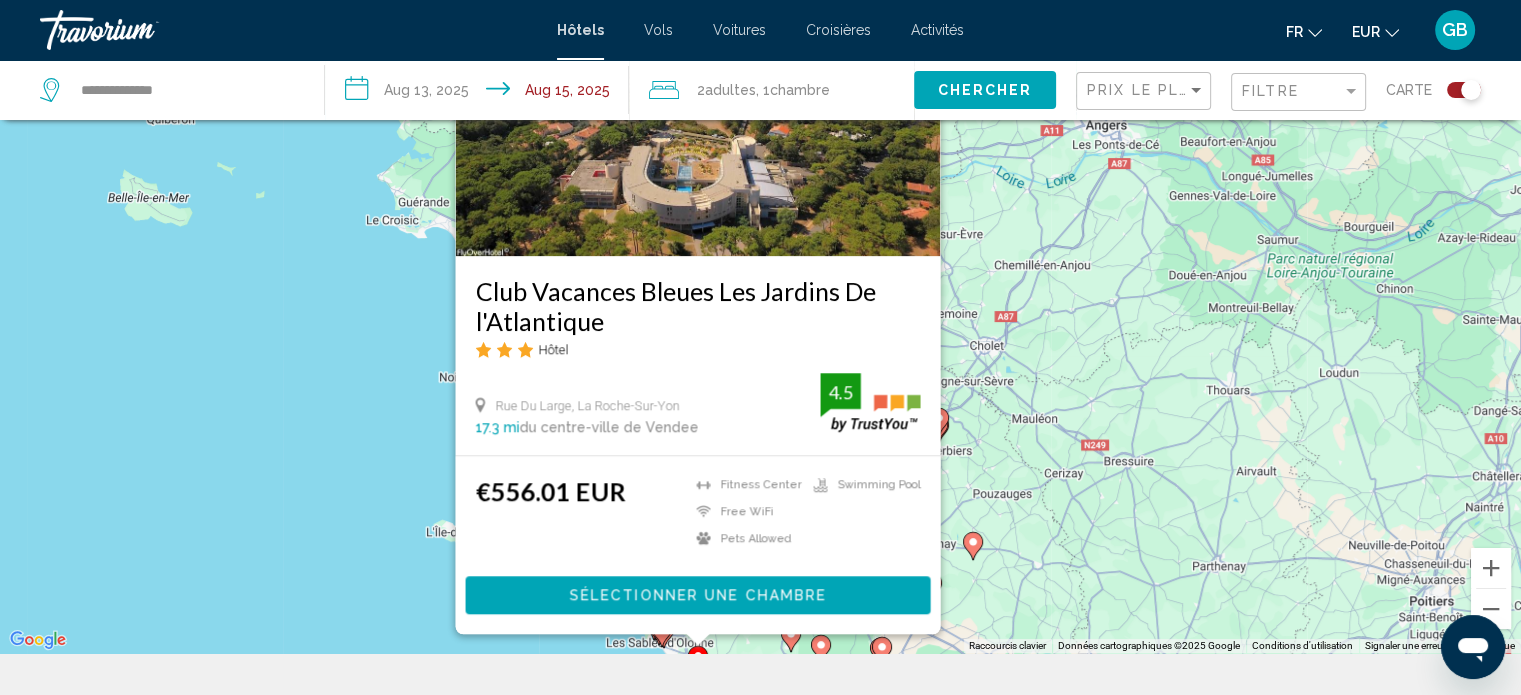 click on "Club Vacances Bleues Les Jardins De l'Atlantique
Hôtel
[STREET], [CITY] 17.3 mi  du centre-ville de Vendee de l'hôtel 4.5 €556.01 EUR
Fitness Center
Free WiFi
Pets Allowed
Swimming Pool  4.5 Sélectionner une chambre" at bounding box center [697, 285] 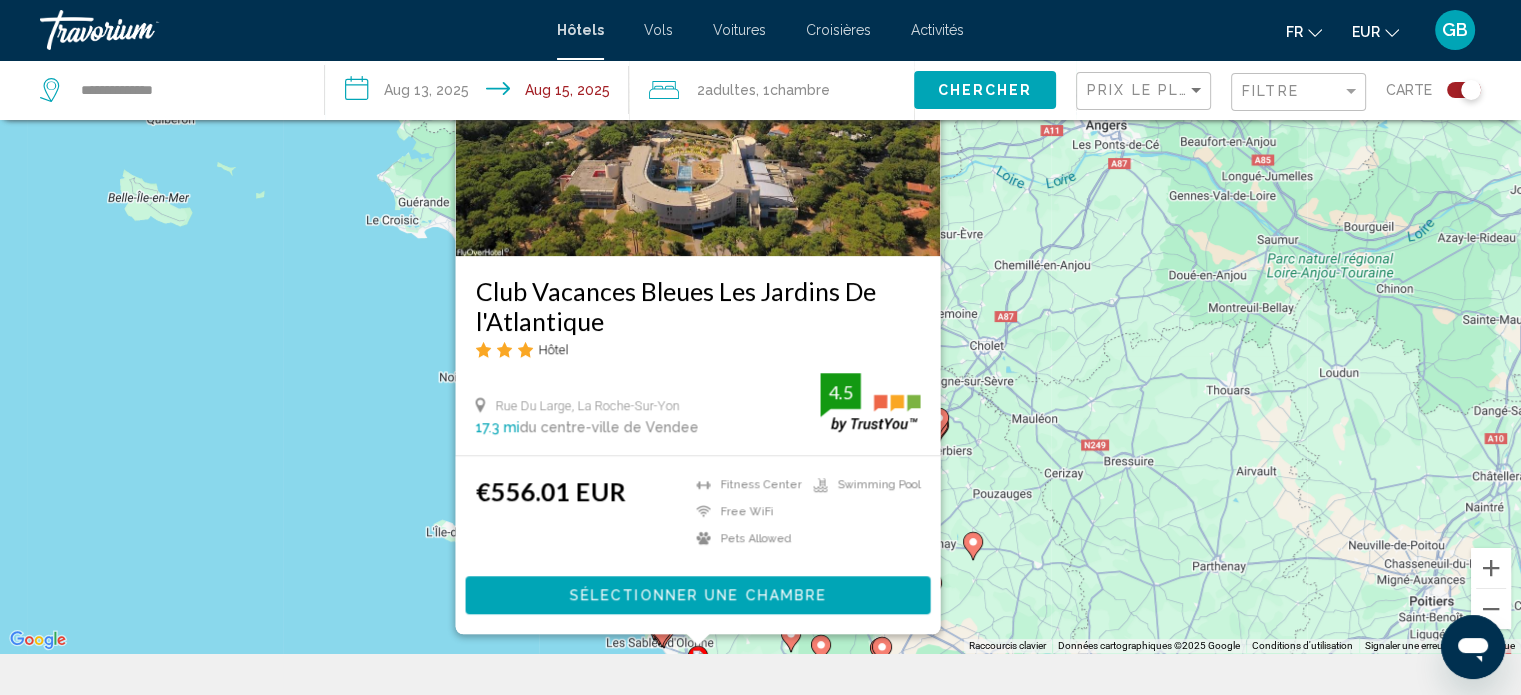 click on "Club Vacances Bleues Les Jardins De L'atlantique Hôtel [STREET], [CITY] 17.3 mi du centre-ville de Vendee de l'hôtel 4.5 €556.01 EUR Fitness Center Free WiFi Pets Allowed Swimming Pool 4.5 Sélectionner une chambre" at bounding box center [760, 305] 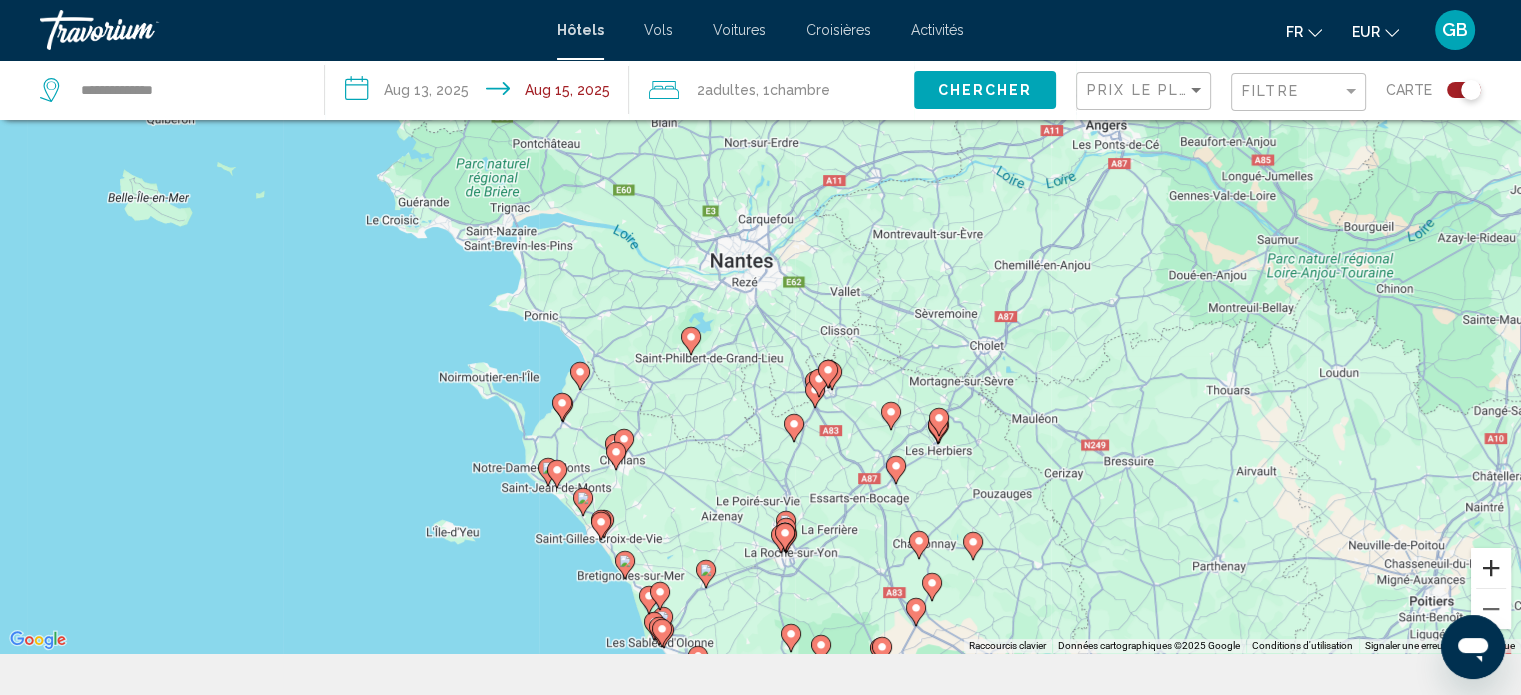 click at bounding box center (1491, 568) 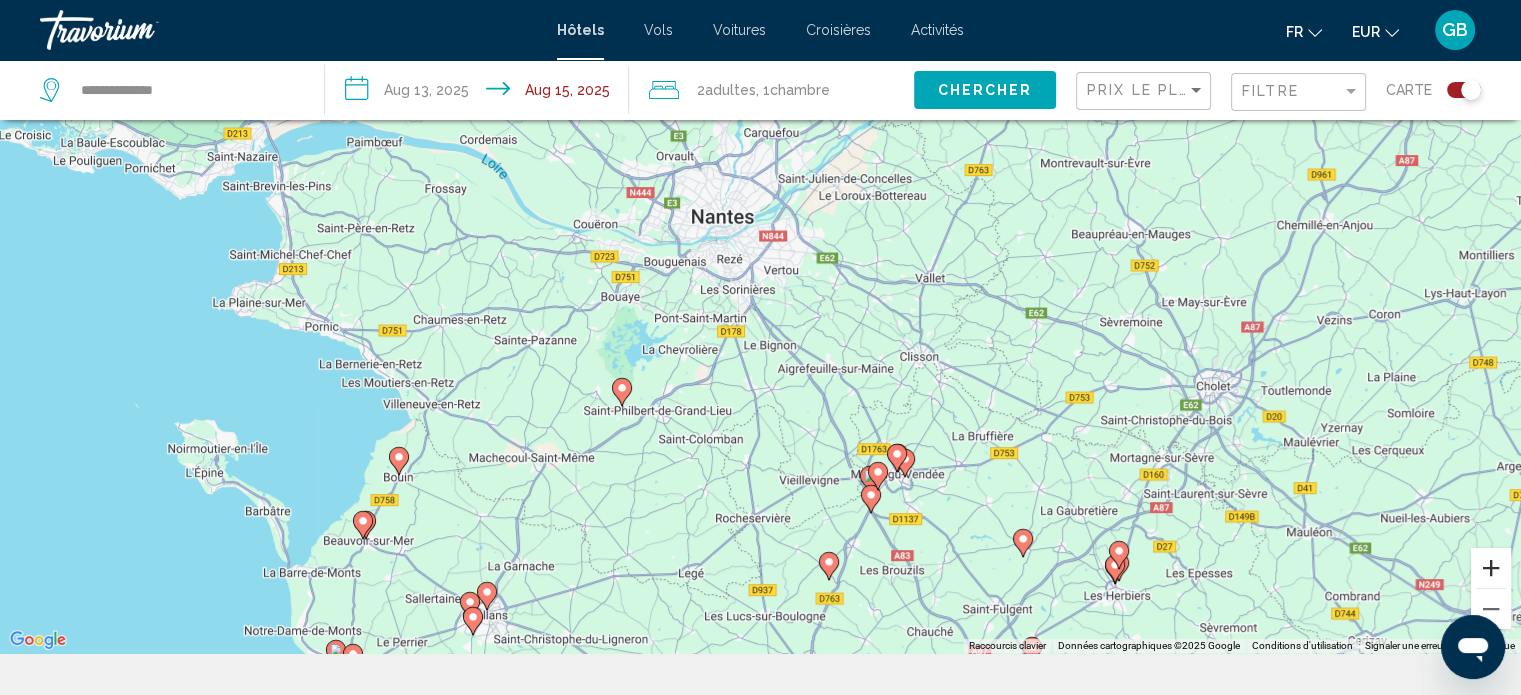 click at bounding box center [1491, 568] 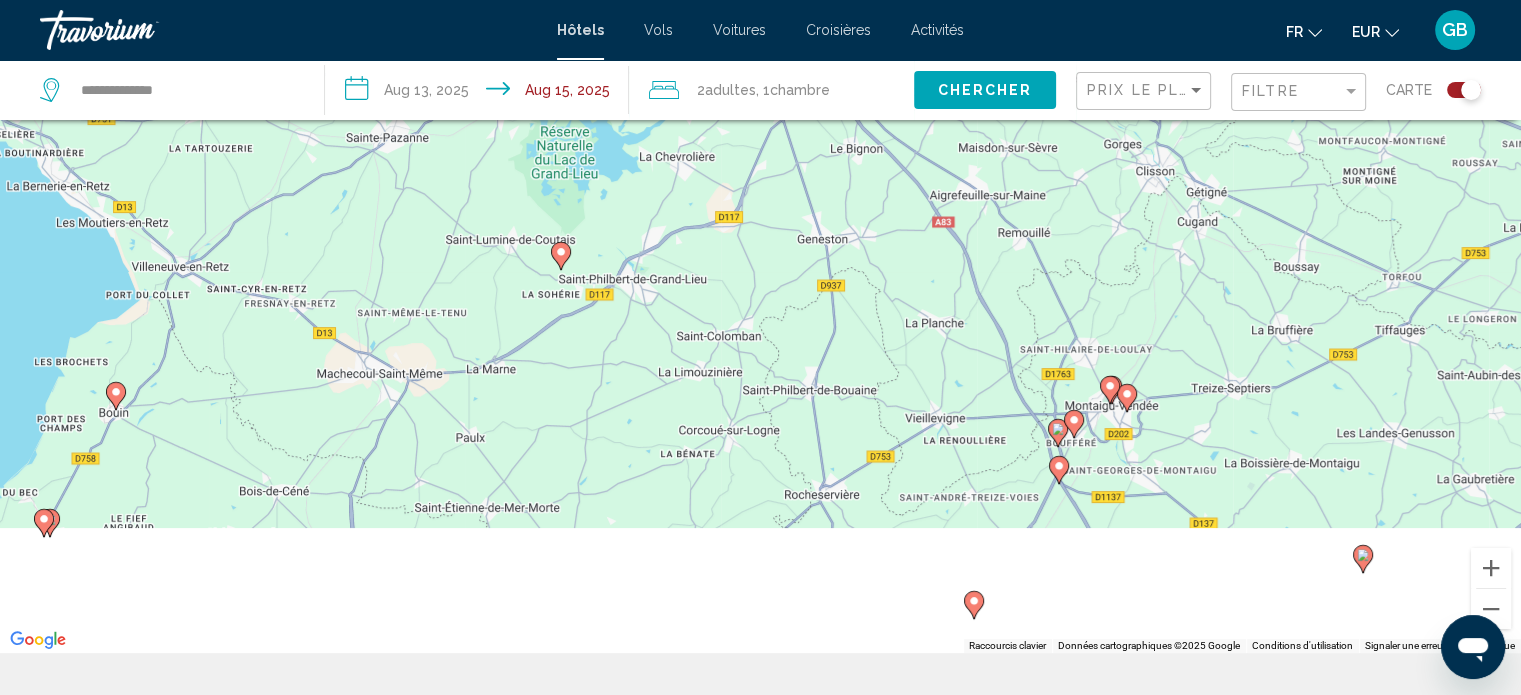 drag, startPoint x: 1138, startPoint y: 305, endPoint x: 1193, endPoint y: 127, distance: 186.30351 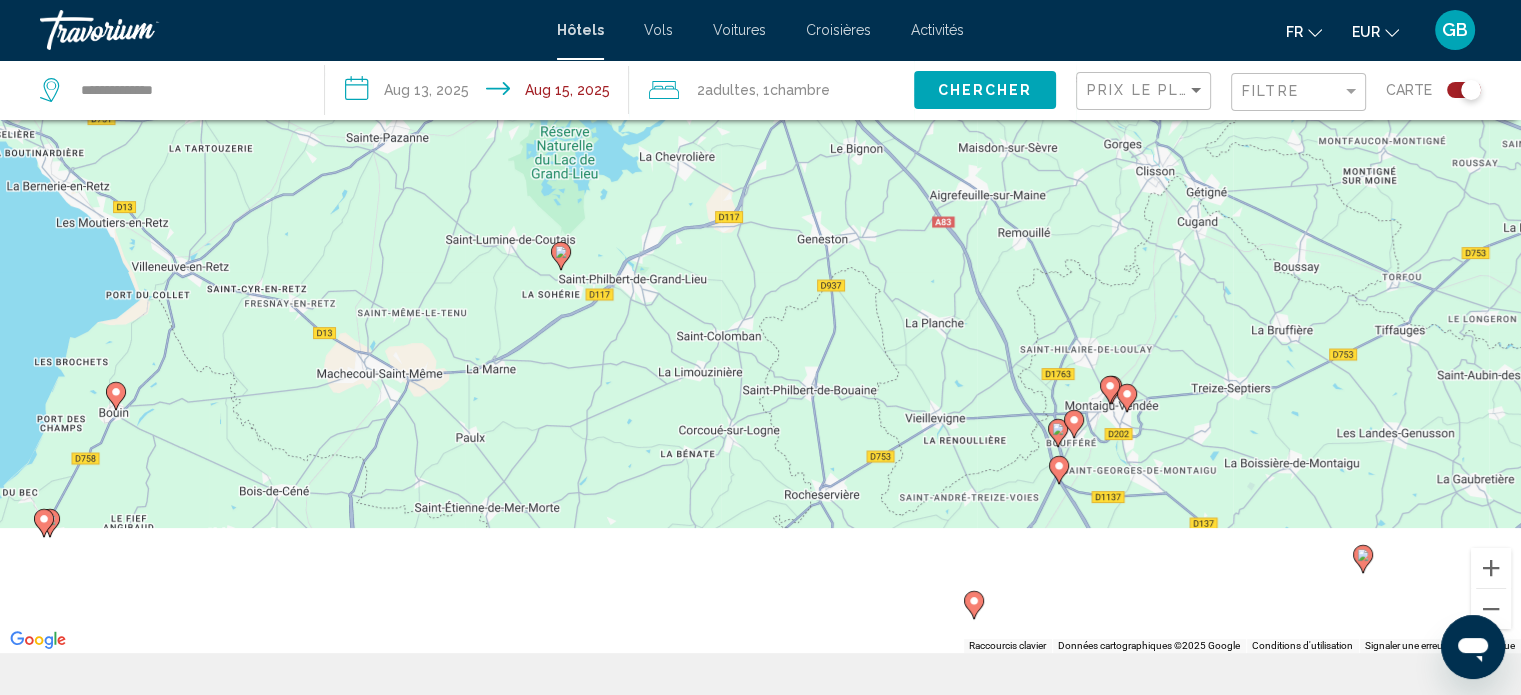 click on "Pour activer le glissement avec le clavier, appuyez sur Alt+Entrée. Une fois ce mode activé, utilisez les touches fléchées pour déplacer le repère. Pour valider le déplacement, appuyez sur Entrée. Pour annuler, appuyez sur Échap." at bounding box center (760, 305) 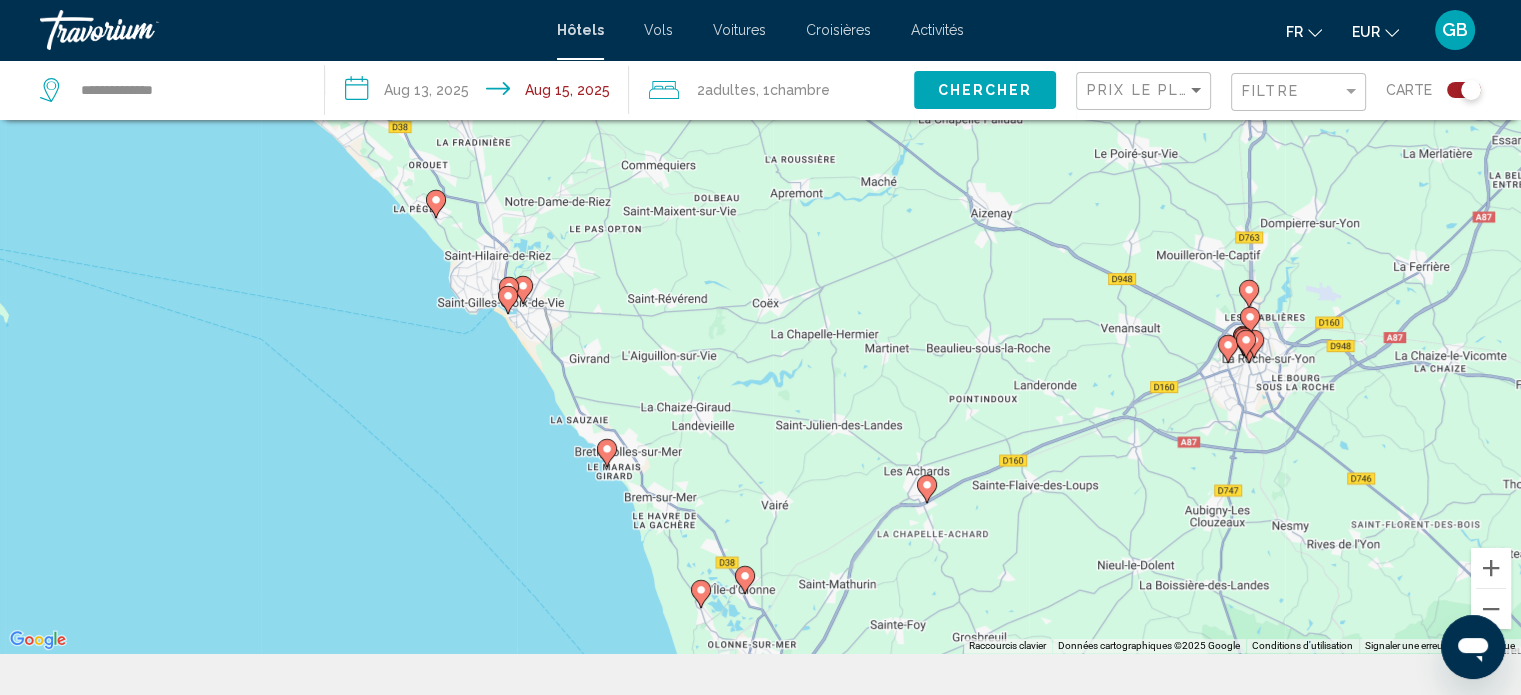 drag, startPoint x: 909, startPoint y: 499, endPoint x: 1087, endPoint y: 245, distance: 310.16125 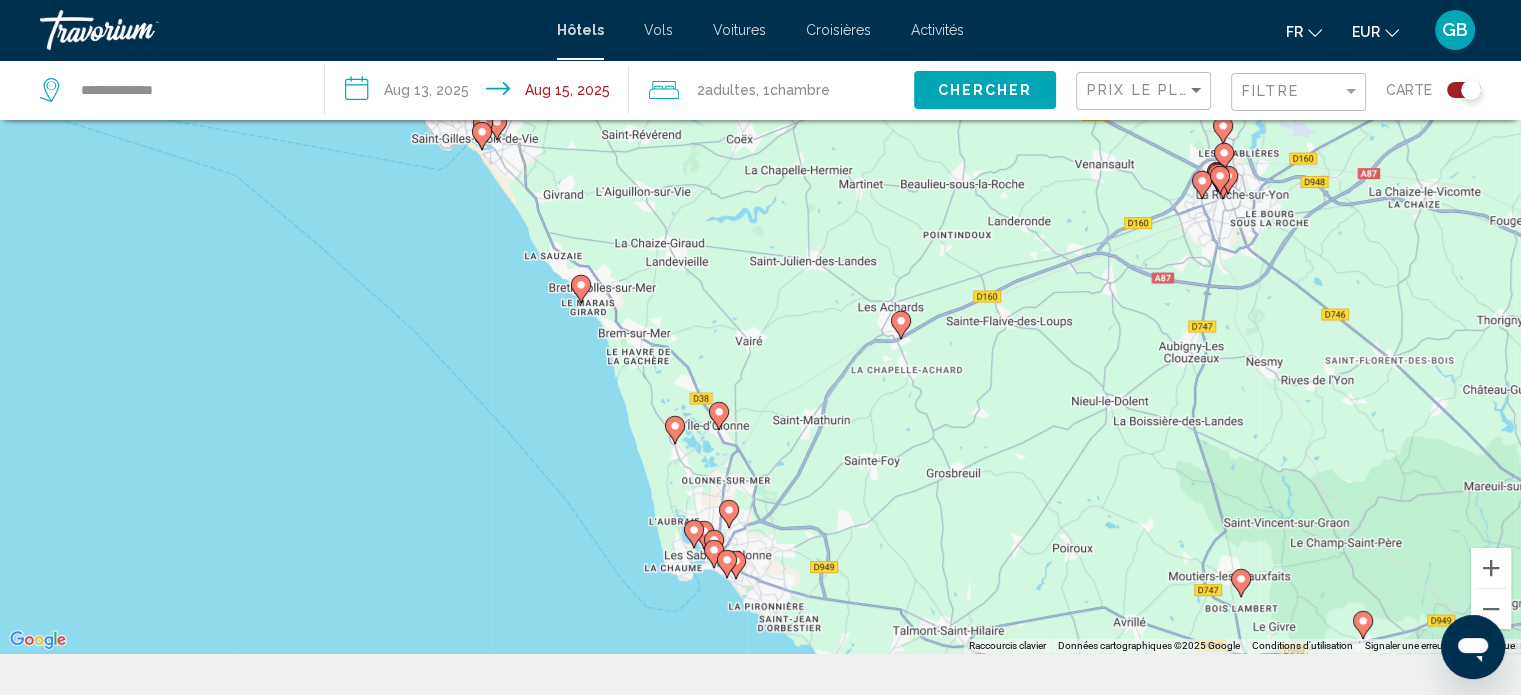 drag, startPoint x: 468, startPoint y: 486, endPoint x: 442, endPoint y: 321, distance: 167.03592 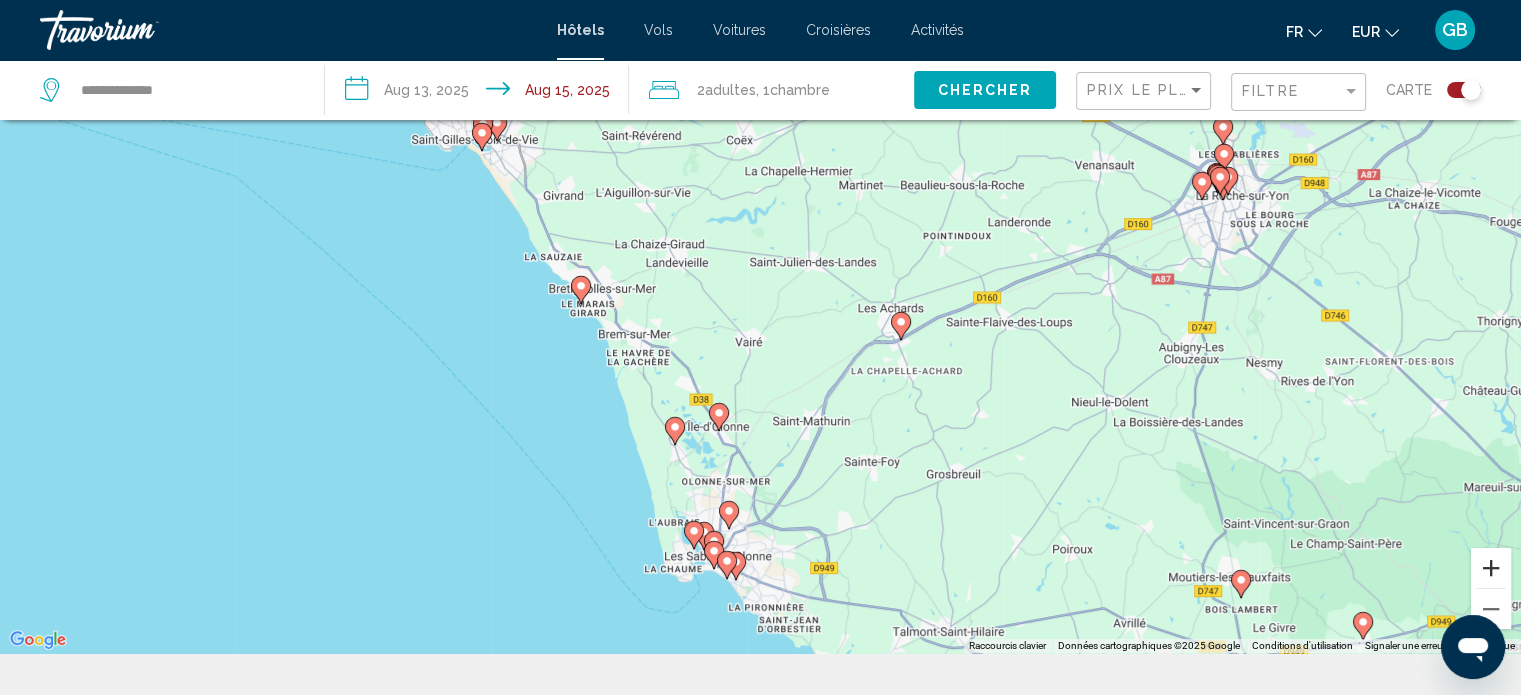 click at bounding box center (1491, 568) 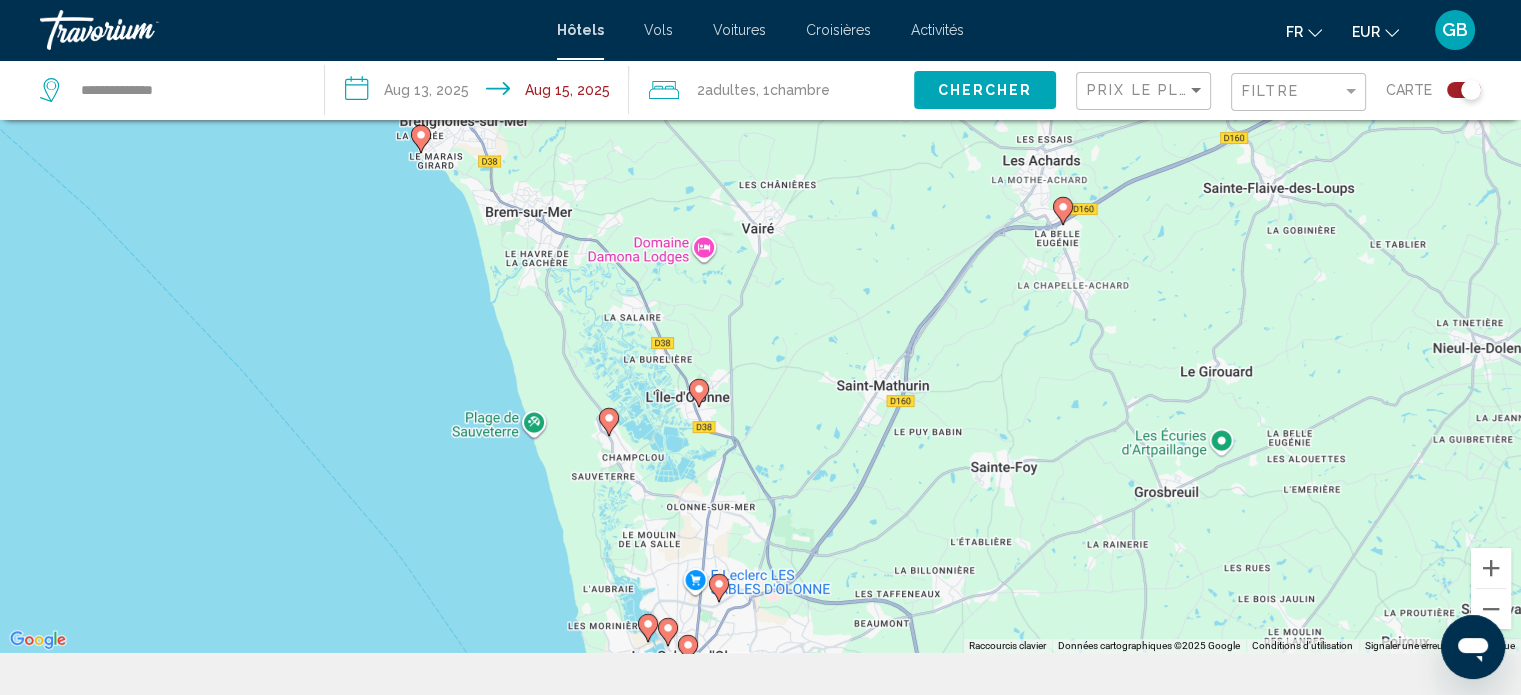 drag, startPoint x: 1271, startPoint y: 608, endPoint x: 1320, endPoint y: 257, distance: 354.40372 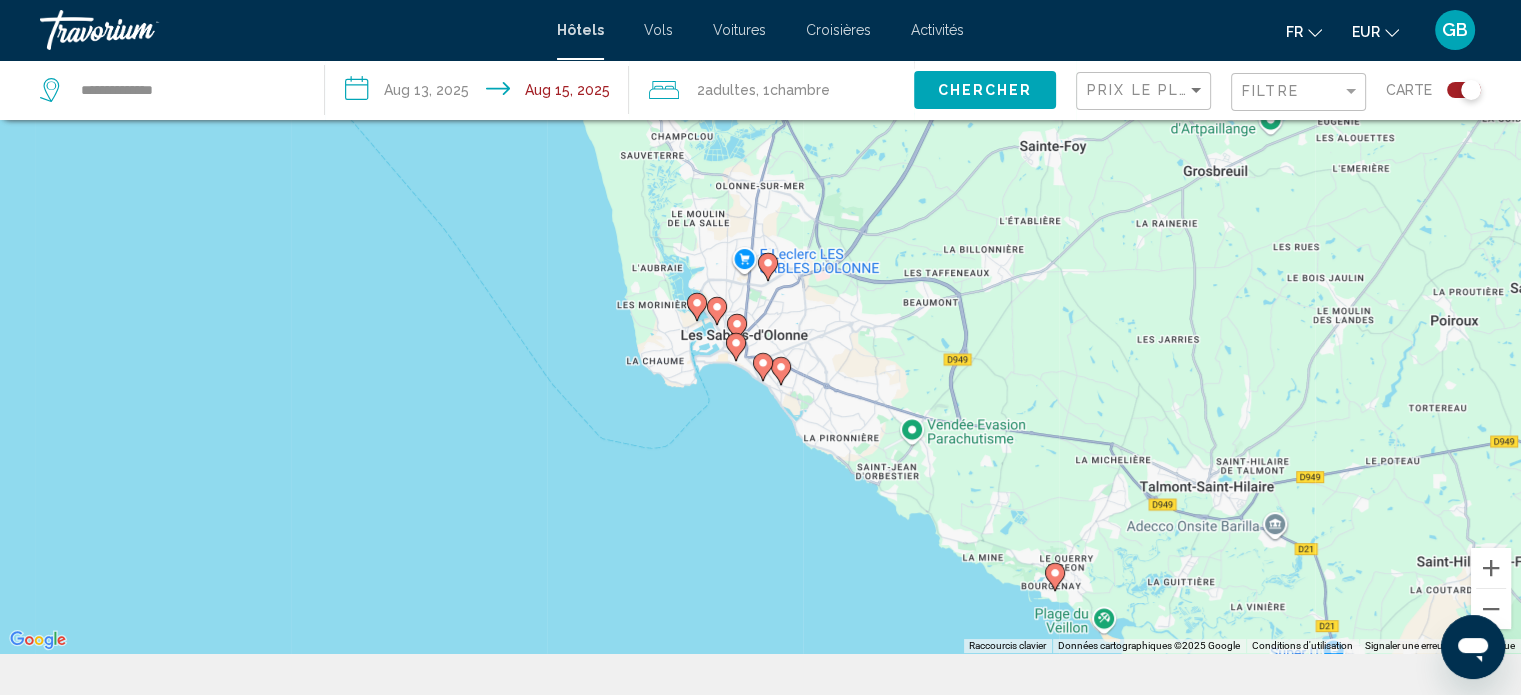drag, startPoint x: 1024, startPoint y: 208, endPoint x: 1010, endPoint y: 297, distance: 90.0944 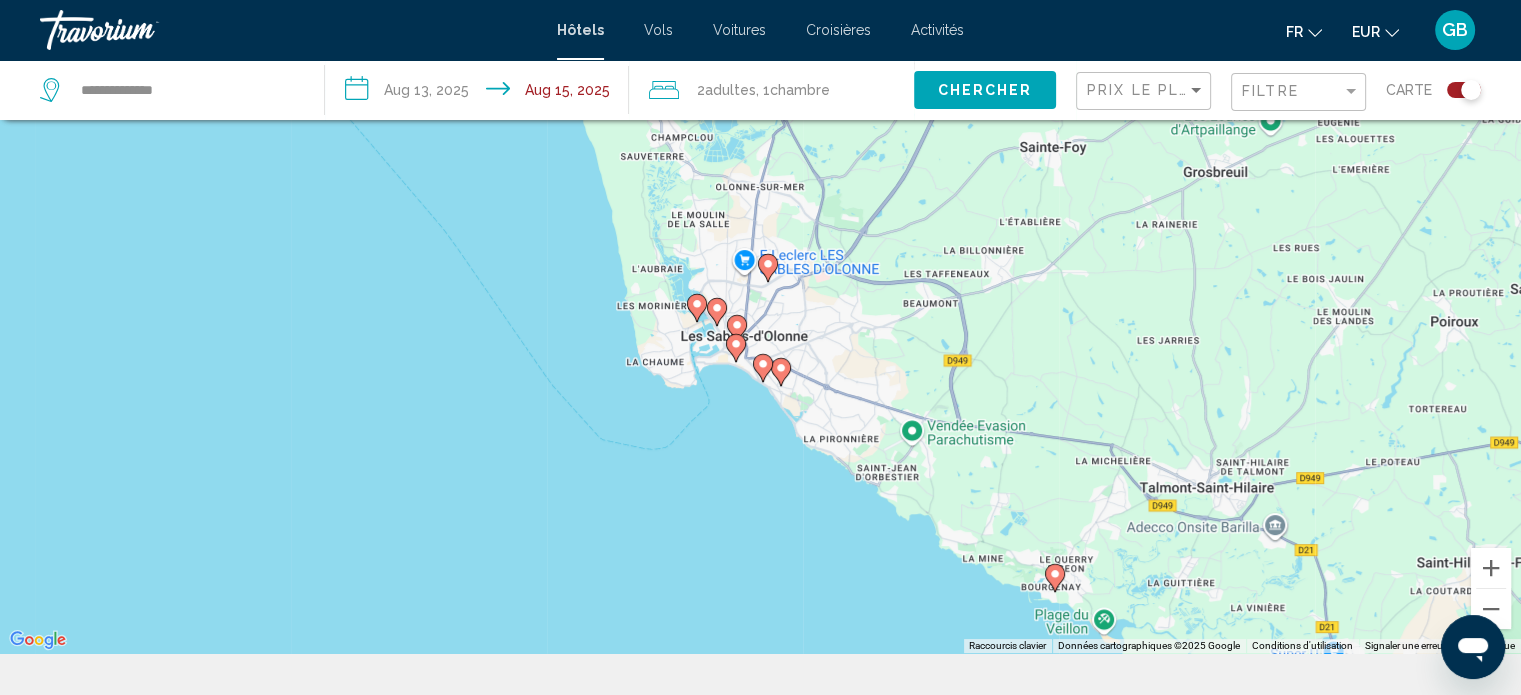 click 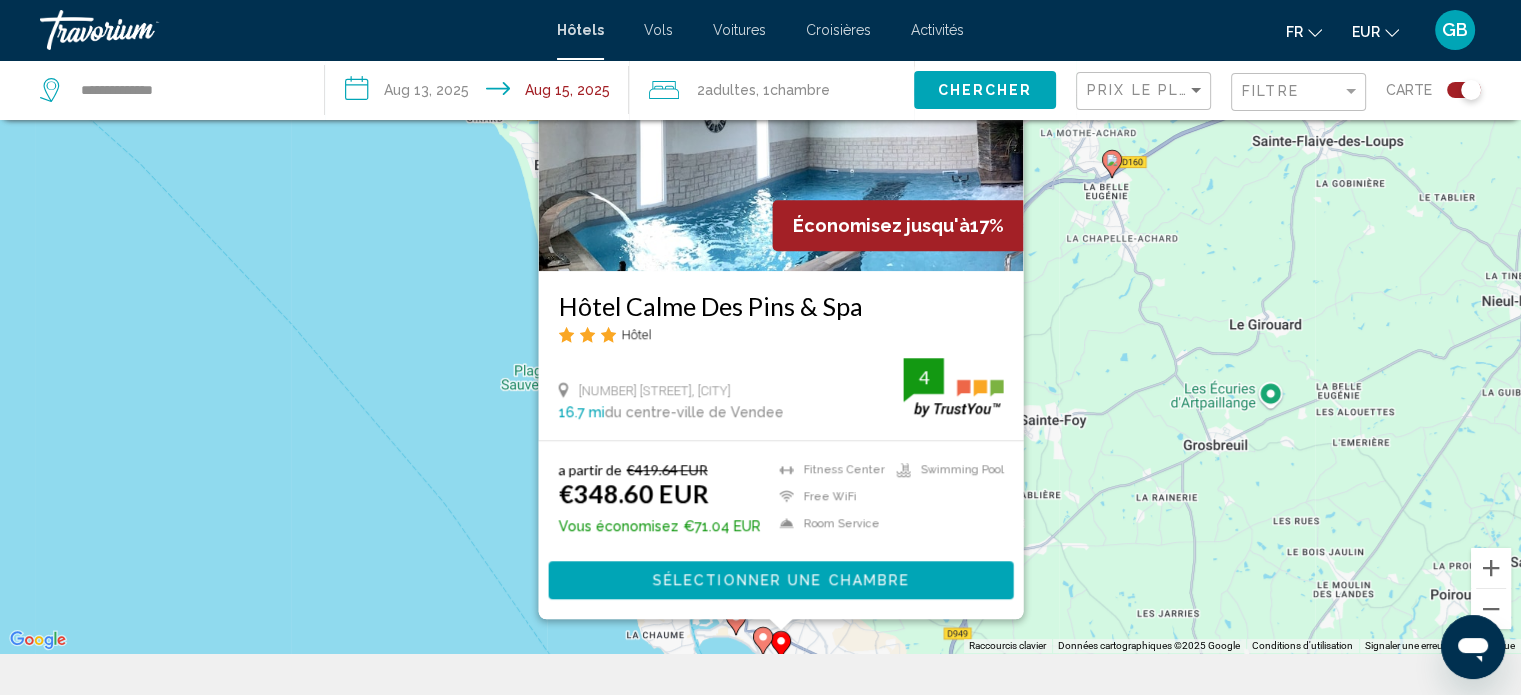click at bounding box center [780, 111] 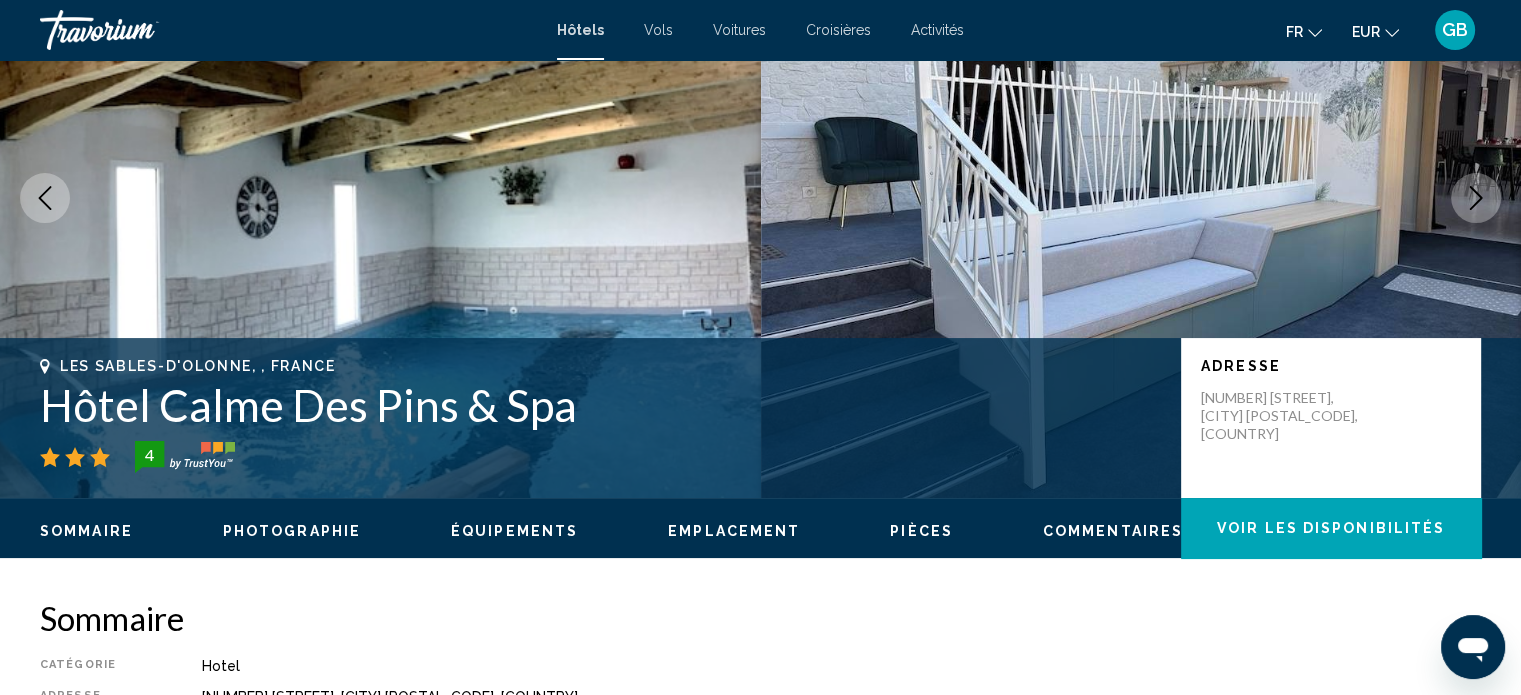 scroll, scrollTop: 12, scrollLeft: 0, axis: vertical 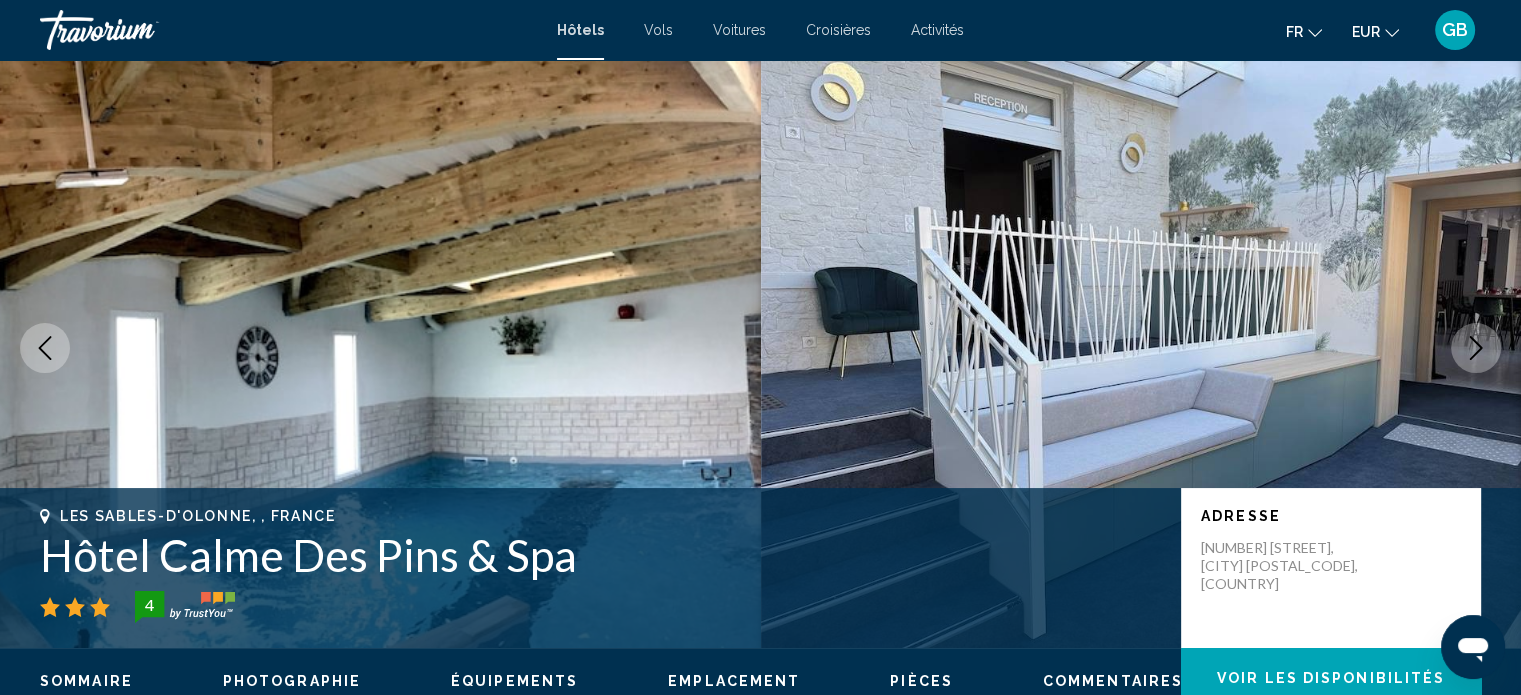 type 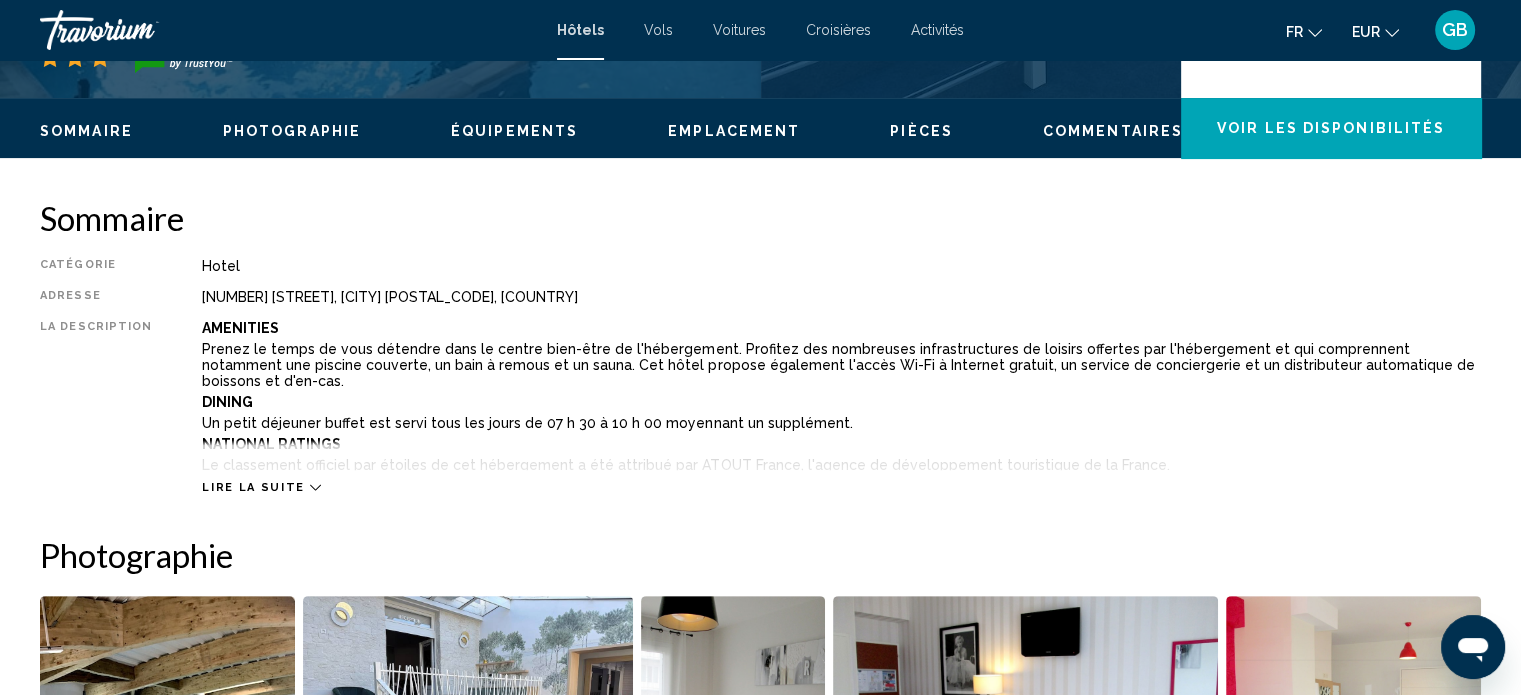 scroll, scrollTop: 652, scrollLeft: 0, axis: vertical 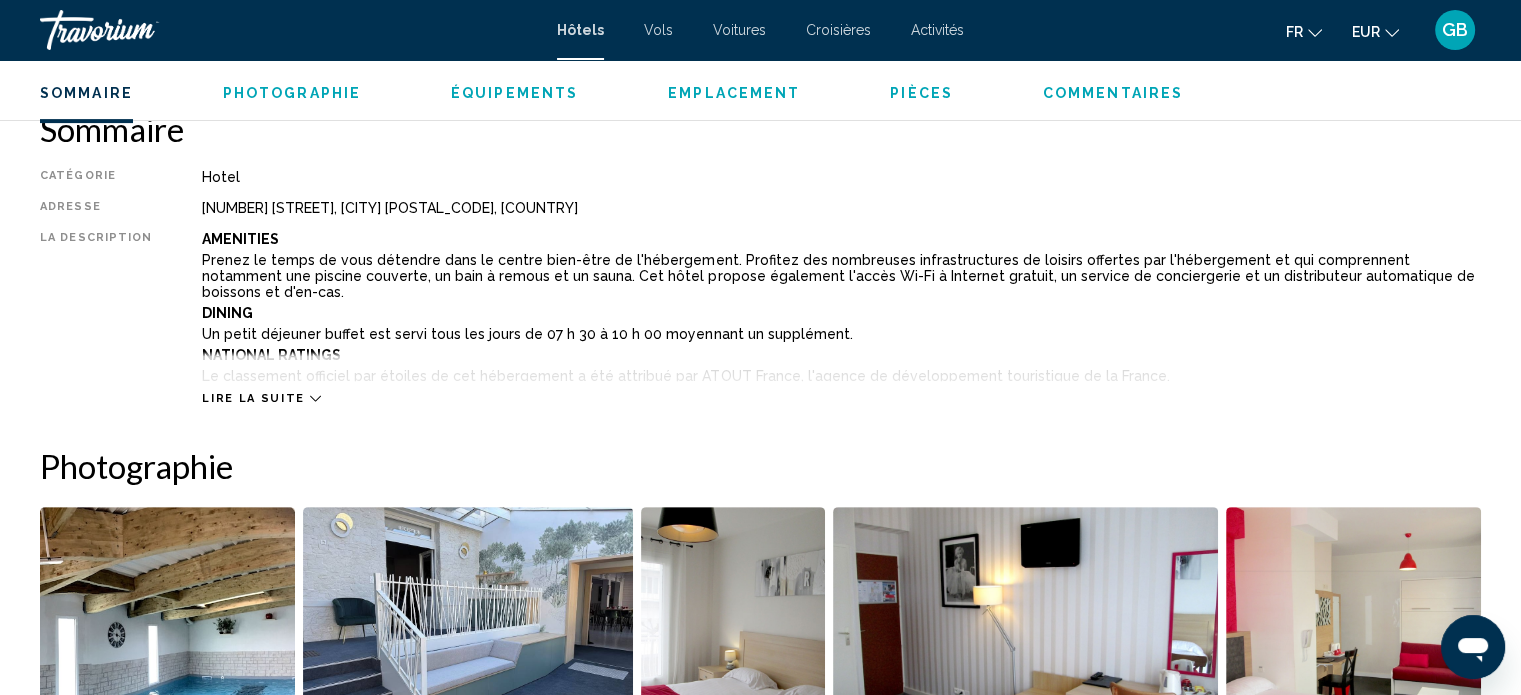 click on "Commentaires" at bounding box center [1113, 93] 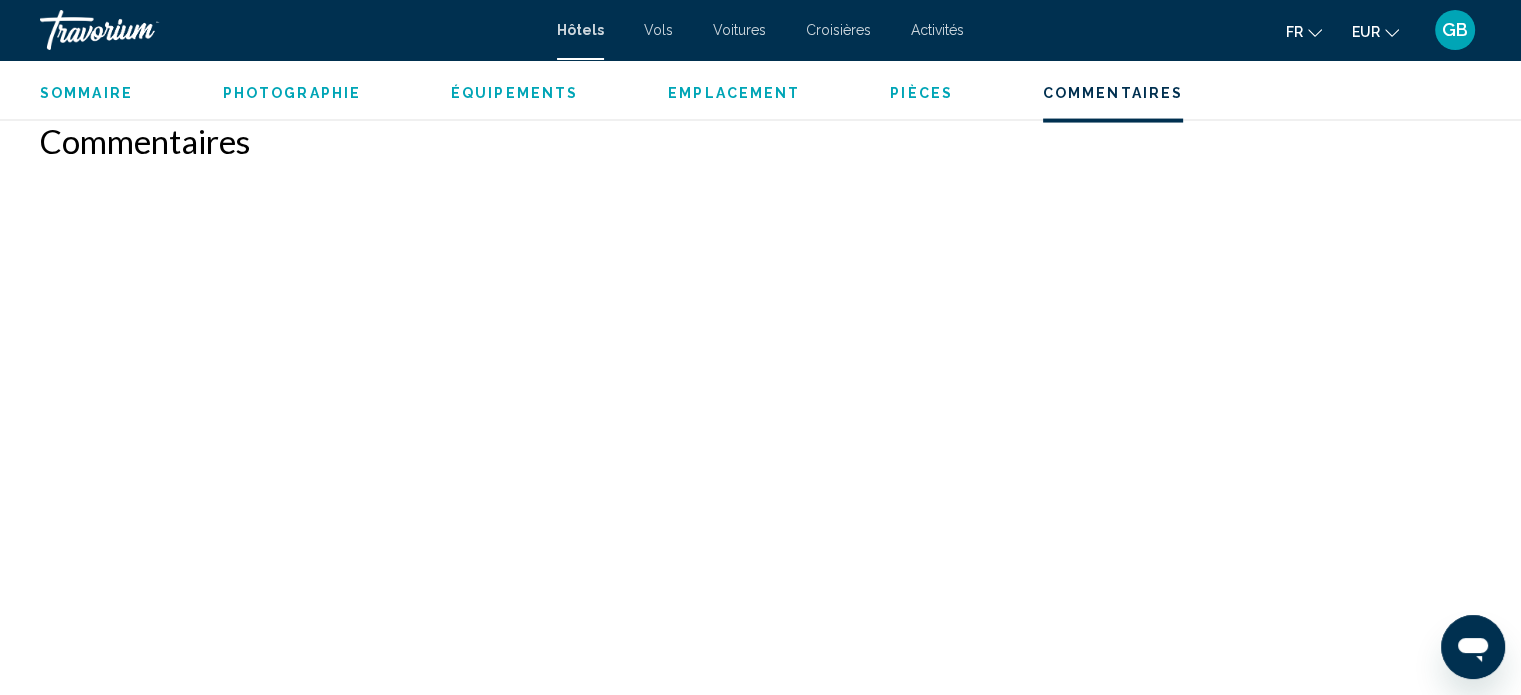 type 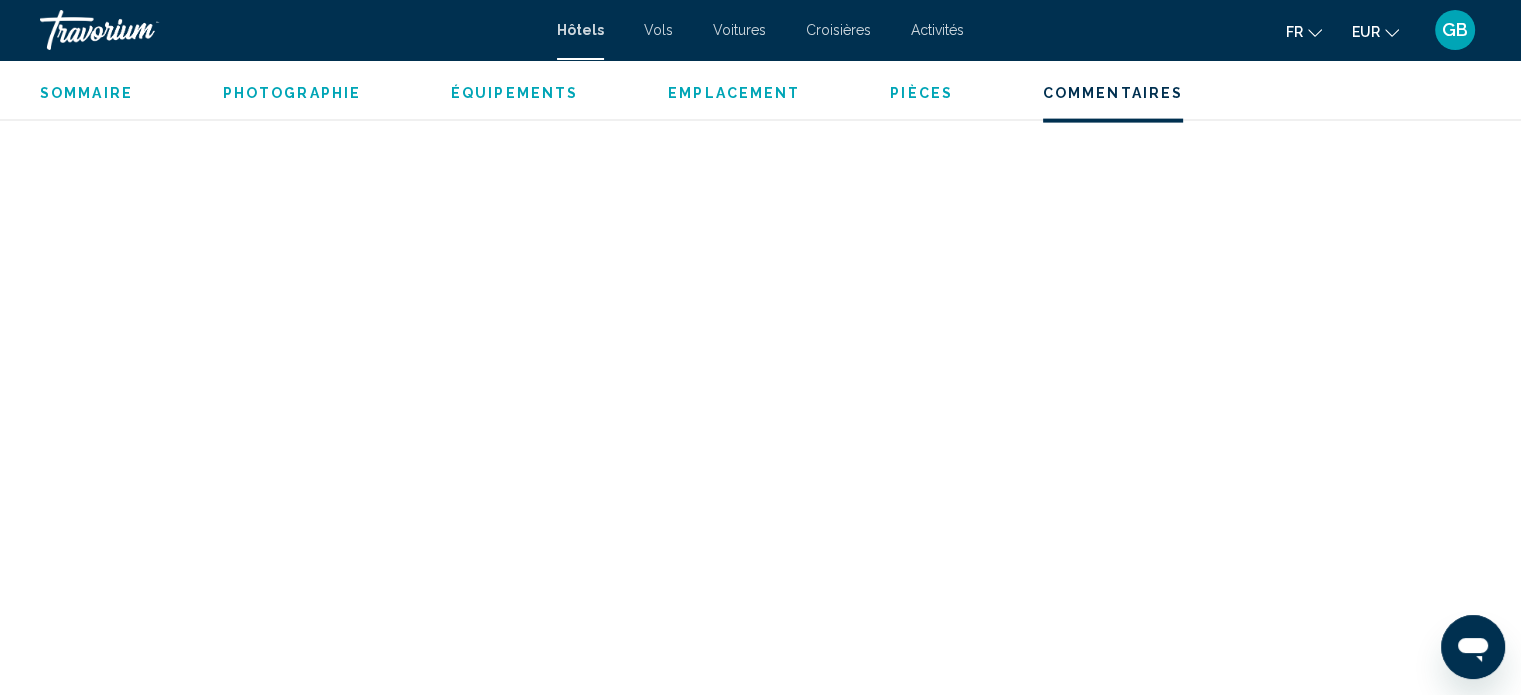 scroll, scrollTop: 4511, scrollLeft: 0, axis: vertical 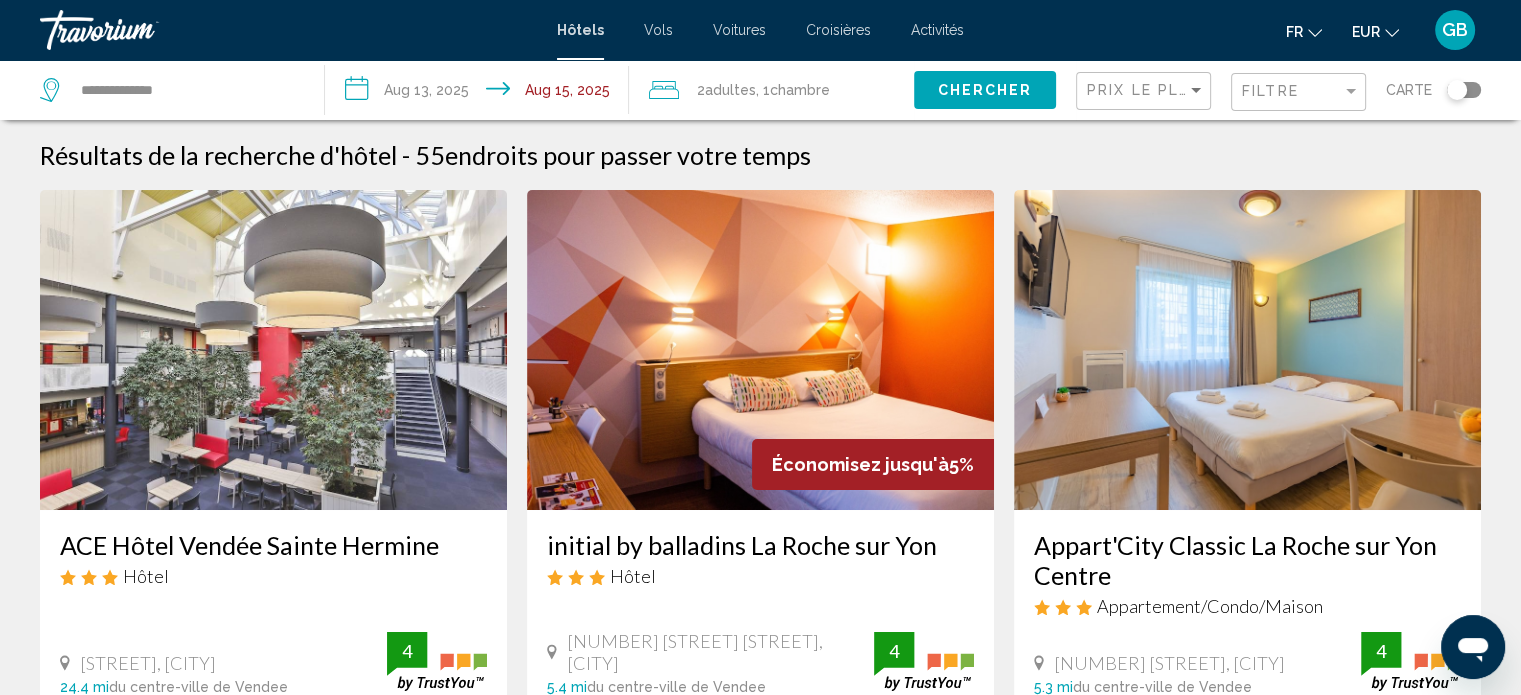 click 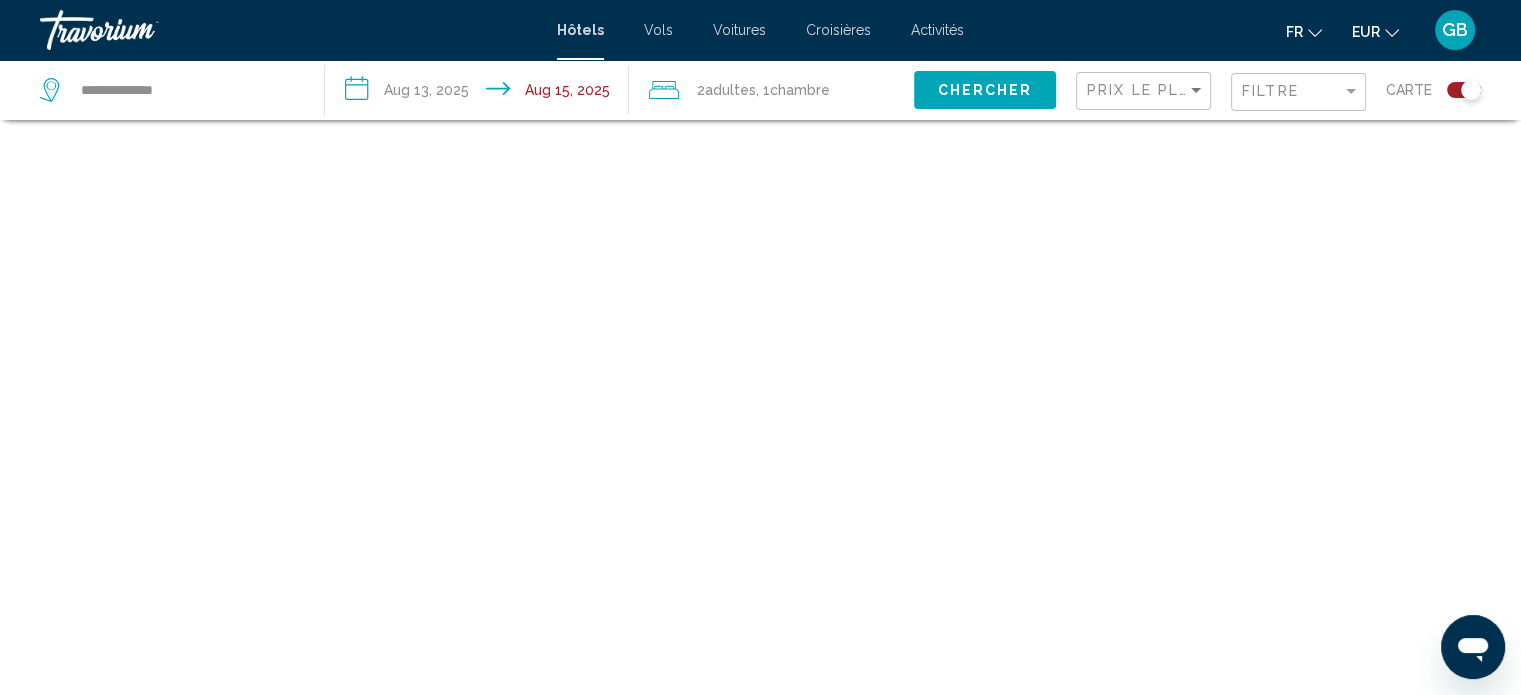 scroll, scrollTop: 120, scrollLeft: 0, axis: vertical 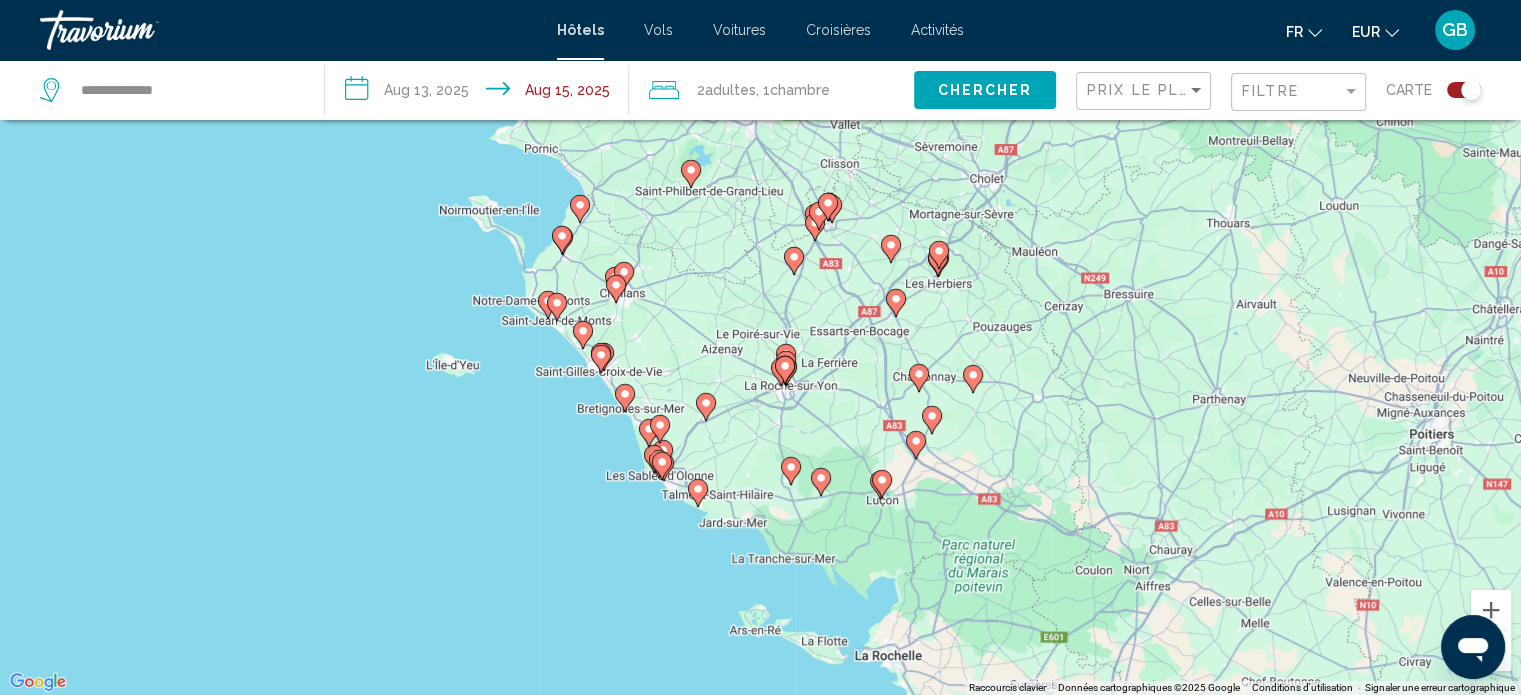 click 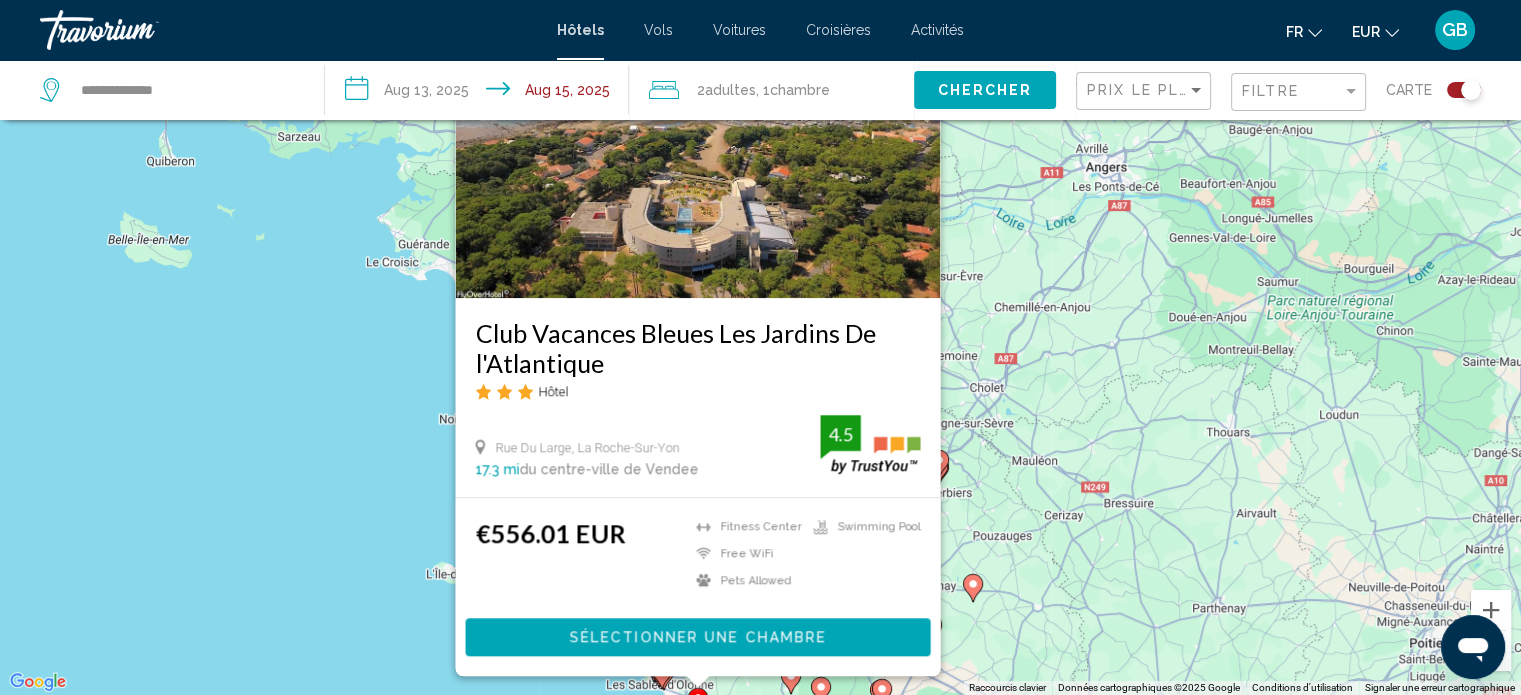 click on "Club Vacances Bleues Les Jardins De L'atlantique Hôtel [STREET], [CITY] 17.3 mi du centre-ville de Vendee de l'hôtel 4.5 €556.01 EUR Fitness Center Free WiFi Pets Allowed Swimming Pool 4.5 Sélectionner une chambre" at bounding box center [760, 347] 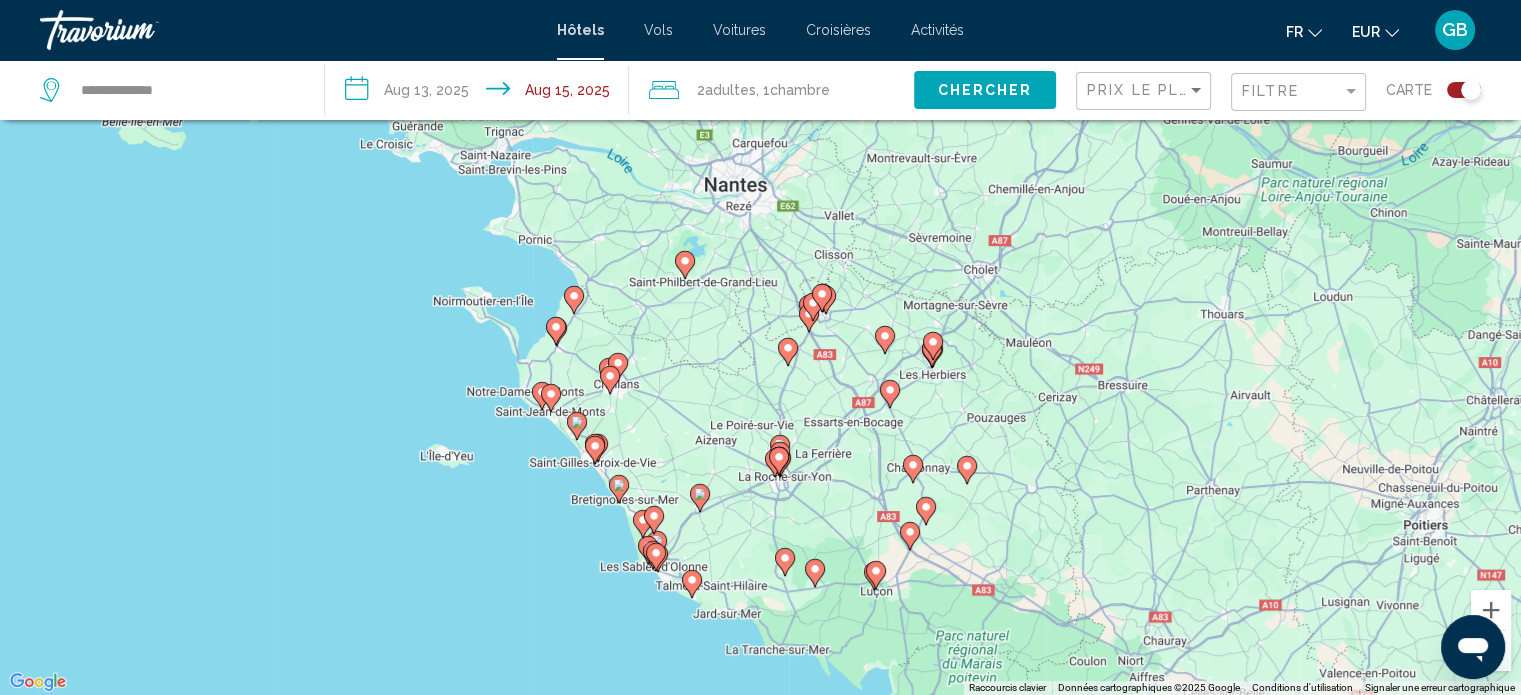 drag, startPoint x: 1408, startPoint y: 483, endPoint x: 1396, endPoint y: 306, distance: 177.40631 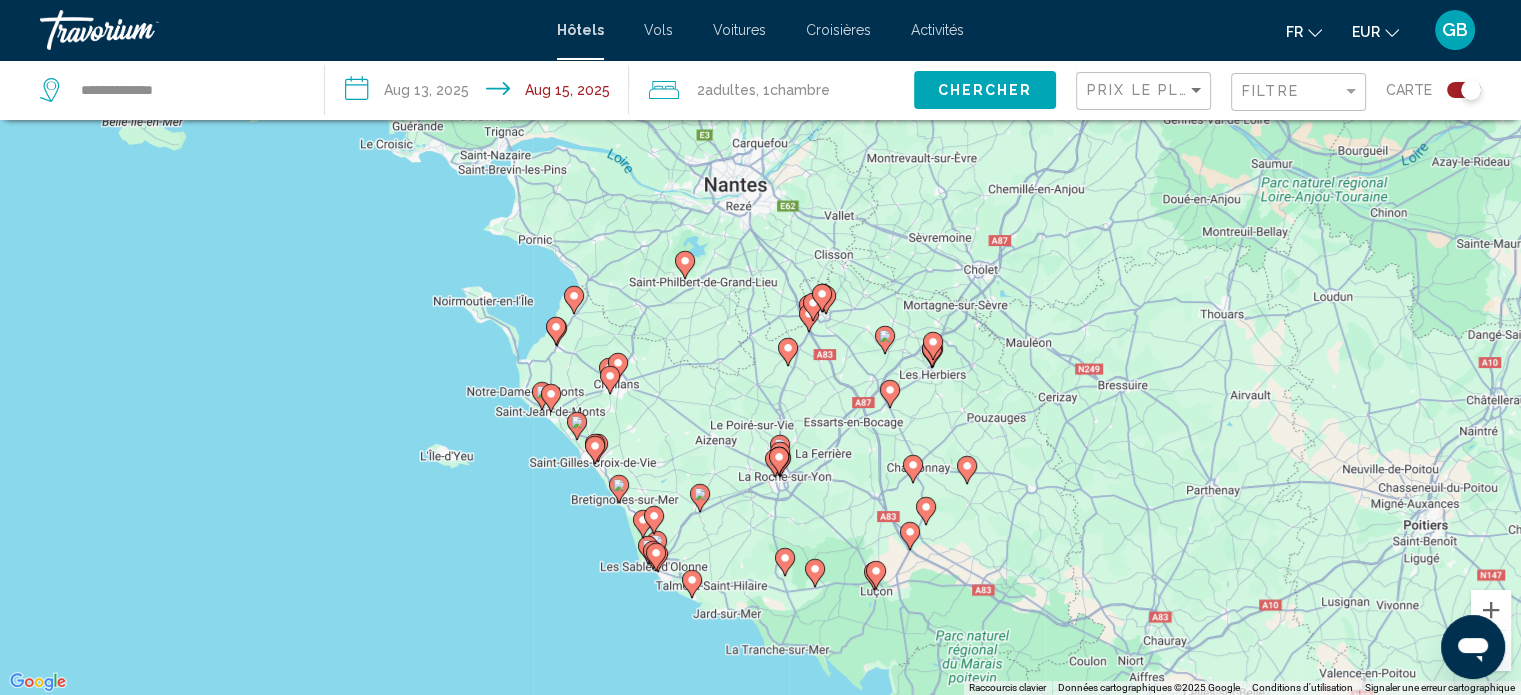 click on "Pour activer le glissement avec le clavier, appuyez sur Alt+Entrée. Une fois ce mode activé, utilisez les touches fléchées pour déplacer le repère. Pour valider le déplacement, appuyez sur Entrée. Pour annuler, appuyez sur Échap." at bounding box center (760, 347) 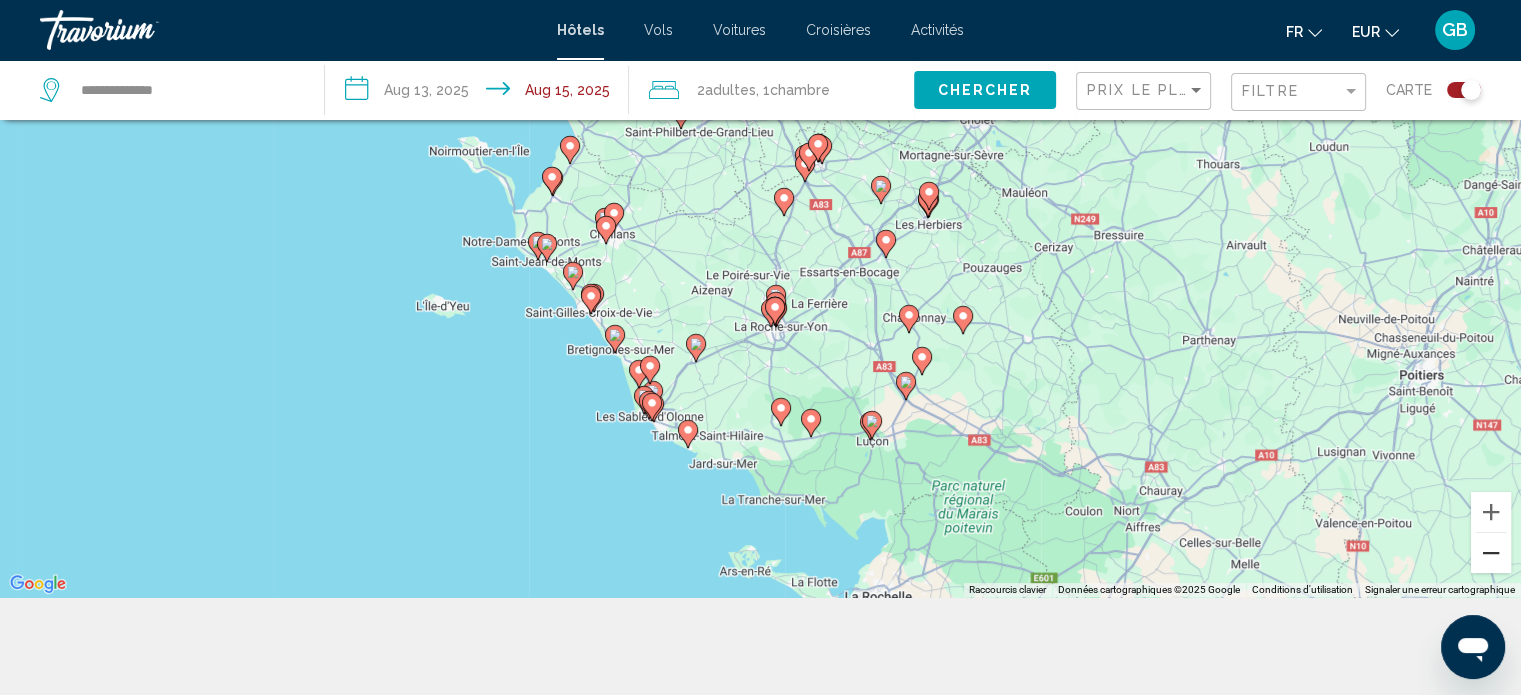 scroll, scrollTop: 216, scrollLeft: 0, axis: vertical 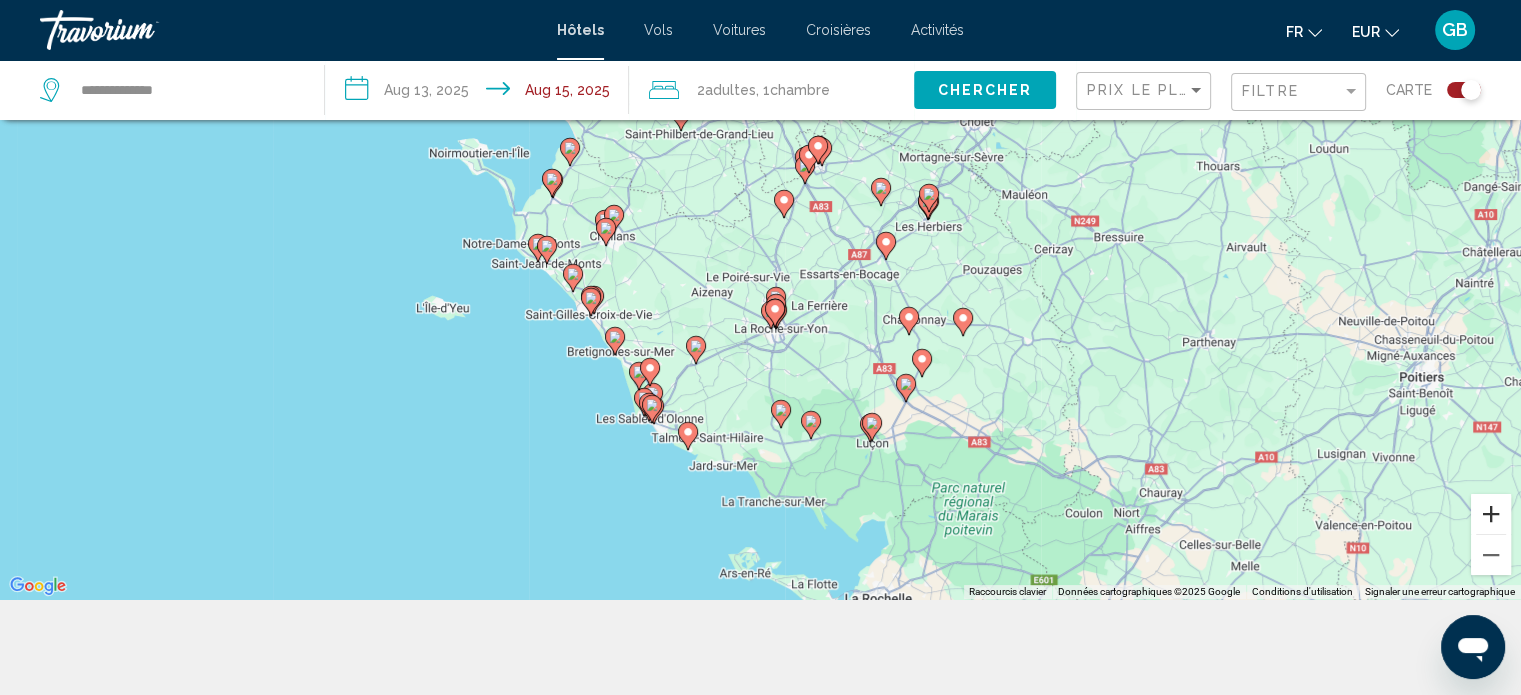 click at bounding box center [1491, 514] 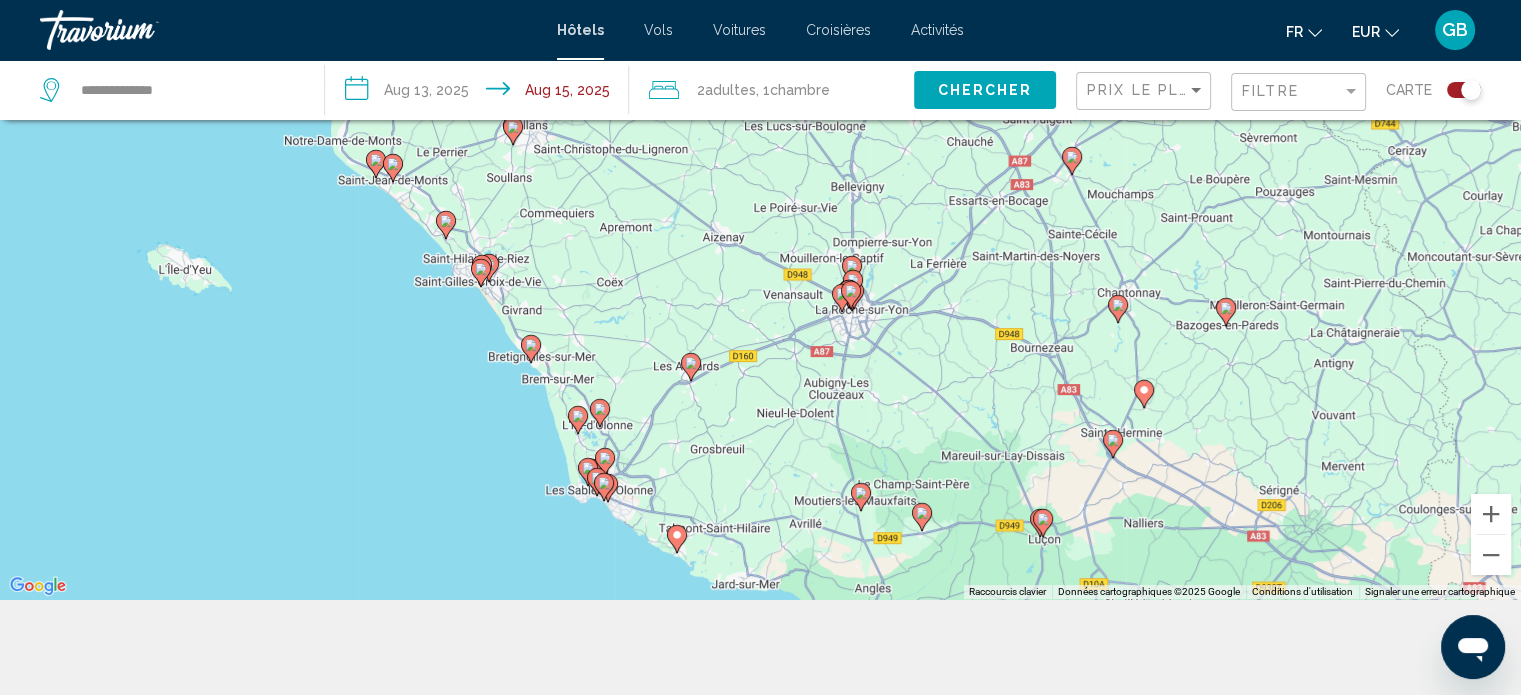 drag, startPoint x: 740, startPoint y: 573, endPoint x: 874, endPoint y: 356, distance: 255.03922 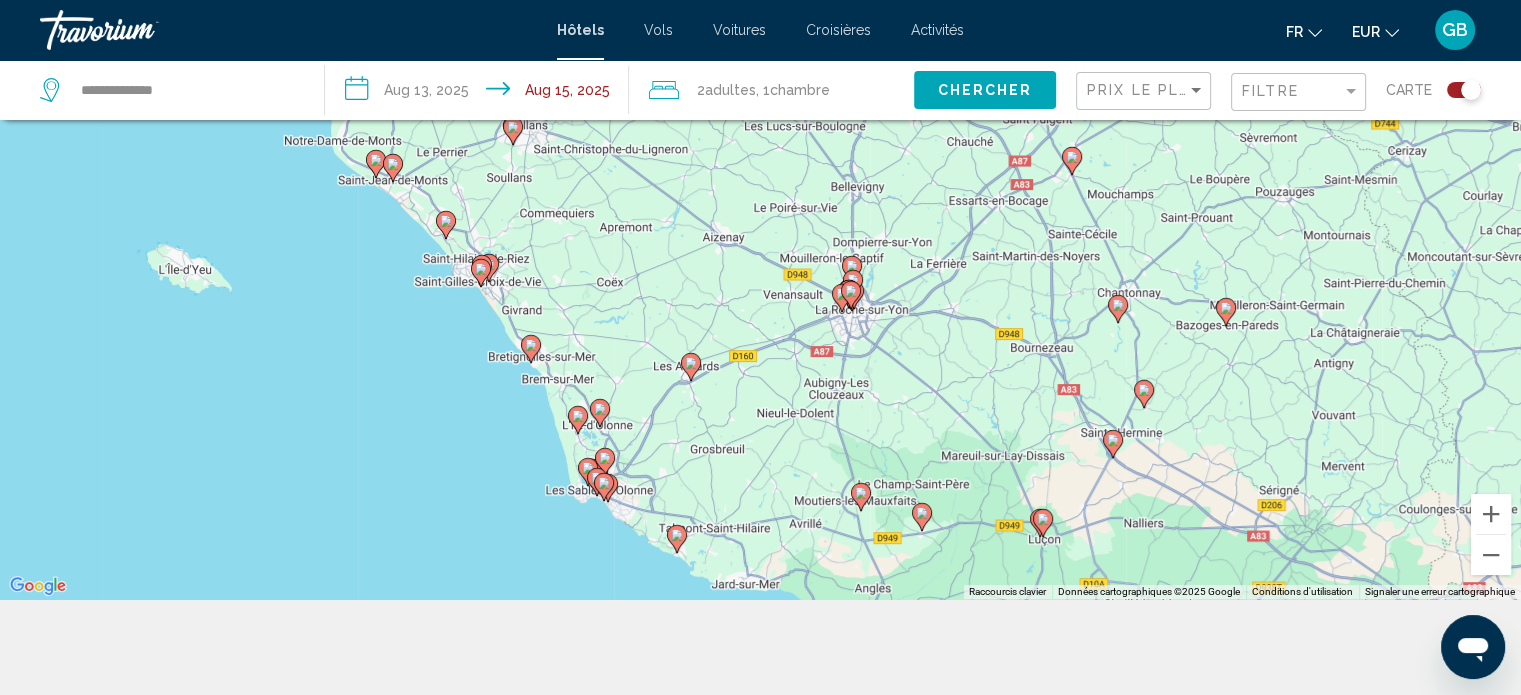 click on "Pour activer le glissement avec le clavier, appuyez sur Alt+Entrée. Une fois ce mode activé, utilisez les touches fléchées pour déplacer le repère. Pour valider le déplacement, appuyez sur Entrée. Pour annuler, appuyez sur Échap." at bounding box center [760, 251] 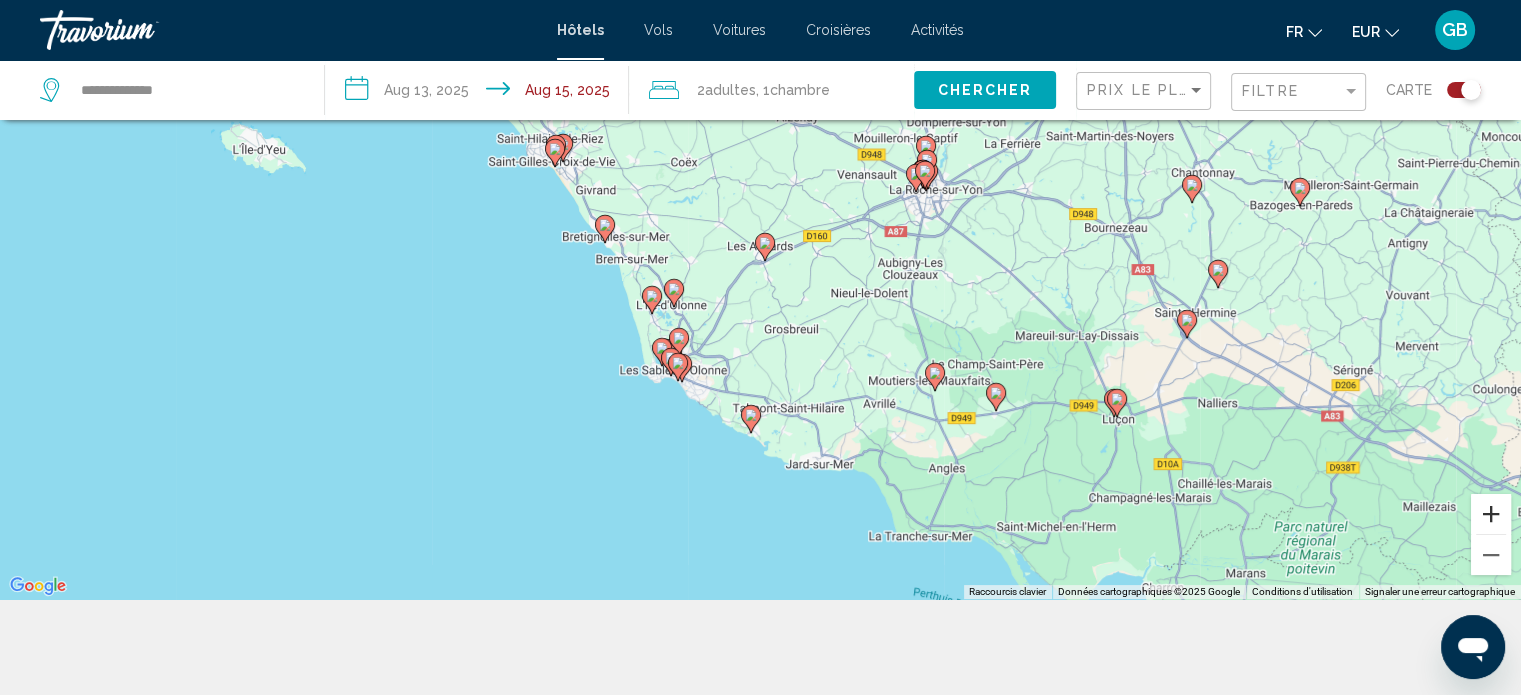 click at bounding box center (1491, 514) 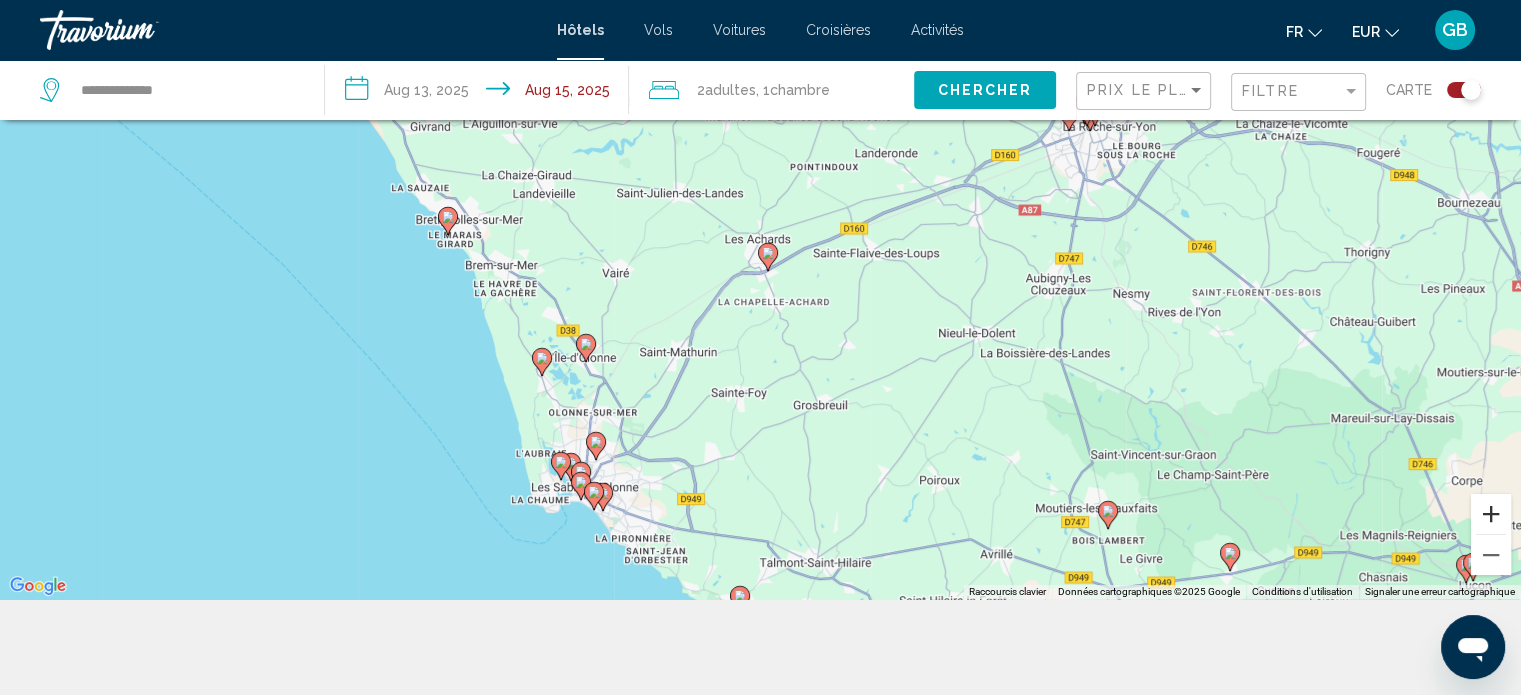 click at bounding box center (1491, 514) 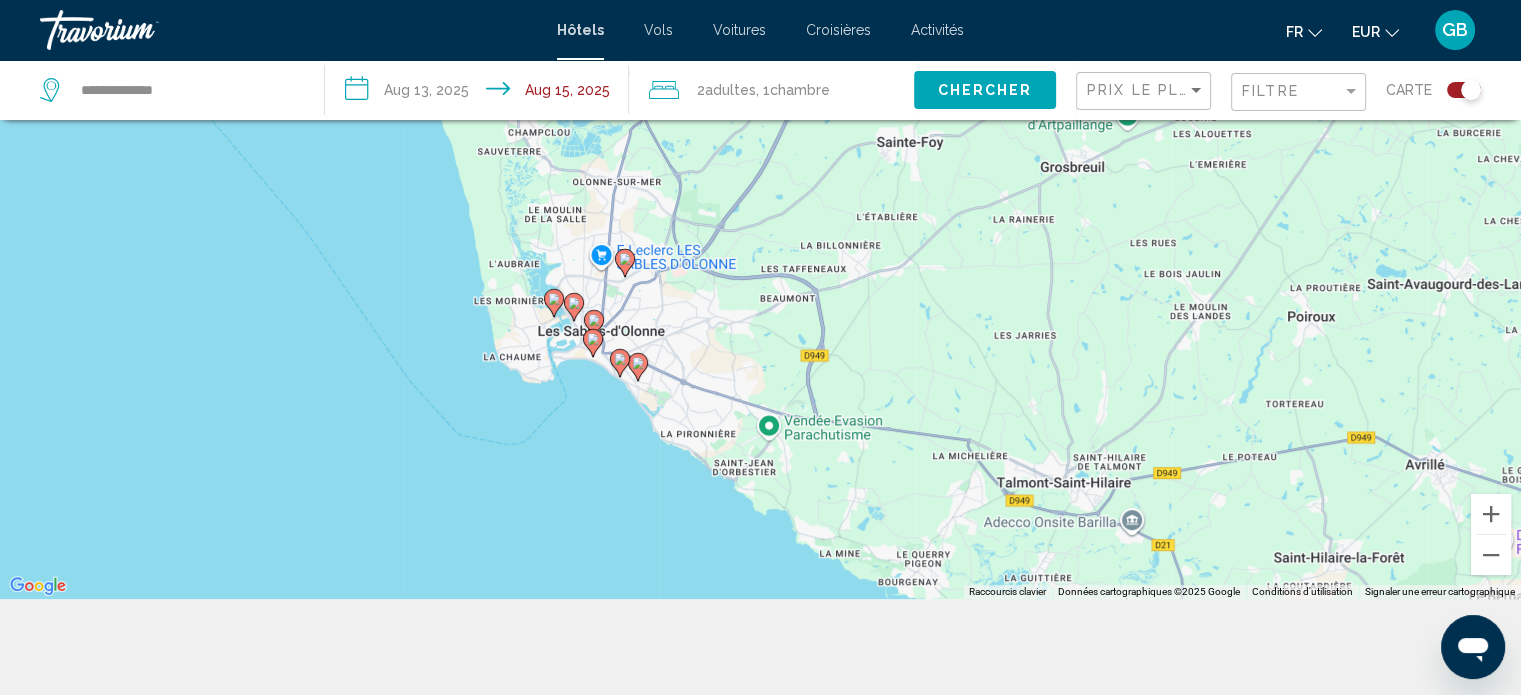 drag, startPoint x: 1163, startPoint y: 527, endPoint x: 1356, endPoint y: 131, distance: 440.5281 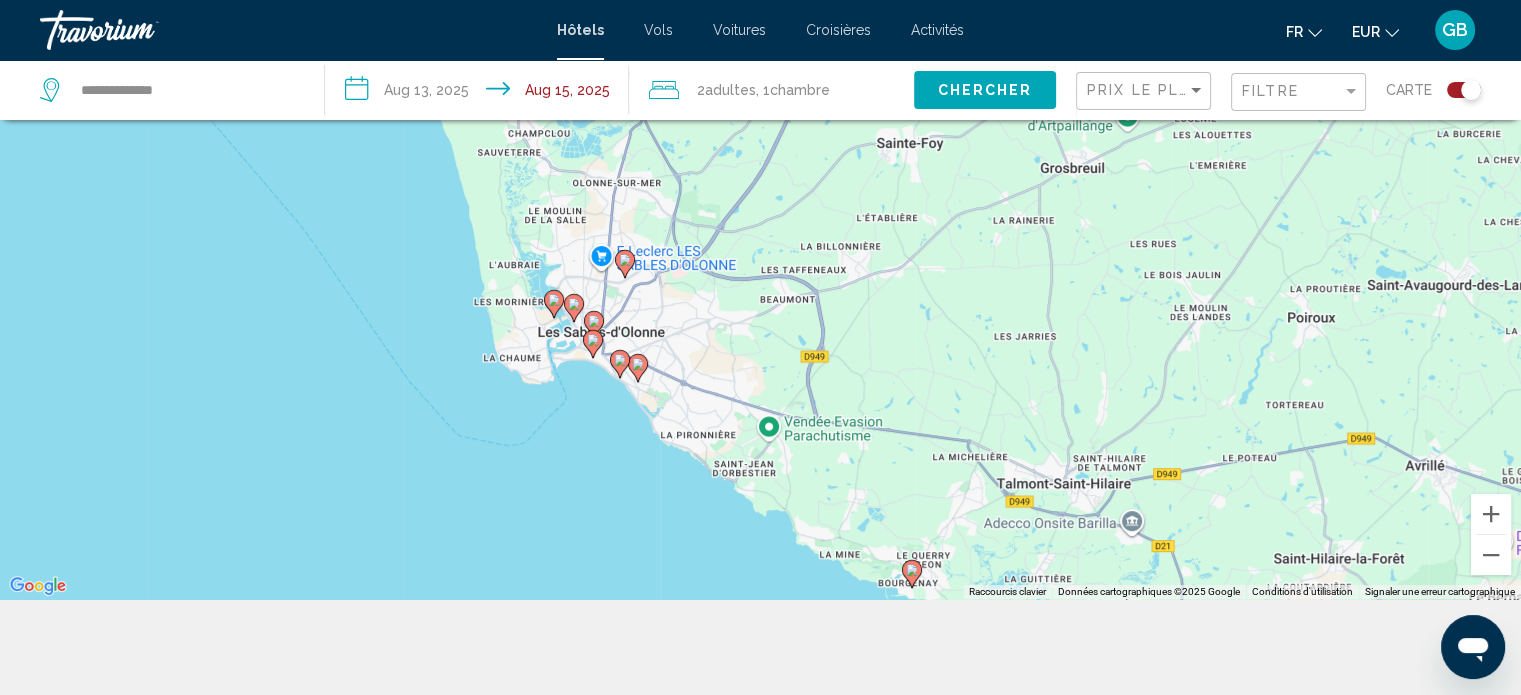 click 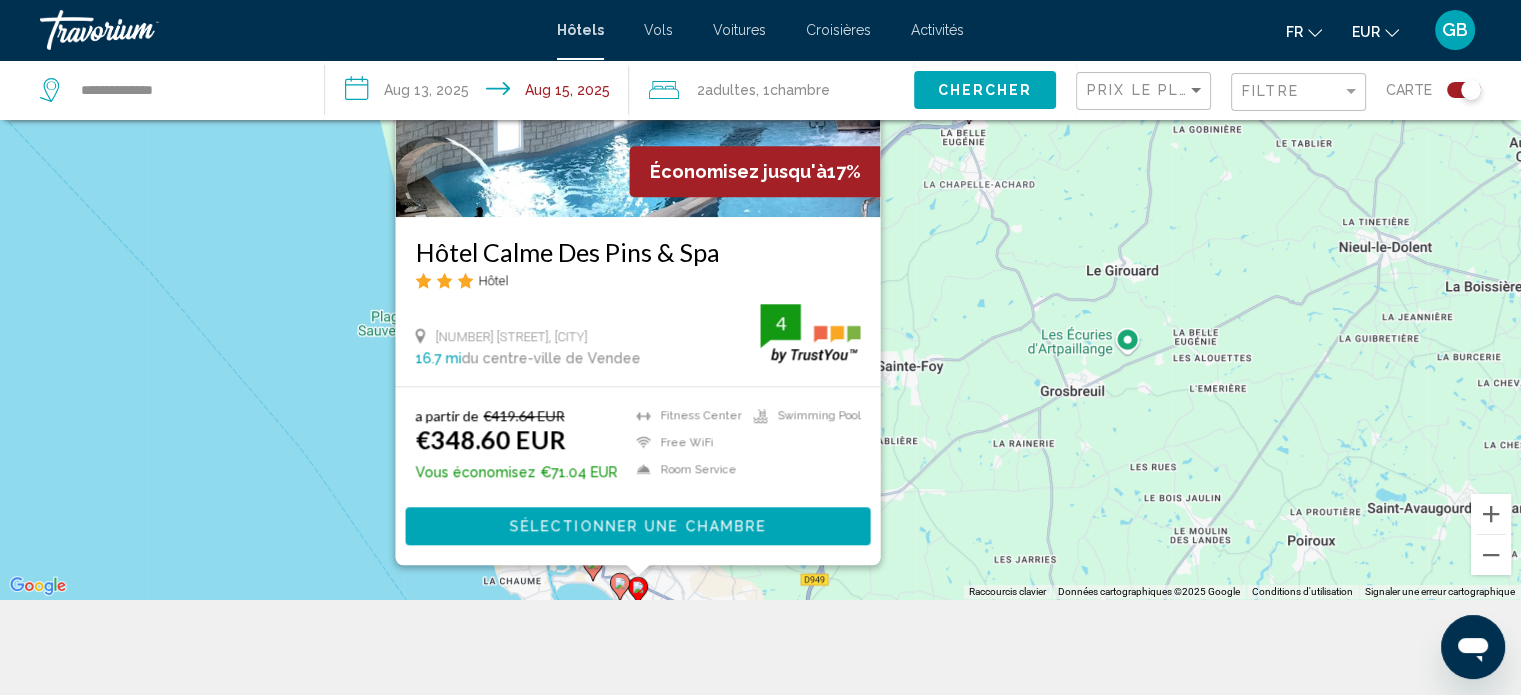 click on "Économisez jusqu'à  17%   Hôtel Calme Des Pins & Spa
Hôtel
43 [STREET], [CITY] 16.7 mi  du centre-ville de Vendee de l'hôtel 4 a partir de €419.64 EUR €348.60 EUR  Vous économisez  €71.04 EUR
Fitness Center
Free WiFi
Room Service
Swimming Pool  4 Sélectionner une chambre" at bounding box center [760, 251] 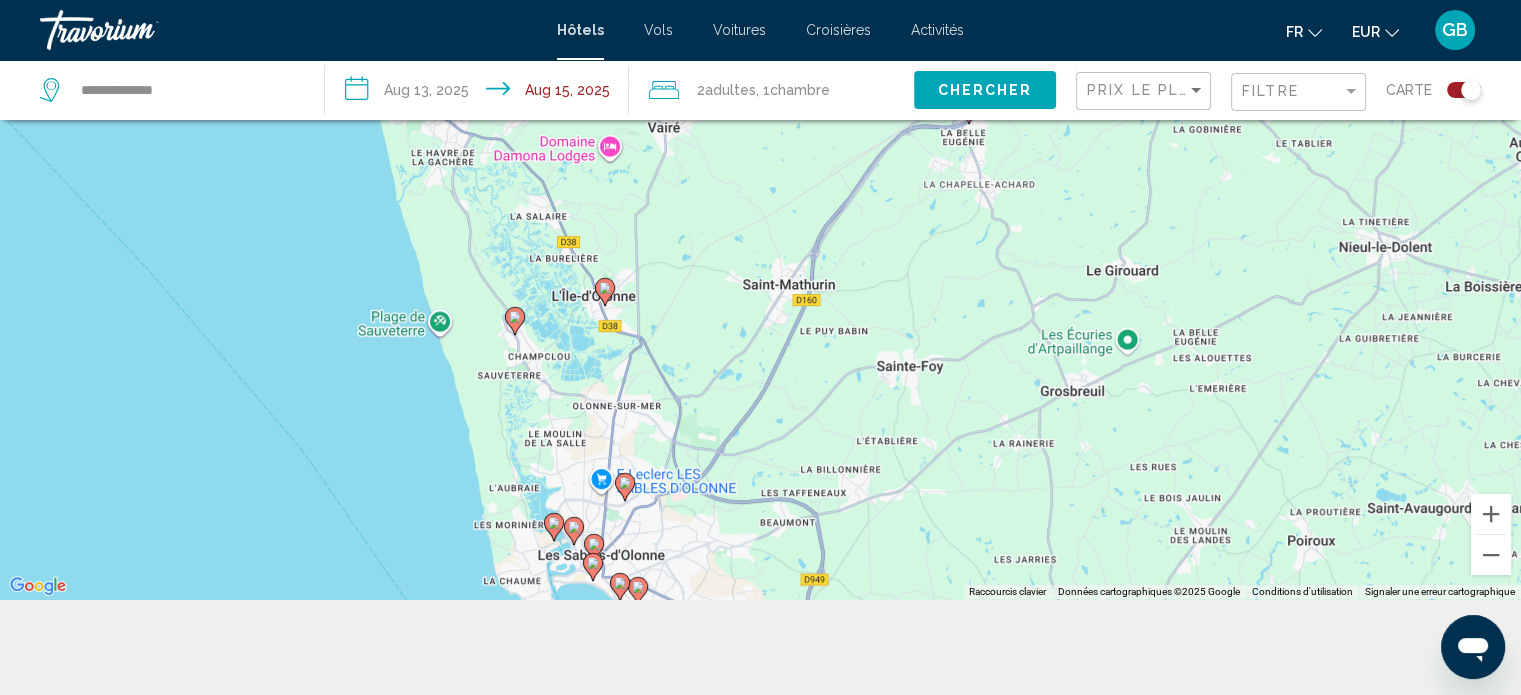 click 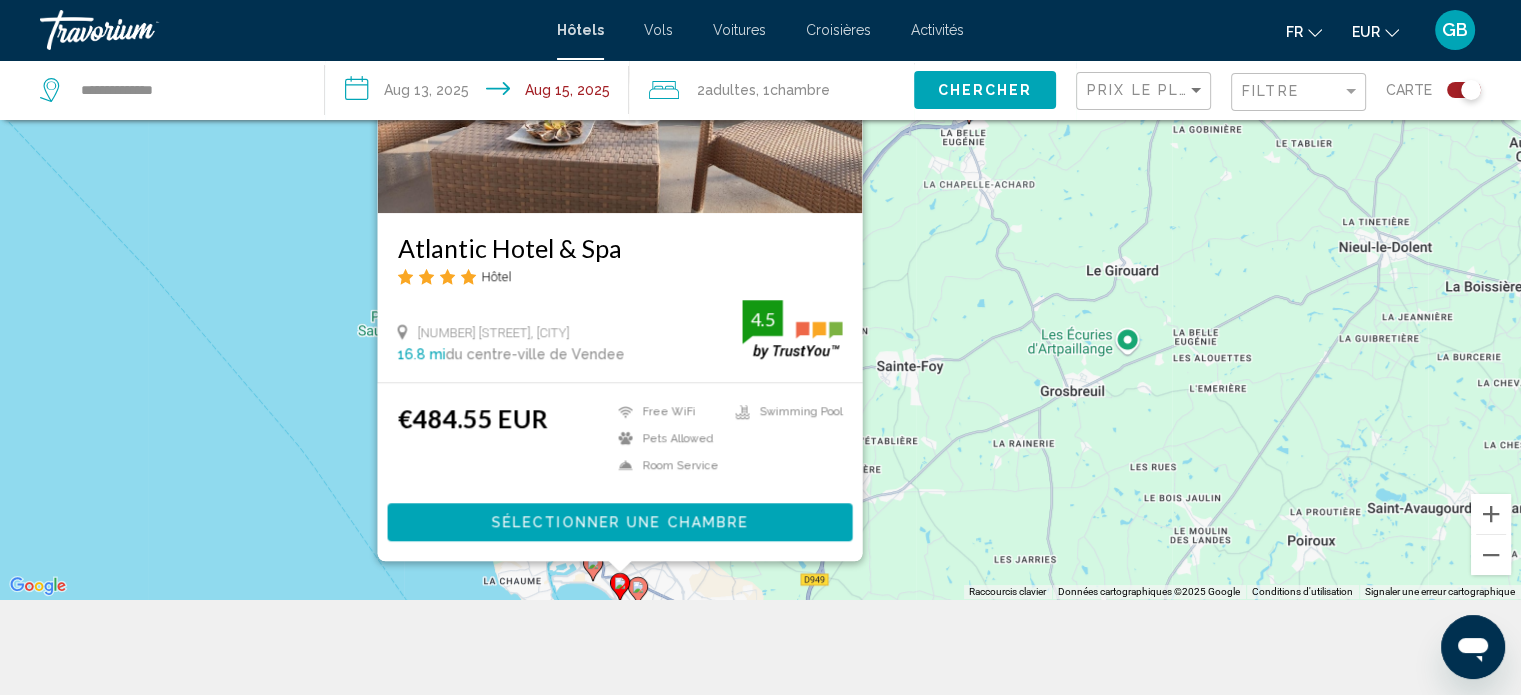scroll, scrollTop: 0, scrollLeft: 0, axis: both 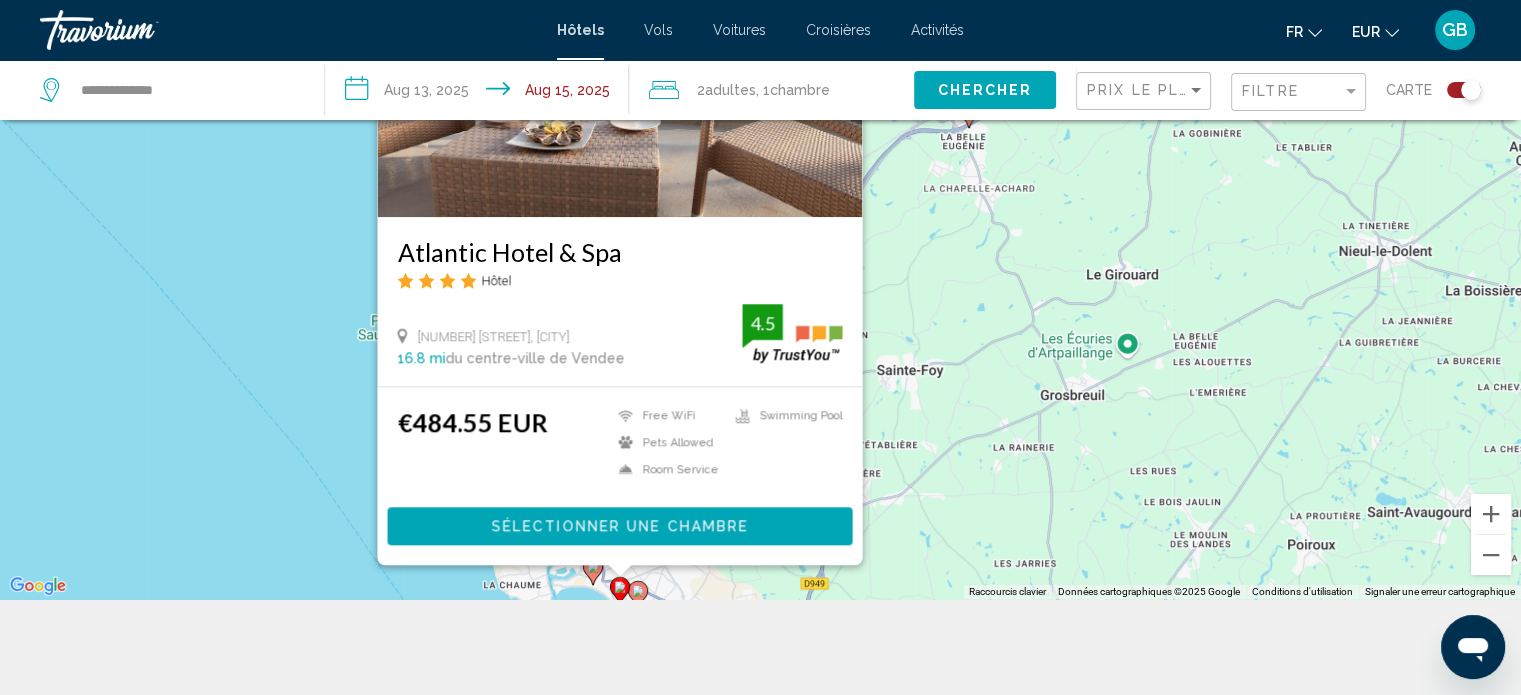click on "Atlantic Hotel & Spa Hôtel 5 [STREET], [CITY] 16.8 mi du centre-ville de Vendee de l'hôtel 4.5 €484.55 EUR Free WiFi Pets Allowed Room Service Swimming Pool 4.5 Sélectionner une chambre" at bounding box center [760, 251] 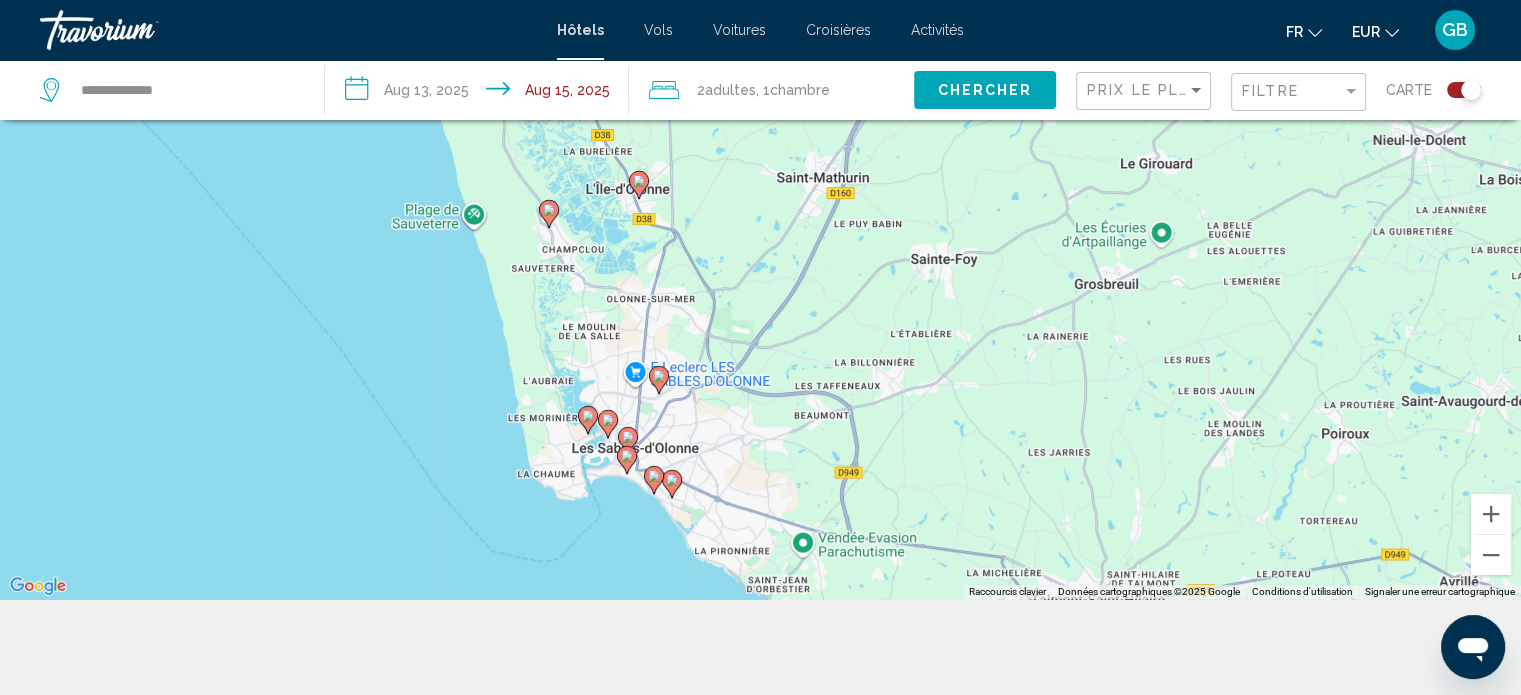 drag, startPoint x: 792, startPoint y: 437, endPoint x: 840, endPoint y: 276, distance: 168.00298 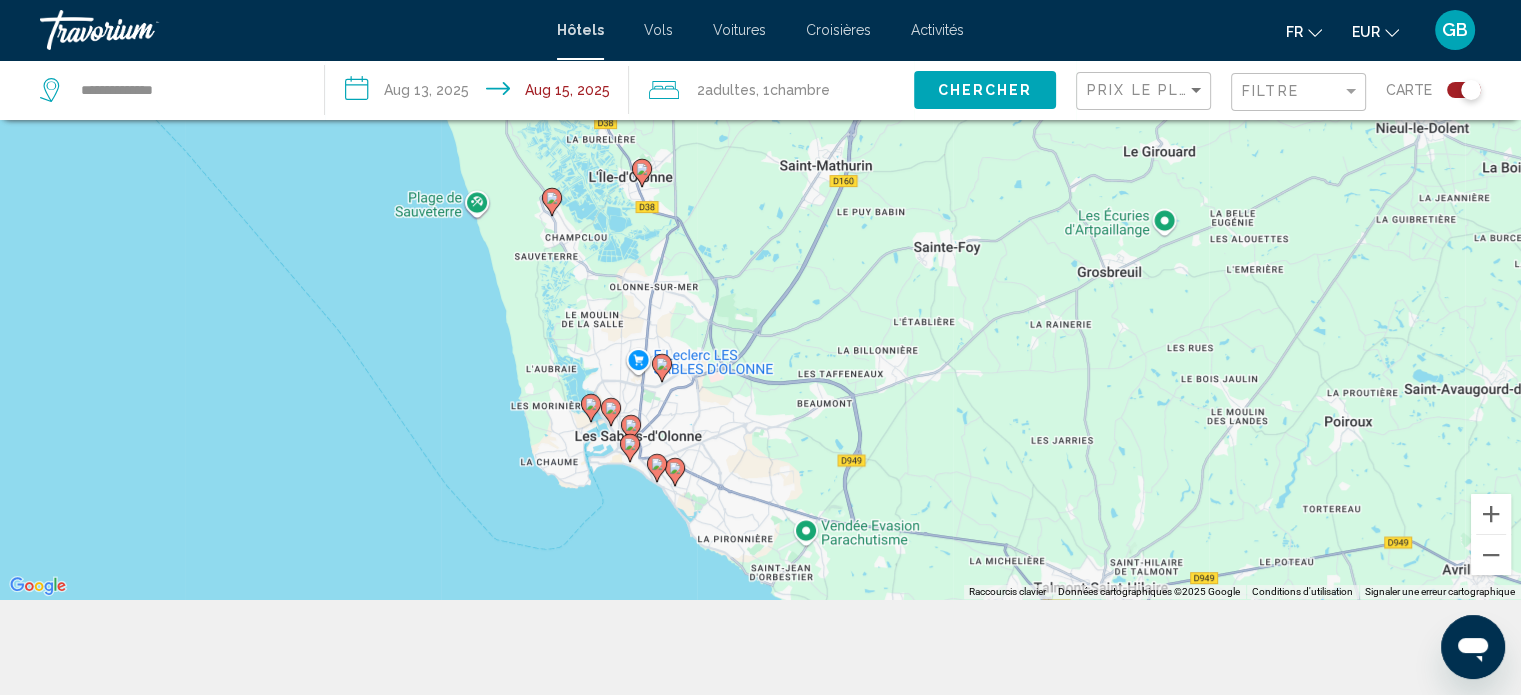 click 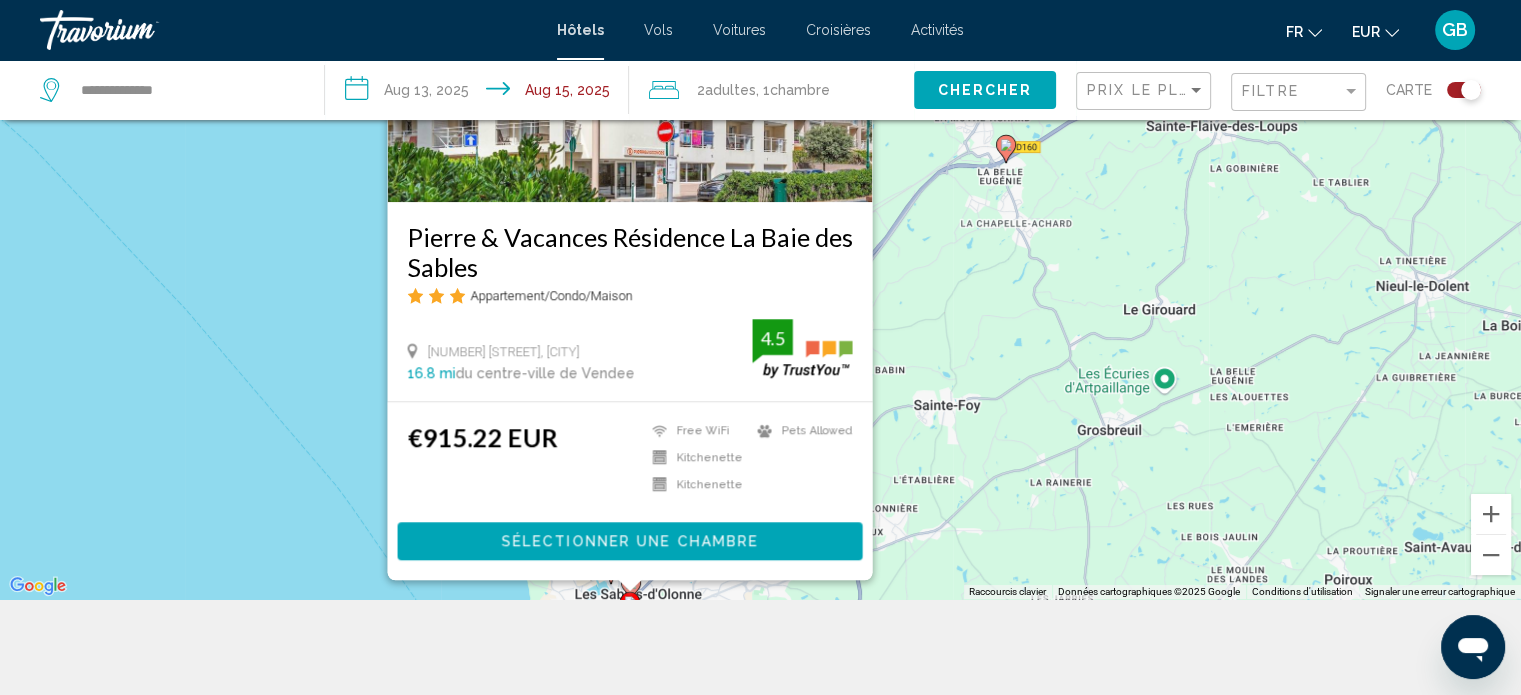 click on "Pierre & Vacances Résidence La Baie des Sables
Appartement/Condo/Maison
28 [STREET], [CITY] 16.8 mi  du centre-ville de Vendee de l'hôtel 4.5 €915.22 EUR
Free WiFi
Kitchenette
Kitchenette
Pets Allowed  4.5 Sélectionner une chambre" at bounding box center (760, 251) 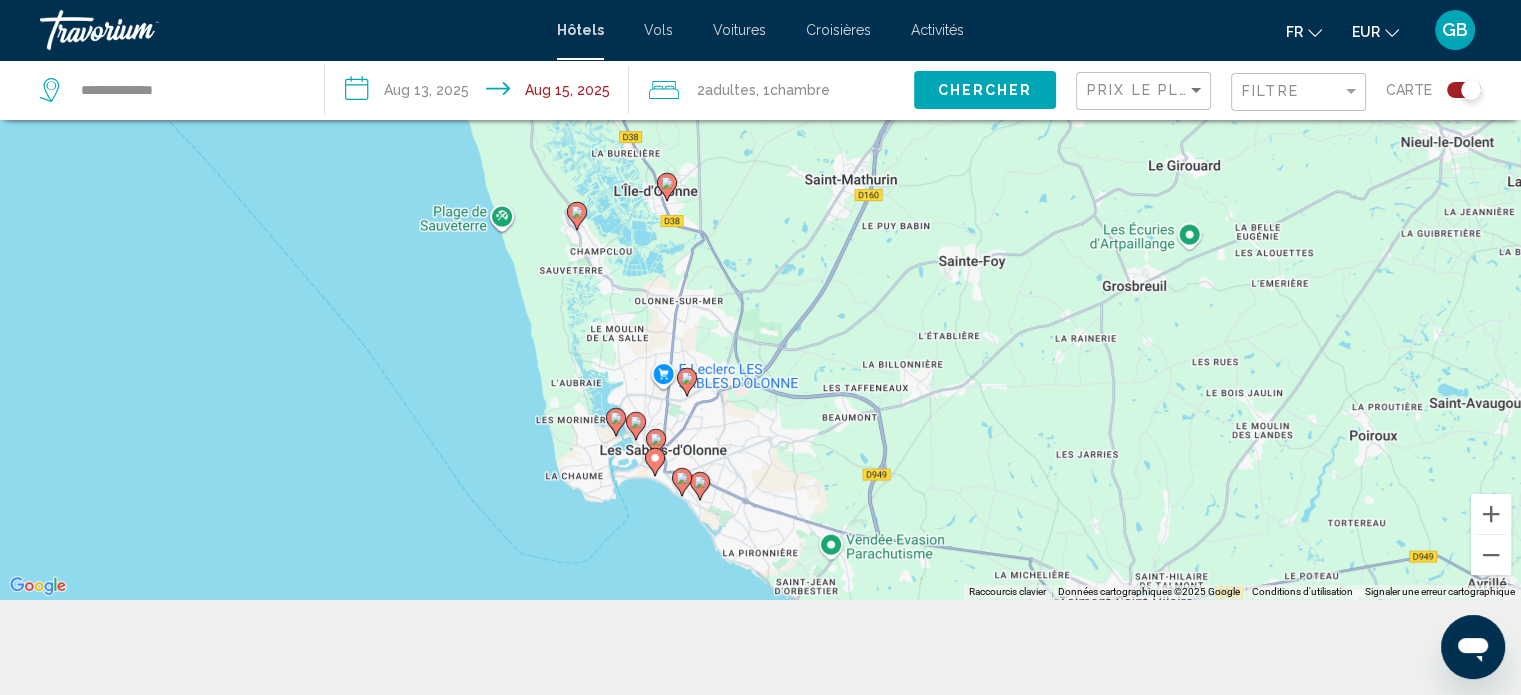 drag, startPoint x: 782, startPoint y: 491, endPoint x: 812, endPoint y: 319, distance: 174.59668 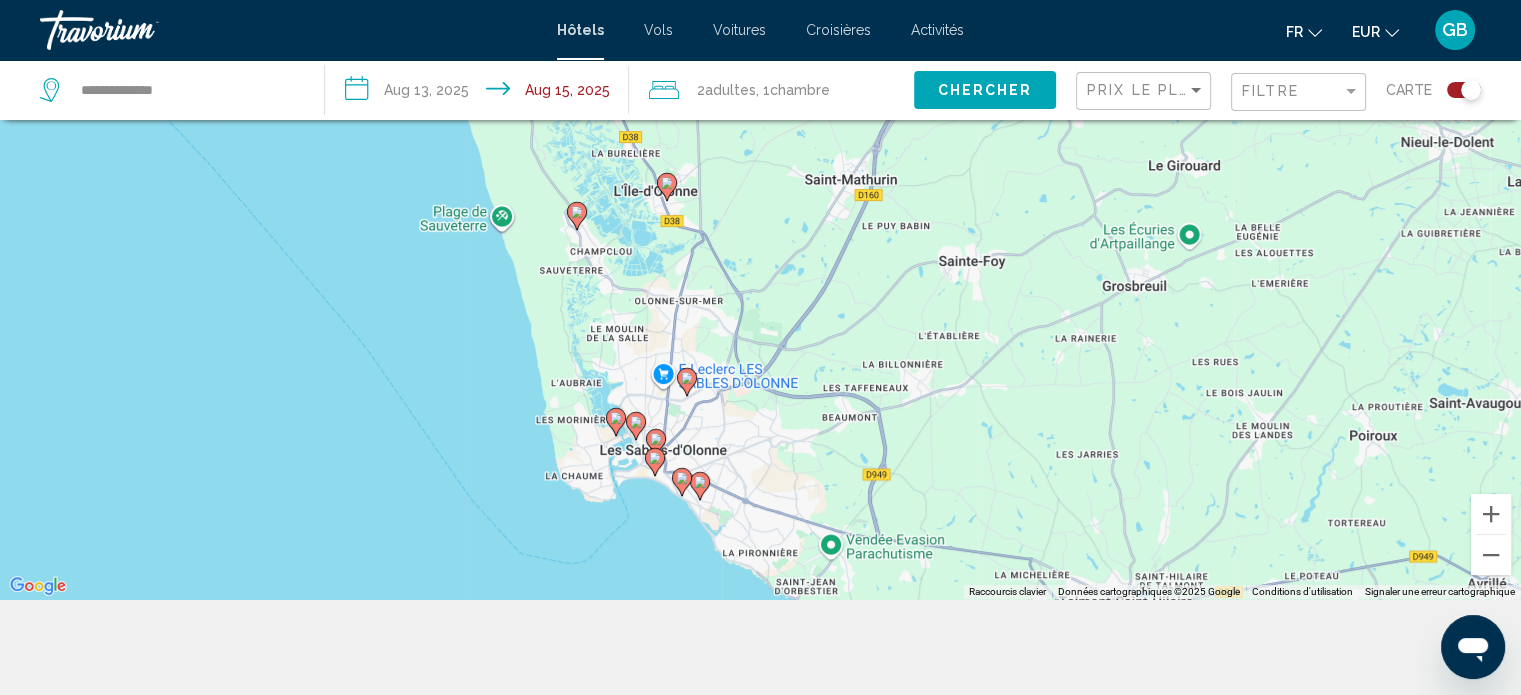 click on "Pour activer le glissement avec le clavier, appuyez sur Alt+Entrée. Une fois ce mode activé, utilisez les touches fléchées pour déplacer le repère. Pour valider le déplacement, appuyez sur Entrée. Pour annuler, appuyez sur Échap." at bounding box center (760, 251) 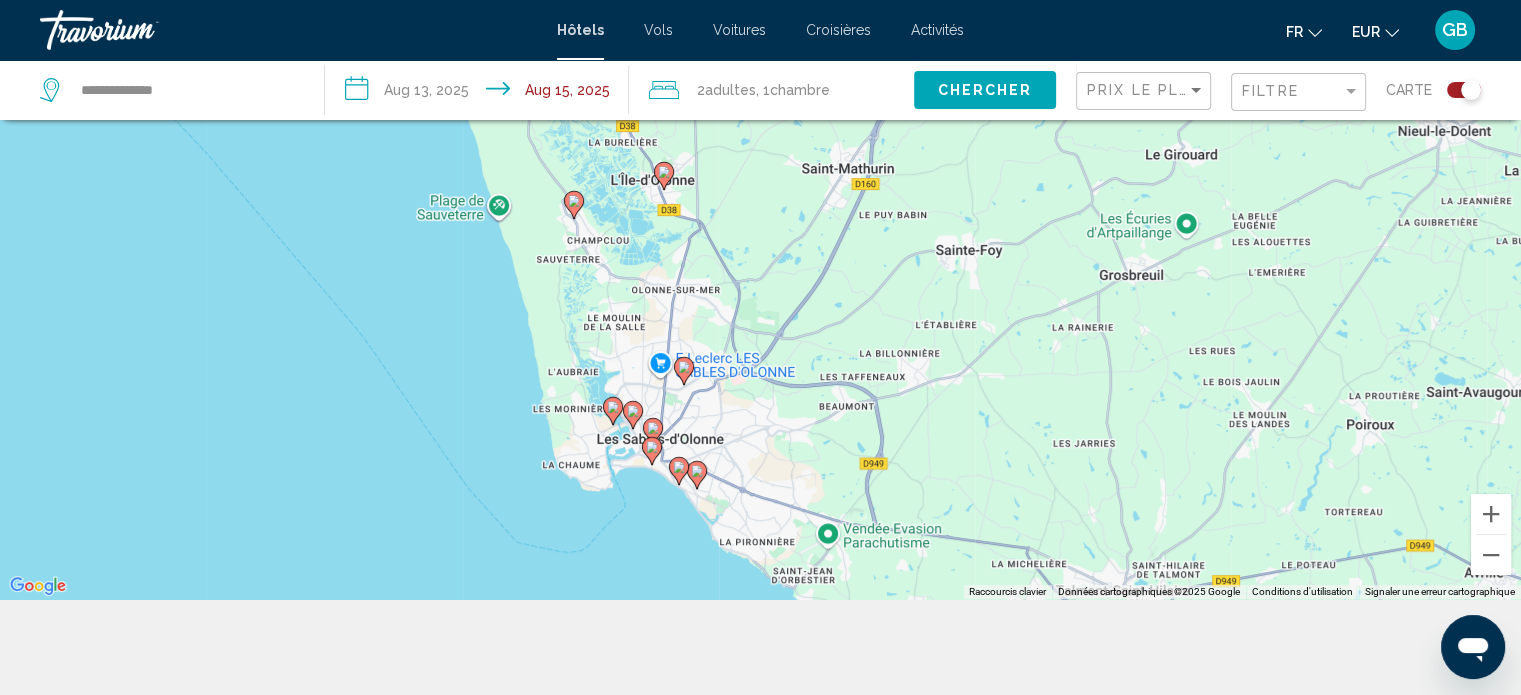 click 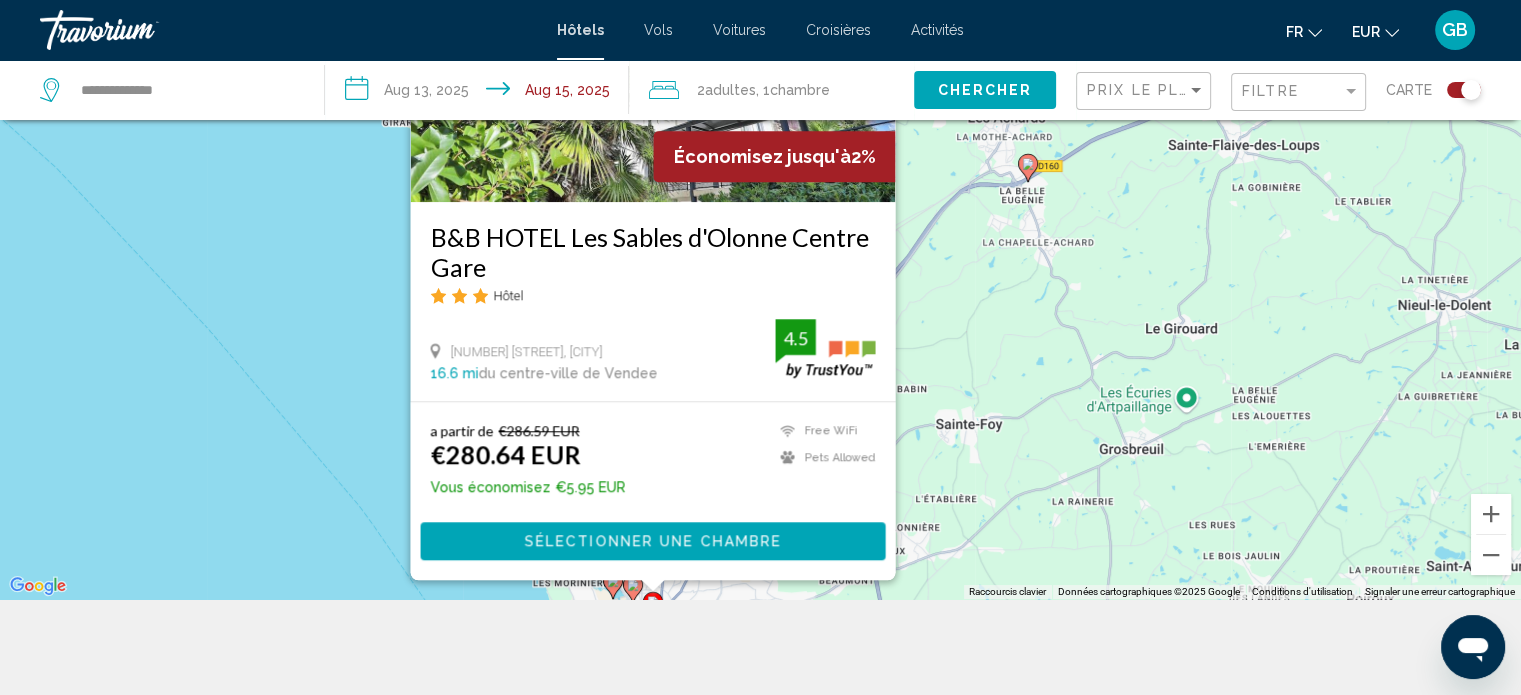 click on "[NUMBER] [STREET], [CITY] 16.6 mi  du centre-ville de Vendee de l'hôtel 4.5" at bounding box center (652, 350) 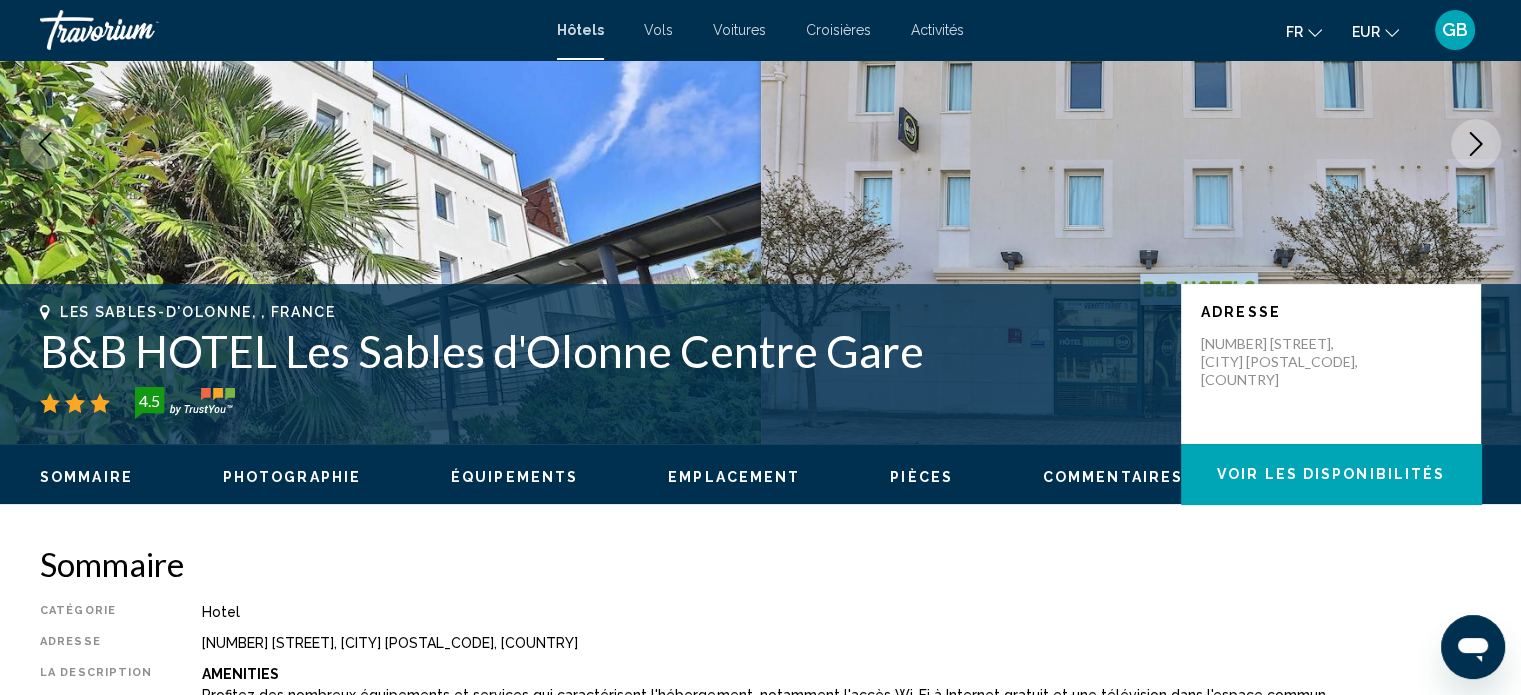 scroll, scrollTop: 12, scrollLeft: 0, axis: vertical 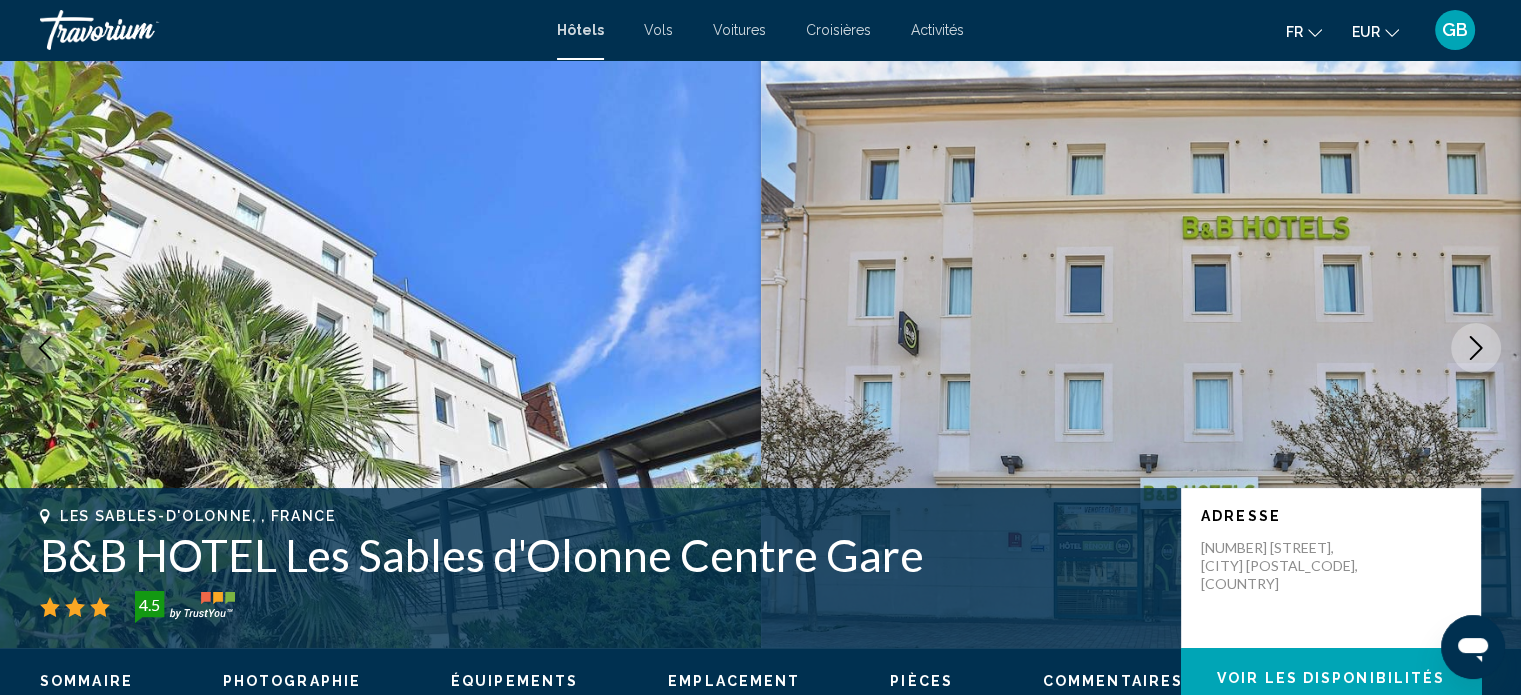 type 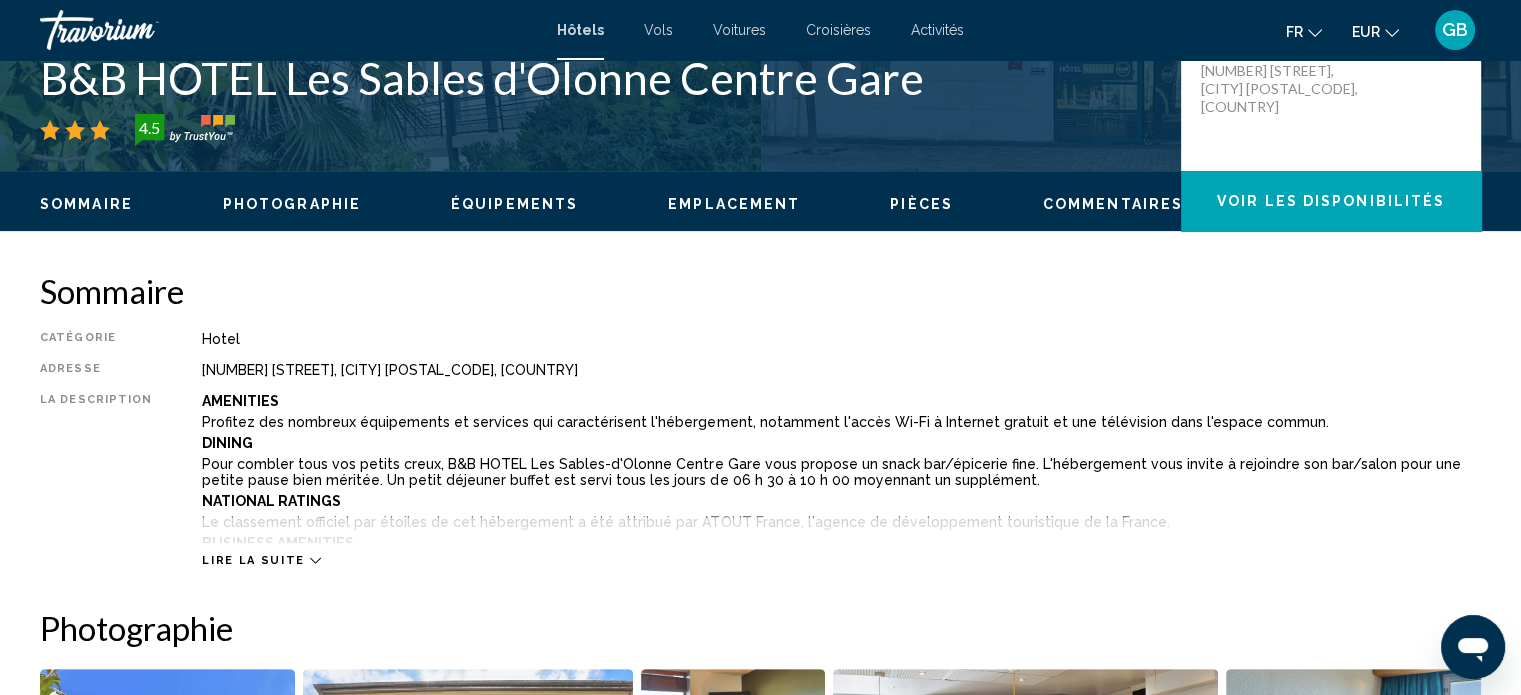 scroll, scrollTop: 532, scrollLeft: 0, axis: vertical 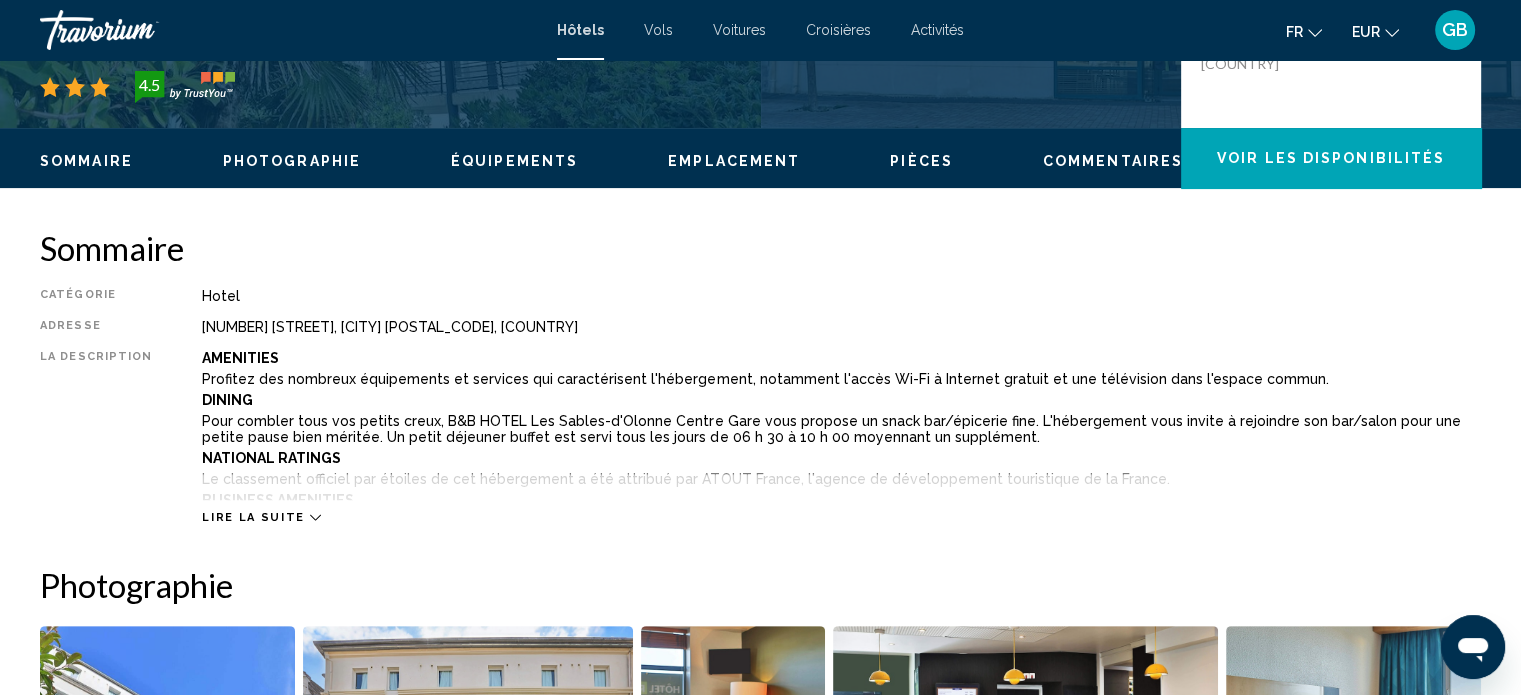 click on "Commentaires" at bounding box center [1113, 161] 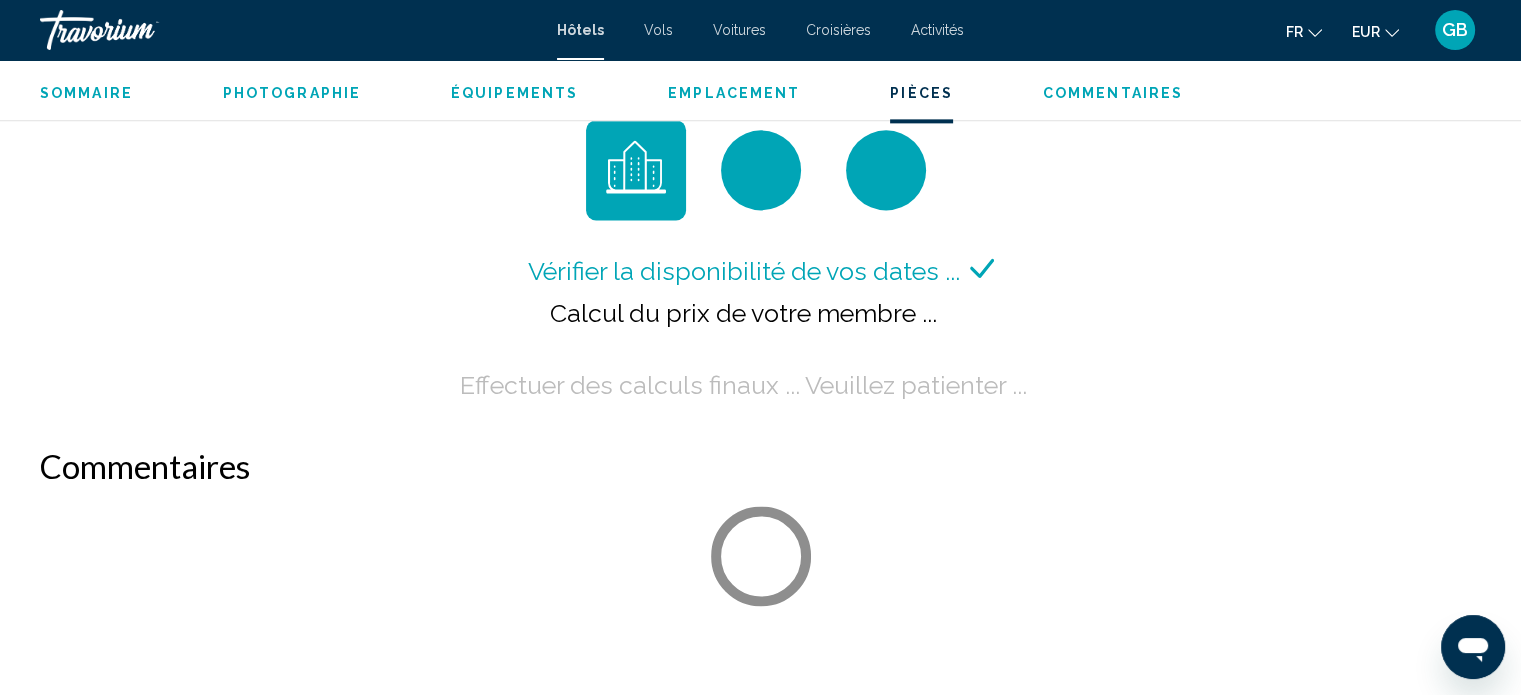scroll, scrollTop: 2721, scrollLeft: 0, axis: vertical 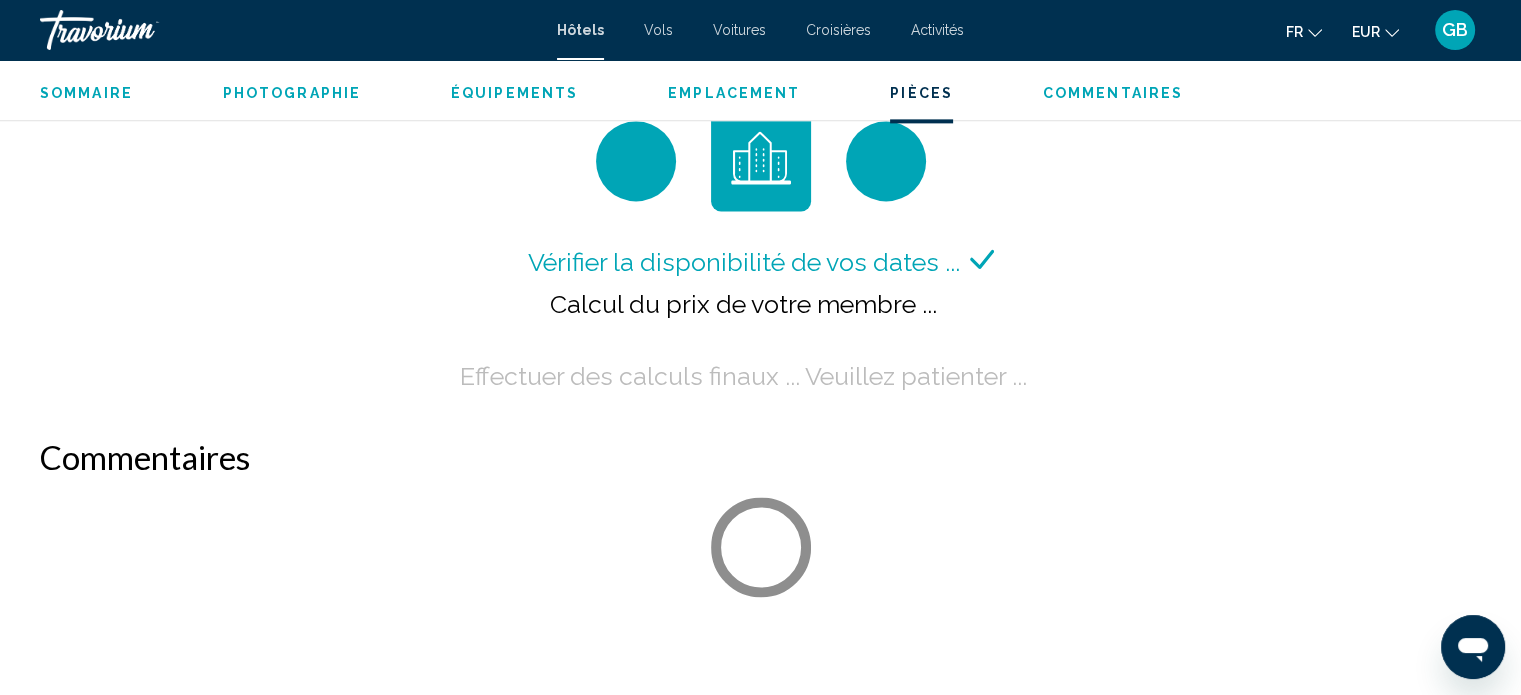 type 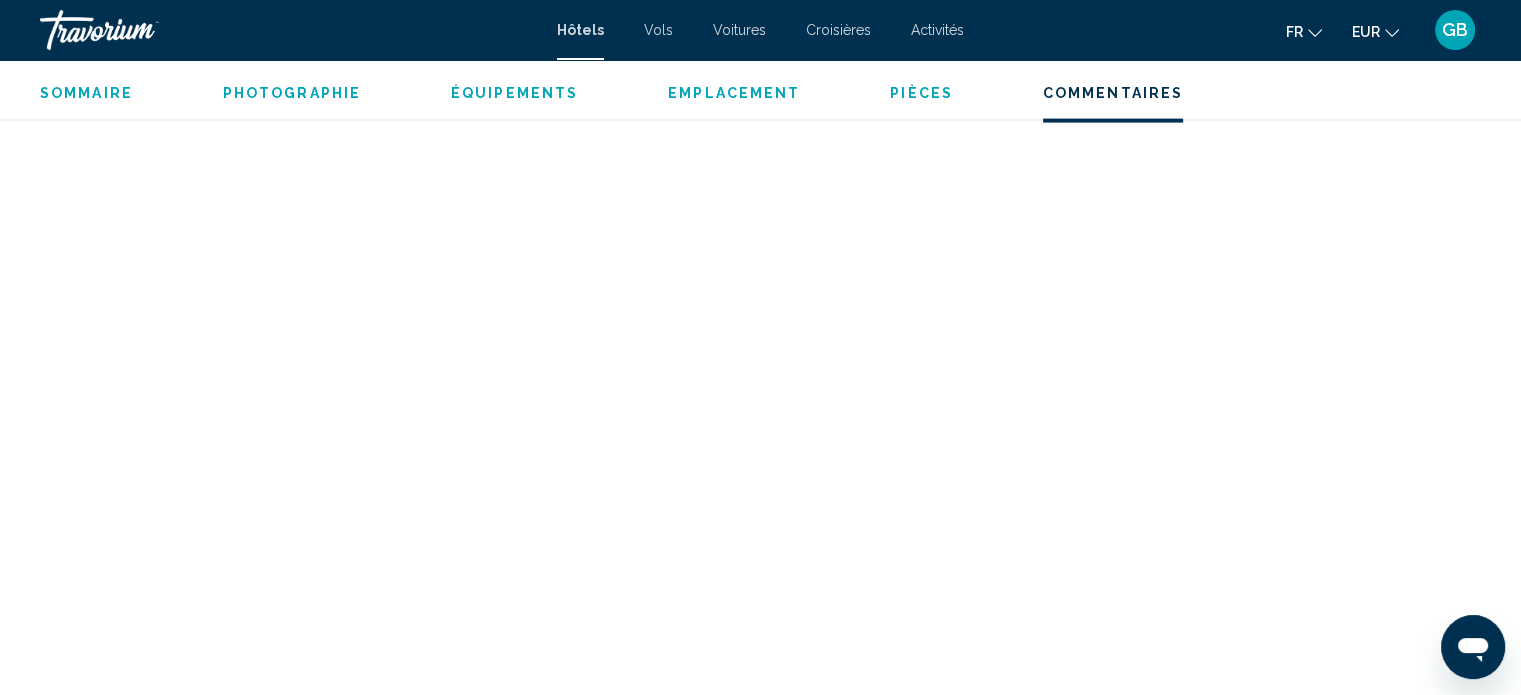 scroll, scrollTop: 4562, scrollLeft: 0, axis: vertical 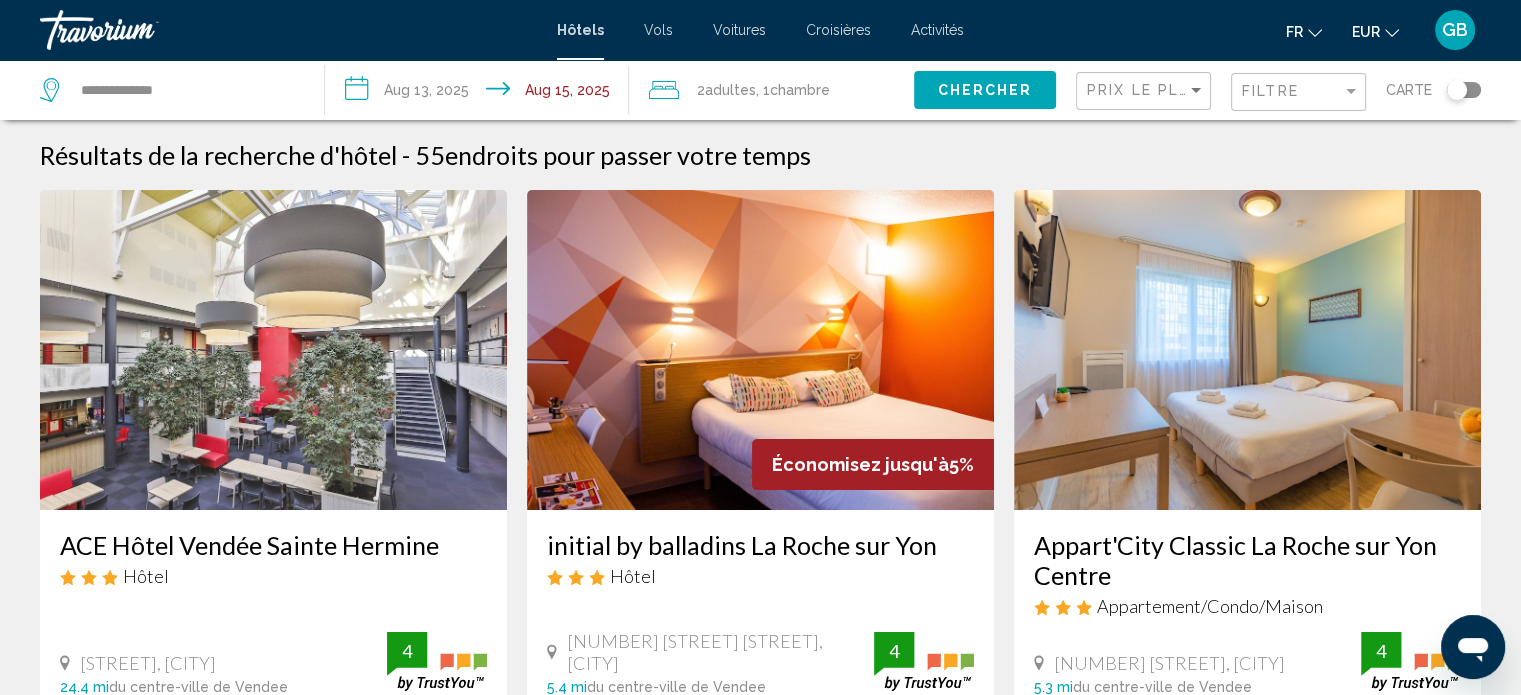 click 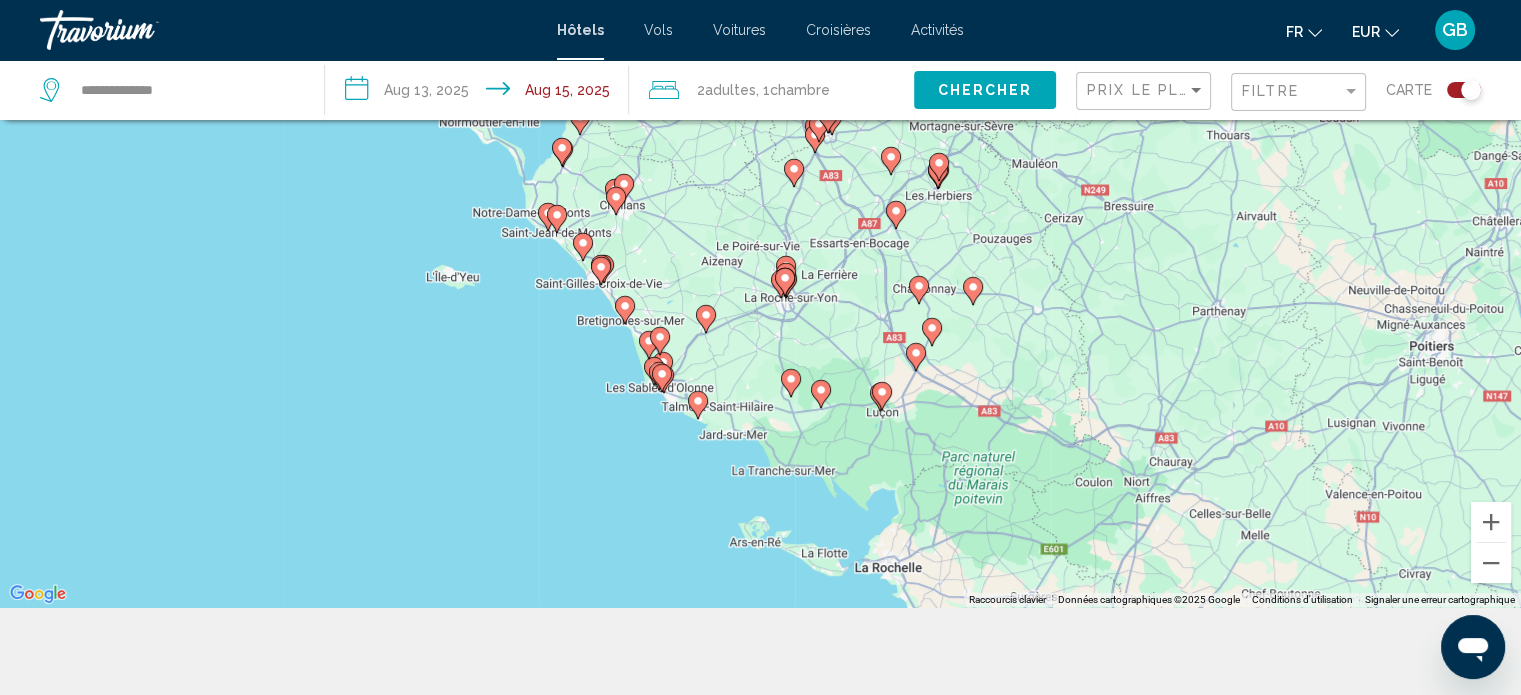 scroll, scrollTop: 212, scrollLeft: 0, axis: vertical 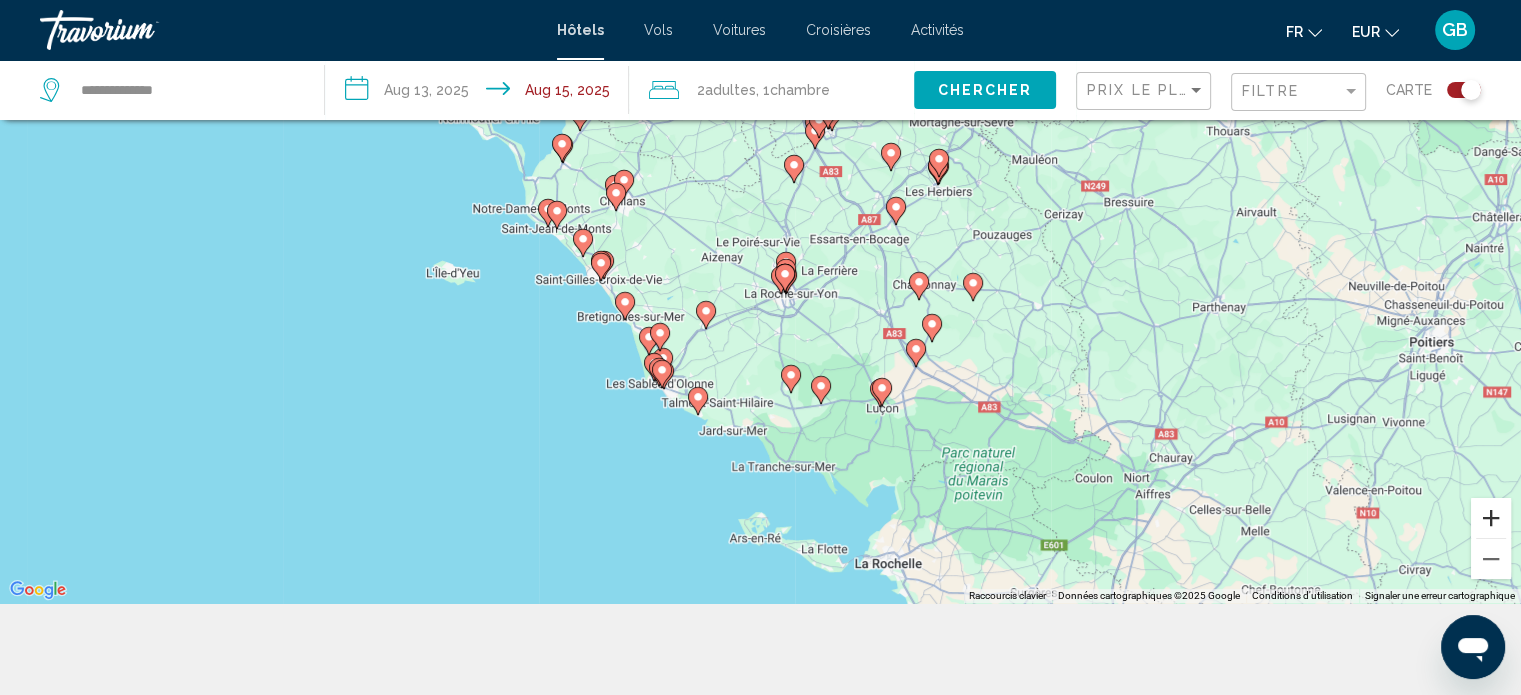 click at bounding box center [1491, 518] 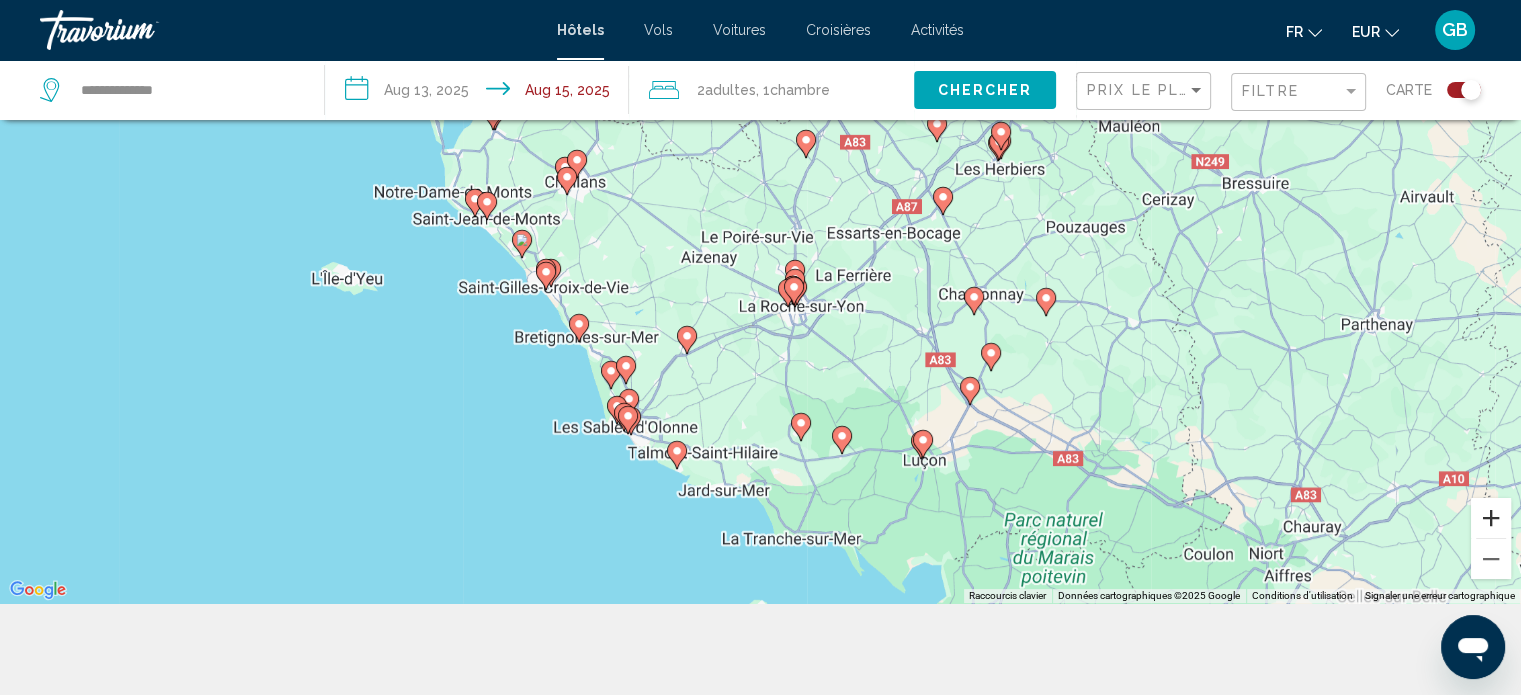 click at bounding box center [1491, 518] 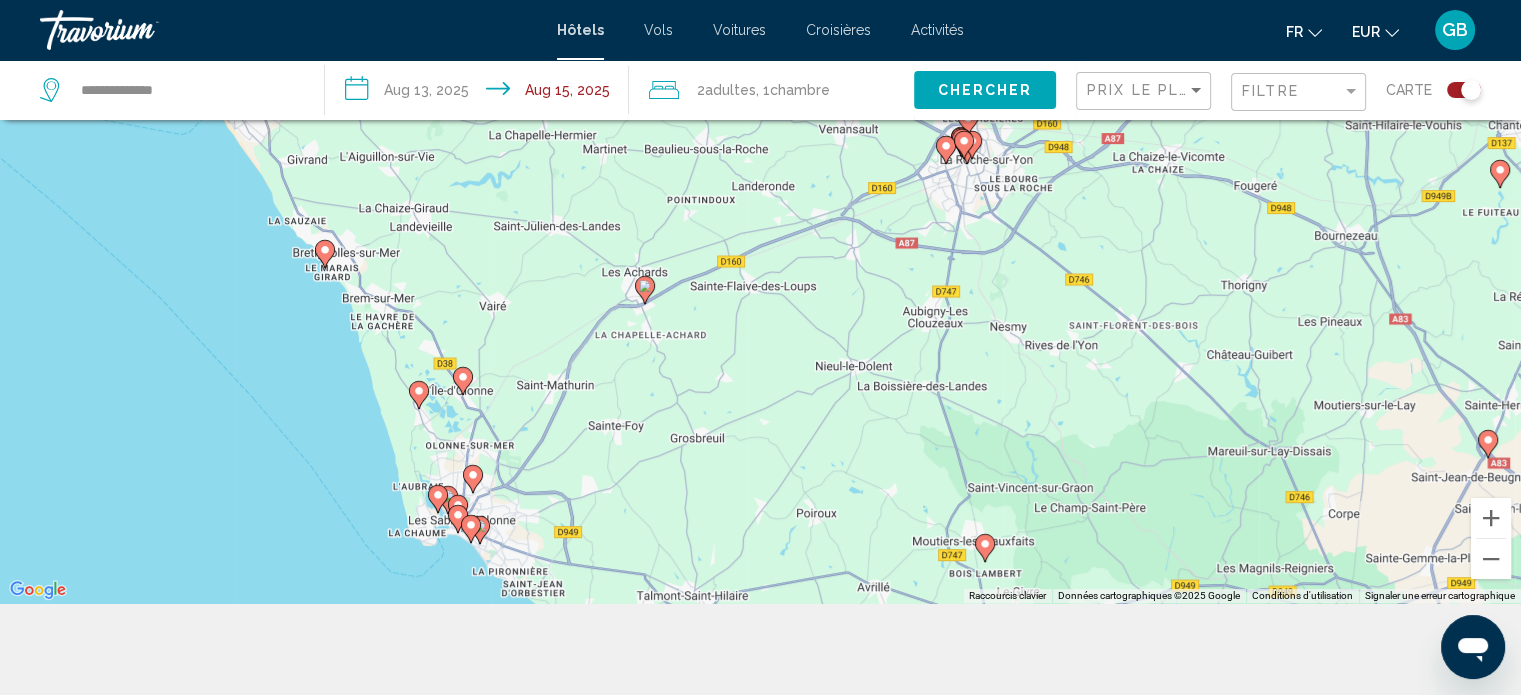 drag, startPoint x: 999, startPoint y: 559, endPoint x: 1127, endPoint y: 262, distance: 323.40842 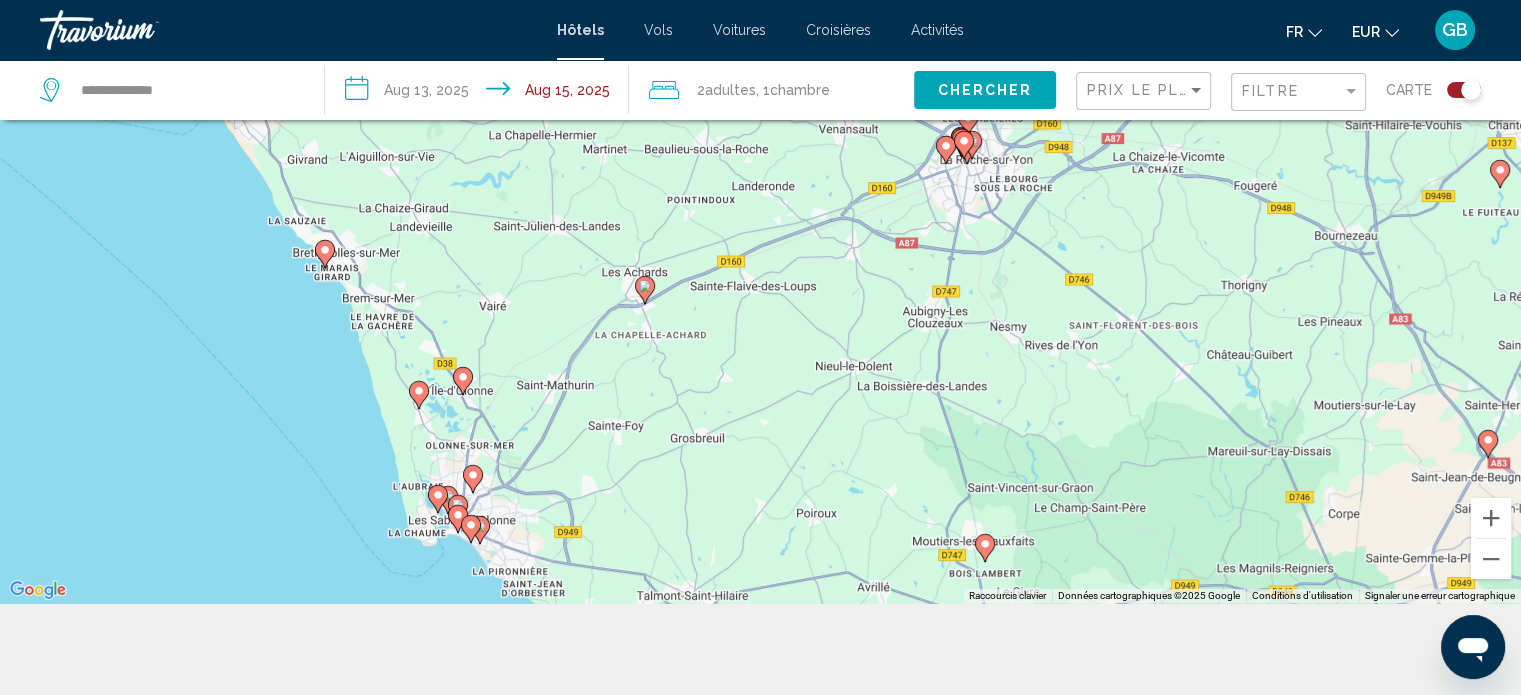 click on "Pour activer le glissement avec le clavier, appuyez sur Alt+Entrée. Une fois ce mode activé, utilisez les touches fléchées pour déplacer le repère. Pour valider le déplacement, appuyez sur Entrée. Pour annuler, appuyez sur Échap." at bounding box center (760, 255) 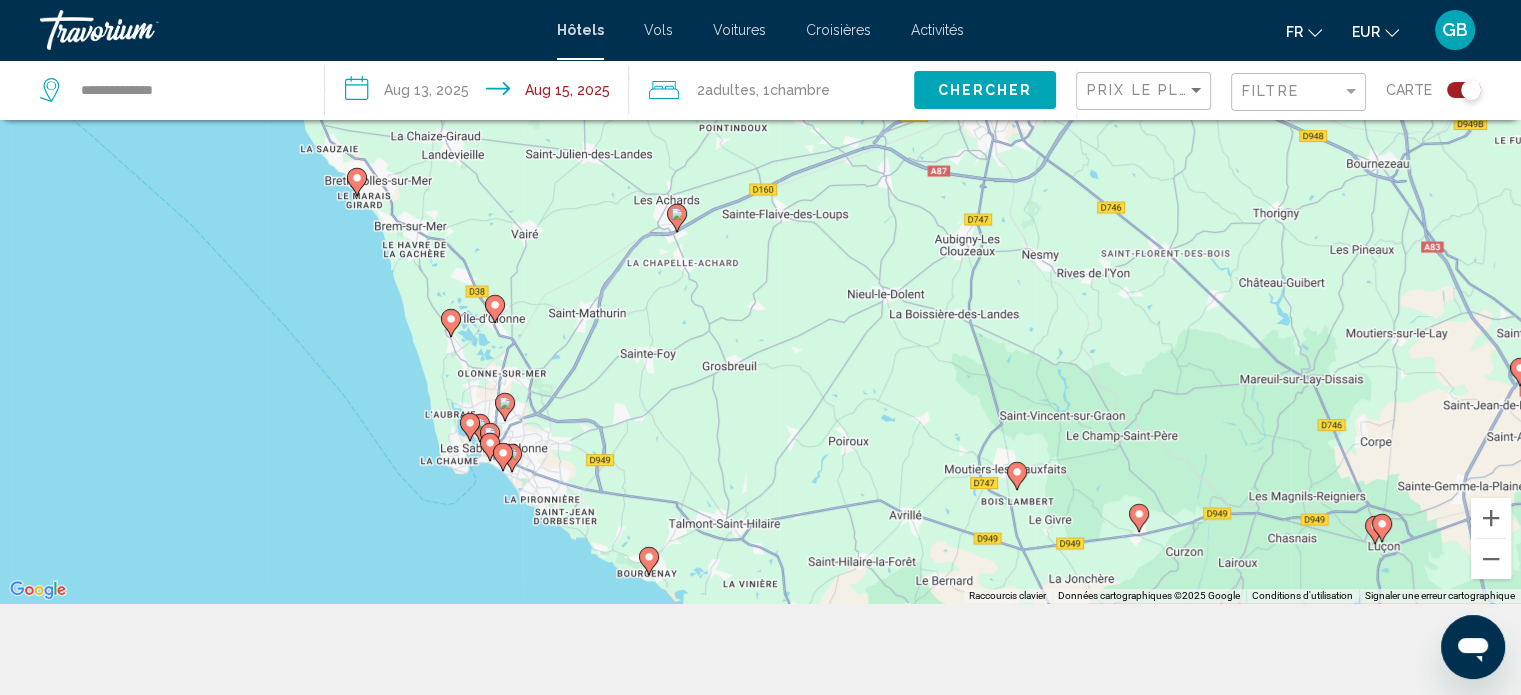 click 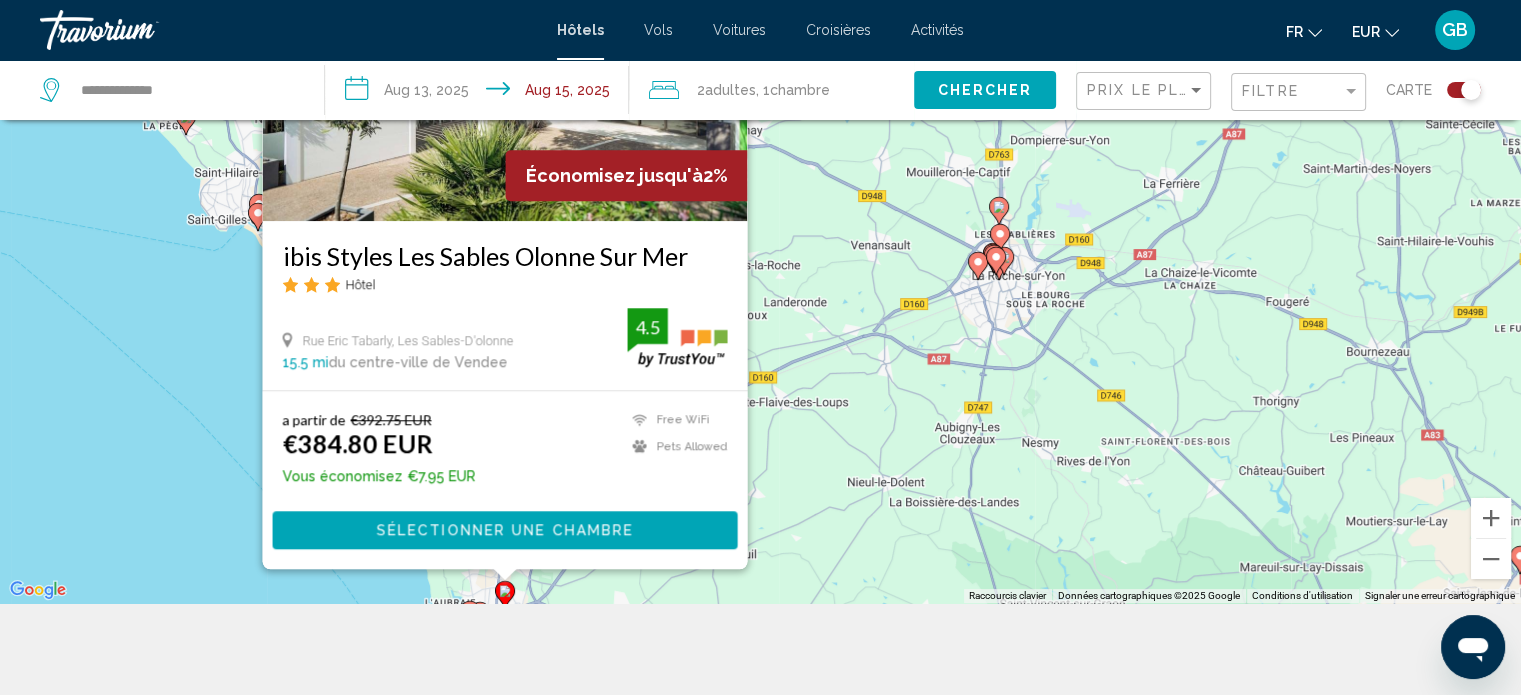 click on "Économisez jusqu'à  2%   ibis Styles Les Sables Olonne Sur Mer
Hôtel
[STREET], [CITY] 15.5 mi  du centre-ville de Vendee de l'hôtel 4.5 a partir de €392.75 EUR €384.80 EUR  Vous économisez  €7.95 EUR
Free WiFi
Pets Allowed  4.5 Sélectionner une chambre" at bounding box center (760, 255) 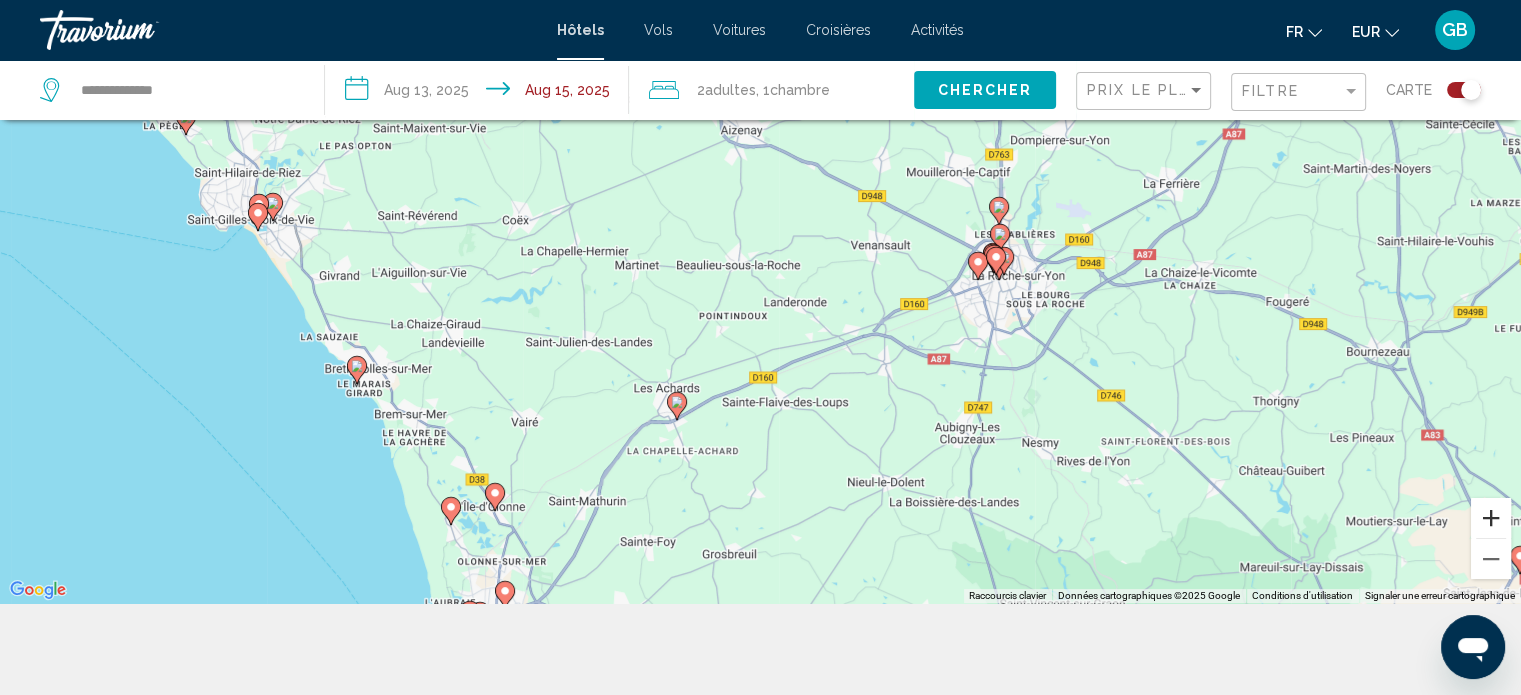click at bounding box center (1491, 518) 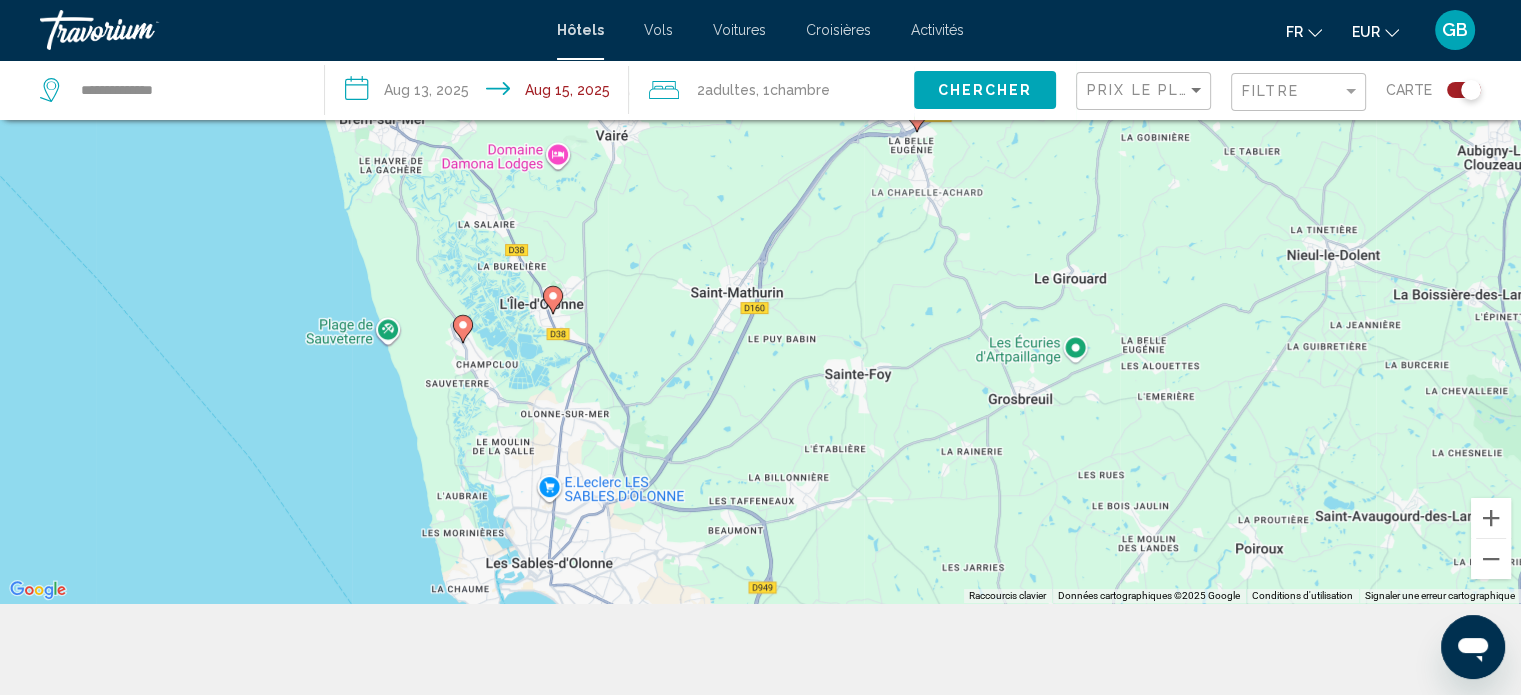 drag, startPoint x: 1211, startPoint y: 460, endPoint x: 1533, endPoint y: -1, distance: 562.3211 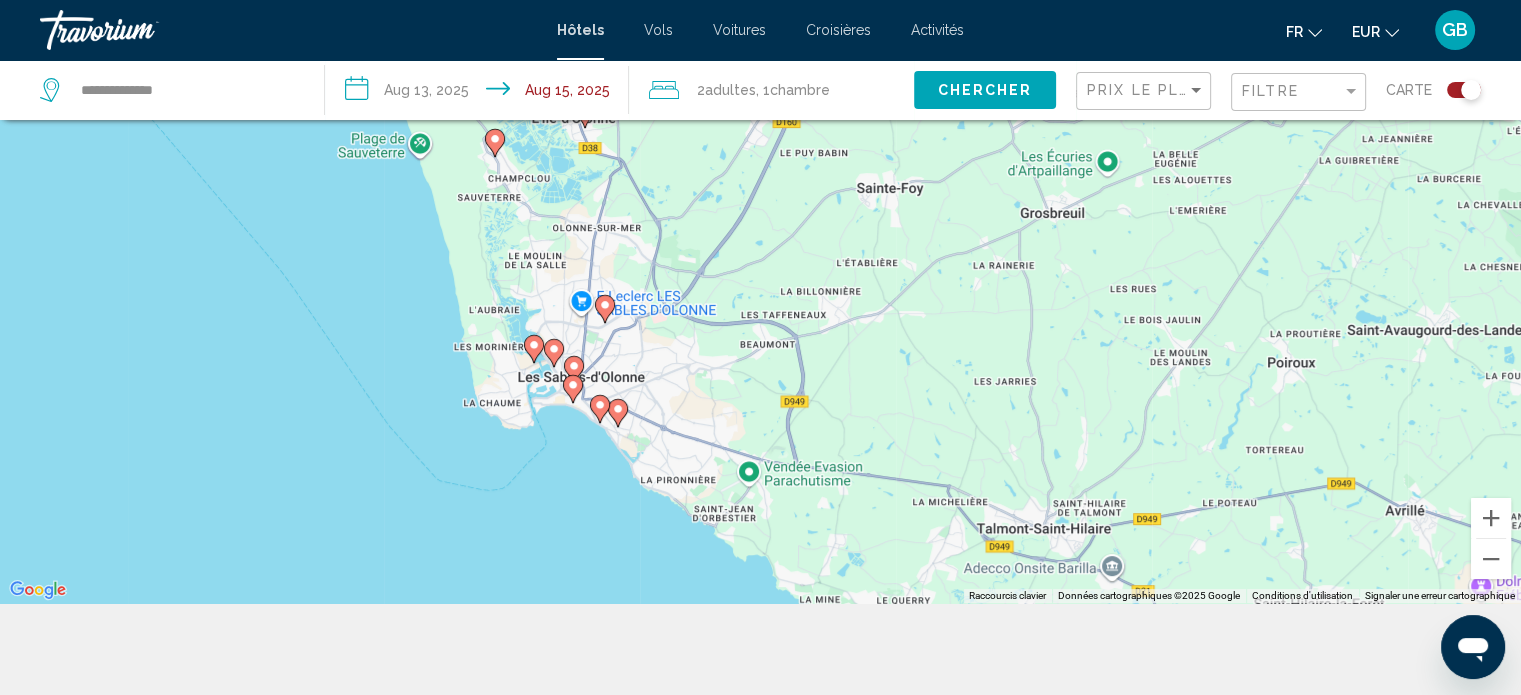 drag, startPoint x: 1049, startPoint y: 409, endPoint x: 1084, endPoint y: 196, distance: 215.85643 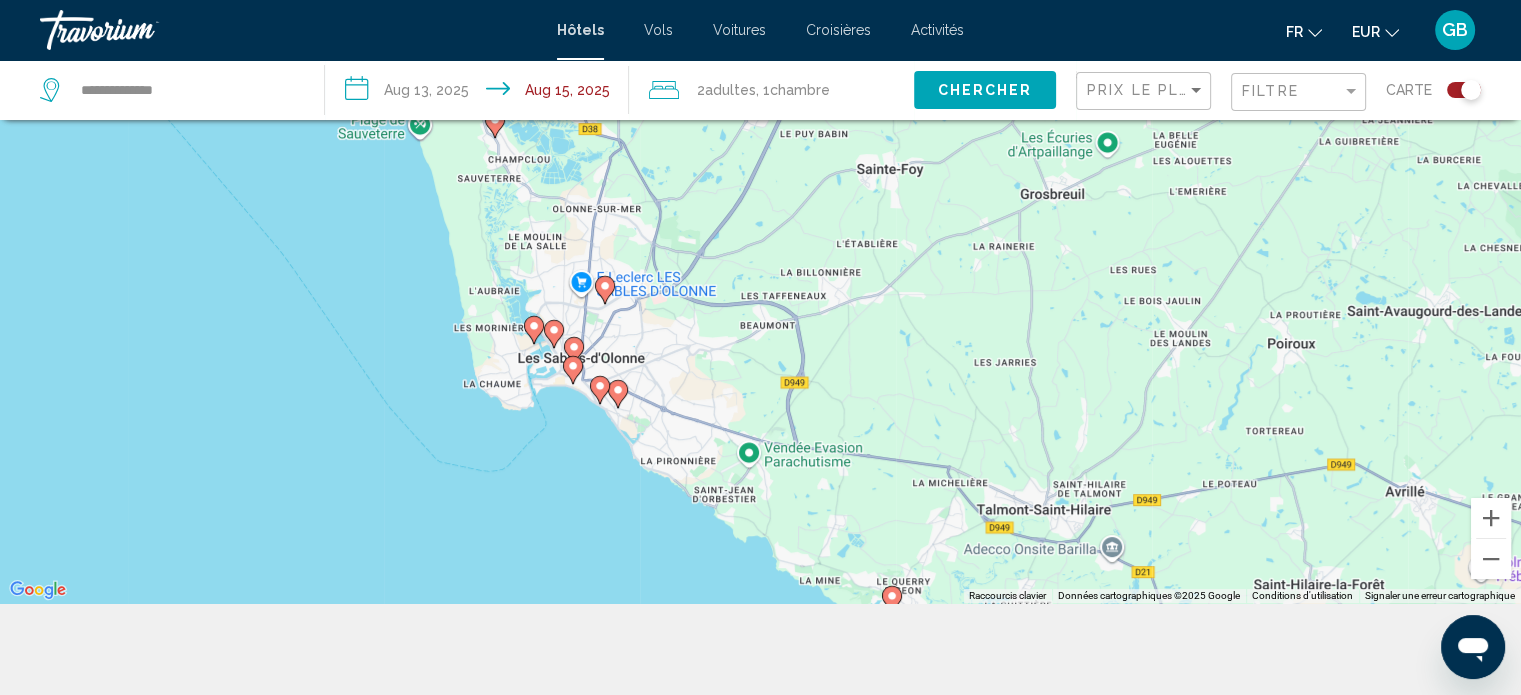 click 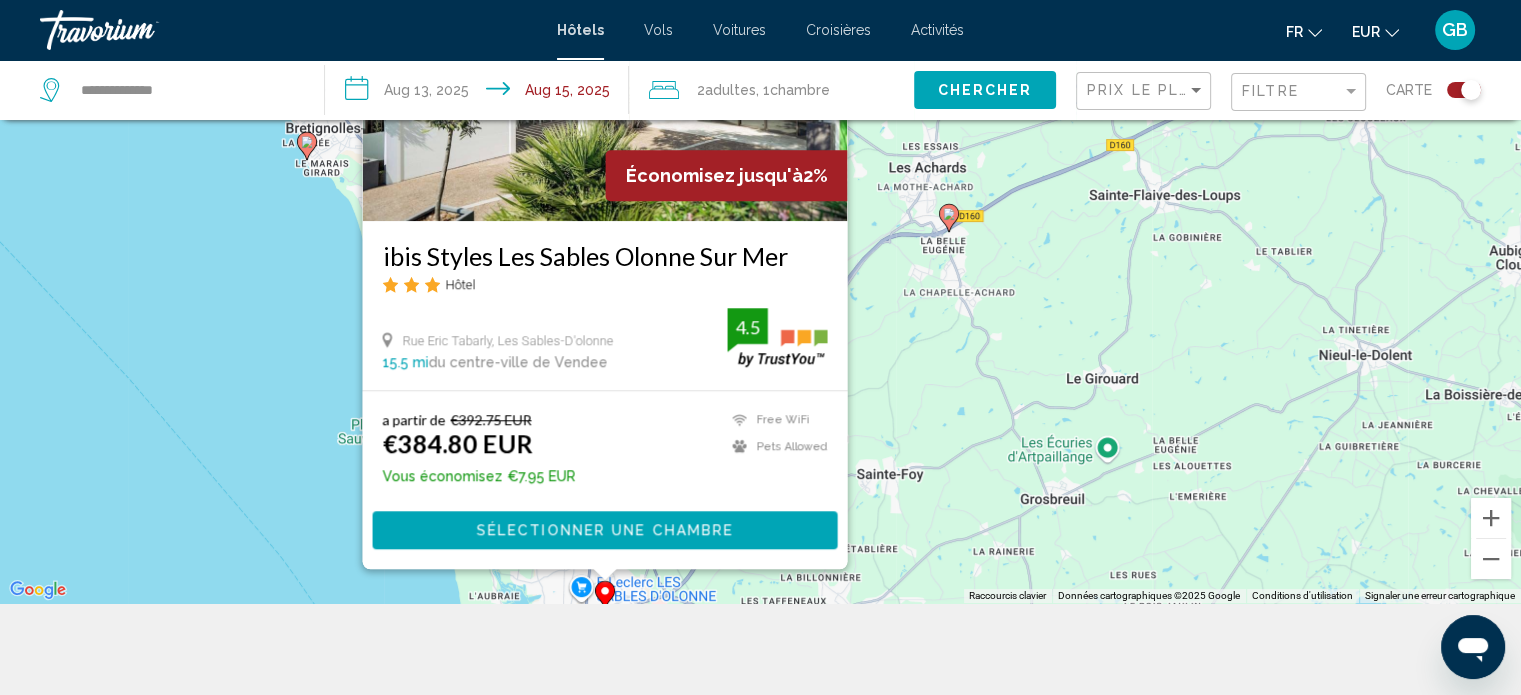 click at bounding box center [604, 61] 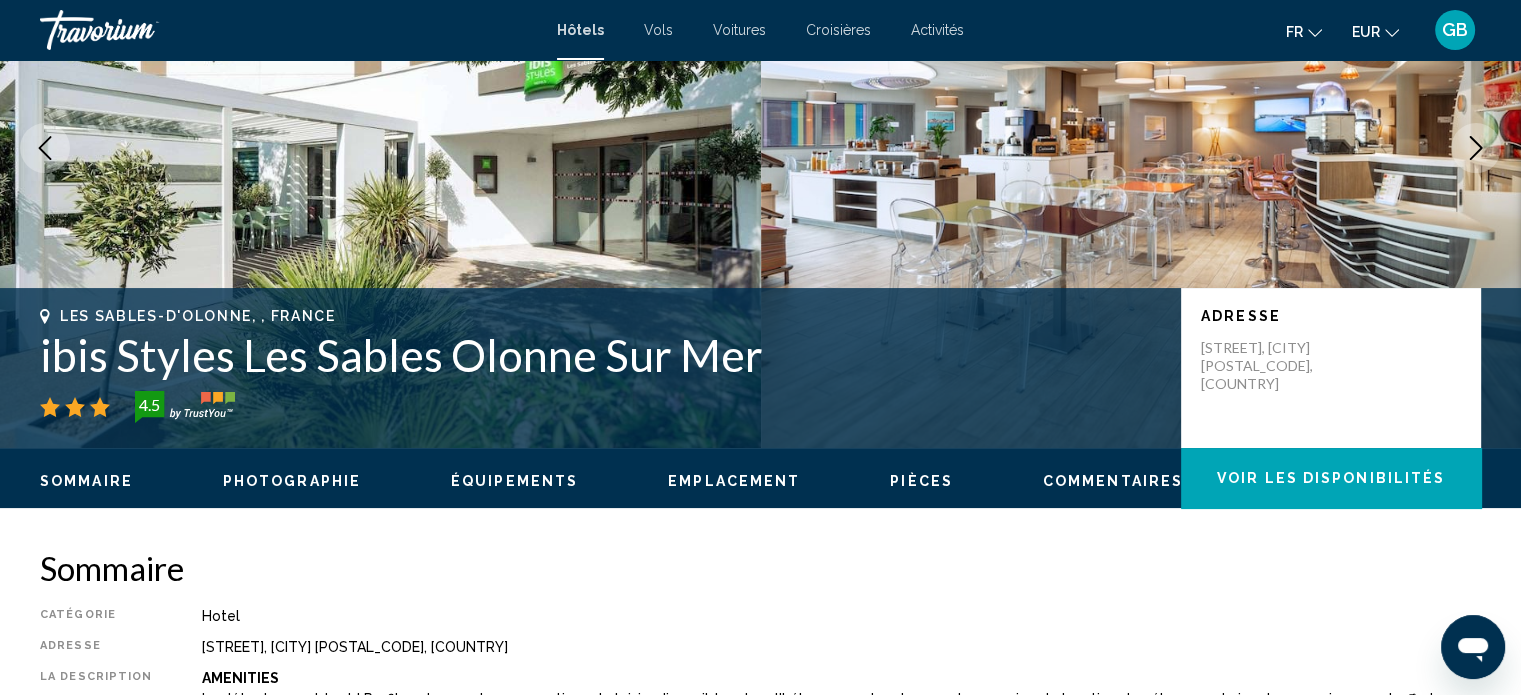 scroll, scrollTop: 12, scrollLeft: 0, axis: vertical 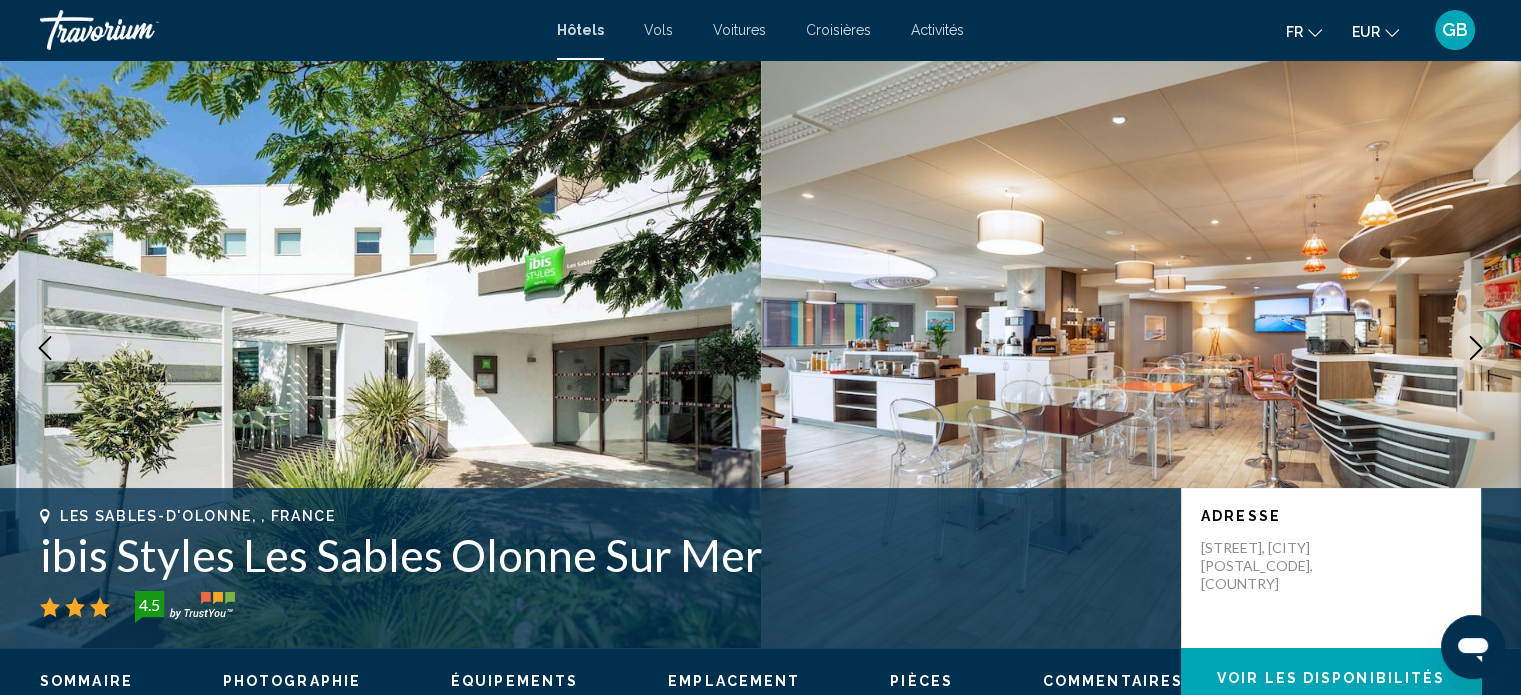 type 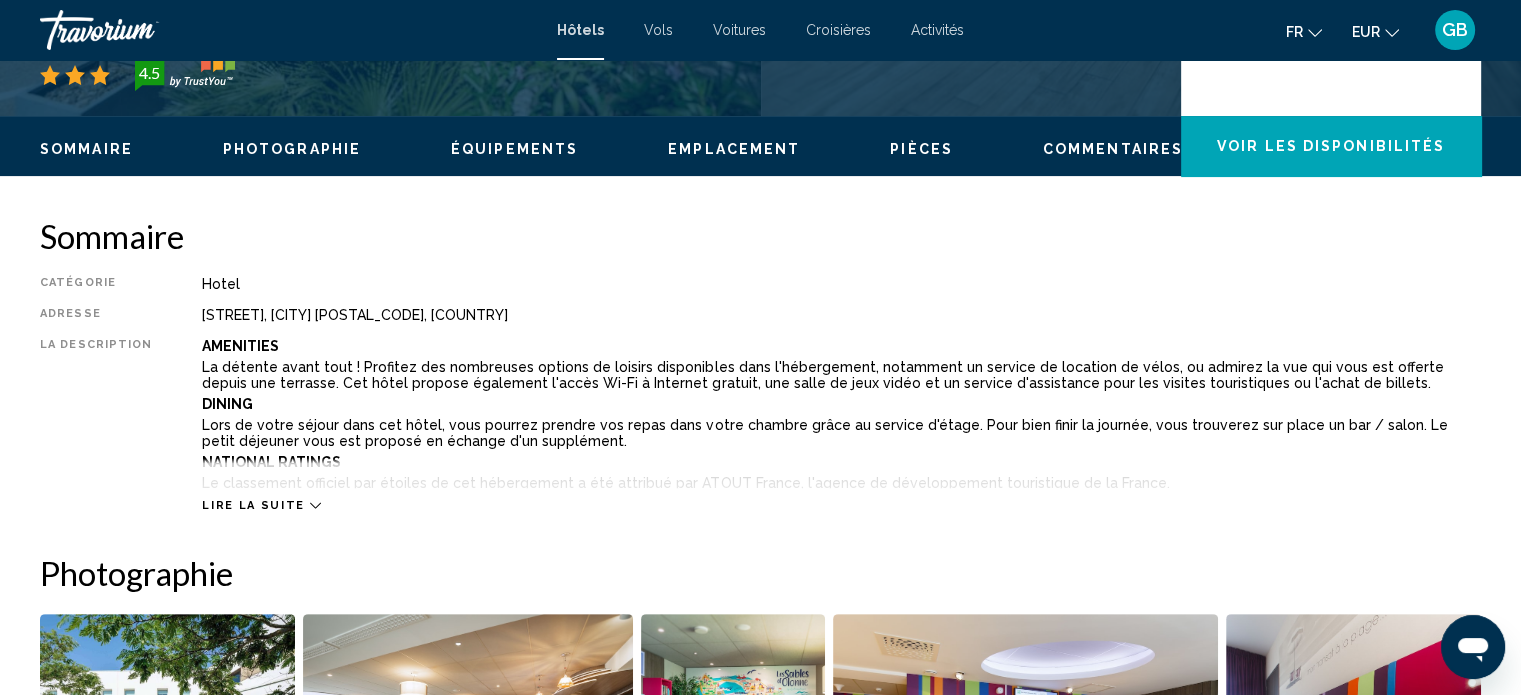 scroll, scrollTop: 572, scrollLeft: 0, axis: vertical 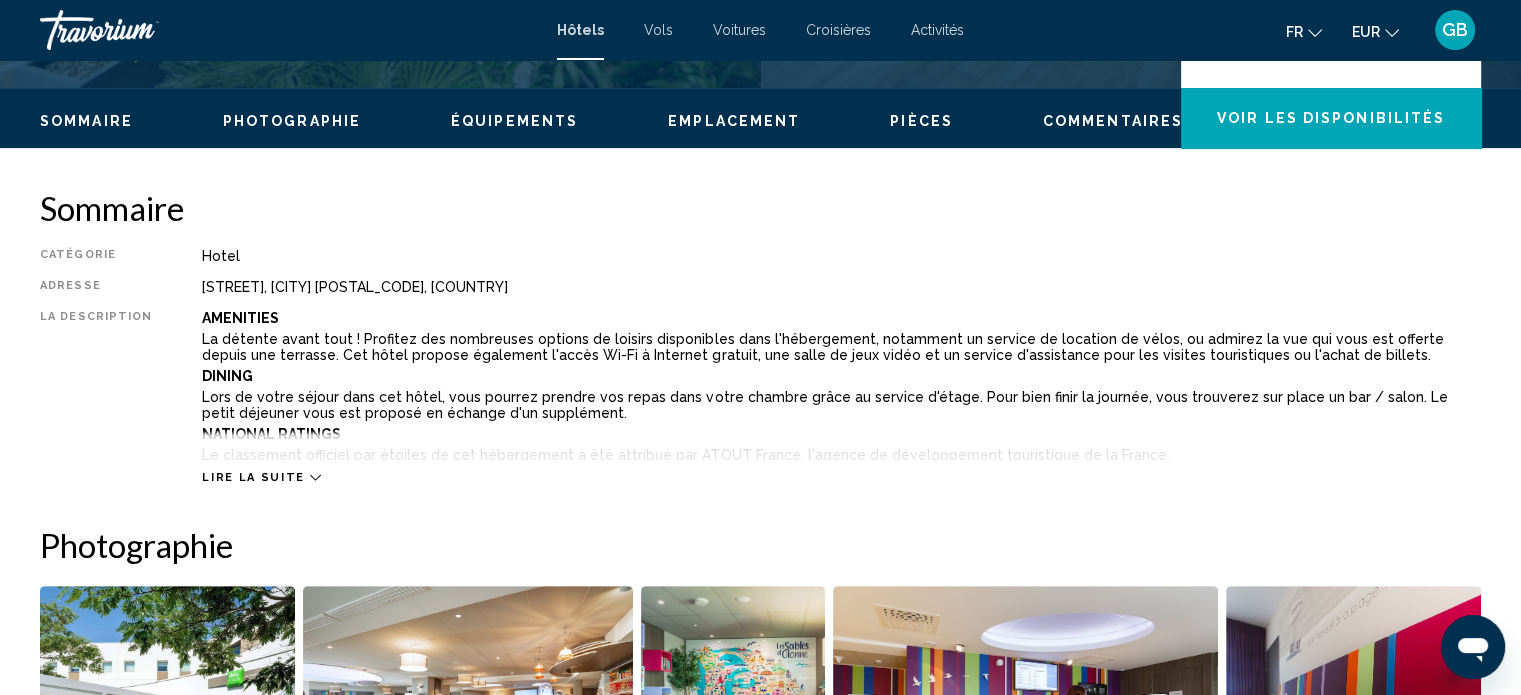 click on "Commentaires" at bounding box center (1113, 121) 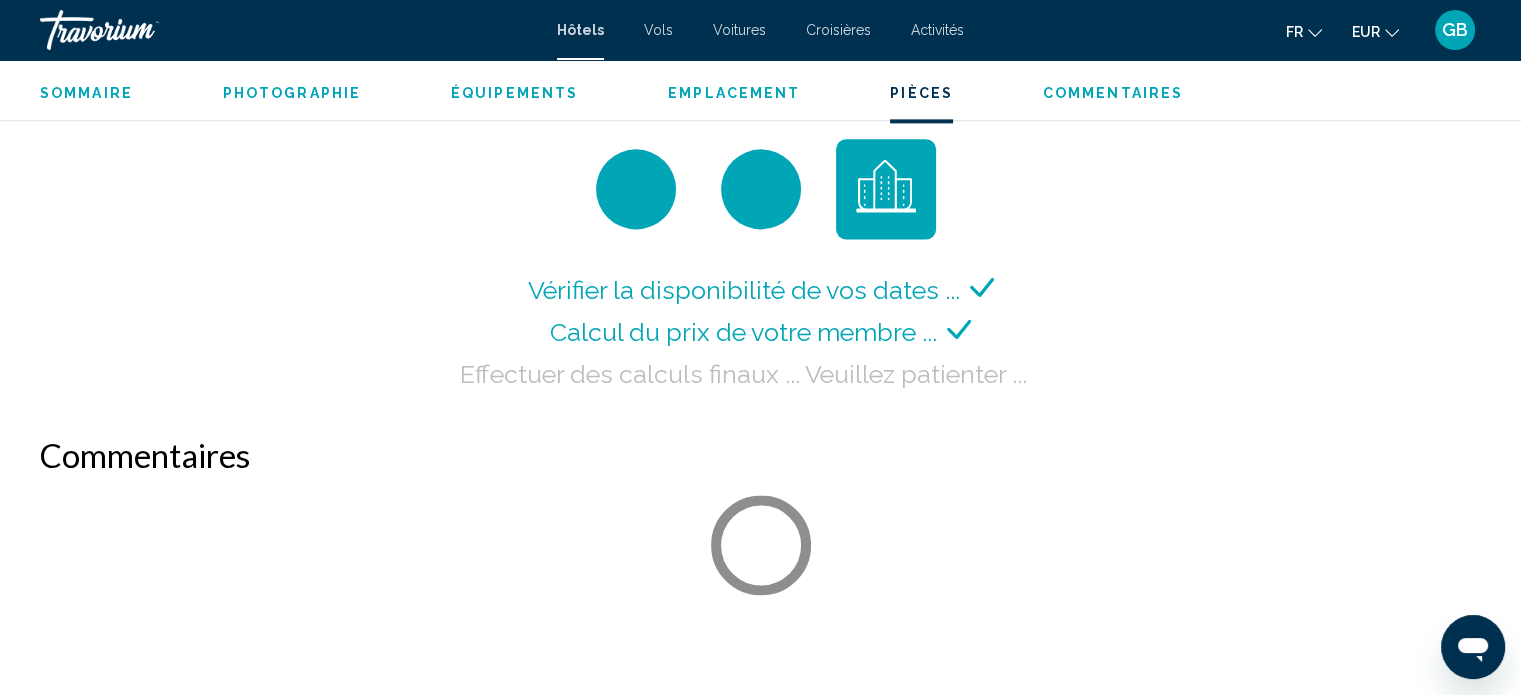 scroll, scrollTop: 2707, scrollLeft: 0, axis: vertical 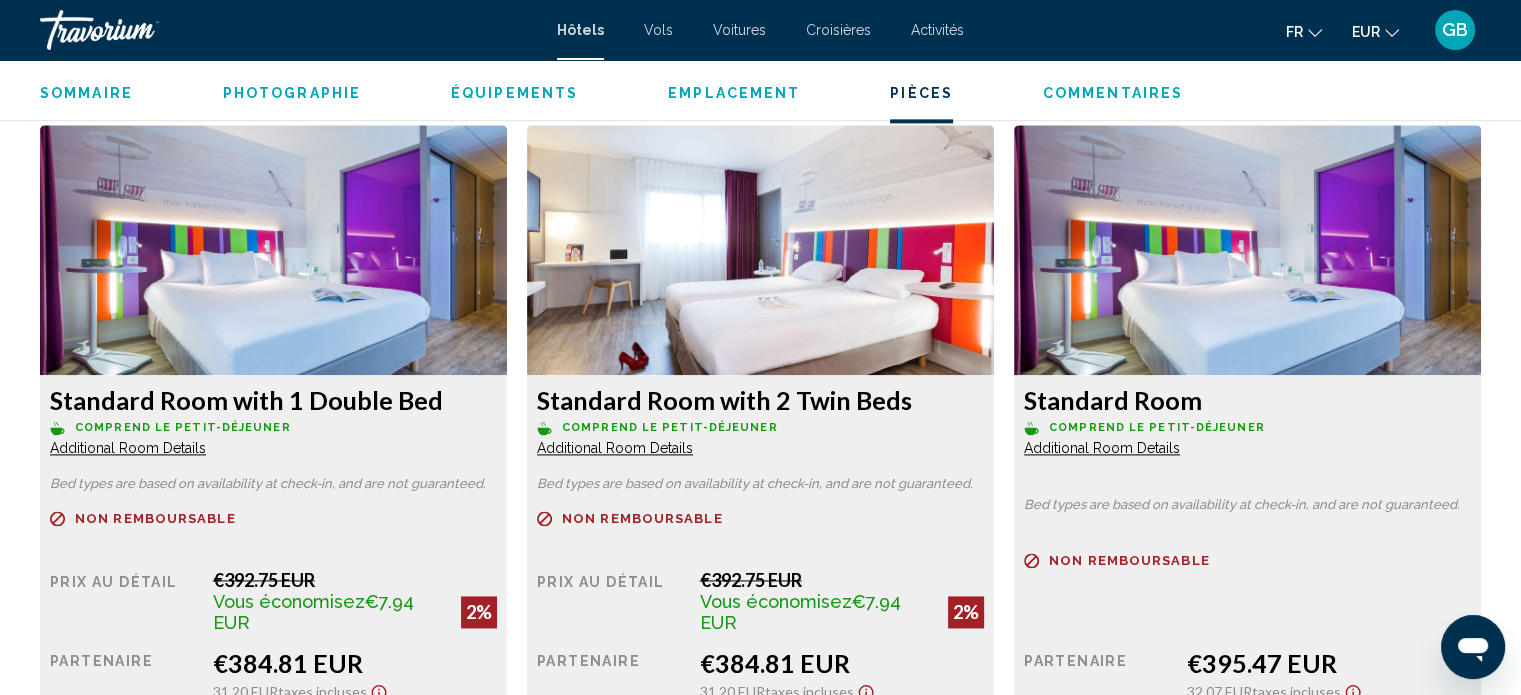 type 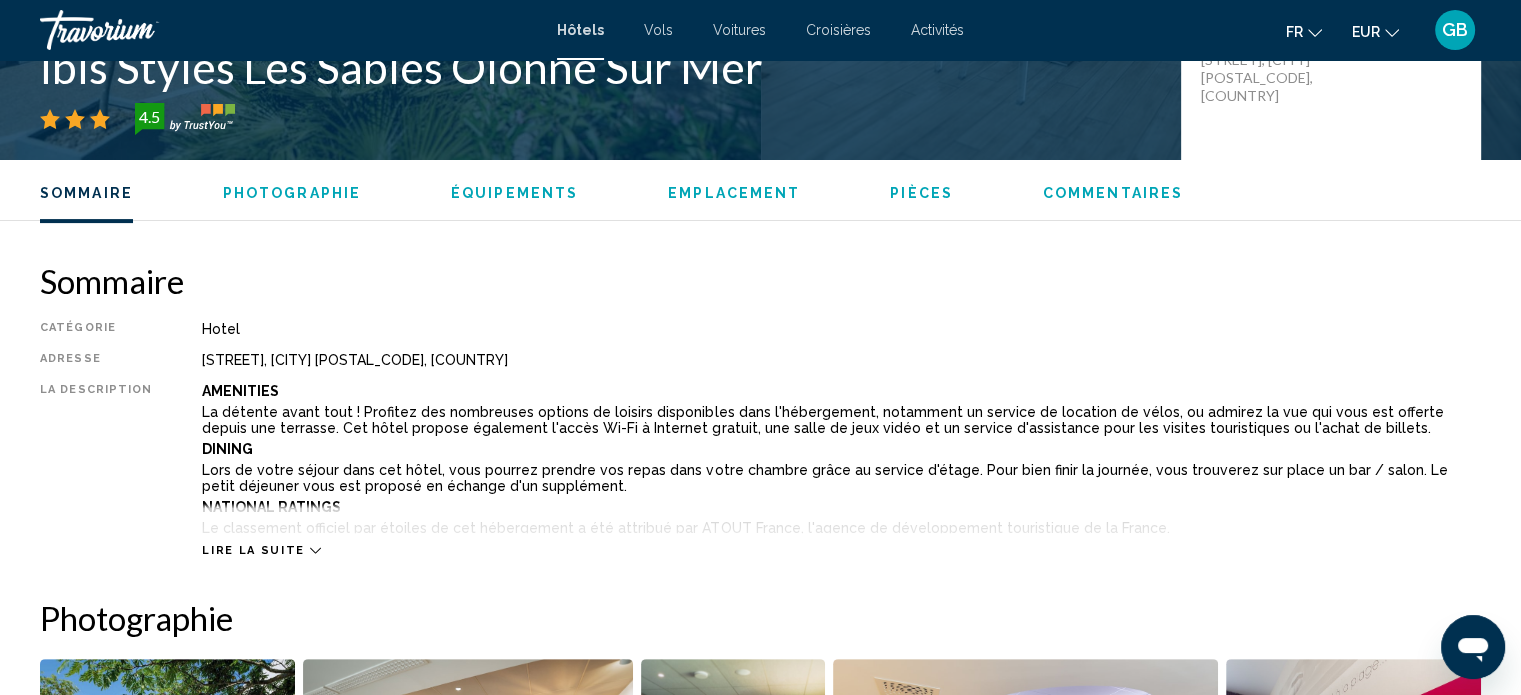 scroll, scrollTop: 627, scrollLeft: 0, axis: vertical 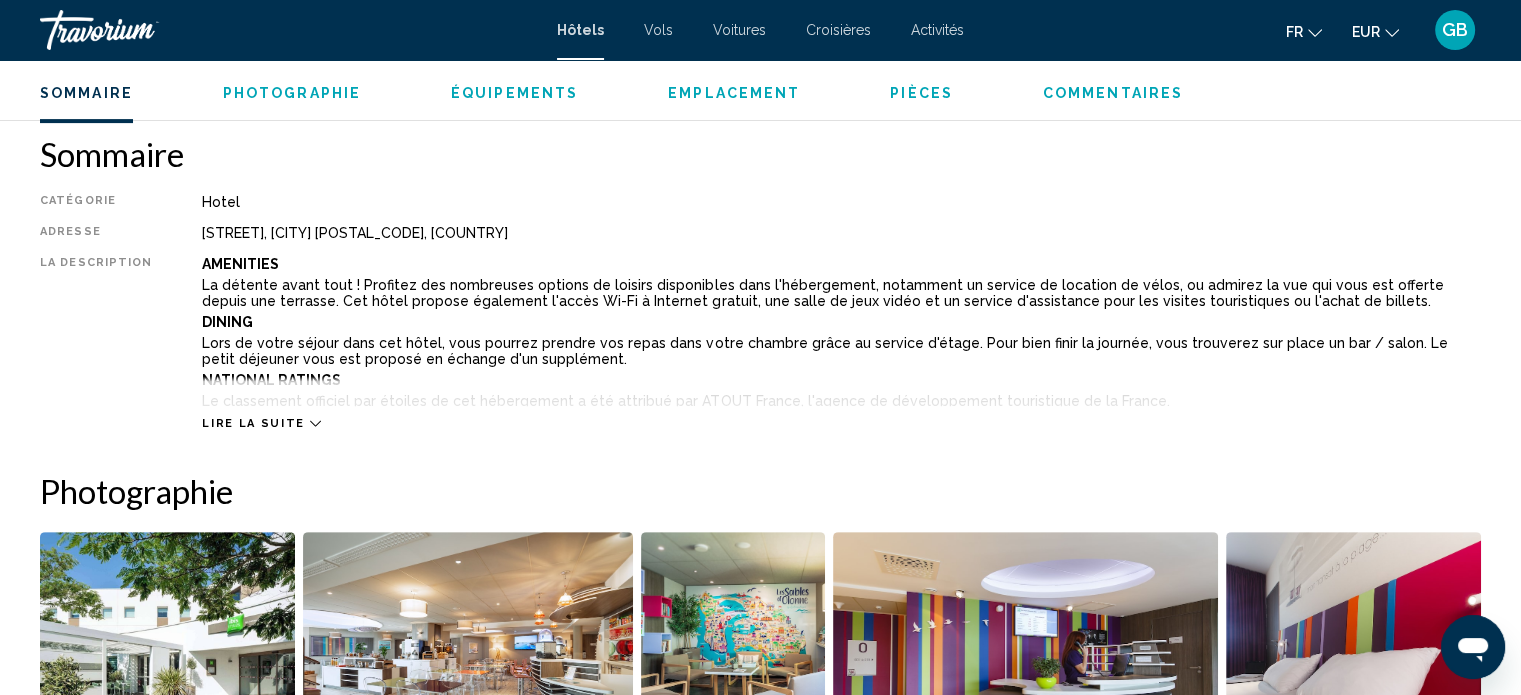 click on "Lire la suite" at bounding box center (253, 423) 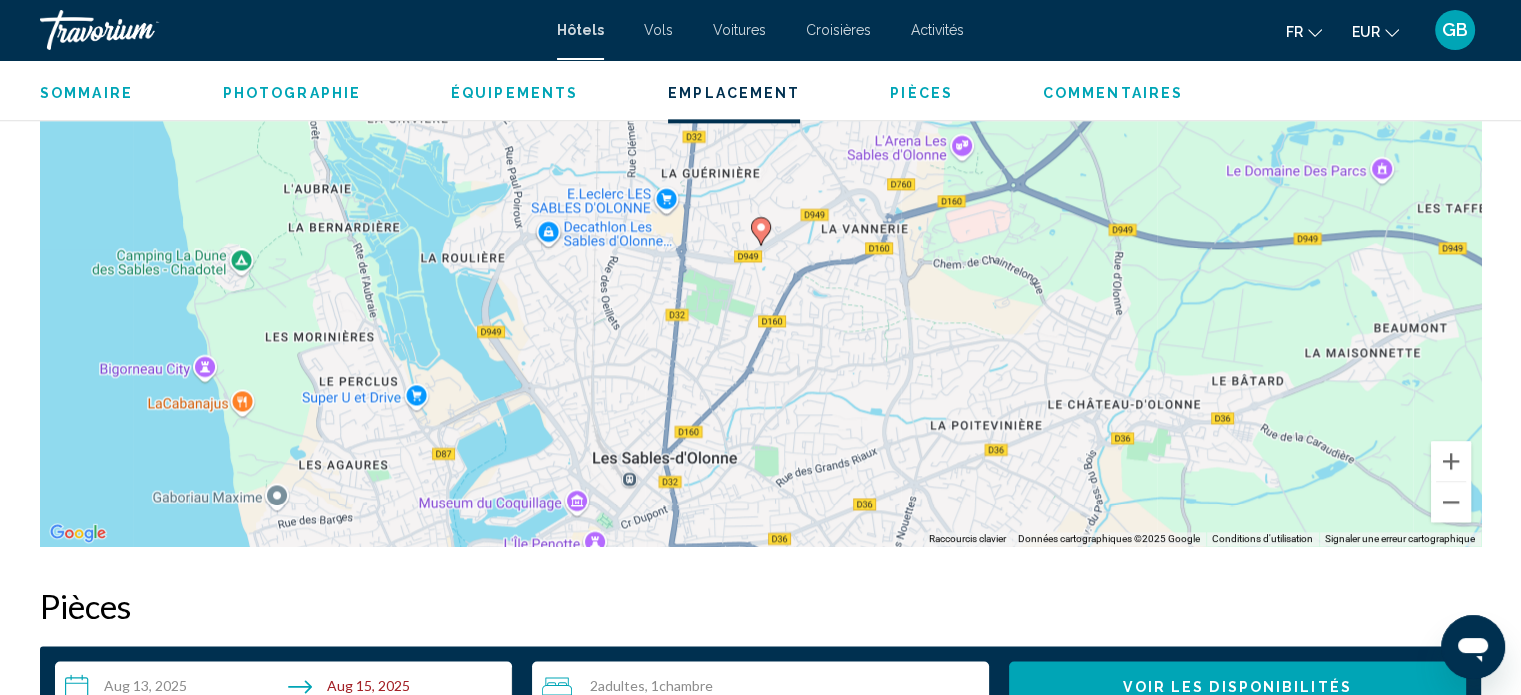 scroll, scrollTop: 2667, scrollLeft: 0, axis: vertical 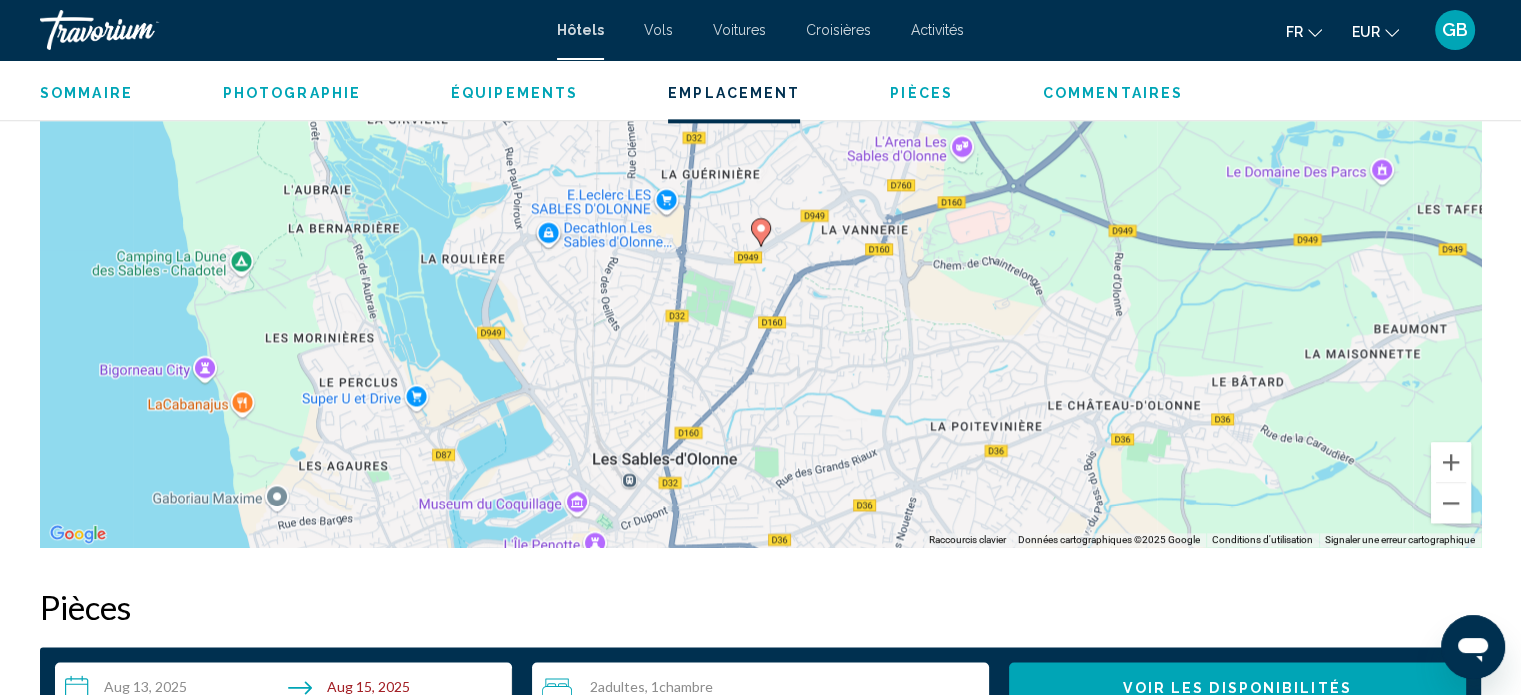 click 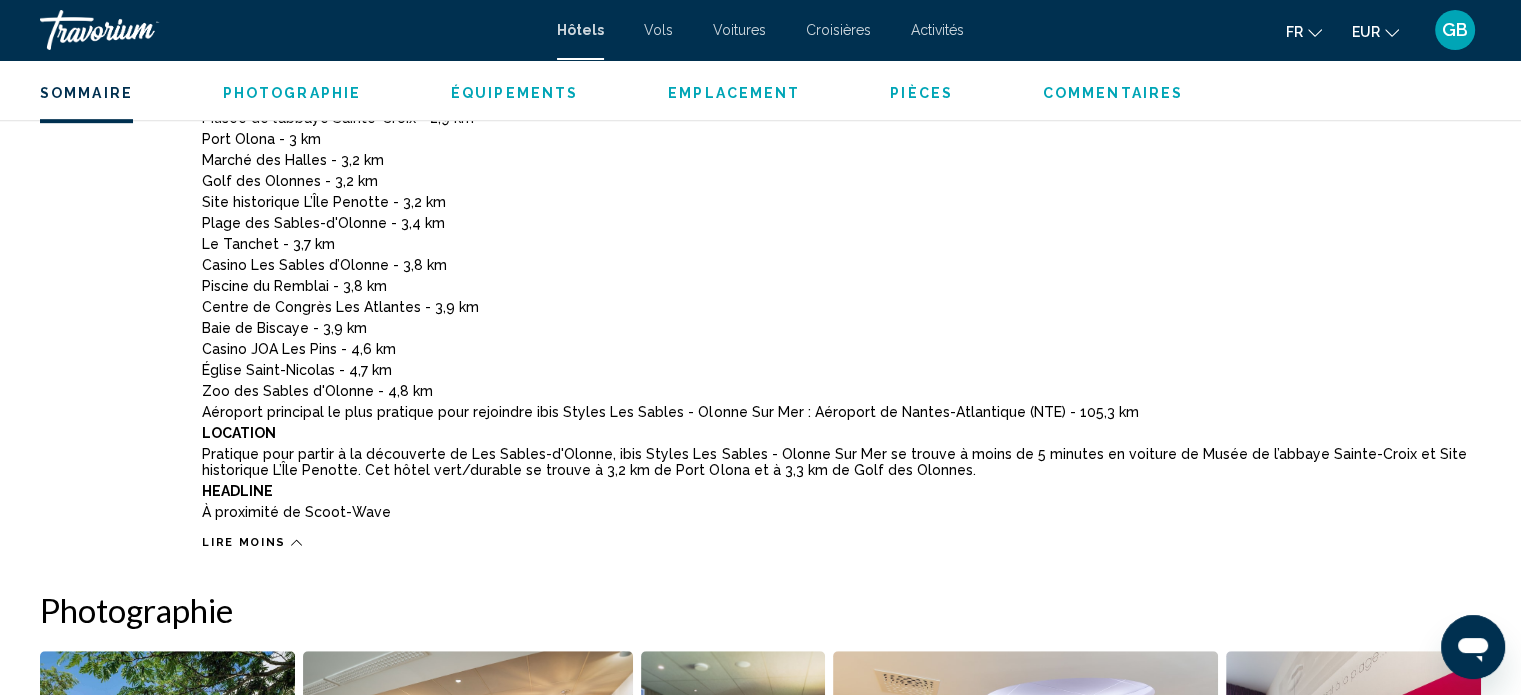 scroll, scrollTop: 1103, scrollLeft: 0, axis: vertical 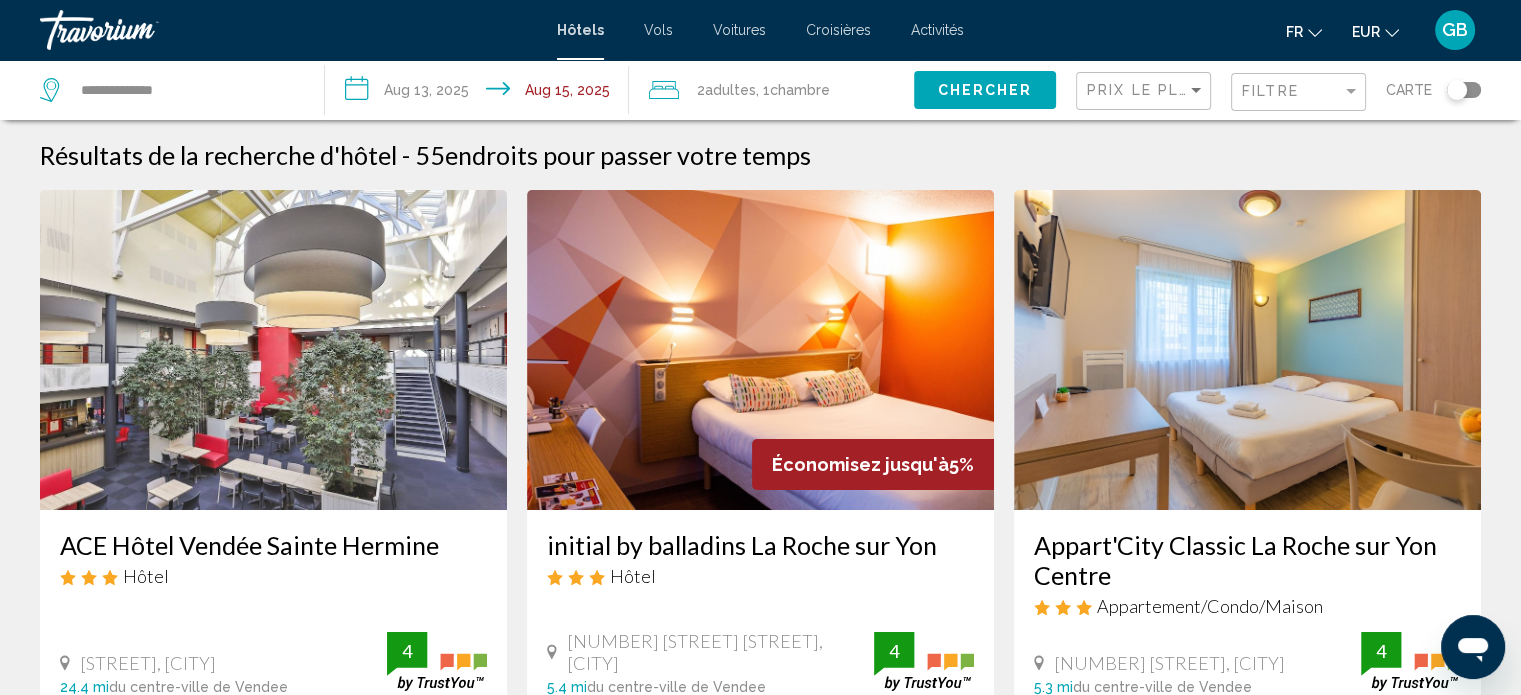click 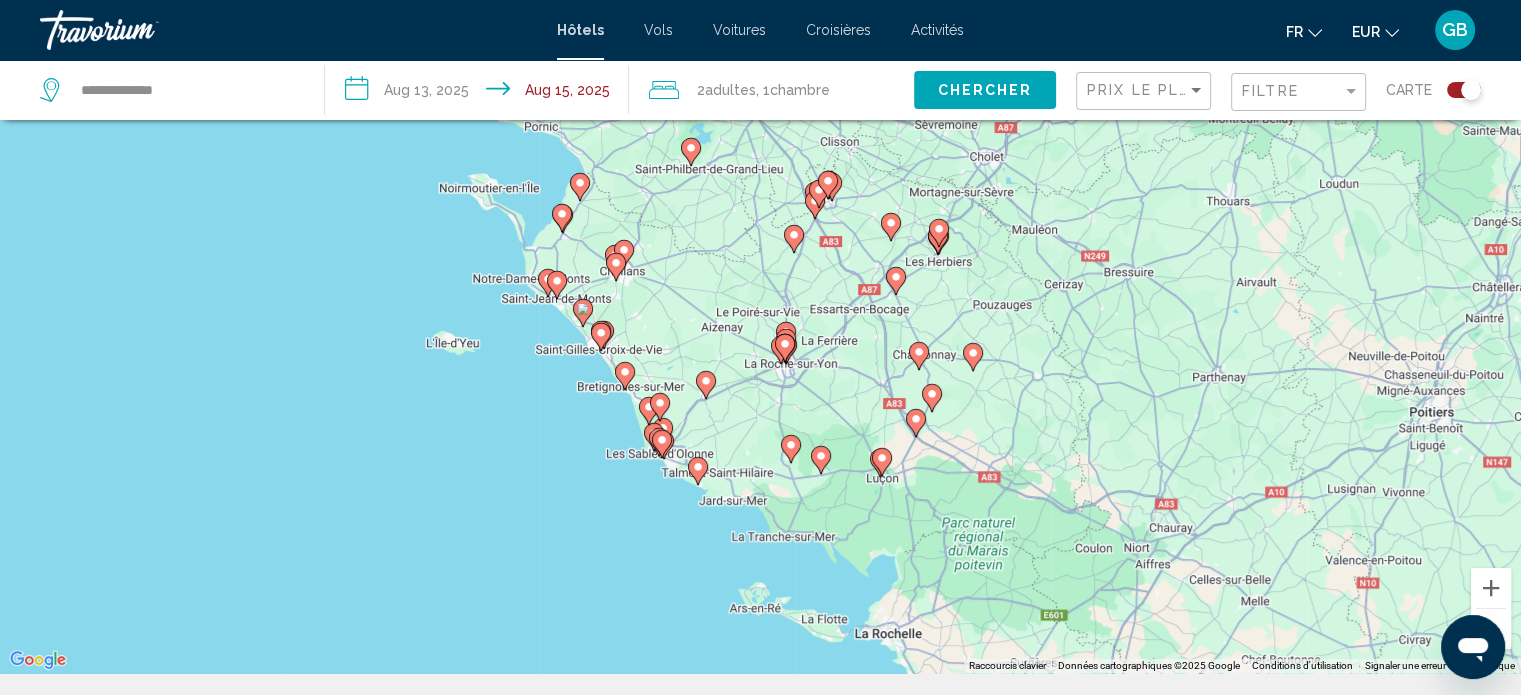 scroll, scrollTop: 160, scrollLeft: 0, axis: vertical 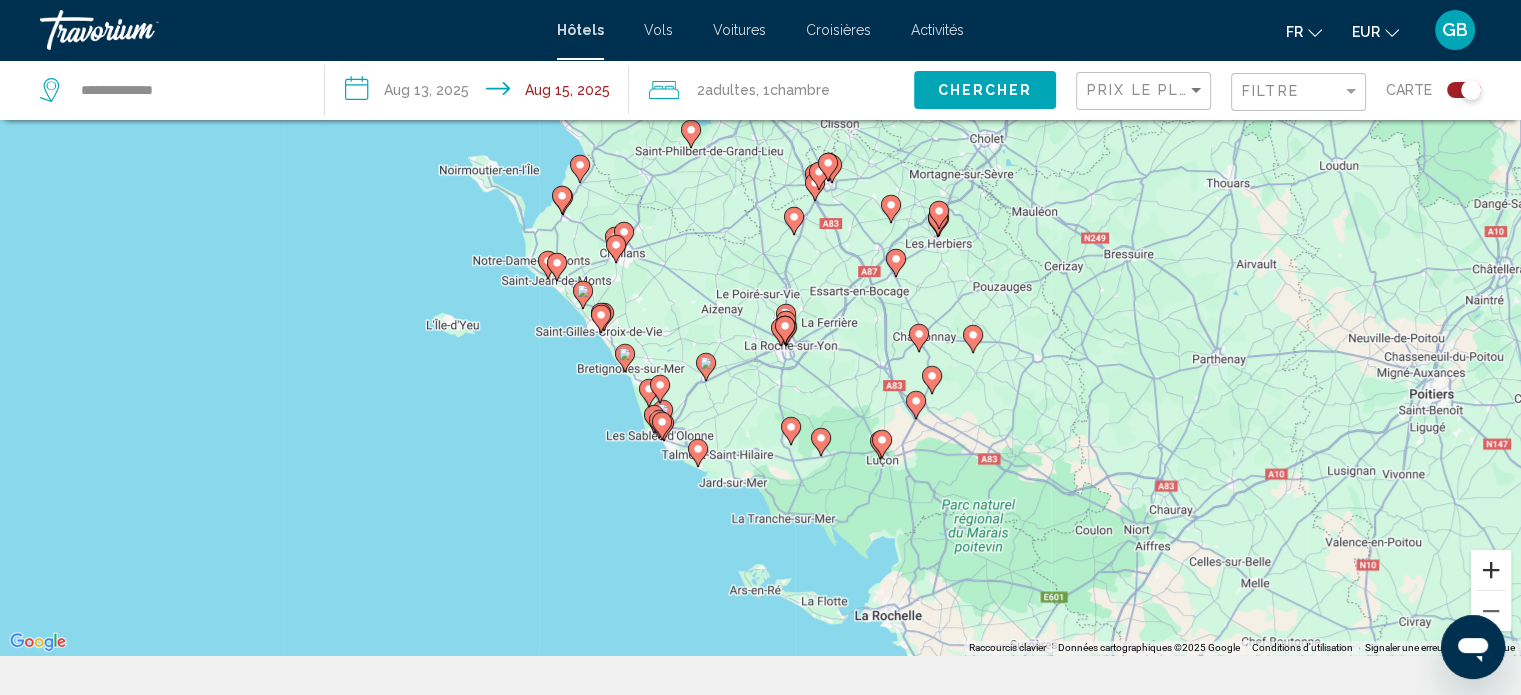click at bounding box center [1491, 570] 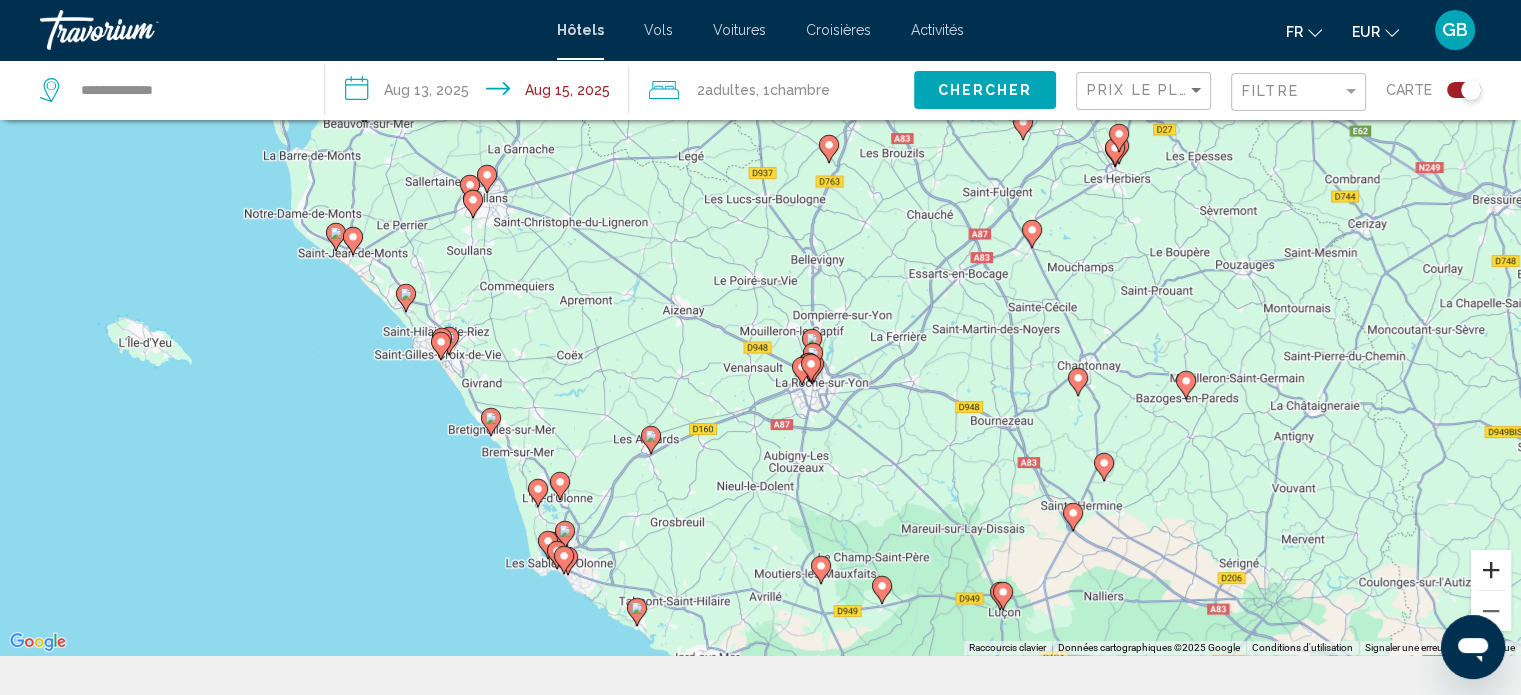 click at bounding box center (1491, 570) 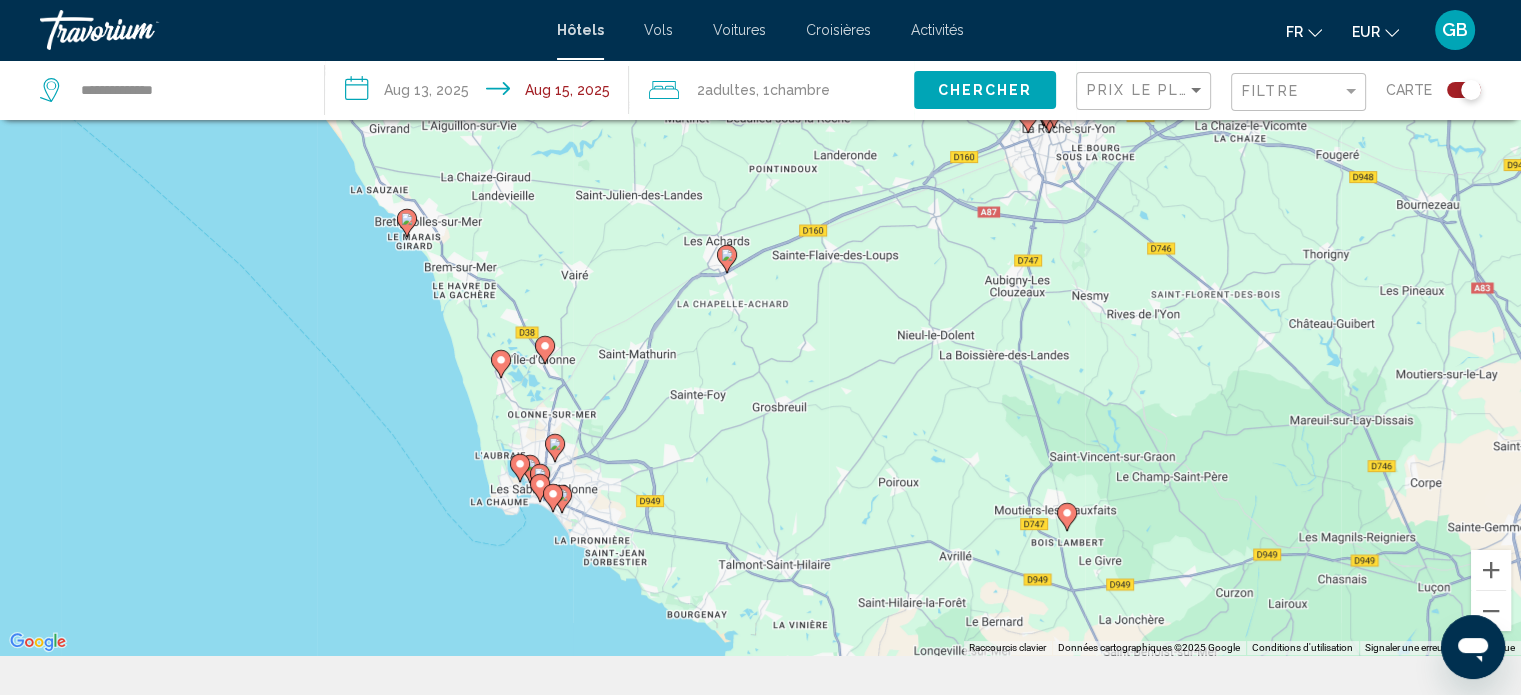 drag, startPoint x: 1122, startPoint y: 616, endPoint x: 1310, endPoint y: 281, distance: 384.1471 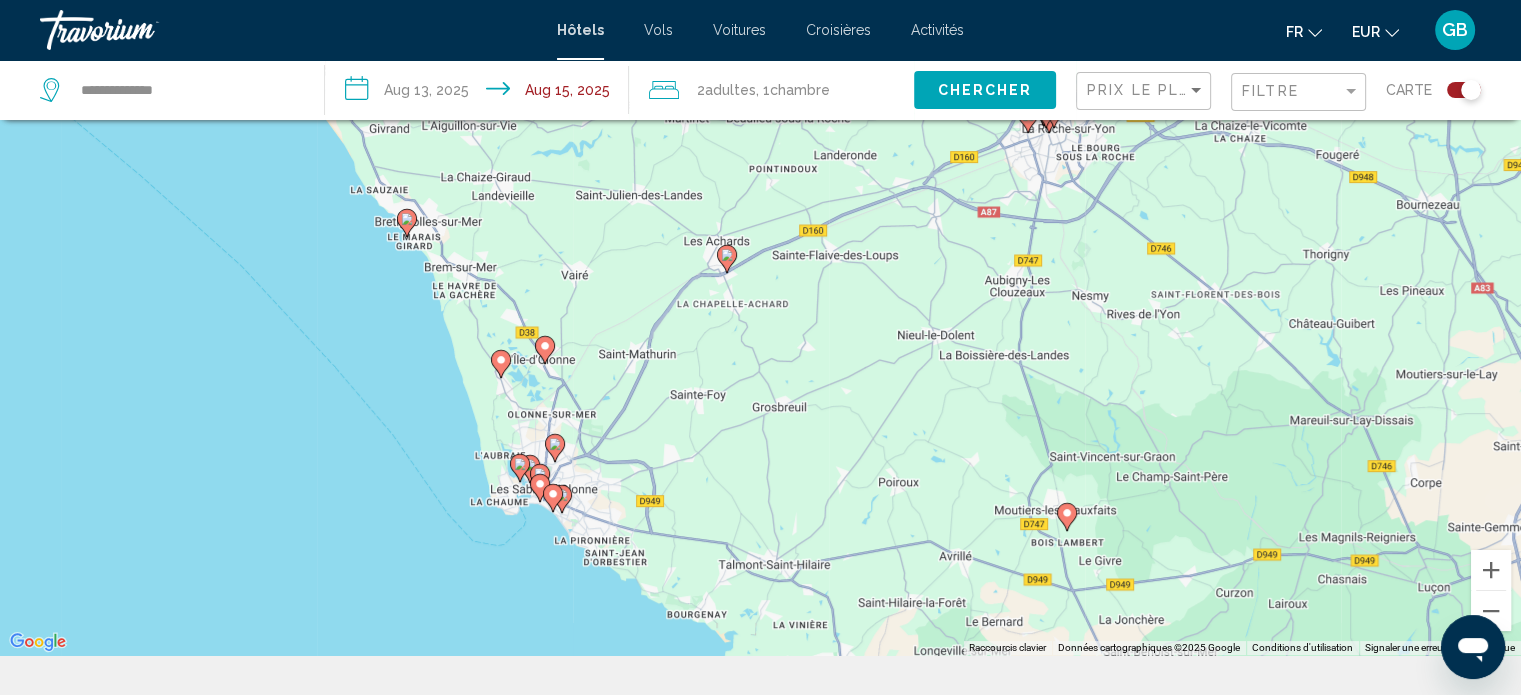 click on "Pour activer le glissement avec le clavier, appuyez sur Alt+Entrée. Une fois ce mode activé, utilisez les touches fléchées pour déplacer le repère. Pour valider le déplacement, appuyez sur Entrée. Pour annuler, appuyez sur Échap." at bounding box center [760, 307] 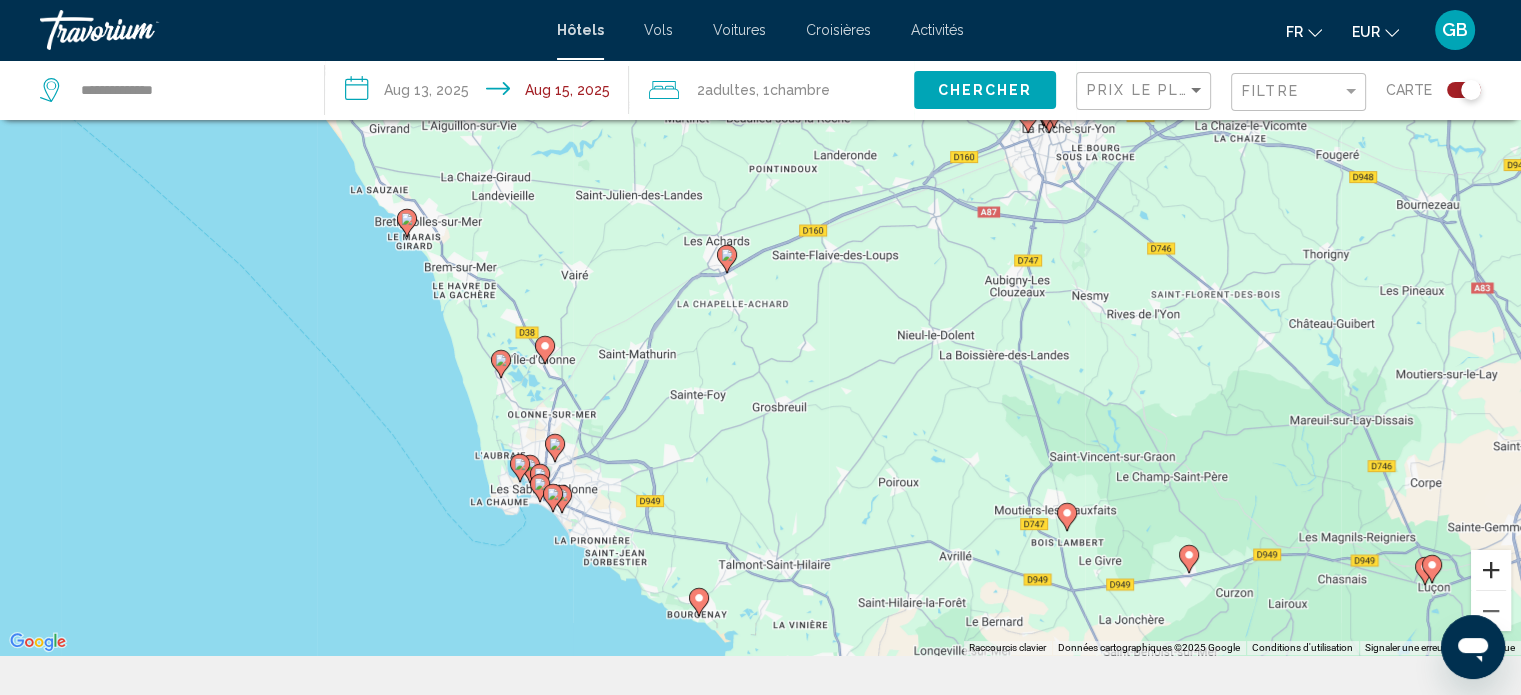 click at bounding box center (1491, 570) 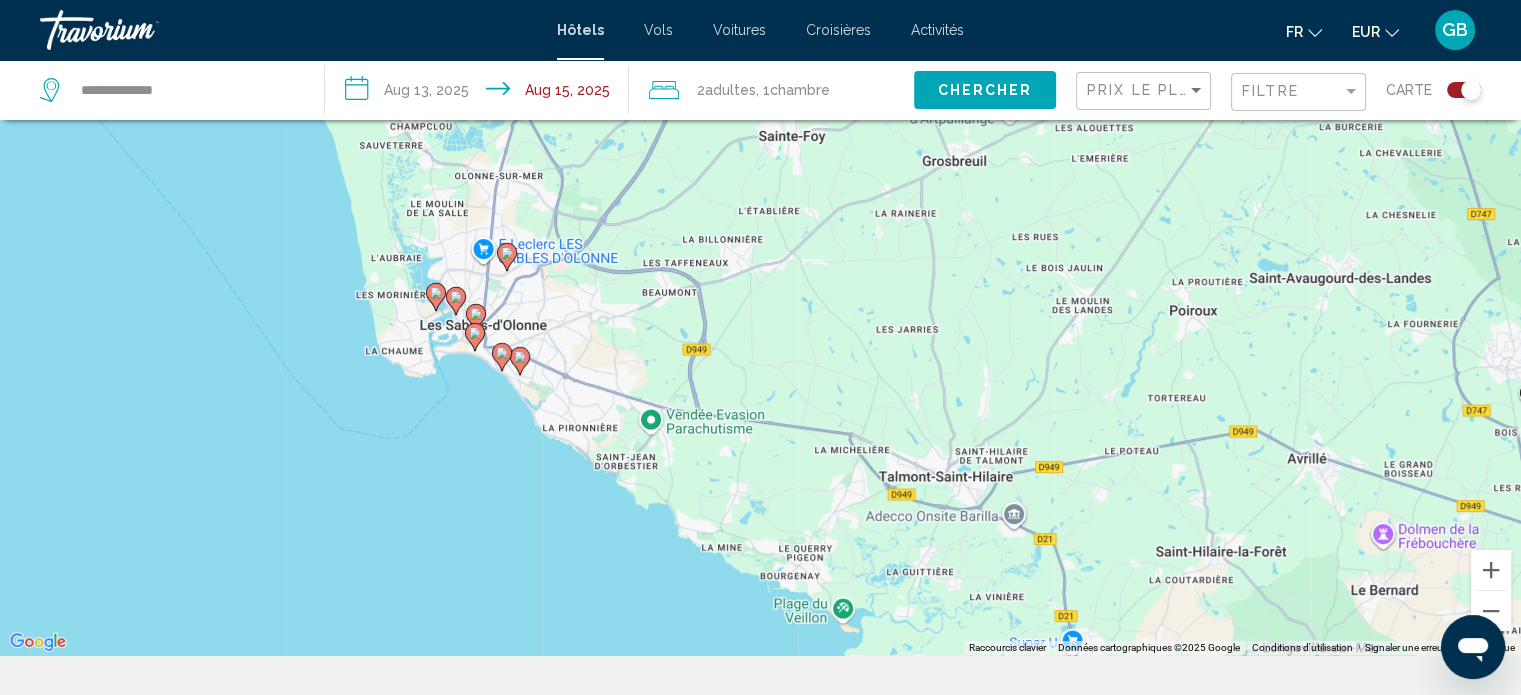 drag, startPoint x: 987, startPoint y: 511, endPoint x: 1149, endPoint y: 159, distance: 387.48935 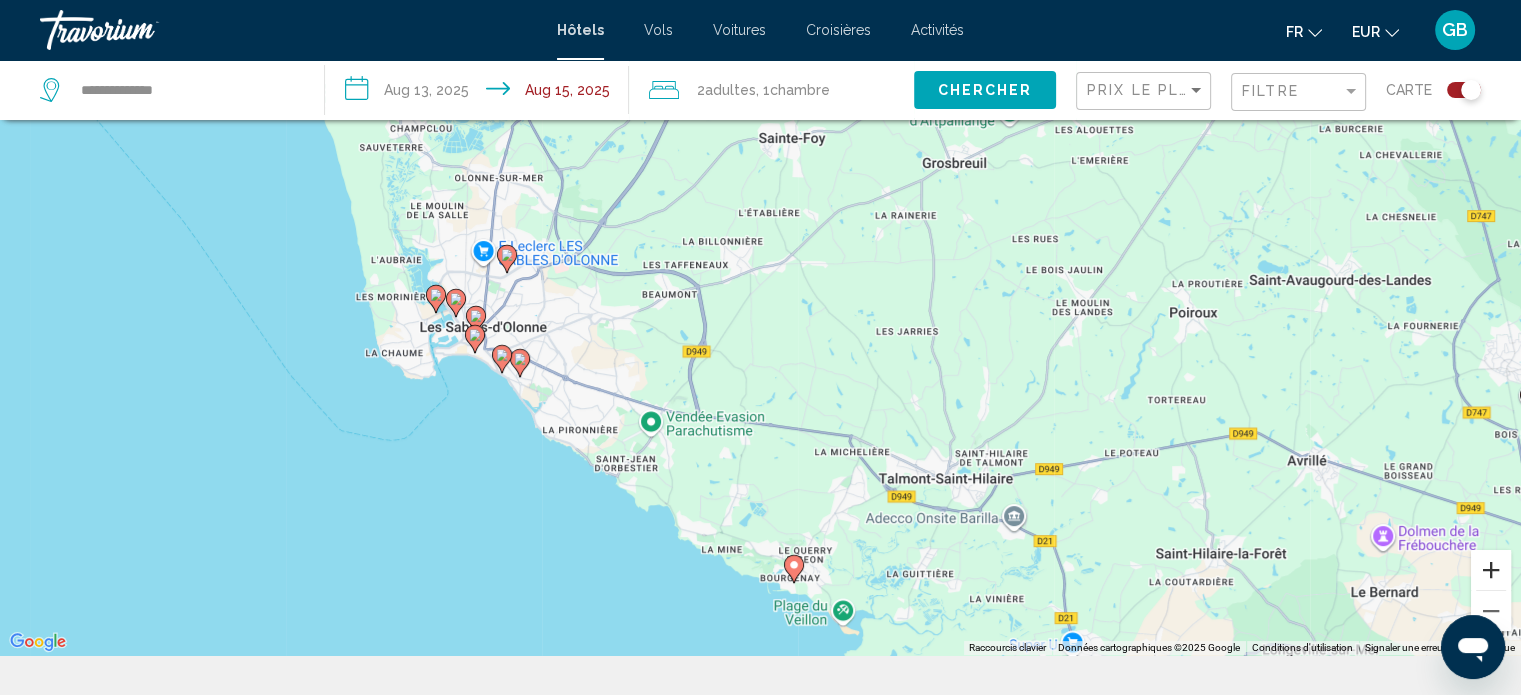 click at bounding box center [1491, 570] 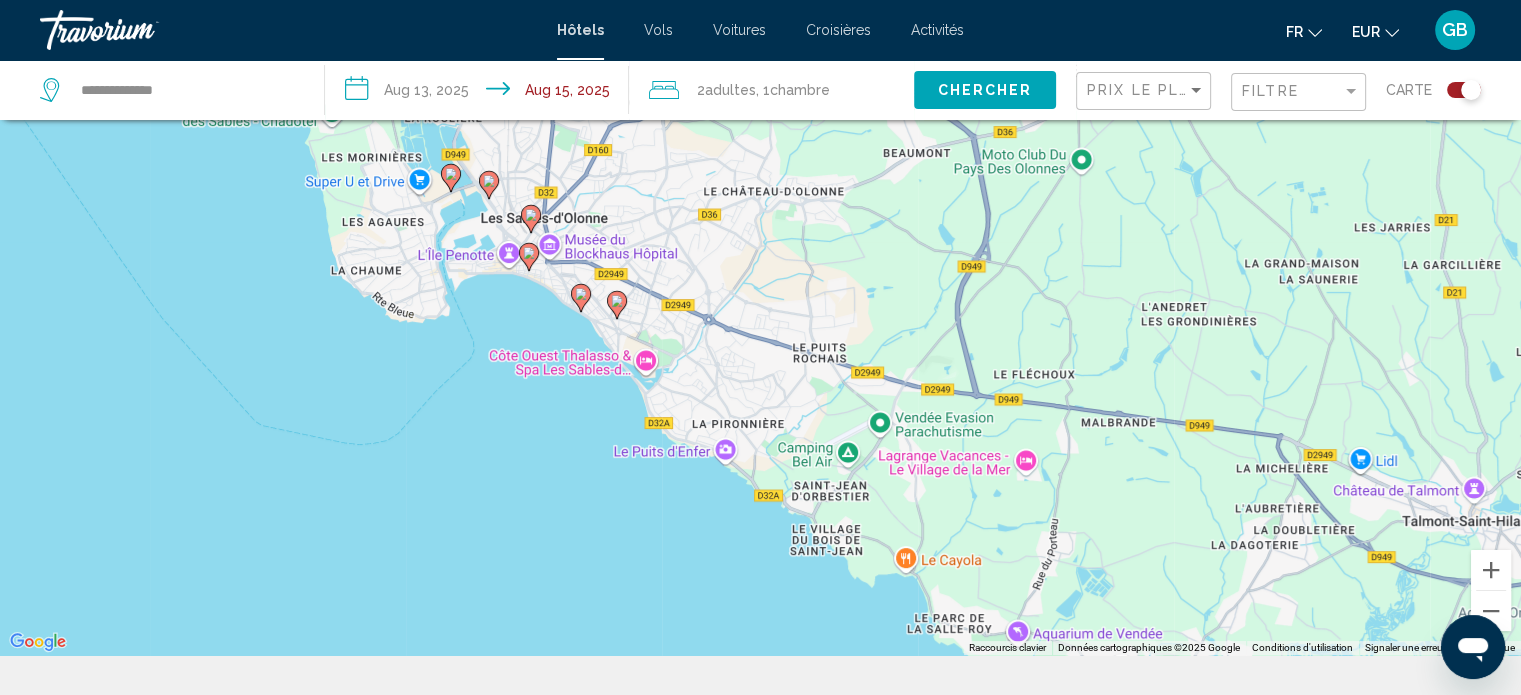 drag, startPoint x: 1011, startPoint y: 497, endPoint x: 1352, endPoint y: 370, distance: 363.88184 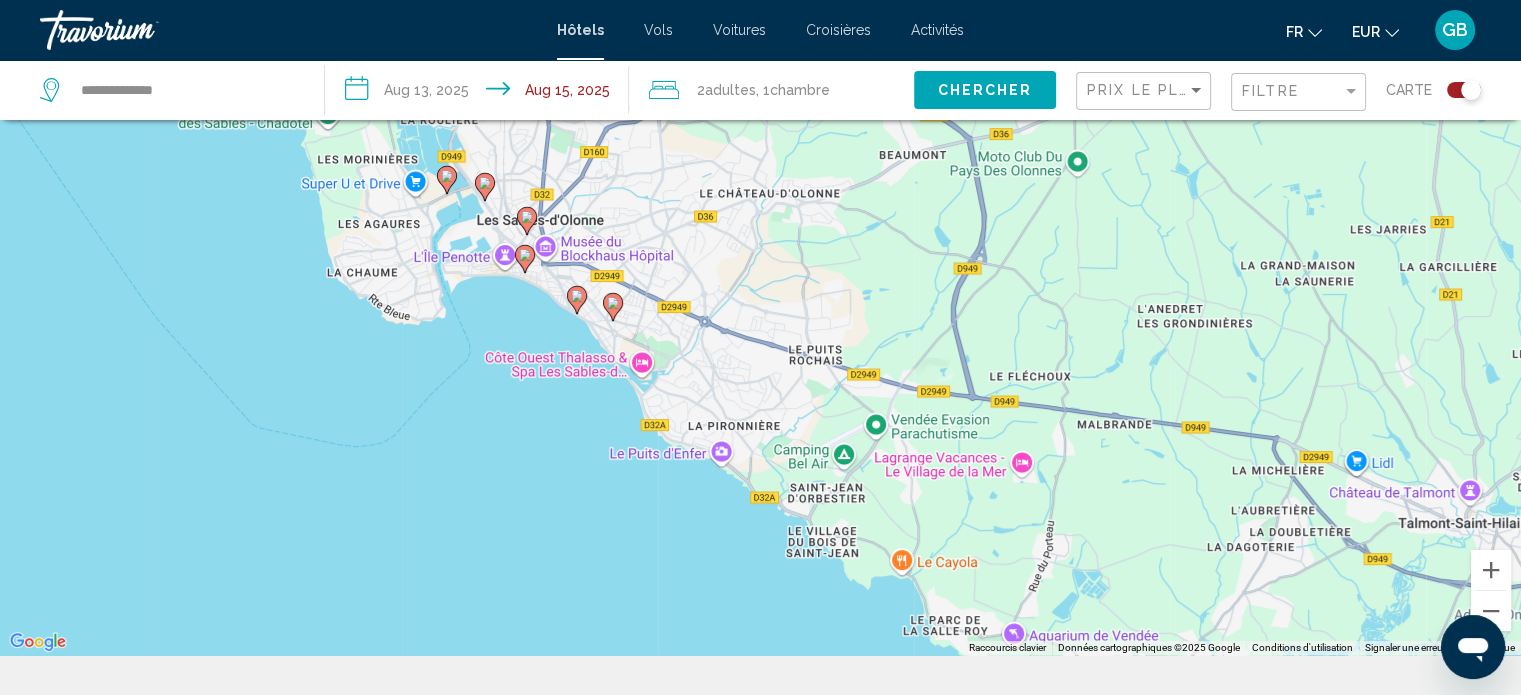 click 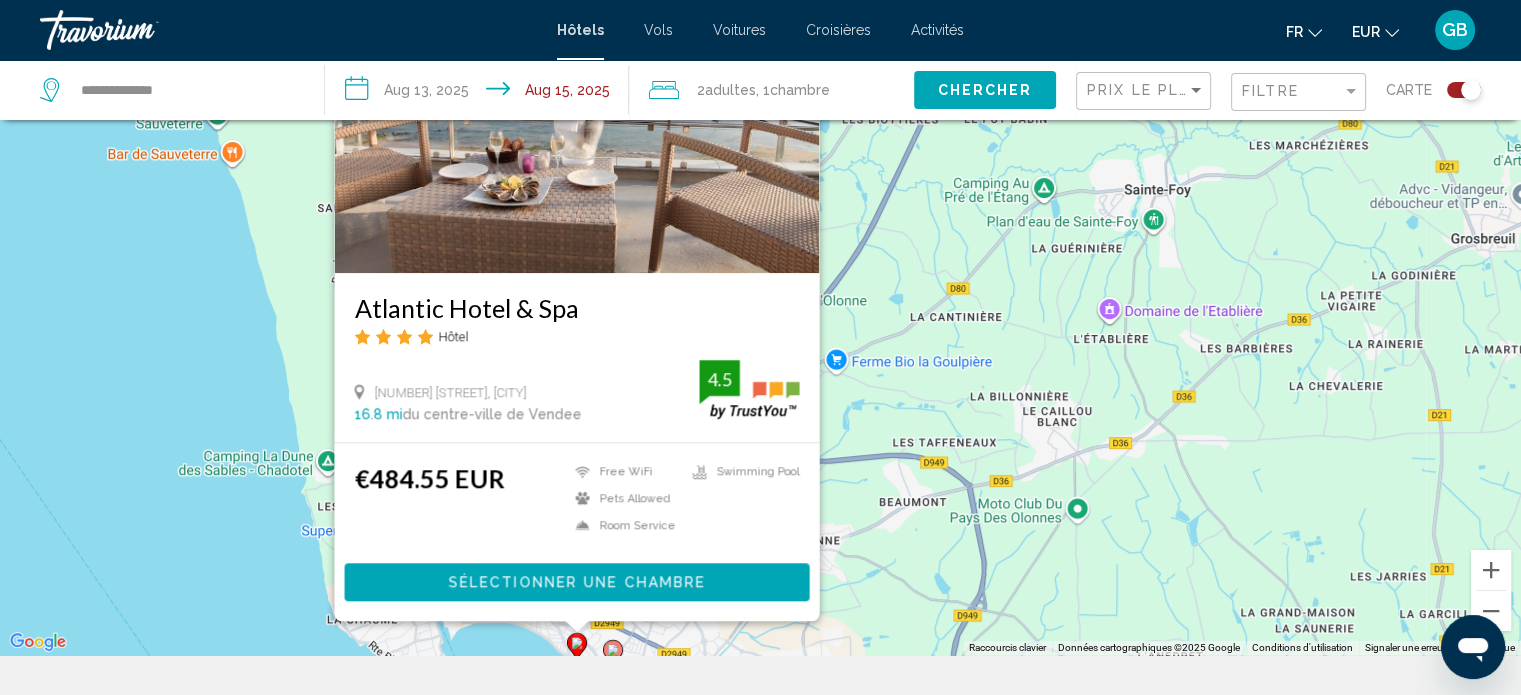click on "Atlantic Hotel & Spa Hôtel 5 [STREET], [CITY] 16.8 mi du centre-ville de Vendee de l'hôtel 4.5 €484.55 EUR Free WiFi Pets Allowed Room Service Swimming Pool 4.5 Sélectionner une chambre" at bounding box center (760, 307) 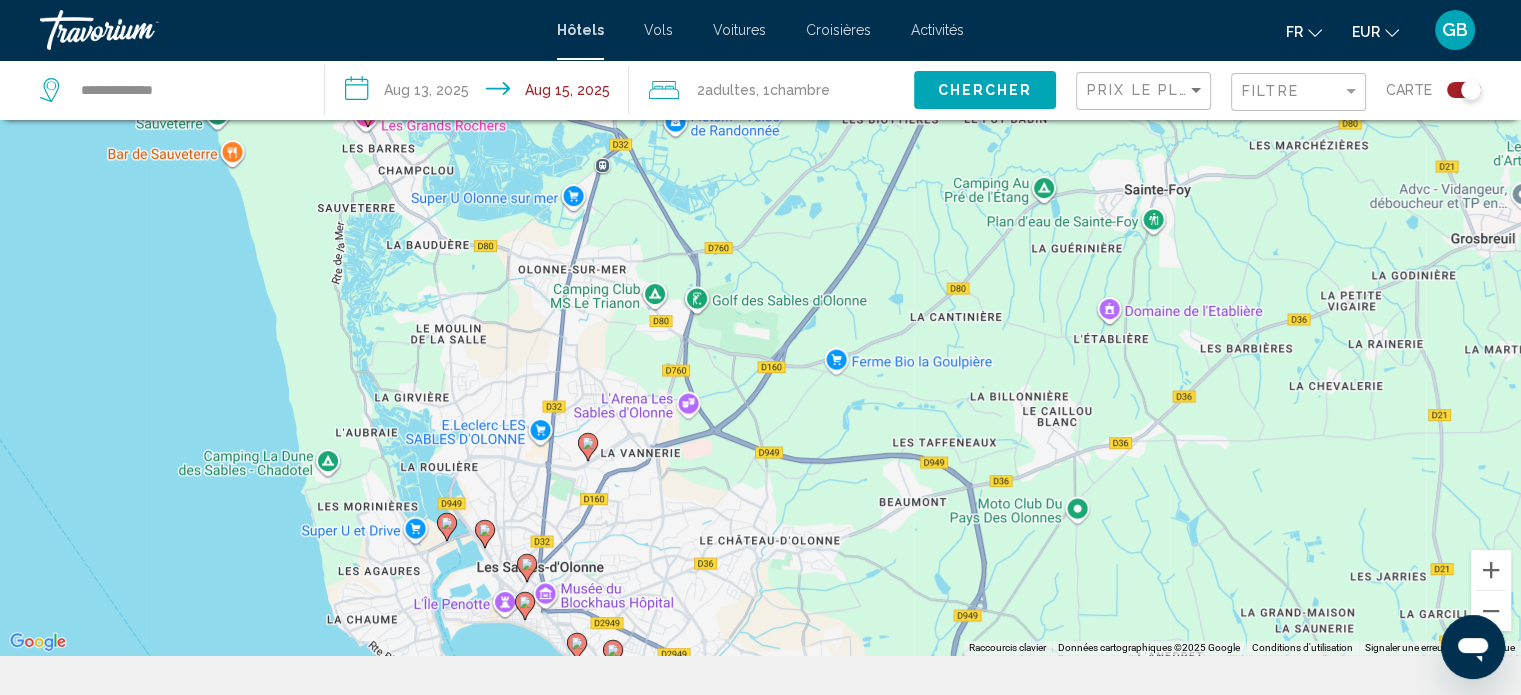 click 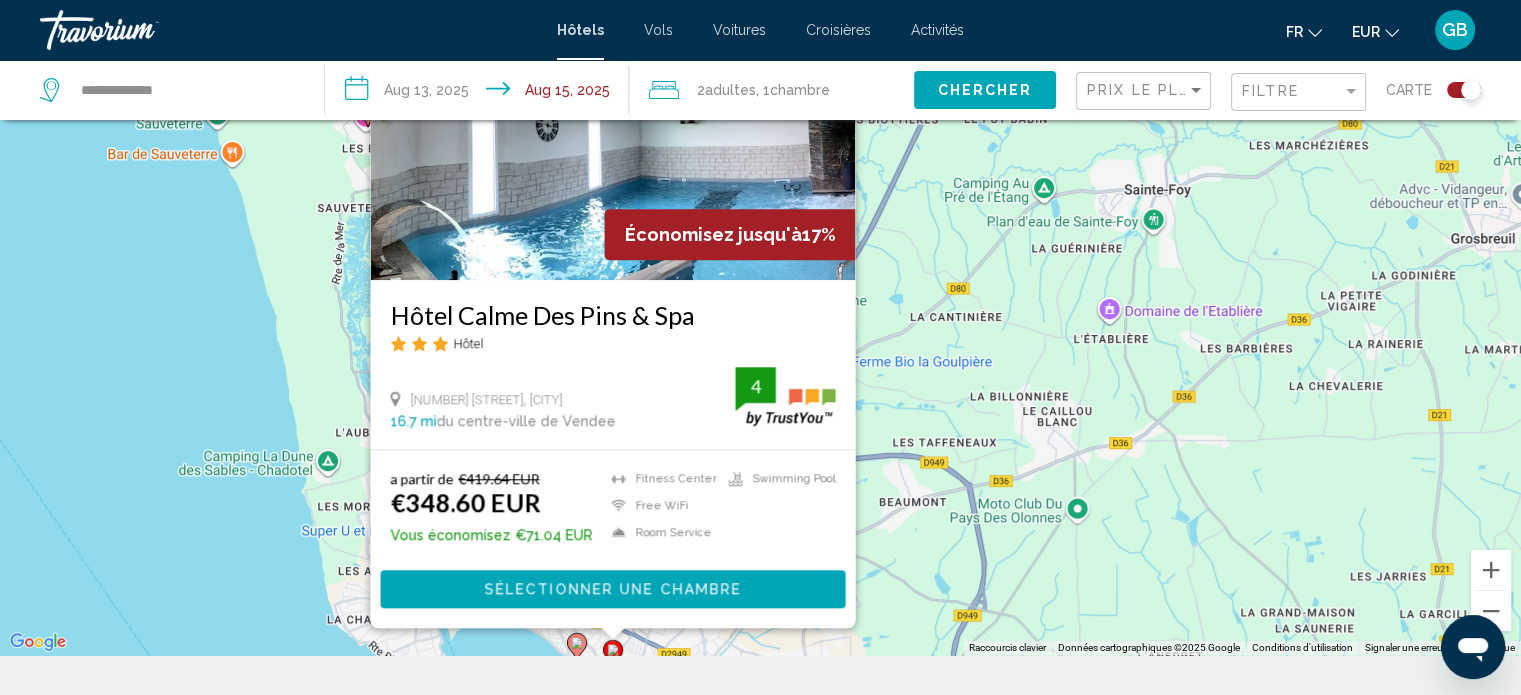 scroll, scrollTop: 0, scrollLeft: 0, axis: both 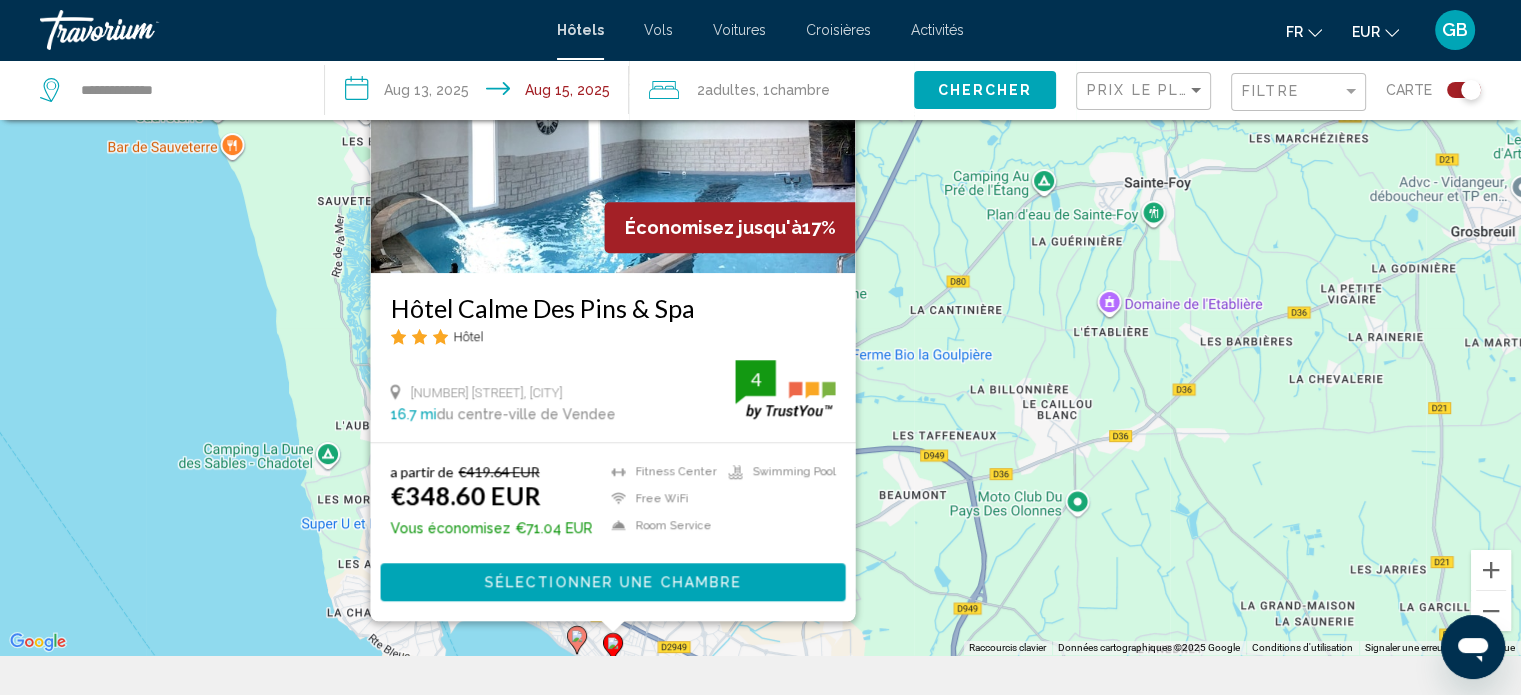 click on "Économisez jusqu'à  17%   Hôtel Calme Des Pins & Spa
Hôtel
43 [STREET], [CITY] 16.7 mi  du centre-ville de Vendee de l'hôtel 4 a partir de €419.64 EUR €348.60 EUR  Vous économisez  €71.04 EUR
Fitness Center
Free WiFi
Room Service
Swimming Pool  4 Sélectionner une chambre" at bounding box center [760, 307] 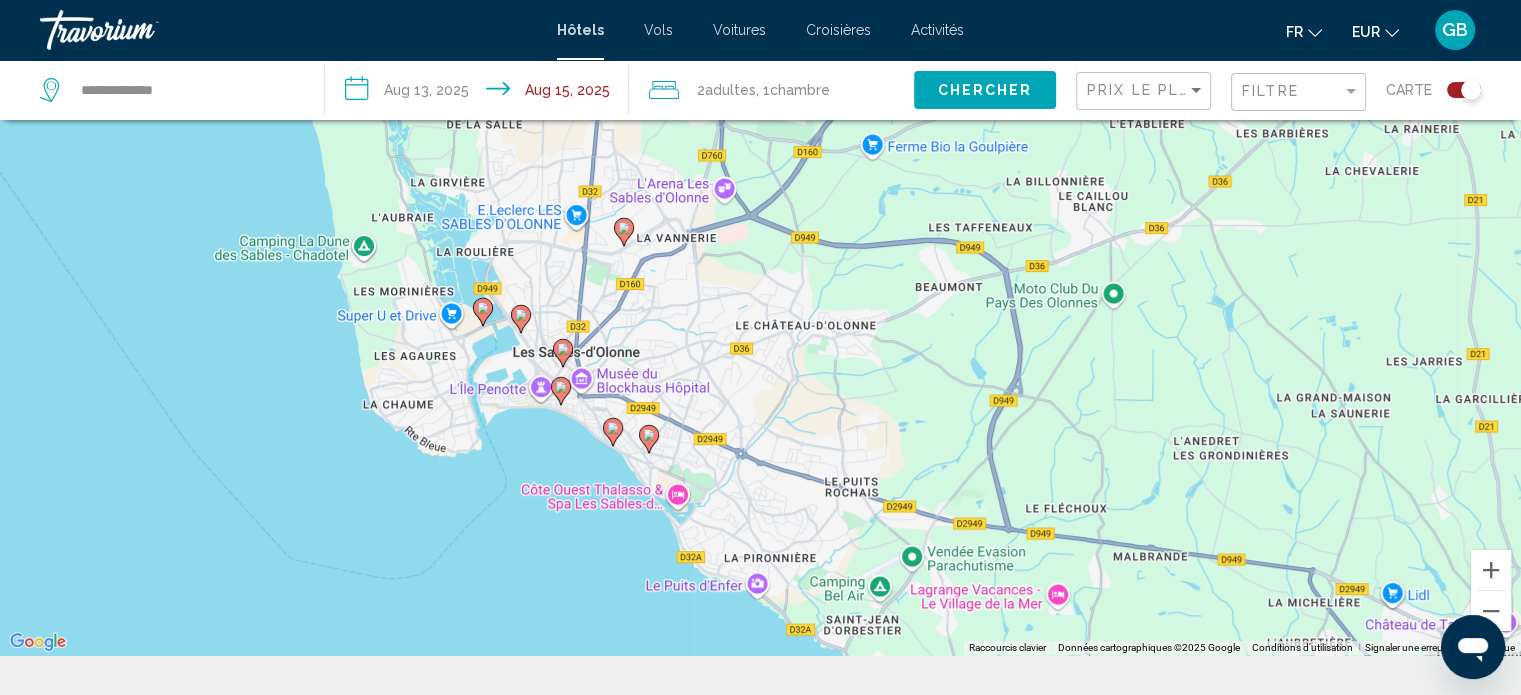 drag, startPoint x: 894, startPoint y: 408, endPoint x: 930, endPoint y: 193, distance: 217.99312 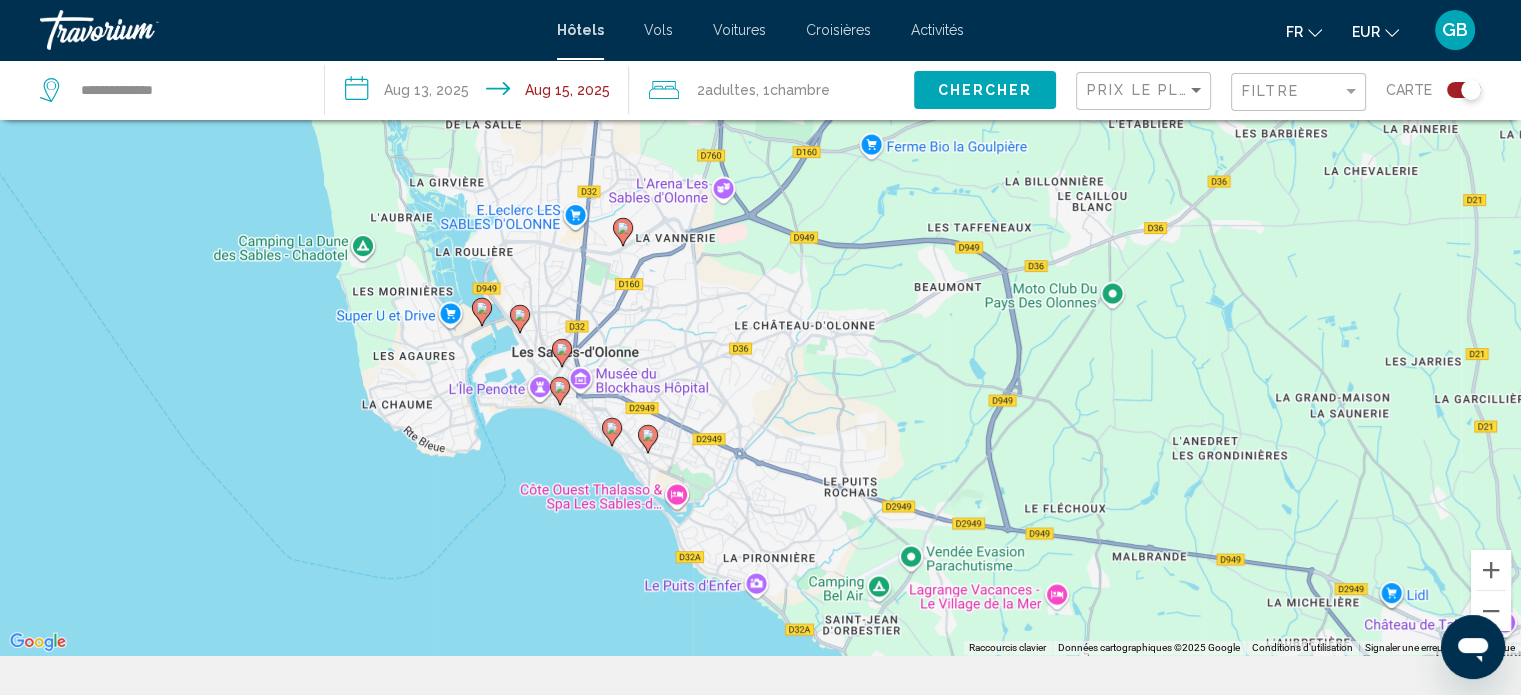 click 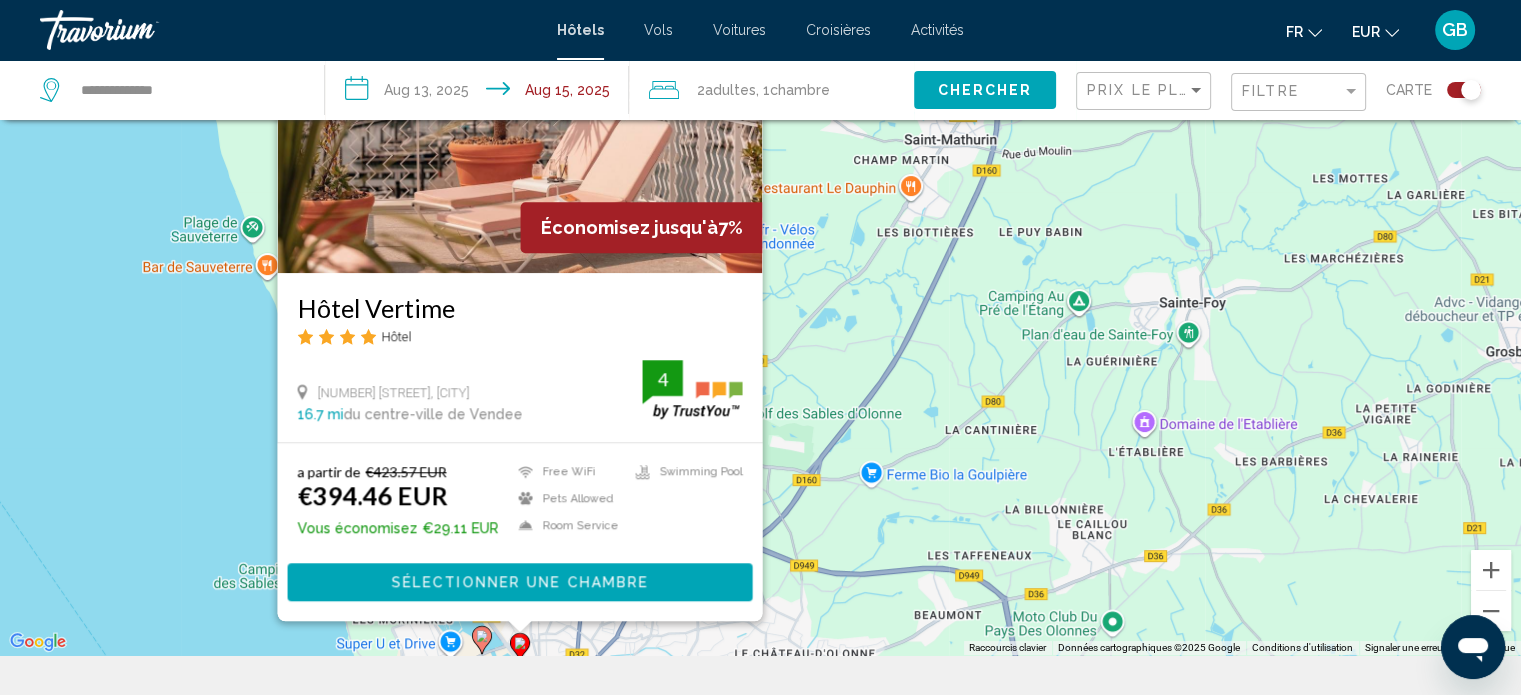 click on "Économisez jusqu'à  7%   Hôtel Vertime
Hôtel
10 [STREET], [CITY] 16.7 mi  du centre-ville de Vendee de l'hôtel 4 a partir de €423.57 EUR €394.46 EUR  Vous économisez  €29.11 EUR
Free WiFi
Pets Allowed
Room Service
Swimming Pool  4 Sélectionner une chambre" at bounding box center [760, 307] 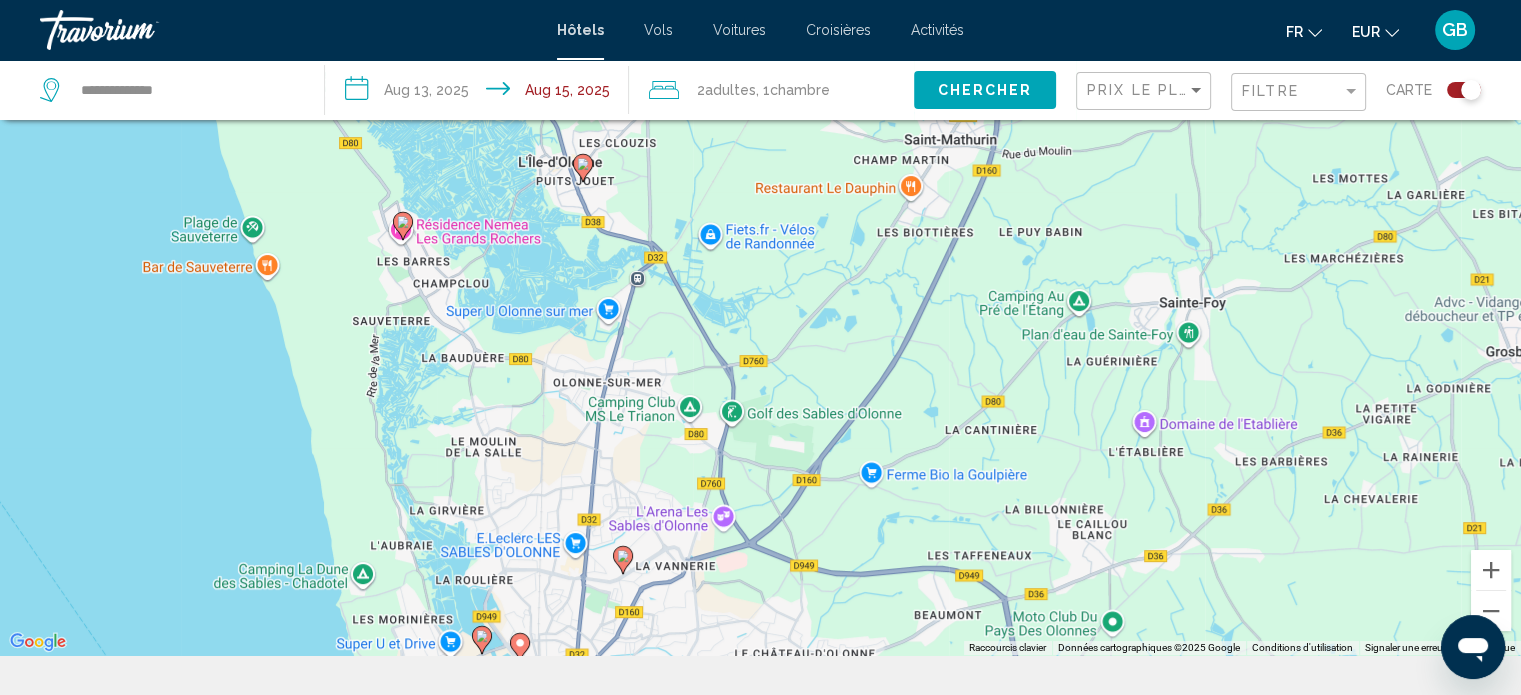 click 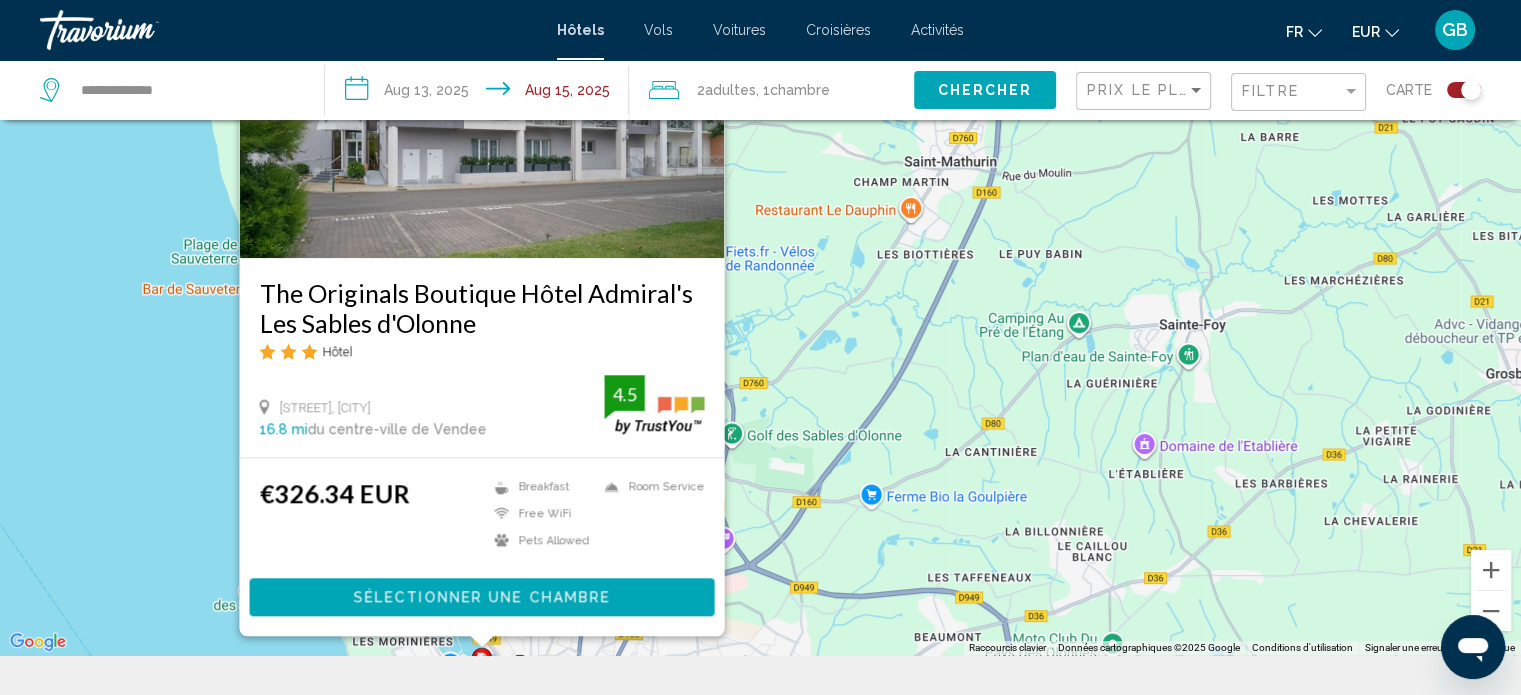 click at bounding box center (481, 98) 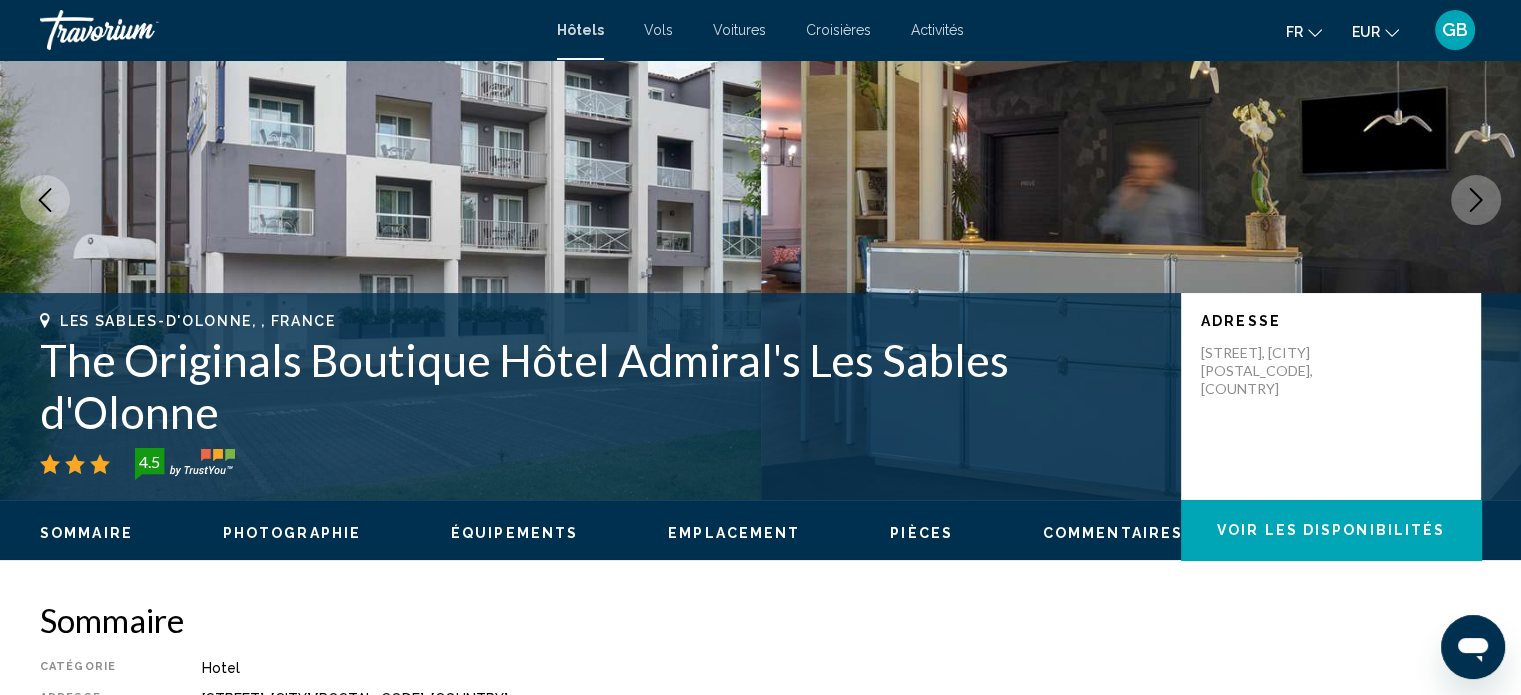 scroll, scrollTop: 12, scrollLeft: 0, axis: vertical 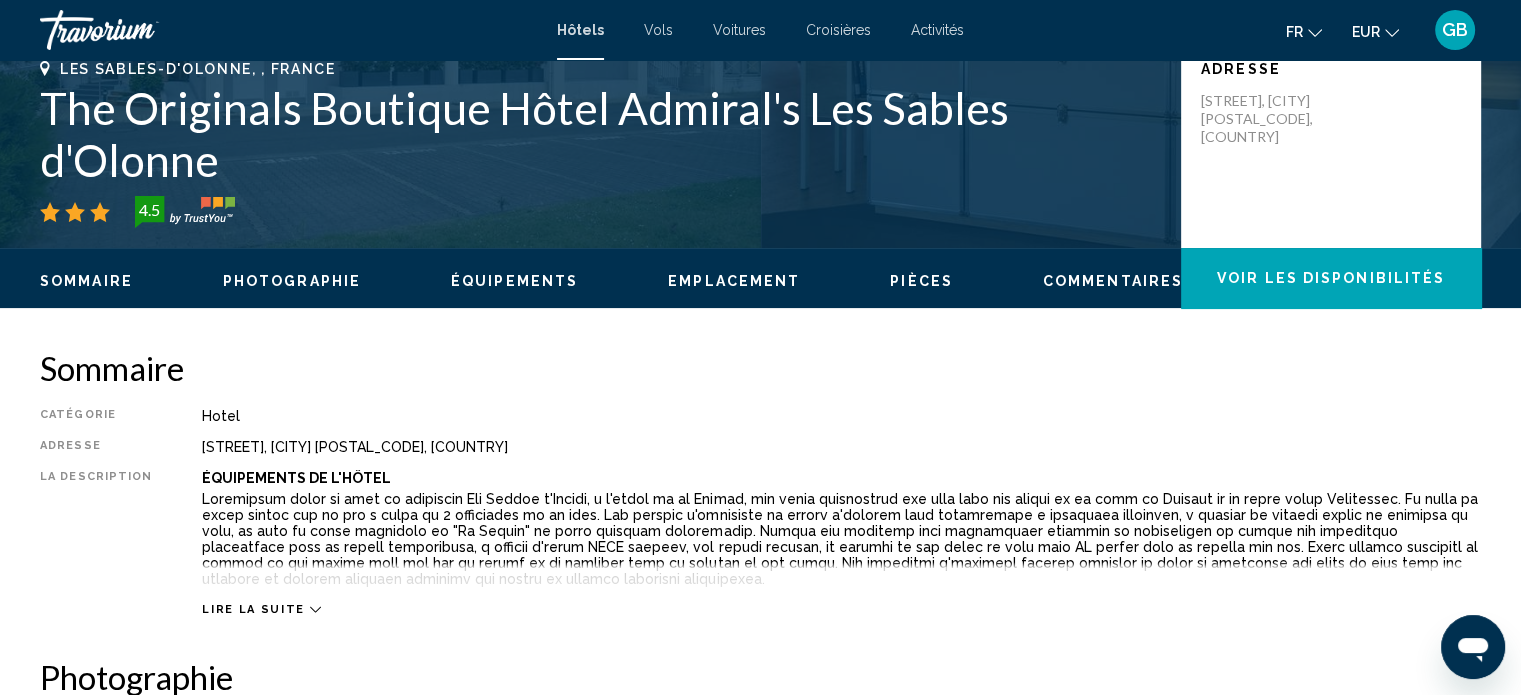click on "Commentaires" at bounding box center [1113, 281] 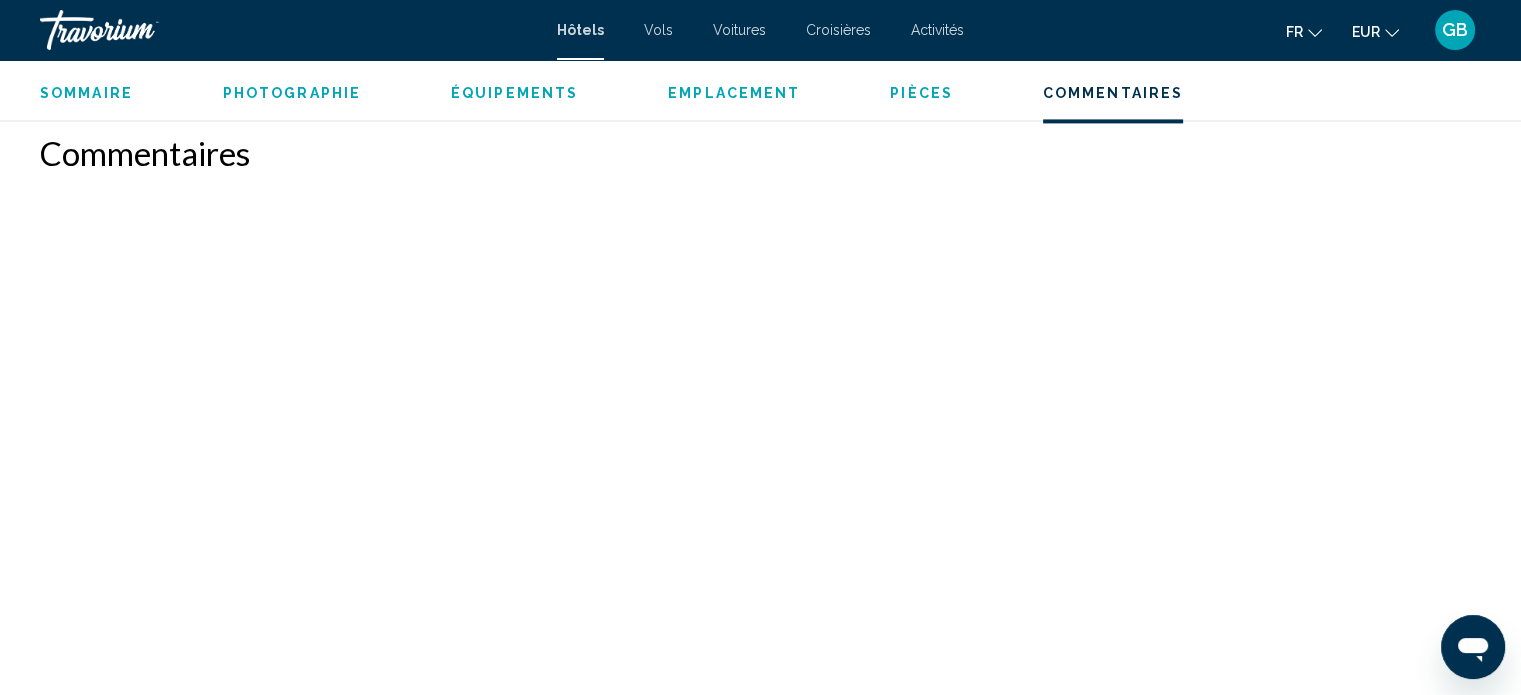 scroll, scrollTop: 2979, scrollLeft: 0, axis: vertical 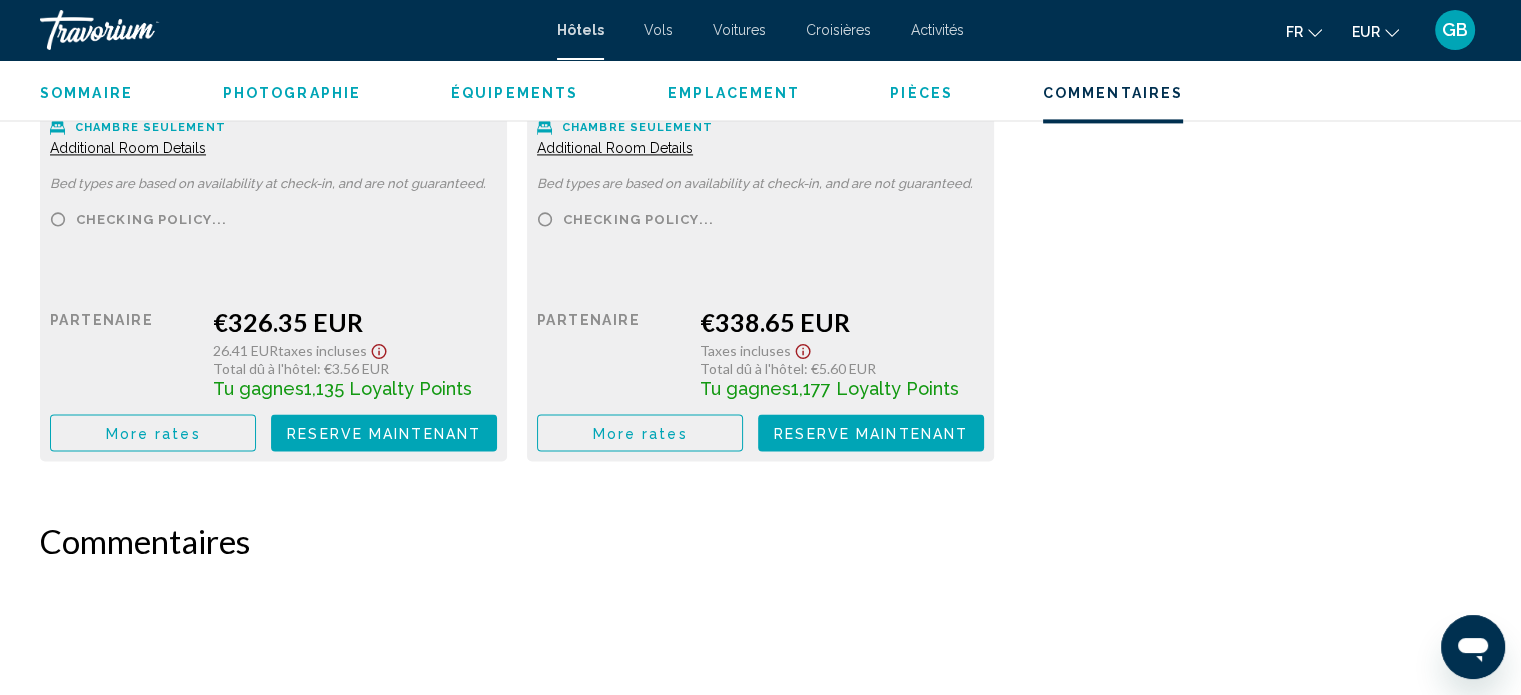 type 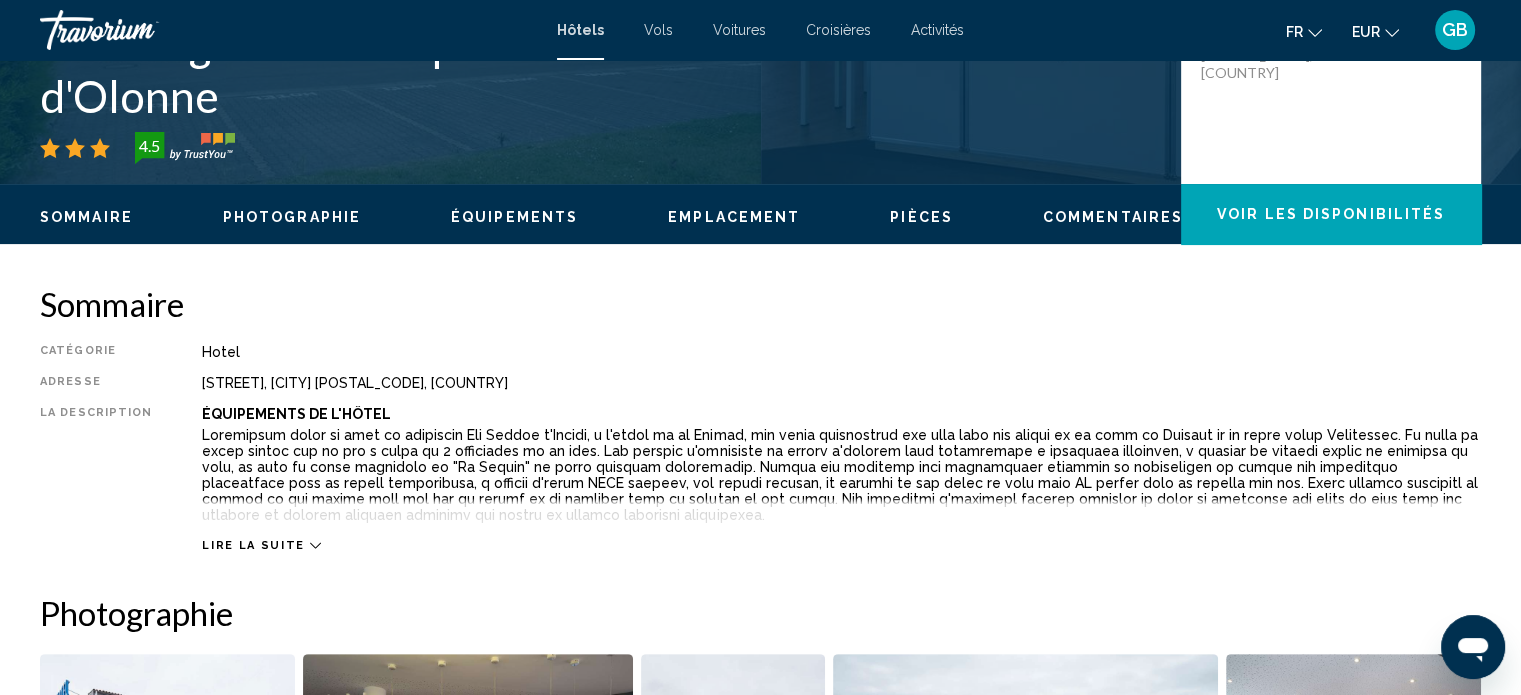 scroll, scrollTop: 459, scrollLeft: 0, axis: vertical 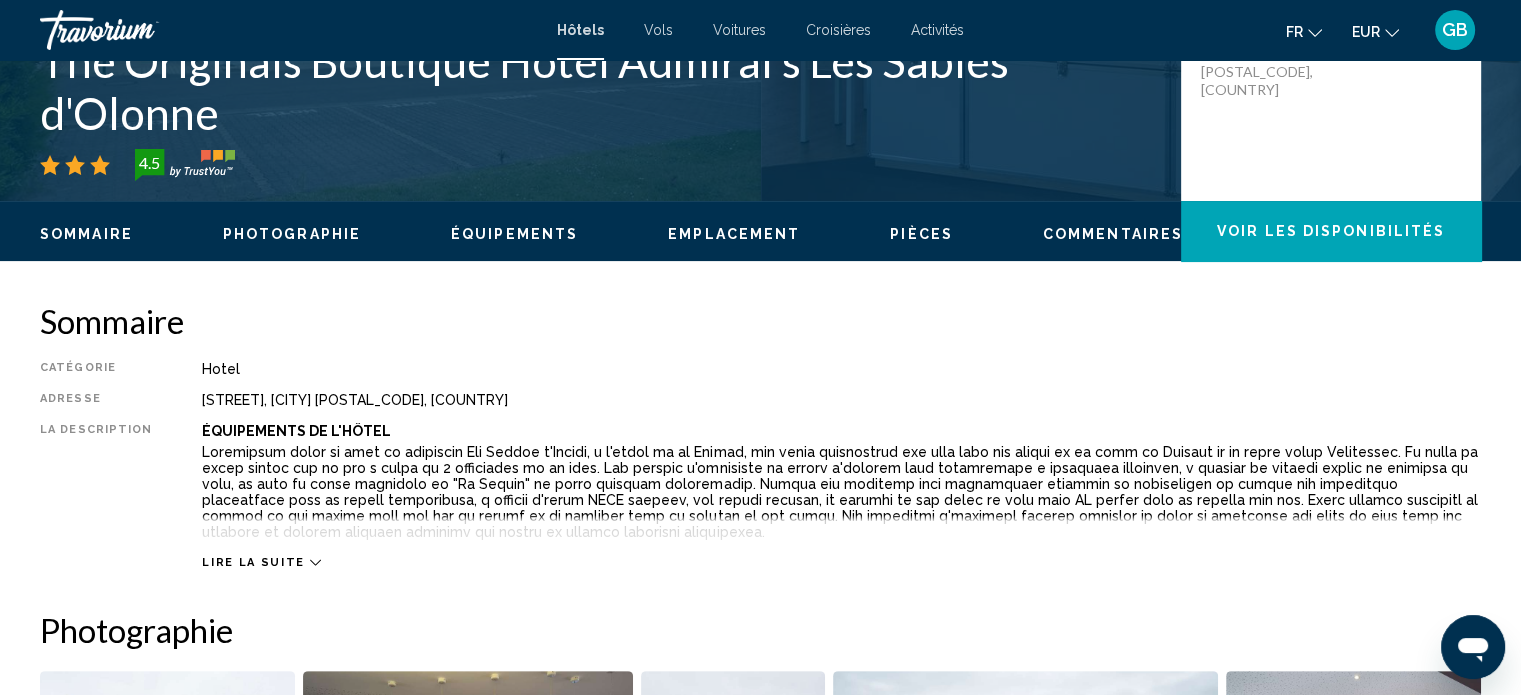 click on "Lire la suite" at bounding box center [261, 562] 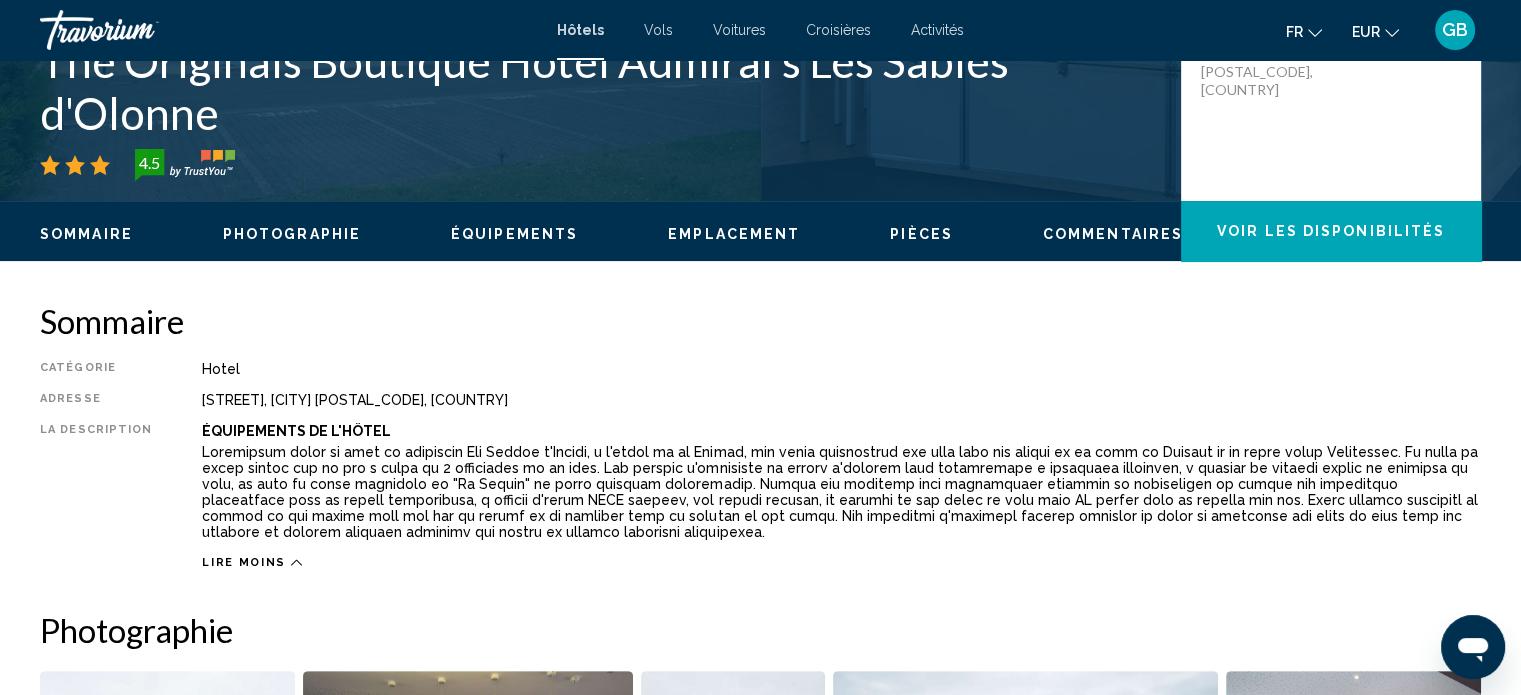 click on "Lire moins" at bounding box center [244, 562] 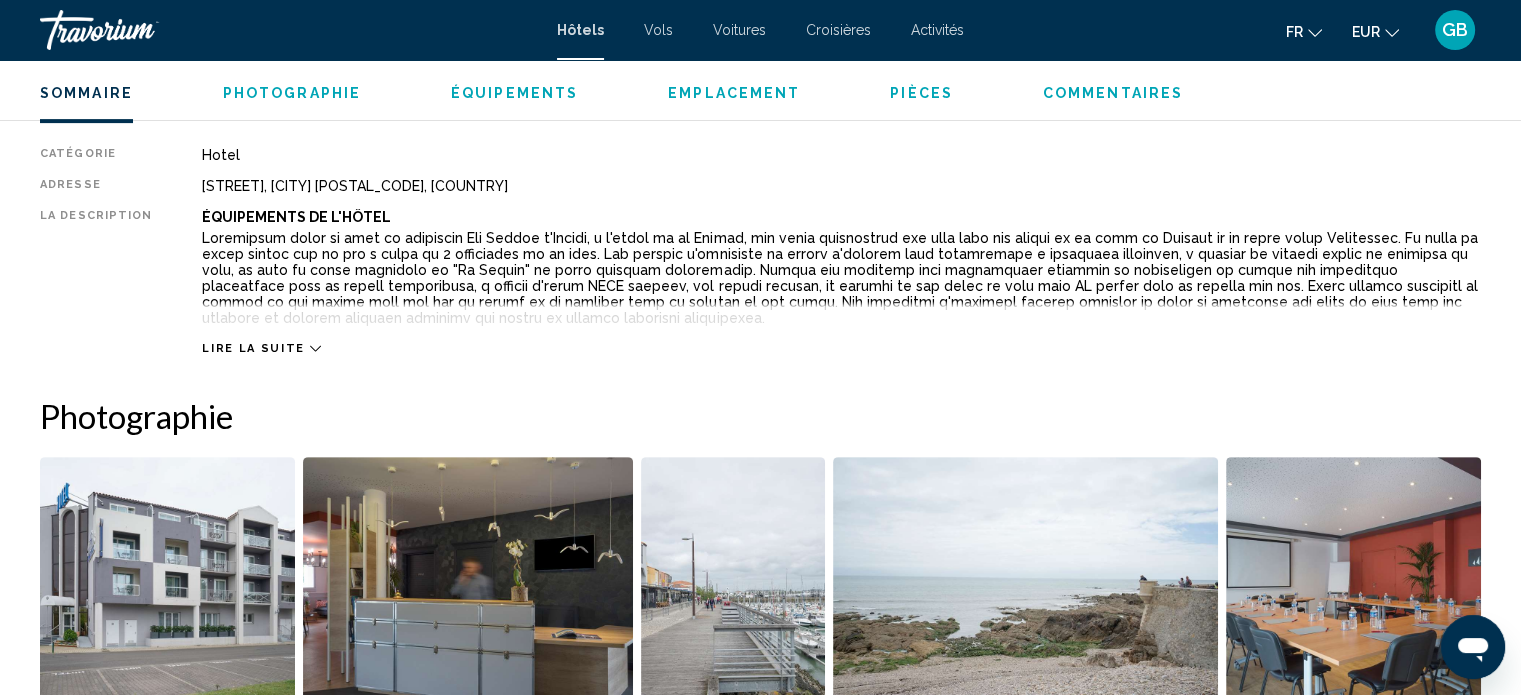 click on "Lire la suite" at bounding box center [253, 348] 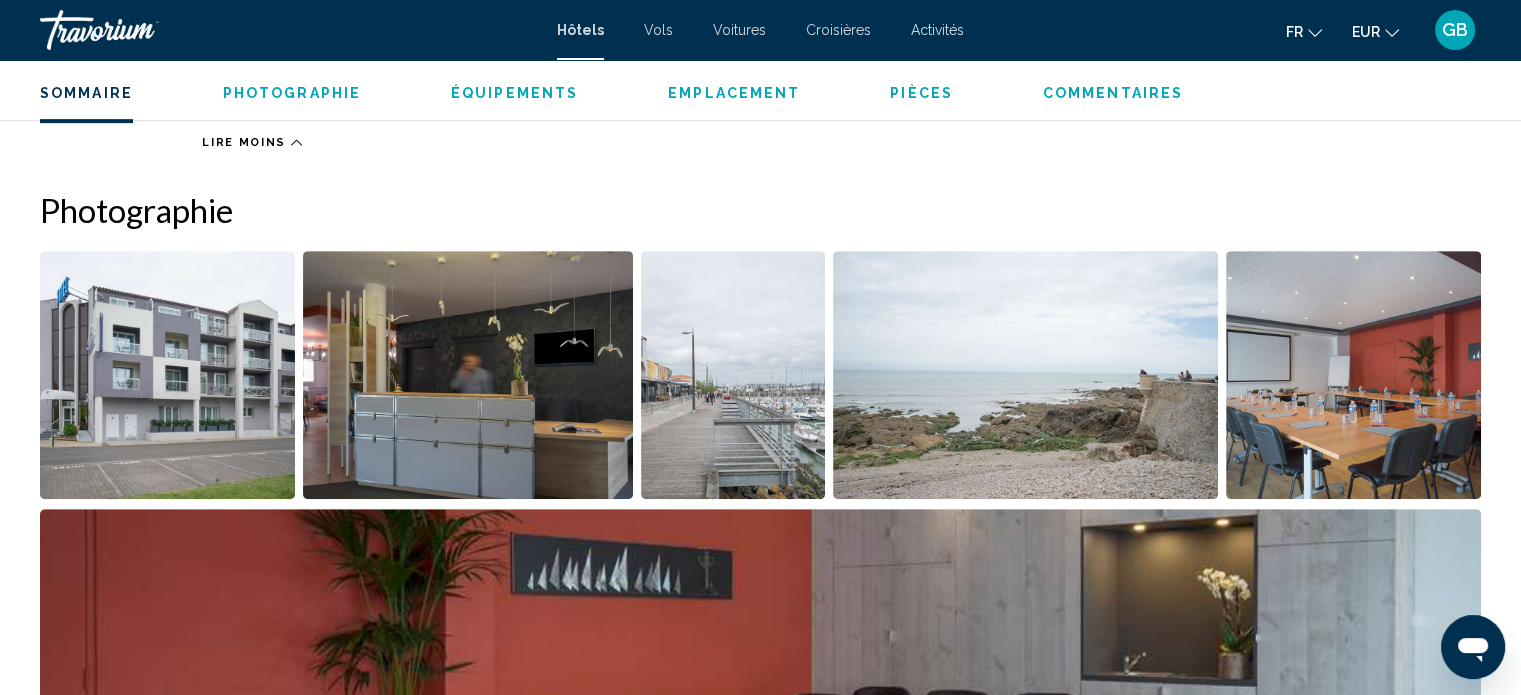 scroll, scrollTop: 897, scrollLeft: 0, axis: vertical 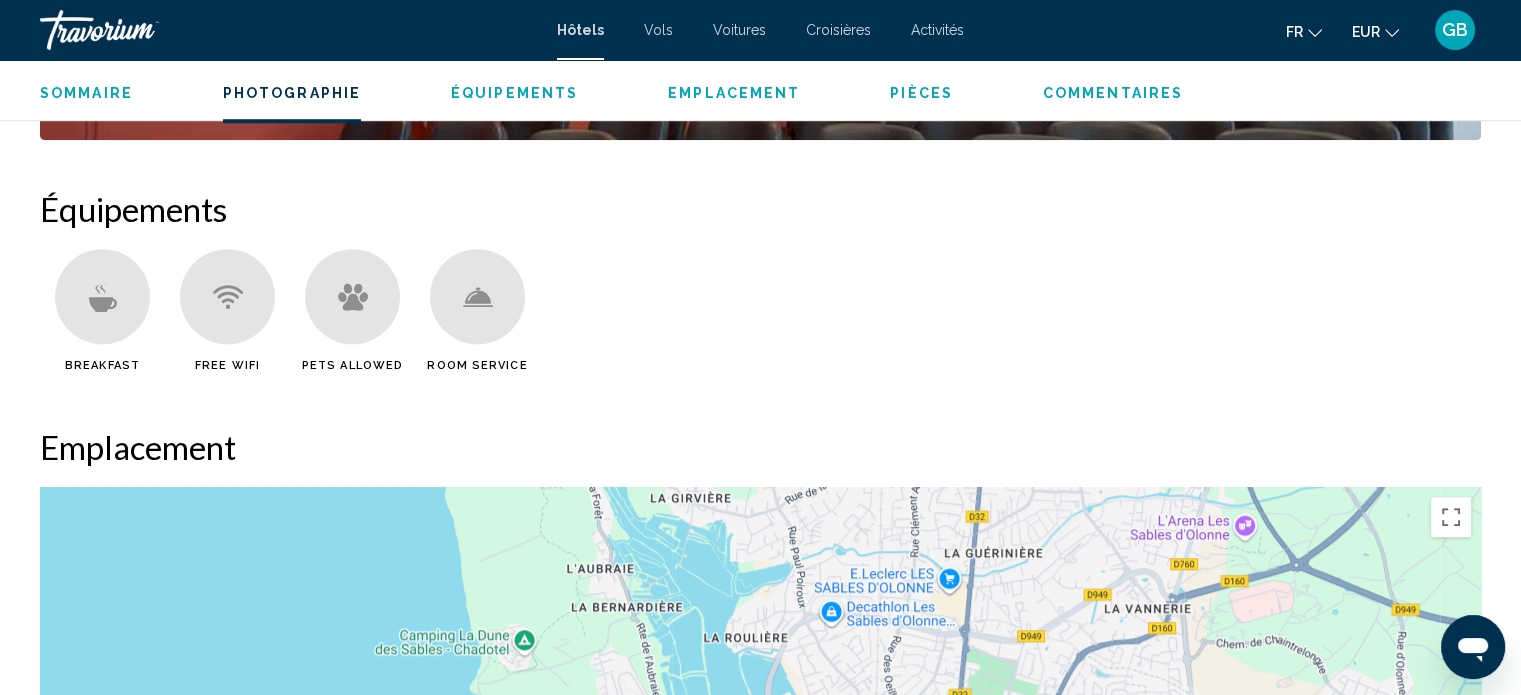 click 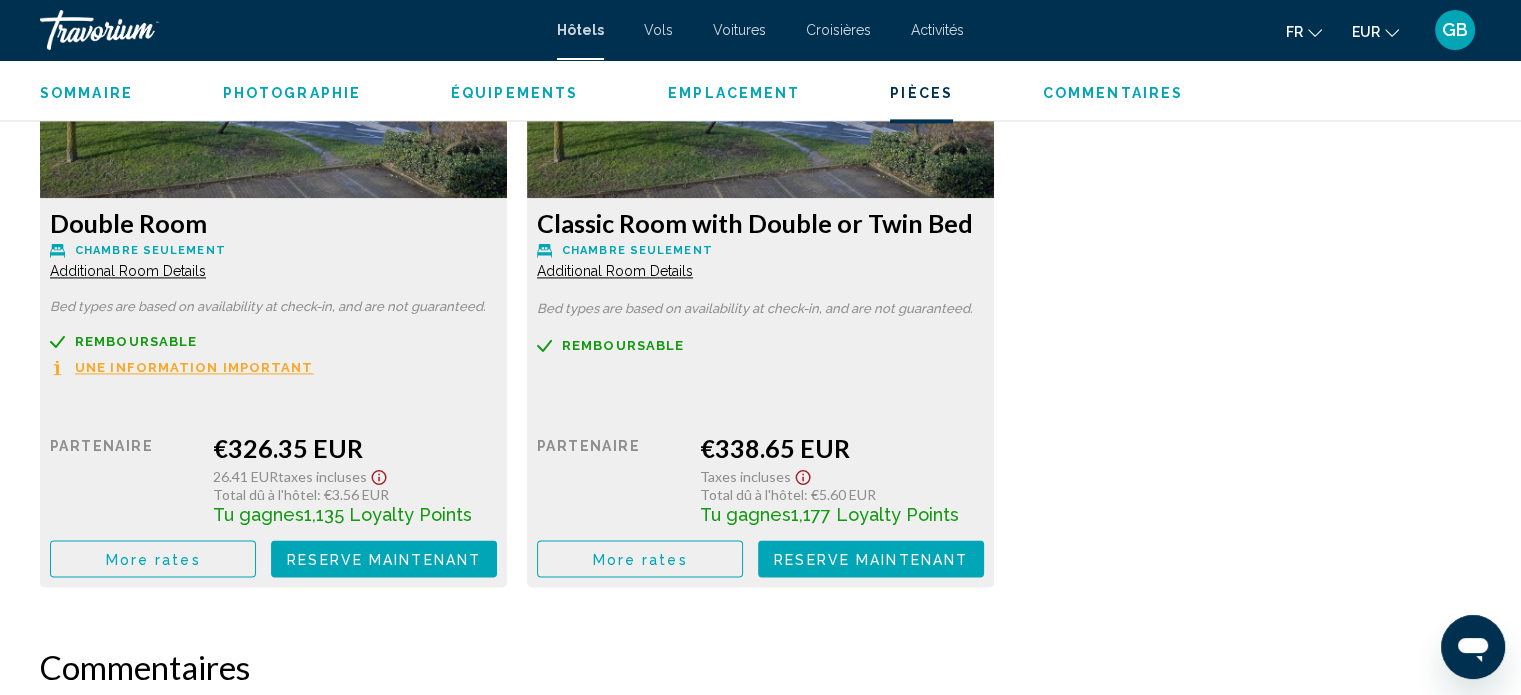 scroll, scrollTop: 2857, scrollLeft: 0, axis: vertical 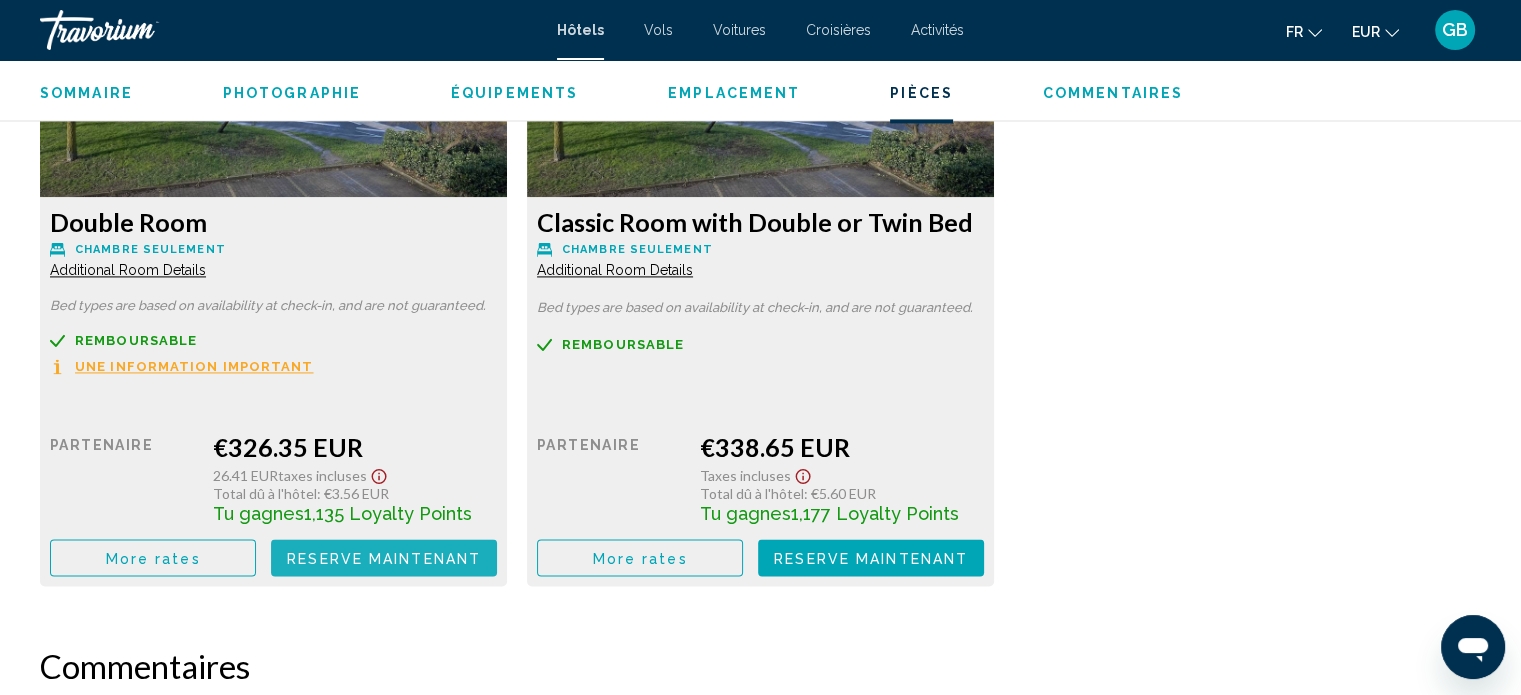 click on "Reserve maintenant" at bounding box center (384, 558) 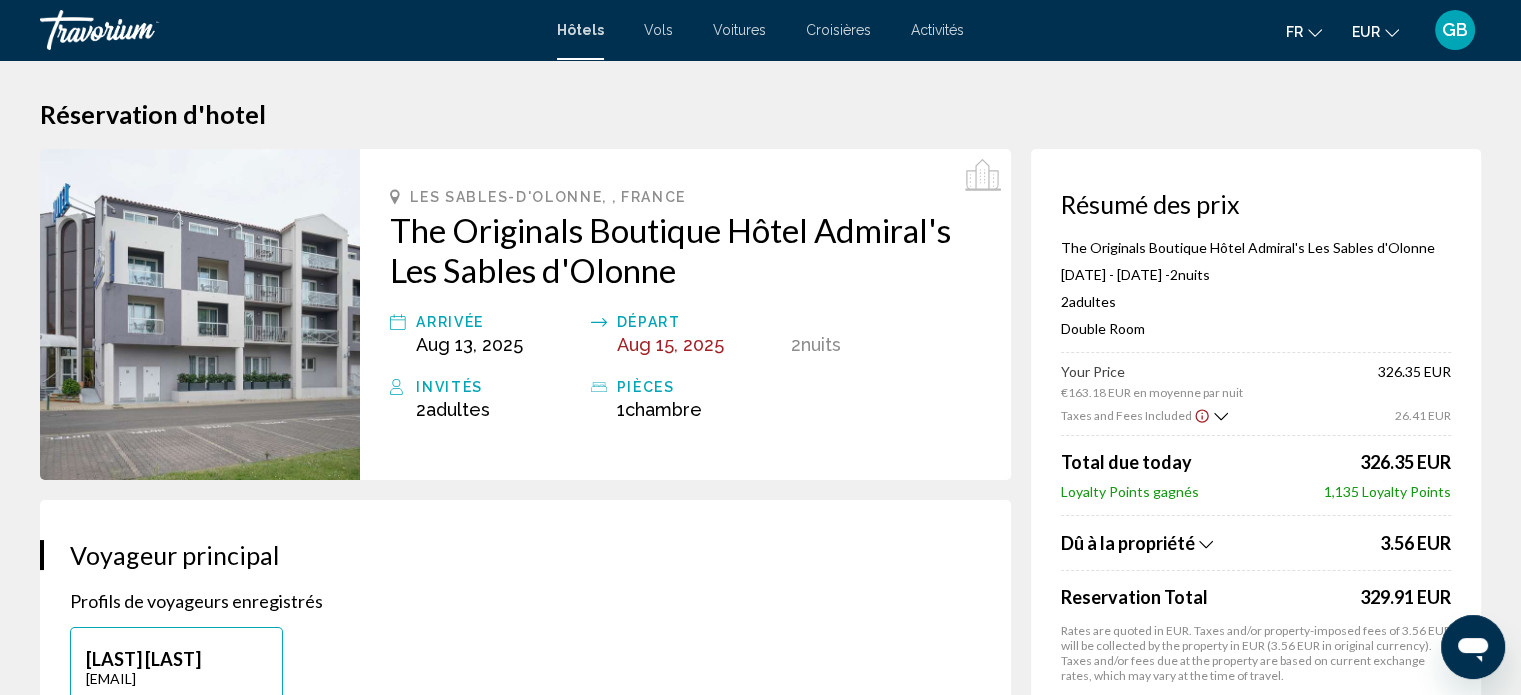 scroll, scrollTop: 0, scrollLeft: 0, axis: both 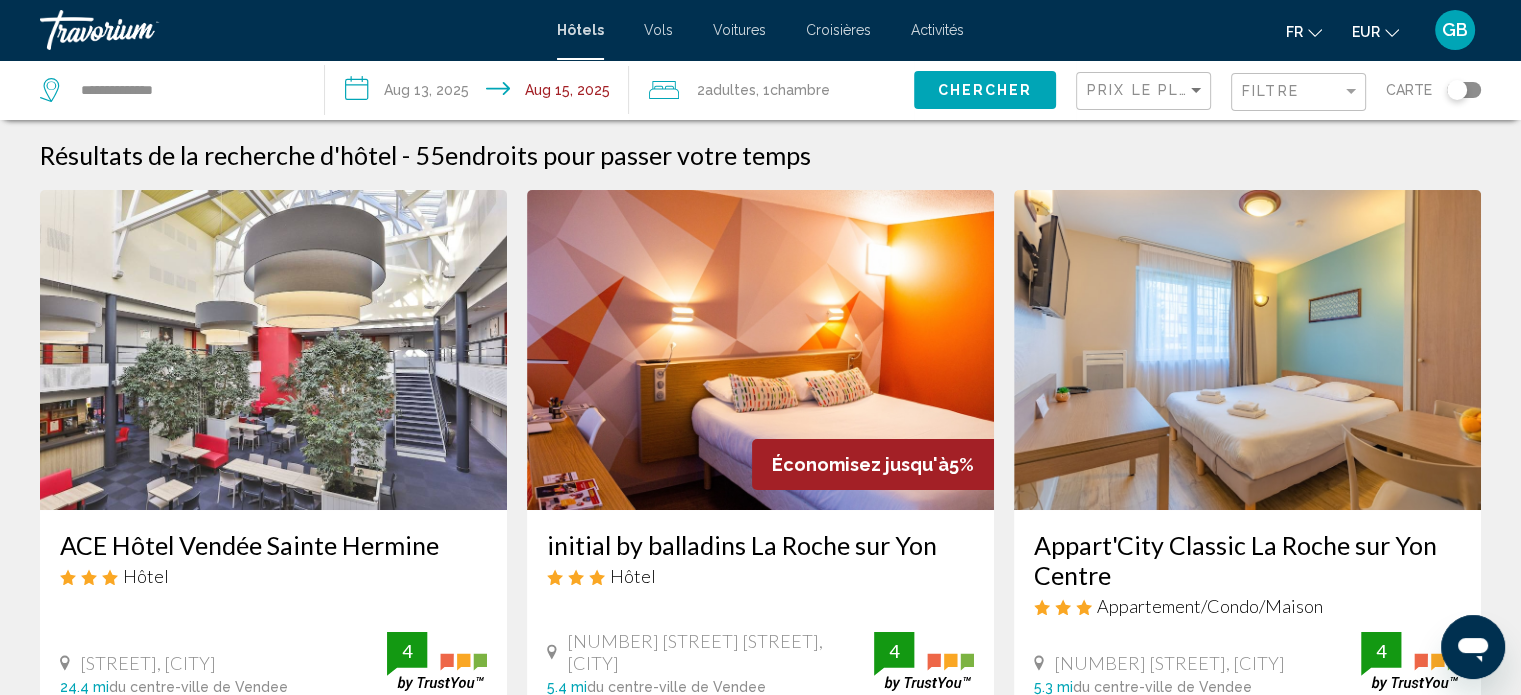 click 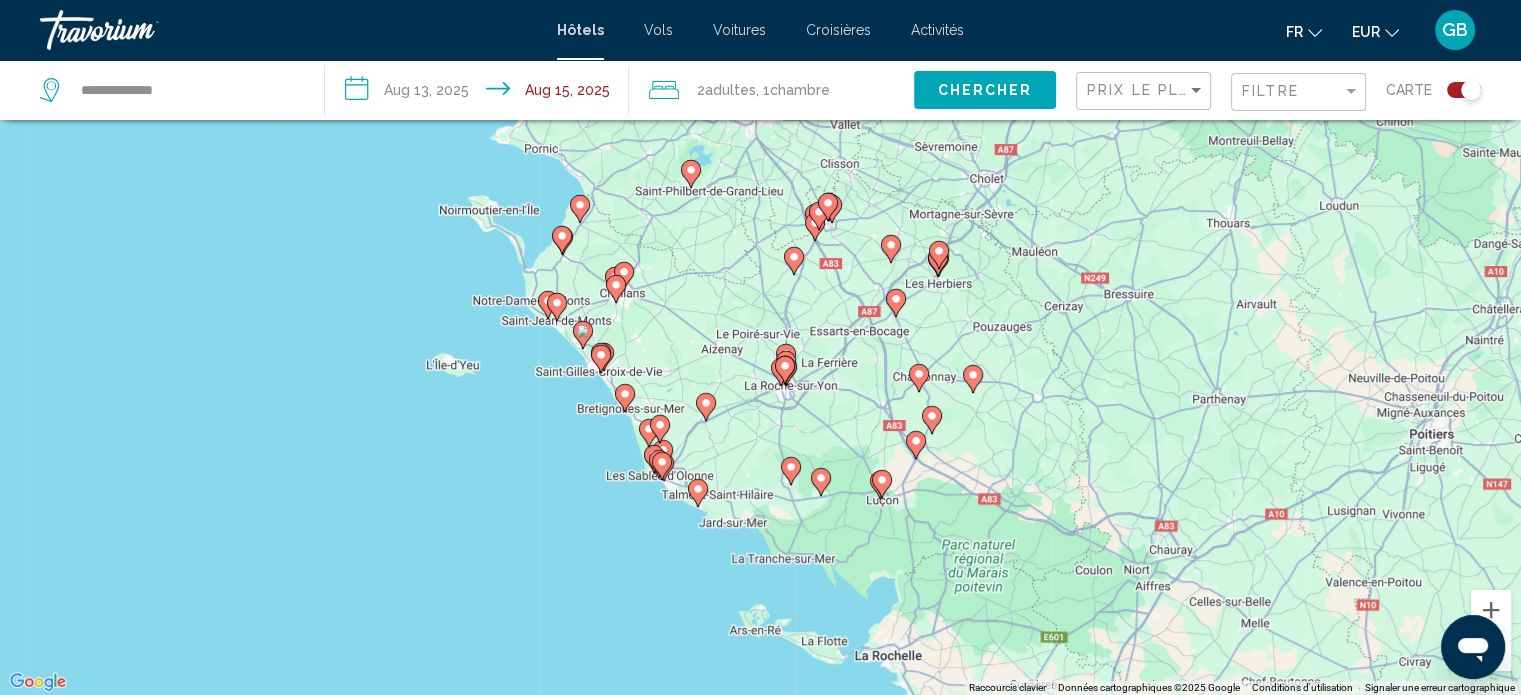 scroll, scrollTop: 240, scrollLeft: 0, axis: vertical 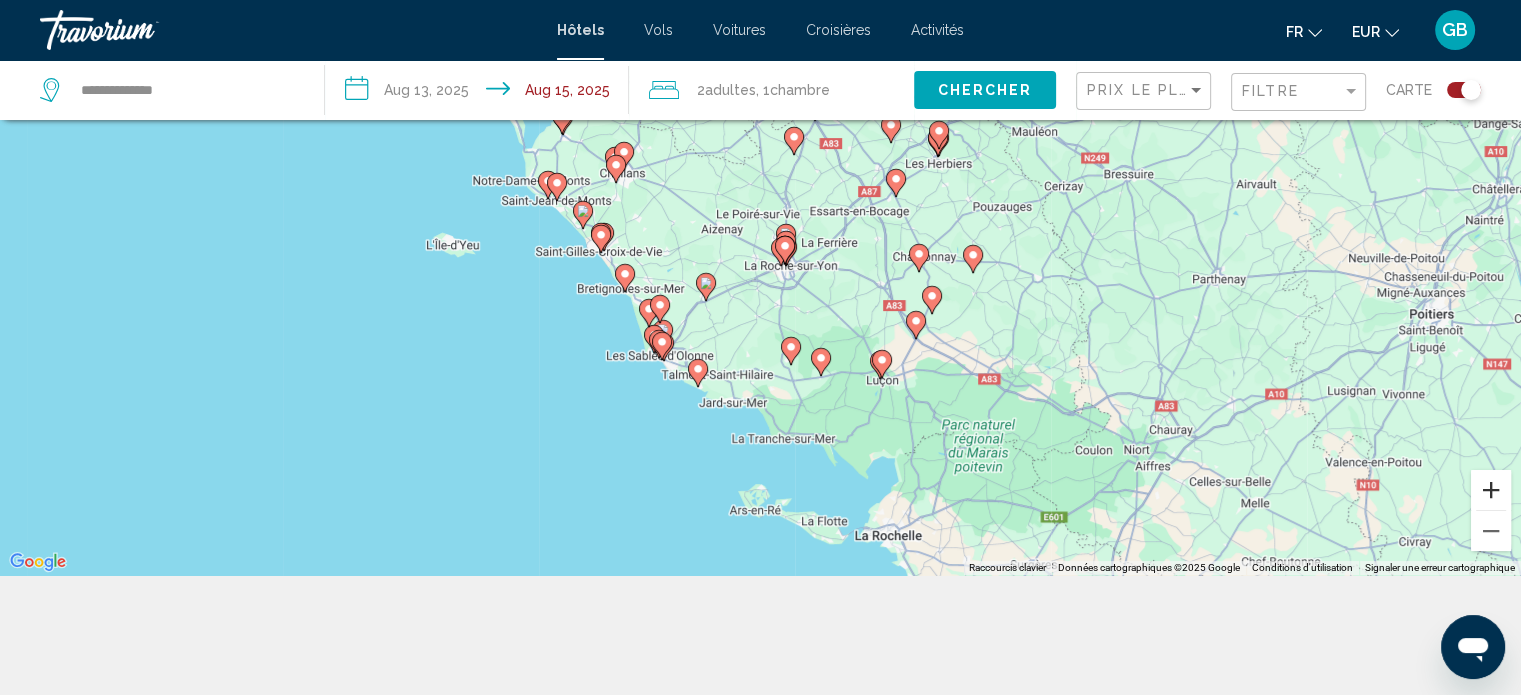 click at bounding box center (1491, 490) 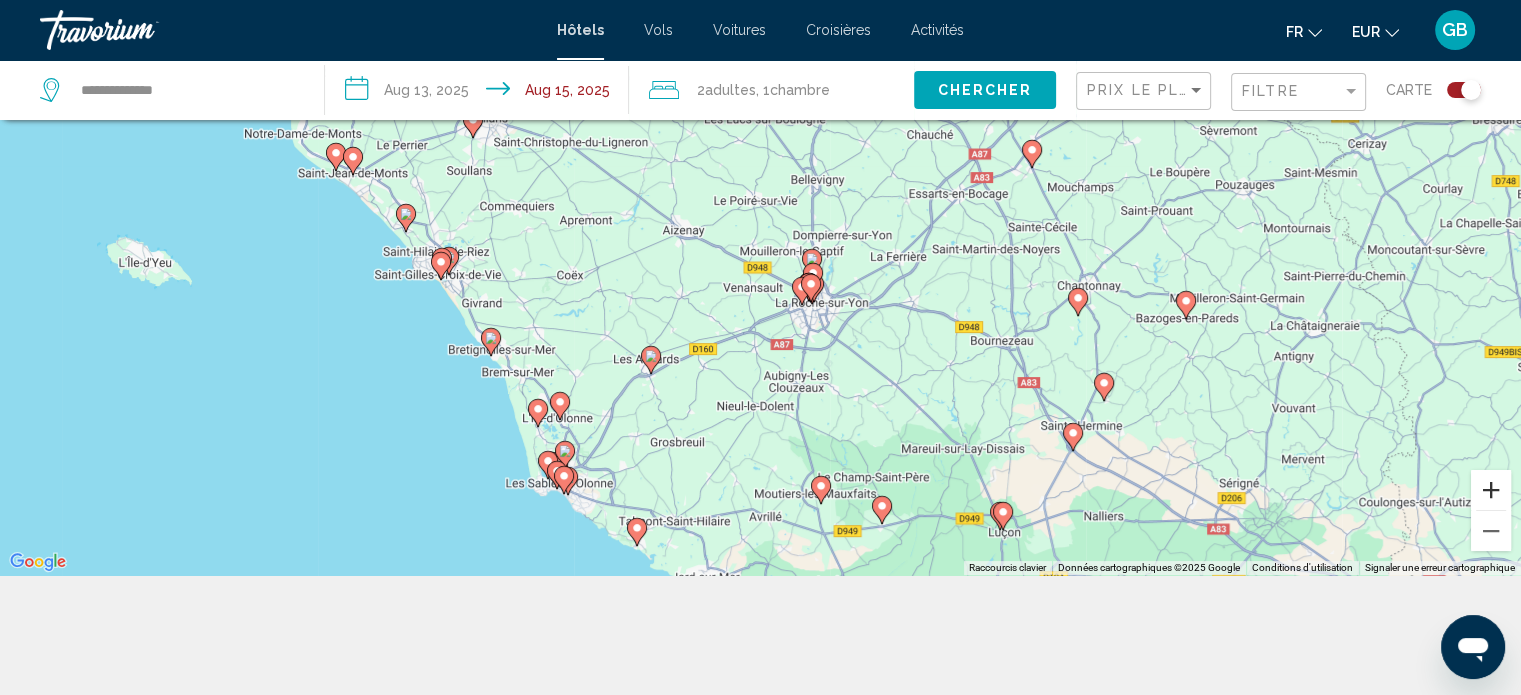 click at bounding box center [1491, 490] 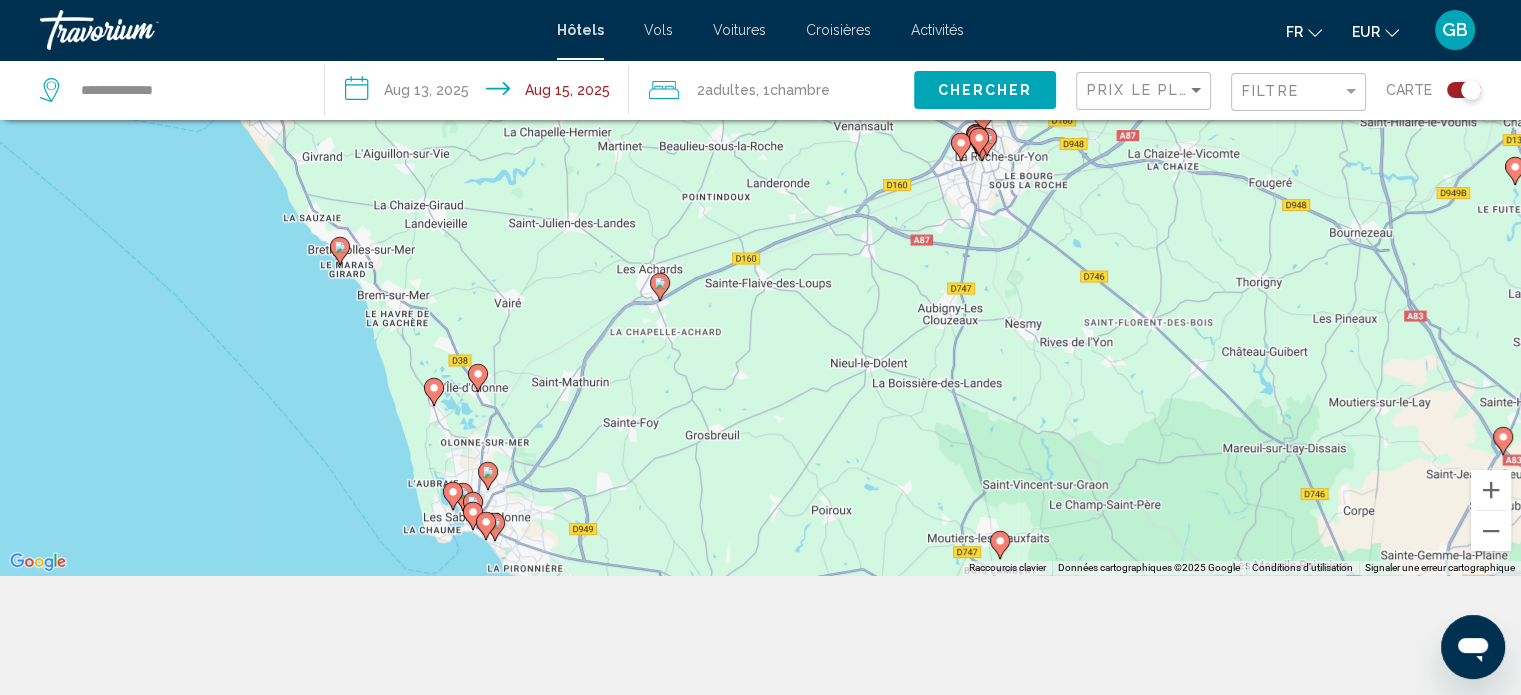 drag, startPoint x: 995, startPoint y: 530, endPoint x: 1119, endPoint y: 275, distance: 283.5507 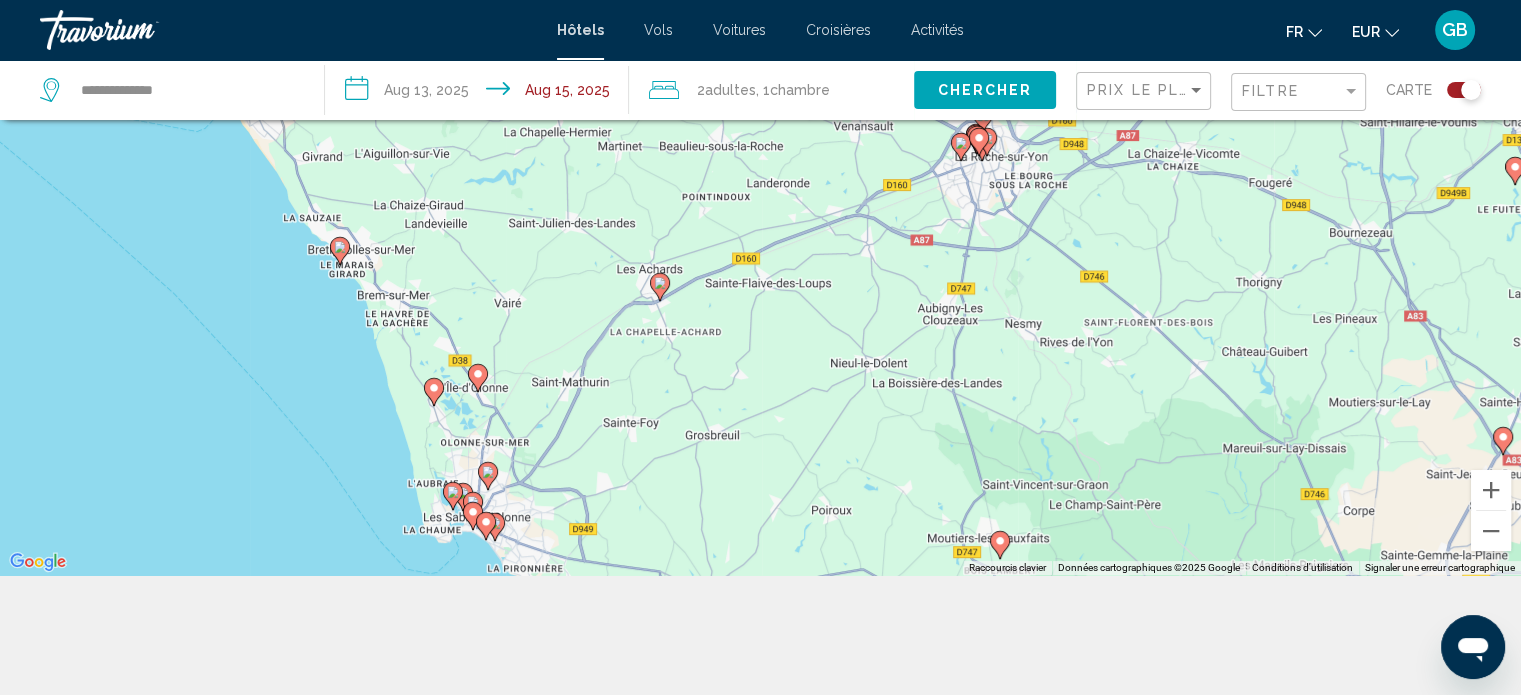 click on "Pour activer le glissement avec le clavier, appuyez sur Alt+Entrée. Une fois ce mode activé, utilisez les touches fléchées pour déplacer le repère. Pour valider le déplacement, appuyez sur Entrée. Pour annuler, appuyez sur Échap." at bounding box center (760, 227) 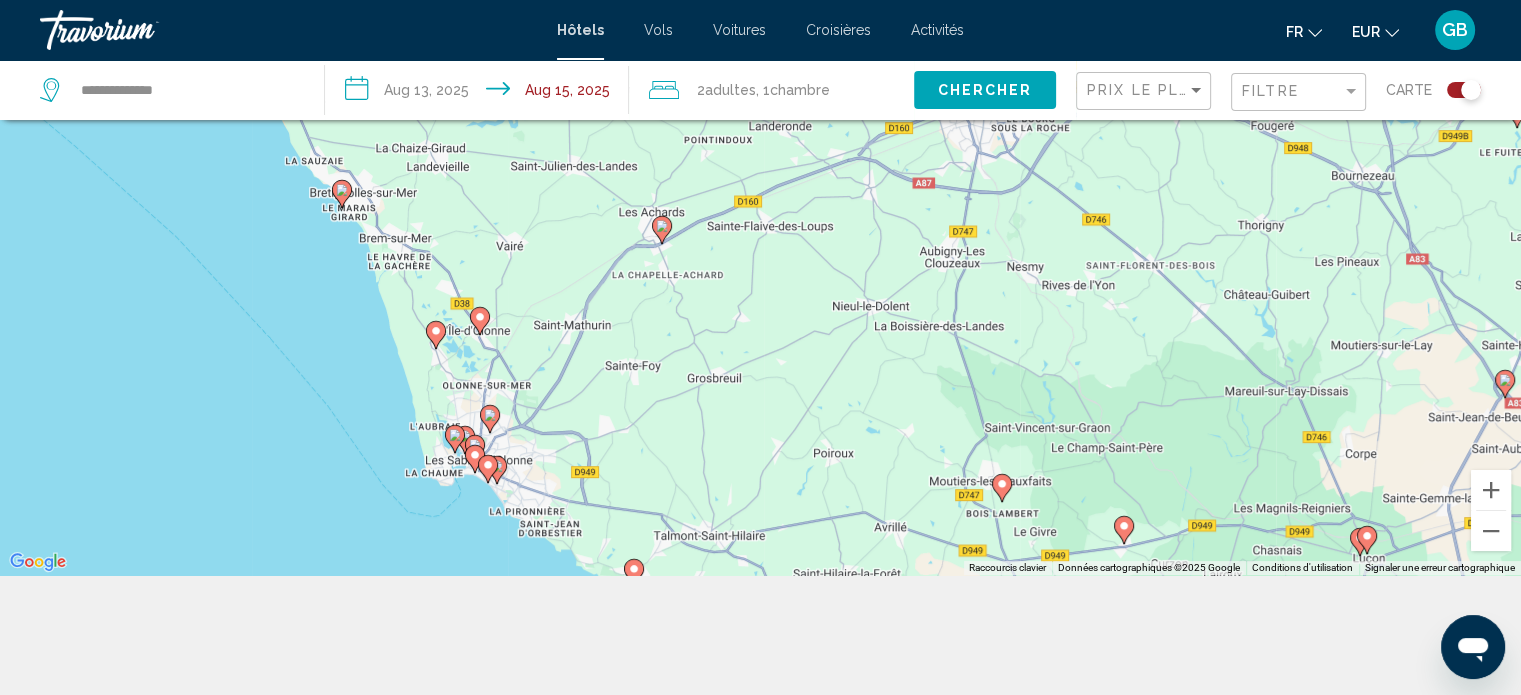 click 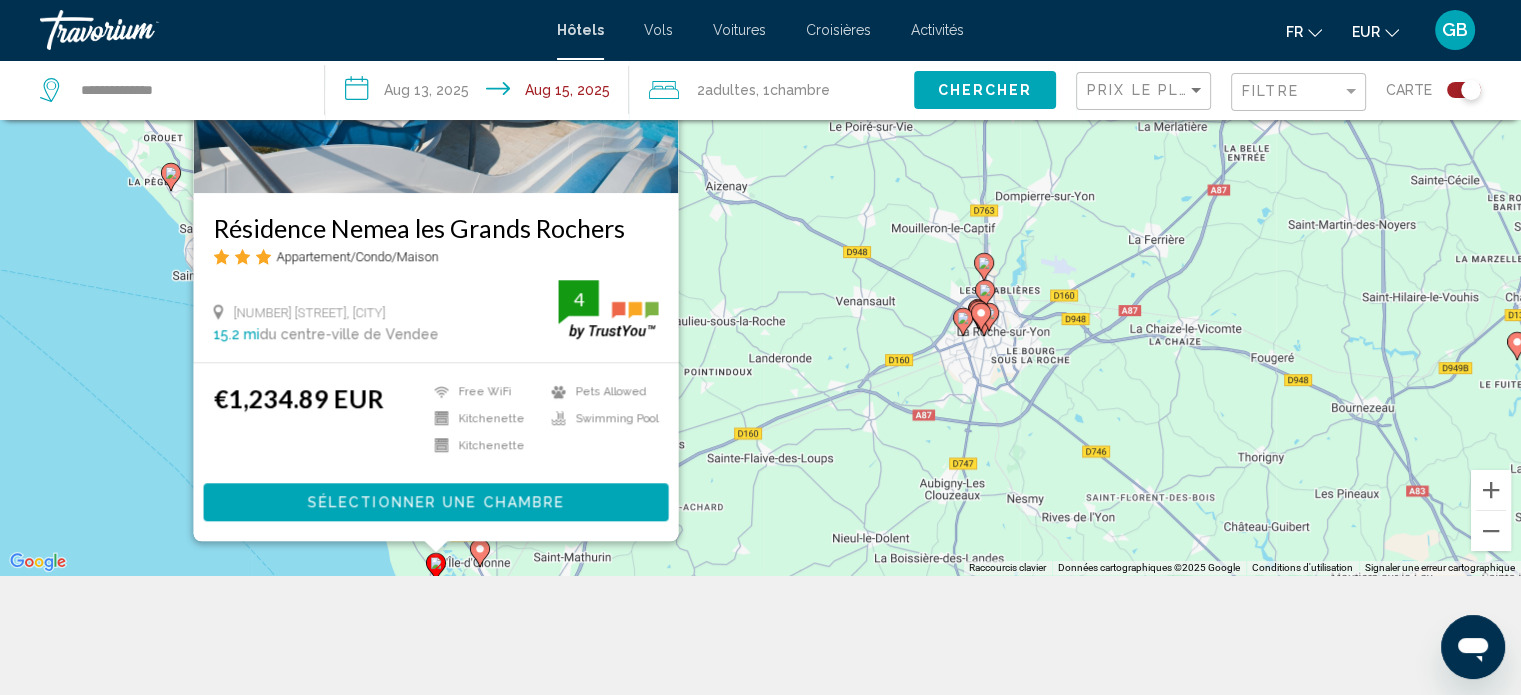 click on "Résidence Nemea les Grands Rochers Appartement/Condo/Maison [NUMBER] [STREET], [CITY] 15.2 mi du centre-ville de Vendee de l'hôtel 4 €1,234.89 EUR Free WiFi Kitchenette Kitchenette Pets Allowed Swimming Pool 4 Sélectionner une chambre" at bounding box center [760, 227] 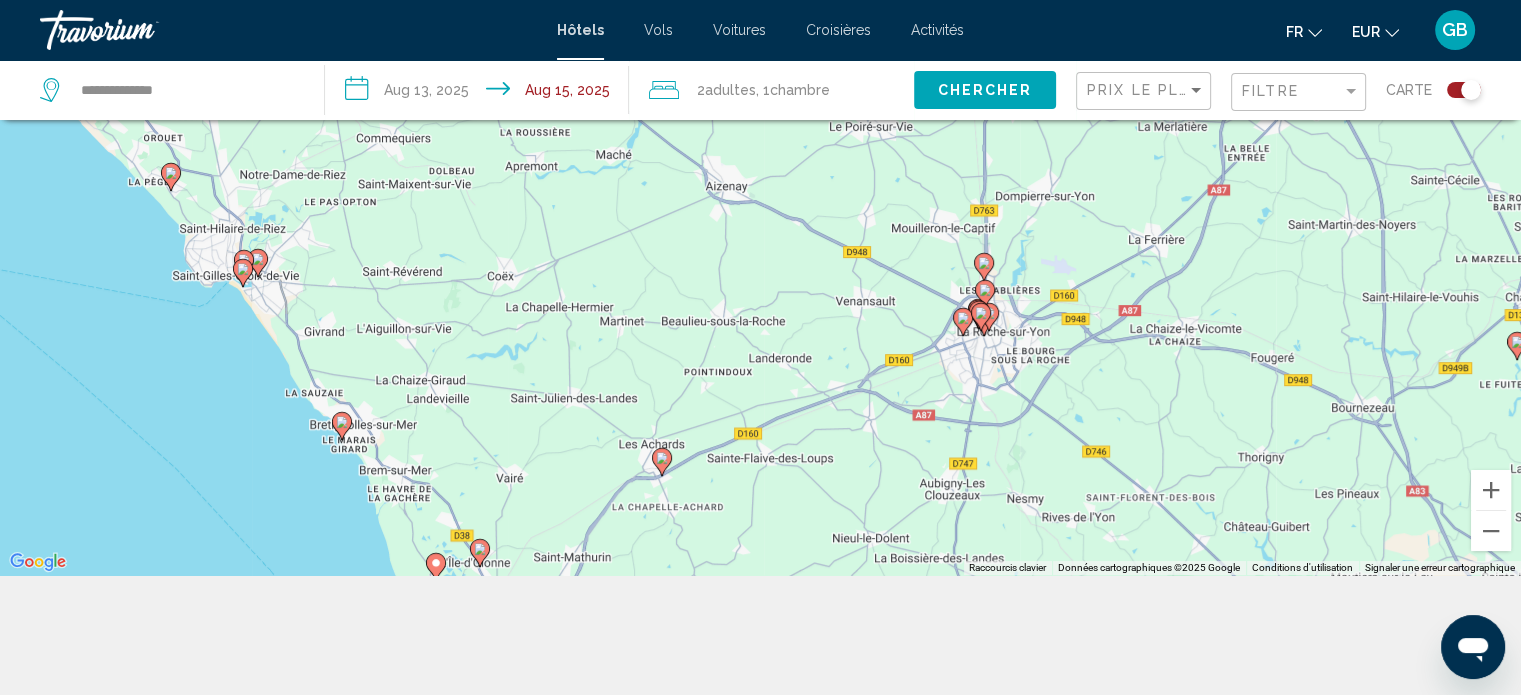 click 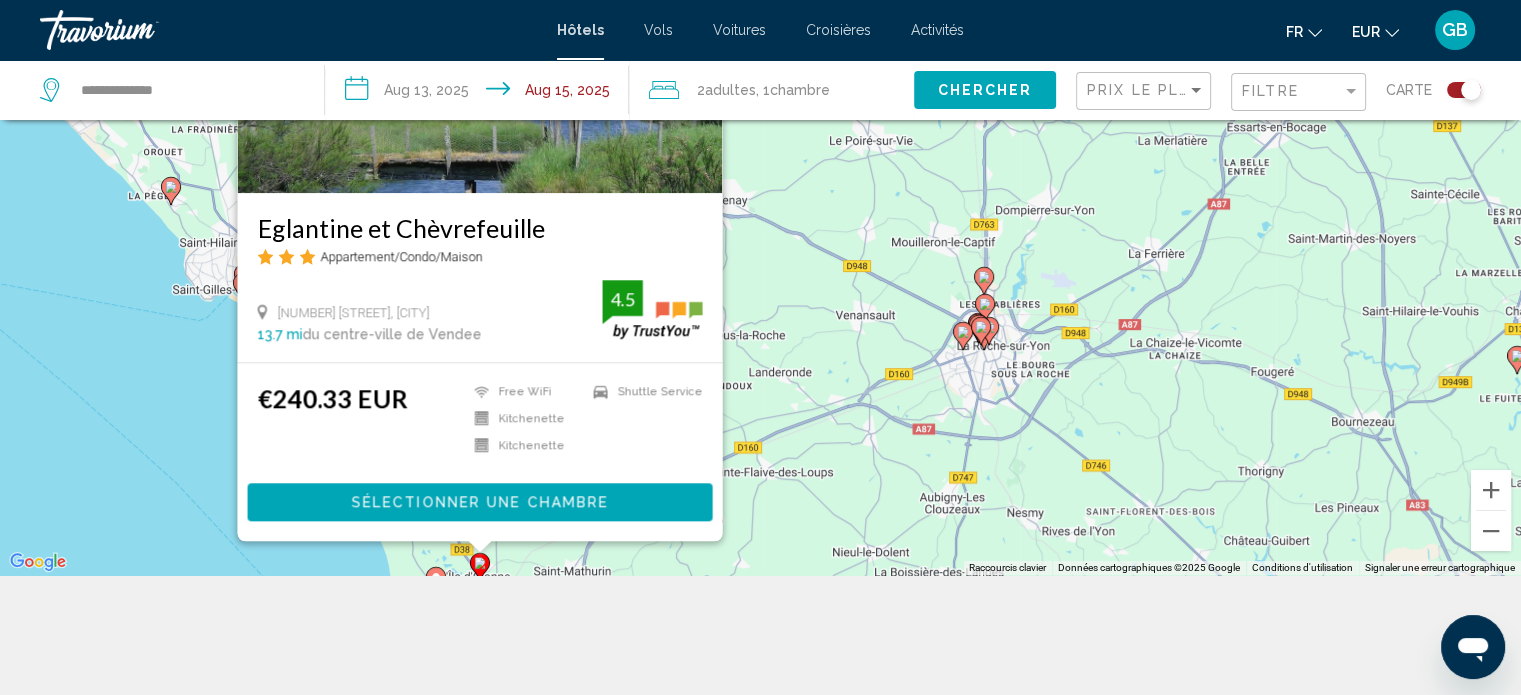 click on "Eglantine et Chèvrefeuille
Appartement/Condo/Maison
23 [STREET], [CITY] 13.7 mi  du centre-ville de Vendee de l'hôtel 4.5" at bounding box center [479, 277] 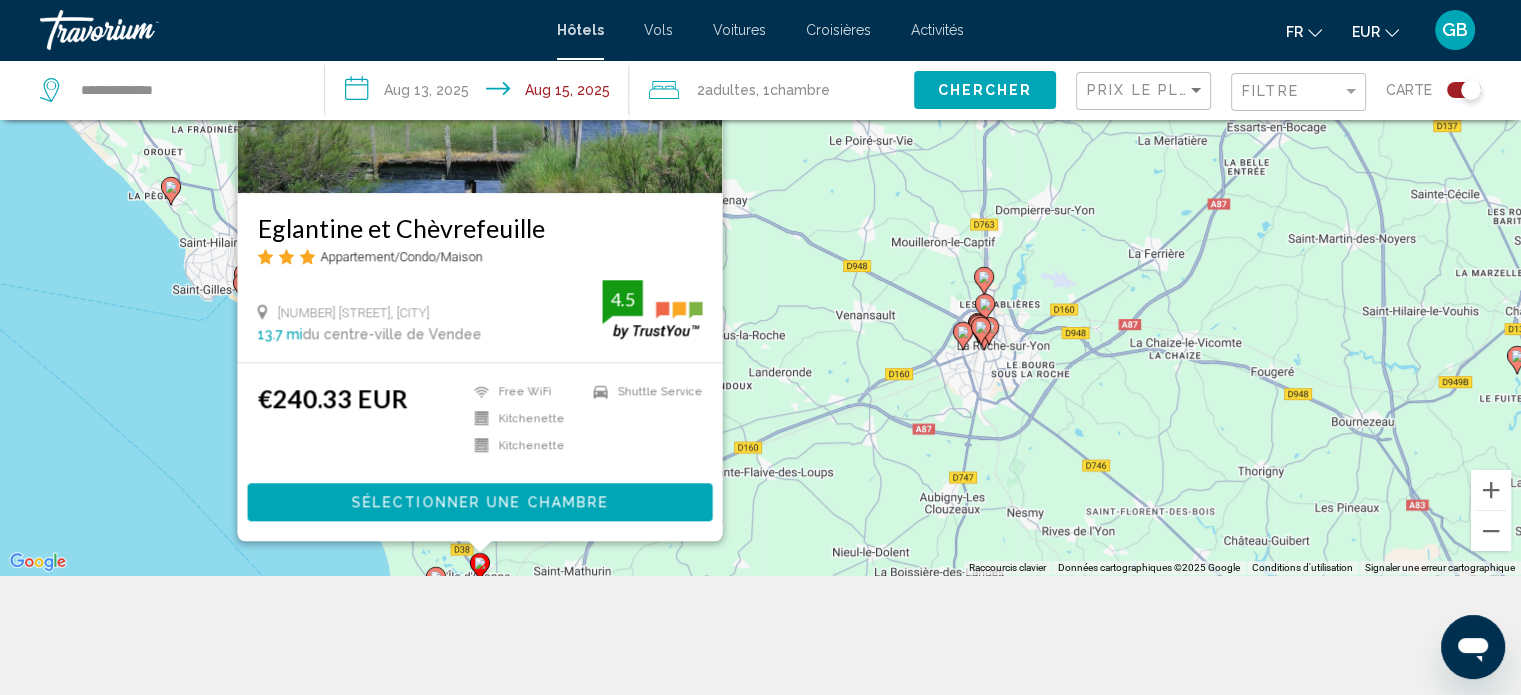 click at bounding box center (479, 33) 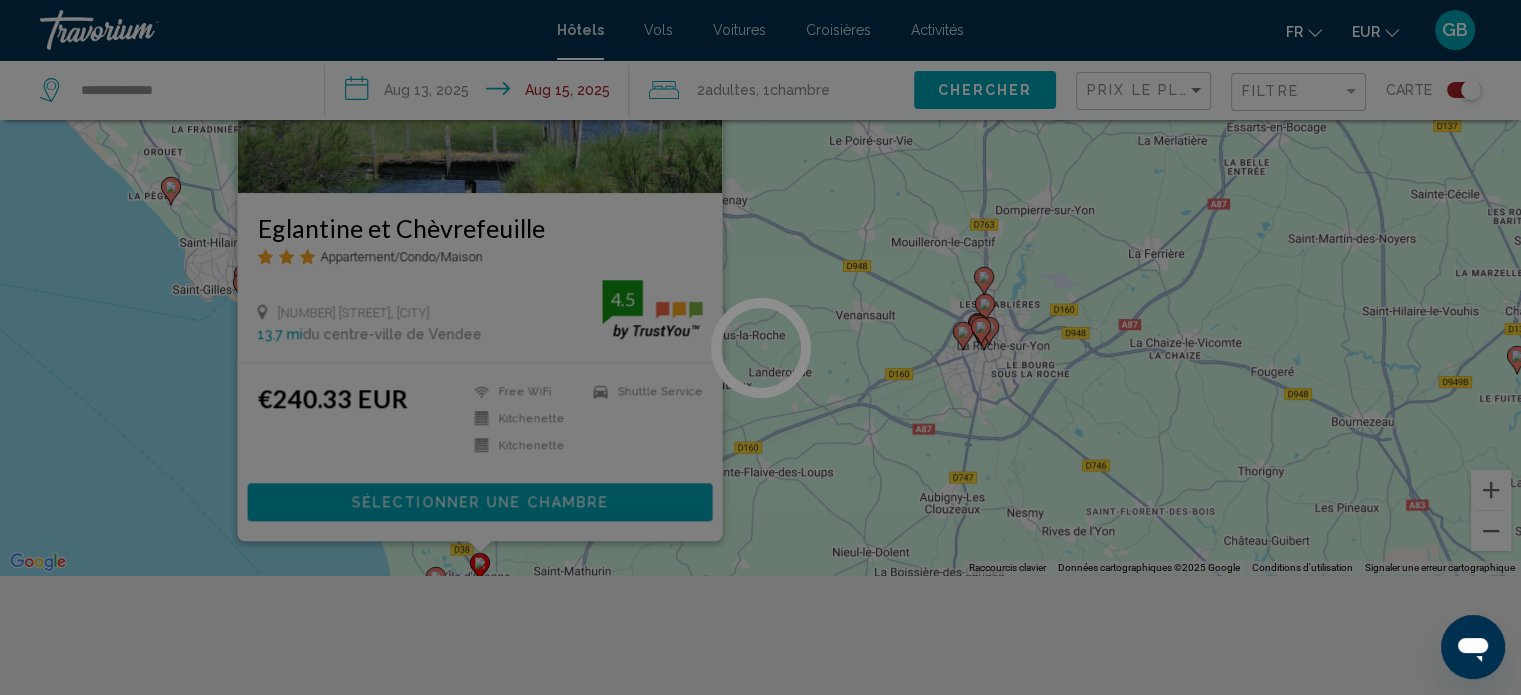 scroll, scrollTop: 12, scrollLeft: 0, axis: vertical 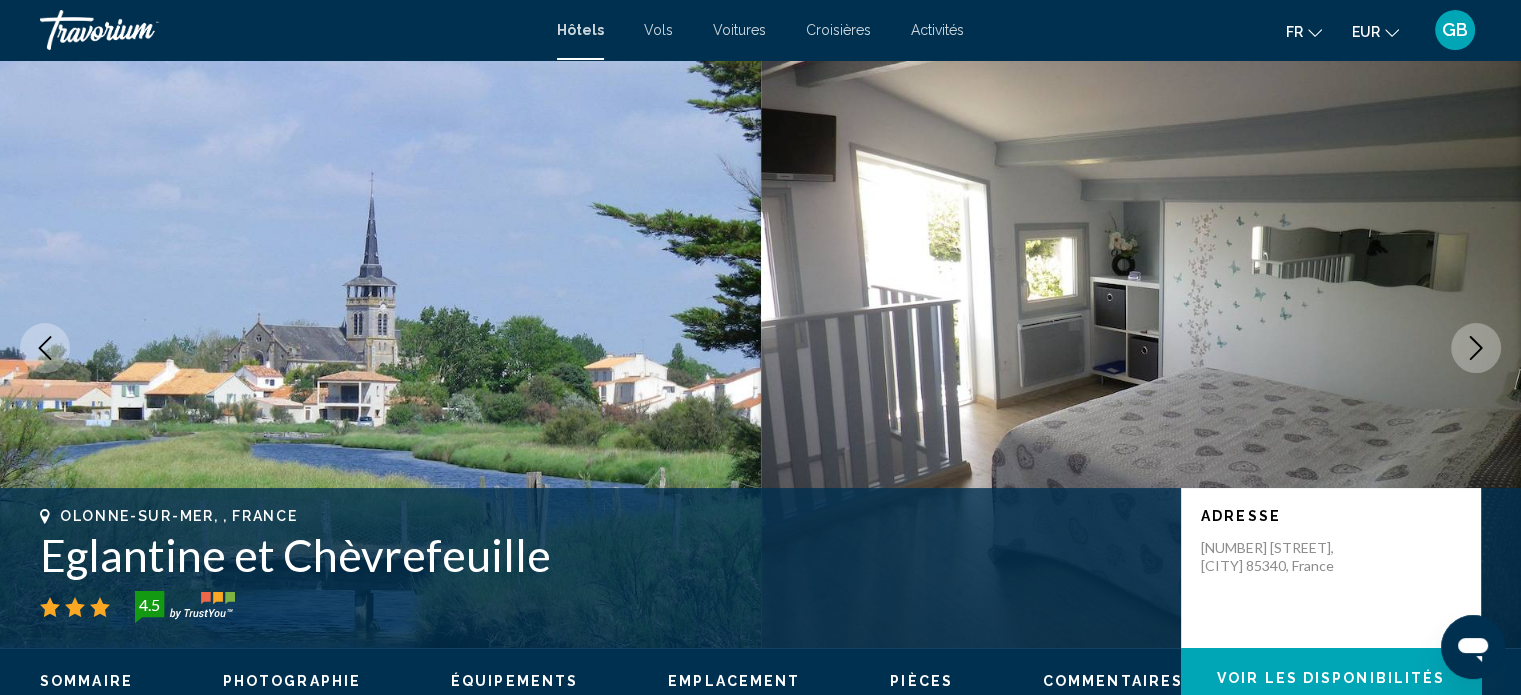 type 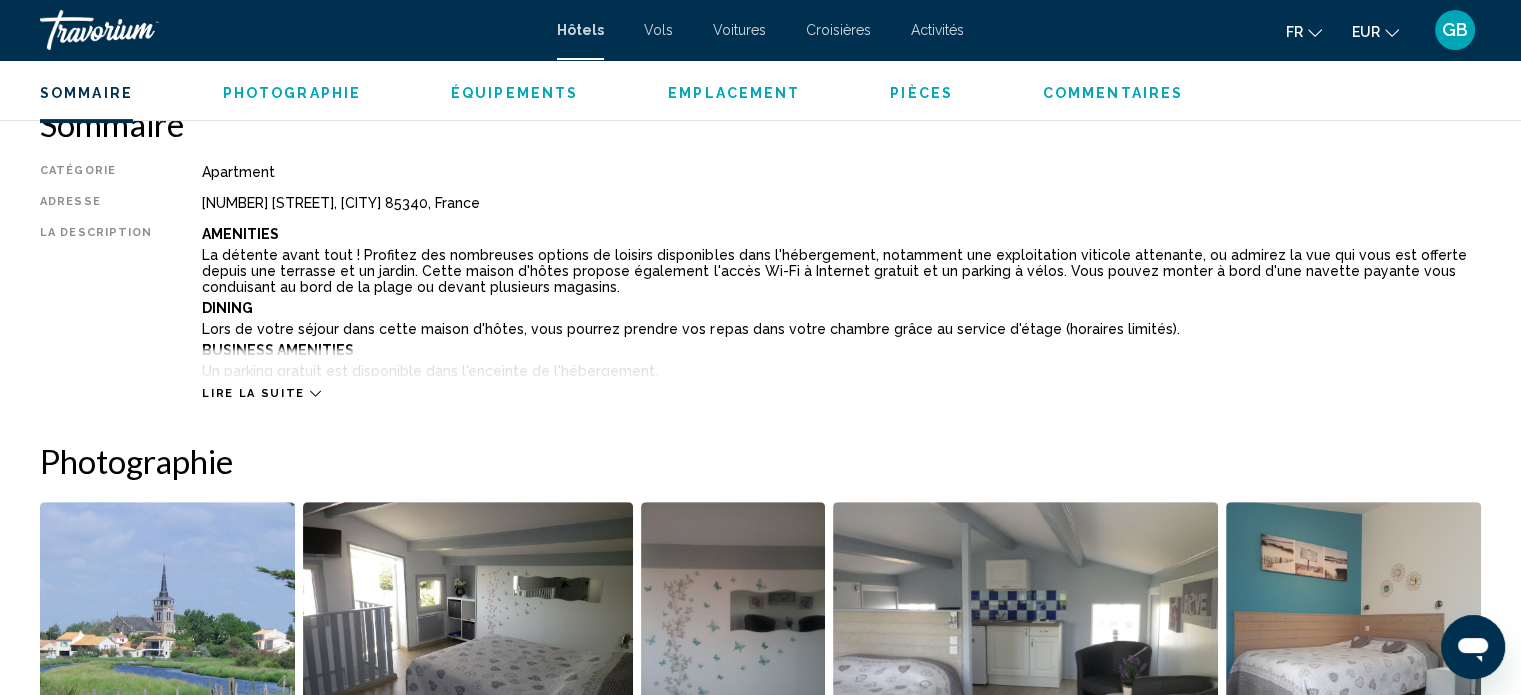 scroll, scrollTop: 692, scrollLeft: 0, axis: vertical 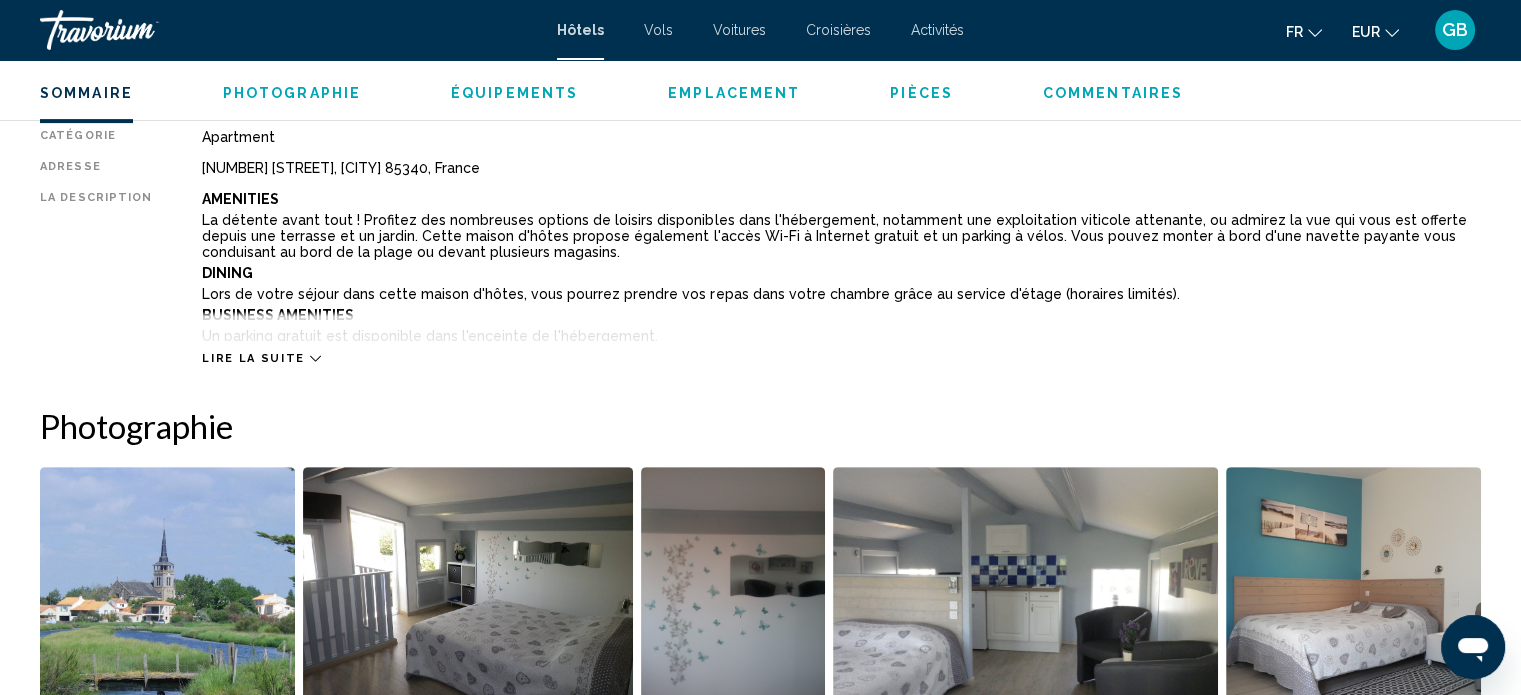 click on "Lire la suite" at bounding box center [253, 358] 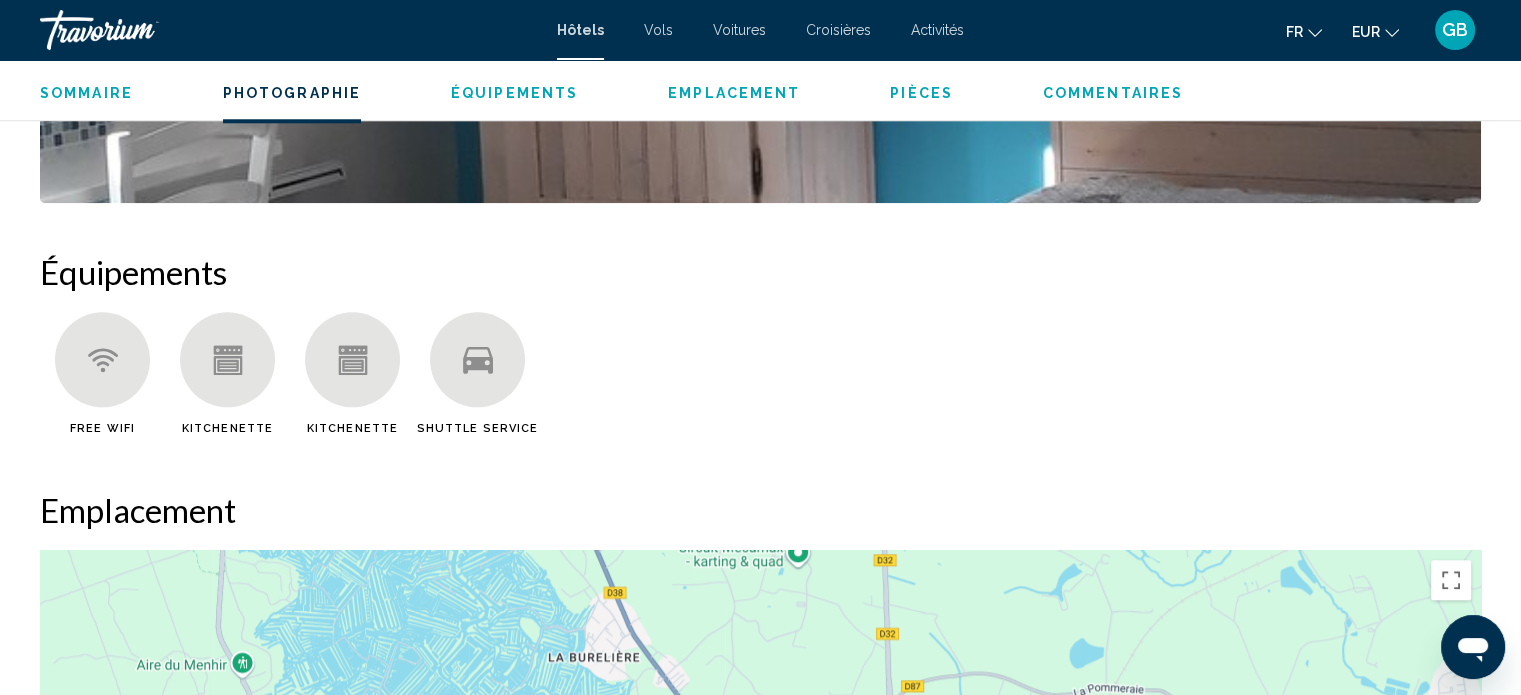 scroll, scrollTop: 2012, scrollLeft: 0, axis: vertical 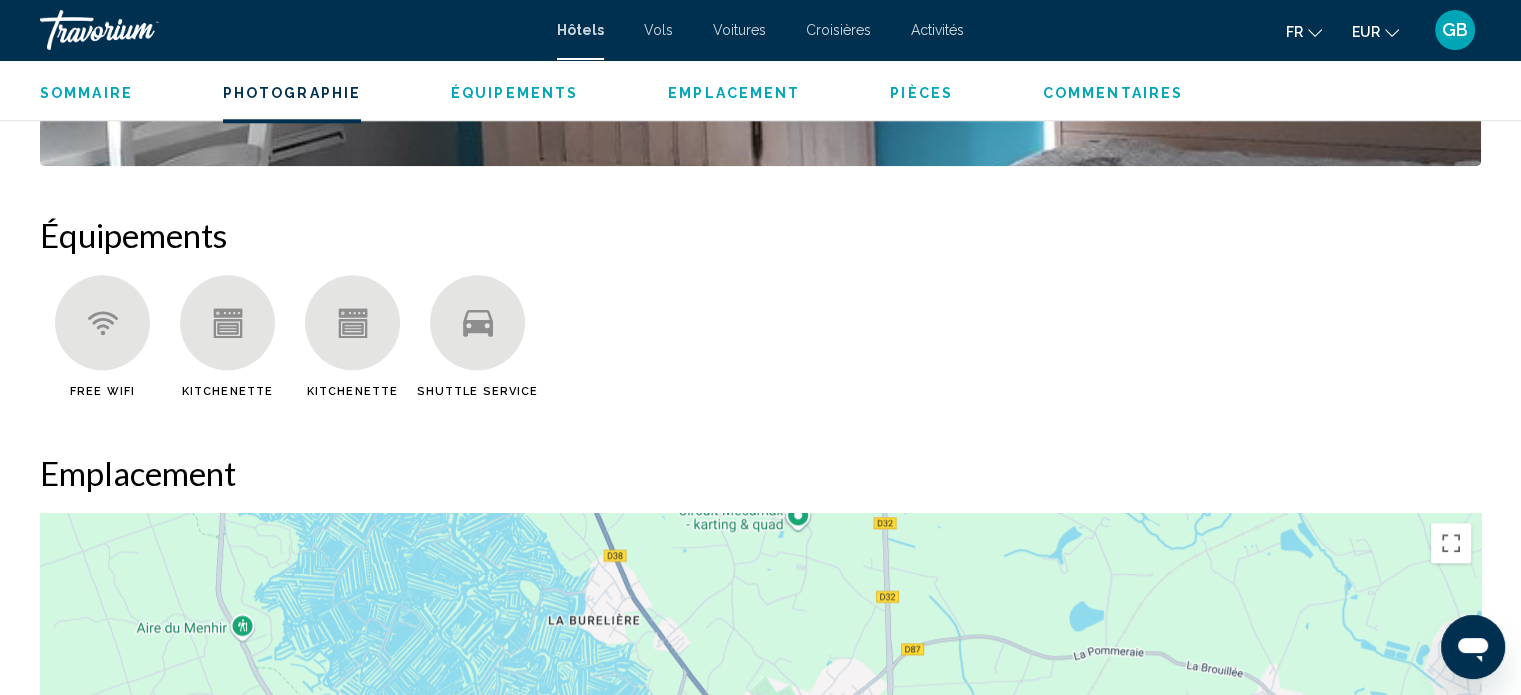 click at bounding box center (352, 322) 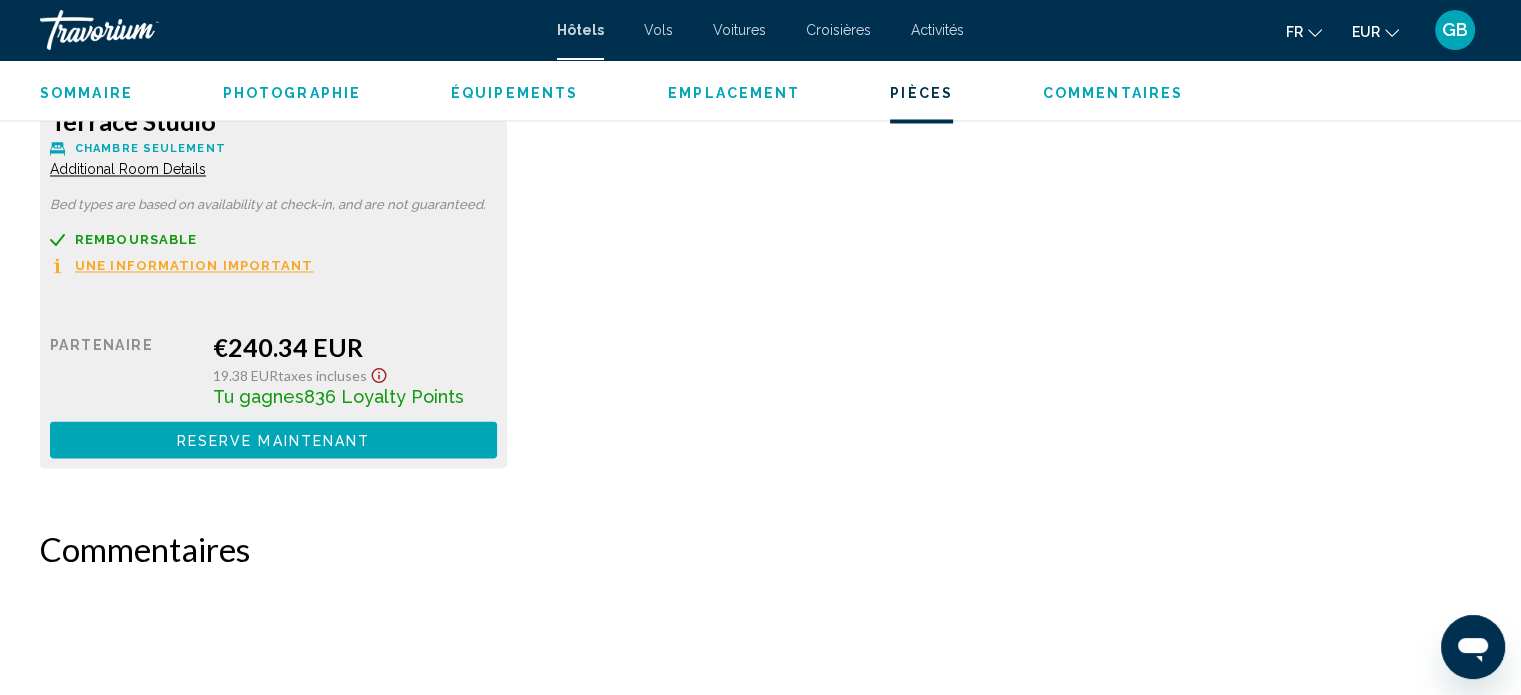 scroll, scrollTop: 3532, scrollLeft: 0, axis: vertical 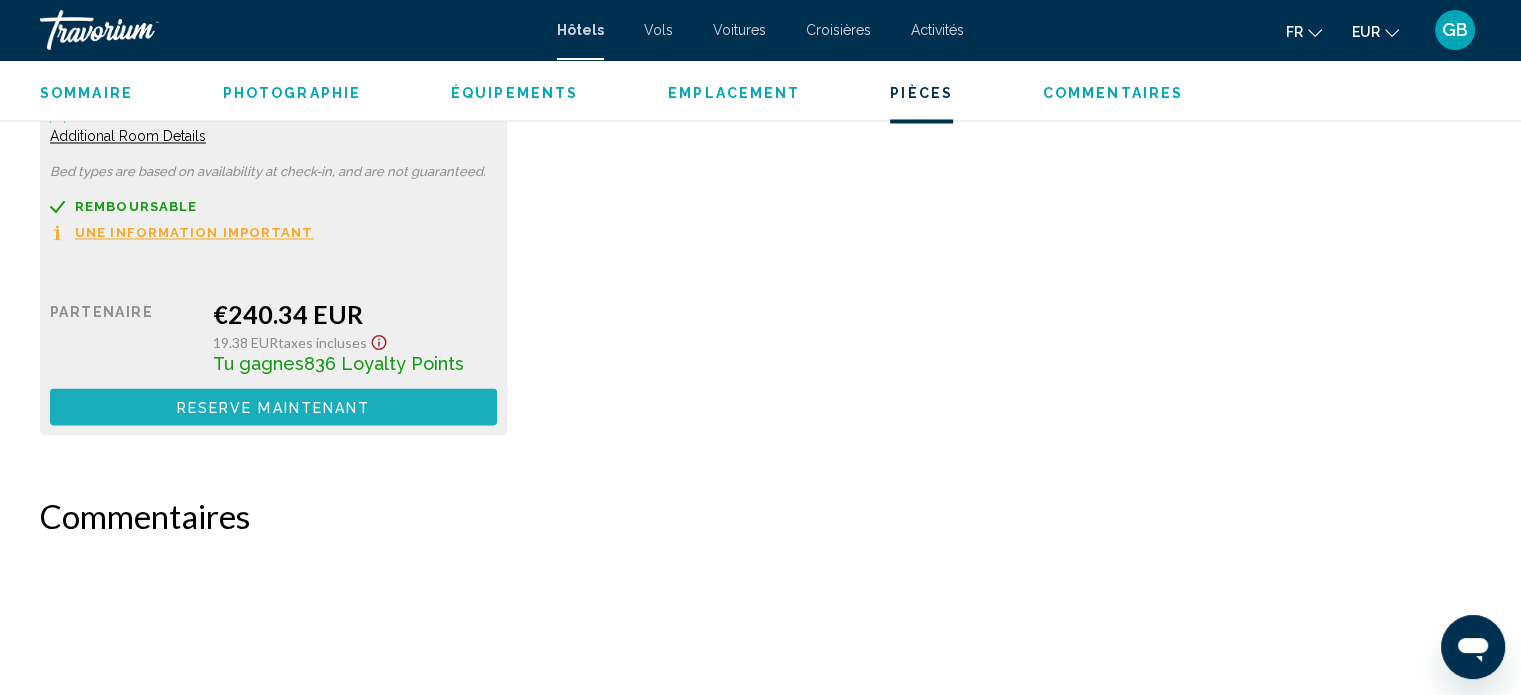 click on "Reserve maintenant" at bounding box center (274, 407) 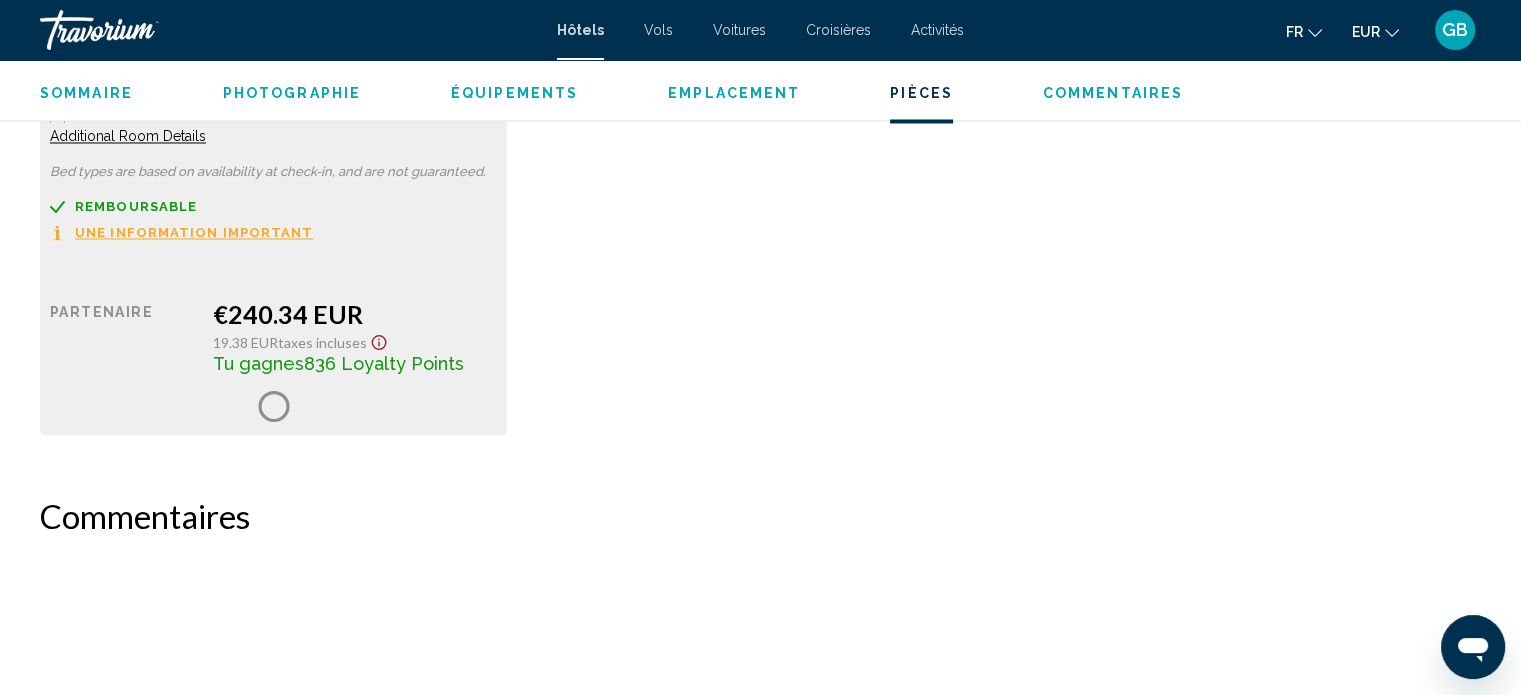 scroll, scrollTop: 0, scrollLeft: 0, axis: both 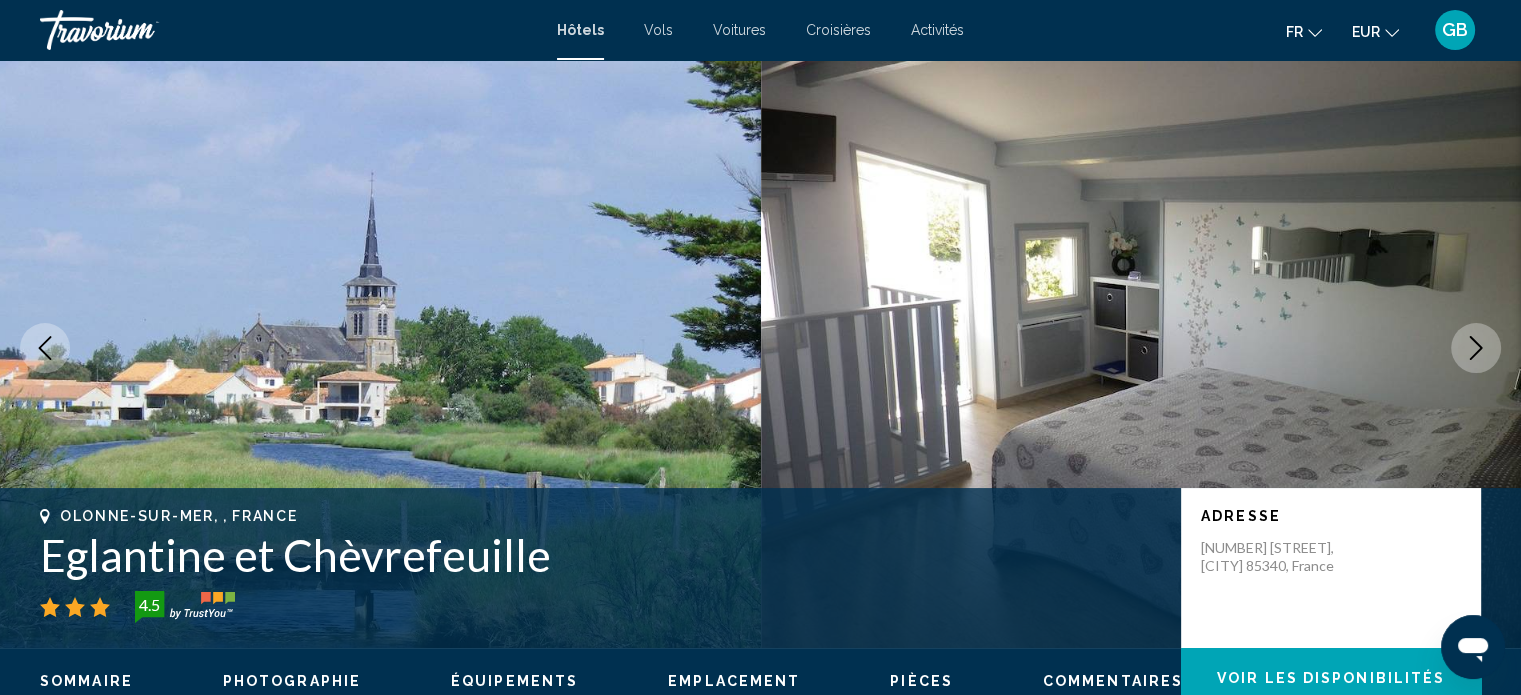 type 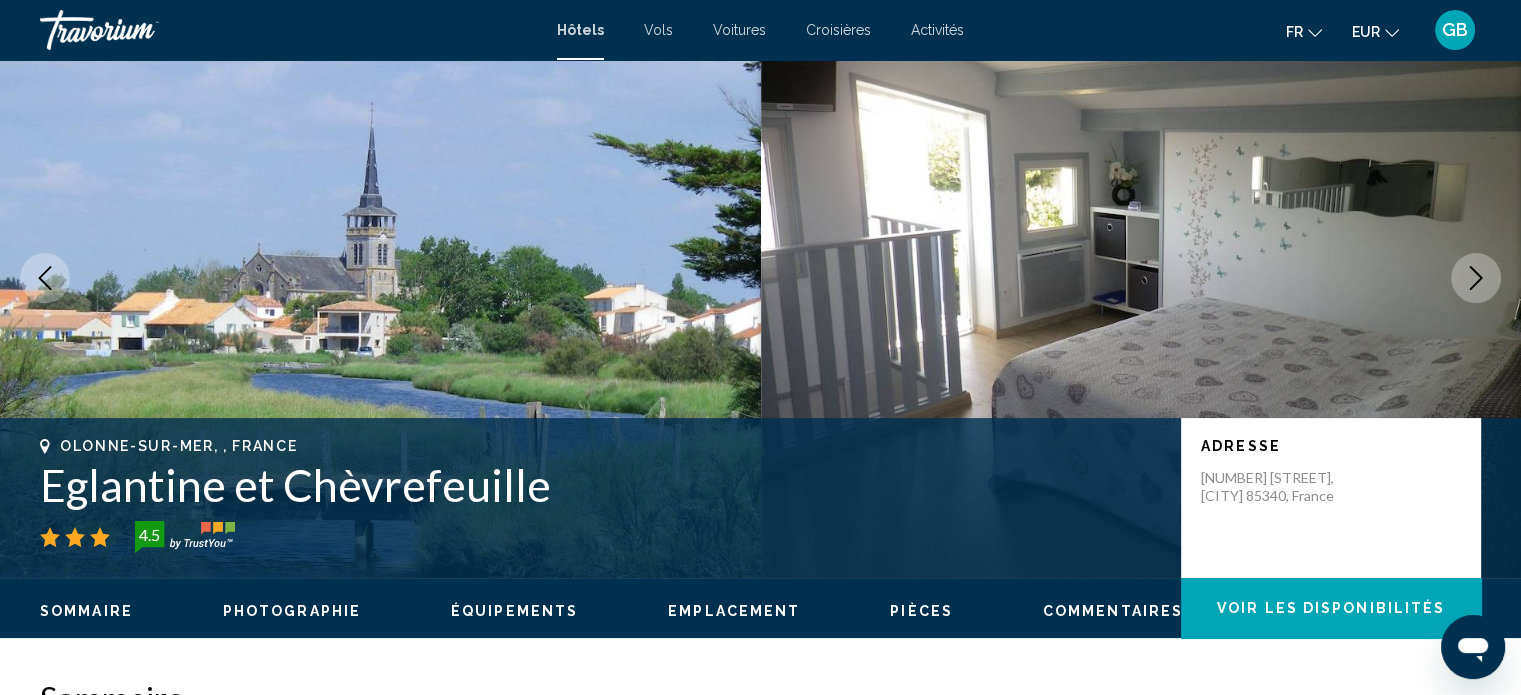 scroll, scrollTop: 99, scrollLeft: 0, axis: vertical 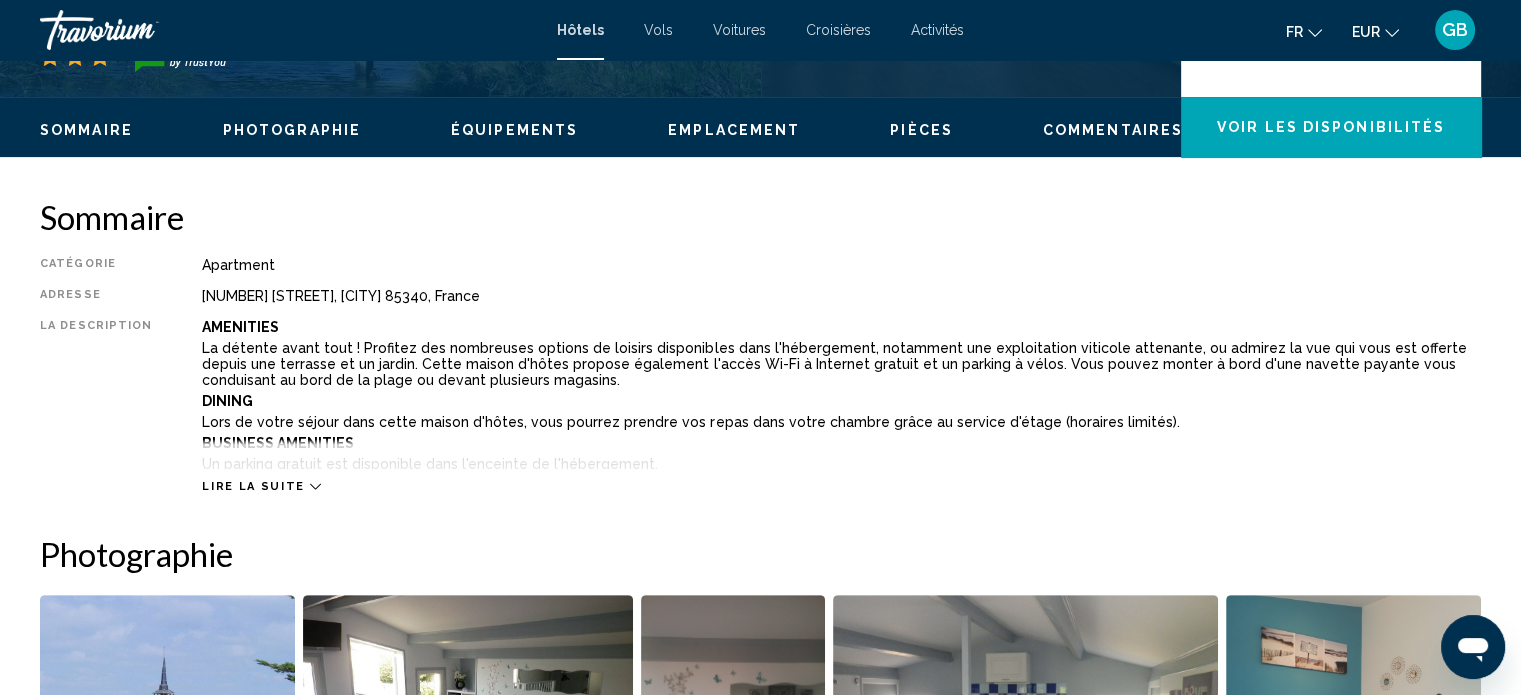 click on "Lire la suite" at bounding box center [253, 486] 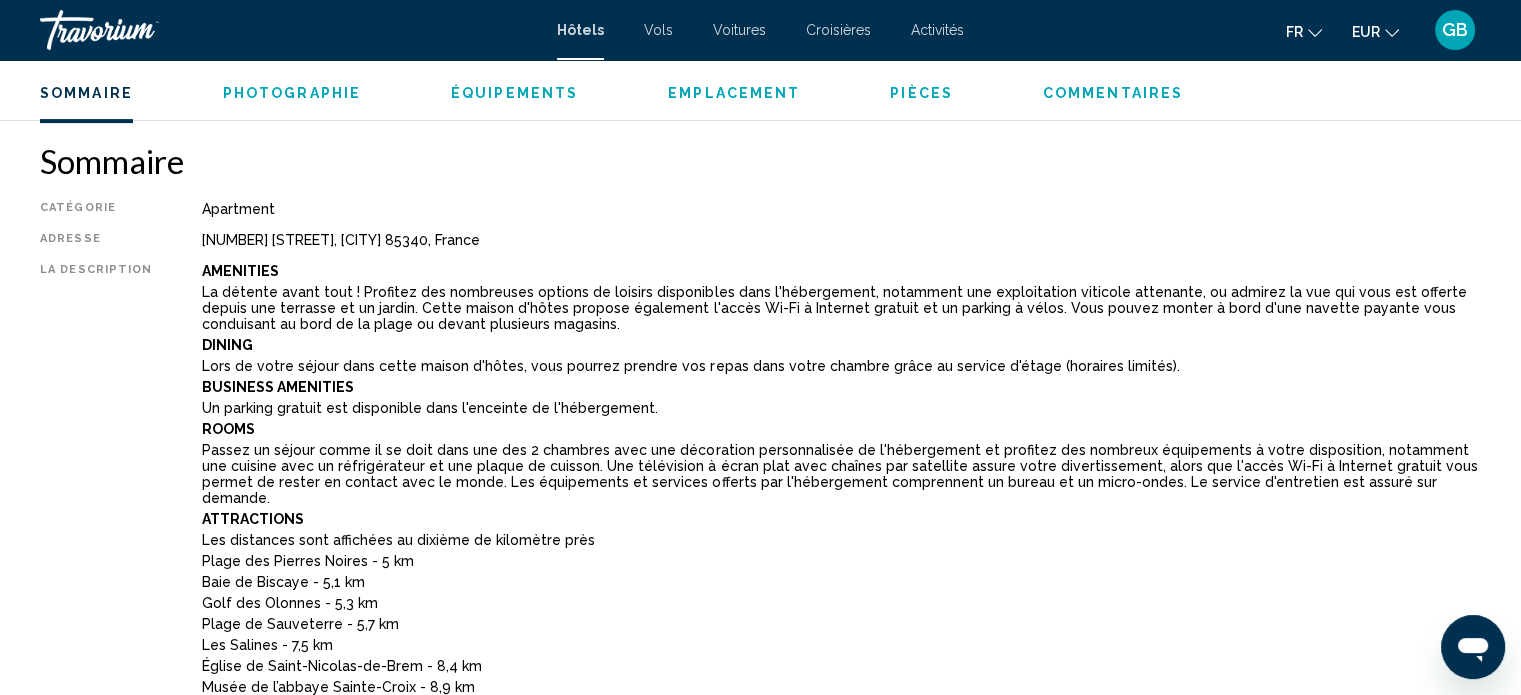 scroll, scrollTop: 836, scrollLeft: 0, axis: vertical 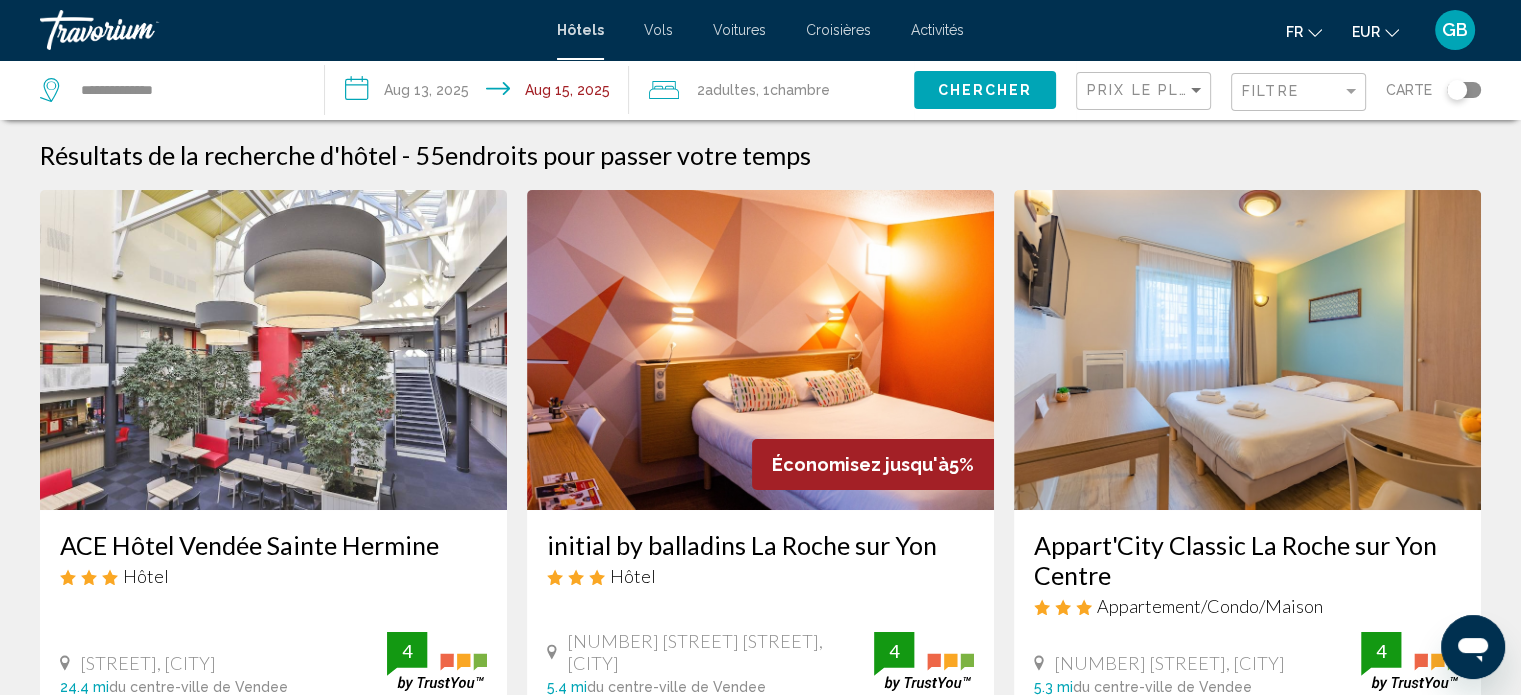 click 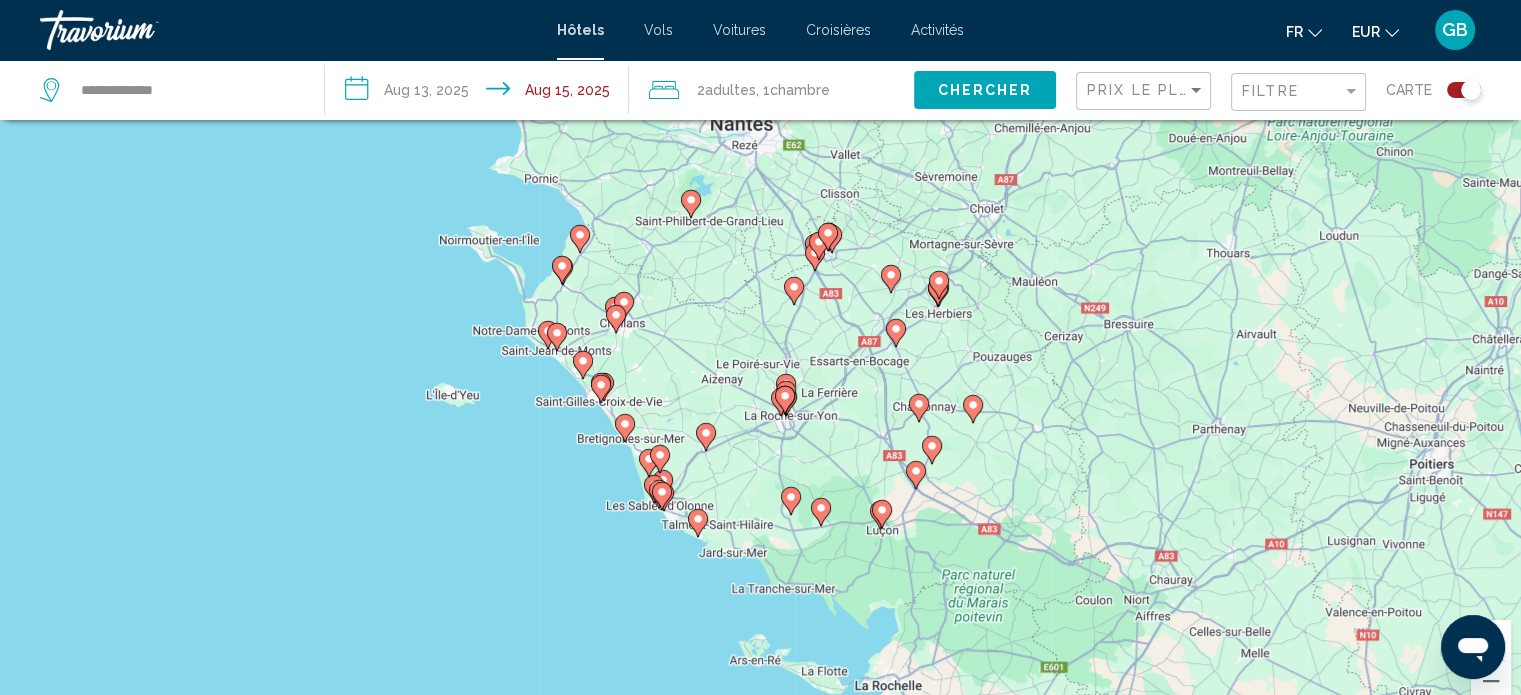 scroll, scrollTop: 97, scrollLeft: 0, axis: vertical 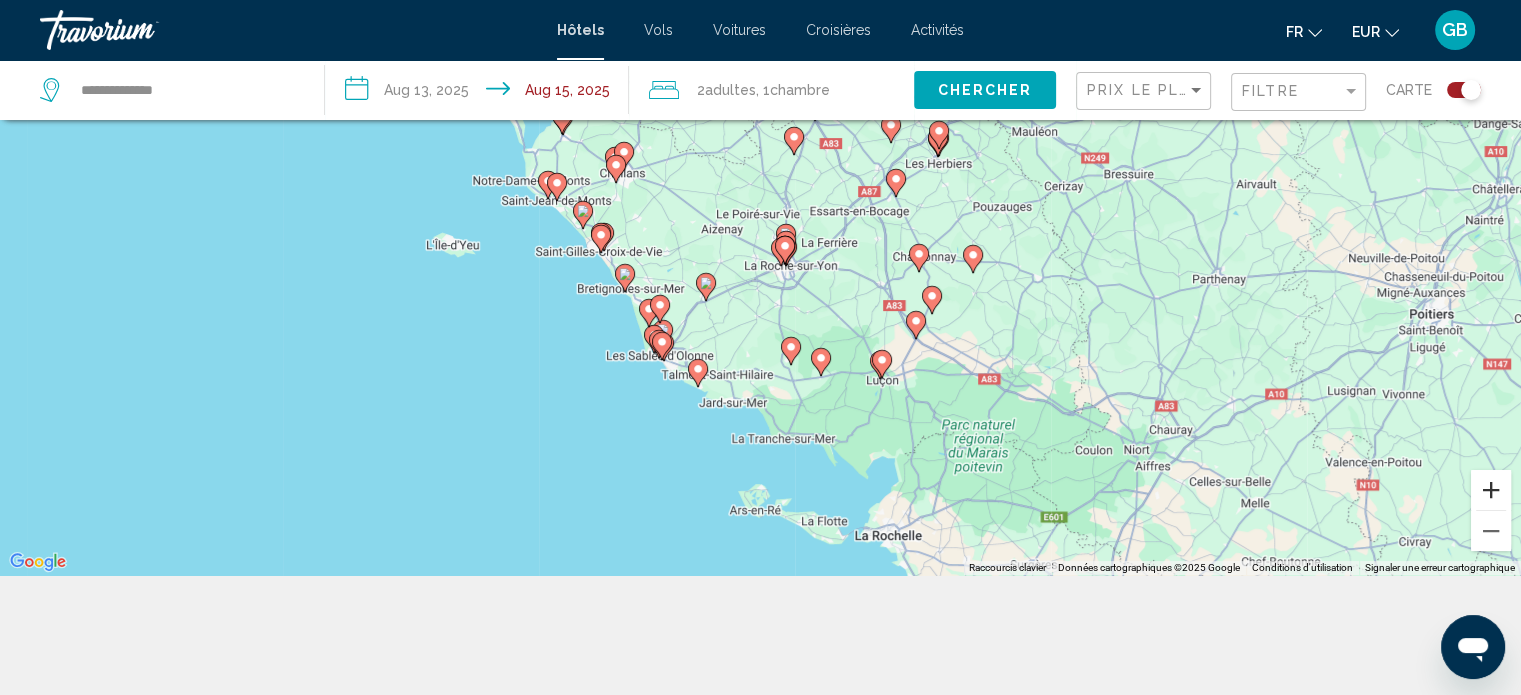 click at bounding box center [1491, 490] 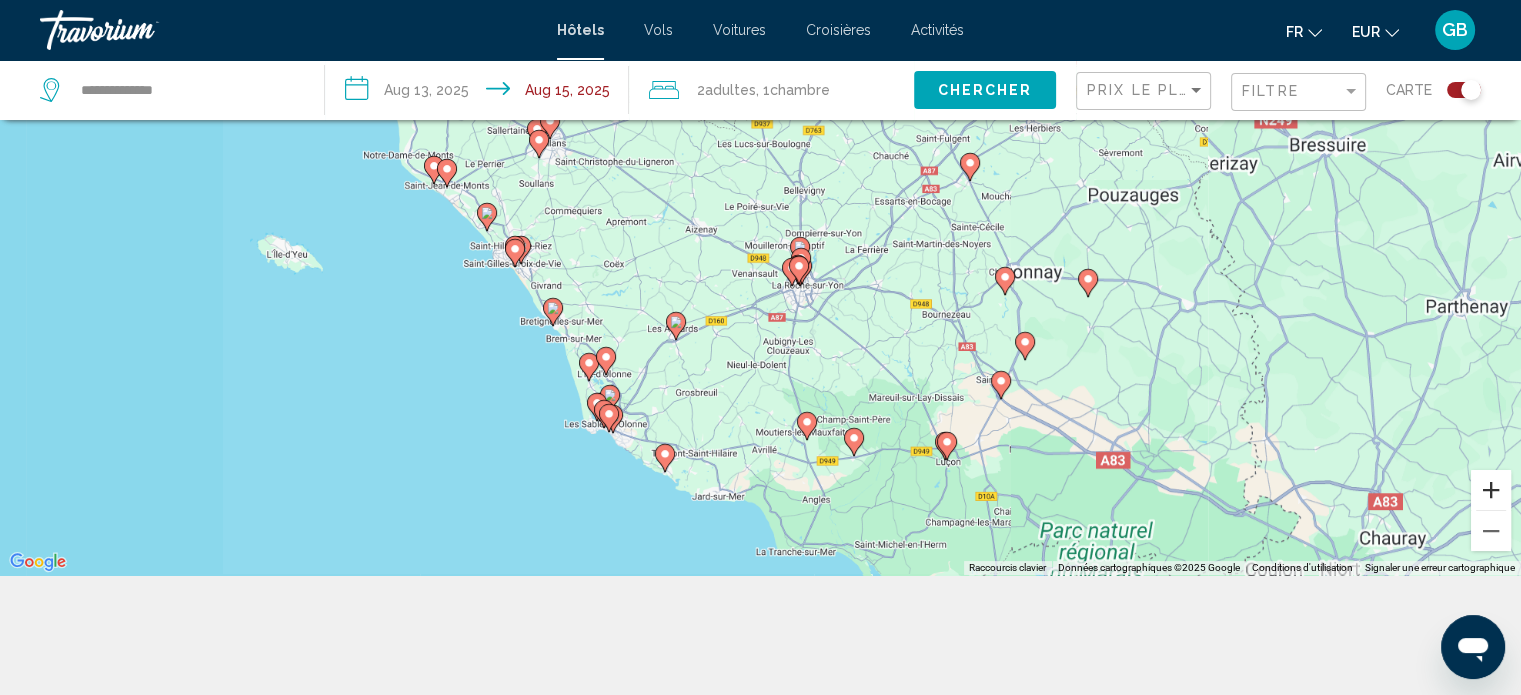 click at bounding box center [1491, 490] 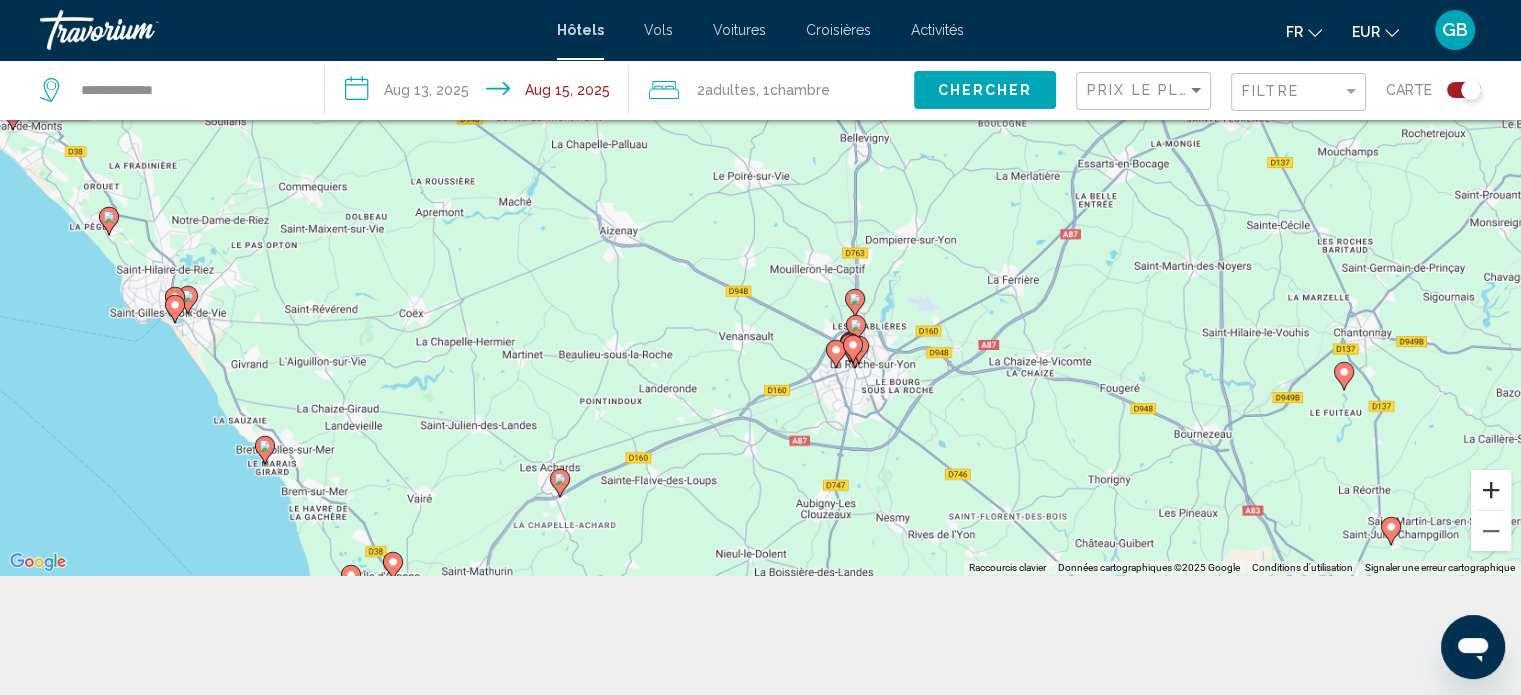 click at bounding box center [1491, 490] 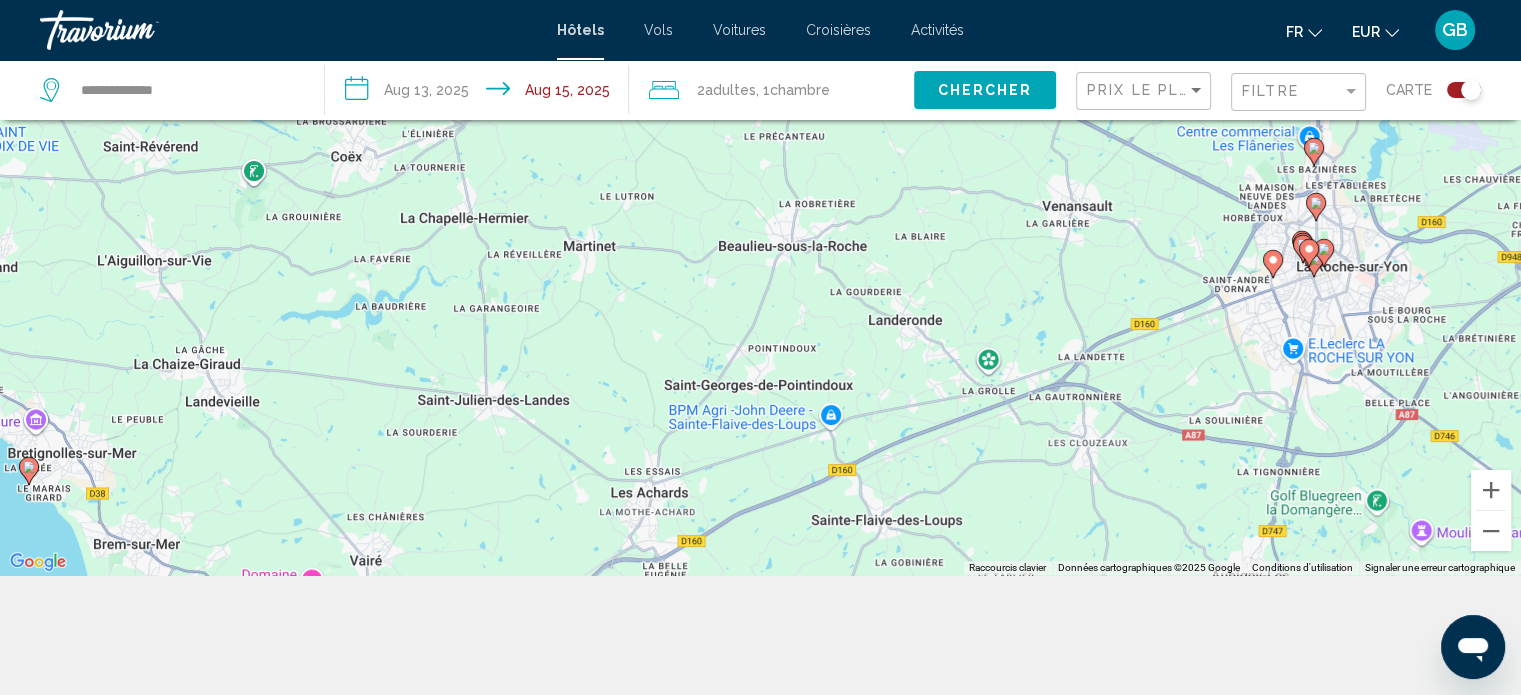 drag, startPoint x: 768, startPoint y: 465, endPoint x: 1204, endPoint y: 95, distance: 571.83563 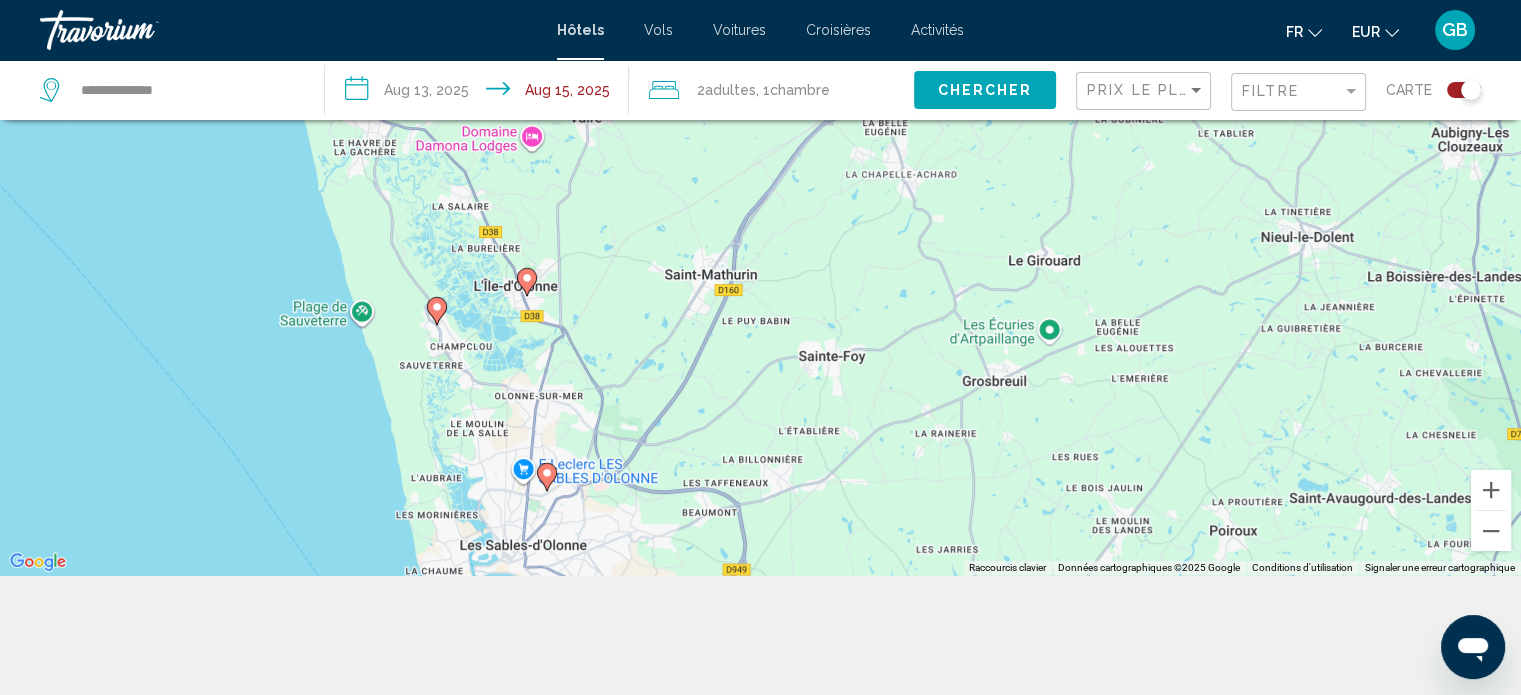 drag, startPoint x: 923, startPoint y: 425, endPoint x: 1019, endPoint y: 160, distance: 281.85278 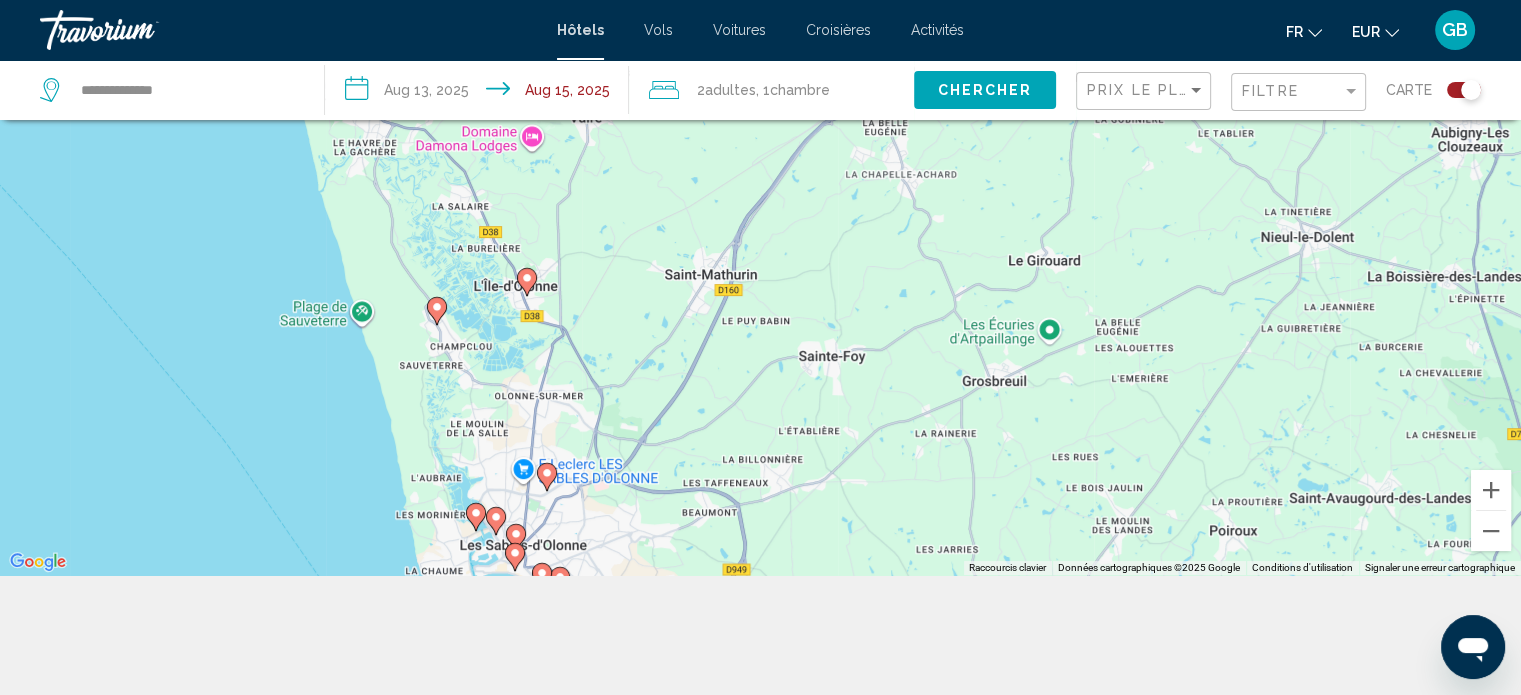 click 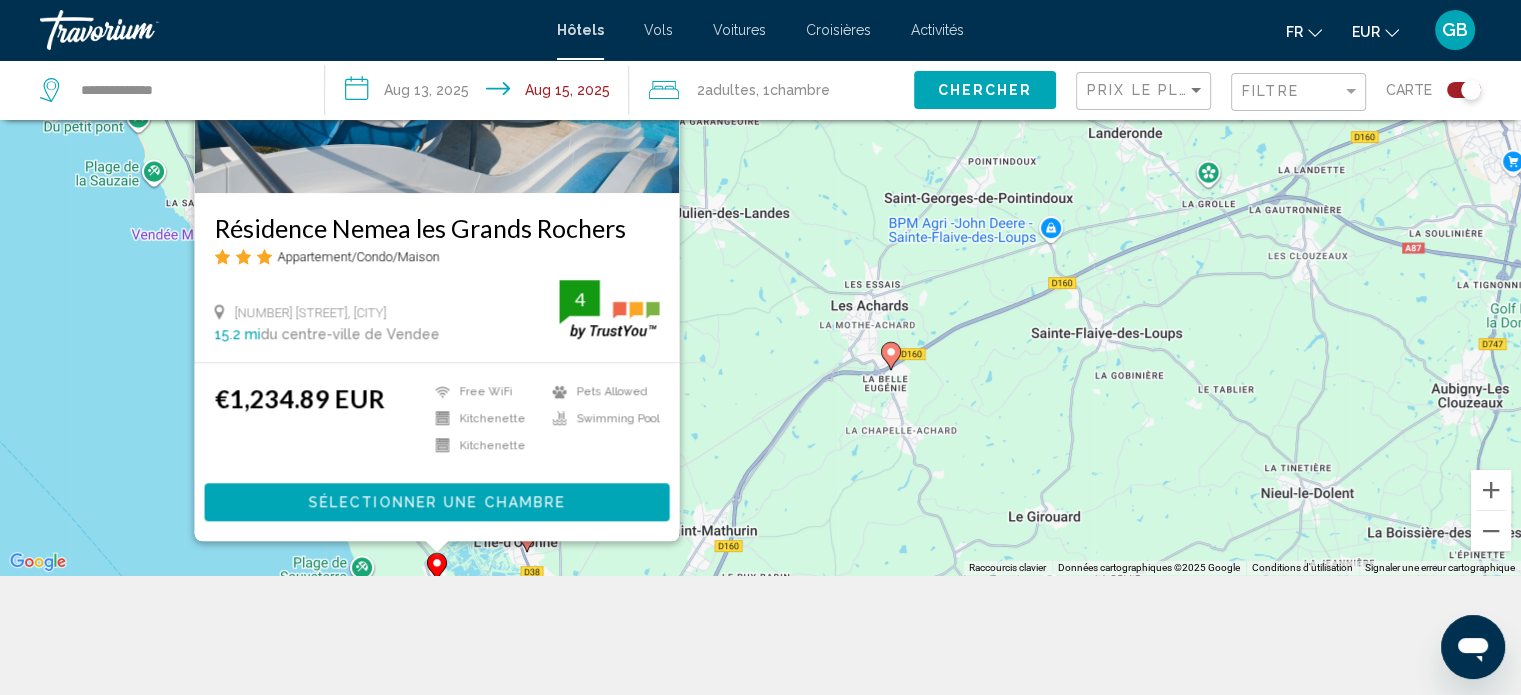 click on "Résidence Nemea les Grands Rochers Appartement/Condo/Maison [NUMBER] [STREET], [CITY] 15.2 mi du centre-ville de Vendee de l'hôtel 4 €1,234.89 EUR Free WiFi Kitchenette Kitchenette Pets Allowed Swimming Pool 4 Sélectionner une chambre" at bounding box center [760, 227] 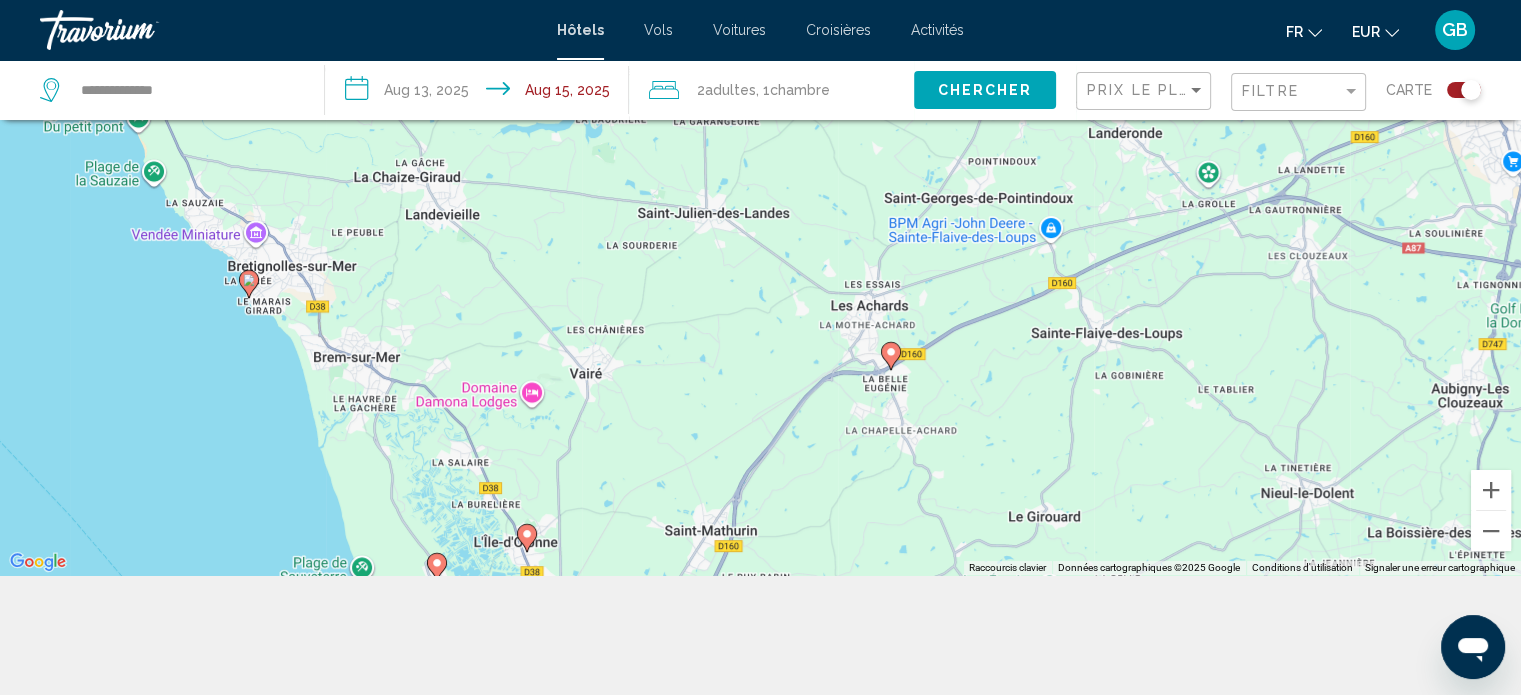 click on "Pour activer le glissement avec le clavier, appuyez sur Alt+Entrée. Une fois ce mode activé, utilisez les touches fléchées pour déplacer le repère. Pour valider le déplacement, appuyez sur Entrée. Pour annuler, appuyez sur Échap." at bounding box center (760, 227) 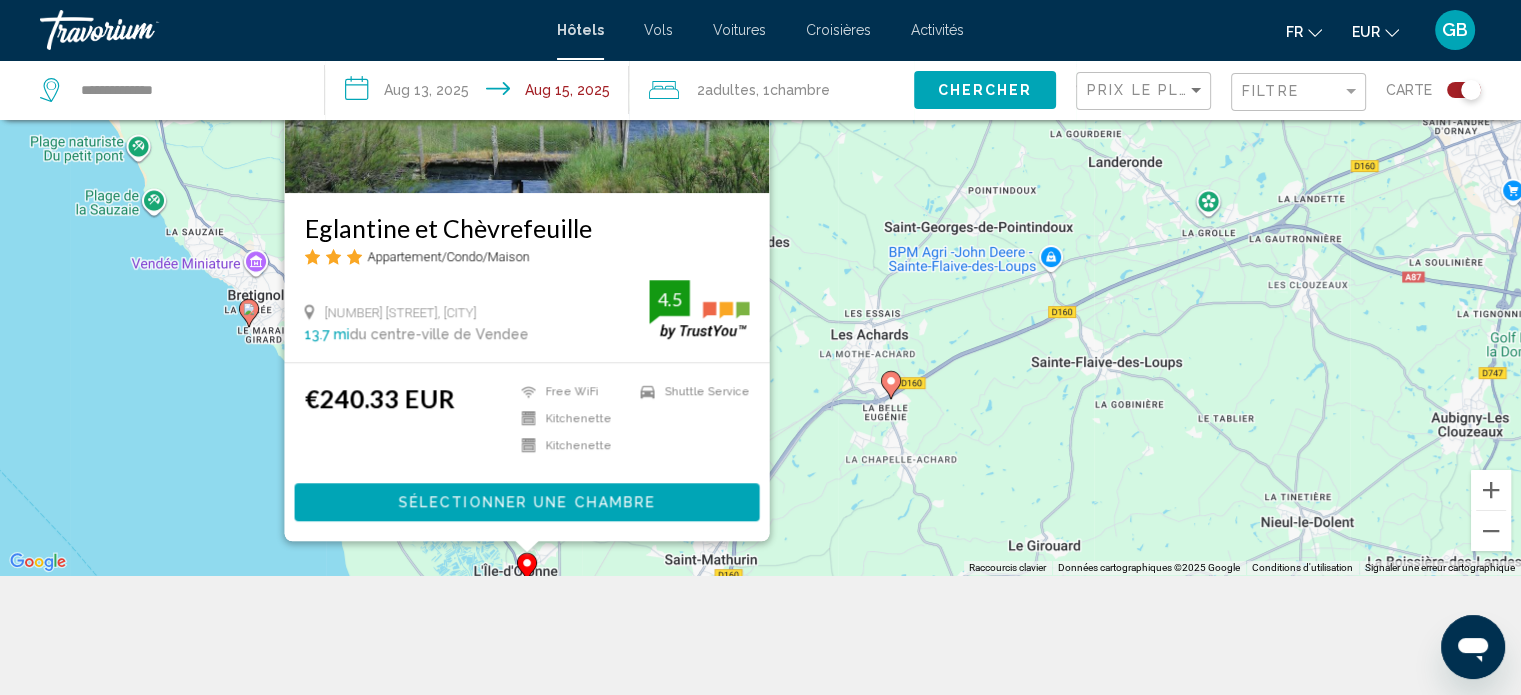 click on "Eglantine et Chèvrefeuille
Appartement/Condo/Maison
23 [STREET], [CITY] 13.7 mi  du centre-ville de Vendee de l'hôtel 4.5 €240.33 EUR
Free WiFi
Kitchenette
Kitchenette
Shuttle Service  4.5 Sélectionner une chambre" at bounding box center [760, 227] 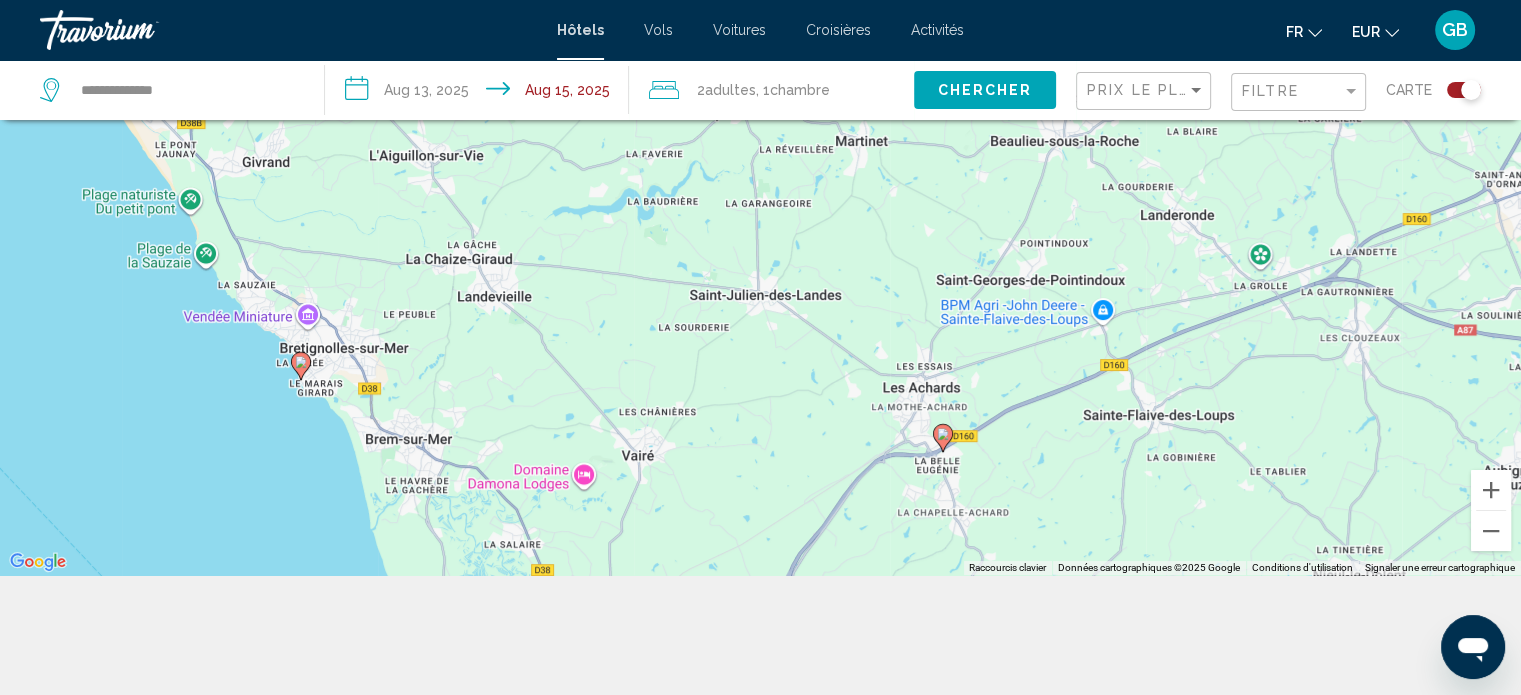 drag, startPoint x: 196, startPoint y: 477, endPoint x: 252, endPoint y: 475, distance: 56.0357 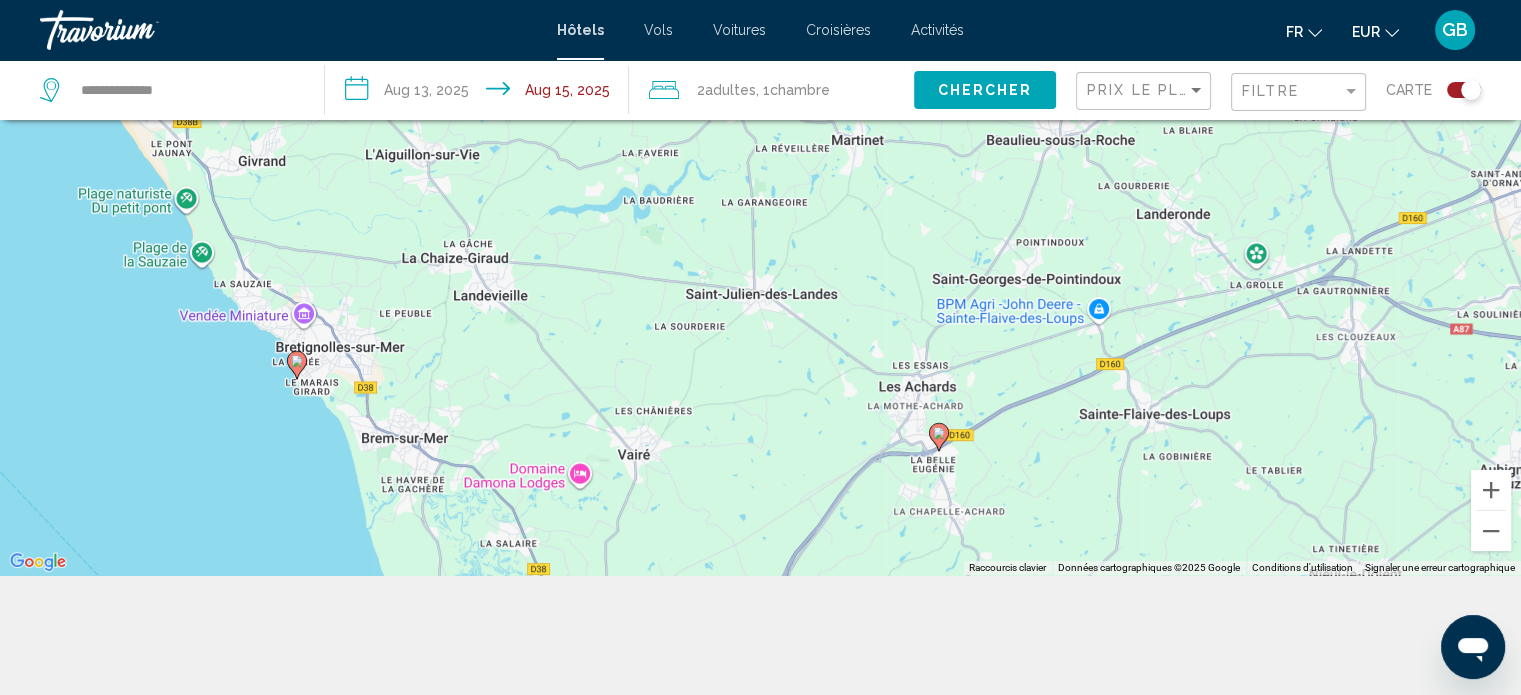 click 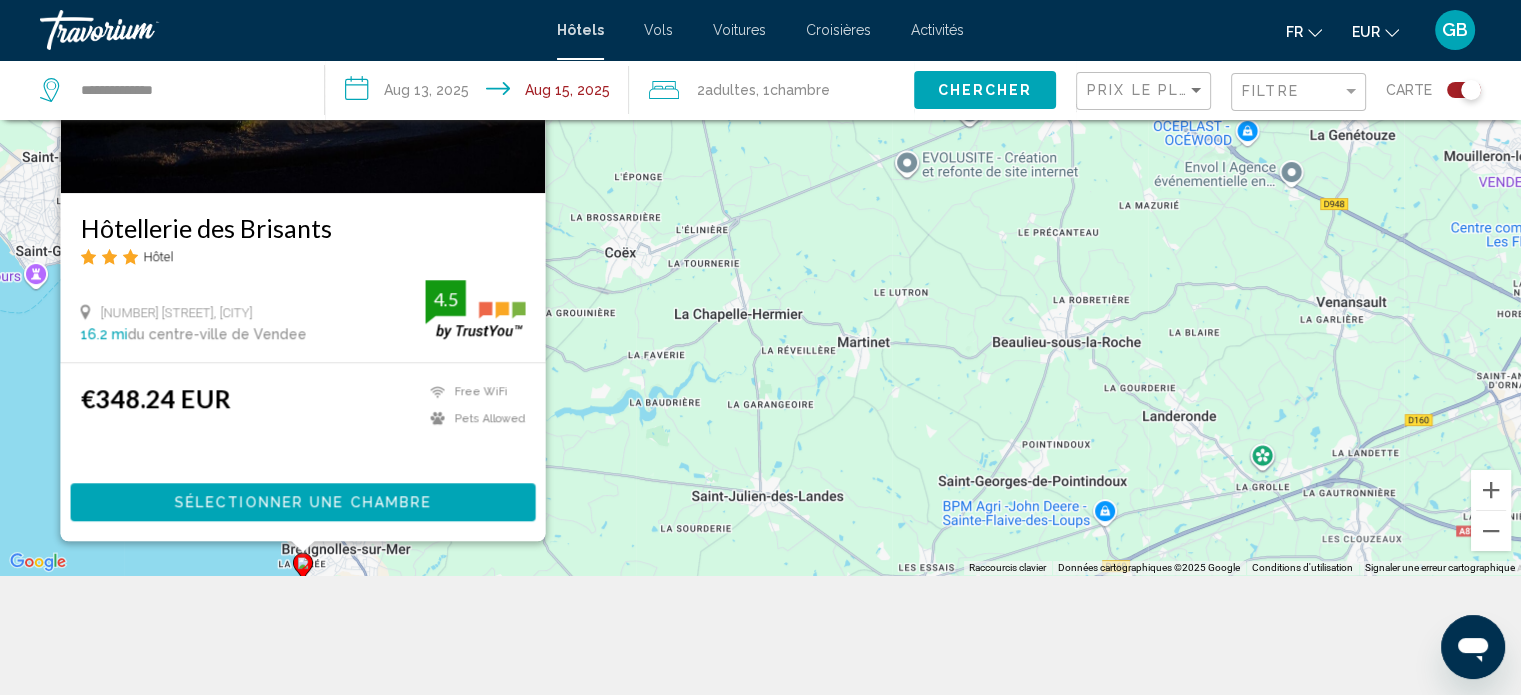 click on "Hôtel" at bounding box center (302, 256) 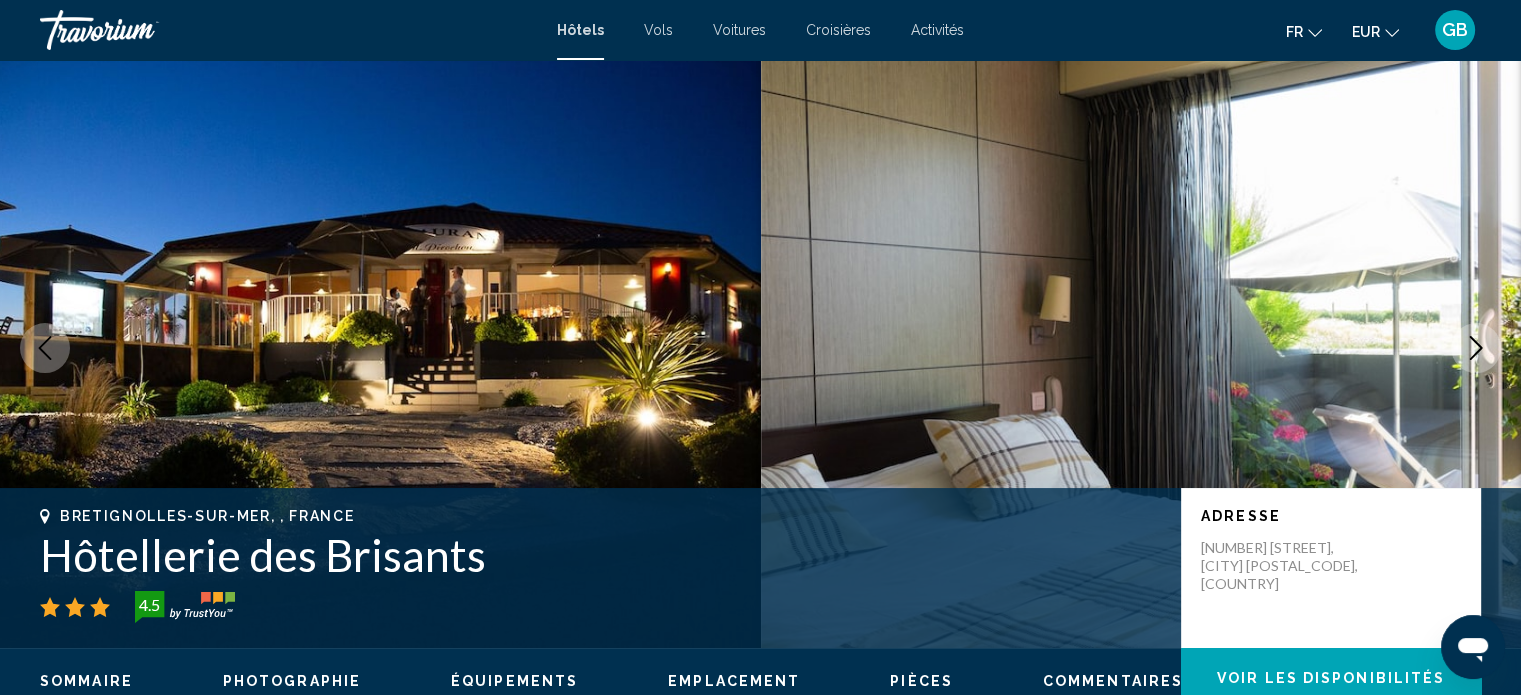 type 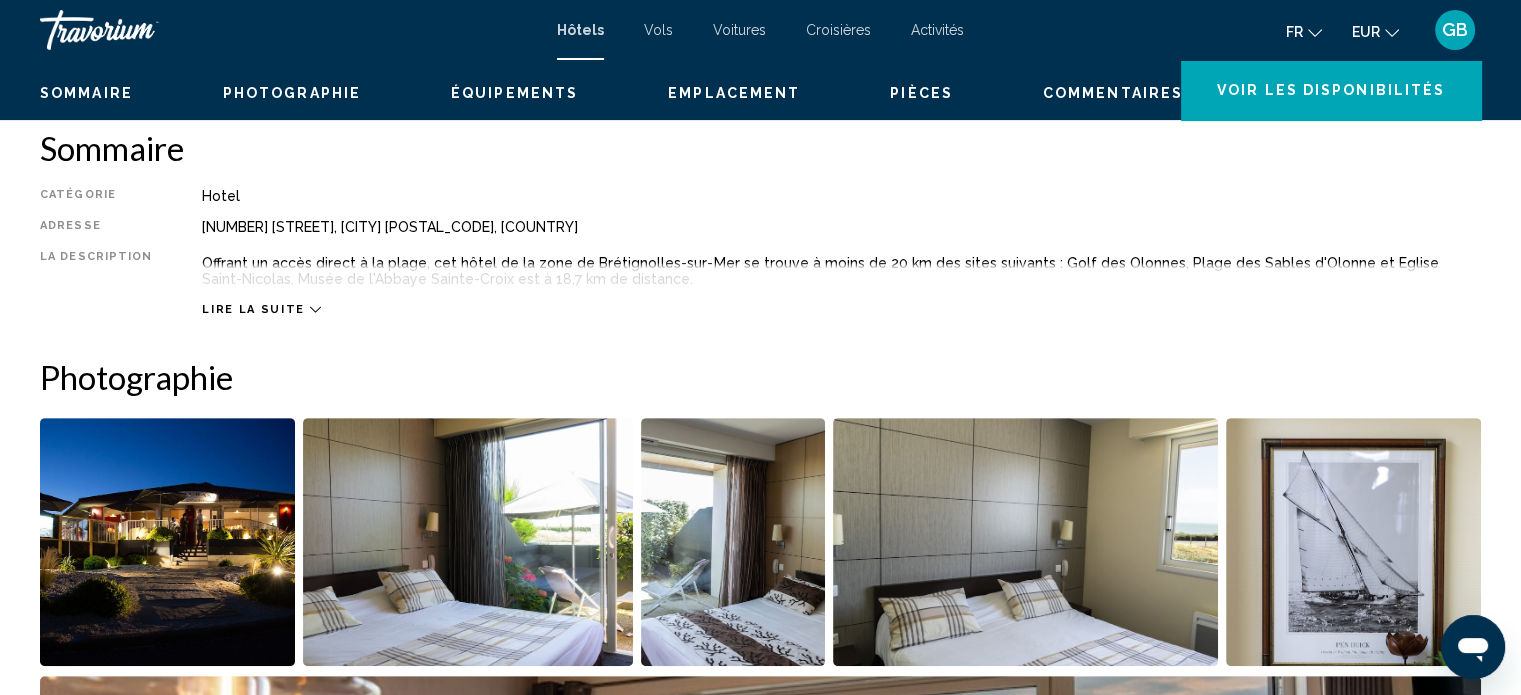 scroll, scrollTop: 652, scrollLeft: 0, axis: vertical 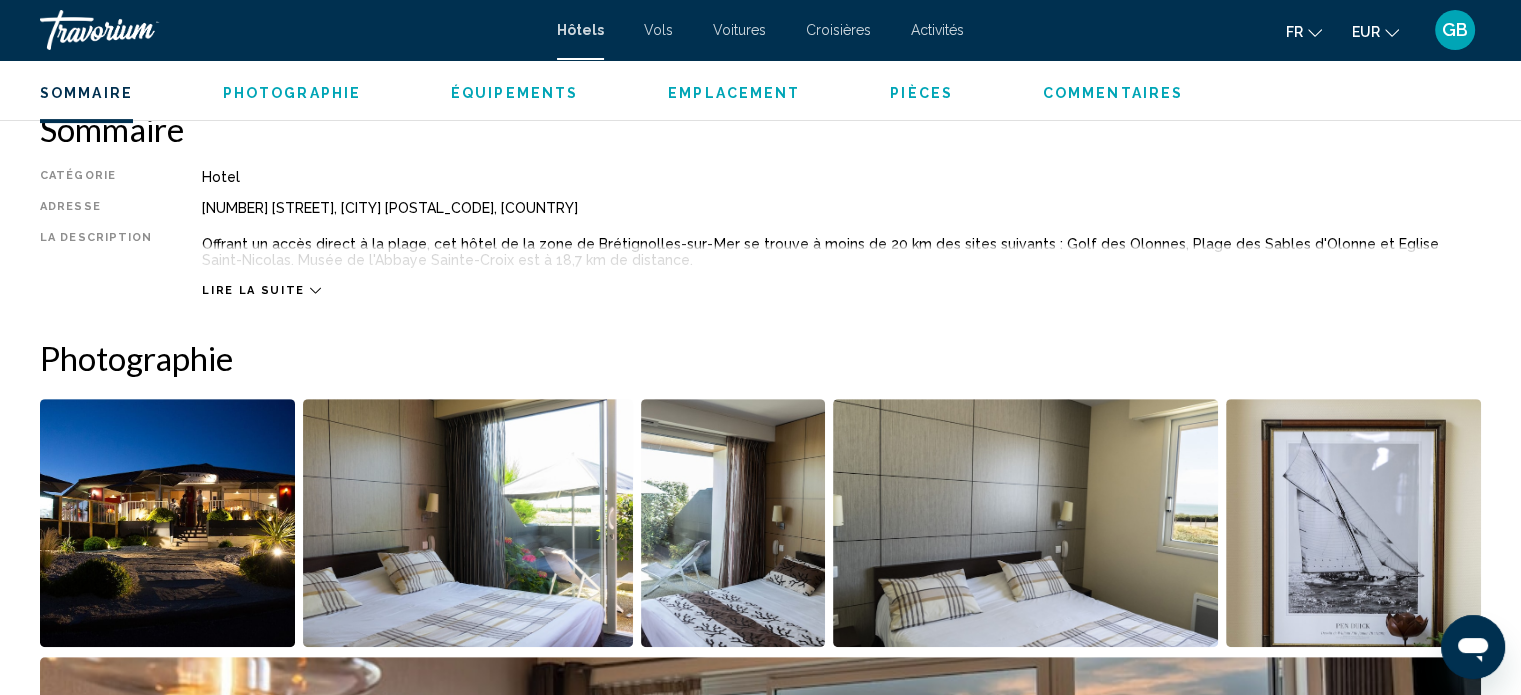 click on "Lire la suite" at bounding box center (253, 290) 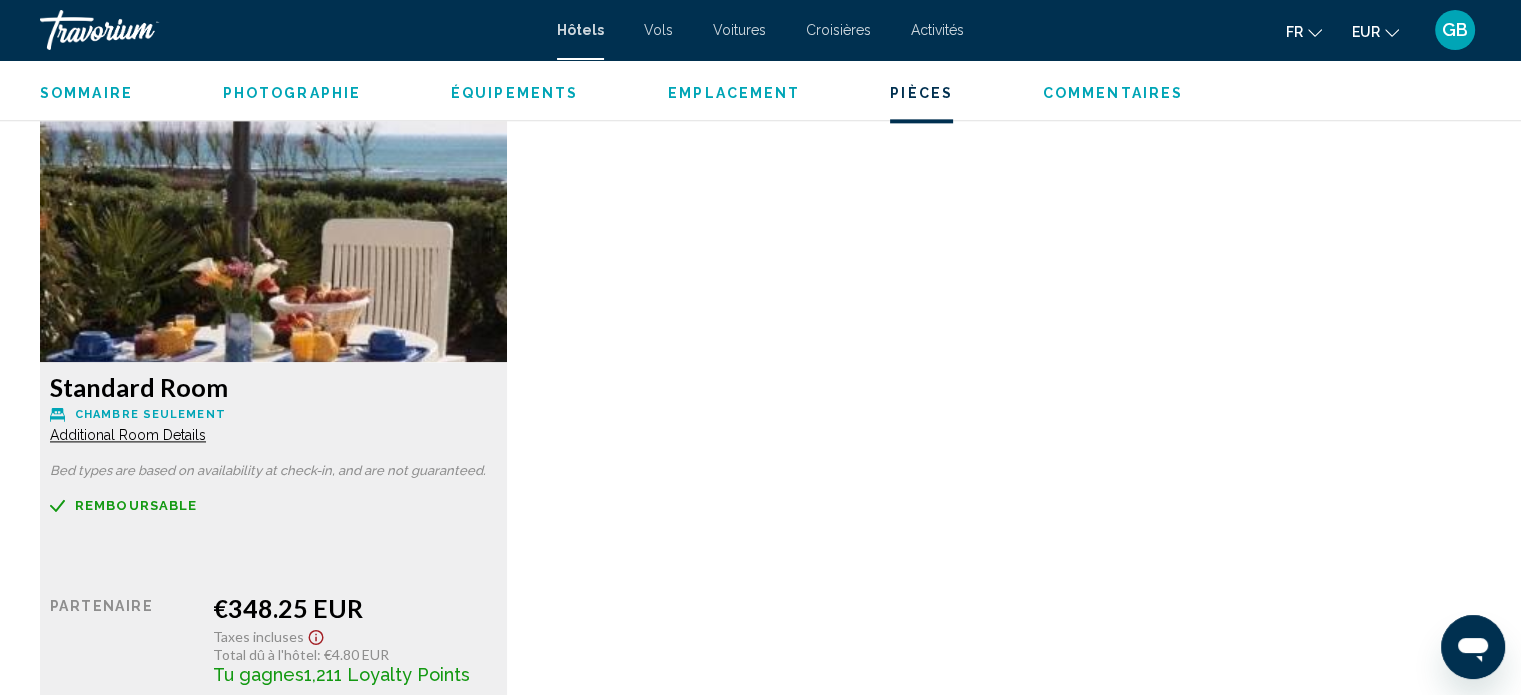 scroll, scrollTop: 2652, scrollLeft: 0, axis: vertical 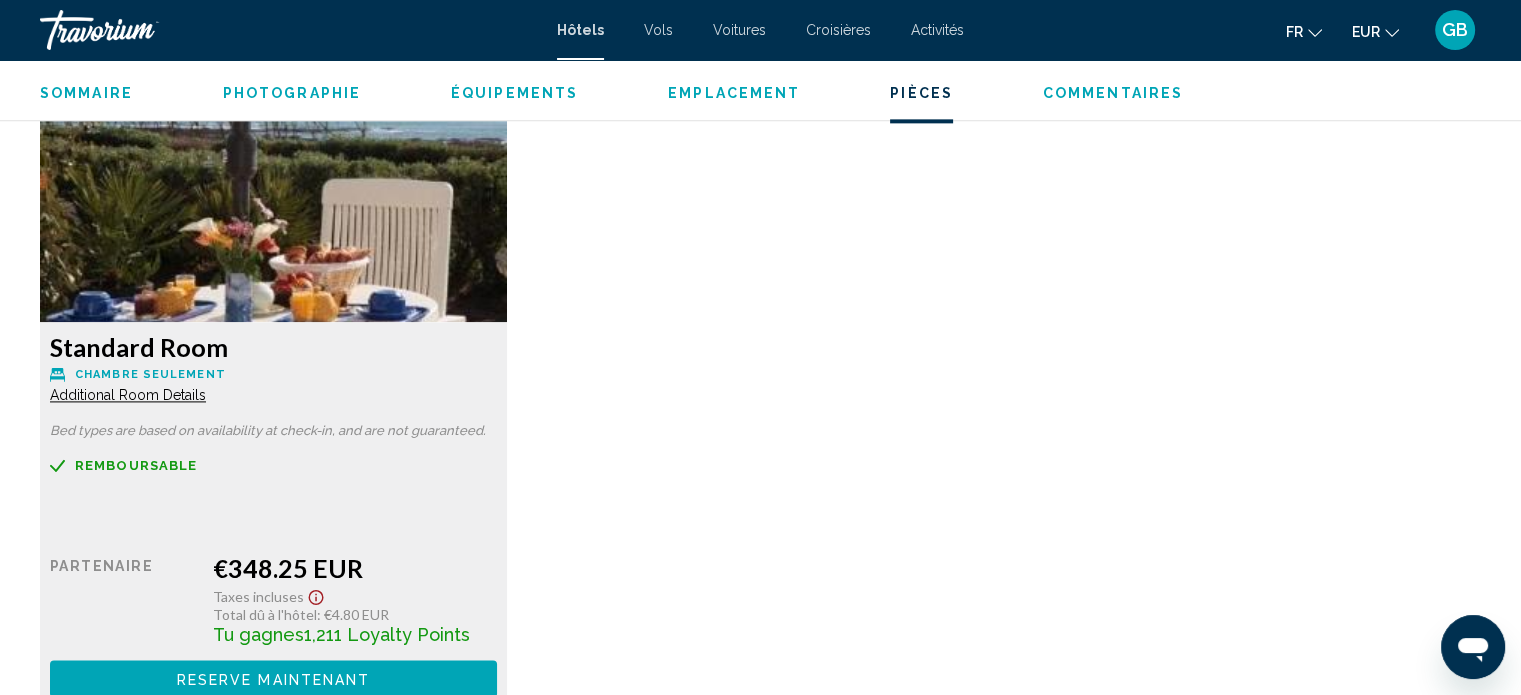 click on "Reserve maintenant" at bounding box center (274, 679) 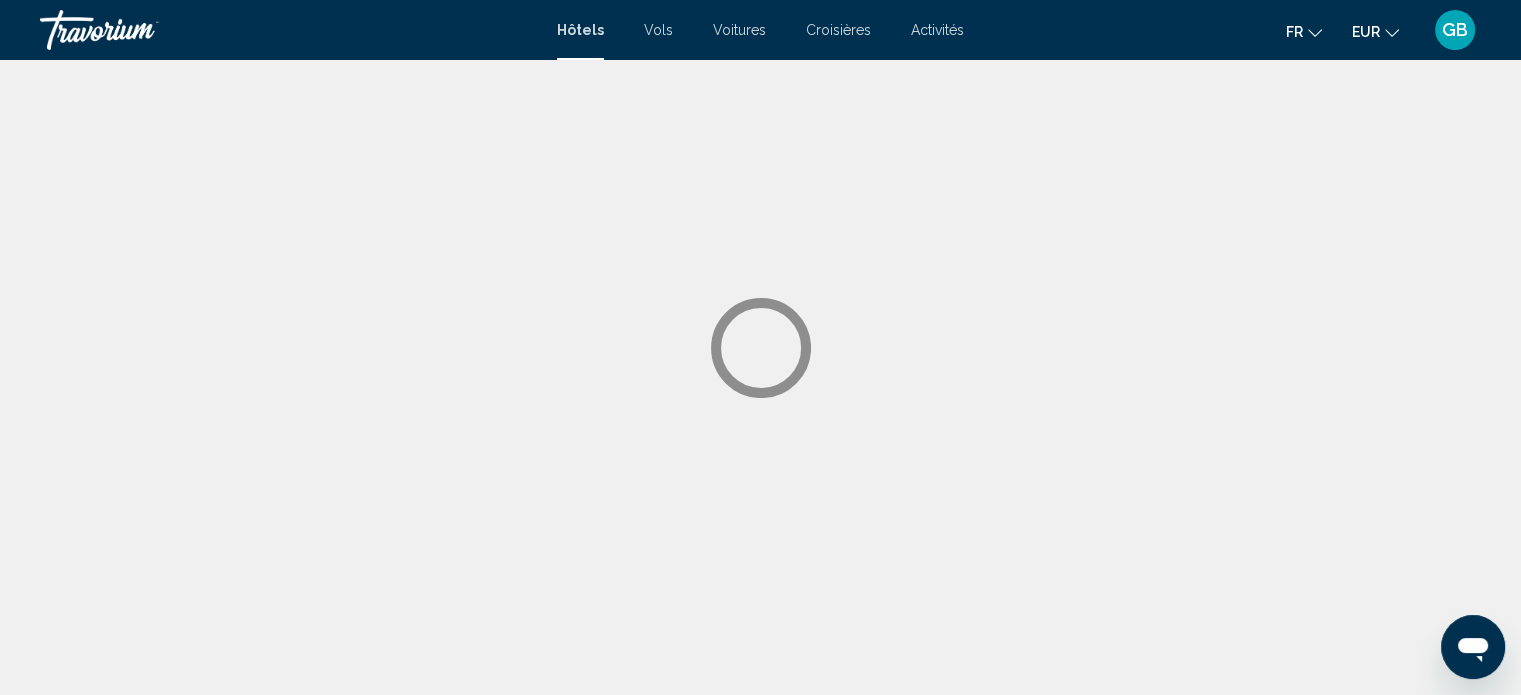 scroll, scrollTop: 0, scrollLeft: 0, axis: both 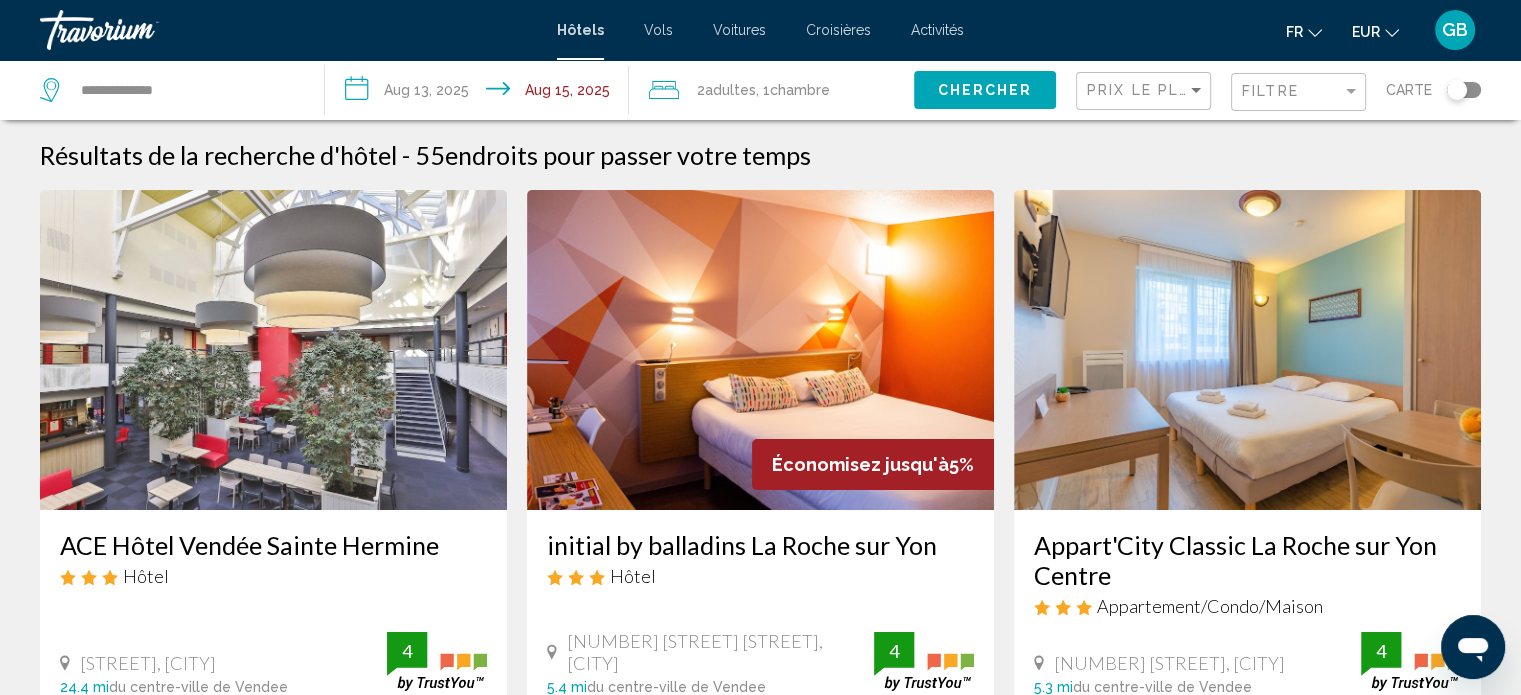 click 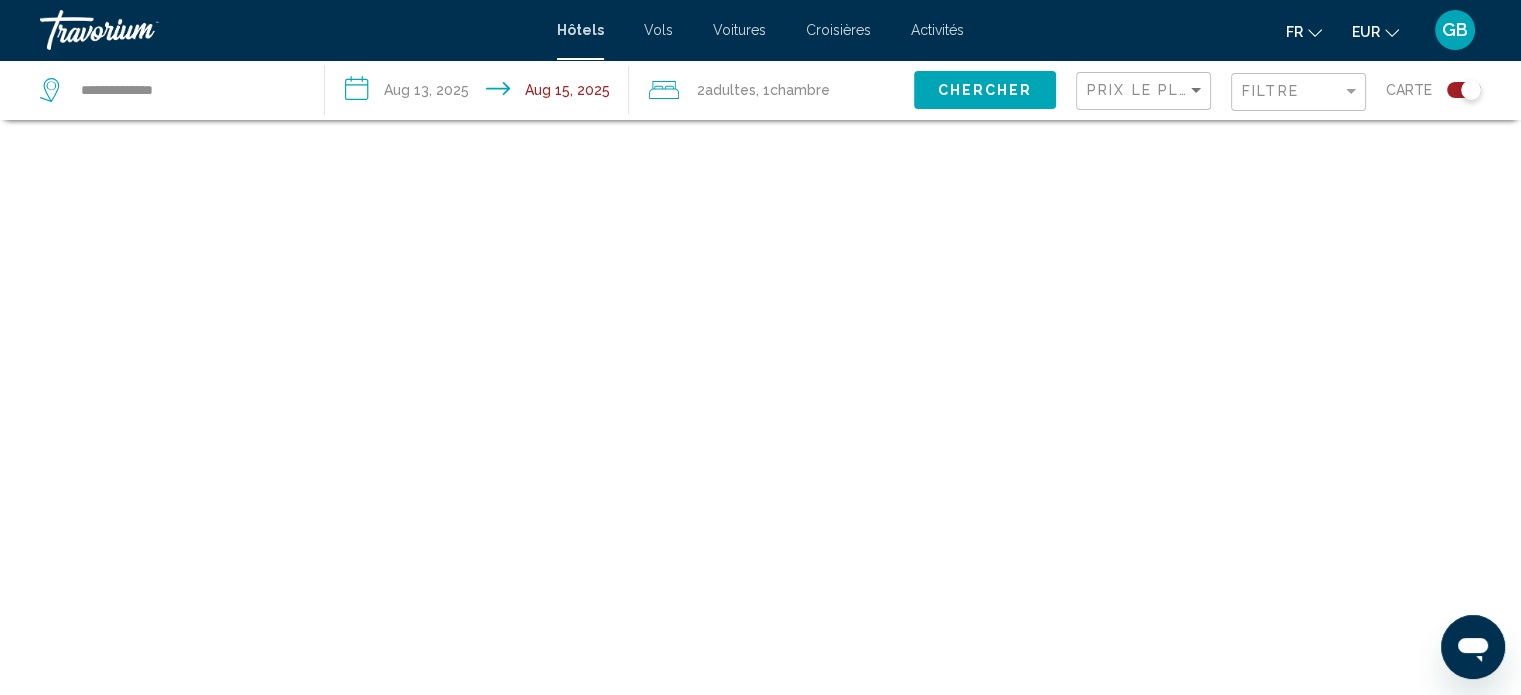 scroll, scrollTop: 120, scrollLeft: 0, axis: vertical 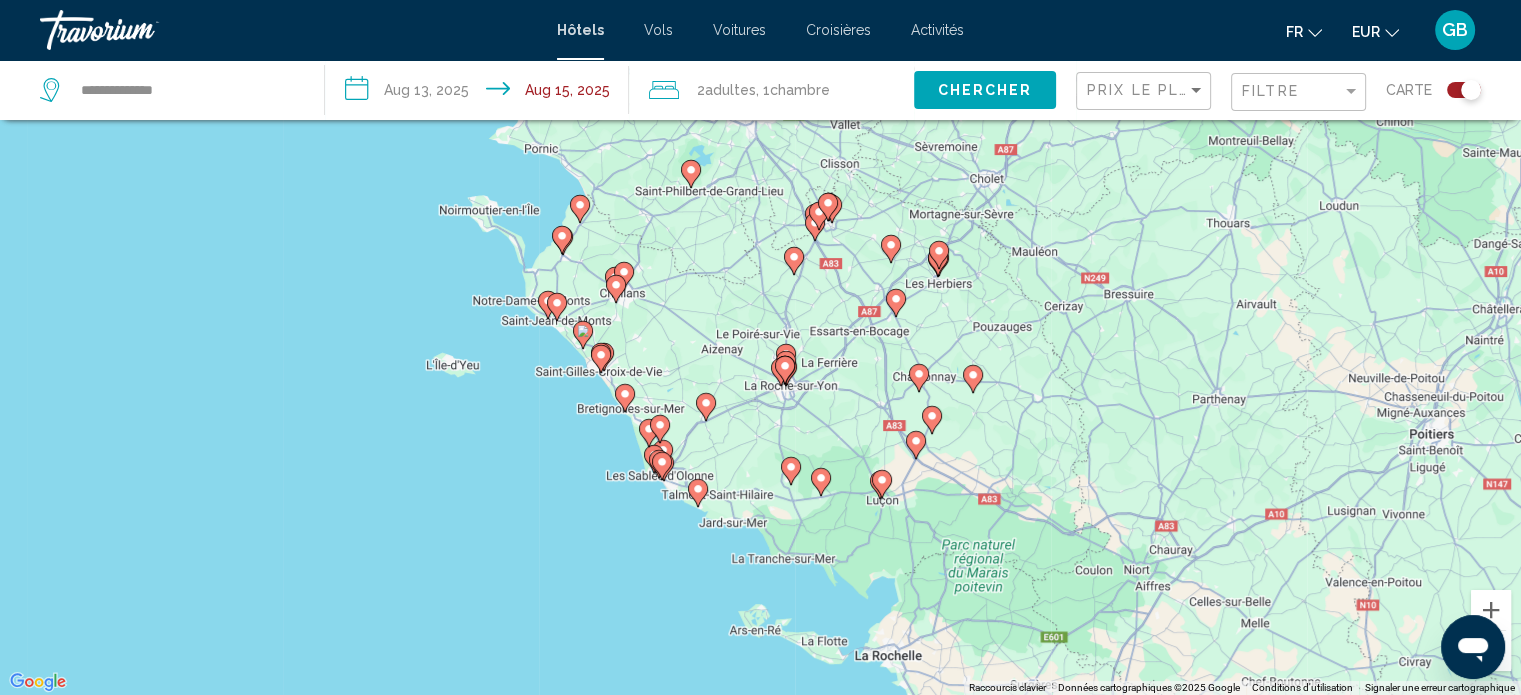 click 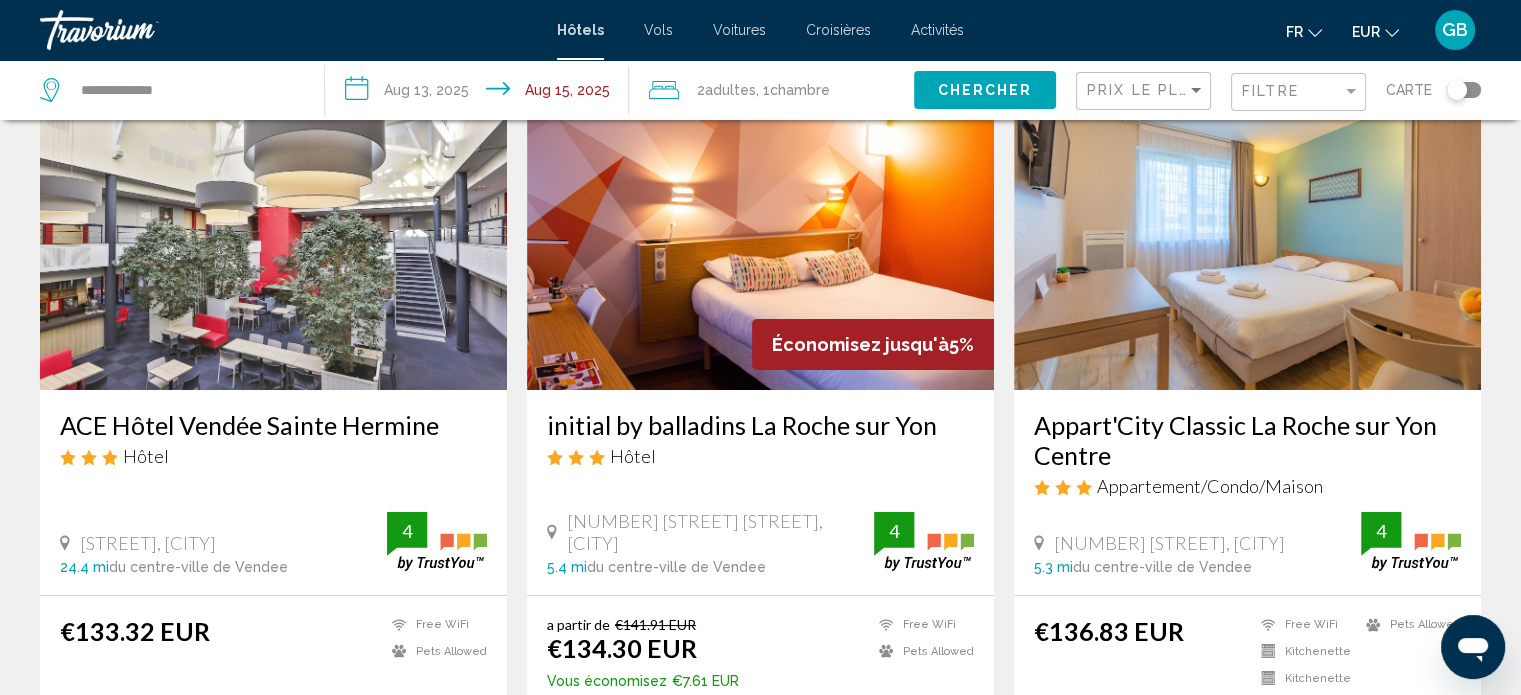 scroll, scrollTop: 140, scrollLeft: 0, axis: vertical 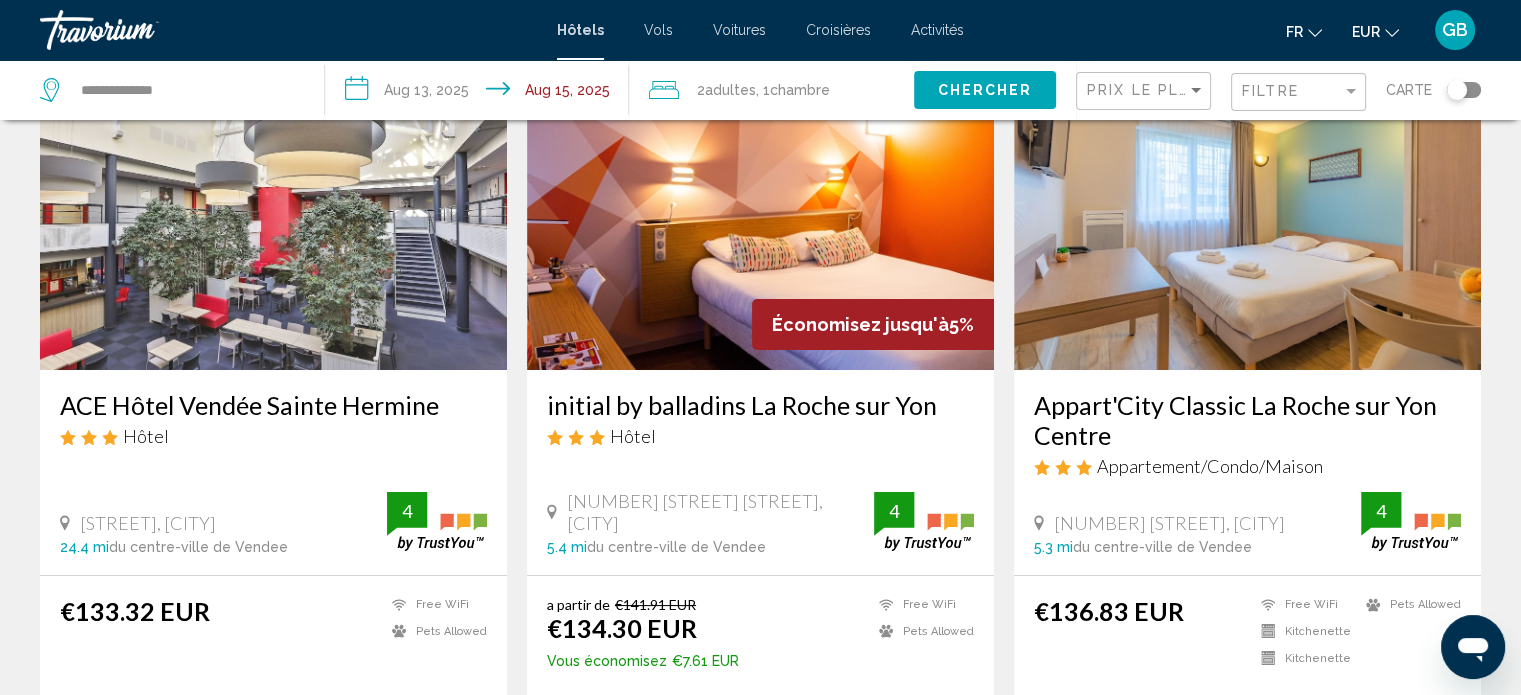 click 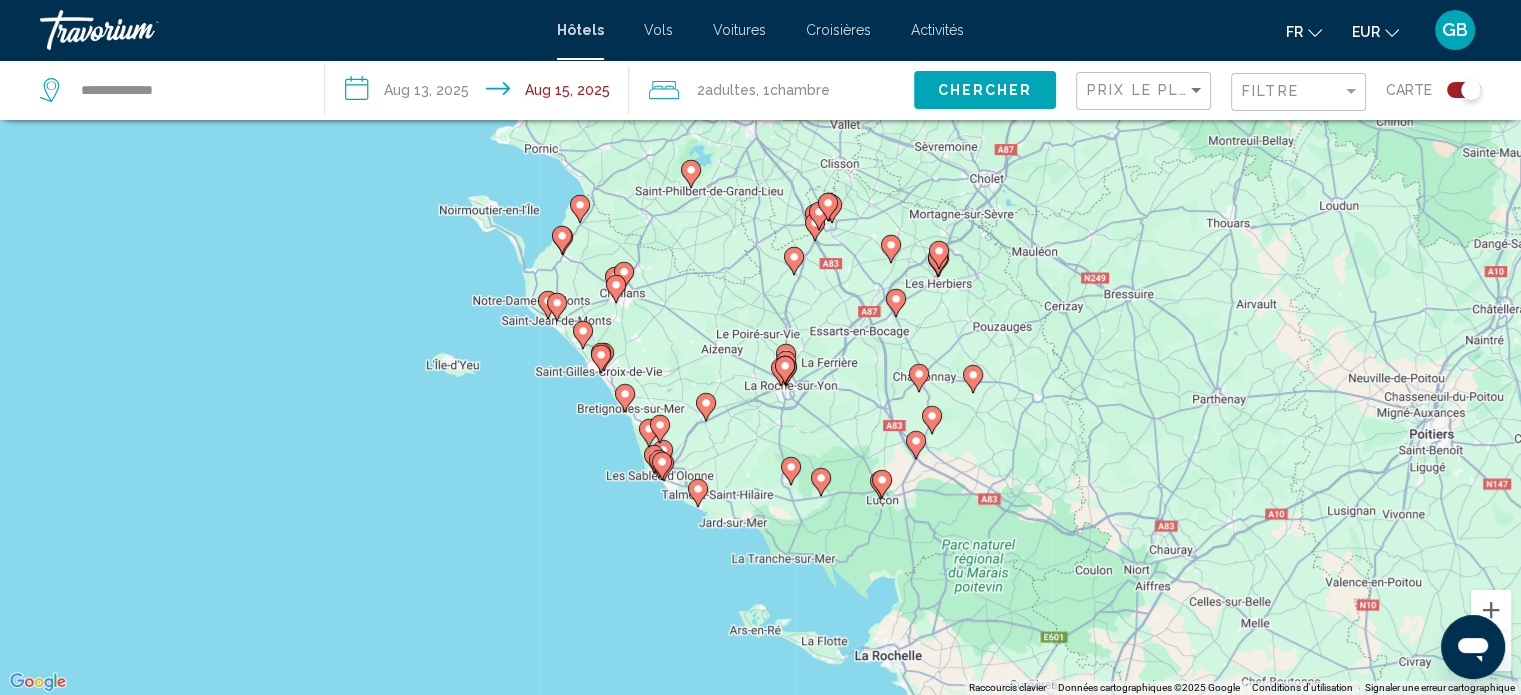 type 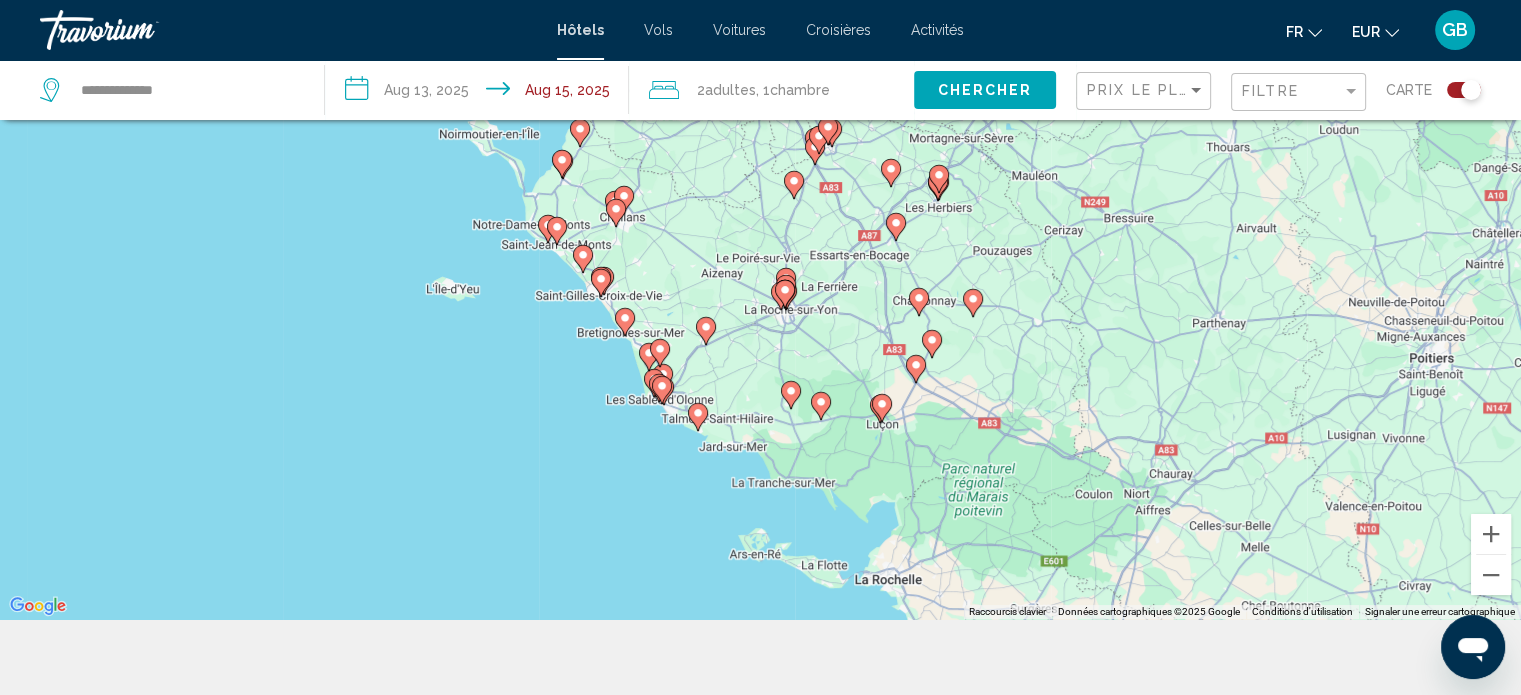 scroll, scrollTop: 200, scrollLeft: 0, axis: vertical 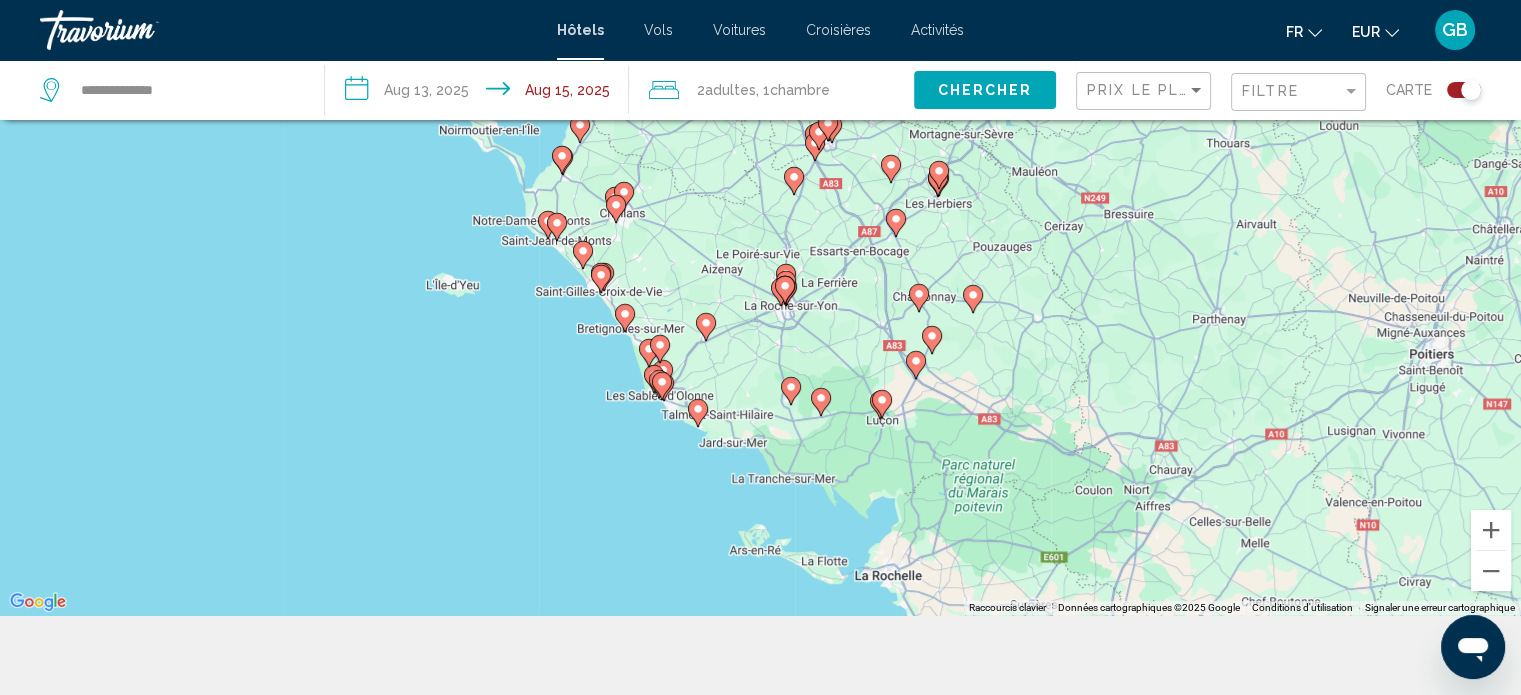 click 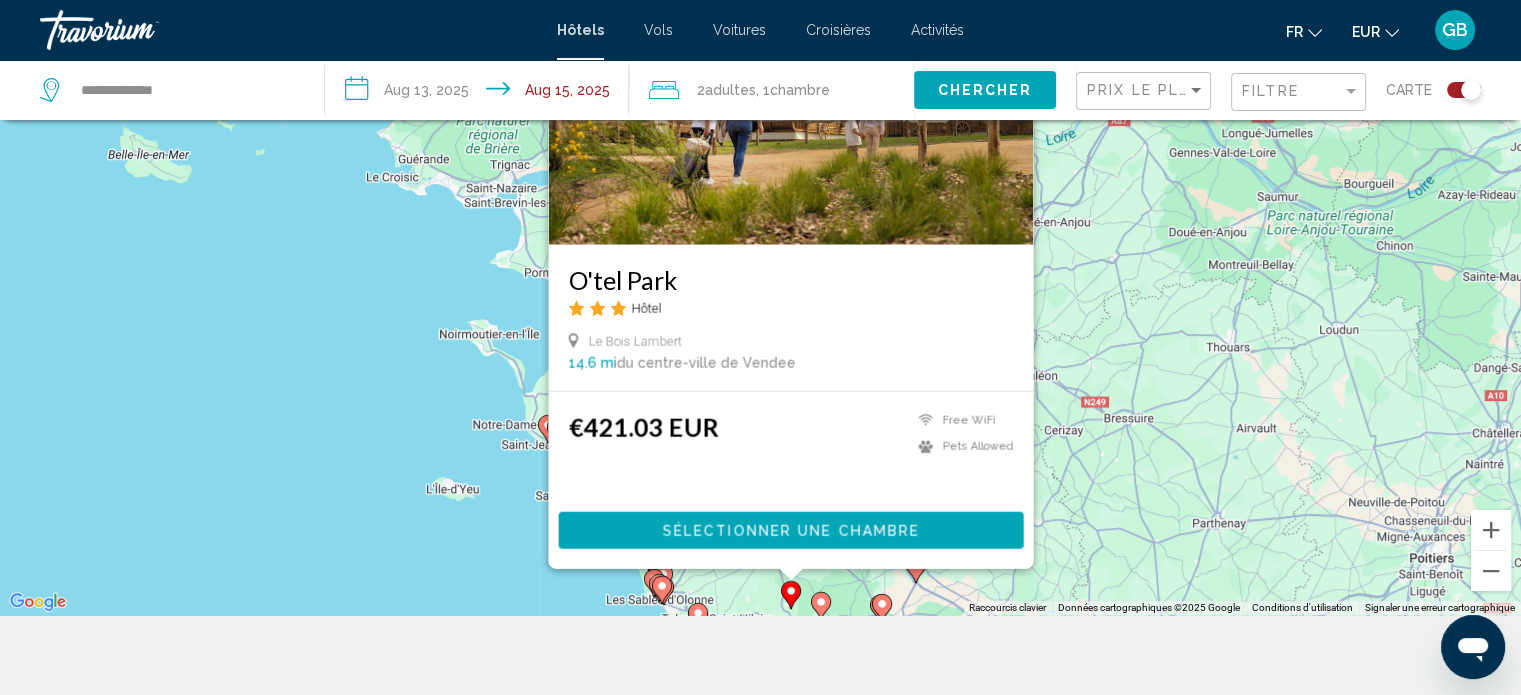 click on "O'tel Park Hôtel Le Bois Lambert 14.6 mi du centre-ville de Vendee de l'hôtel €421.03 EUR Free WiFi Pets Allowed Sélectionner une chambre" at bounding box center [760, 267] 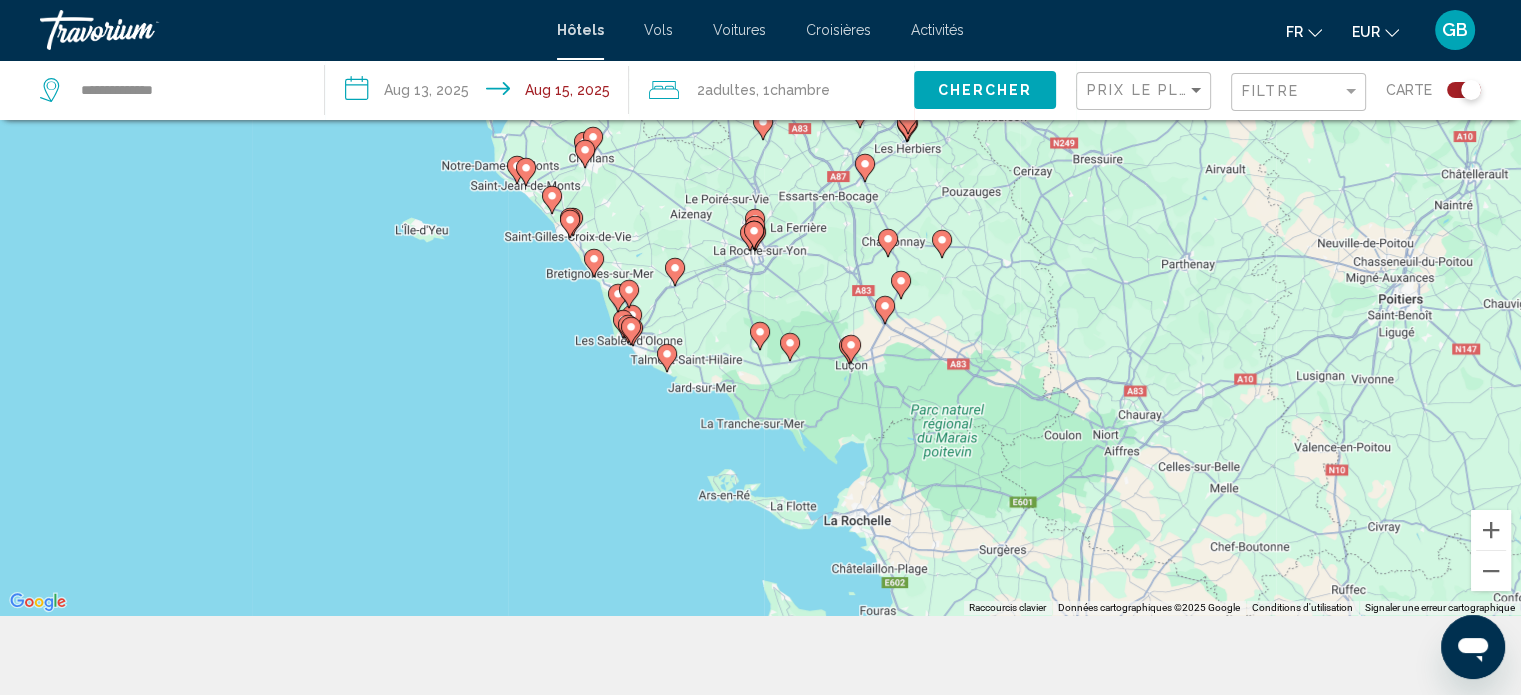 drag, startPoint x: 876, startPoint y: 379, endPoint x: 847, endPoint y: 125, distance: 255.65015 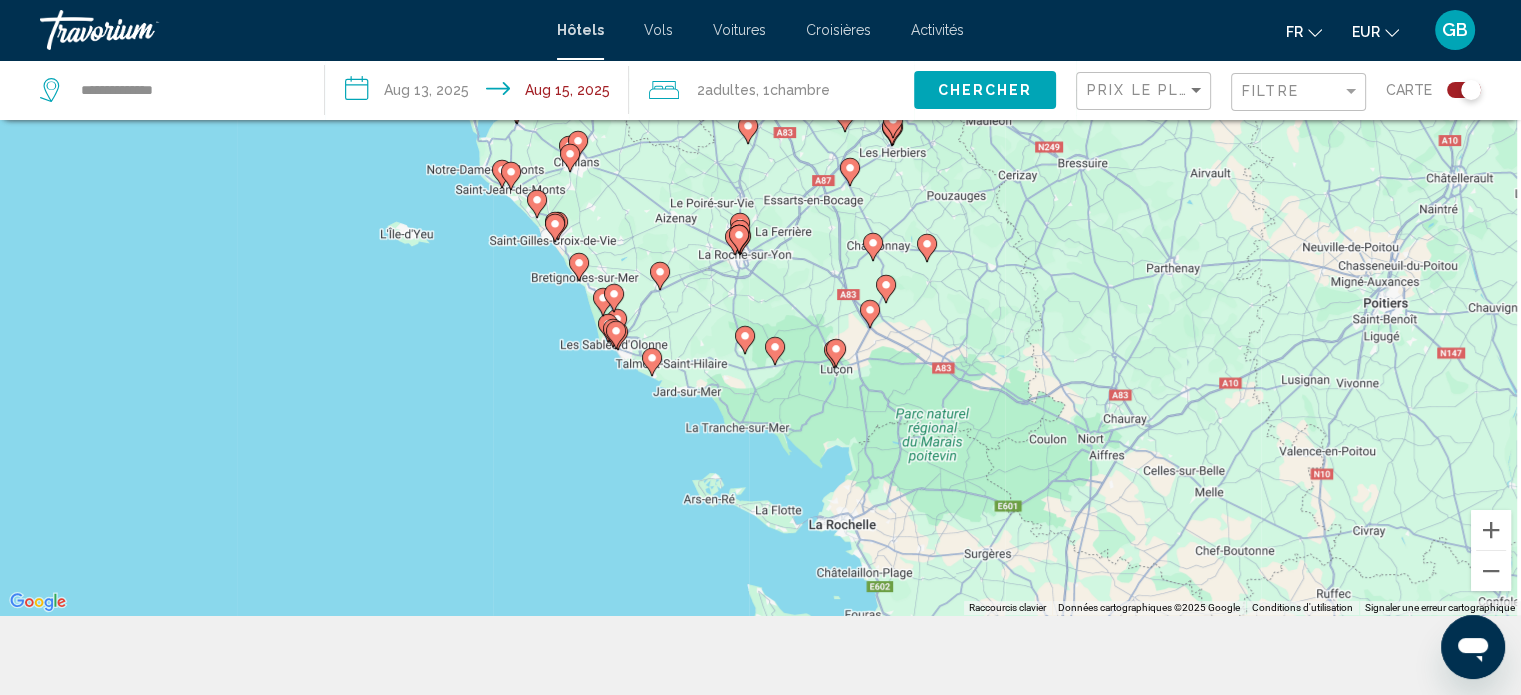 drag, startPoint x: 653, startPoint y: 413, endPoint x: 636, endPoint y: 409, distance: 17.464249 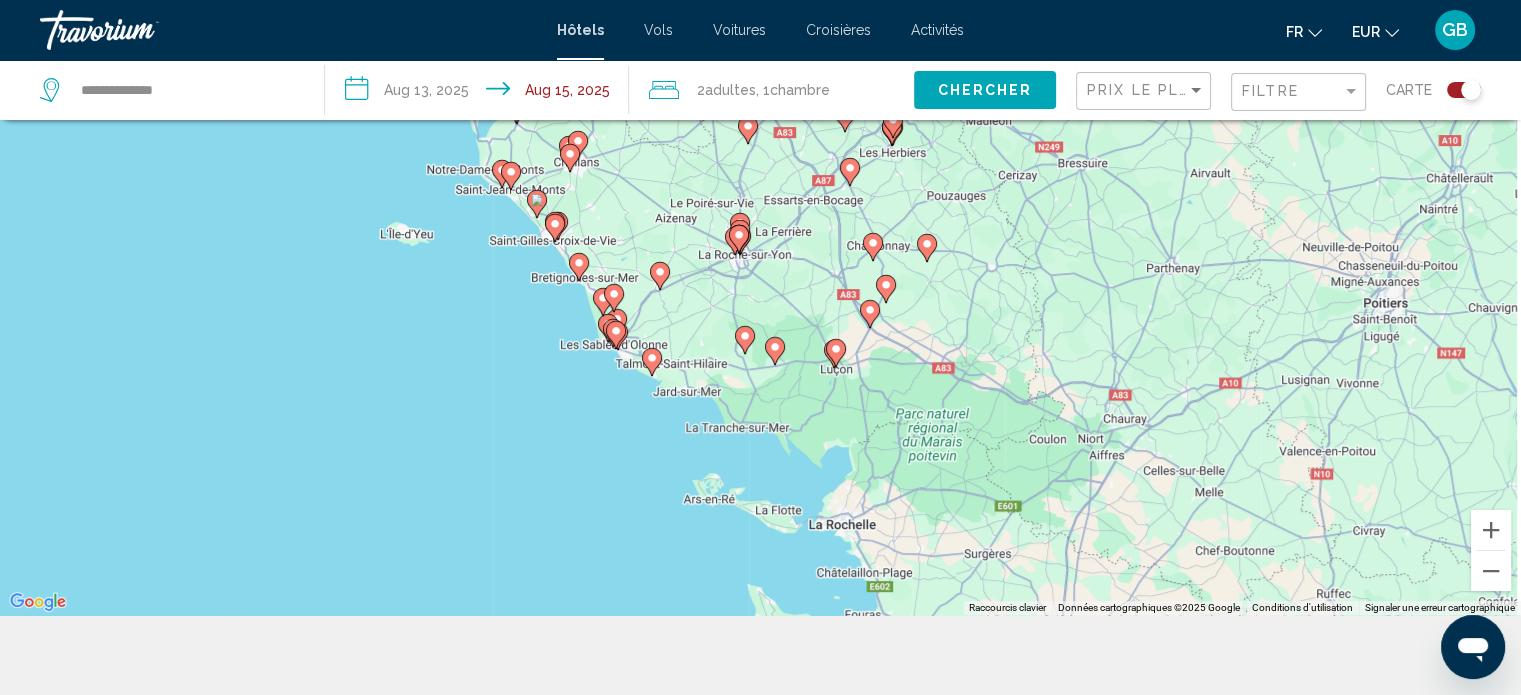 click on "Pour activer le glissement avec le clavier, appuyez sur Alt+Entrée. Une fois ce mode activé, utilisez les touches fléchées pour déplacer le repère. Pour valider le déplacement, appuyez sur Entrée. Pour annuler, appuyez sur Échap." at bounding box center [760, 267] 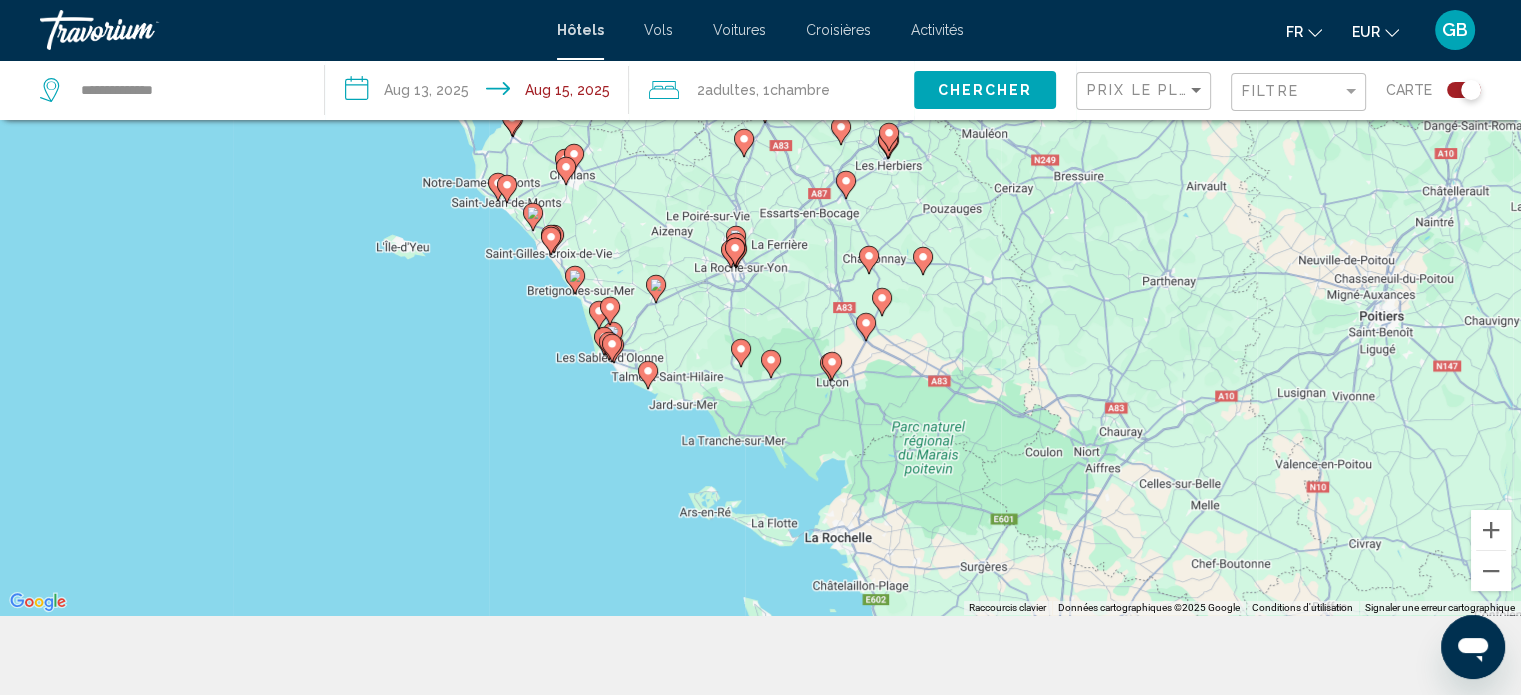 click 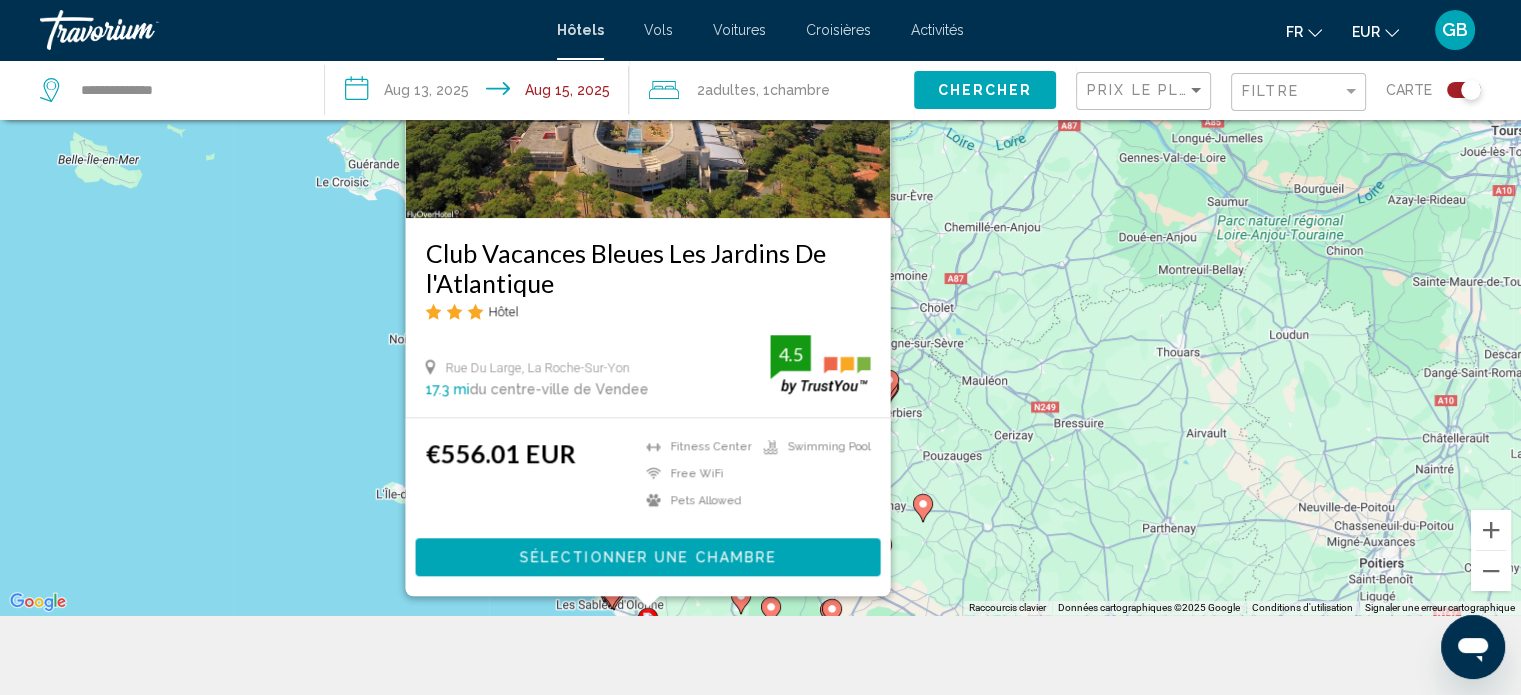 click on "Club Vacances Bleues Les Jardins De L'atlantique Hôtel [STREET], [CITY] 17.3 mi du centre-ville de Vendee de l'hôtel 4.5 €556.01 EUR Fitness Center Free WiFi Pets Allowed Swimming Pool 4.5 Sélectionner une chambre" at bounding box center [760, 267] 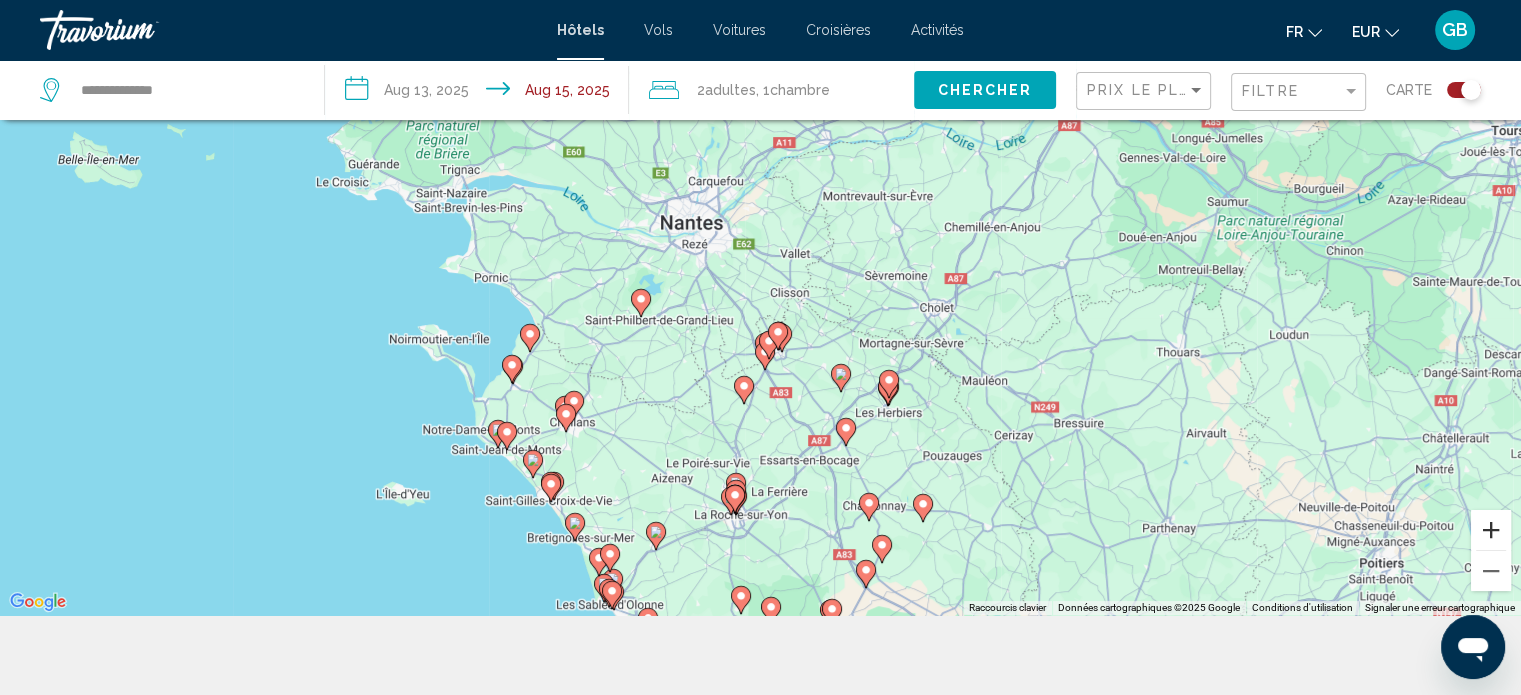 click at bounding box center [1491, 530] 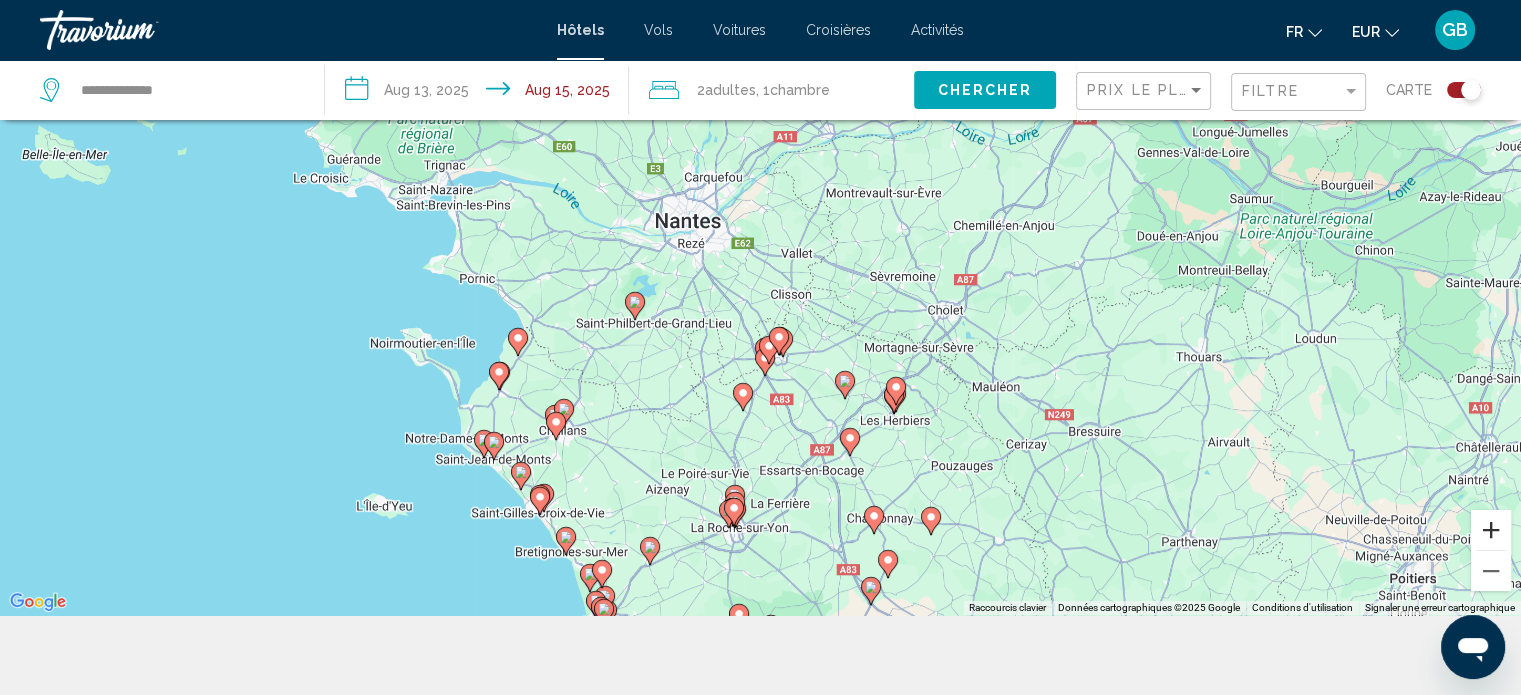 click at bounding box center [1491, 530] 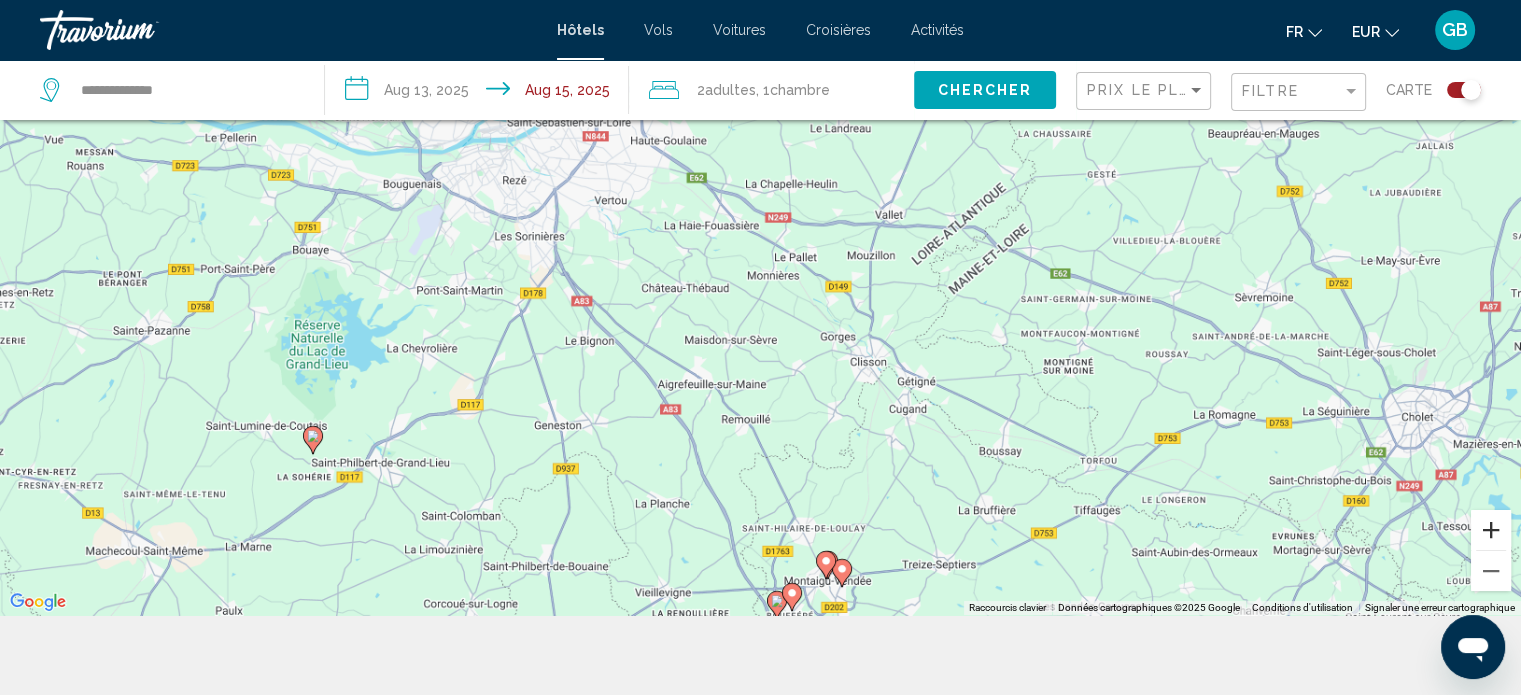 click at bounding box center (1491, 530) 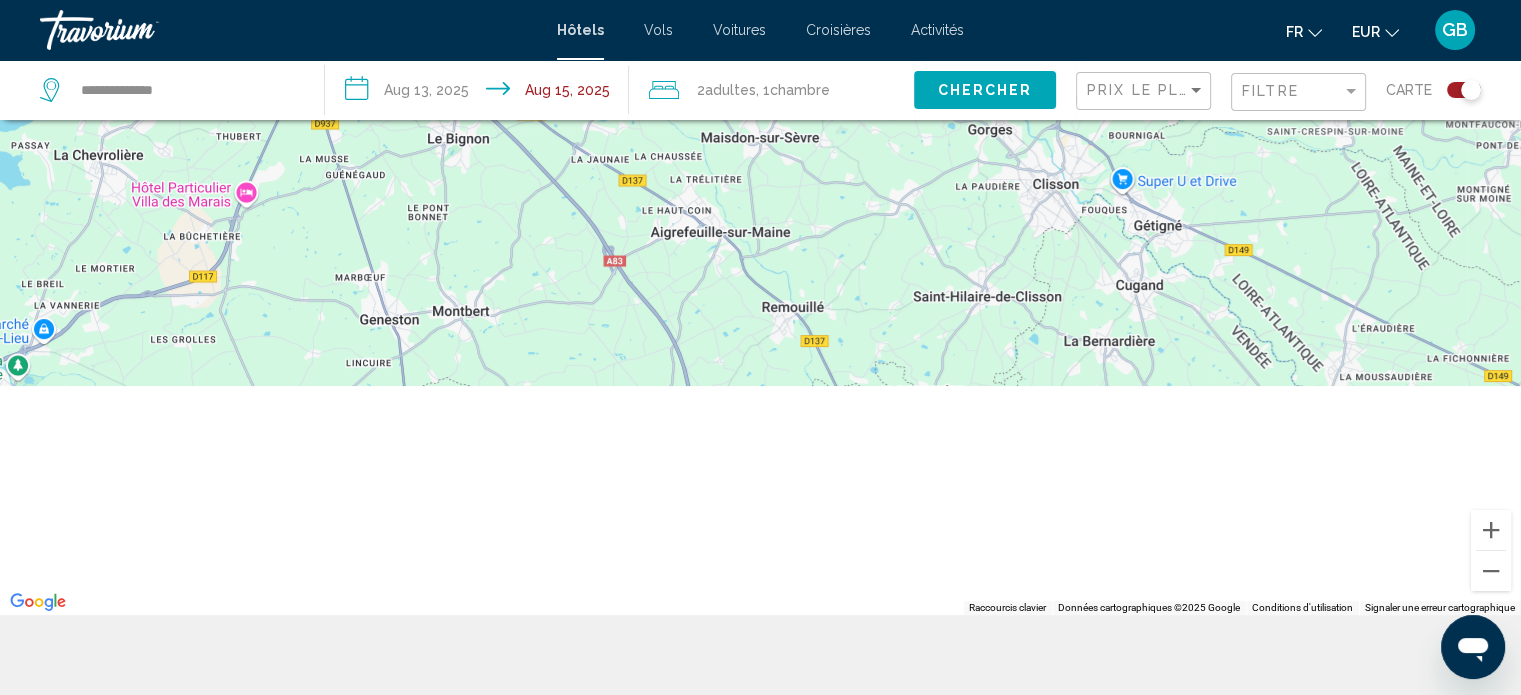 drag, startPoint x: 988, startPoint y: 527, endPoint x: 1078, endPoint y: 151, distance: 386.62128 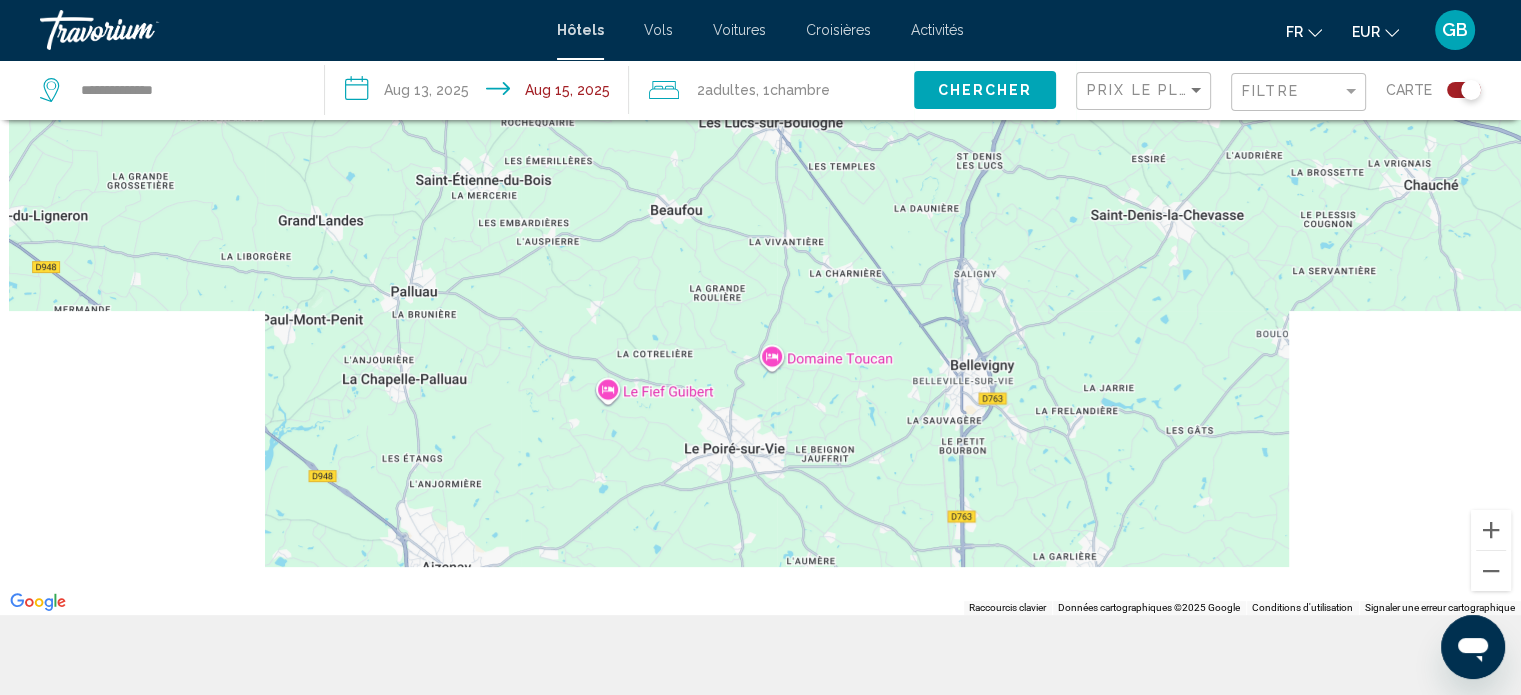 drag, startPoint x: 908, startPoint y: 460, endPoint x: 1160, endPoint y: -121, distance: 633.29694 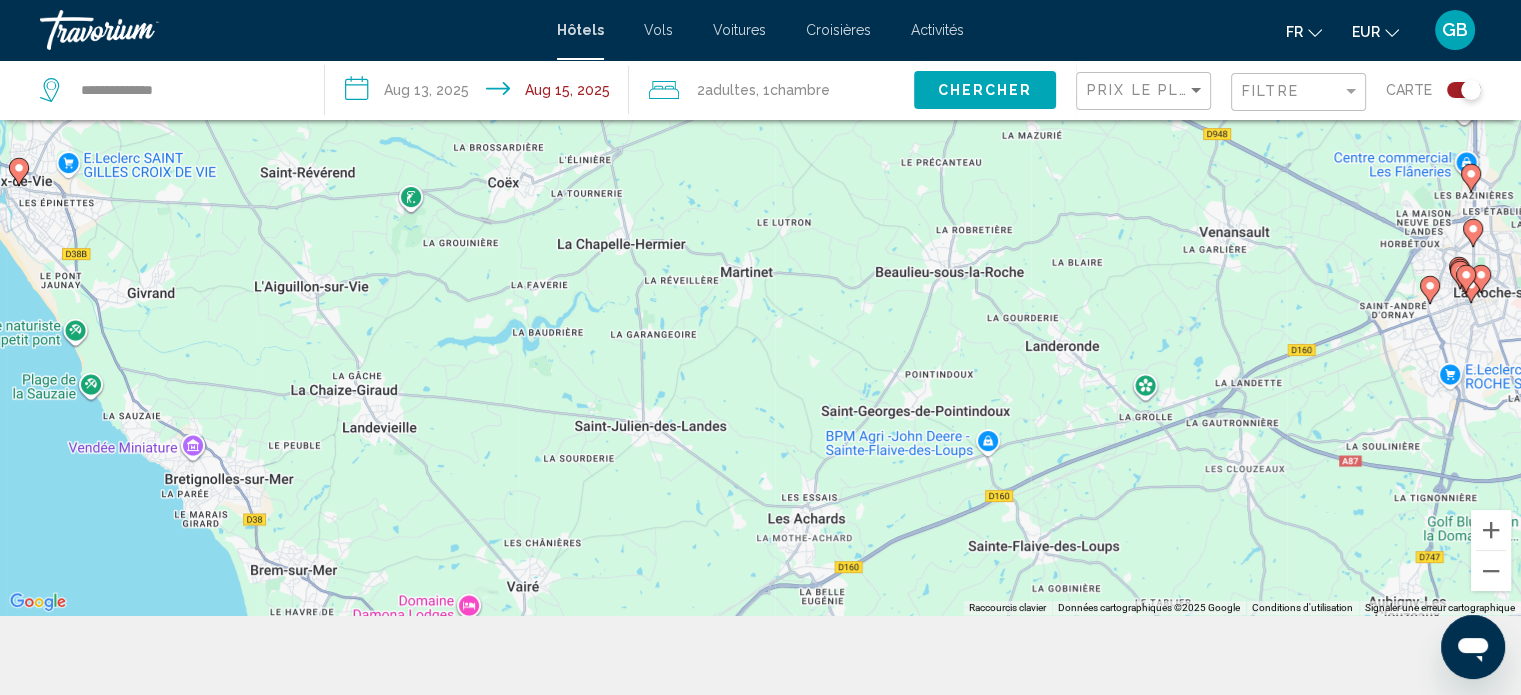 drag, startPoint x: 427, startPoint y: 584, endPoint x: 1136, endPoint y: -11, distance: 925.58417 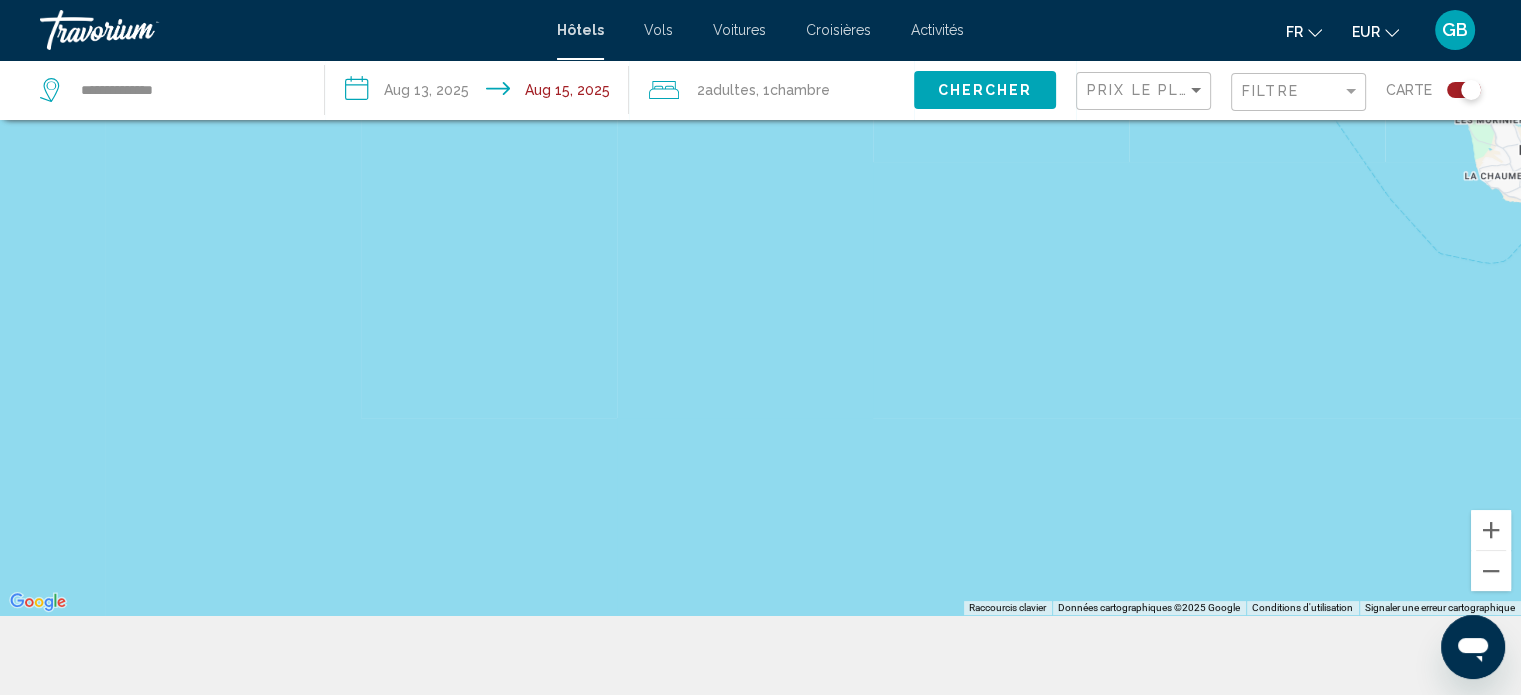 drag, startPoint x: 837, startPoint y: 295, endPoint x: 671, endPoint y: 379, distance: 186.043 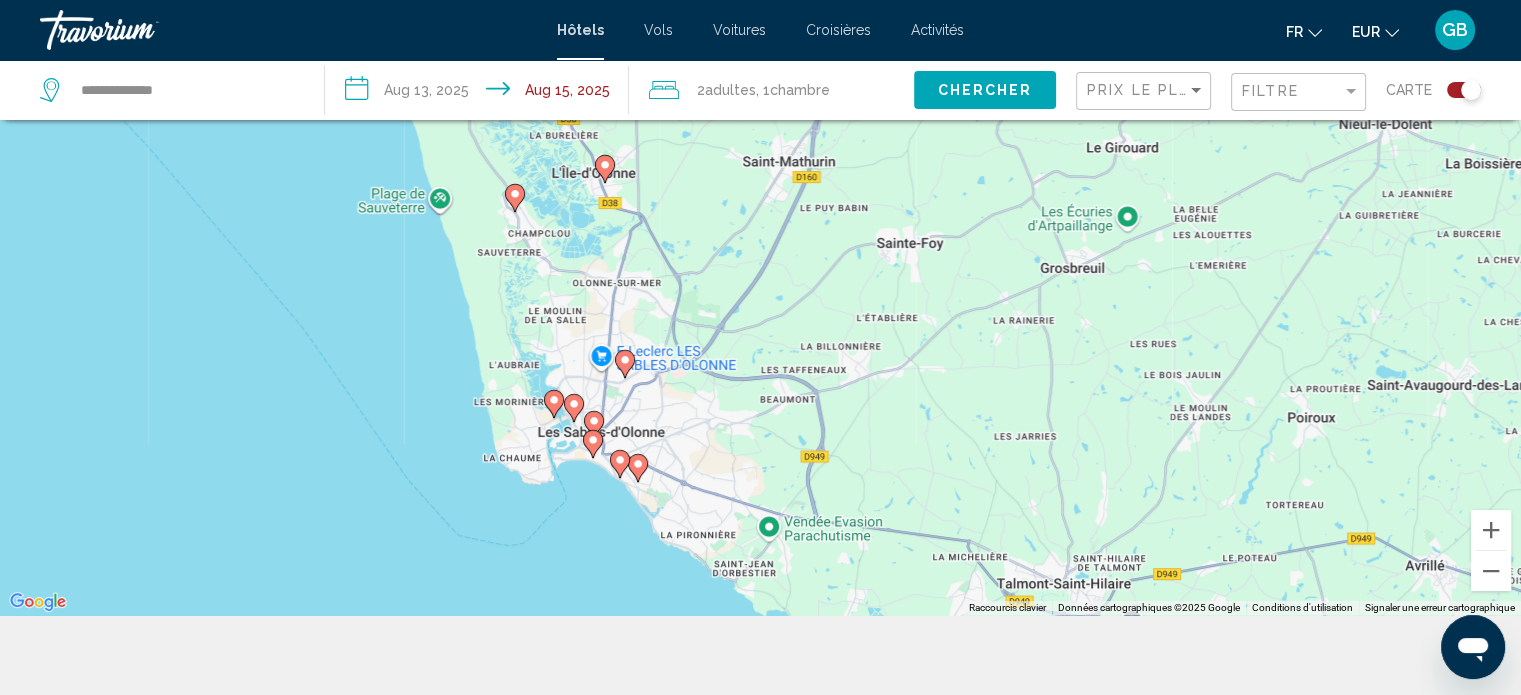drag, startPoint x: 1489, startPoint y: 258, endPoint x: 834, endPoint y: 368, distance: 664.1724 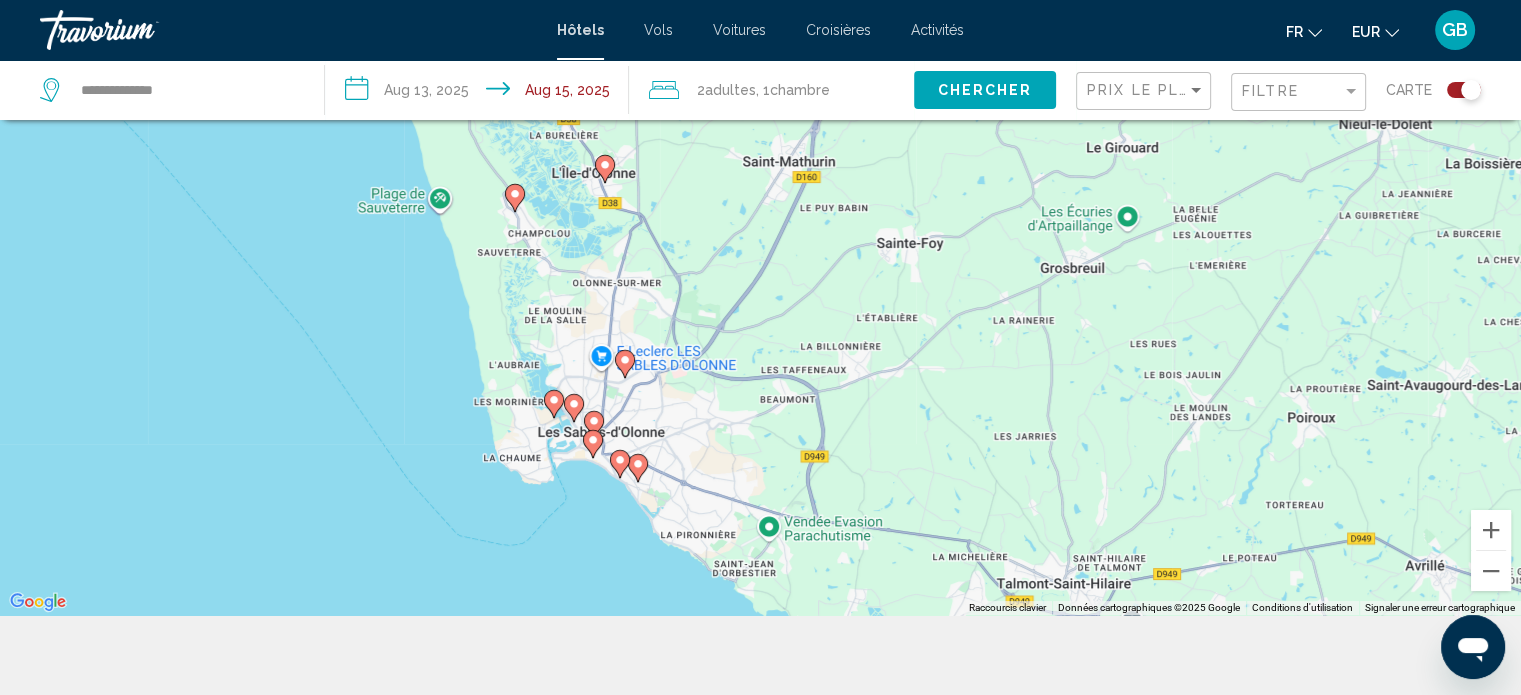 click on "Pour activer le glissement avec le clavier, appuyez sur Alt+Entrée. Une fois ce mode activé, utilisez les touches fléchées pour déplacer le repère. Pour valider le déplacement, appuyez sur Entrée. Pour annuler, appuyez sur Échap." at bounding box center (760, 267) 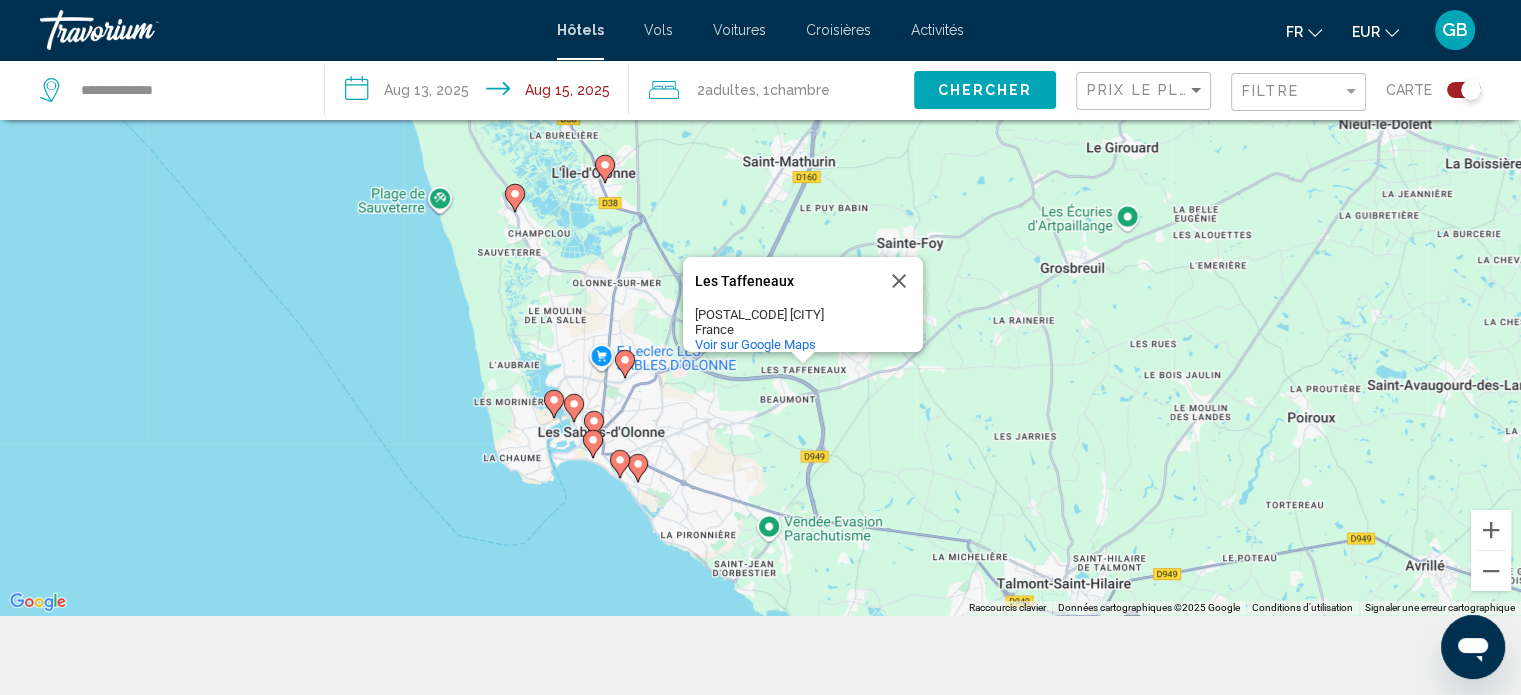 click 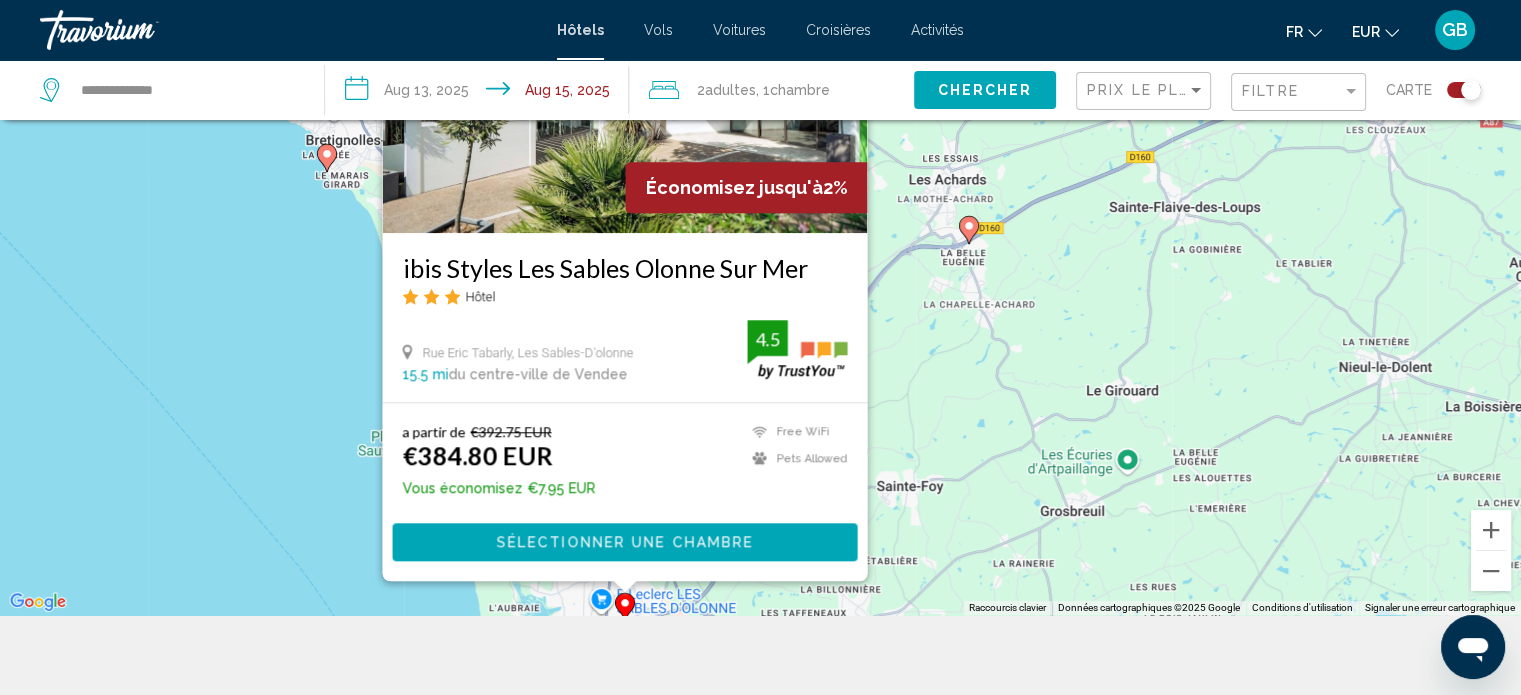 click on "Économisez jusqu'à  2%   ibis Styles Les Sables Olonne Sur Mer
Hôtel
[STREET], [CITY] 15.5 mi  du centre-ville de Vendee de l'hôtel 4.5 a partir de €392.75 EUR €384.80 EUR  Vous économisez  €7.95 EUR
Free WiFi
Pets Allowed  4.5 Sélectionner une chambre" at bounding box center (760, 267) 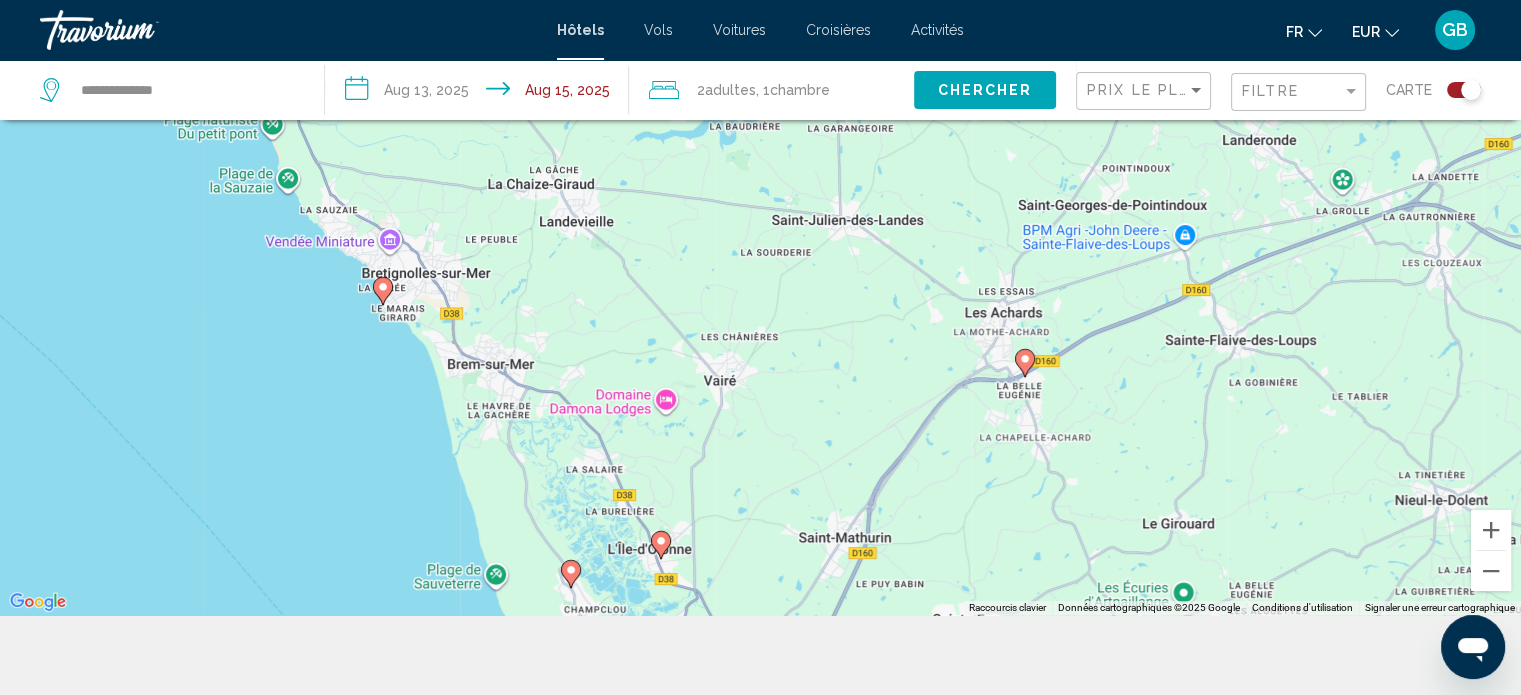 drag, startPoint x: 552, startPoint y: 270, endPoint x: 613, endPoint y: 416, distance: 158.23085 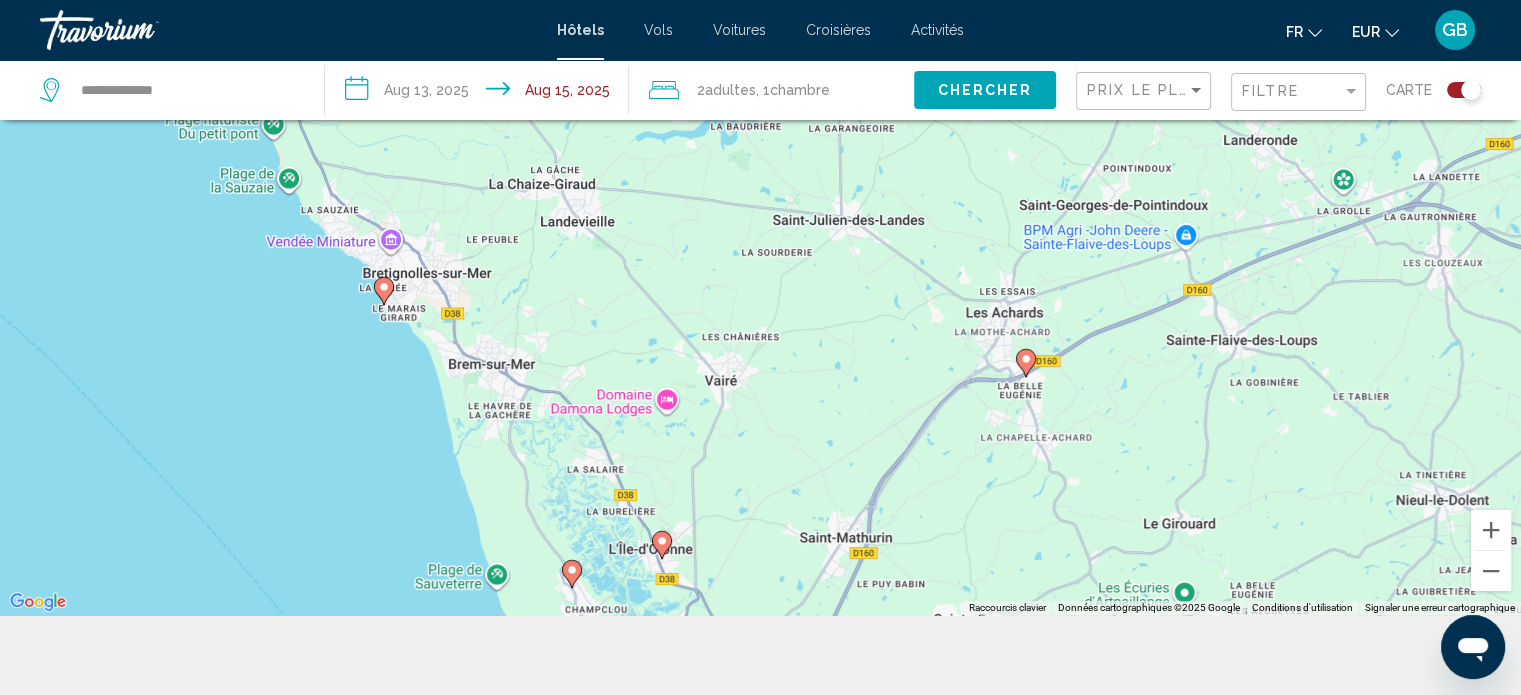 click 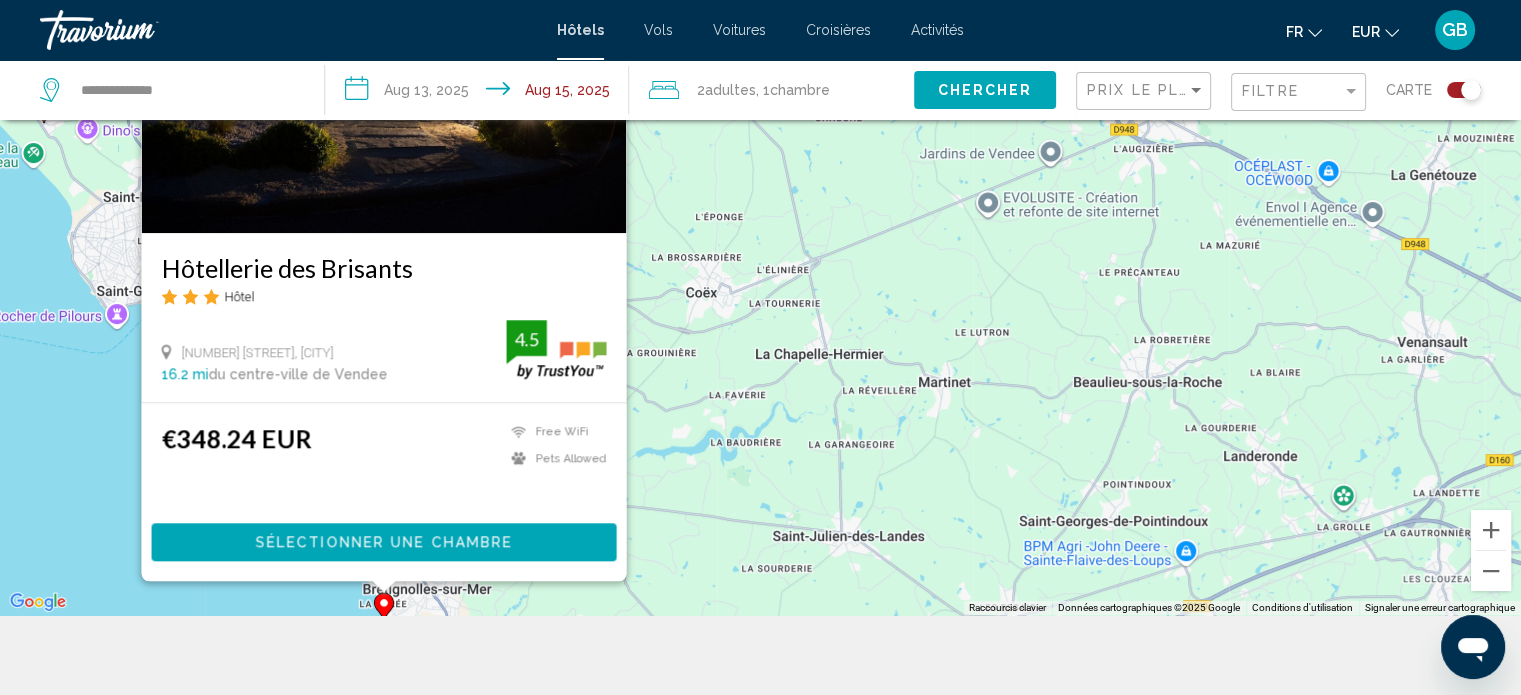 click on "Hôtellerie des Brisants
Hôtel
63 [STREET], [CITY] 16.2 mi  du centre-ville de Vendee de l'hôtel 4.5 €348.24 EUR
Free WiFi
Pets Allowed  4.5 Sélectionner une chambre" at bounding box center (760, 267) 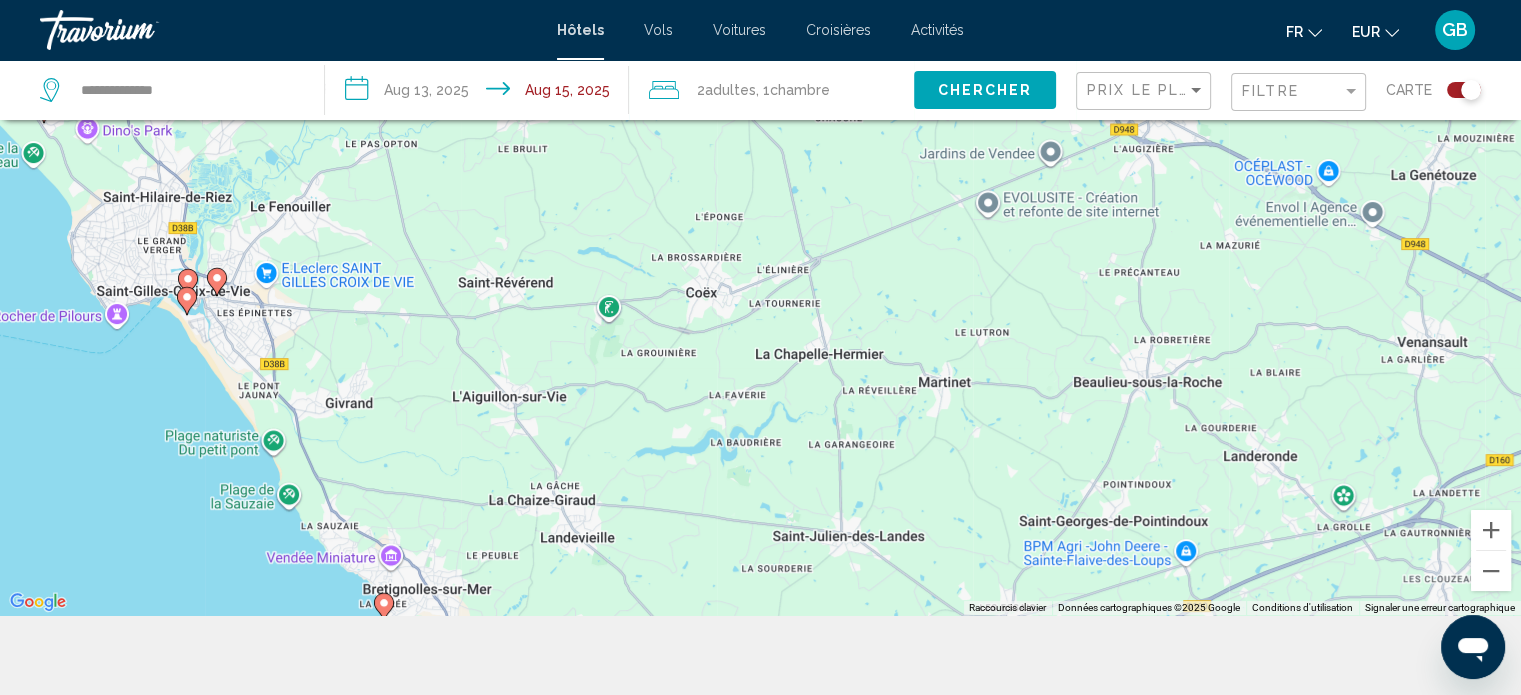 click 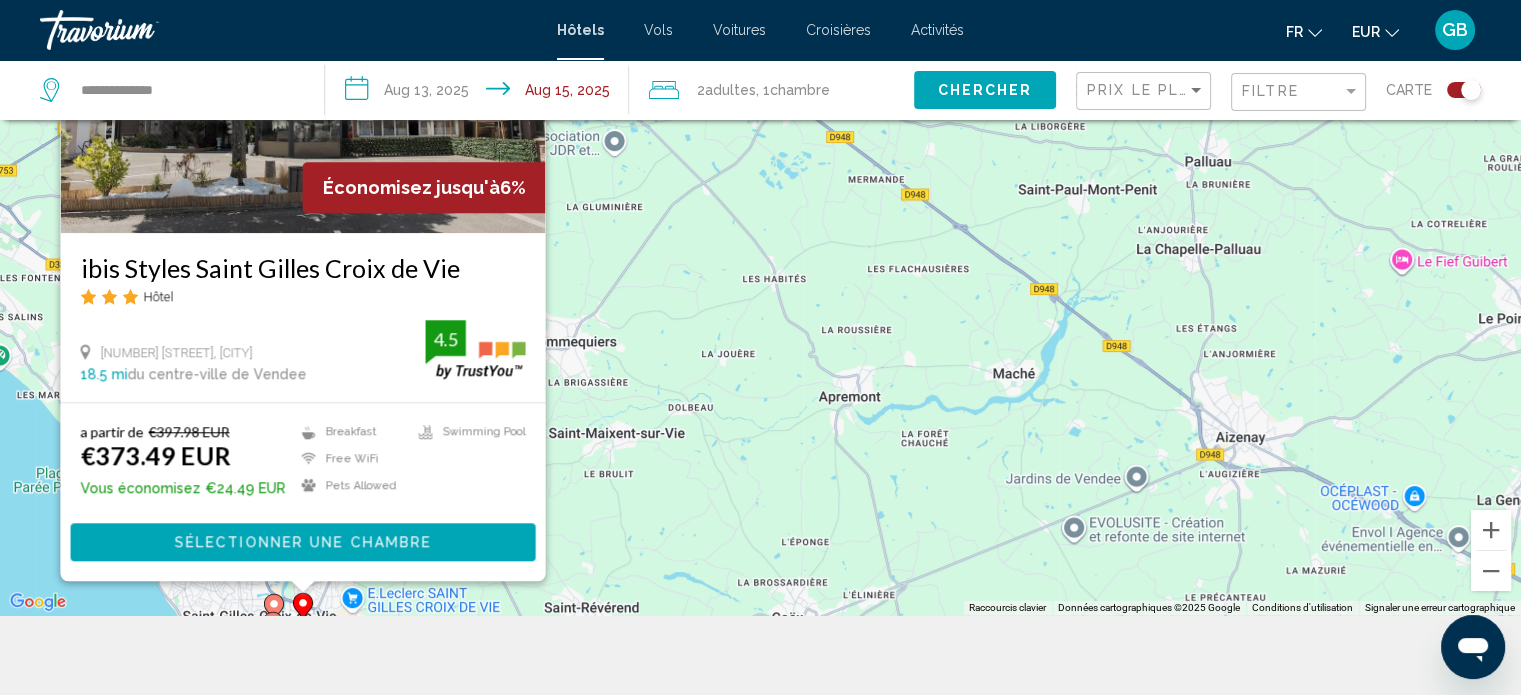 click on "Économisez jusqu'à  6%   ibis Styles [CITY] [CITY] de Vie
Hôtel
84 [STREET], [CITY] 18.5 mi  du centre-ville de Vendee de l'hôtel 4.5 a partir de €397.98 EUR €373.49 EUR  Vous économisez  €24.49 EUR
Breakfast
Free WiFi
Pets Allowed
Swimming Pool  4.5 Sélectionner une chambre" at bounding box center (760, 267) 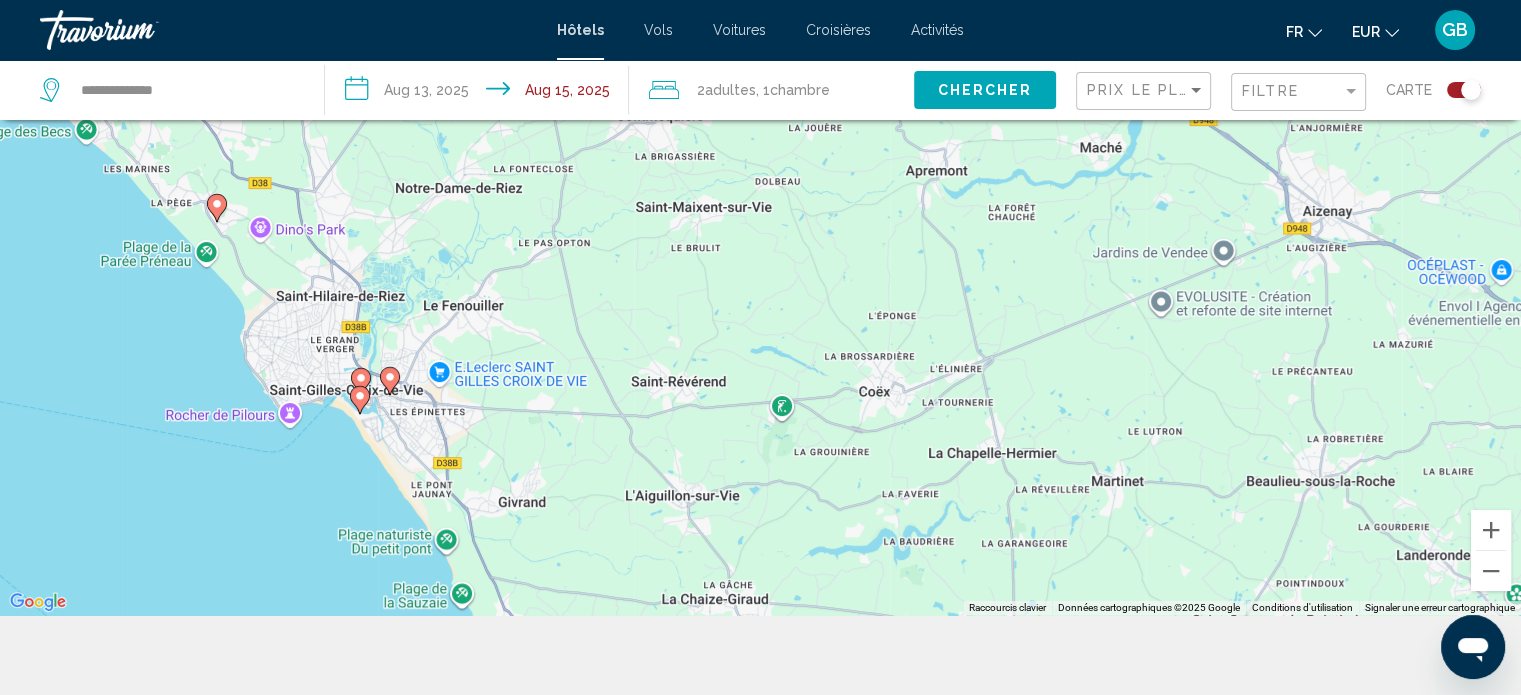 drag, startPoint x: 445, startPoint y: 559, endPoint x: 533, endPoint y: 328, distance: 247.19426 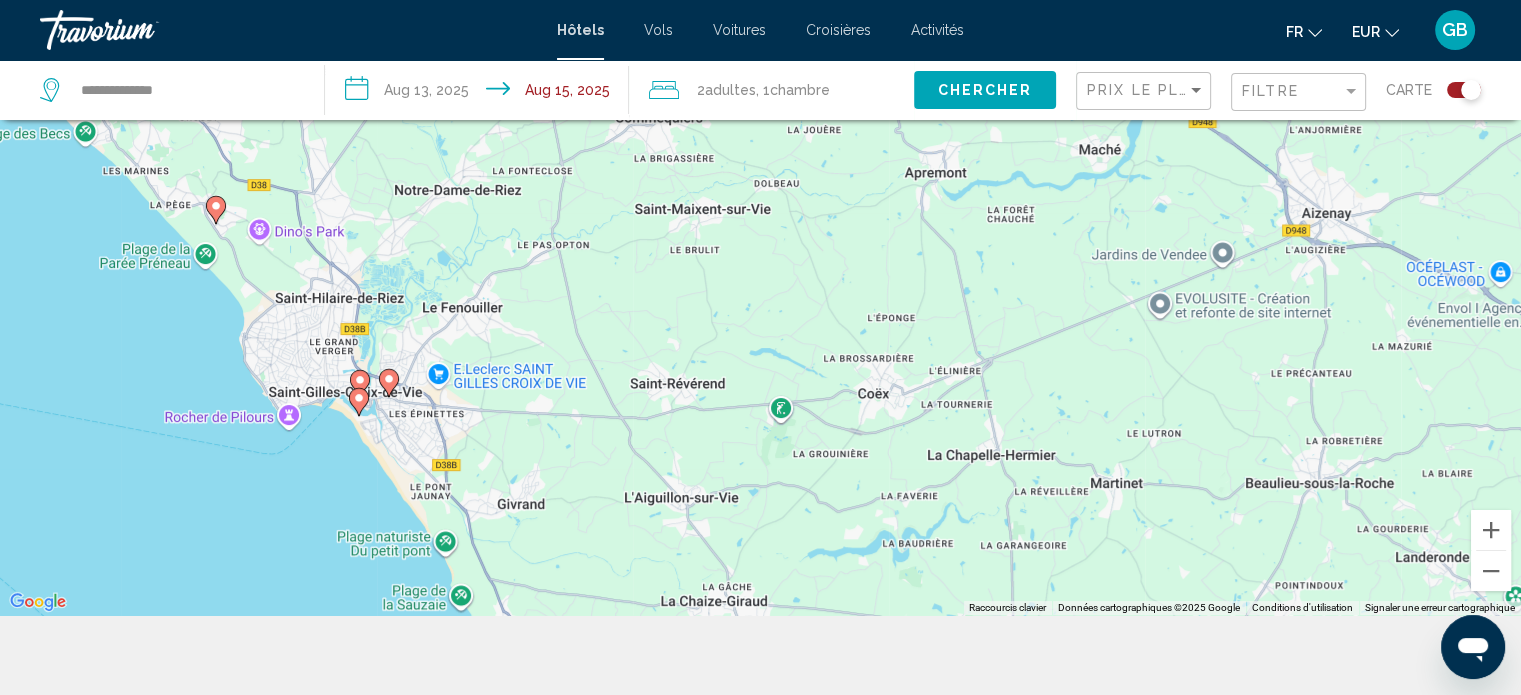 click 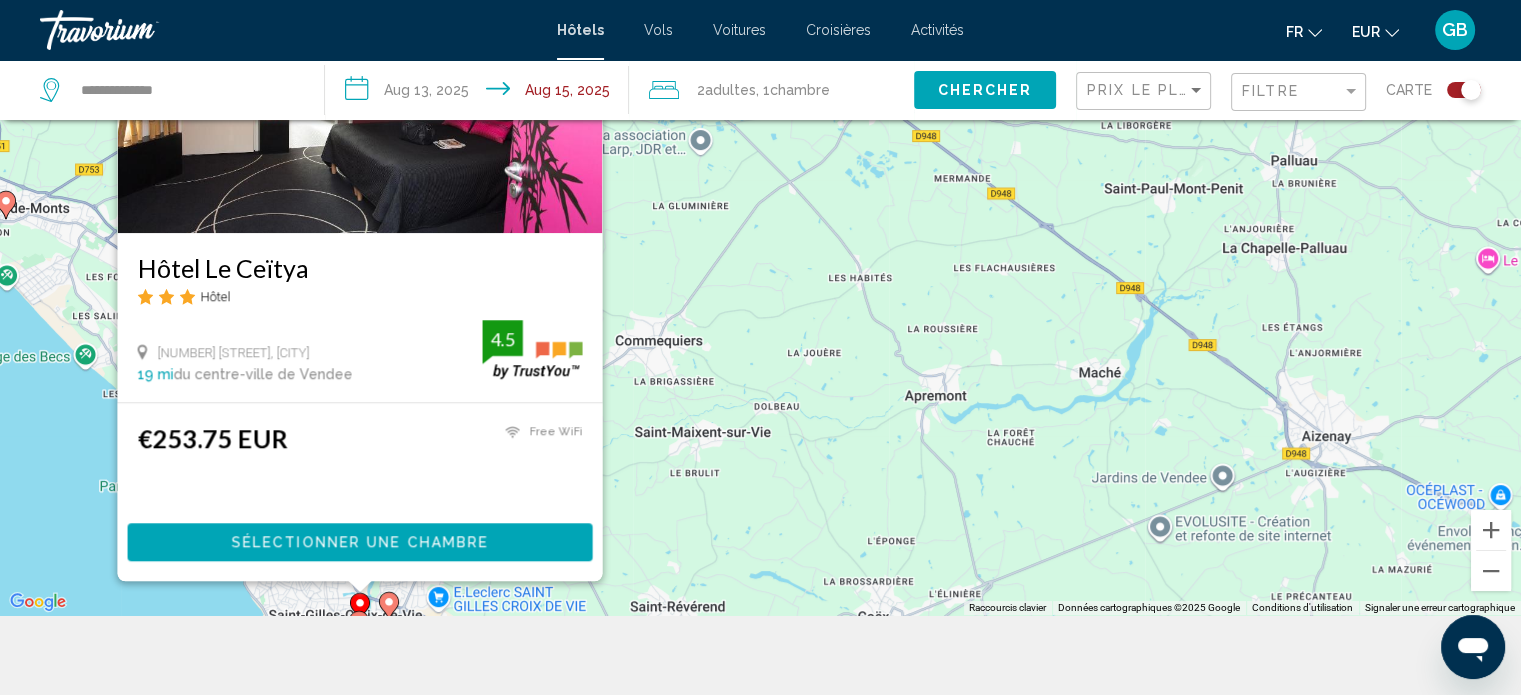 click at bounding box center (359, 73) 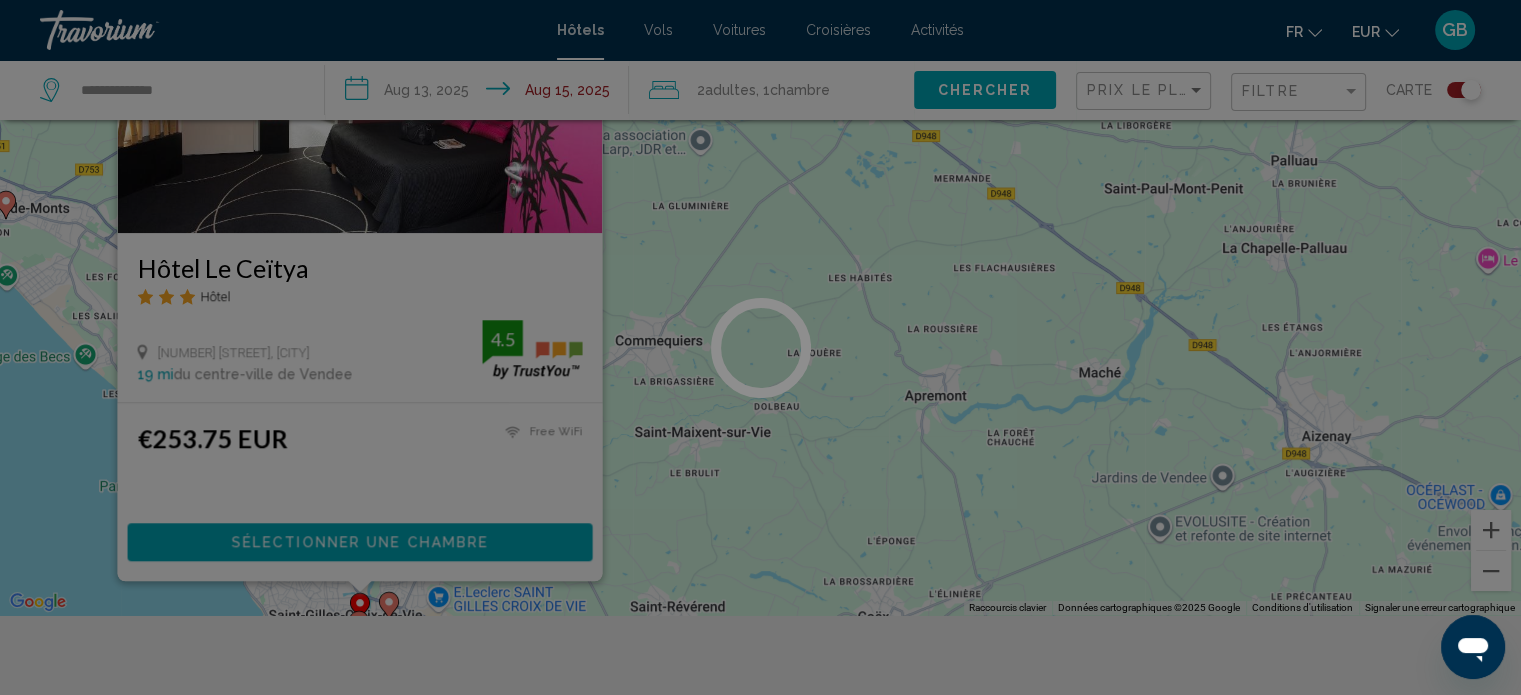 click at bounding box center [760, 347] 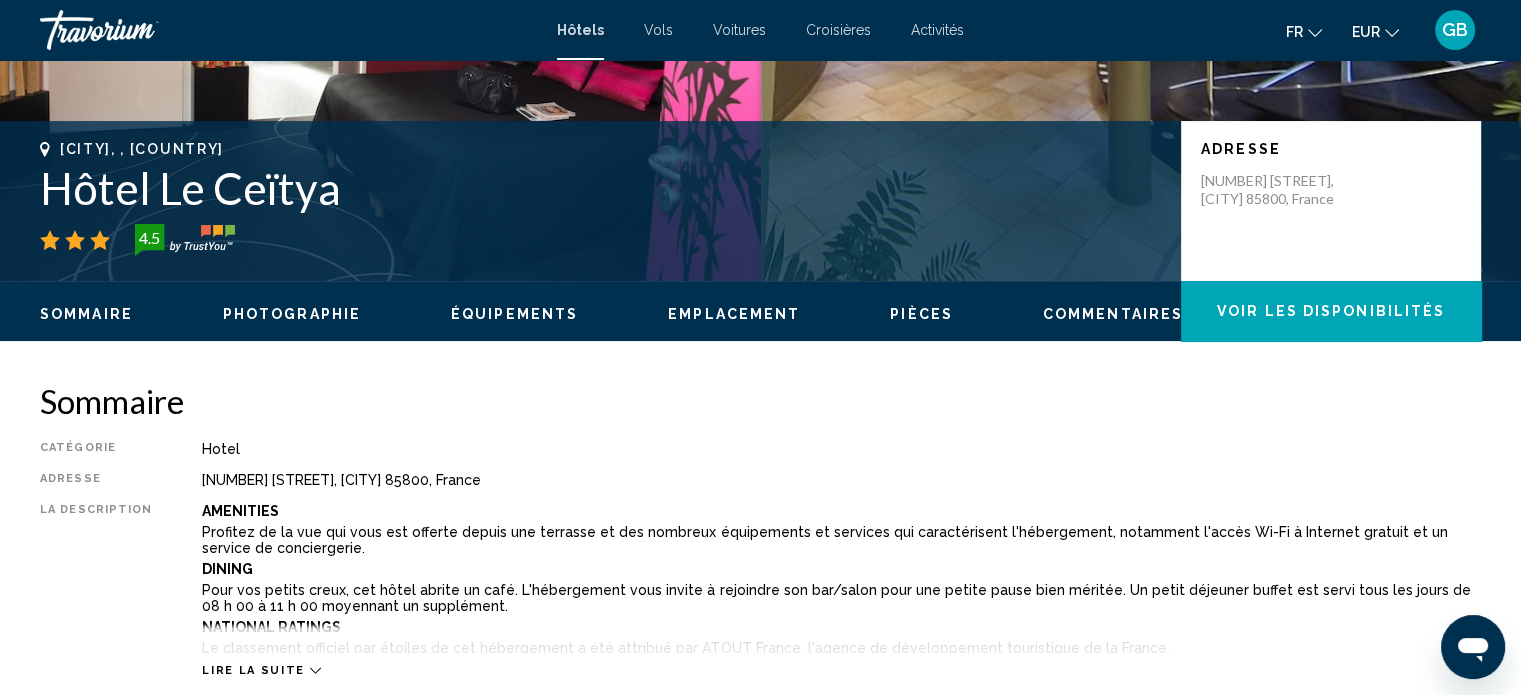 scroll, scrollTop: 452, scrollLeft: 0, axis: vertical 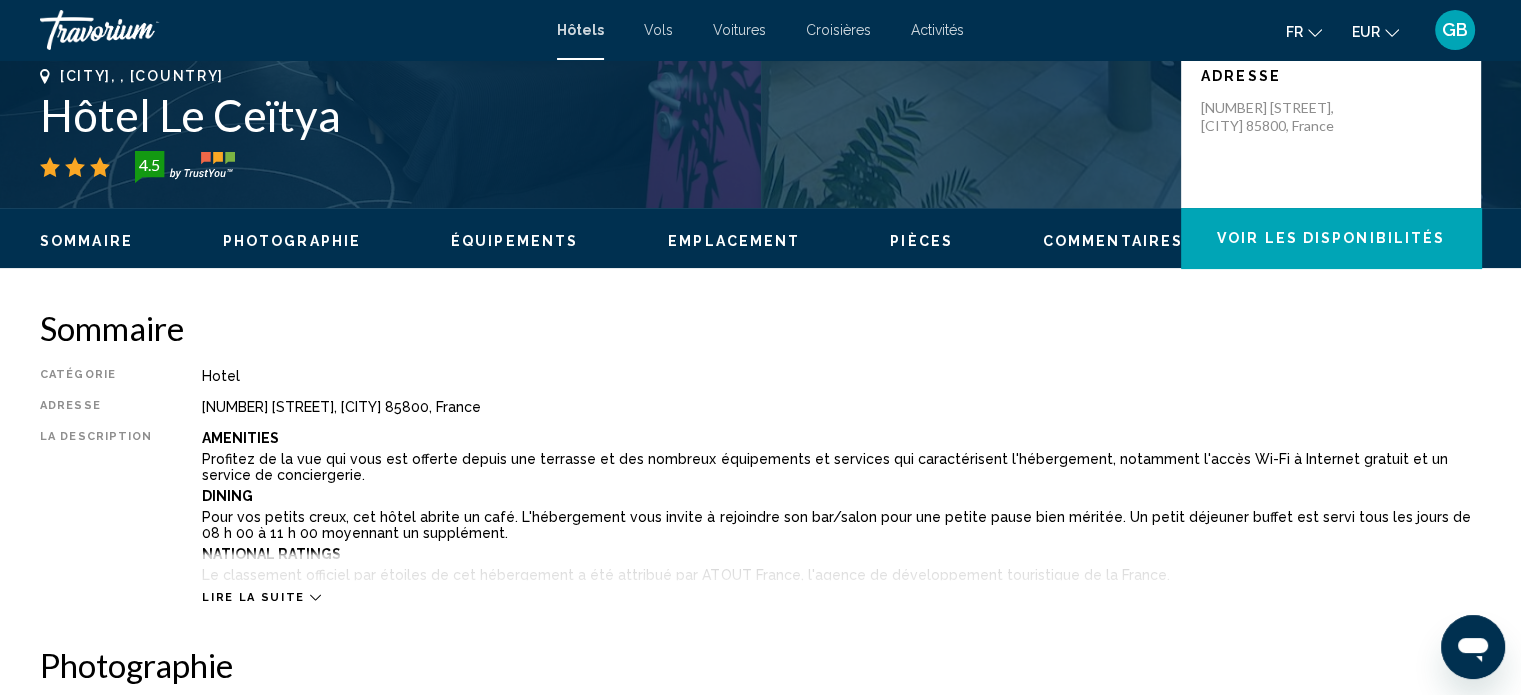 click on "Commentaires" at bounding box center (1113, 241) 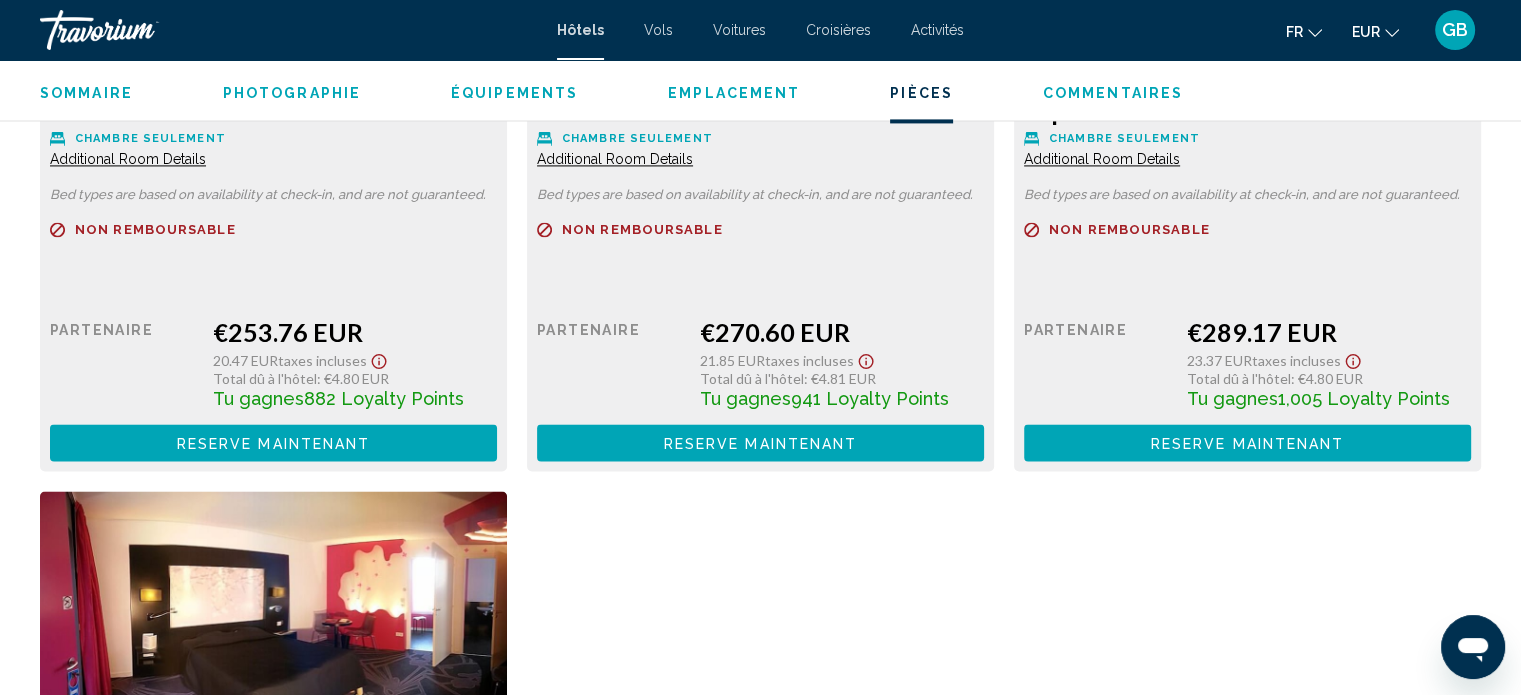 scroll, scrollTop: 3007, scrollLeft: 0, axis: vertical 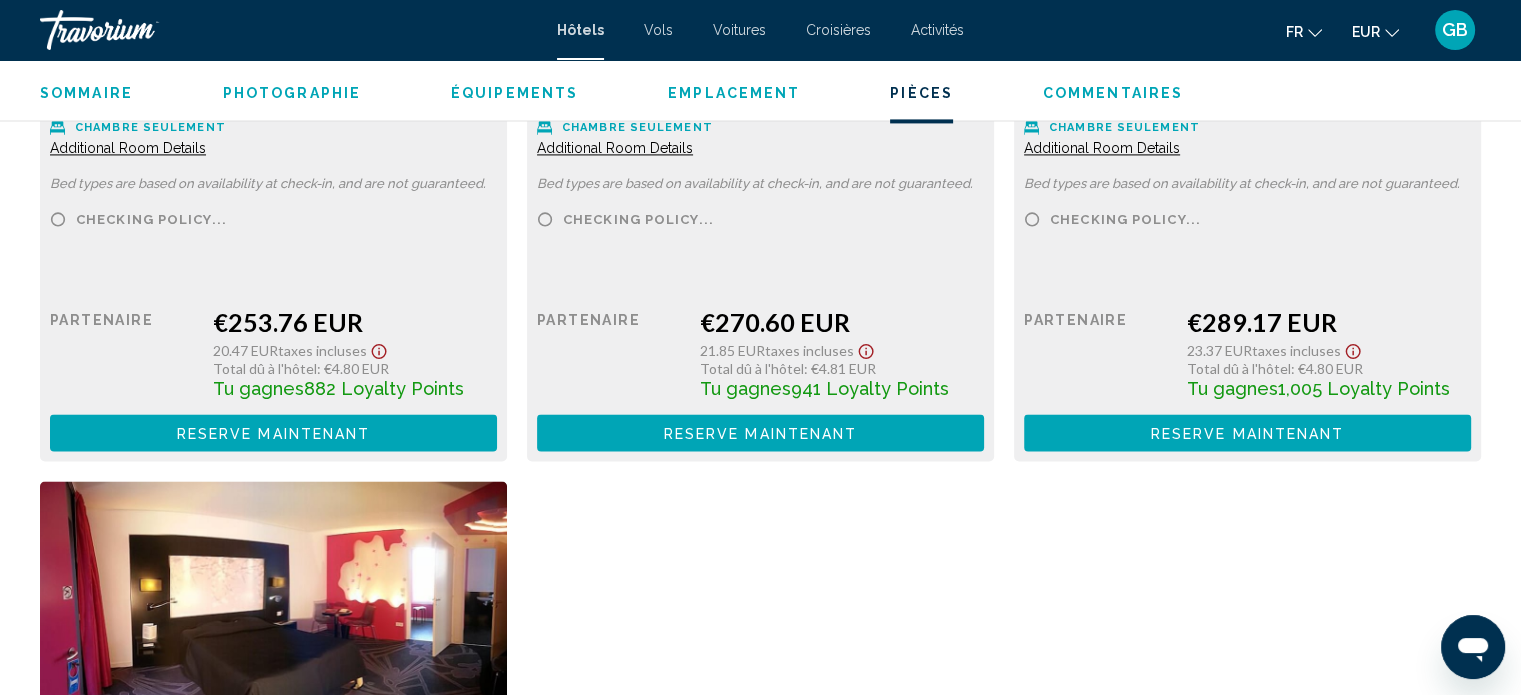 type 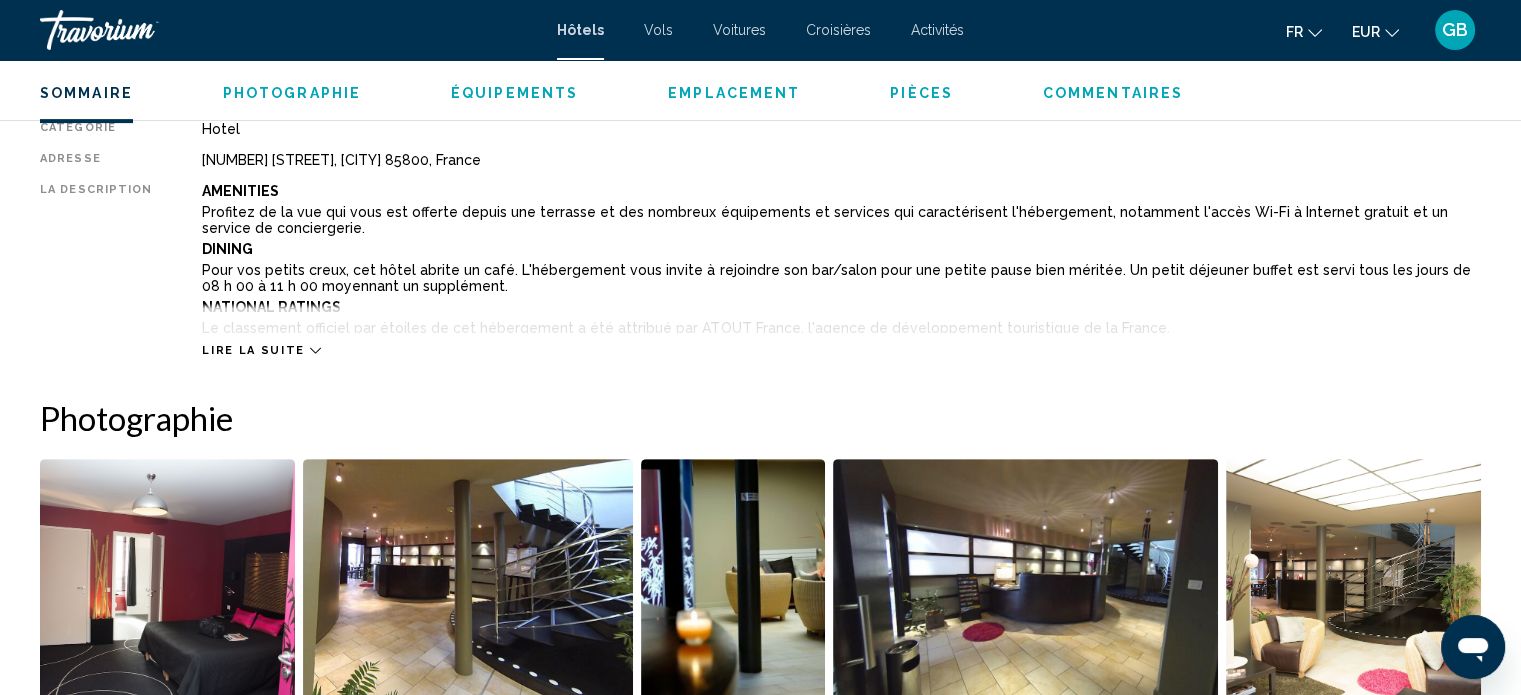 scroll, scrollTop: 690, scrollLeft: 0, axis: vertical 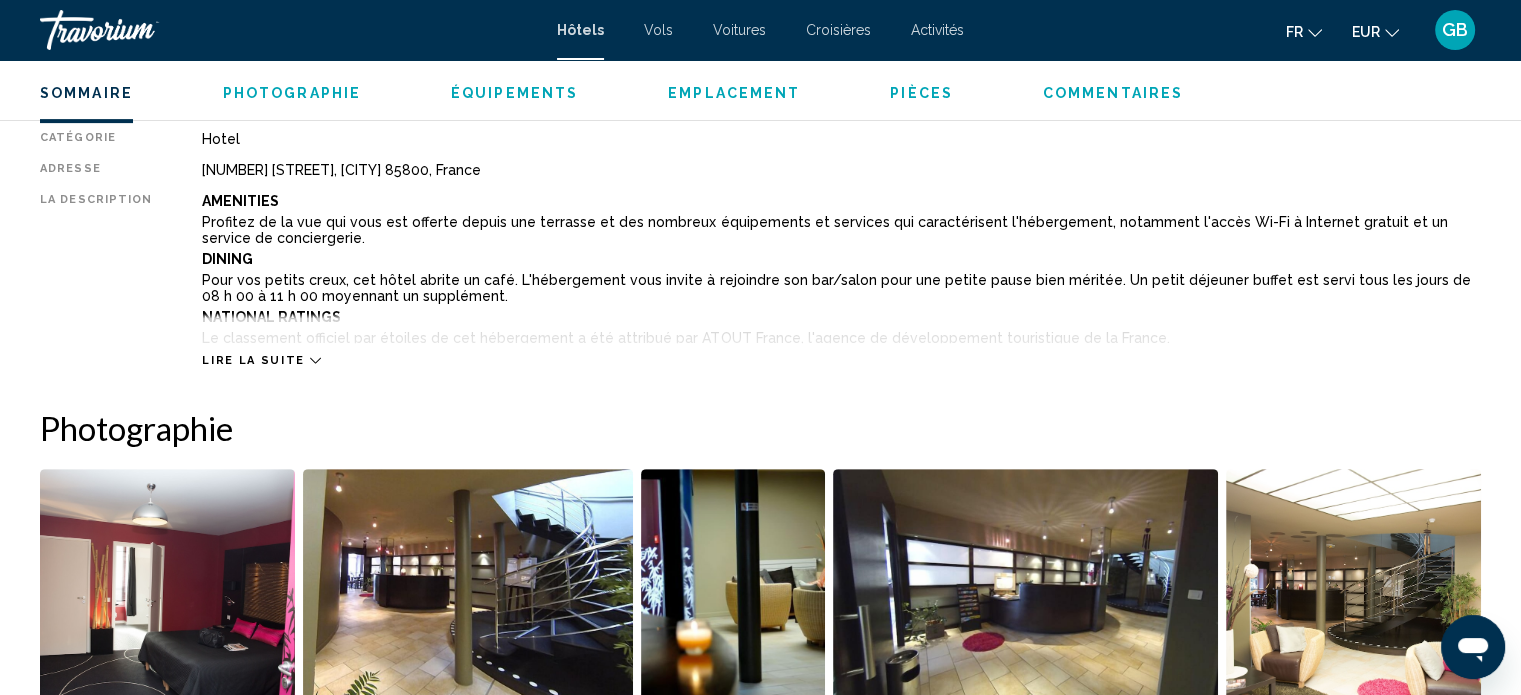 click on "Lire la suite" at bounding box center [253, 360] 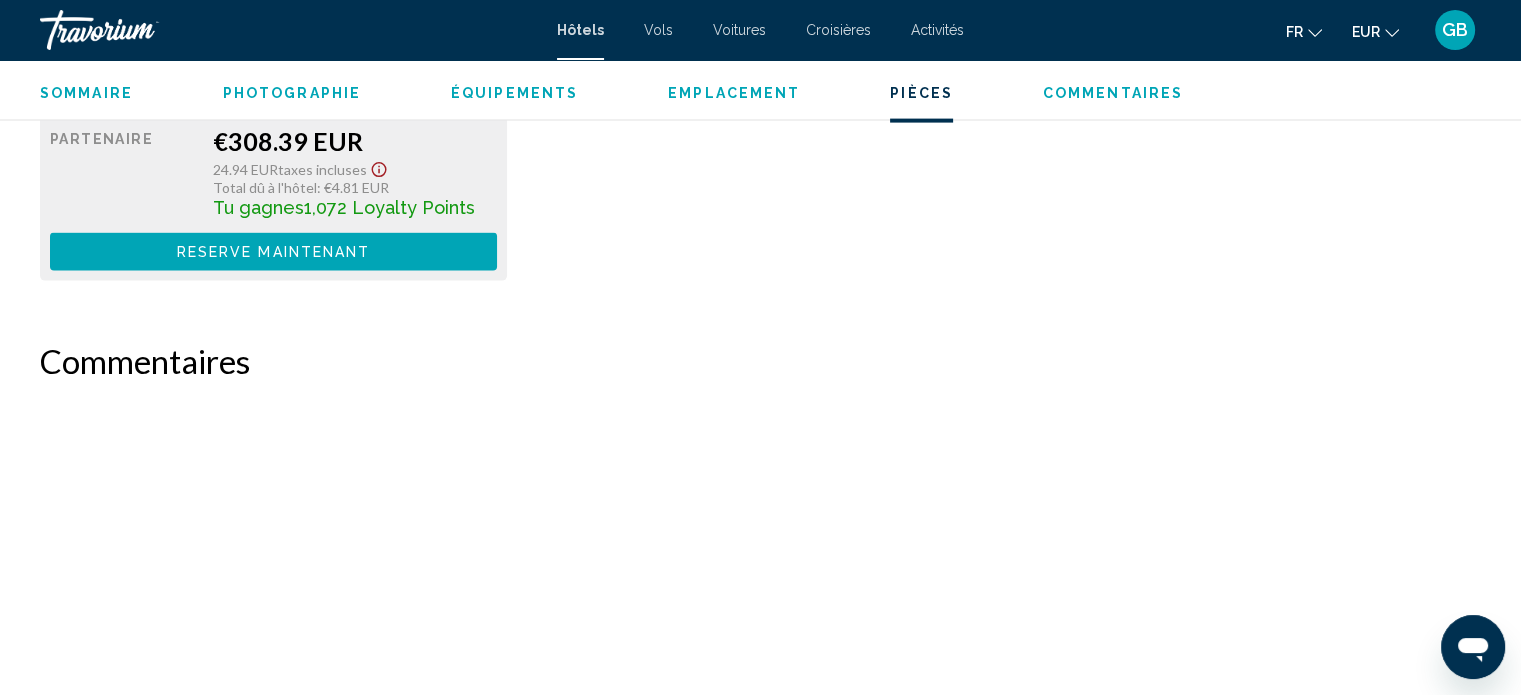 scroll, scrollTop: 4490, scrollLeft: 0, axis: vertical 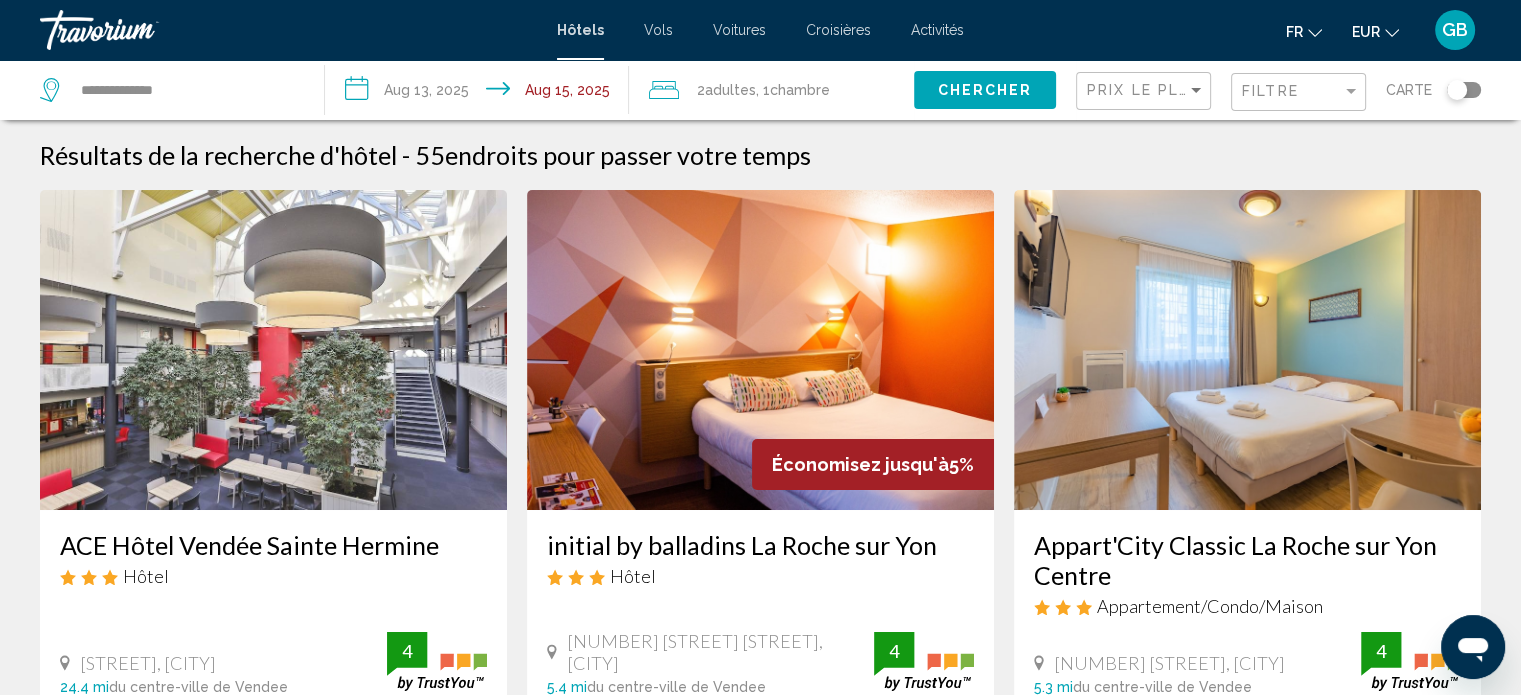 click 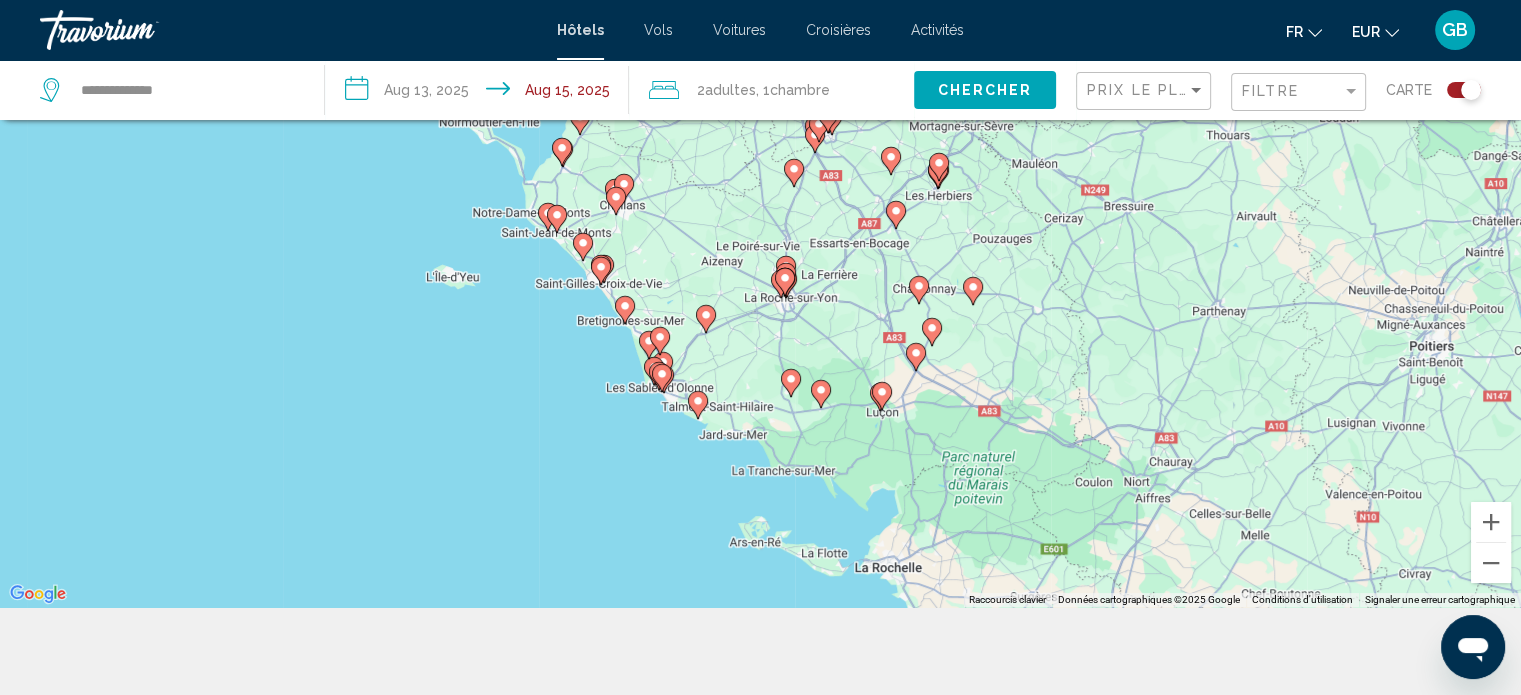 scroll, scrollTop: 204, scrollLeft: 0, axis: vertical 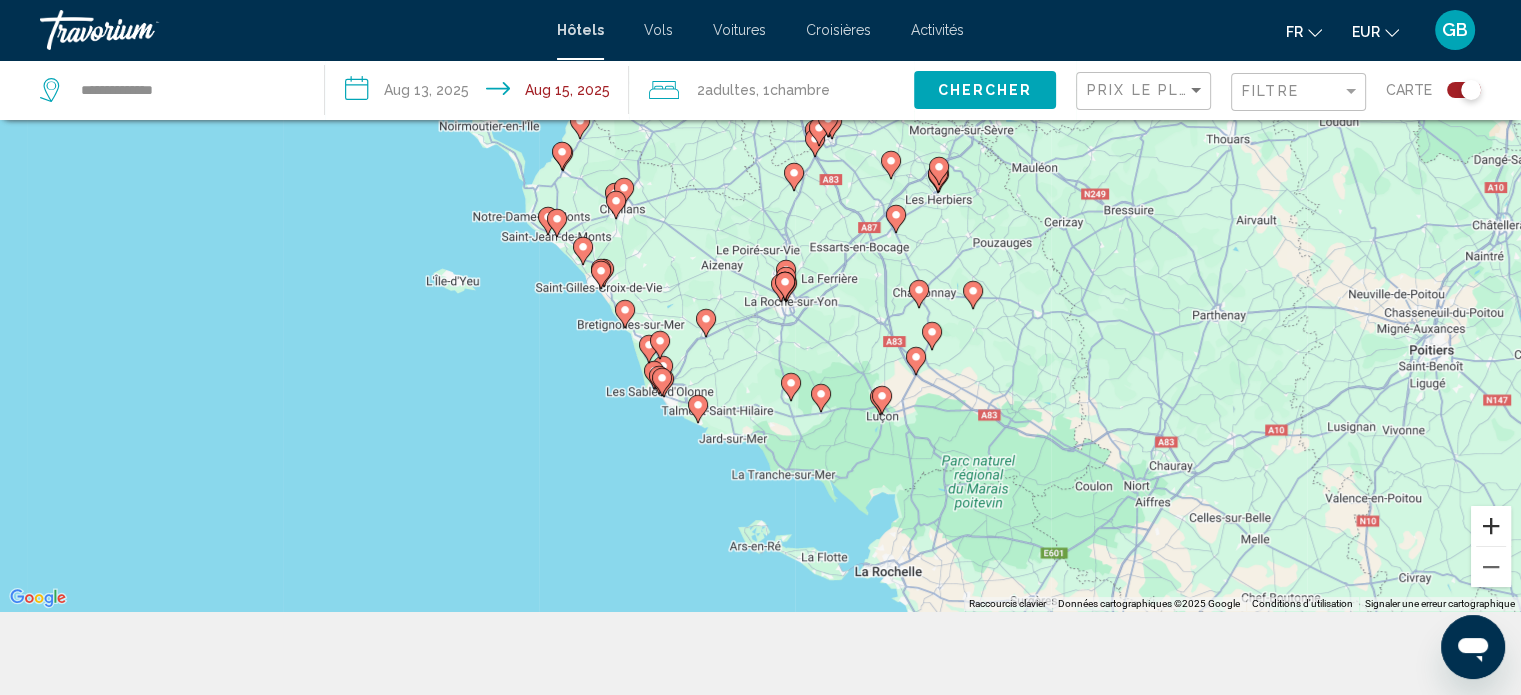 click at bounding box center [1491, 526] 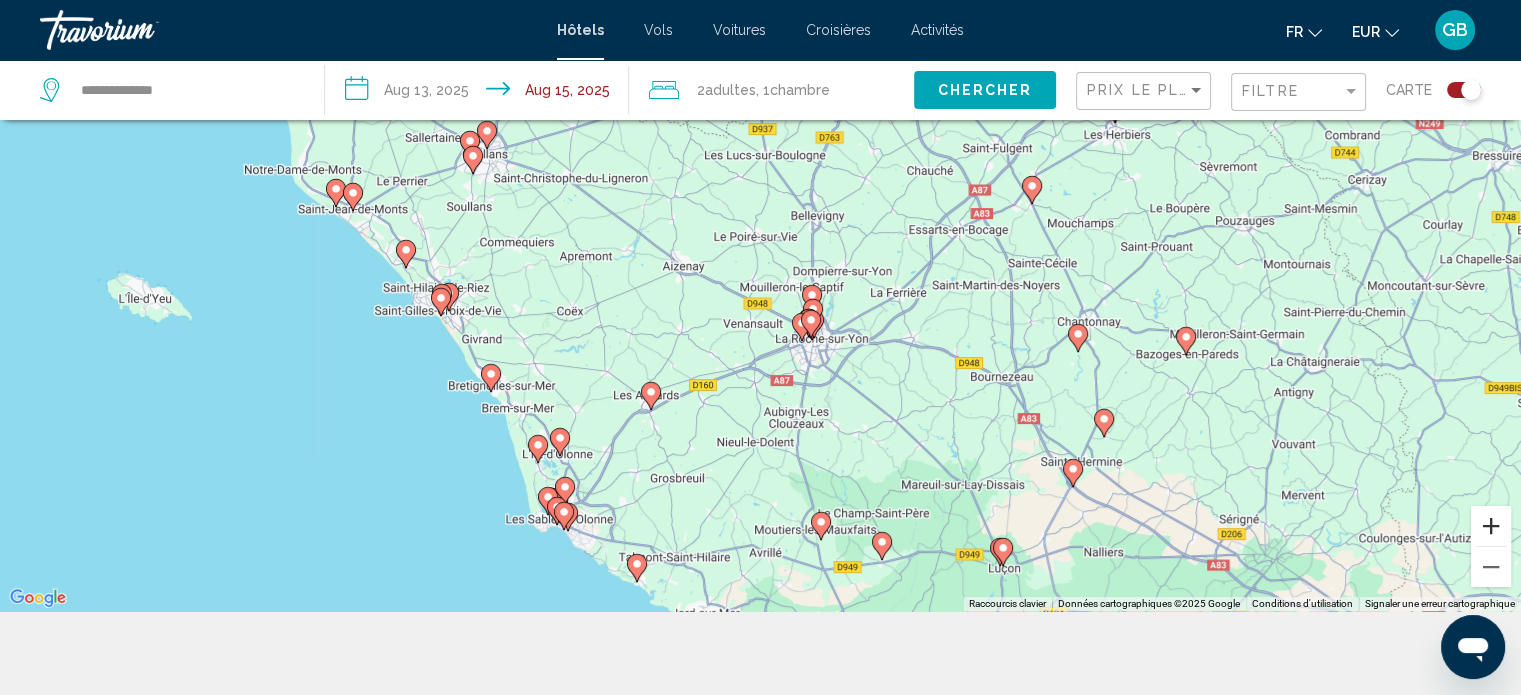 click at bounding box center [1491, 526] 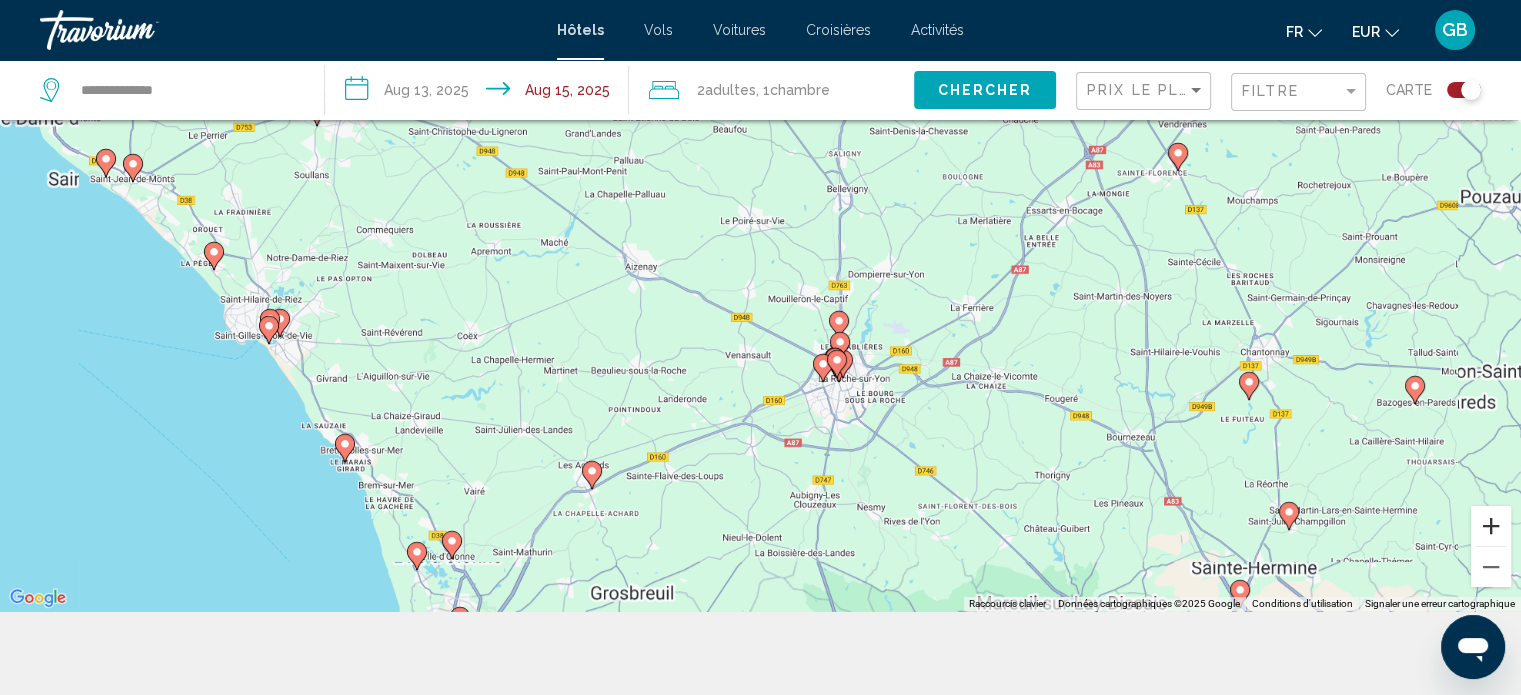 click at bounding box center (1491, 526) 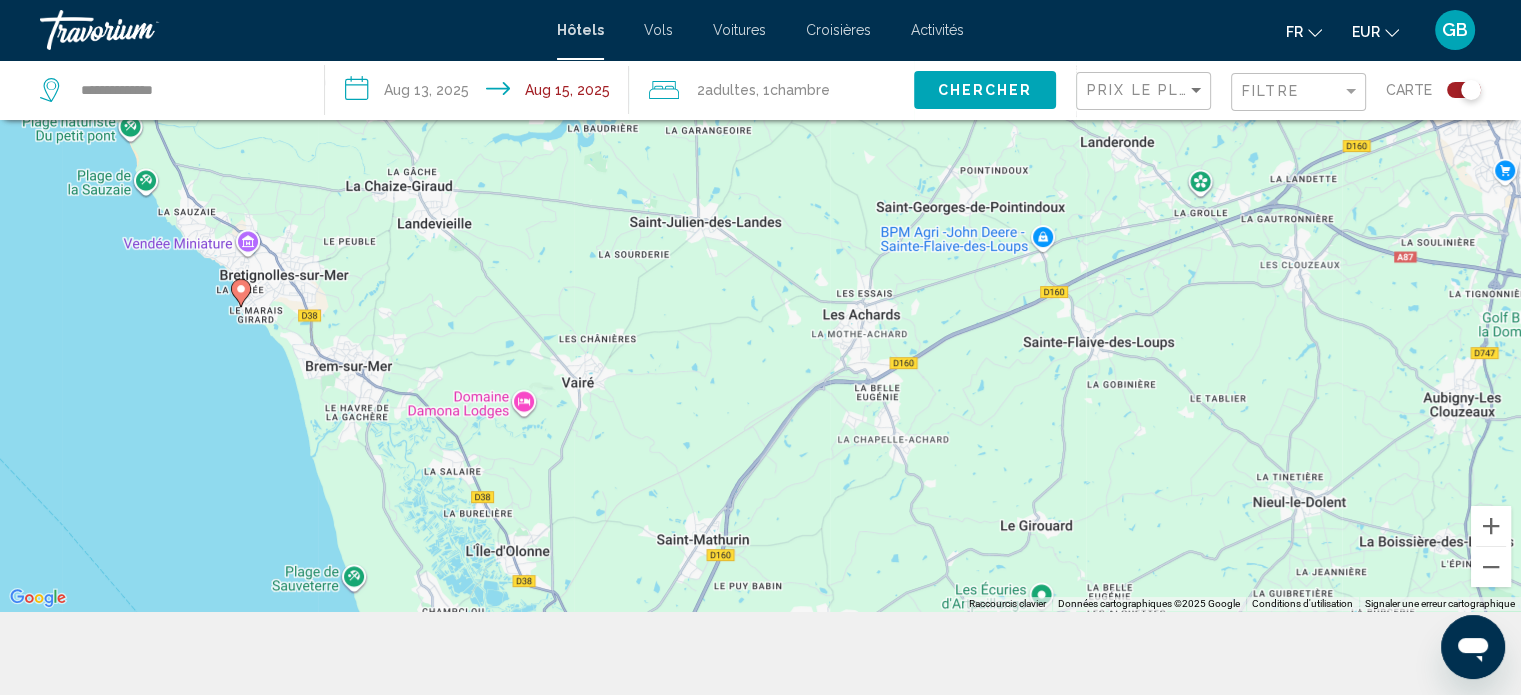 drag, startPoint x: 775, startPoint y: 523, endPoint x: 1352, endPoint y: 1, distance: 778.0829 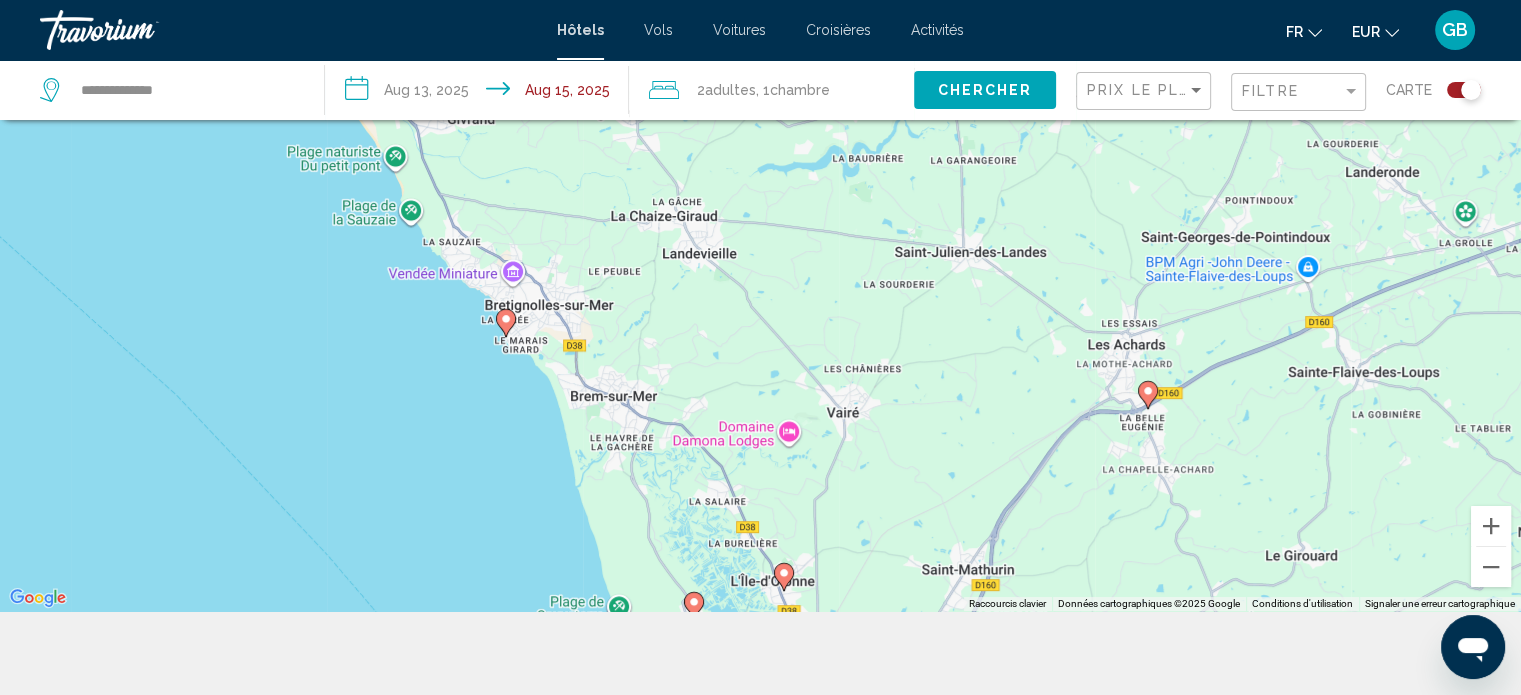 drag, startPoint x: 1049, startPoint y: 464, endPoint x: 1337, endPoint y: 508, distance: 291.34174 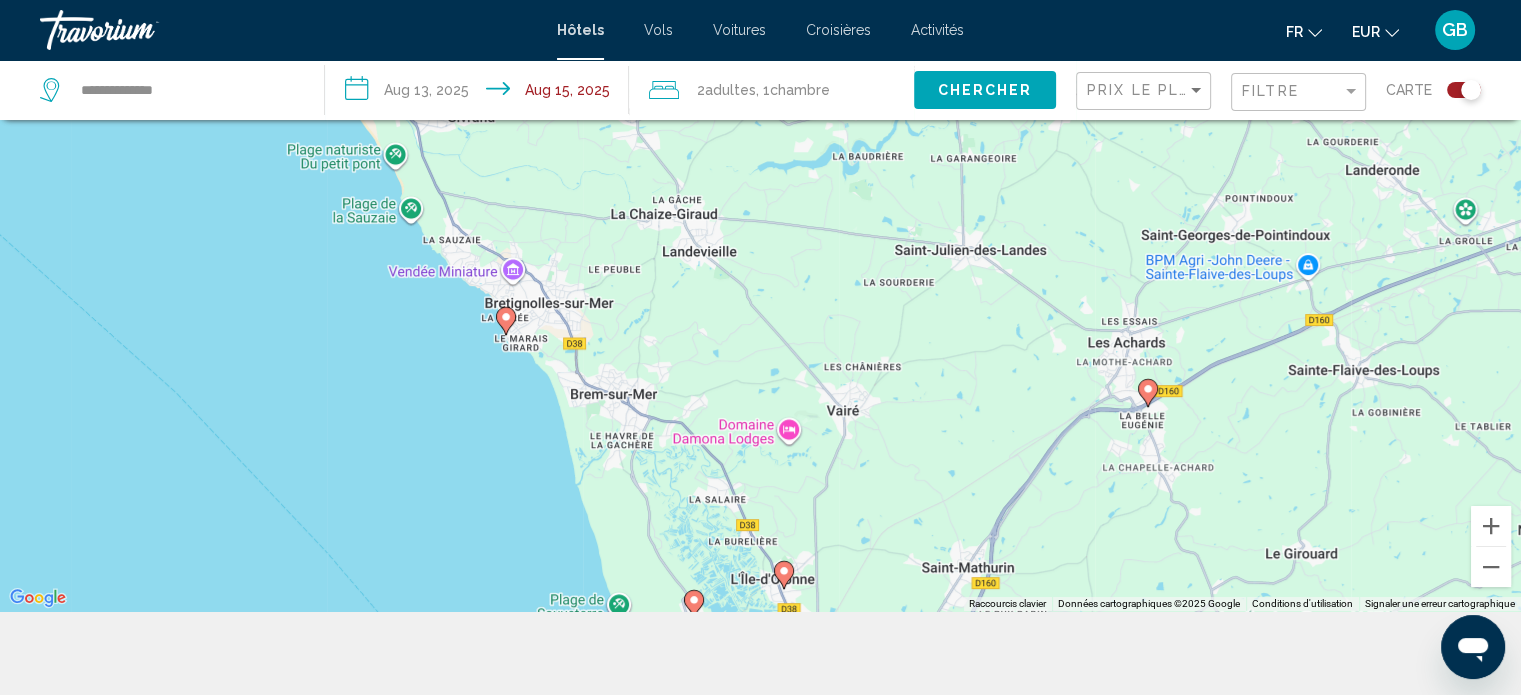 click 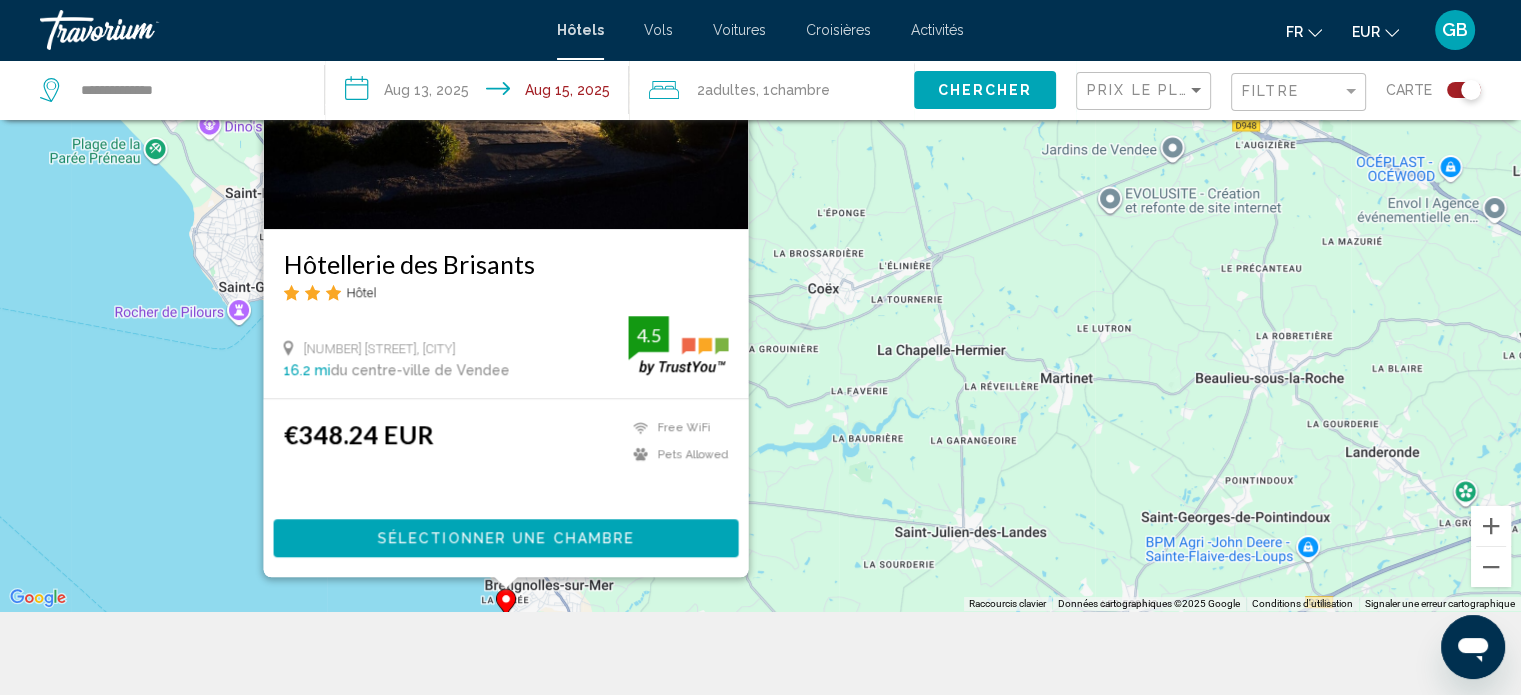 click on "Hôtellerie des Brisants
Hôtel
63 [STREET], [CITY] 16.2 mi  du centre-ville de Vendee de l'hôtel 4.5 €348.24 EUR
Free WiFi
Pets Allowed  4.5 Sélectionner une chambre" at bounding box center (760, 263) 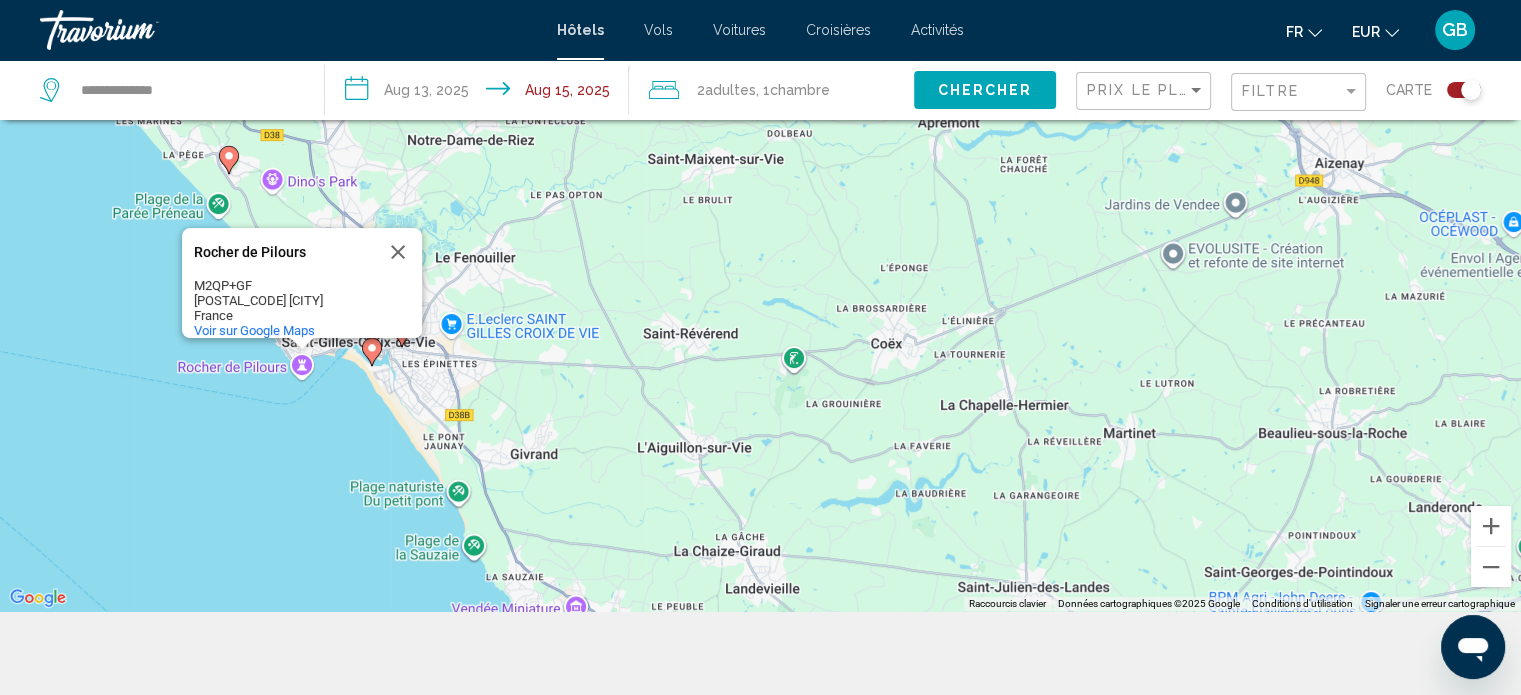 drag, startPoint x: 700, startPoint y: 204, endPoint x: 838, endPoint y: 289, distance: 162.07715 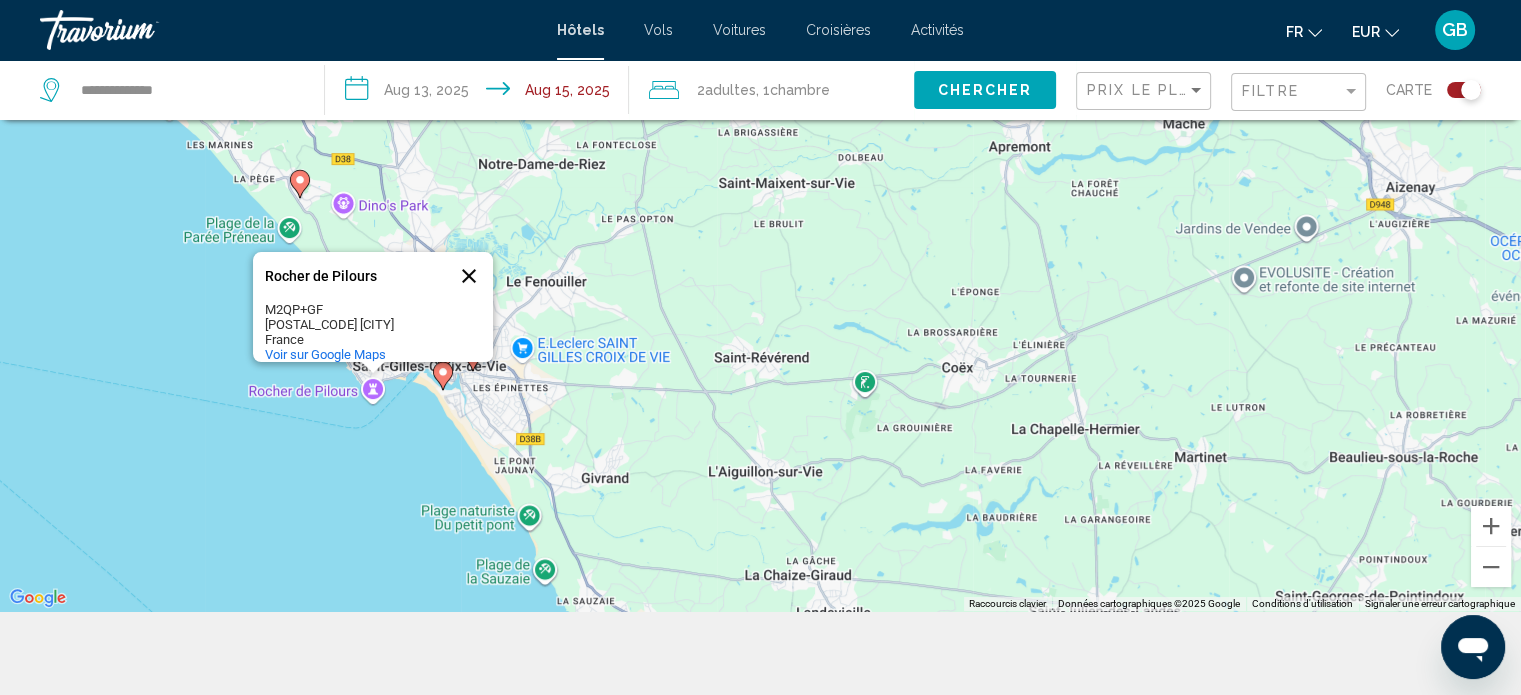 click at bounding box center (469, 276) 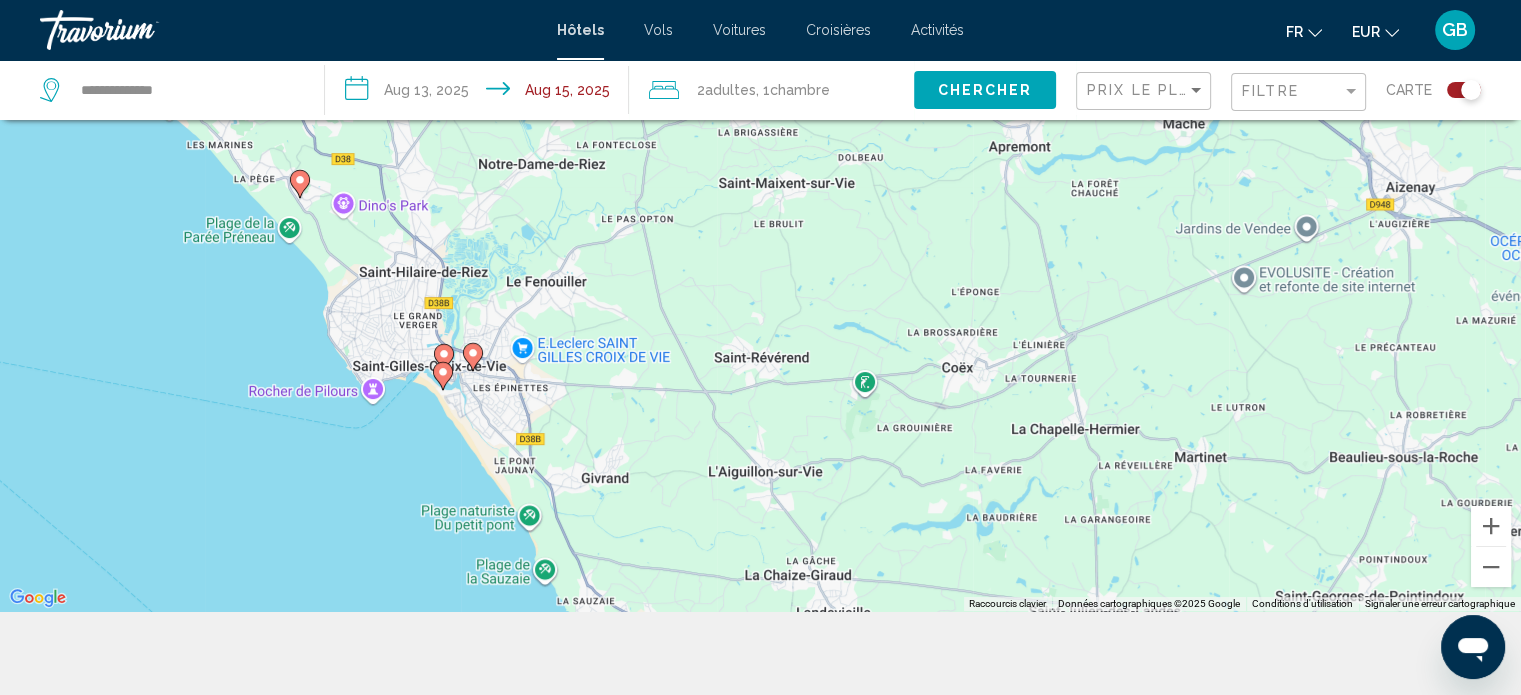 click 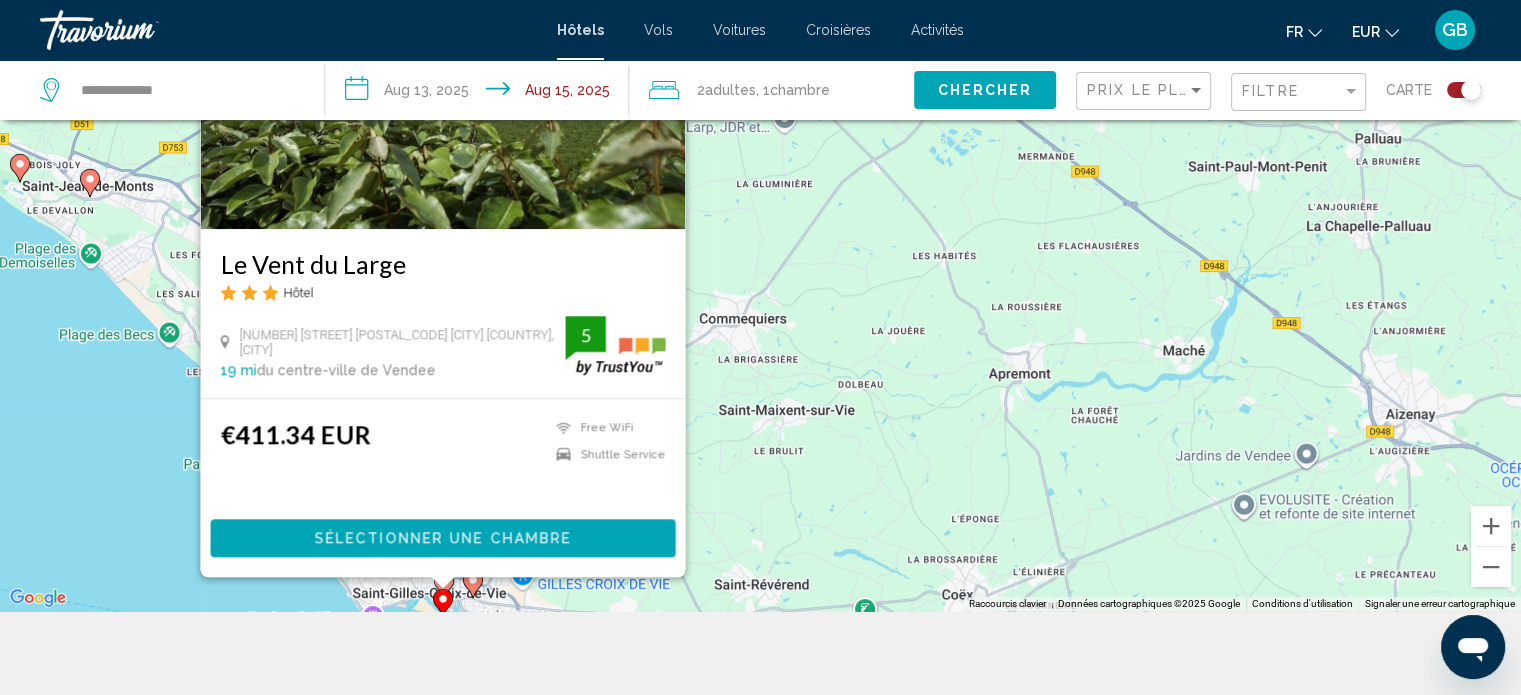 click on "€411.34 EUR
Free WiFi
Shuttle Service  5 Sélectionner une chambre" at bounding box center [442, 487] 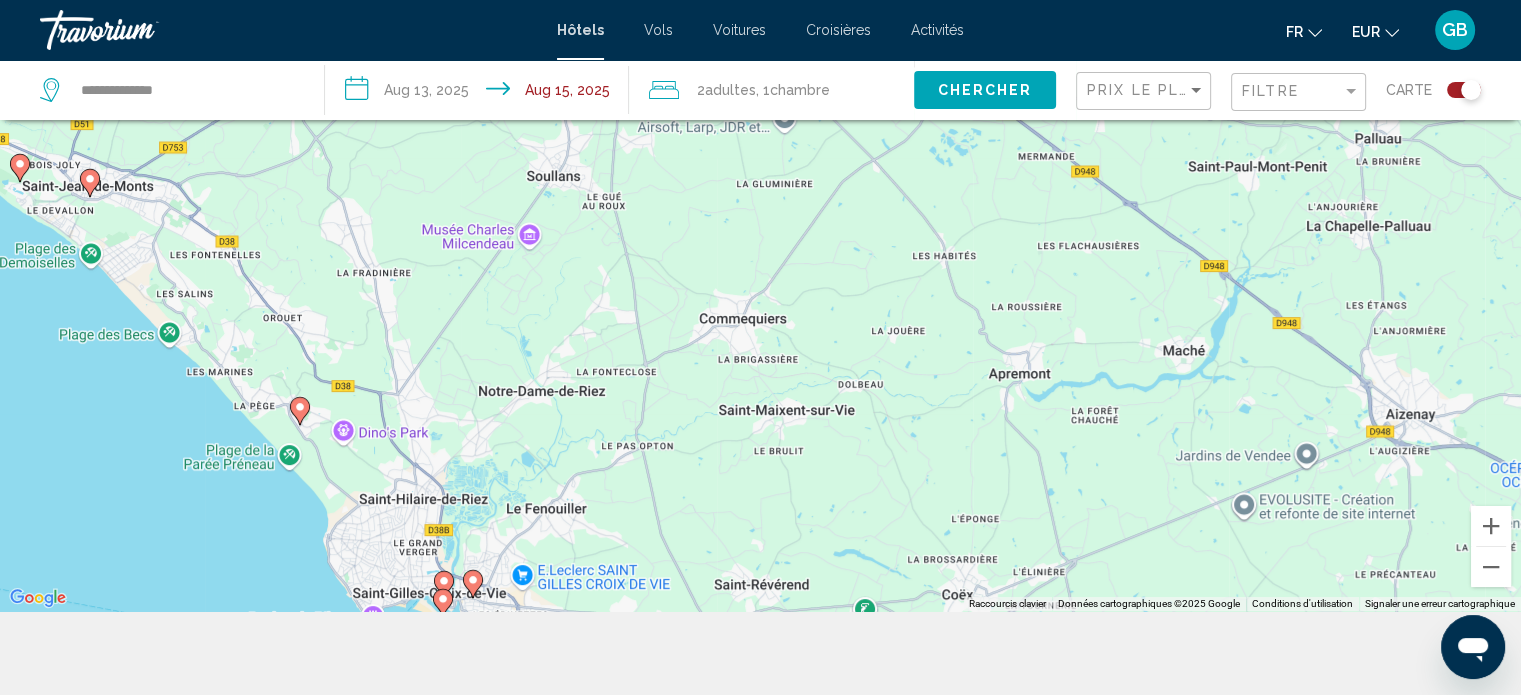 click 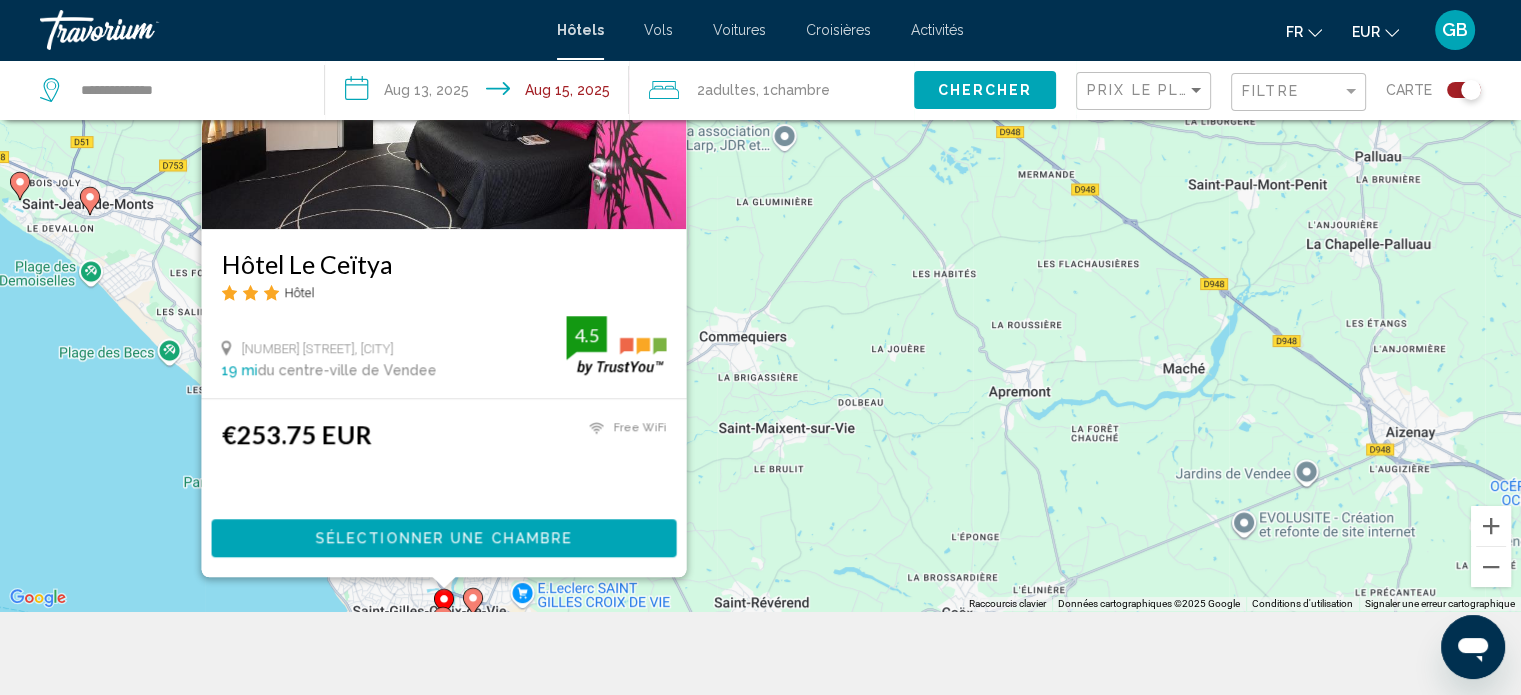 click on "Hôtel Le Ceïtya Hôtel [NUMBER] [STREET], [CITY] 19 mi du centre-ville de Vendee de l'hôtel 4.5 €253.75 EUR Free WiFi 4.5 Sélectionner une chambre" at bounding box center (760, 263) 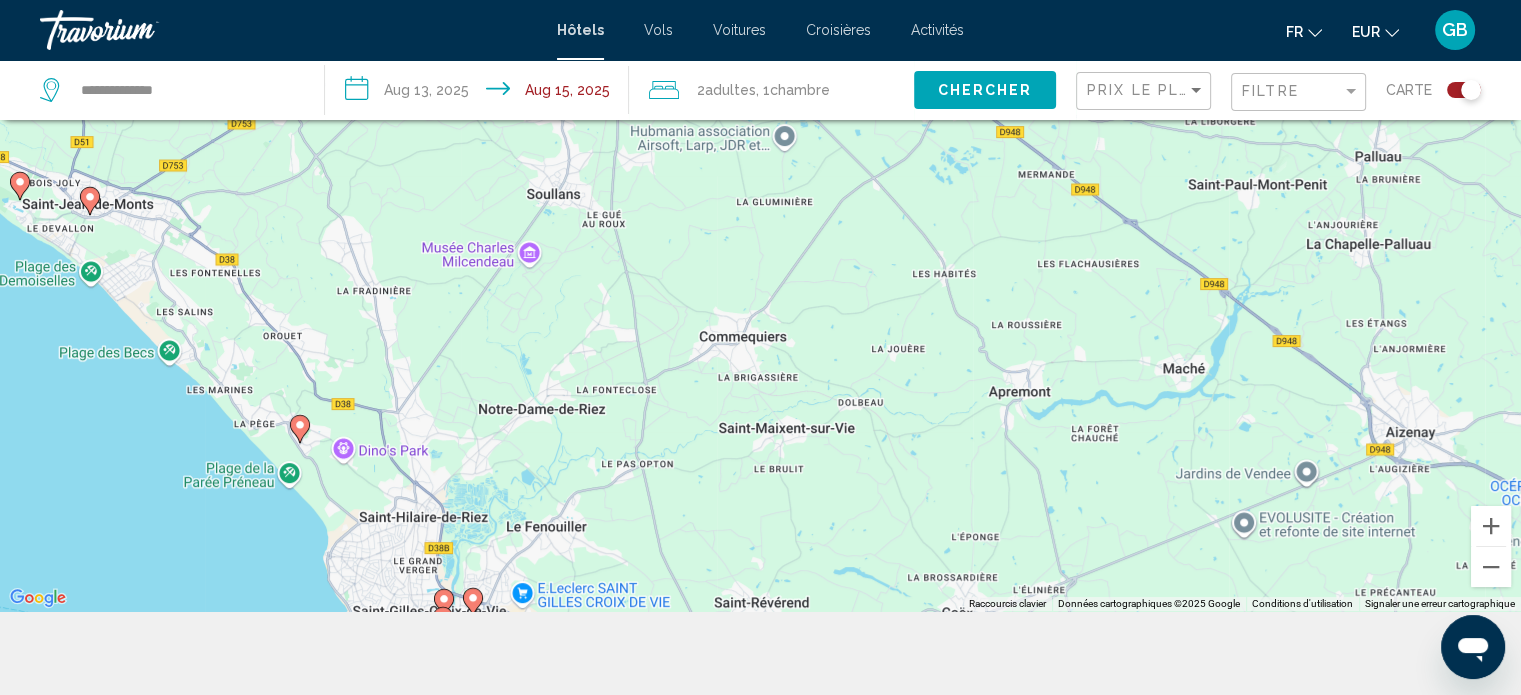 click 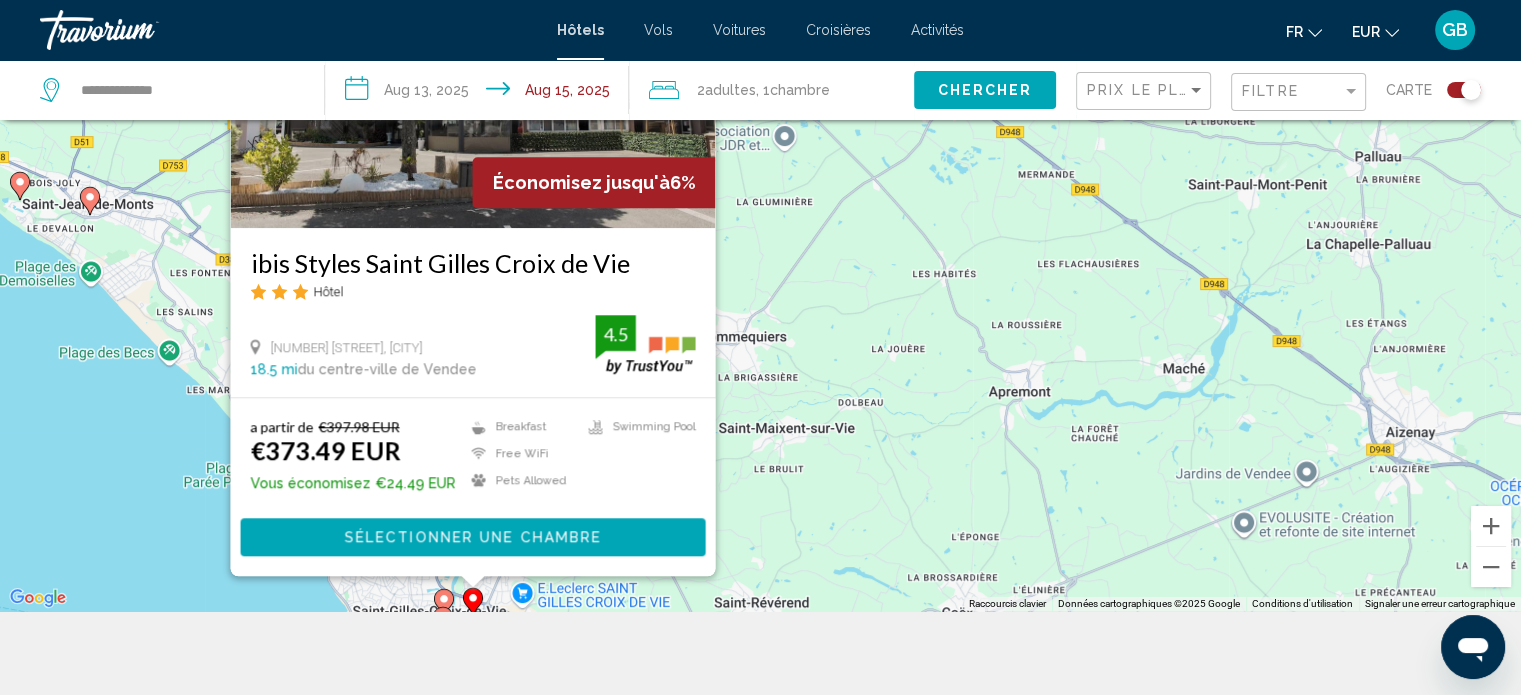scroll, scrollTop: 0, scrollLeft: 0, axis: both 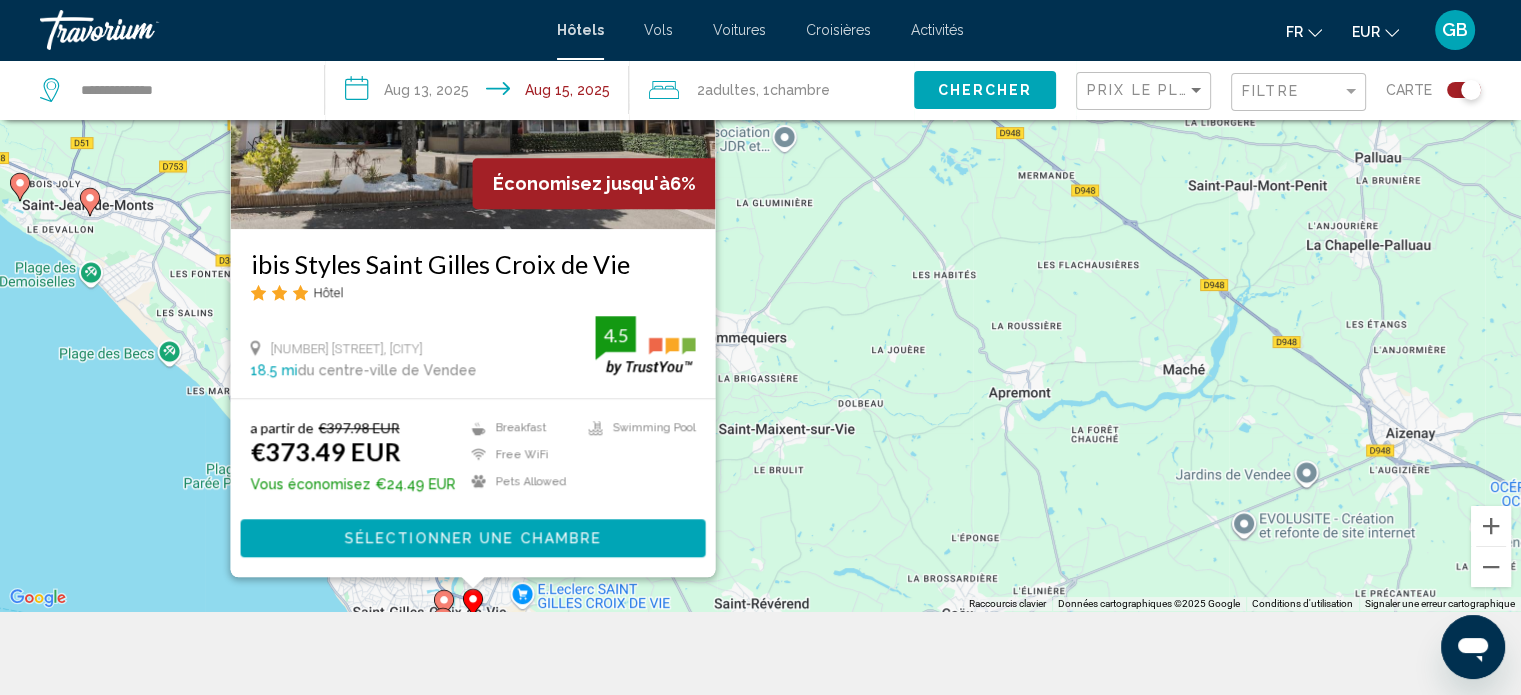 click on "Économisez jusqu'à  6%   ibis Styles [CITY] [CITY] de Vie
Hôtel
84 [STREET], [CITY] 18.5 mi  du centre-ville de Vendee de l'hôtel 4.5 a partir de €397.98 EUR €373.49 EUR  Vous économisez  €24.49 EUR
Breakfast
Free WiFi
Pets Allowed
Swimming Pool  4.5 Sélectionner une chambre" at bounding box center (760, 263) 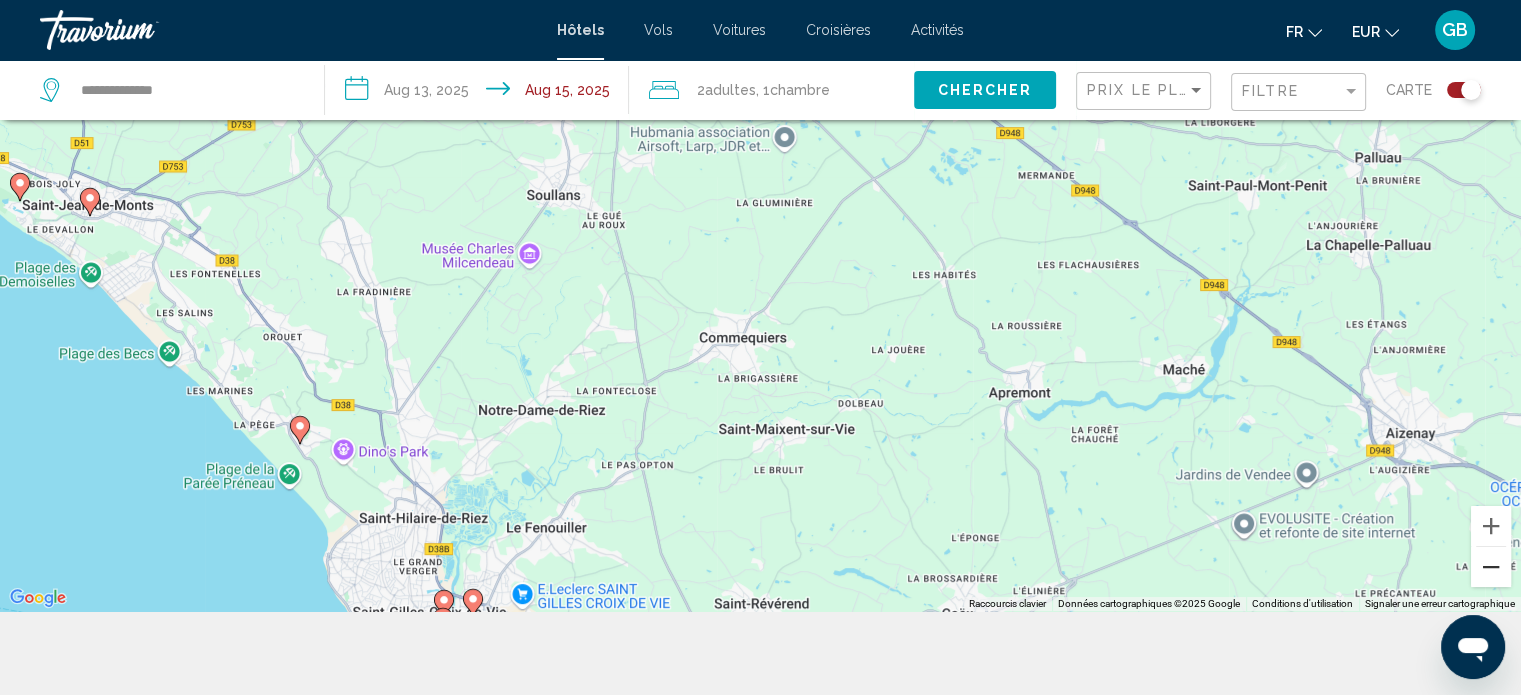 click at bounding box center [1491, 567] 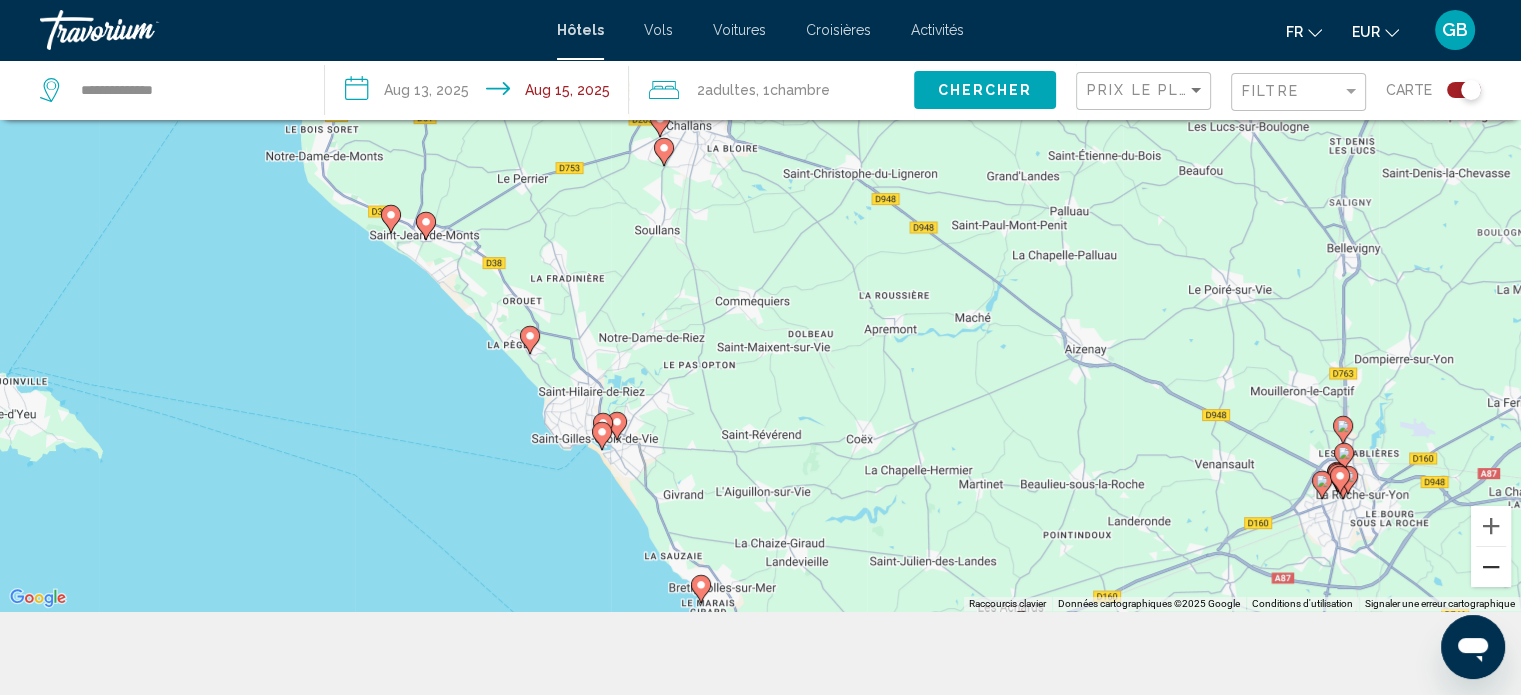 click at bounding box center [1491, 567] 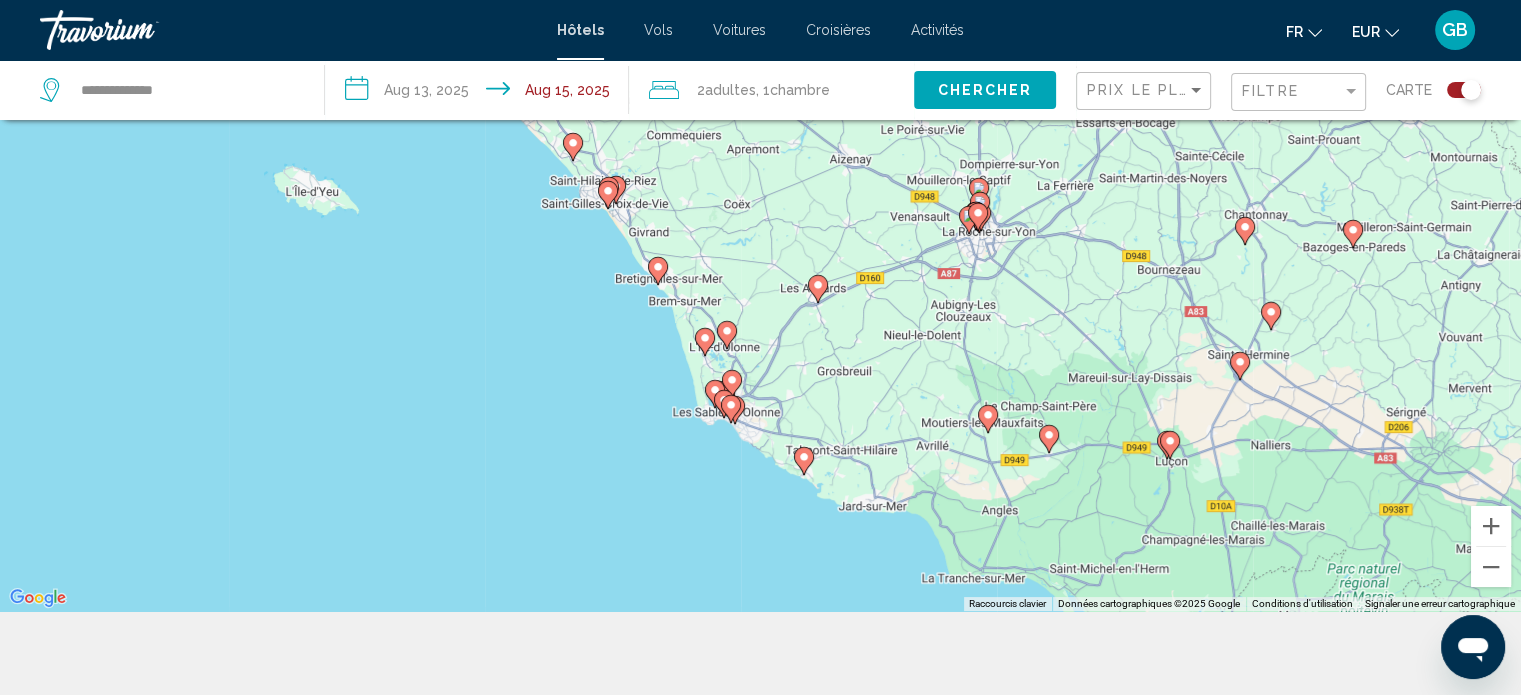 drag, startPoint x: 1243, startPoint y: 395, endPoint x: 1164, endPoint y: 229, distance: 183.8396 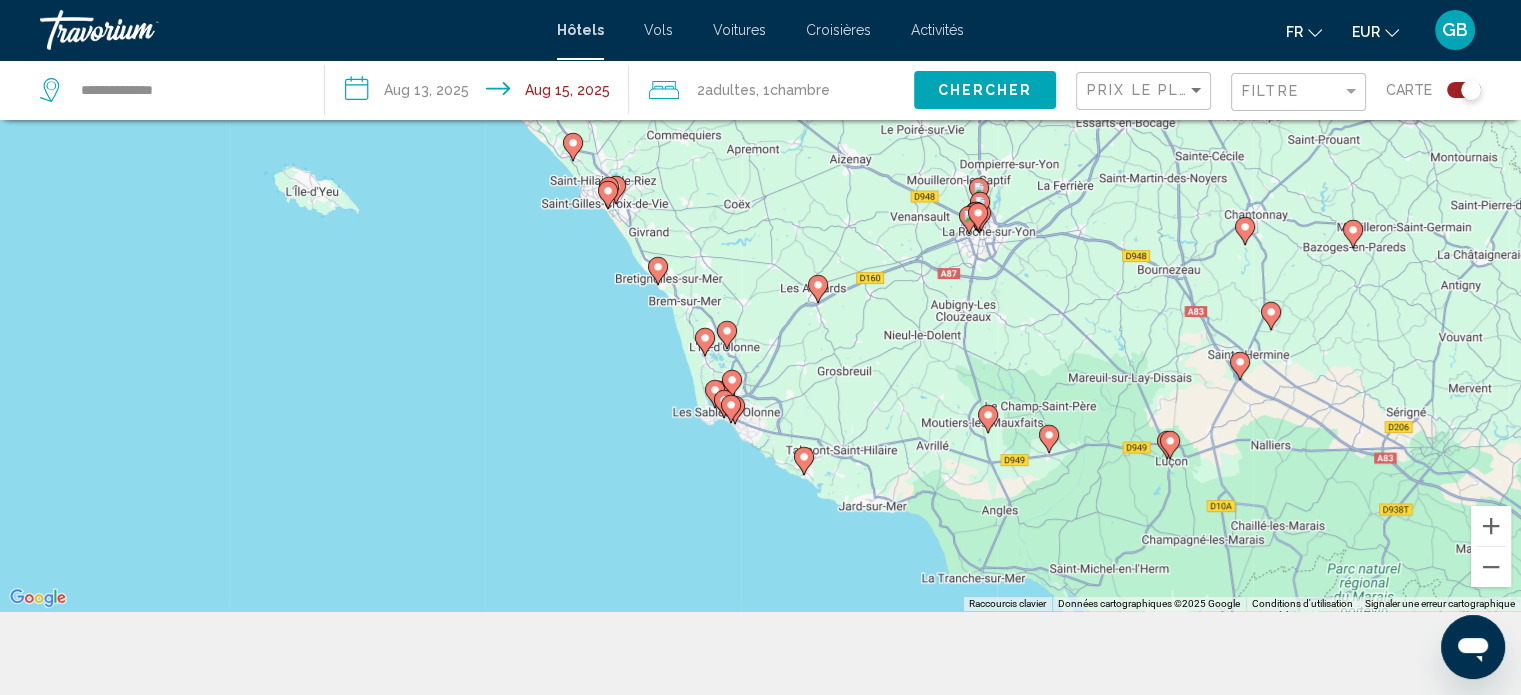 click 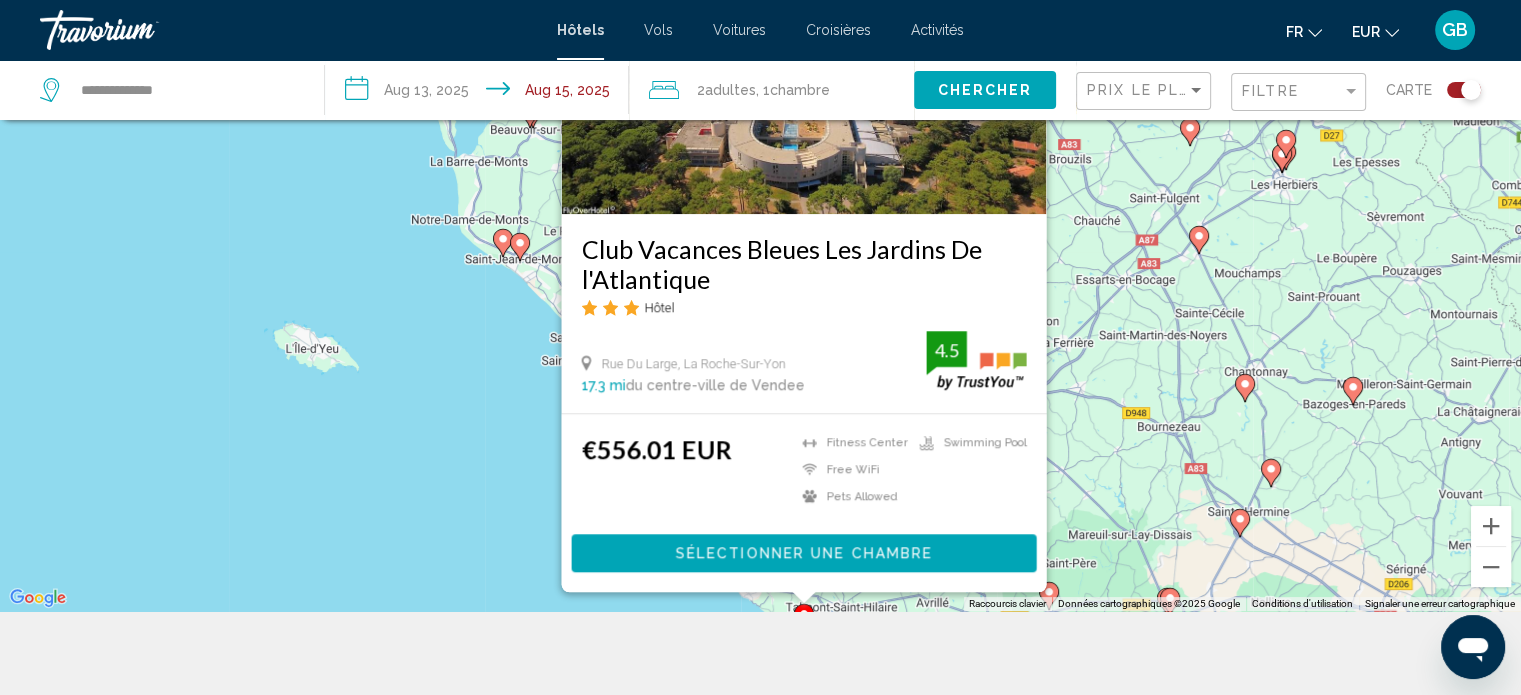 click on "Club Vacances Bleues Les Jardins De L'atlantique Hôtel [STREET], [CITY] 17.3 mi du centre-ville de Vendee de l'hôtel 4.5 €556.01 EUR Fitness Center Free WiFi Pets Allowed Swimming Pool 4.5 Sélectionner une chambre" at bounding box center [760, 263] 